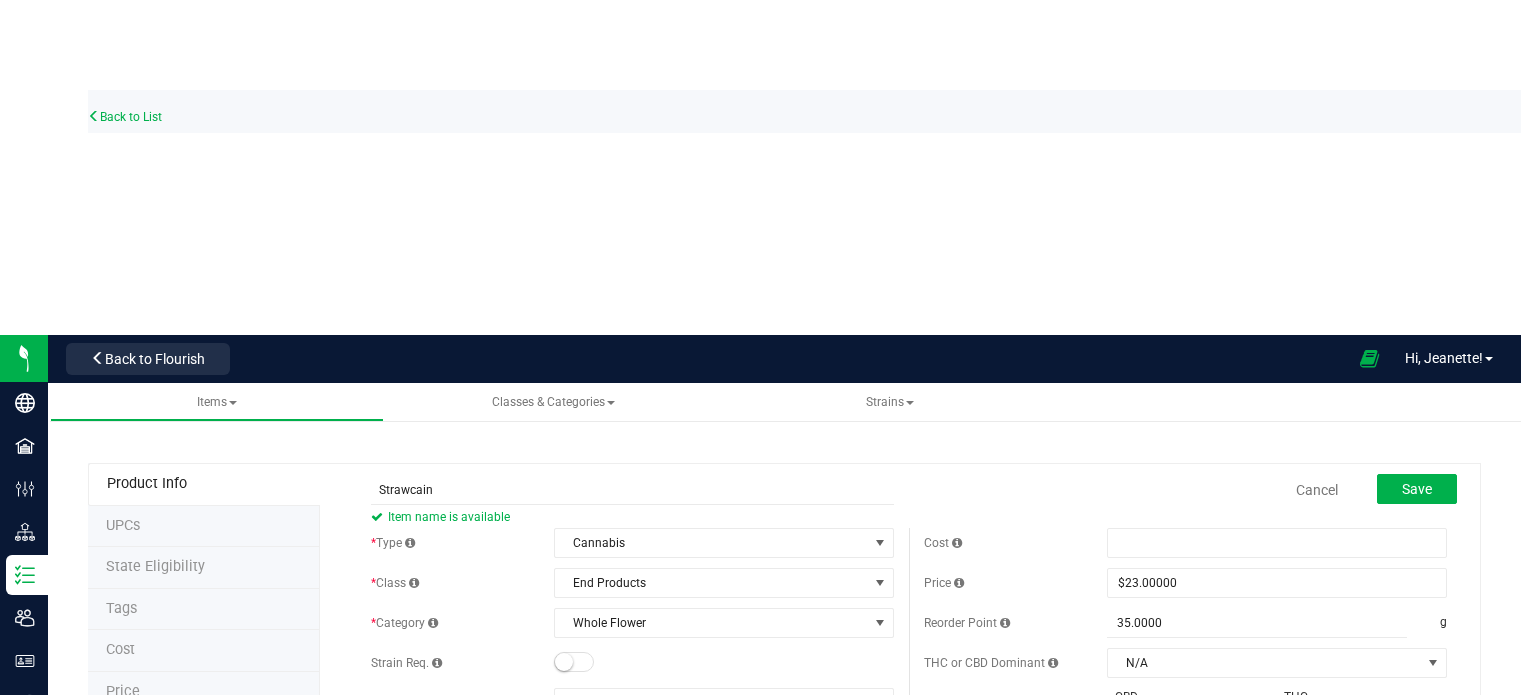 scroll, scrollTop: 275, scrollLeft: 0, axis: vertical 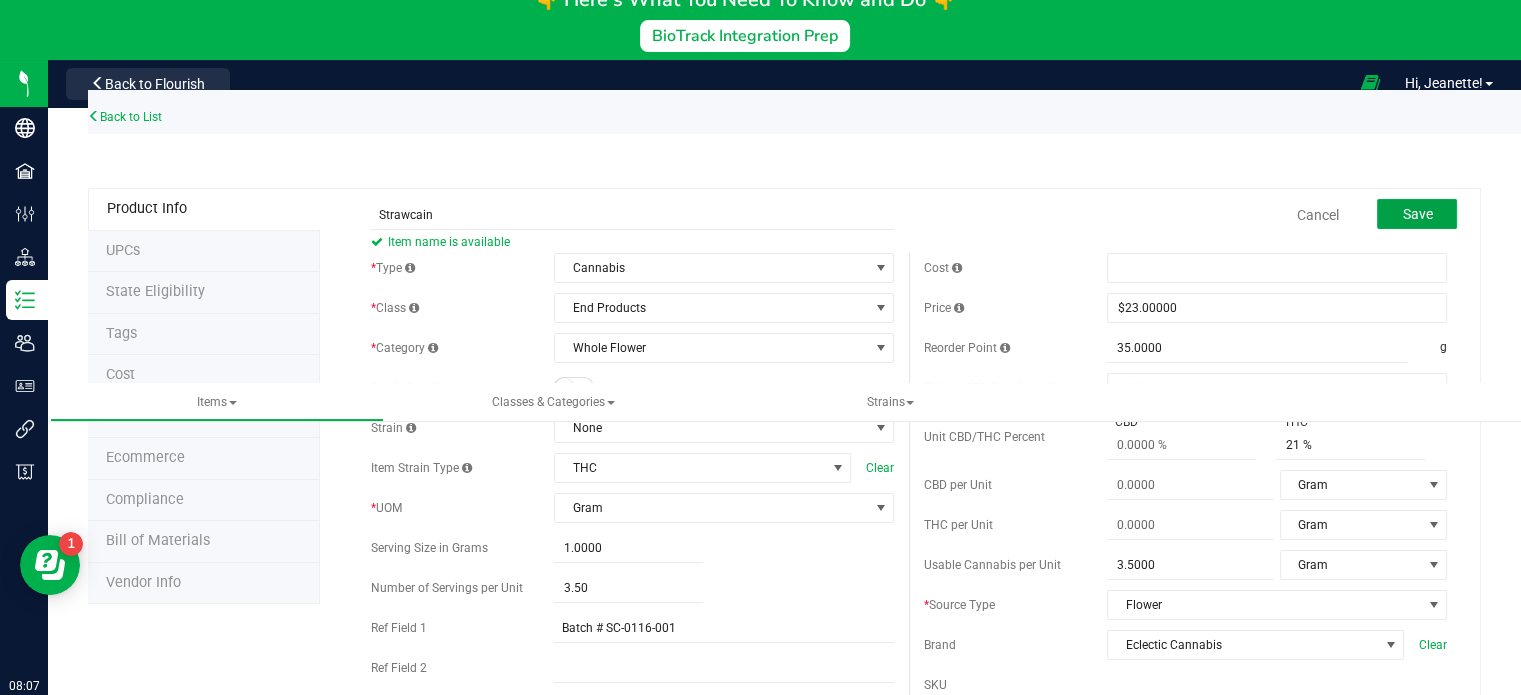 click on "Save" at bounding box center [1417, 214] 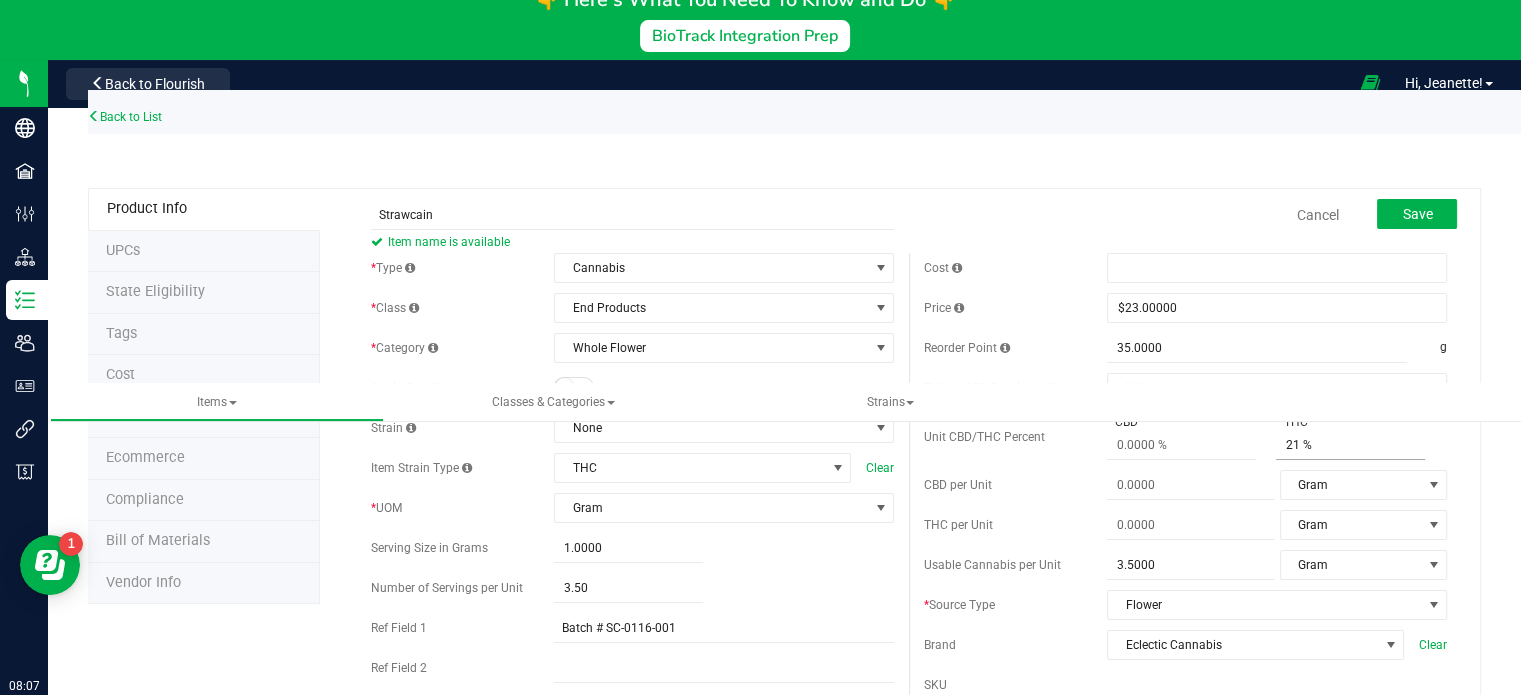 click on "21 % 21" at bounding box center [1350, 445] 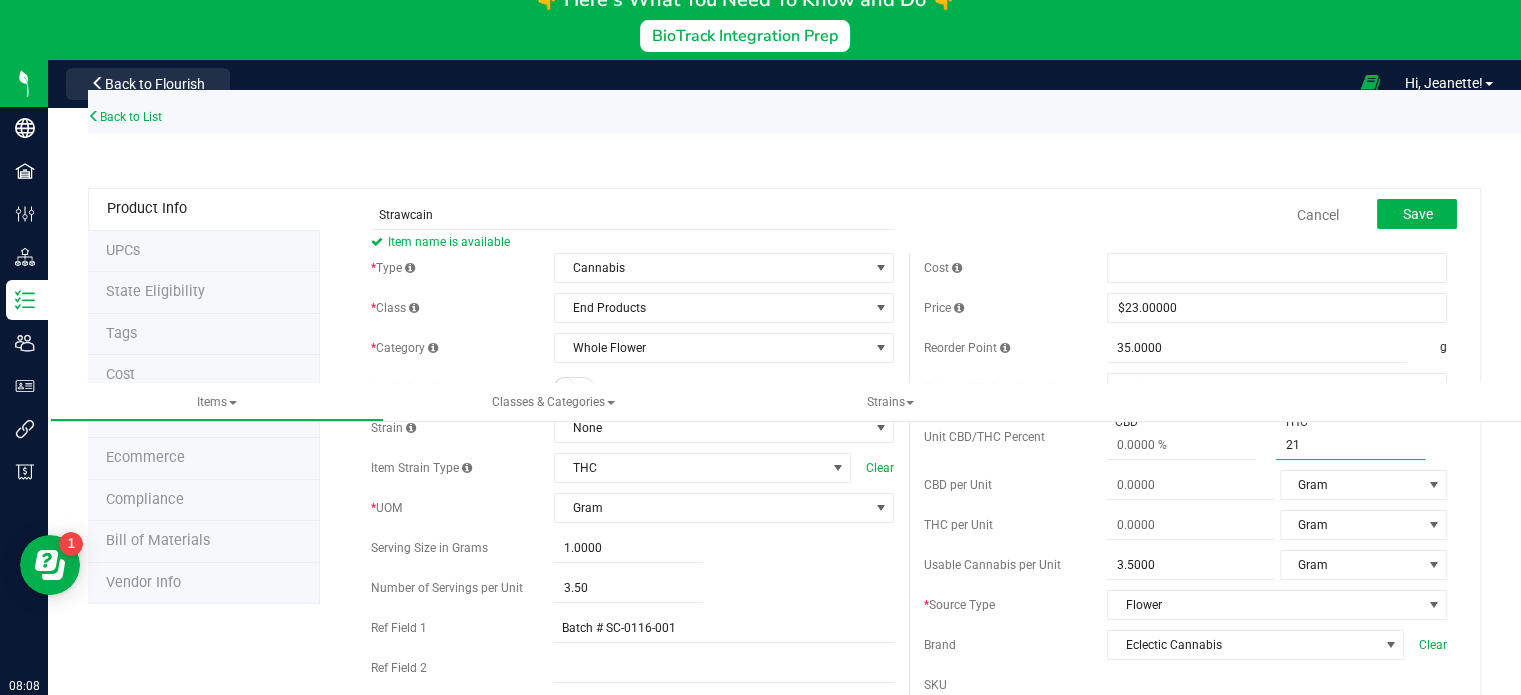 type on "2" 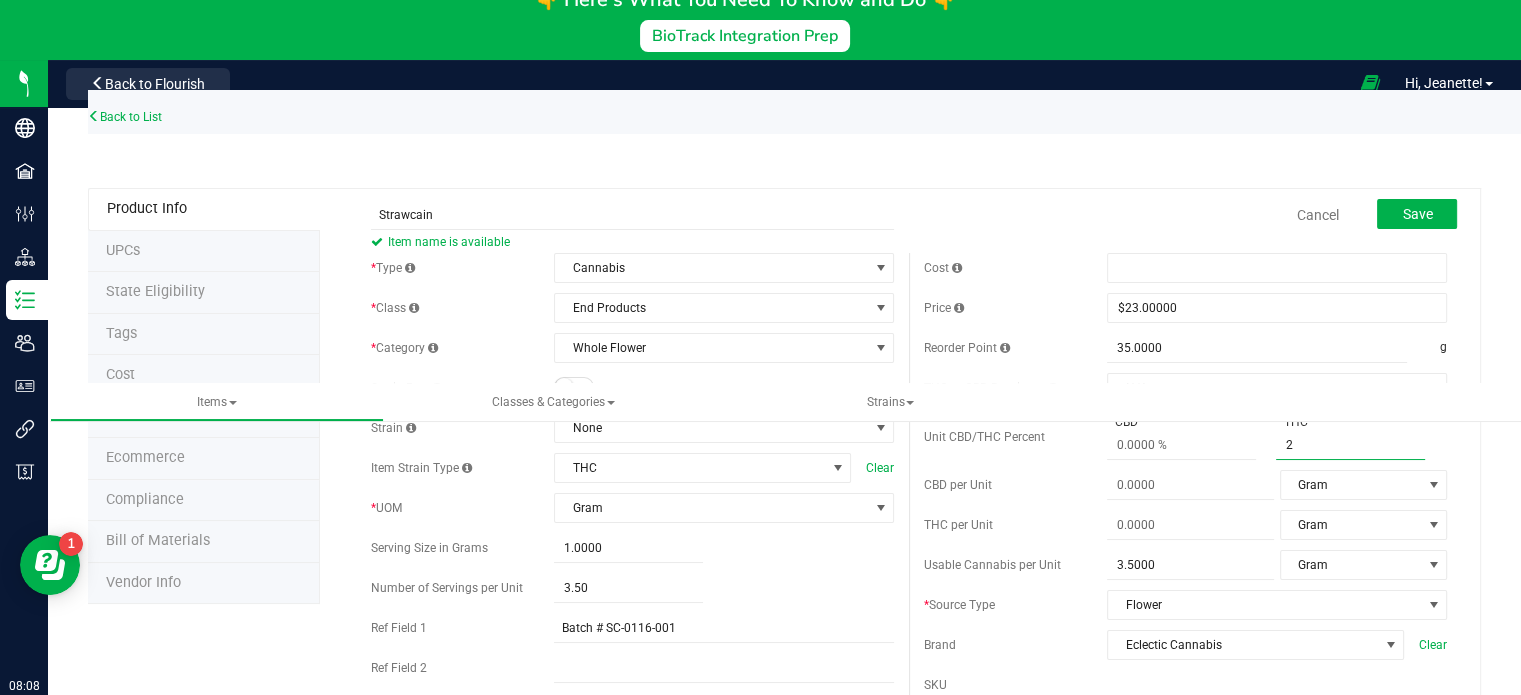 type 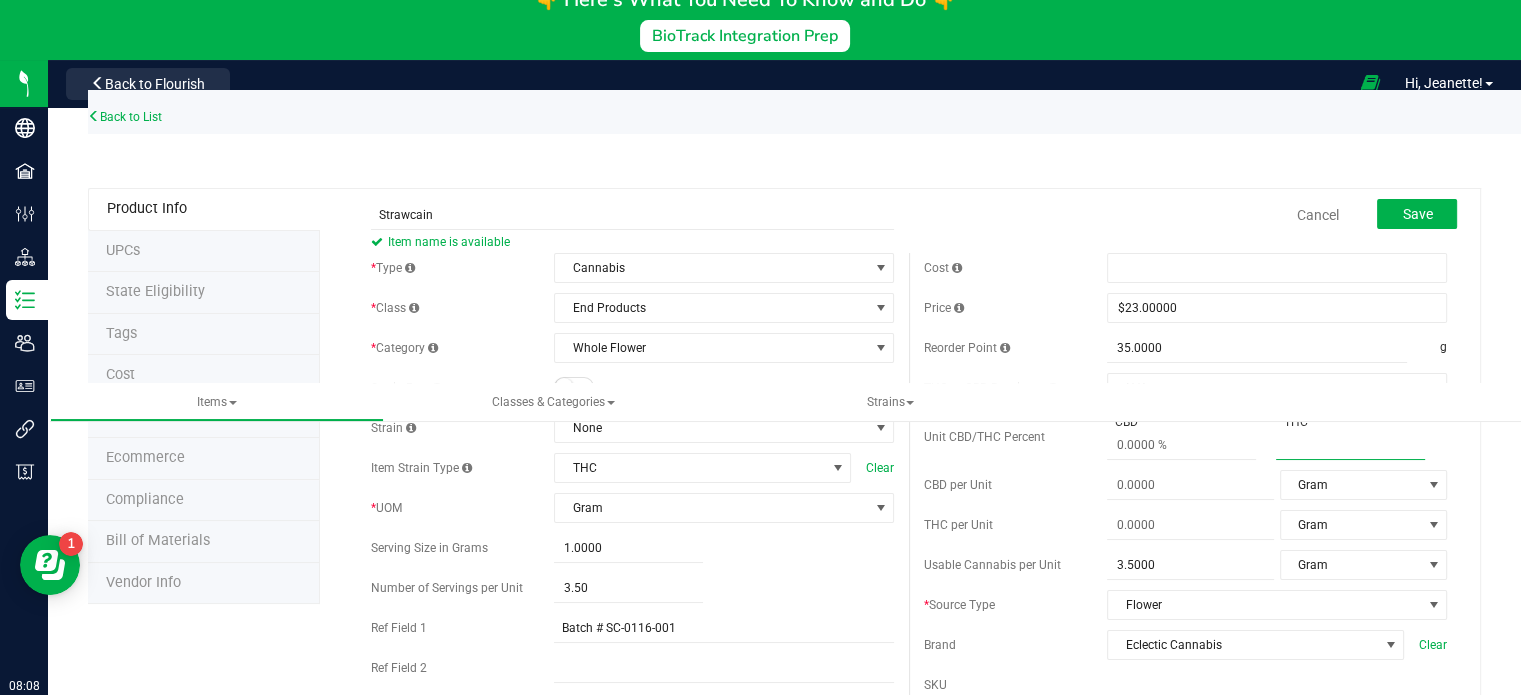 type 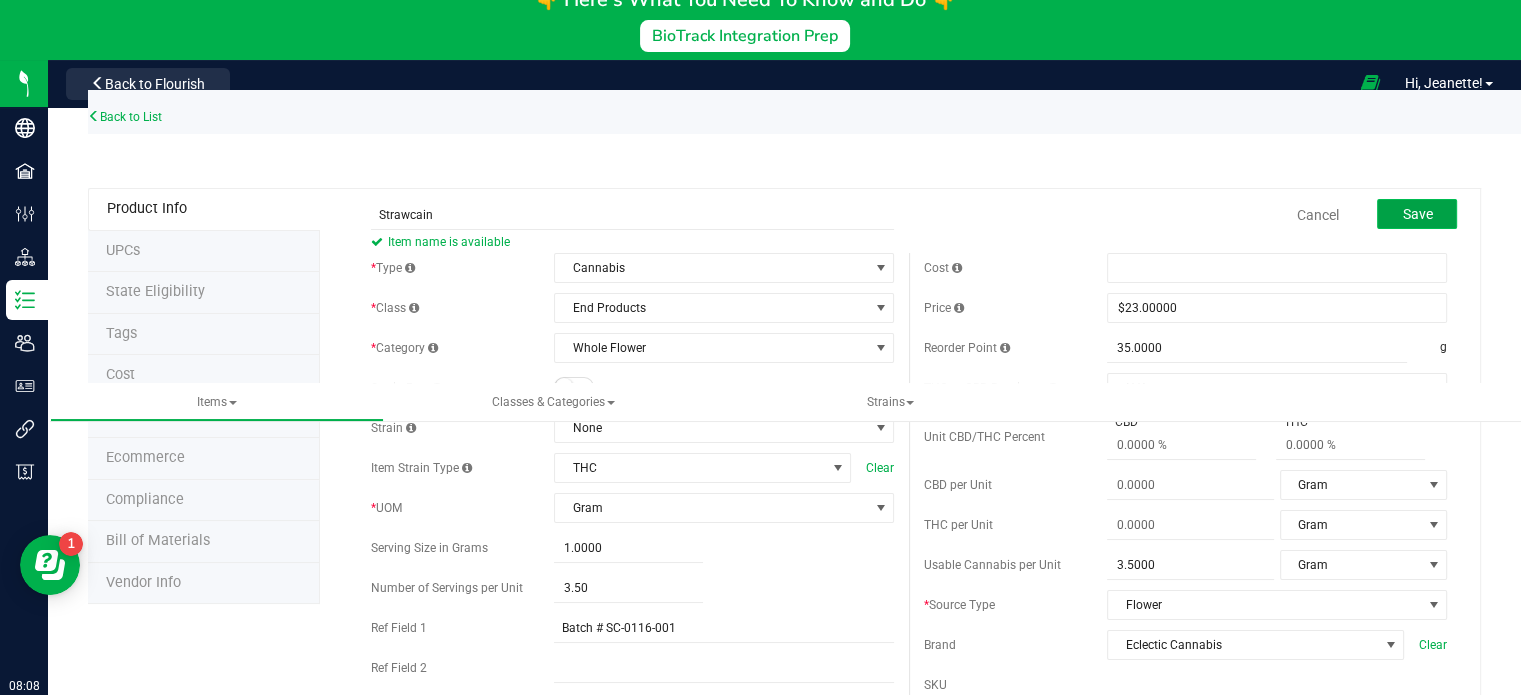 click on "Save" at bounding box center [1417, 214] 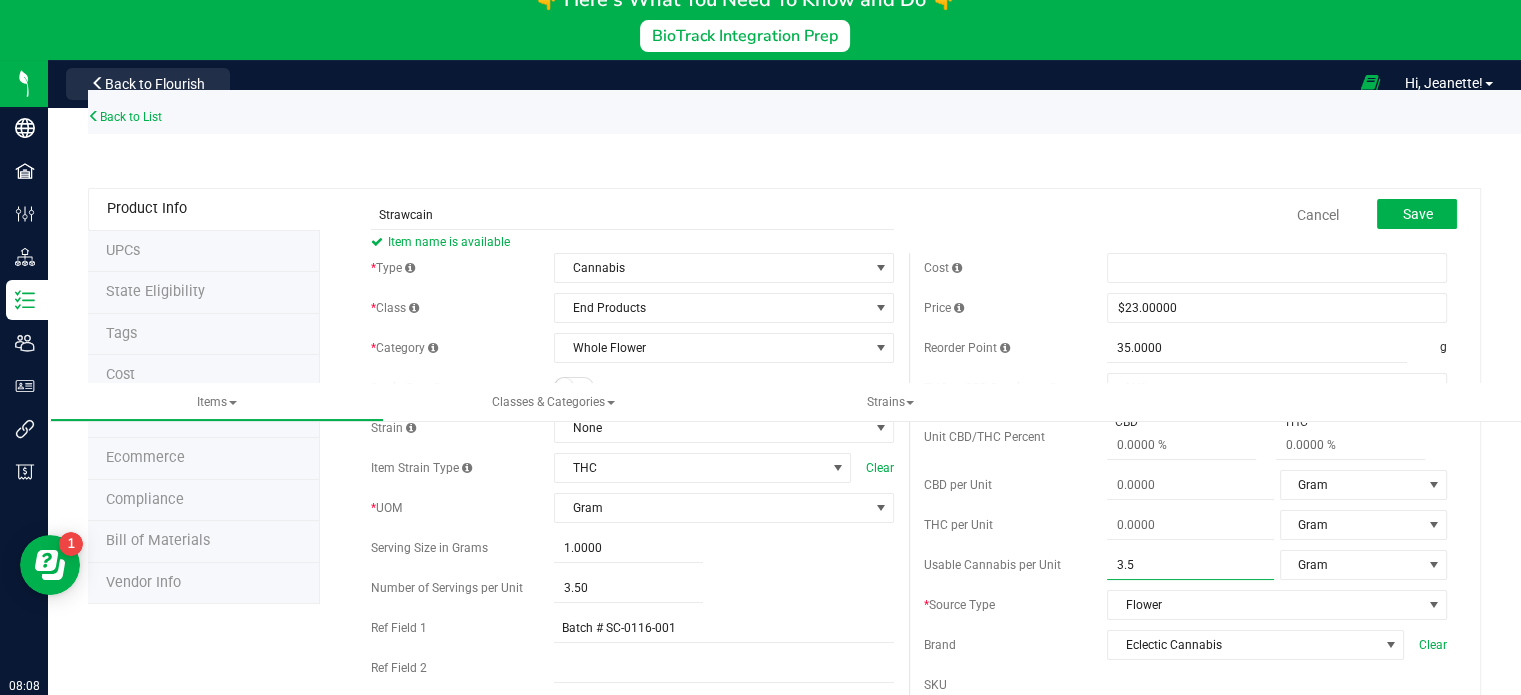 click on "3.5000 3.5" at bounding box center (1190, 565) 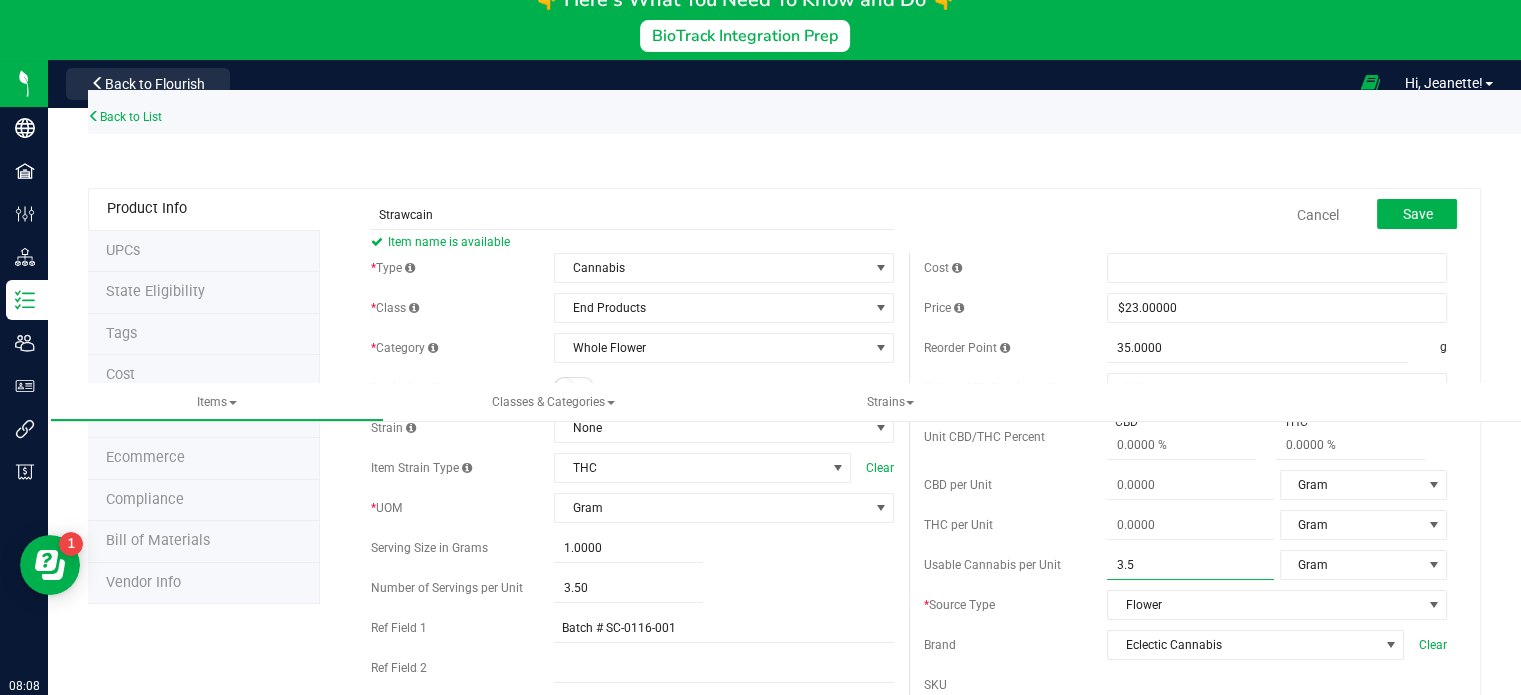 drag, startPoint x: 1145, startPoint y: 562, endPoint x: 1093, endPoint y: 564, distance: 52.03845 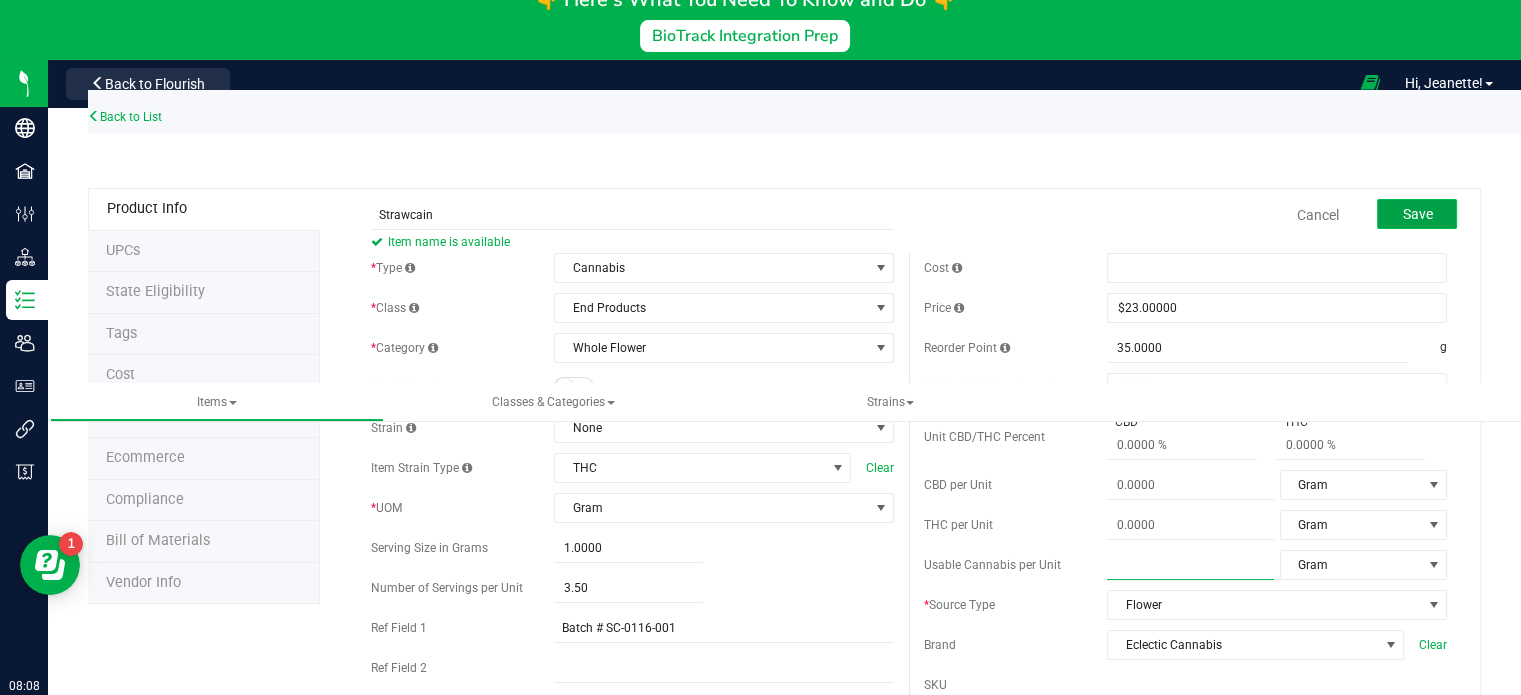type 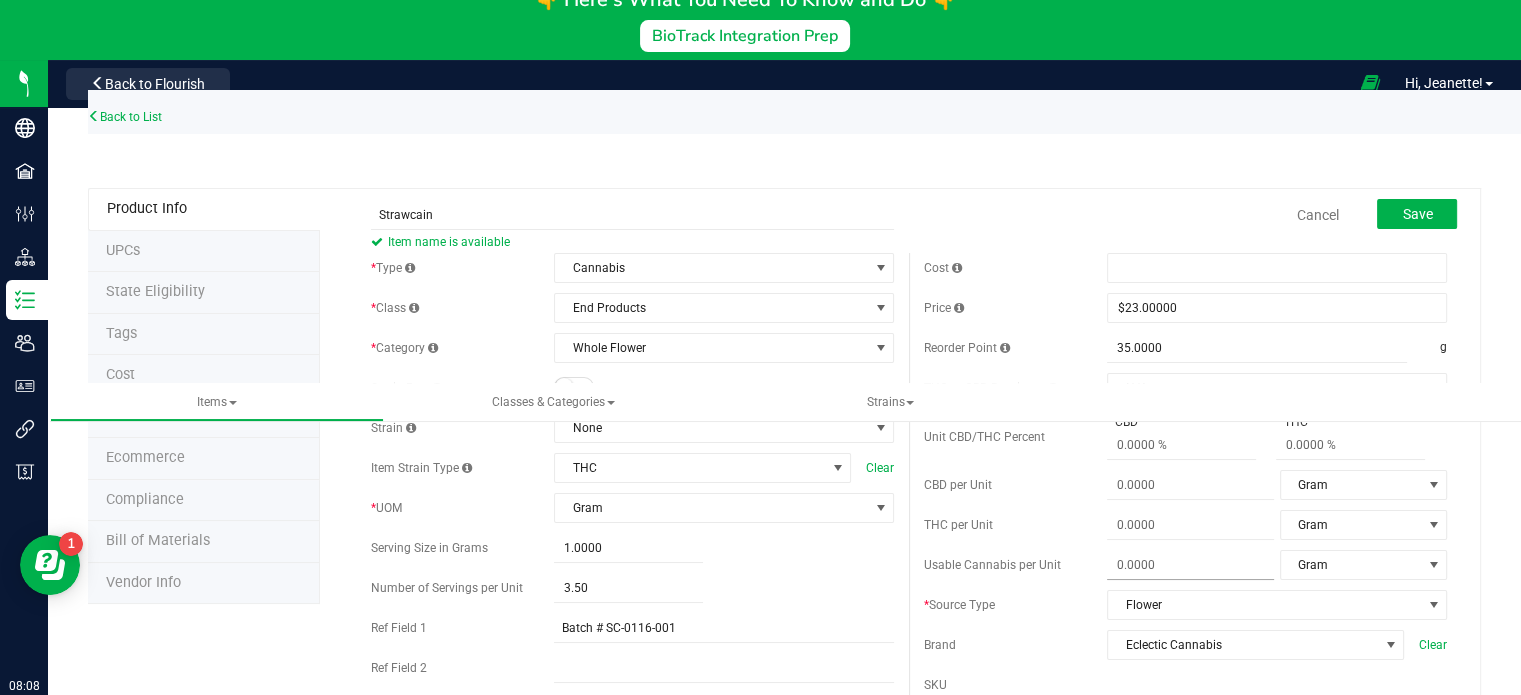 click at bounding box center [1190, 565] 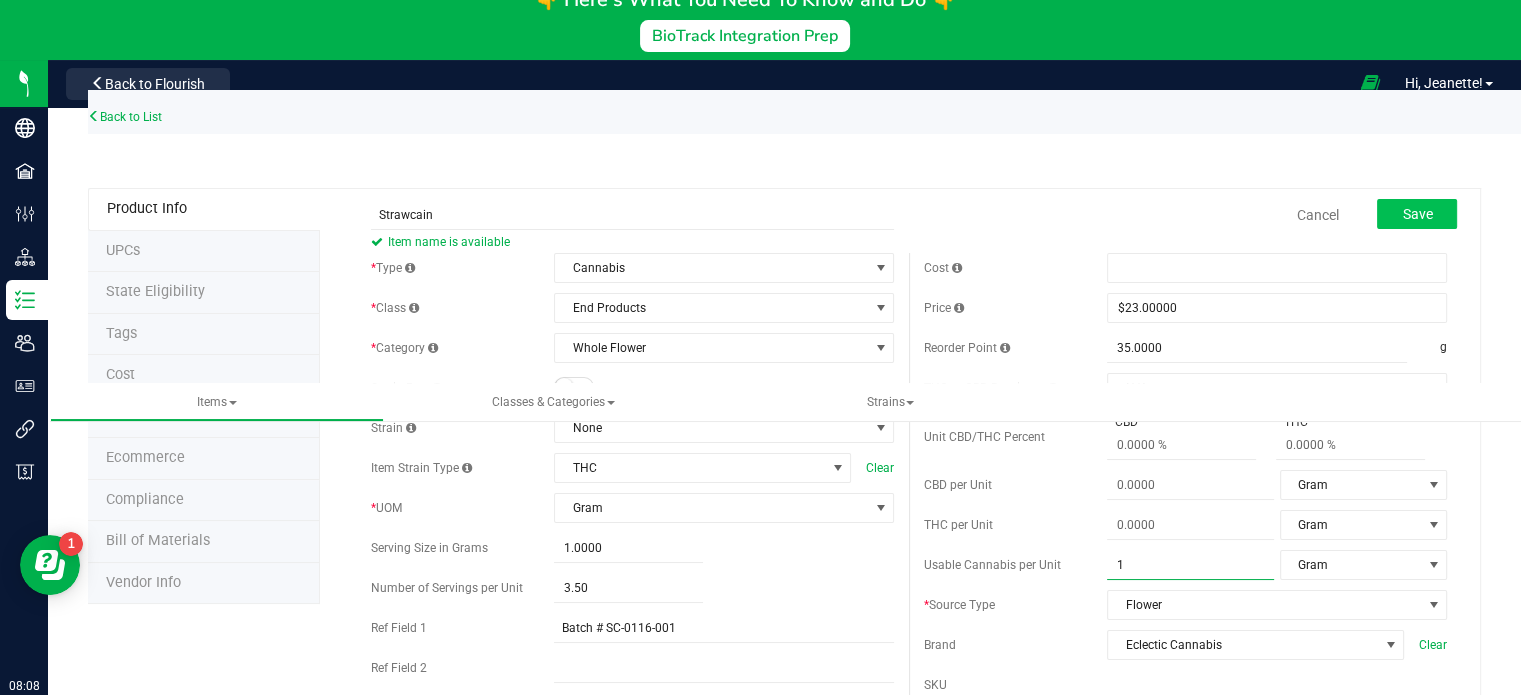 type on "1" 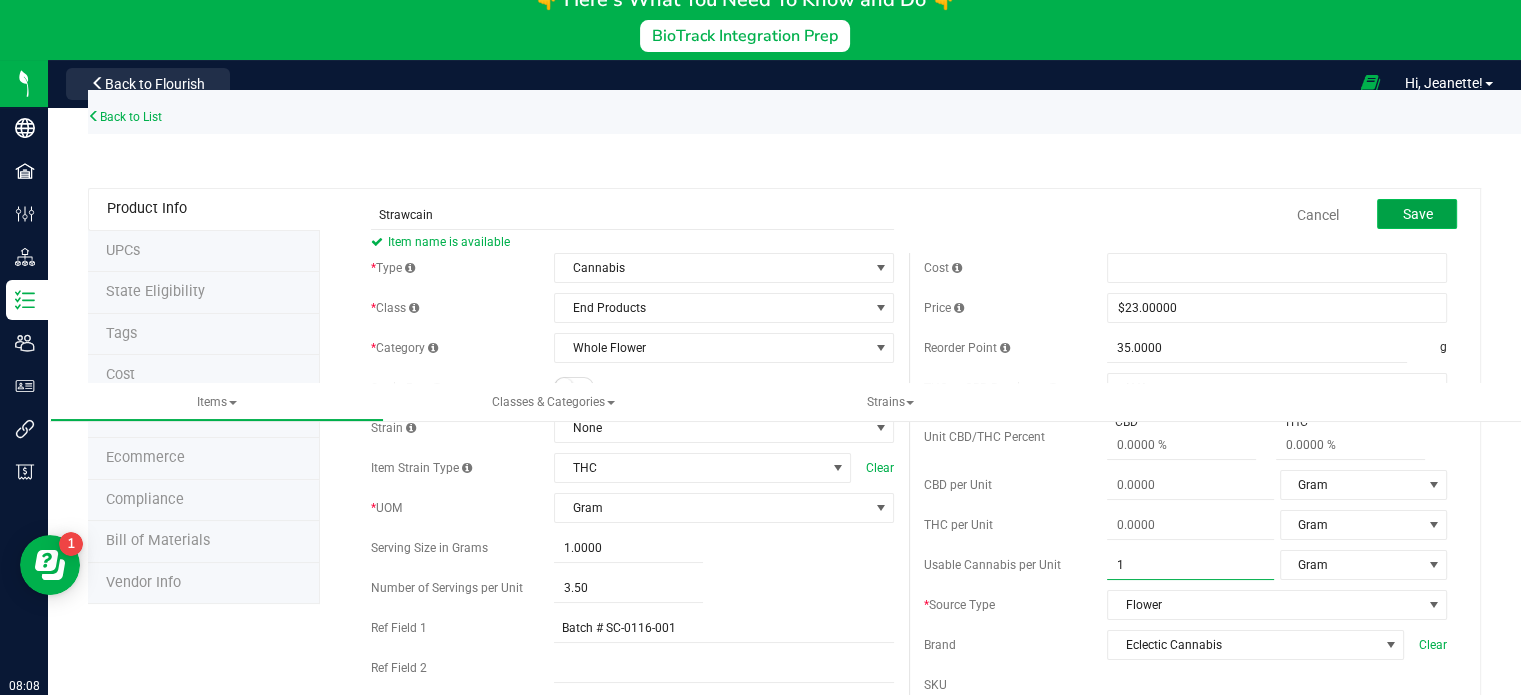 type on "1.0000" 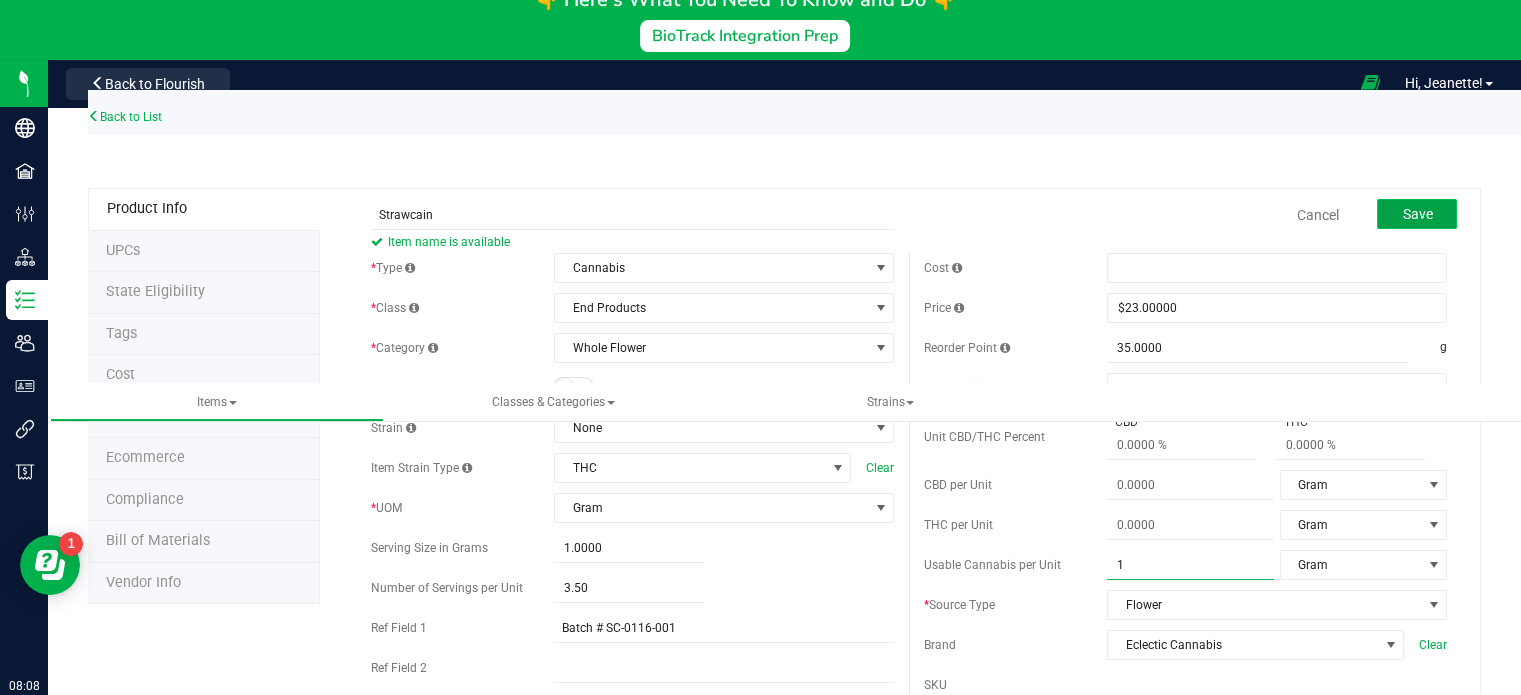 click on "Save" at bounding box center (1417, 214) 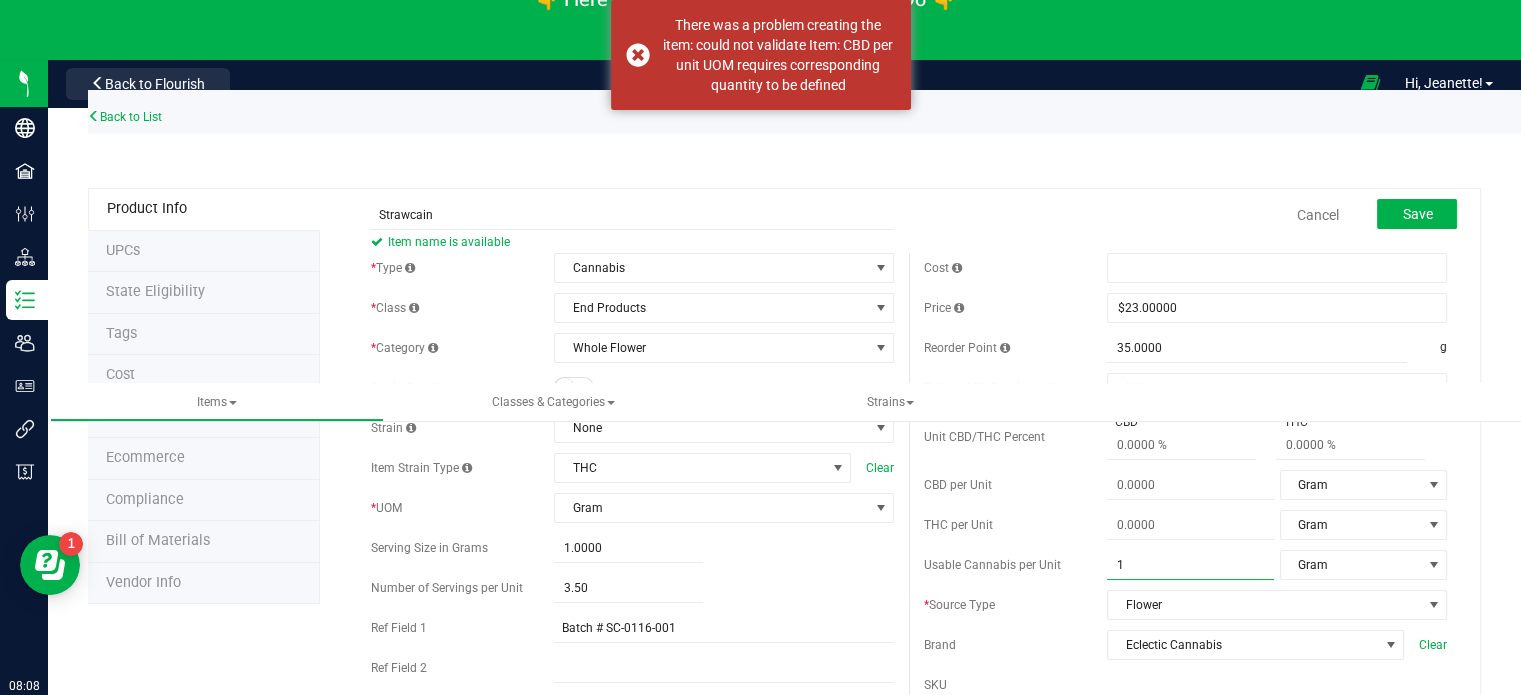 drag, startPoint x: 1140, startPoint y: 559, endPoint x: 1072, endPoint y: 566, distance: 68.359344 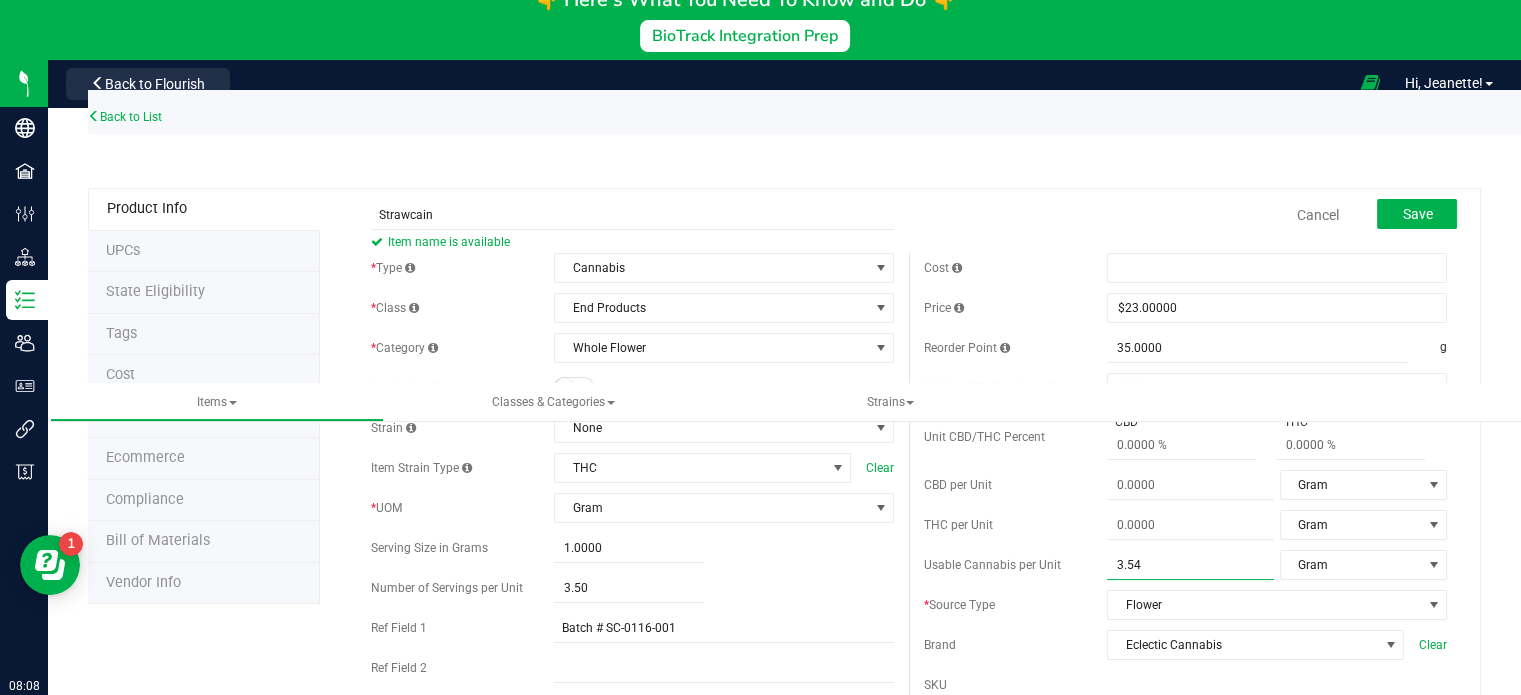 type on "3.54" 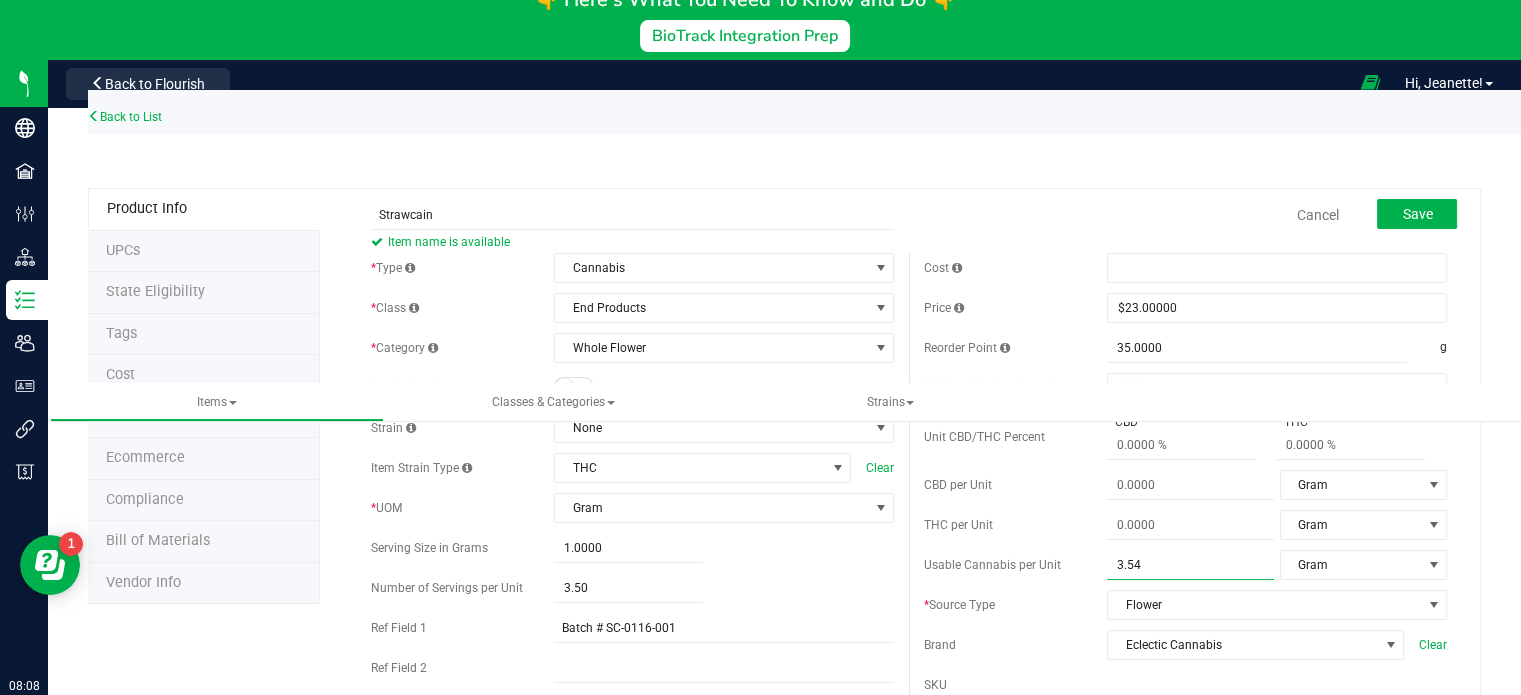 click on "Select Image" at bounding box center (451, 1209) 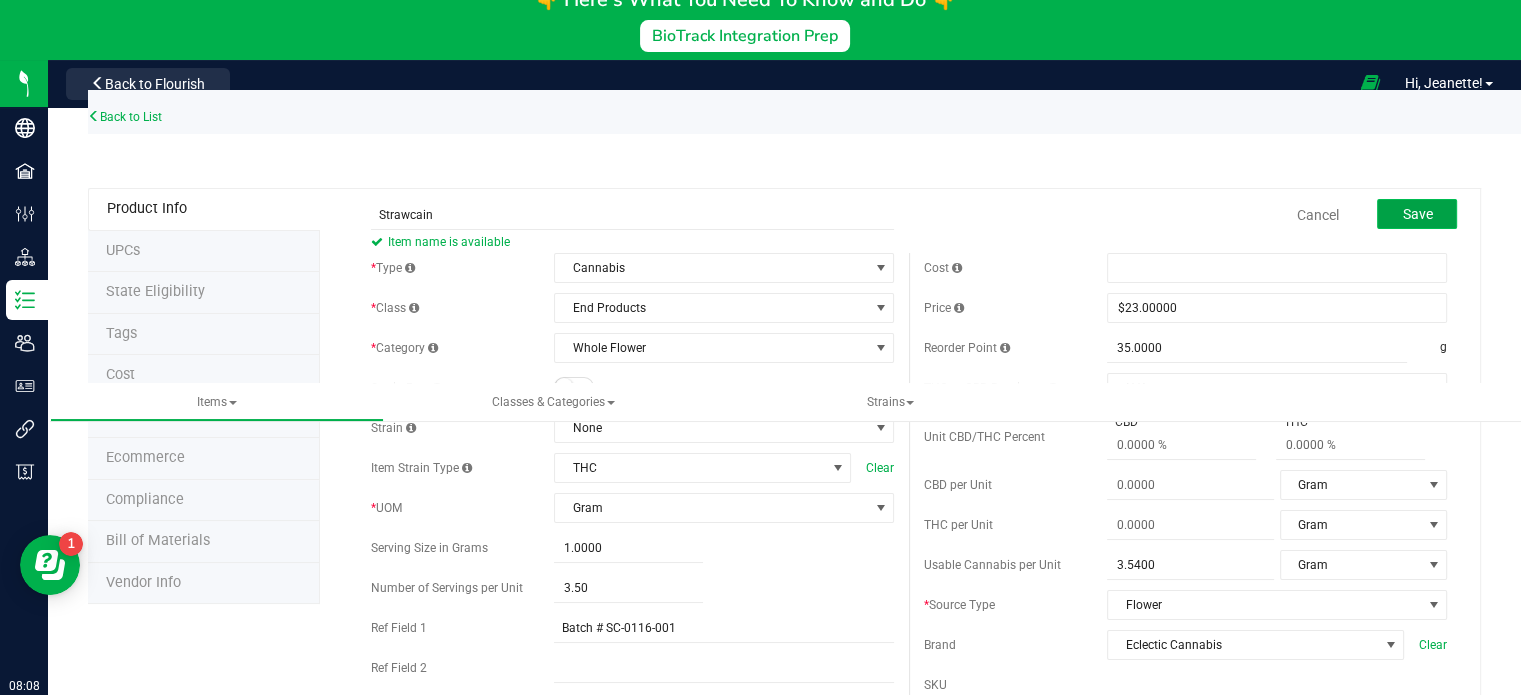 click on "Save" at bounding box center (1417, 214) 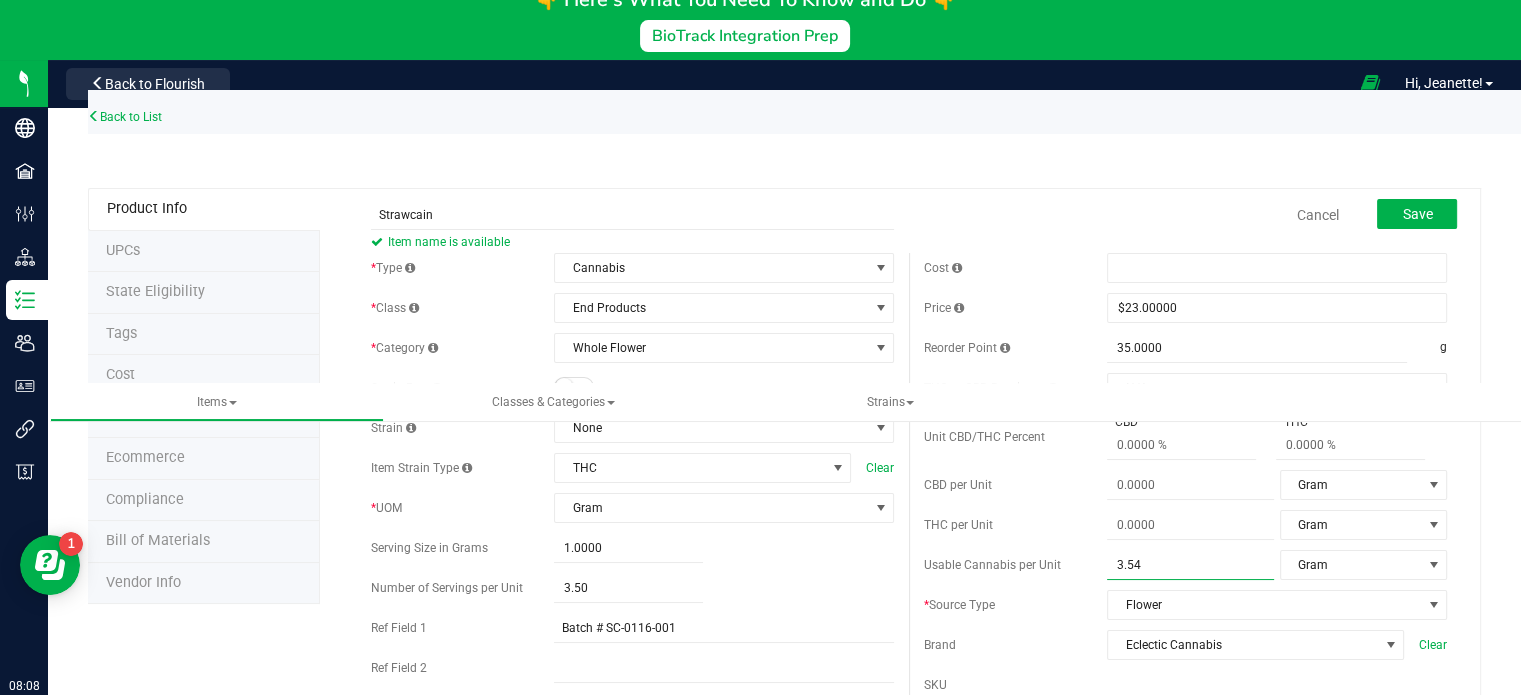 click on "3.5400 3.54" at bounding box center (1190, 565) 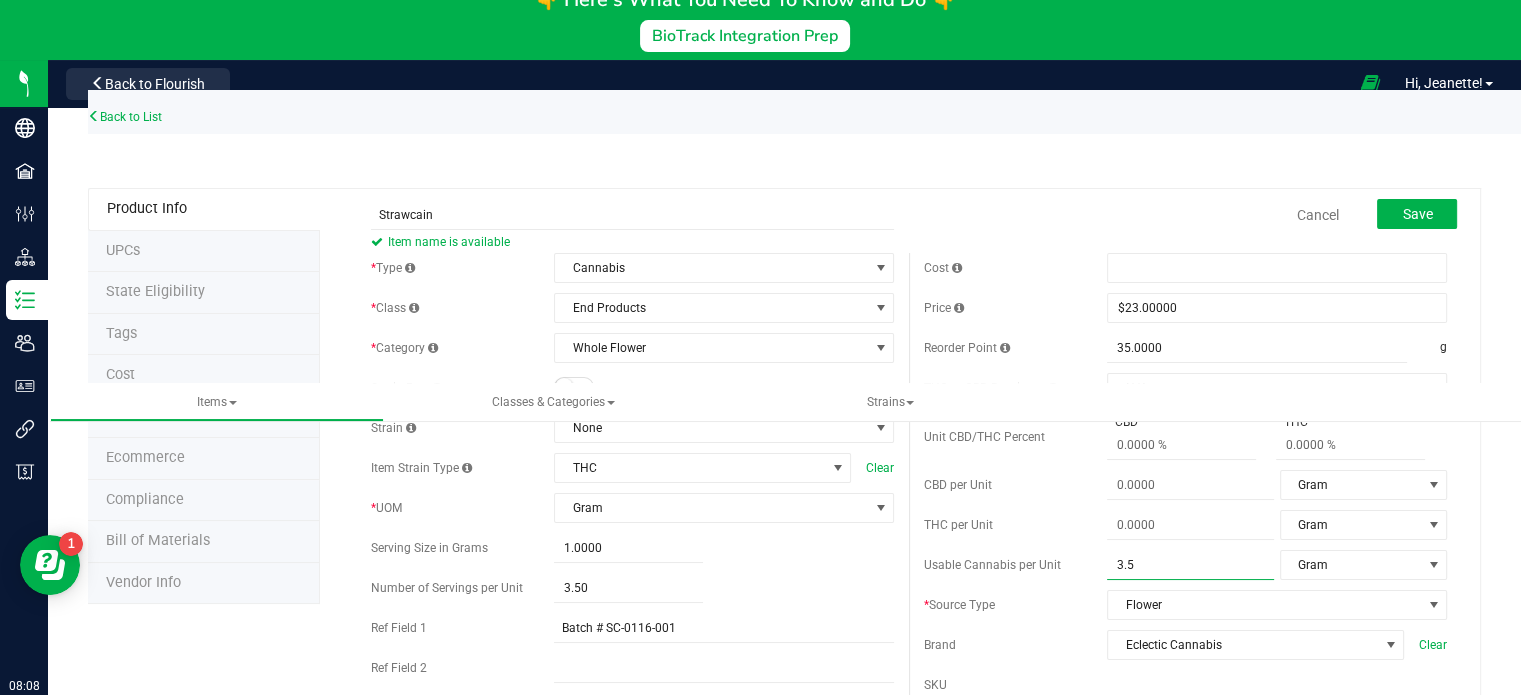 type on "3.5" 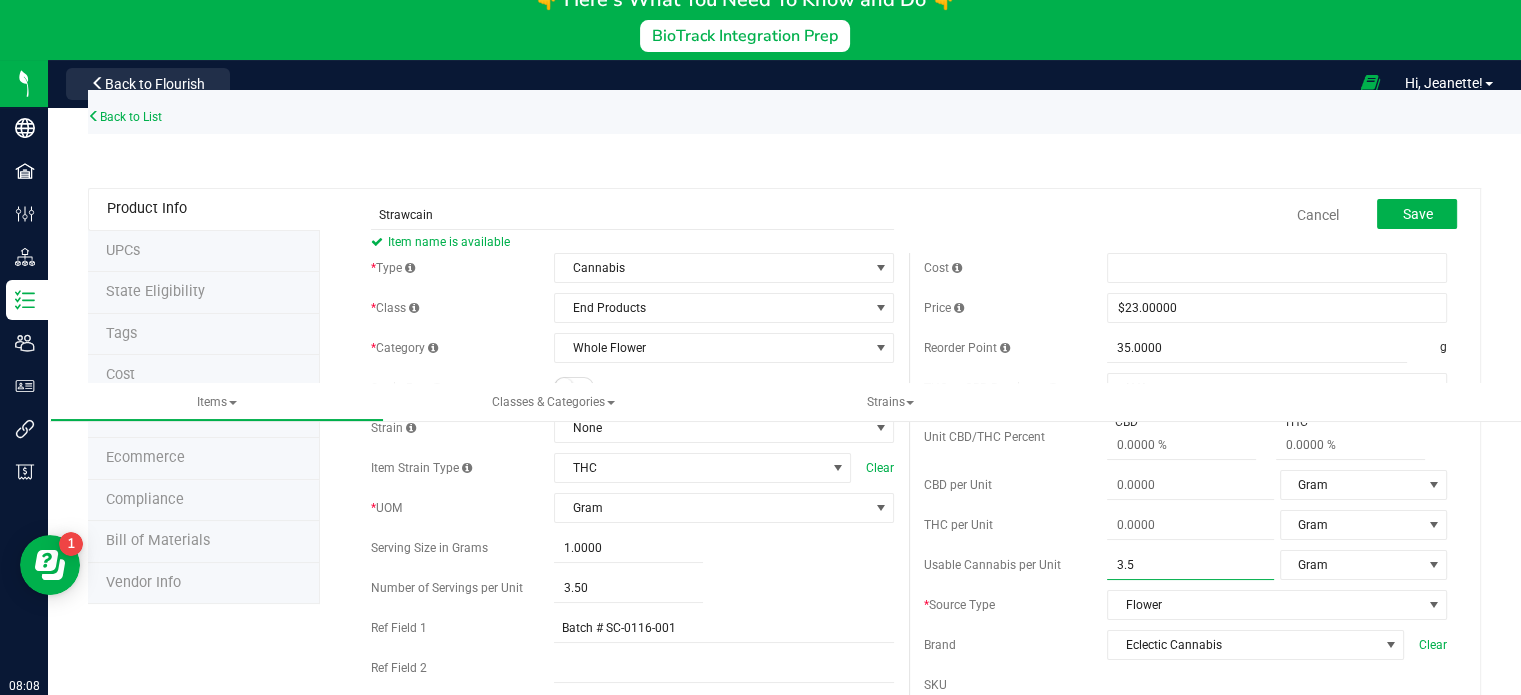 click on "Select Image" at bounding box center (451, 1209) 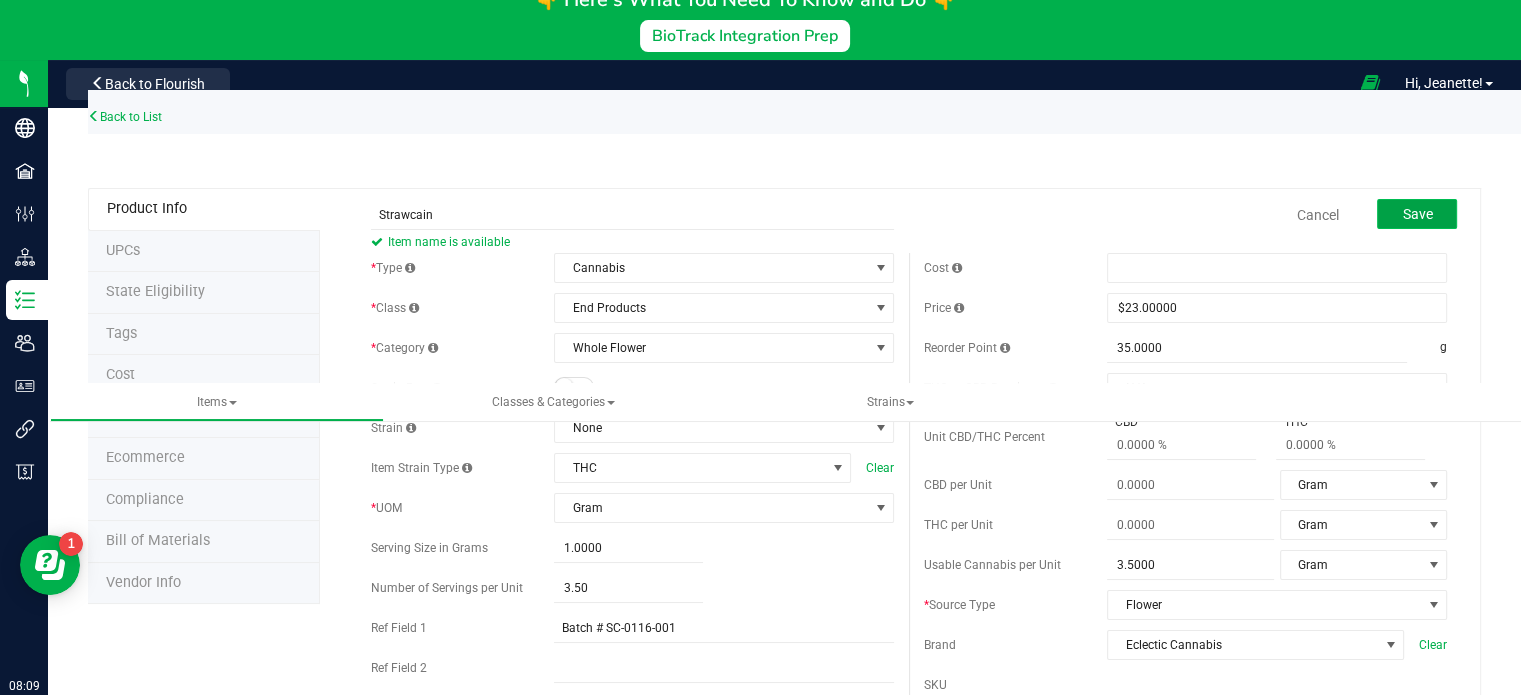 click on "Save" at bounding box center [1417, 214] 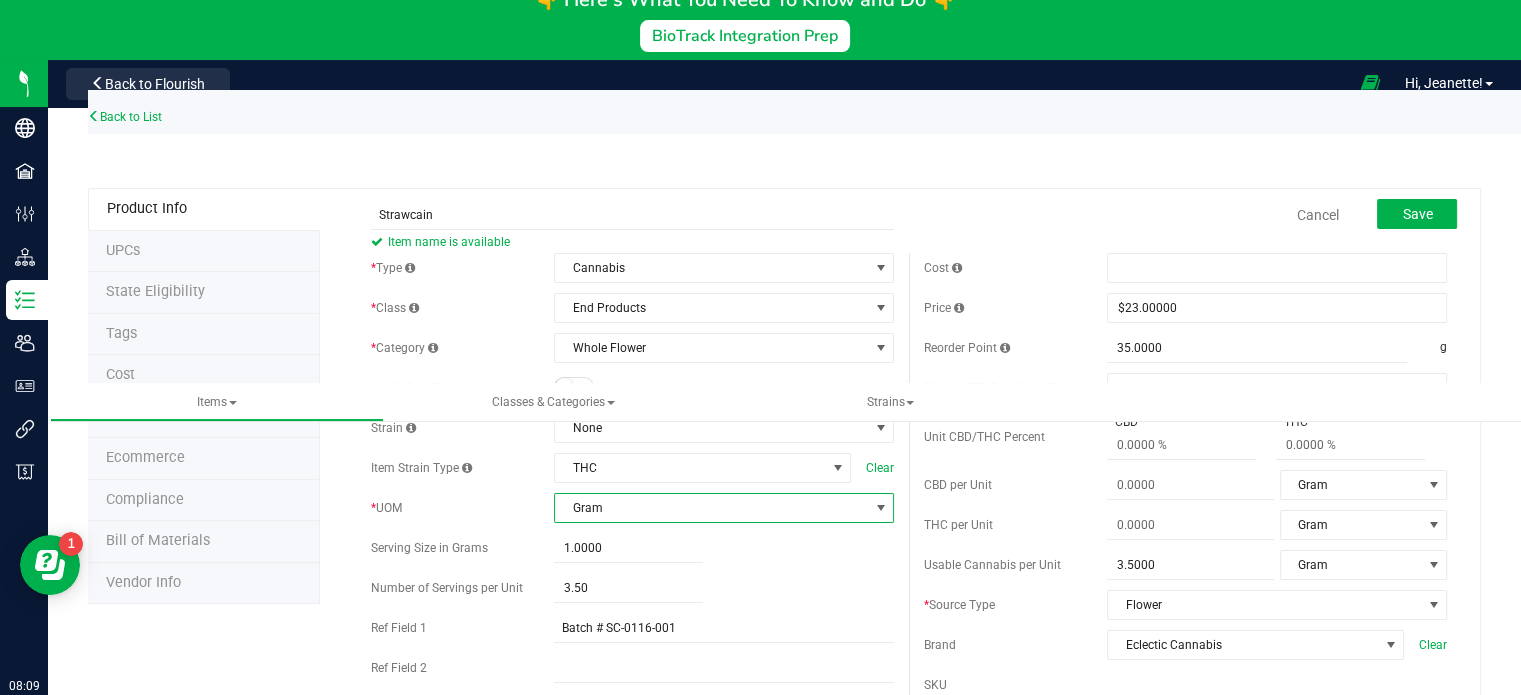 click on "Gram" at bounding box center [711, 508] 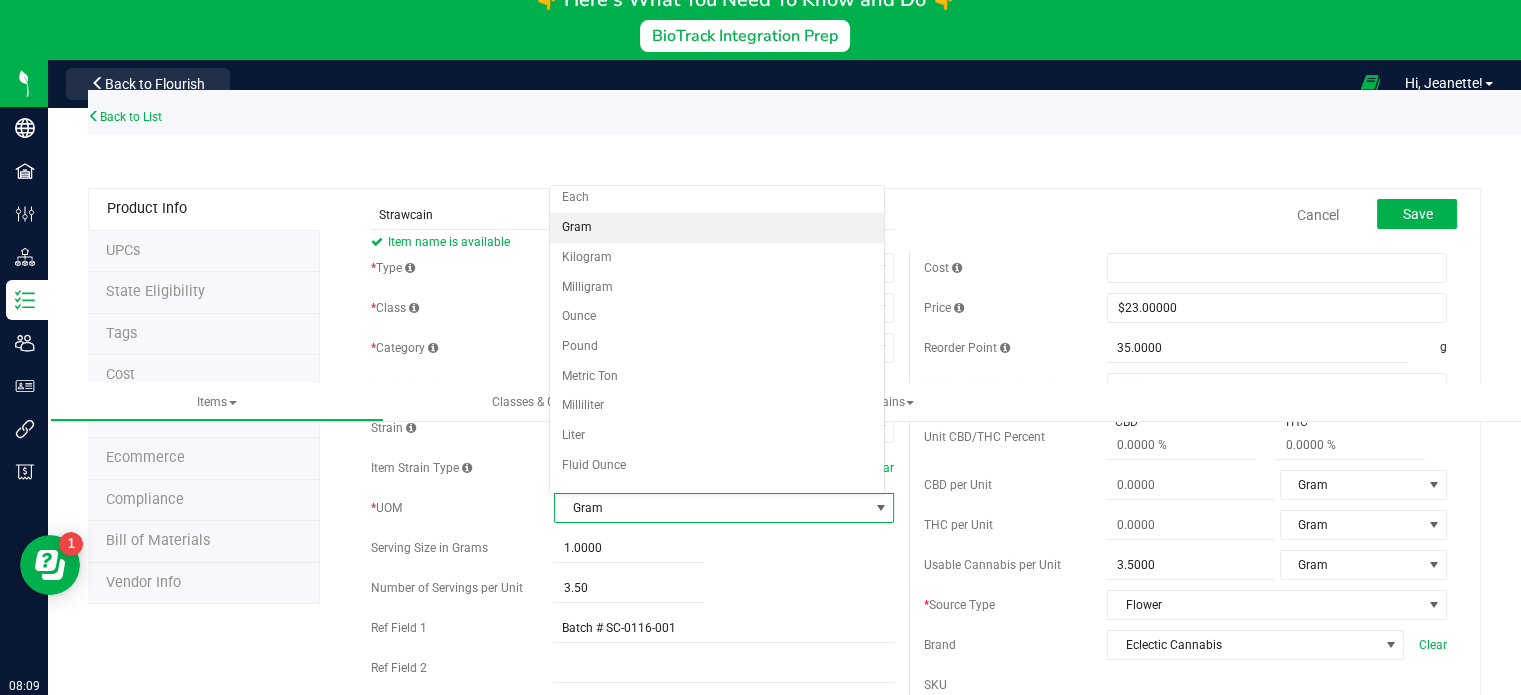 scroll, scrollTop: 0, scrollLeft: 0, axis: both 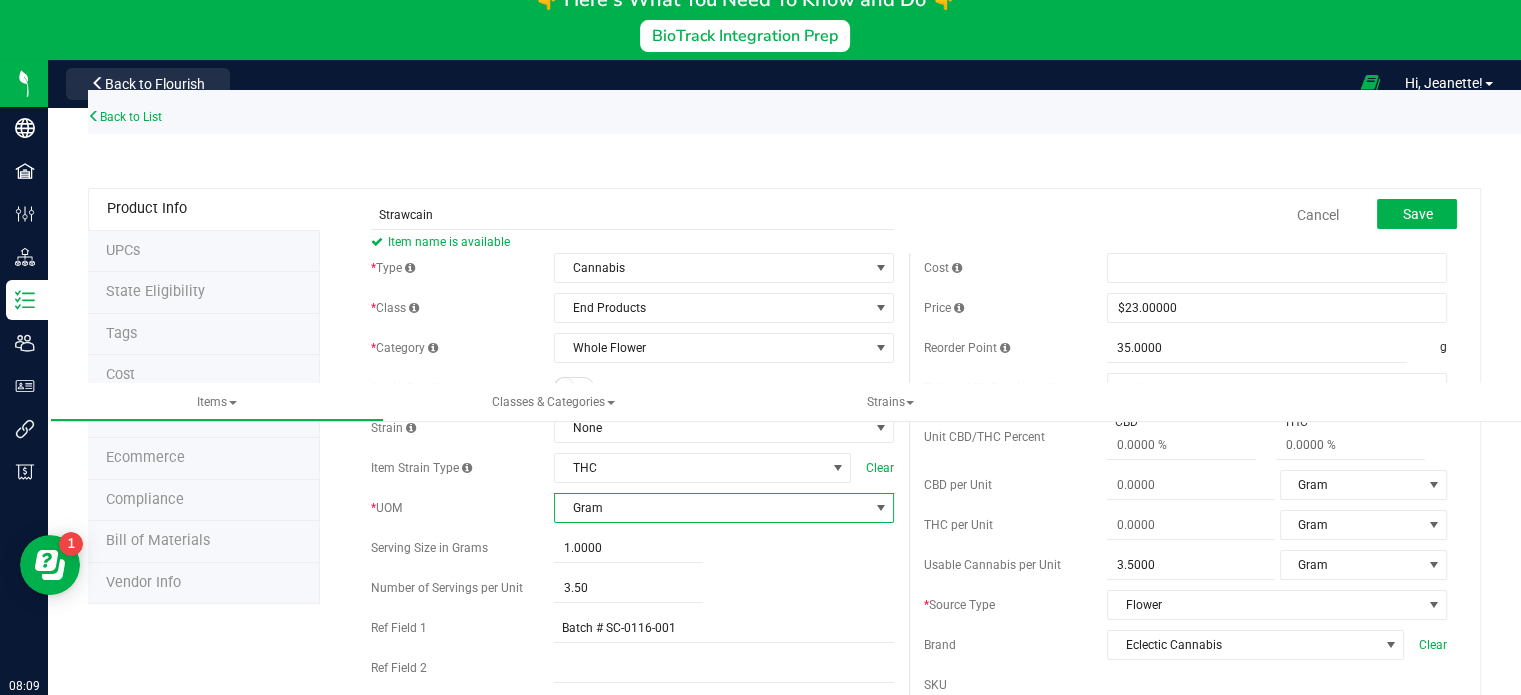 click on "3.50 3.5" at bounding box center (724, 588) 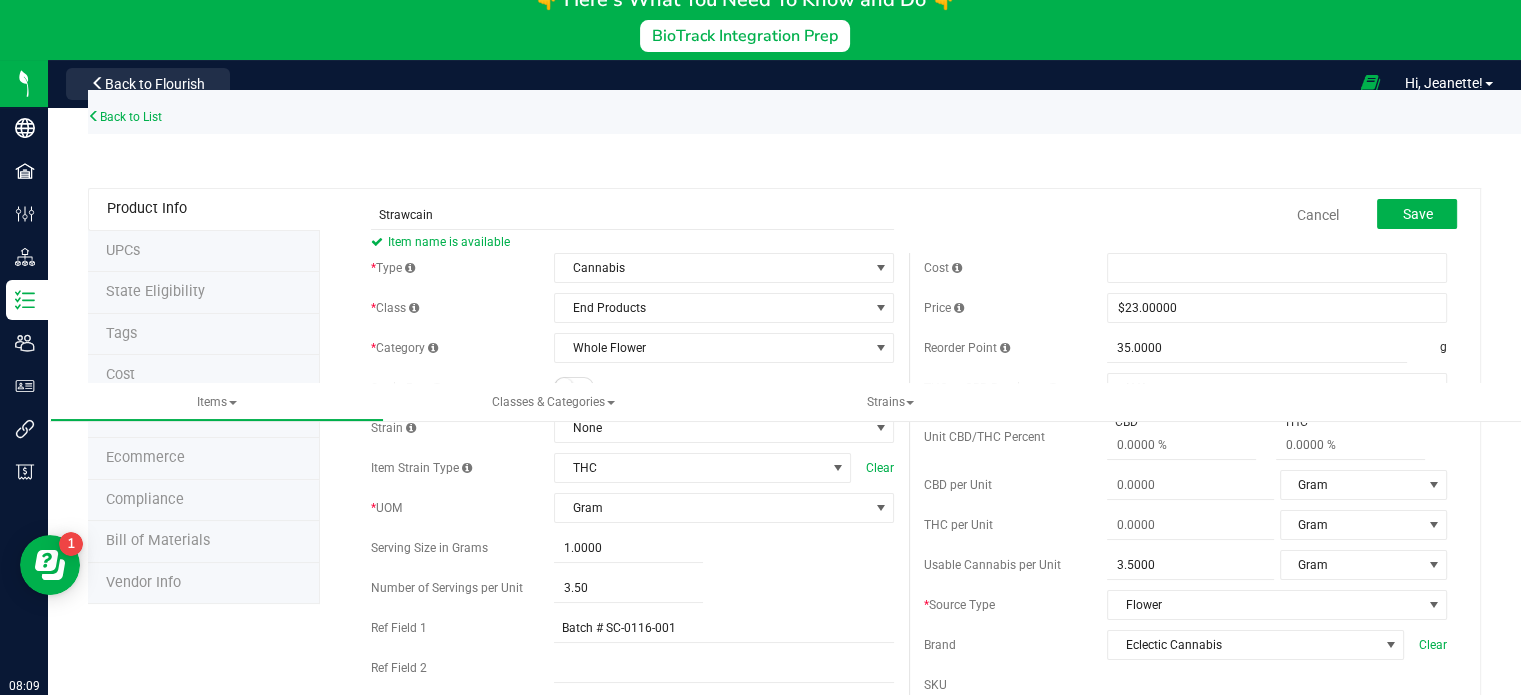 click on "3.50 3.5" at bounding box center (724, 588) 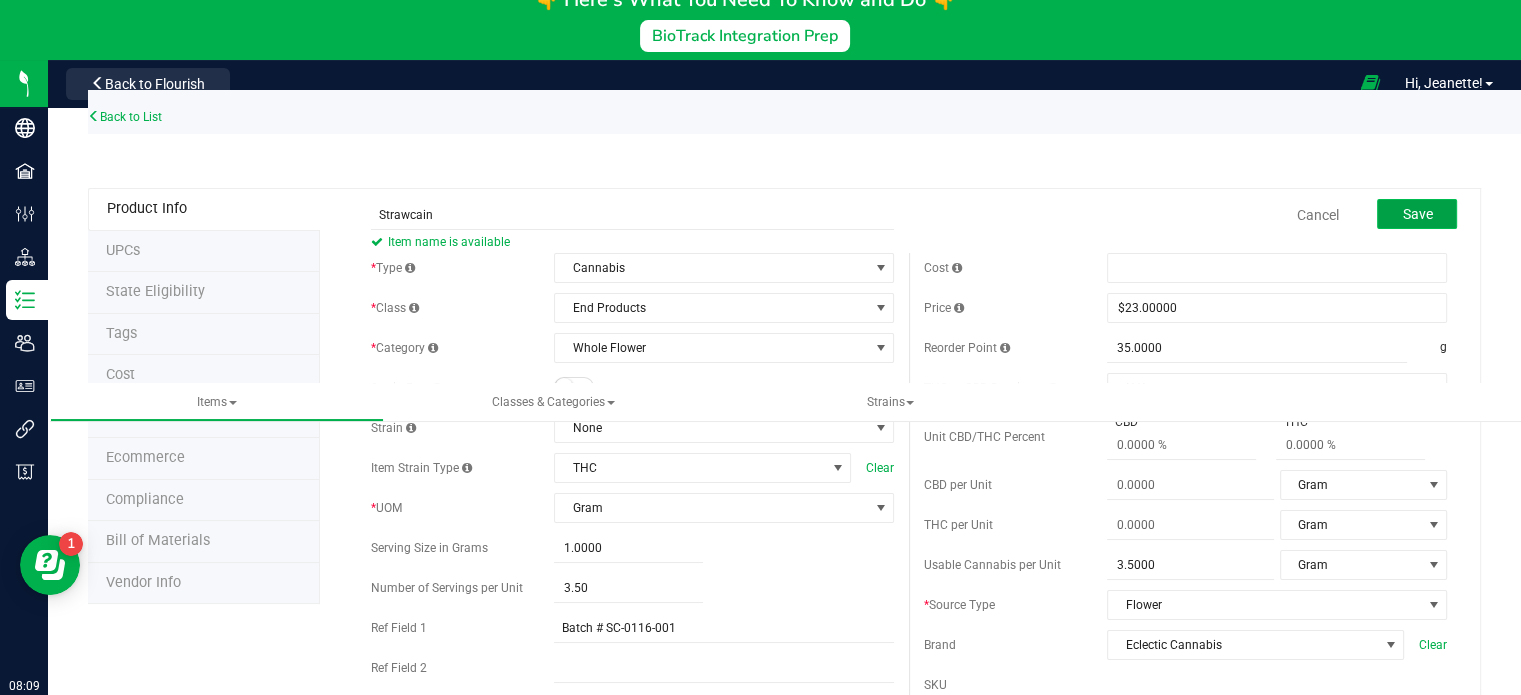 click on "Save" at bounding box center (1417, 214) 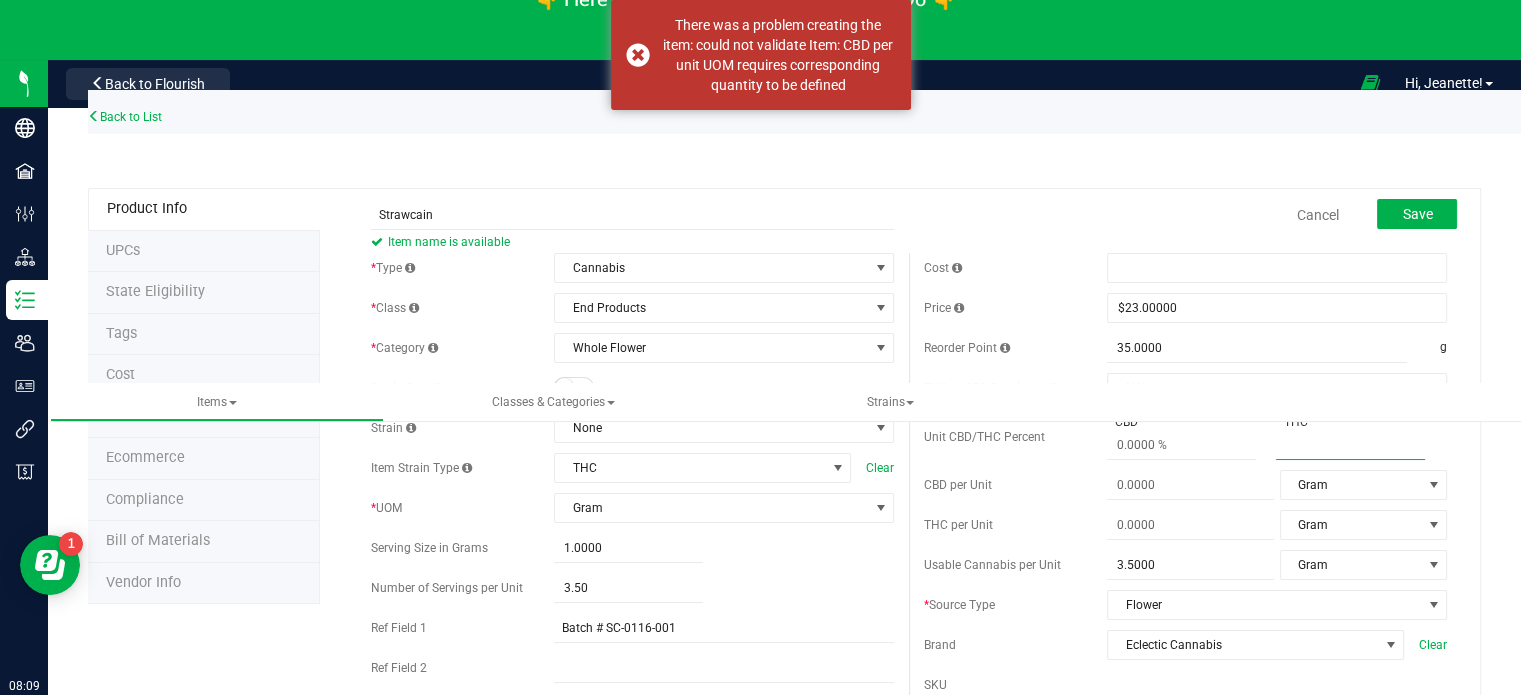 click at bounding box center (1350, 445) 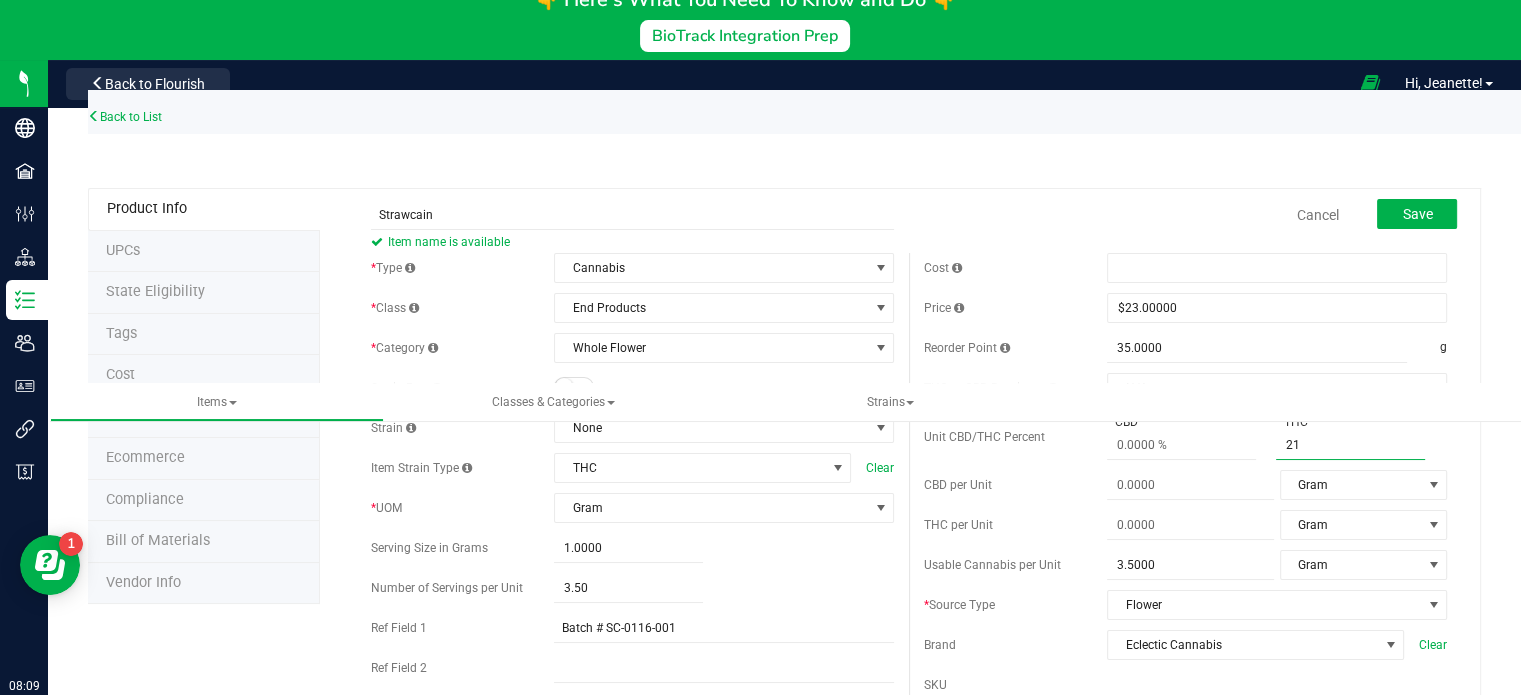 type on "21" 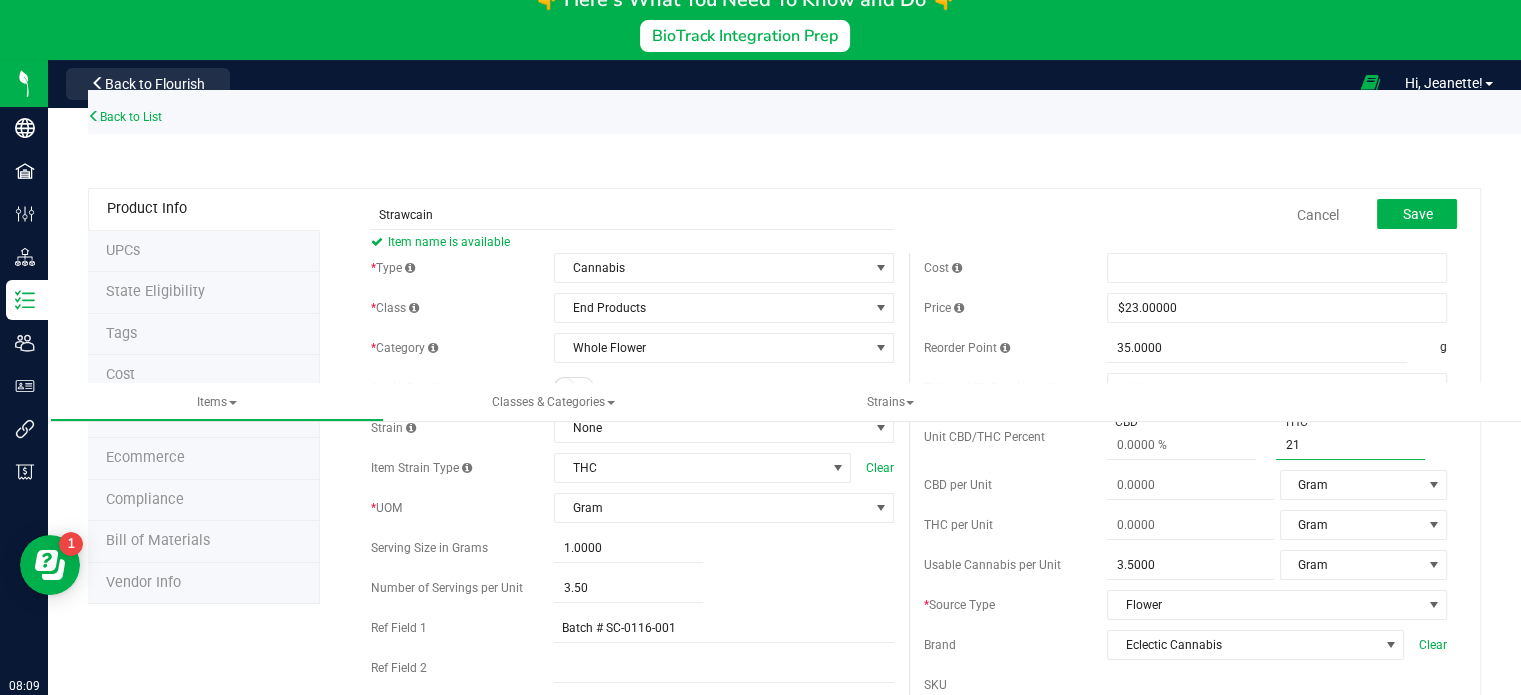 click on "Select Image" at bounding box center (451, 1209) 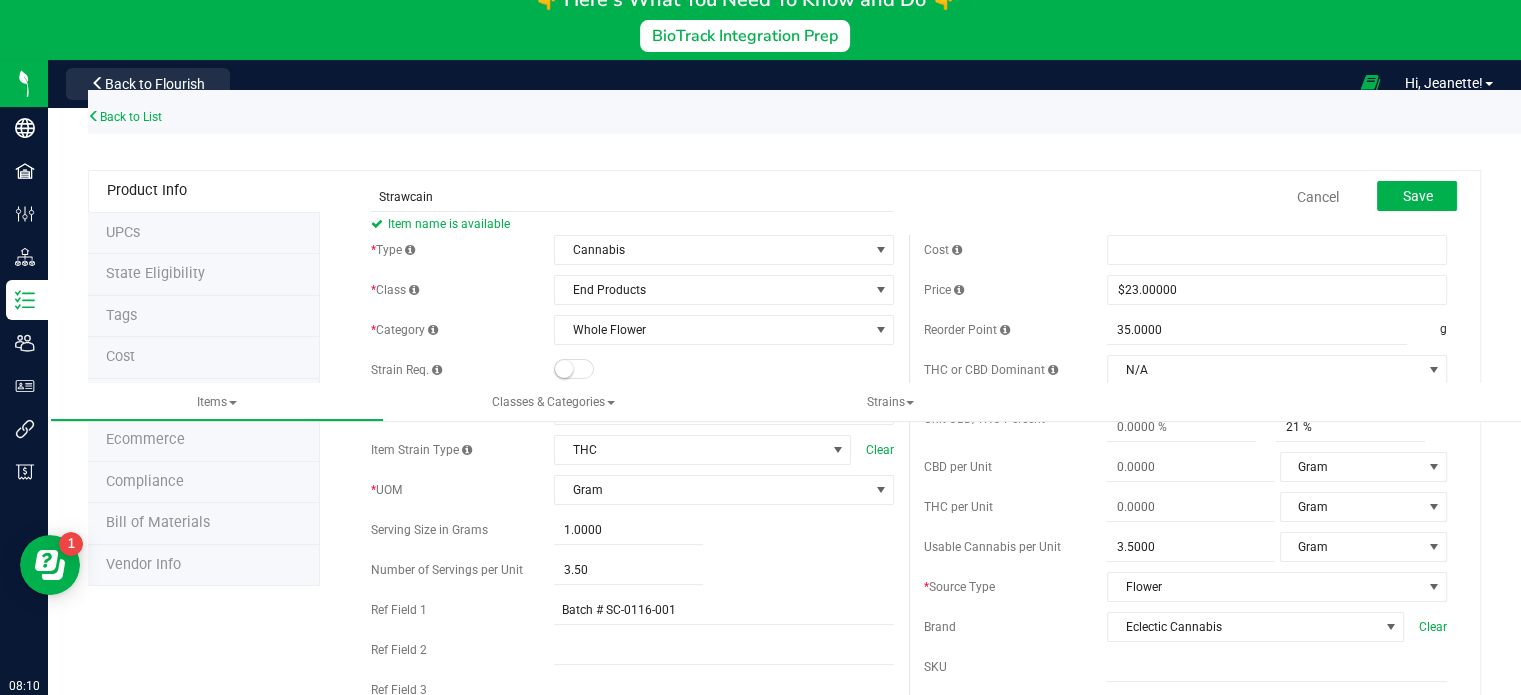scroll, scrollTop: 0, scrollLeft: 0, axis: both 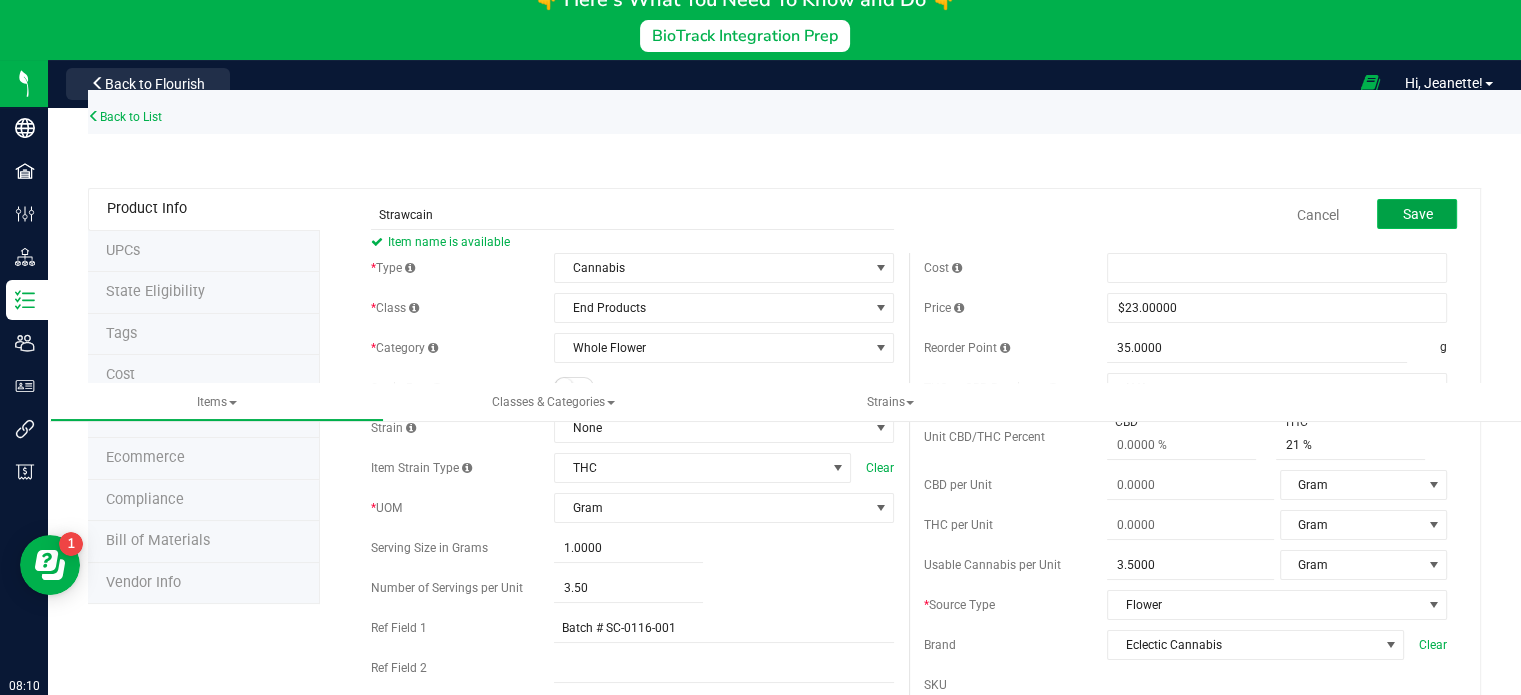 click on "Save" at bounding box center [1417, 214] 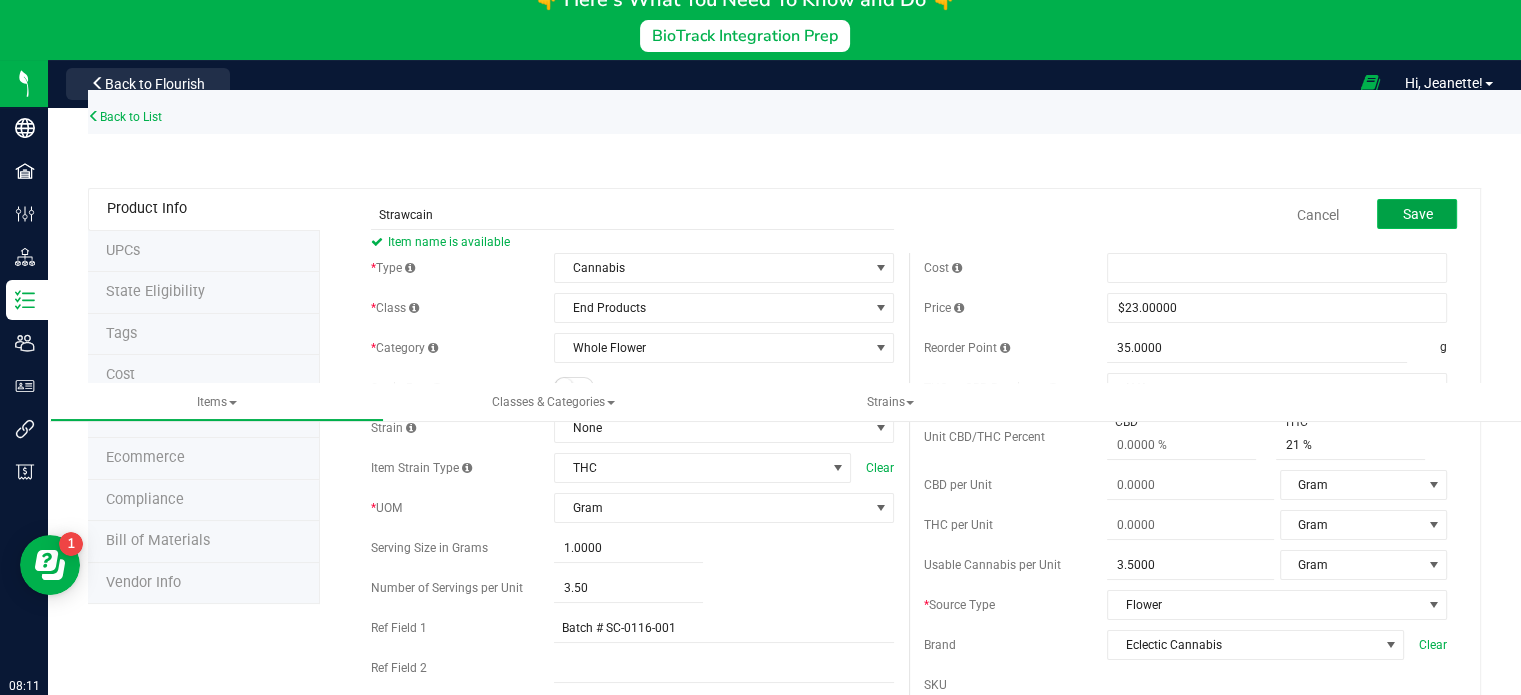 click on "Save" at bounding box center [1417, 214] 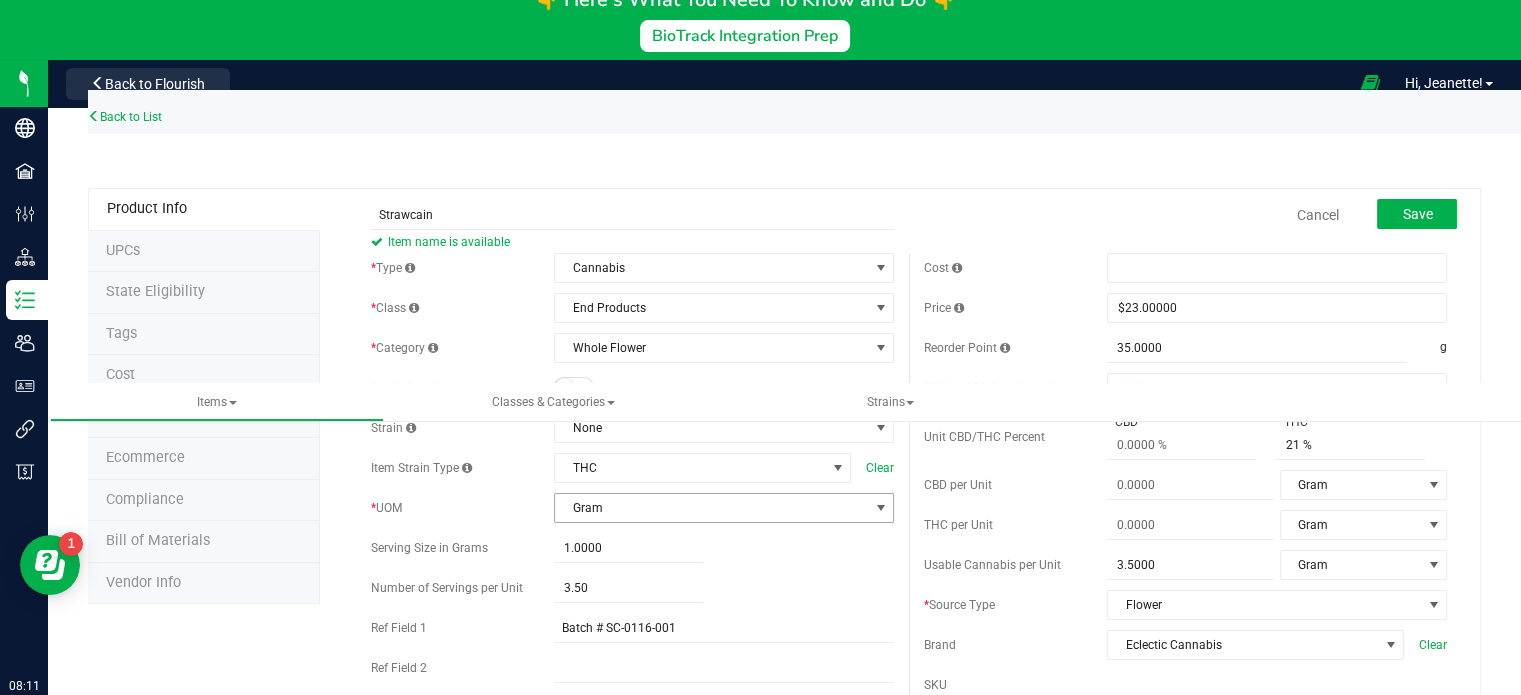 click on "Gram" at bounding box center (711, 508) 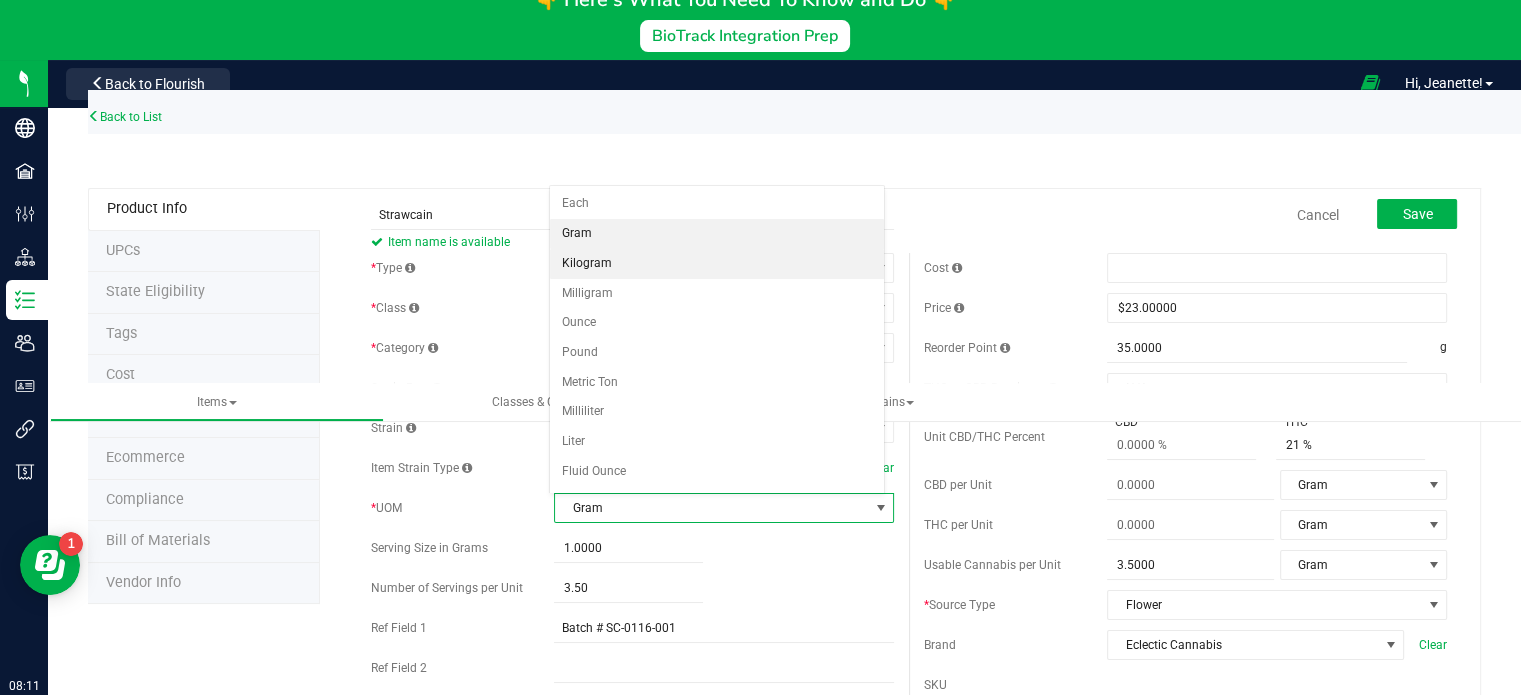 click on "Kilogram" at bounding box center [717, 264] 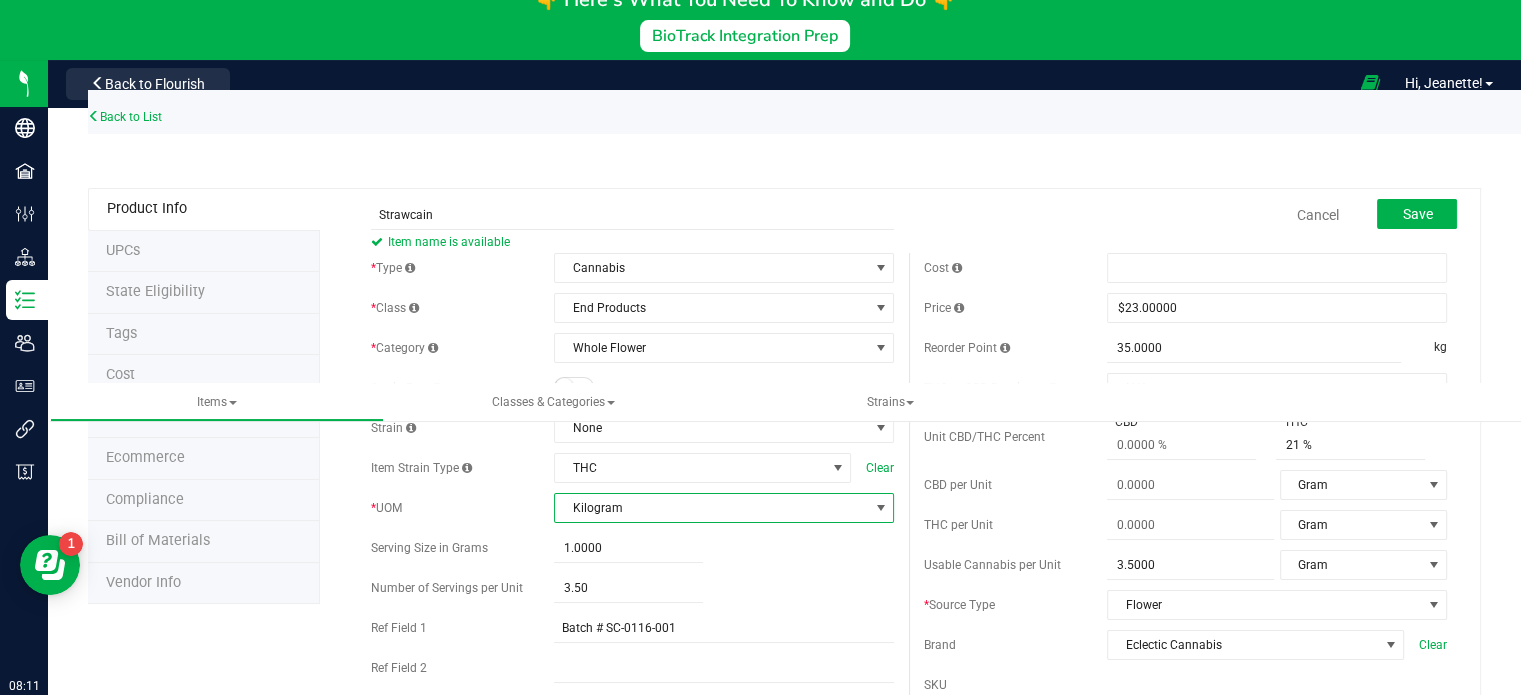 click on "Kilogram" at bounding box center [711, 508] 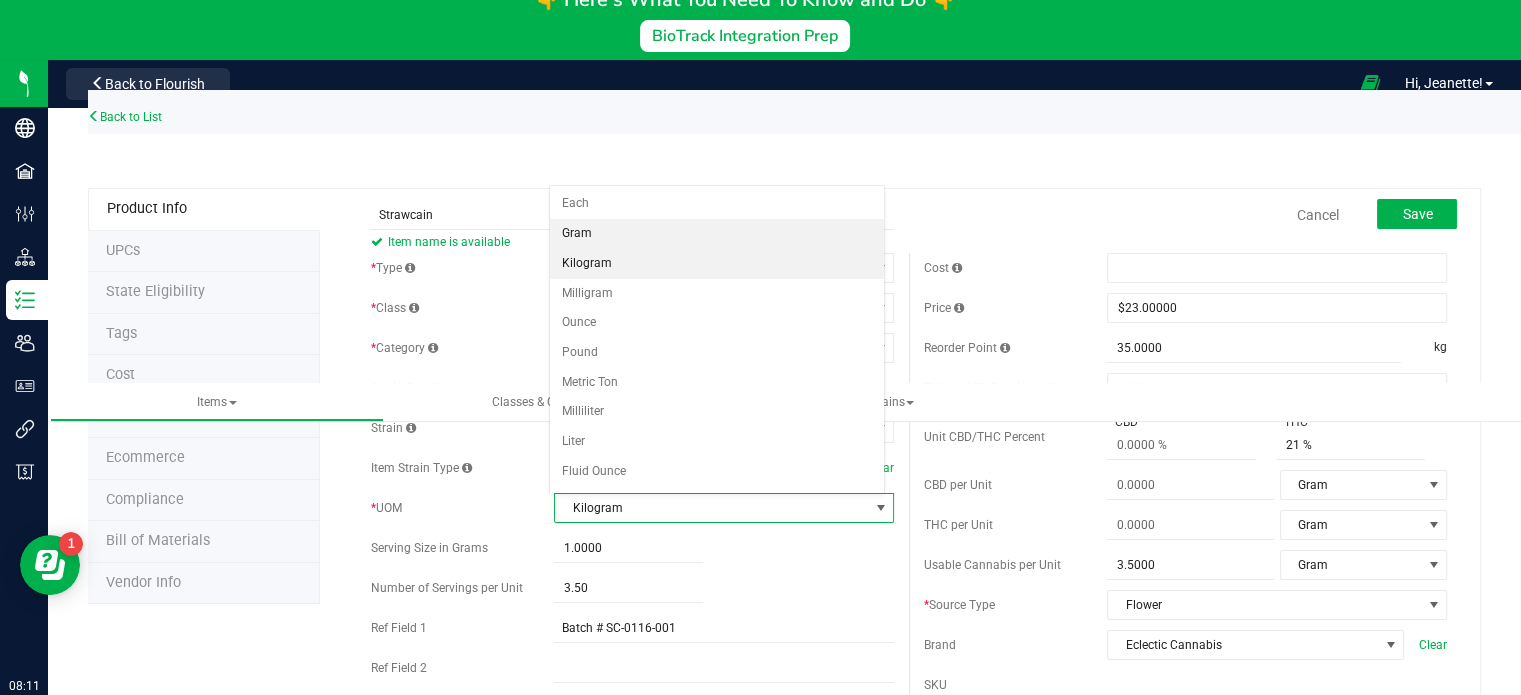 click on "Gram" at bounding box center (717, 234) 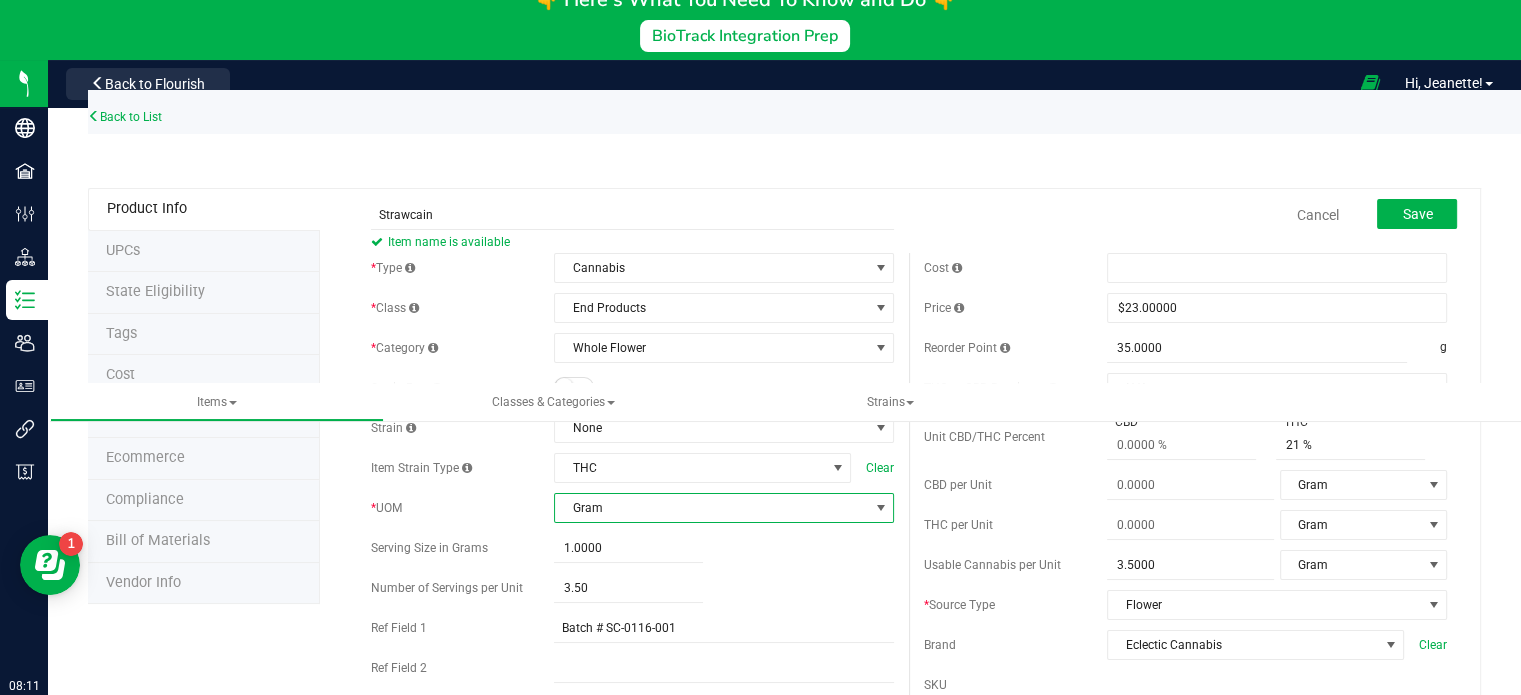 click on "Cancel
Save" at bounding box center (1185, 215) 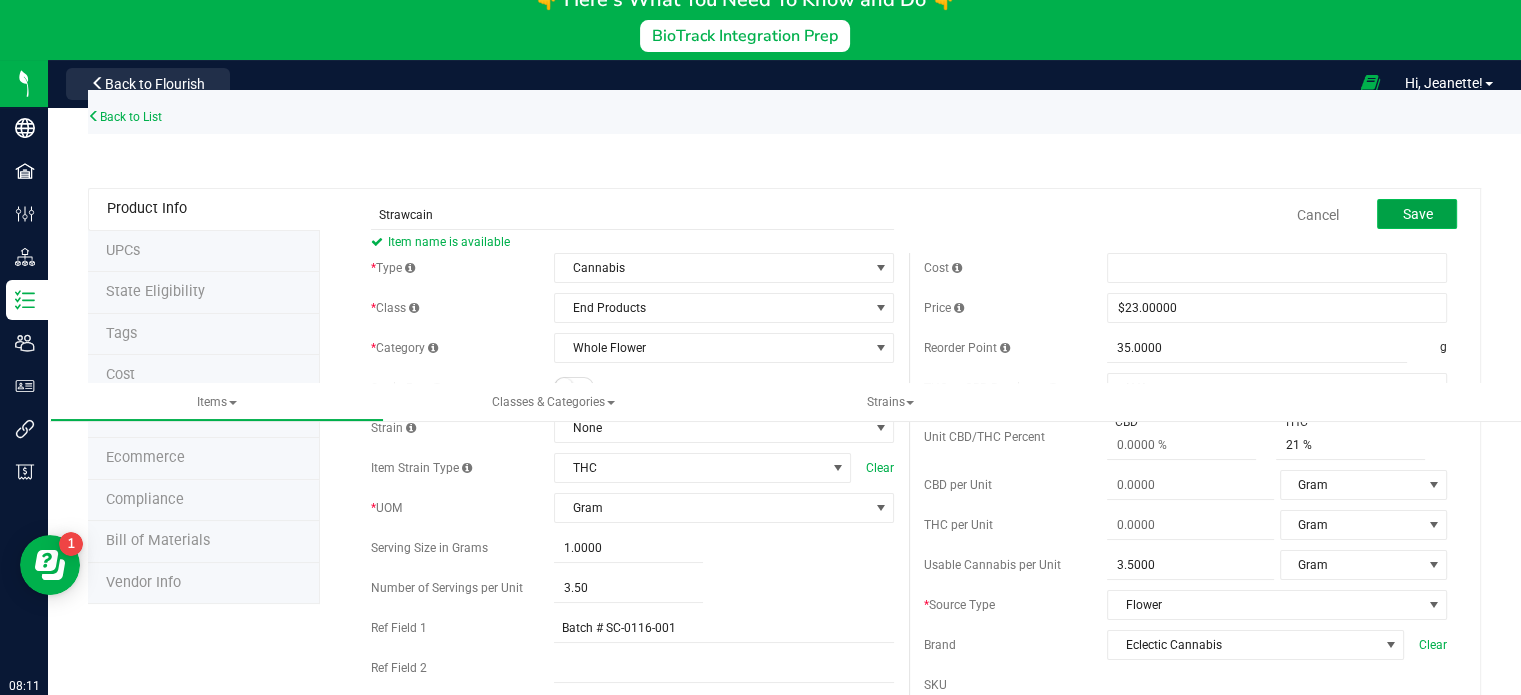 click on "Save" at bounding box center [1417, 214] 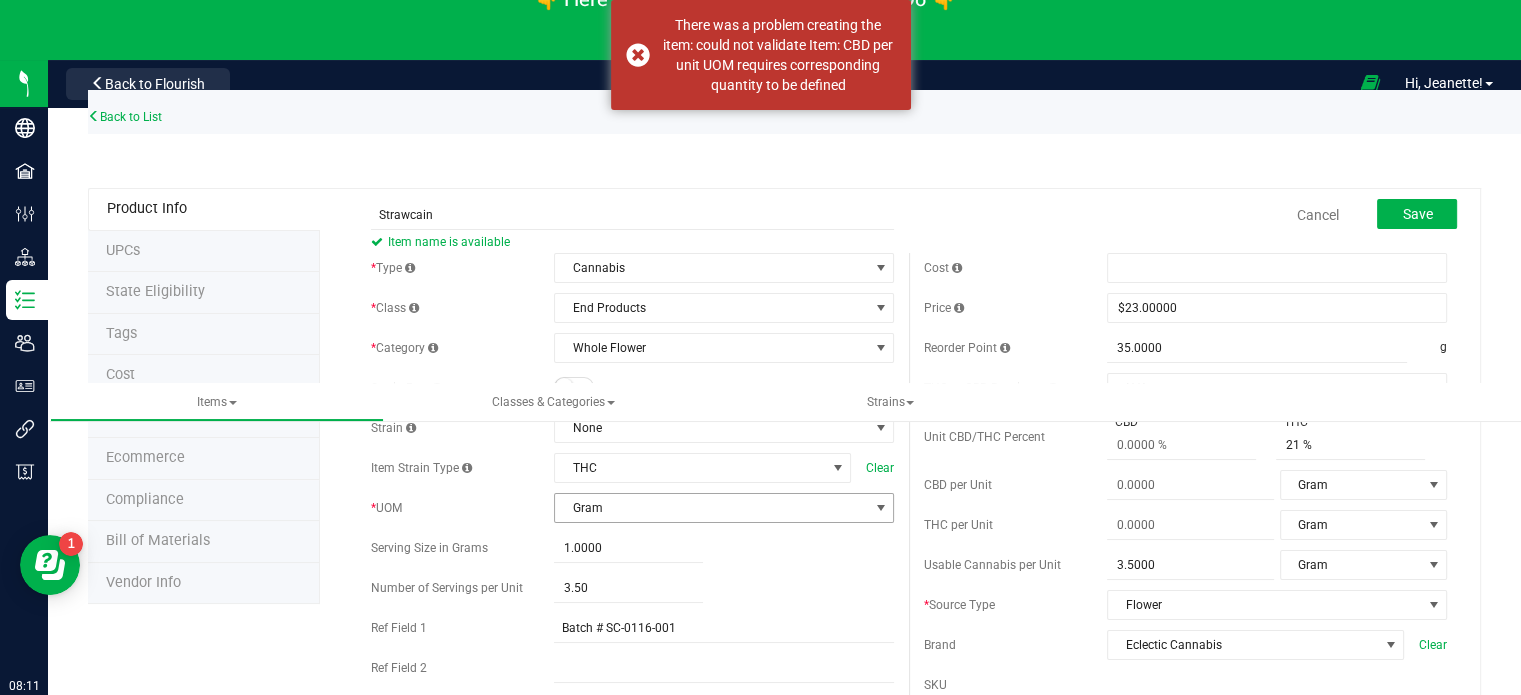 click on "Gram" at bounding box center [711, 508] 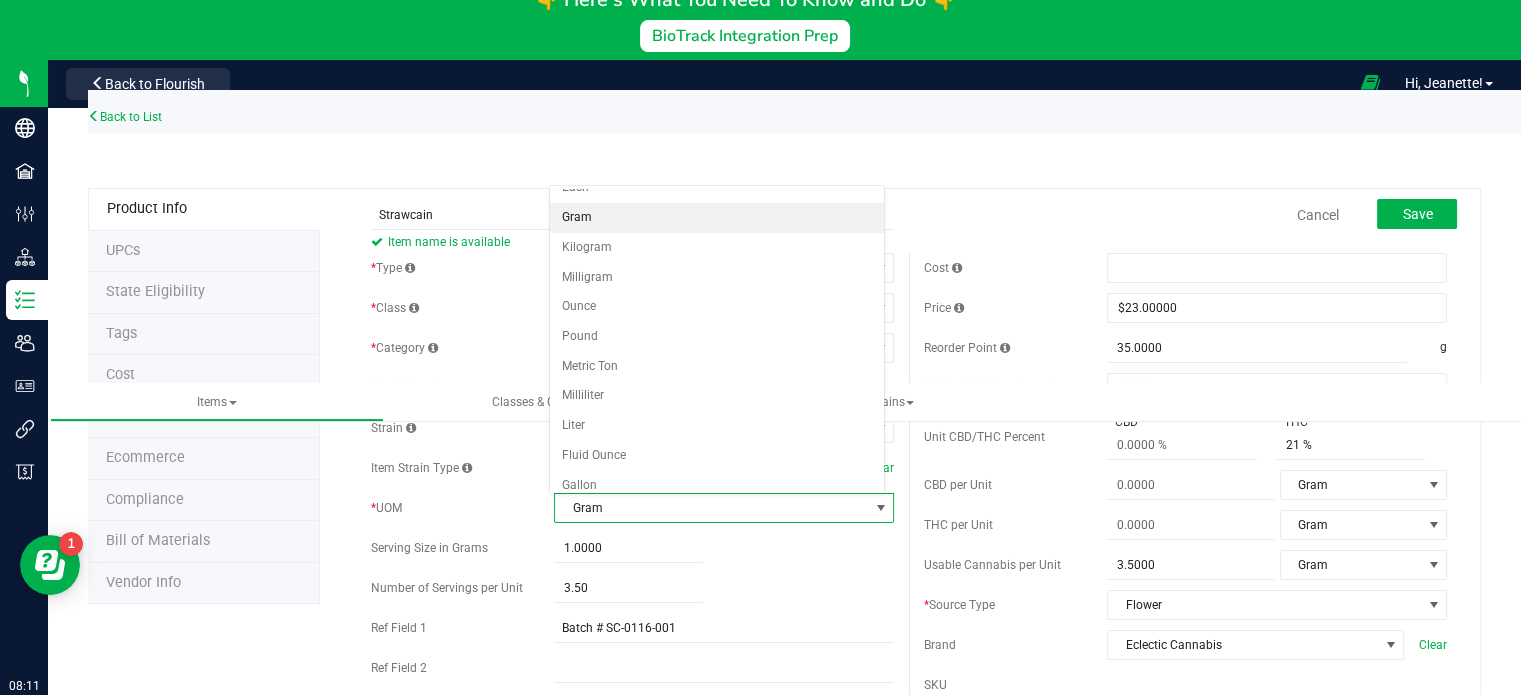 scroll, scrollTop: 24, scrollLeft: 0, axis: vertical 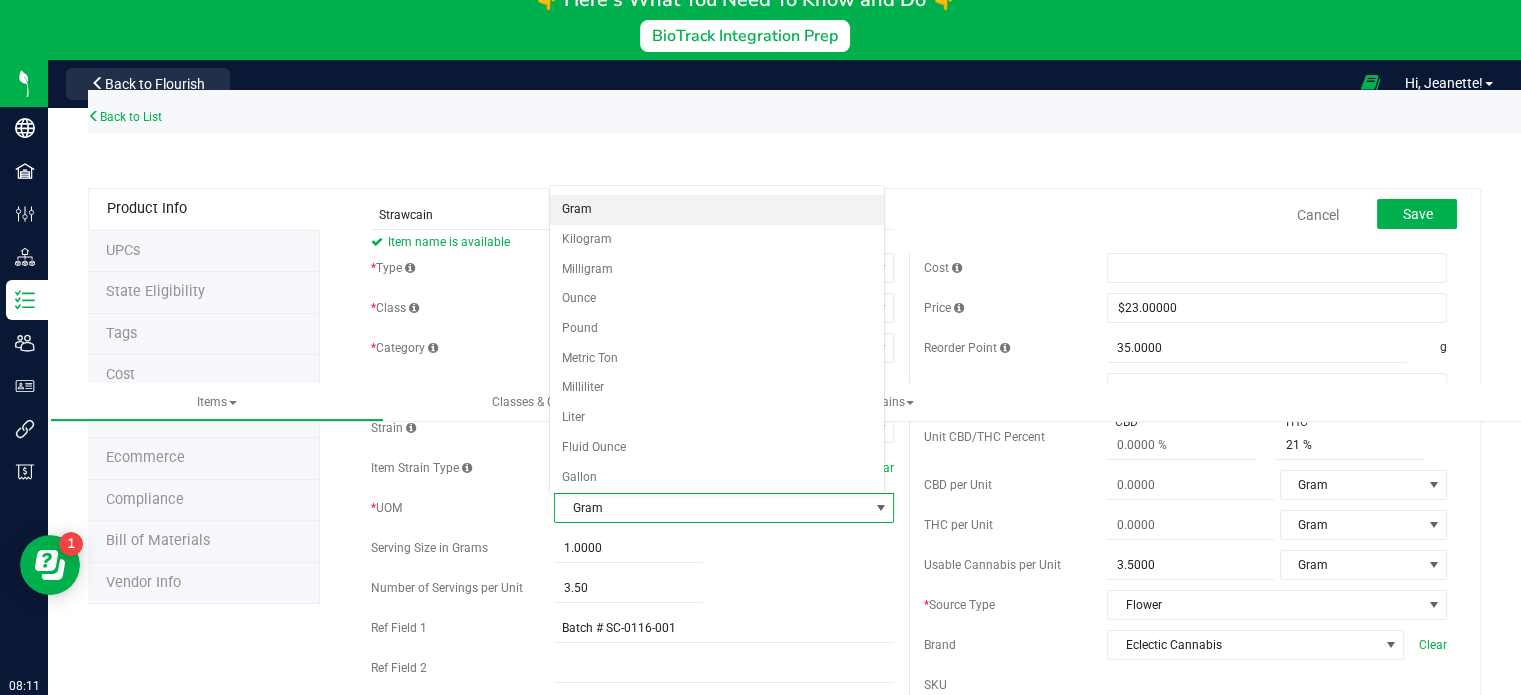 click on "Gram" at bounding box center (711, 508) 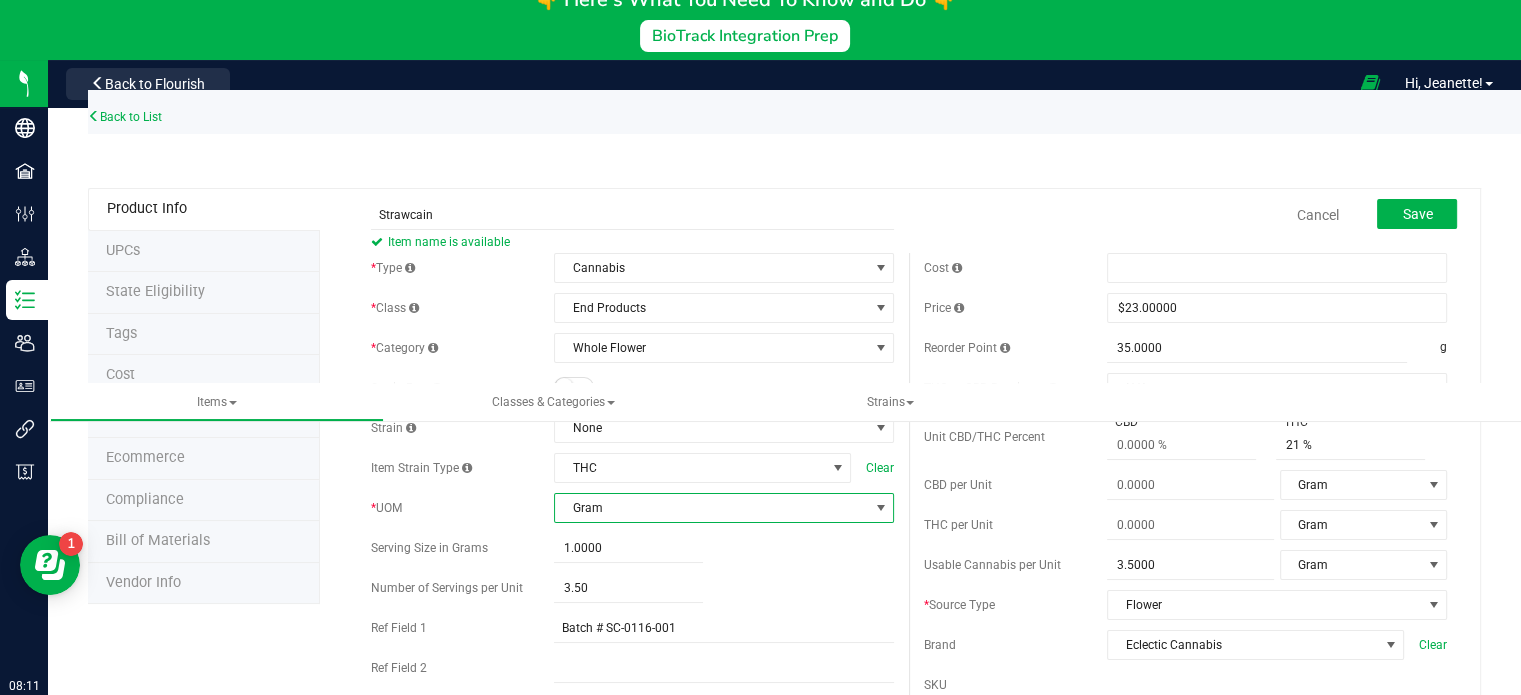 click on "Gram" at bounding box center (711, 508) 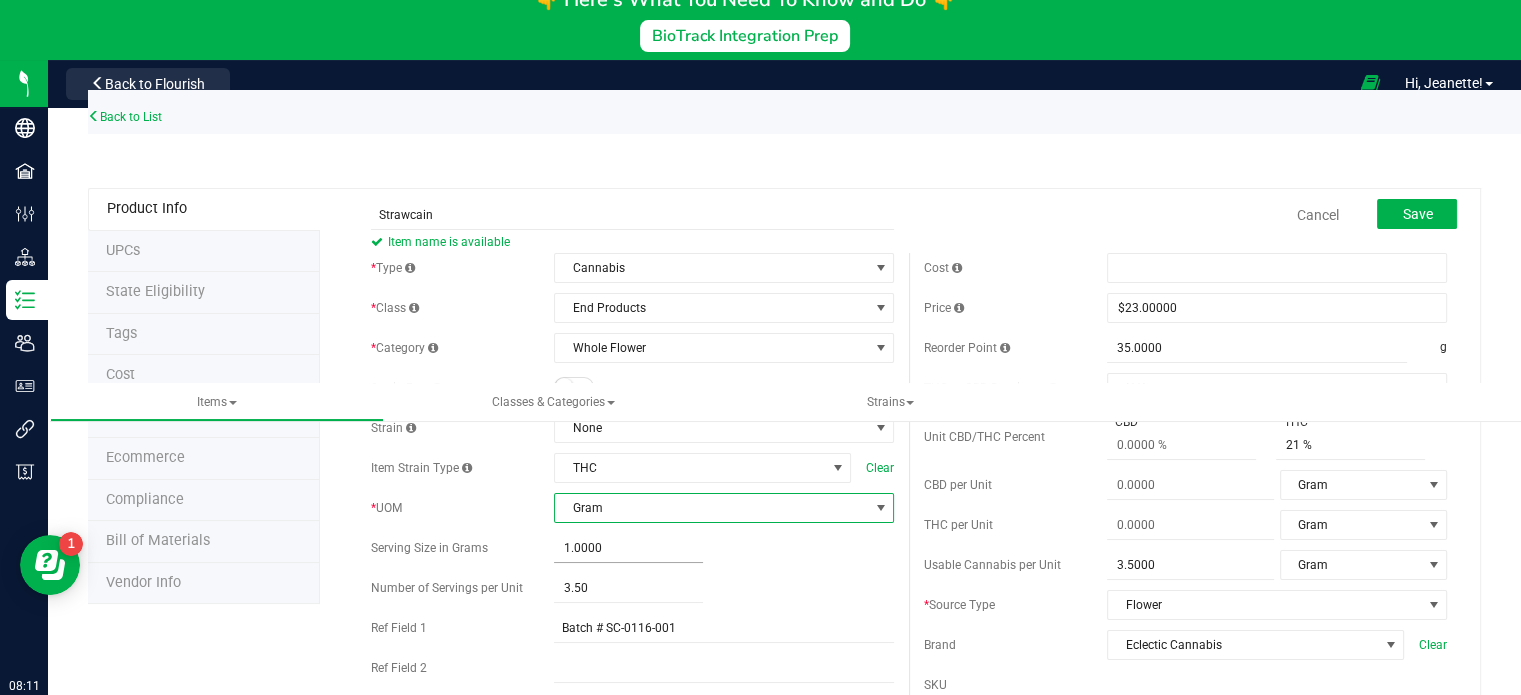 click on "1.0000 1" at bounding box center [628, 548] 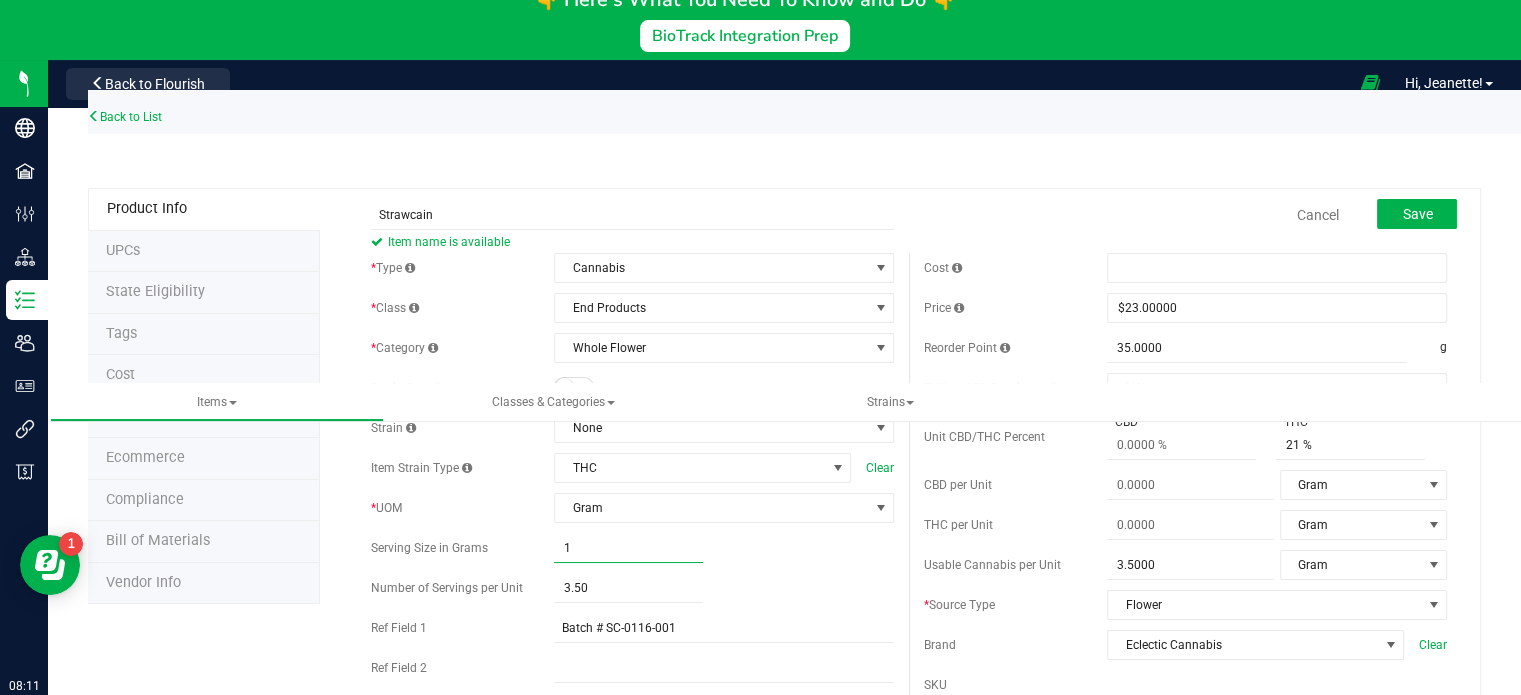 click on "Select Image" at bounding box center [451, 1209] 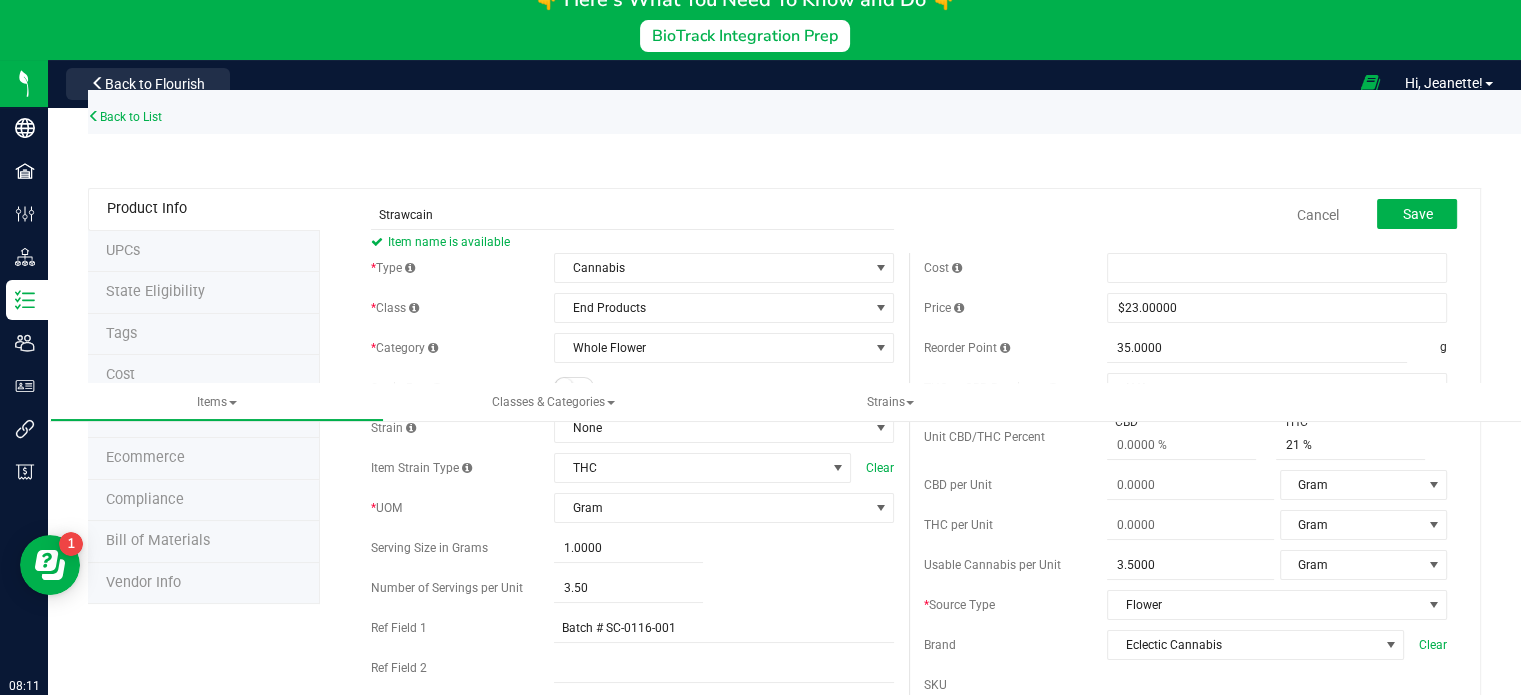 click on "Cancel
Save" at bounding box center [1185, 215] 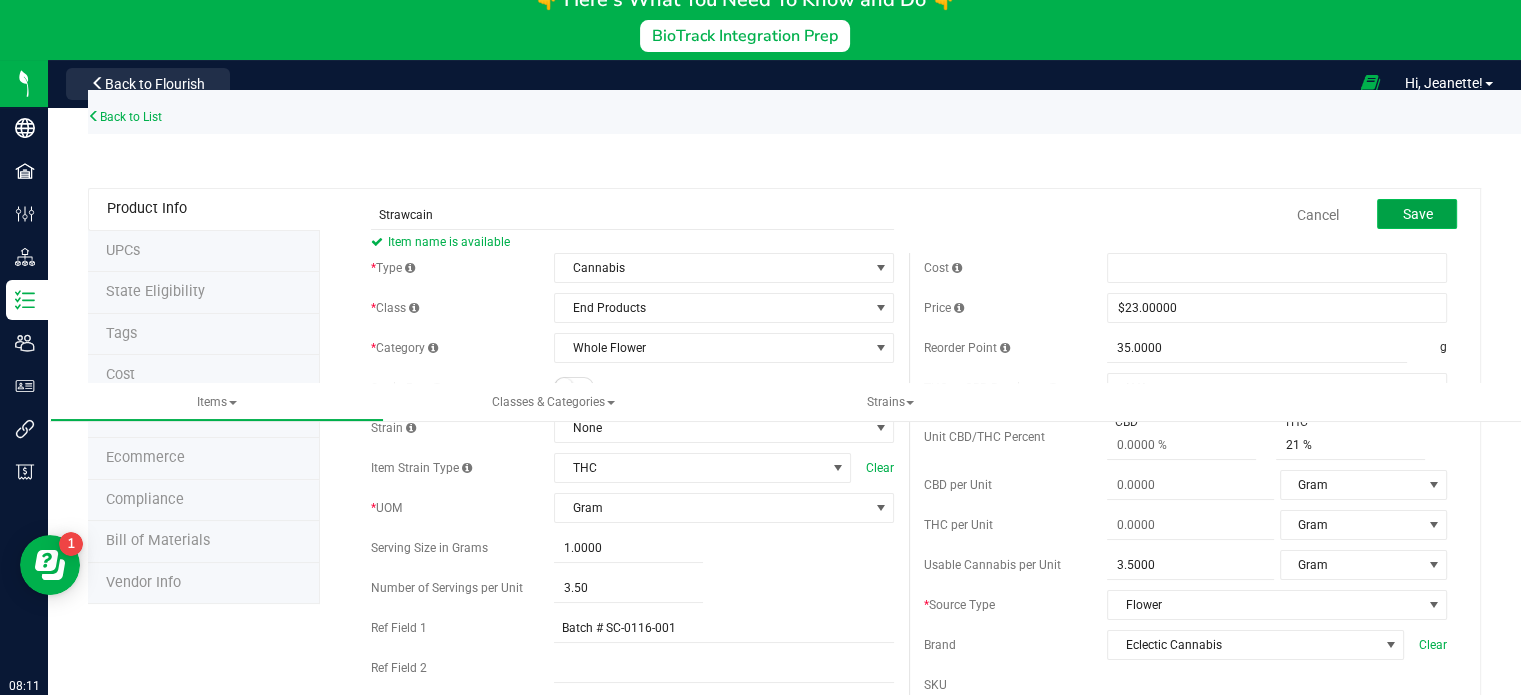 click on "Save" at bounding box center (1417, 214) 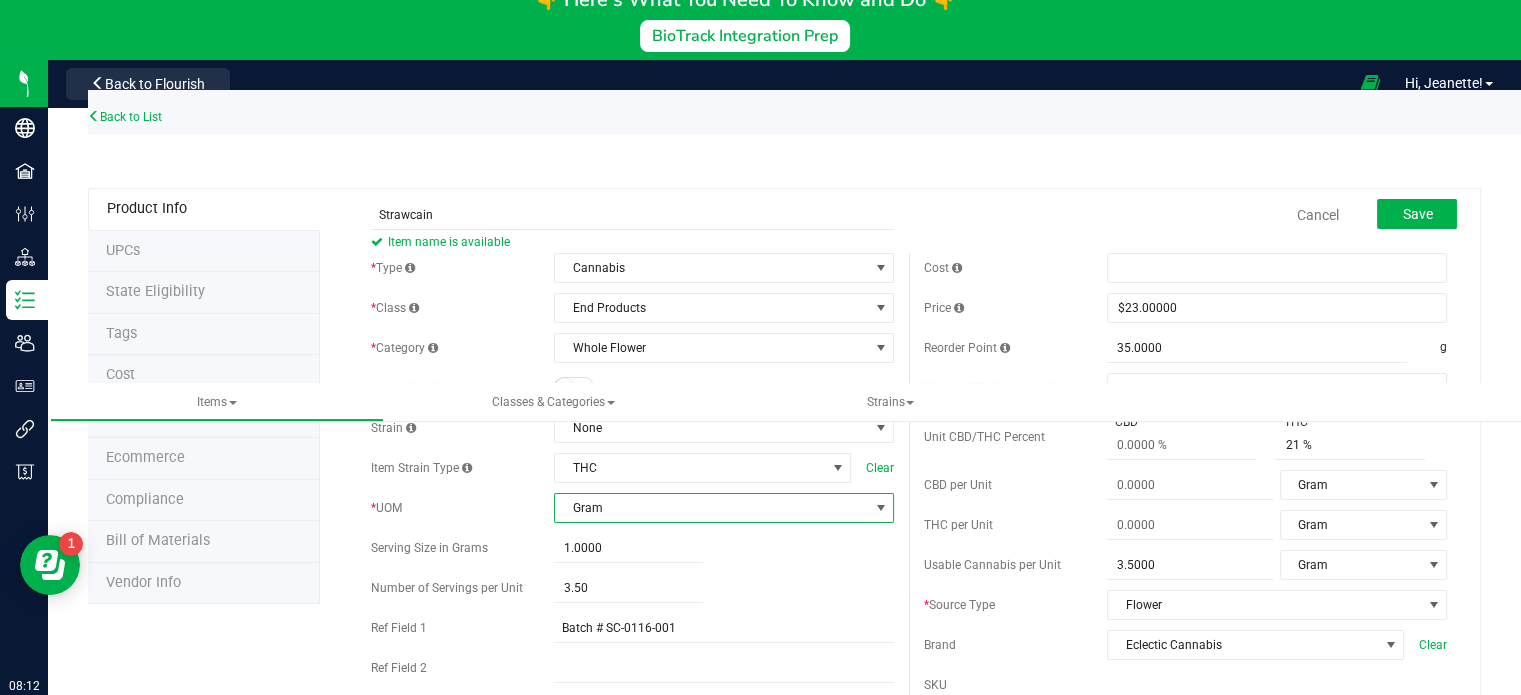 click on "Gram" at bounding box center [711, 508] 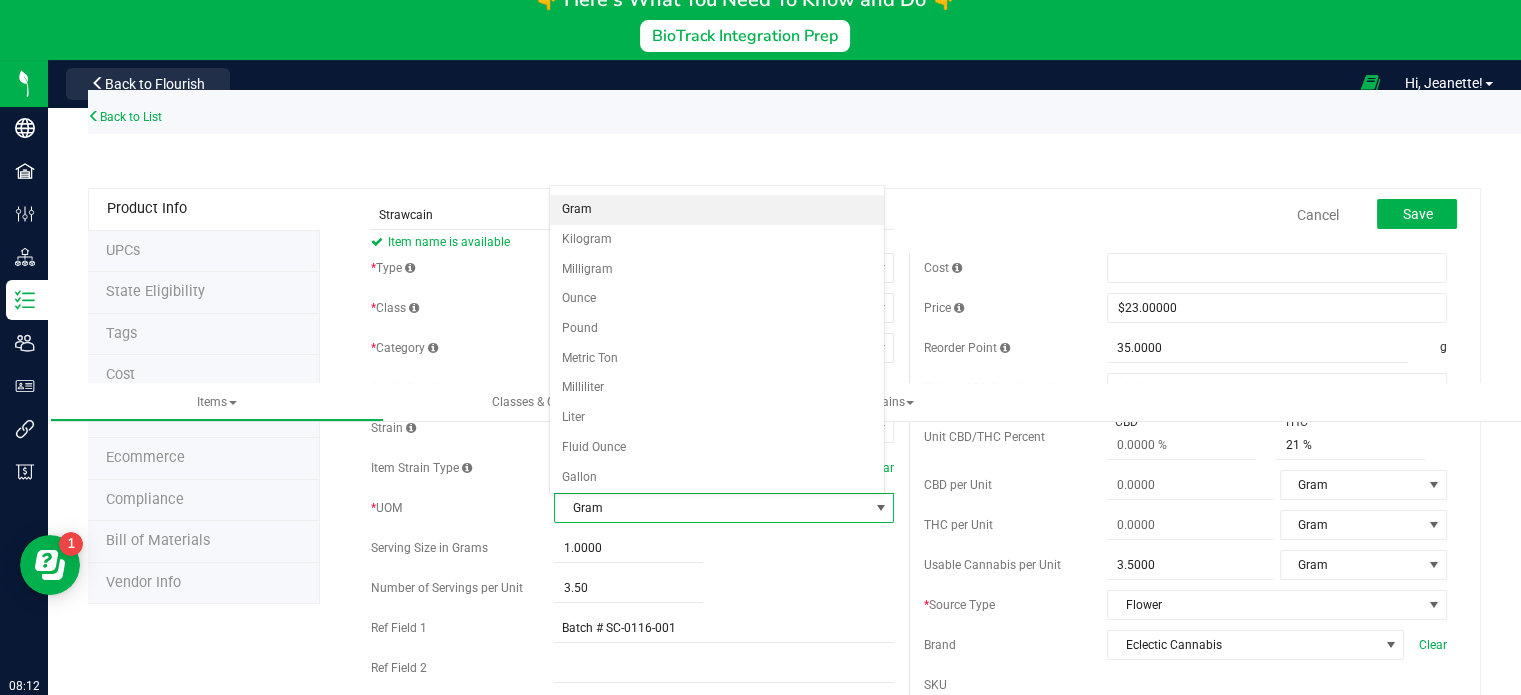 click on "Gram" at bounding box center (711, 508) 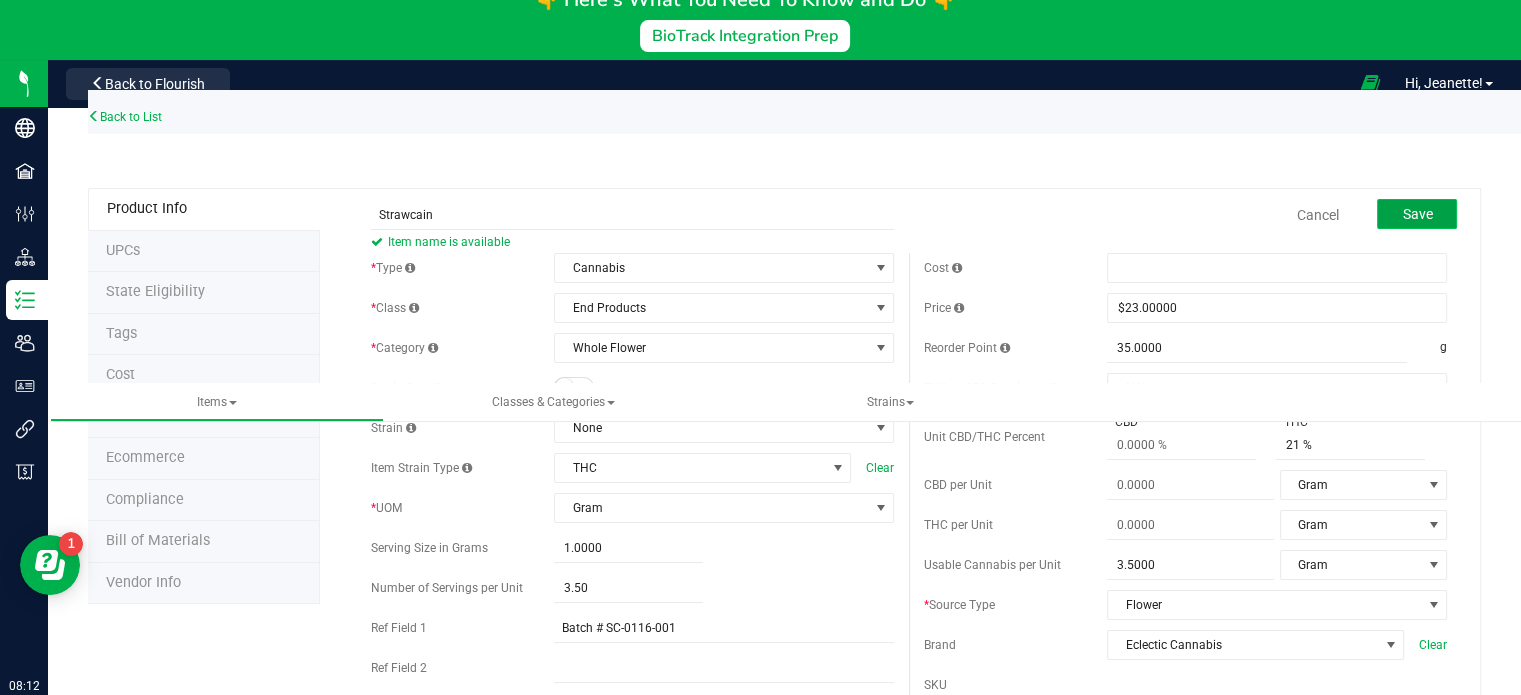 click on "Save" at bounding box center (1417, 214) 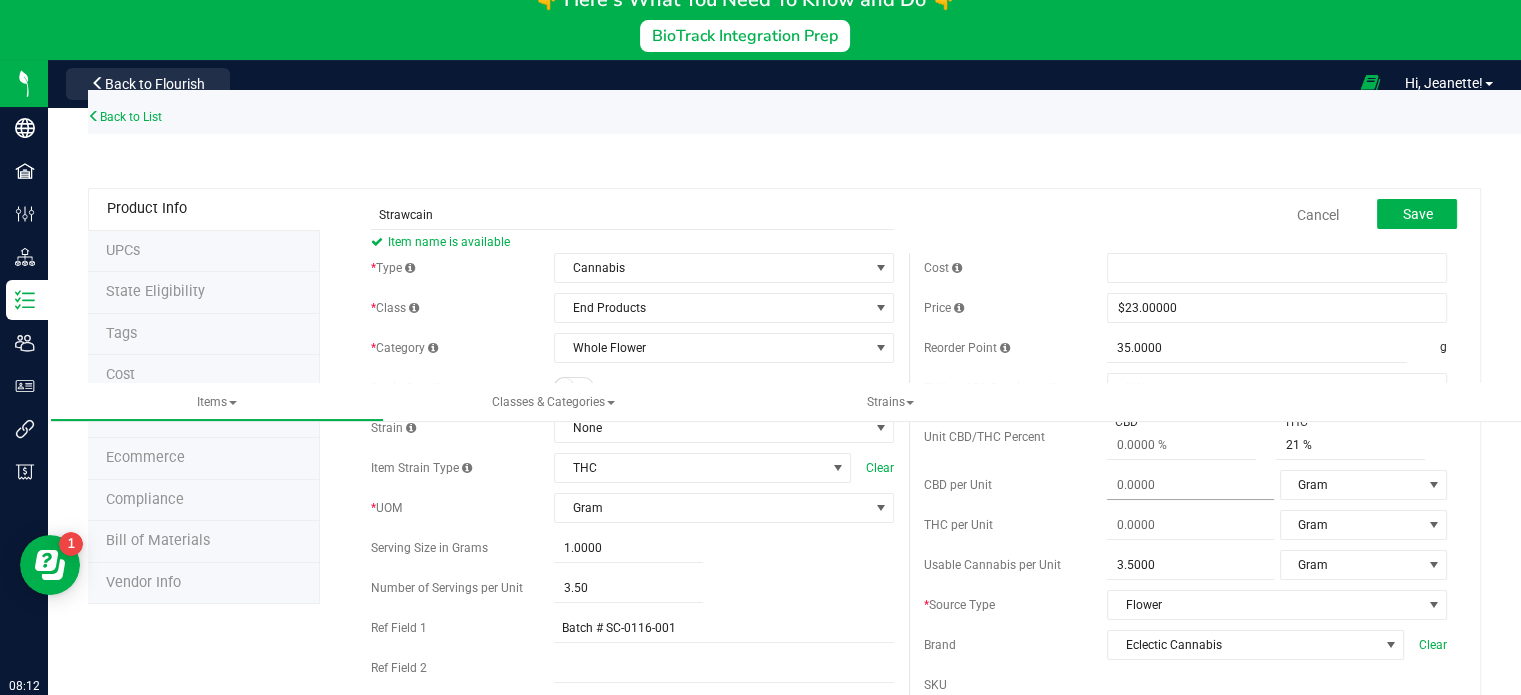click at bounding box center (1190, 485) 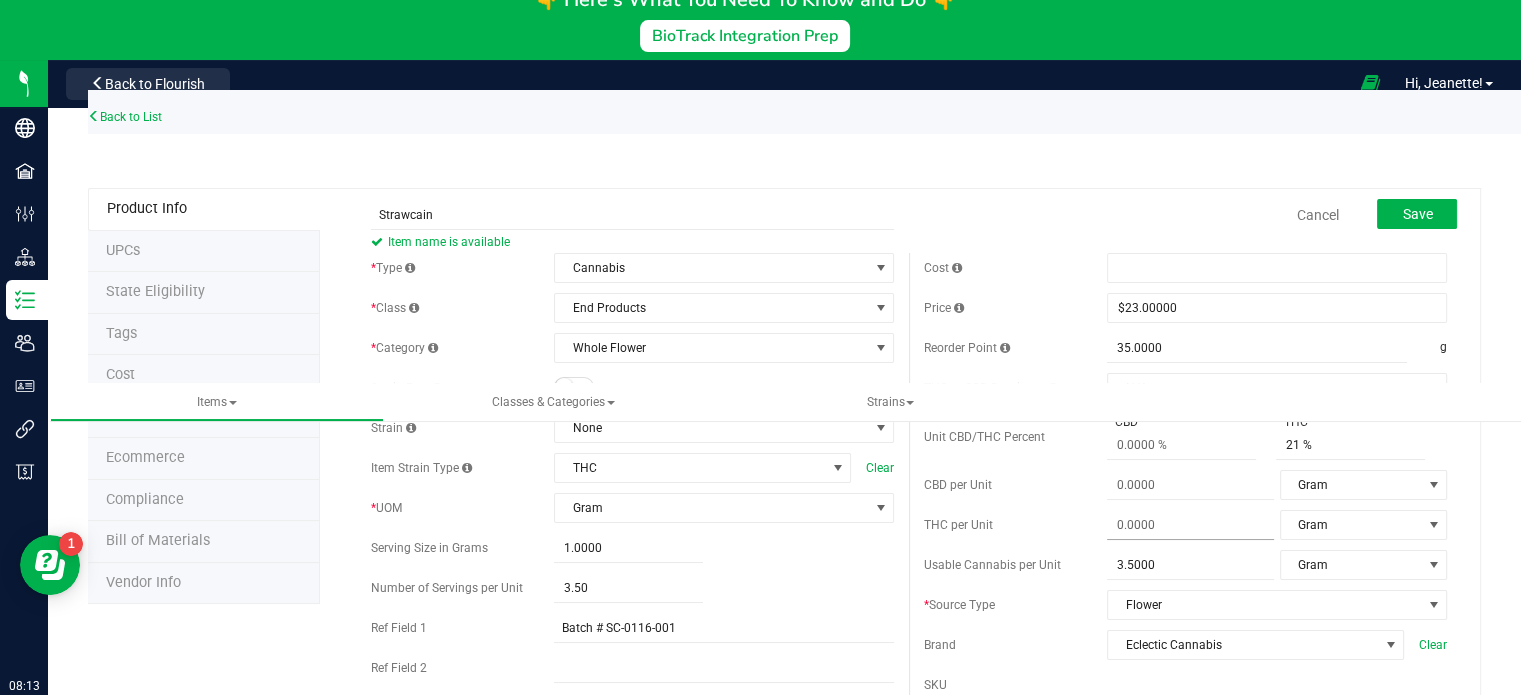 click at bounding box center (1190, 525) 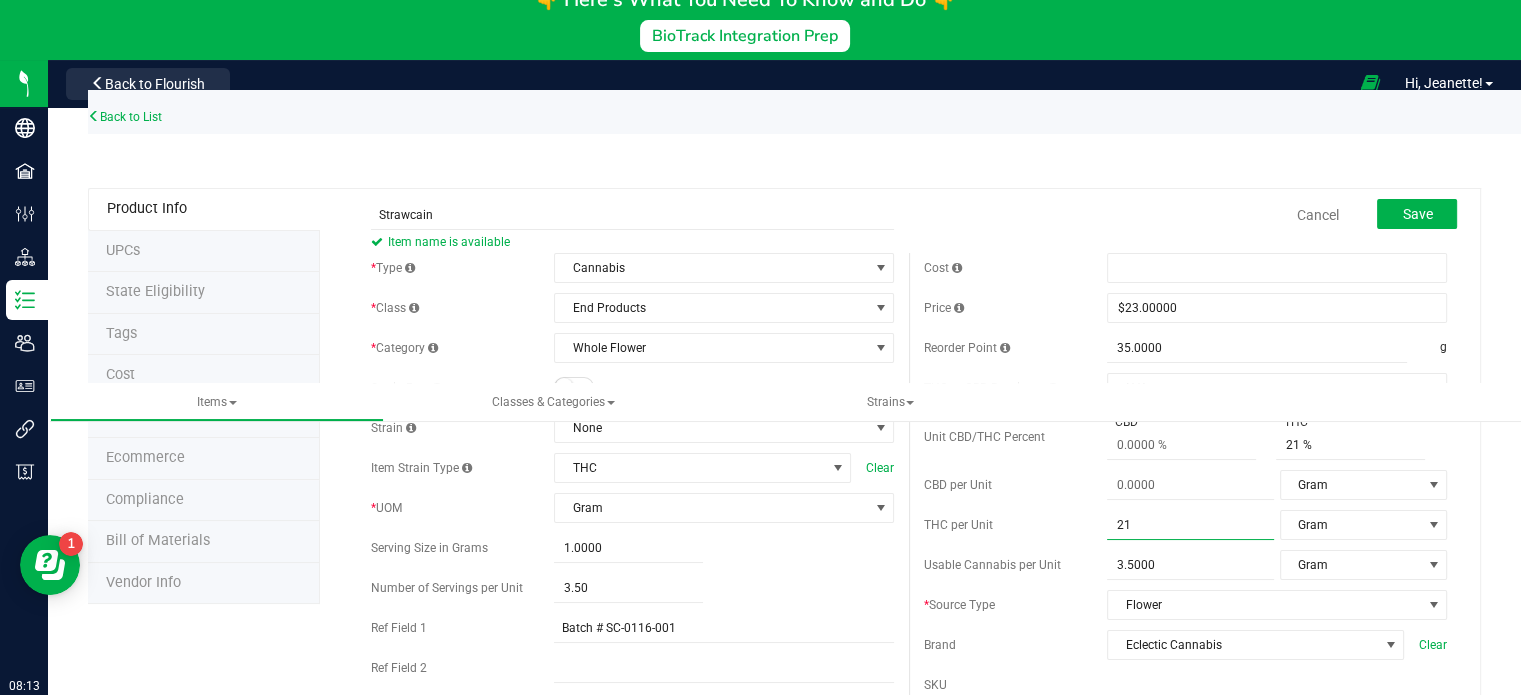 click on "21" at bounding box center (1190, 525) 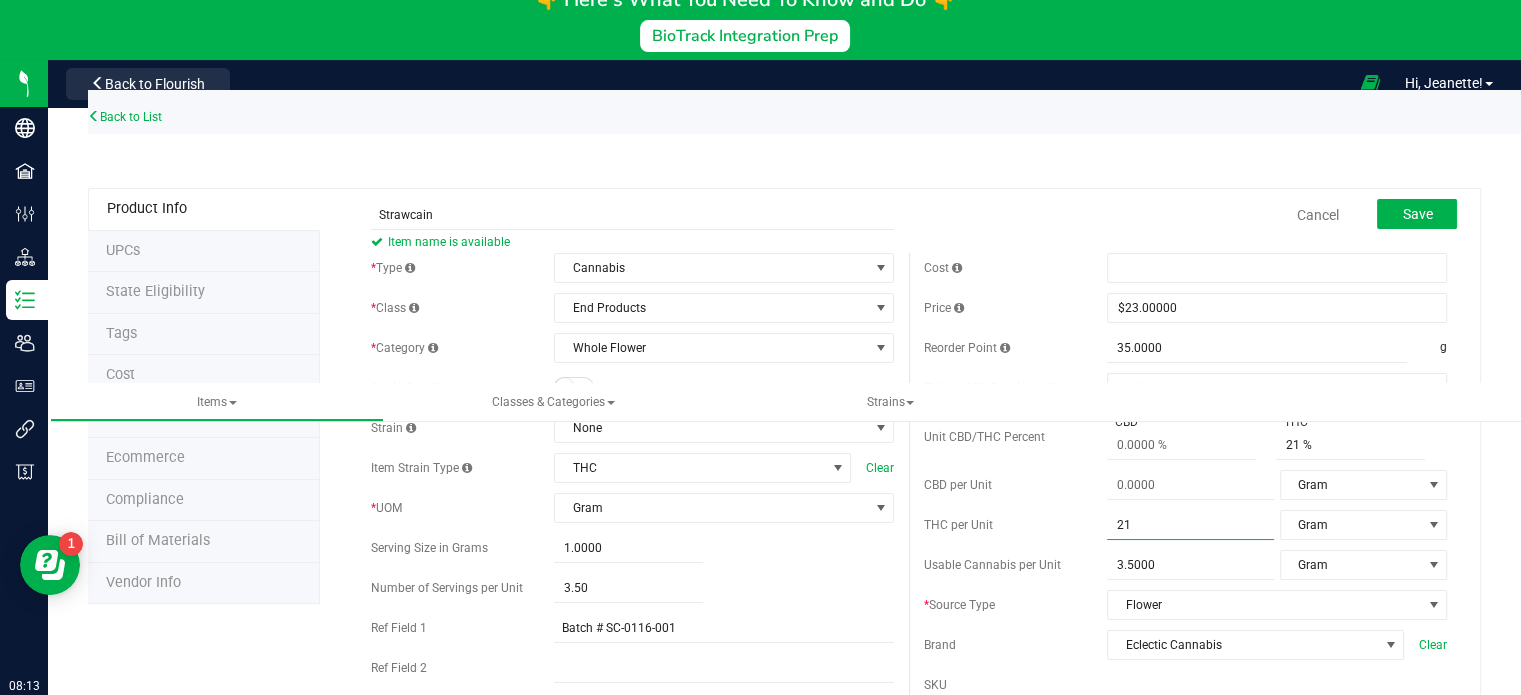 type on "2" 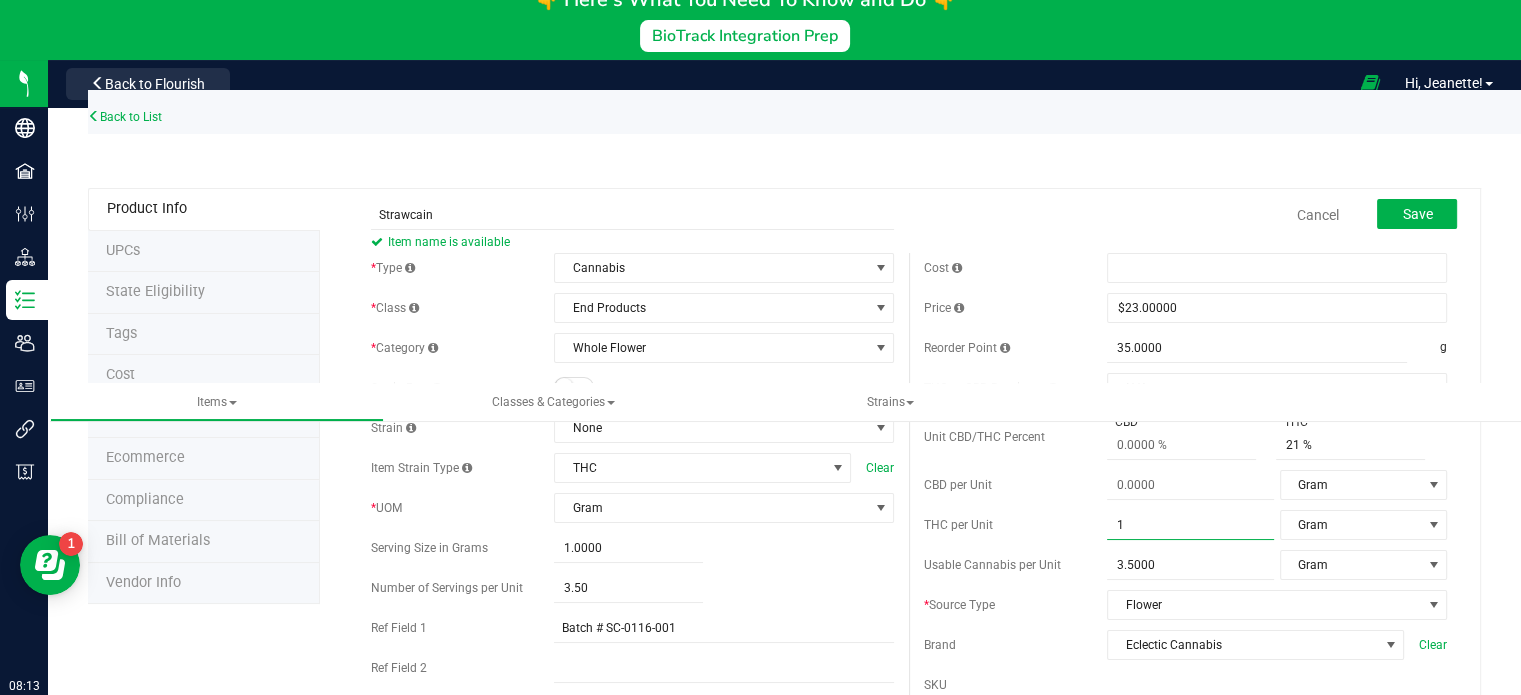 type on "1" 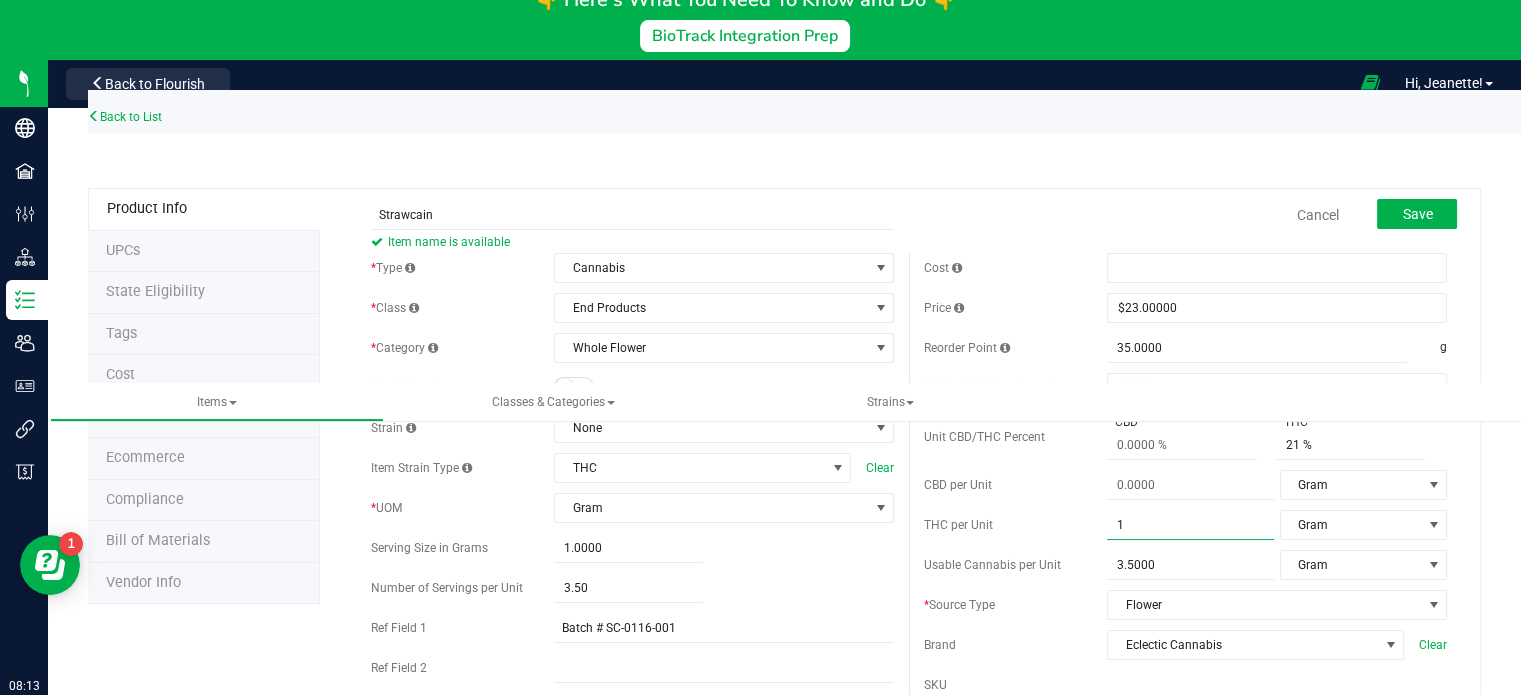 click on "Select Image" at bounding box center (451, 1209) 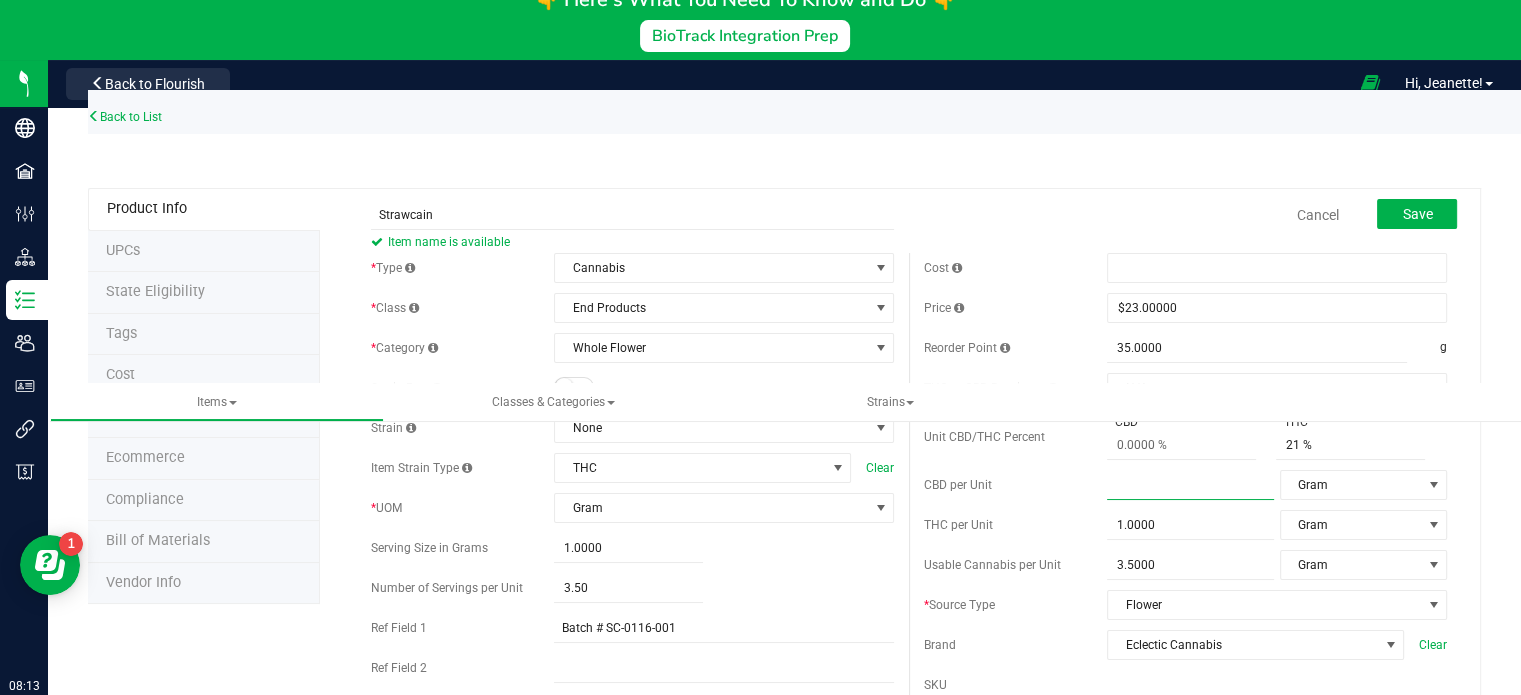 click at bounding box center (1190, 485) 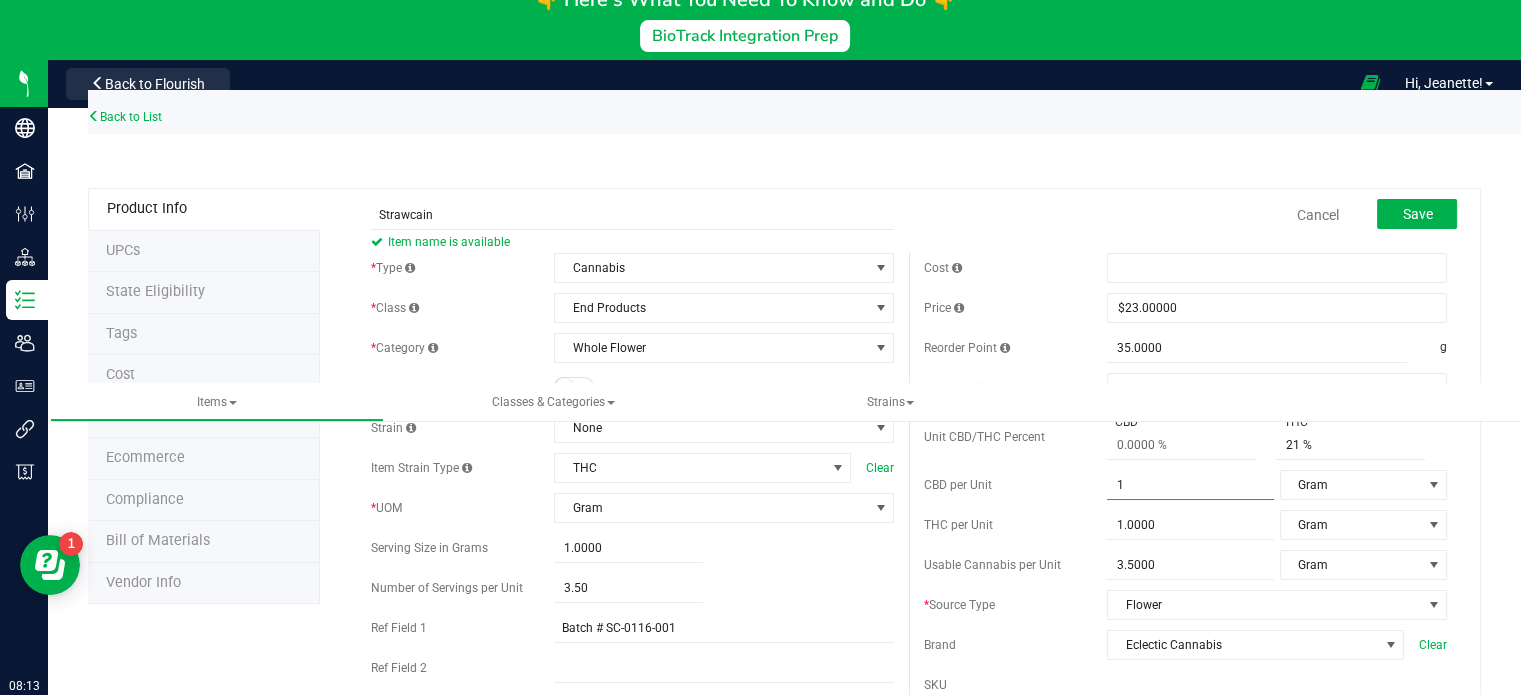 type on "1.0000" 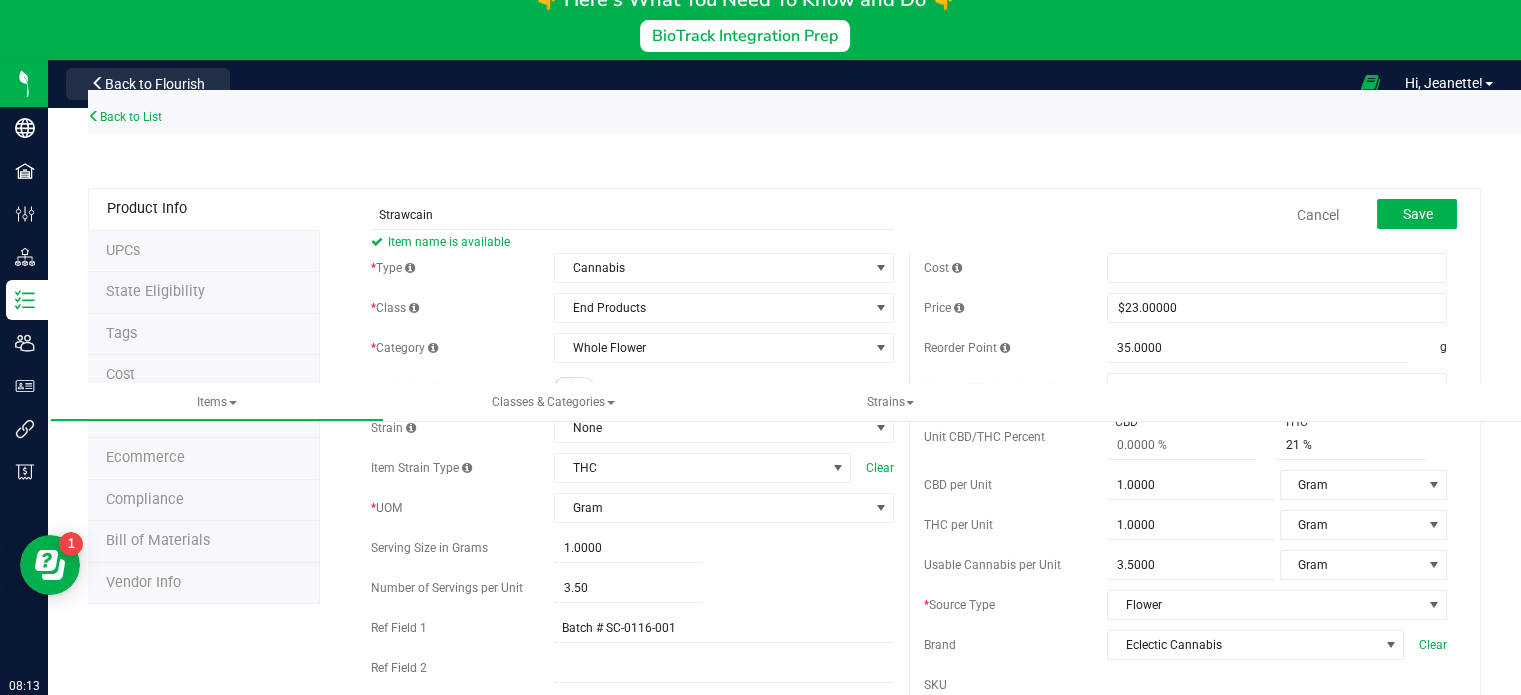 click on "Items   Classes & Categories   All classes   All categories   Strains" at bounding box center [810, 402] 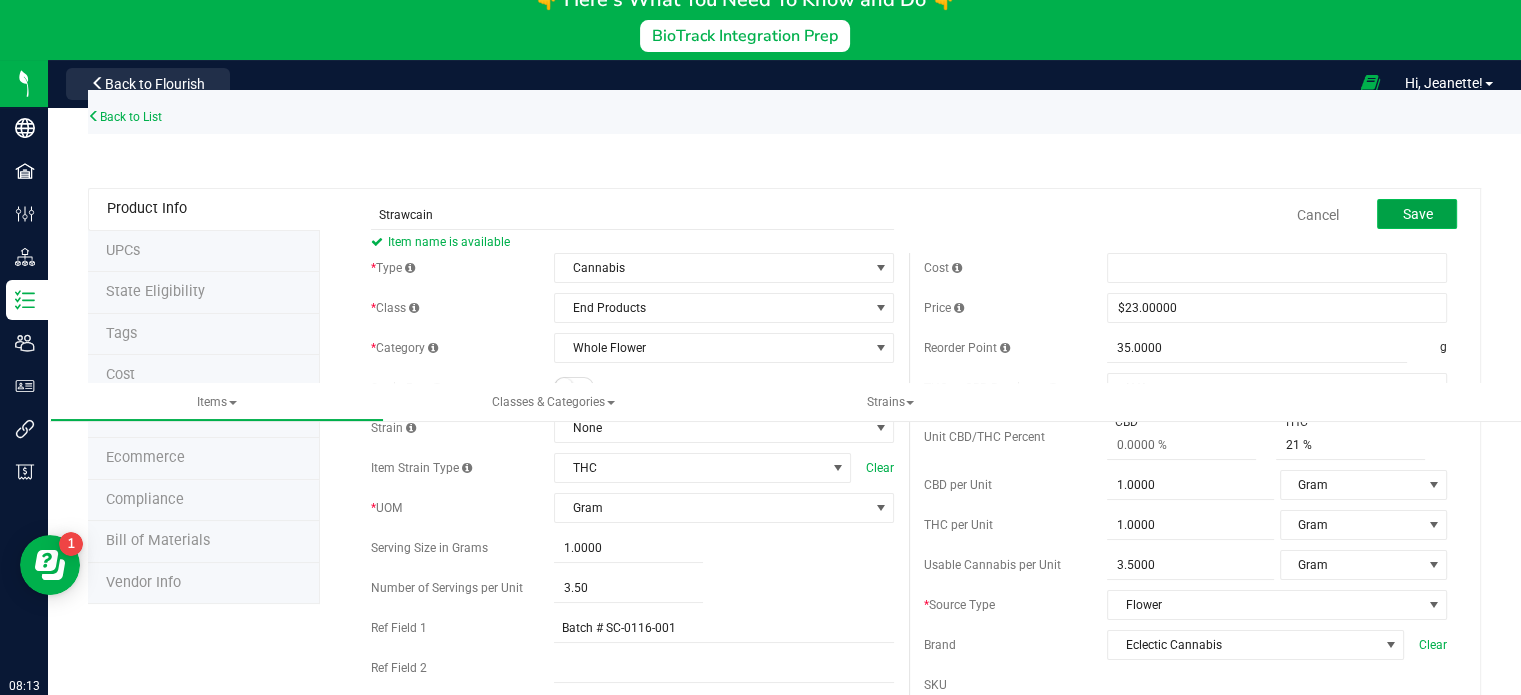 click on "Save" at bounding box center (1417, 214) 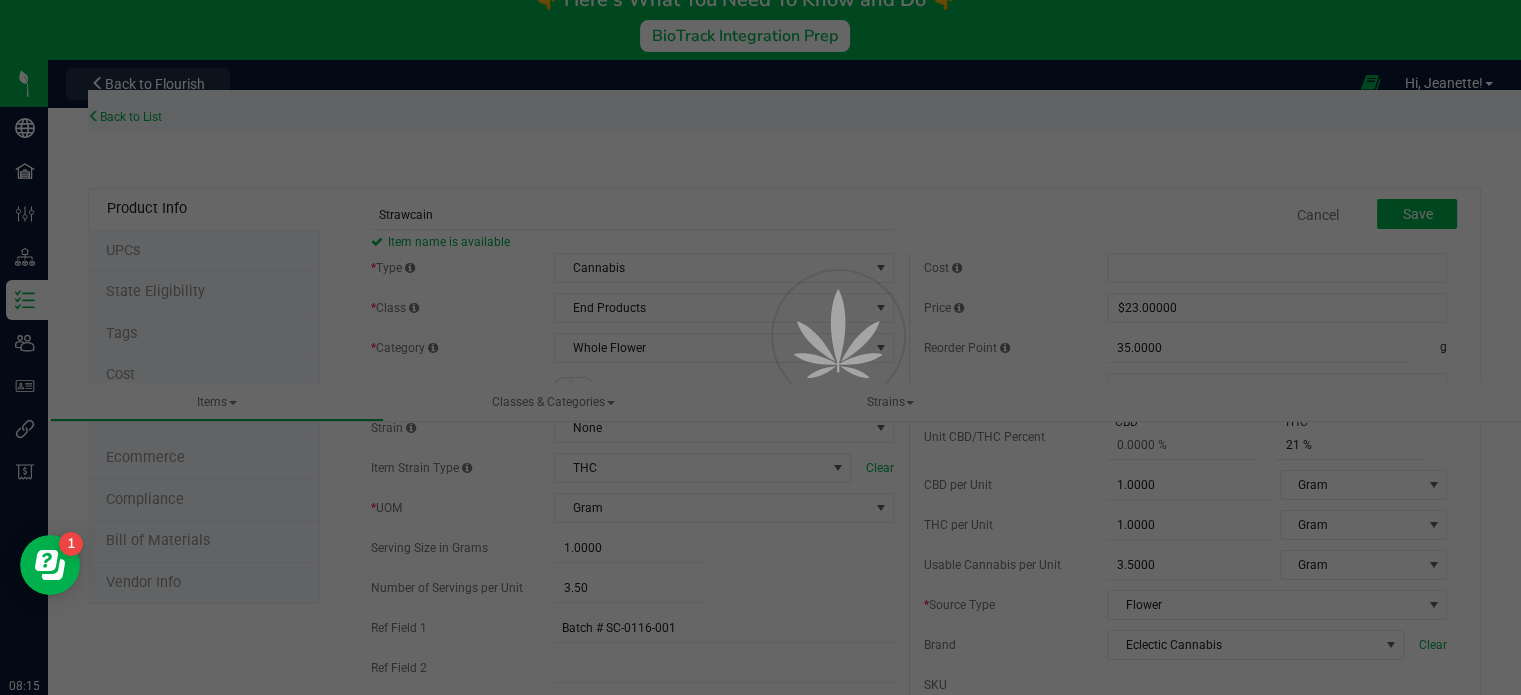 click at bounding box center (760, 347) 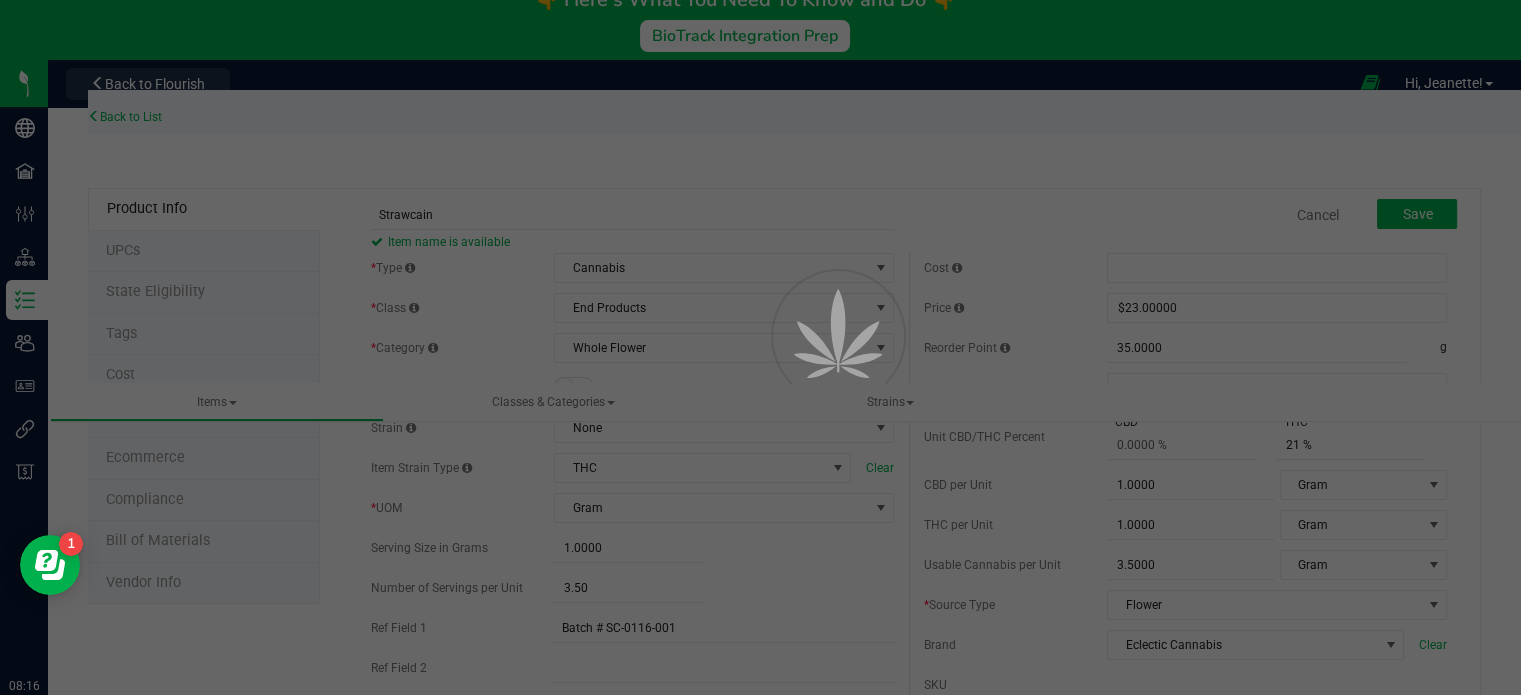 click at bounding box center [811, 381] 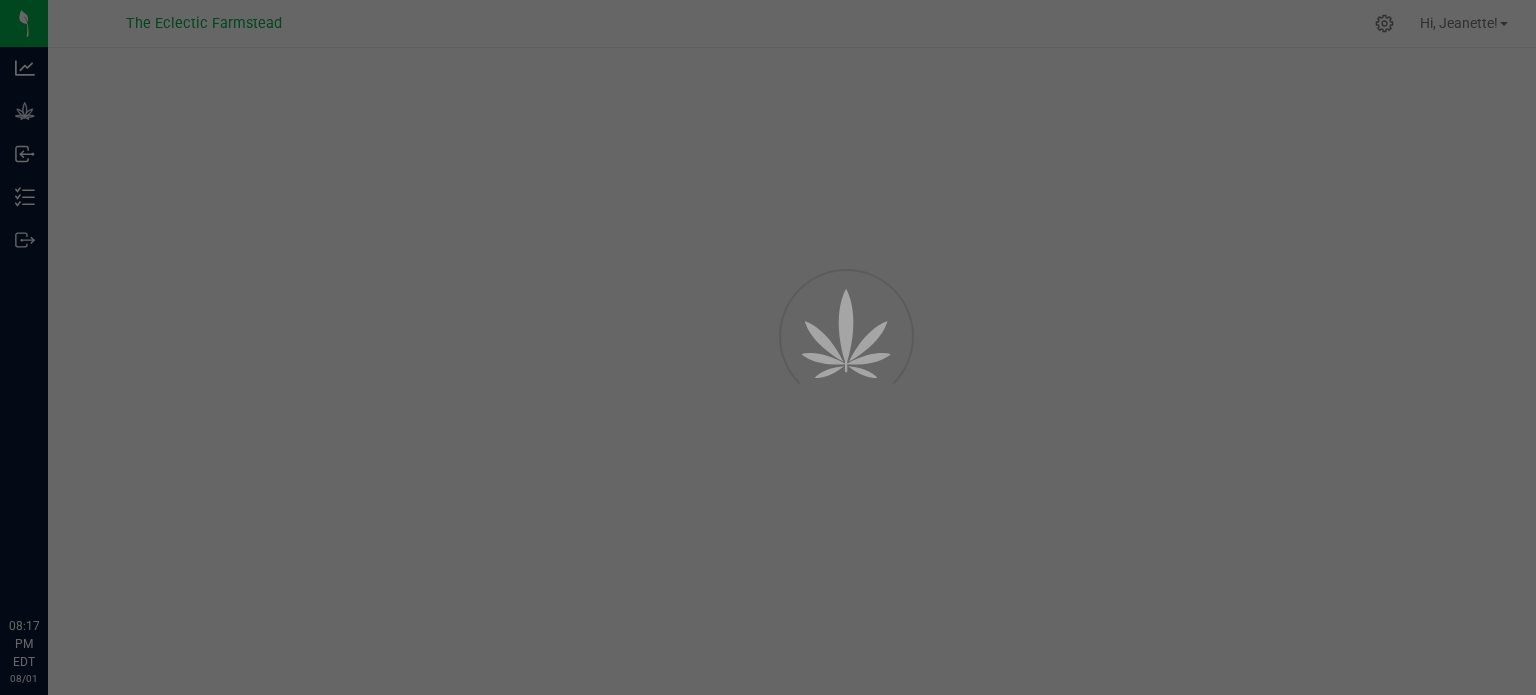 scroll, scrollTop: 0, scrollLeft: 0, axis: both 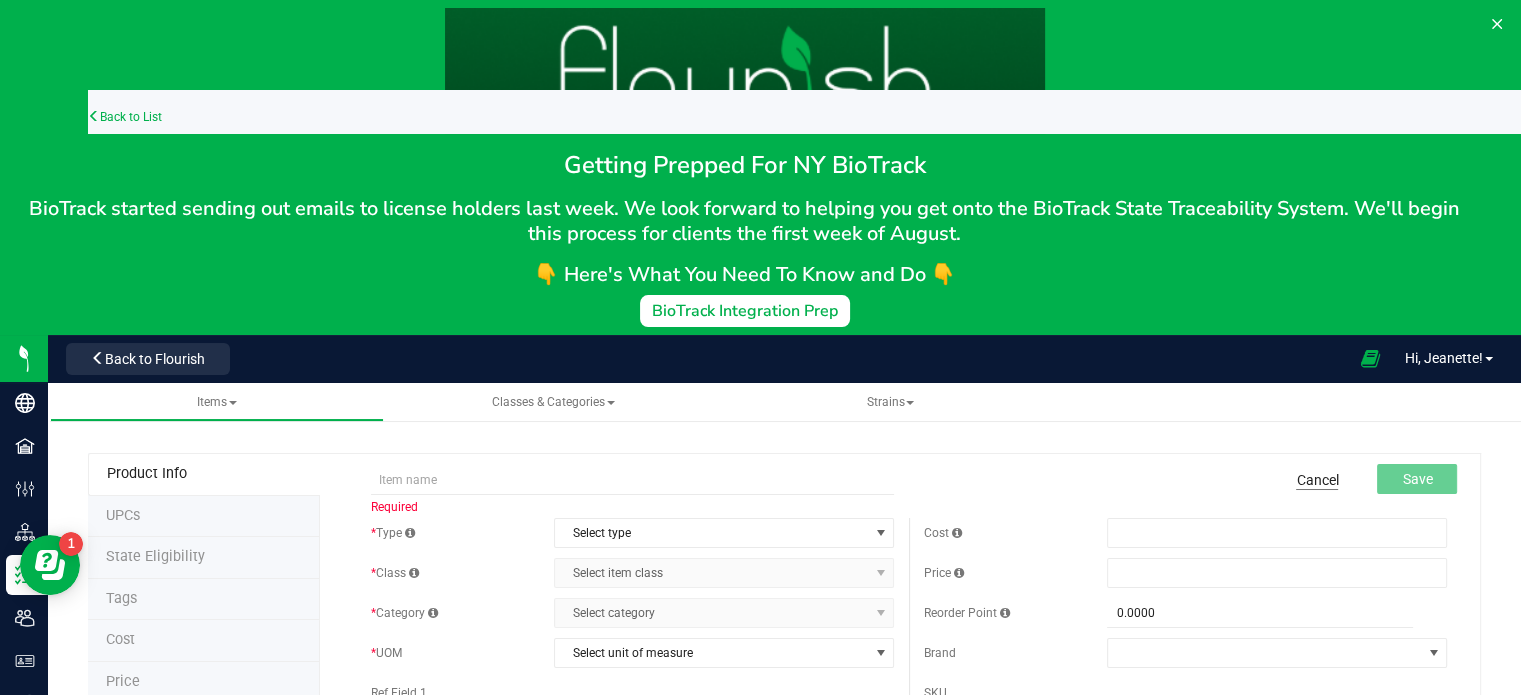 click on "Cancel" at bounding box center [1317, 480] 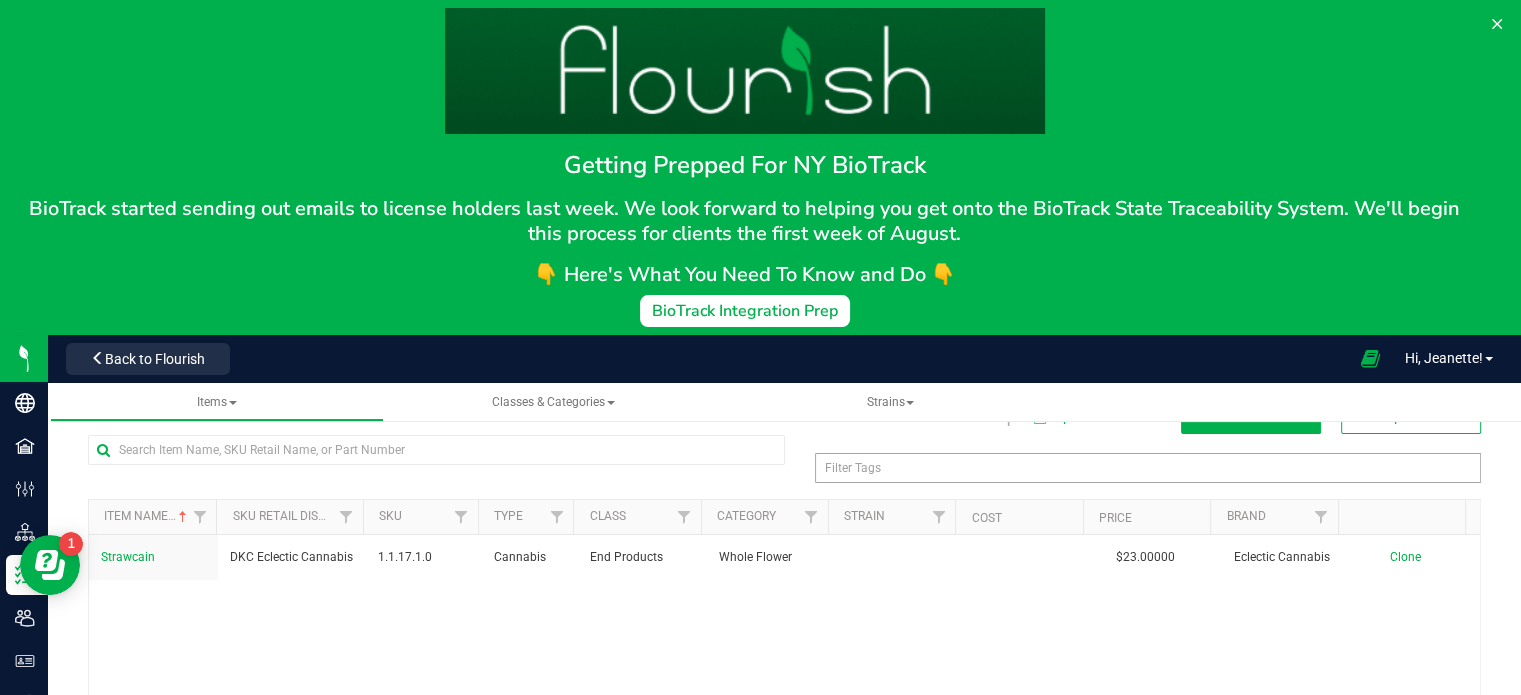 scroll, scrollTop: 50, scrollLeft: 0, axis: vertical 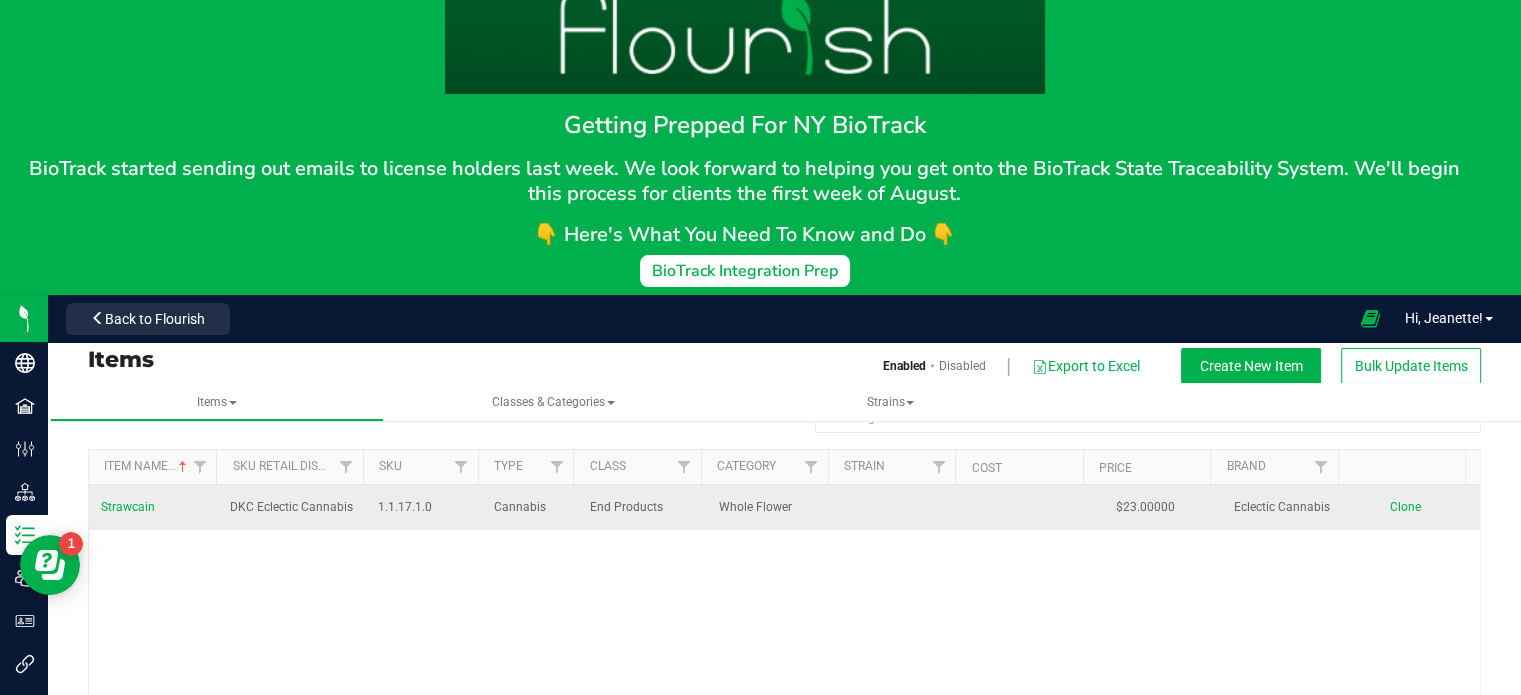 click on "1.1.17.1.0" at bounding box center (424, 507) 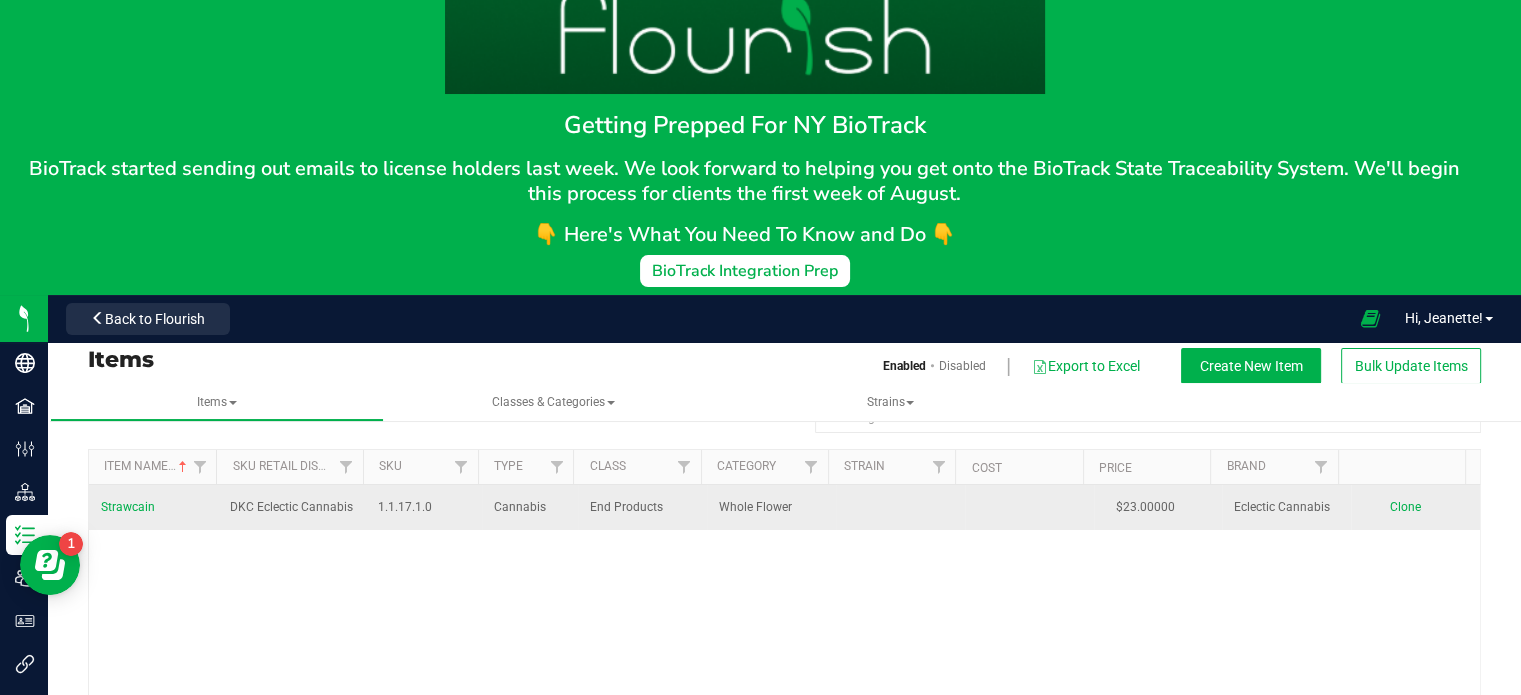 click on "1.1.17.1.0" at bounding box center (424, 507) 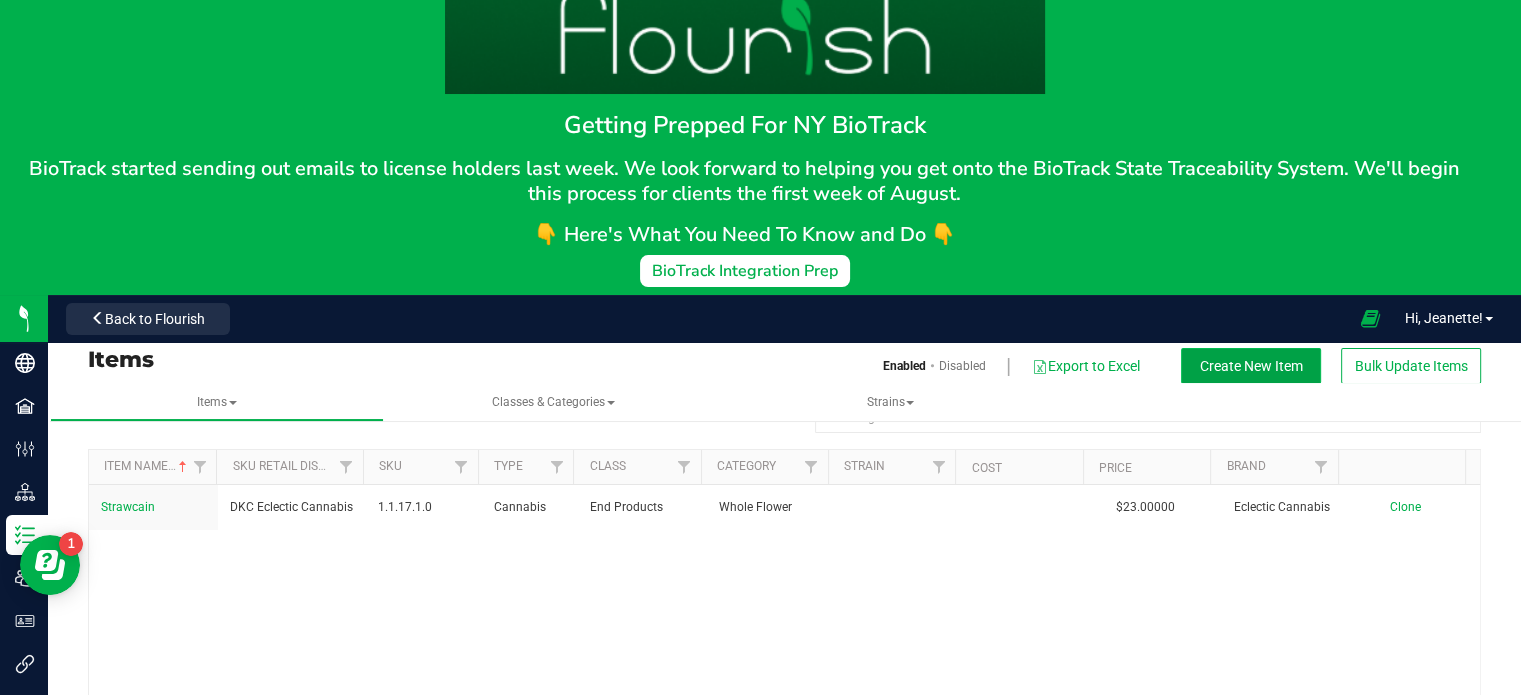 click on "Create New Item" at bounding box center [1251, 366] 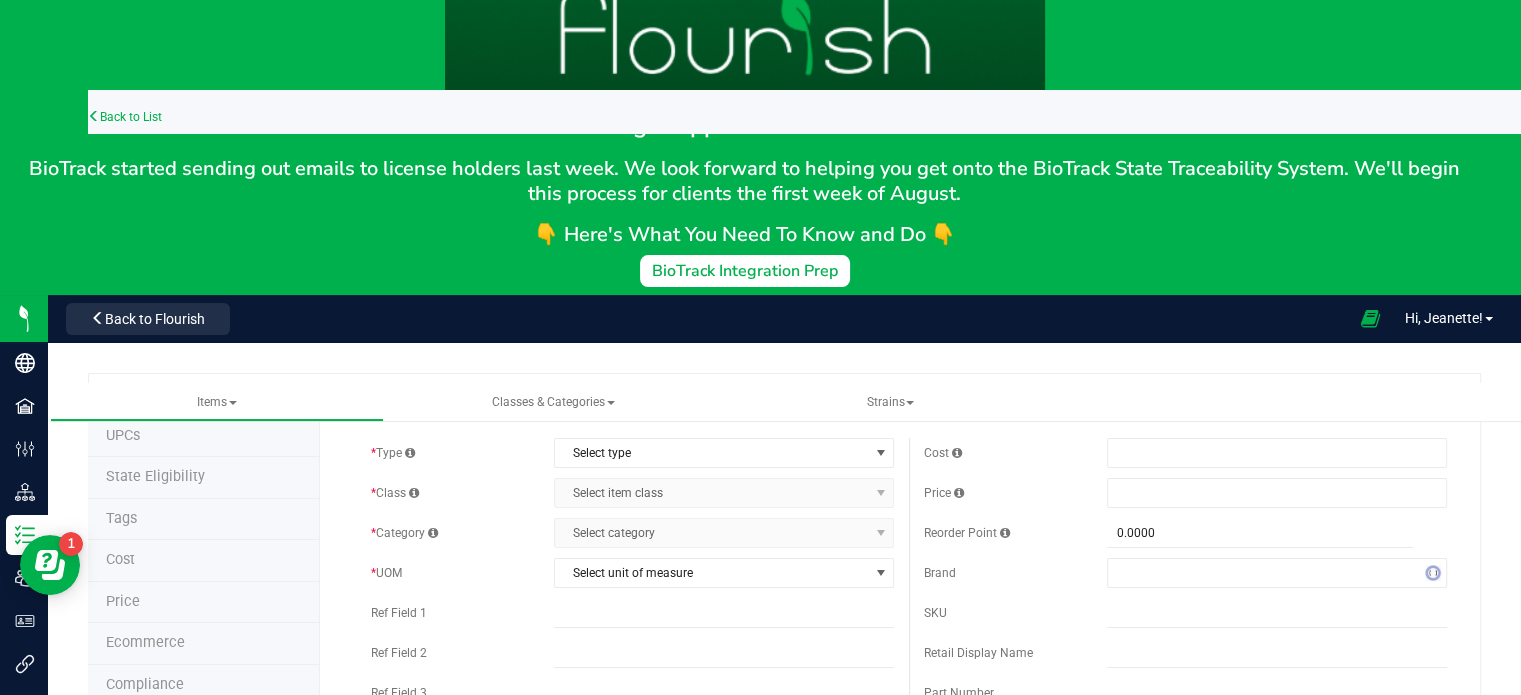 scroll, scrollTop: 0, scrollLeft: 0, axis: both 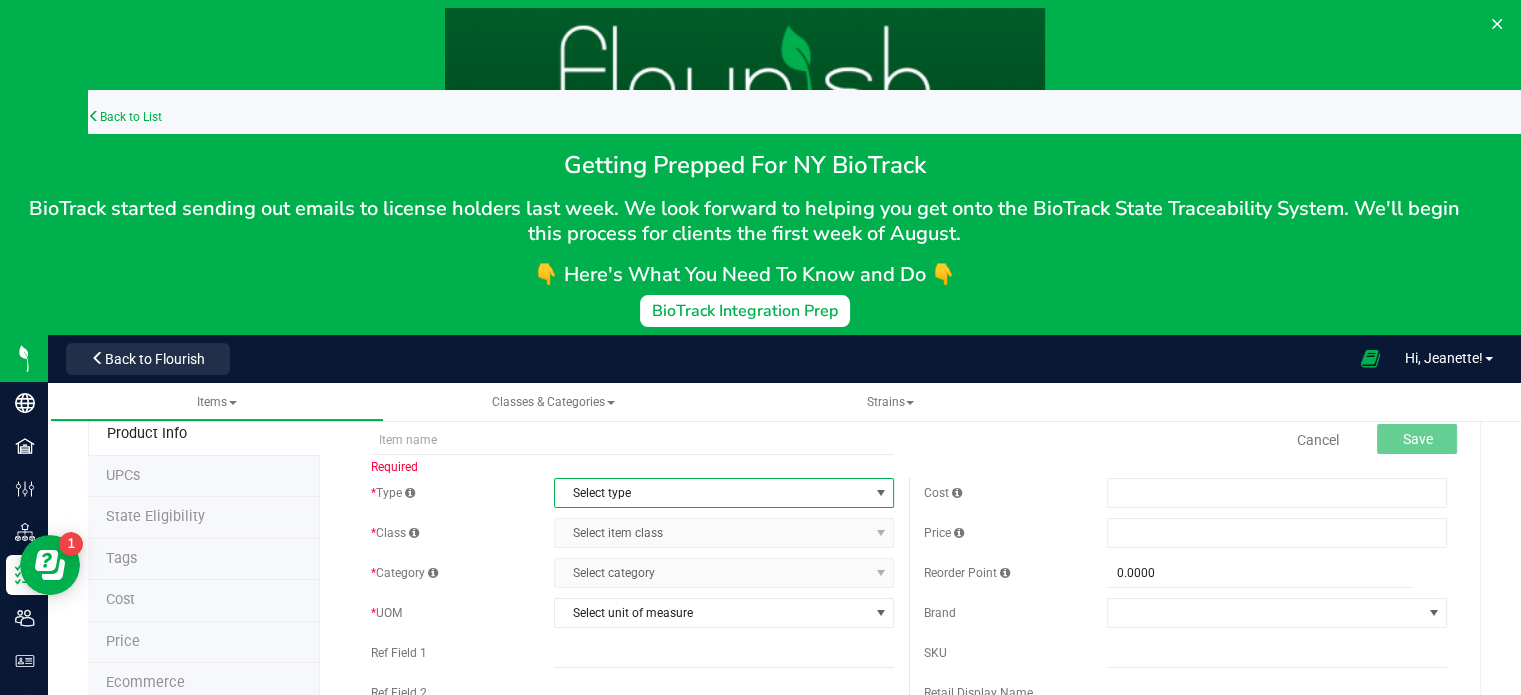 click on "Select type" at bounding box center [711, 493] 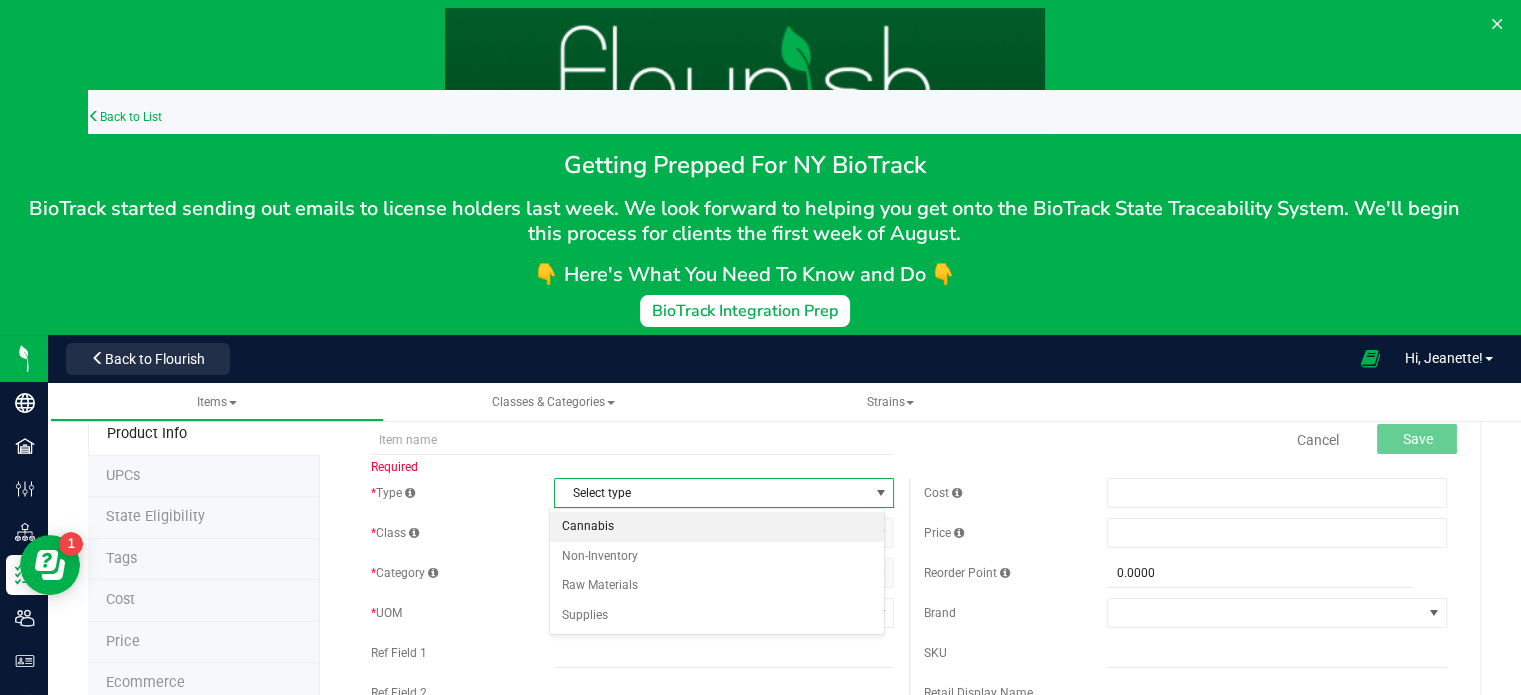 click on "Cannabis" at bounding box center [717, 527] 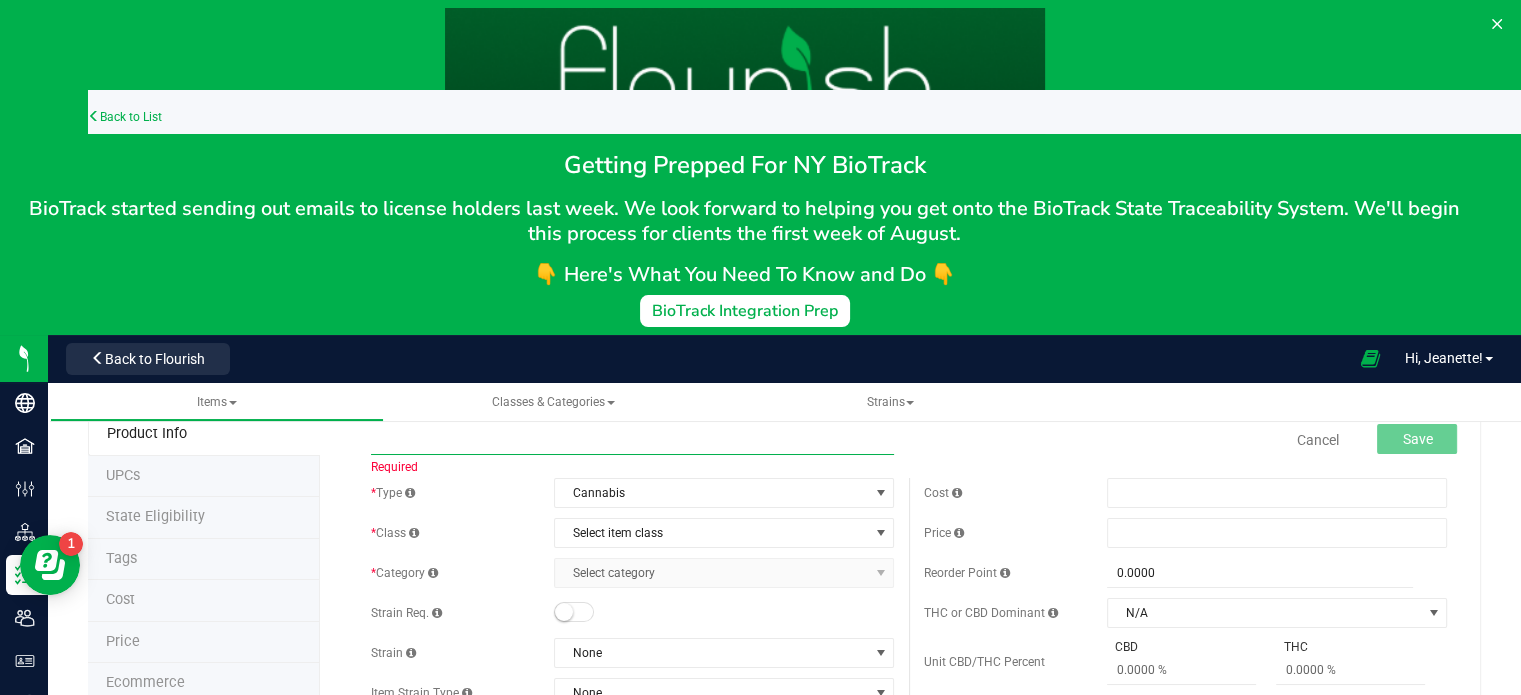 click at bounding box center [632, 440] 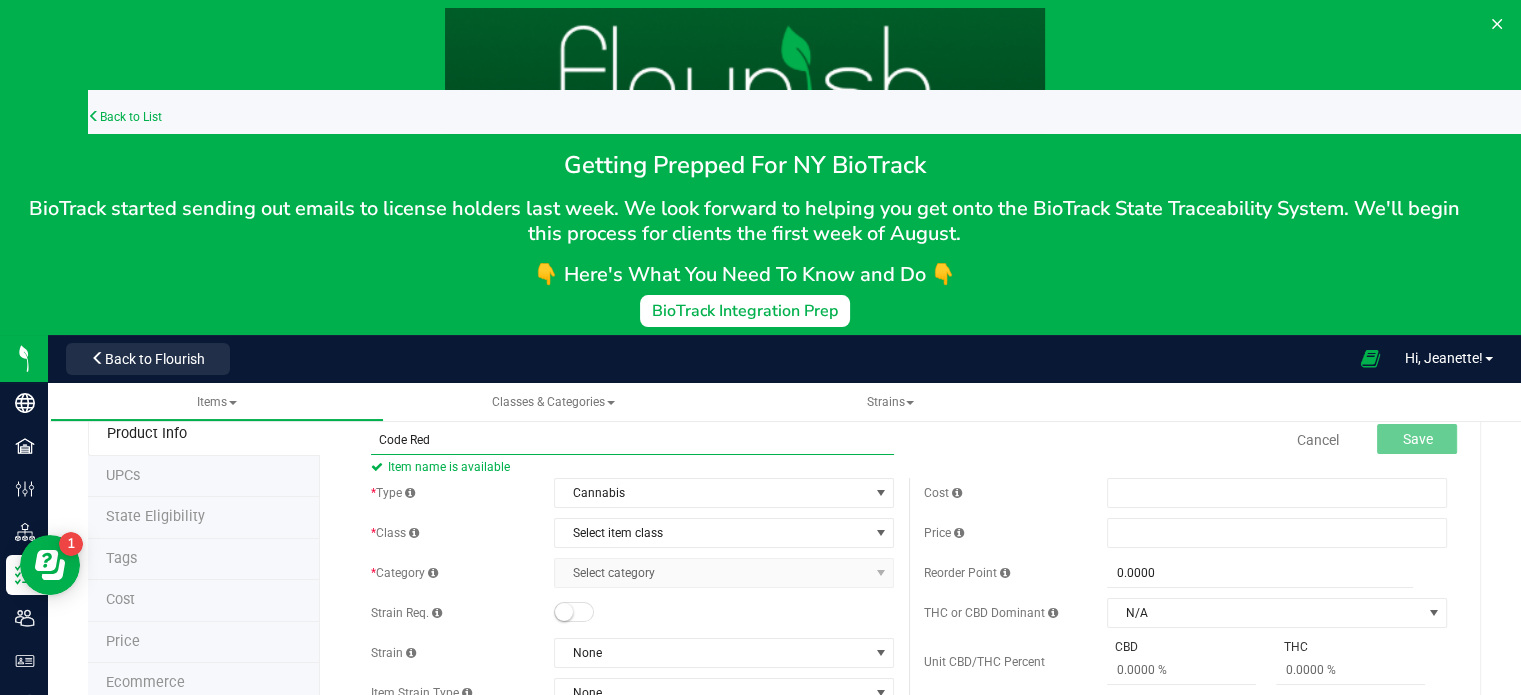 scroll, scrollTop: 335, scrollLeft: 0, axis: vertical 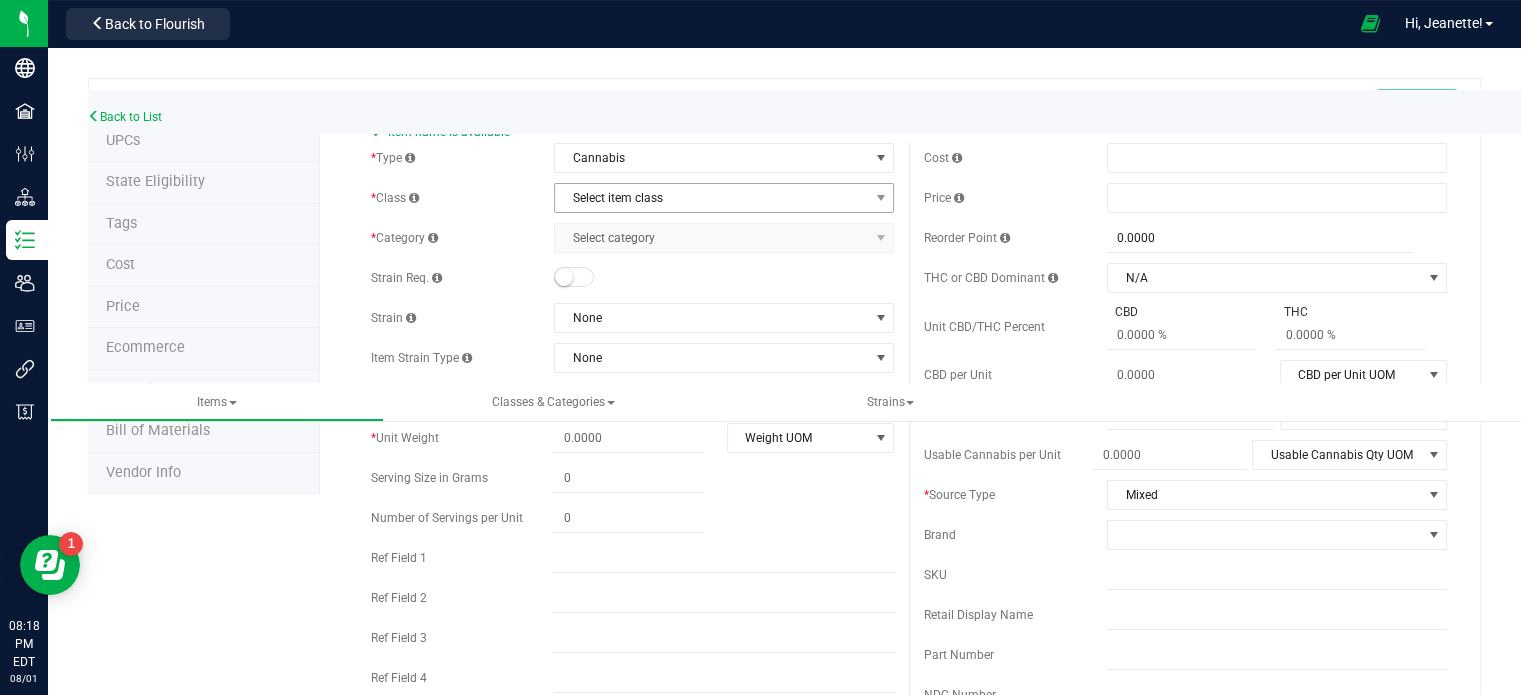 type on "Code Red" 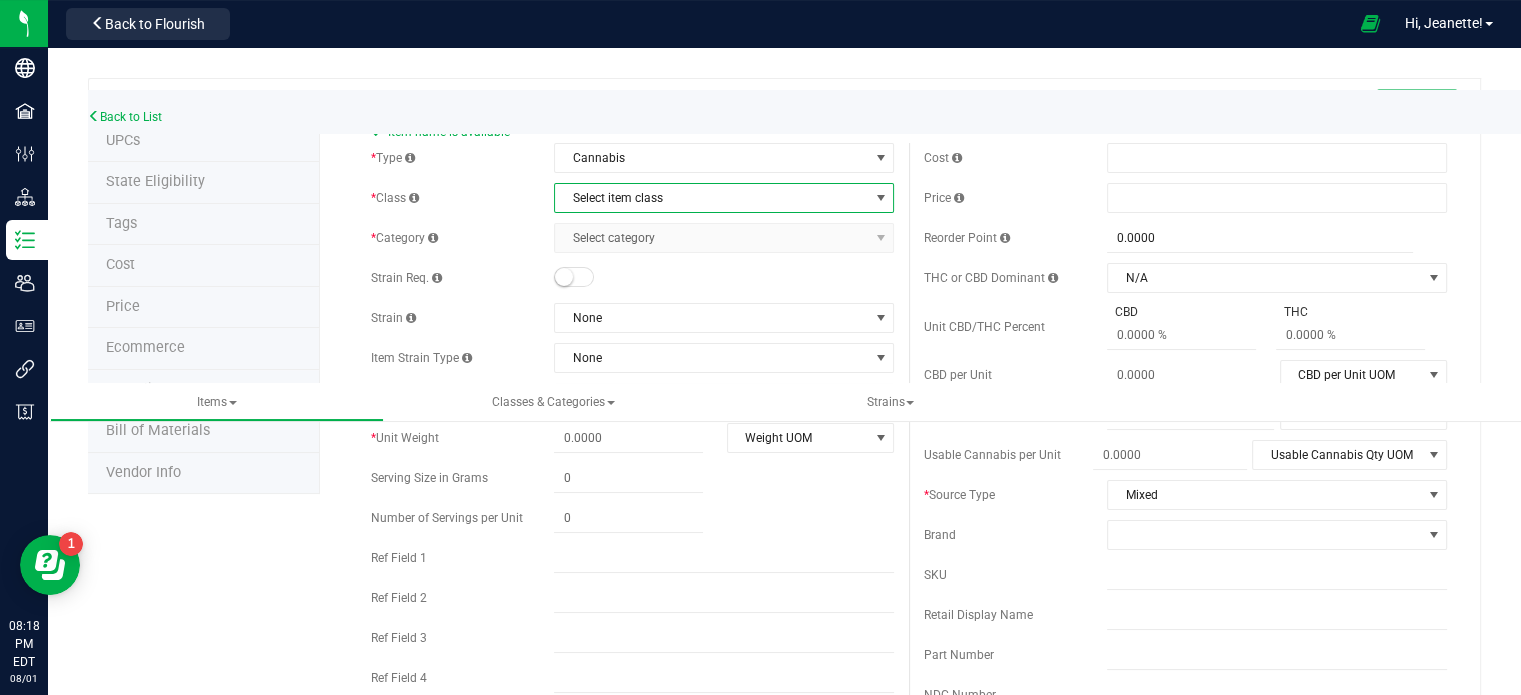 click on "Select item class" at bounding box center (711, 198) 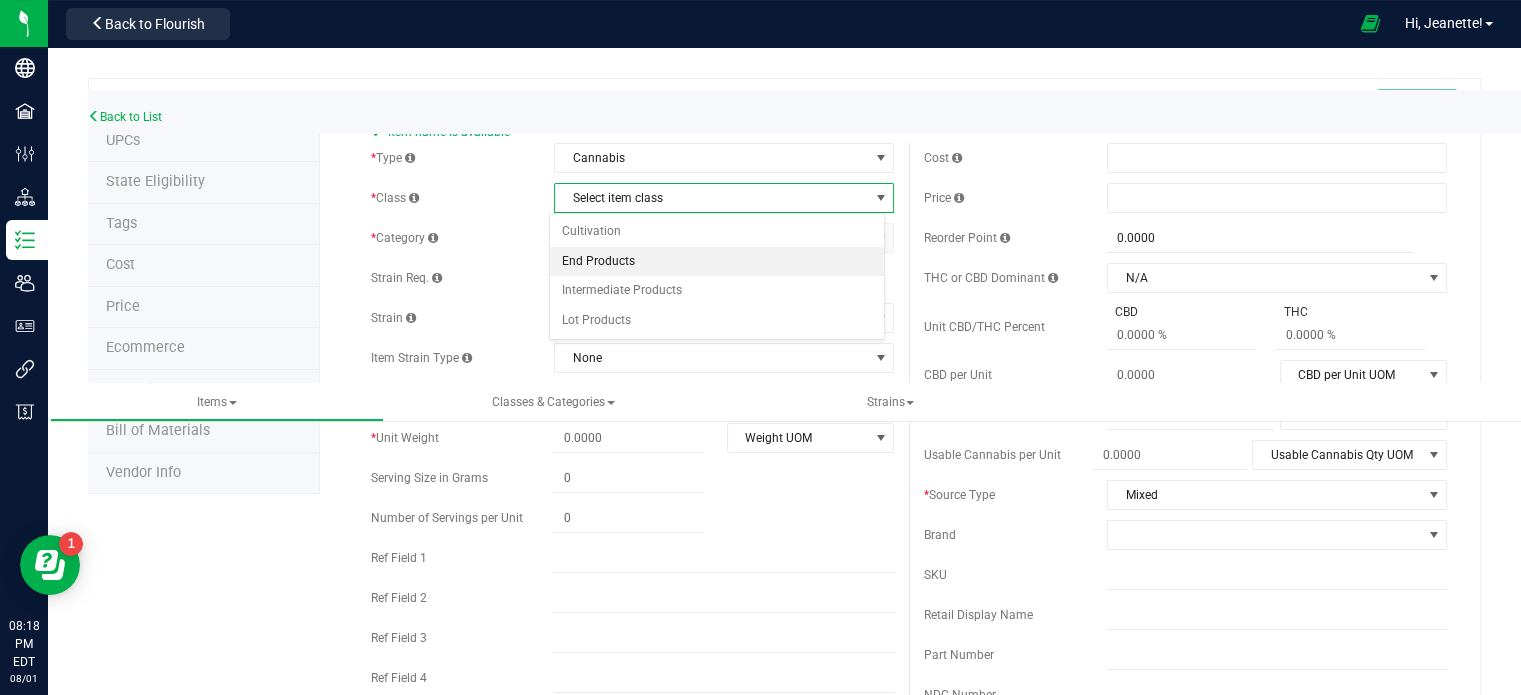 drag, startPoint x: 673, startPoint y: 236, endPoint x: 688, endPoint y: 262, distance: 30.016663 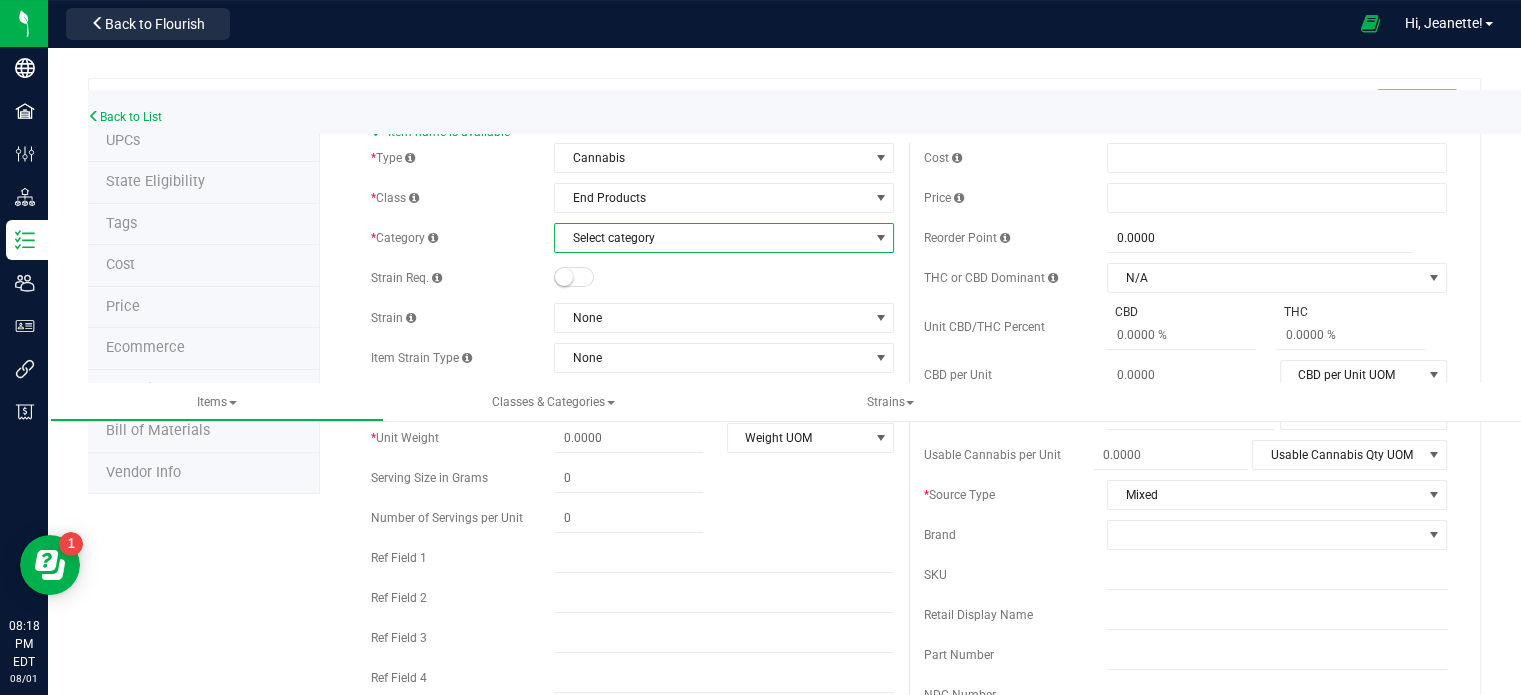 click on "Select category" at bounding box center [711, 238] 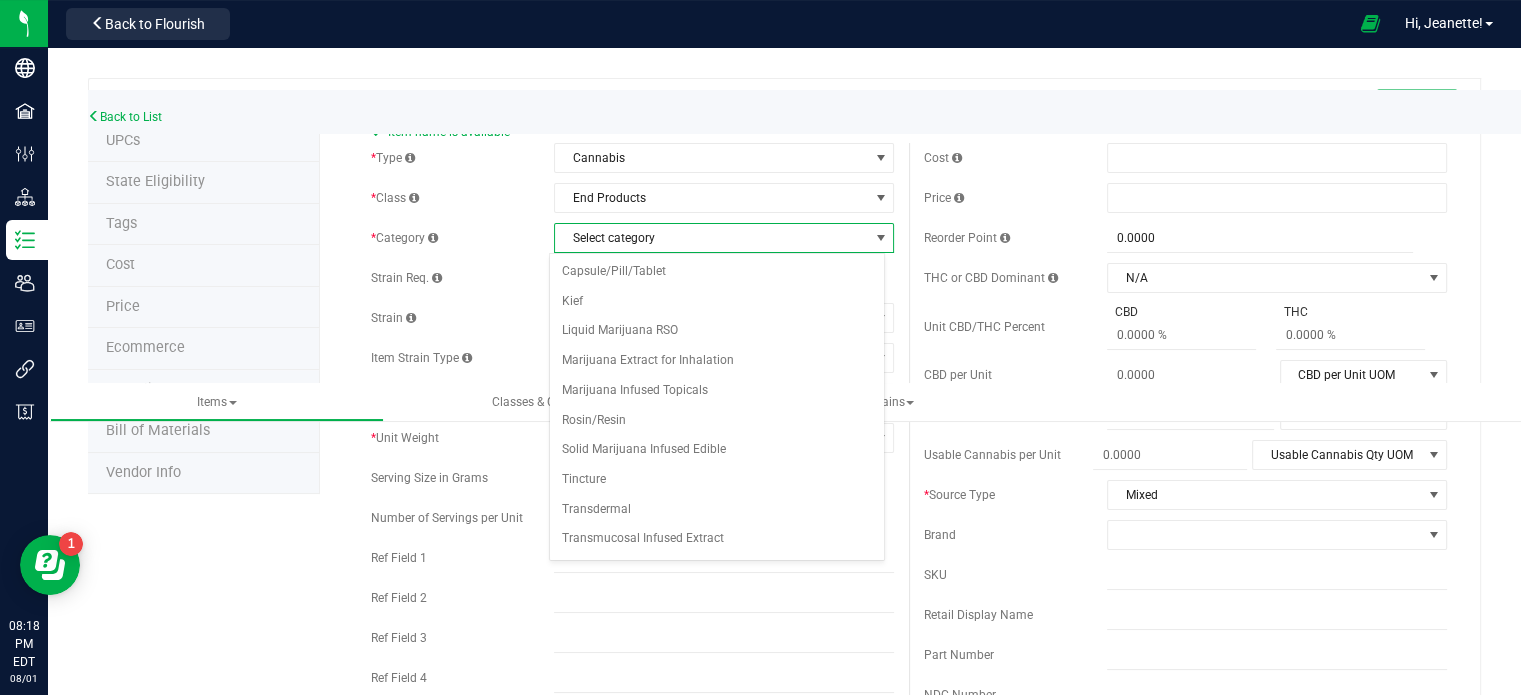 scroll, scrollTop: 22, scrollLeft: 0, axis: vertical 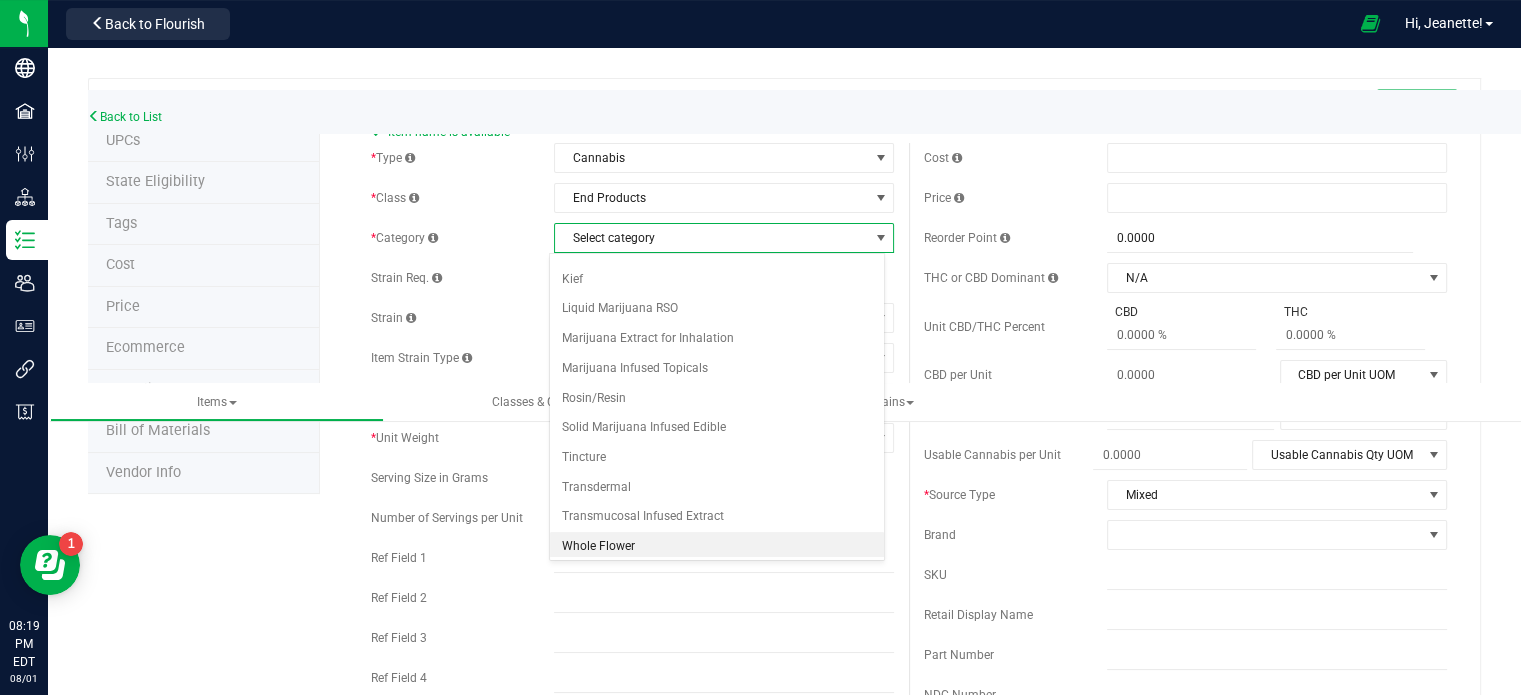 click on "Whole Flower" at bounding box center (717, 547) 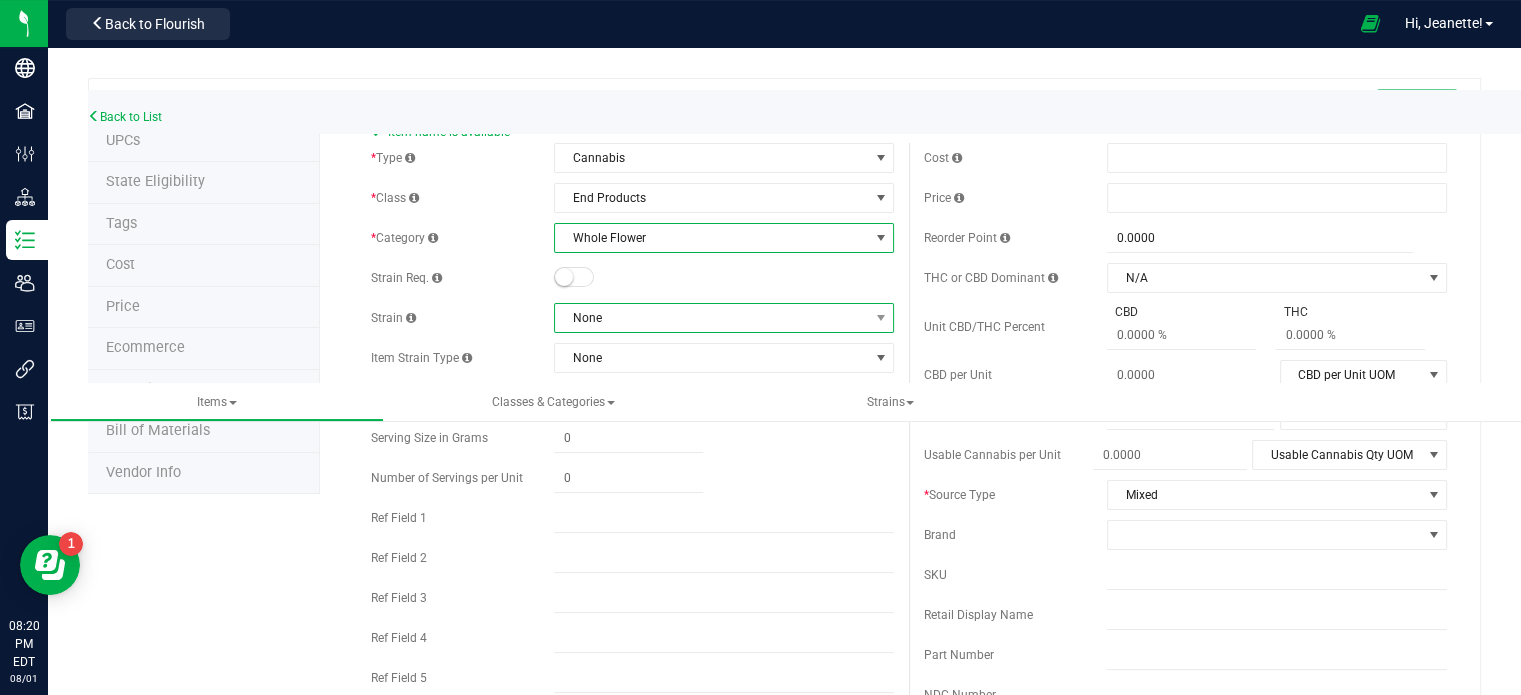 click on "None" at bounding box center (711, 318) 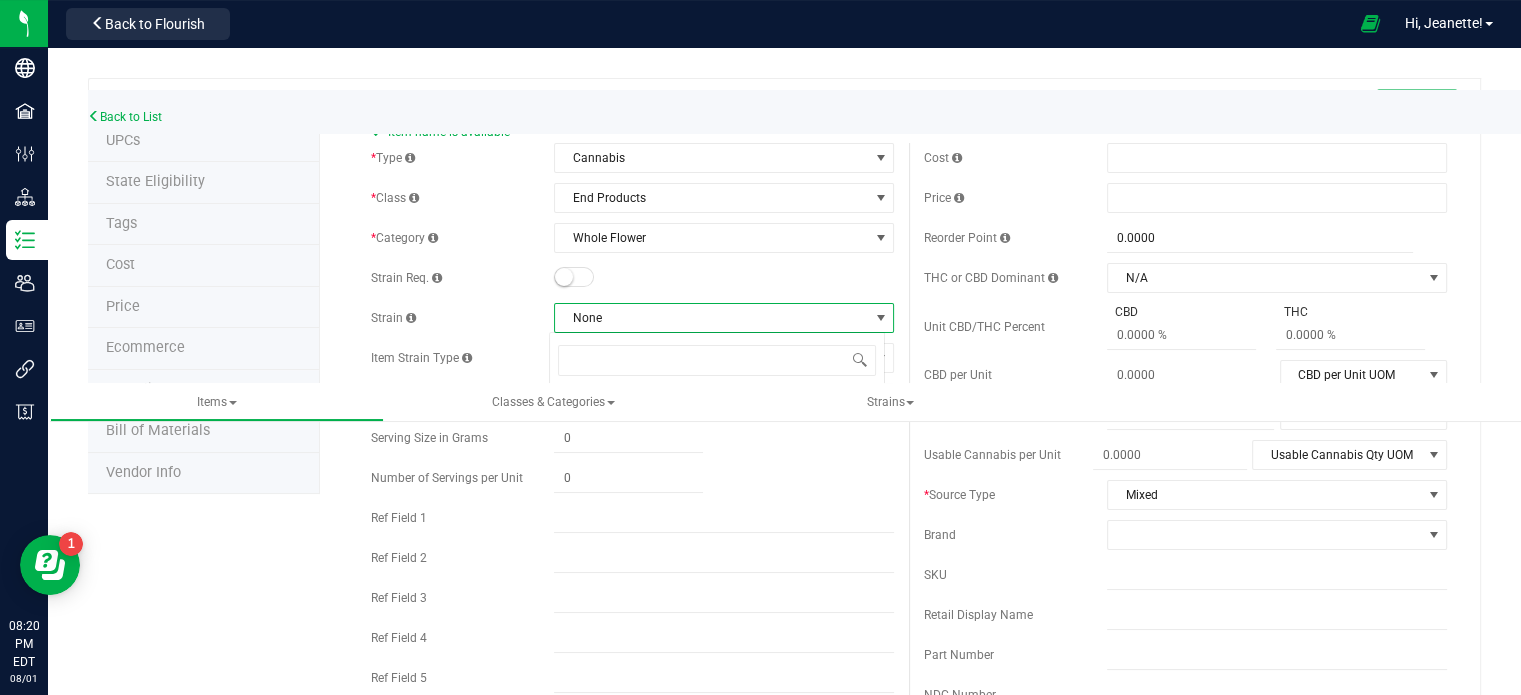 scroll, scrollTop: 99970, scrollLeft: 99664, axis: both 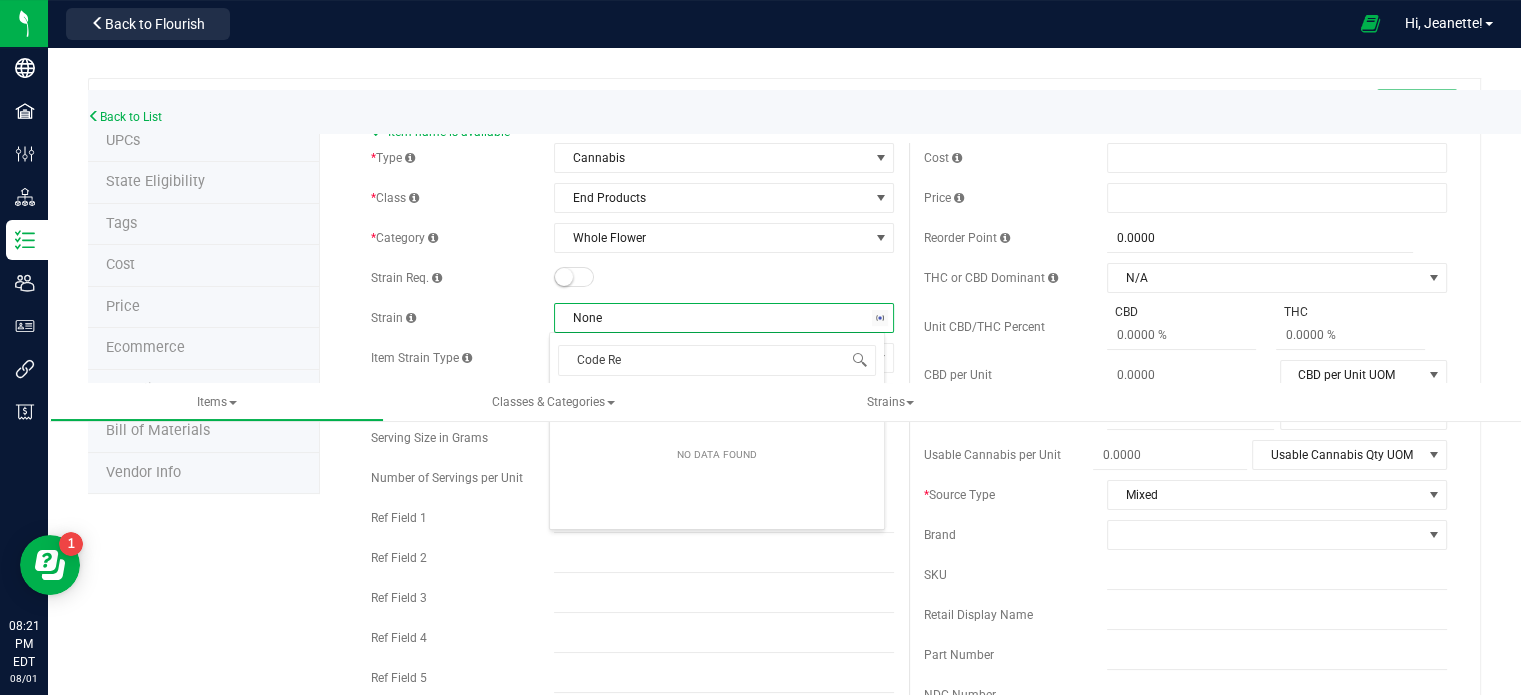 type on "Code Red" 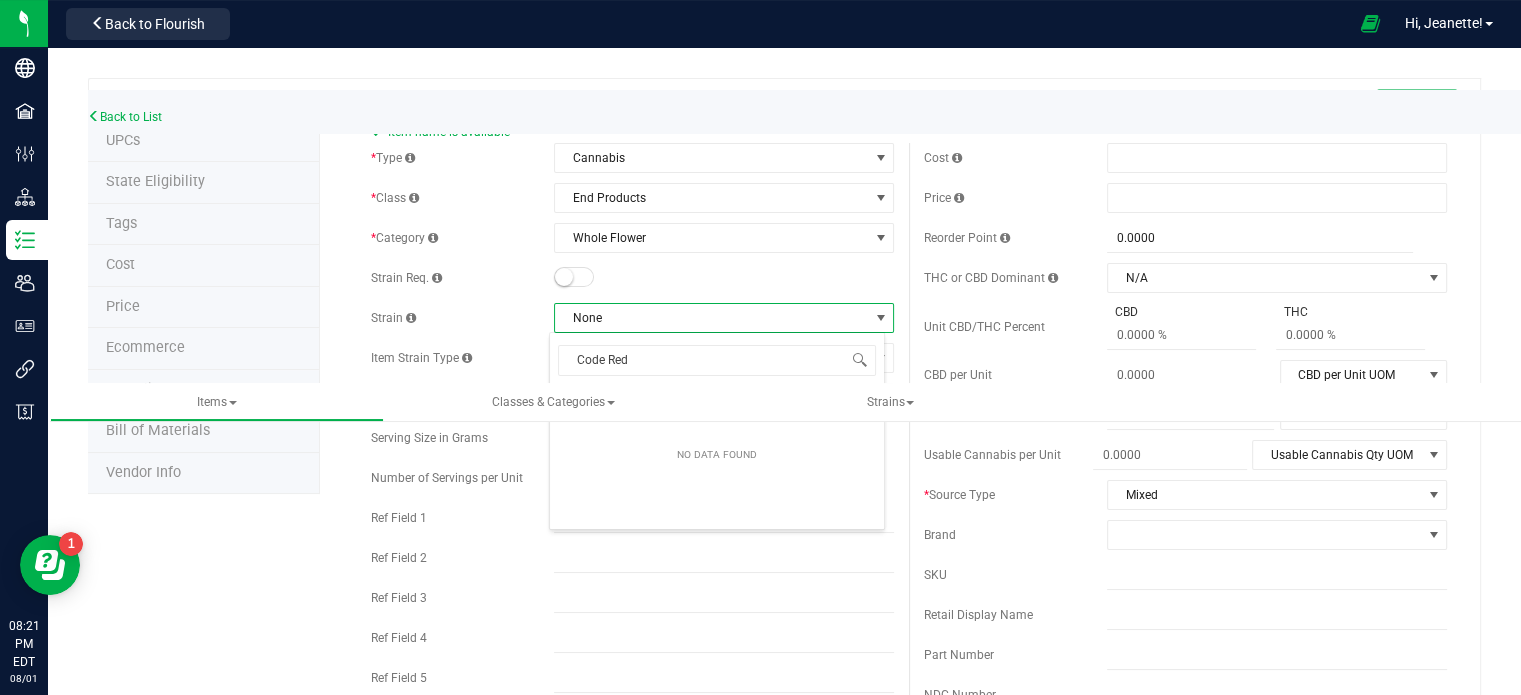 click on "*
Type
Cannabis Select type Cannabis Non-Inventory Raw Materials Supplies
*
Class
End Products Select item class Cultivation End Products Intermediate Products Lot Products
*
Category
Kief" at bounding box center (632, 423) 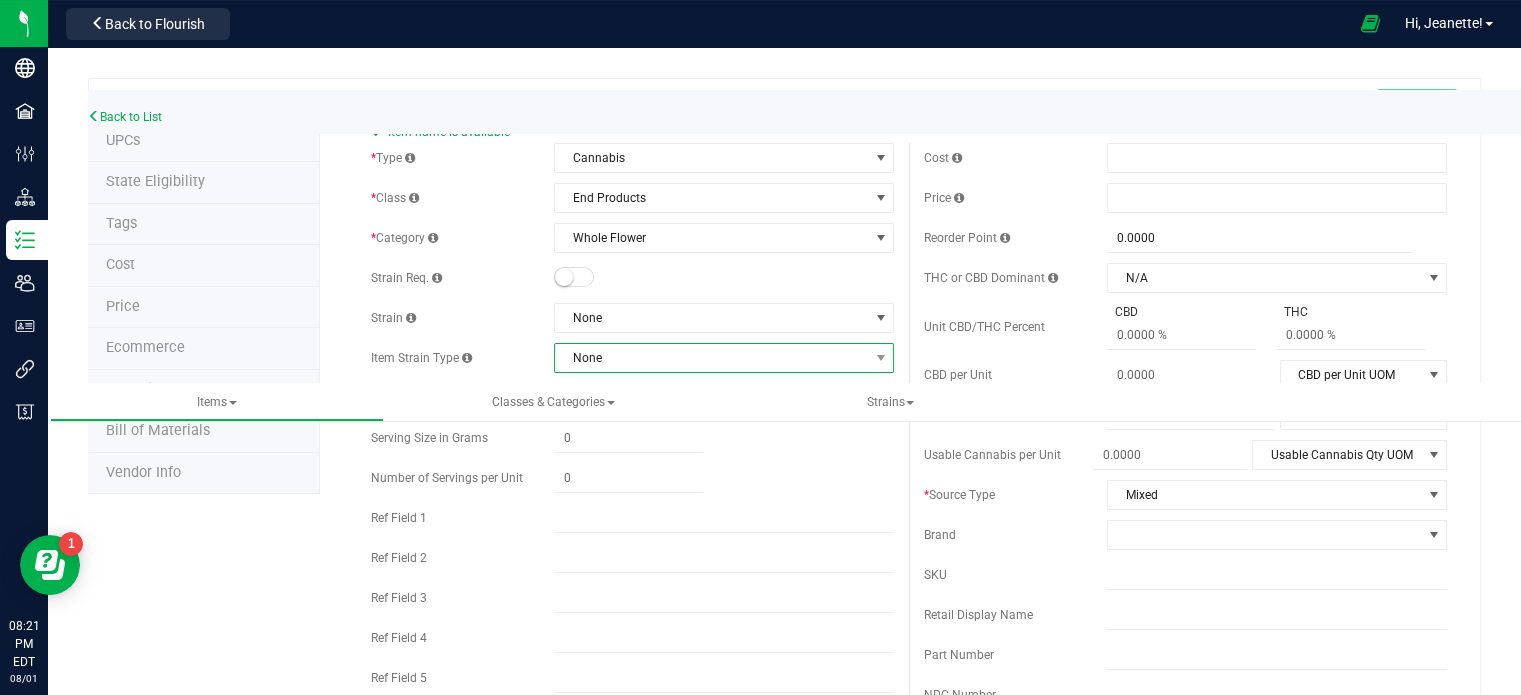 click on "None" at bounding box center (711, 358) 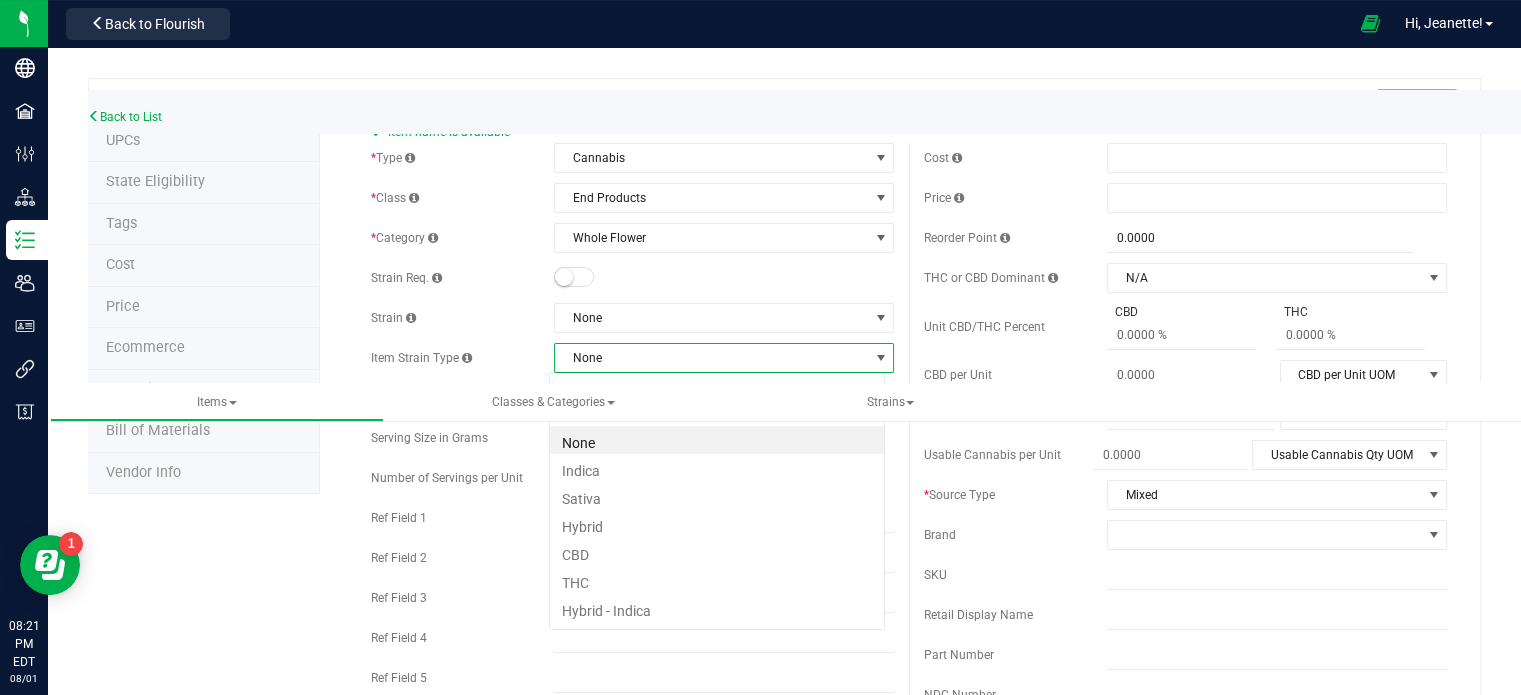 scroll, scrollTop: 99970, scrollLeft: 99664, axis: both 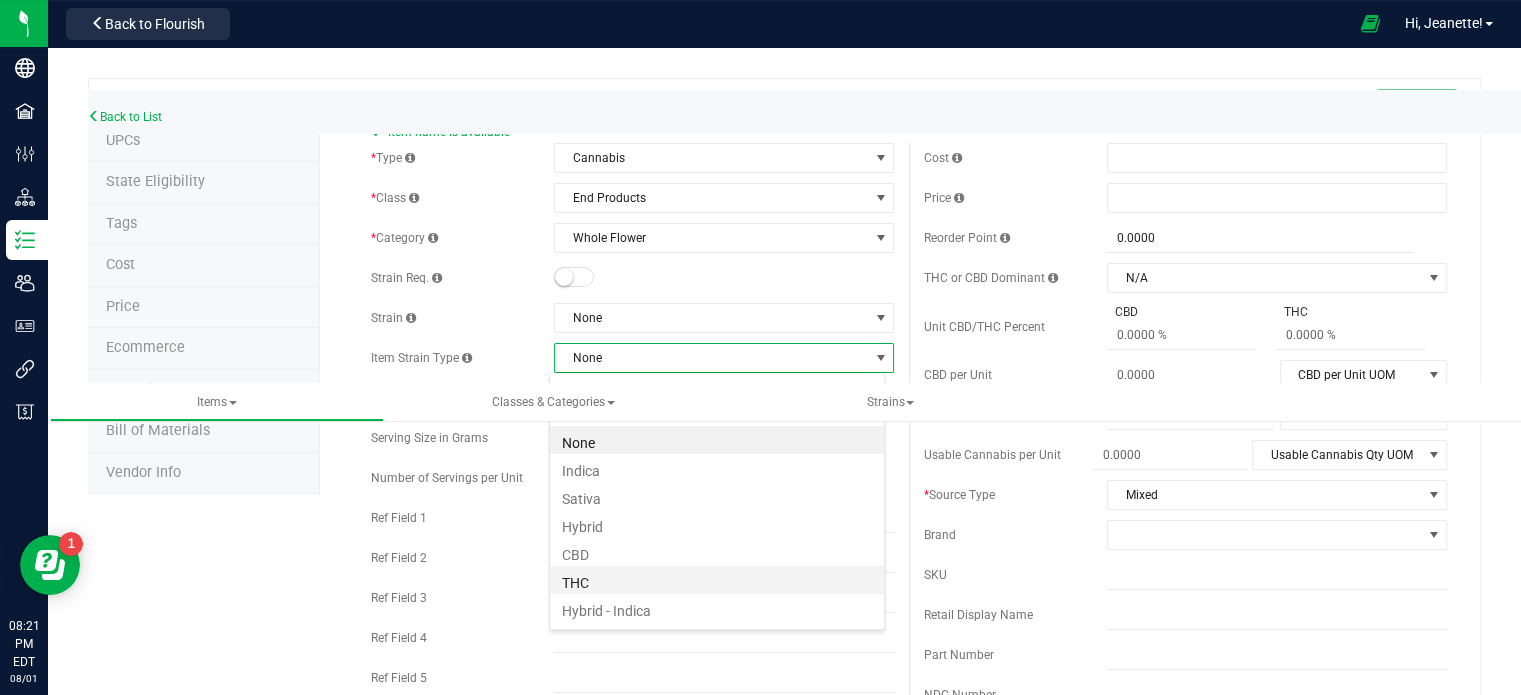 click on "THC" at bounding box center [717, 580] 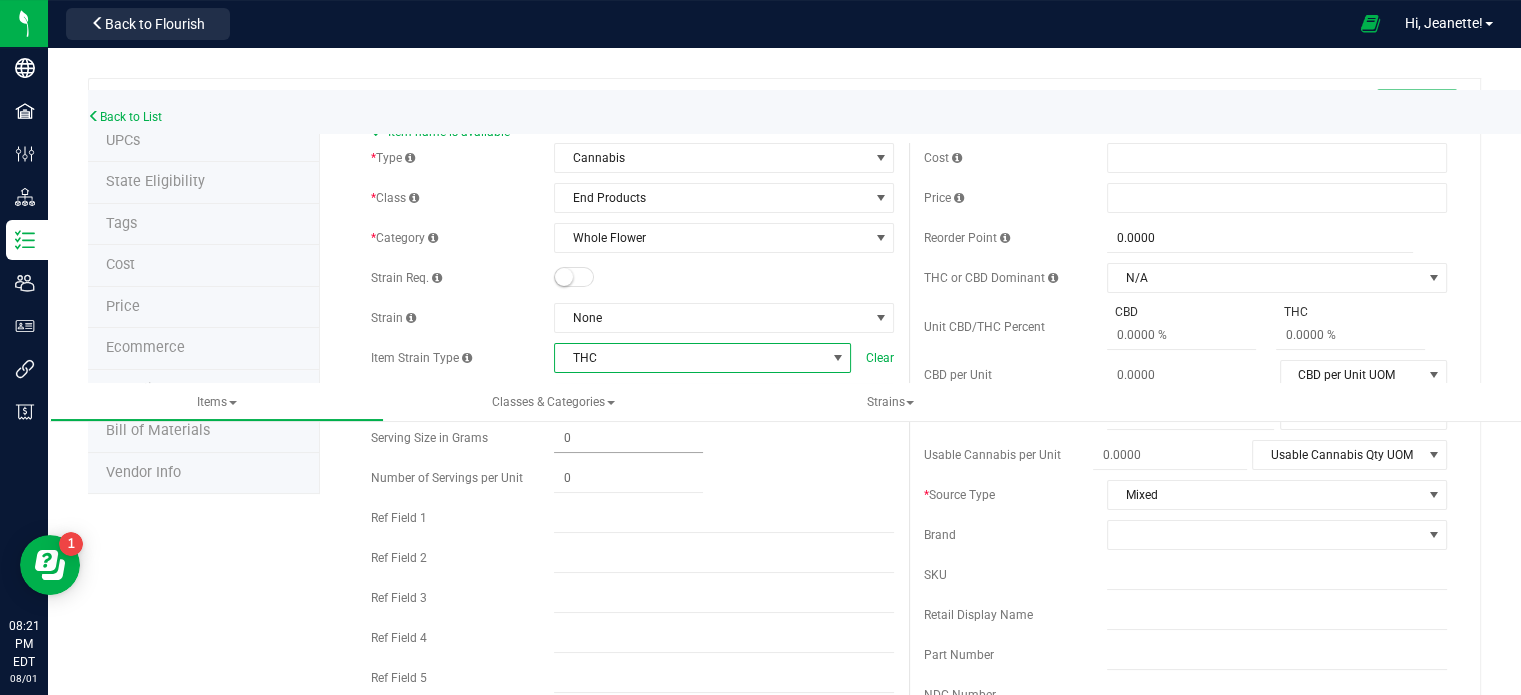 click at bounding box center [628, 438] 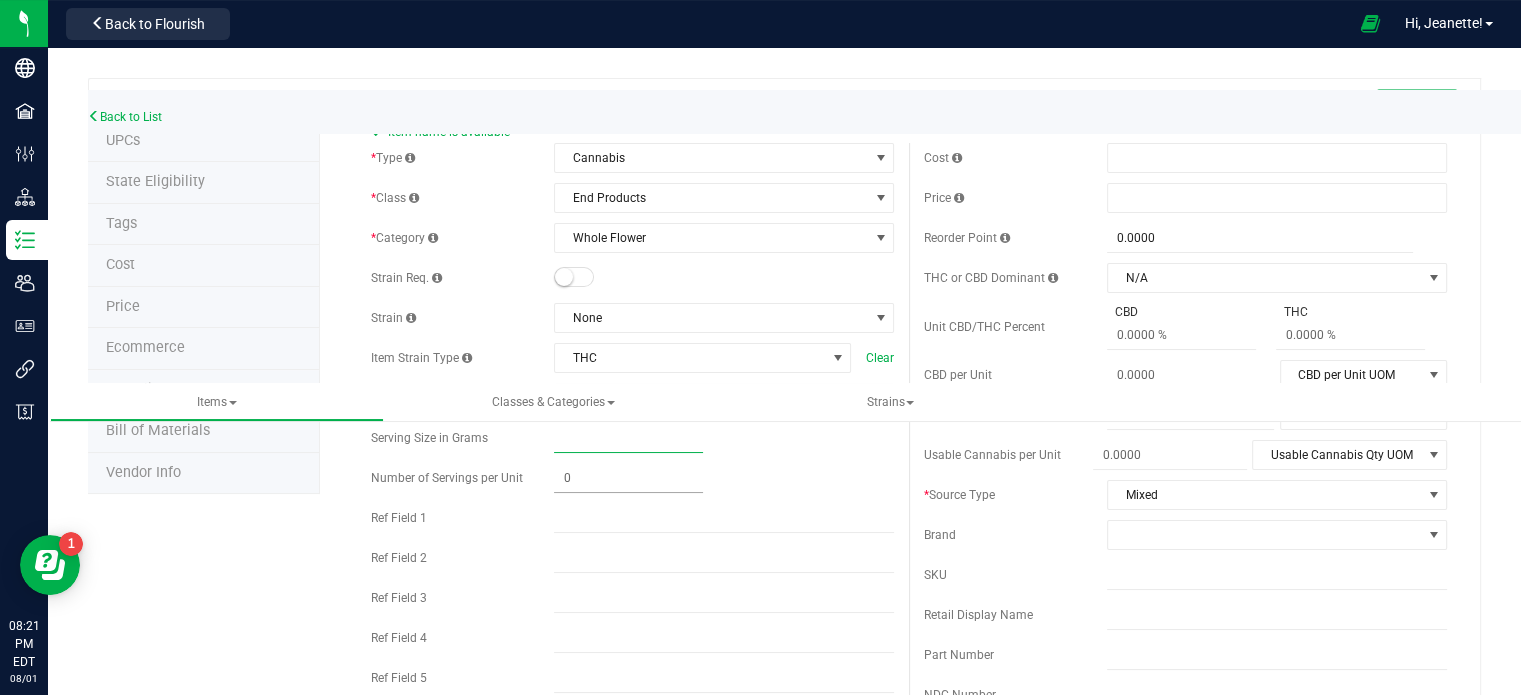 type on "1" 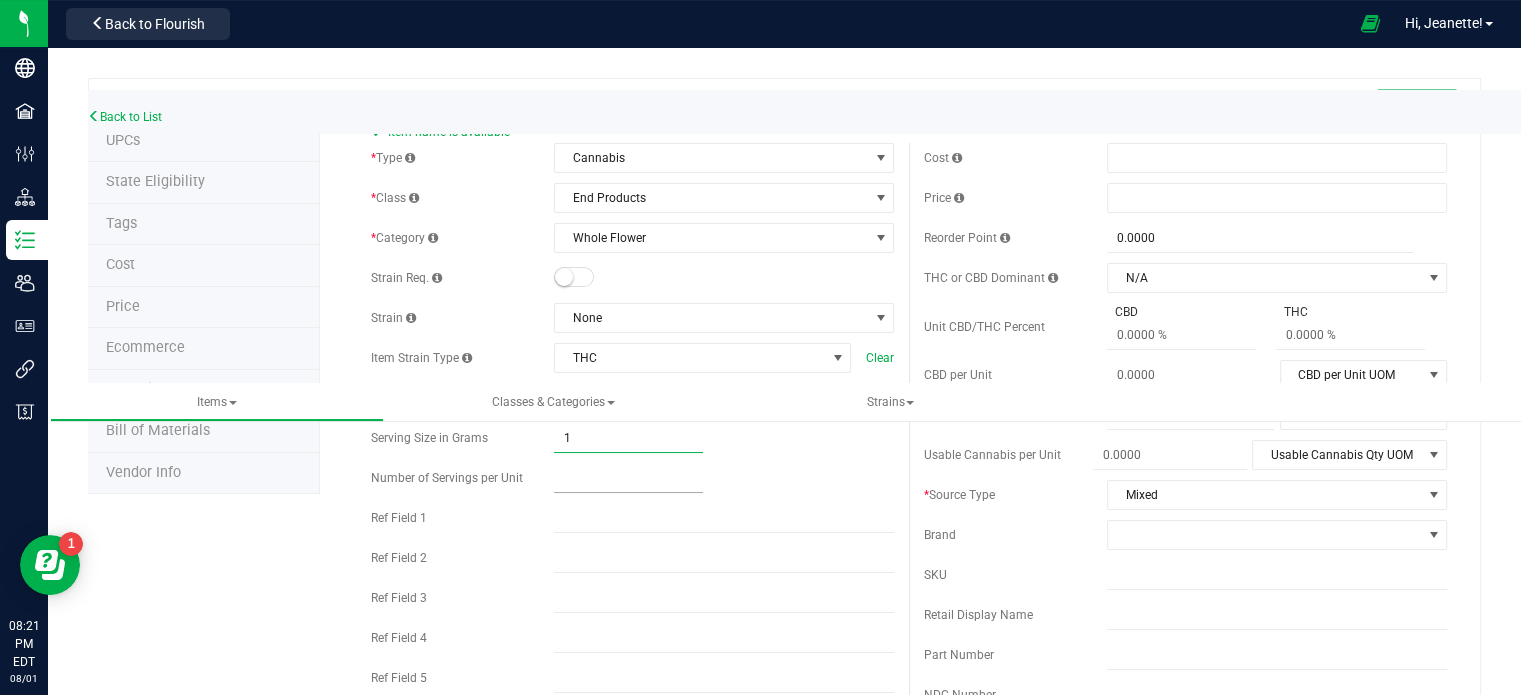 type on "1.0000" 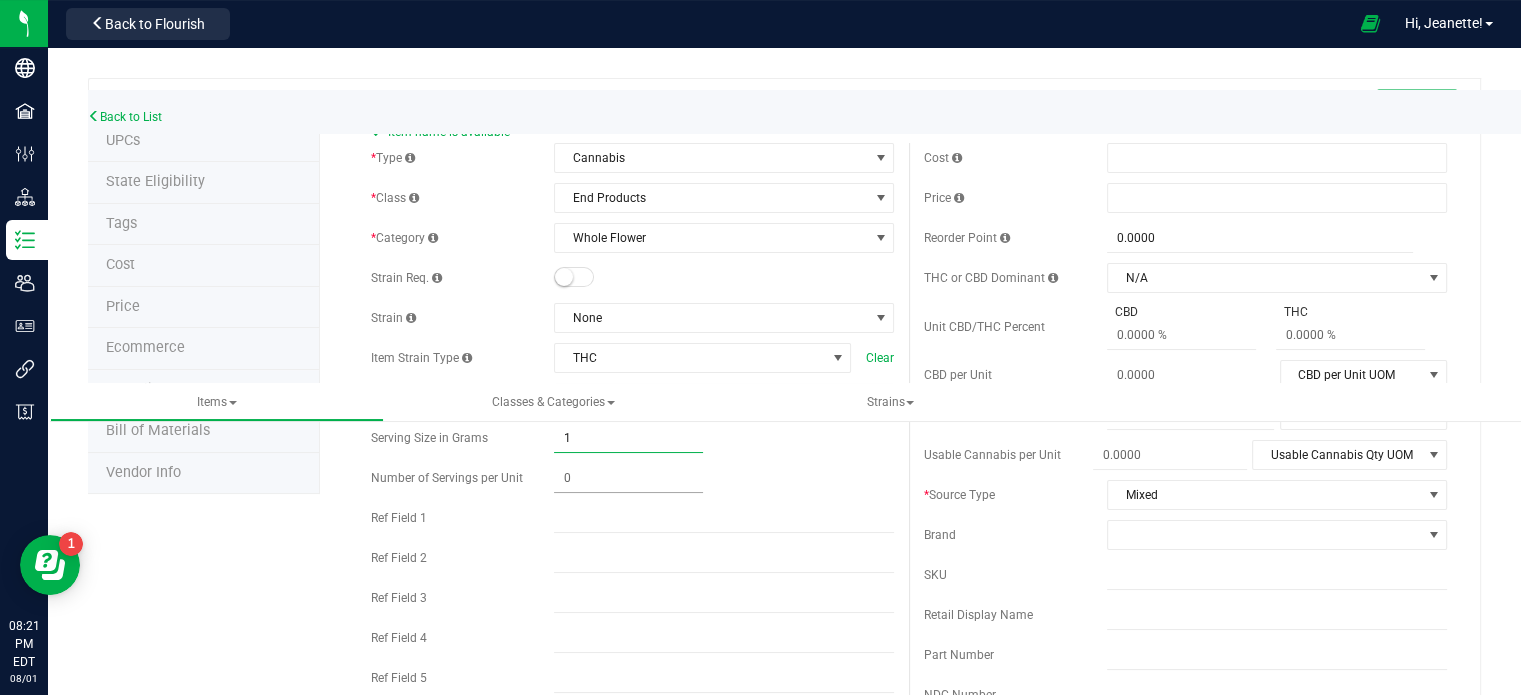 click at bounding box center (628, 478) 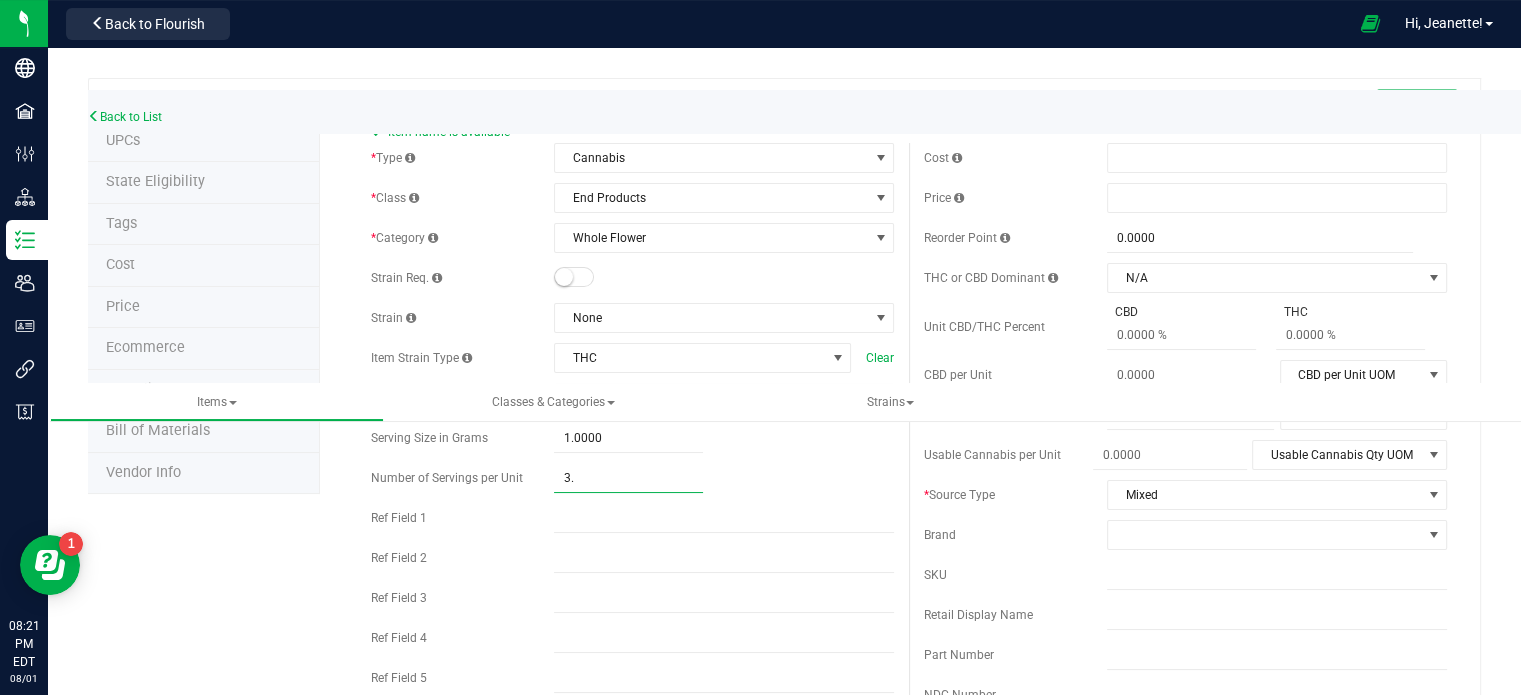 type on "3.5" 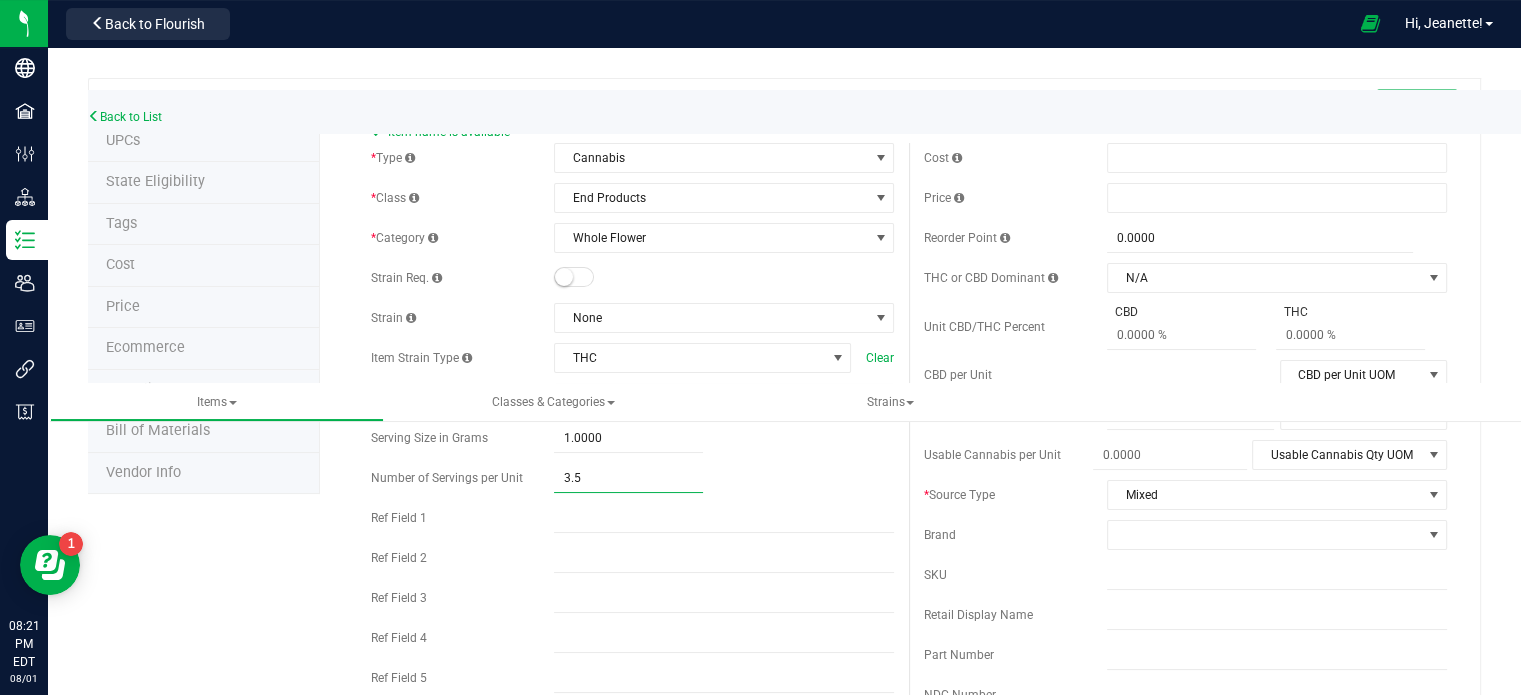 type on "3.50" 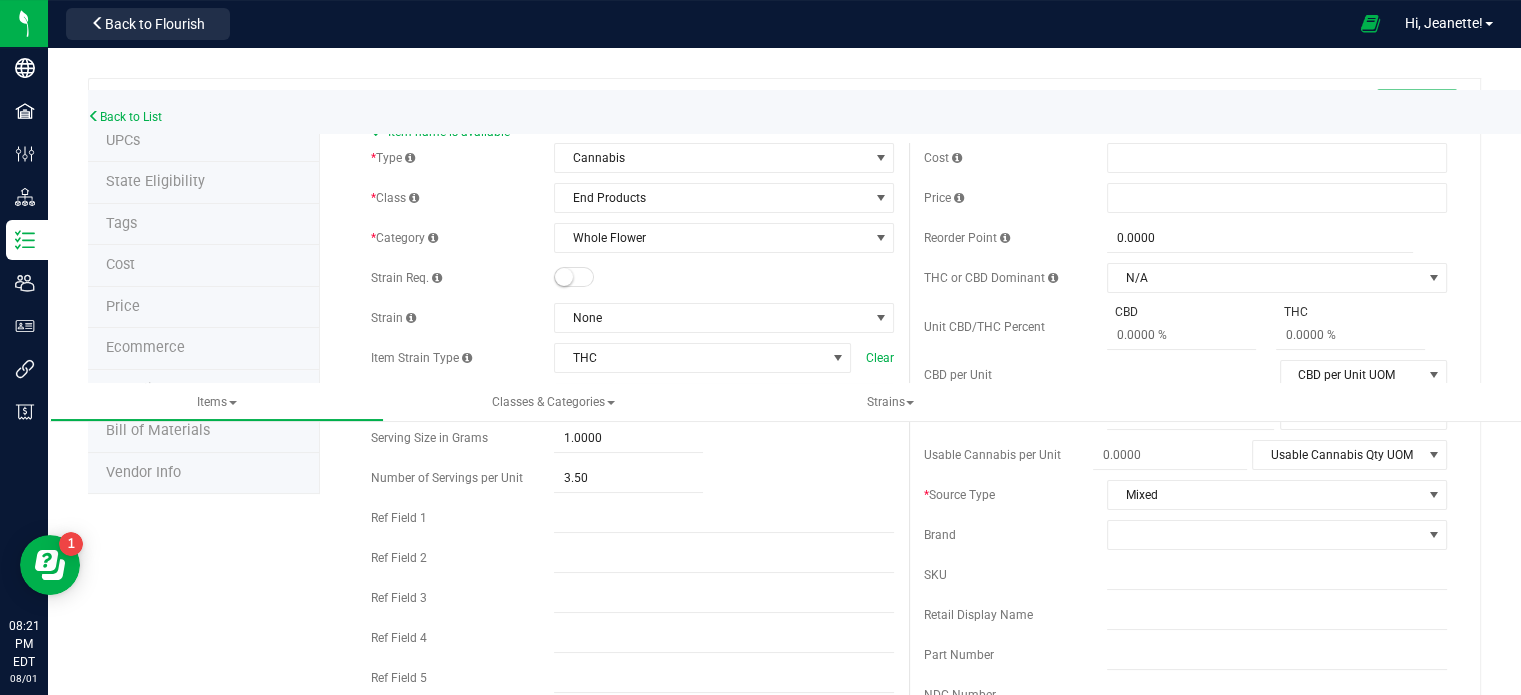 click at bounding box center [1190, 375] 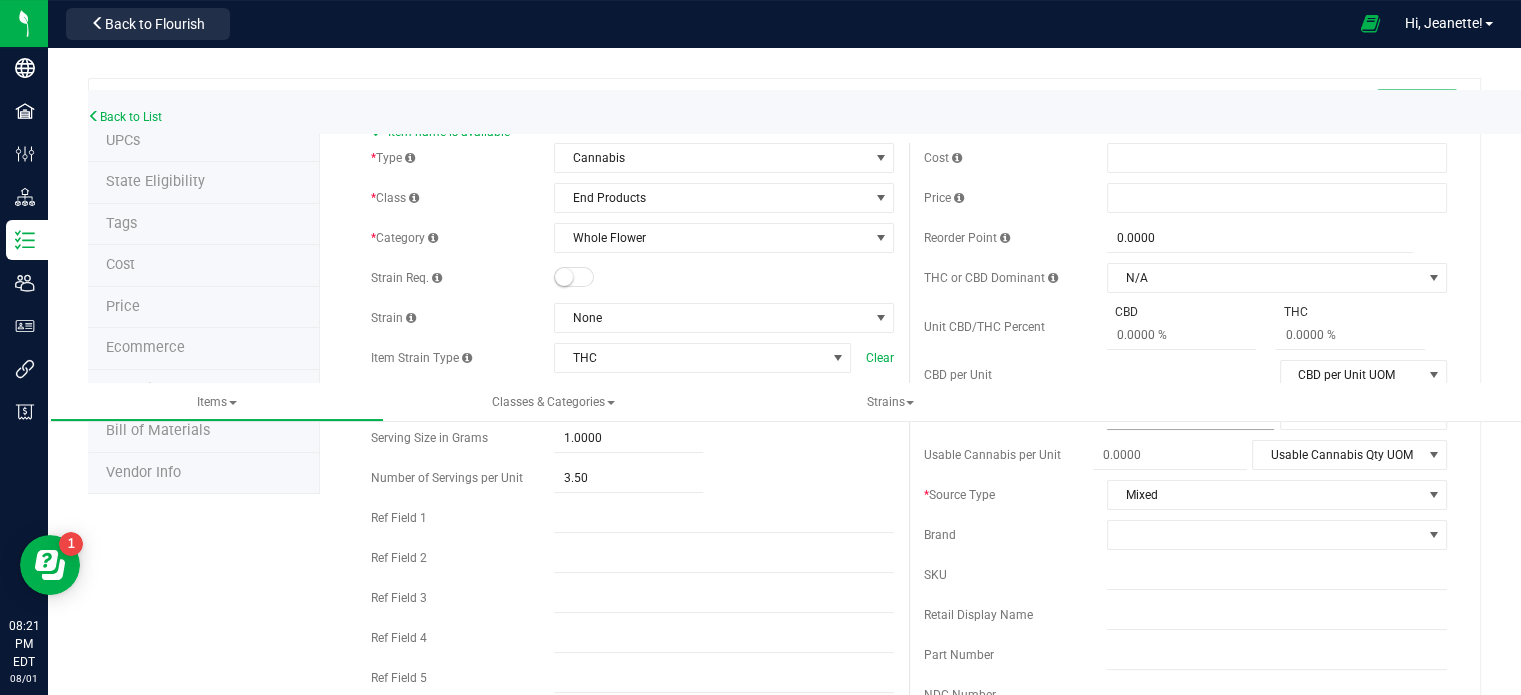 type on "1" 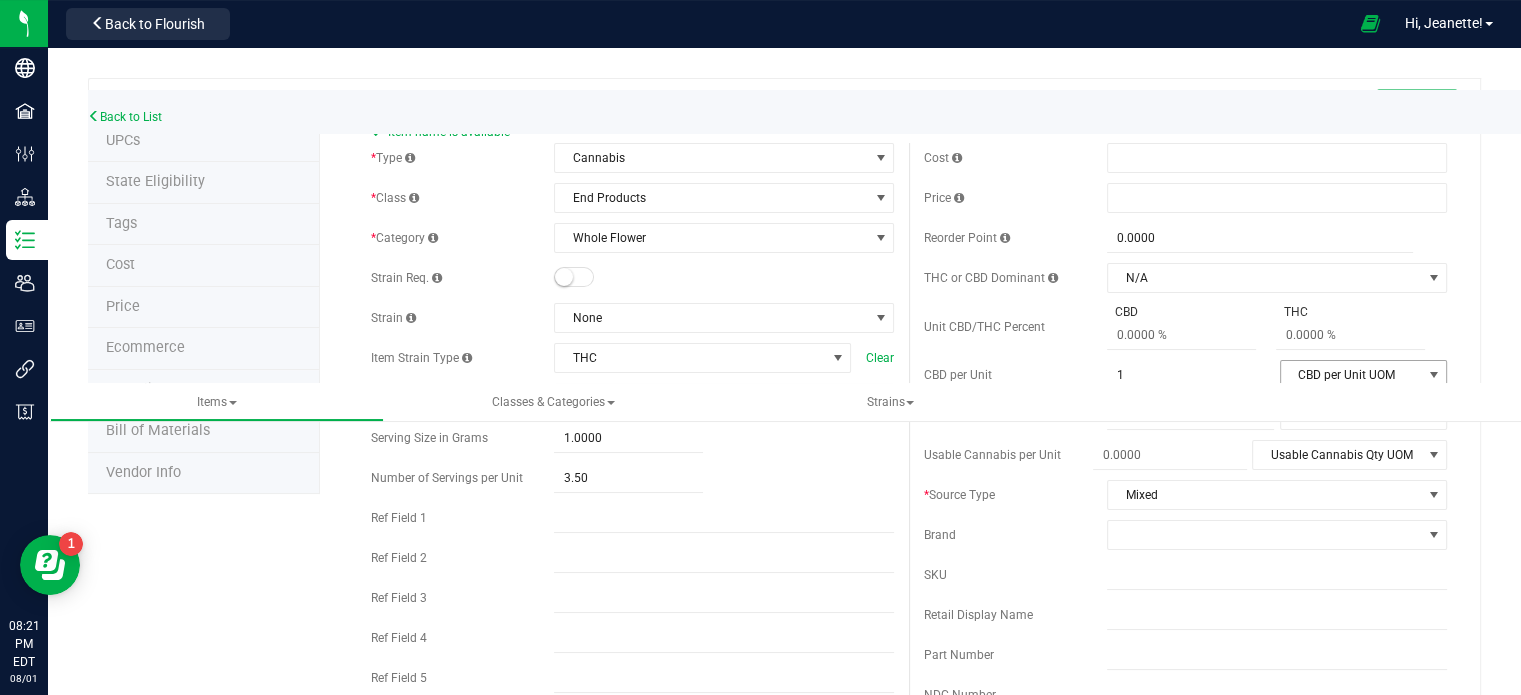 type on "1.0000" 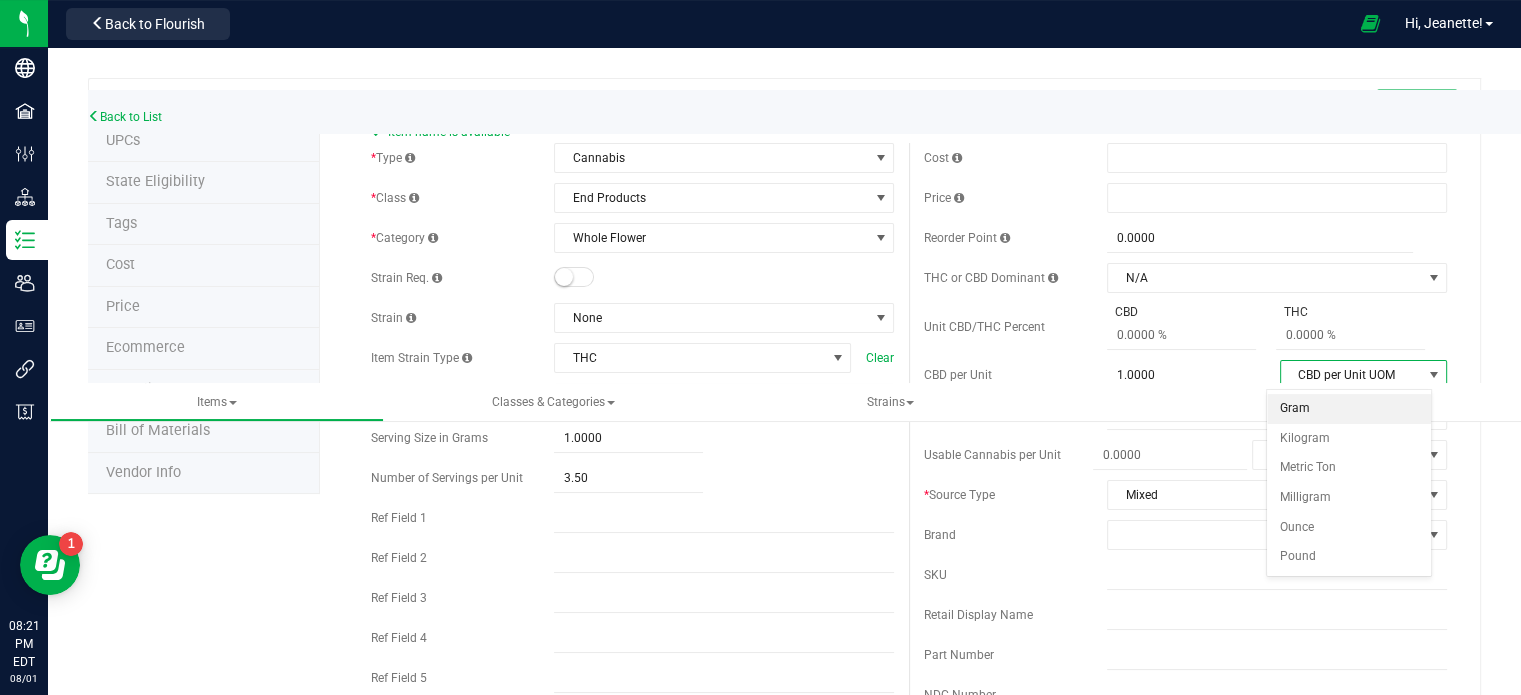 click on "Gram" at bounding box center (1348, 409) 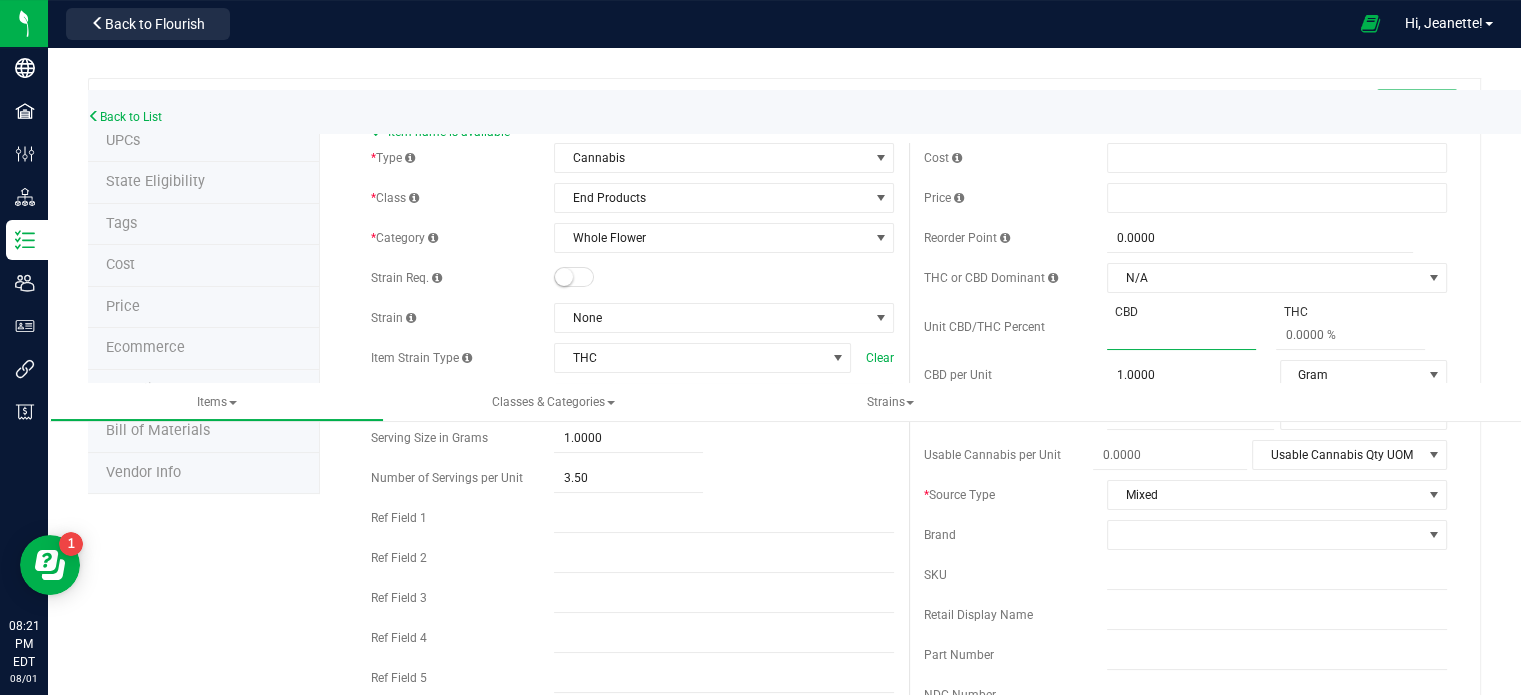 click at bounding box center [1181, 335] 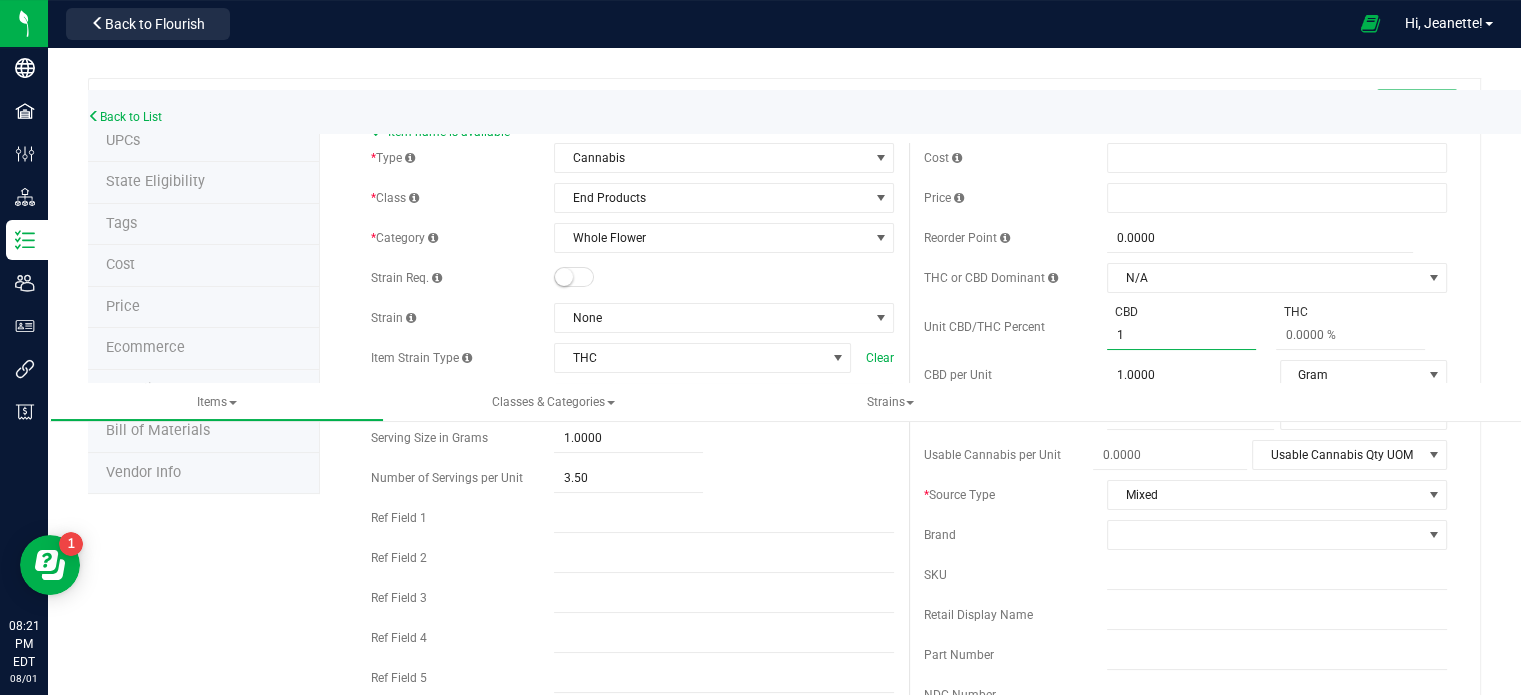 type on "1 %" 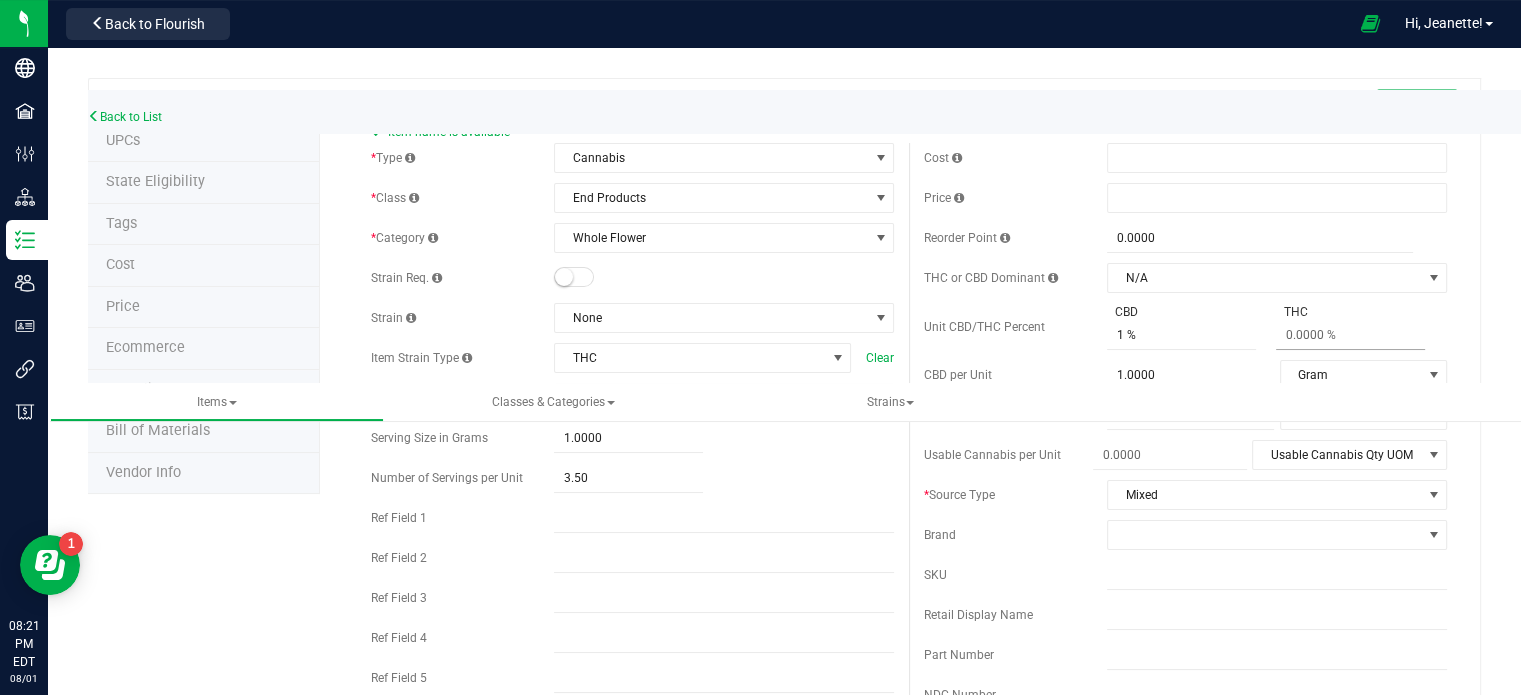 click at bounding box center (1350, 335) 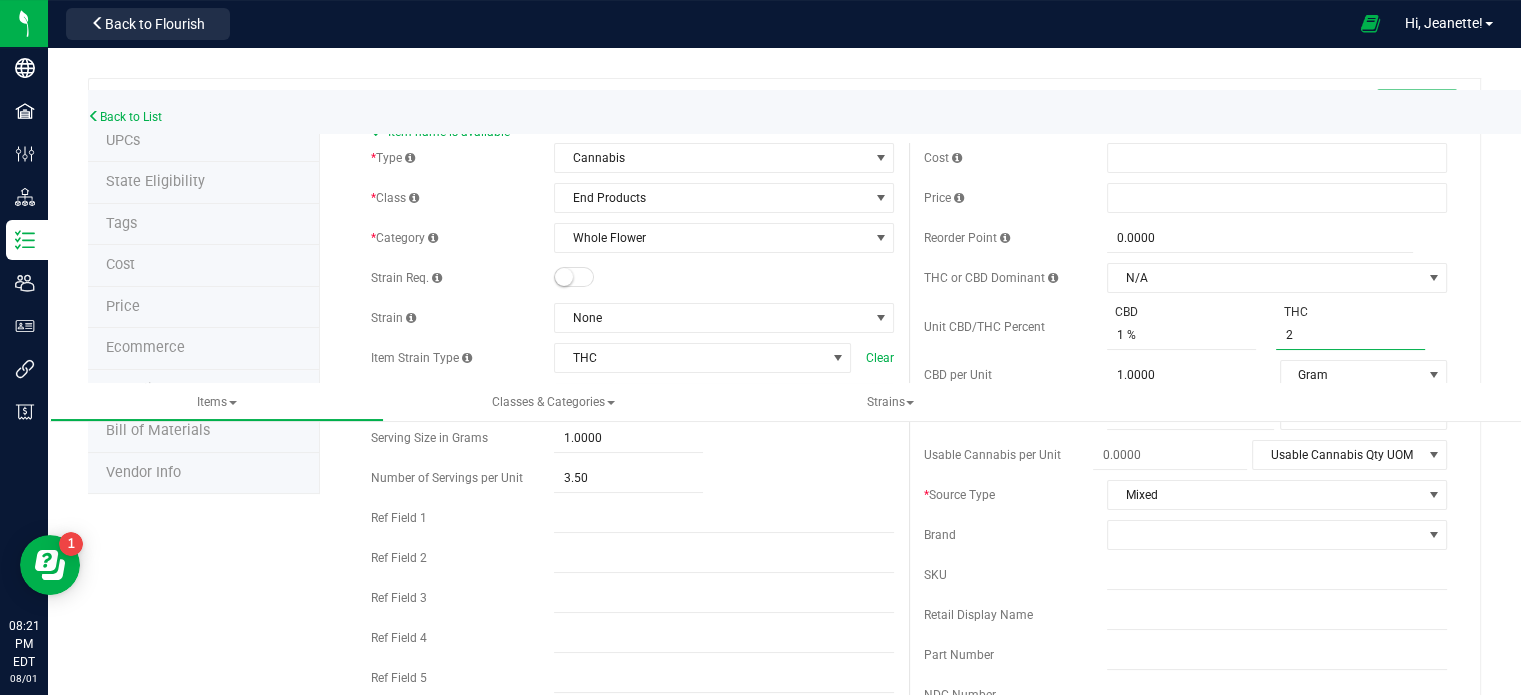 type on "23" 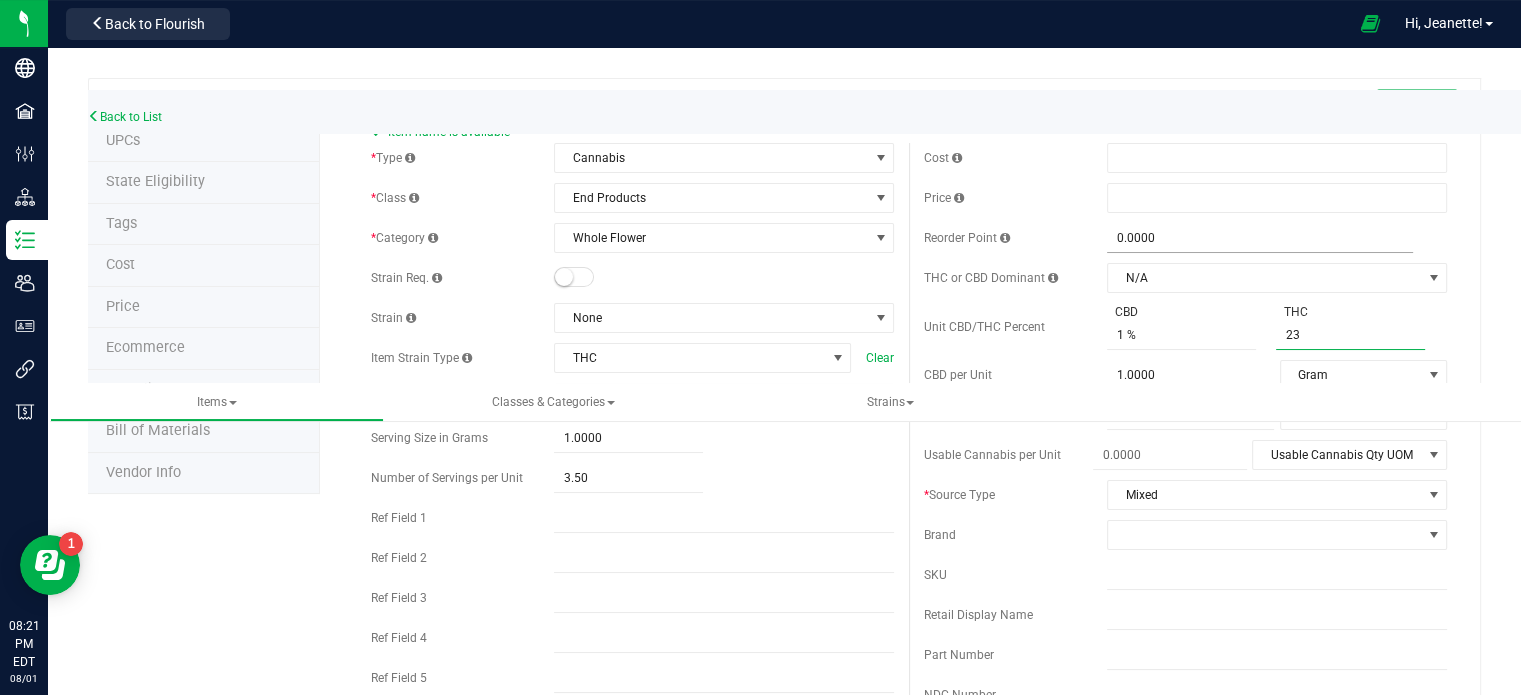 type on "23 %" 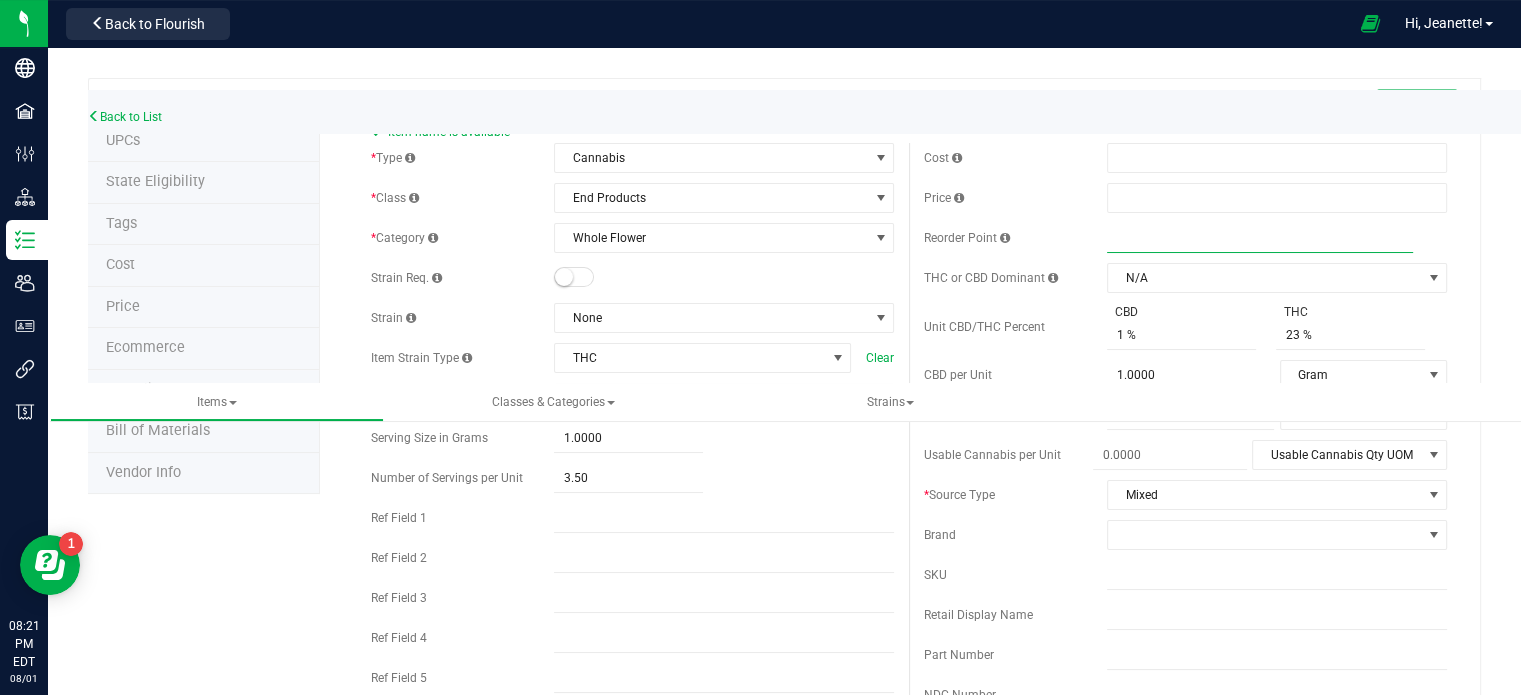 click at bounding box center [1260, 238] 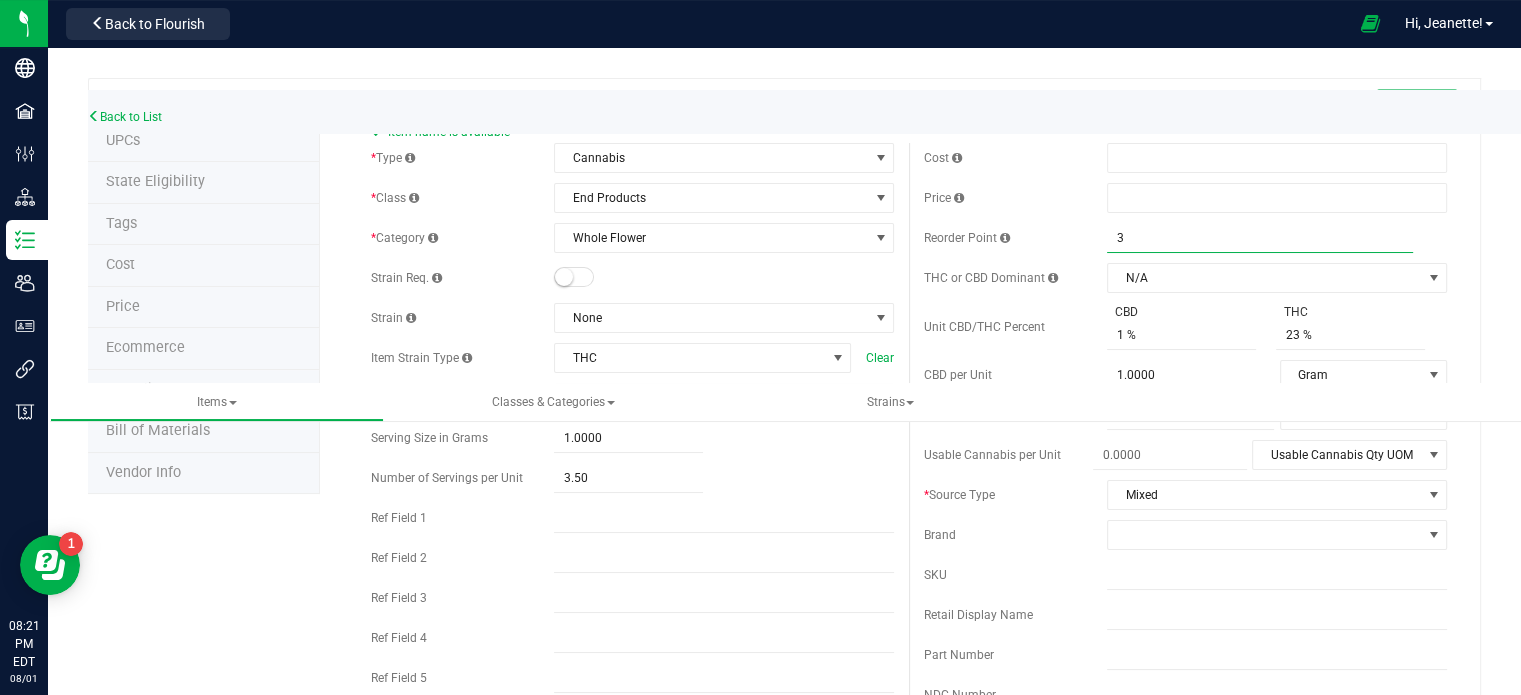 type on "35" 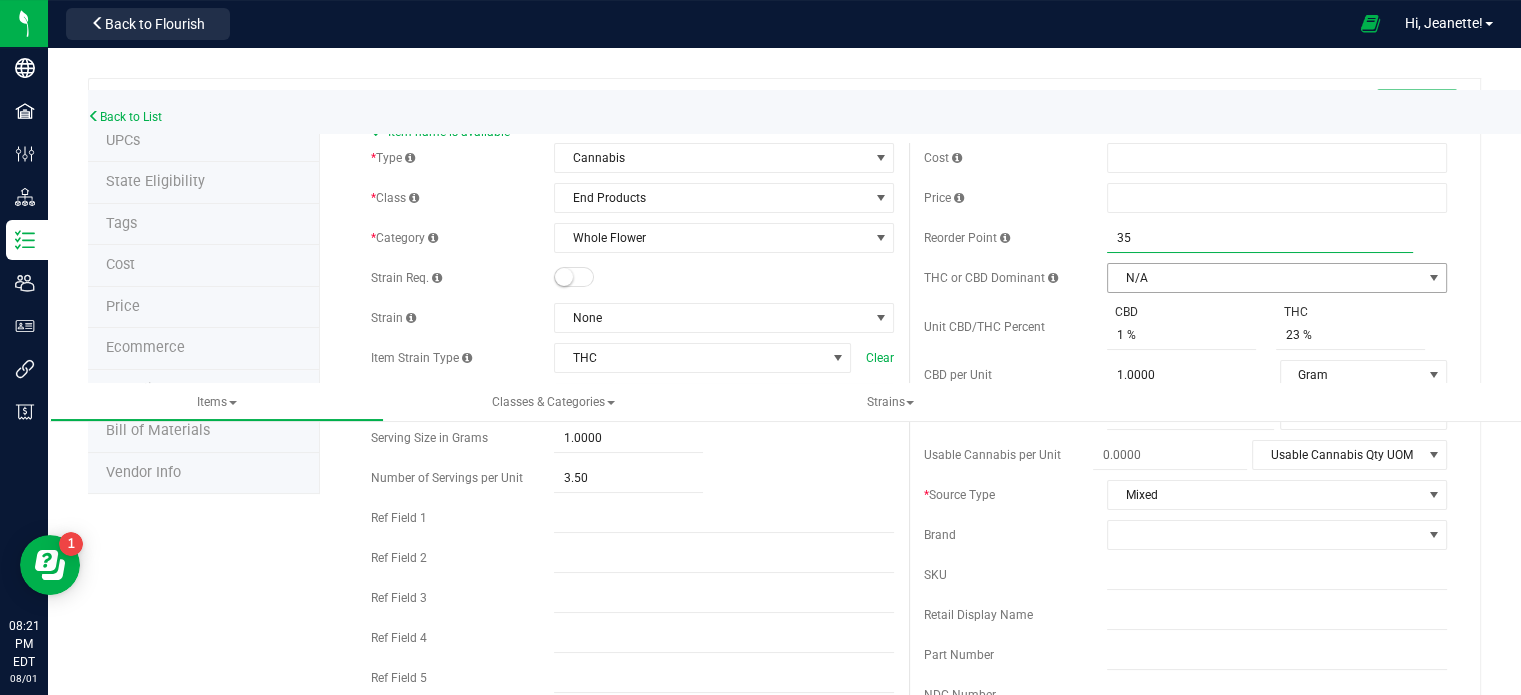 type on "35.0000" 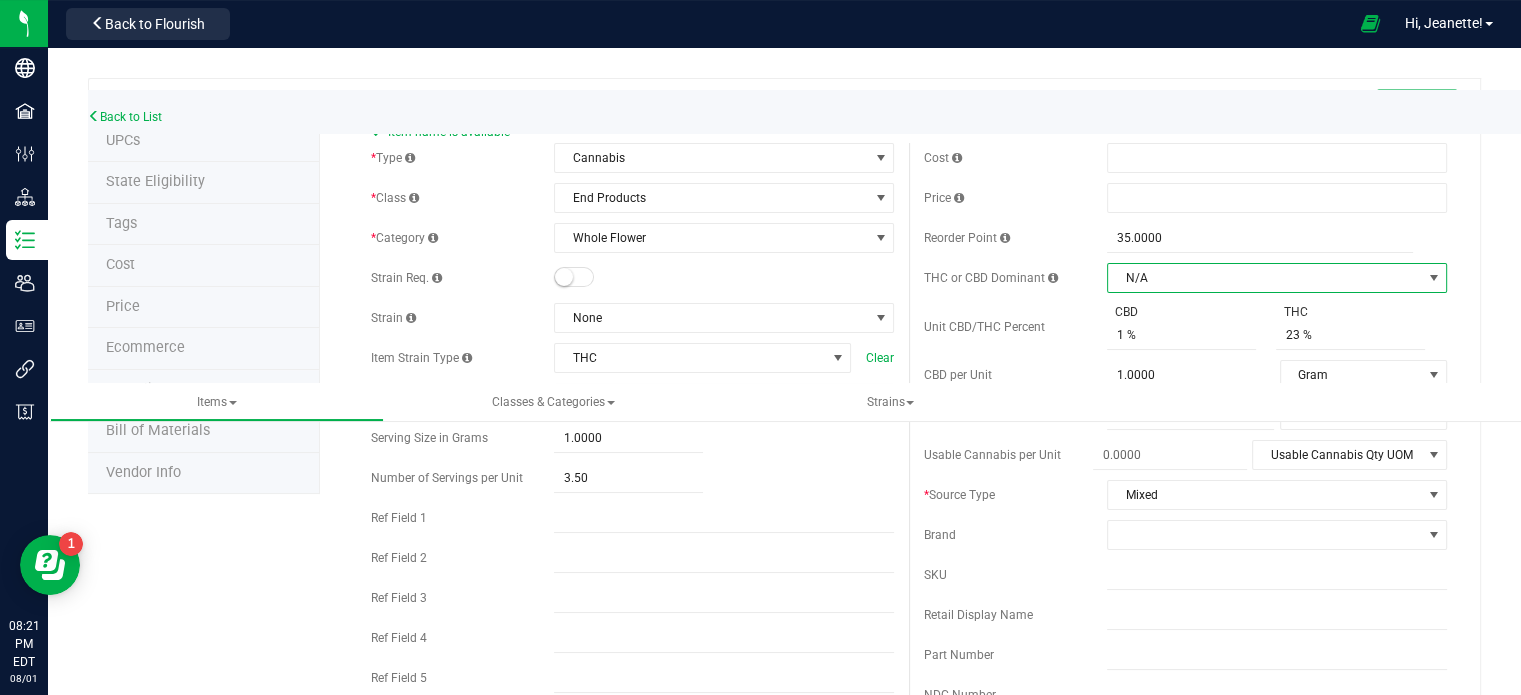 click on "N/A" at bounding box center (1264, 278) 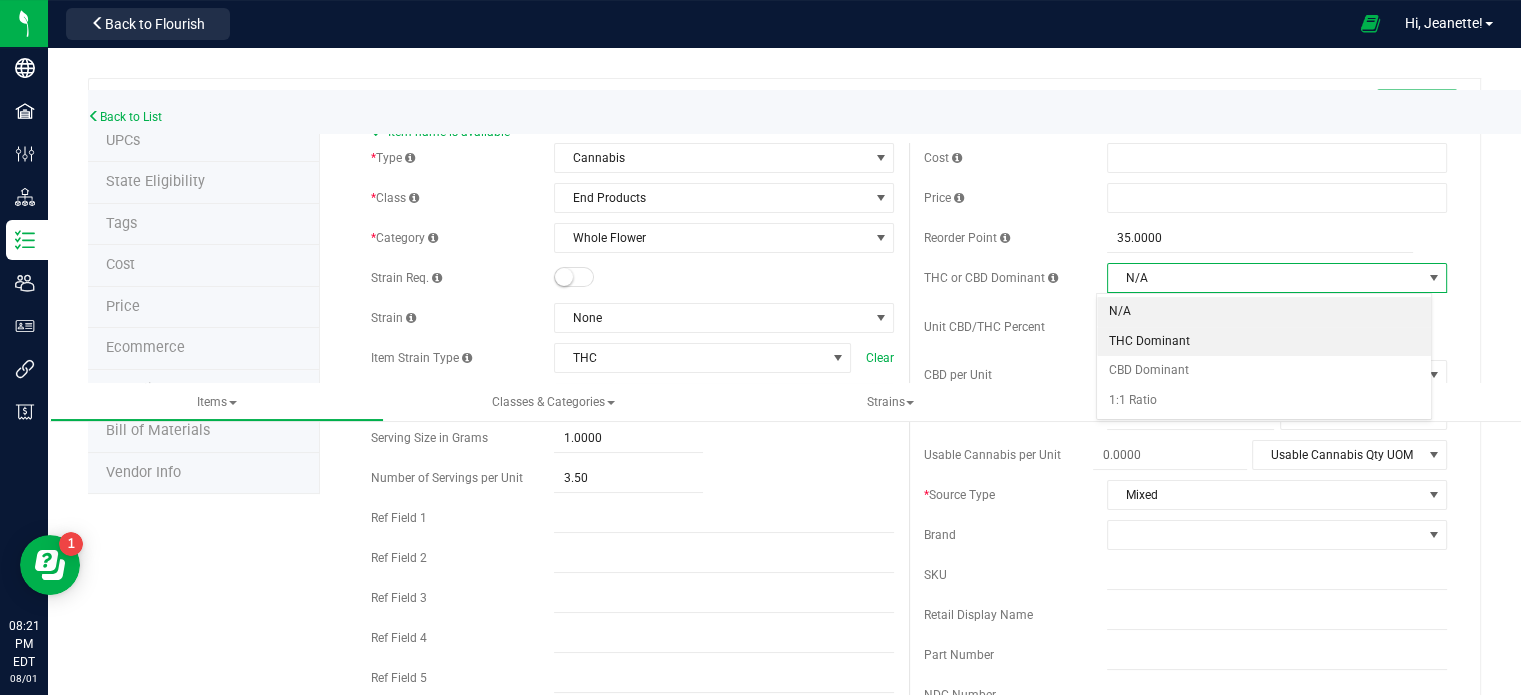 click on "THC Dominant" at bounding box center [1264, 342] 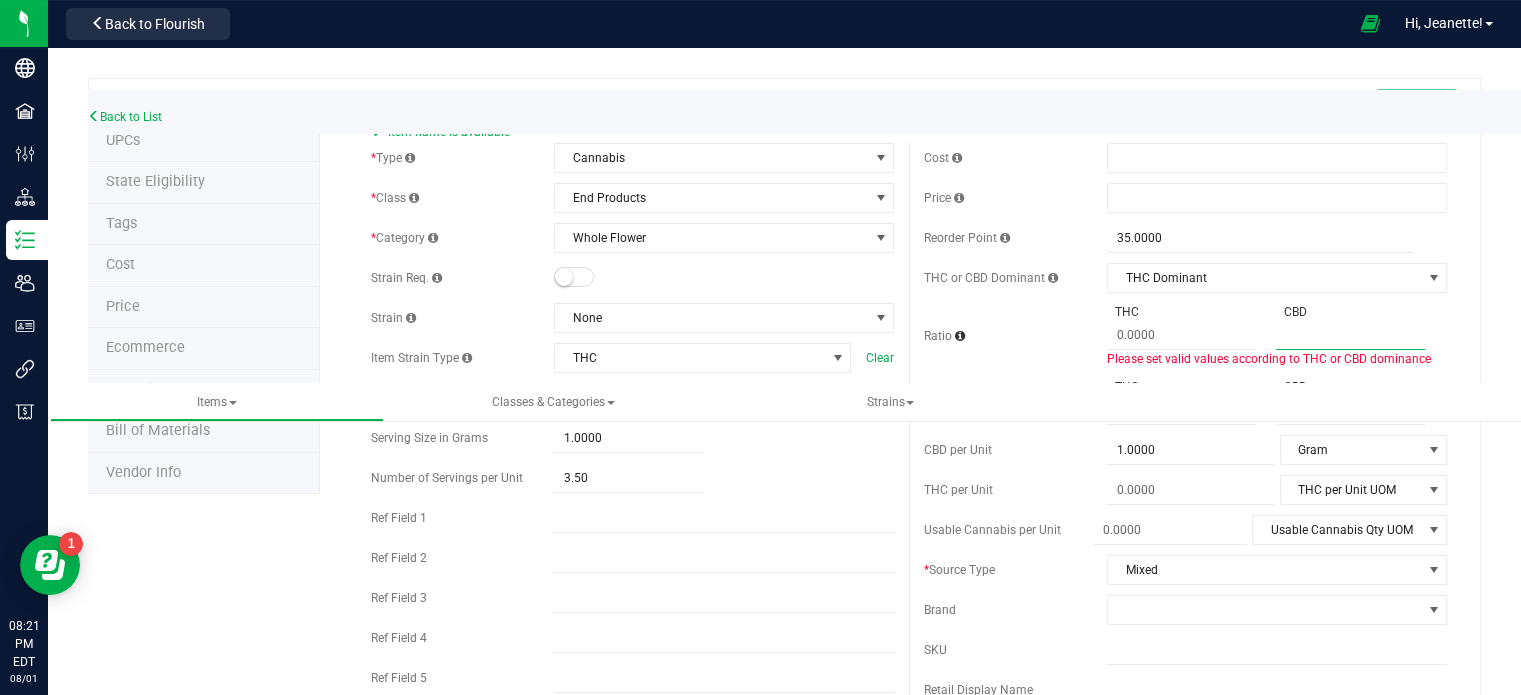 click at bounding box center (1350, 335) 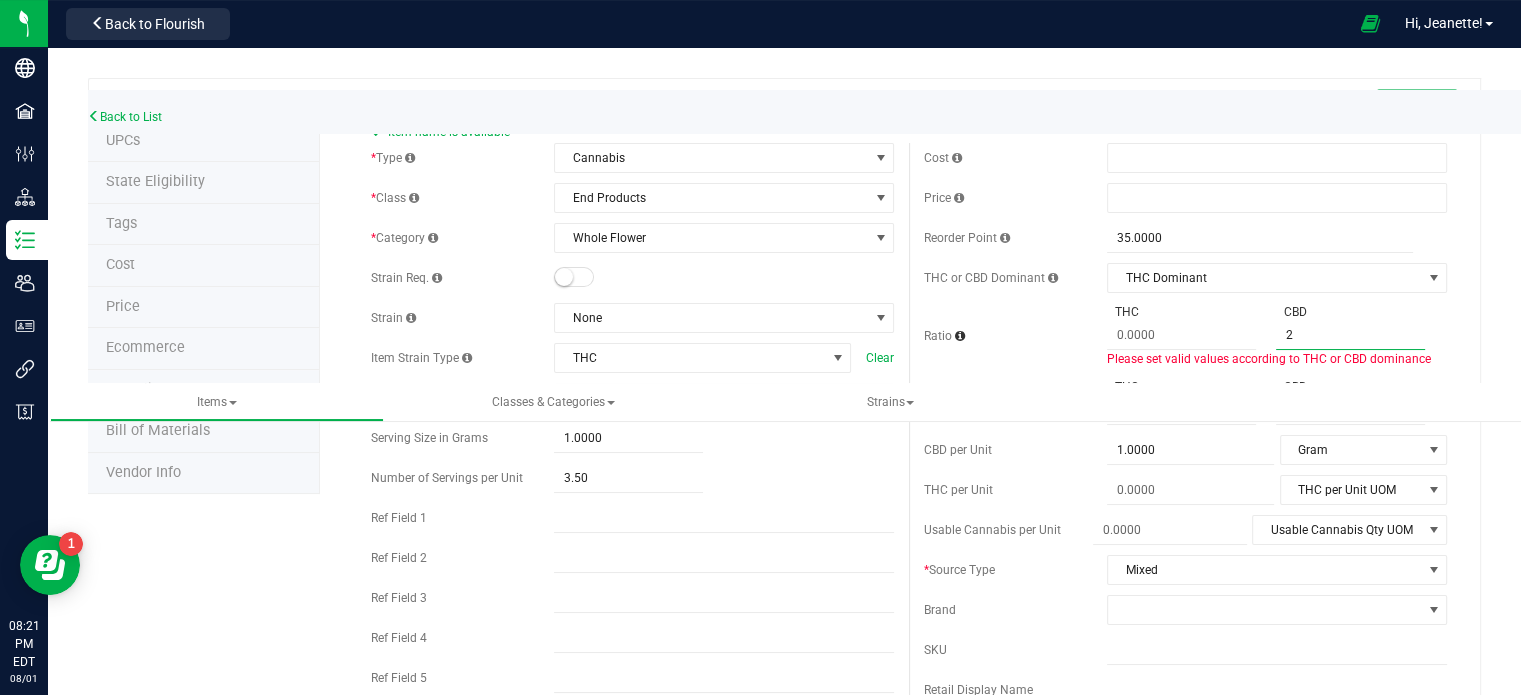 type on "21" 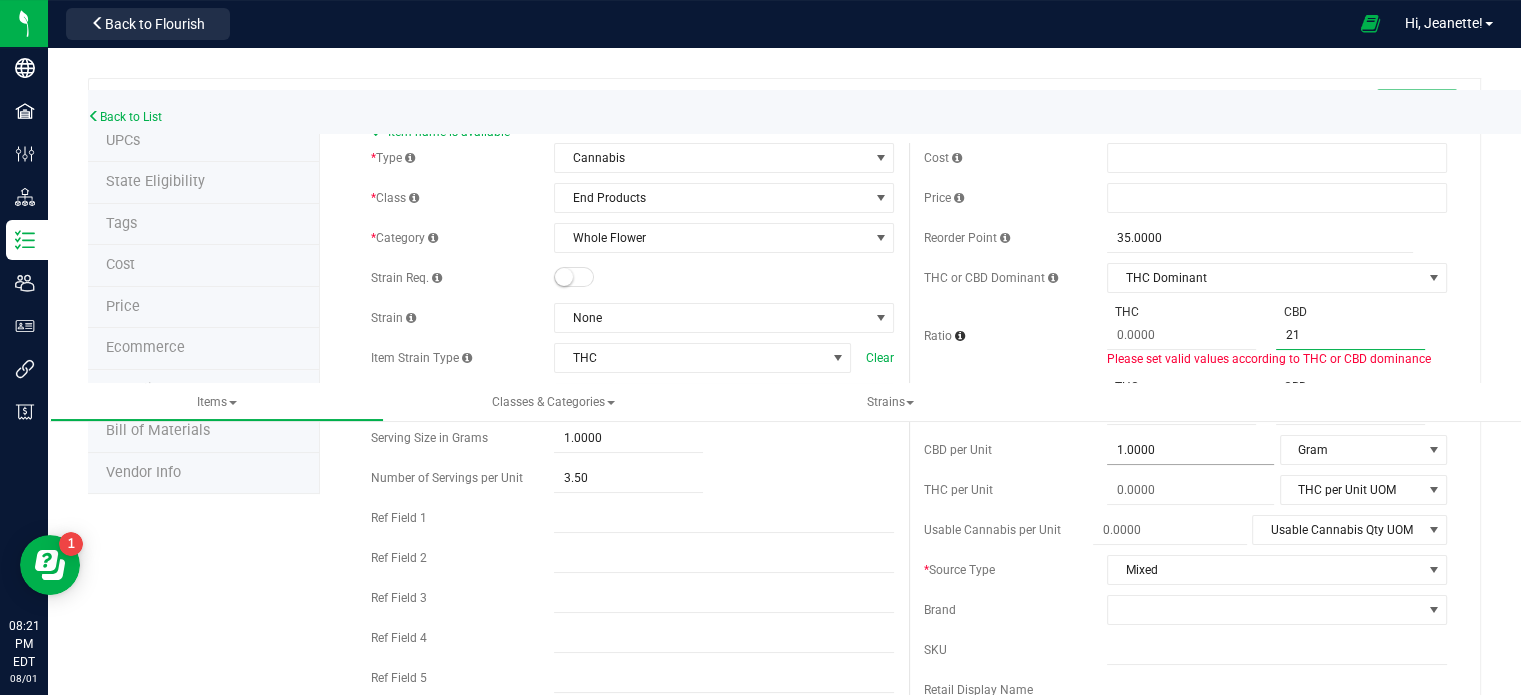 type on "21.0000" 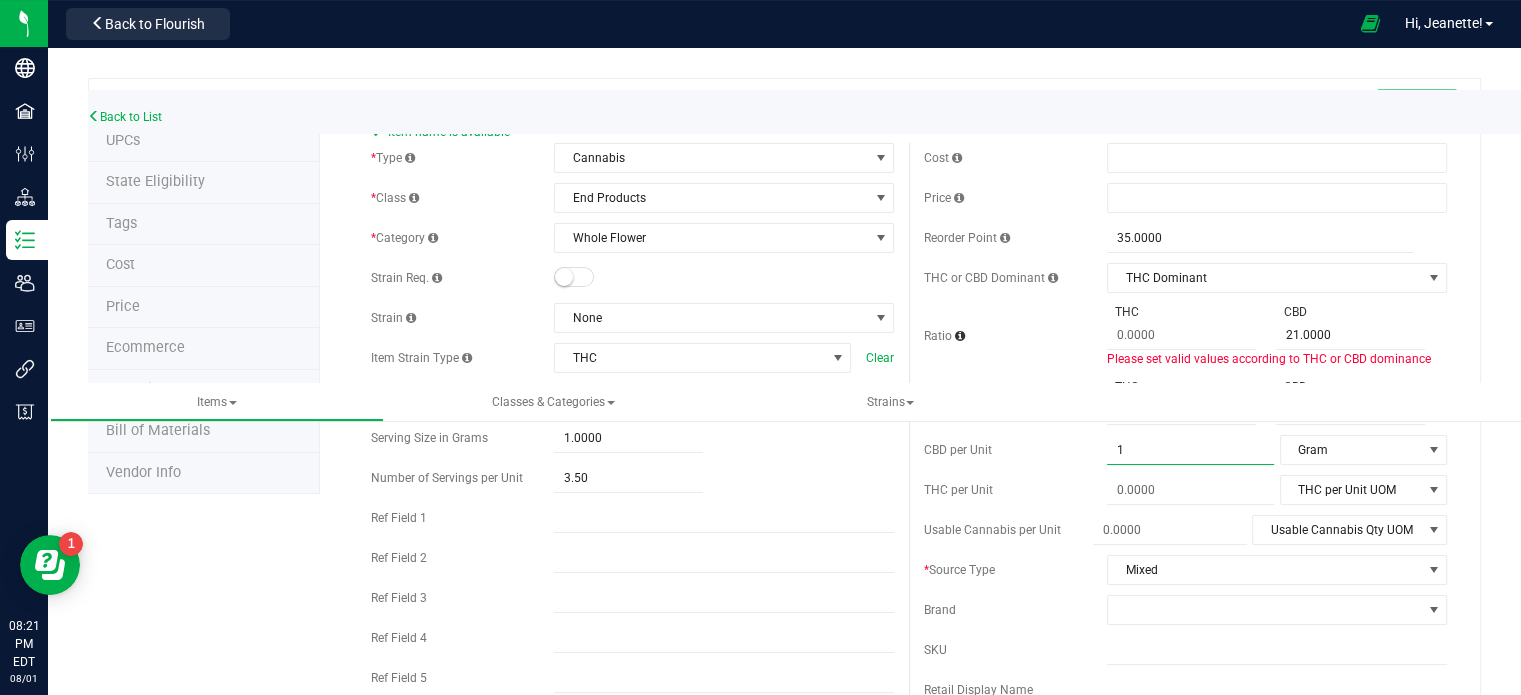 click on "Cost
Price
Reorder Point
35.0000 35
THC or CBD Dominant
N/A 21" at bounding box center (1185, 575) 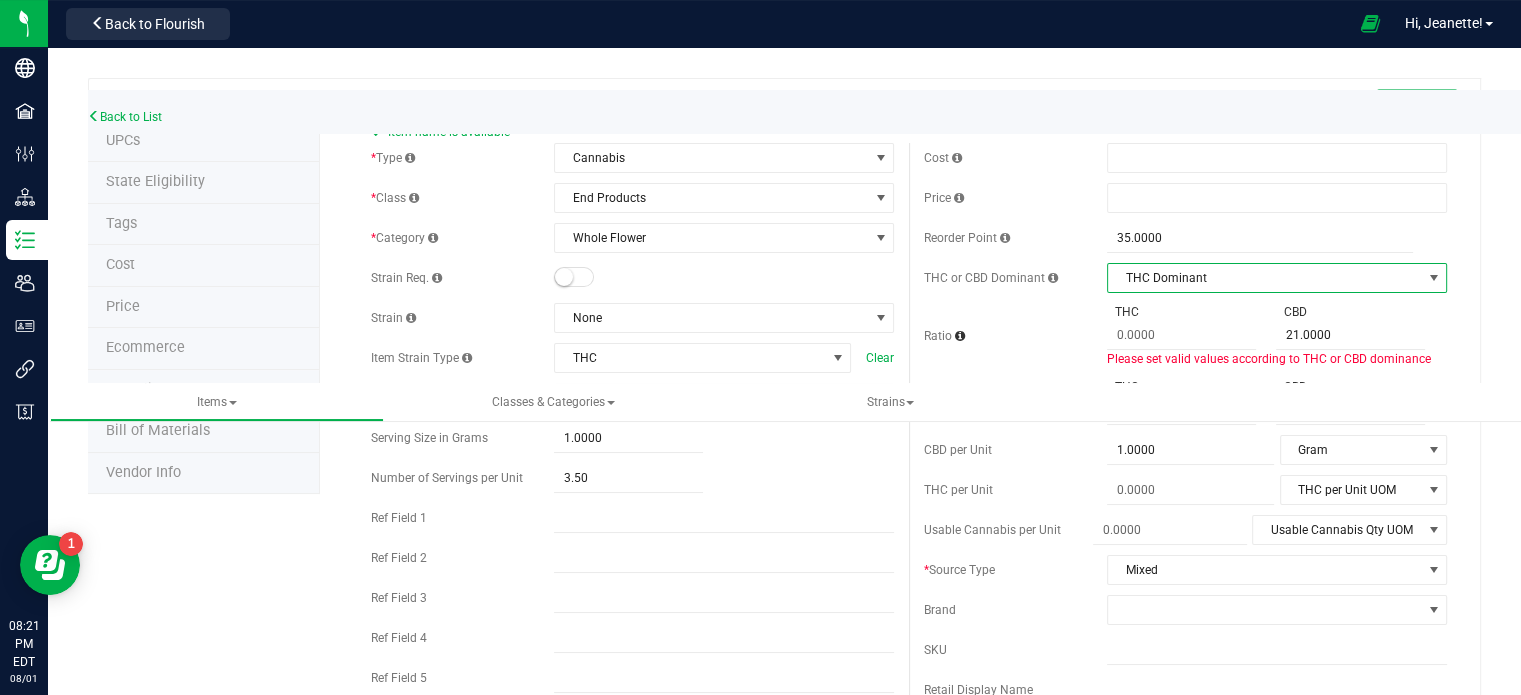 click at bounding box center (1433, 278) 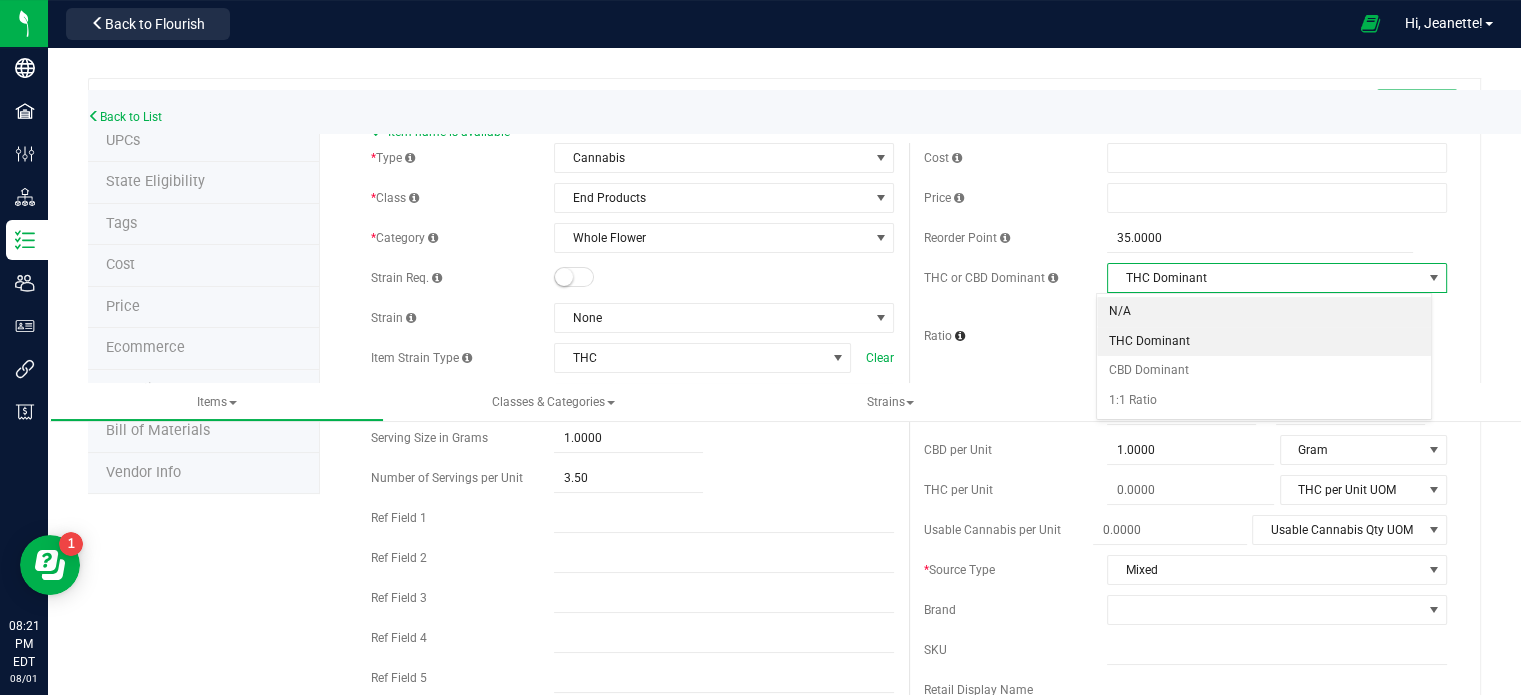 click on "N/A" at bounding box center [1264, 312] 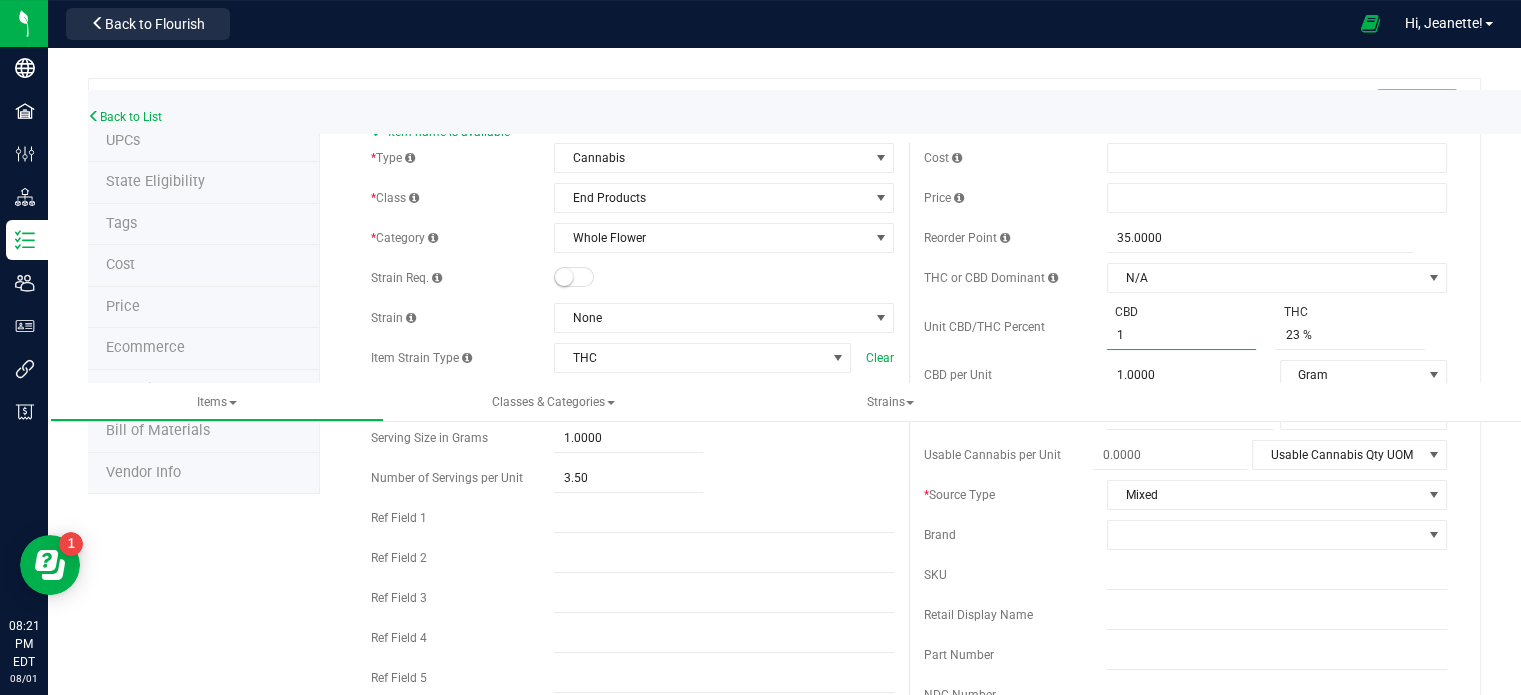 click on "1 % 1" at bounding box center [1181, 335] 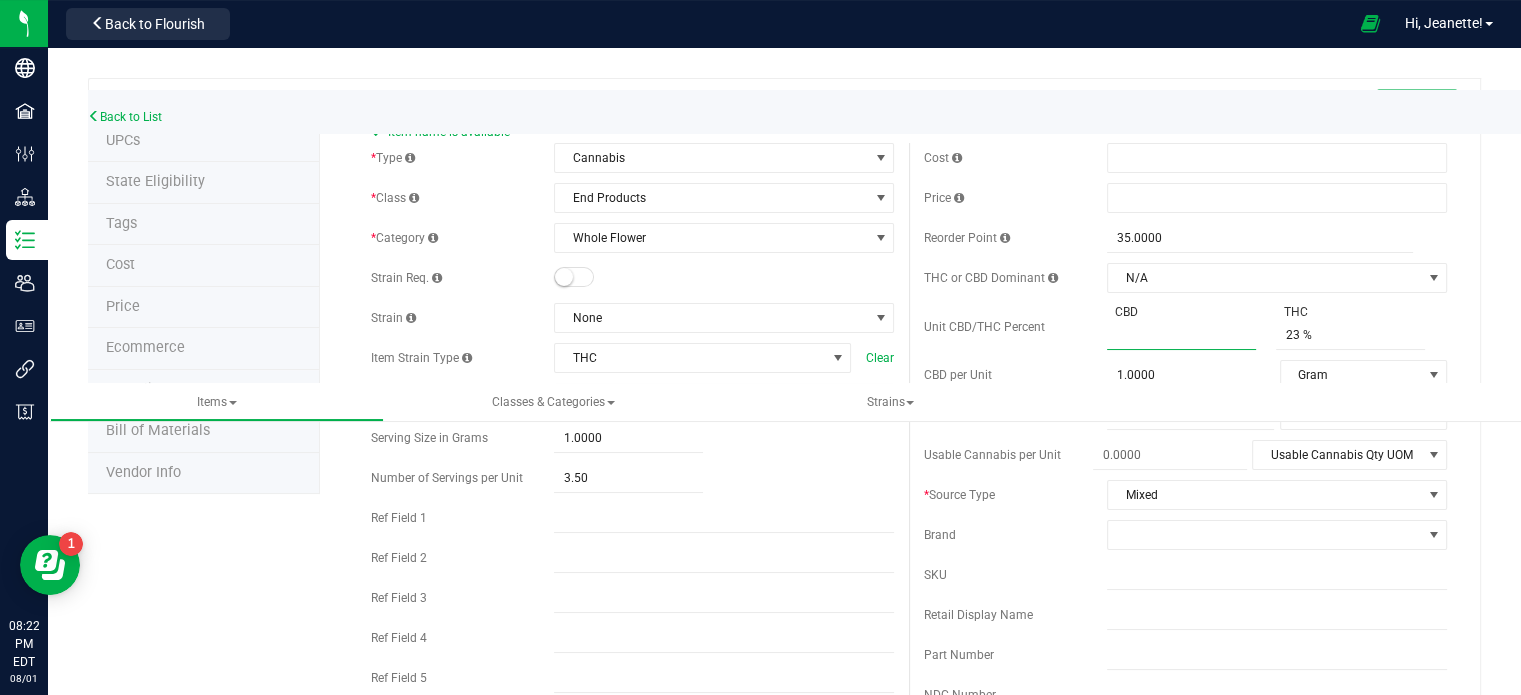 type on "0" 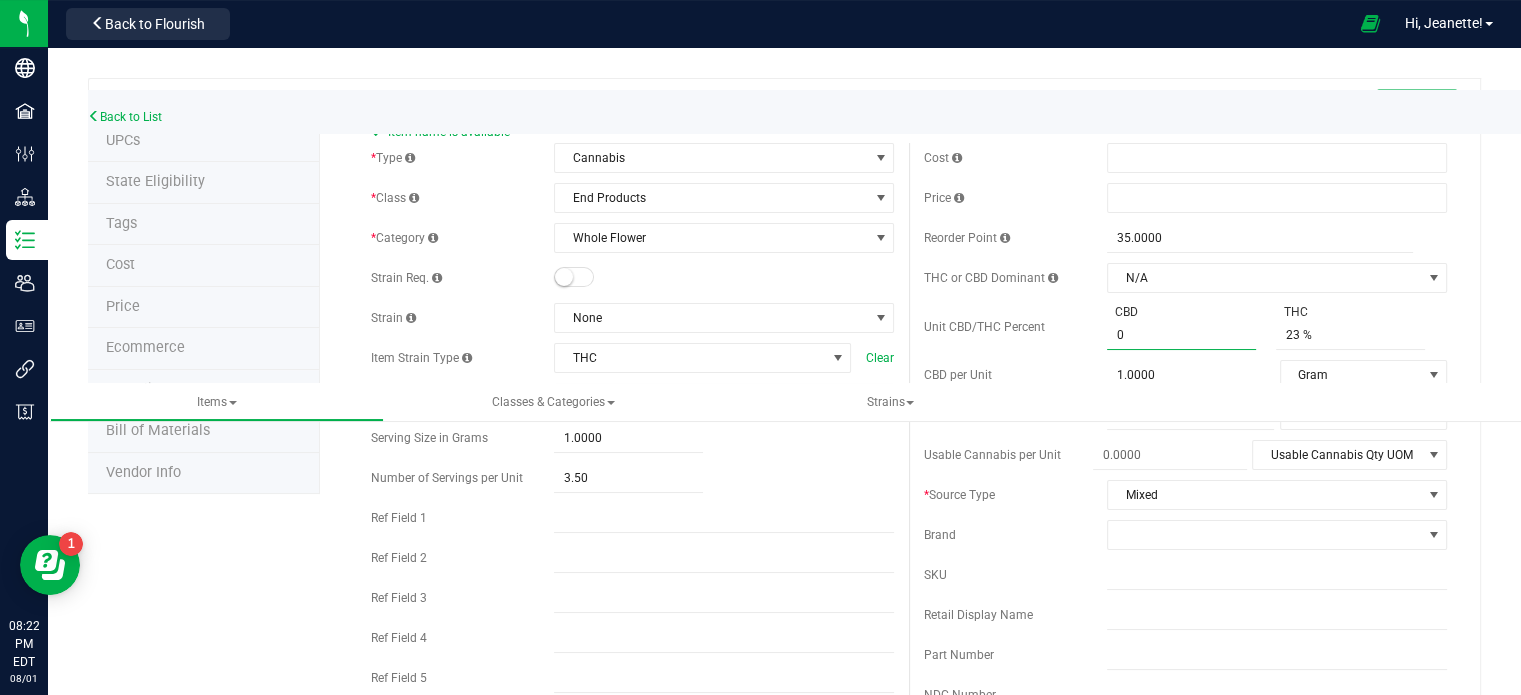 type on "0 %" 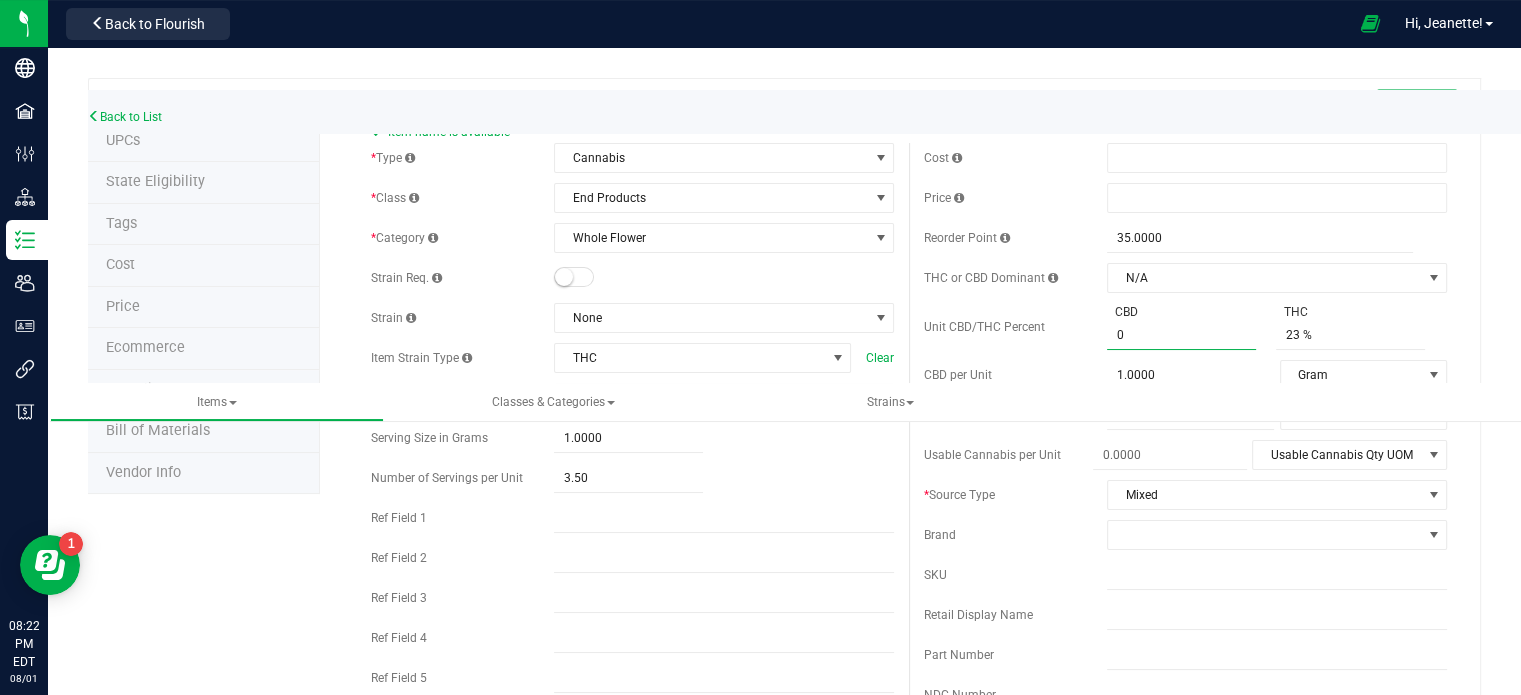 click on "Items   Classes & Categories   Strains" at bounding box center (810, 402) 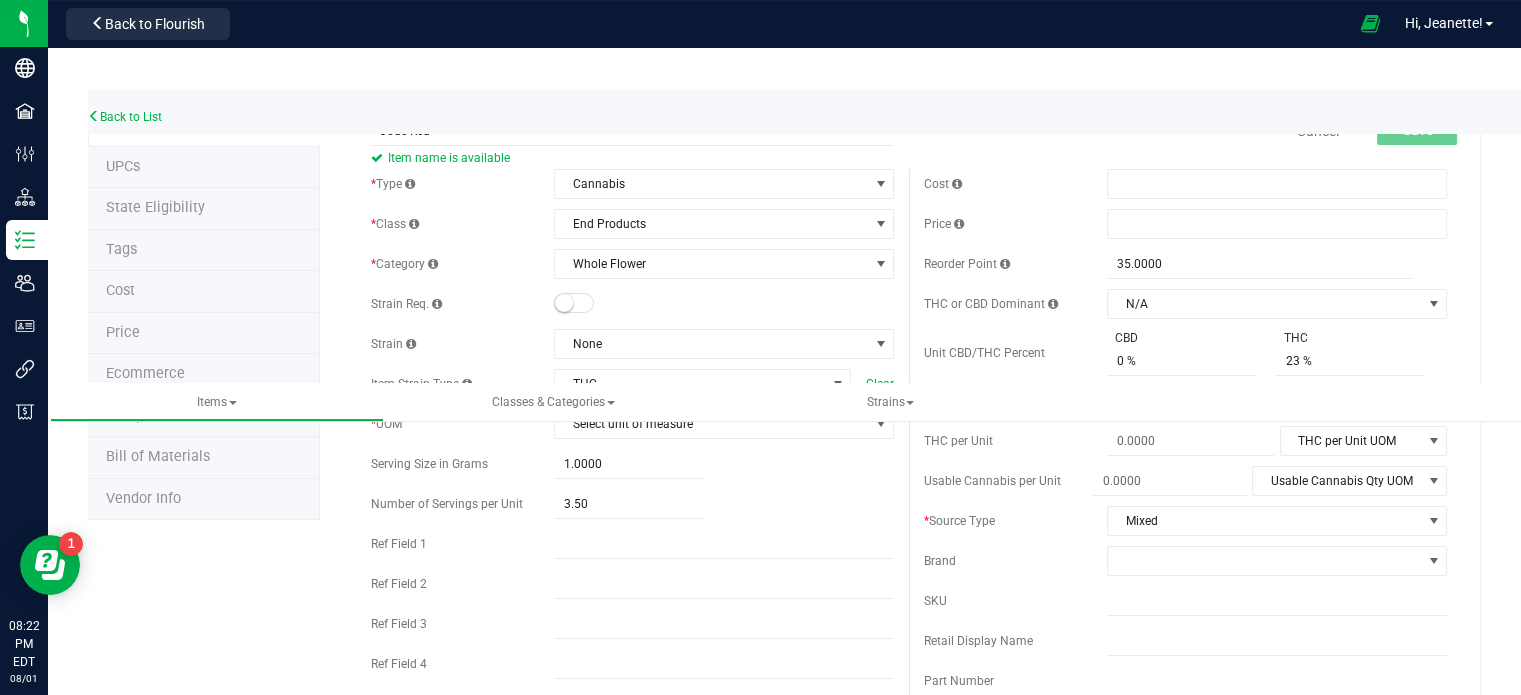 scroll, scrollTop: 0, scrollLeft: 0, axis: both 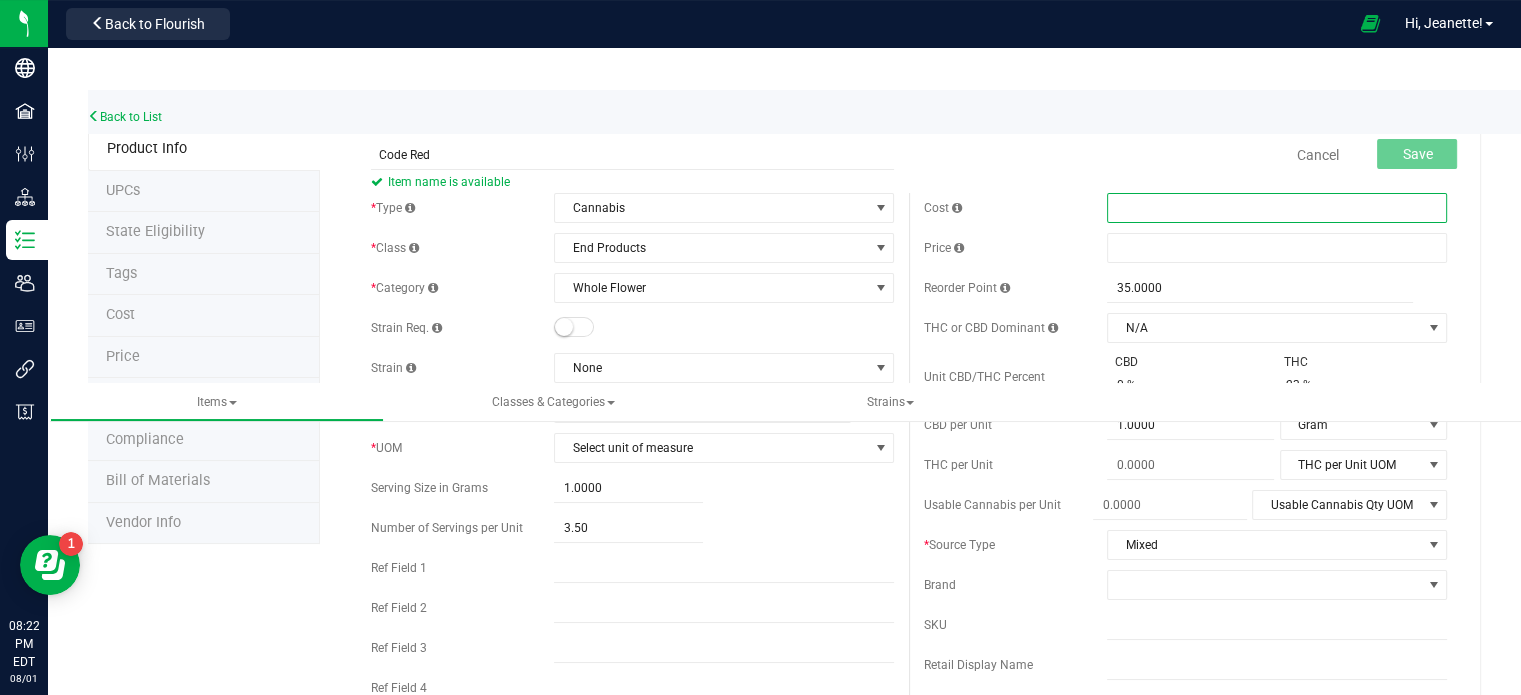 click at bounding box center (1277, 208) 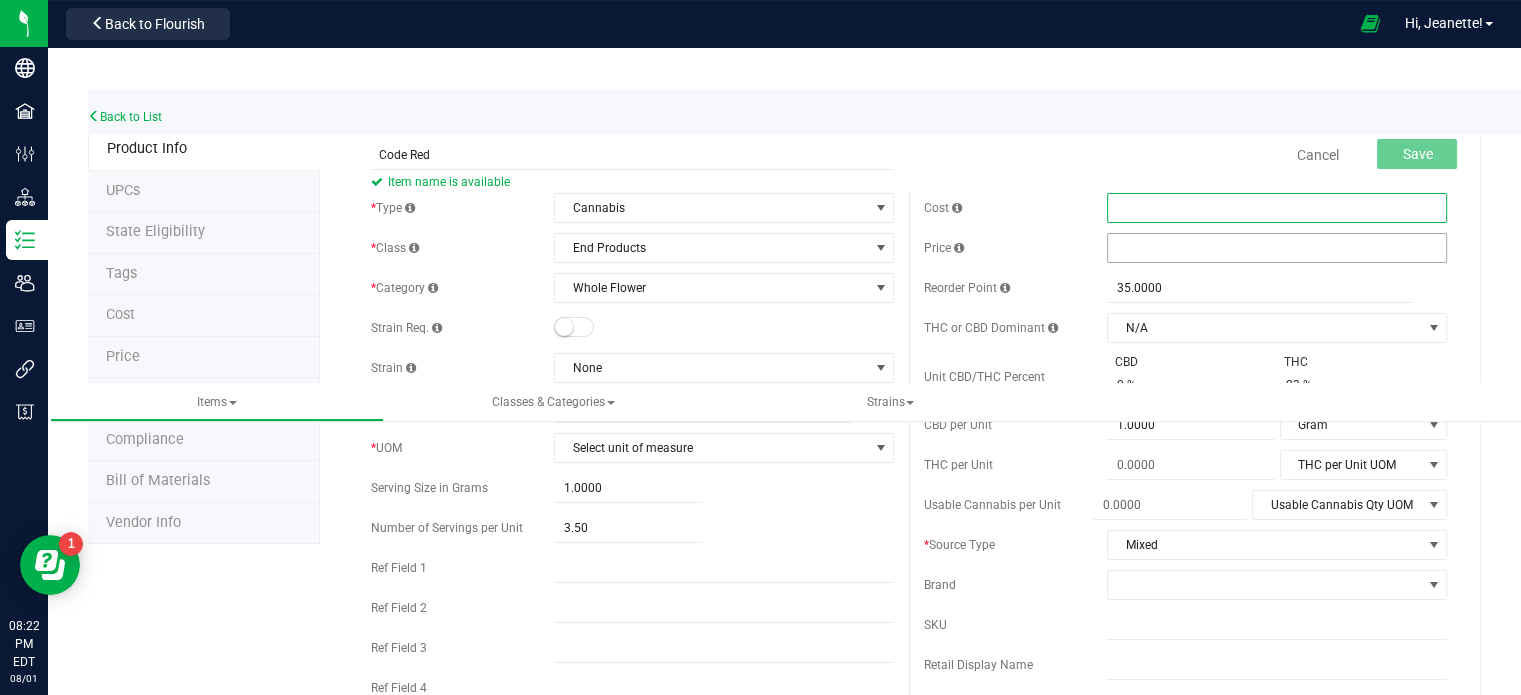 click at bounding box center (1277, 248) 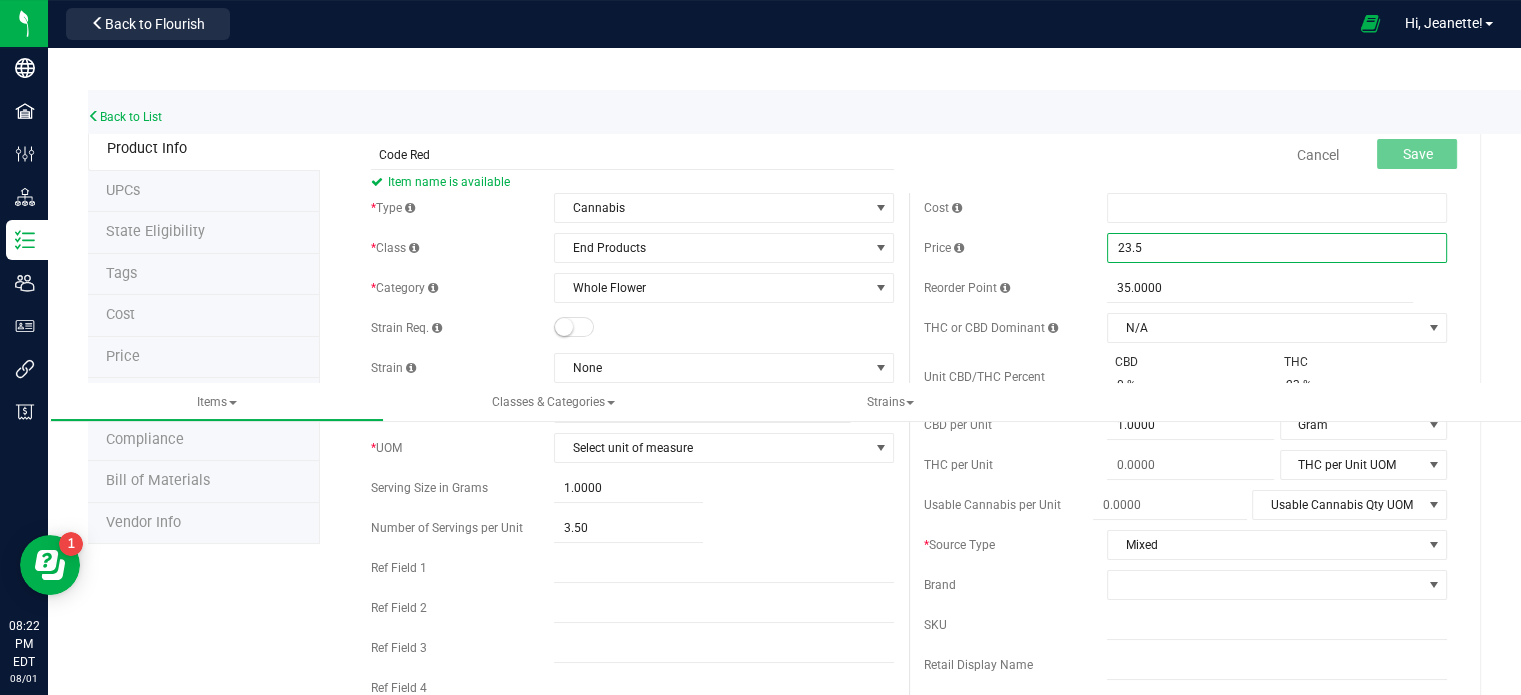 type on "23.50" 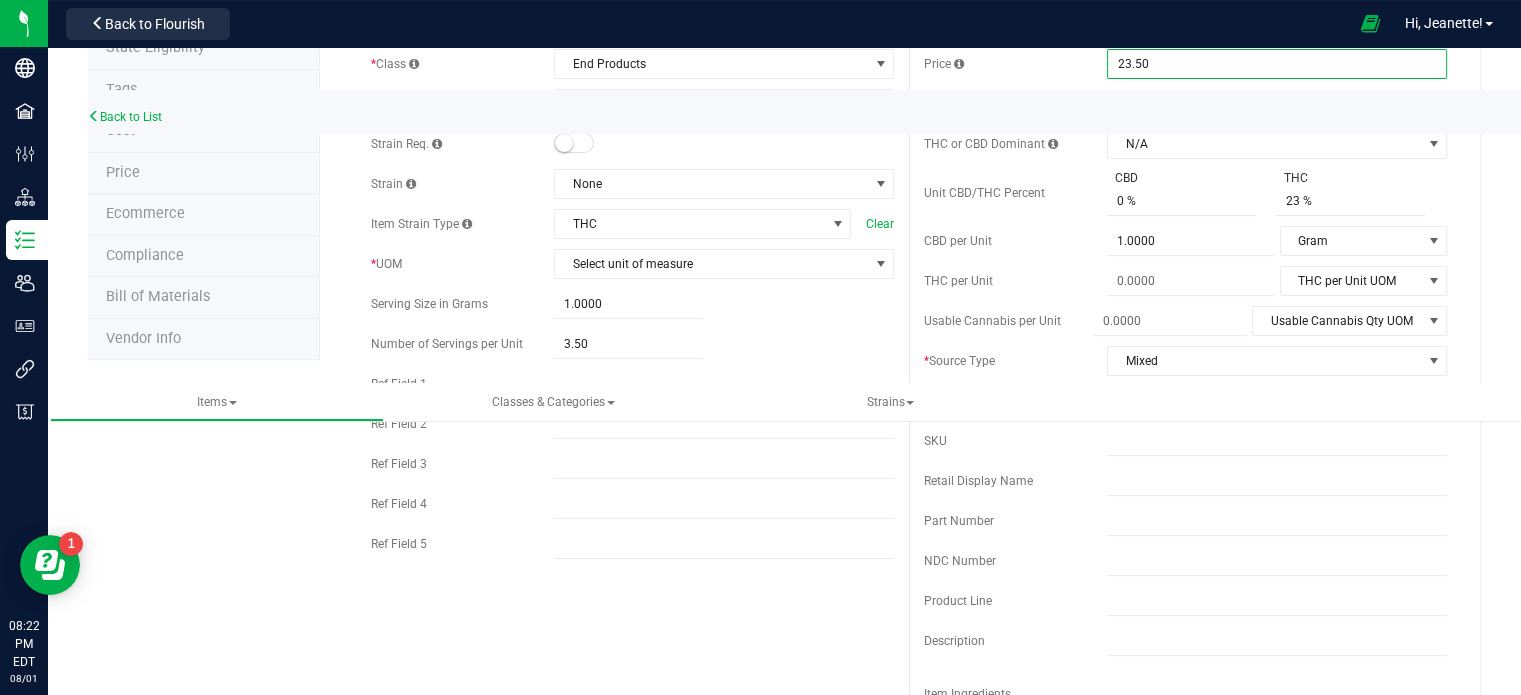 scroll, scrollTop: 192, scrollLeft: 0, axis: vertical 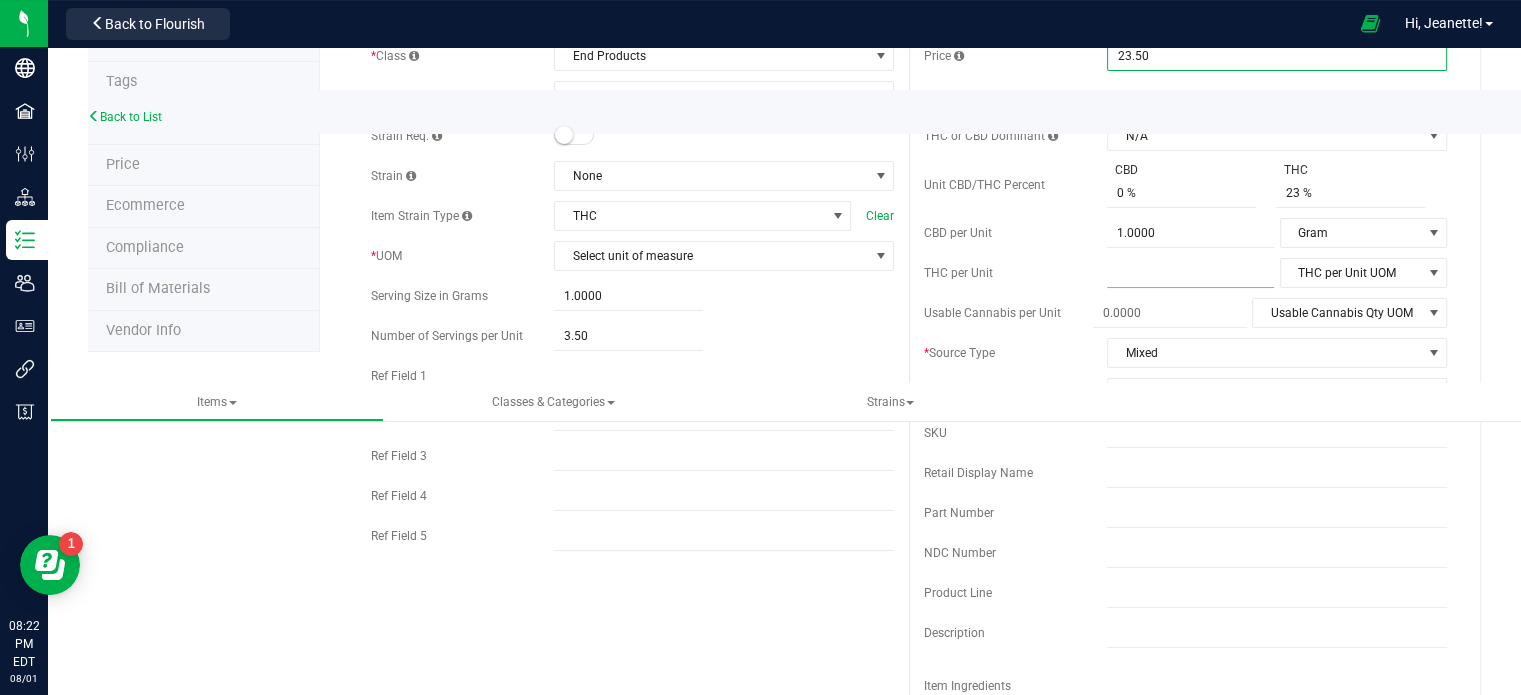 type on "$23.50000" 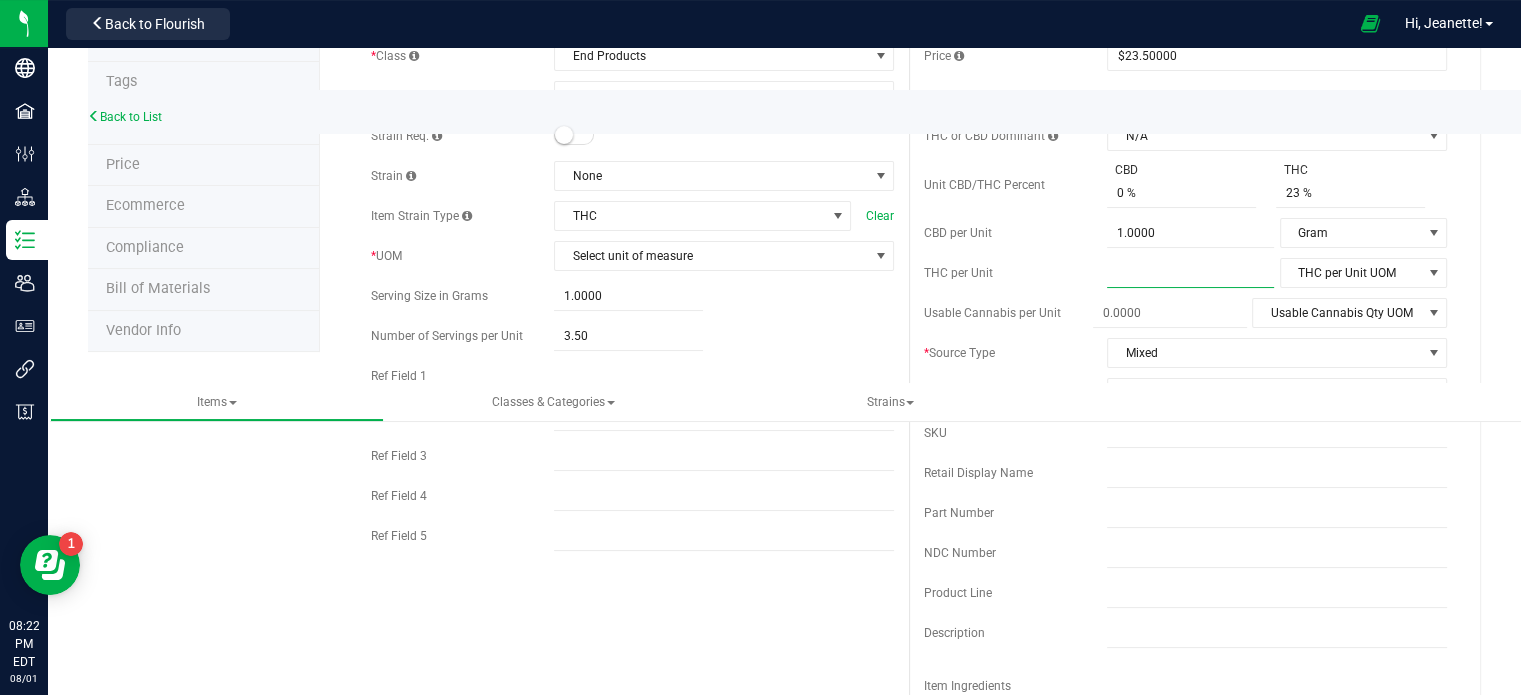 click at bounding box center (1190, 273) 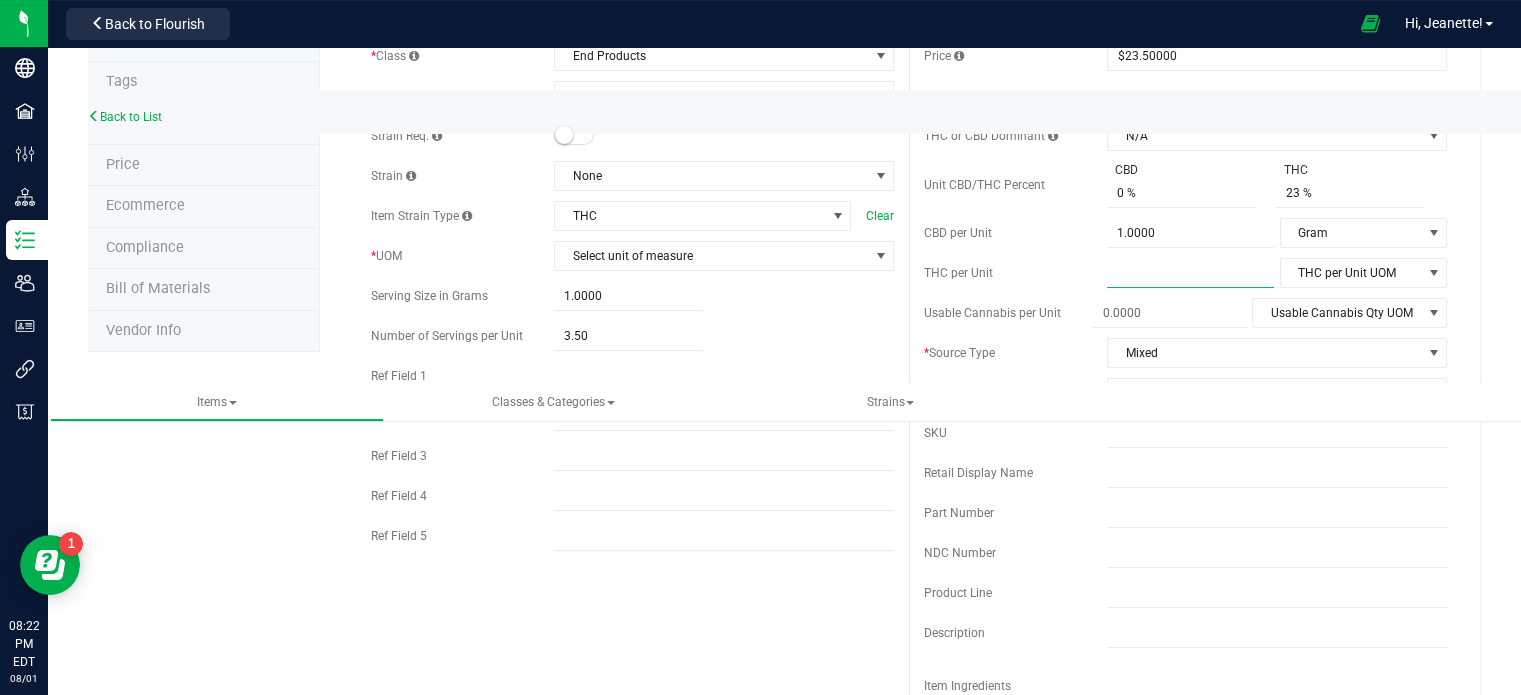 type on "1" 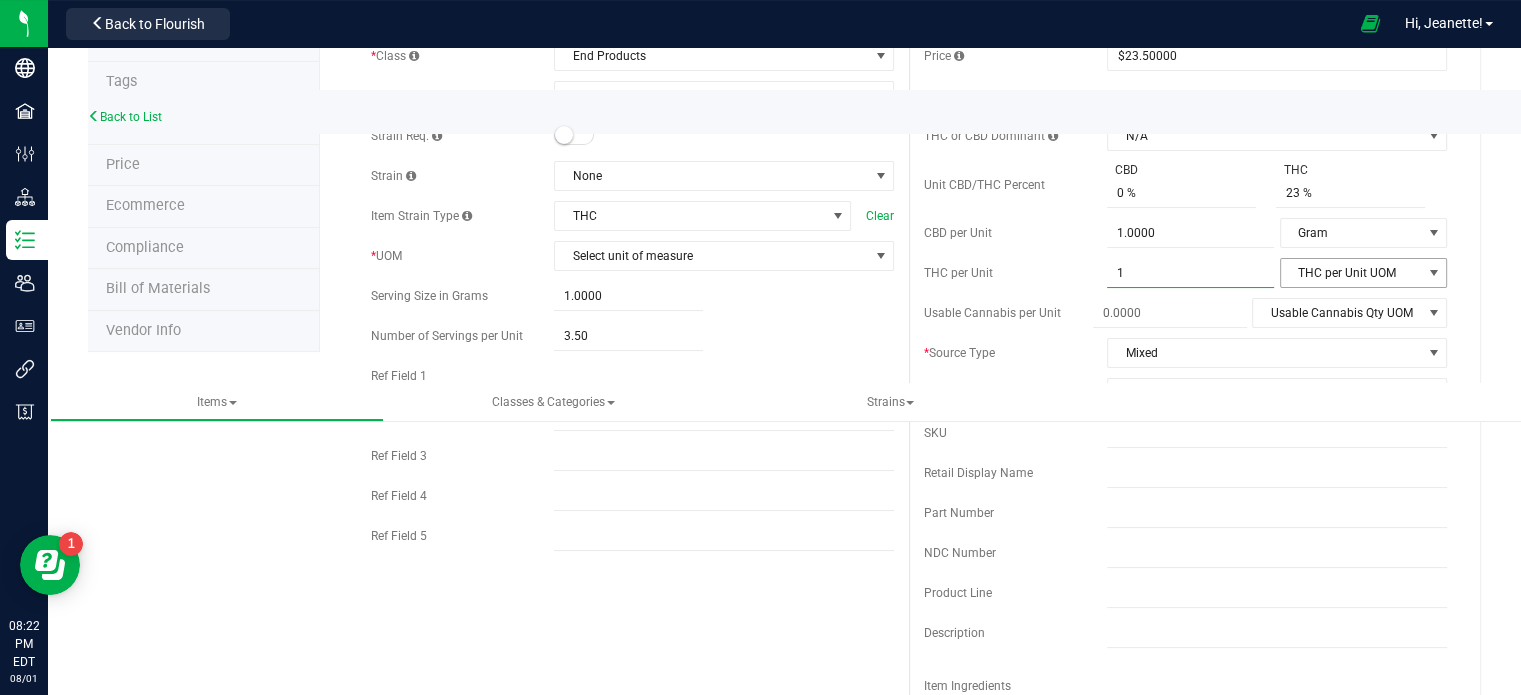 type on "1.0000" 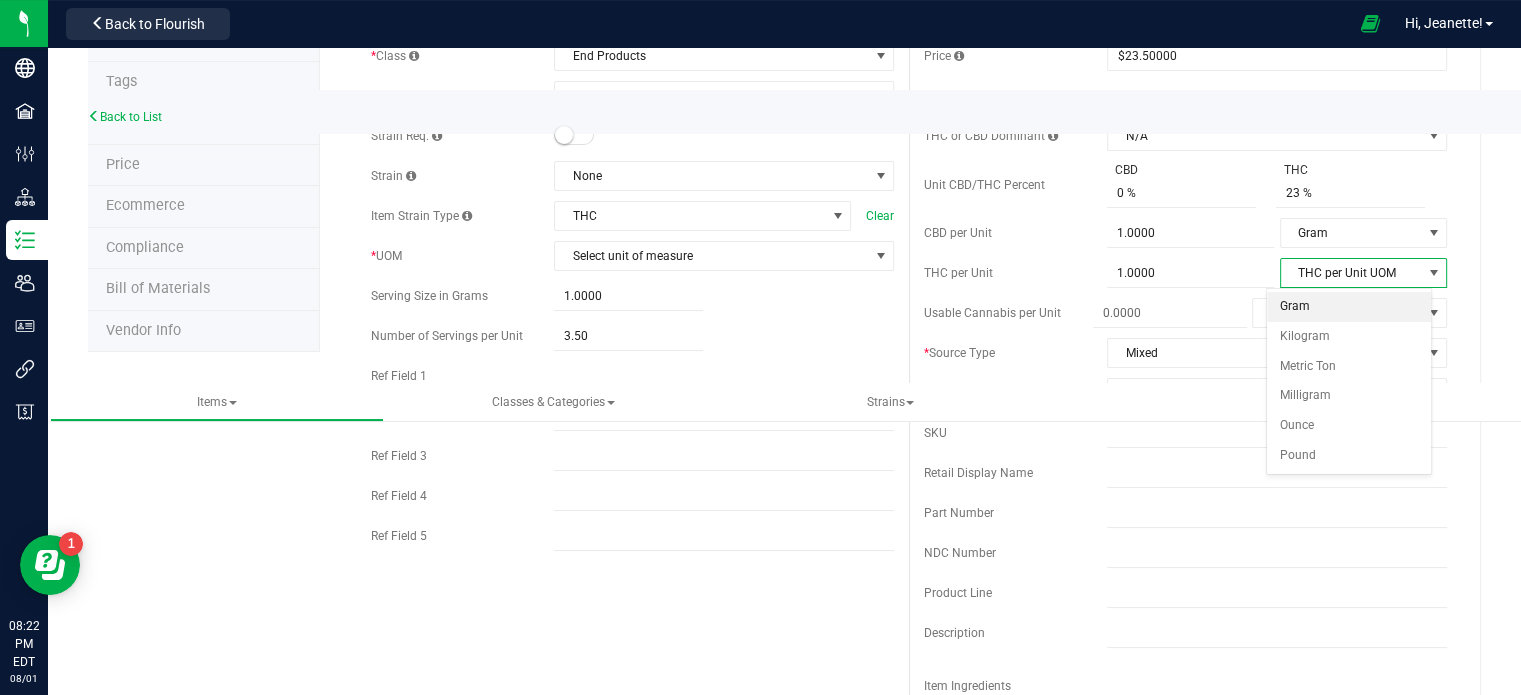 click on "Gram" at bounding box center [1348, 307] 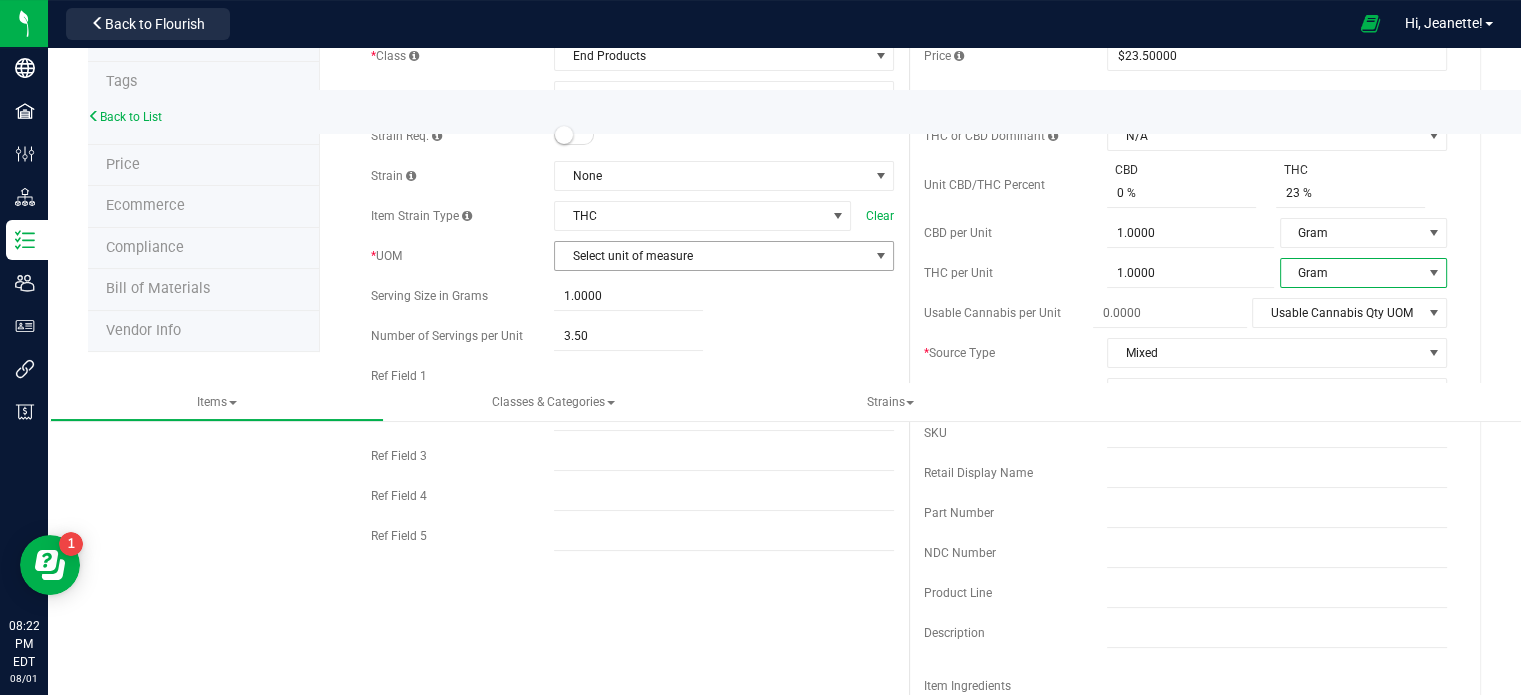 click on "Select unit of measure" at bounding box center (711, 256) 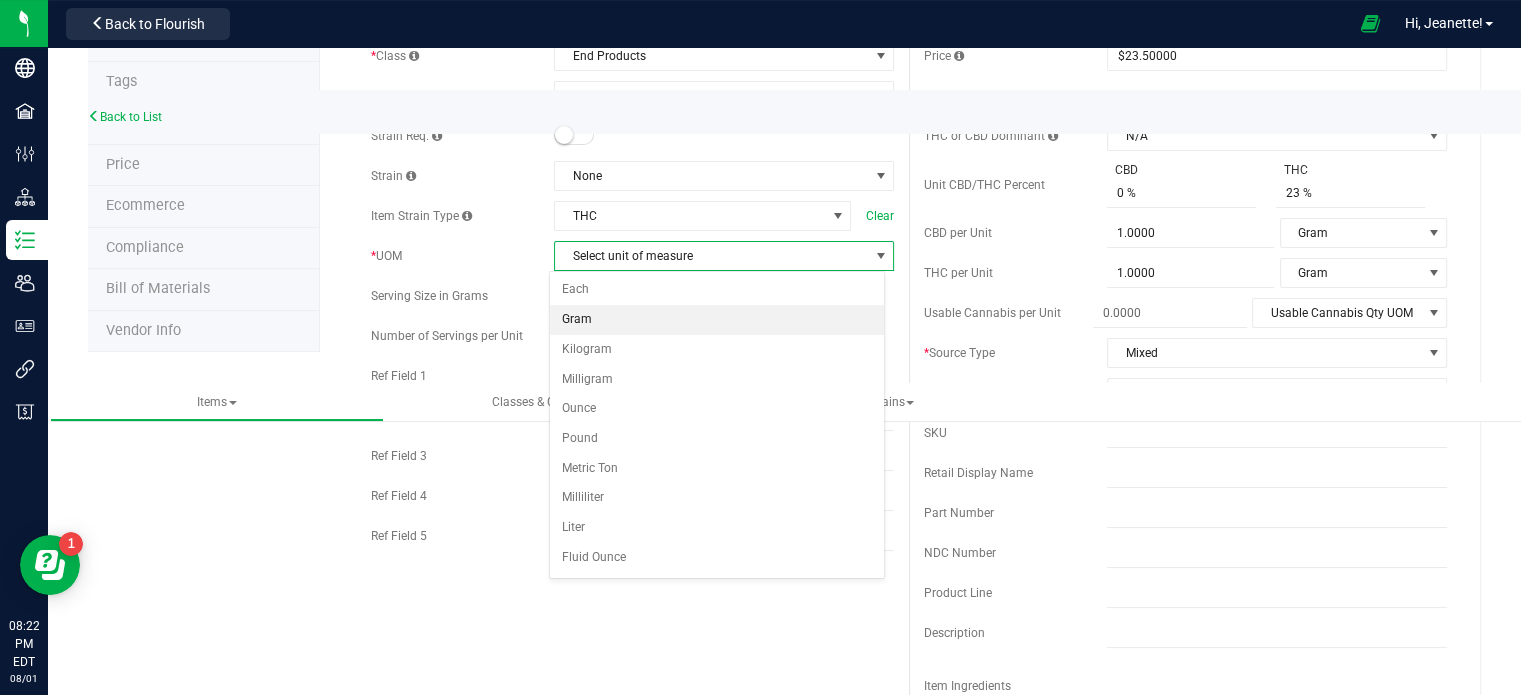 click on "Gram" at bounding box center [717, 320] 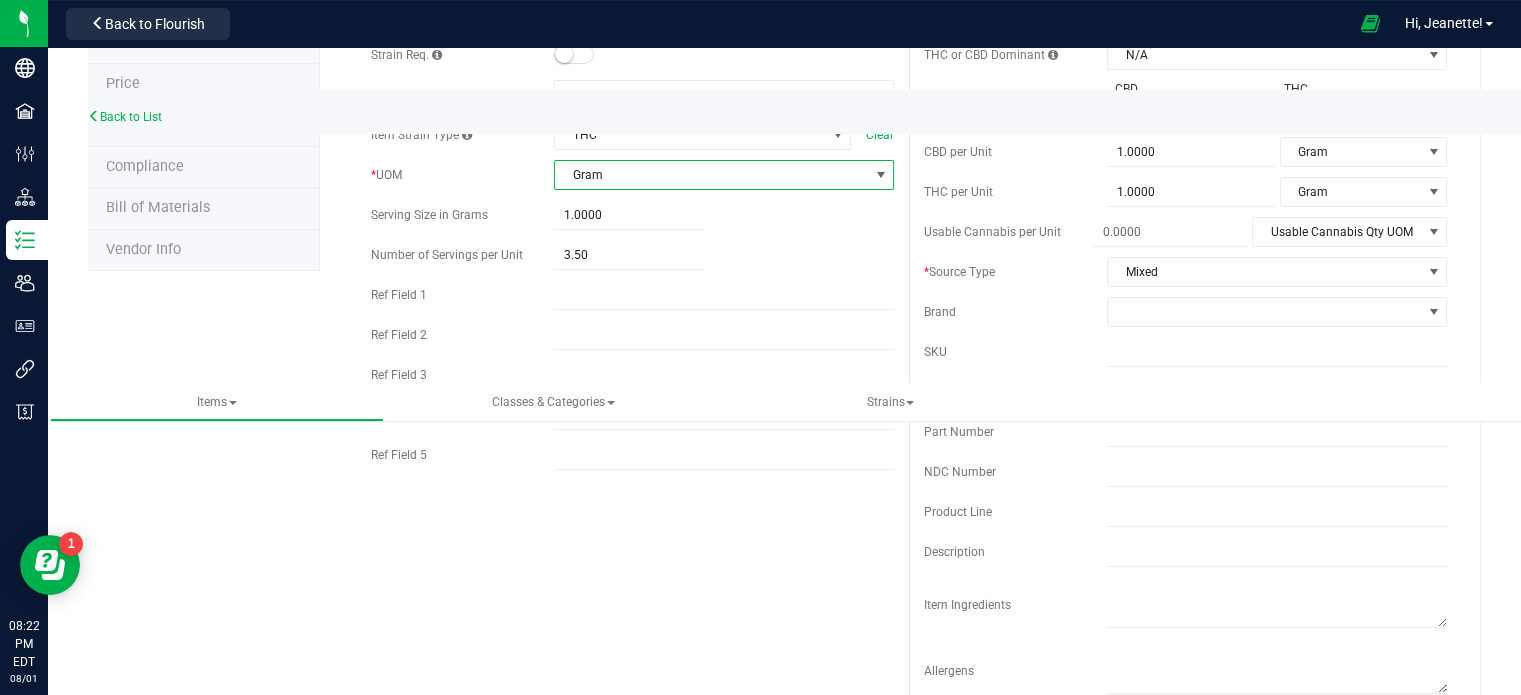 scroll, scrollTop: 286, scrollLeft: 0, axis: vertical 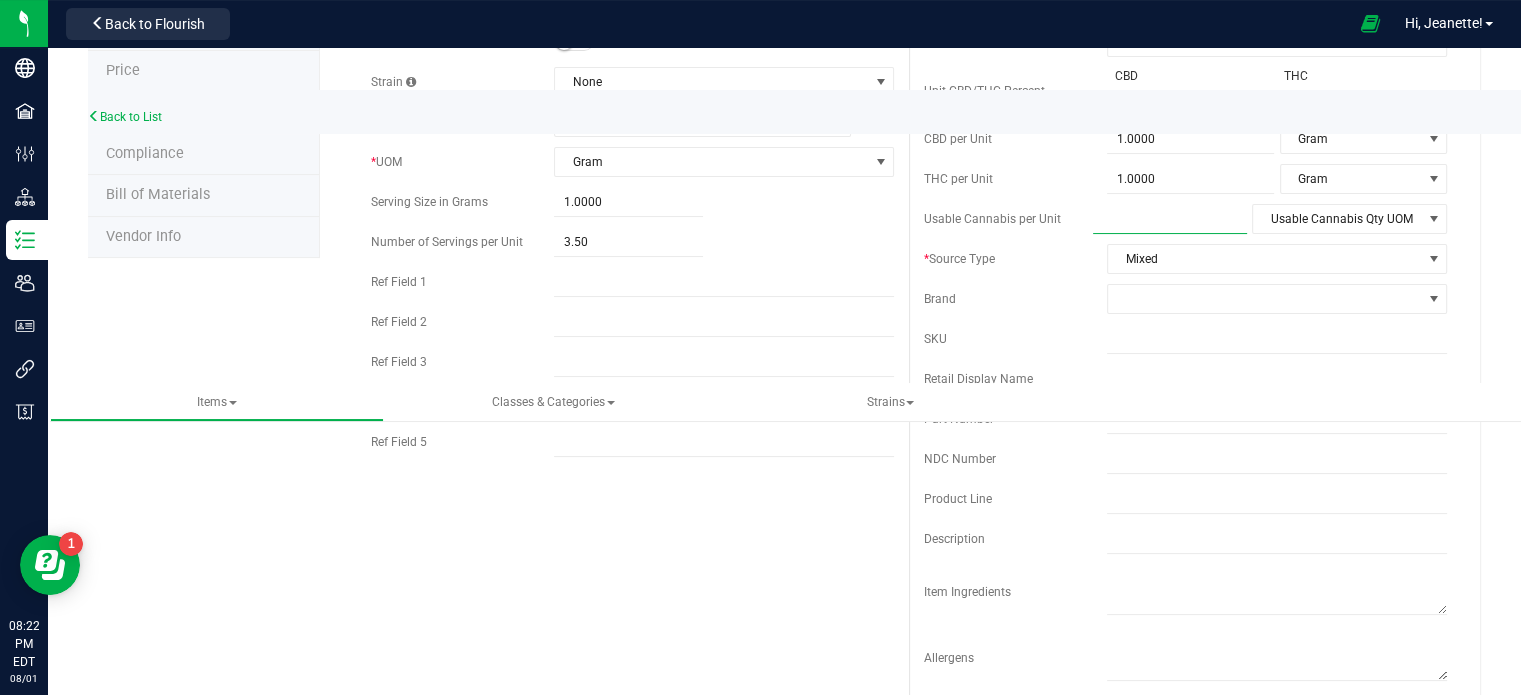 click at bounding box center [1170, 219] 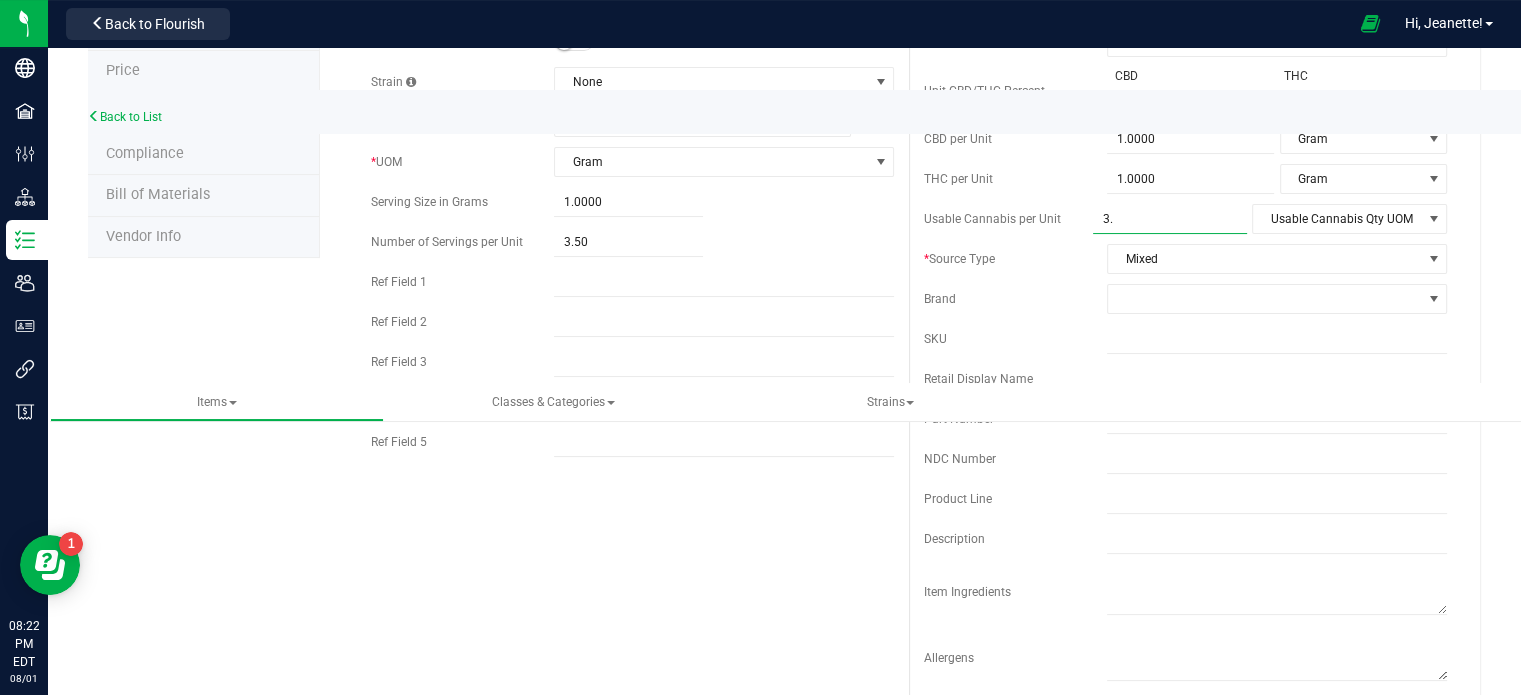 type on "3.5" 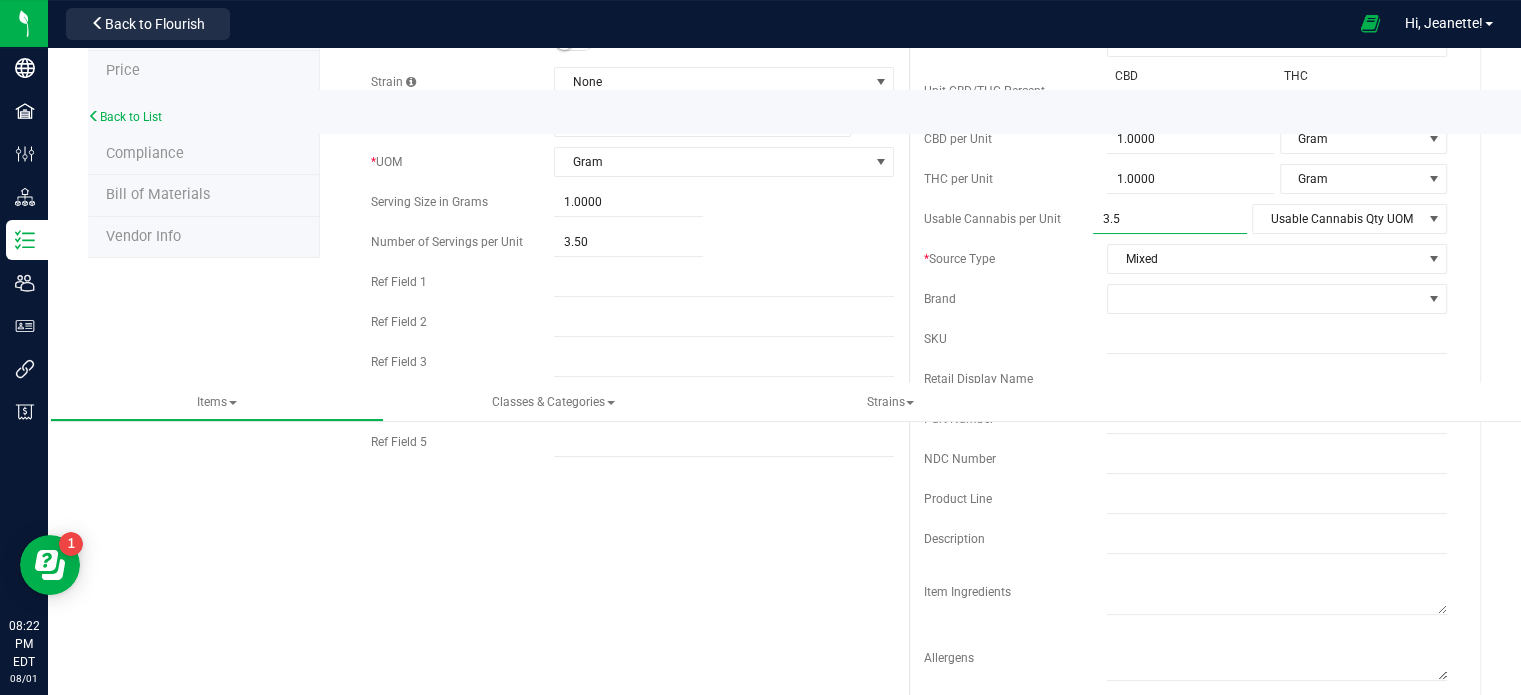 type on "3.5000" 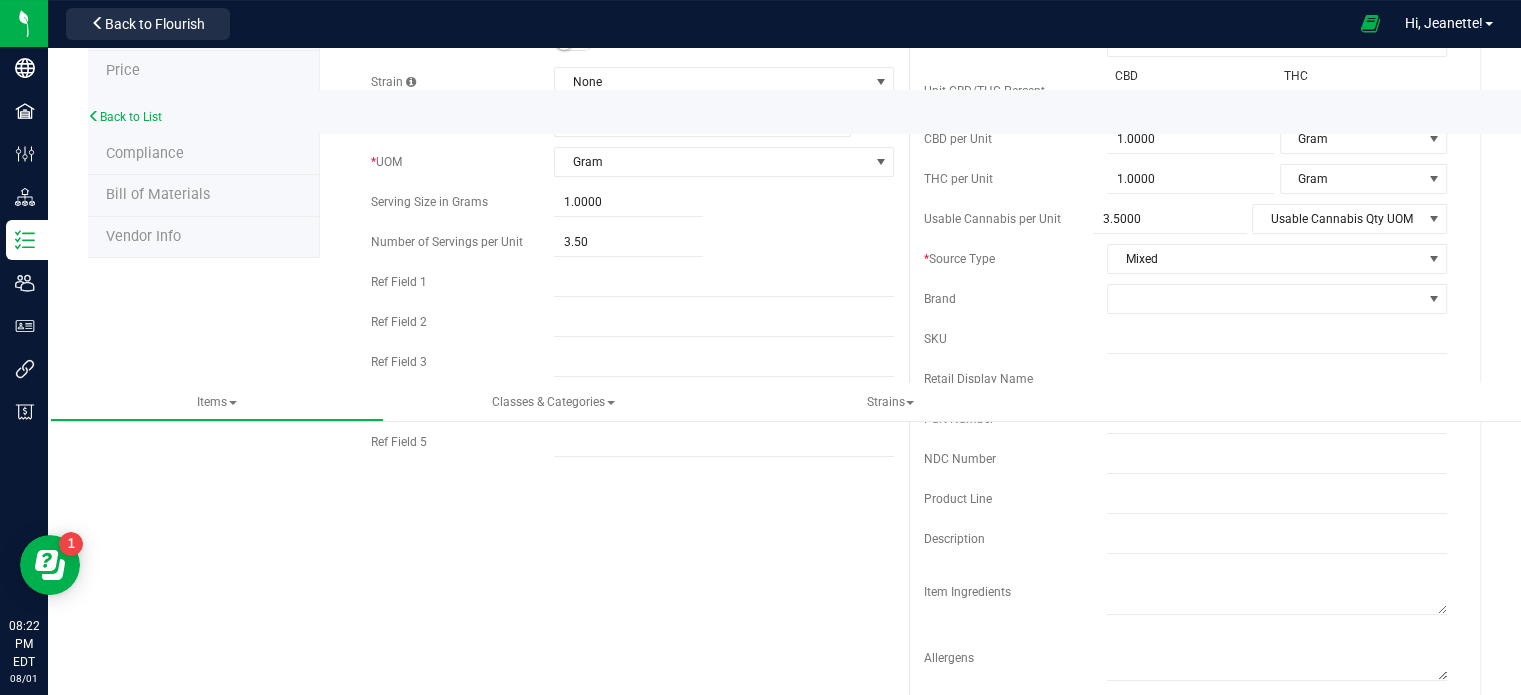 click on "Cost
Price
$23.50000 23.5
Reorder Point
35.0000 35
g
THC or CBD Dominant
N/A N/A 0" at bounding box center [1185, 301] 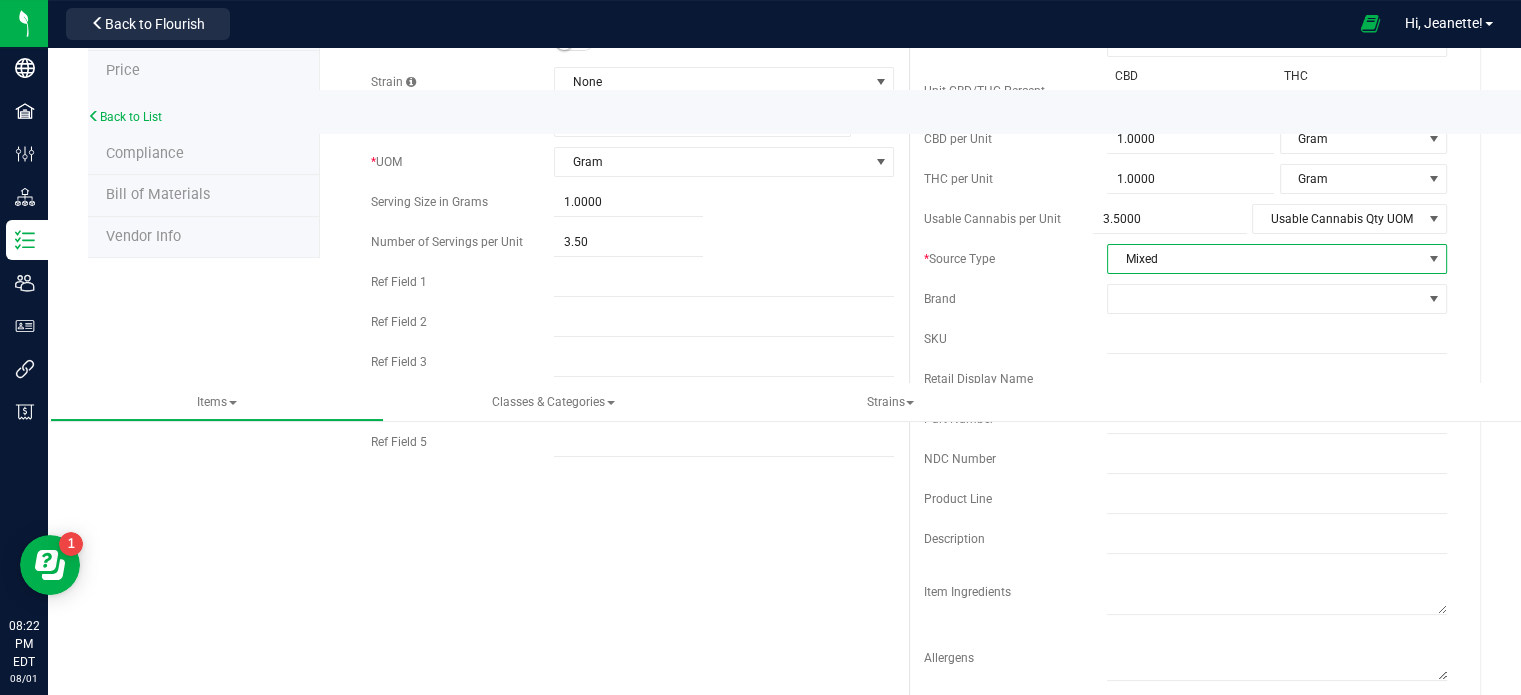 click on "Mixed" at bounding box center (1264, 259) 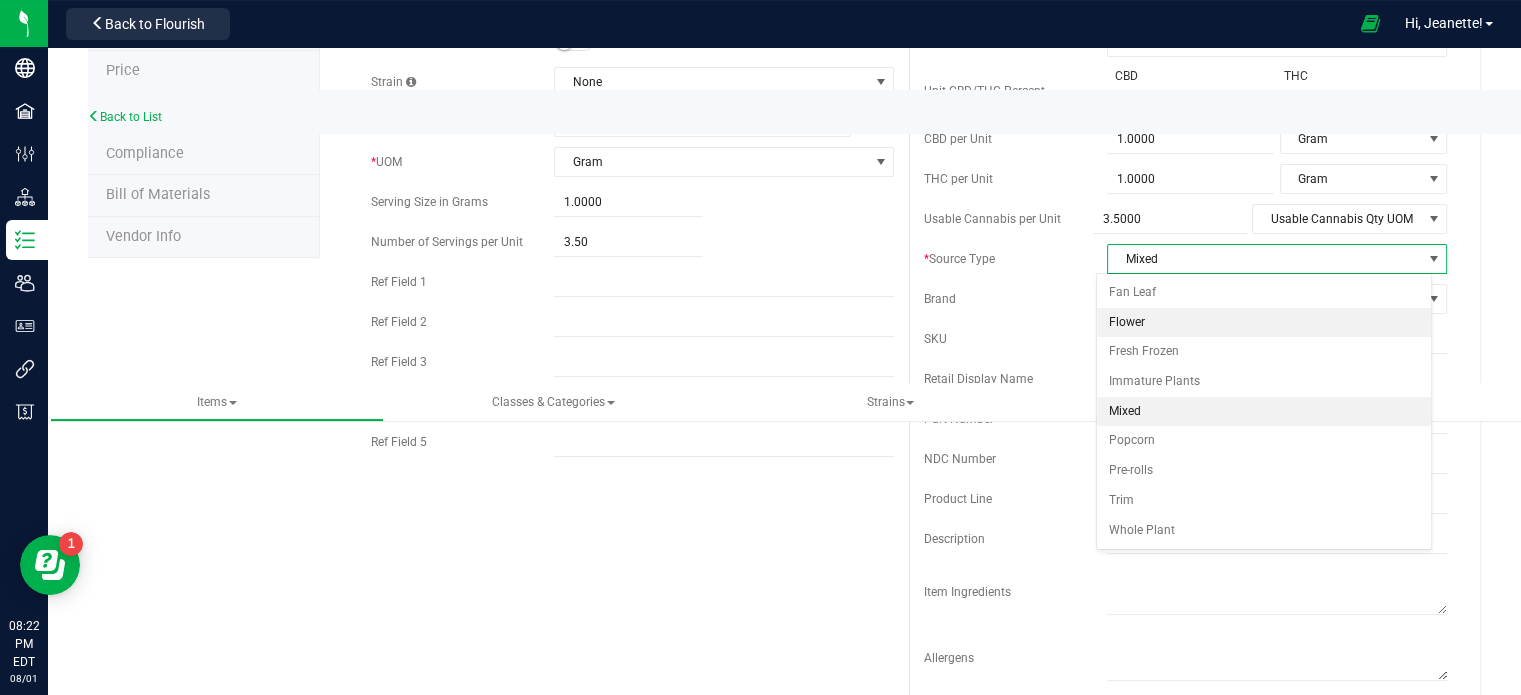 click on "Flower" at bounding box center (1264, 323) 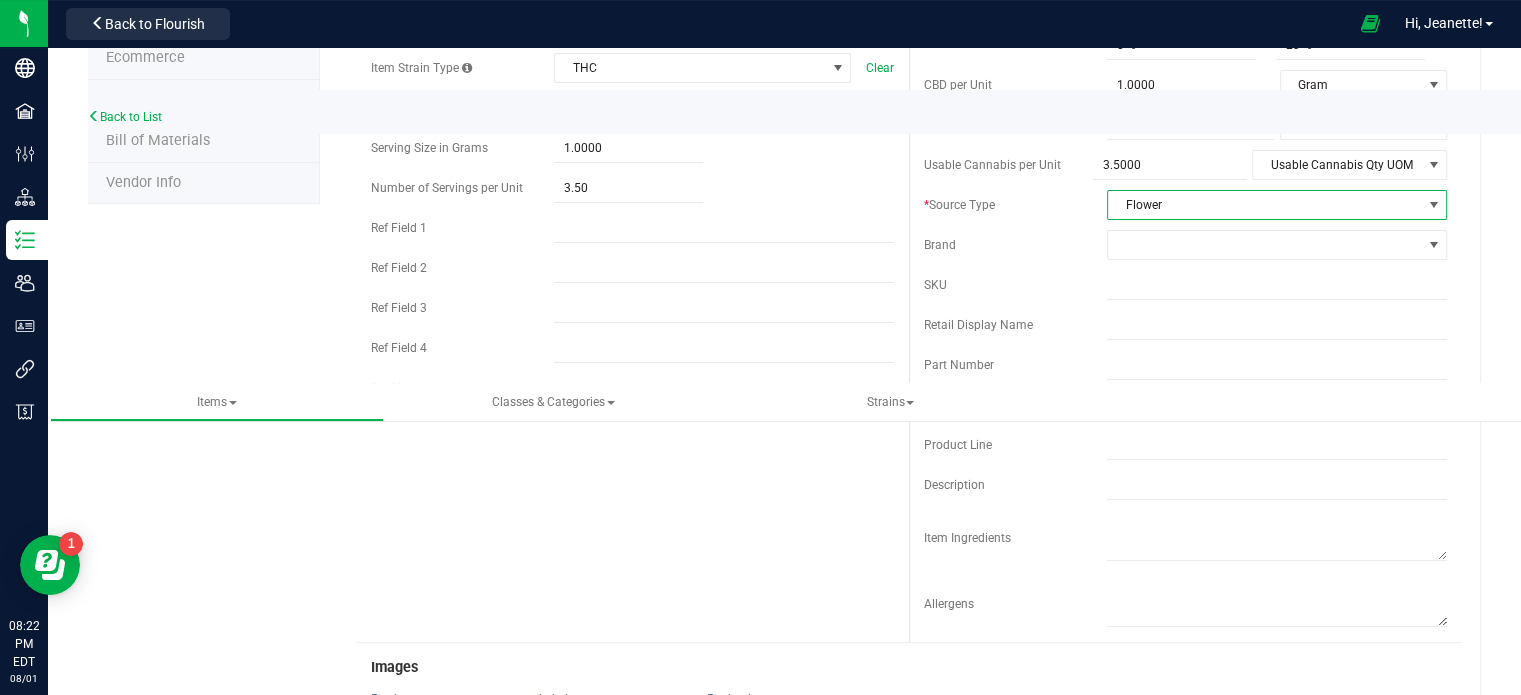 scroll, scrollTop: 360, scrollLeft: 0, axis: vertical 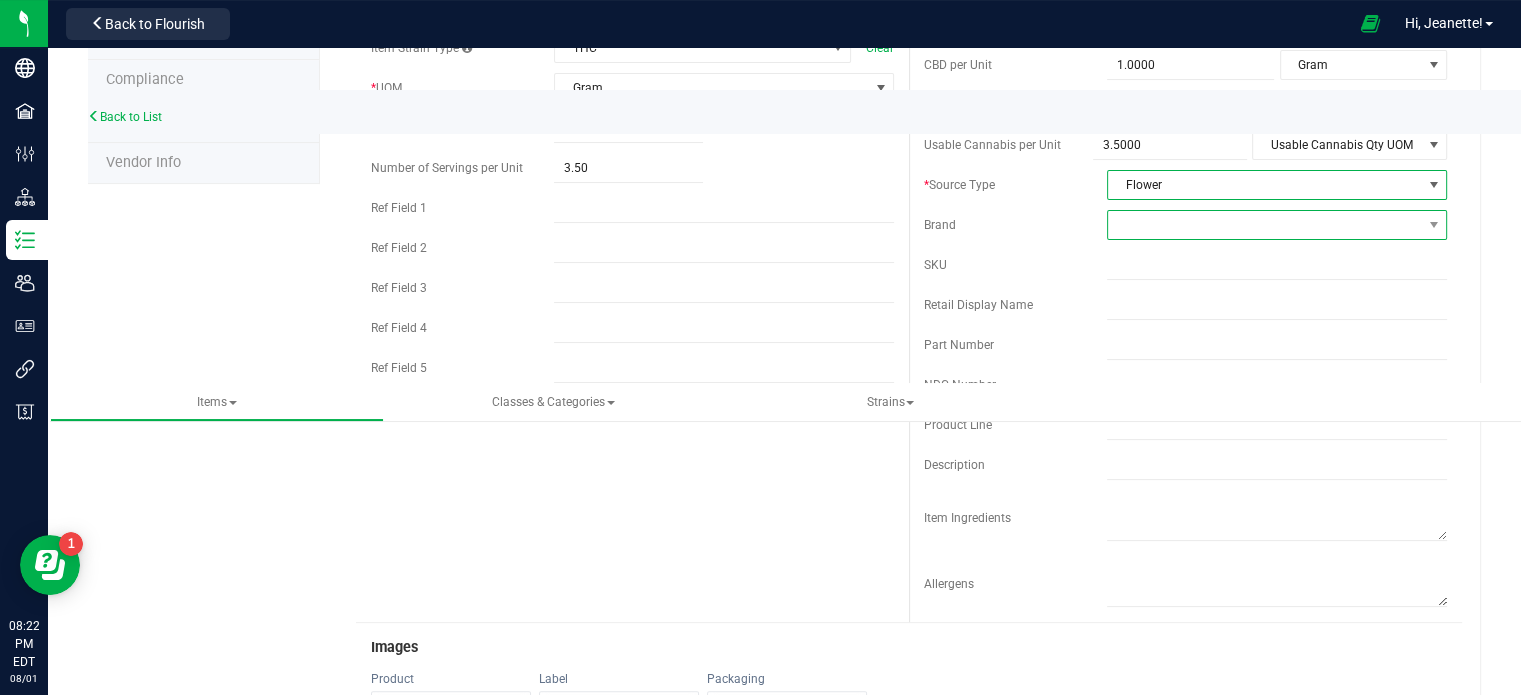 click at bounding box center (1264, 225) 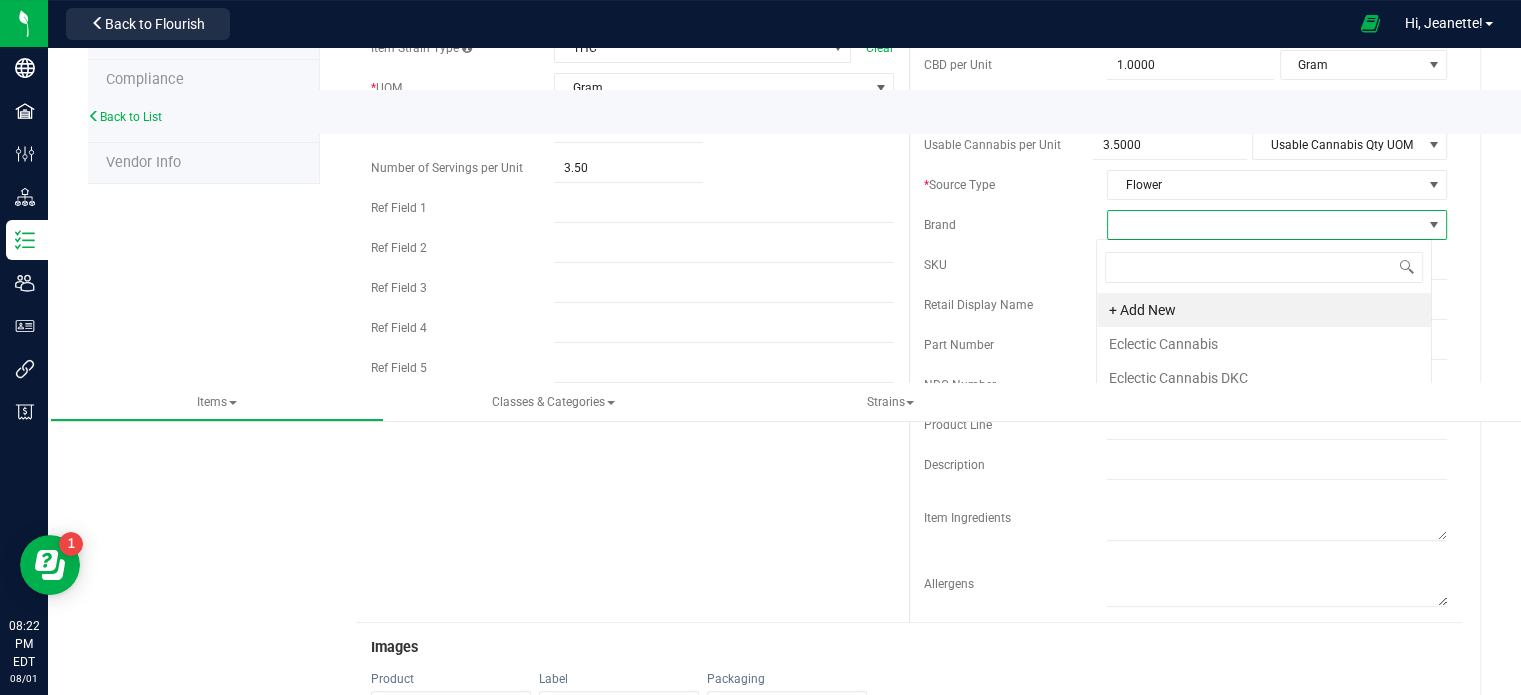 scroll, scrollTop: 99970, scrollLeft: 99664, axis: both 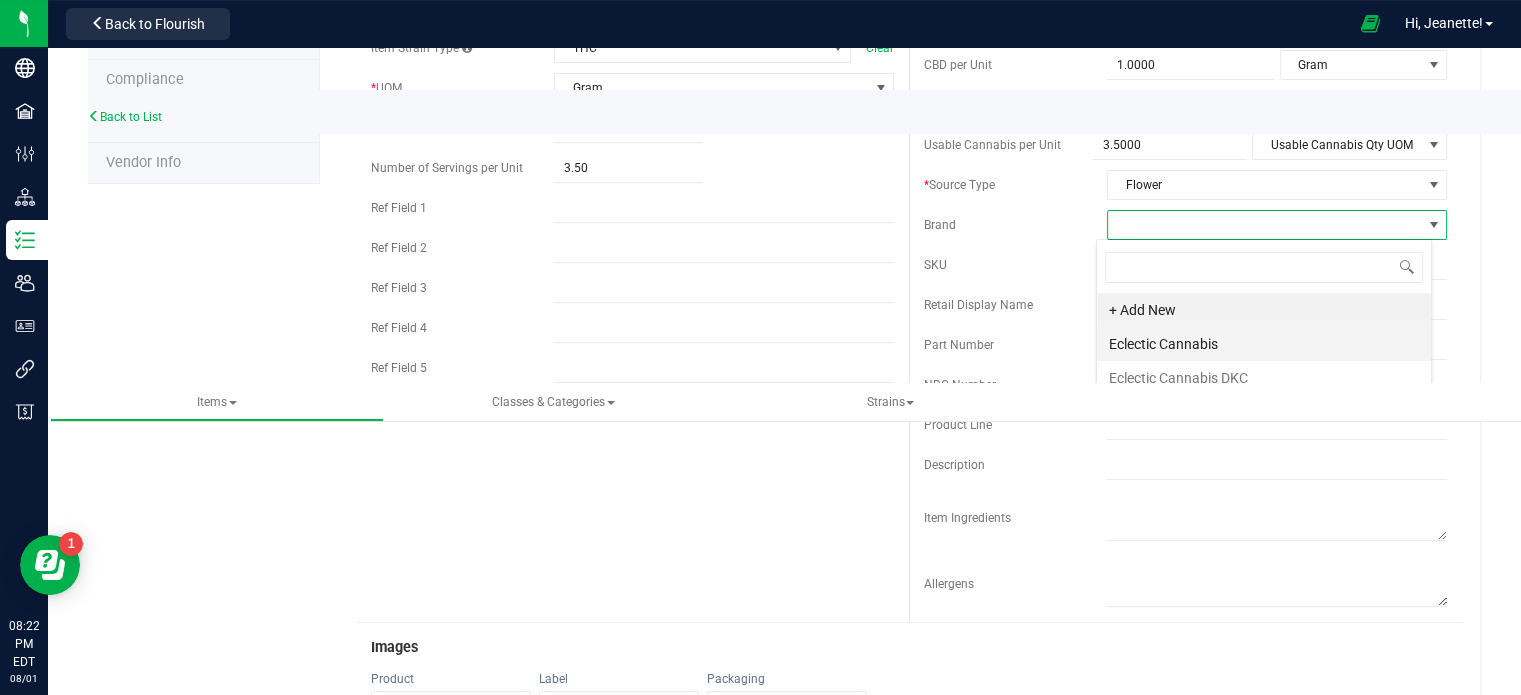 click on "Eclectic Cannabis" at bounding box center [1264, 344] 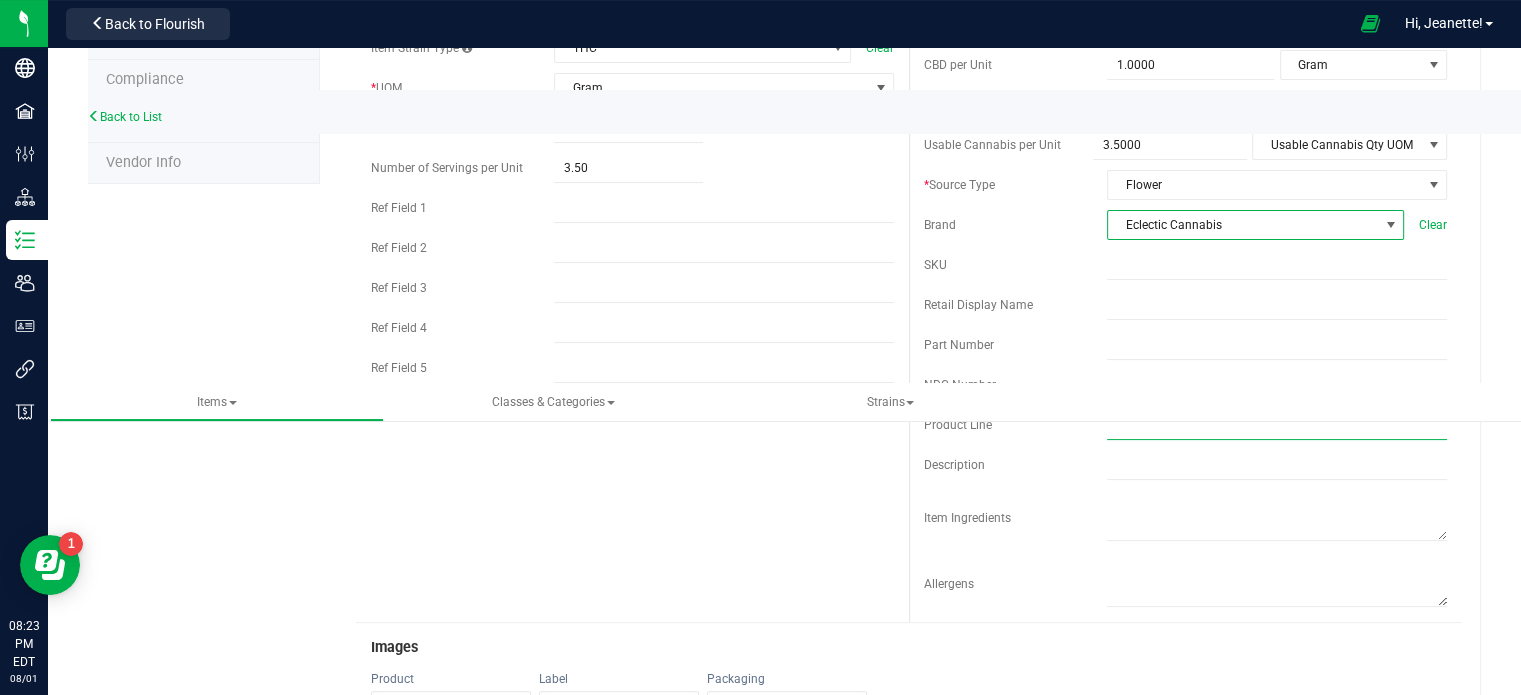 click at bounding box center [1277, 425] 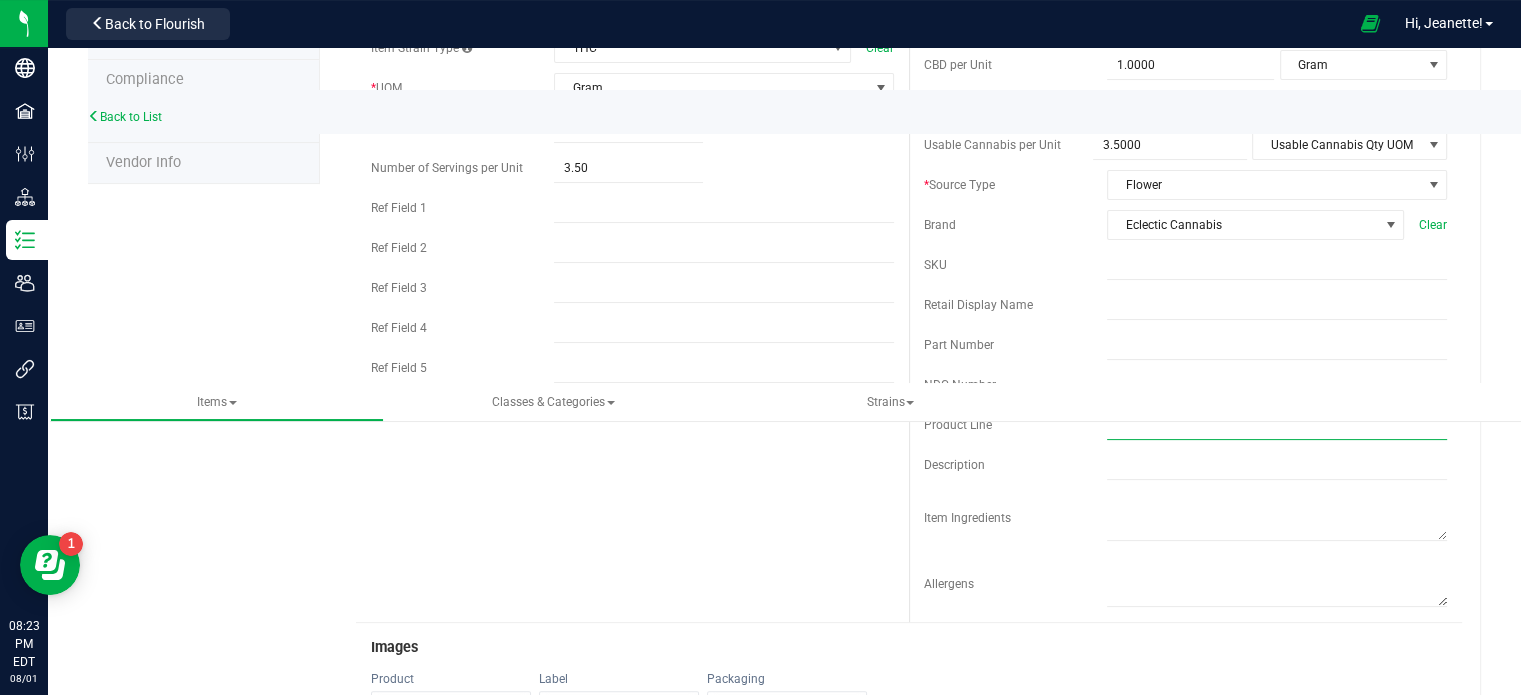 click at bounding box center (1277, 425) 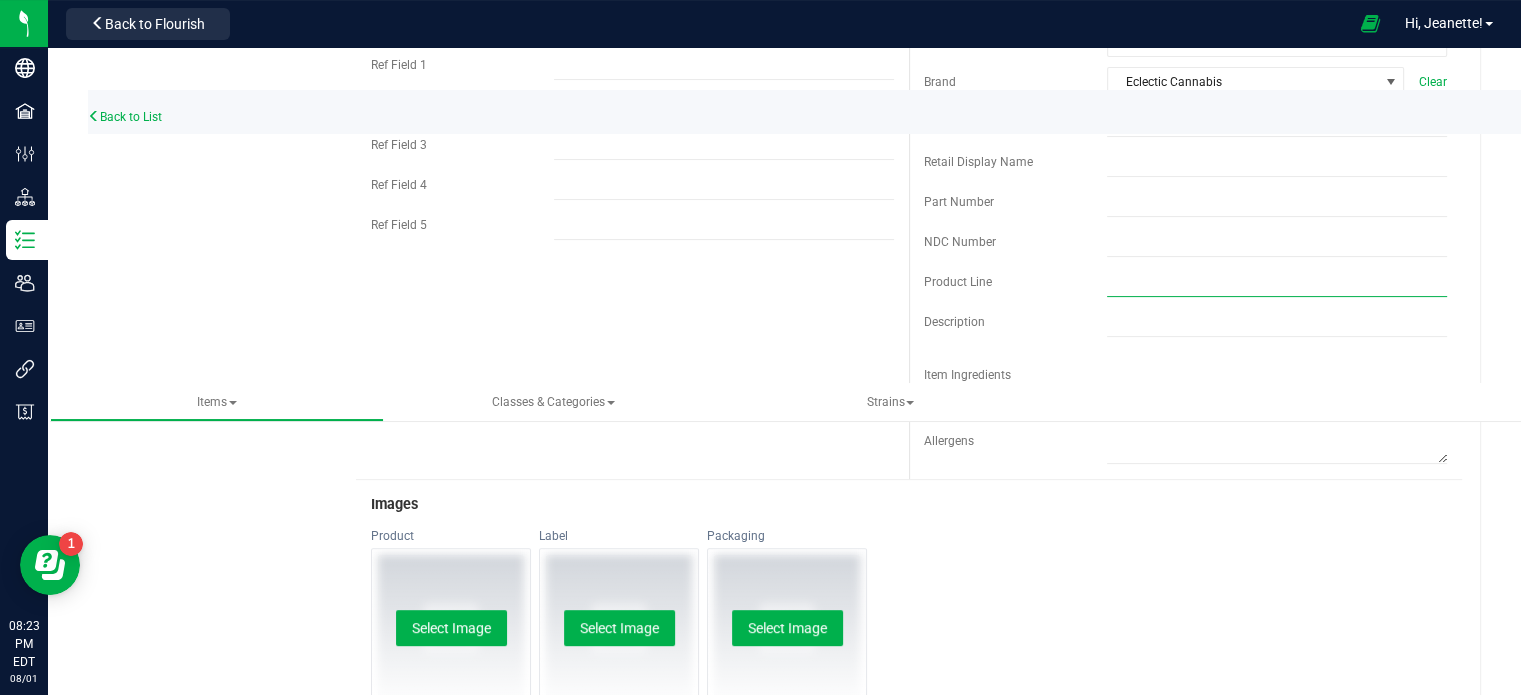 scroll, scrollTop: 505, scrollLeft: 0, axis: vertical 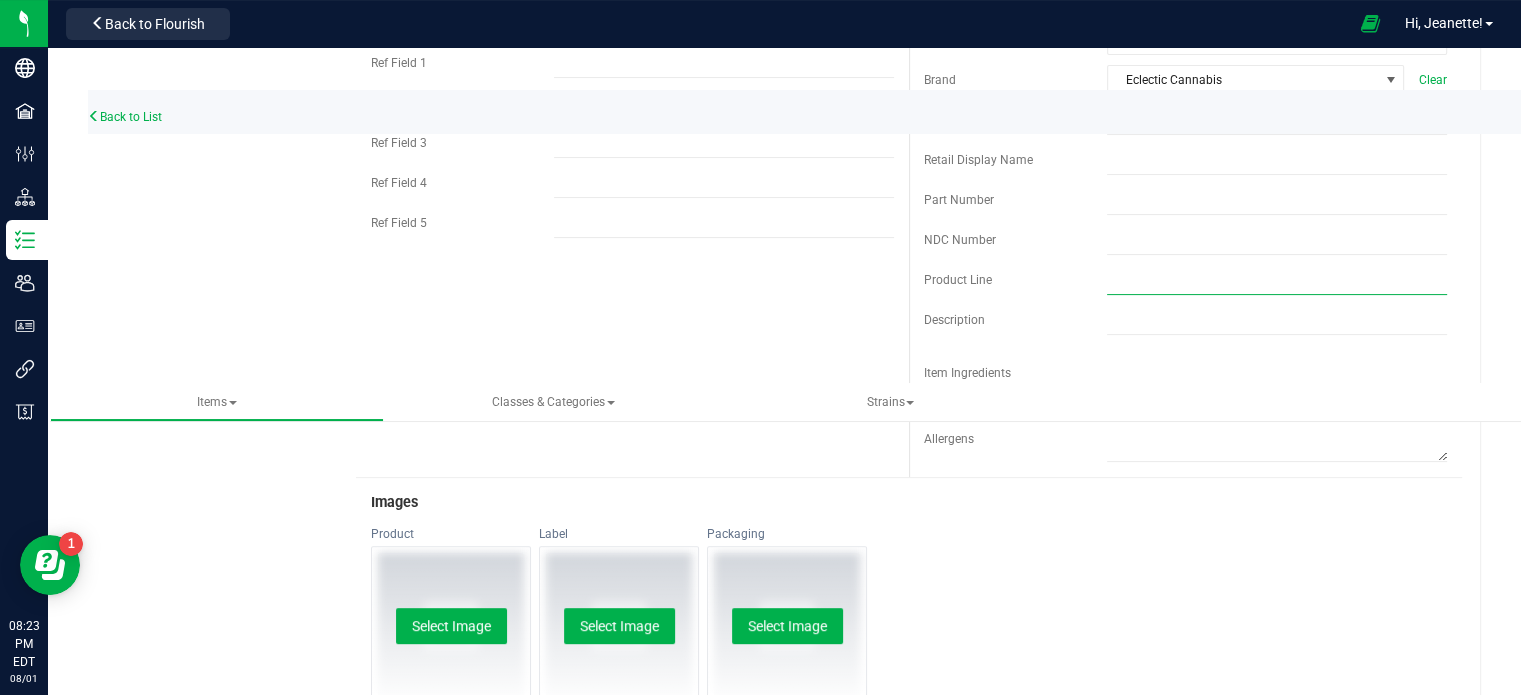 click at bounding box center (1277, 280) 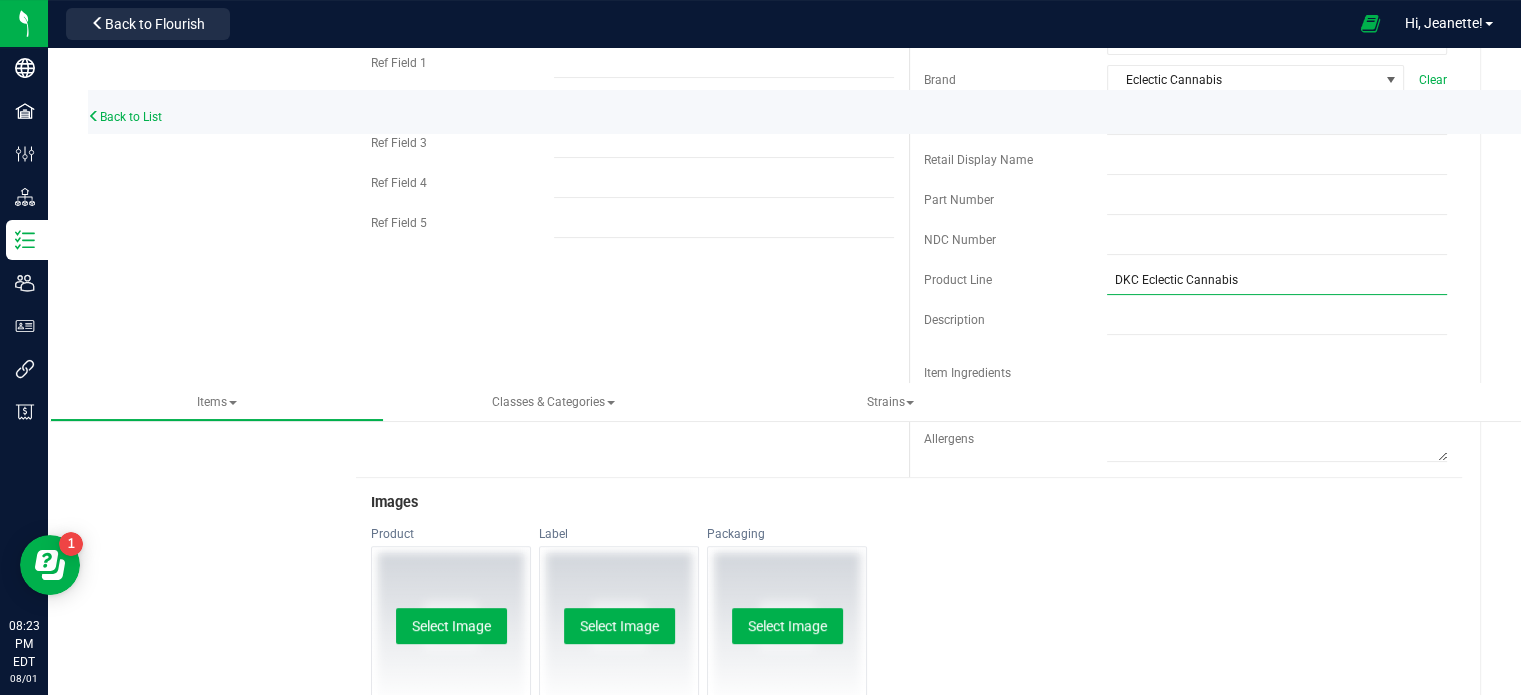 click on "DKC Eclectic Cannabis" at bounding box center (1277, 280) 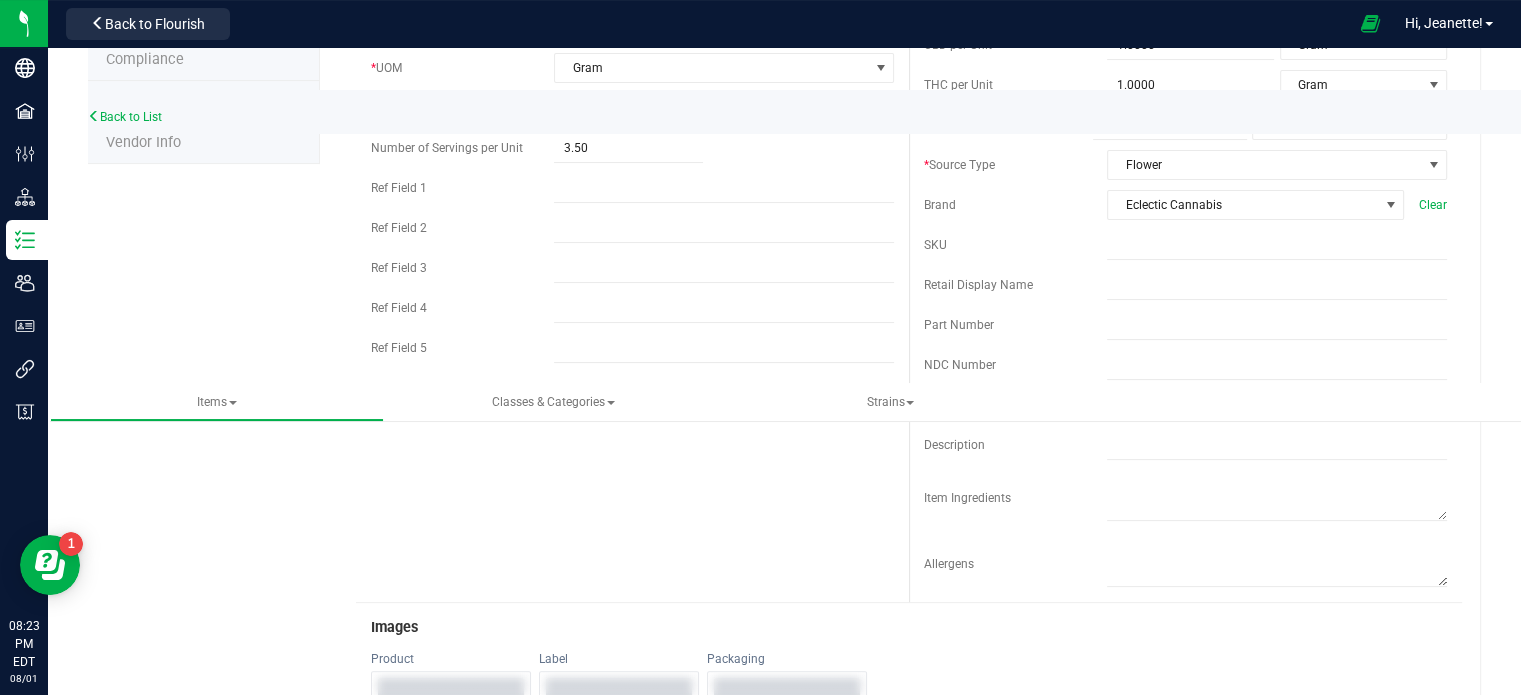 scroll, scrollTop: 319, scrollLeft: 0, axis: vertical 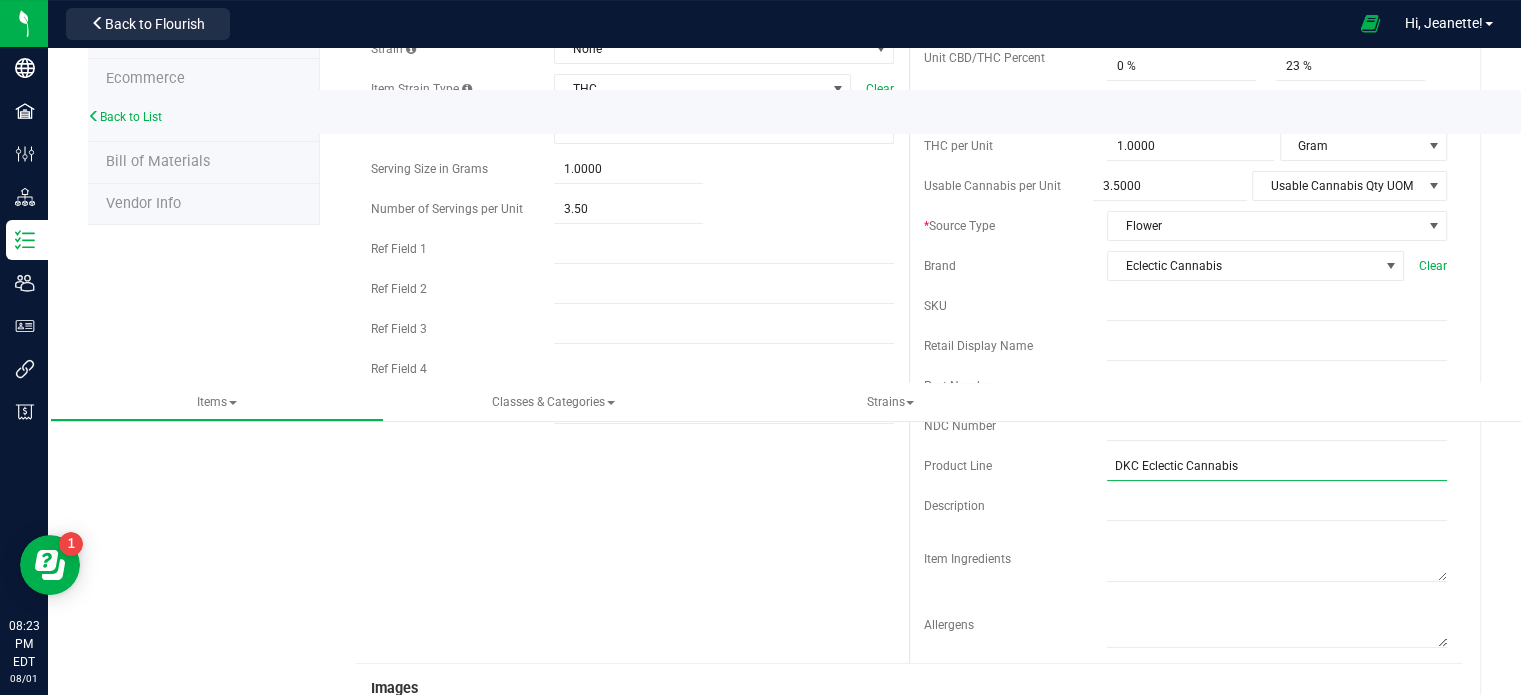 click on "DKC Eclectic Cannabis" at bounding box center (1277, 466) 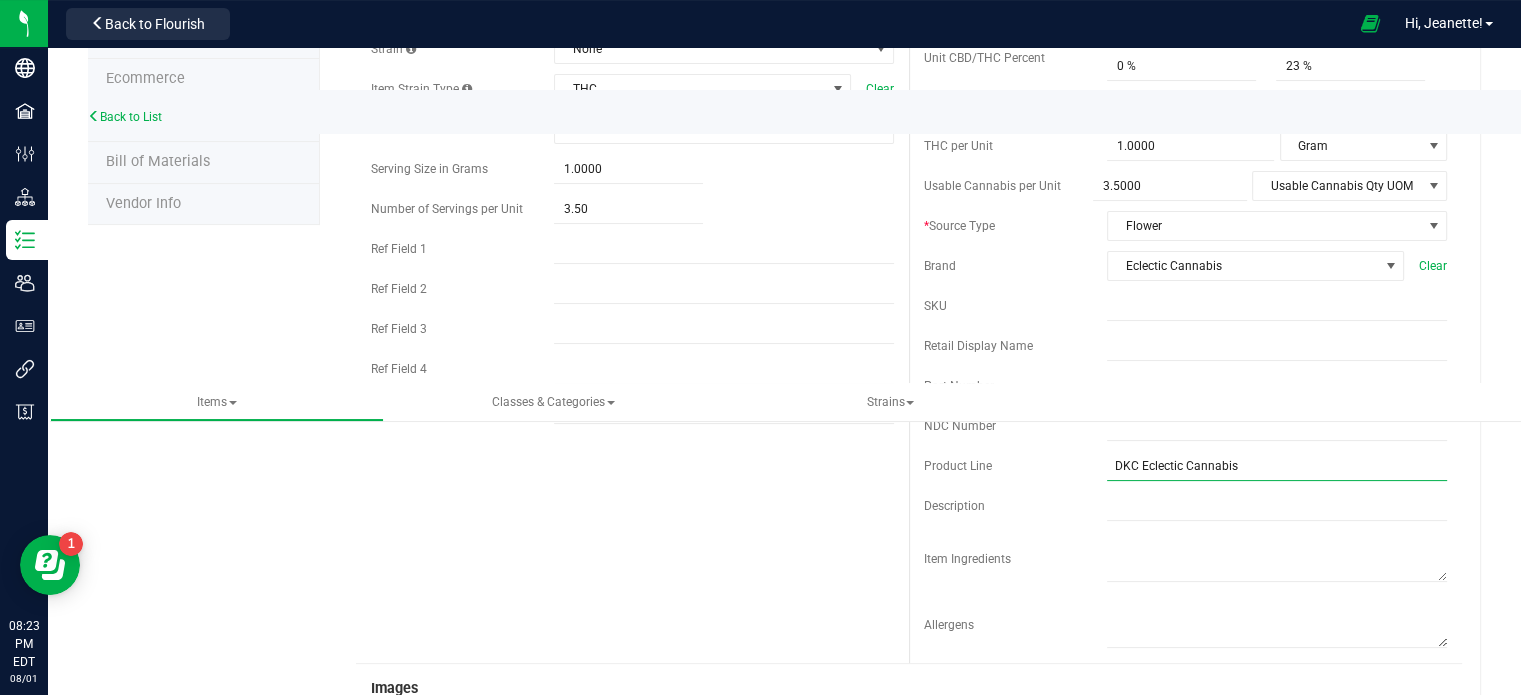 click on "DKC Eclectic Cannabis" at bounding box center [1277, 466] 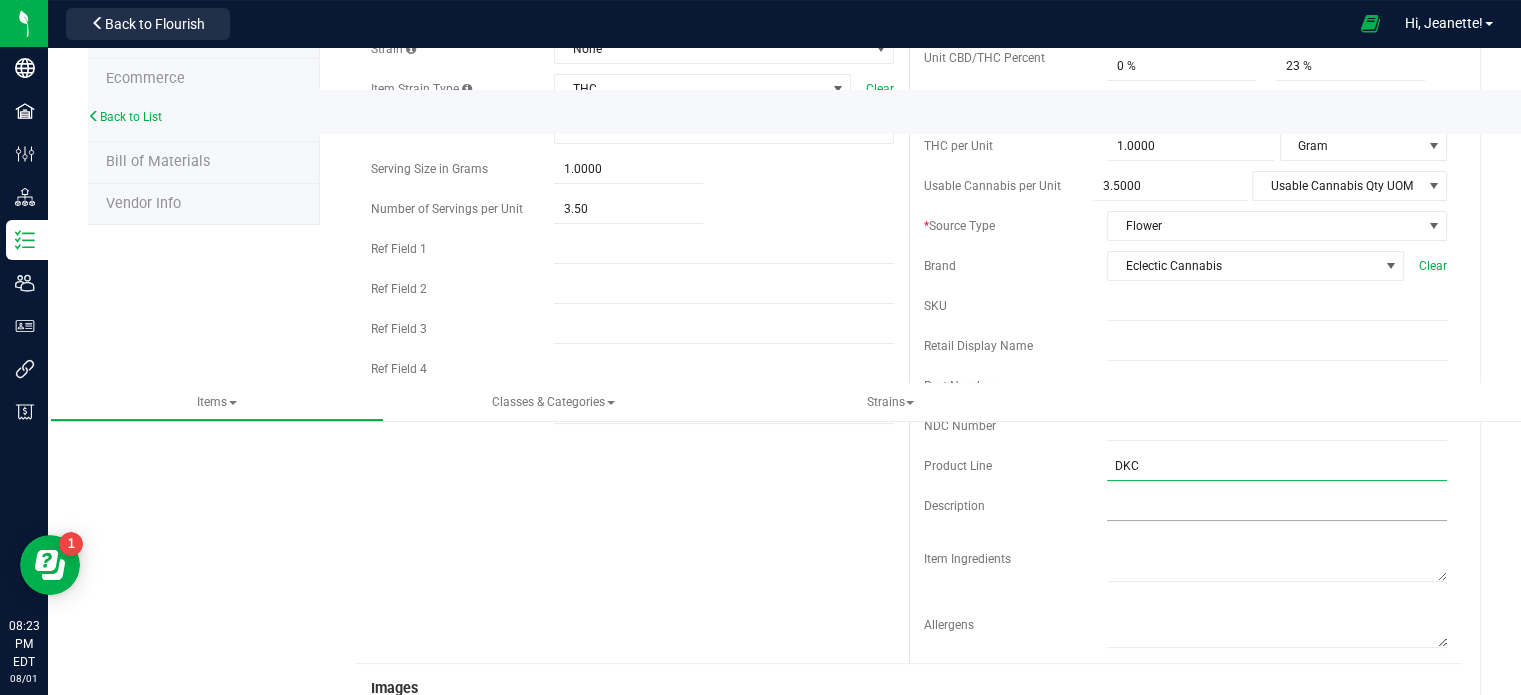 type on "DKC" 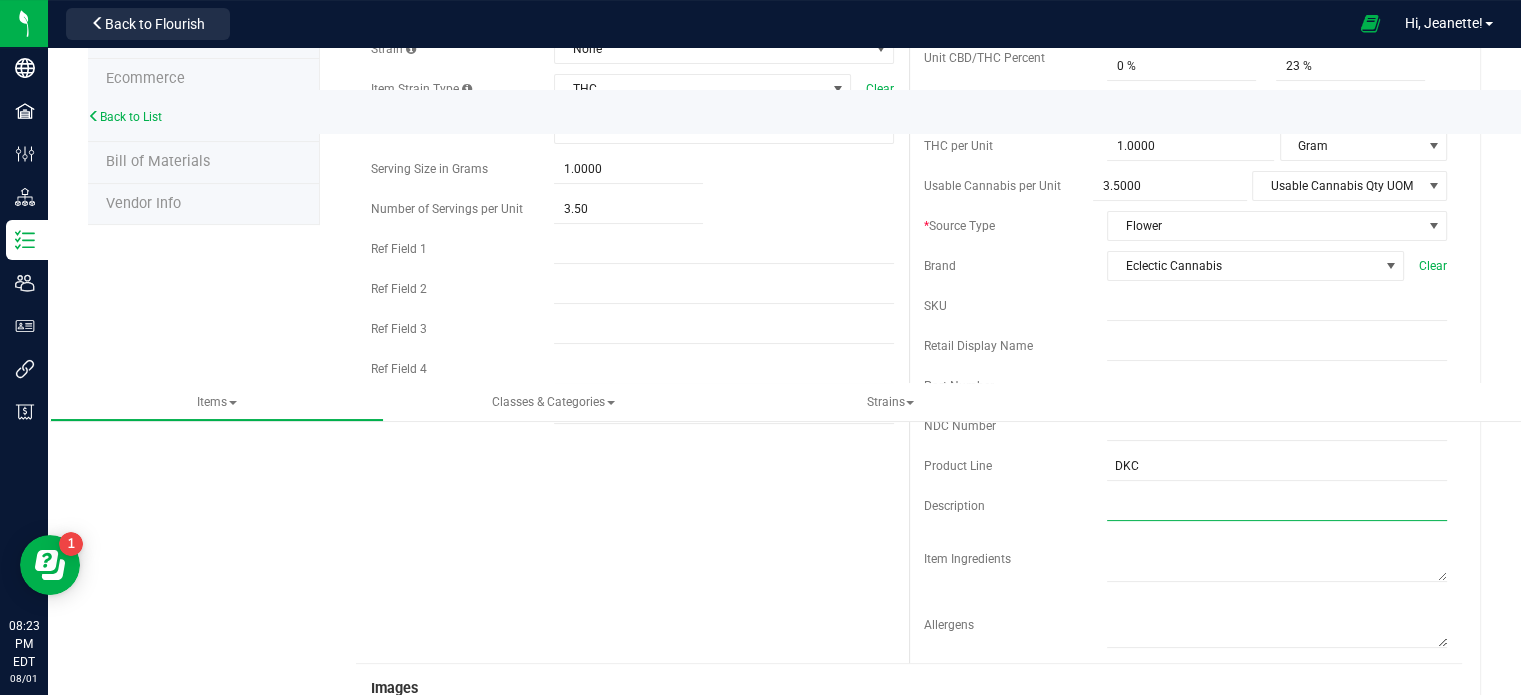 click at bounding box center [1277, 506] 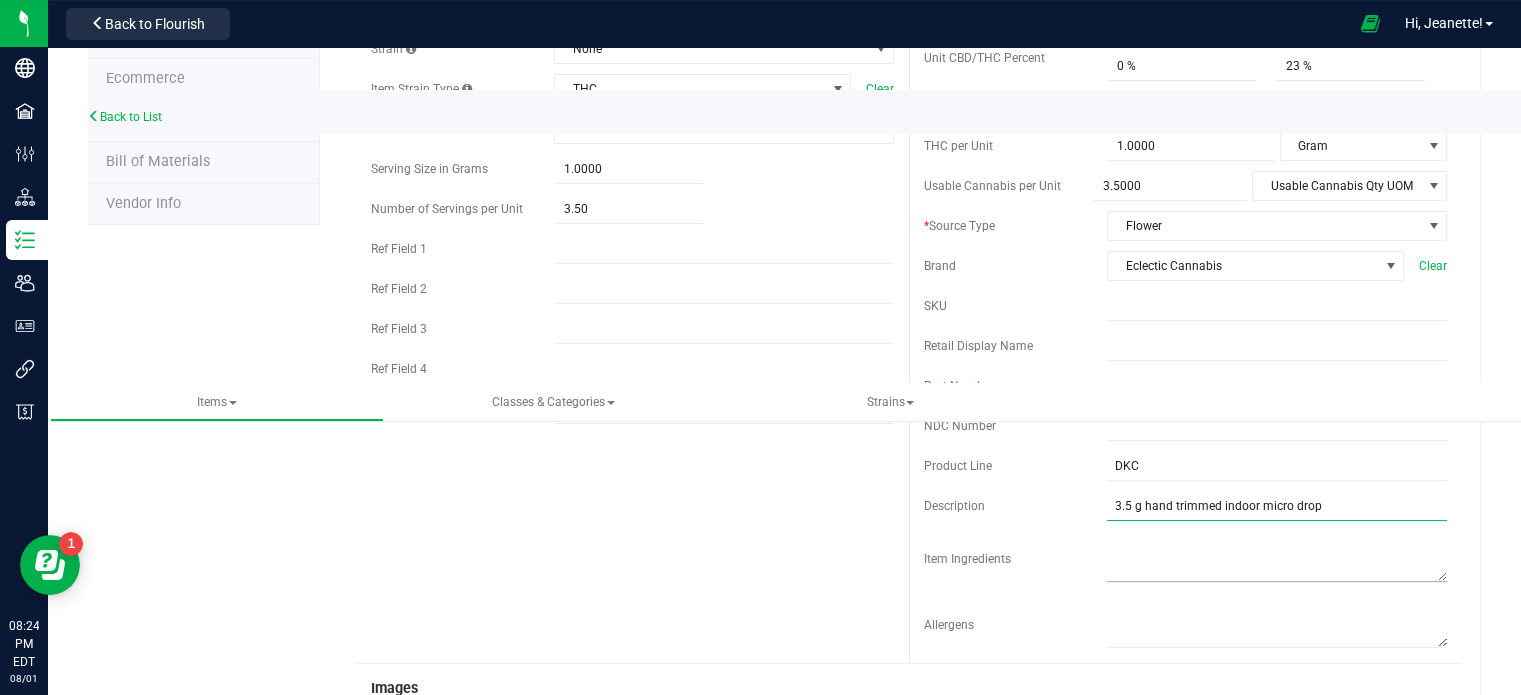 type on "3.5 g hand trimmed indoor micro drop" 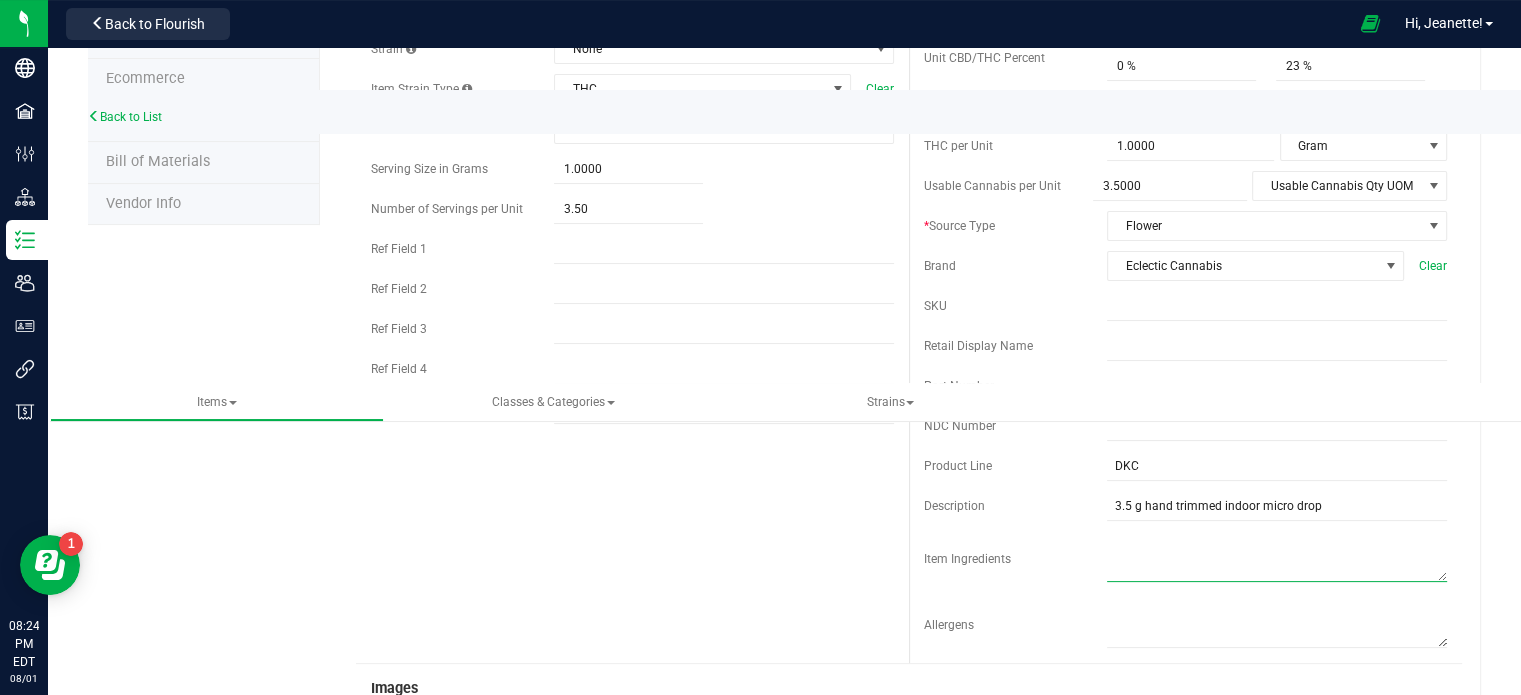 click at bounding box center [1277, 556] 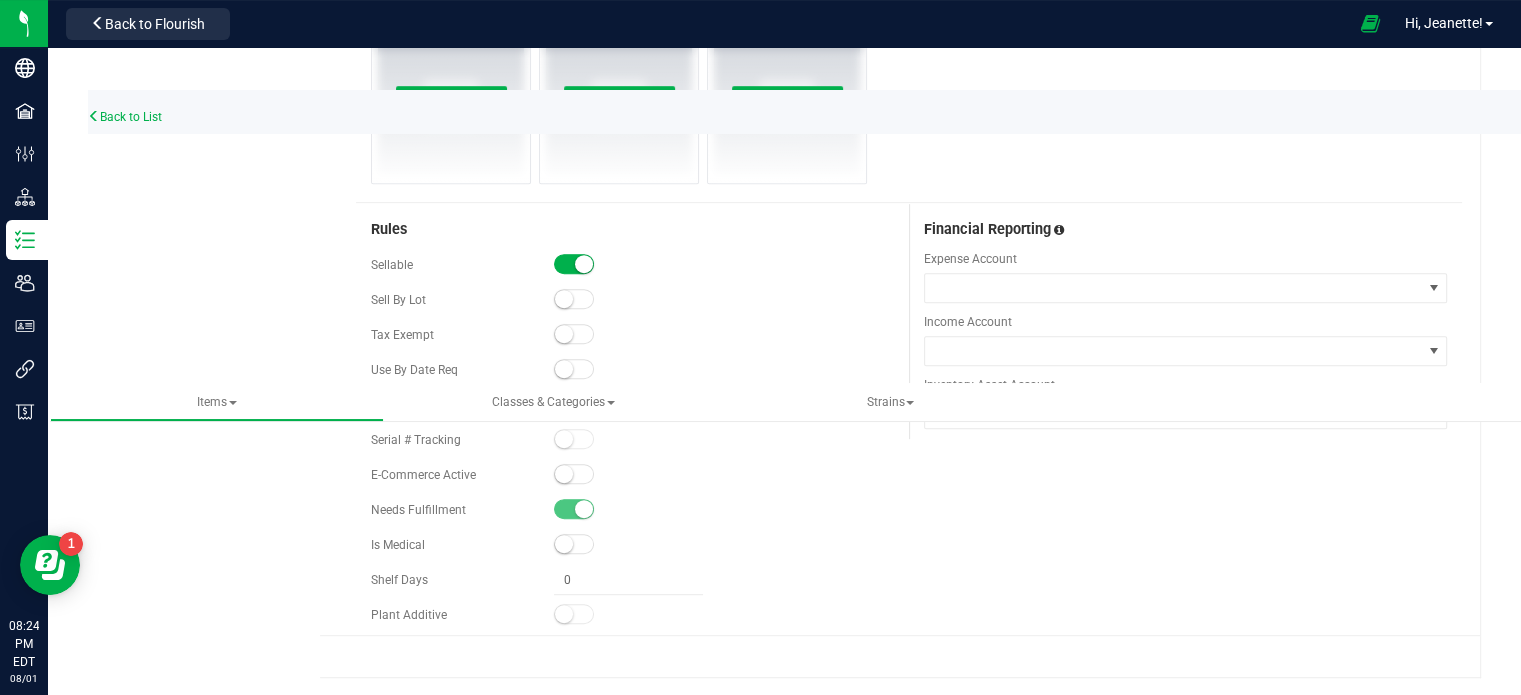 scroll, scrollTop: 1030, scrollLeft: 0, axis: vertical 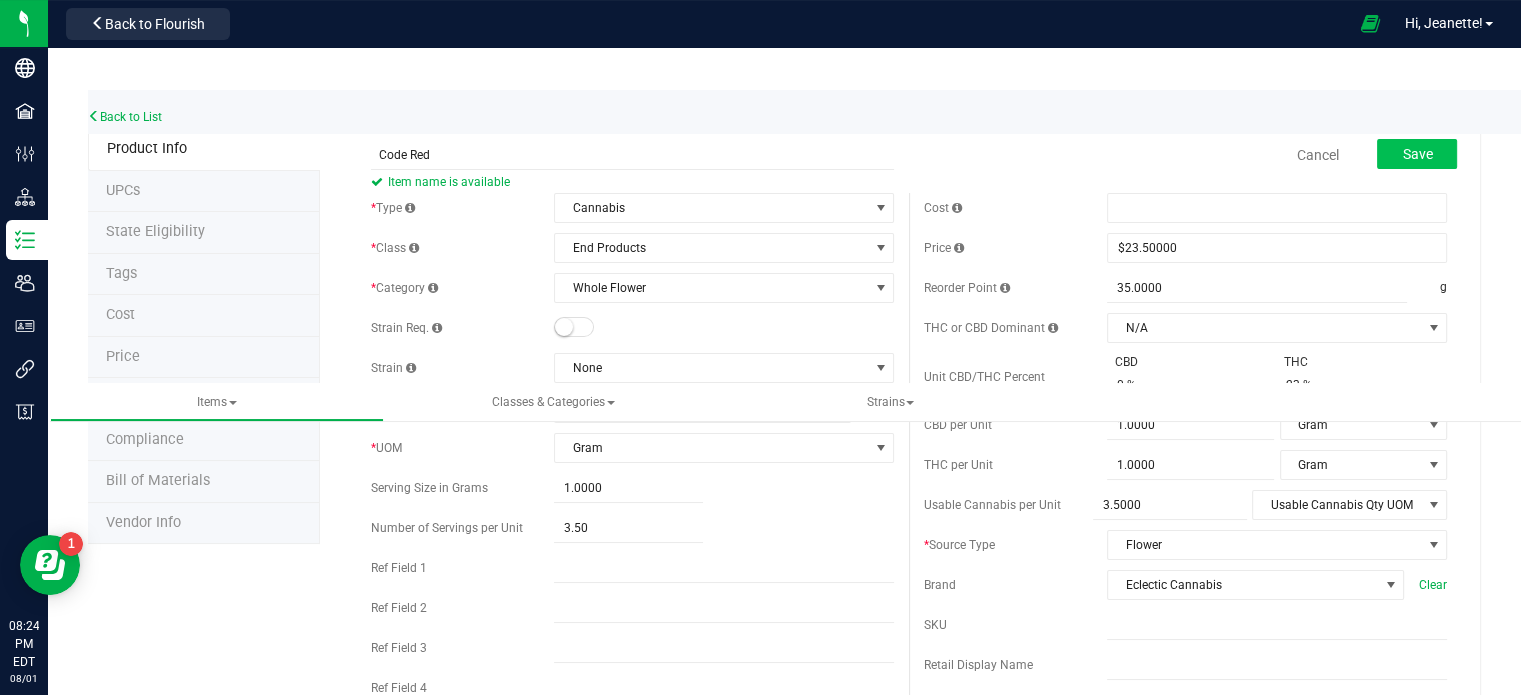 type on "cannabis flower" 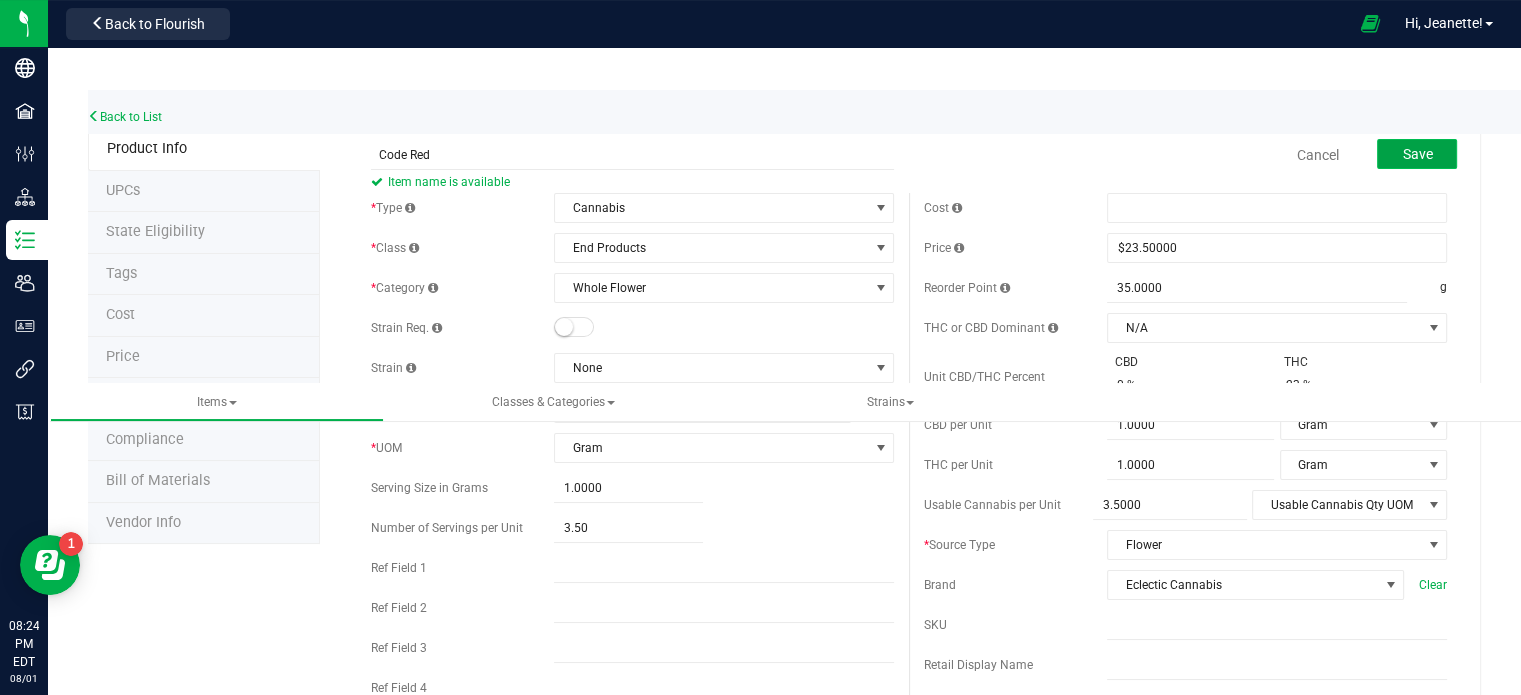 click on "Save" at bounding box center [1417, 154] 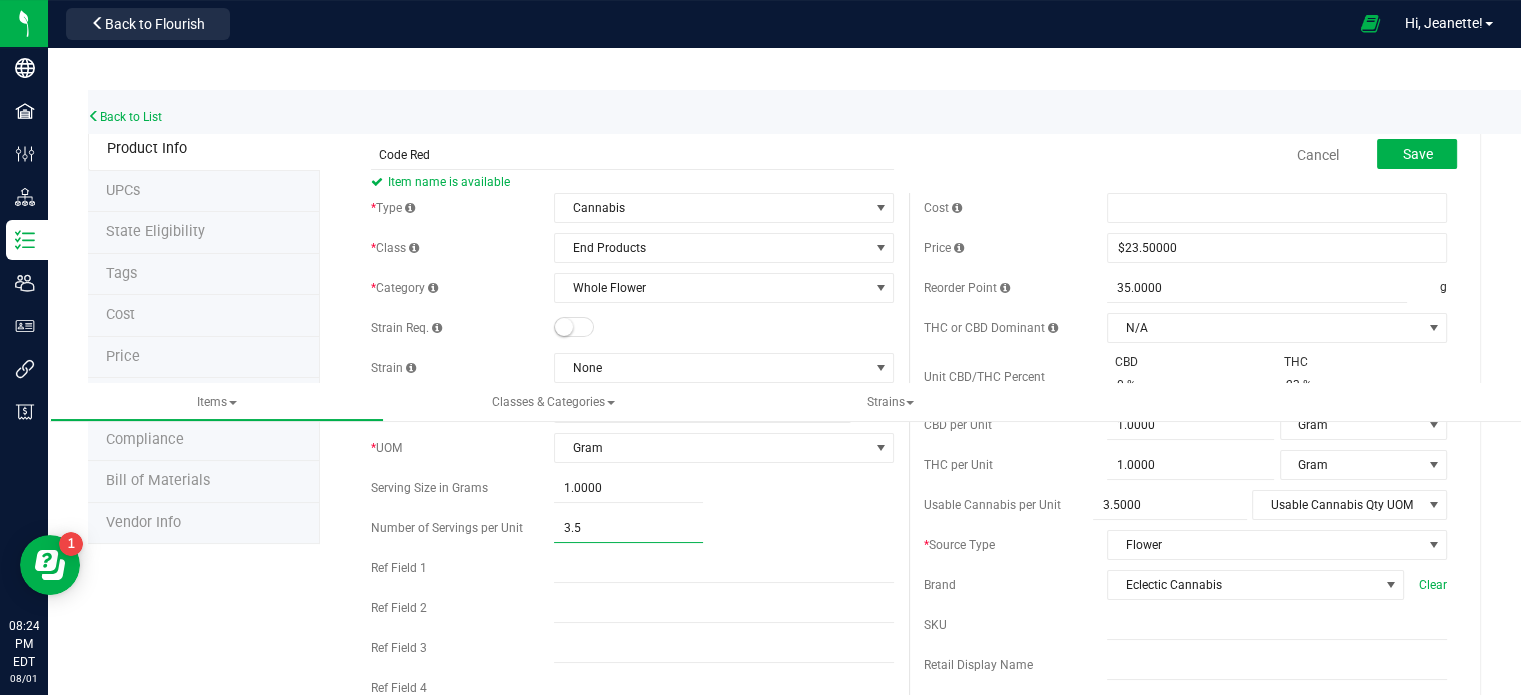 click on "3.50 3.5" at bounding box center (628, 528) 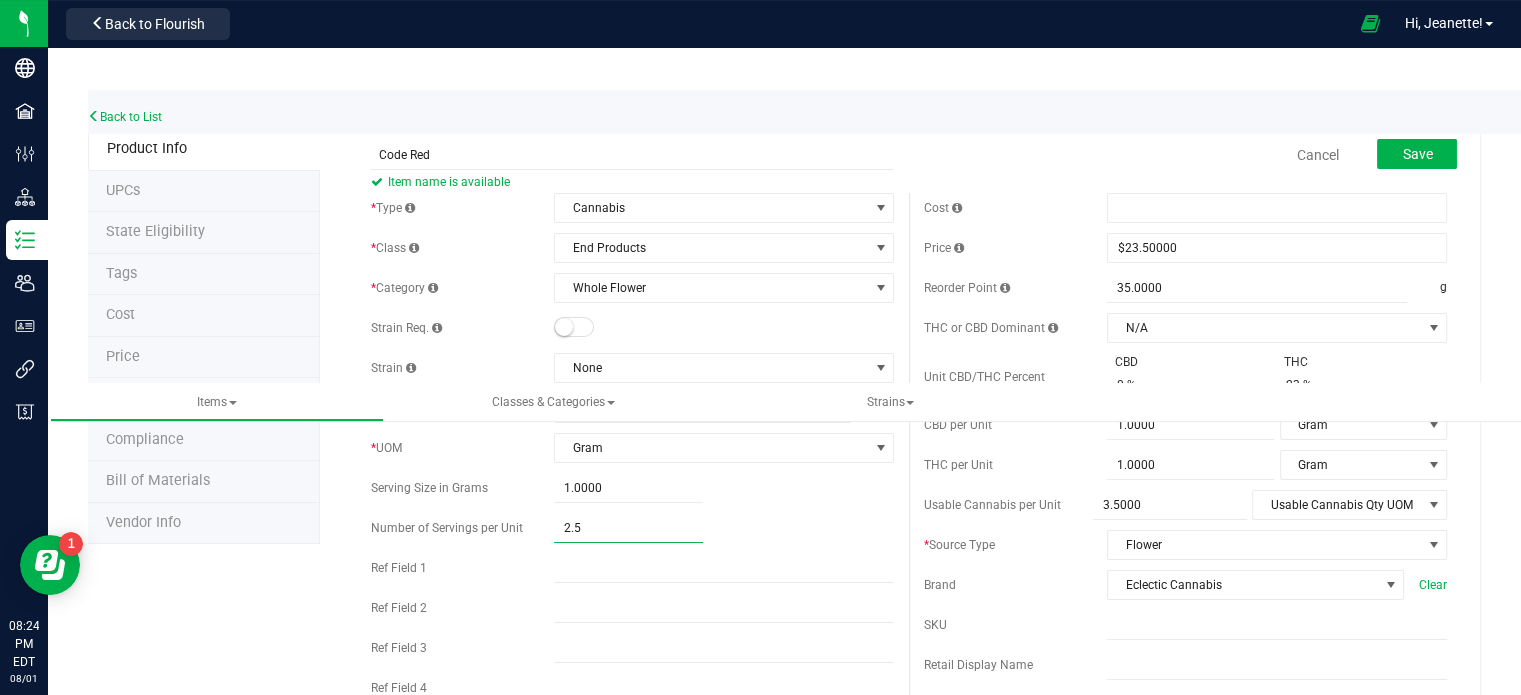 type on "3.5" 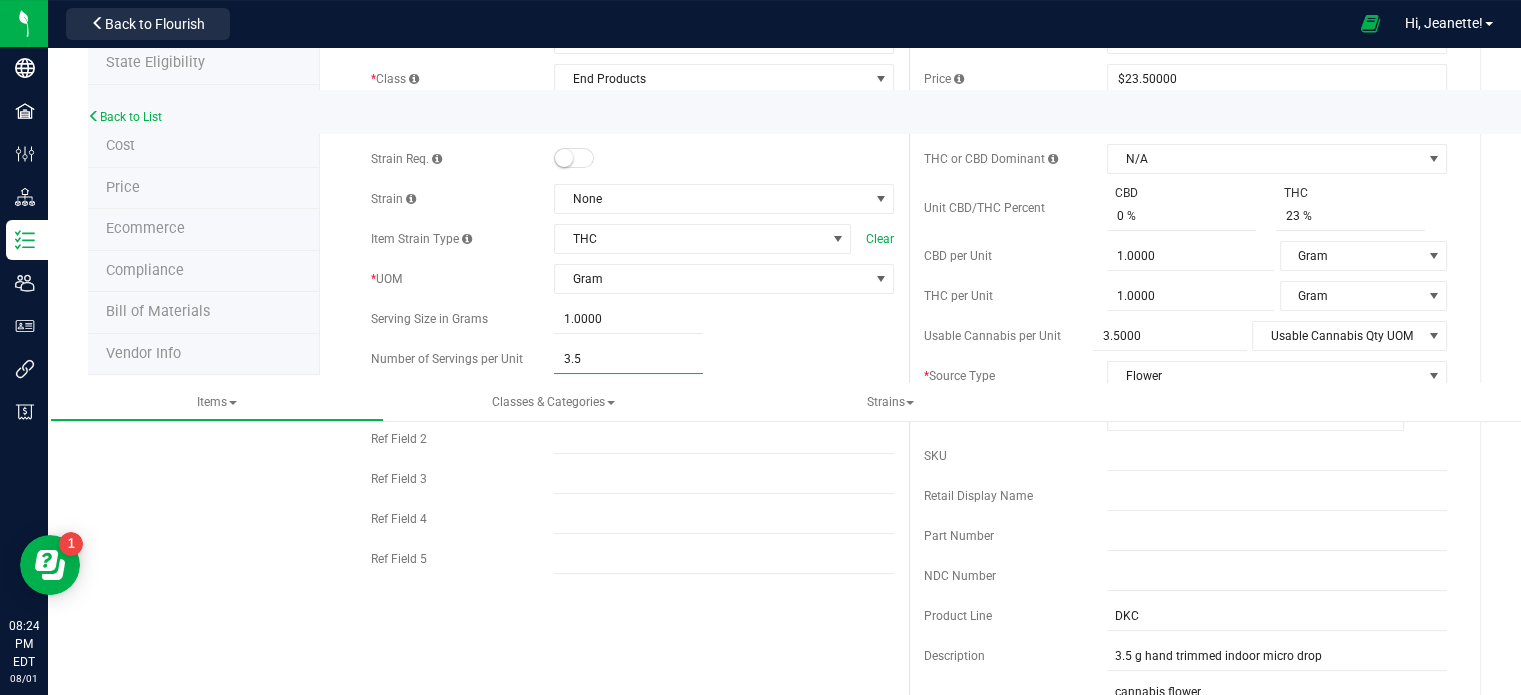 scroll, scrollTop: 149, scrollLeft: 0, axis: vertical 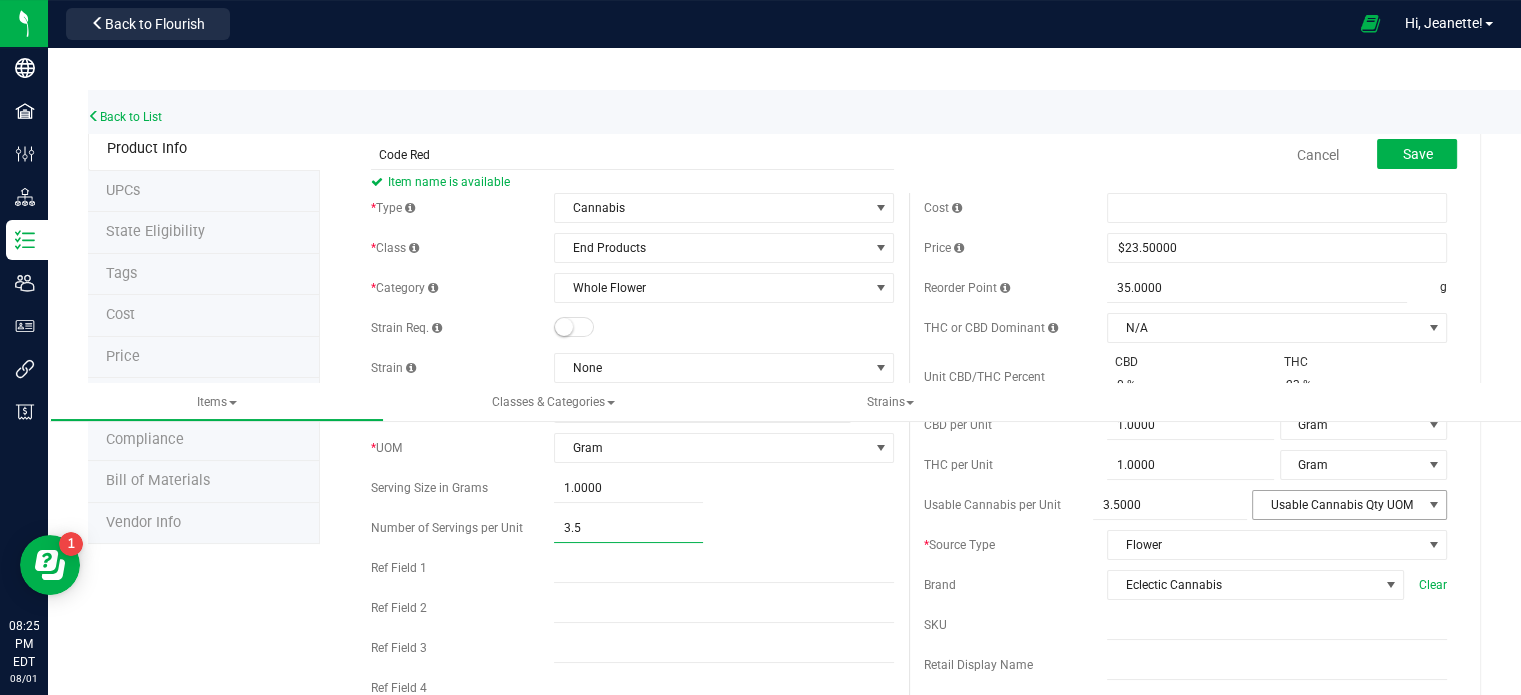 click on "Usable Cannabis Qty UOM" at bounding box center [1337, 505] 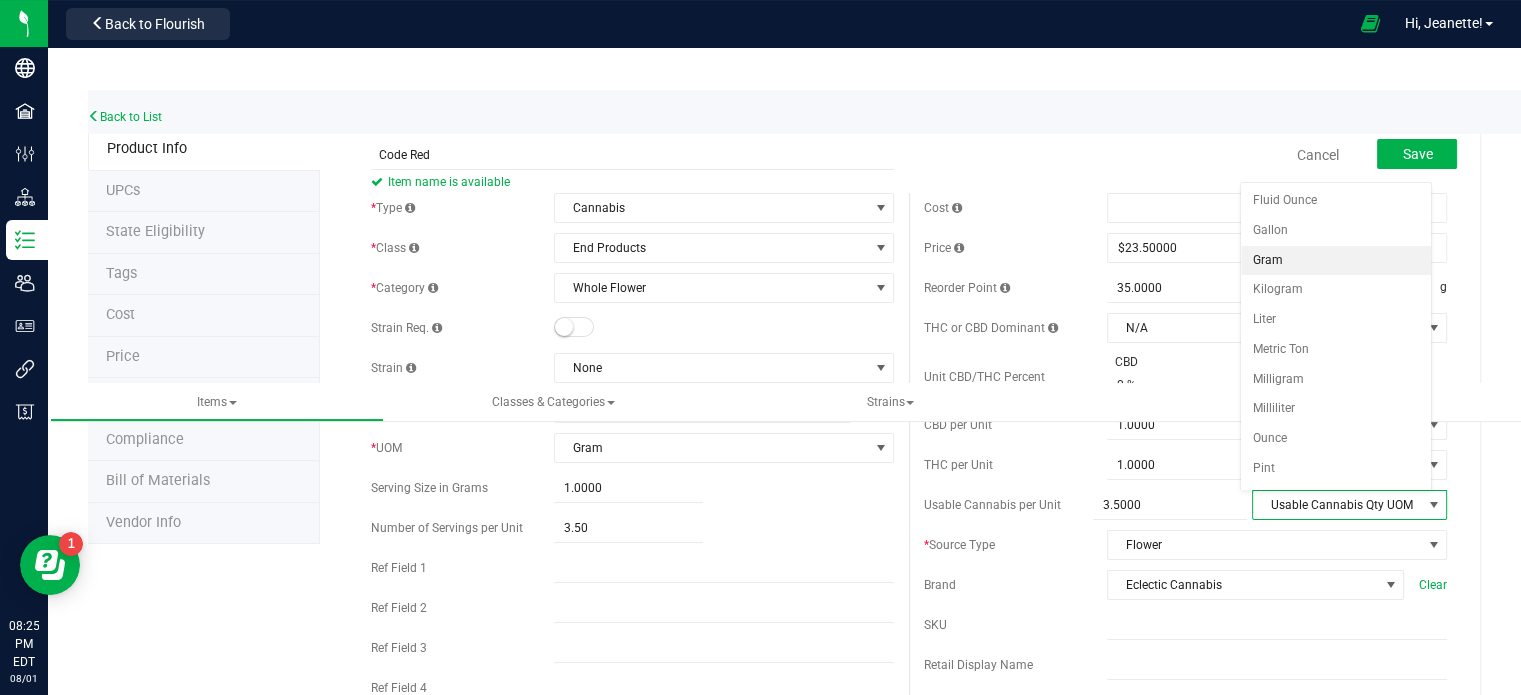 click on "Gram" at bounding box center (1336, 261) 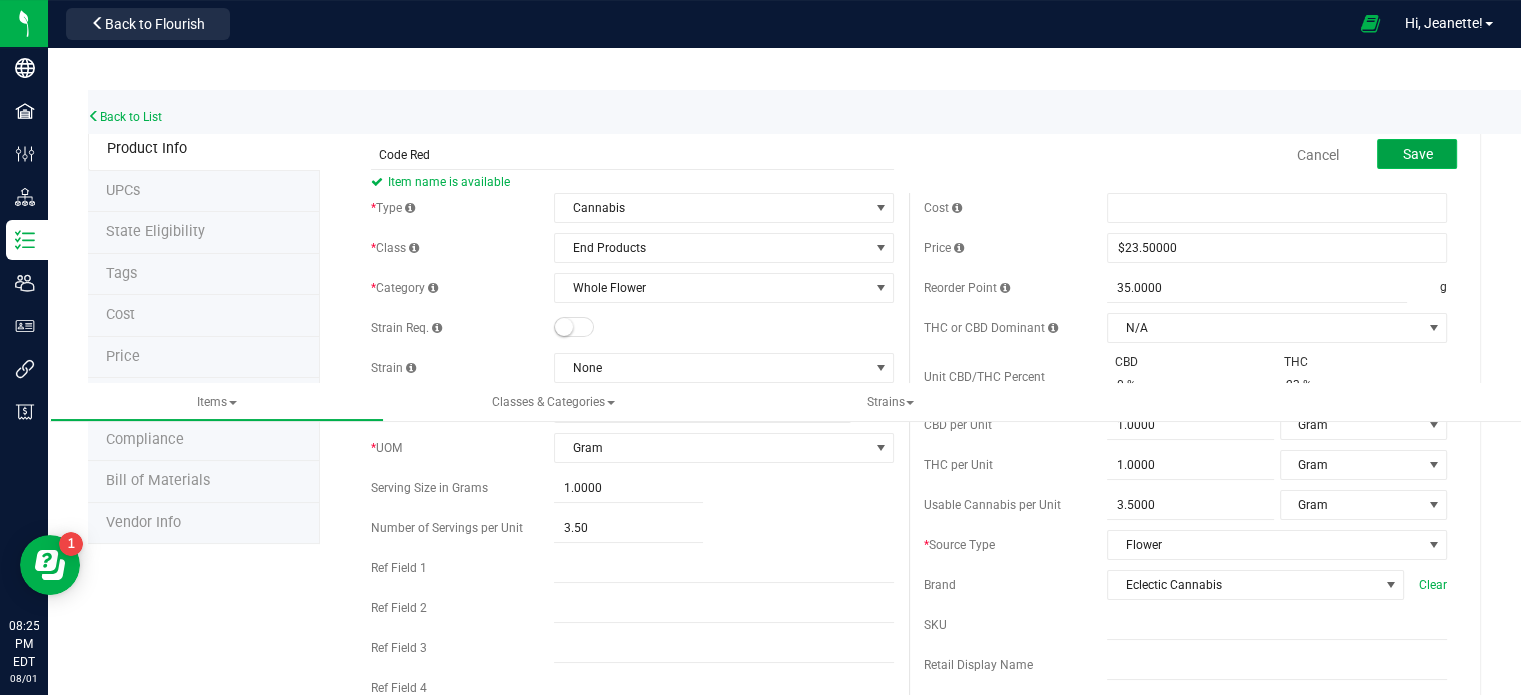 click on "Save" at bounding box center [1417, 154] 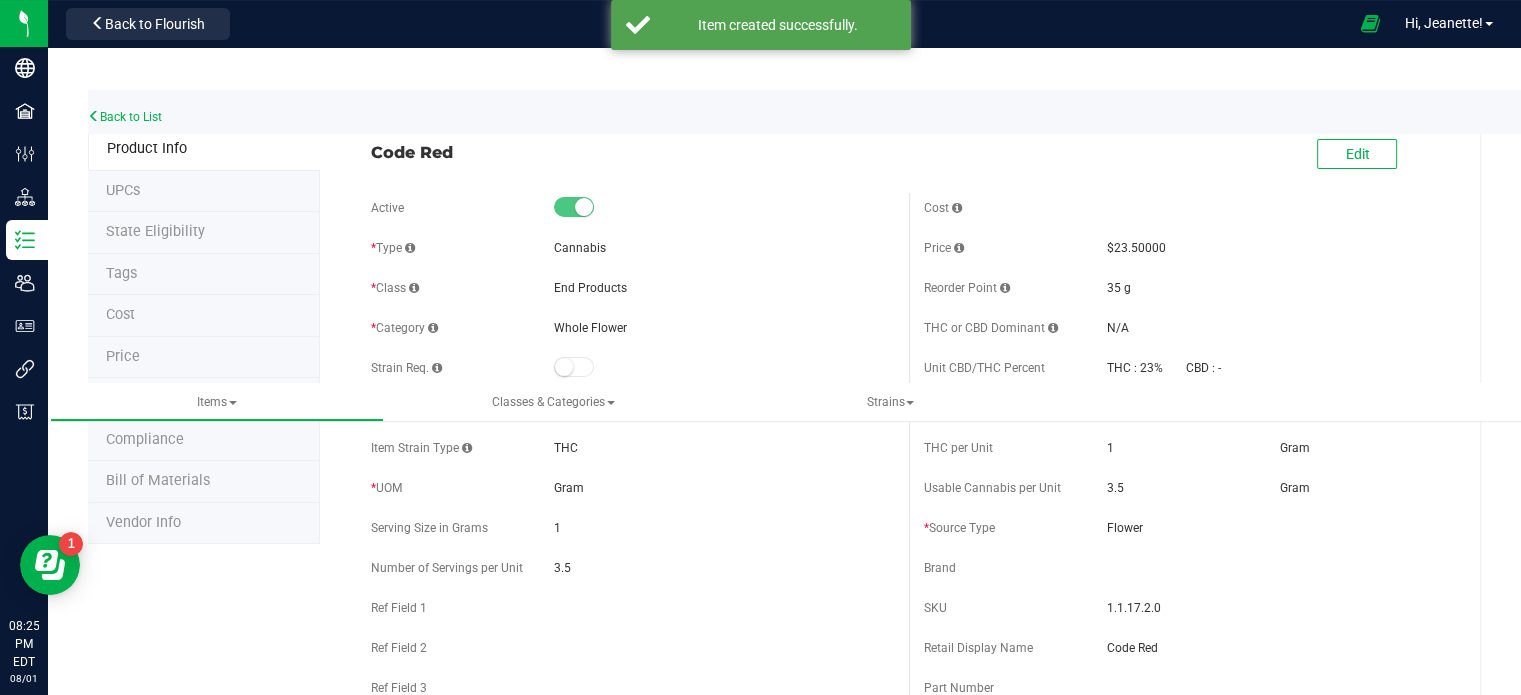 scroll, scrollTop: 0, scrollLeft: 0, axis: both 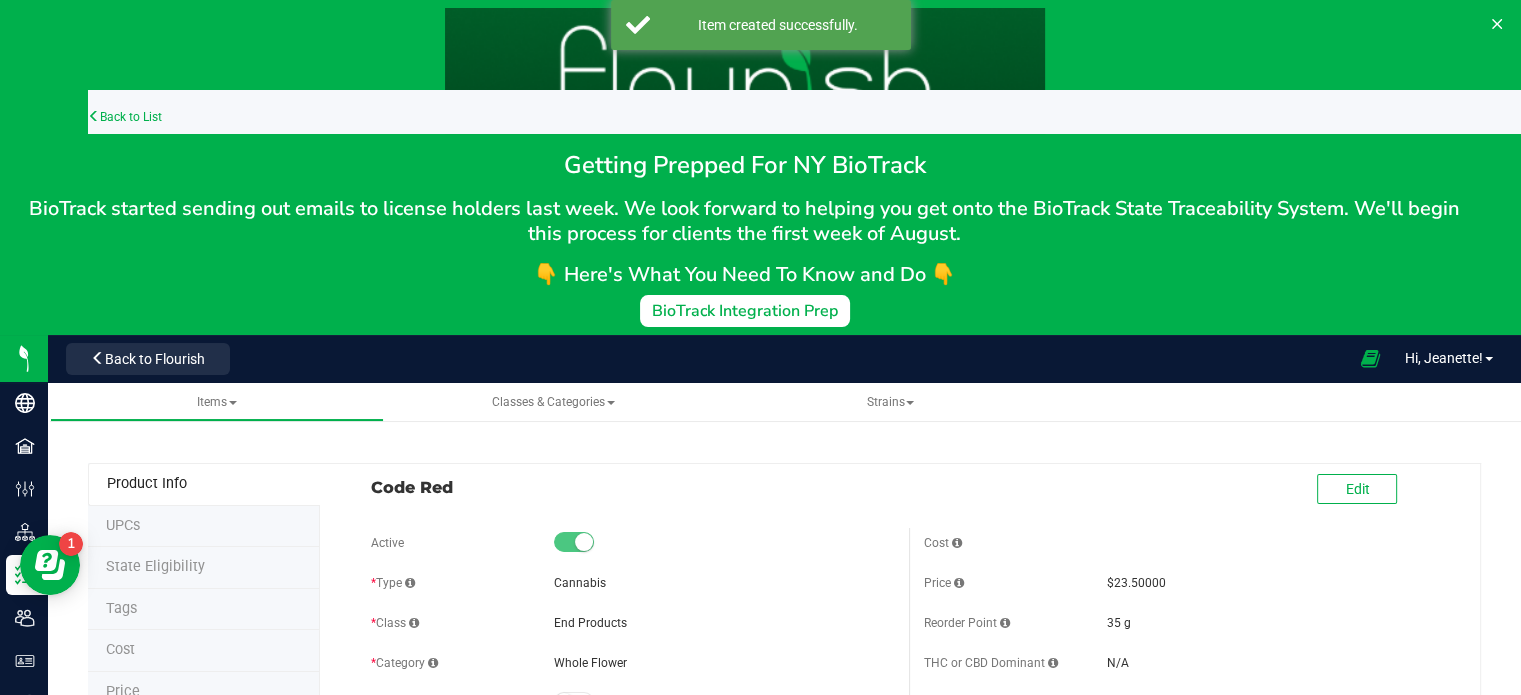 click on "Code Red" at bounding box center (632, 487) 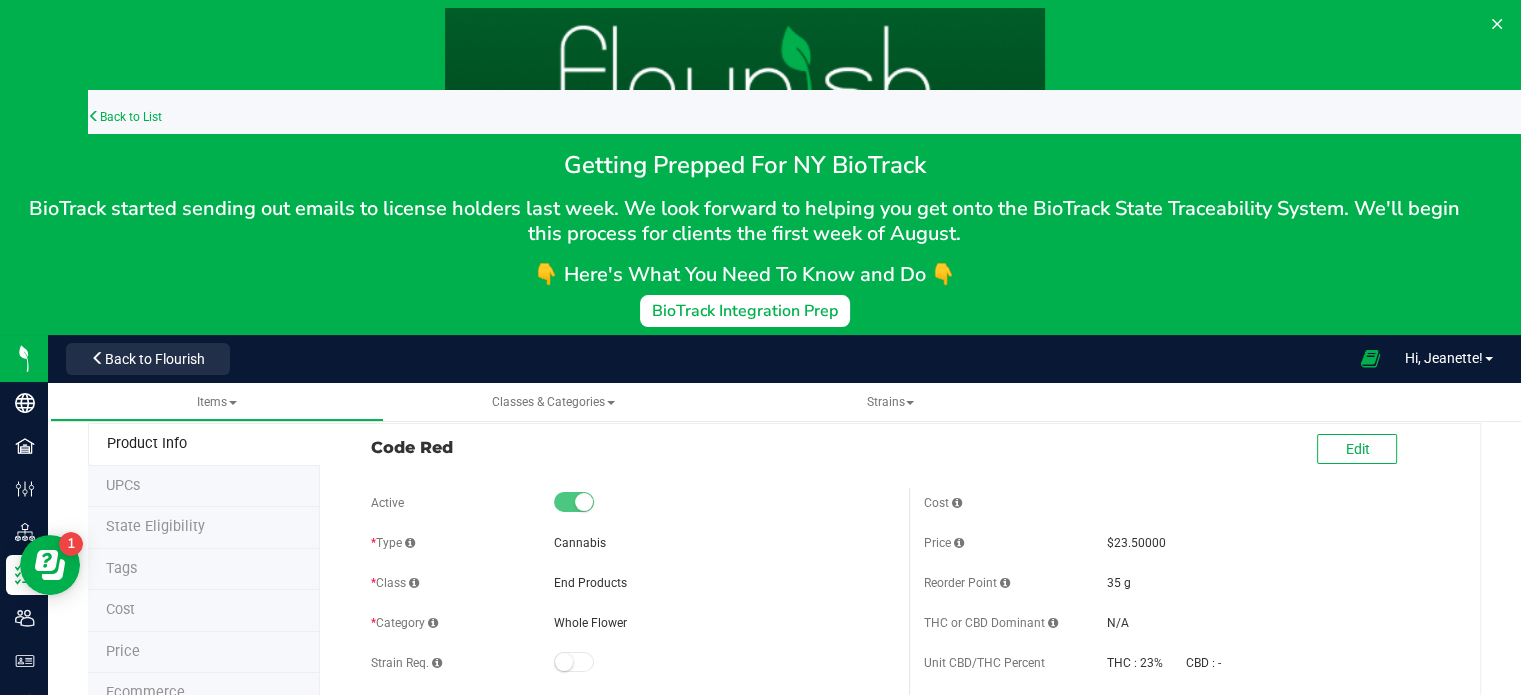 scroll, scrollTop: 160, scrollLeft: 0, axis: vertical 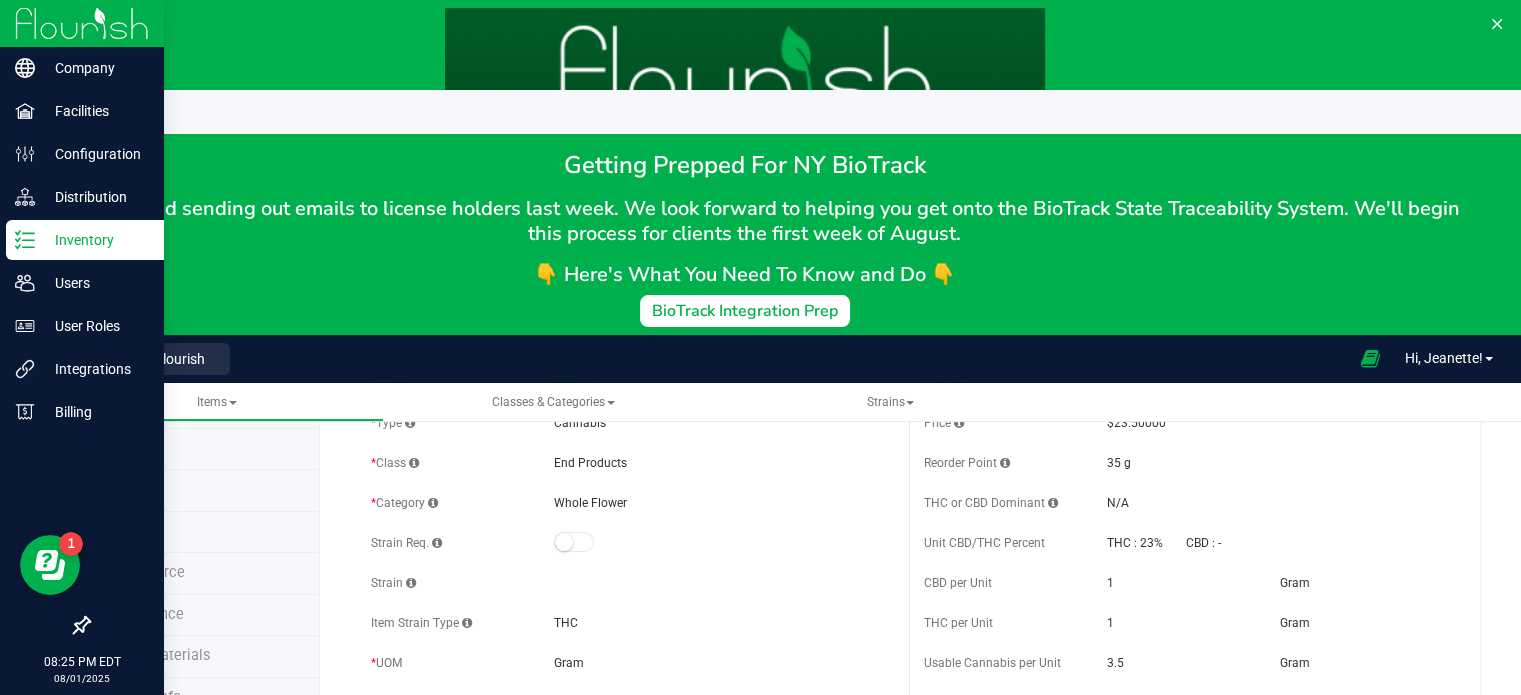 click on "Inventory" at bounding box center (95, 240) 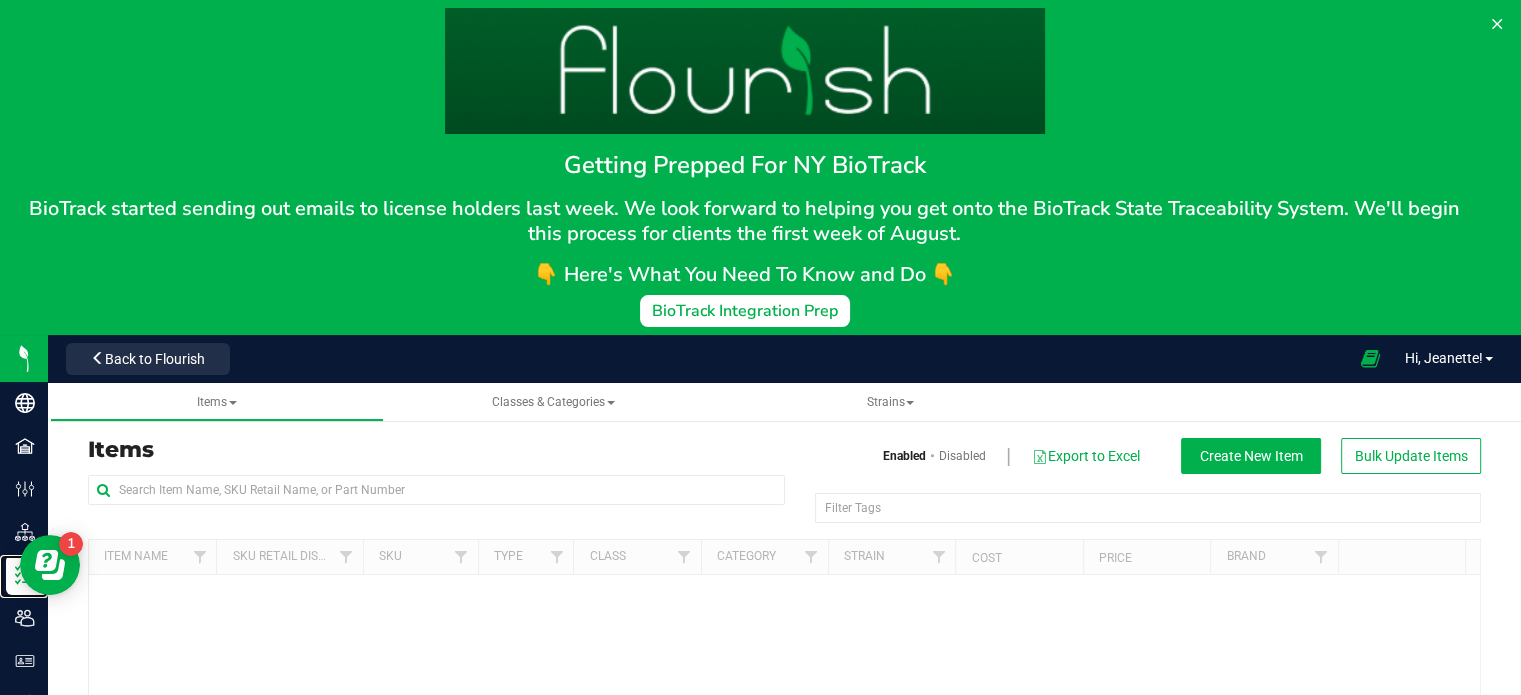 scroll, scrollTop: 0, scrollLeft: 0, axis: both 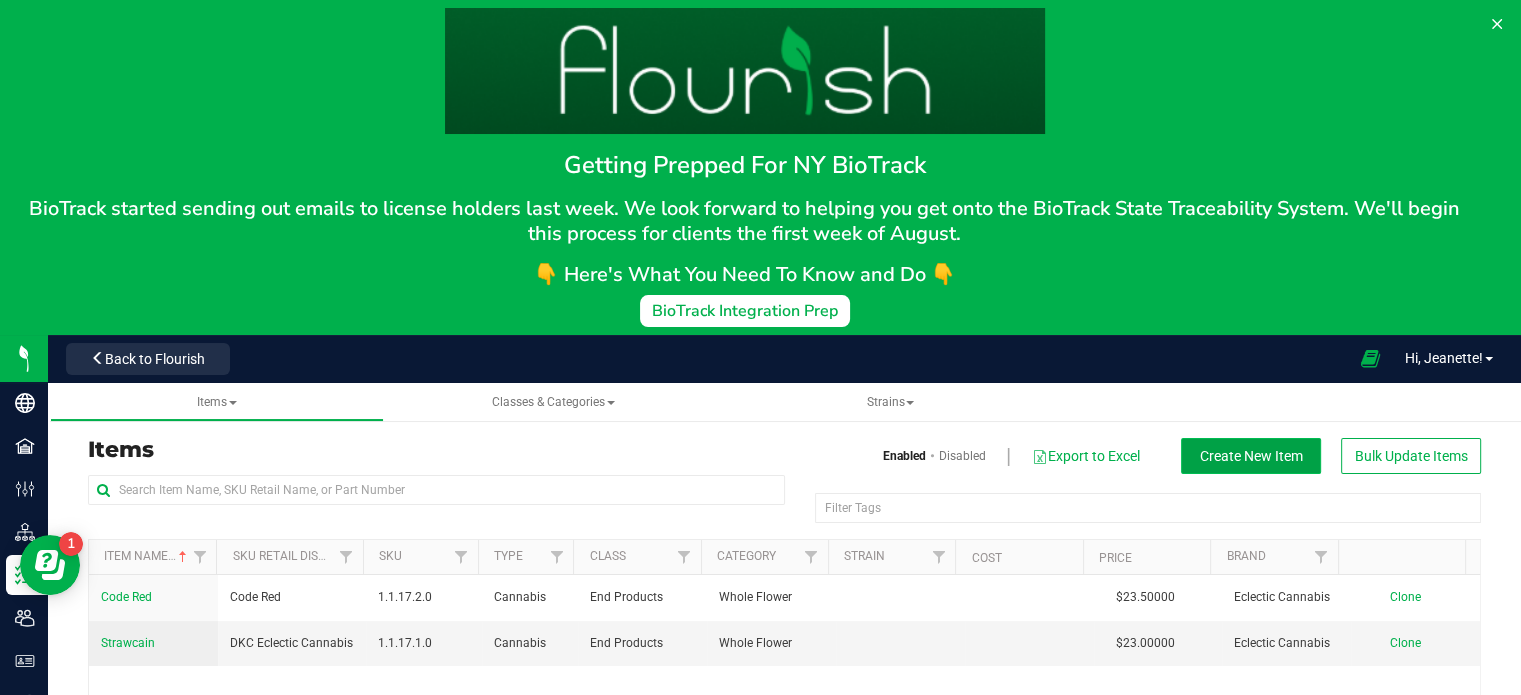click on "Create New Item" at bounding box center [1251, 456] 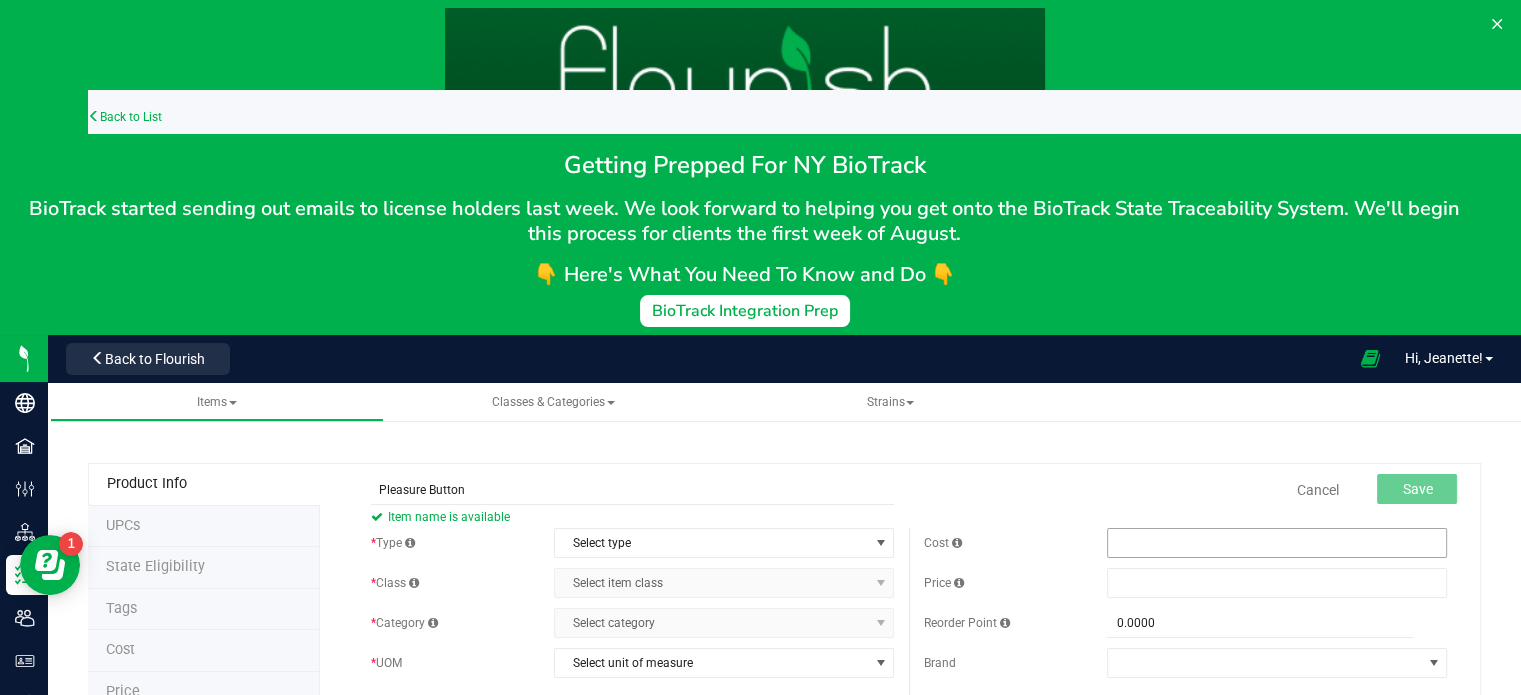 type on "Pleasure Button" 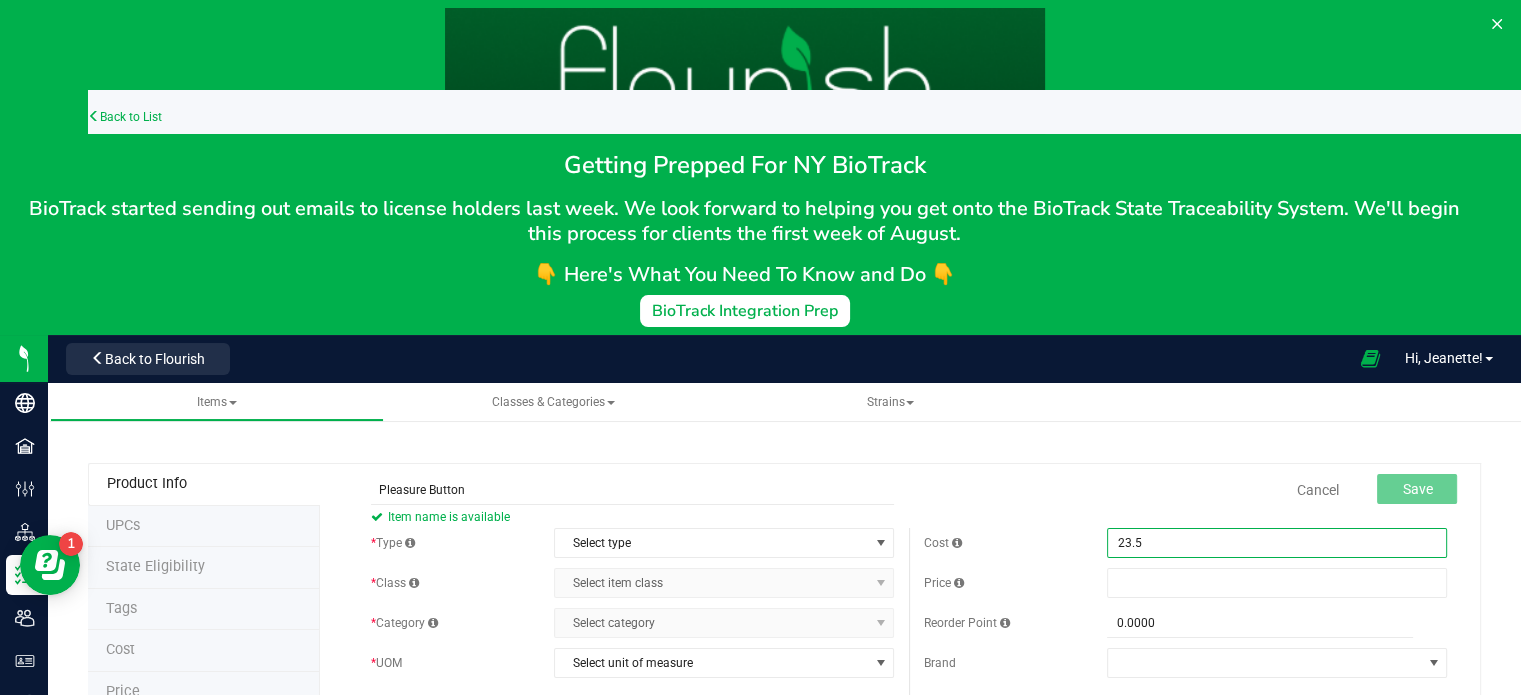 type on "23.50" 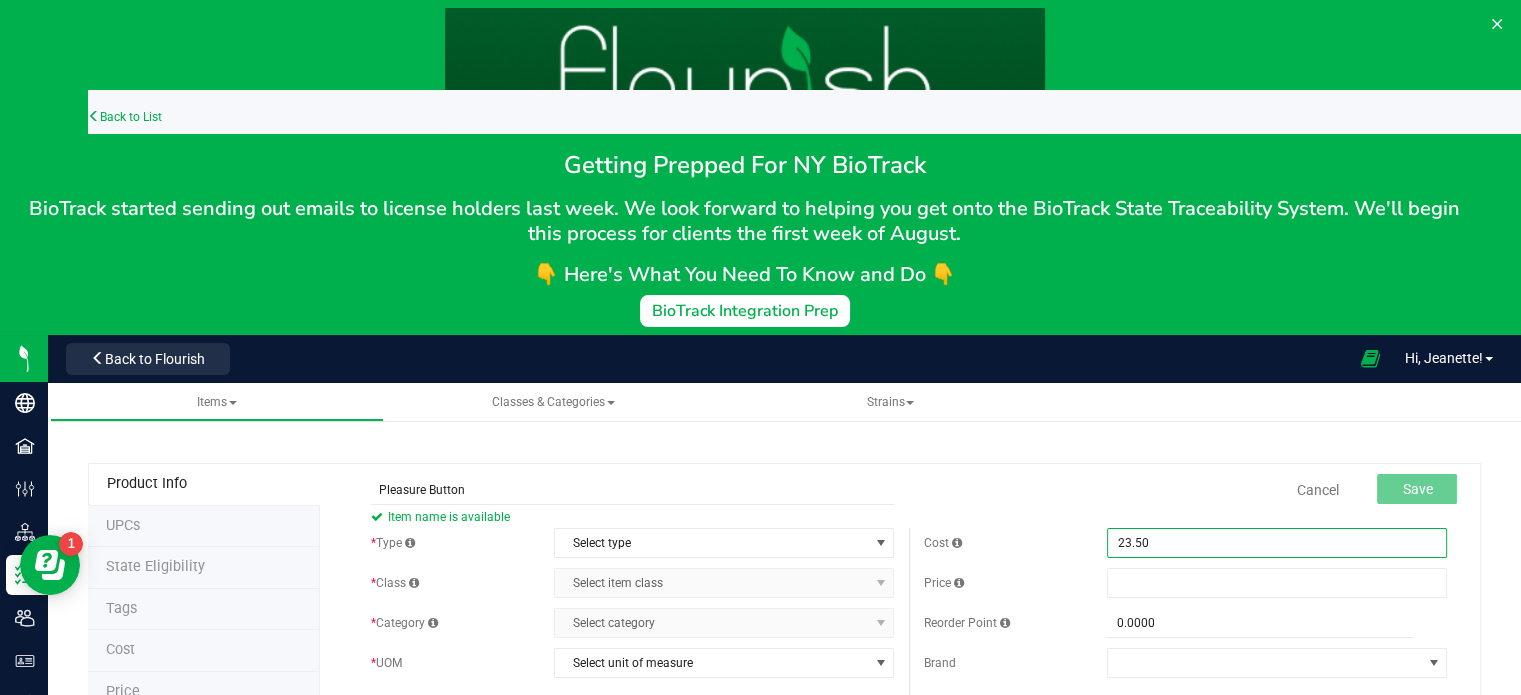 drag, startPoint x: 1140, startPoint y: 548, endPoint x: 1025, endPoint y: 560, distance: 115.62439 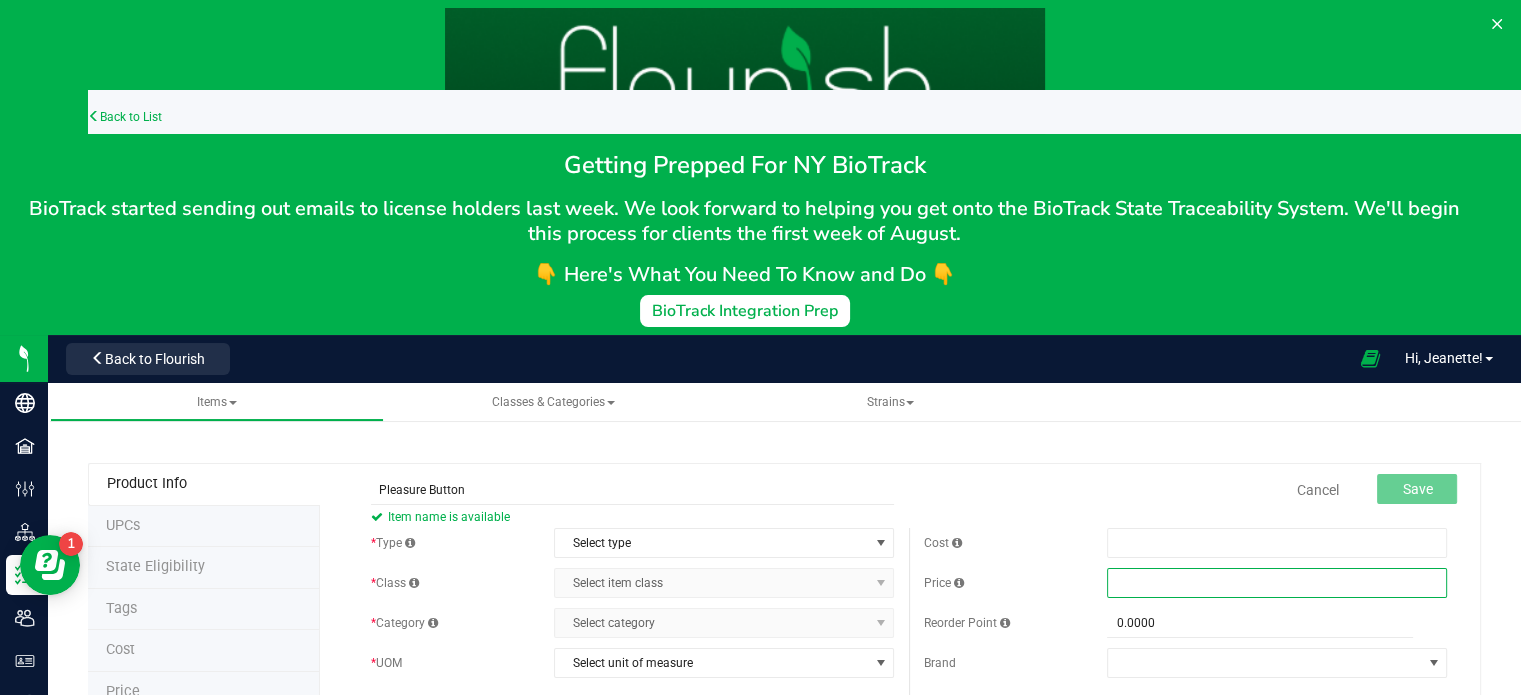 paste on "23.5" 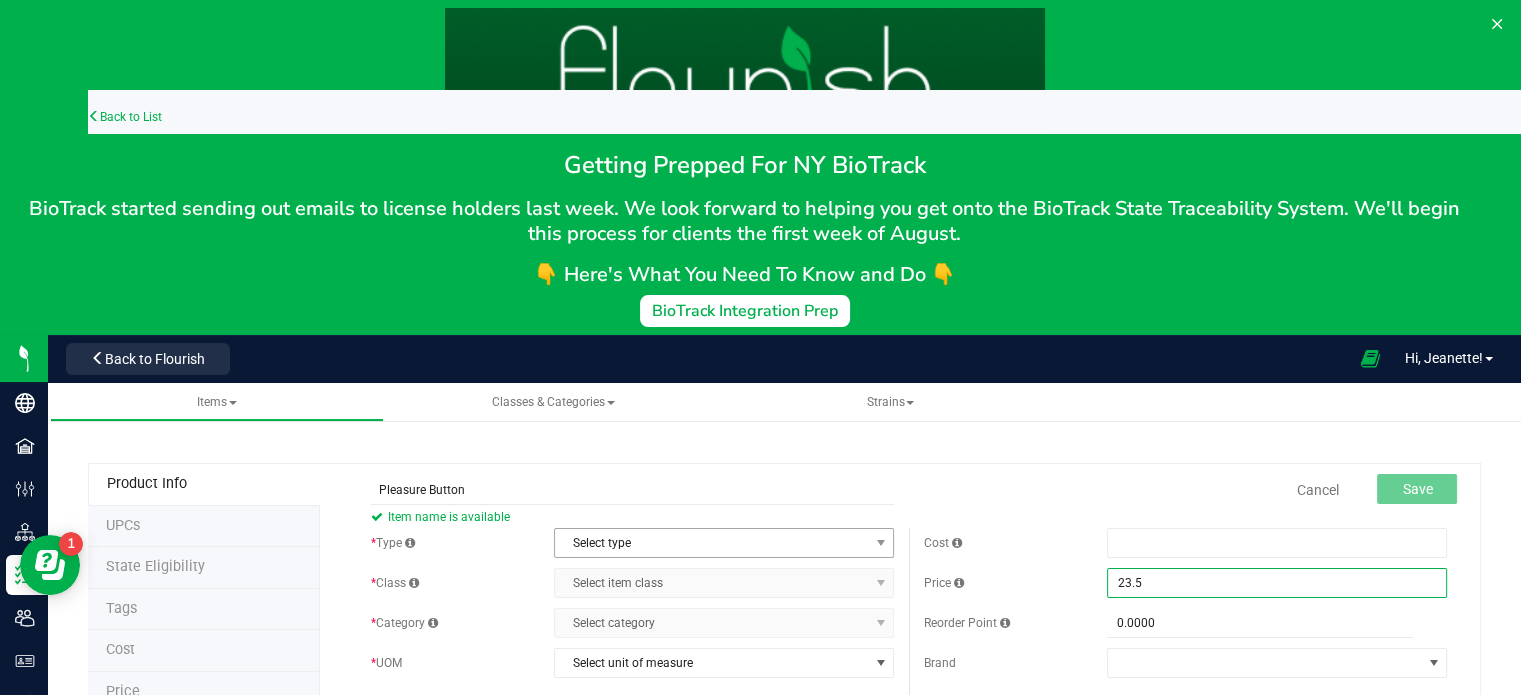type on "$23.50000" 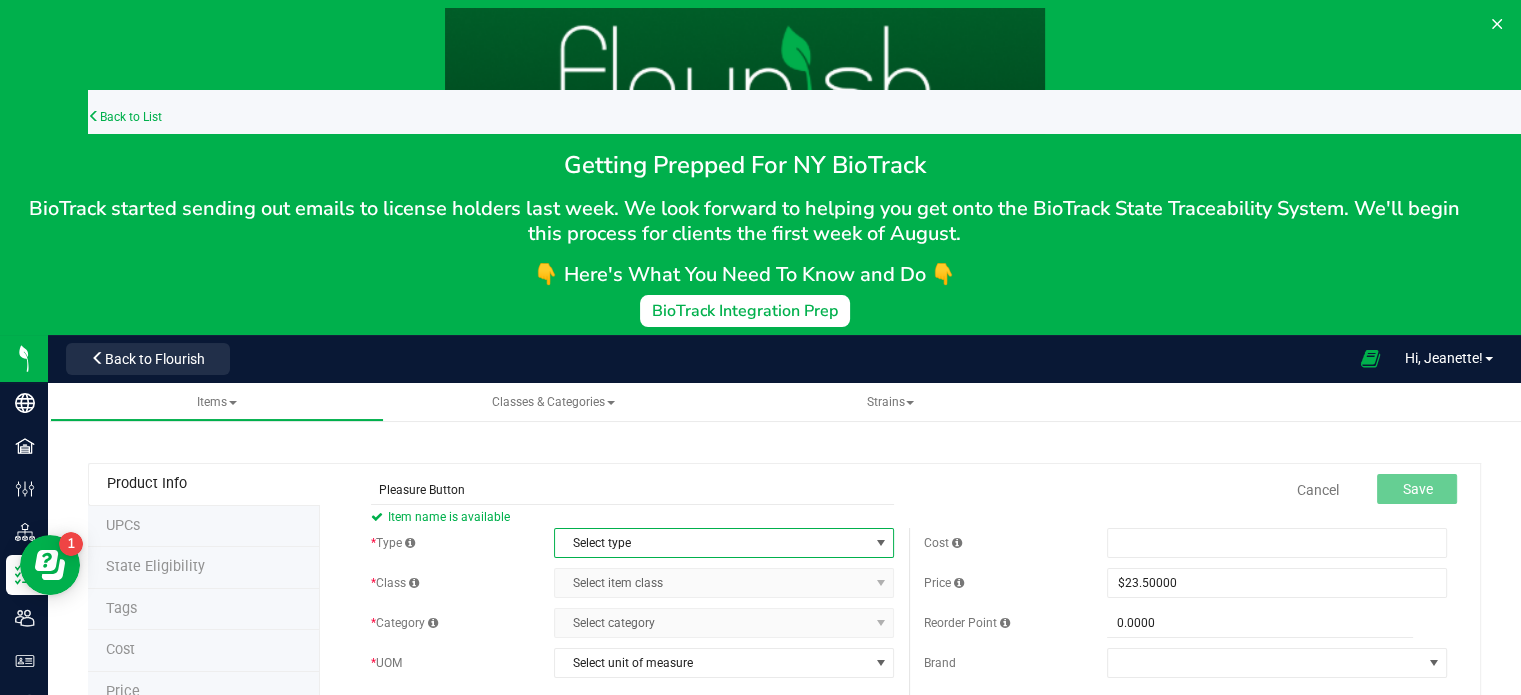 click on "Select type" at bounding box center (711, 543) 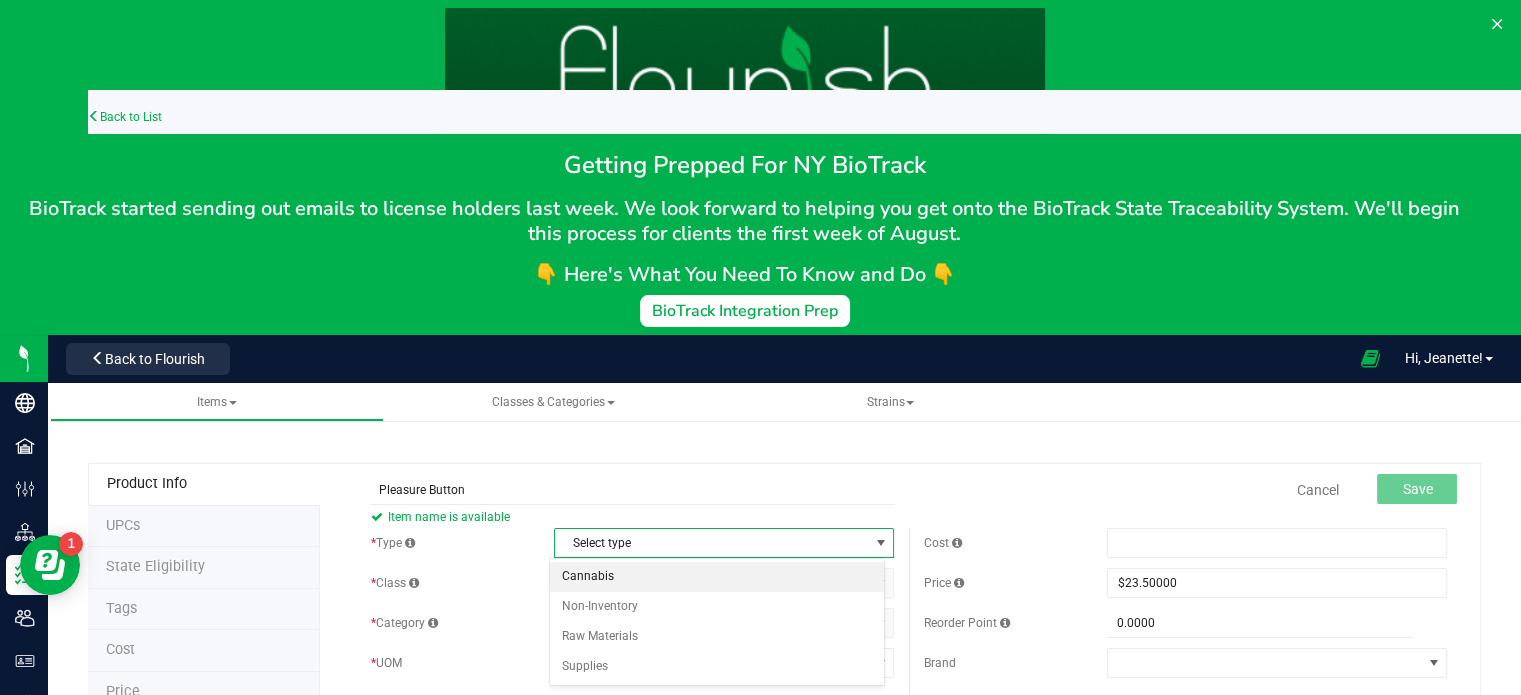 click on "Cannabis" at bounding box center [717, 577] 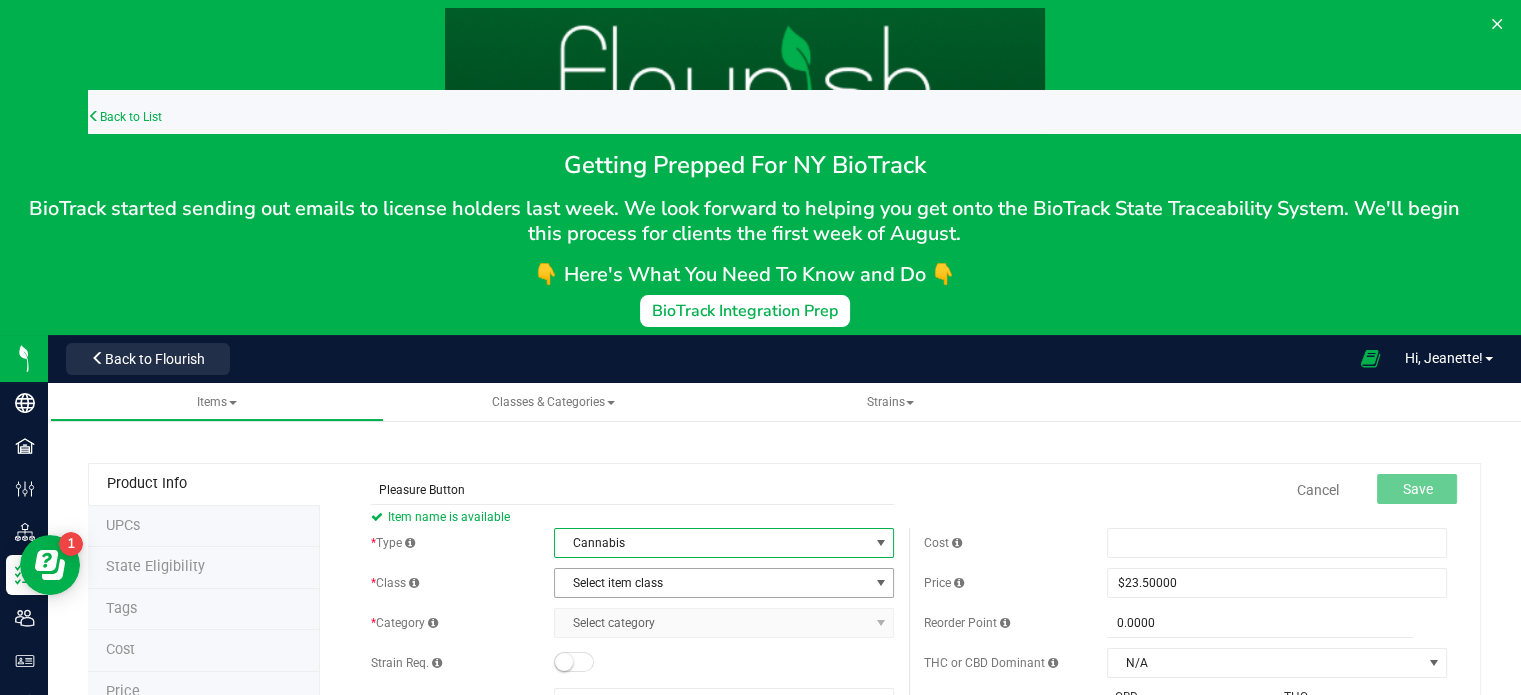 click on "Select item class" at bounding box center [711, 583] 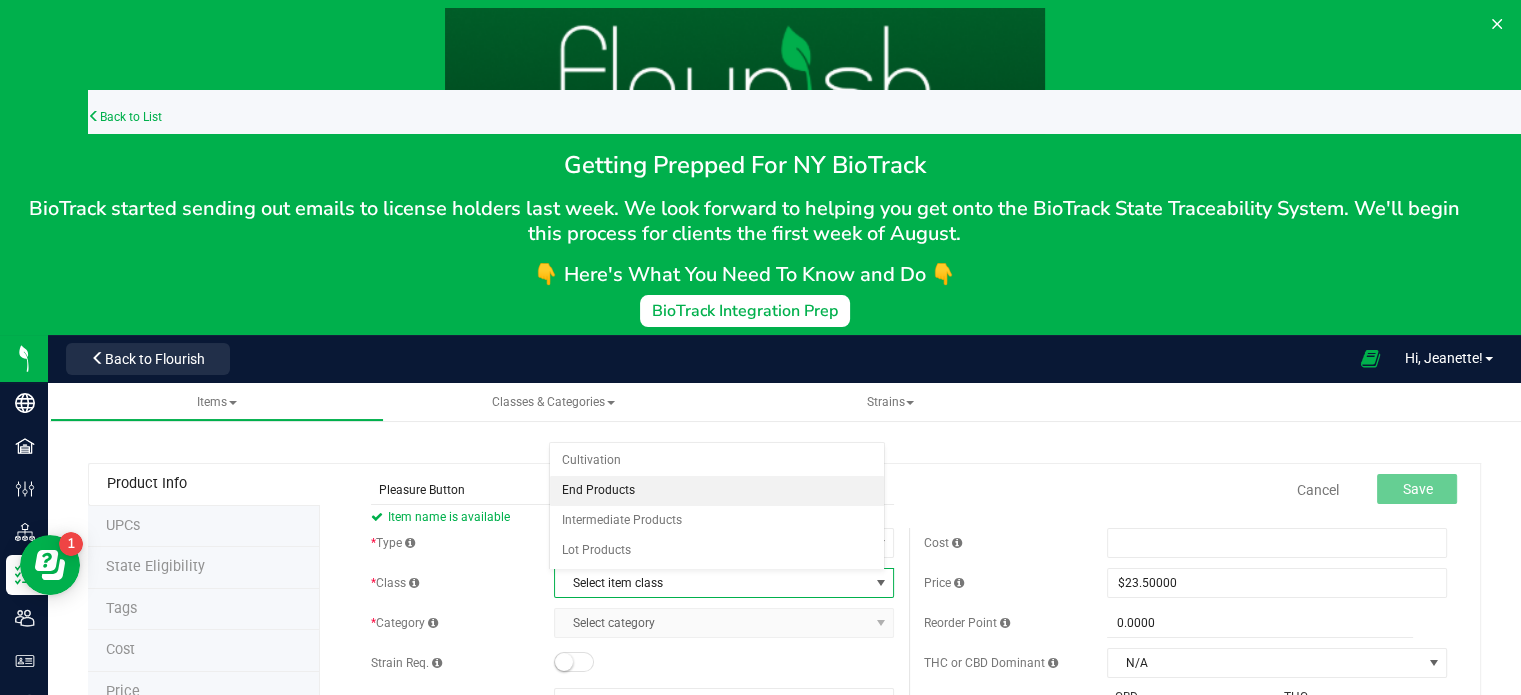 click on "End Products" at bounding box center (717, 491) 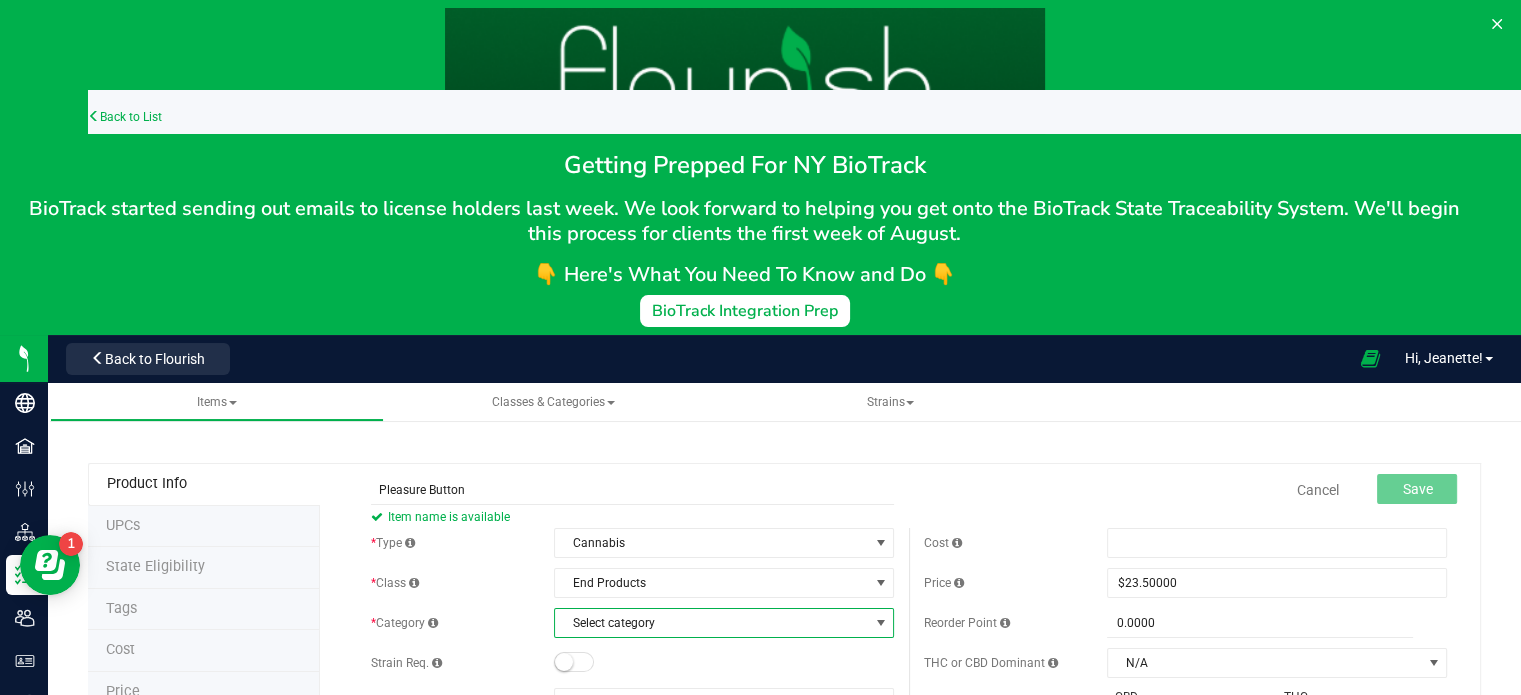 click on "Select category" at bounding box center (711, 623) 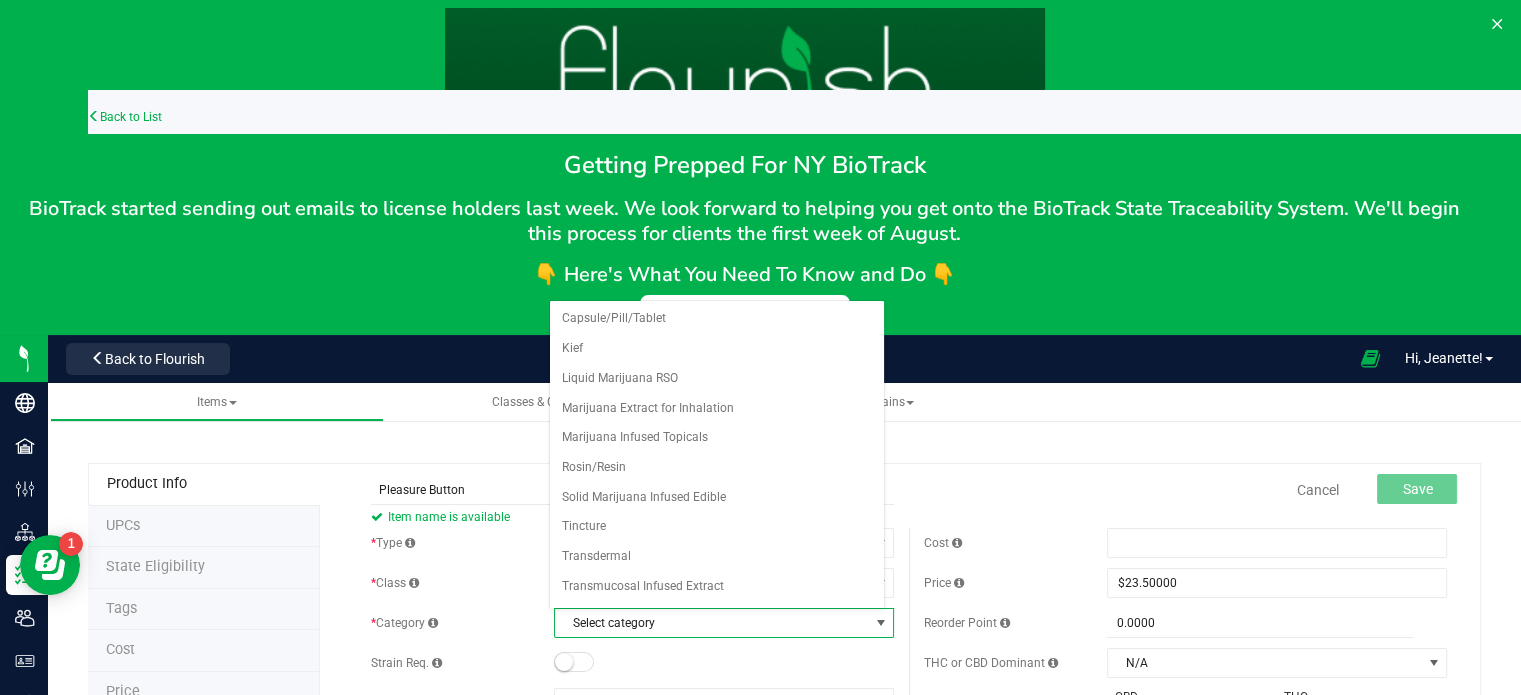 scroll, scrollTop: 22, scrollLeft: 0, axis: vertical 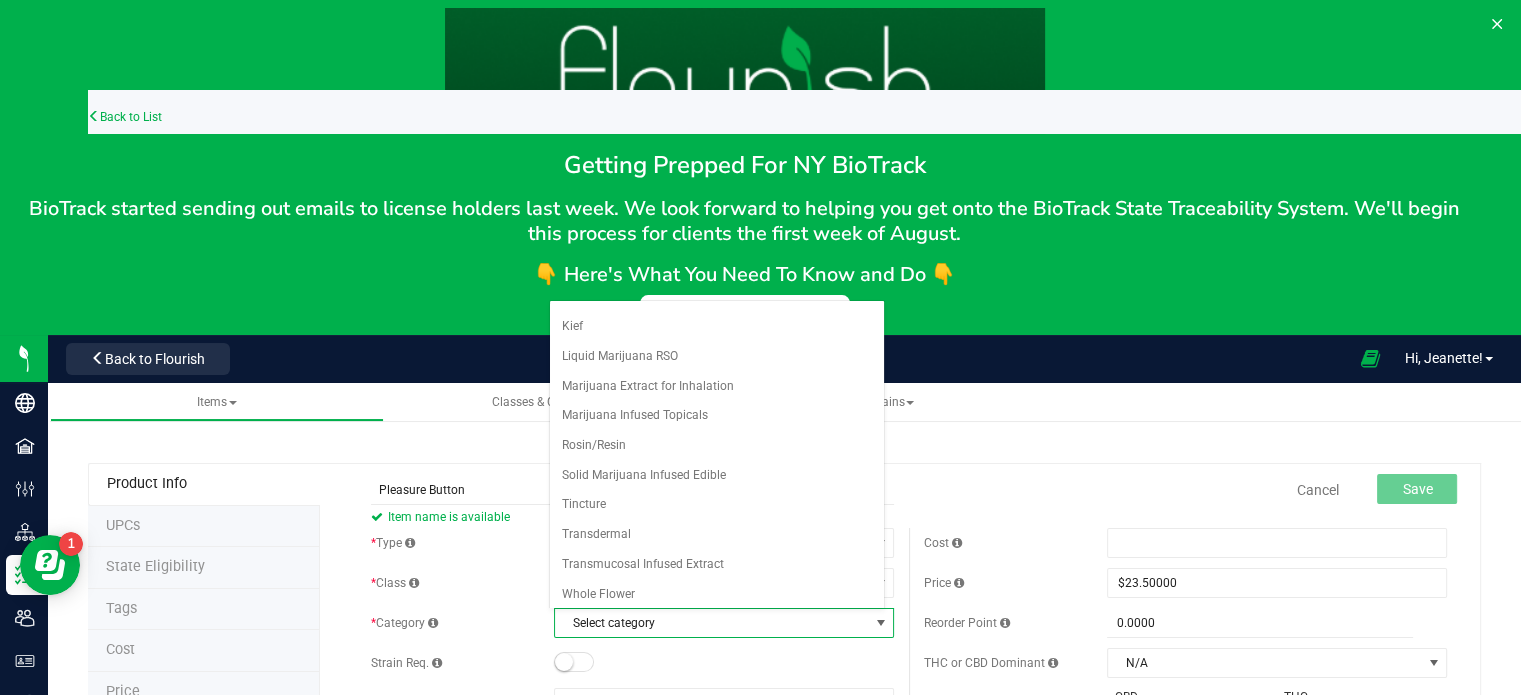 click on "Select category Capsule/Pill/Tablet Kief Liquid Marijuana RSO Marijuana Extract for Inhalation Marijuana Infused Topicals Rosin/Resin Solid Marijuana Infused Edible Tincture Transdermal Transmucosal Infused Extract Whole Flower No data found." at bounding box center (717, 454) 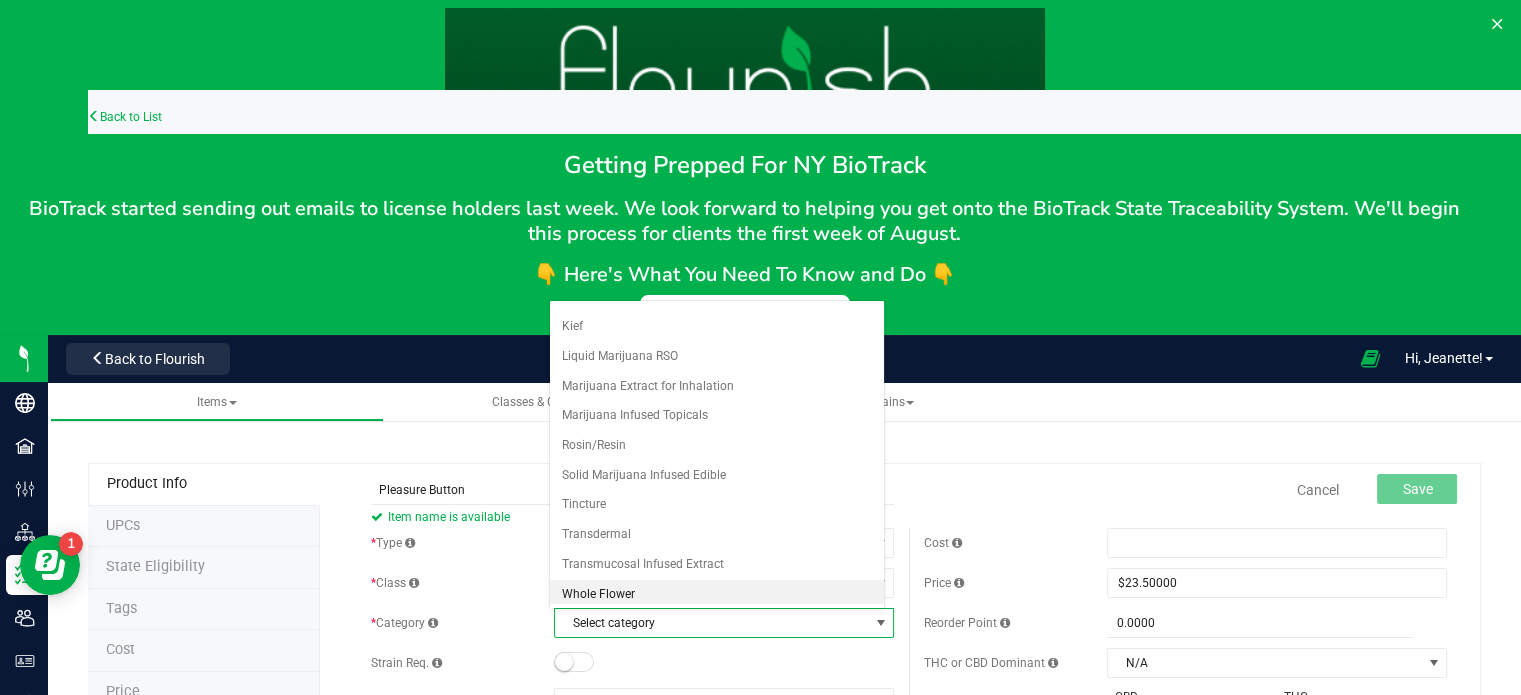 click on "Whole Flower" at bounding box center (717, 595) 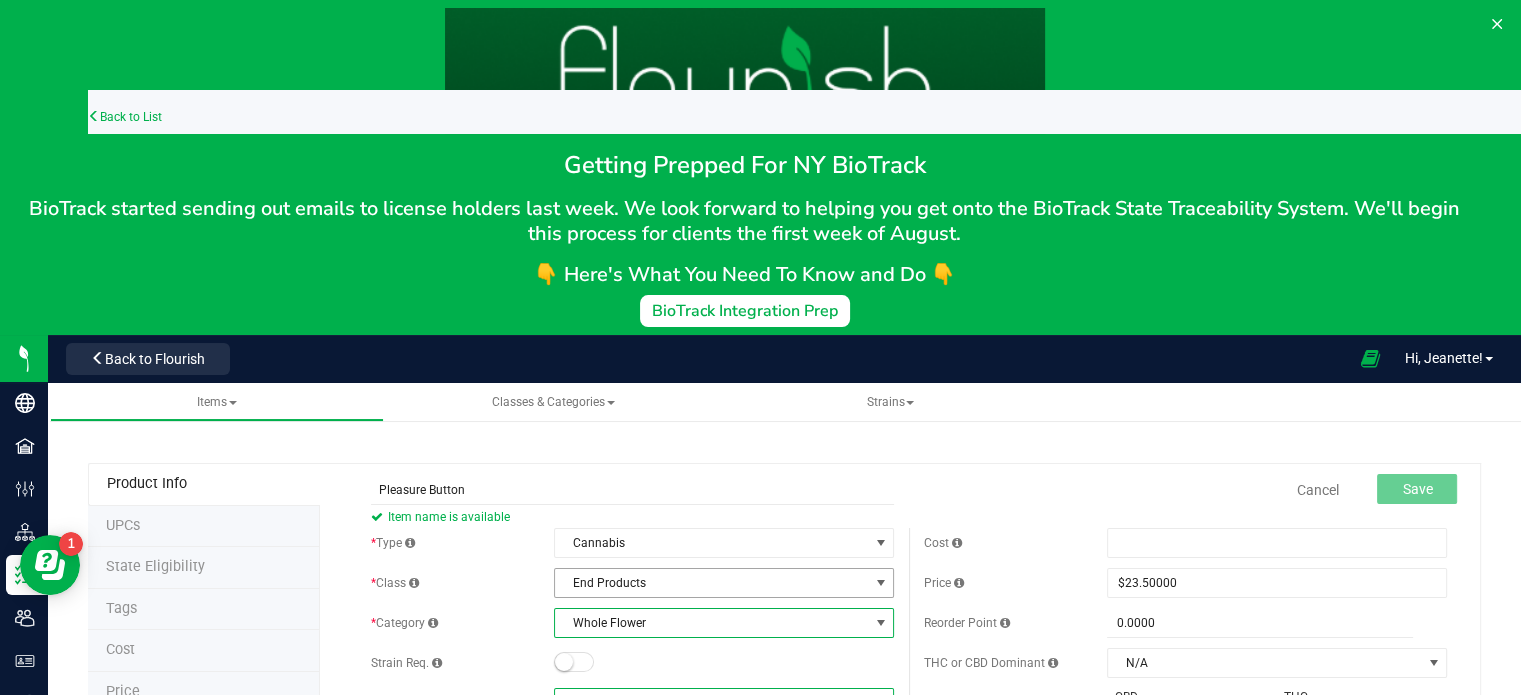 scroll, scrollTop: 21, scrollLeft: 0, axis: vertical 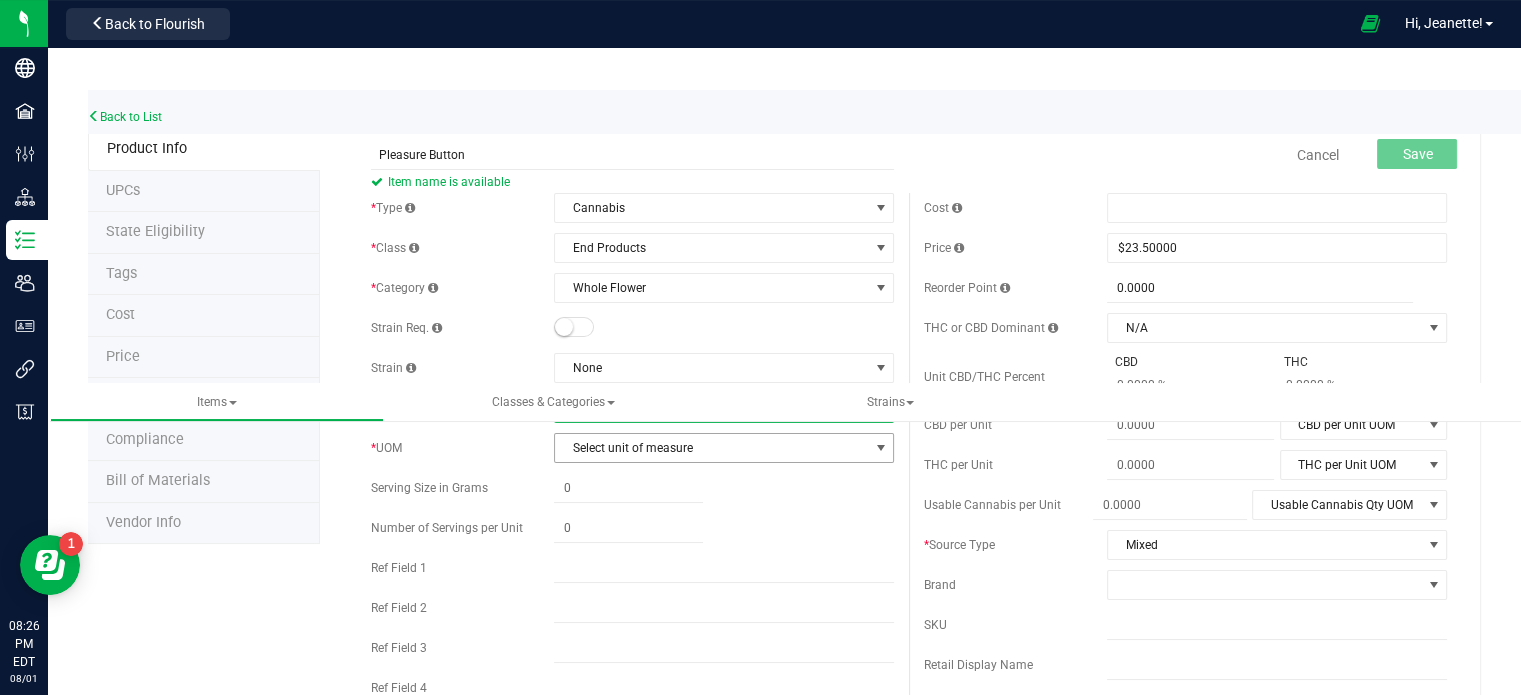 click on "Select unit of measure" at bounding box center (711, 448) 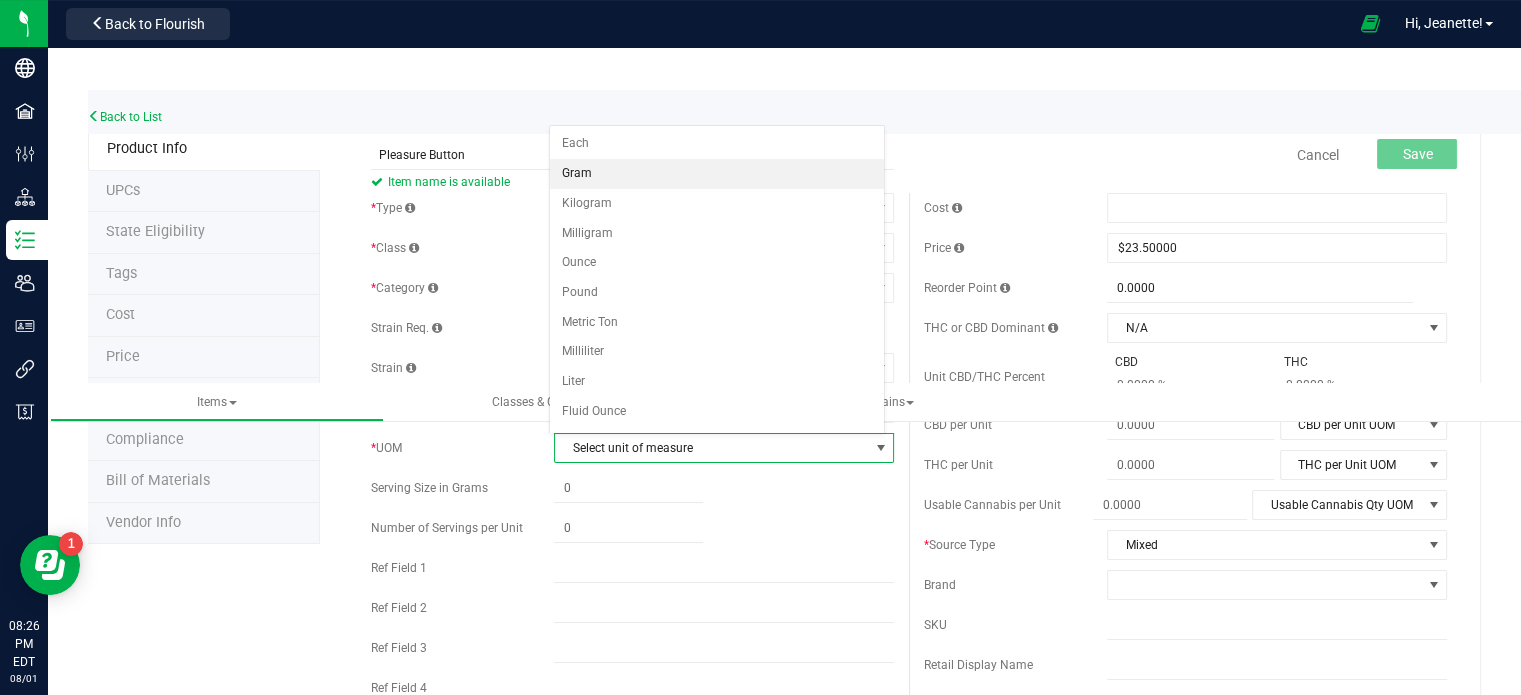 click on "Gram" at bounding box center (717, 174) 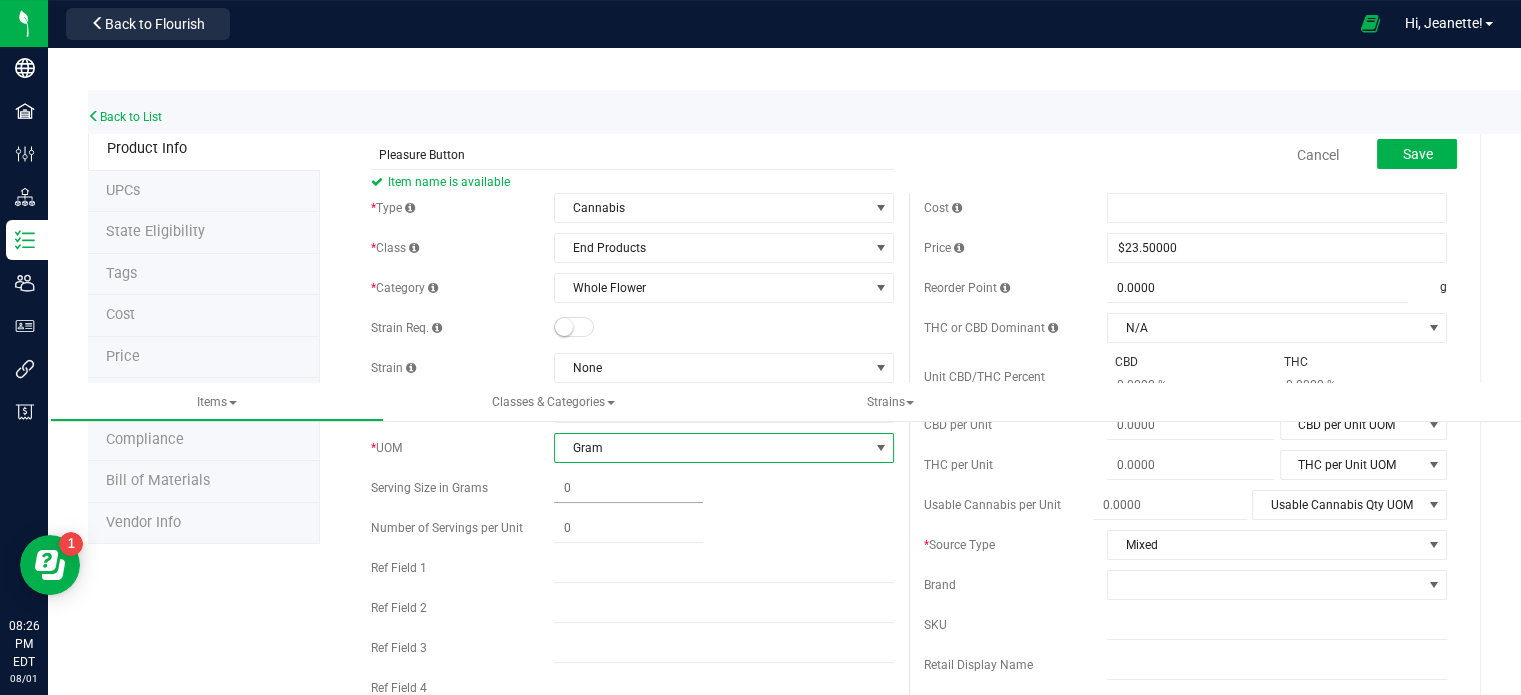 click at bounding box center [628, 488] 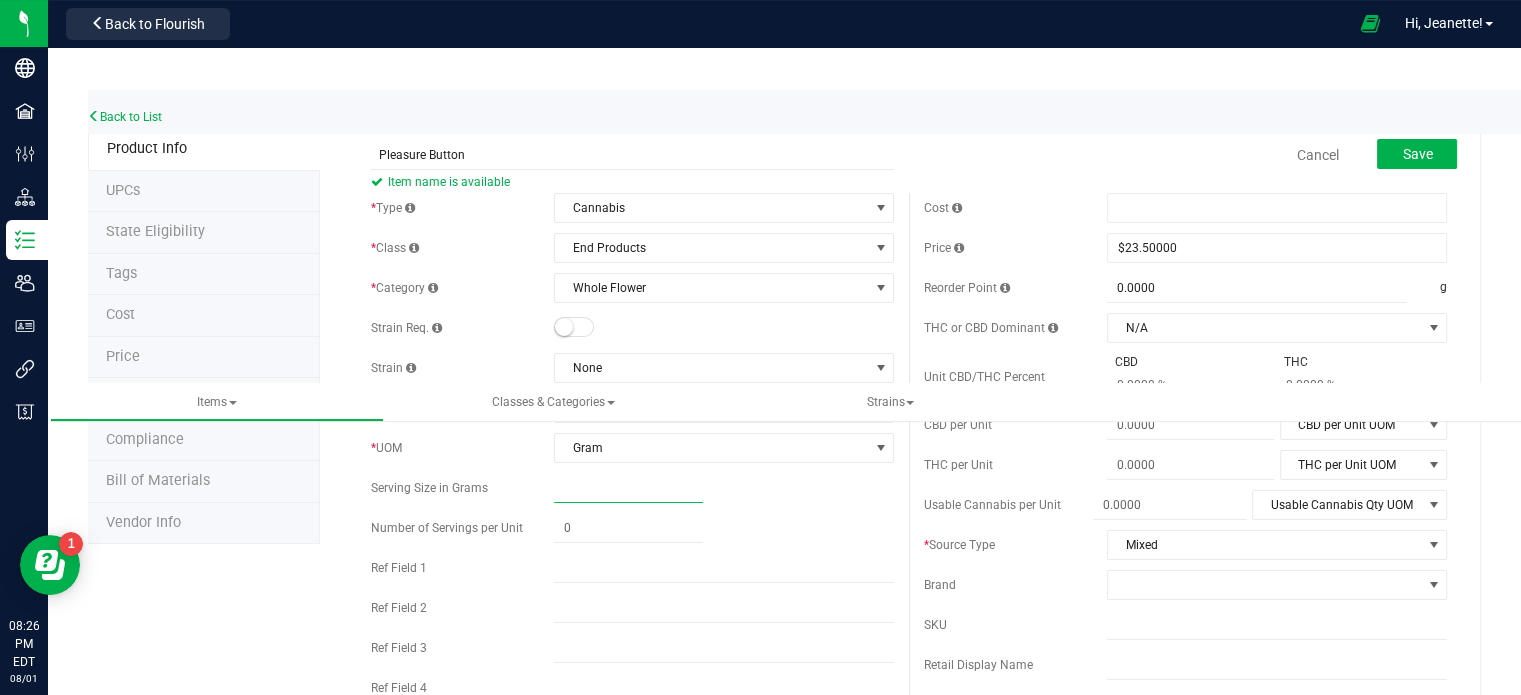 type on "1" 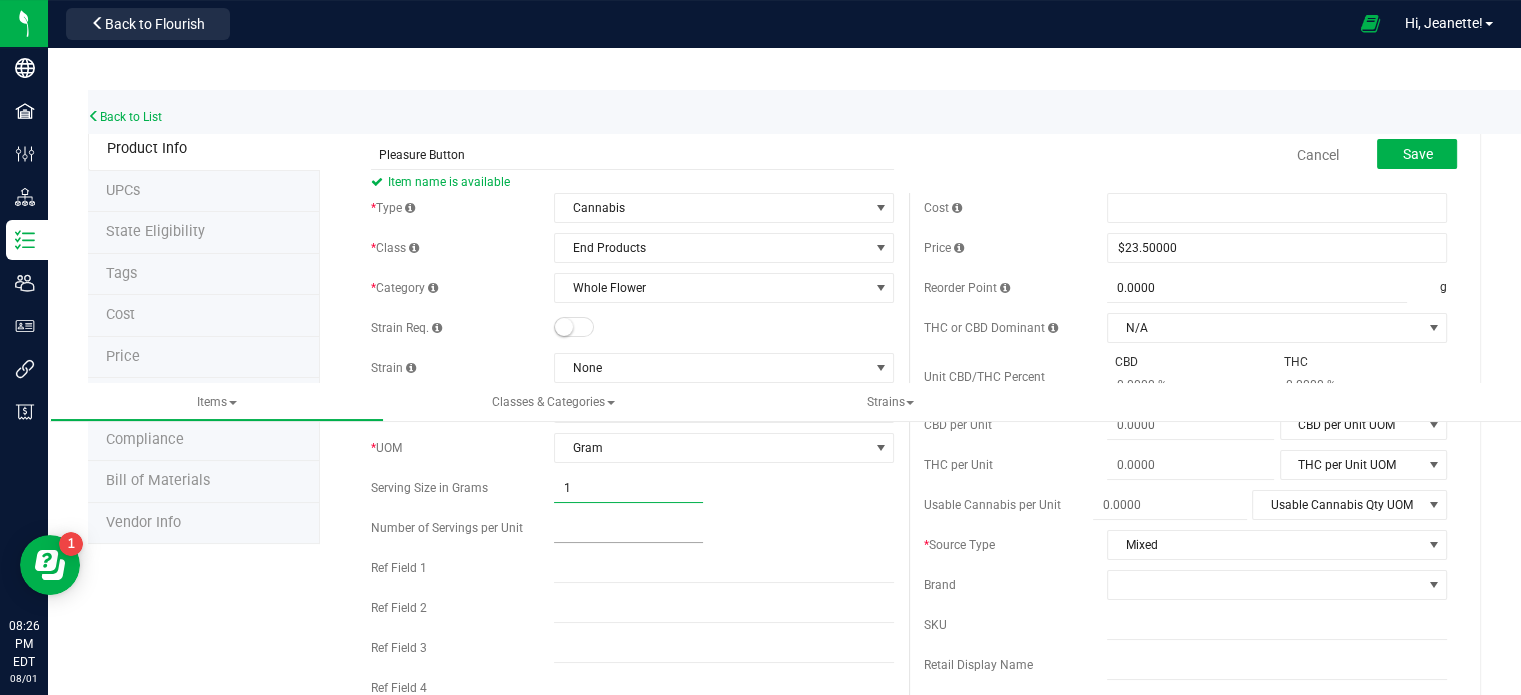 type on "1.0000" 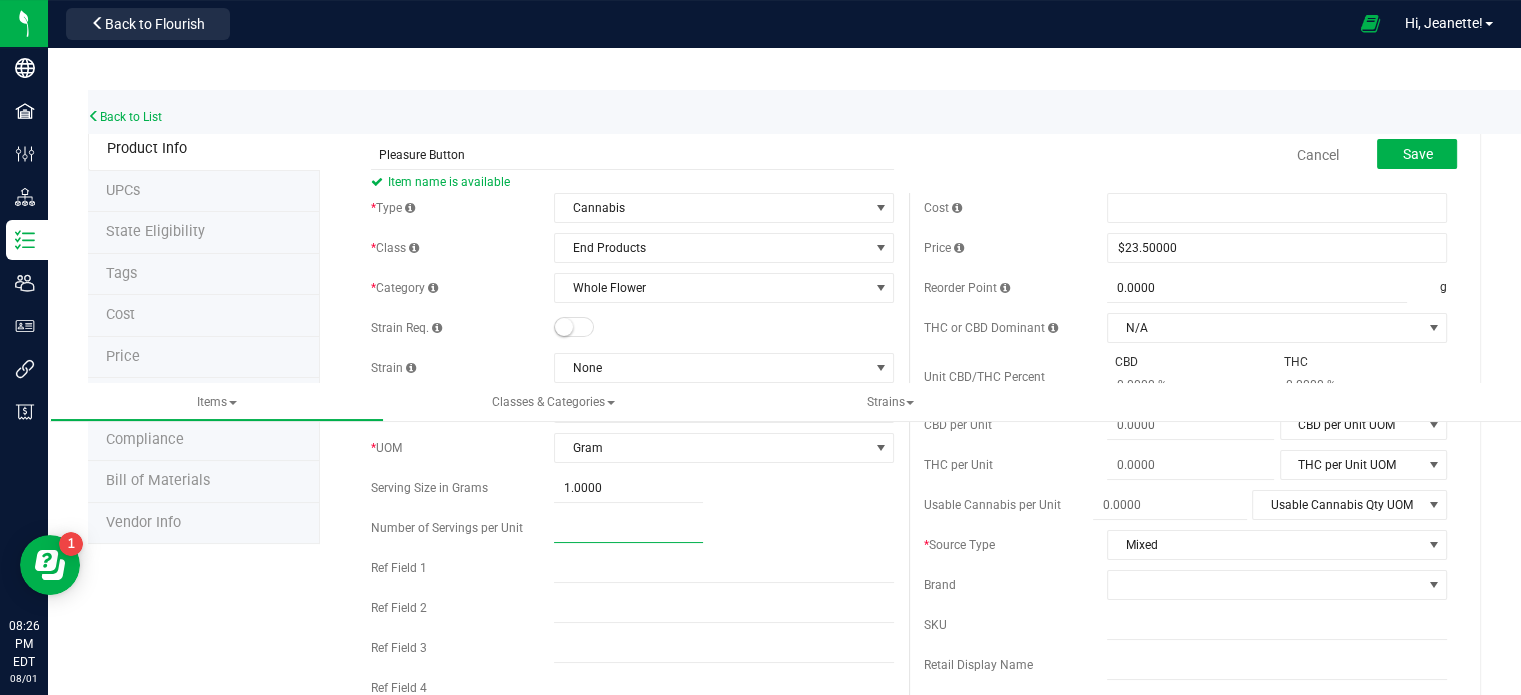 click at bounding box center (628, 528) 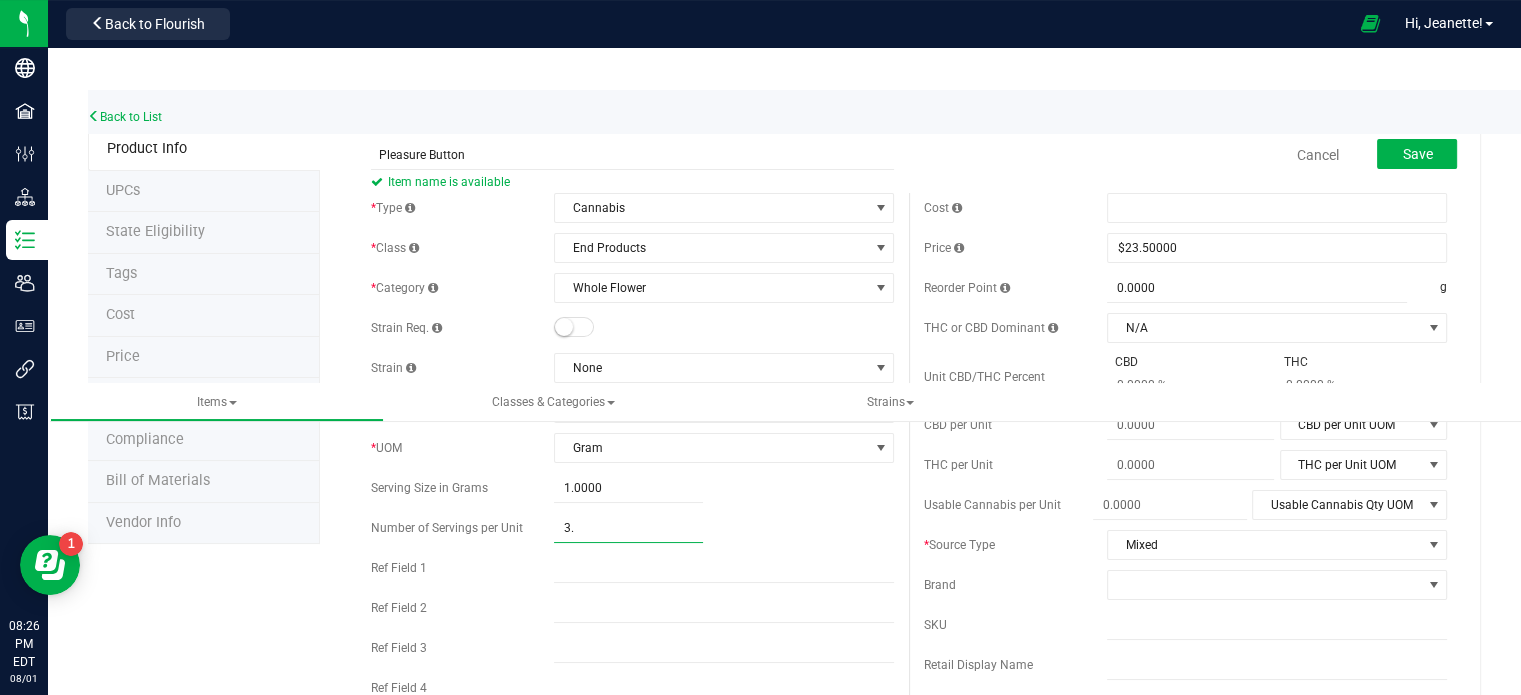 type on "3.5" 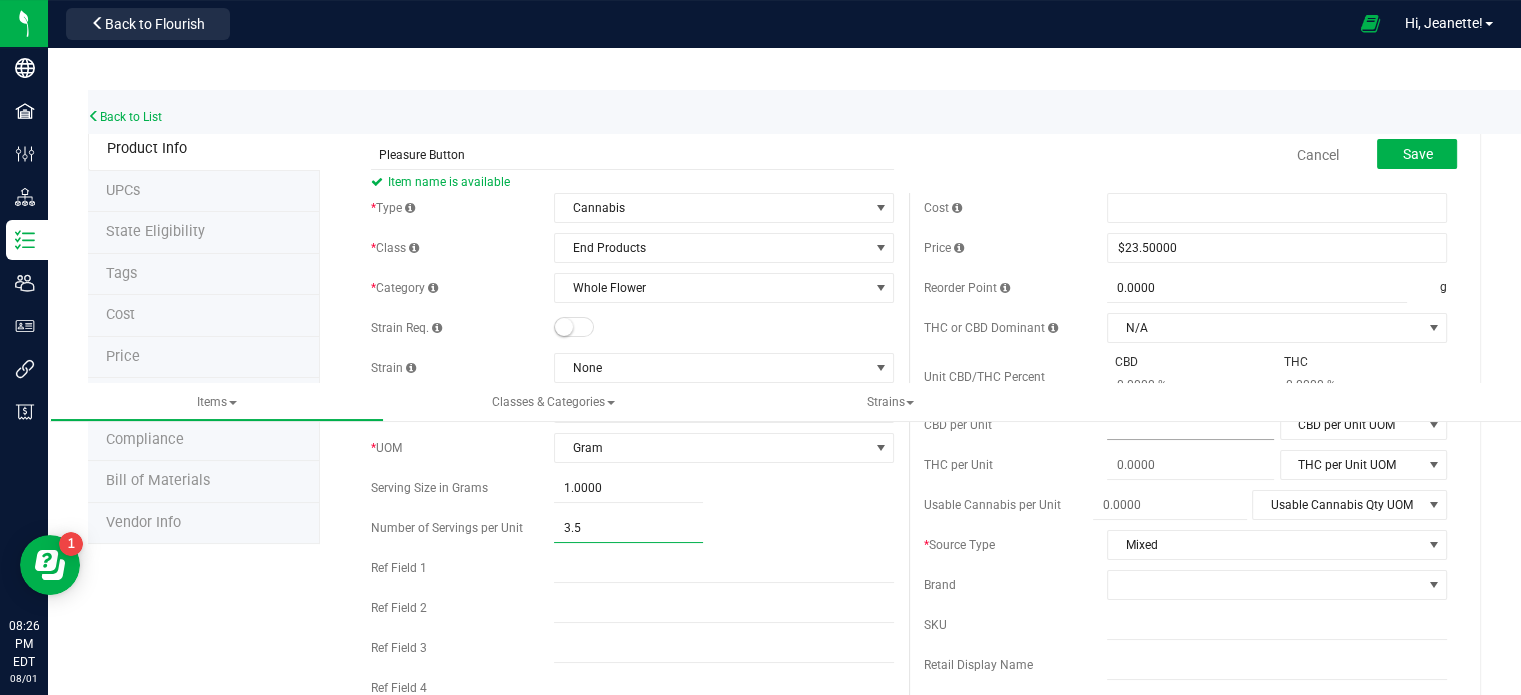 type on "3.50" 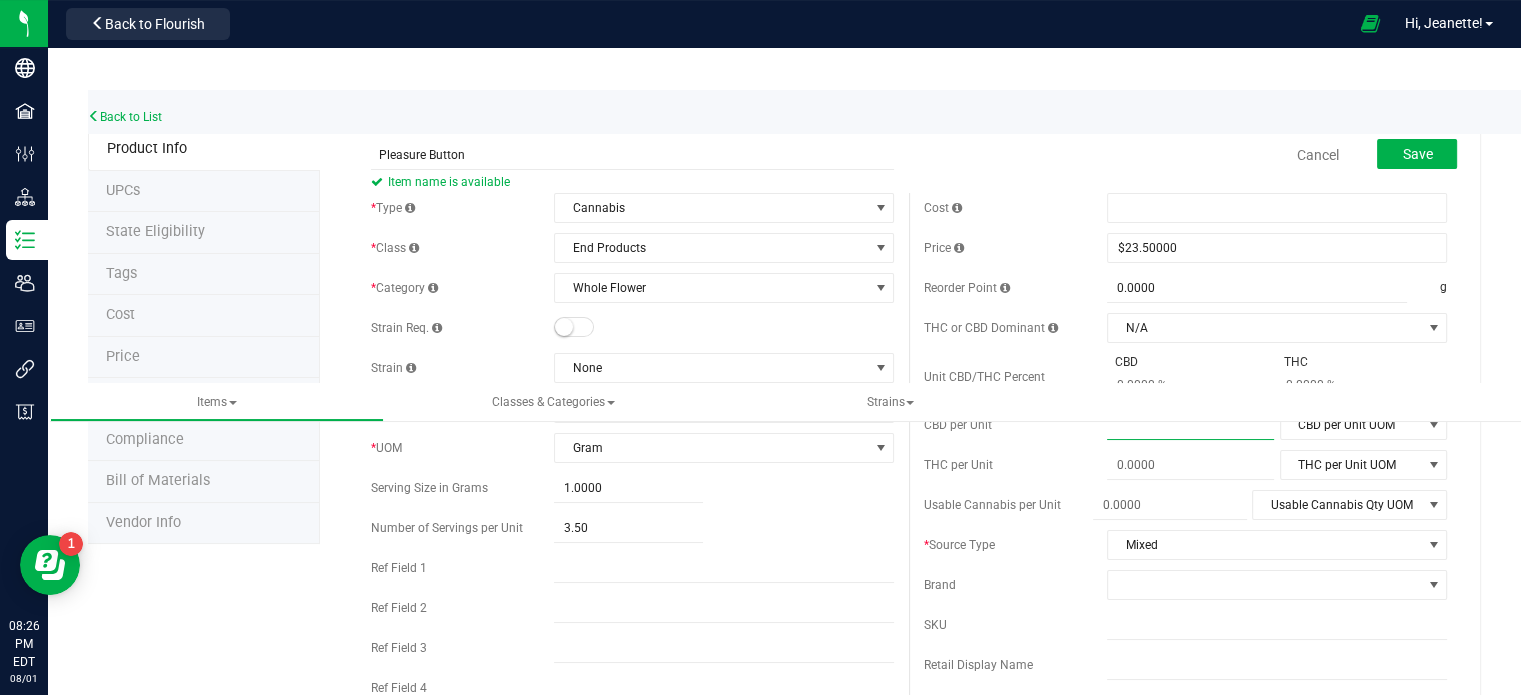 click at bounding box center (1190, 425) 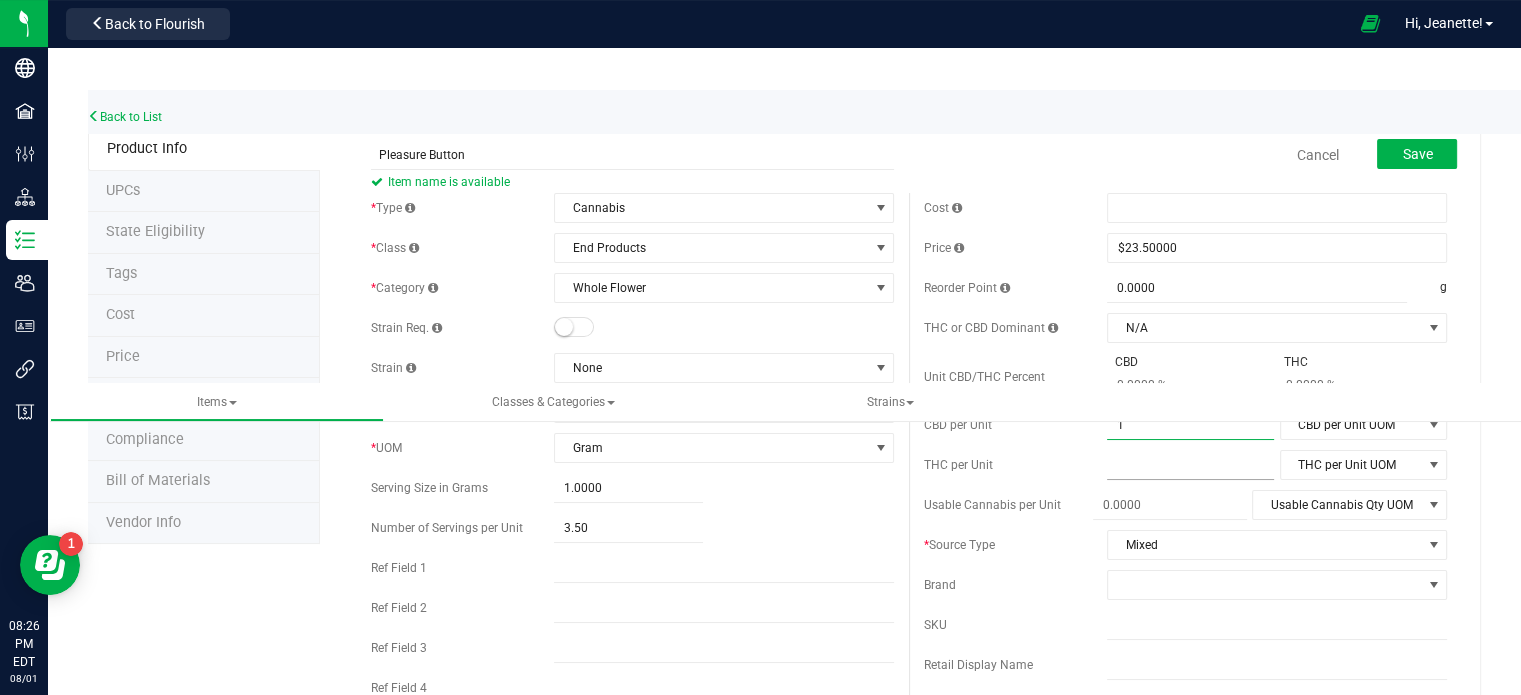 type on "1.0000" 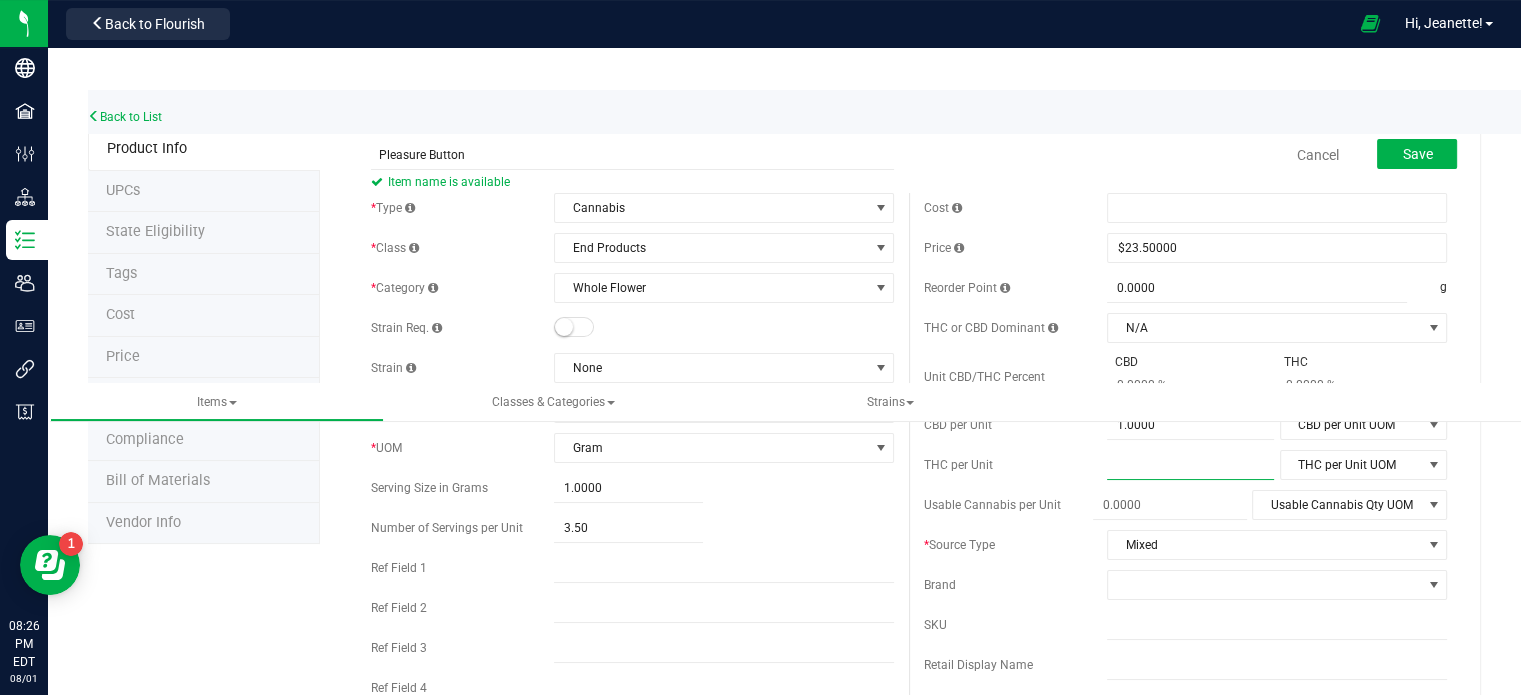 click at bounding box center (1190, 465) 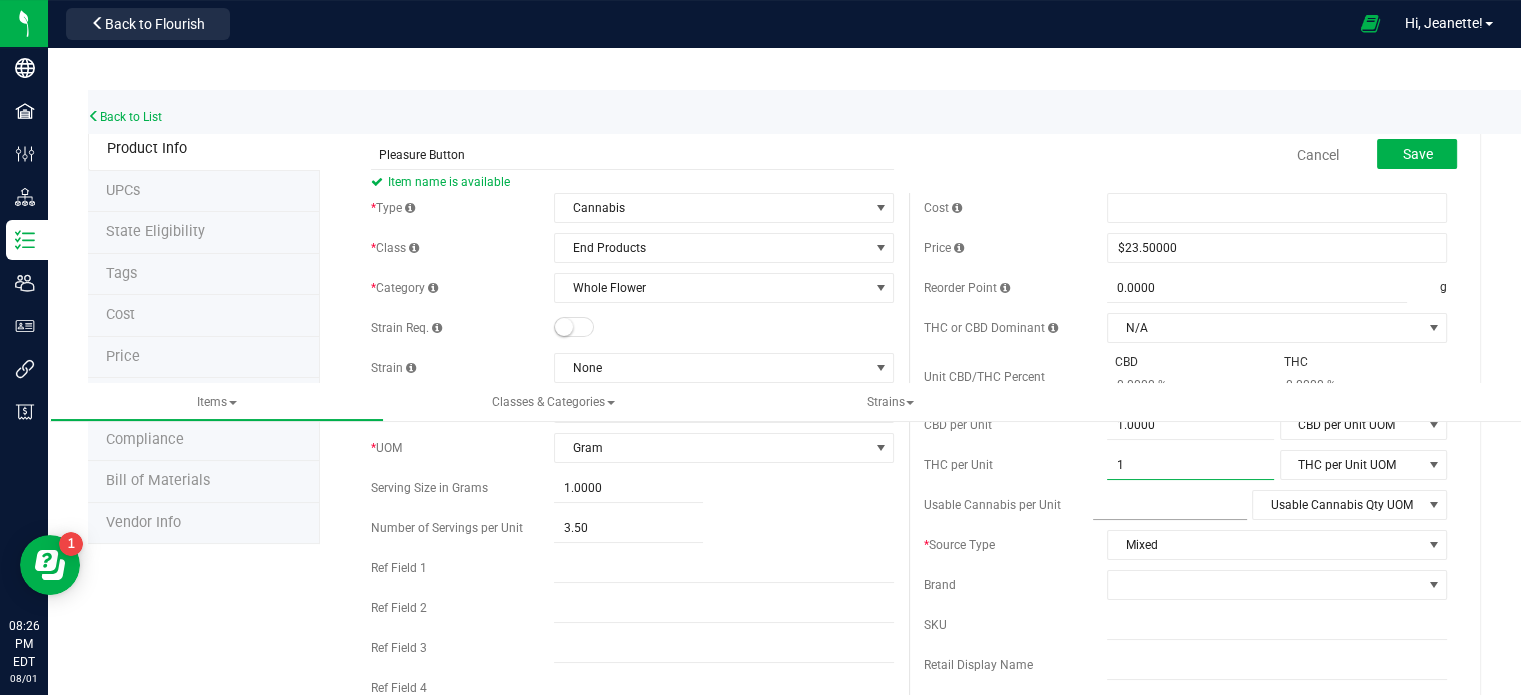 type on "1.0000" 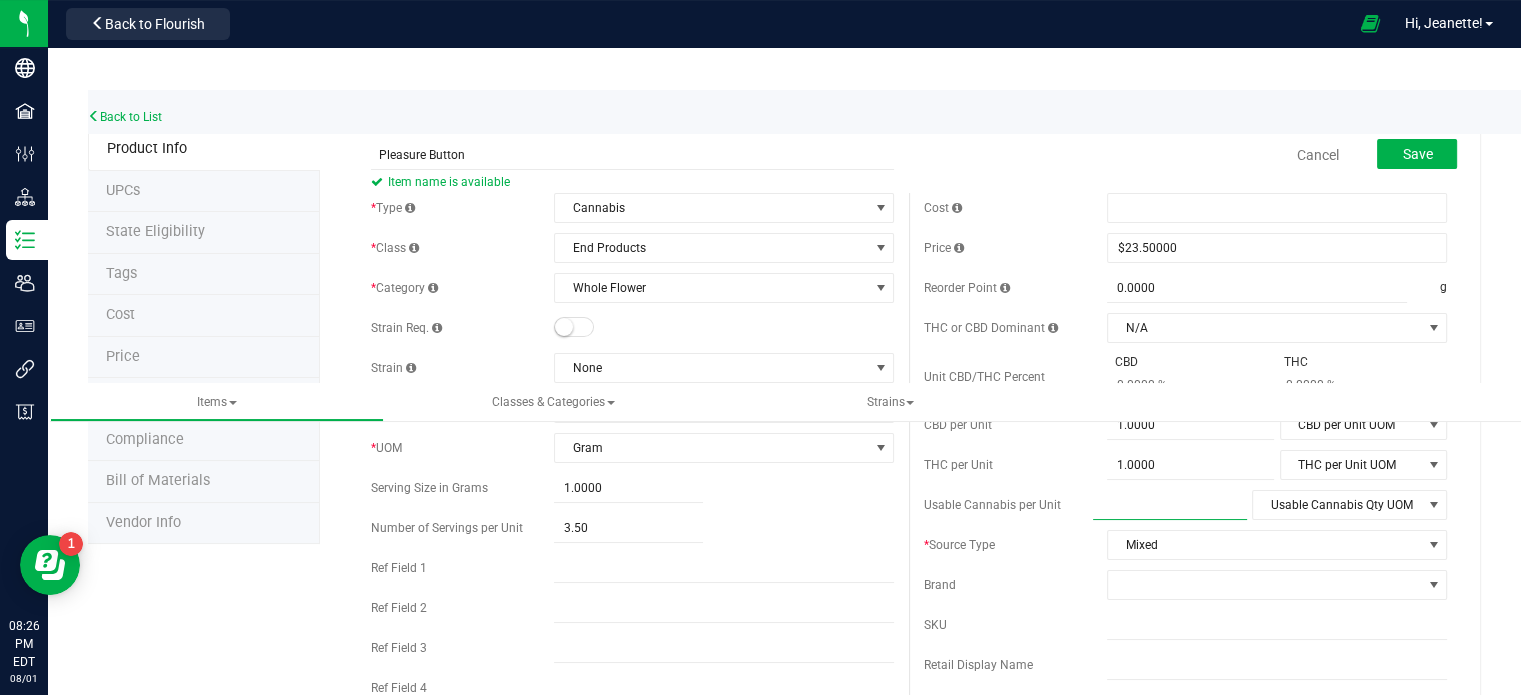 click at bounding box center (1170, 505) 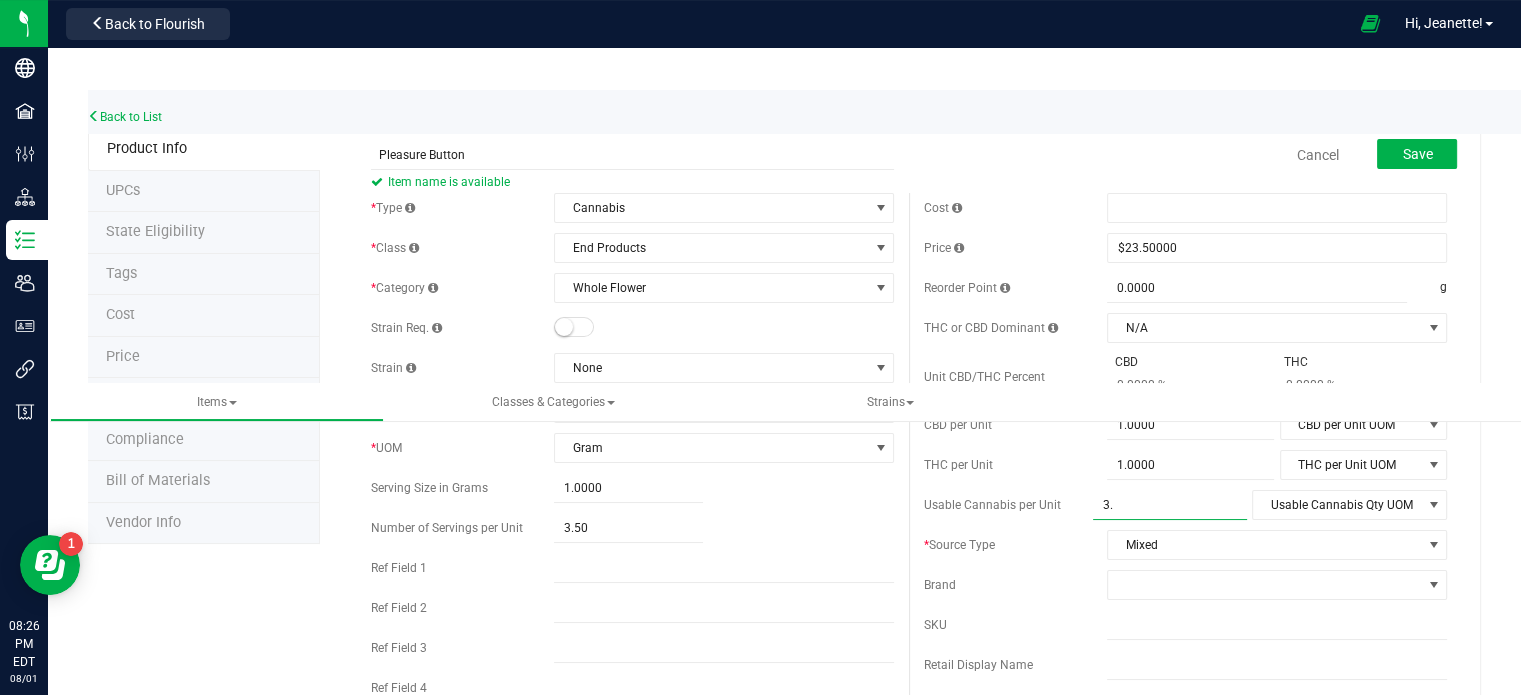 type on "3.5" 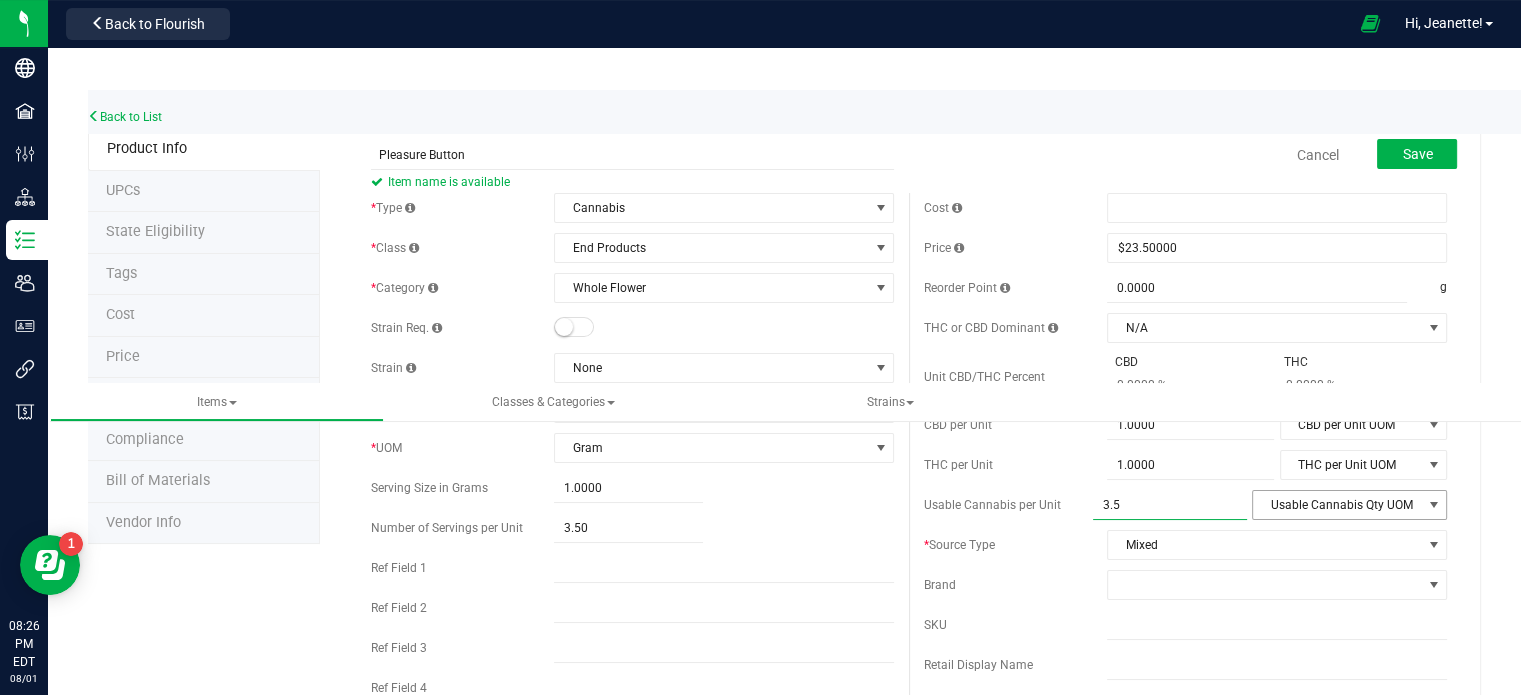 type on "3.5000" 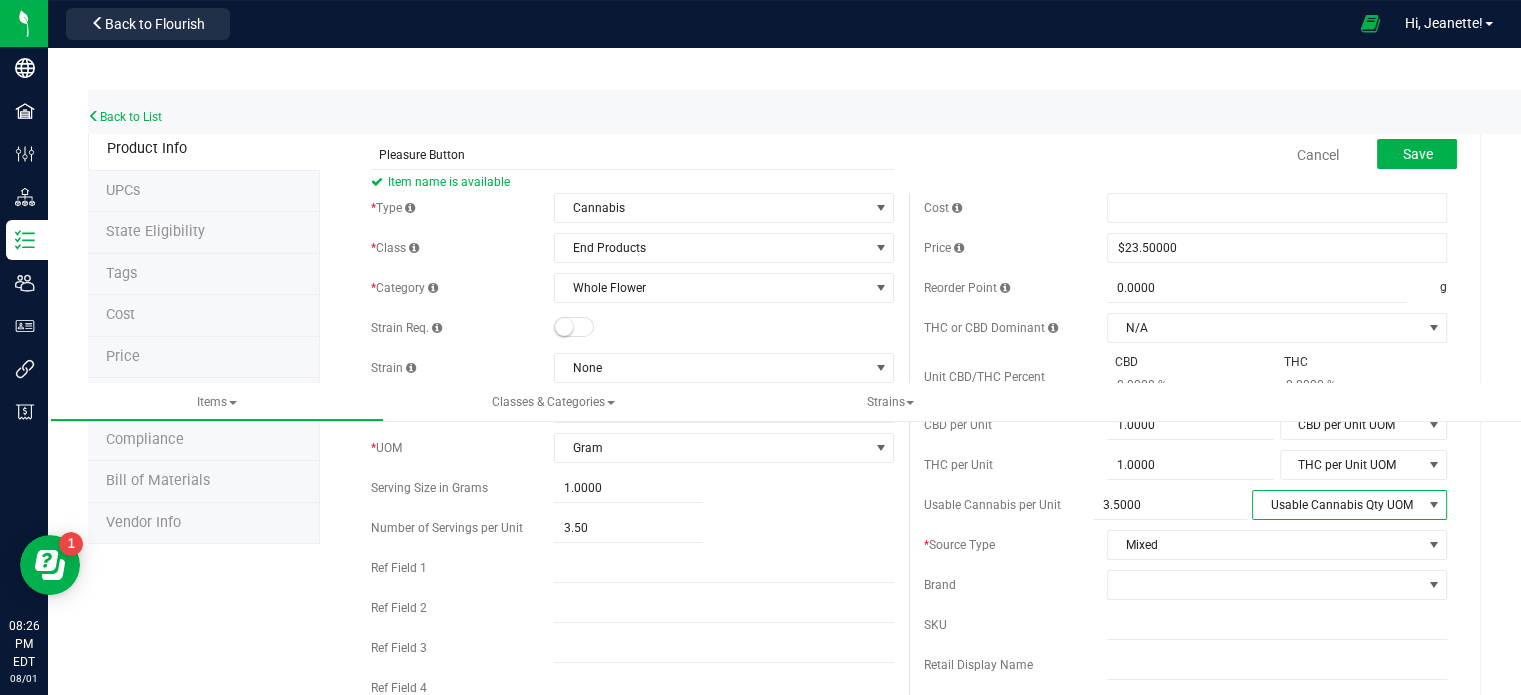 click on "Usable Cannabis Qty UOM" at bounding box center [1337, 505] 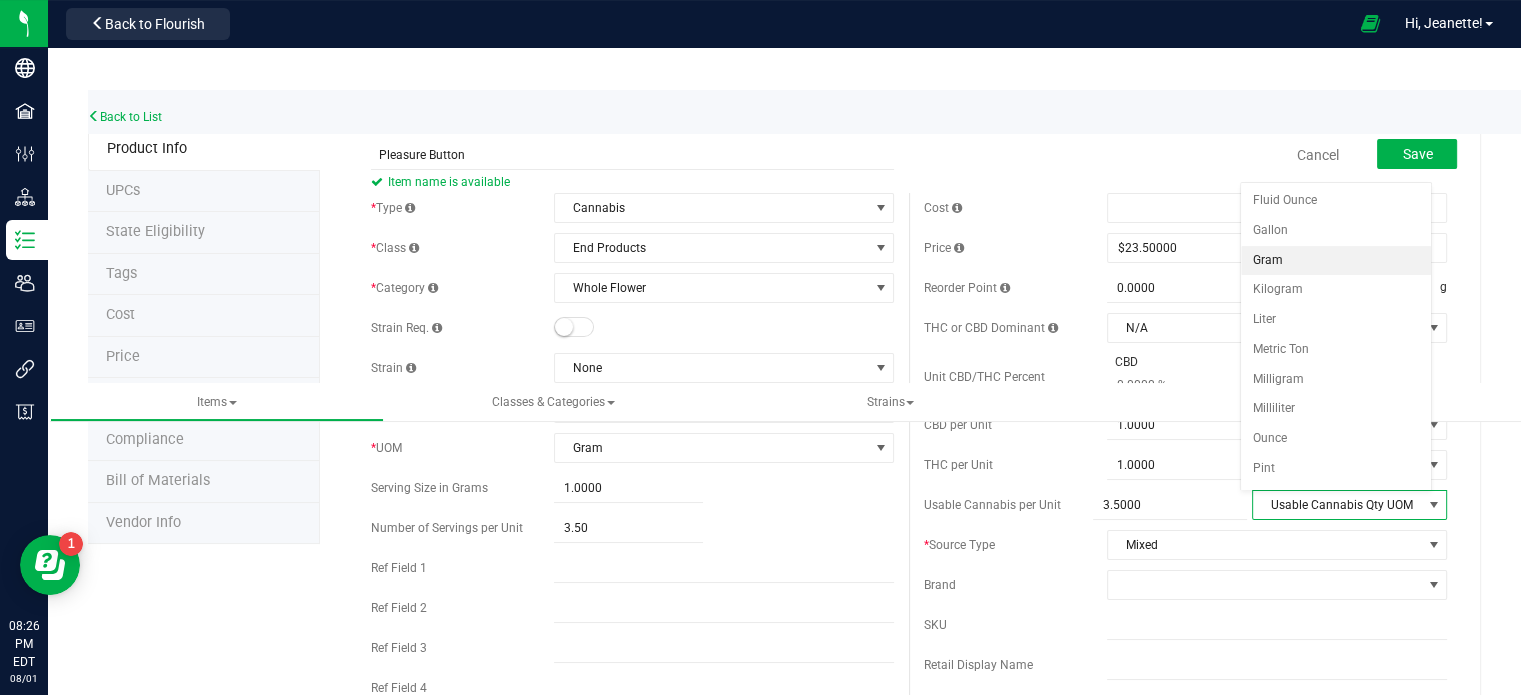 click on "Gram" at bounding box center [1336, 261] 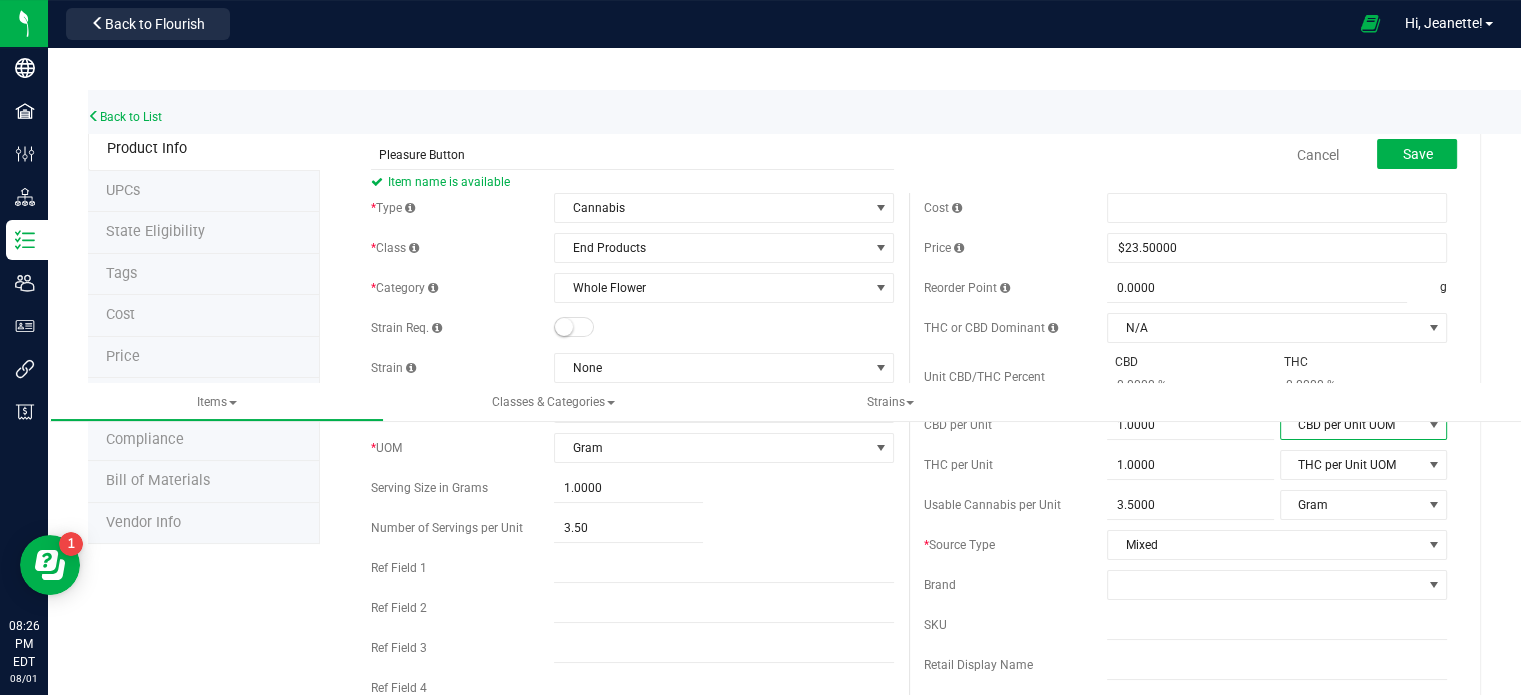click on "CBD per Unit UOM" at bounding box center (1351, 425) 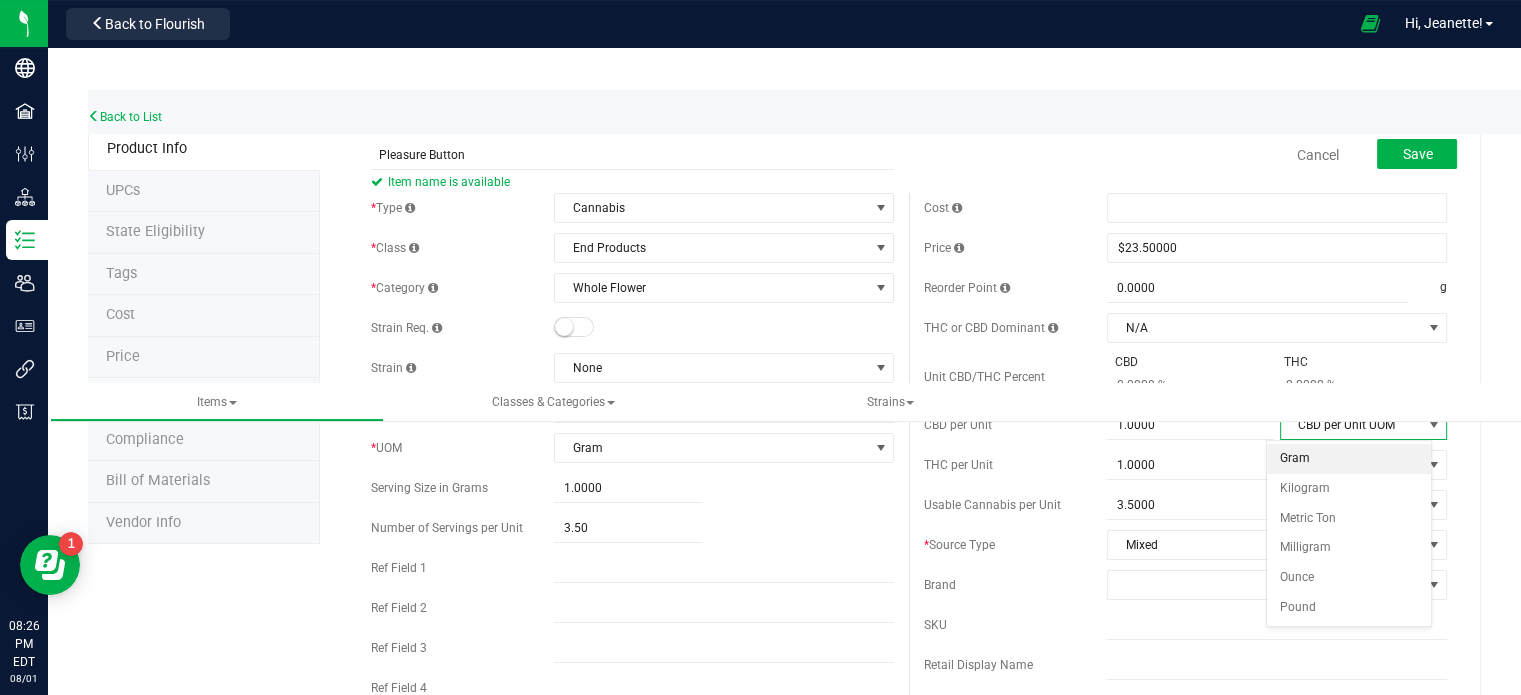 click on "Gram" at bounding box center (1348, 459) 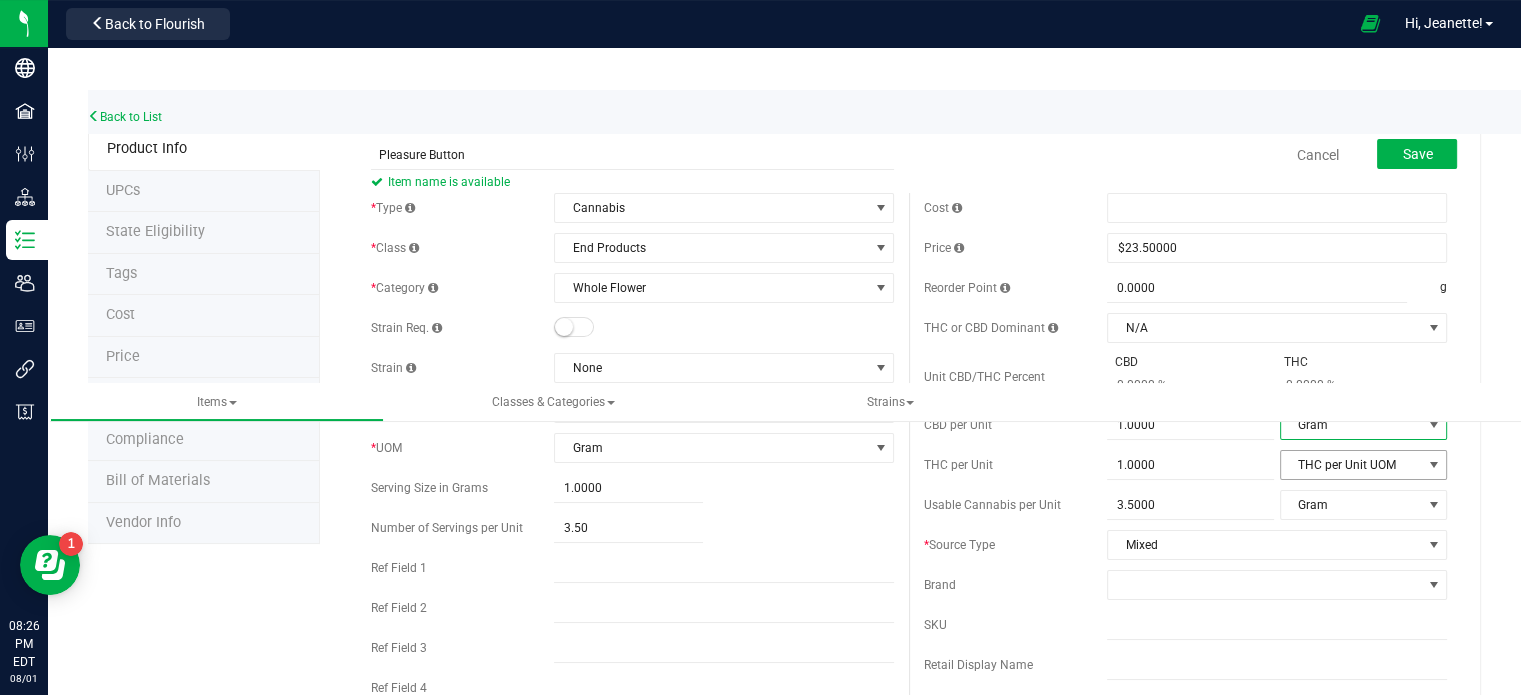 click on "THC per Unit UOM" at bounding box center [1351, 465] 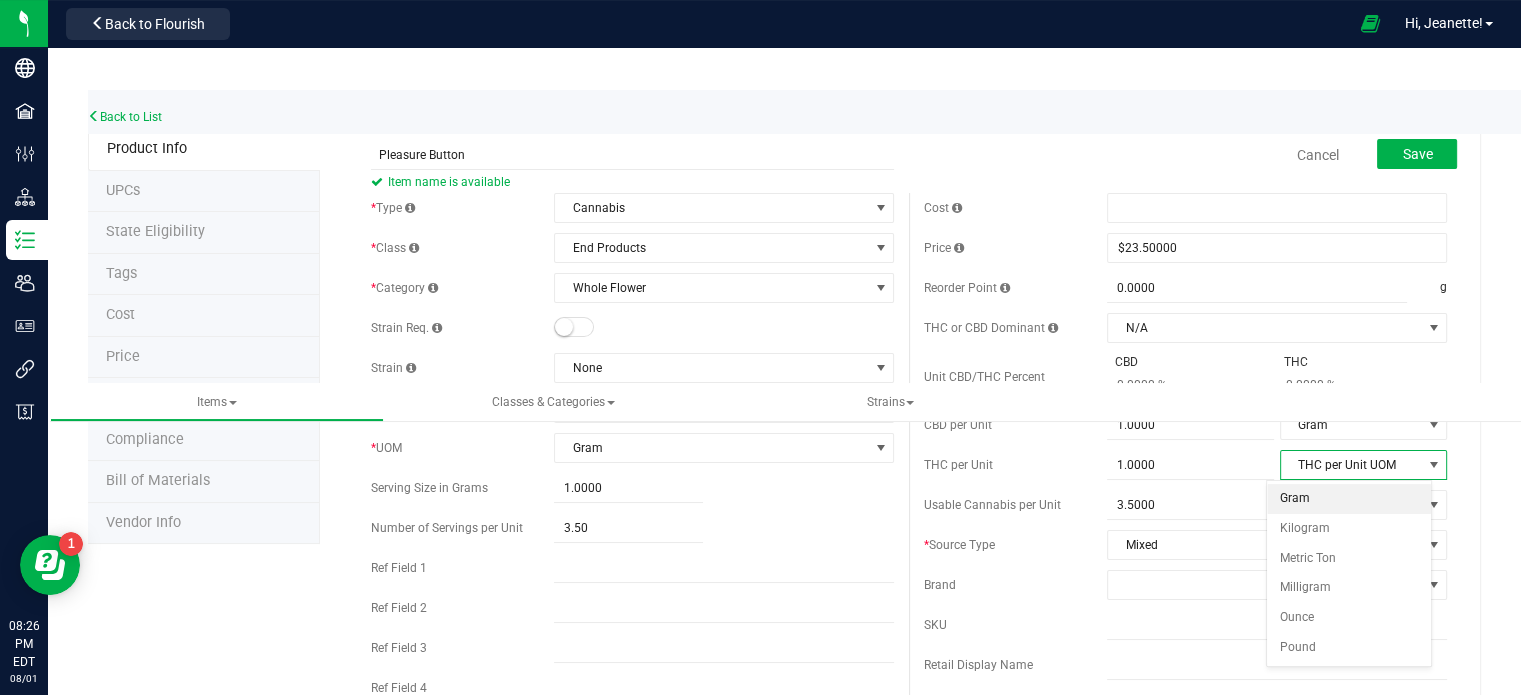 click on "Gram" at bounding box center (1348, 499) 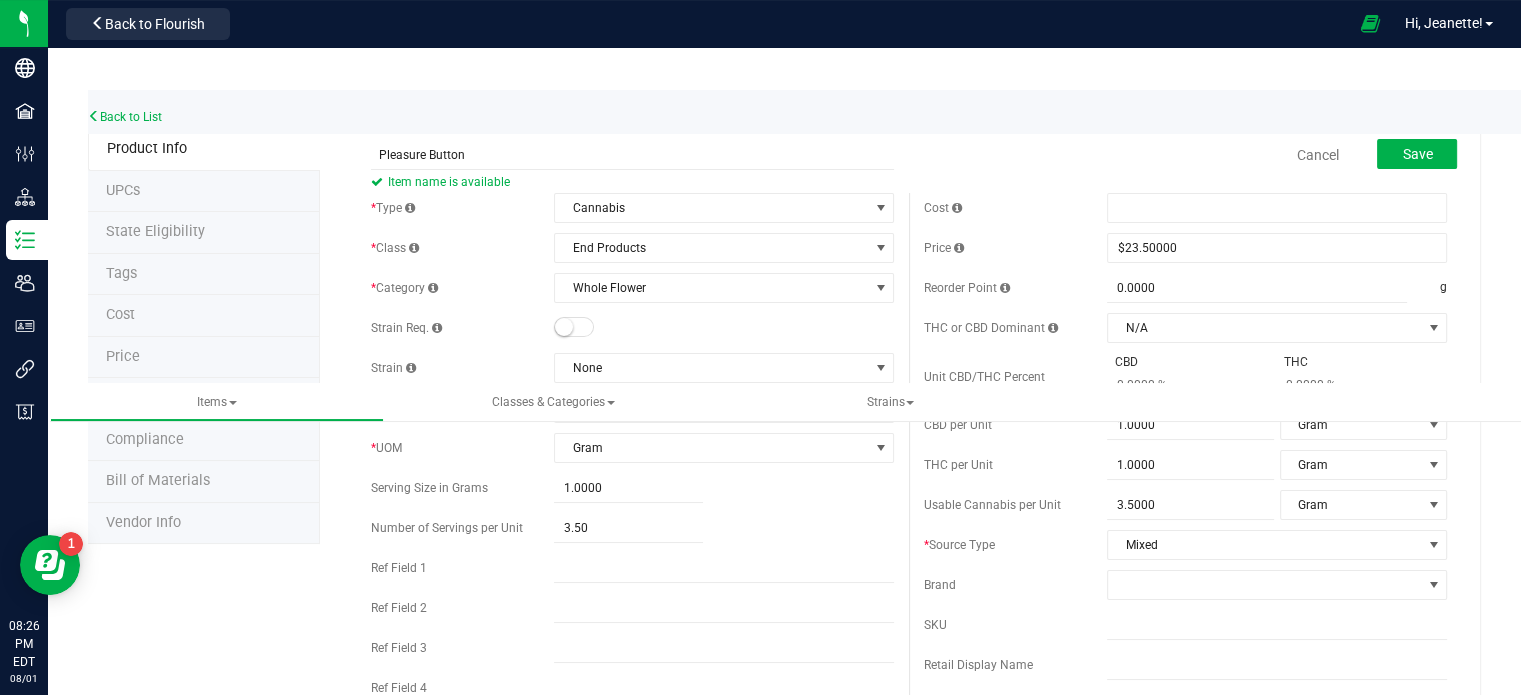 click on "THC" at bounding box center [1296, 362] 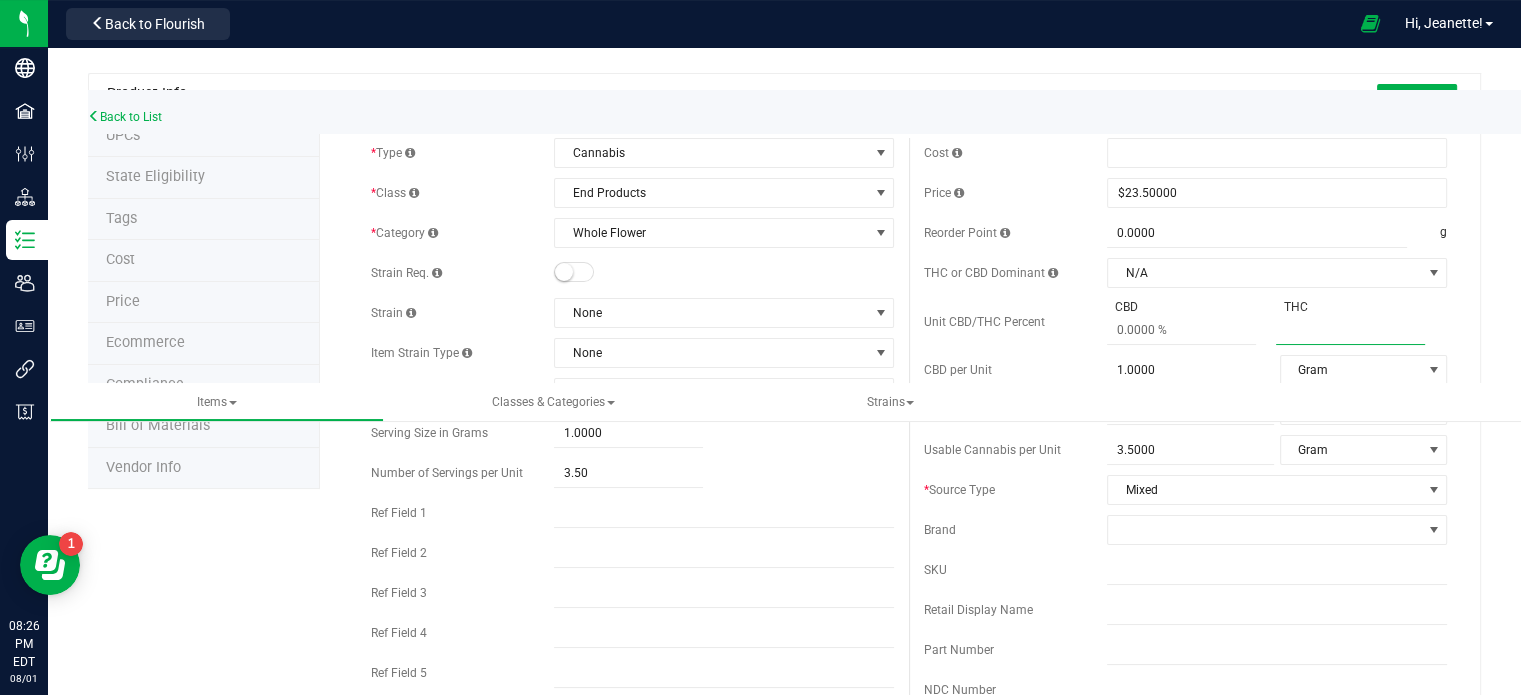 scroll, scrollTop: 71, scrollLeft: 0, axis: vertical 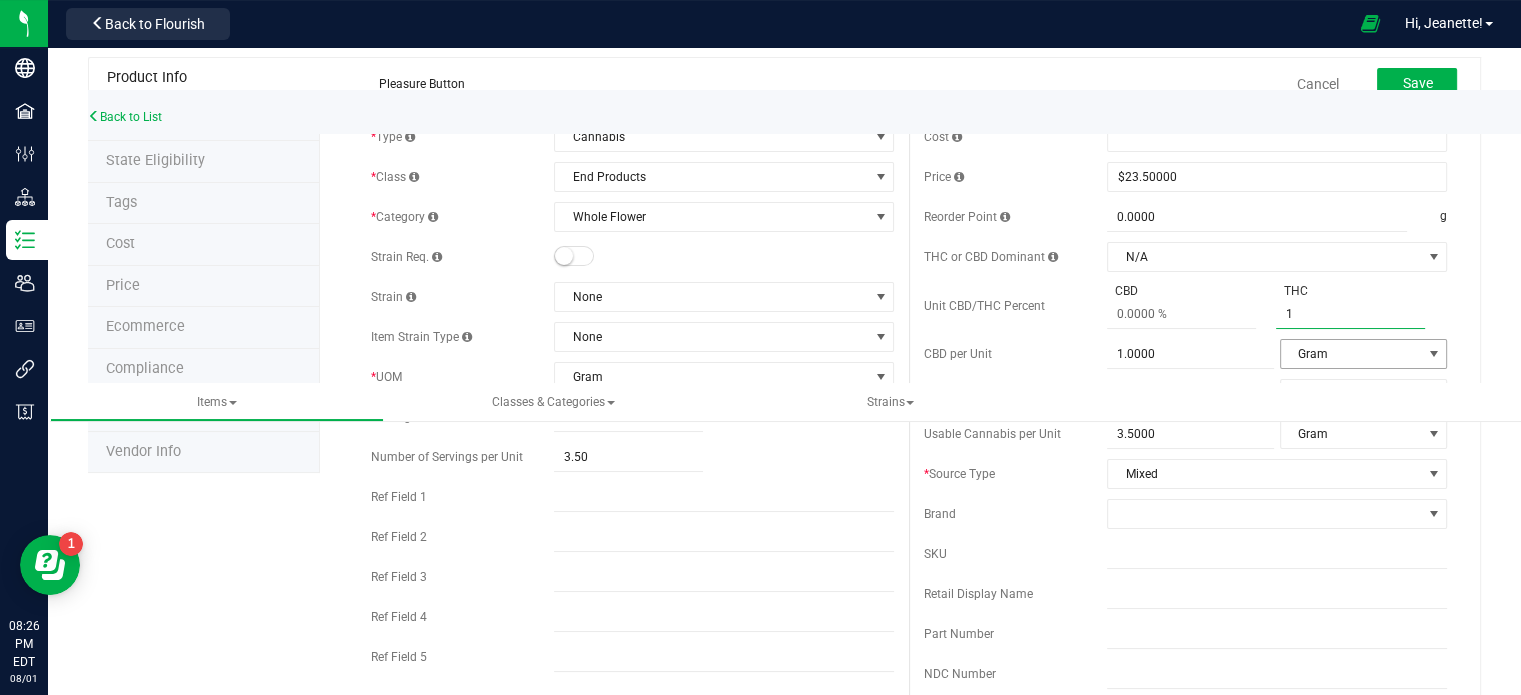 type on "18" 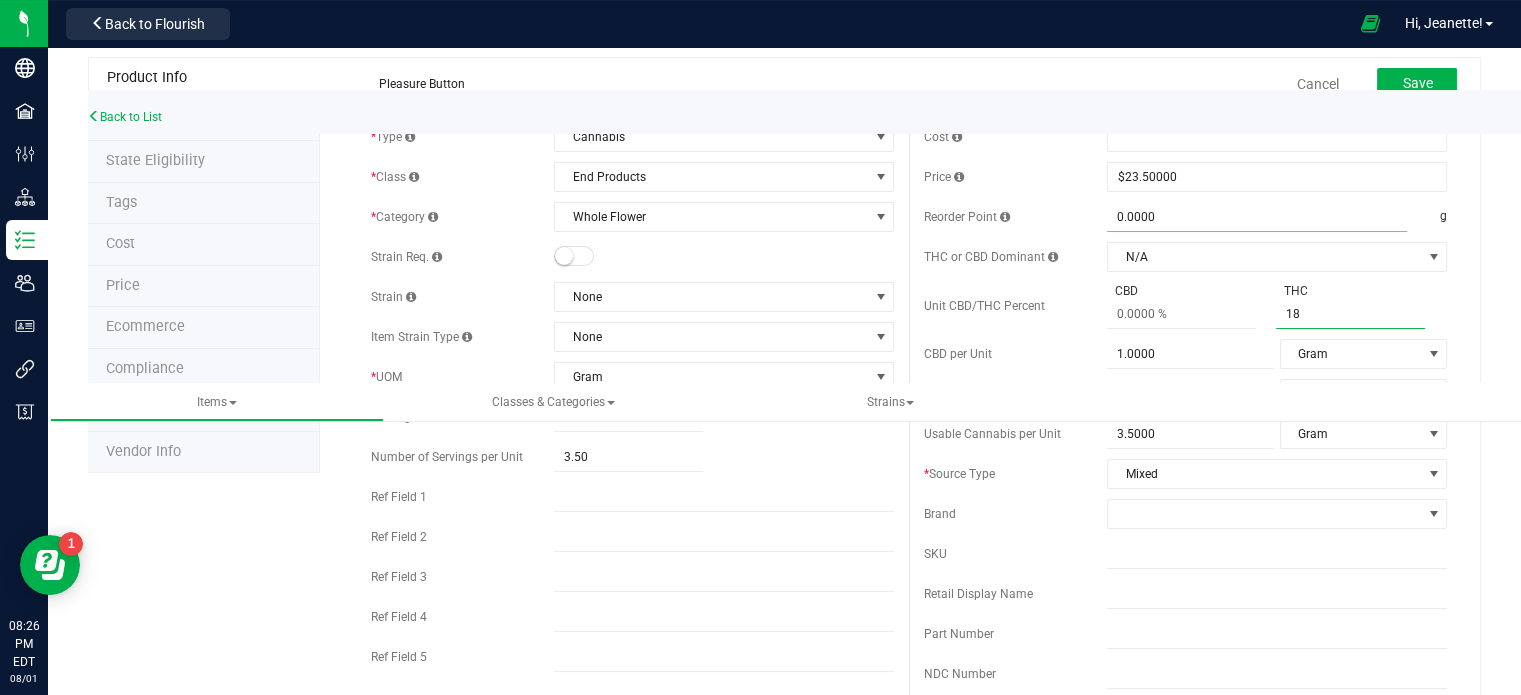 type on "18 %" 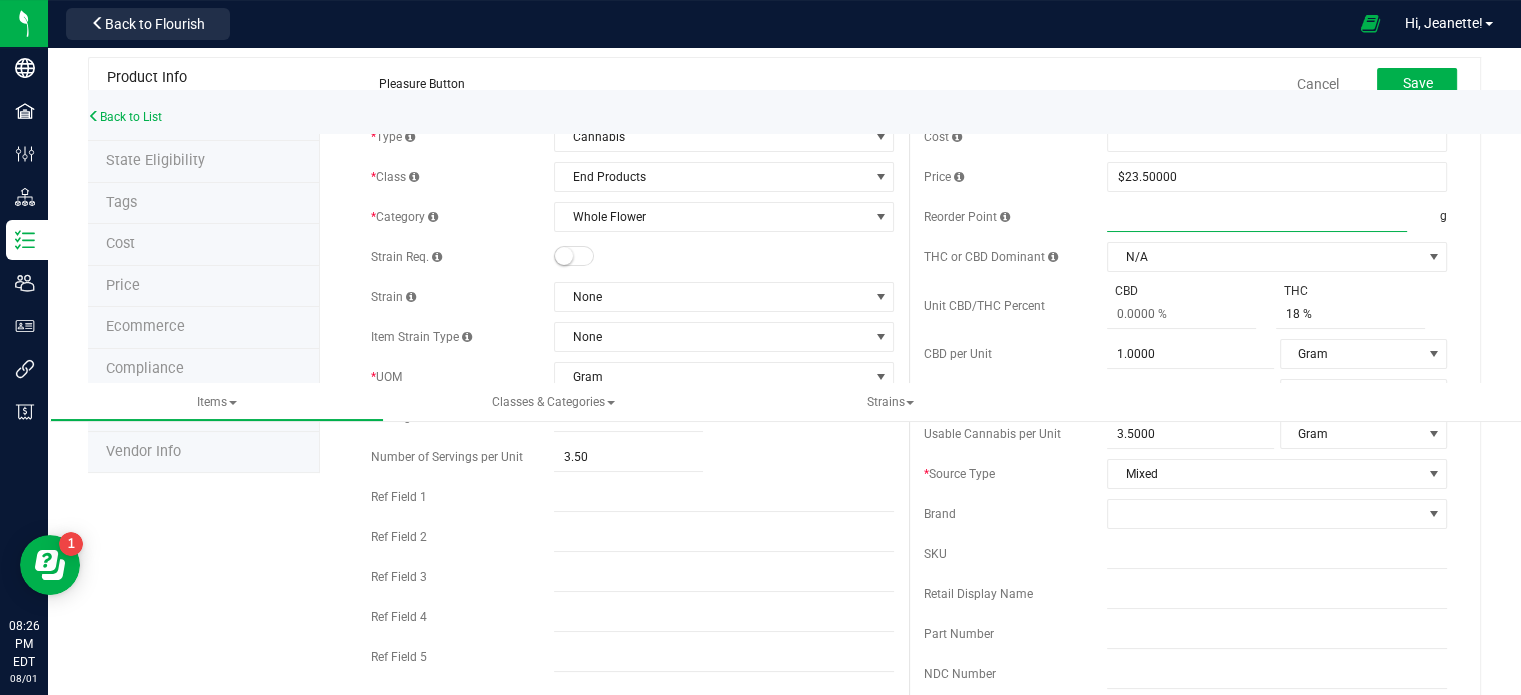 click at bounding box center (1257, 217) 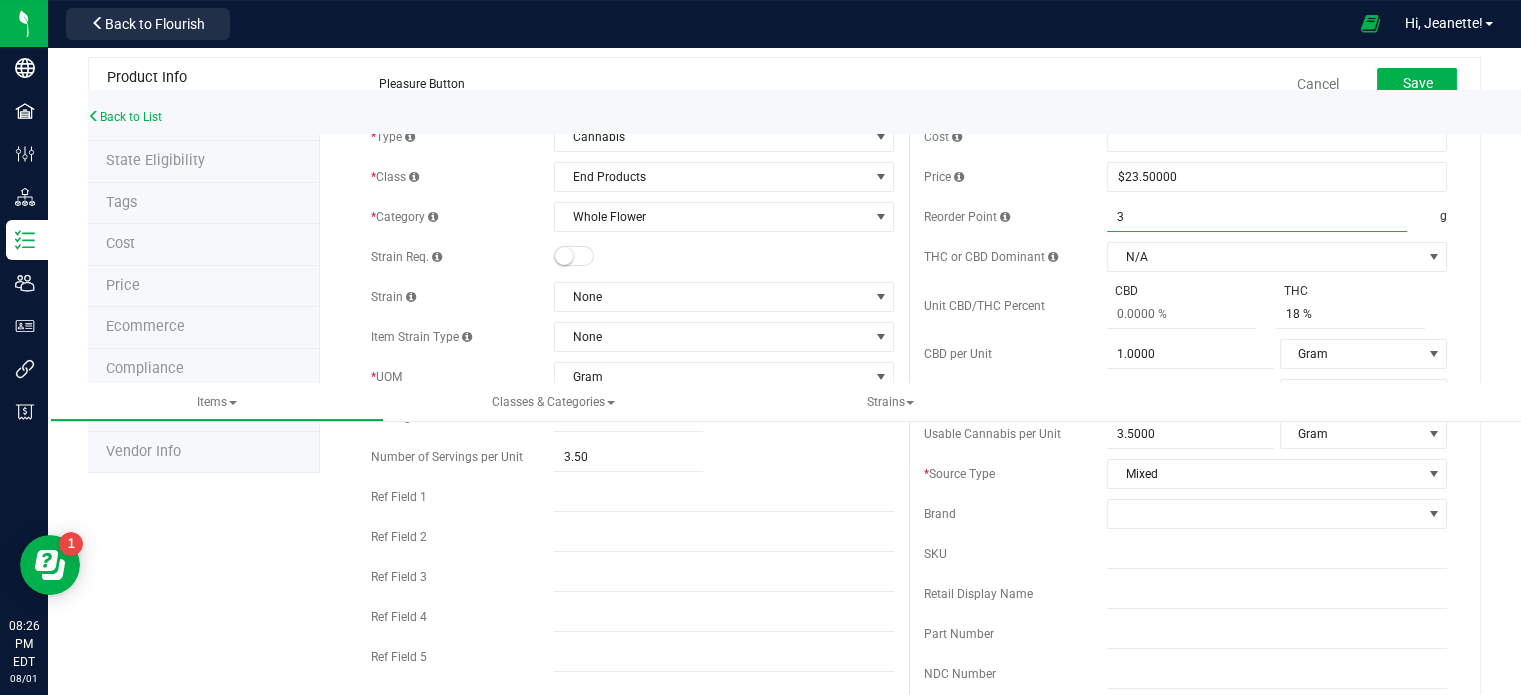 type on "35" 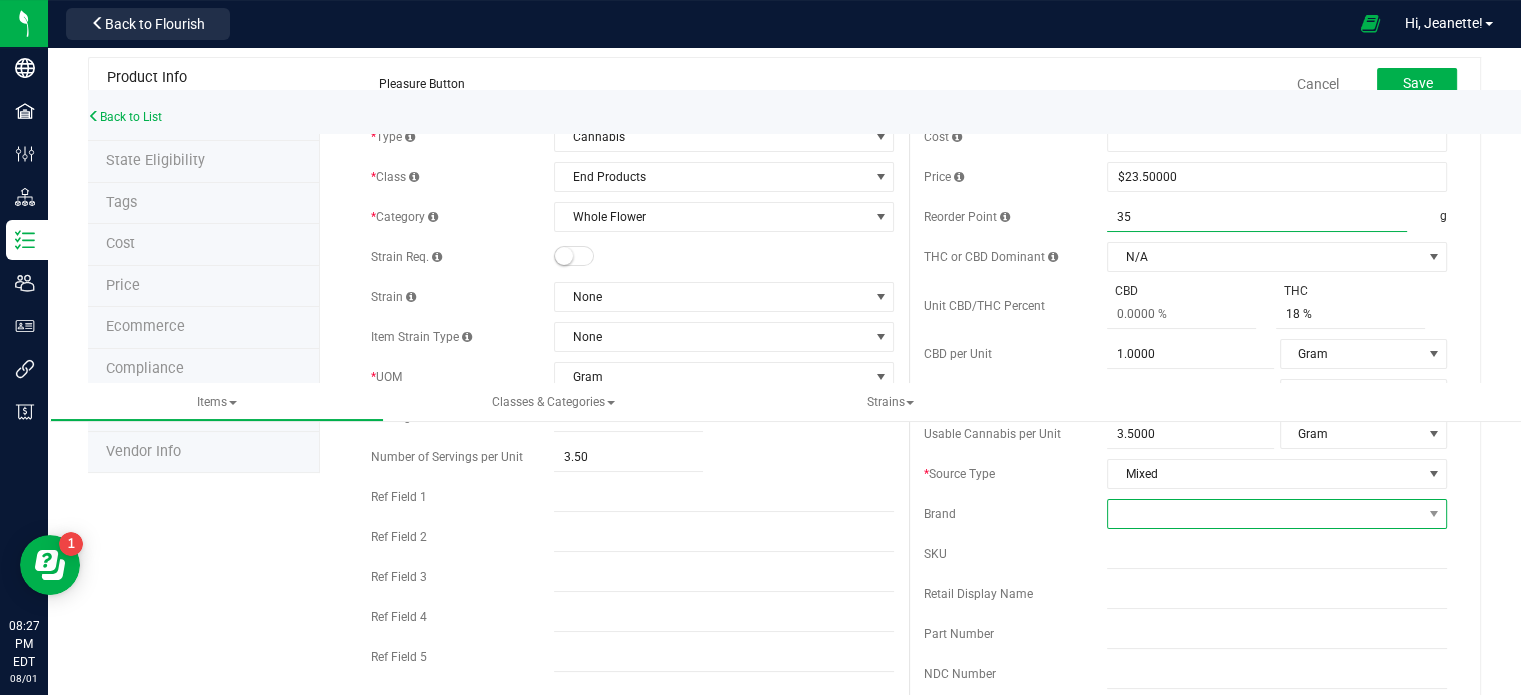 type on "35.0000" 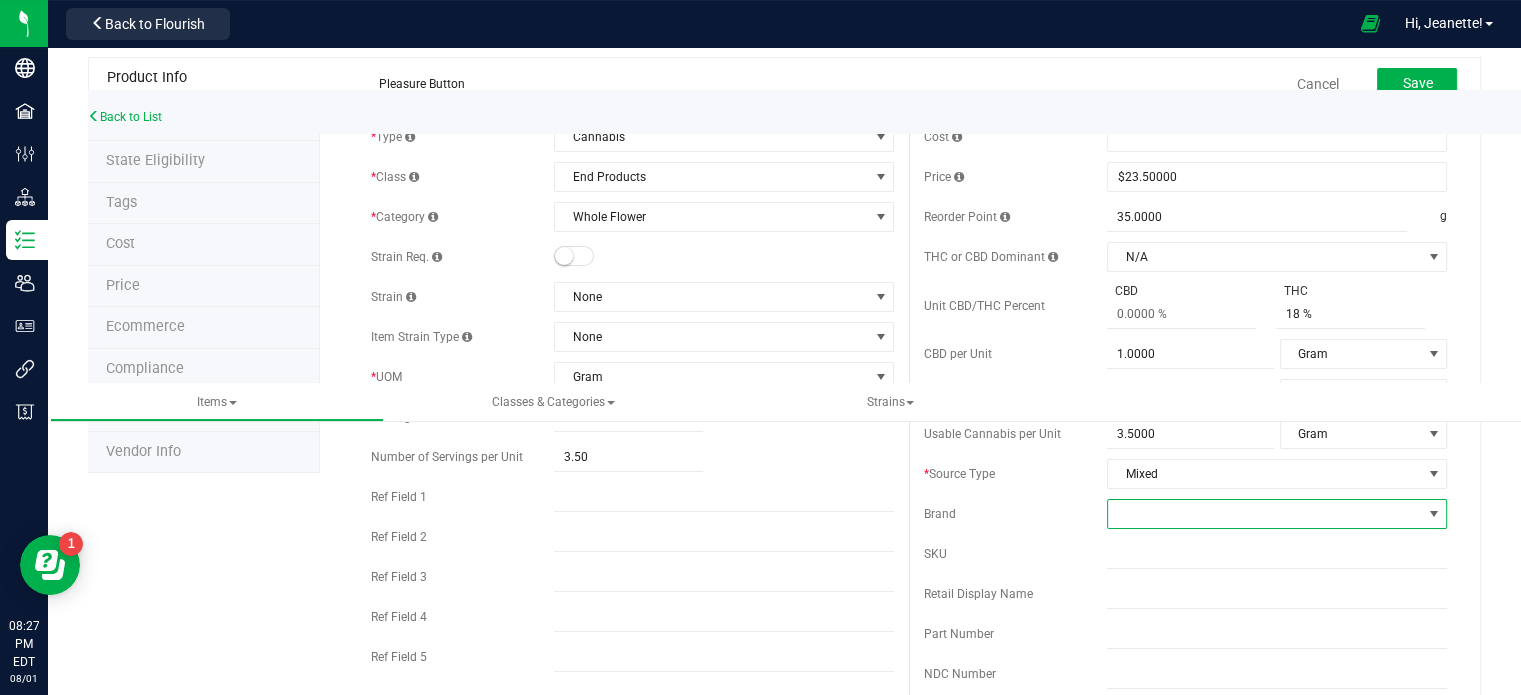 click at bounding box center [1277, 514] 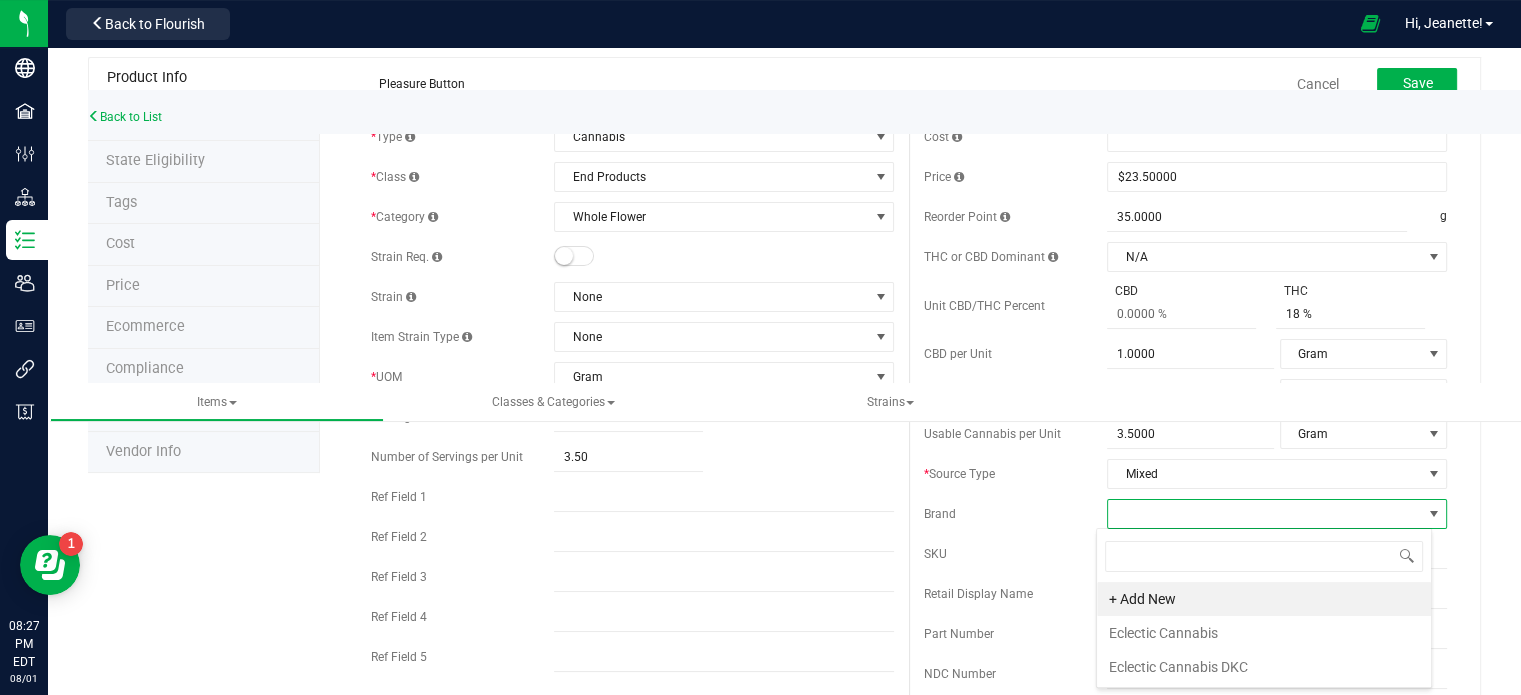 scroll, scrollTop: 99970, scrollLeft: 99664, axis: both 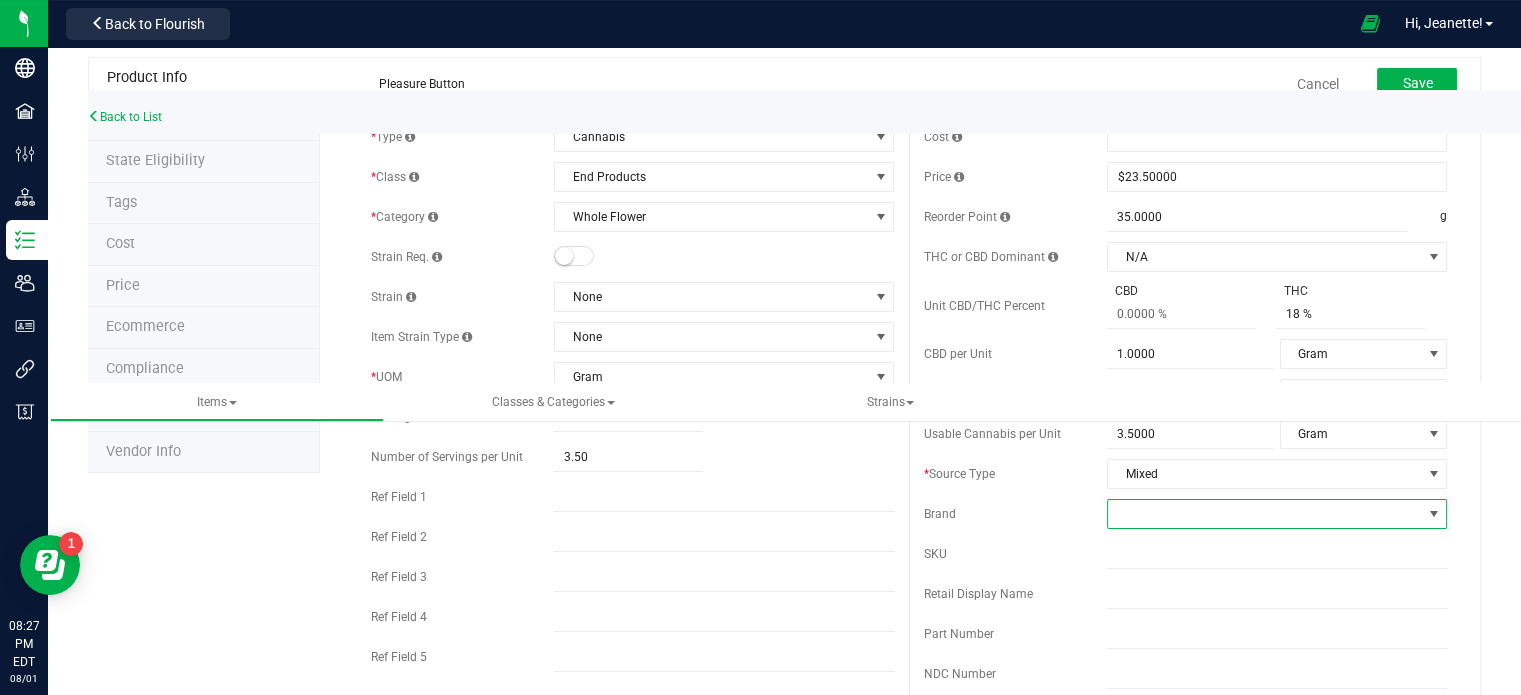 click at bounding box center (1264, 514) 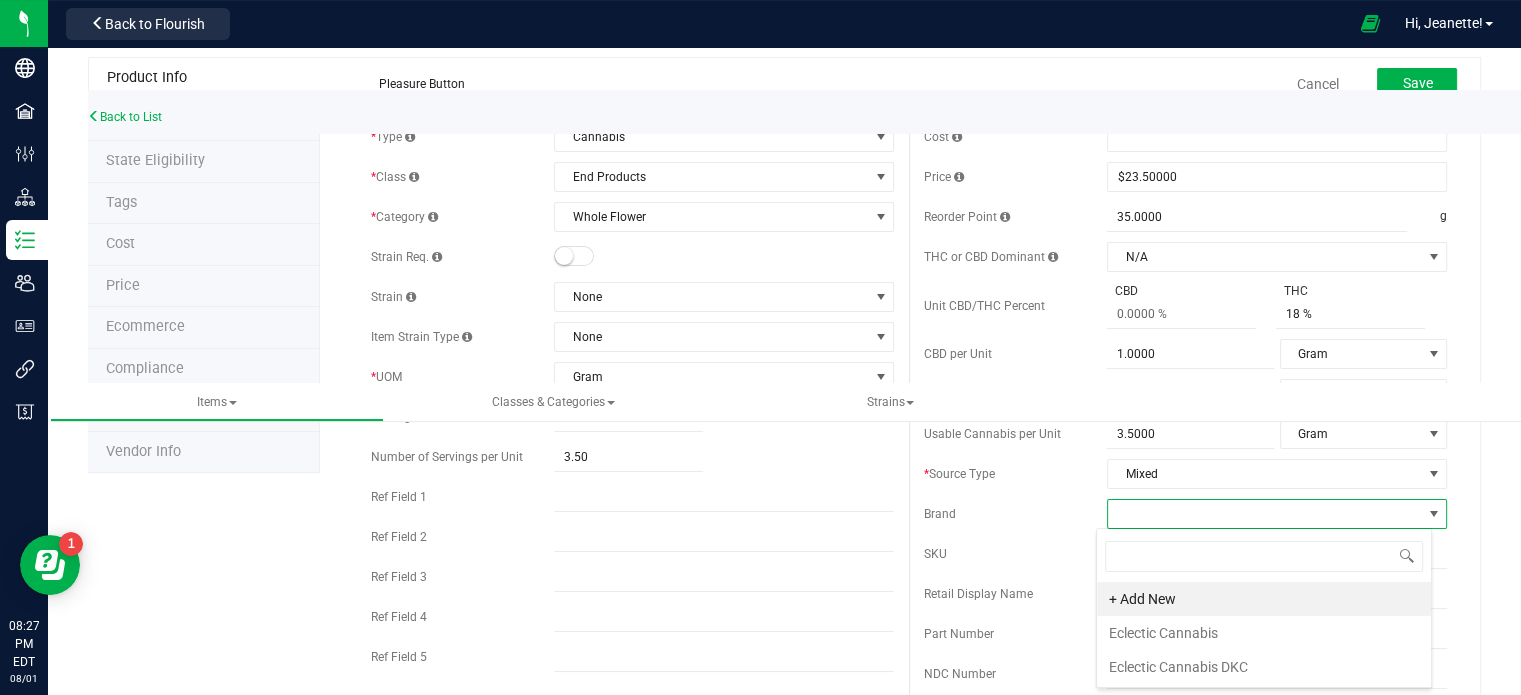 scroll, scrollTop: 99970, scrollLeft: 99664, axis: both 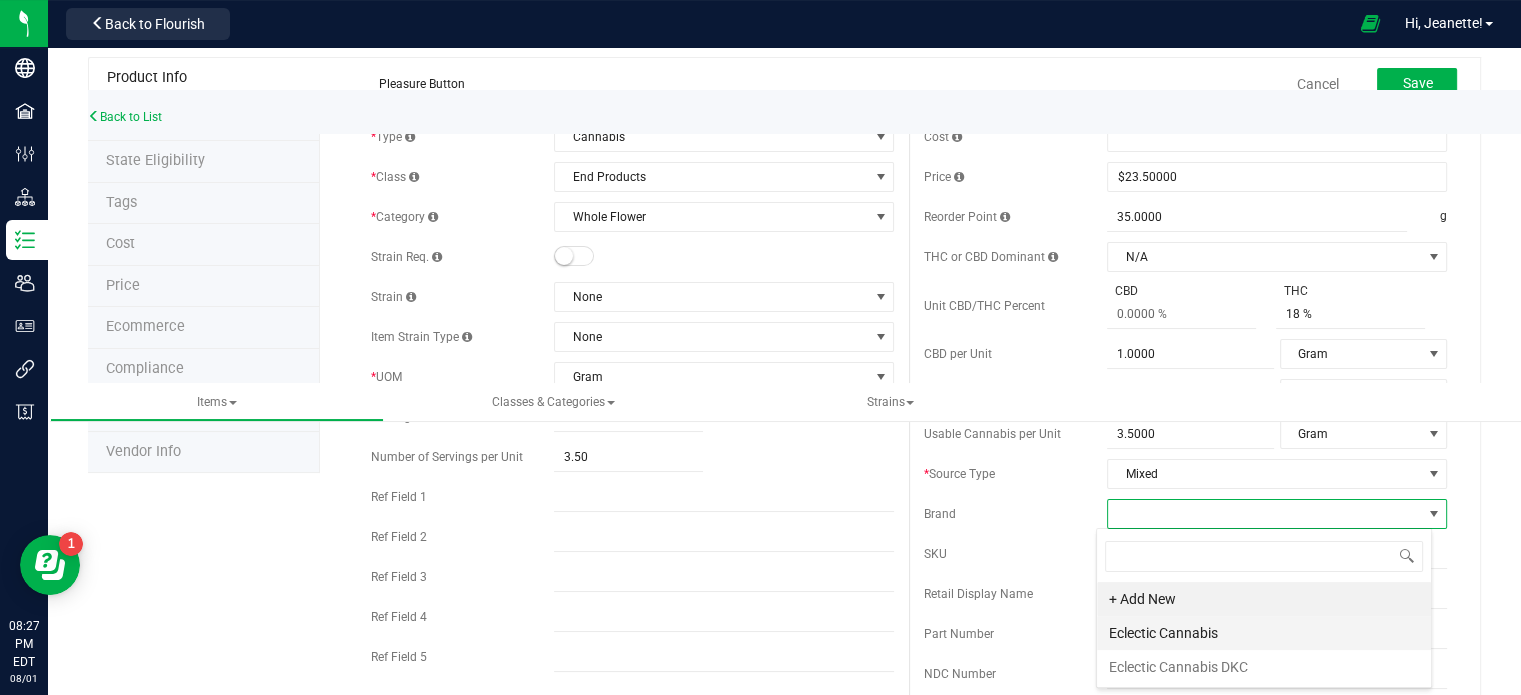 click on "Eclectic Cannabis" at bounding box center (1264, 633) 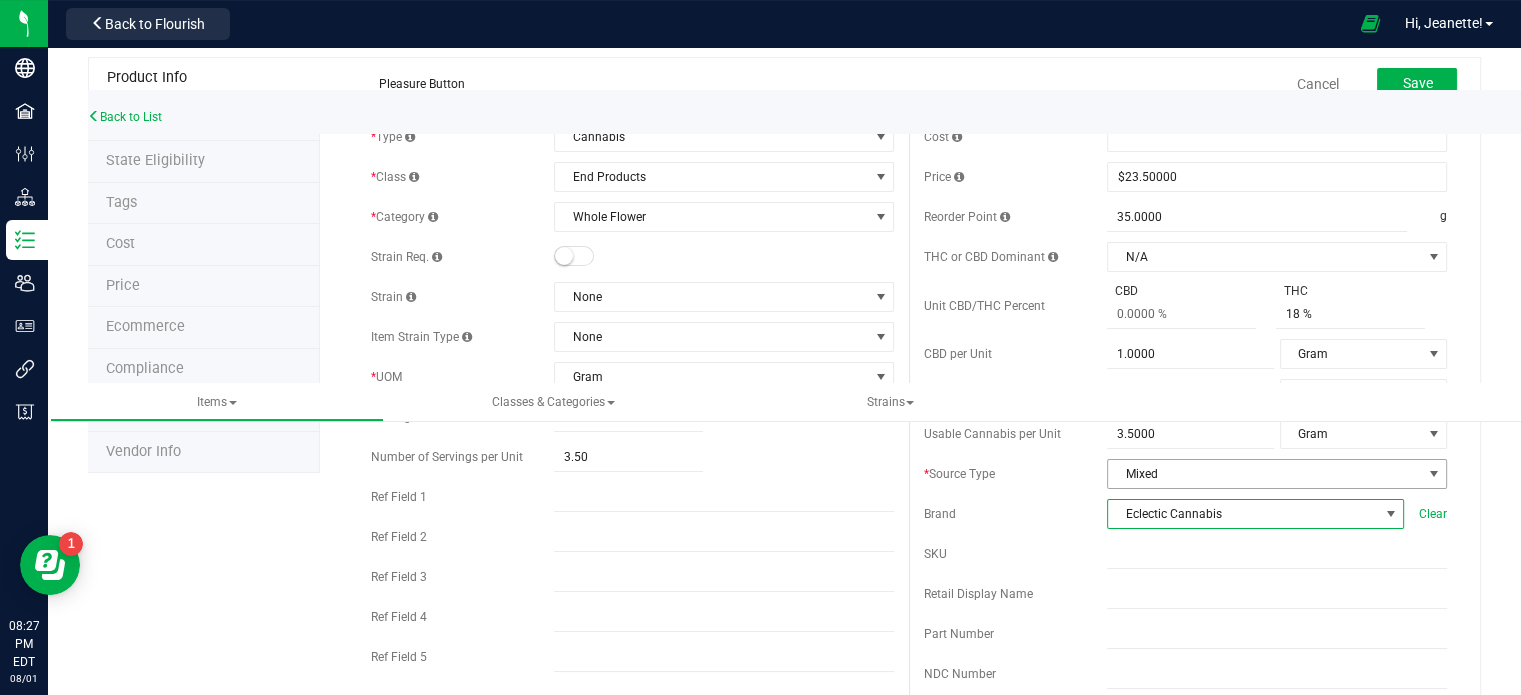 click on "Mixed" at bounding box center [1264, 474] 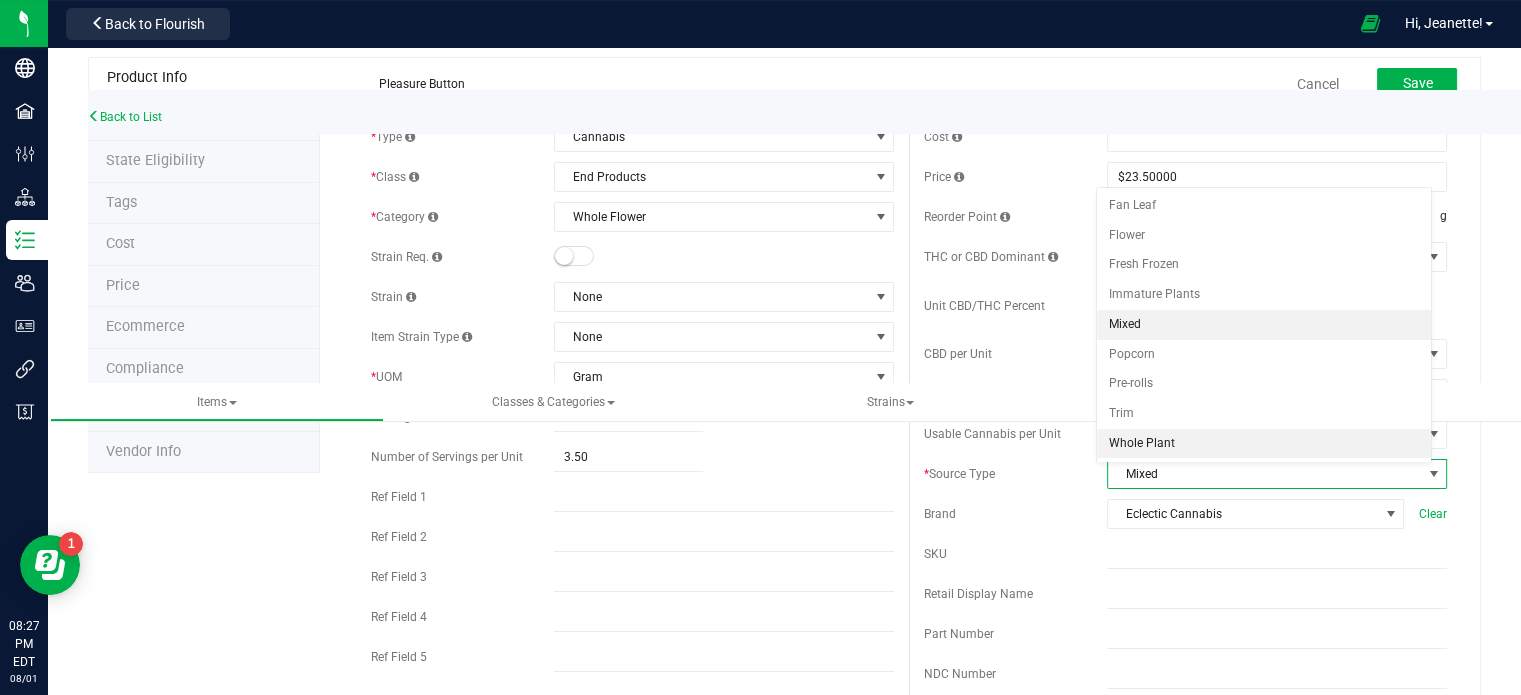 click on "Whole Plant" at bounding box center [1264, 444] 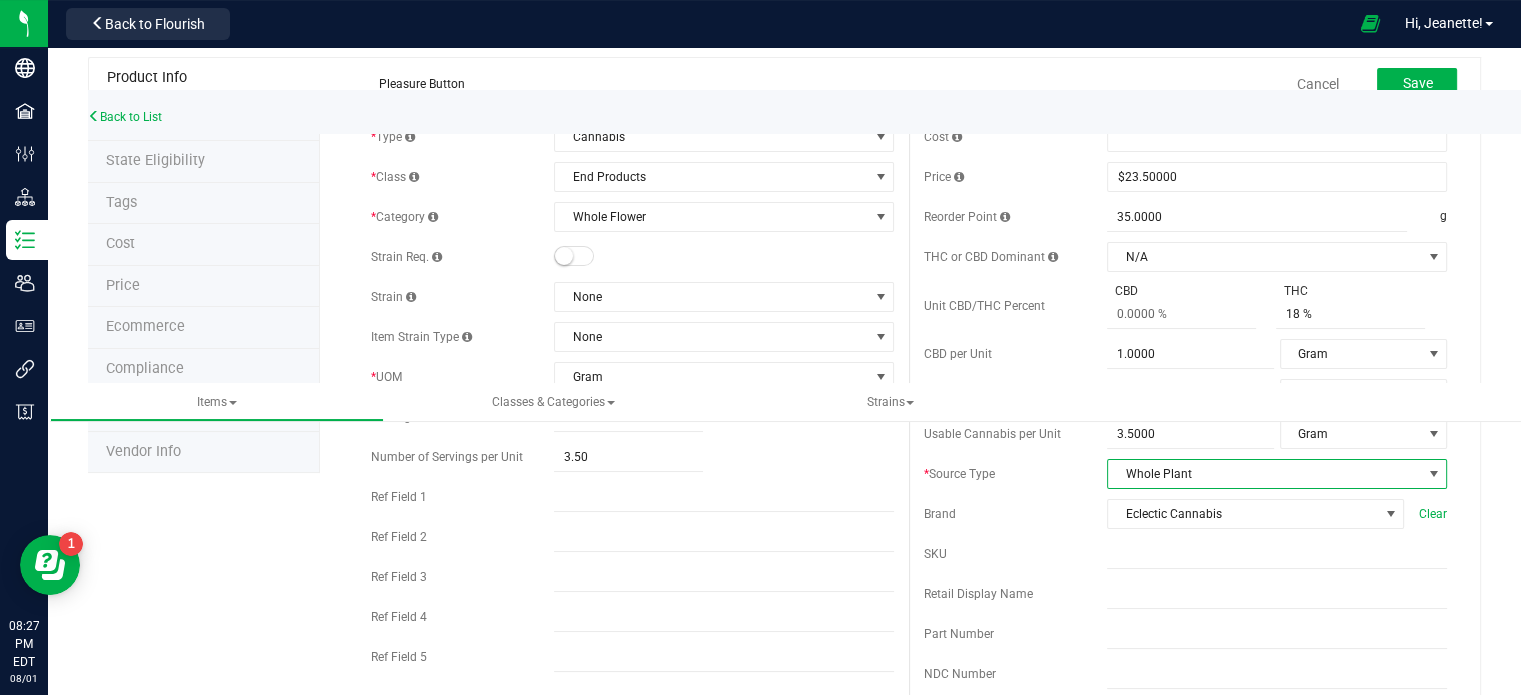 click on "Whole Plant" at bounding box center [1264, 474] 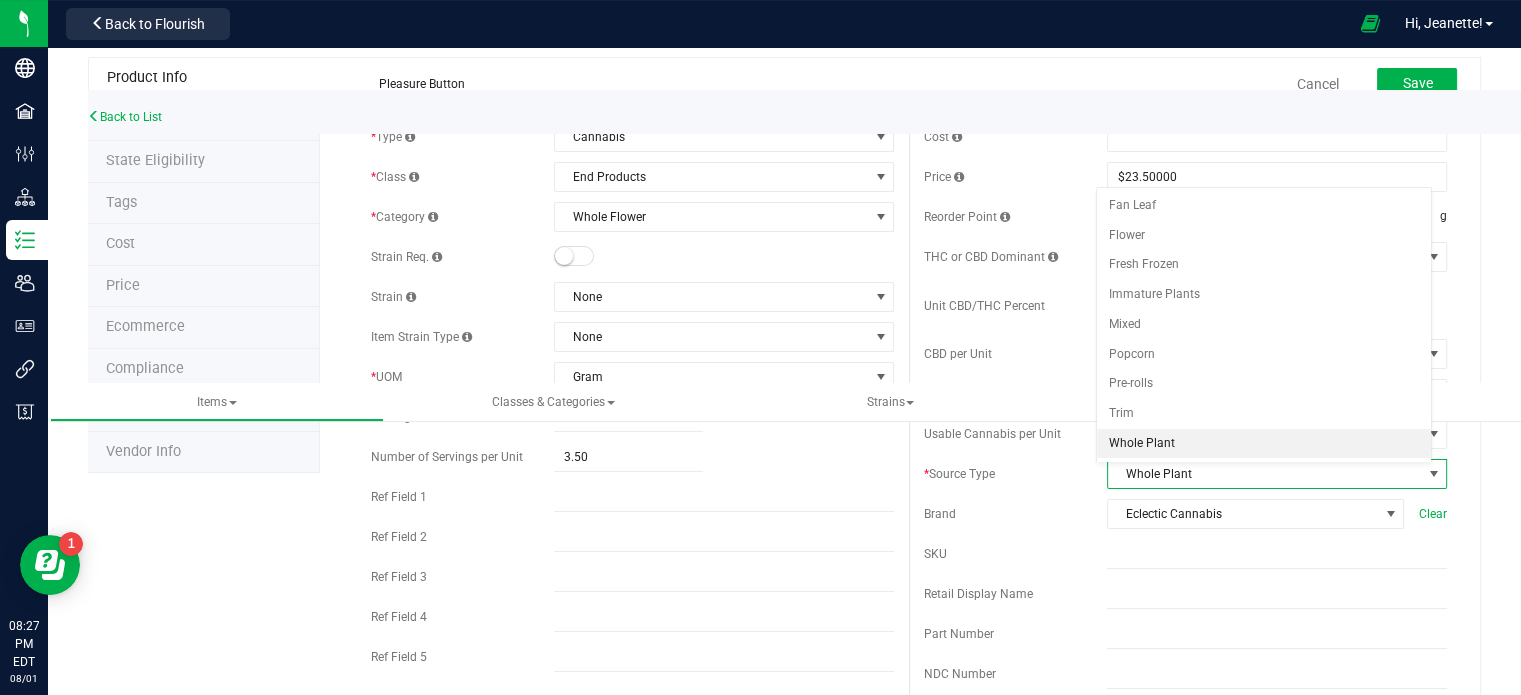 click on "Whole Plant" at bounding box center [1264, 474] 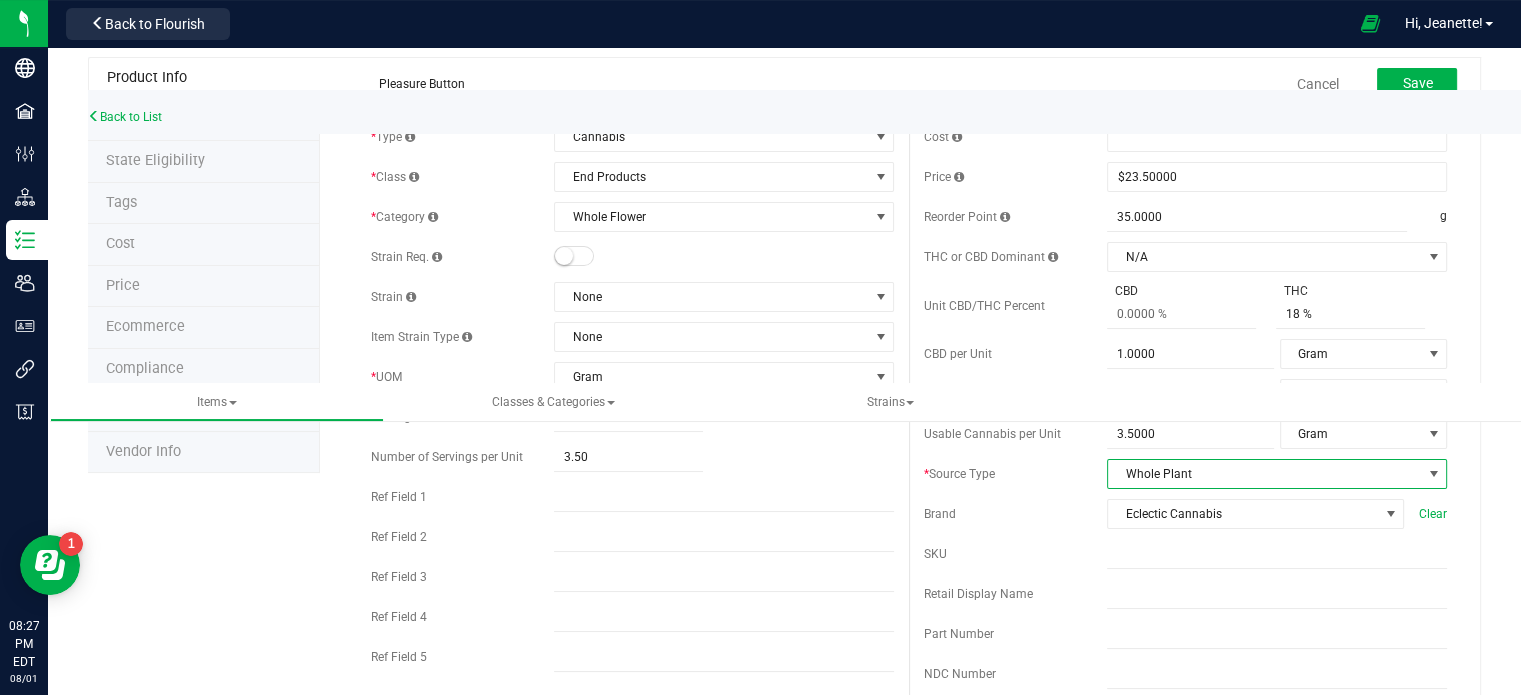 click on "Whole Plant" at bounding box center [1264, 474] 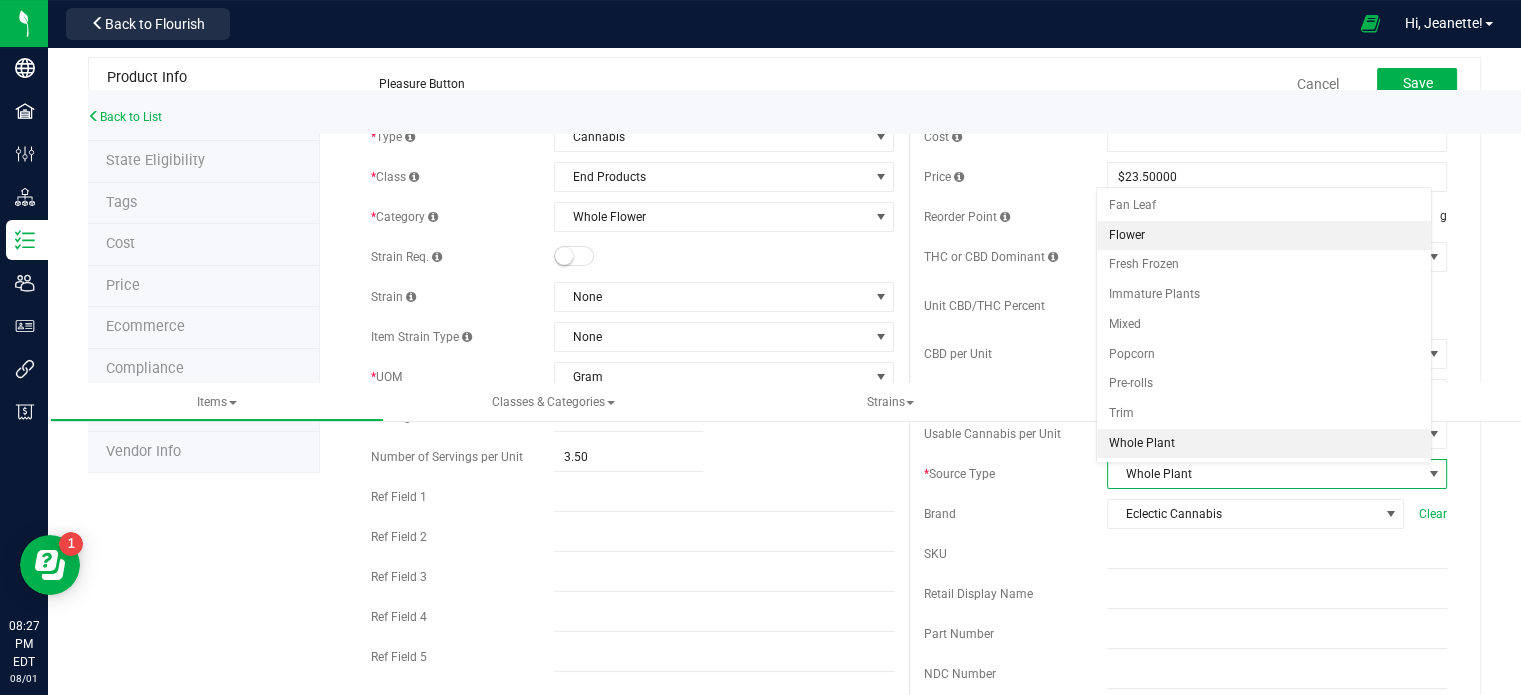 click on "Flower" at bounding box center (1264, 236) 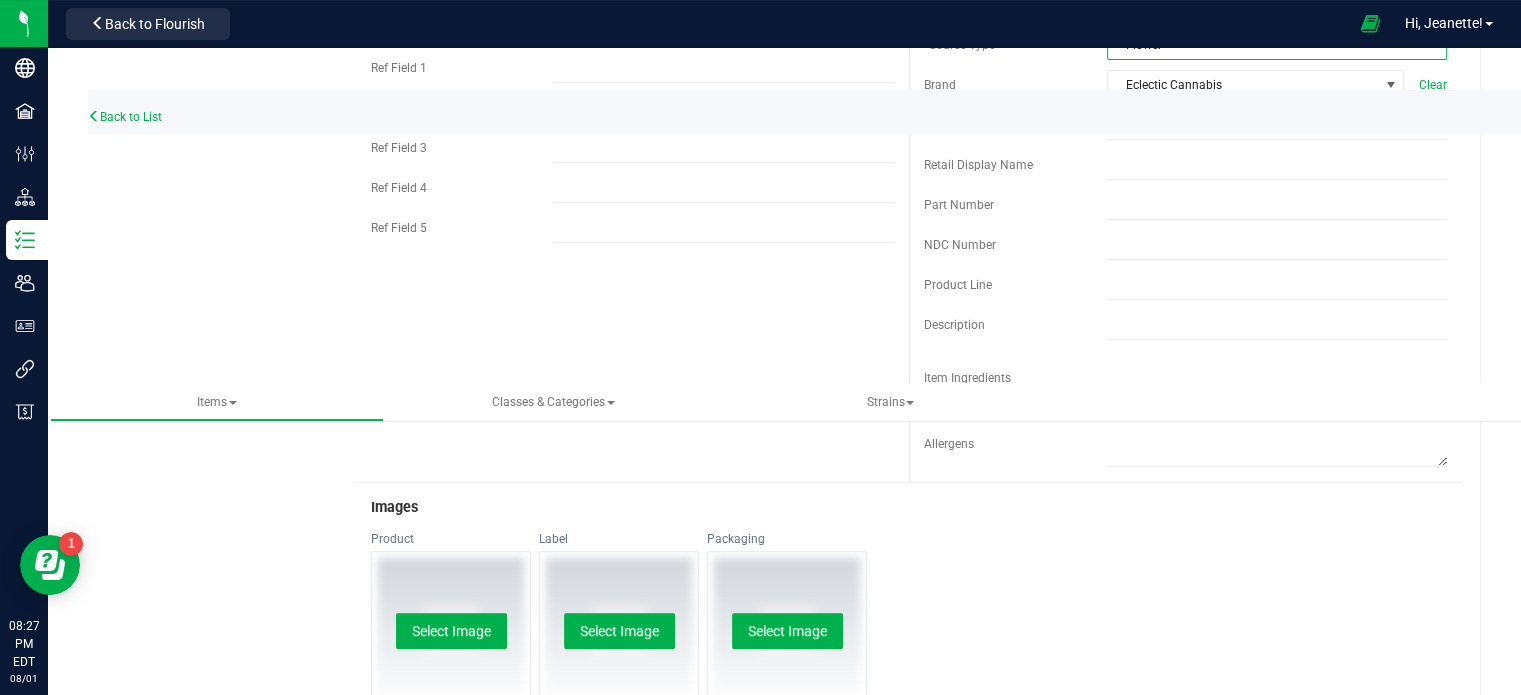 scroll, scrollTop: 526, scrollLeft: 0, axis: vertical 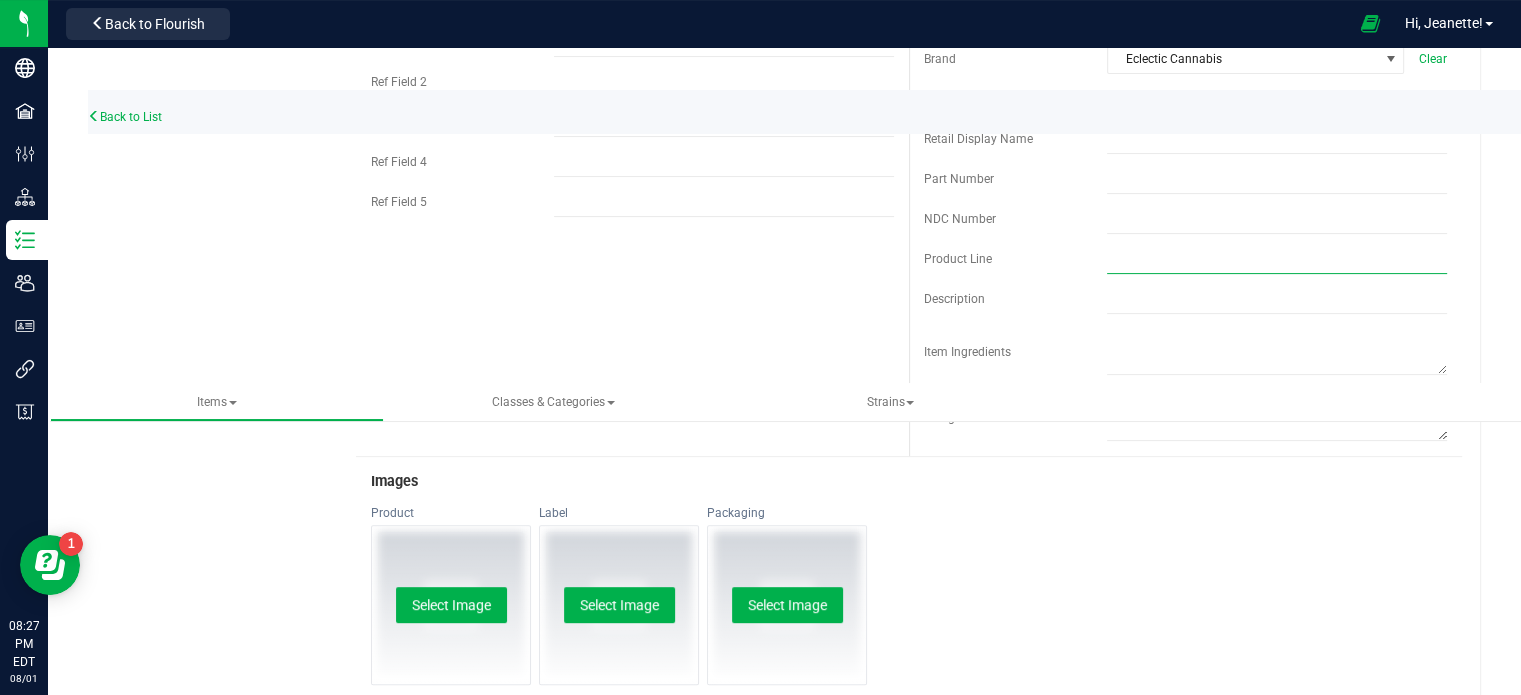 click at bounding box center [1277, 259] 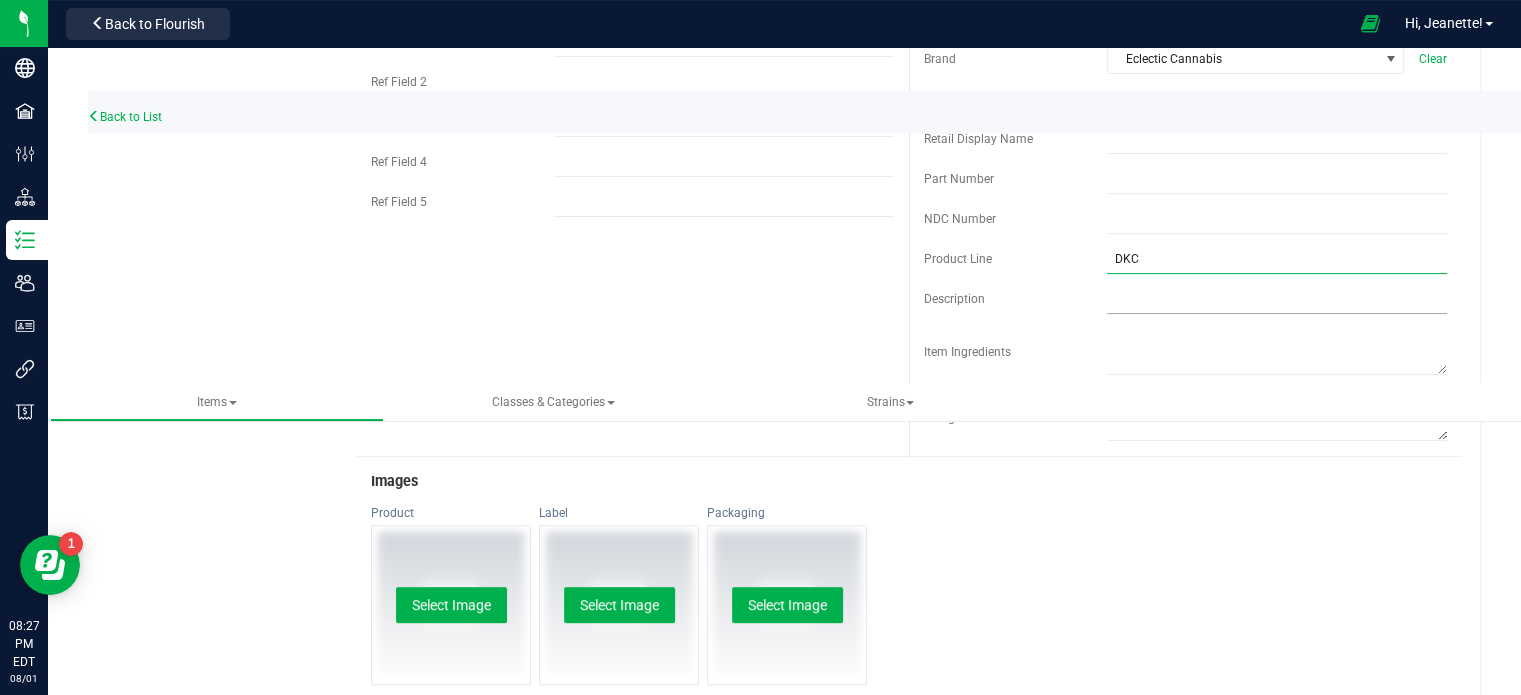 type on "DKC" 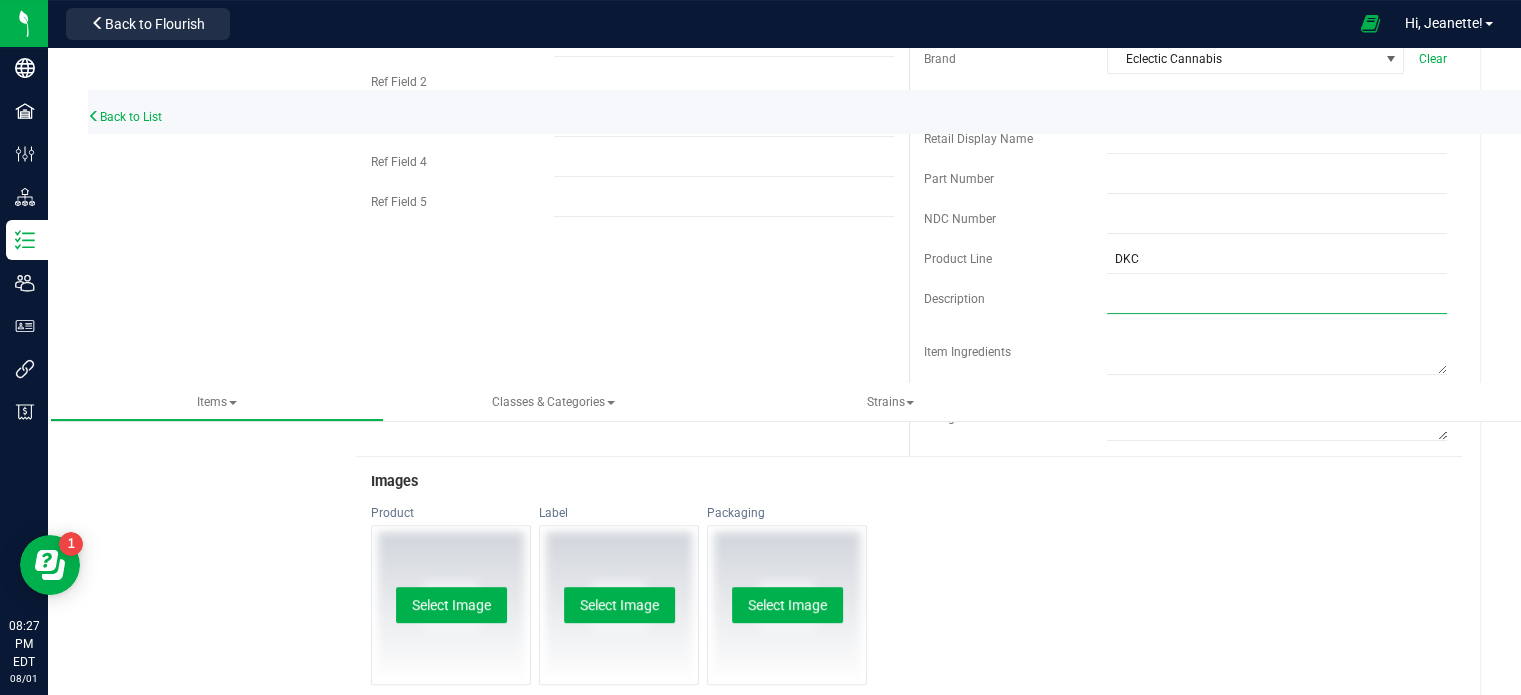 click at bounding box center [1277, 299] 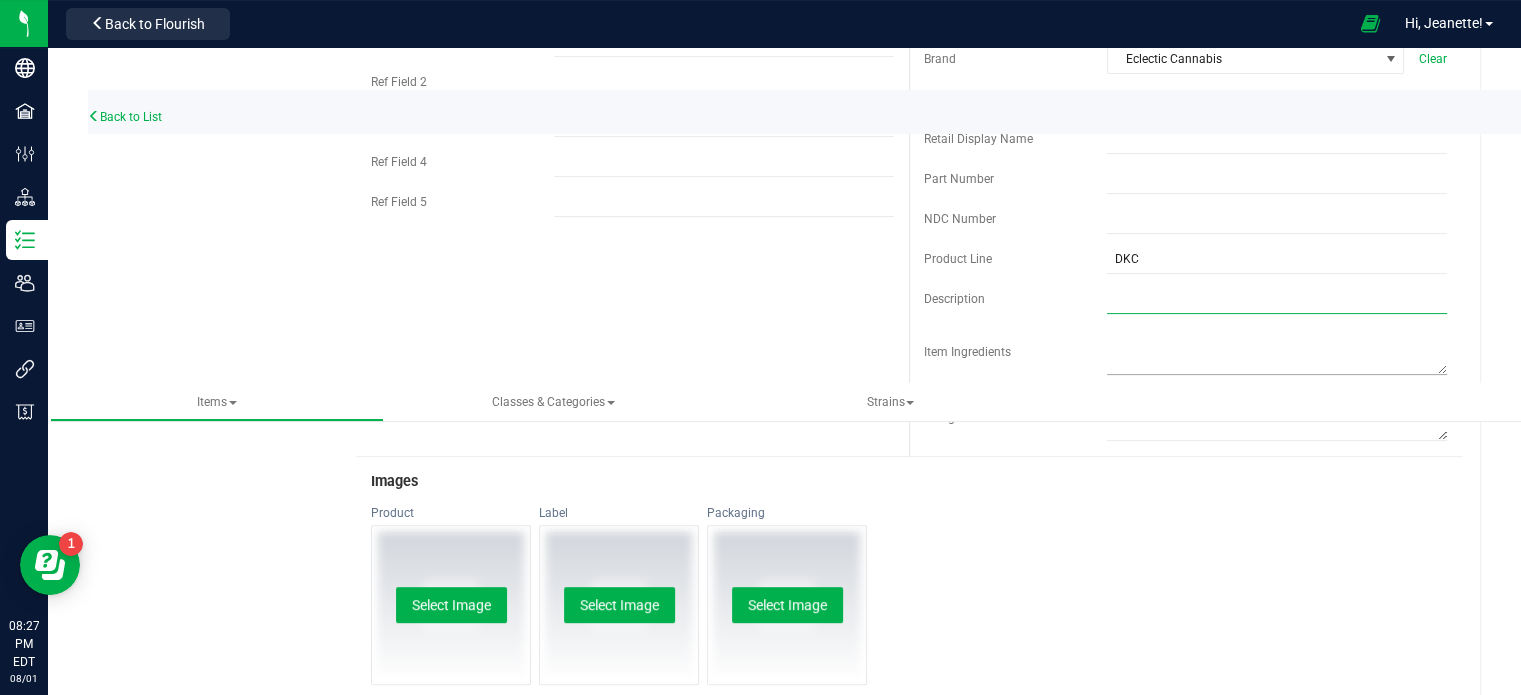 type on "3.5 g hand trimmed indoor micro drop" 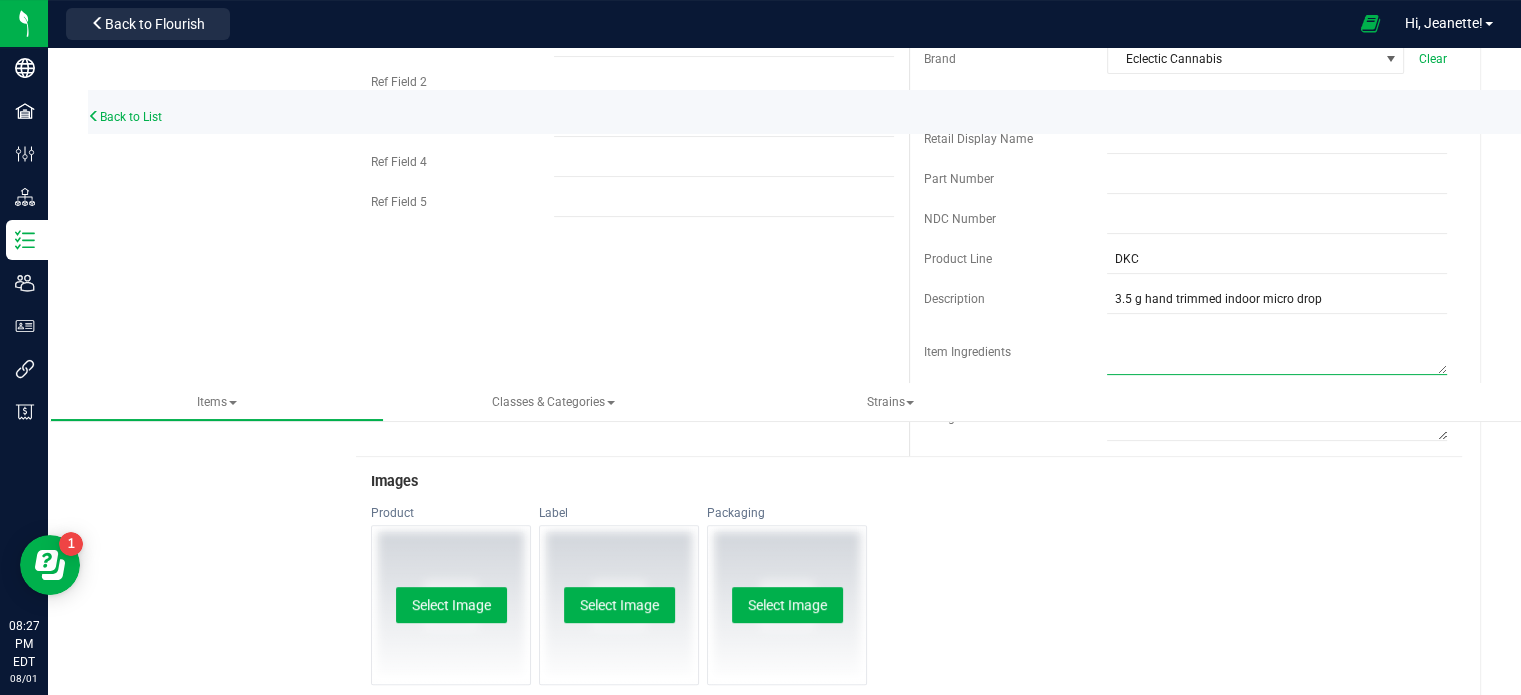 click at bounding box center (1277, 349) 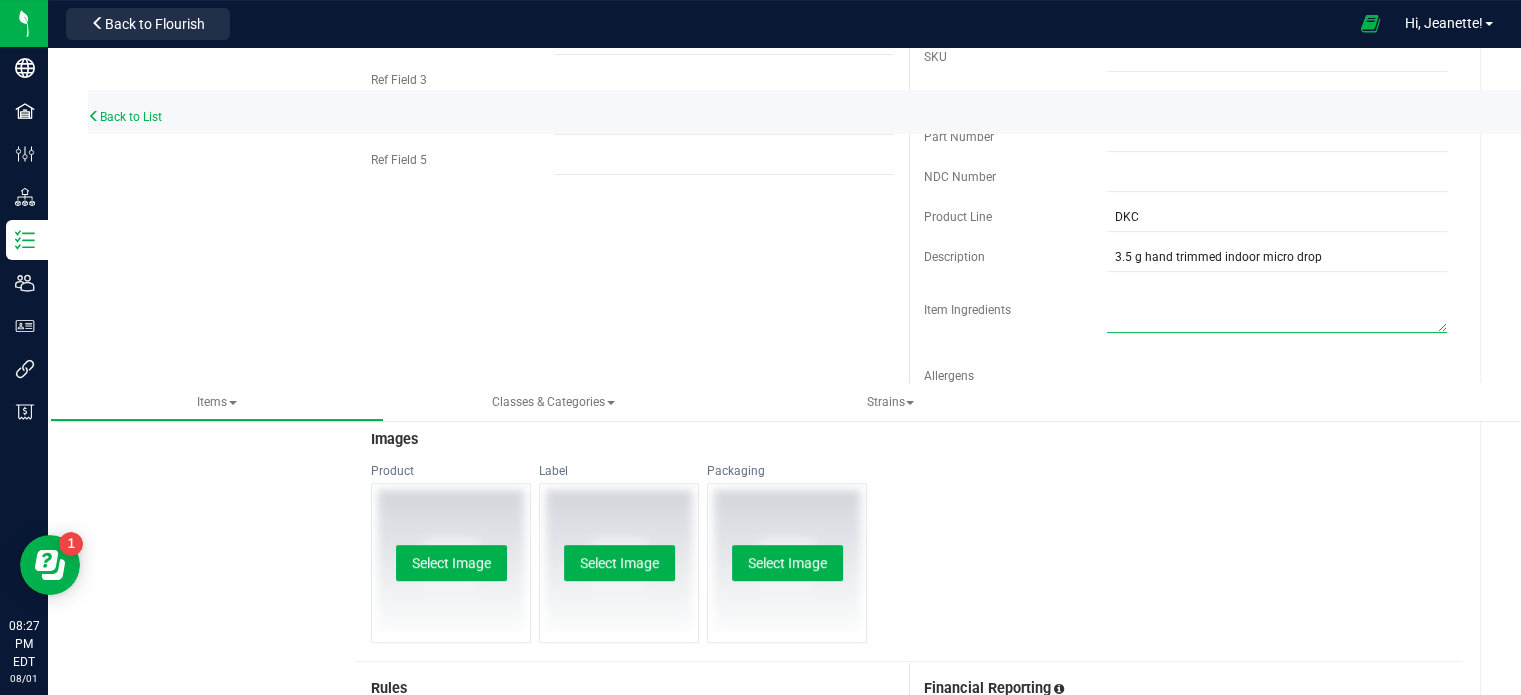 scroll, scrollTop: 588, scrollLeft: 0, axis: vertical 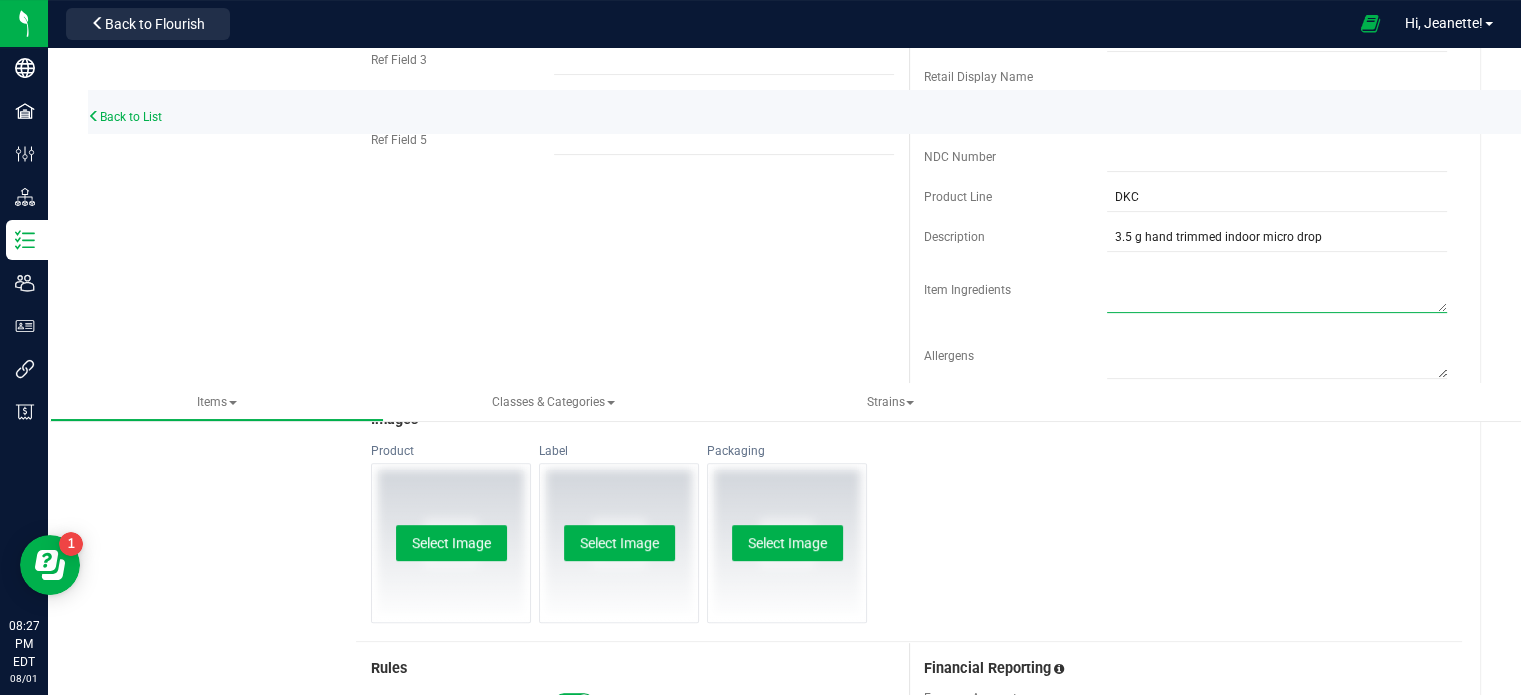click at bounding box center (1277, 287) 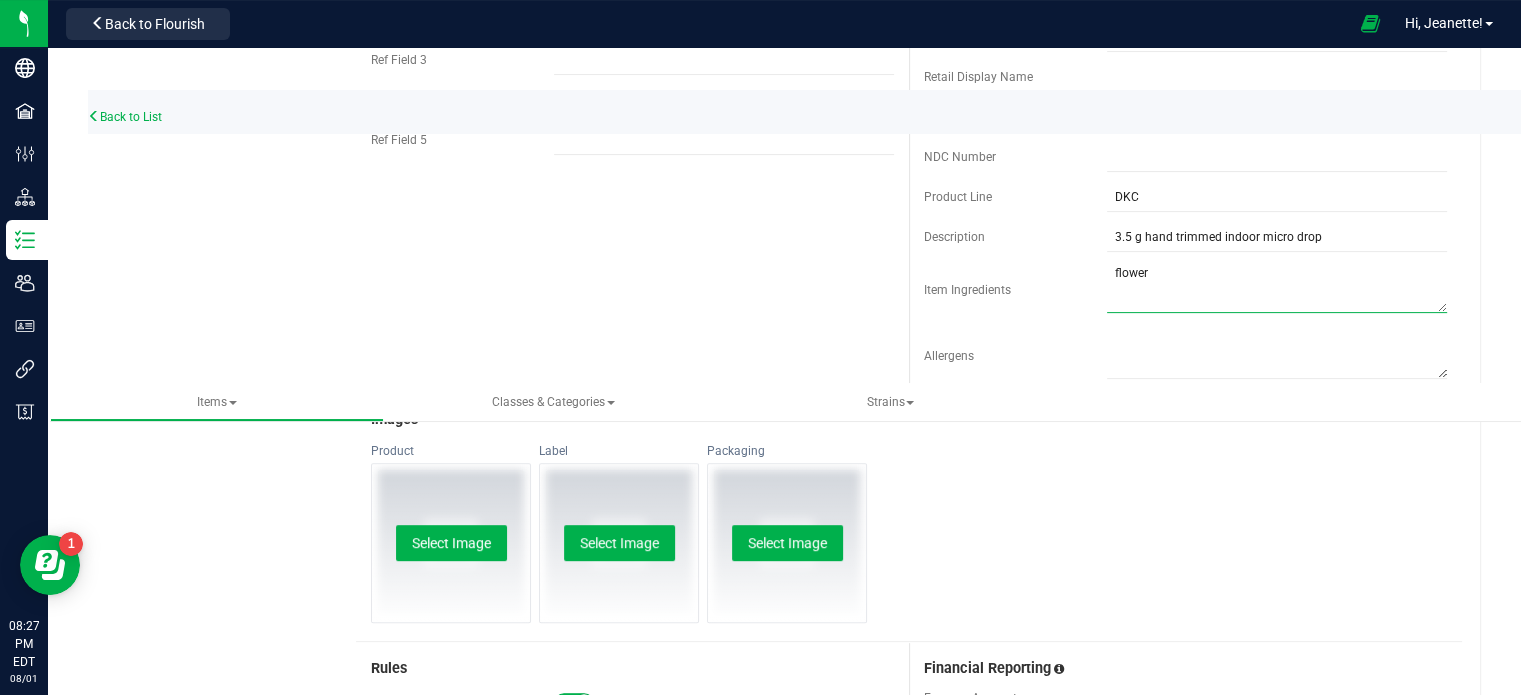 click at bounding box center [1277, 287] 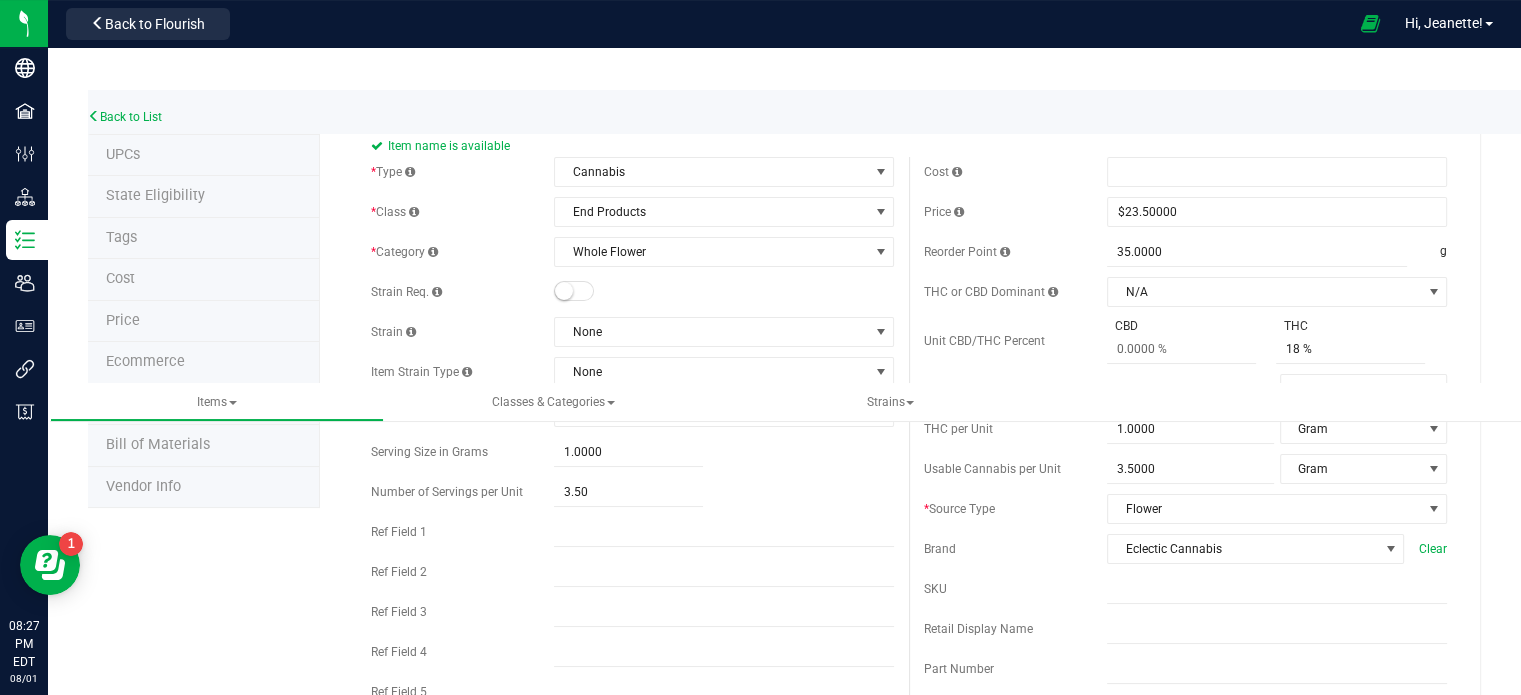 scroll, scrollTop: 31, scrollLeft: 0, axis: vertical 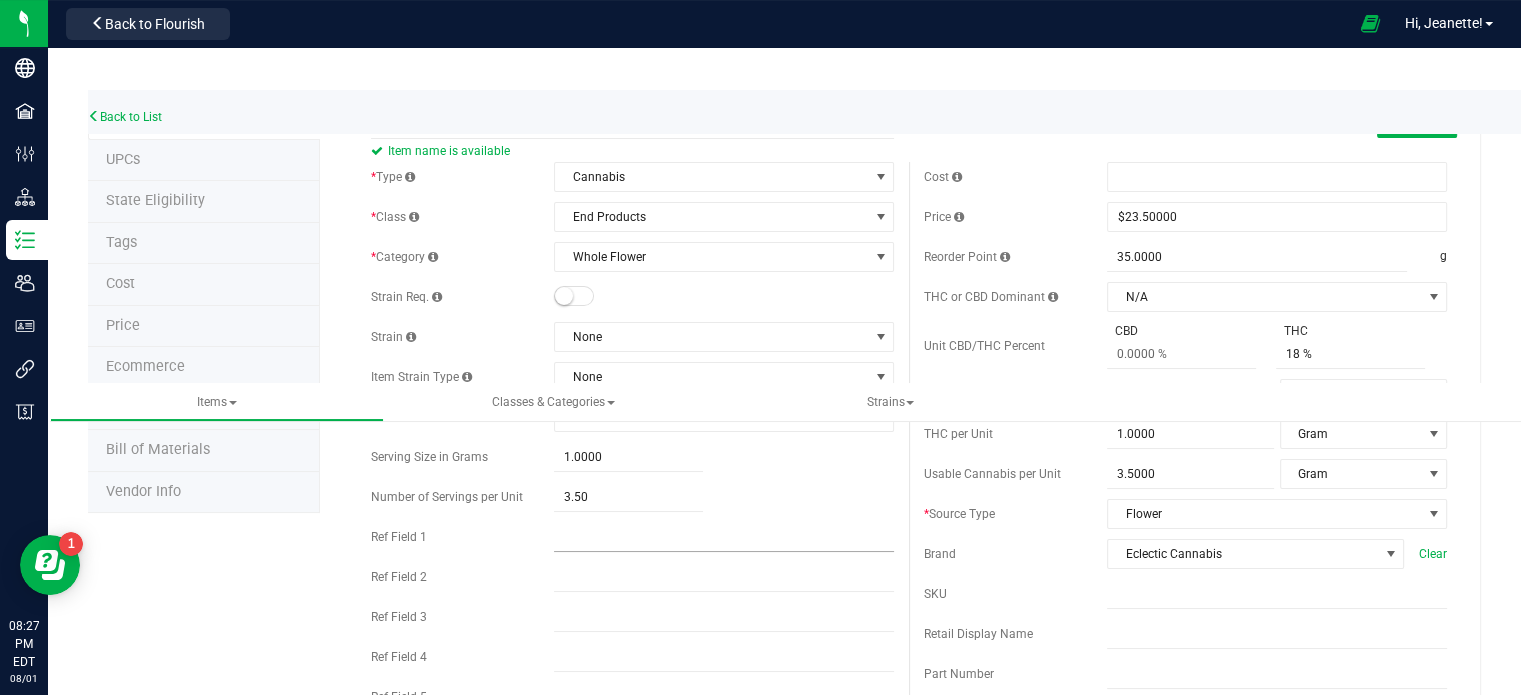 type on "whole flower" 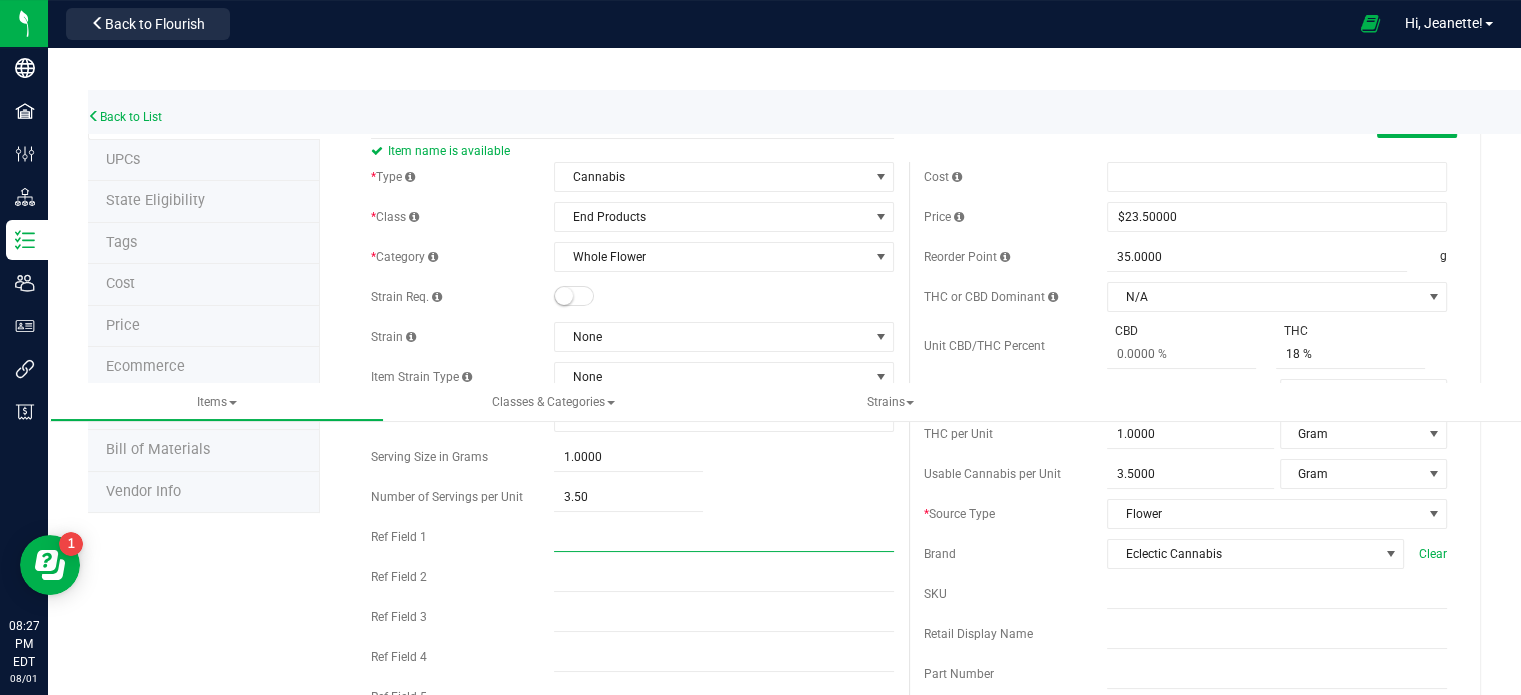 click at bounding box center [724, 537] 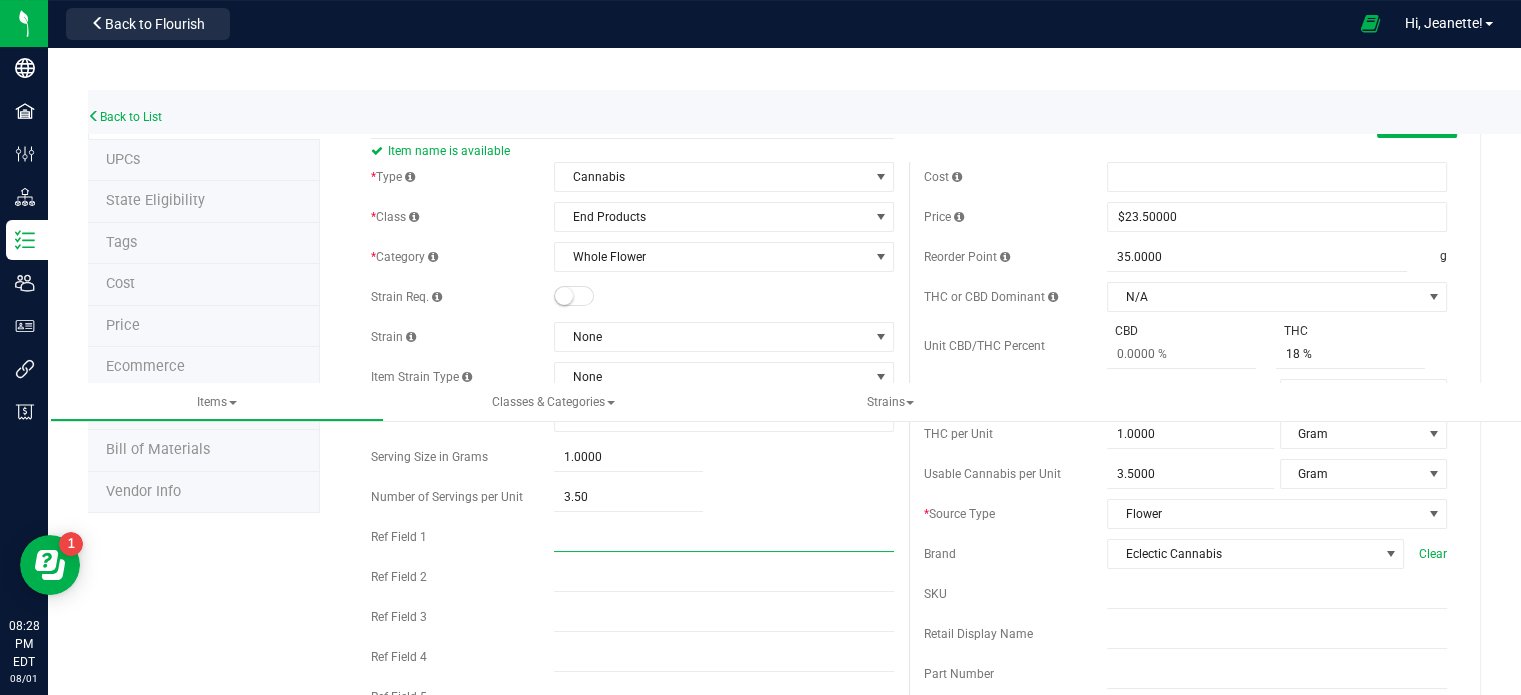 type on "b" 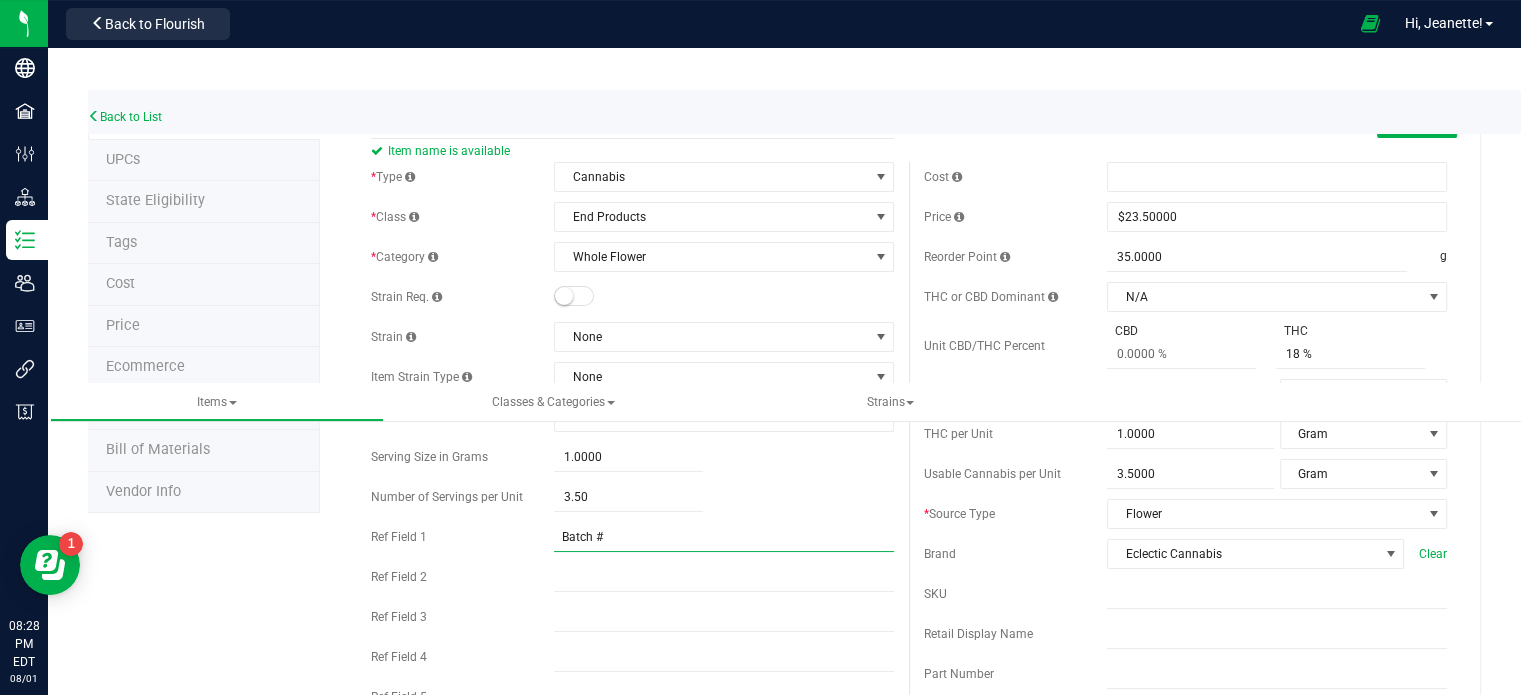 paste on "CR-0123-001" 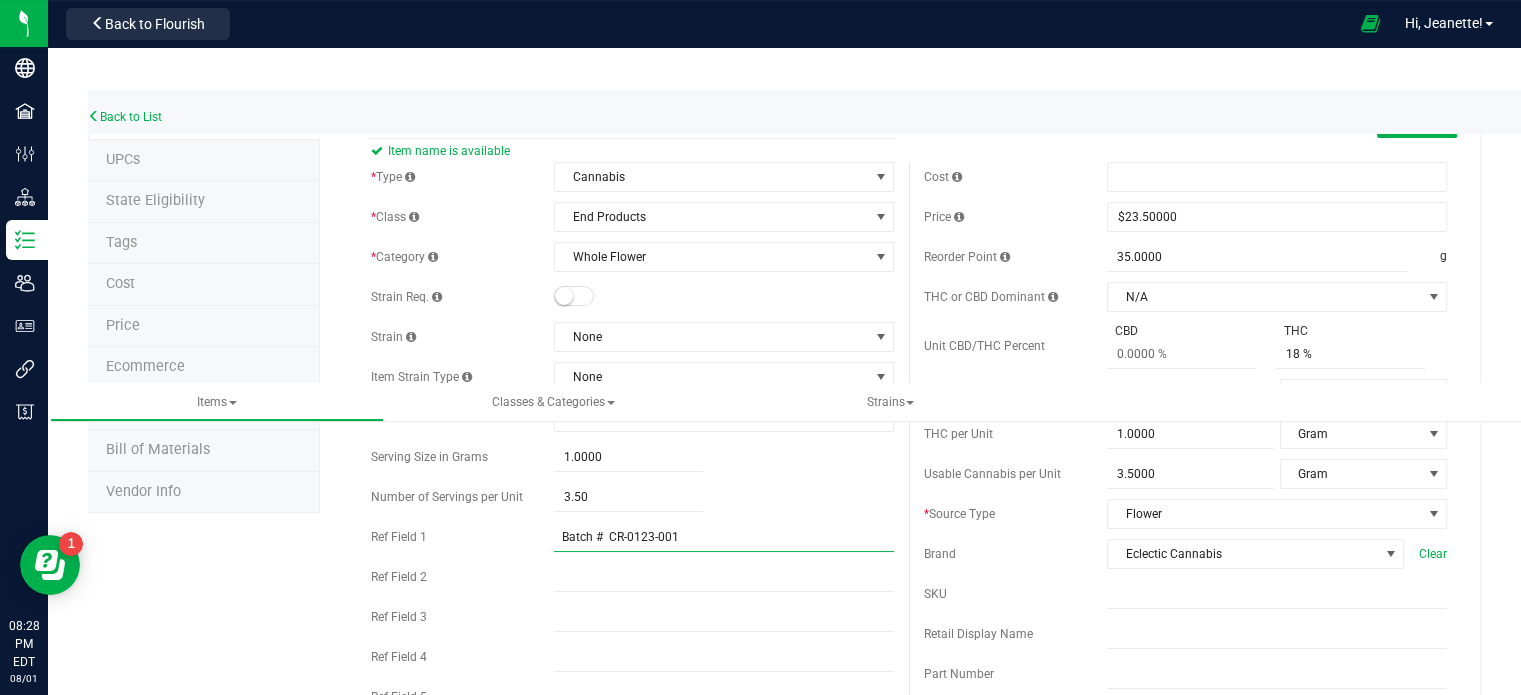 type on "Batch #  CR-0123-001" 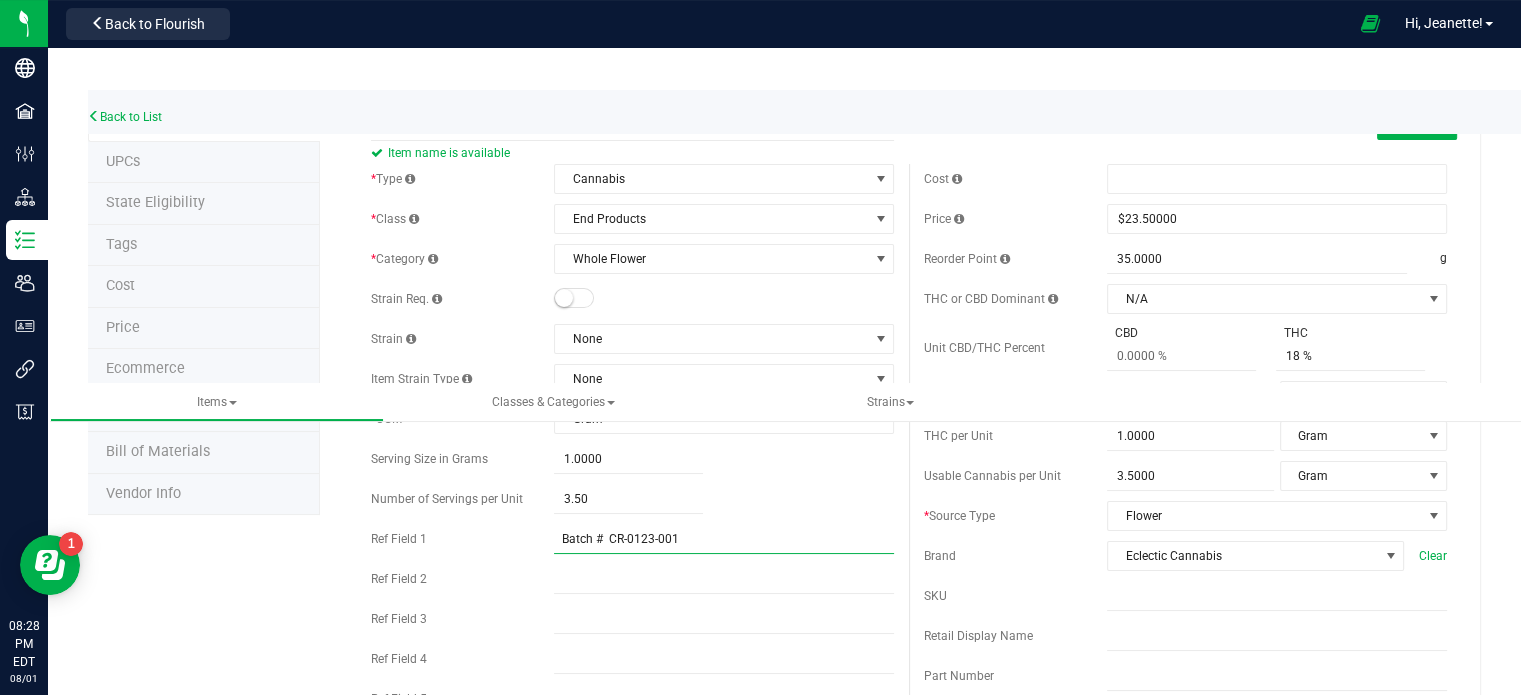 scroll, scrollTop: 0, scrollLeft: 0, axis: both 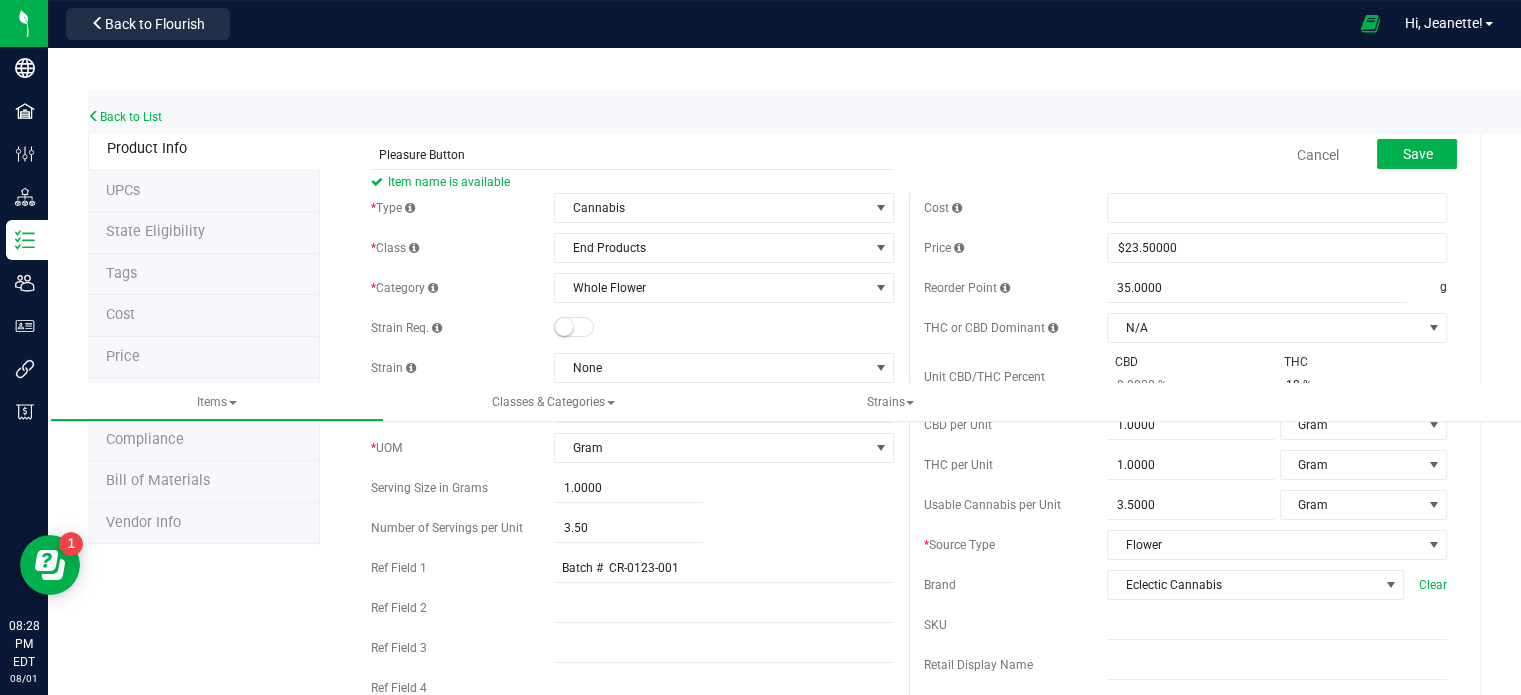click on "Back to List" at bounding box center [848, 111] 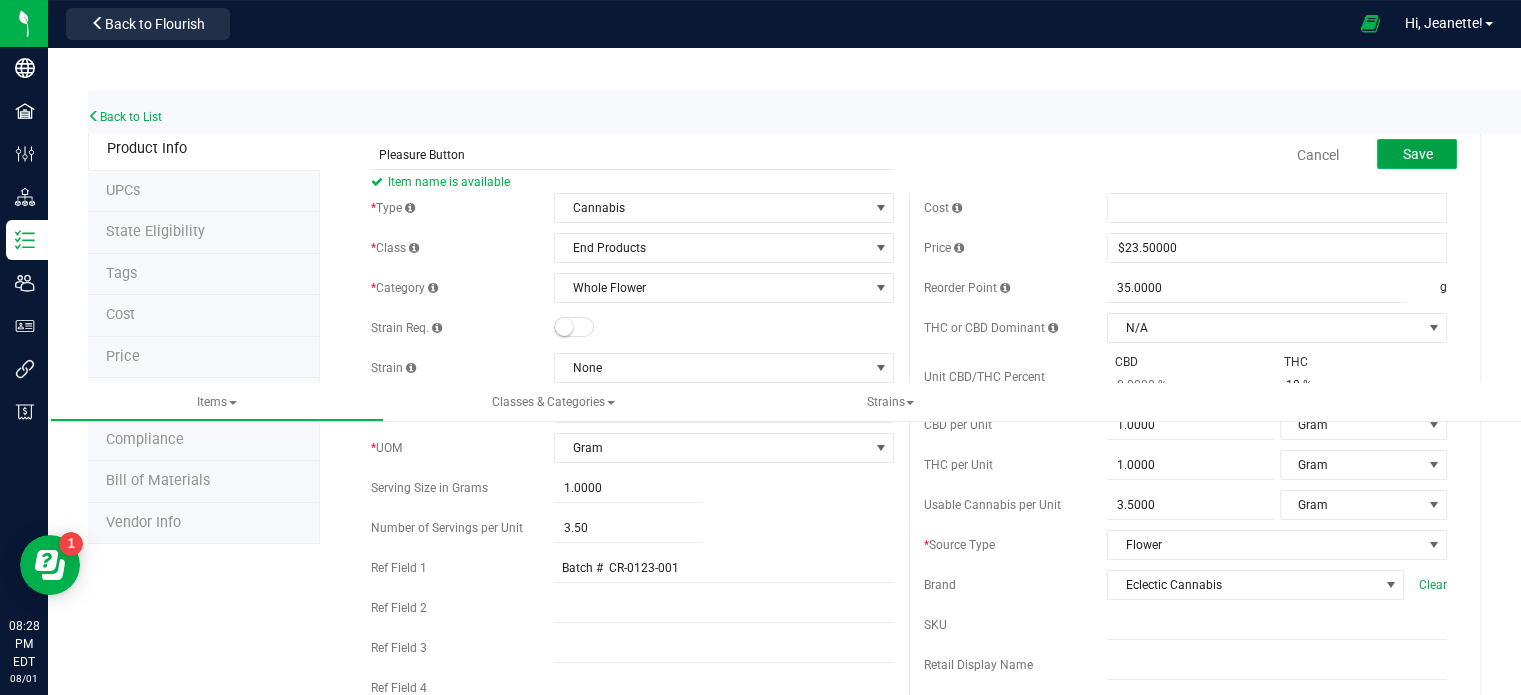 click on "Save" at bounding box center (1417, 154) 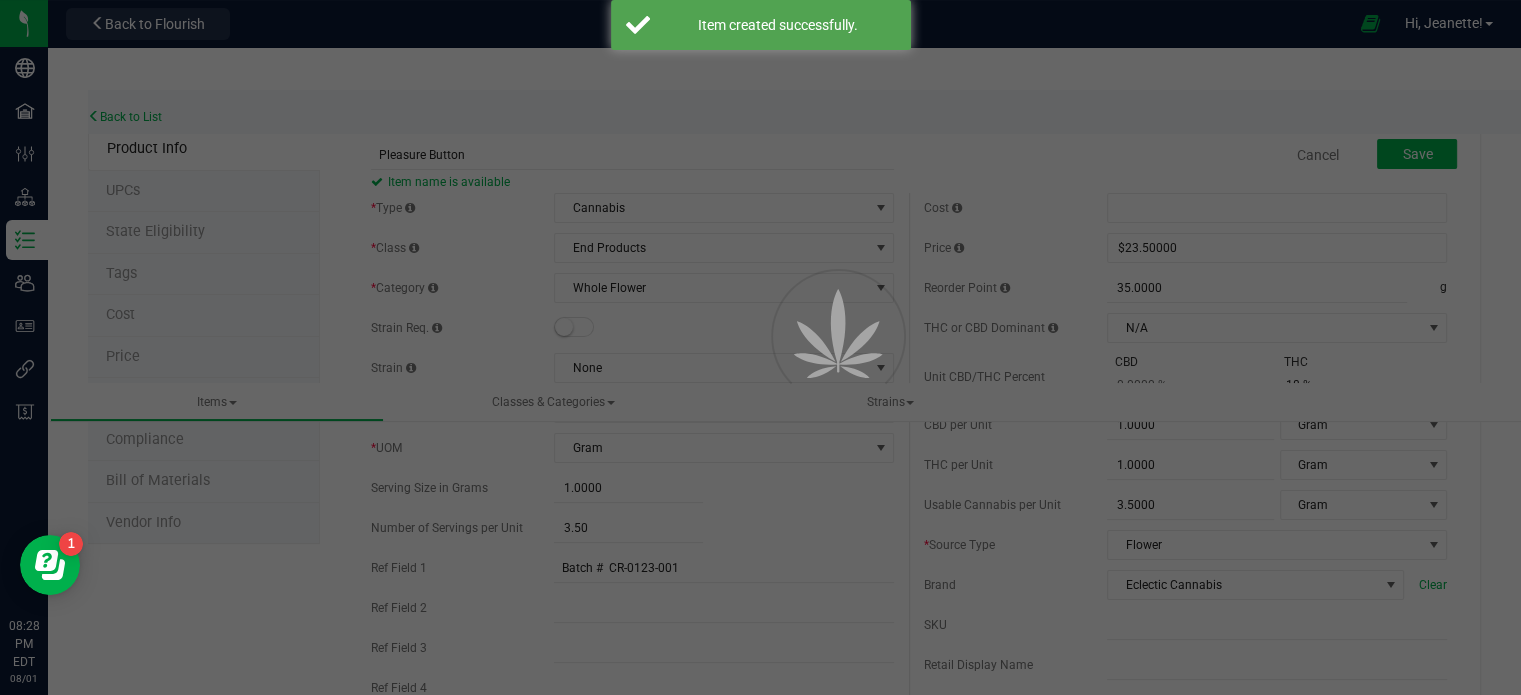 click at bounding box center (760, 347) 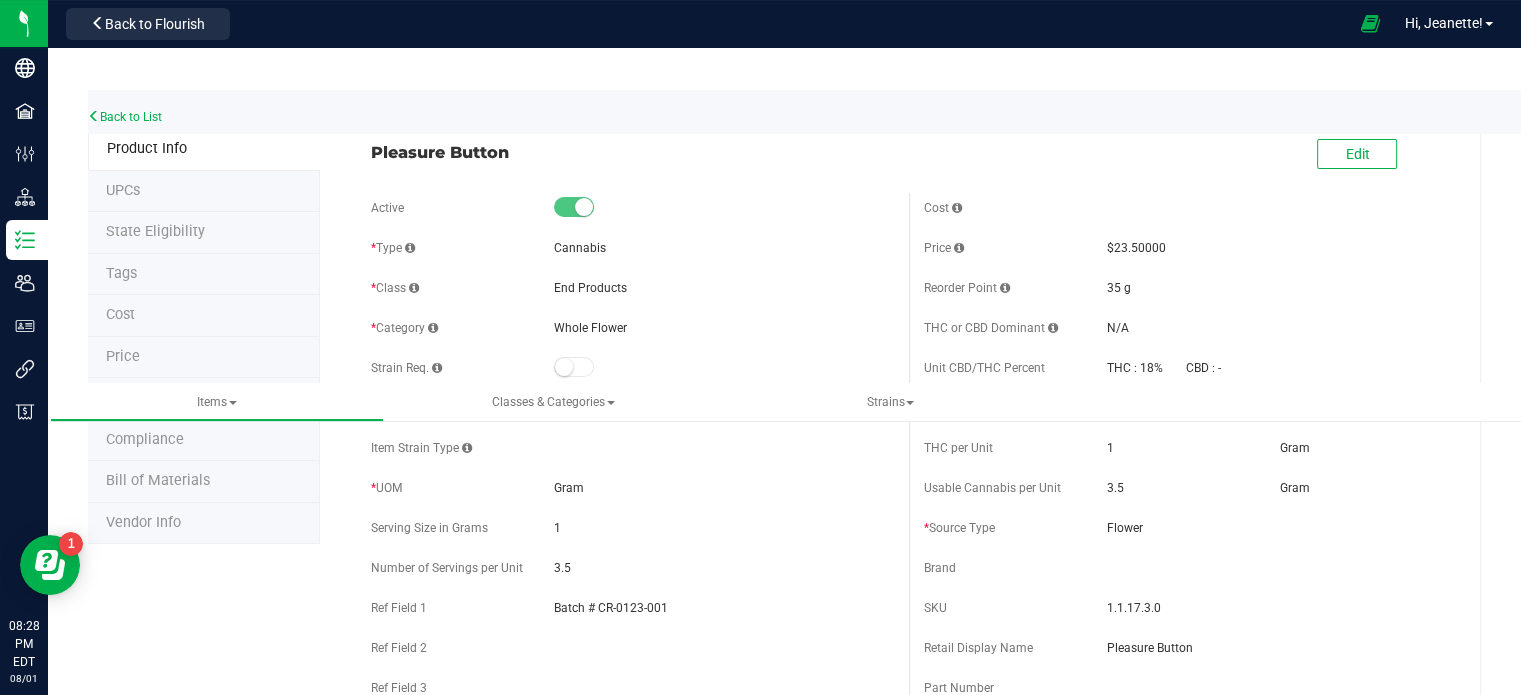 scroll, scrollTop: 0, scrollLeft: 0, axis: both 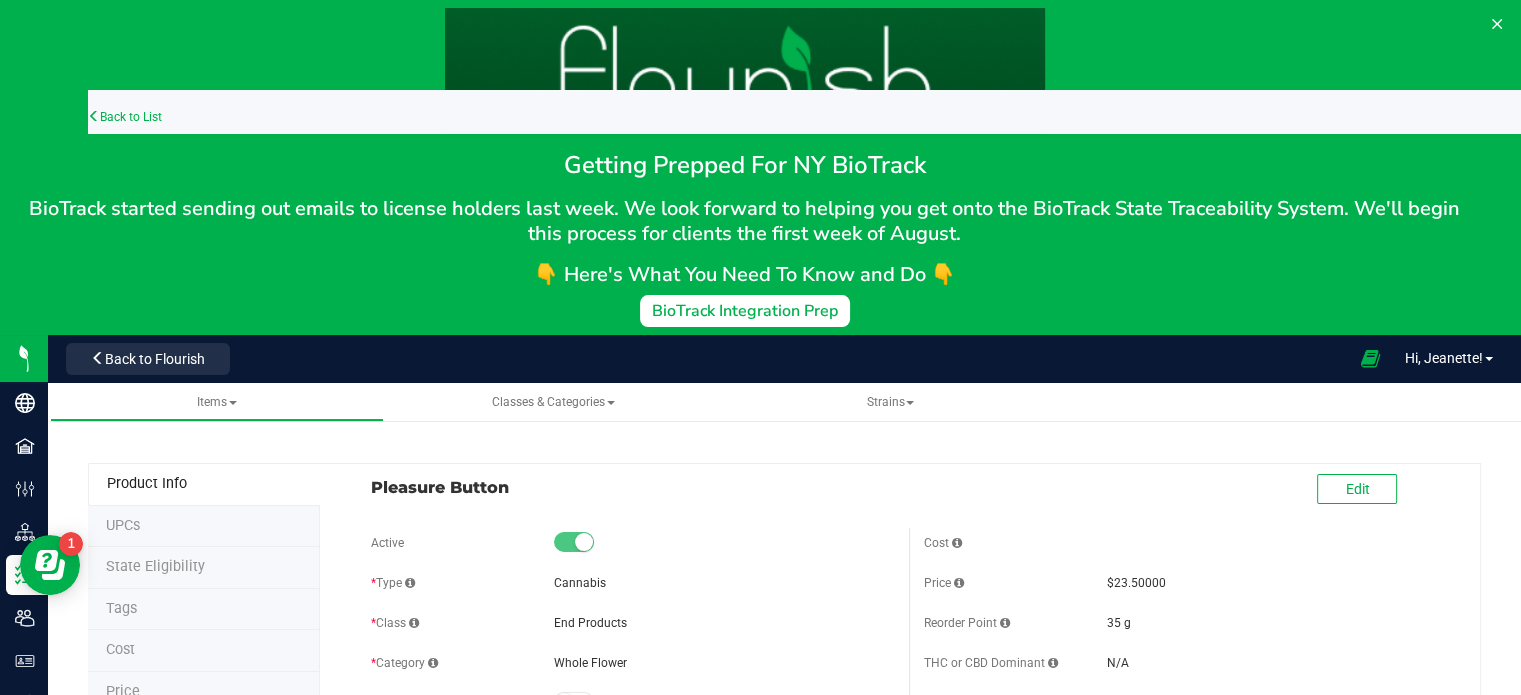 click on "Getting Prepped For NY BioTrack" at bounding box center (744, 165) 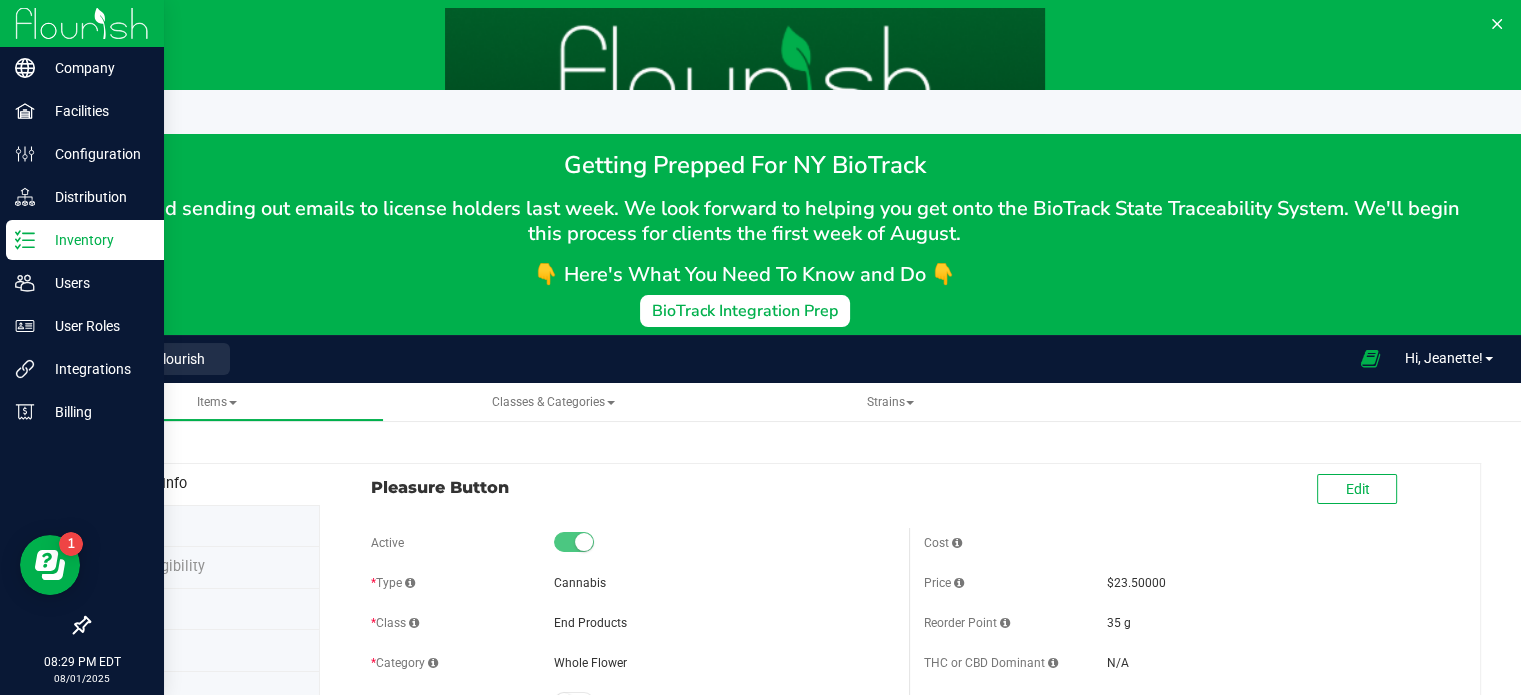 click on "Inventory" at bounding box center [95, 240] 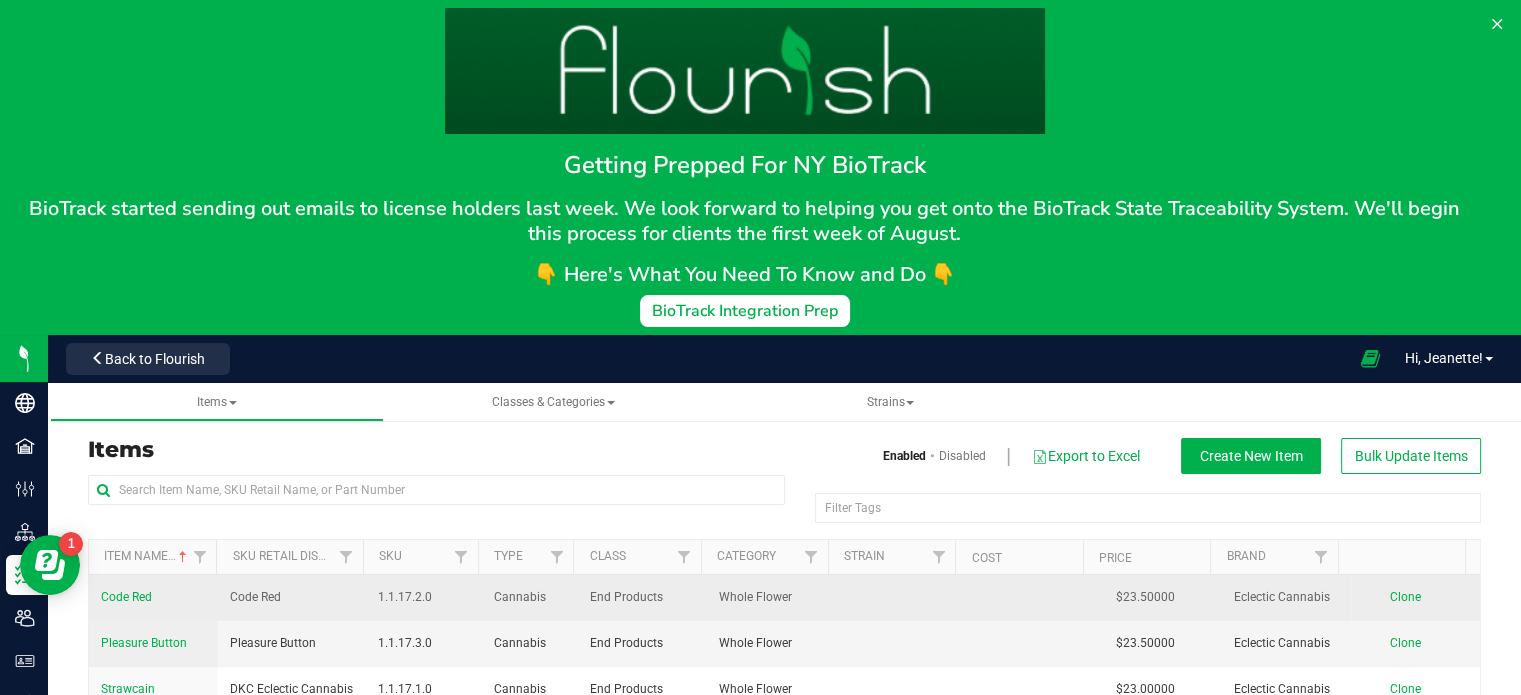 click on "Code Red" at bounding box center [292, 598] 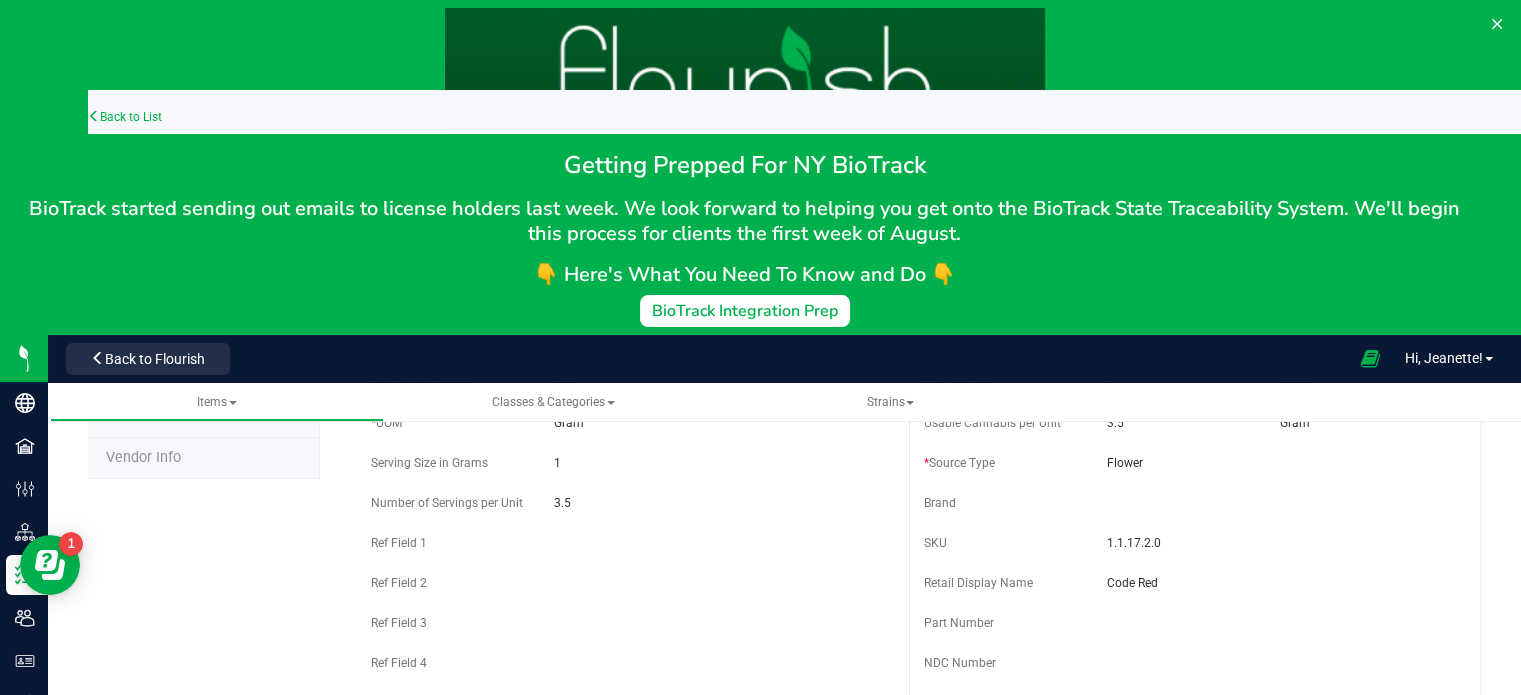 scroll, scrollTop: 415, scrollLeft: 0, axis: vertical 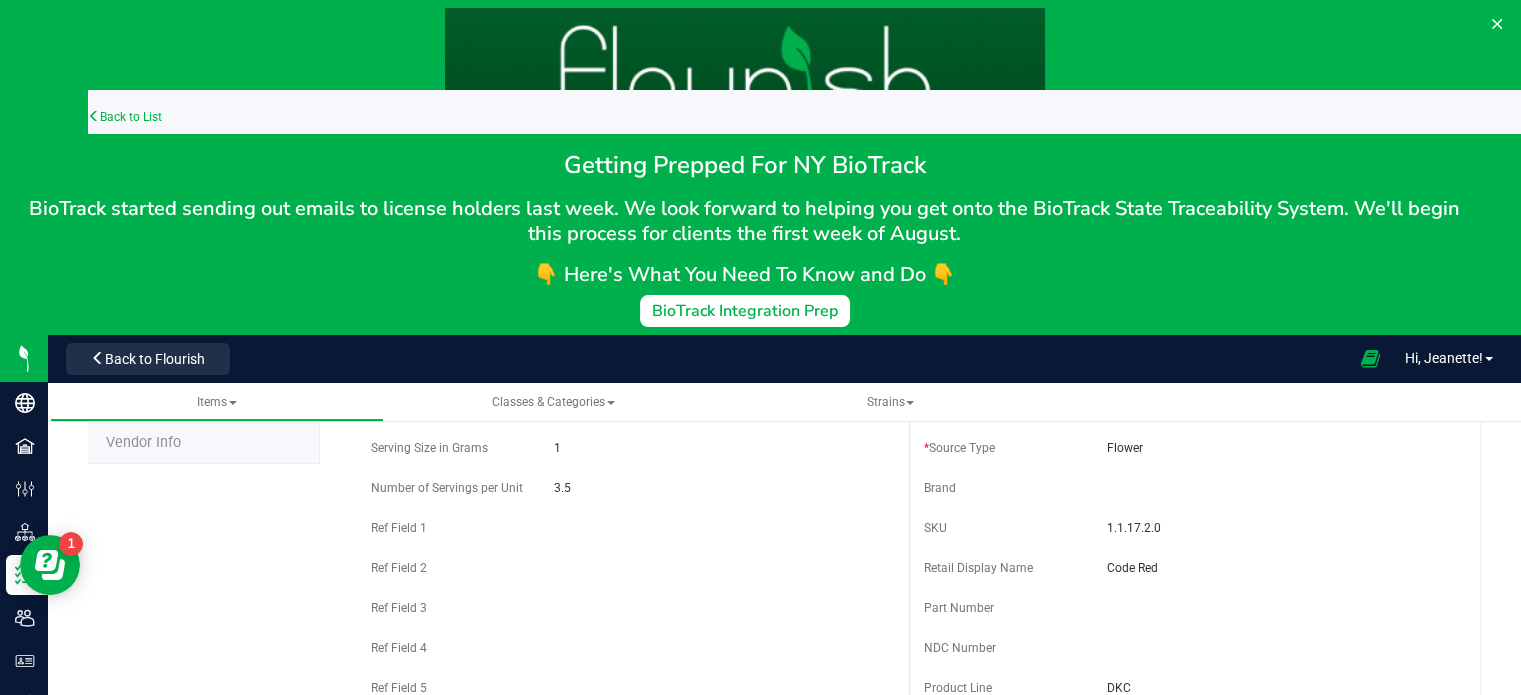 click on "Brand" at bounding box center [1185, 488] 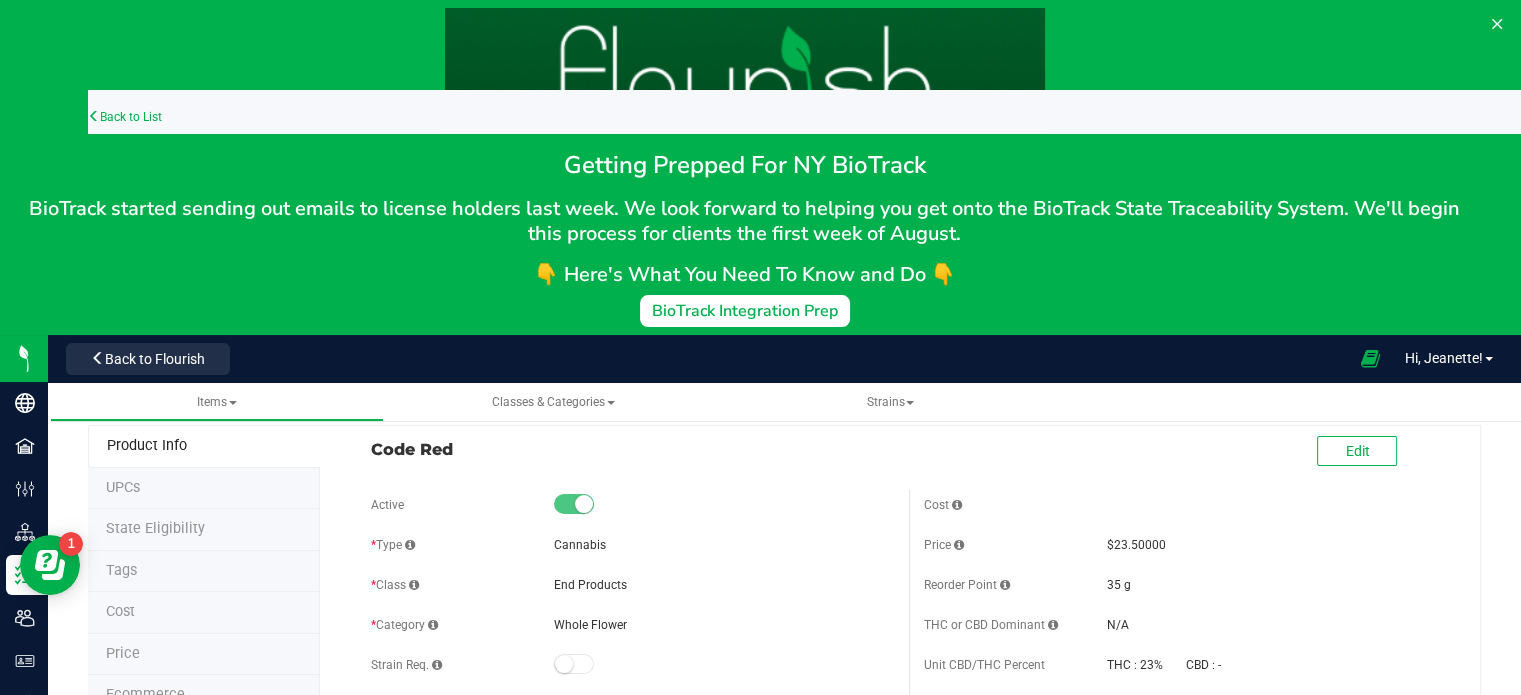 scroll, scrollTop: 0, scrollLeft: 0, axis: both 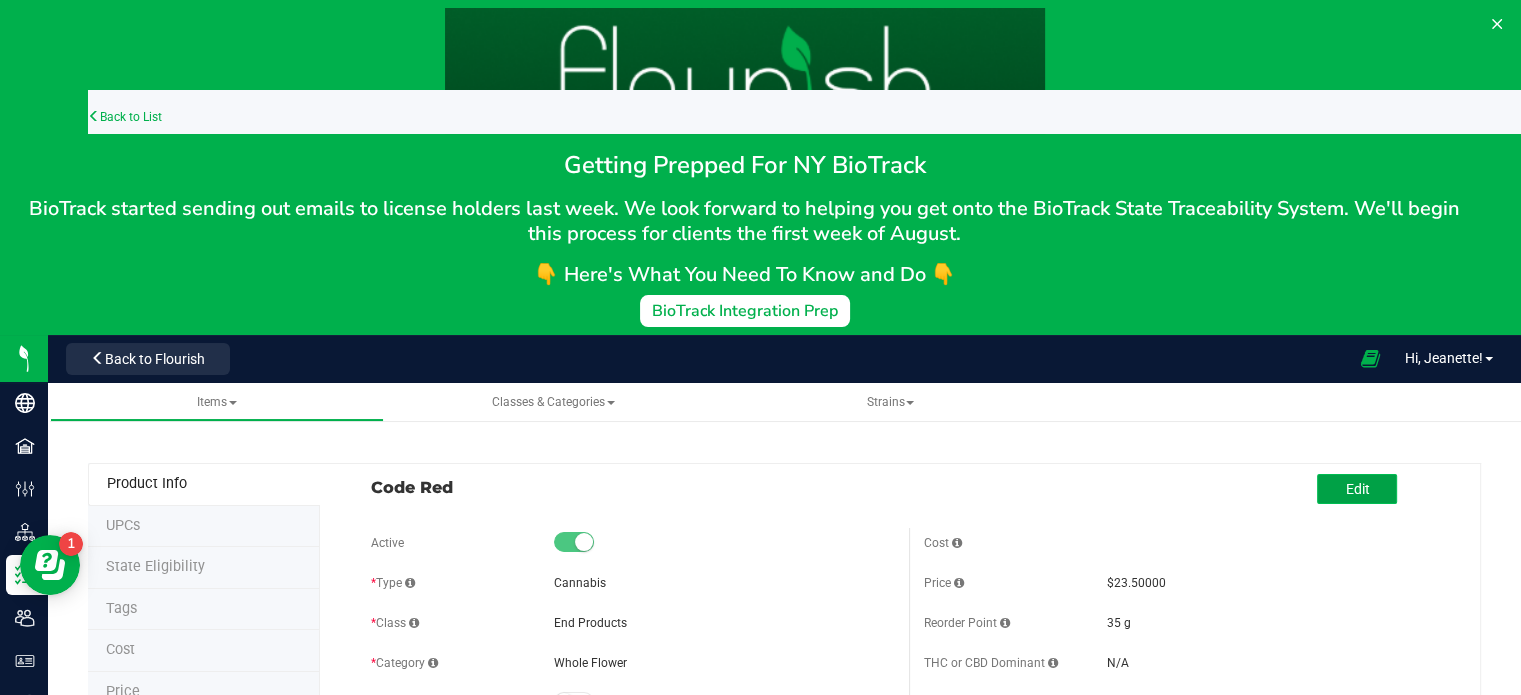 click on "Edit" at bounding box center [1357, 489] 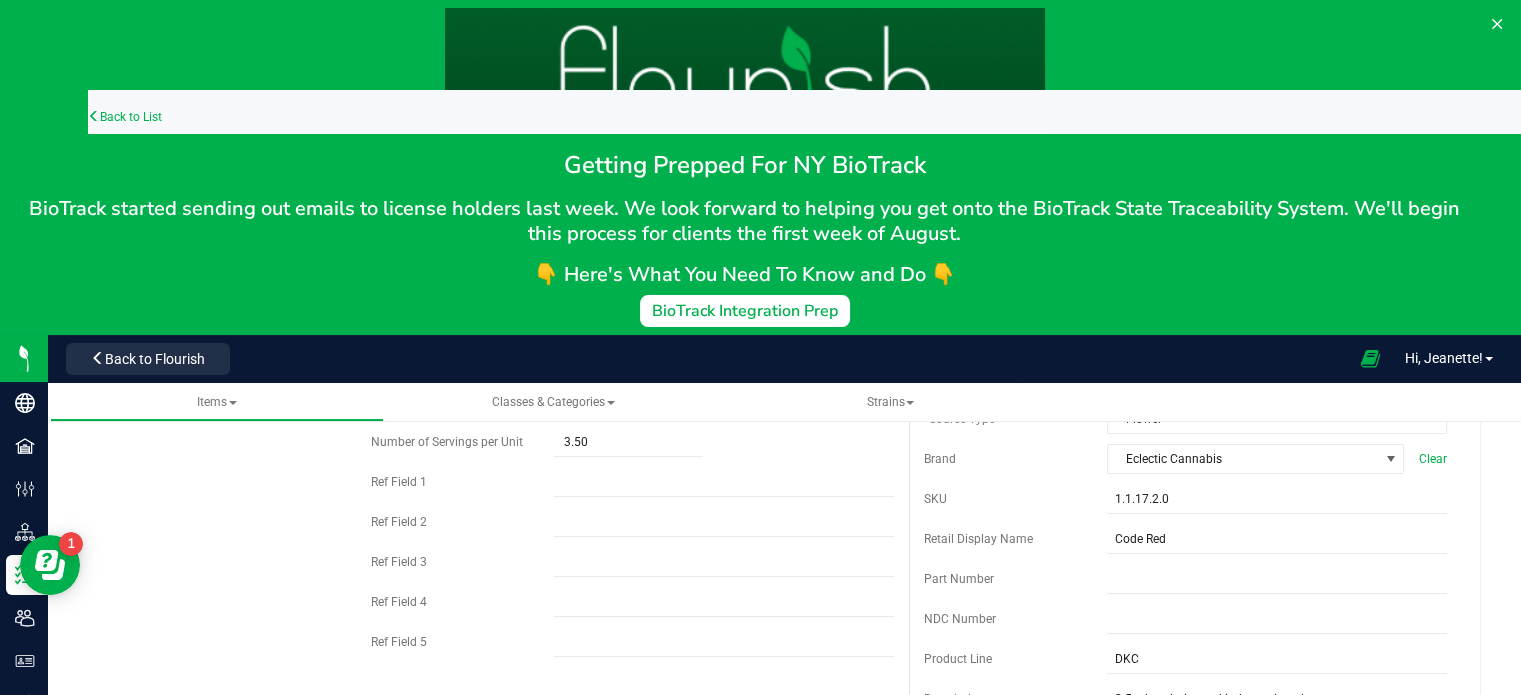 scroll, scrollTop: 456, scrollLeft: 0, axis: vertical 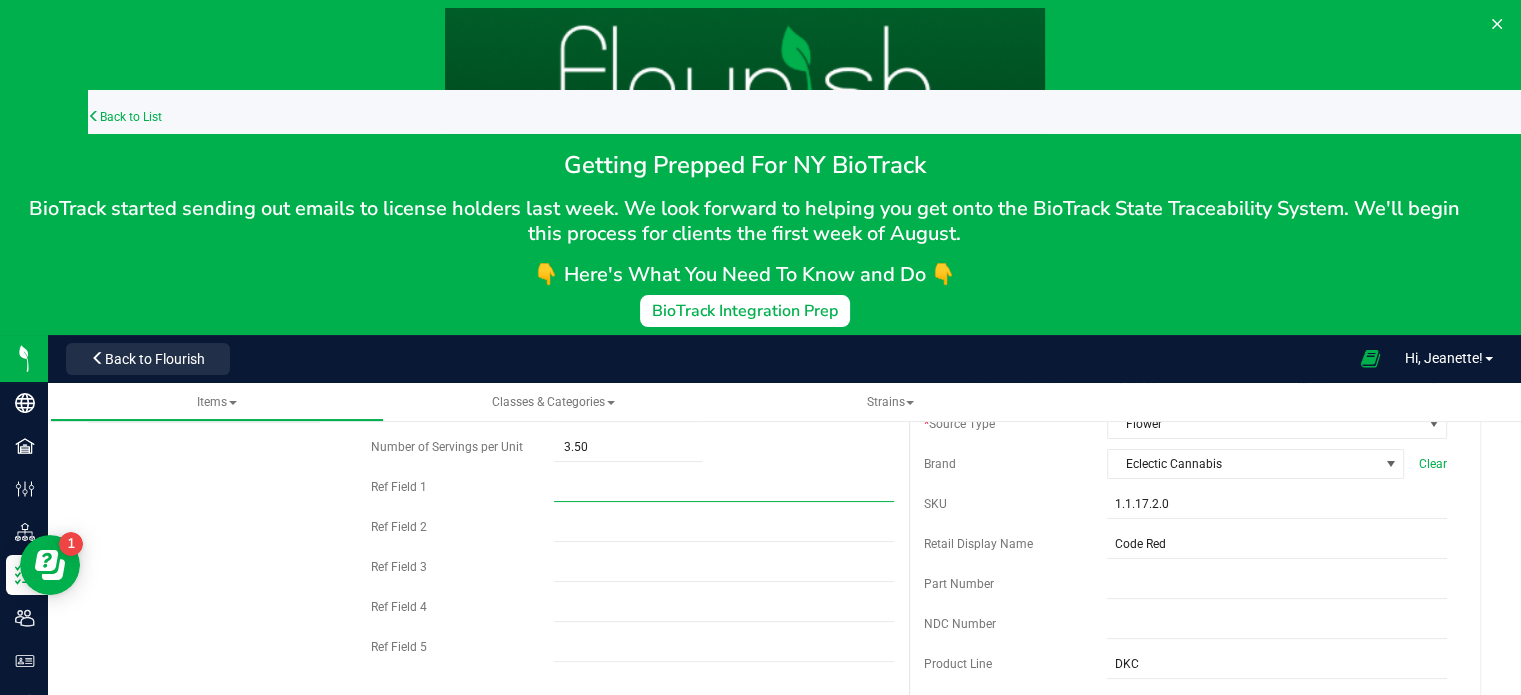 click at bounding box center (724, 487) 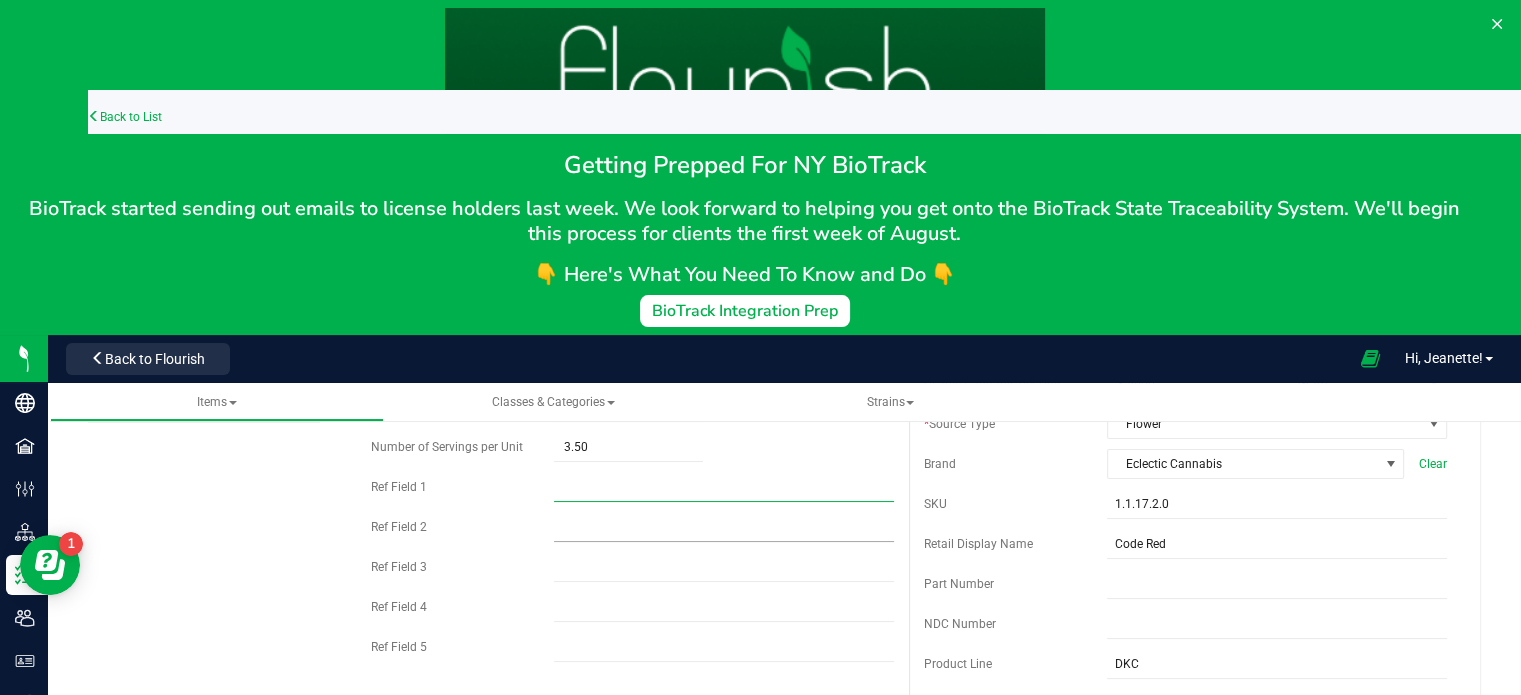 type on "Batch #  CR-0123-001" 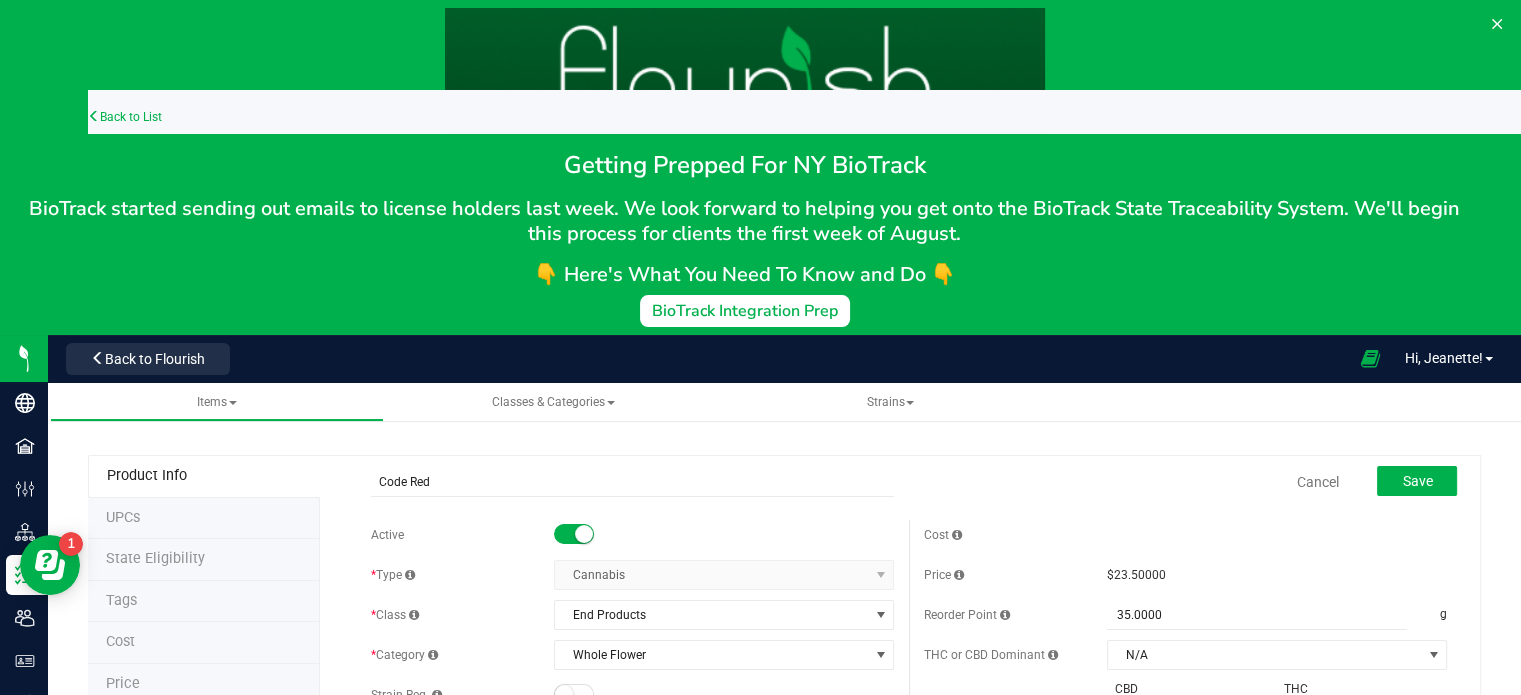 scroll, scrollTop: 0, scrollLeft: 0, axis: both 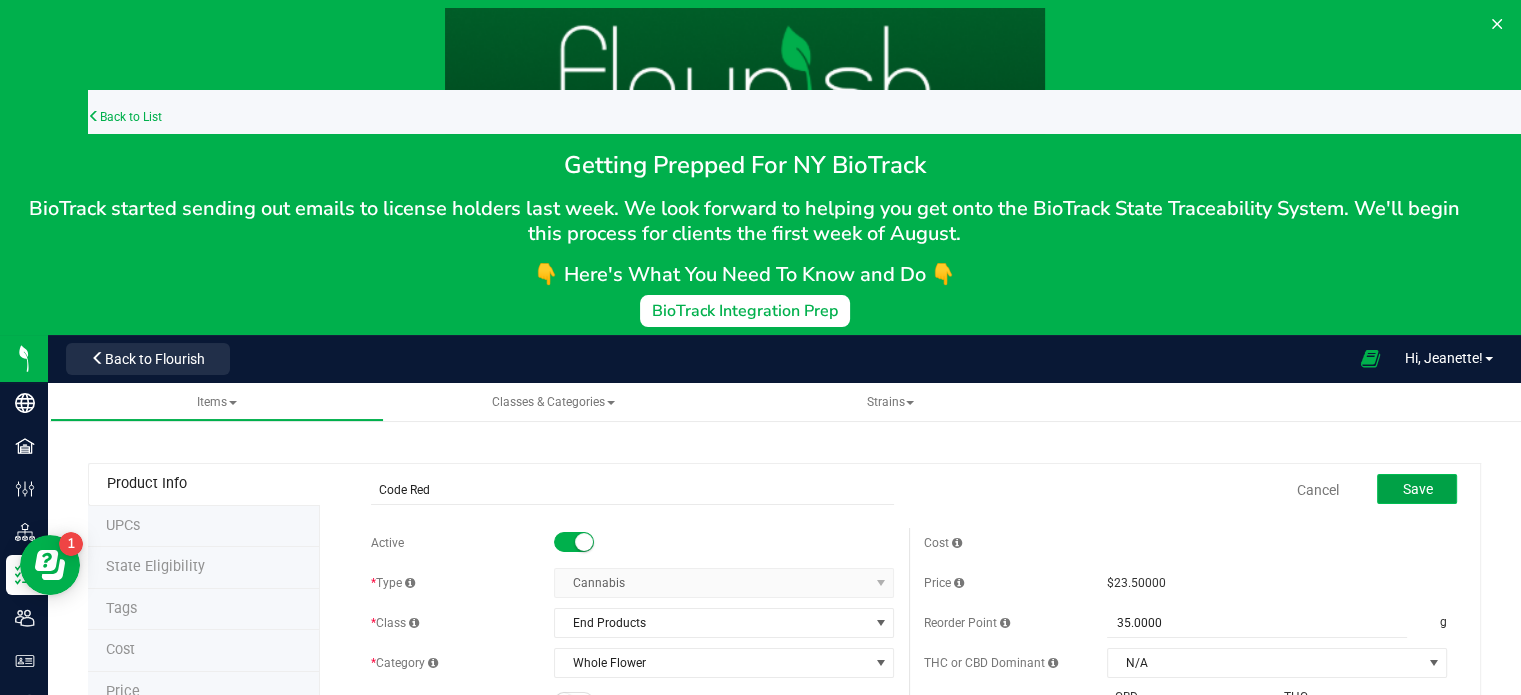 click on "Save" at bounding box center (1417, 489) 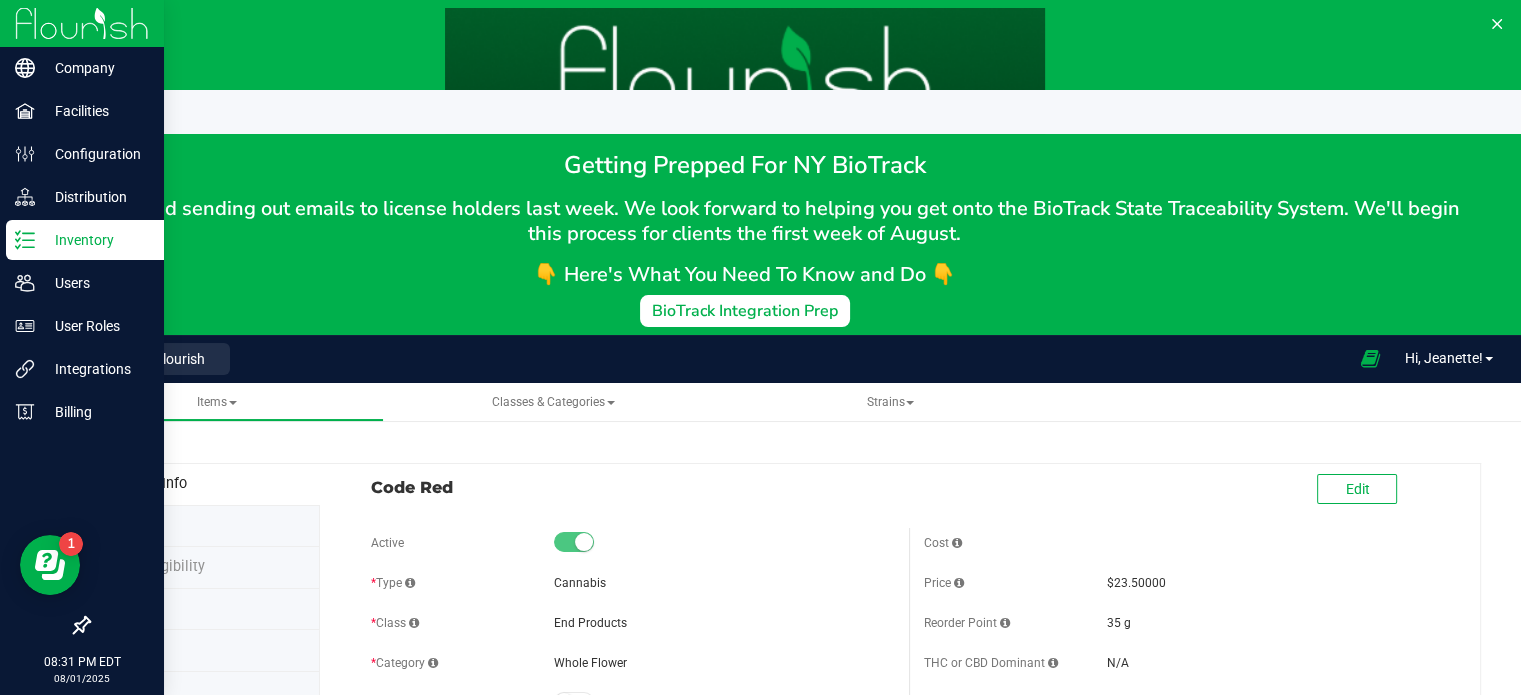 click on "Inventory" at bounding box center [85, 240] 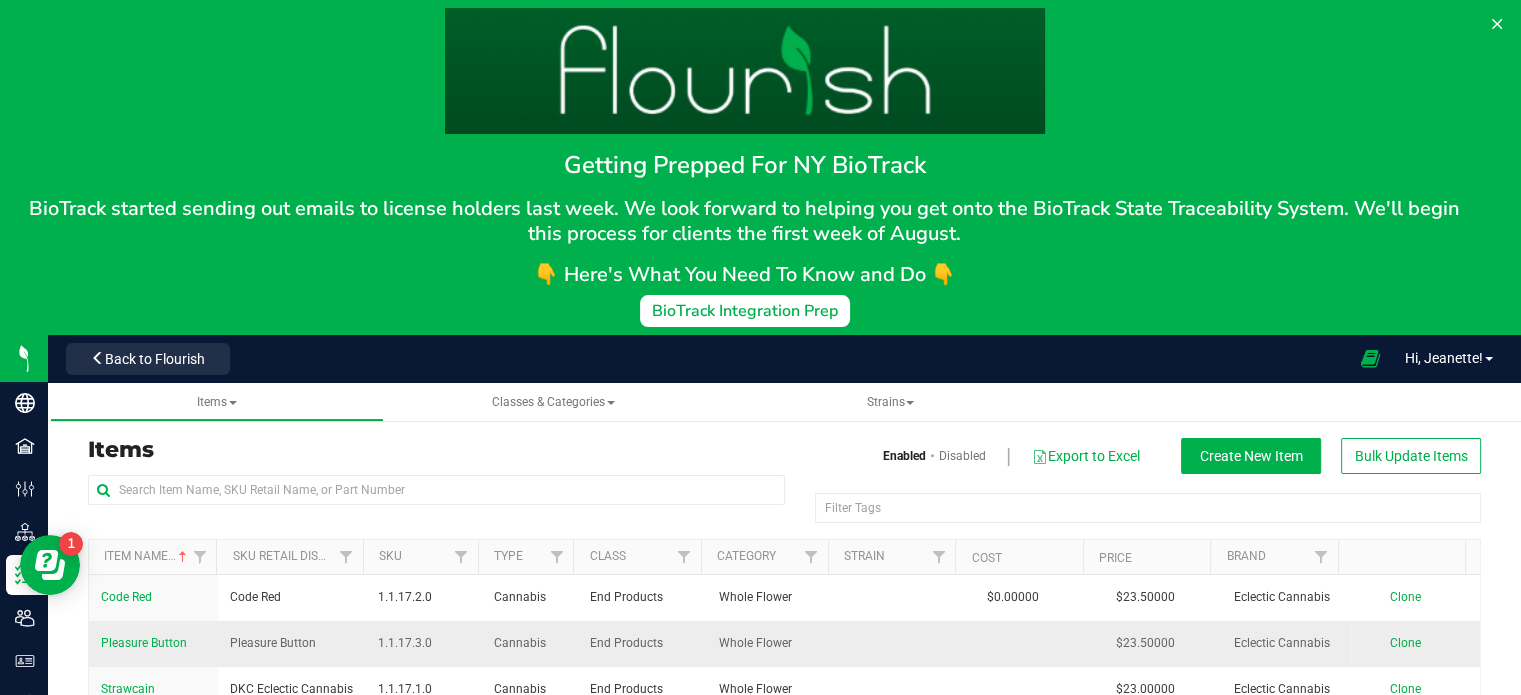 click on "Pleasure Button" at bounding box center (273, 643) 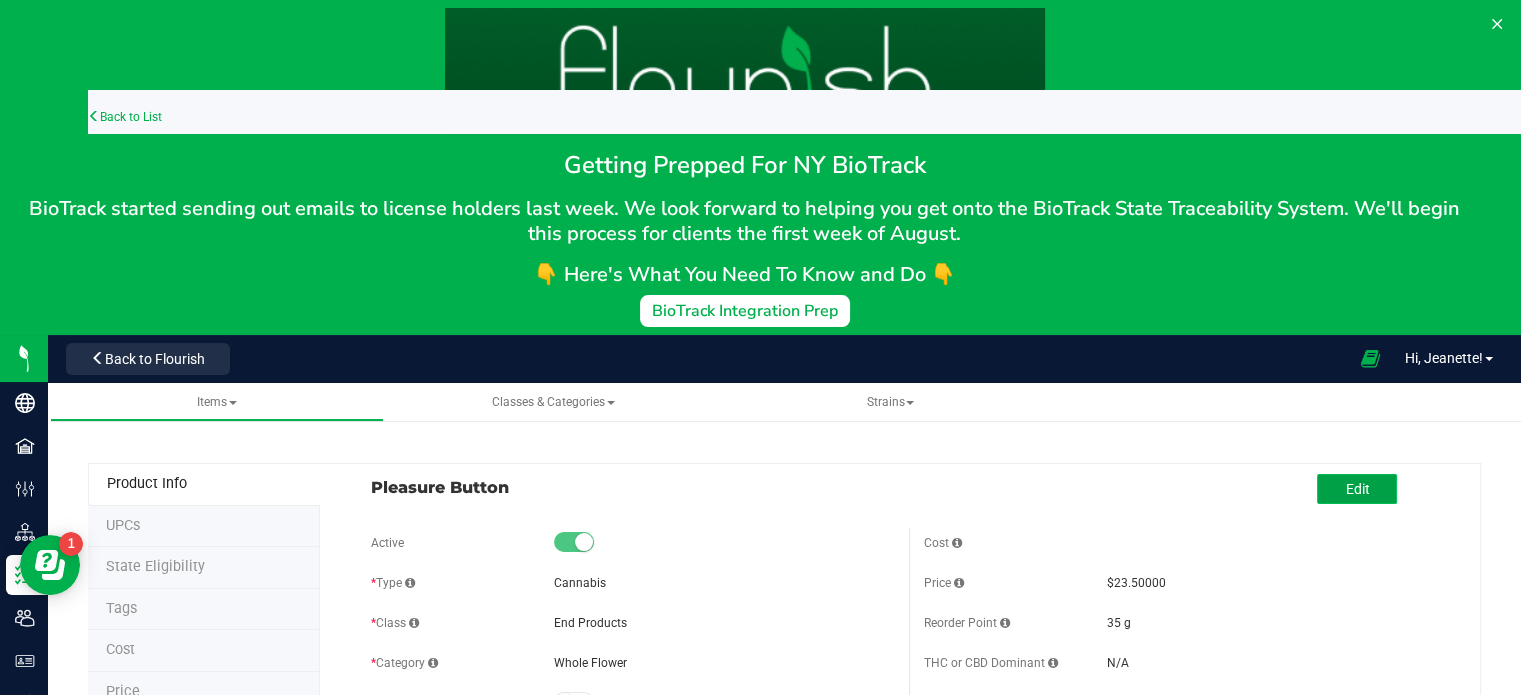 click on "Edit" at bounding box center (1357, 489) 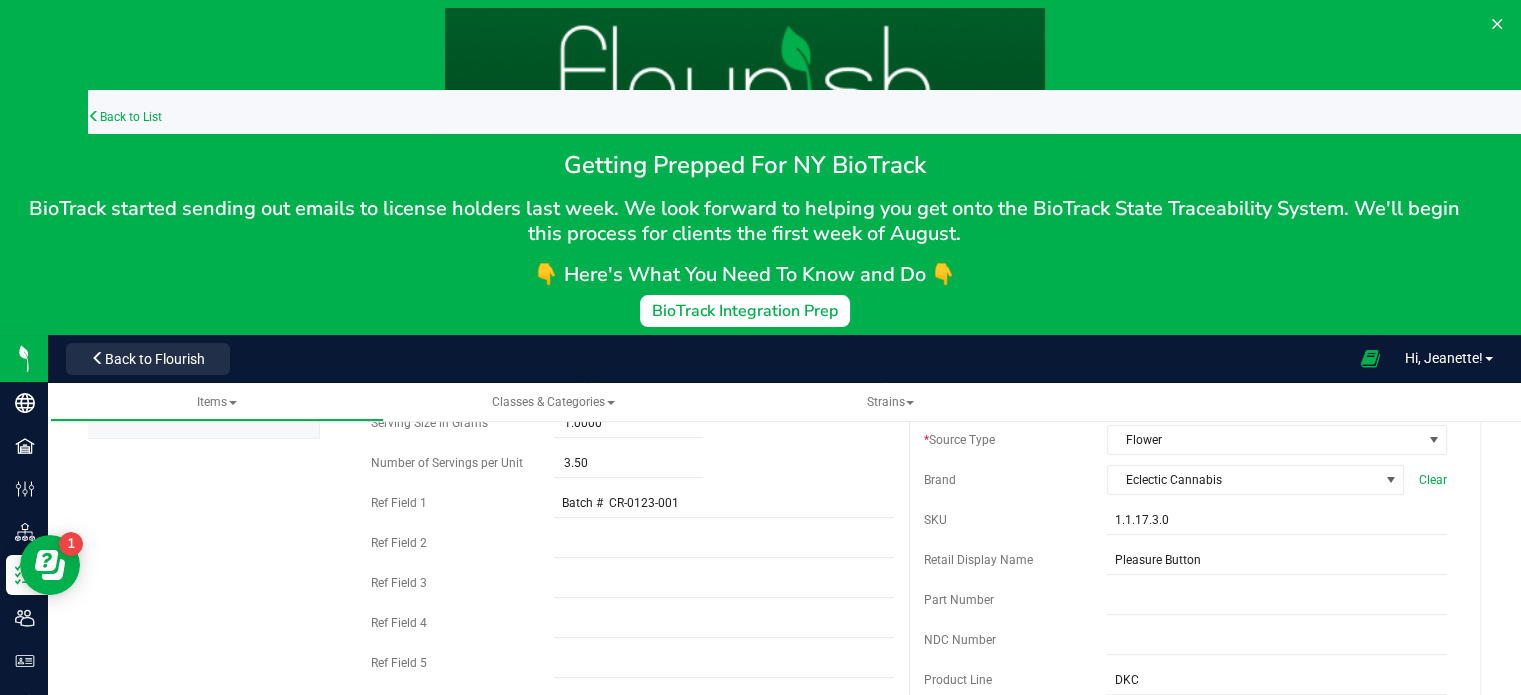 scroll, scrollTop: 448, scrollLeft: 0, axis: vertical 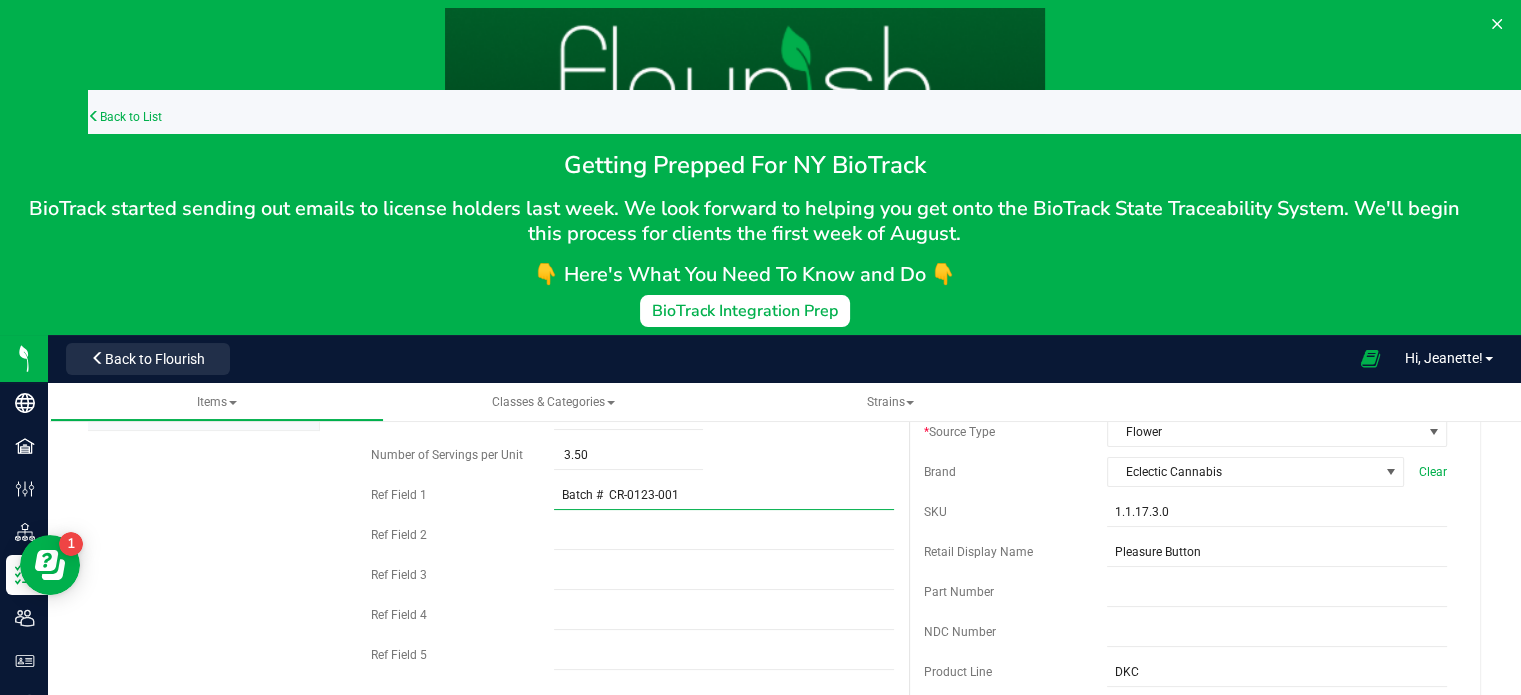 drag, startPoint x: 691, startPoint y: 495, endPoint x: 603, endPoint y: 506, distance: 88.68484 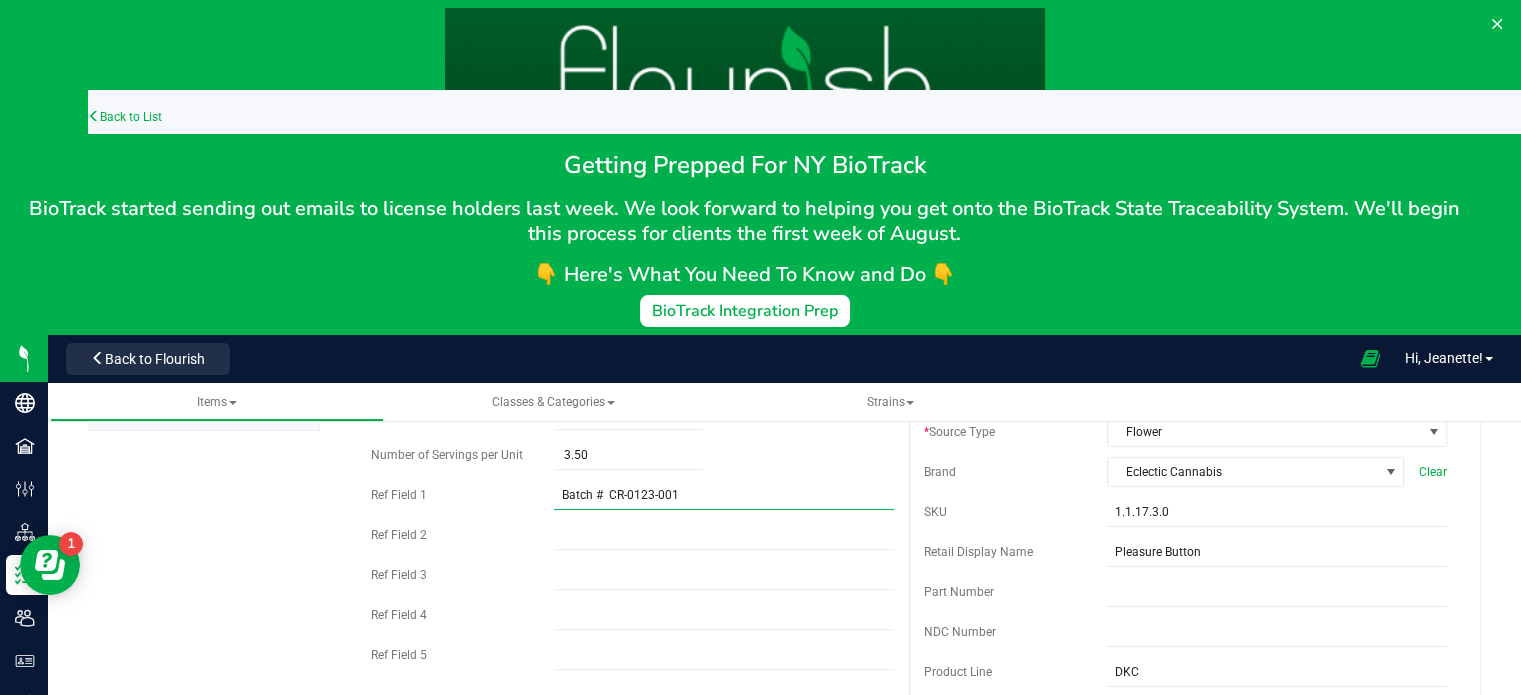 click on "Batch #  CR-0123-001" at bounding box center (724, 495) 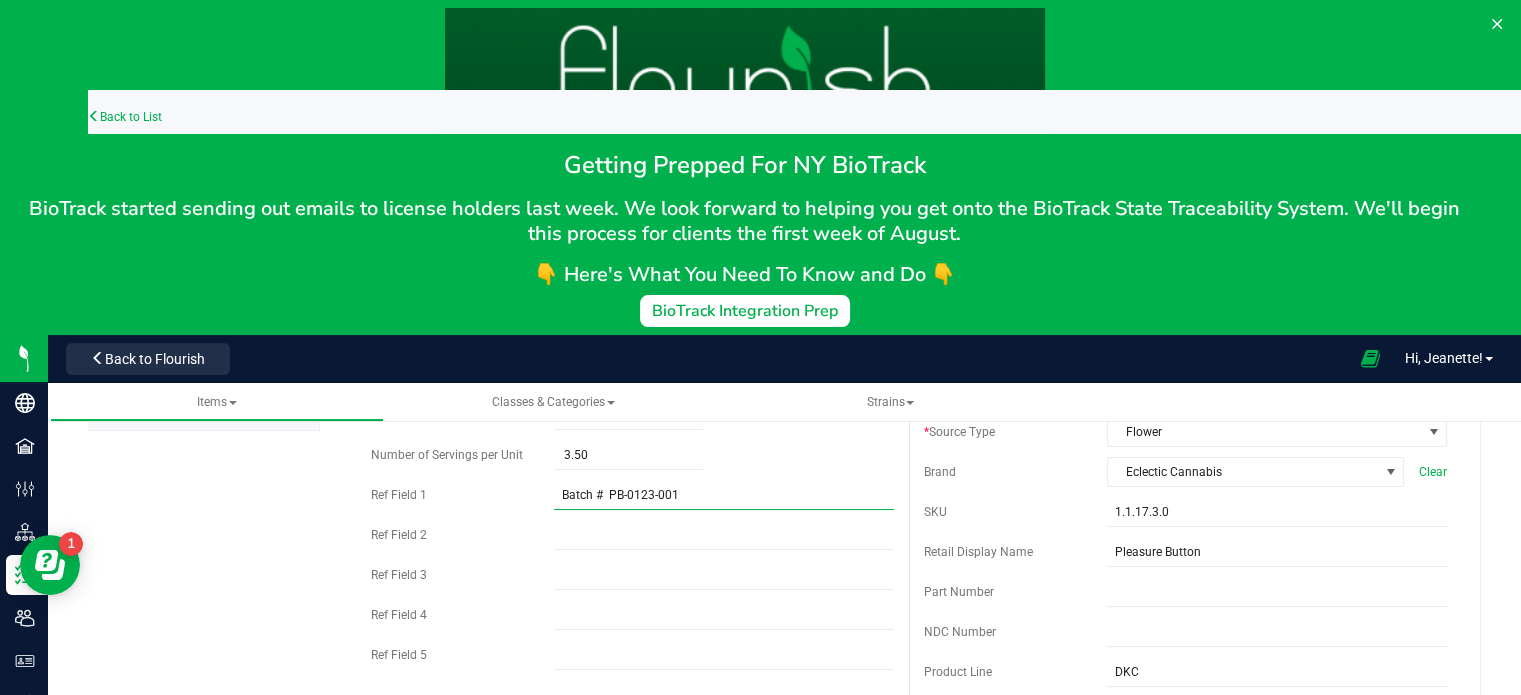 scroll, scrollTop: 0, scrollLeft: 0, axis: both 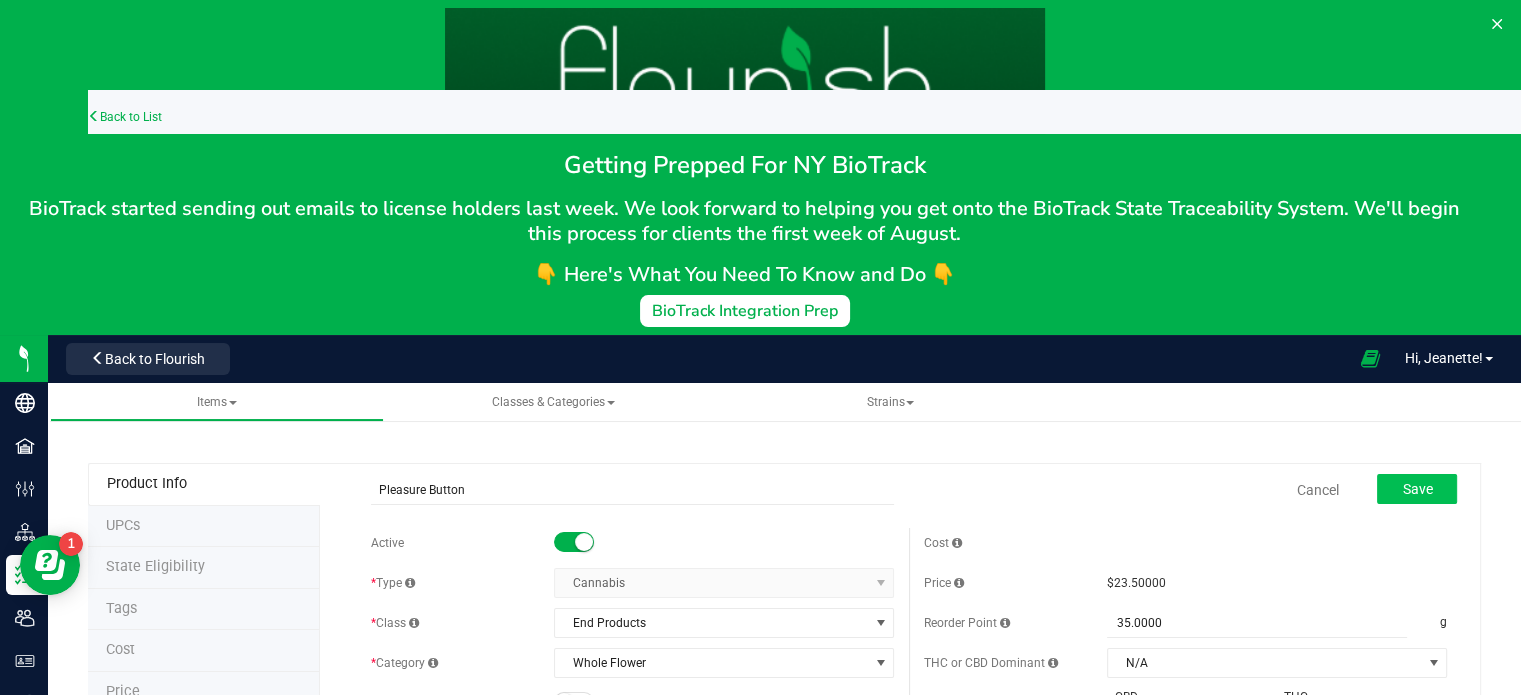 type on "Batch #  PB-0123-001" 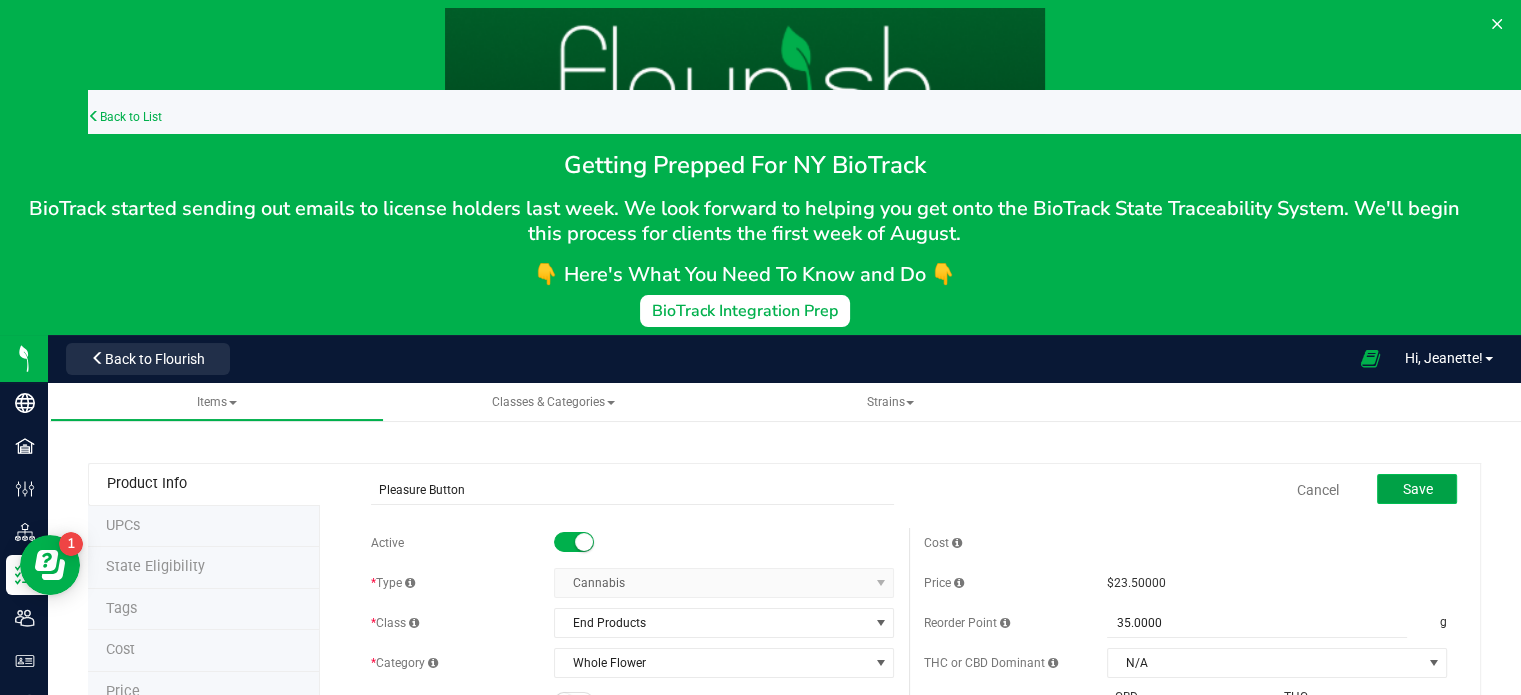 click on "Save" at bounding box center (1417, 489) 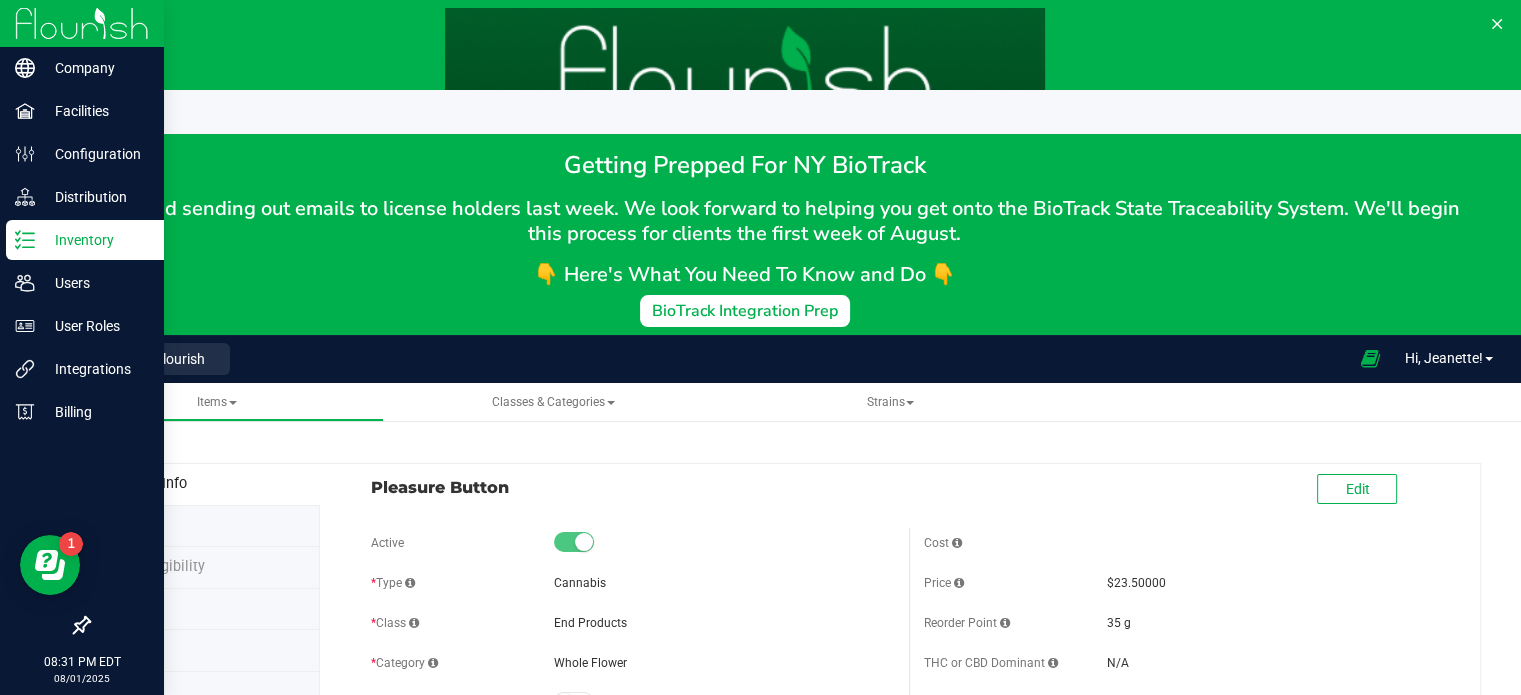 click on "Inventory" at bounding box center (95, 240) 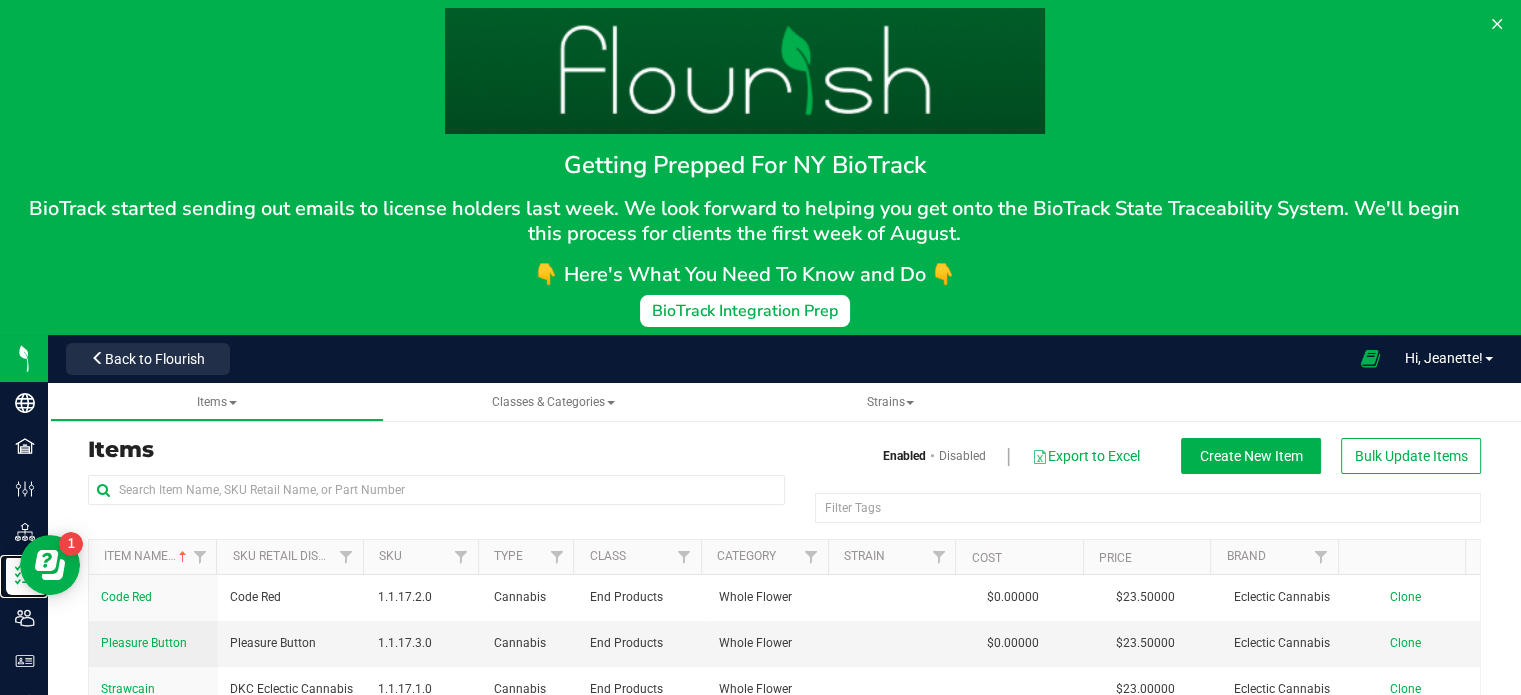 scroll, scrollTop: 50, scrollLeft: 0, axis: vertical 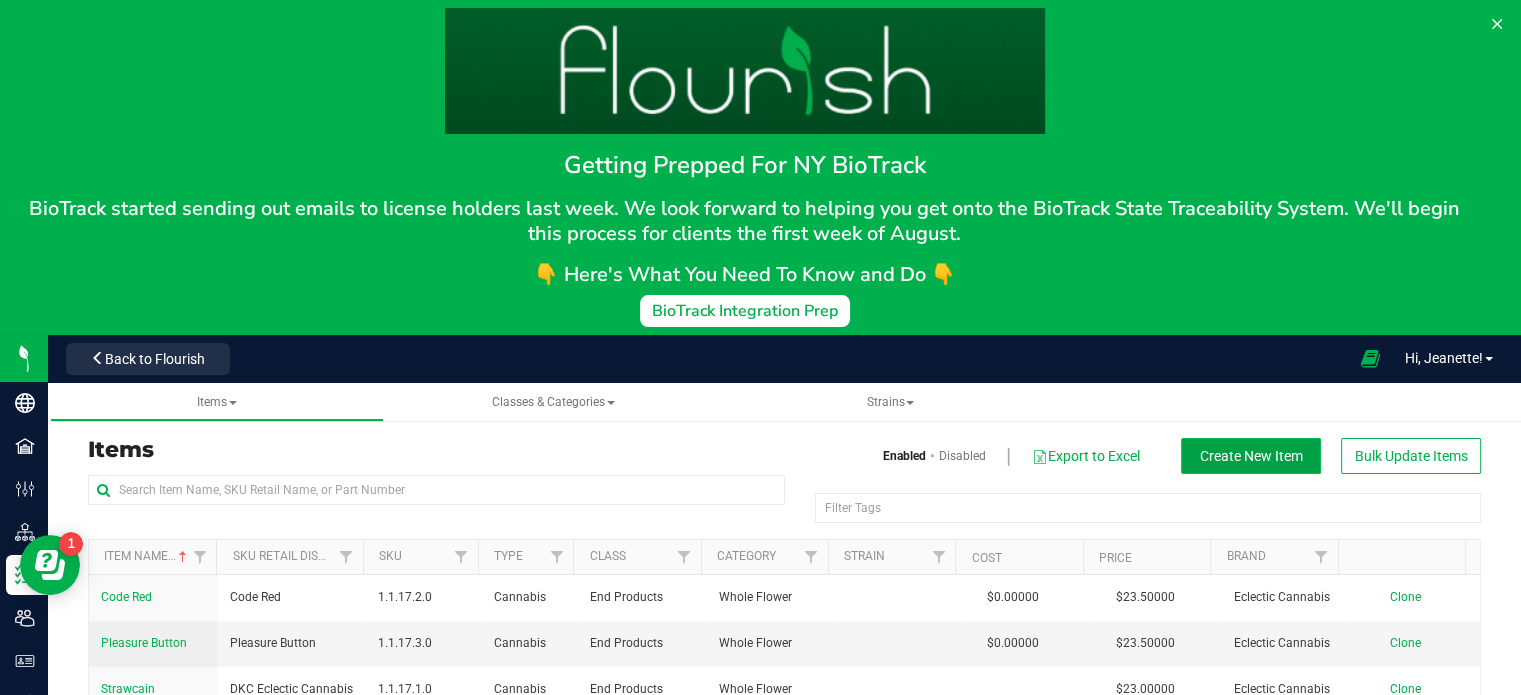 click on "Create New Item" at bounding box center (1251, 456) 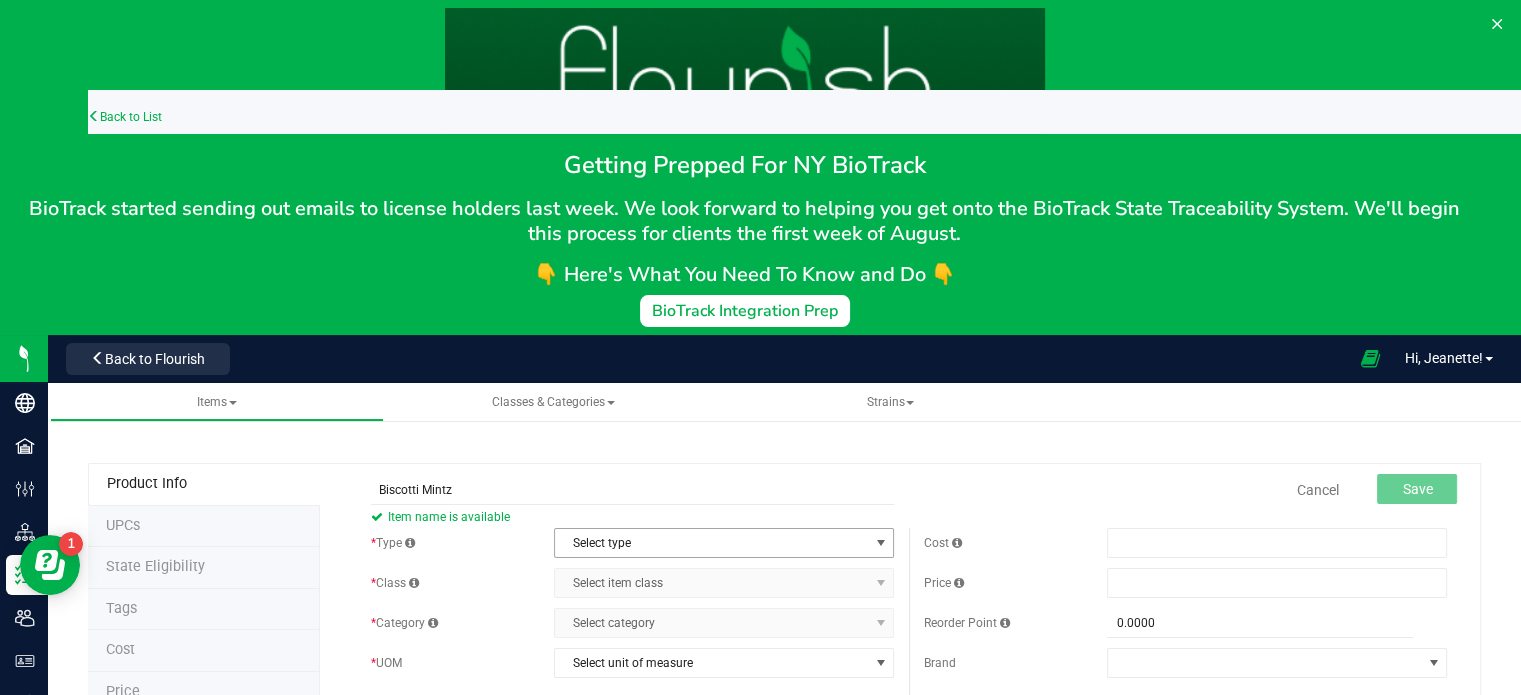 type on "Biscotti Mintz" 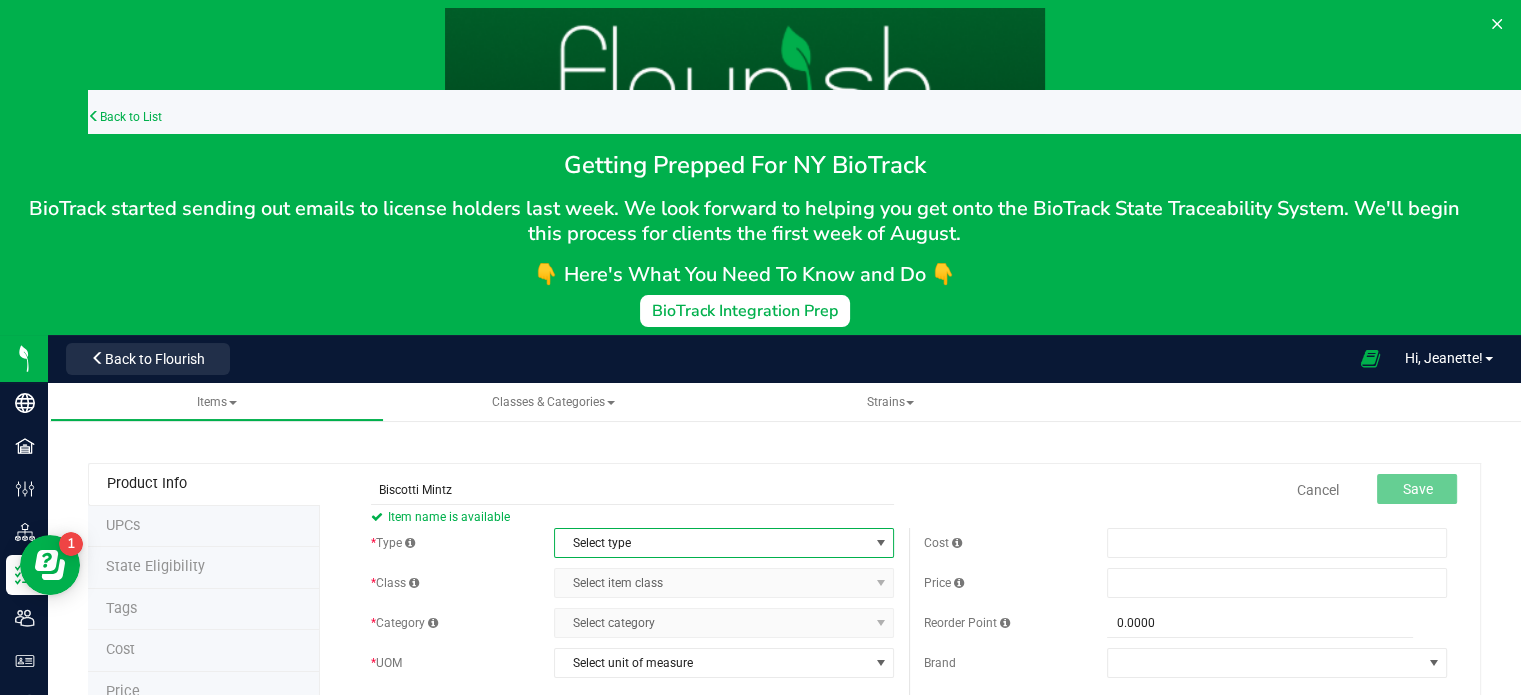 click on "Select type" at bounding box center (711, 543) 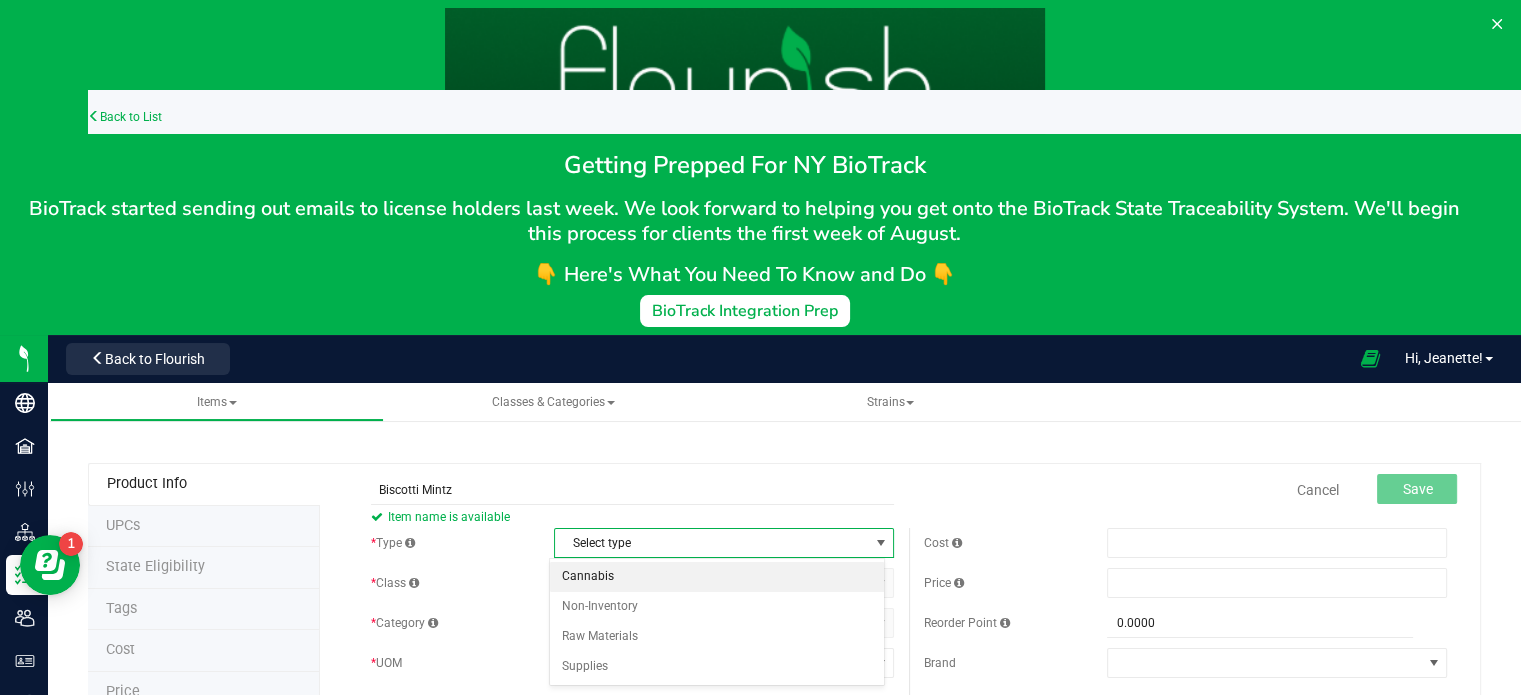 click on "Cannabis" at bounding box center (717, 577) 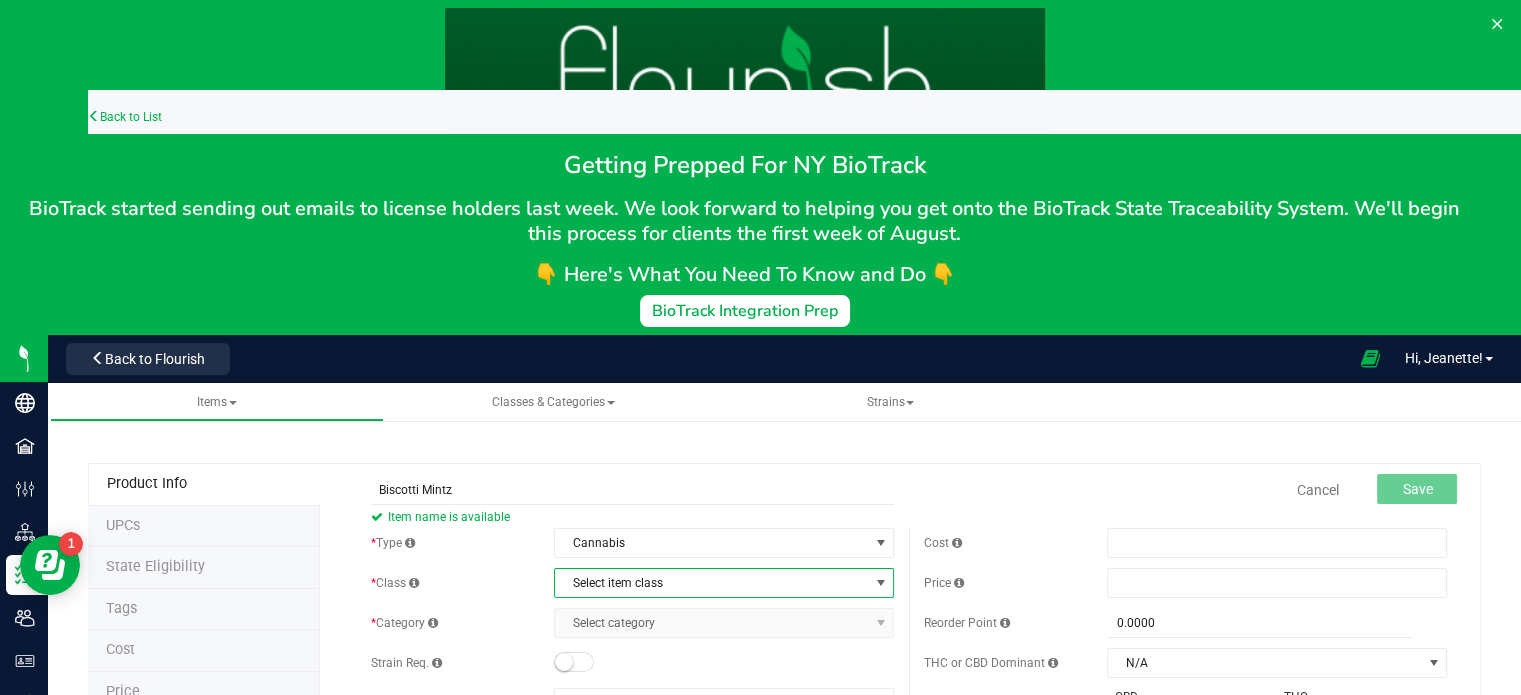click on "Select item class" at bounding box center [711, 583] 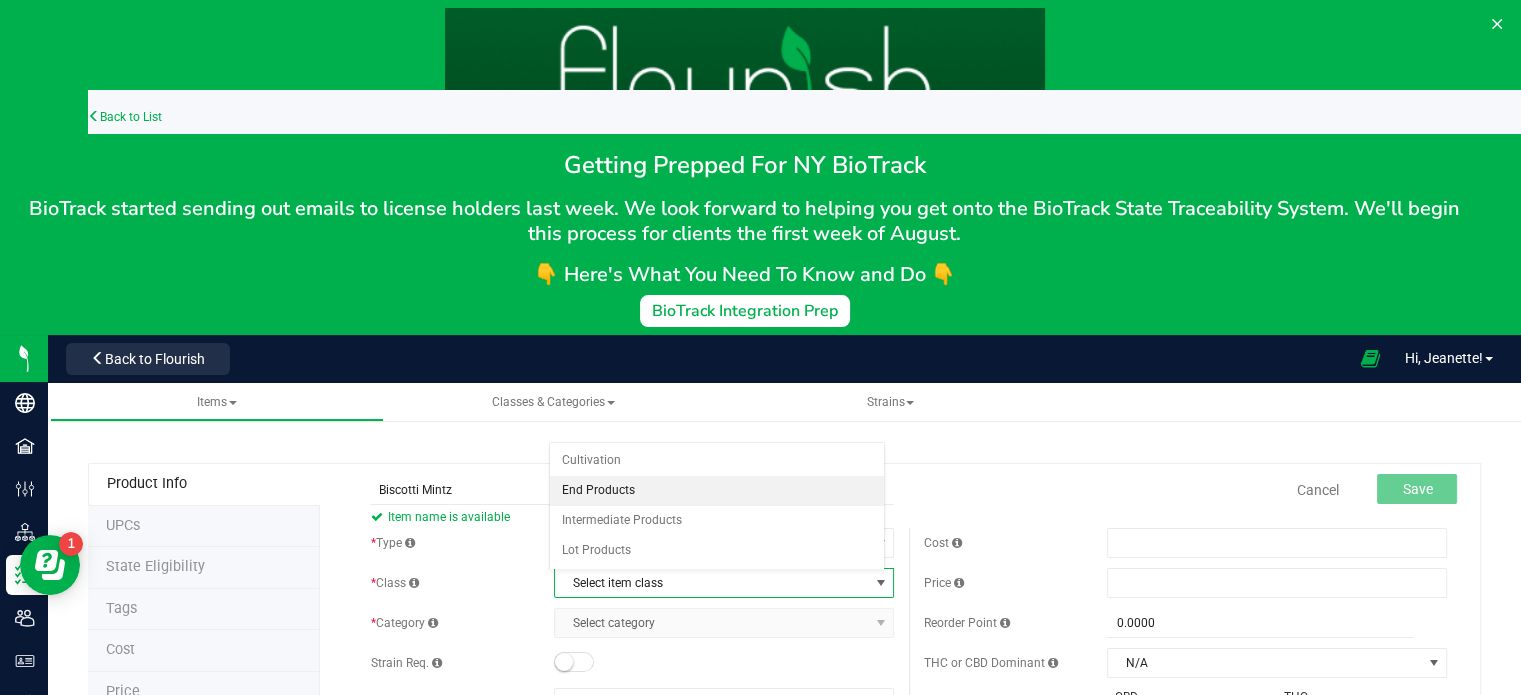 click on "End Products" at bounding box center (717, 491) 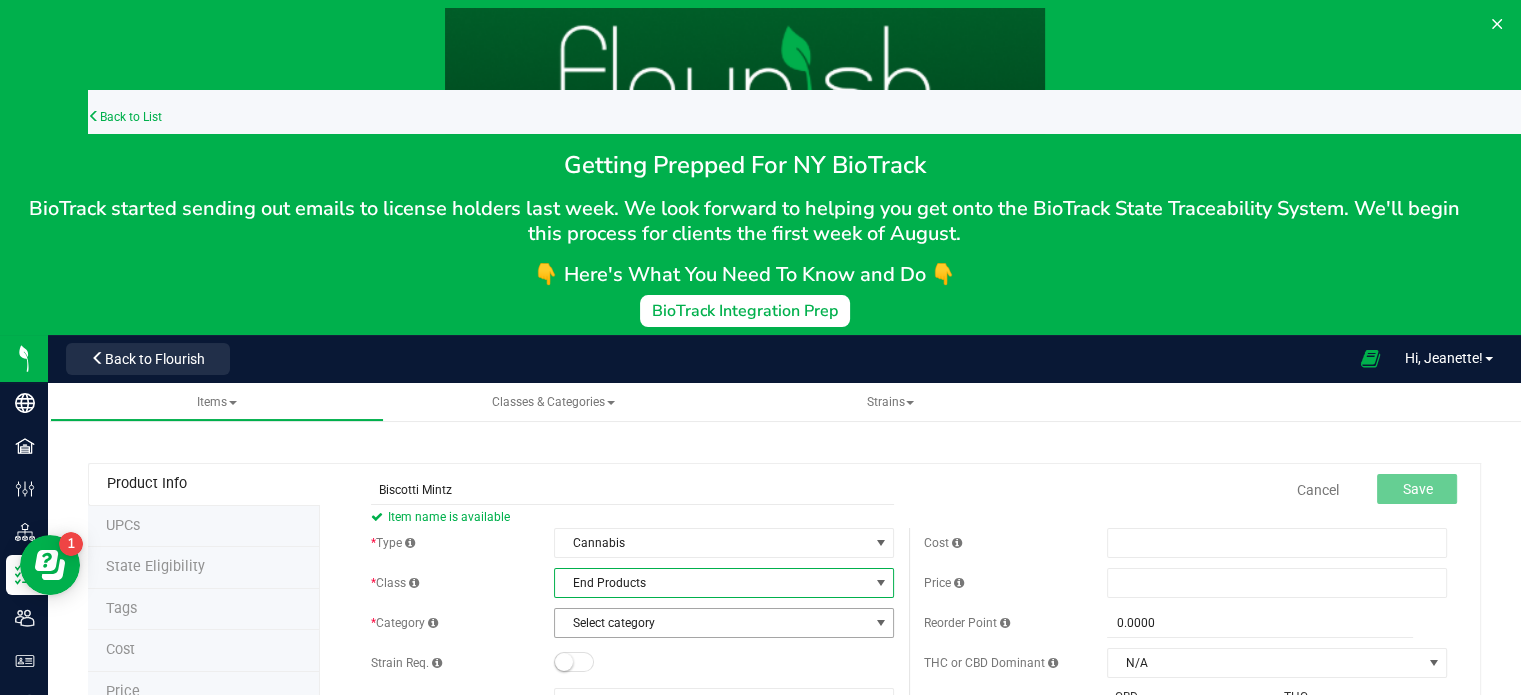 click on "Select category" at bounding box center (724, 623) 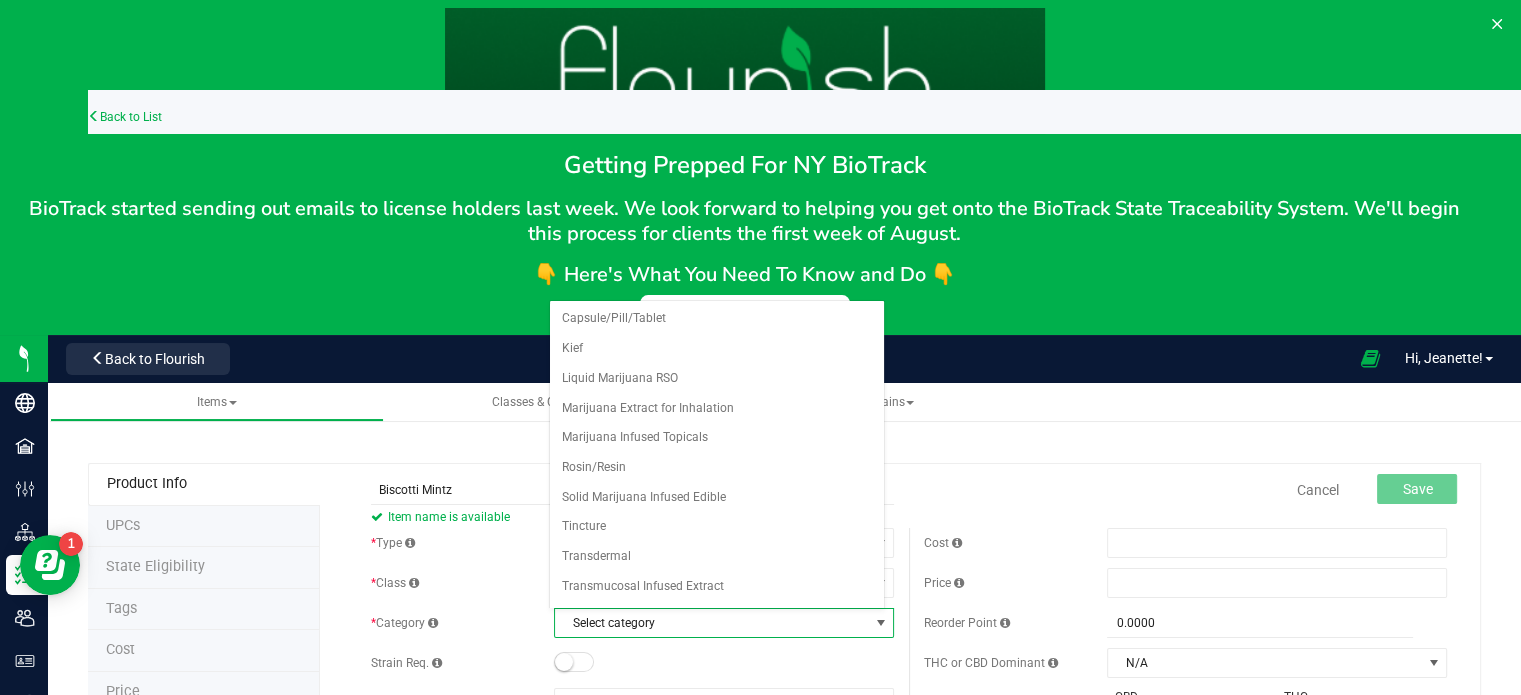 scroll, scrollTop: 22, scrollLeft: 0, axis: vertical 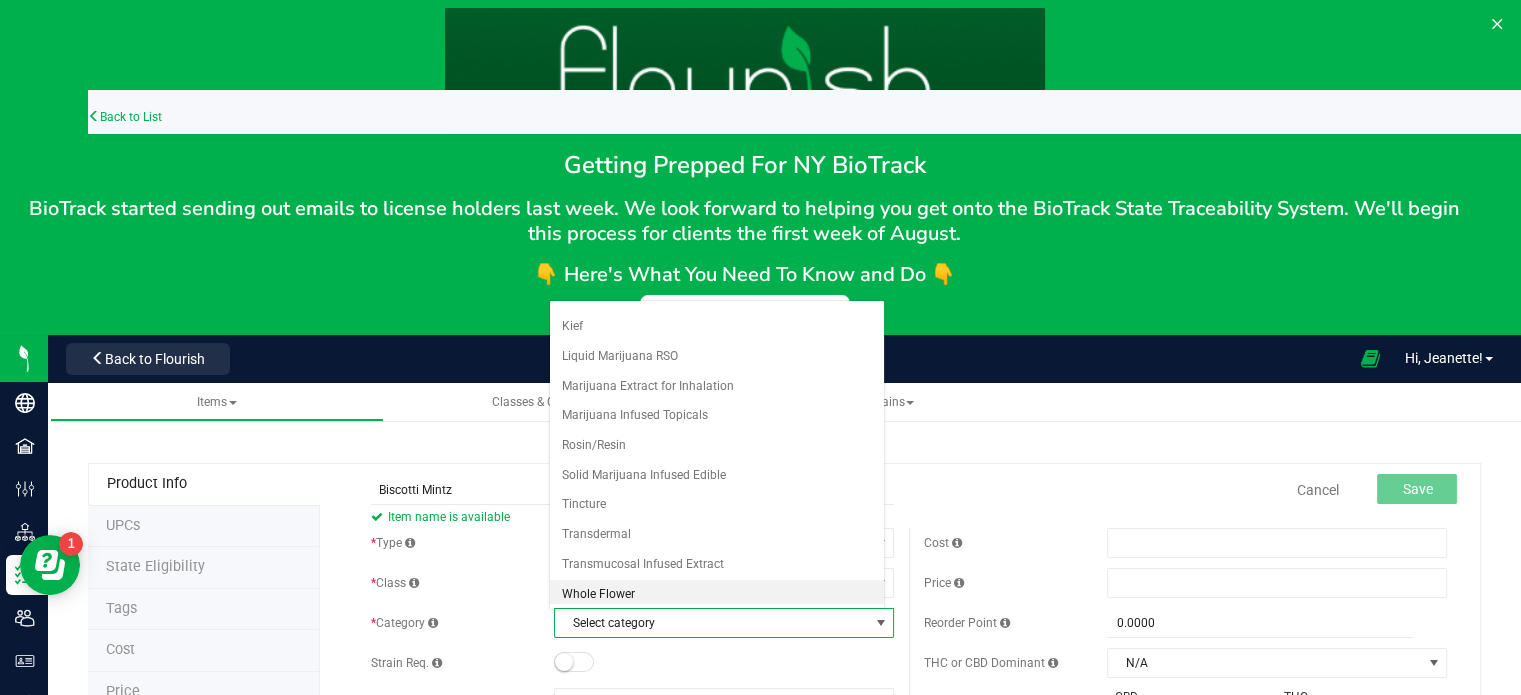 click on "Whole Flower" at bounding box center (717, 595) 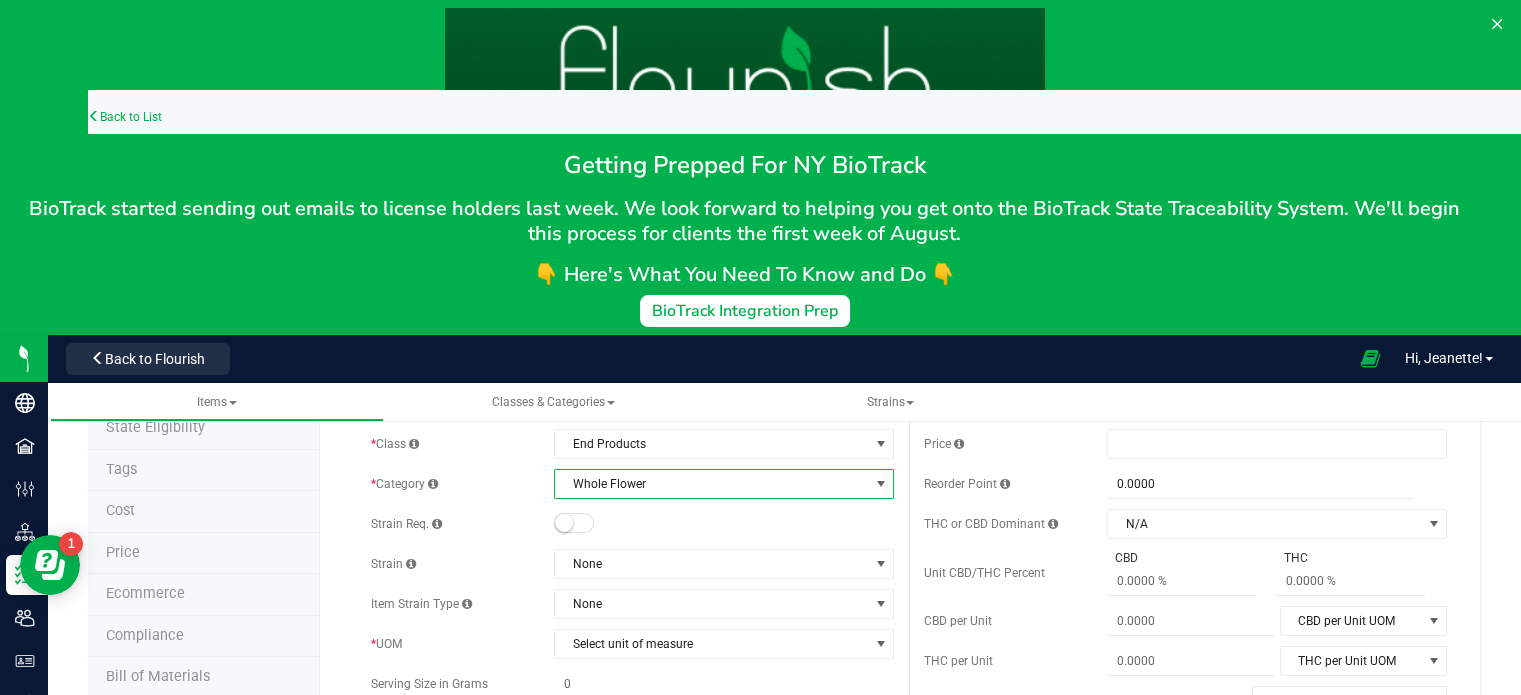 scroll, scrollTop: 128, scrollLeft: 0, axis: vertical 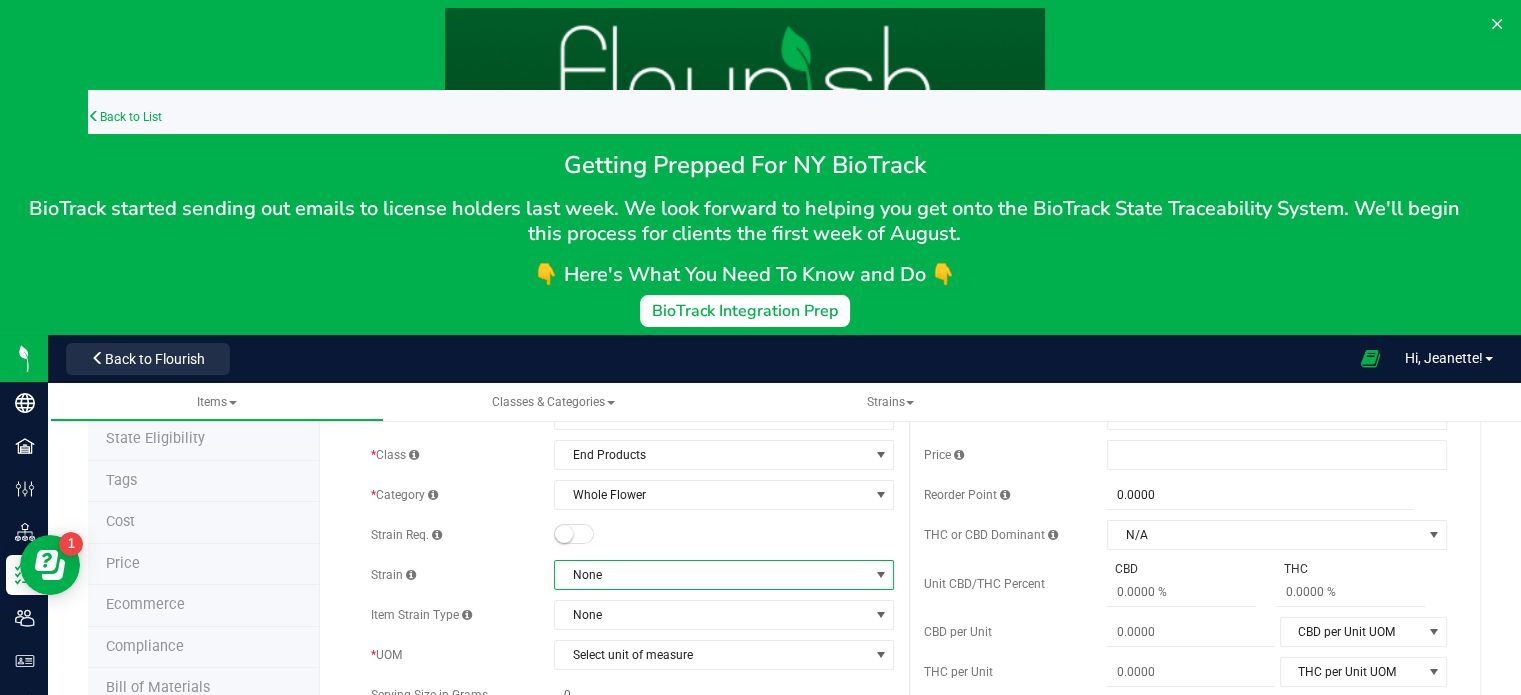 click on "None" at bounding box center (711, 575) 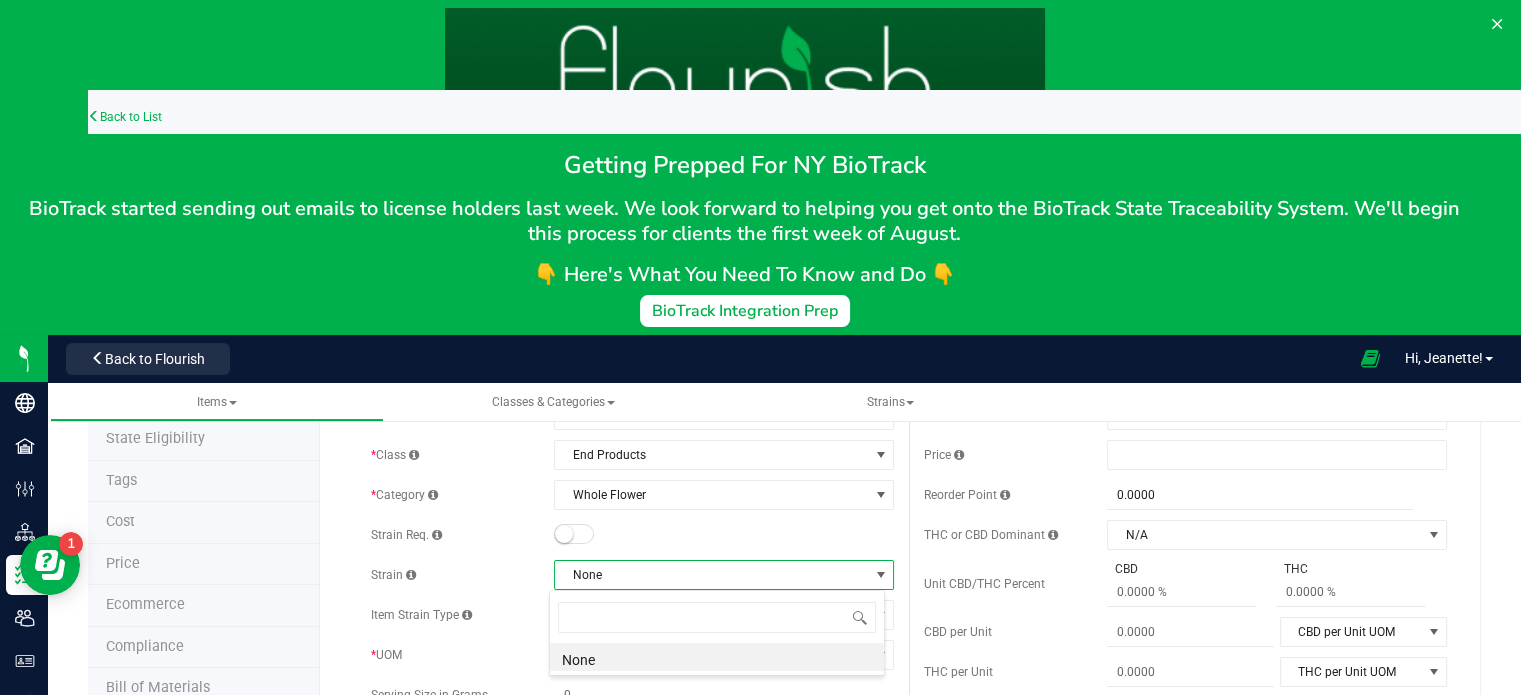 scroll, scrollTop: 99970, scrollLeft: 99664, axis: both 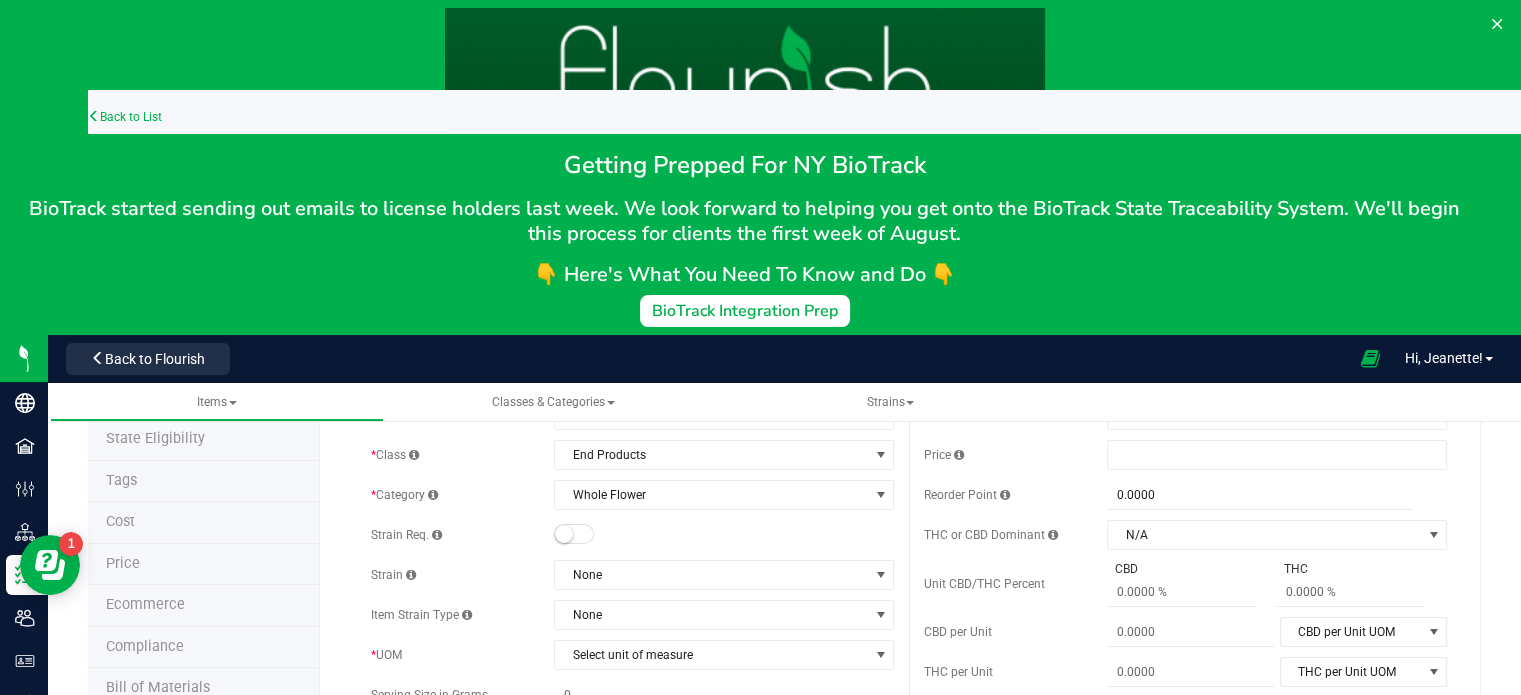 click on "*
Type
Cannabis Select type Cannabis Non-Inventory Raw Materials Supplies
*
Class
End Products Select item class Cultivation End Products Intermediate Products Lot Products
*
Category
Kief" at bounding box center [632, 680] 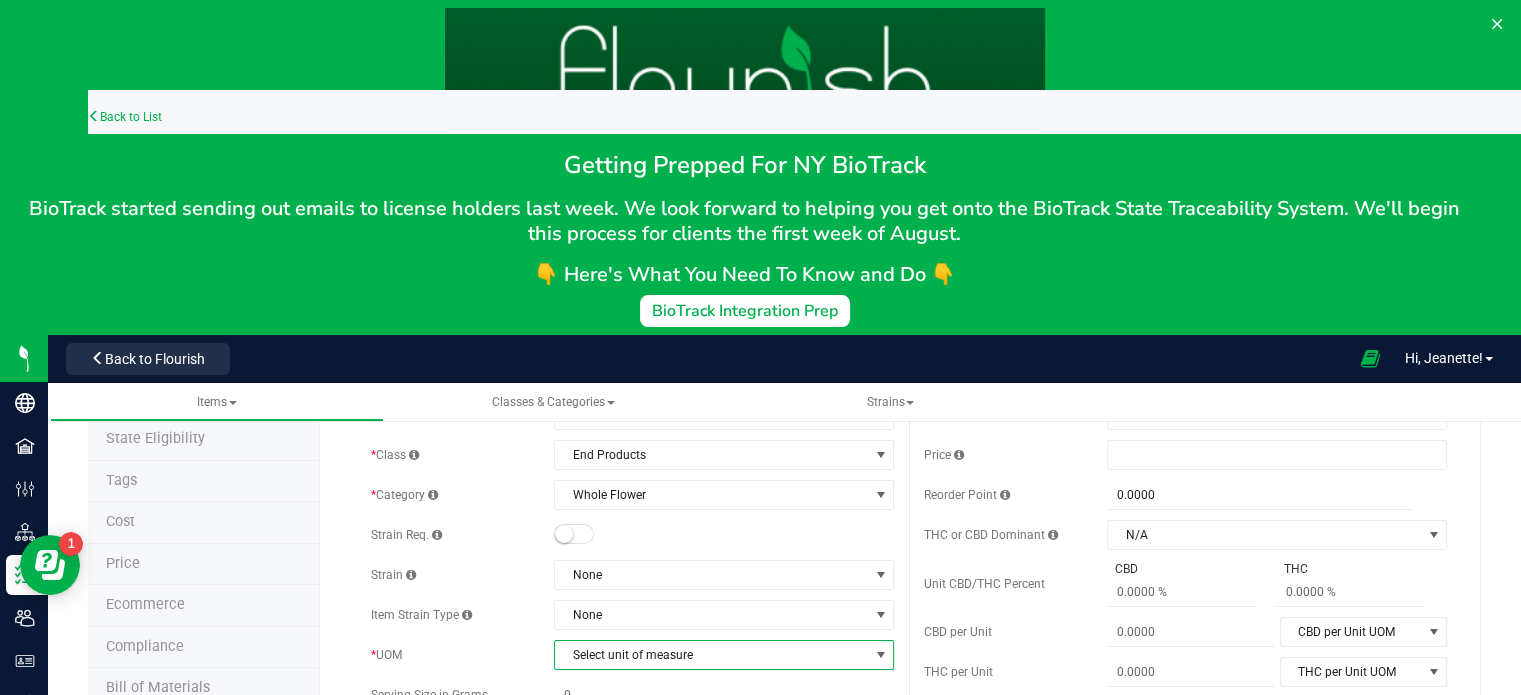 click on "Select unit of measure" at bounding box center (711, 655) 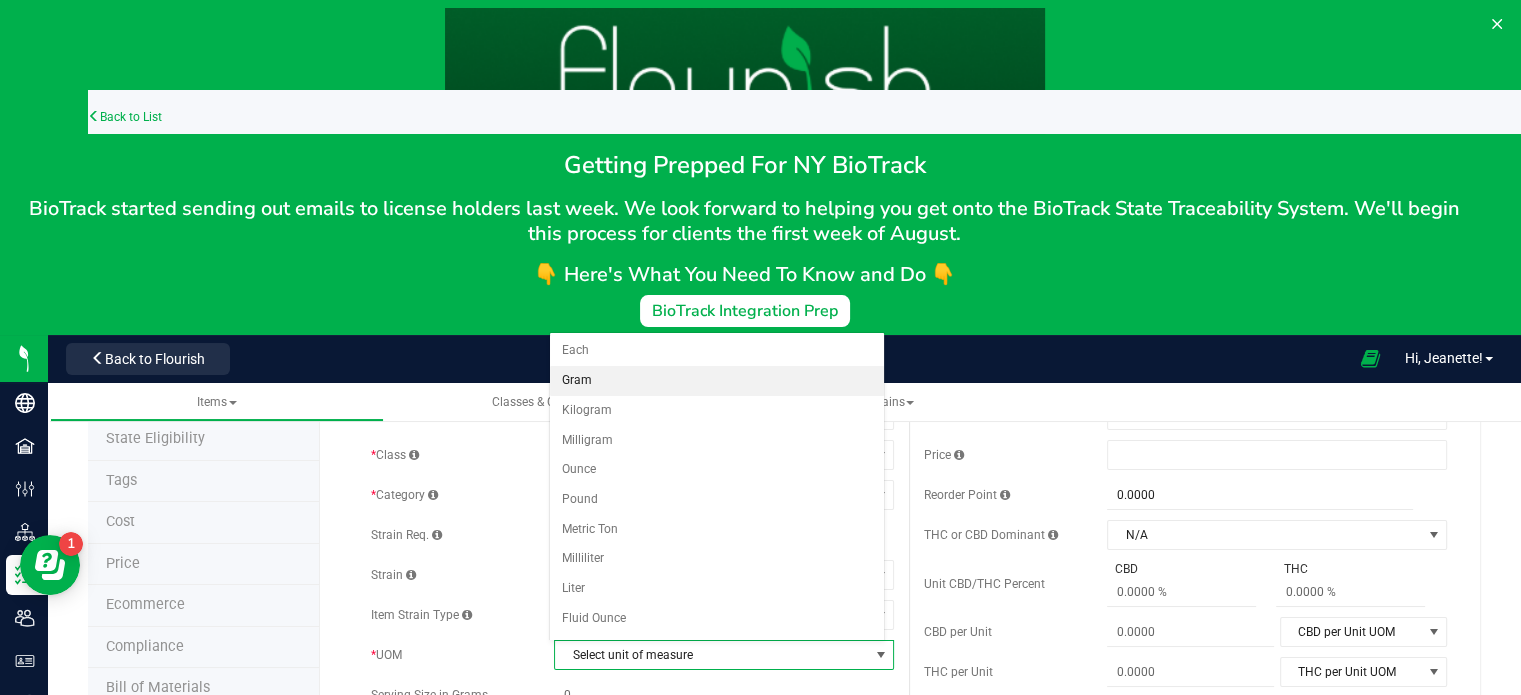 click on "Gram" at bounding box center [717, 381] 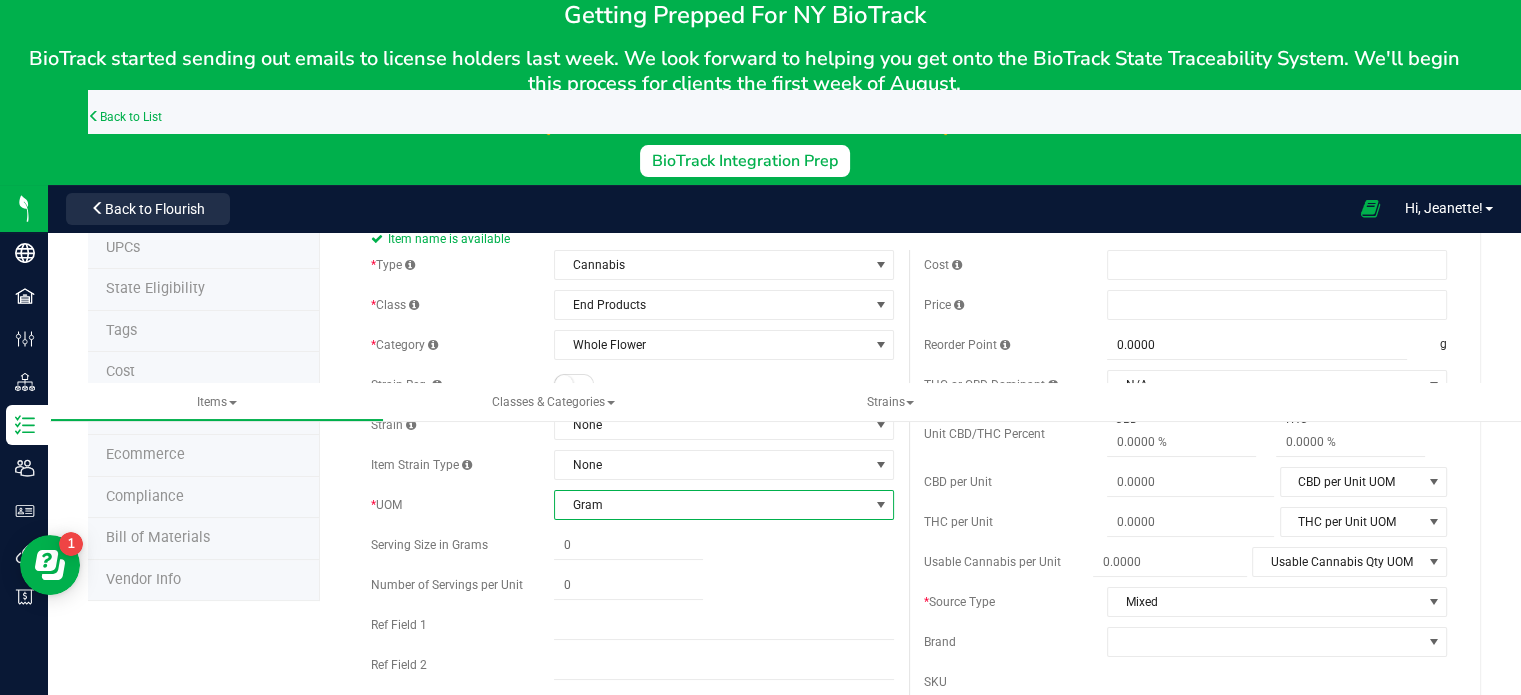 scroll, scrollTop: 174, scrollLeft: 0, axis: vertical 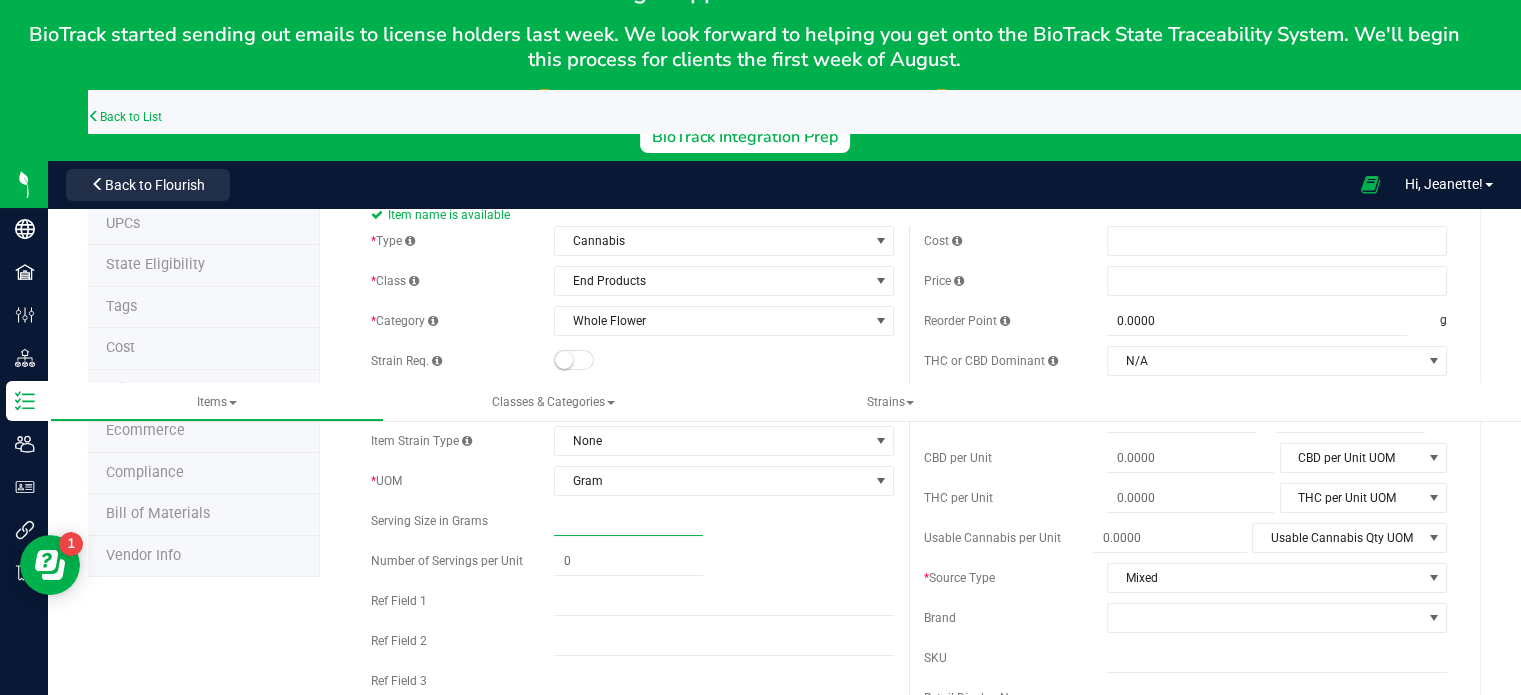 click at bounding box center [628, 521] 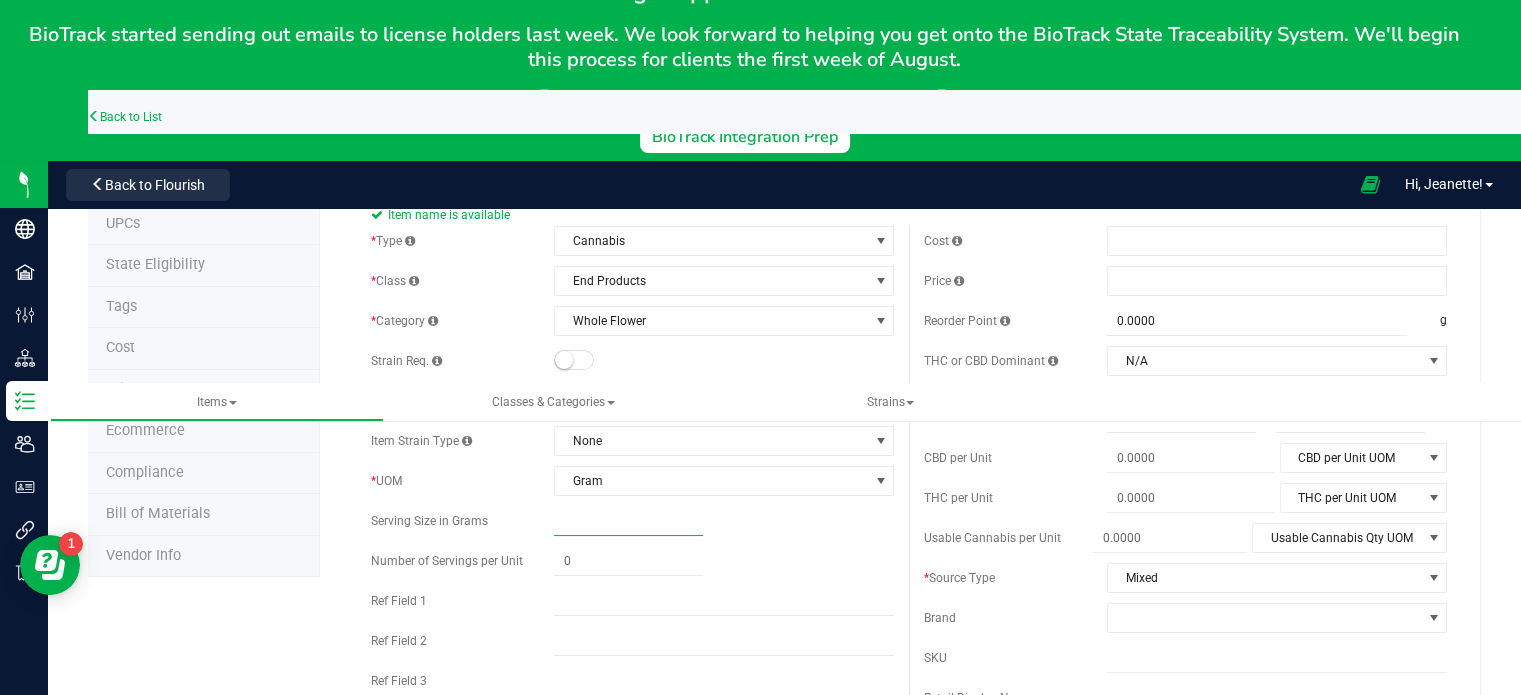 type on "1" 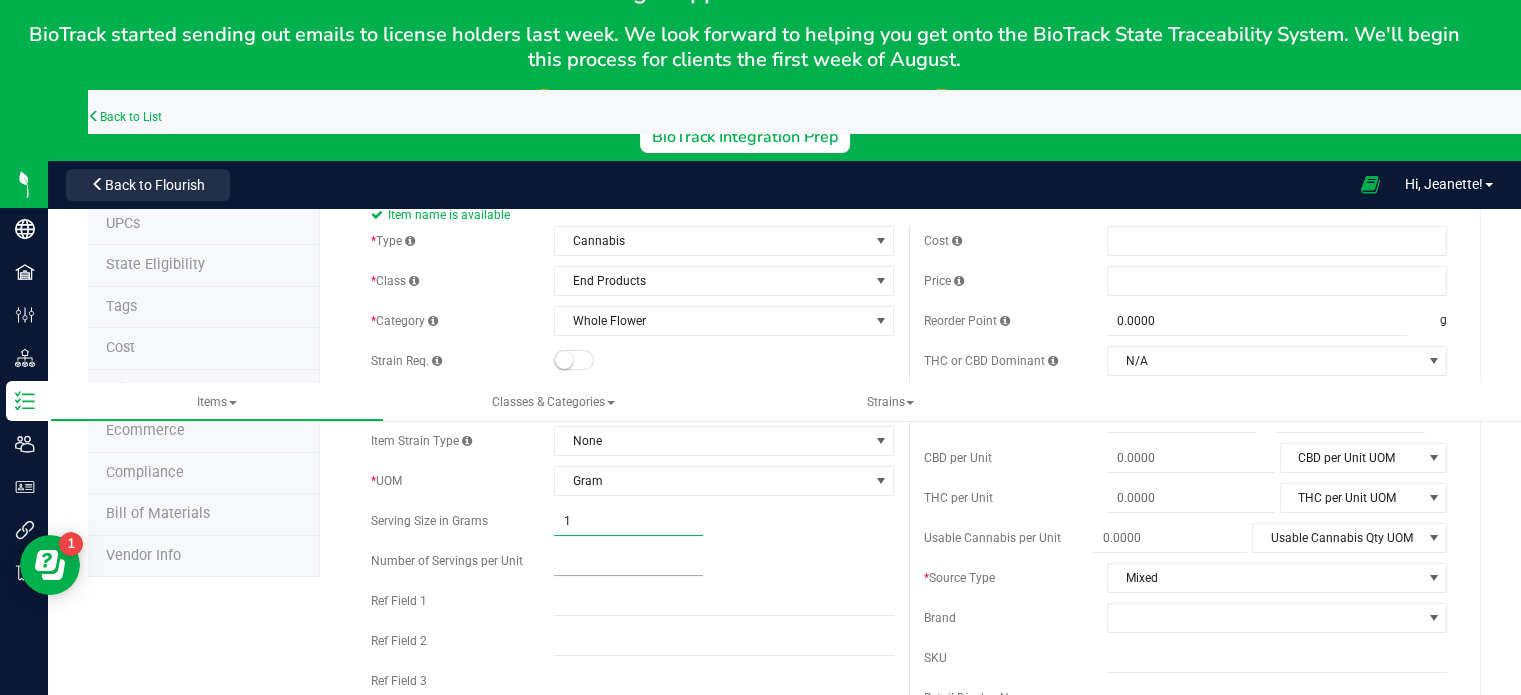 type on "1.0000" 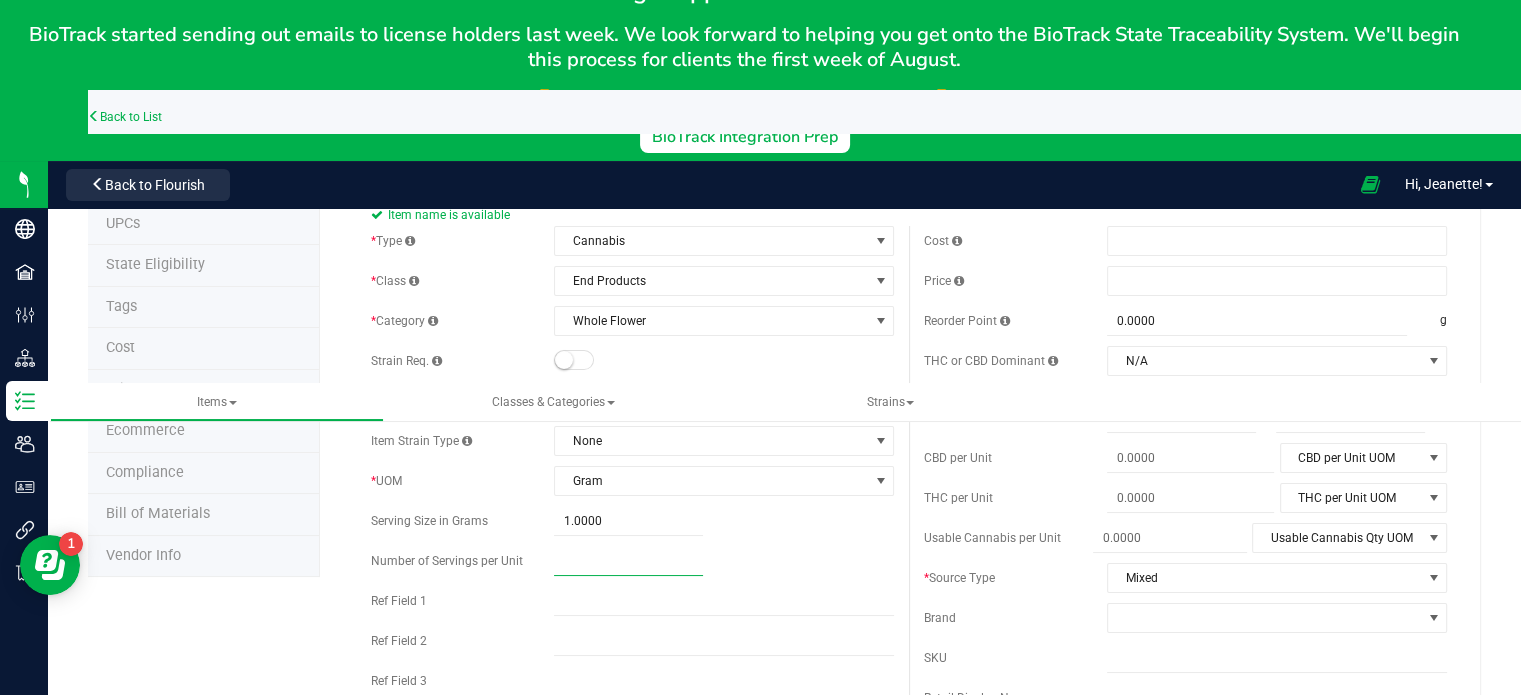 click at bounding box center [628, 561] 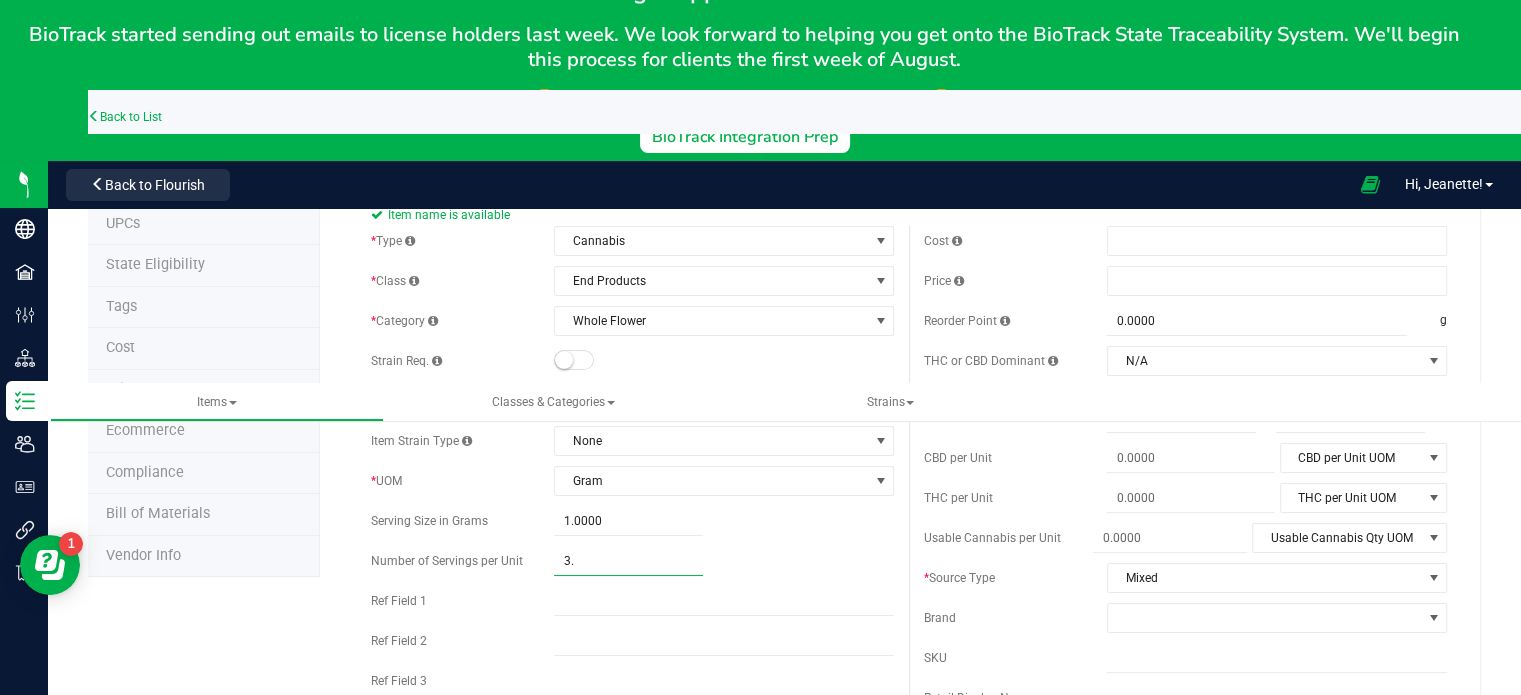type on "3.5" 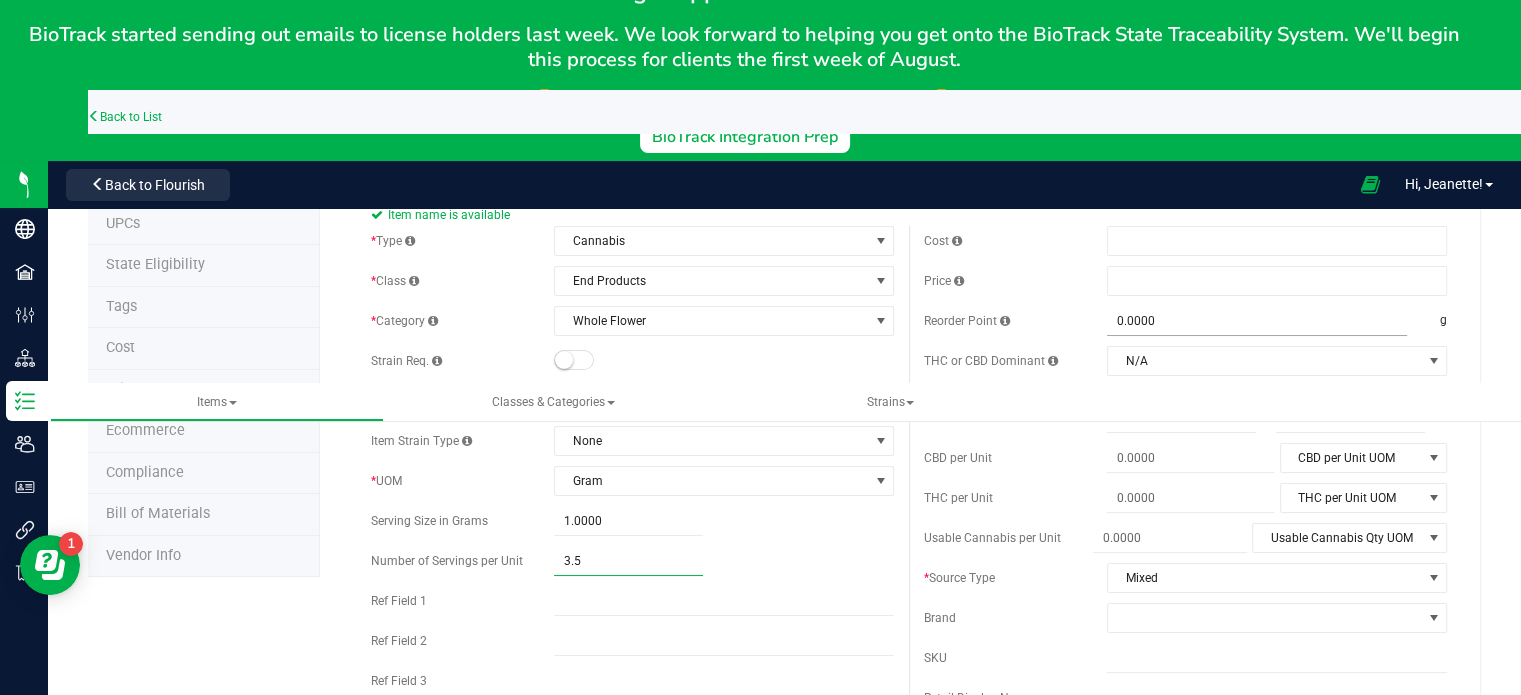 type on "3.50" 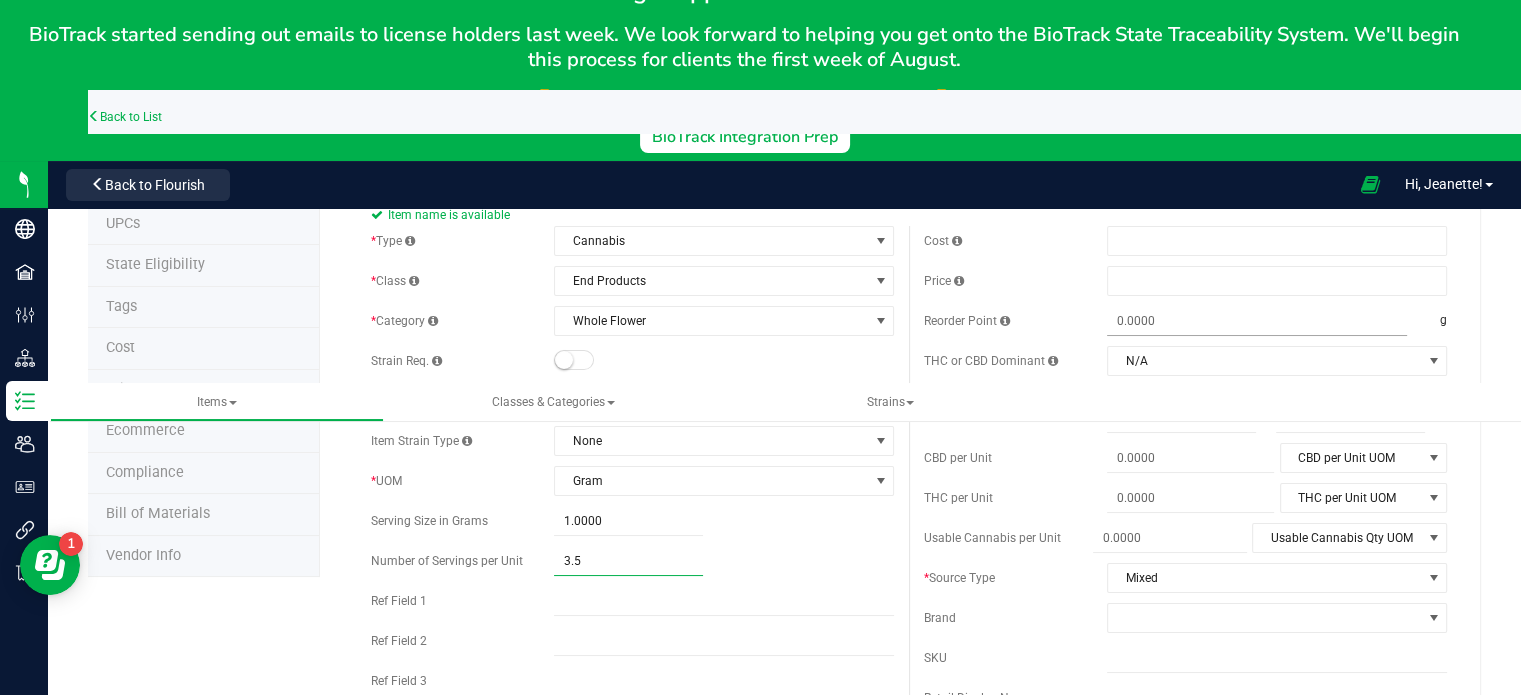 click at bounding box center [1257, 321] 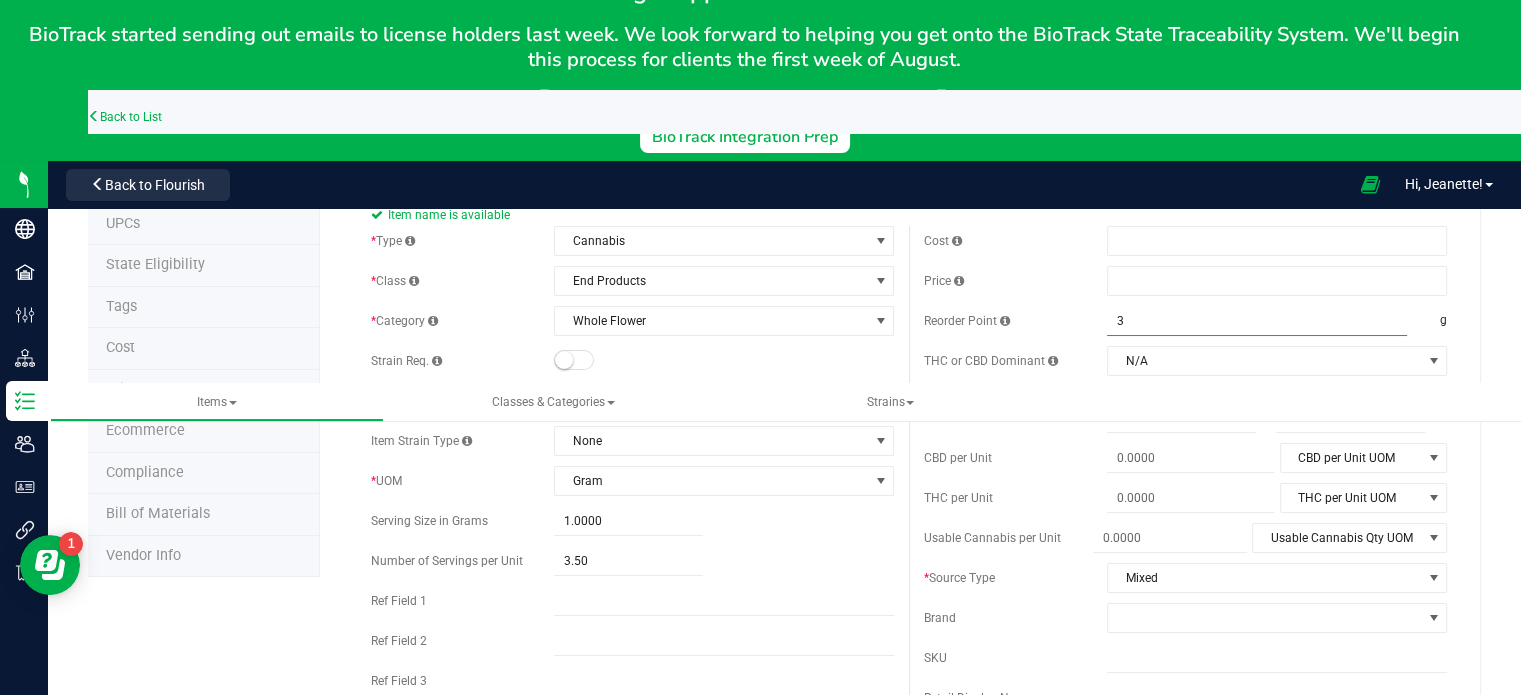 type on "35" 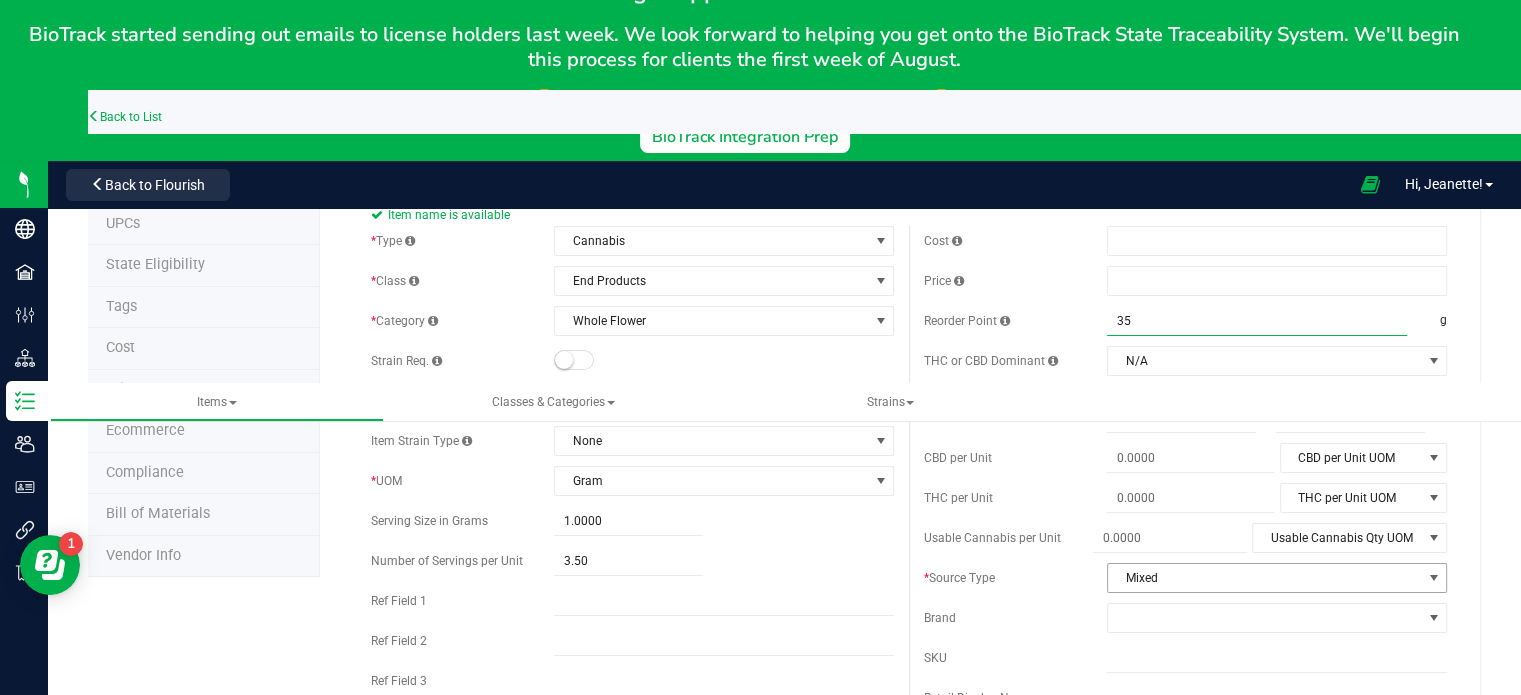 type on "35.0000" 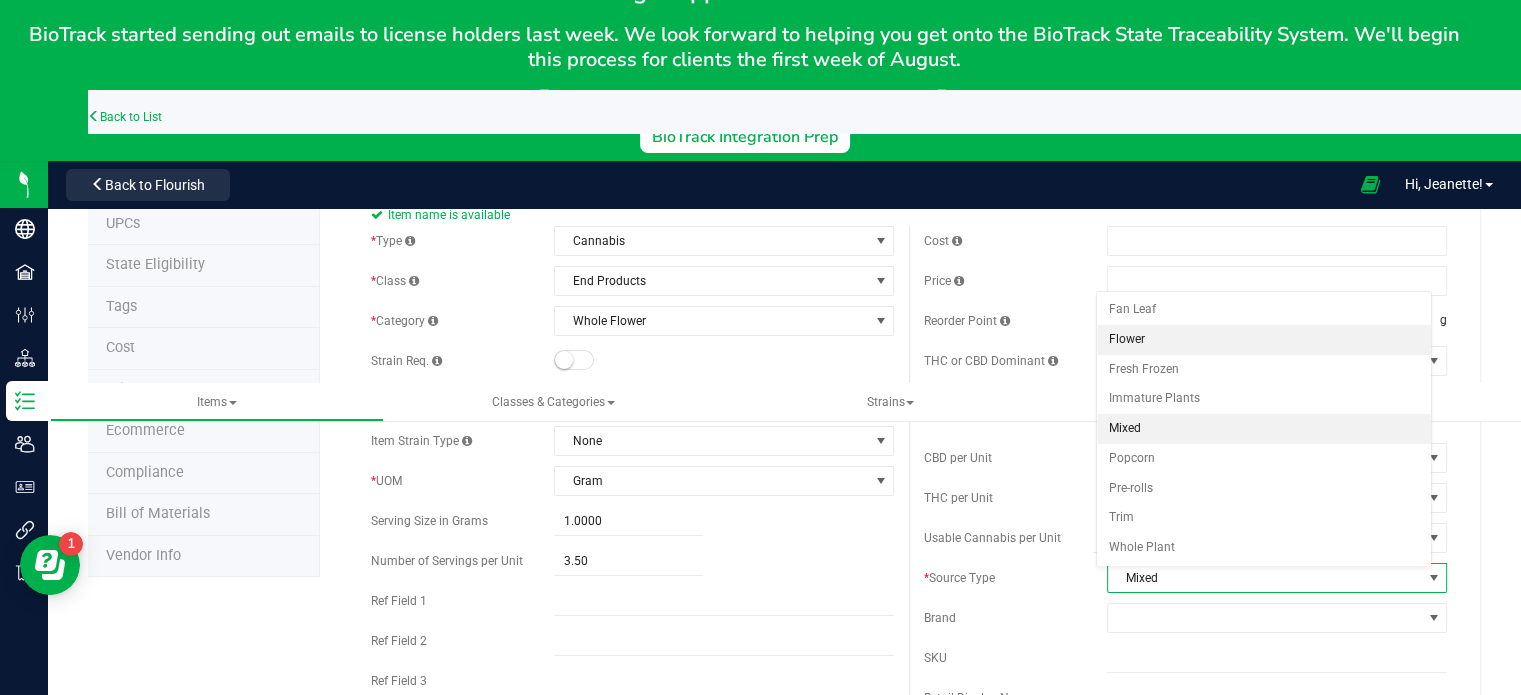 click on "Flower" at bounding box center [1264, 340] 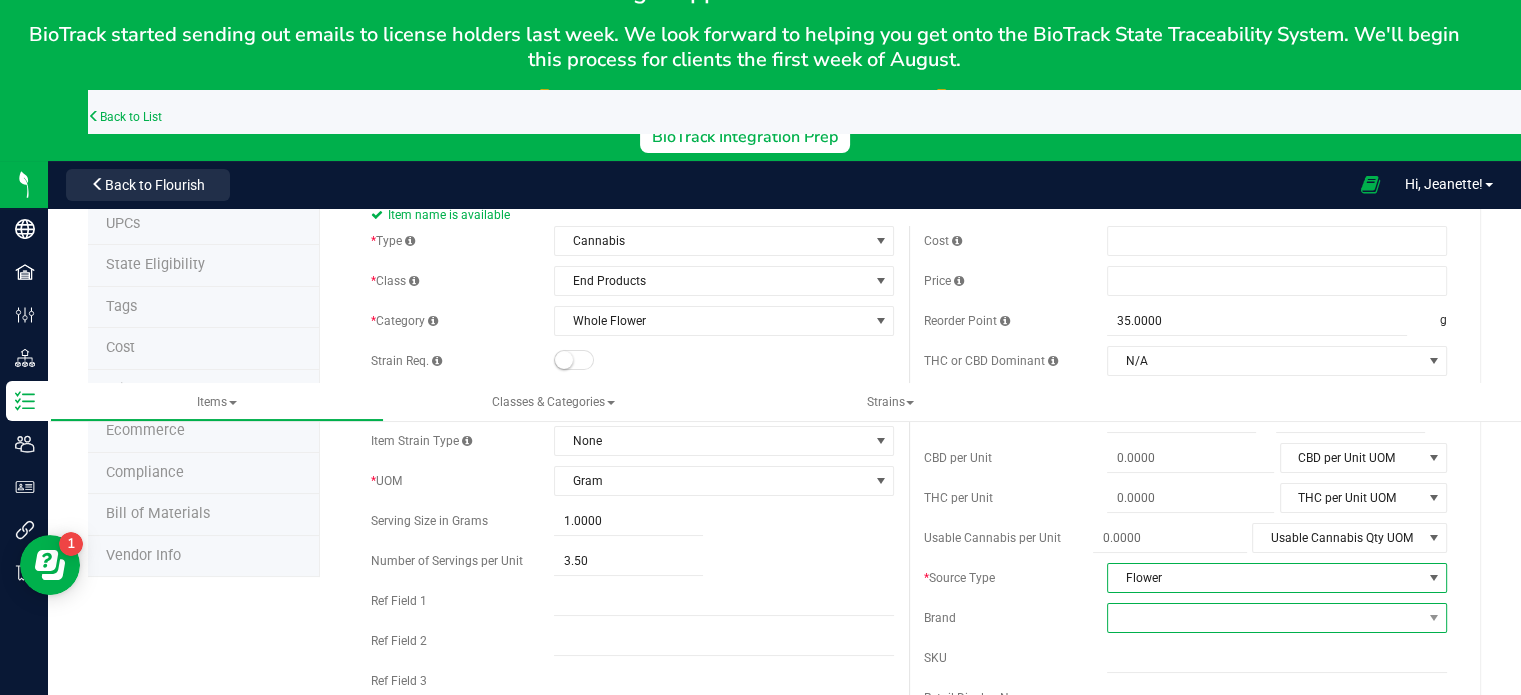 click at bounding box center (1264, 618) 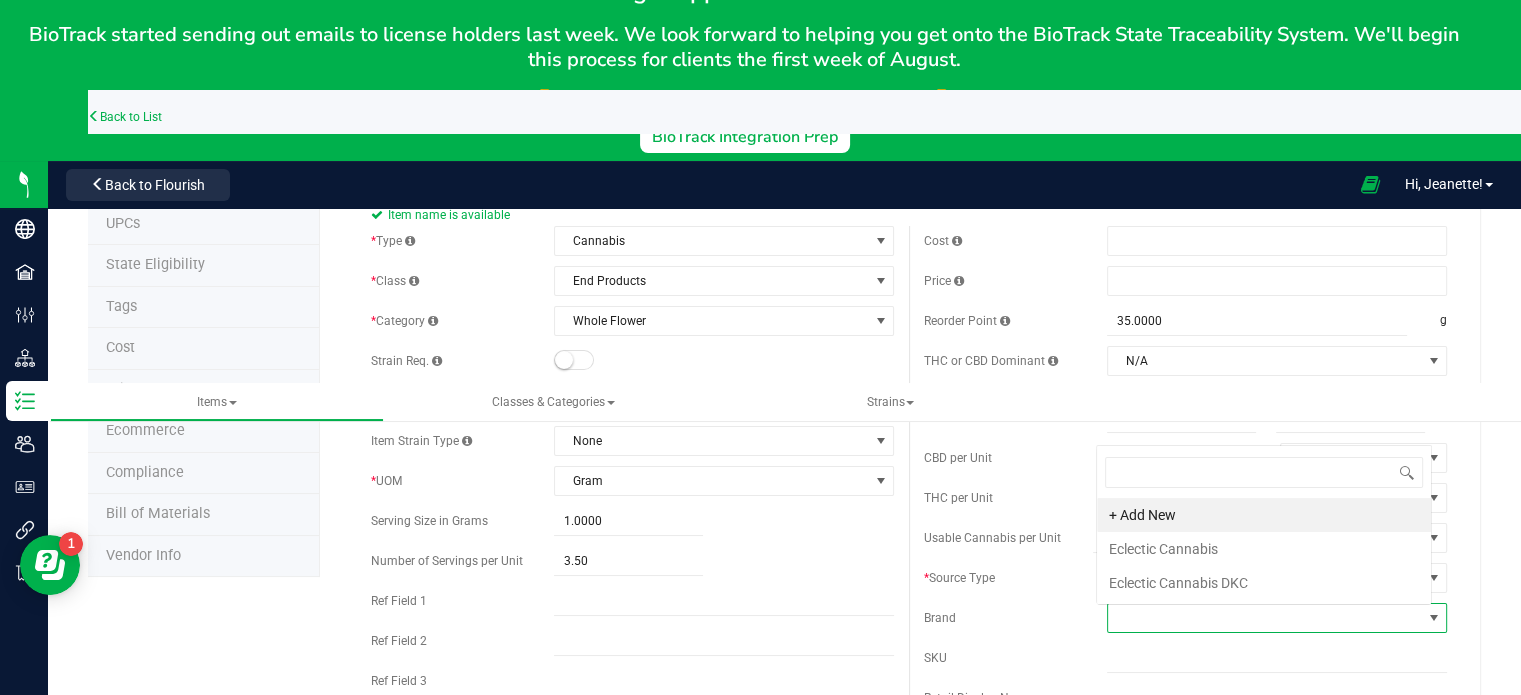 scroll, scrollTop: 0, scrollLeft: 0, axis: both 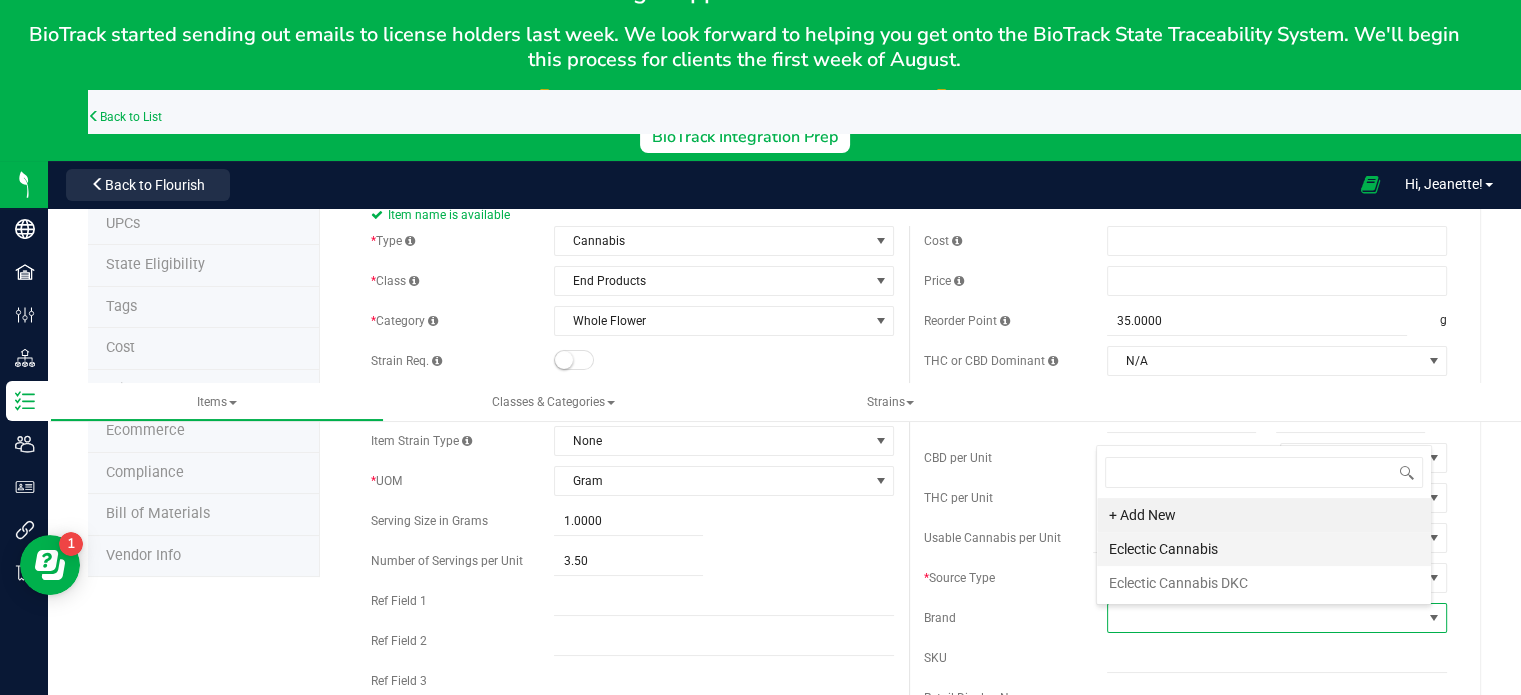 click on "Eclectic Cannabis" at bounding box center [1264, 549] 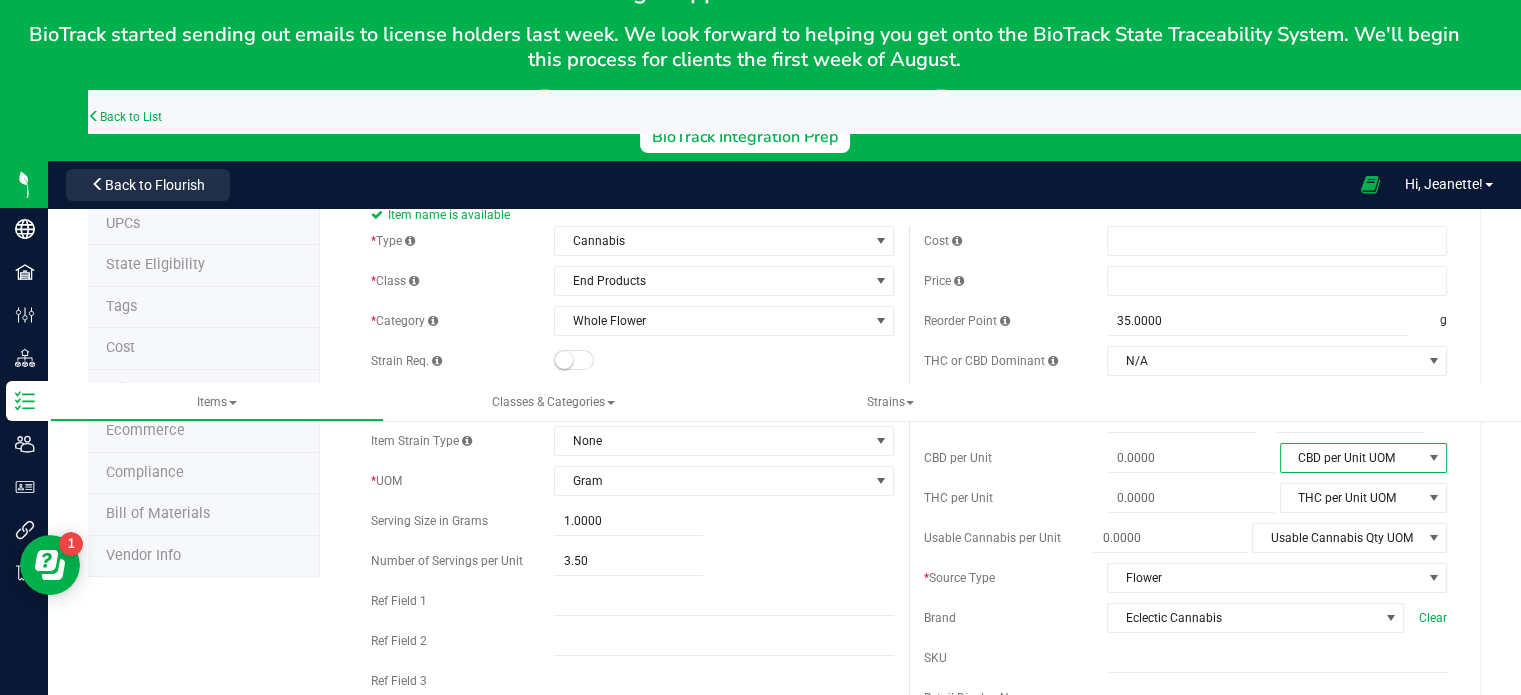 click on "CBD per Unit UOM" at bounding box center [1351, 458] 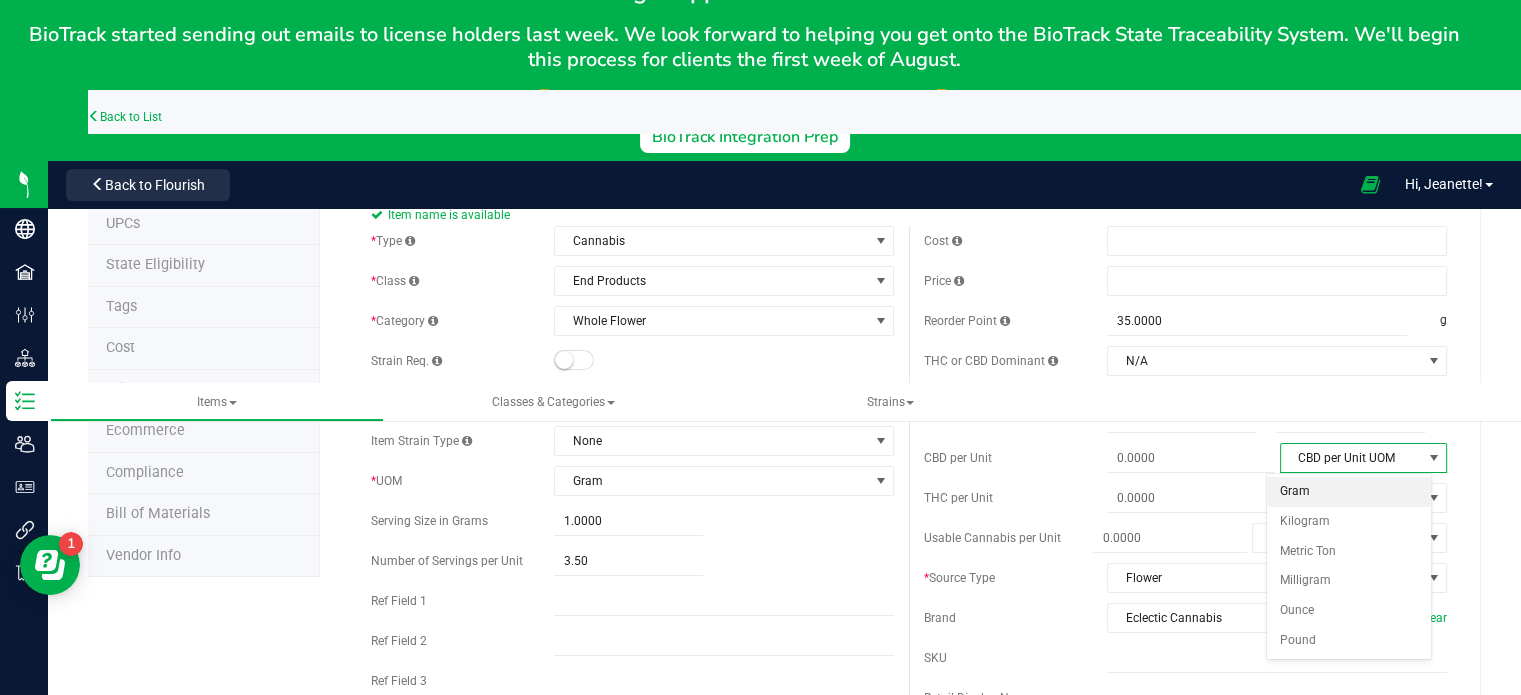 click on "Gram" at bounding box center [1348, 492] 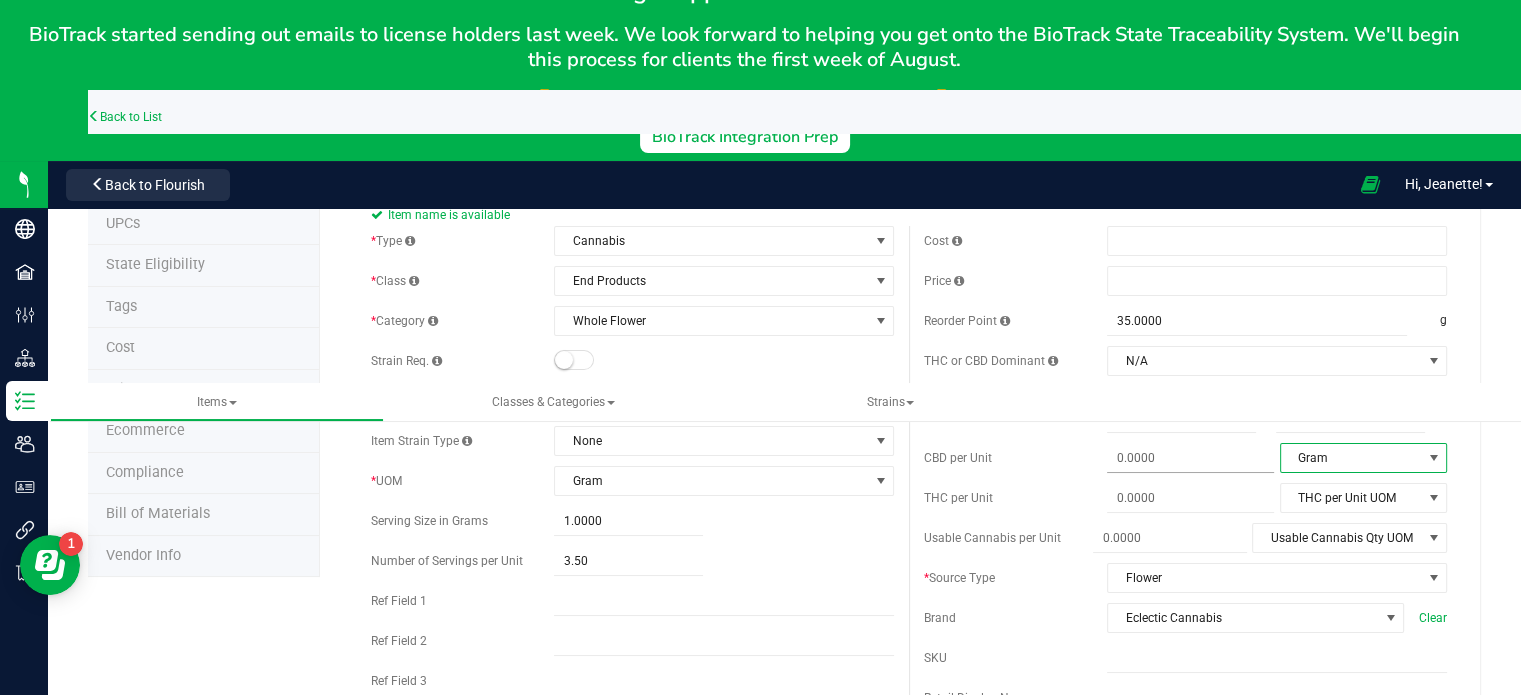 click at bounding box center [1190, 458] 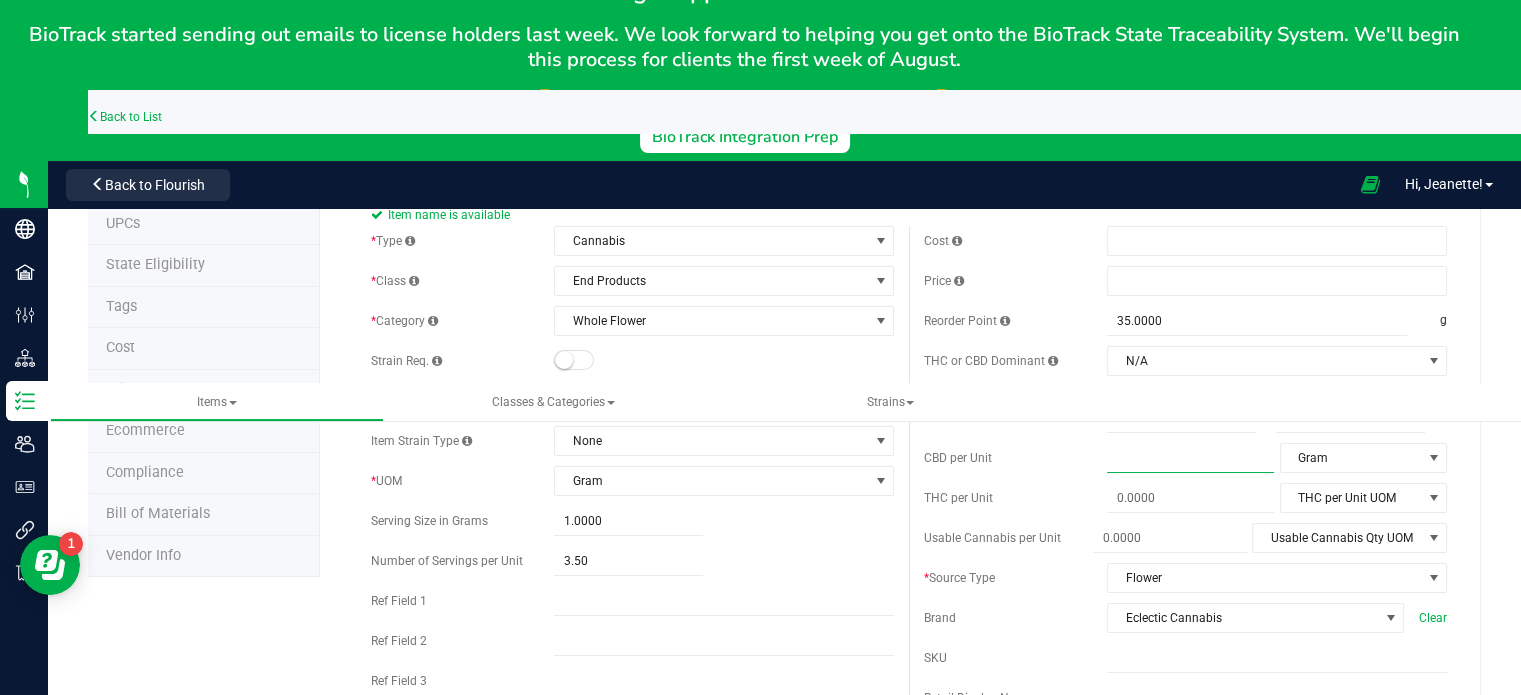 type on "1" 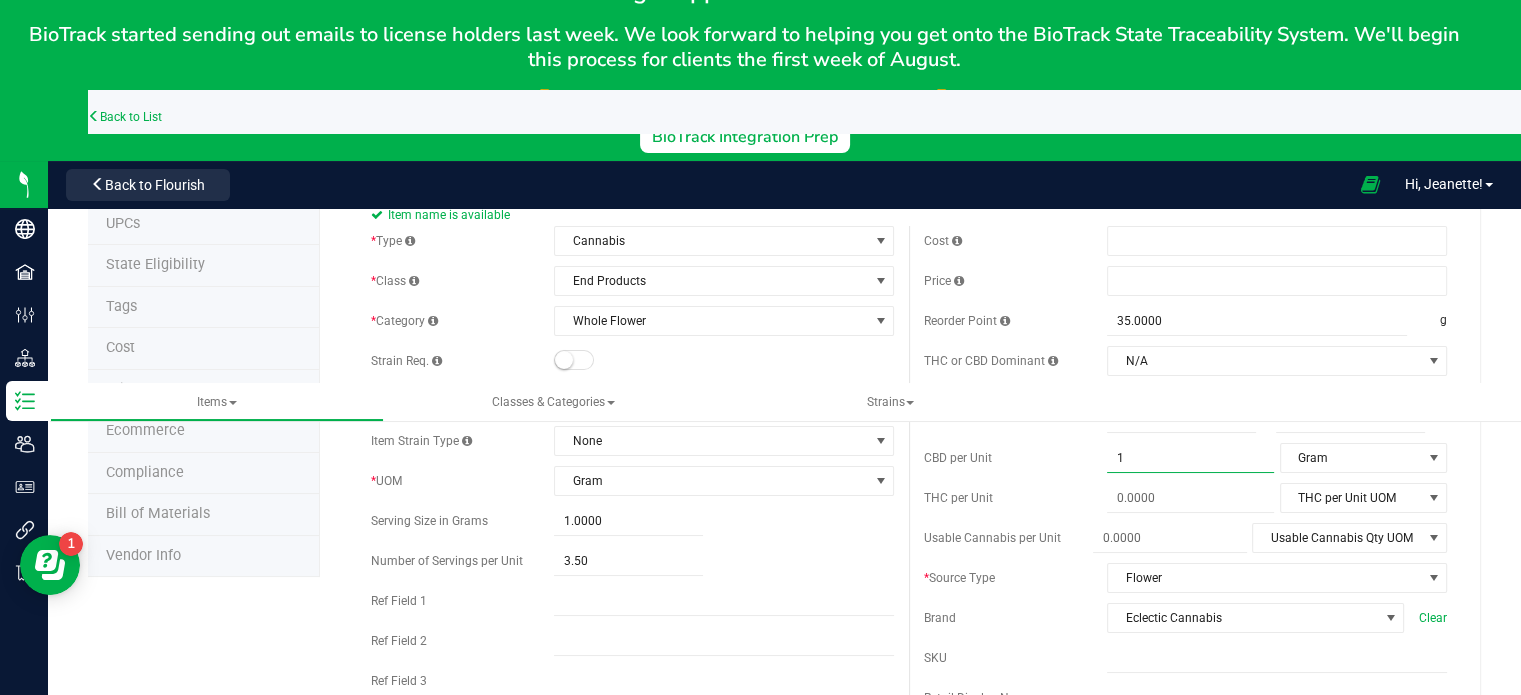 type on "1.0000" 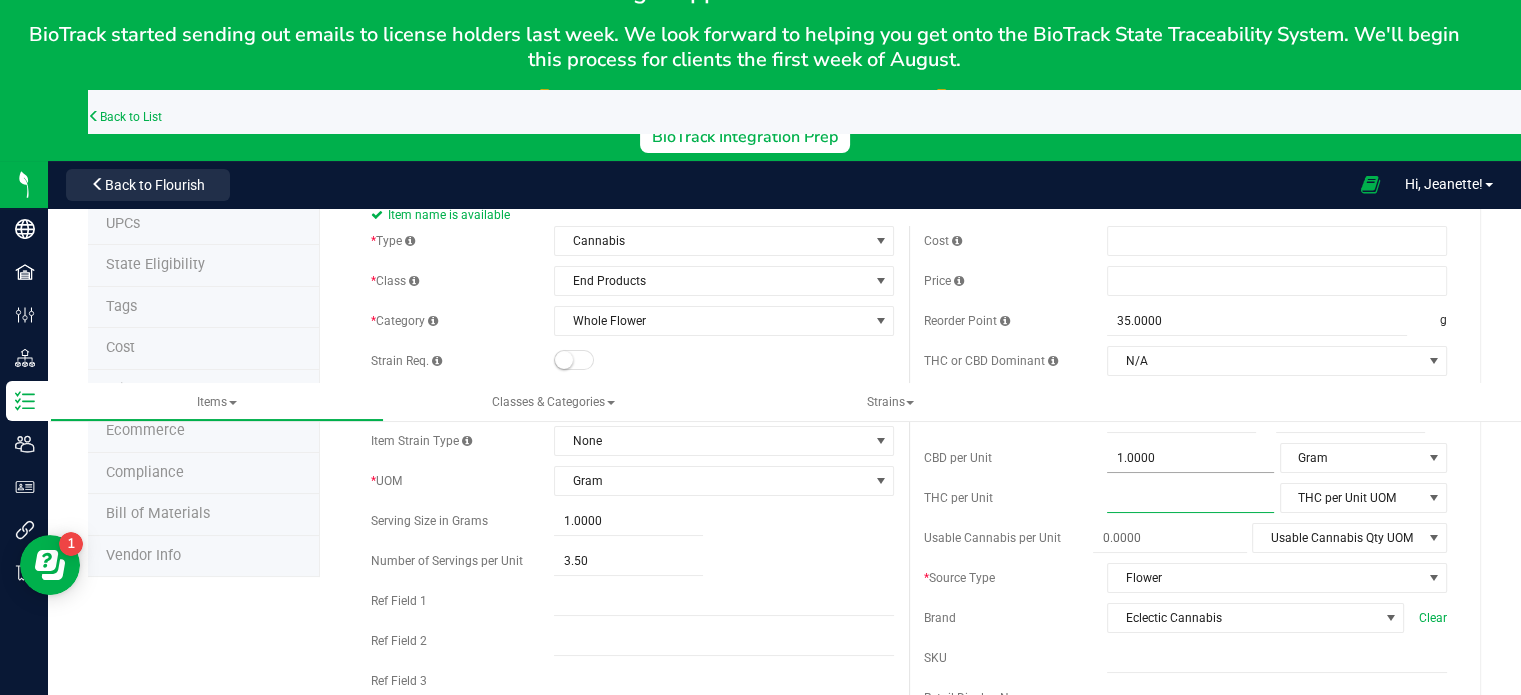type on "1" 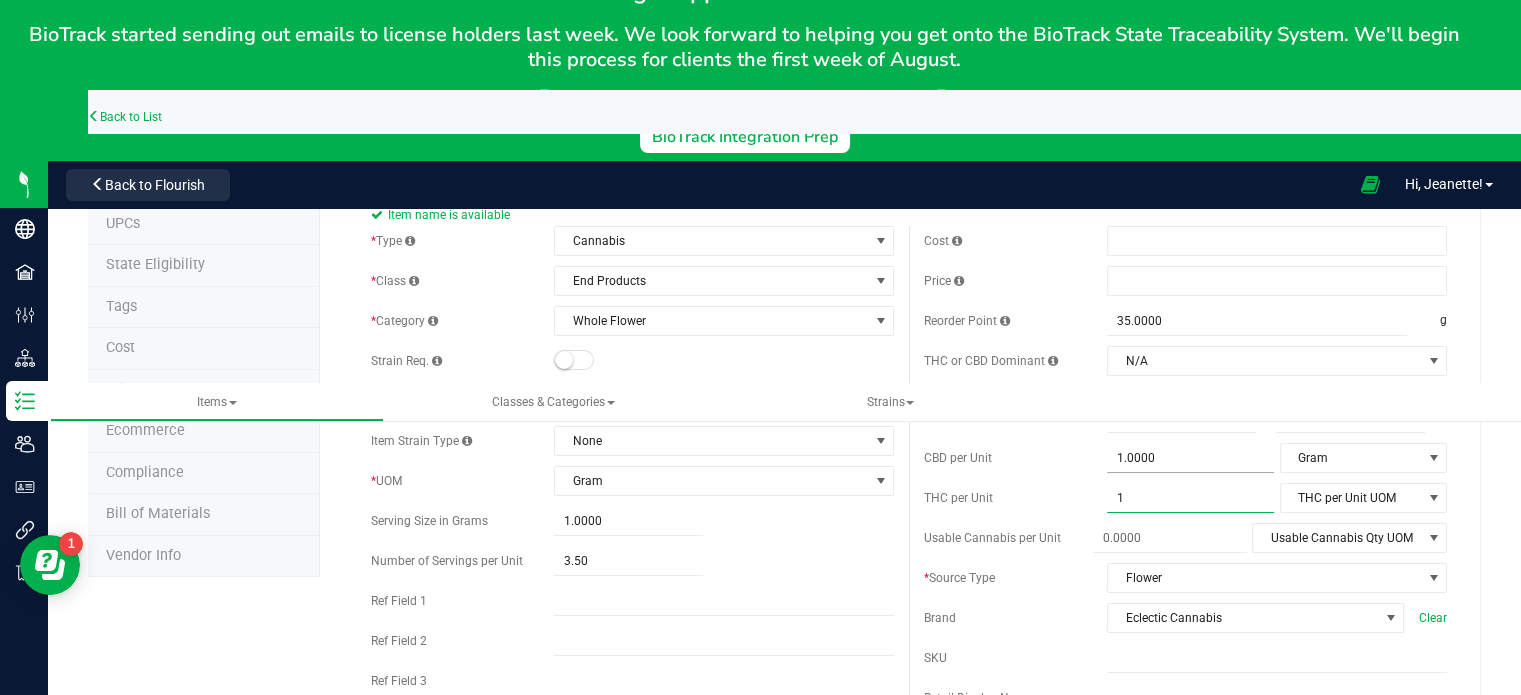 type on "1.0000" 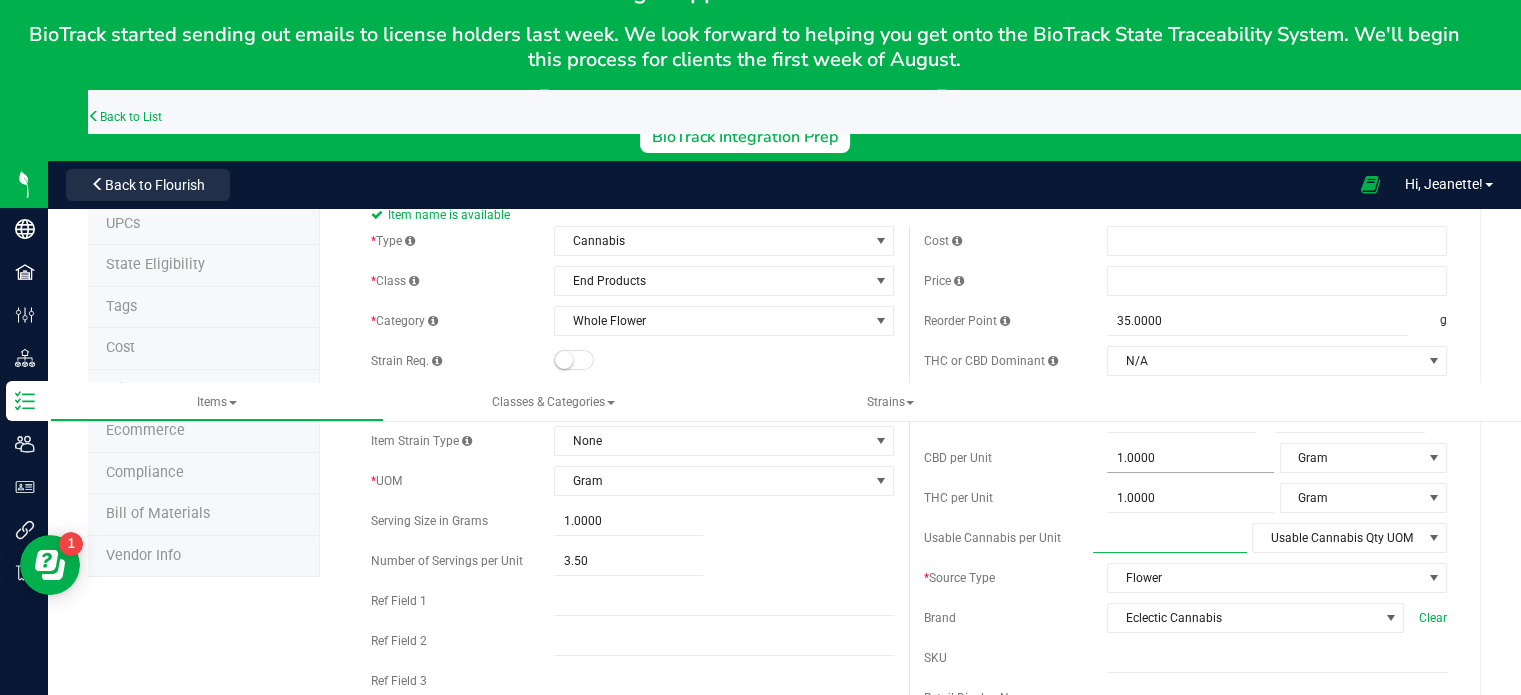 type on "1" 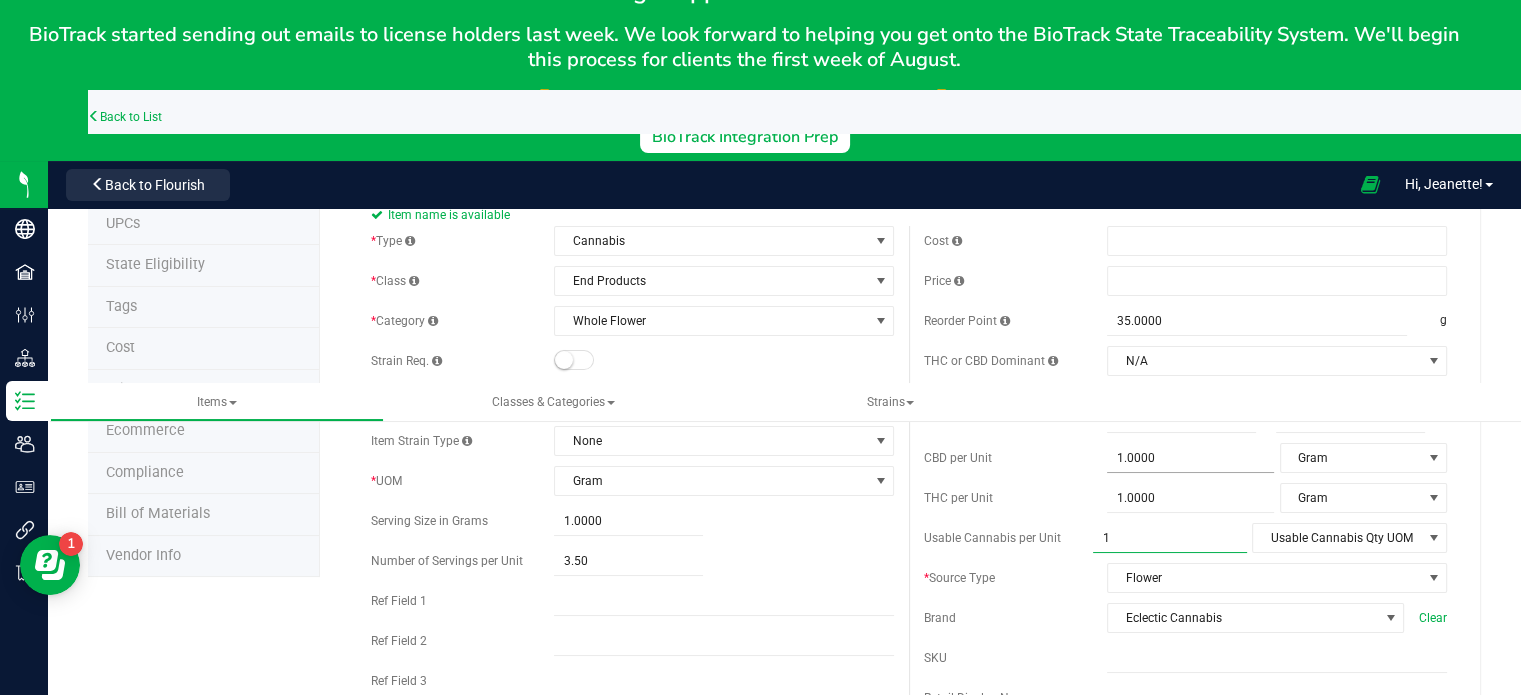 type on "1.0000" 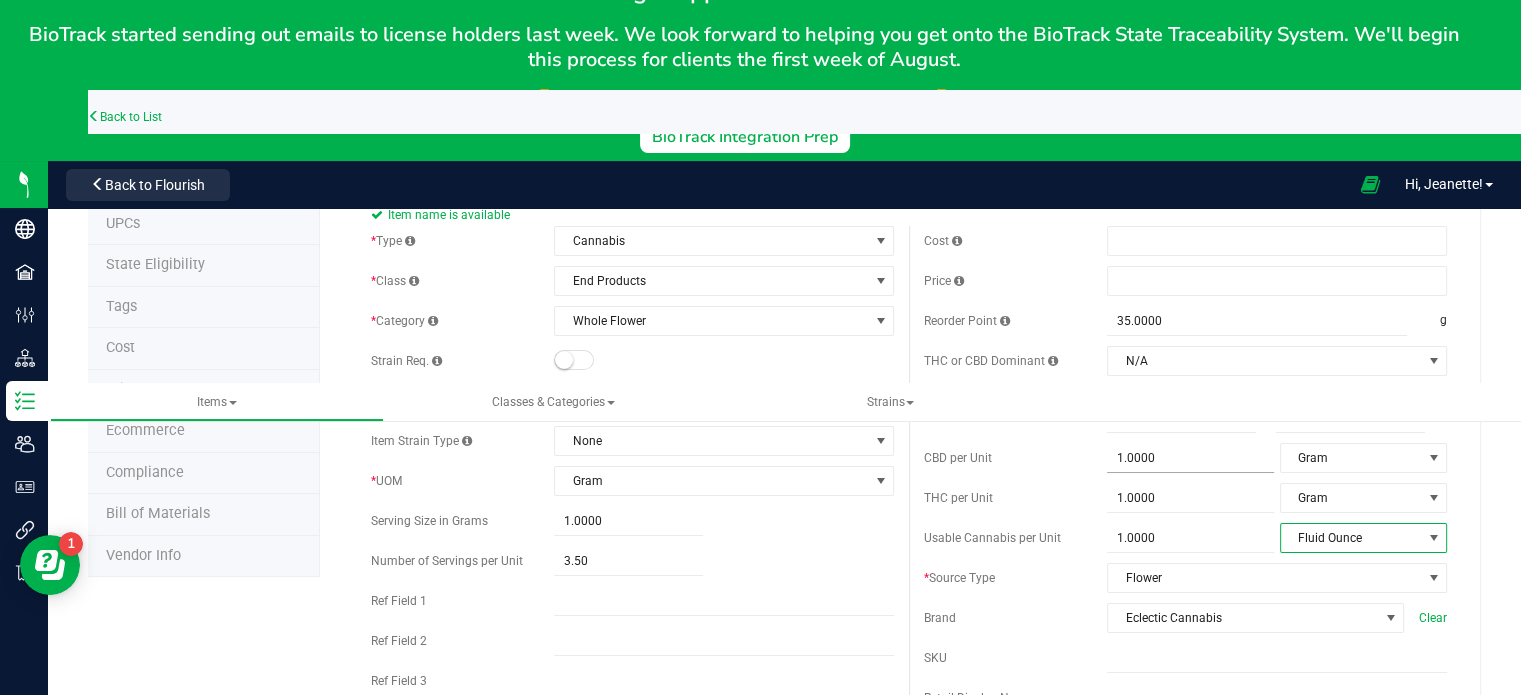 scroll, scrollTop: 88, scrollLeft: 0, axis: vertical 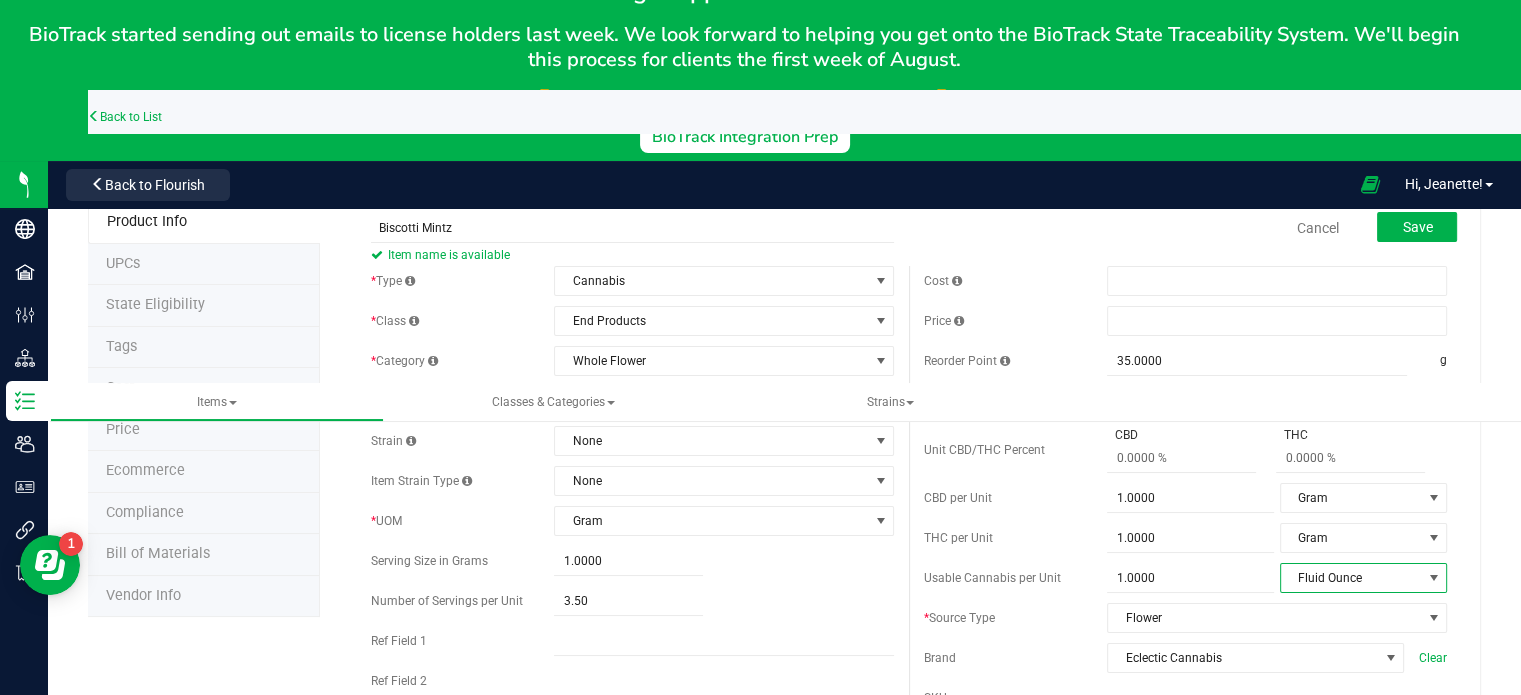 click on "Fluid Ounce" at bounding box center [1351, 578] 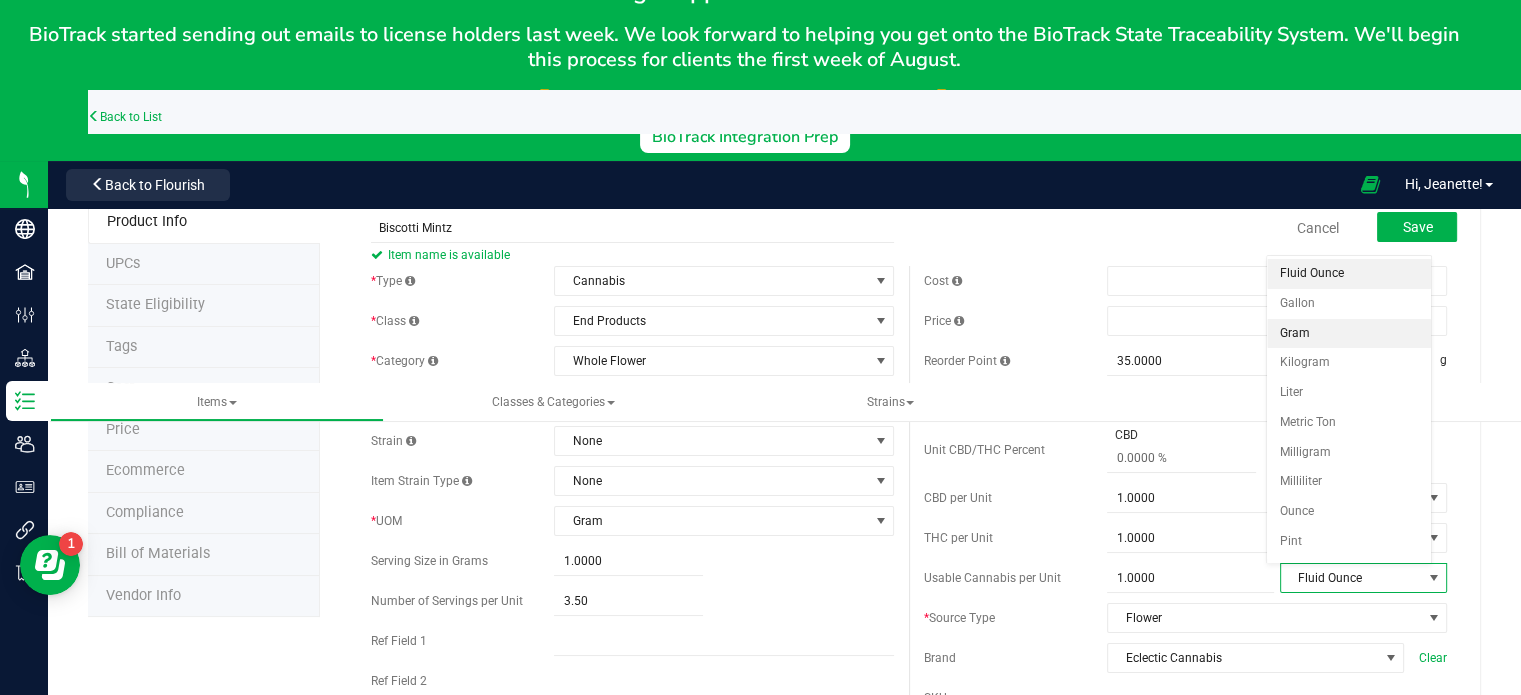 click on "Gram" at bounding box center [1348, 334] 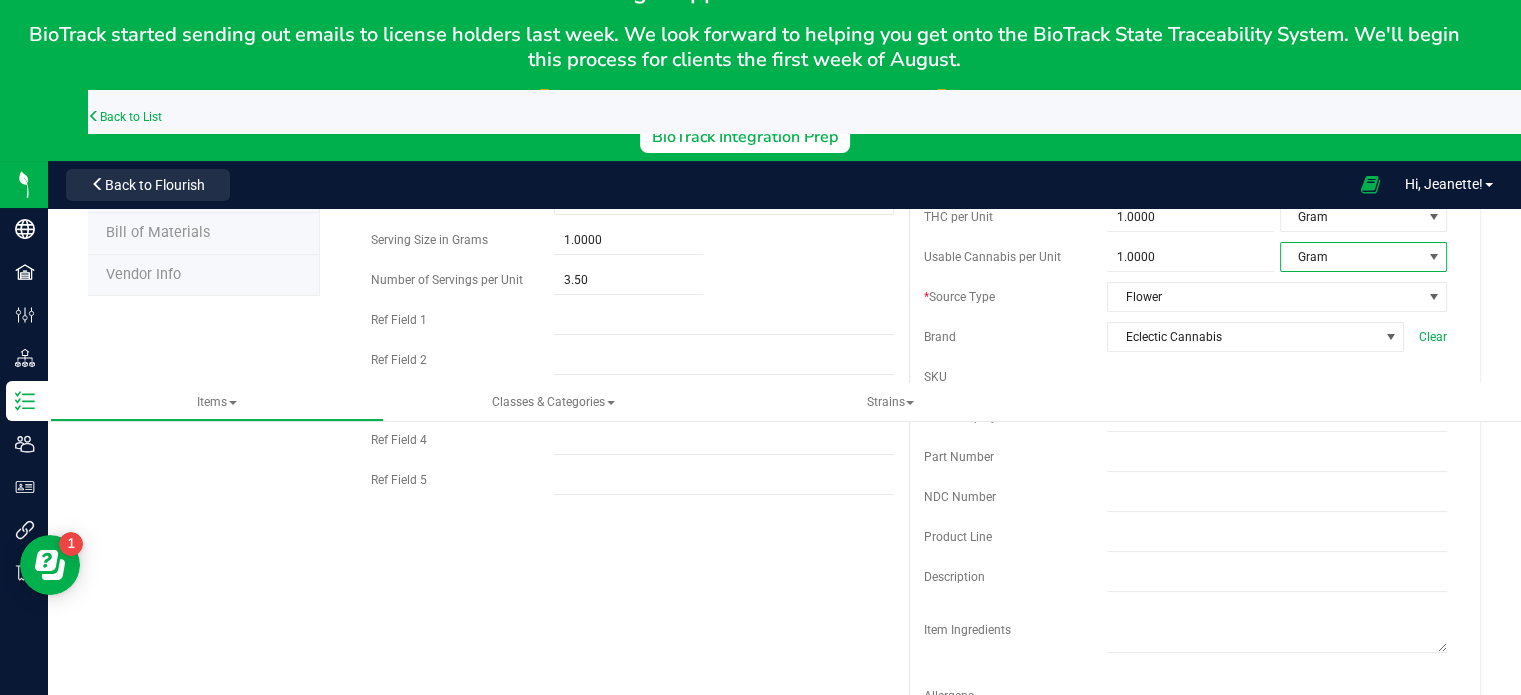 scroll, scrollTop: 374, scrollLeft: 0, axis: vertical 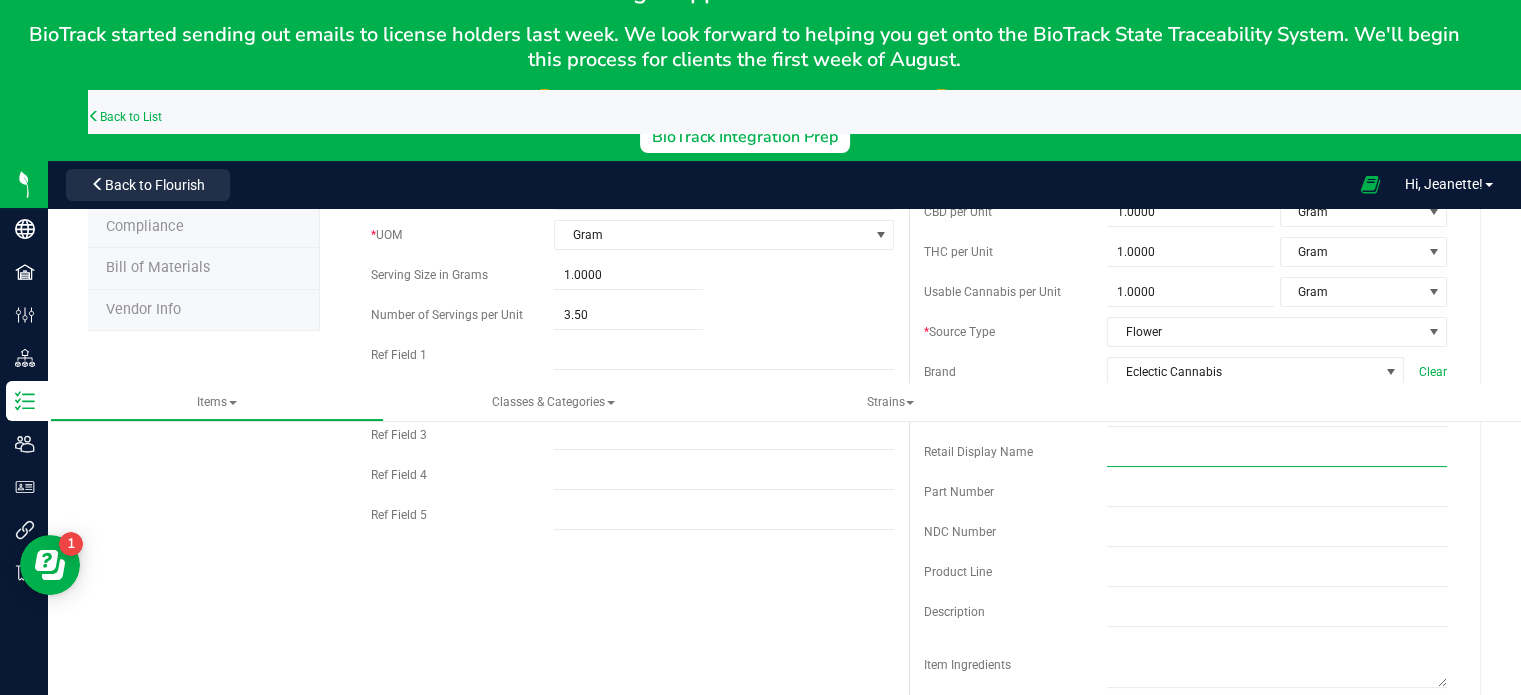 click at bounding box center (1277, 452) 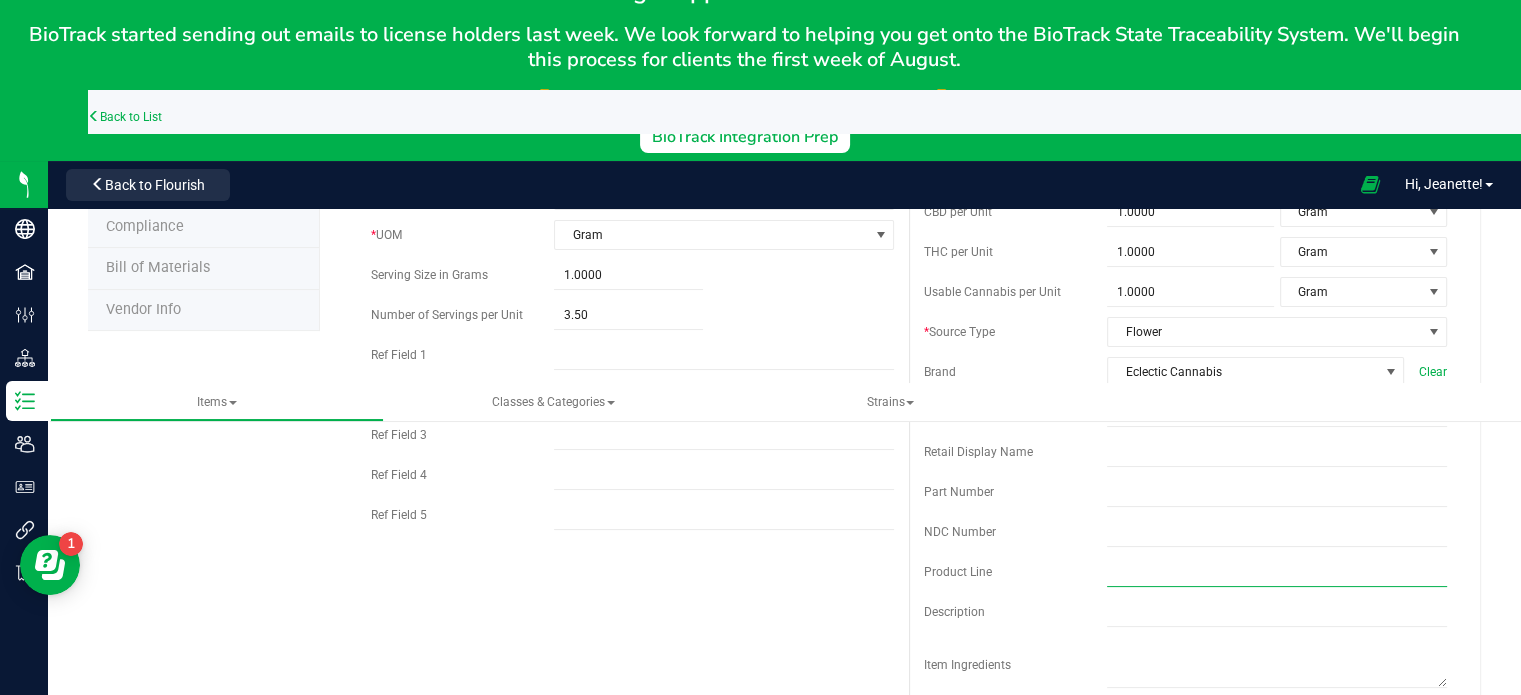 click at bounding box center [1277, 572] 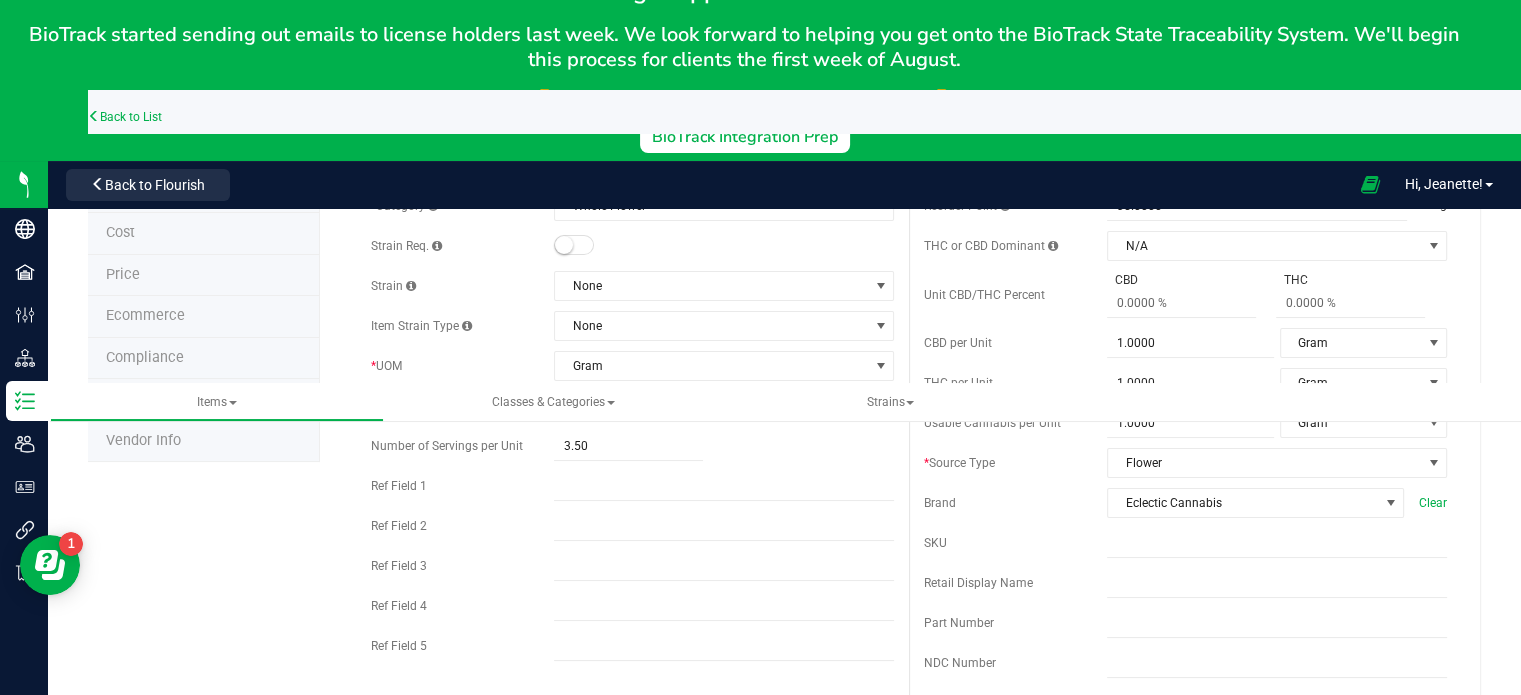 scroll, scrollTop: 238, scrollLeft: 0, axis: vertical 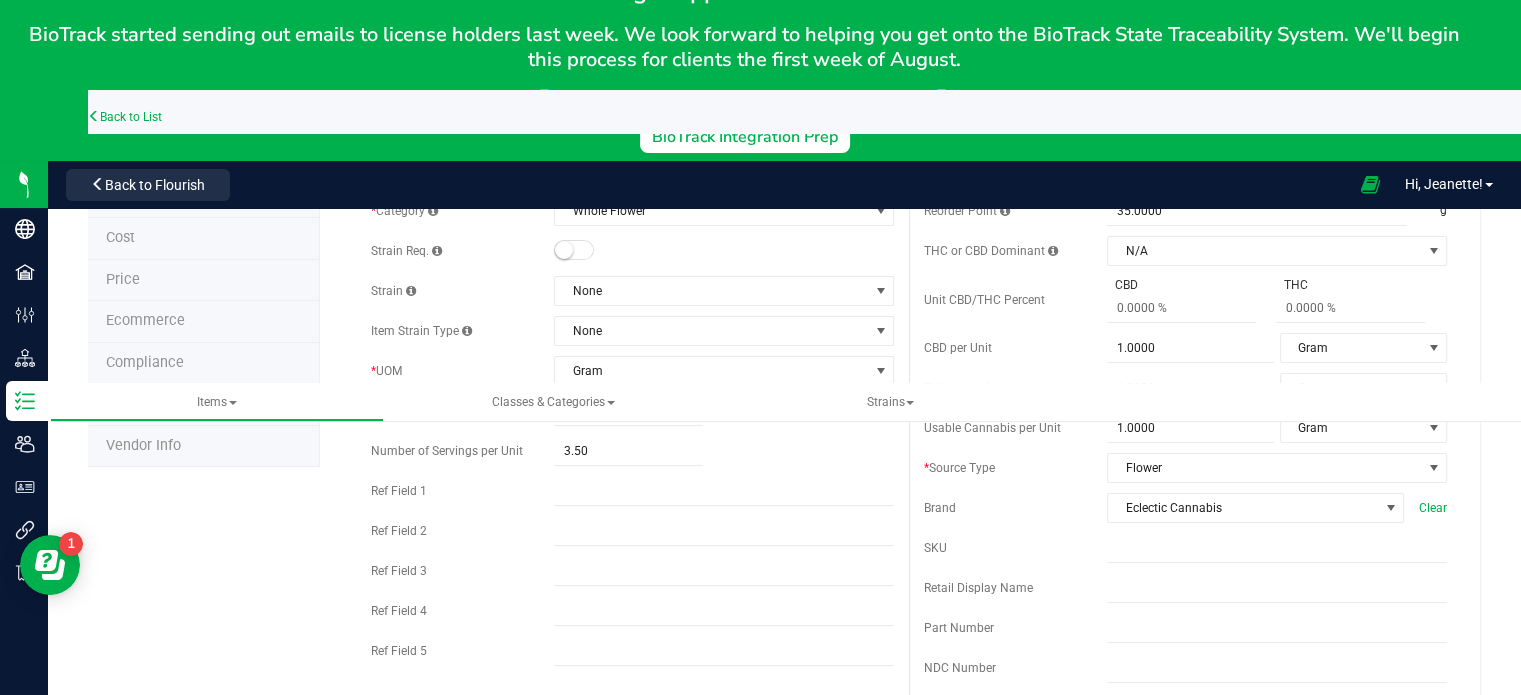type on "DKC" 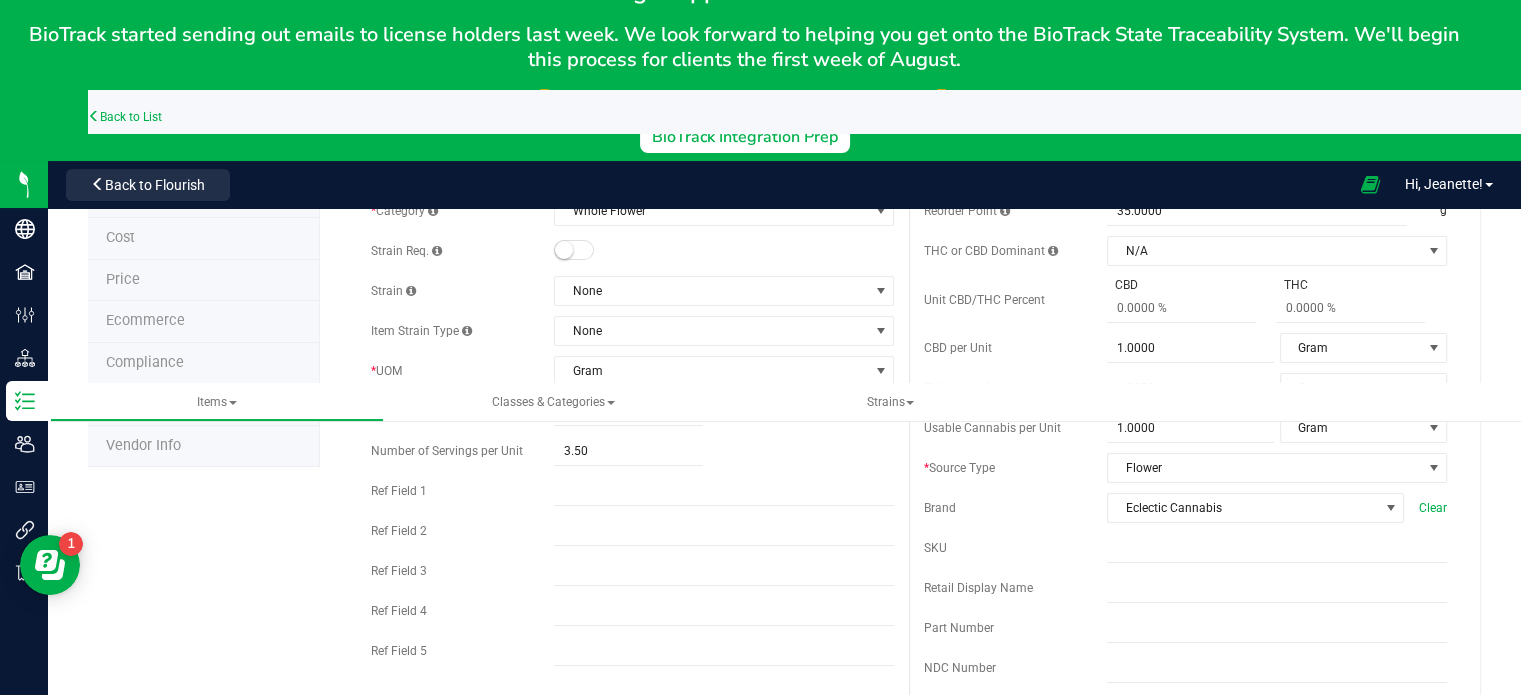 click on "Ref Field 1" at bounding box center (462, 491) 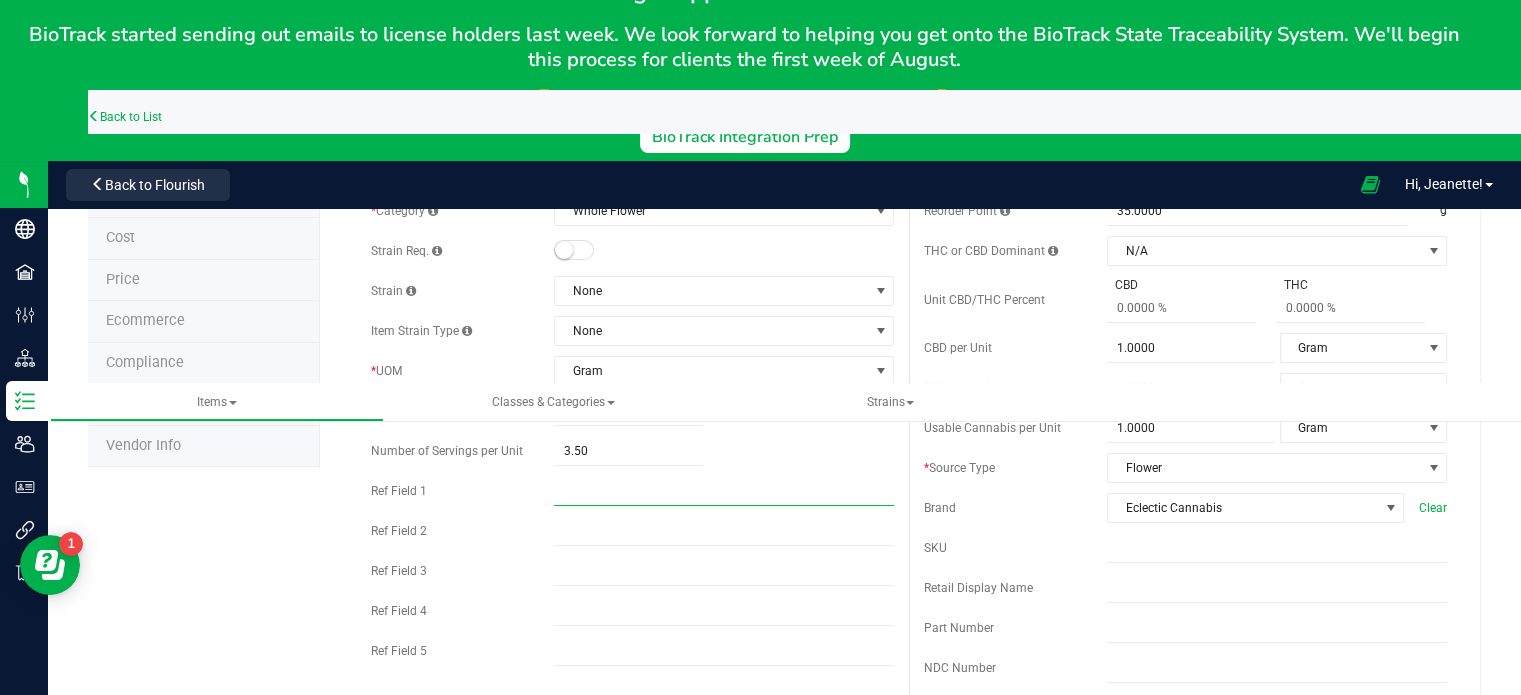 click at bounding box center [724, 491] 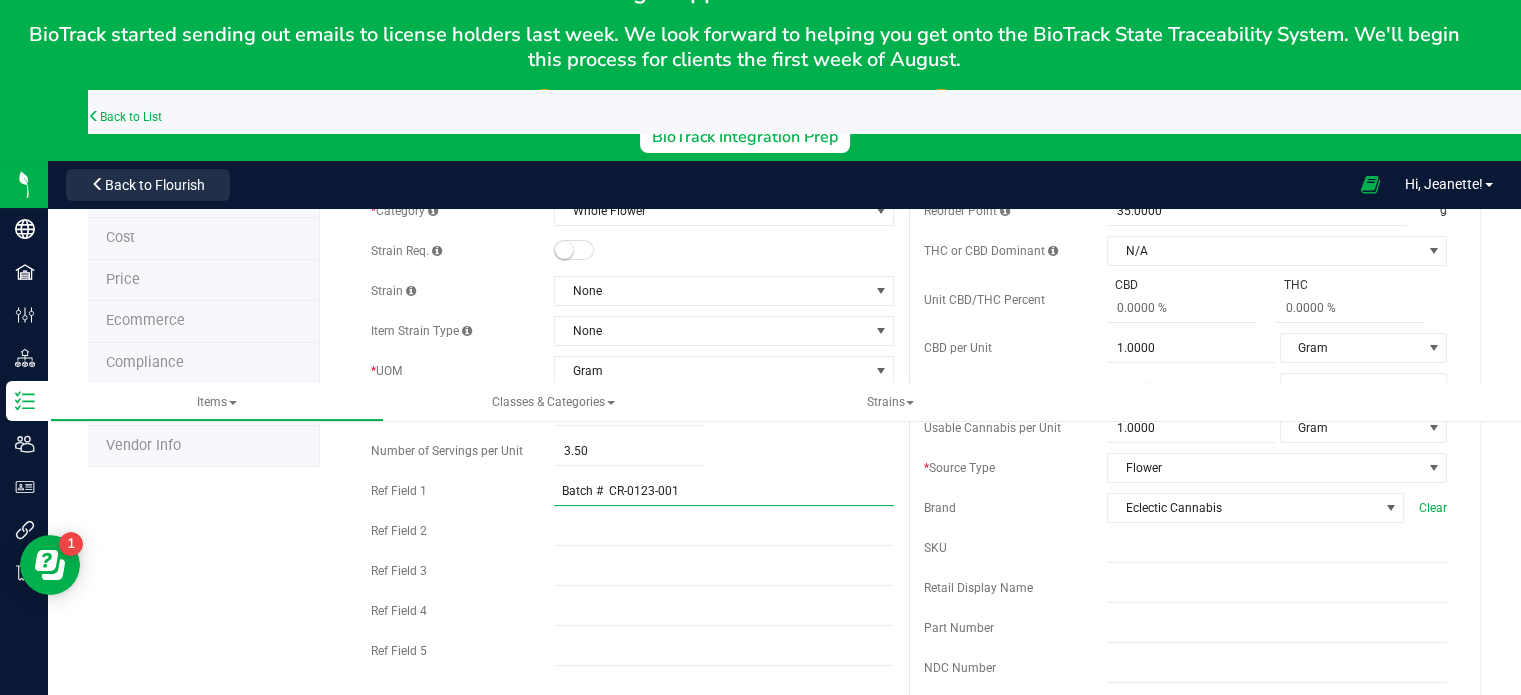 click on "Batch #  CR-0123-001" at bounding box center [724, 491] 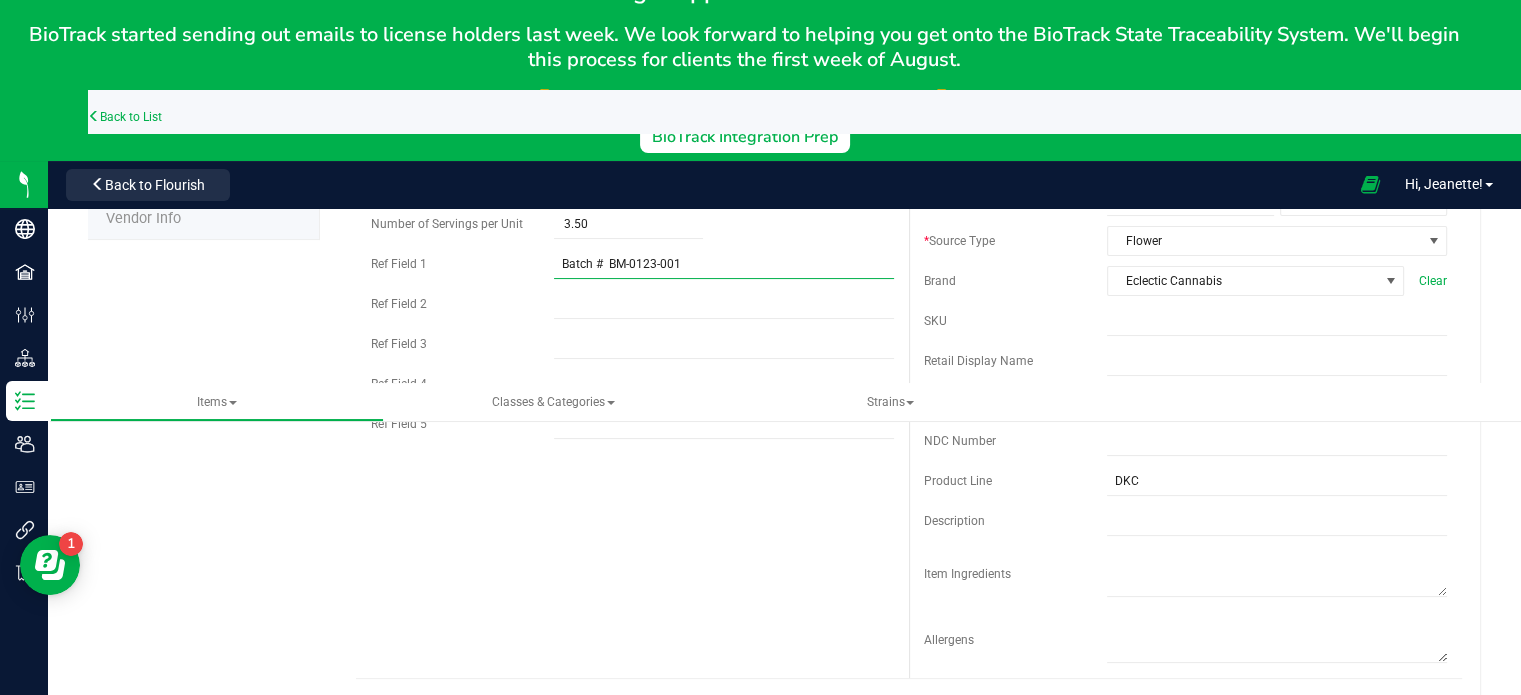 scroll, scrollTop: 472, scrollLeft: 0, axis: vertical 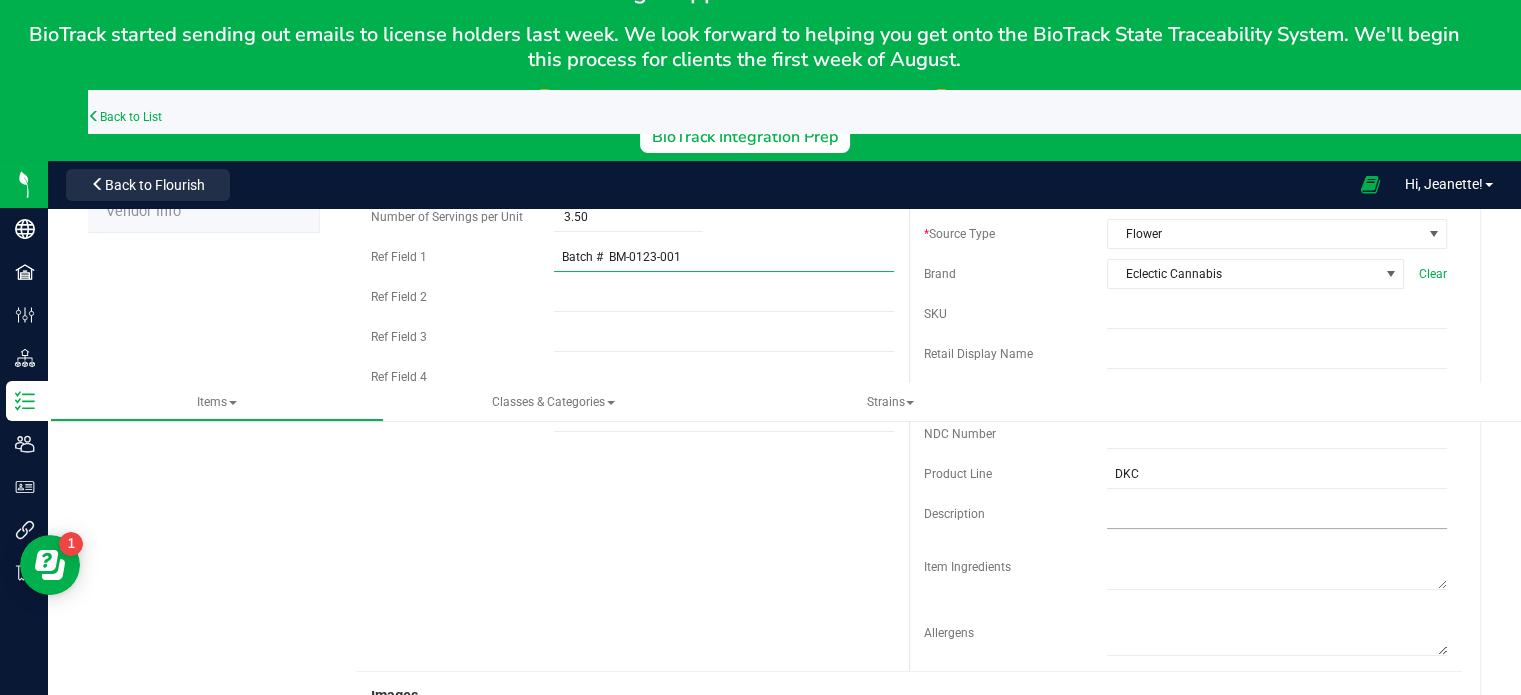 type on "Batch #  BM-0123-001" 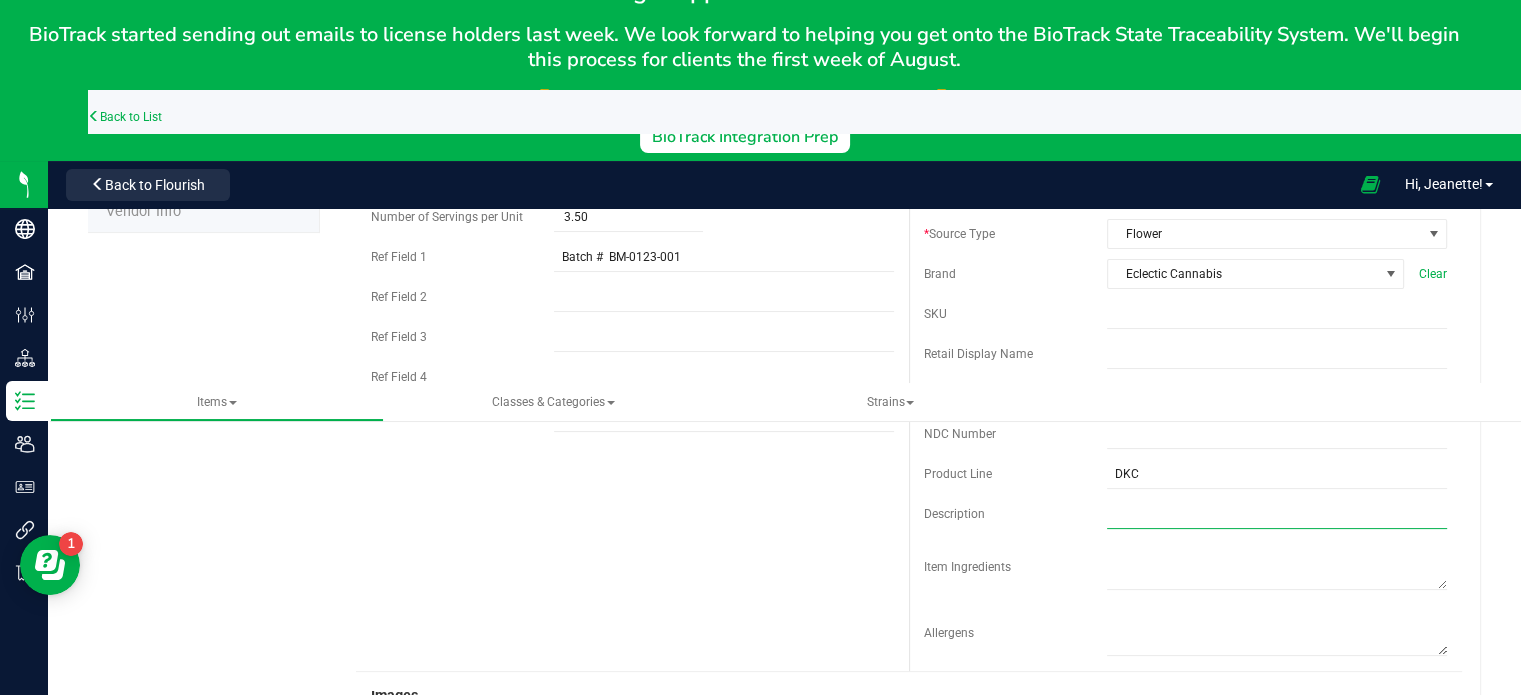 click at bounding box center [1277, 514] 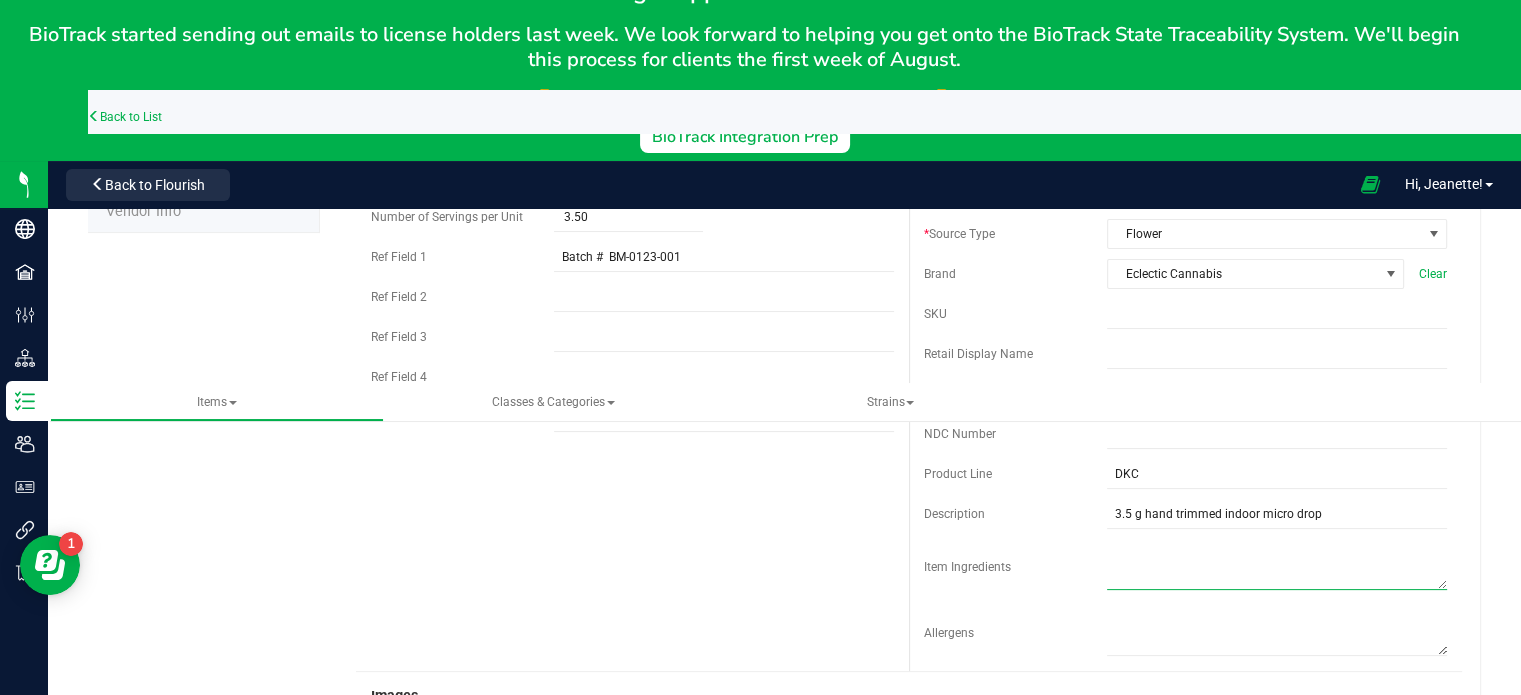 click at bounding box center [1277, 564] 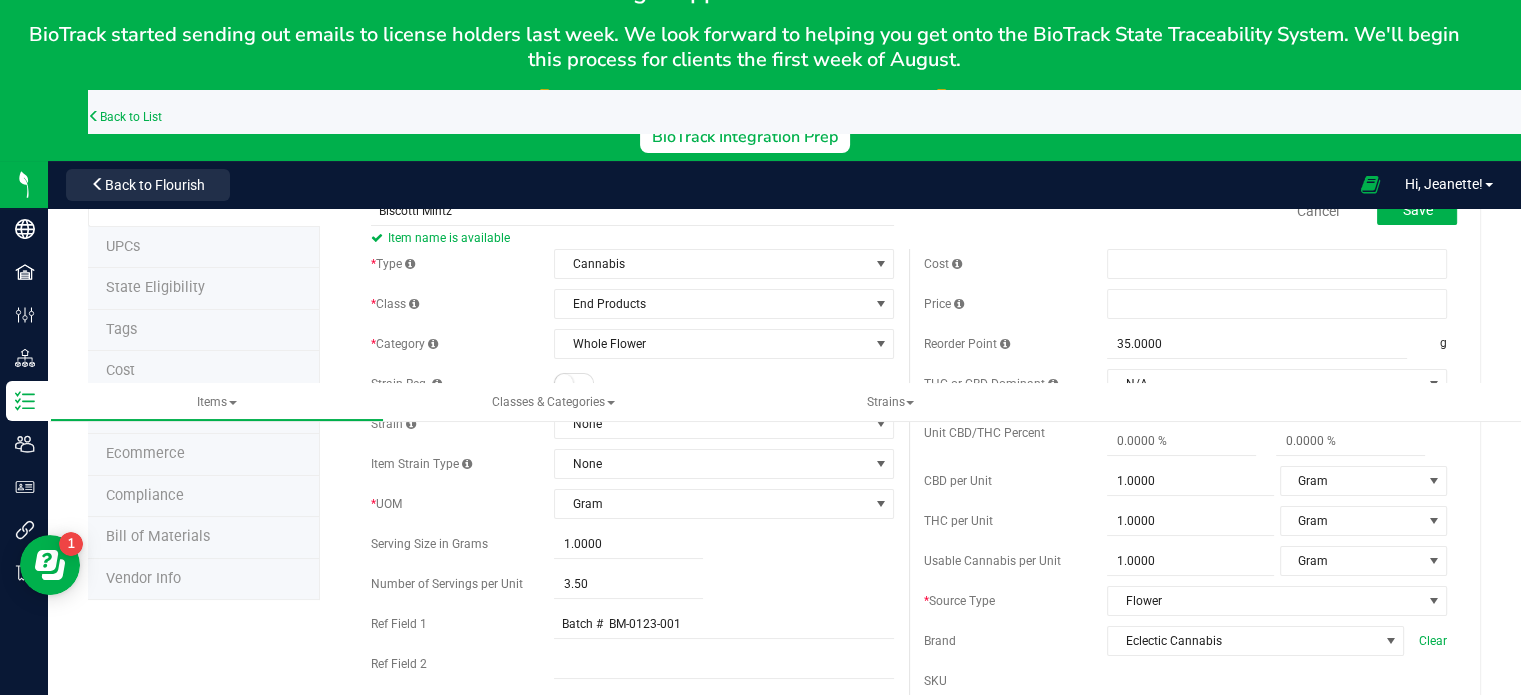 scroll, scrollTop: 68, scrollLeft: 0, axis: vertical 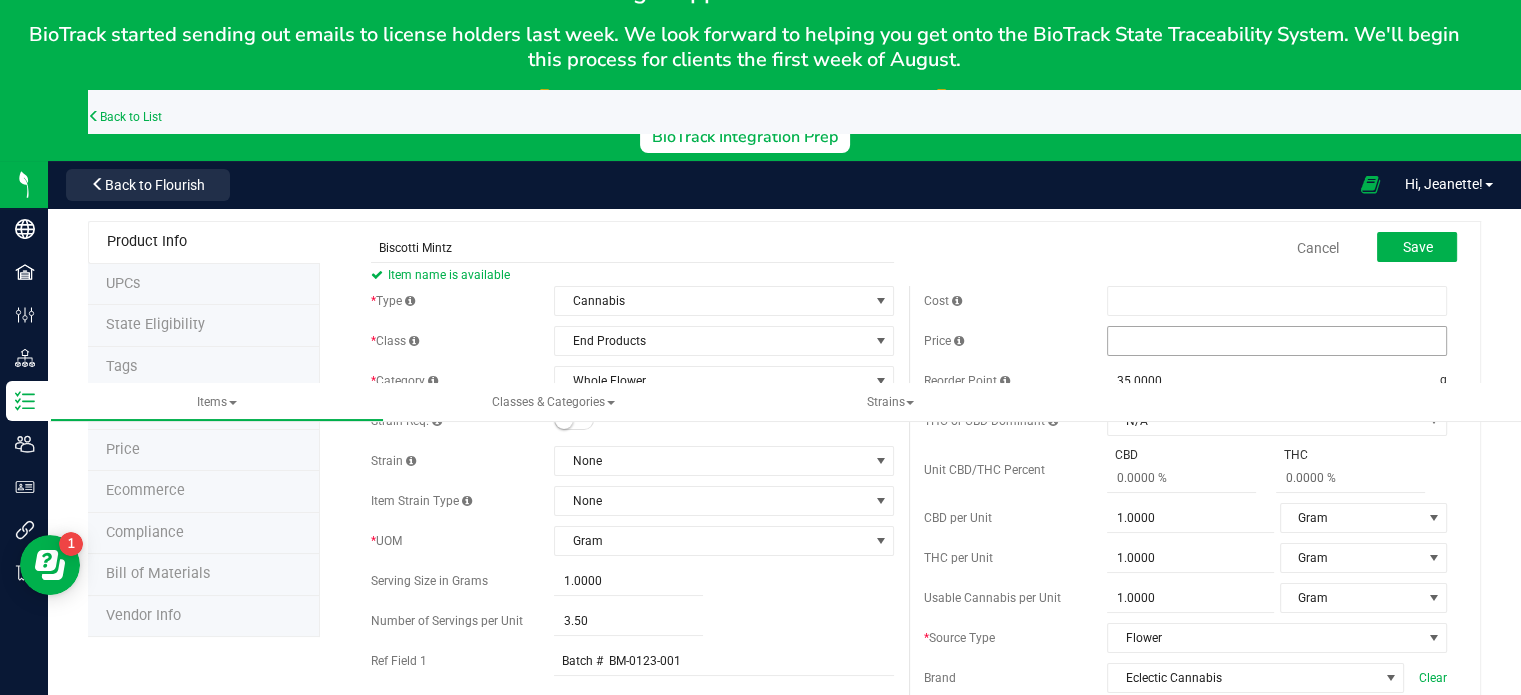 type on "Whole flower" 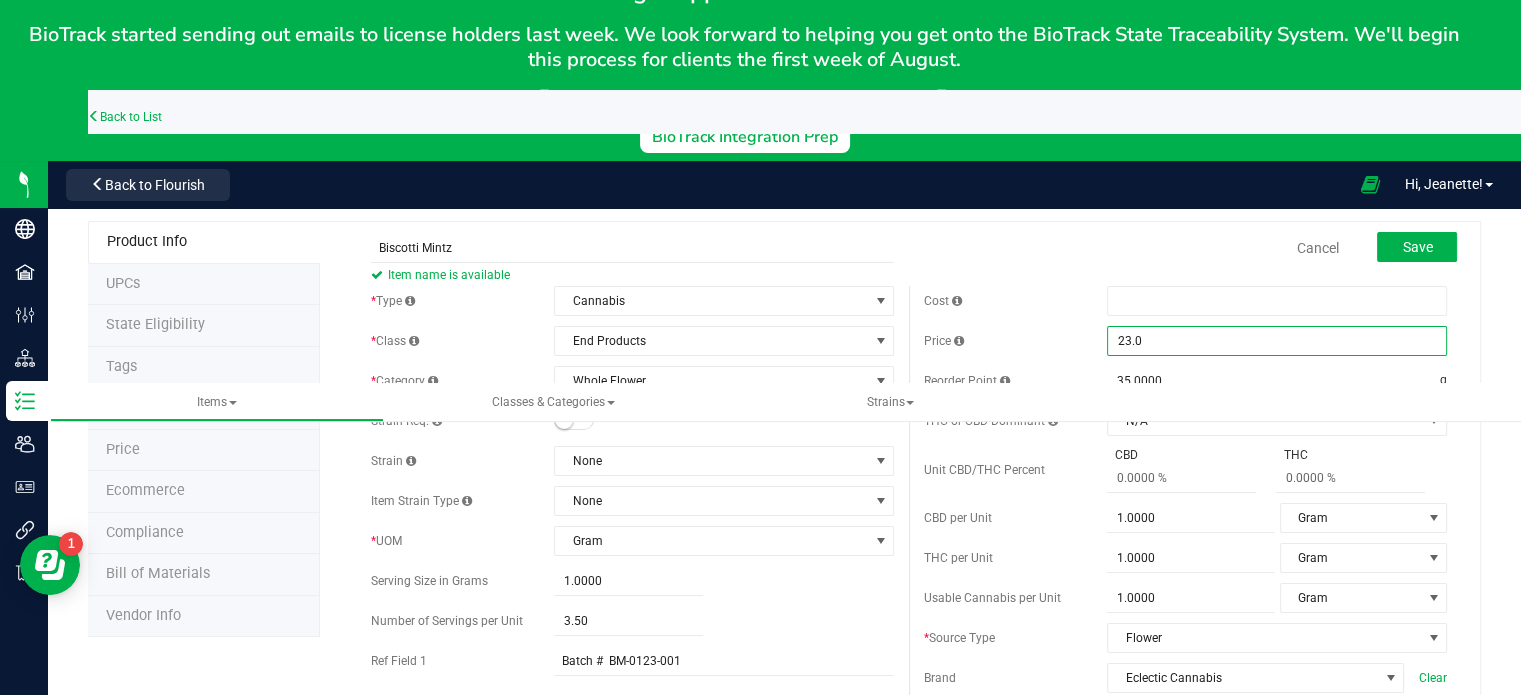 type on "23.00" 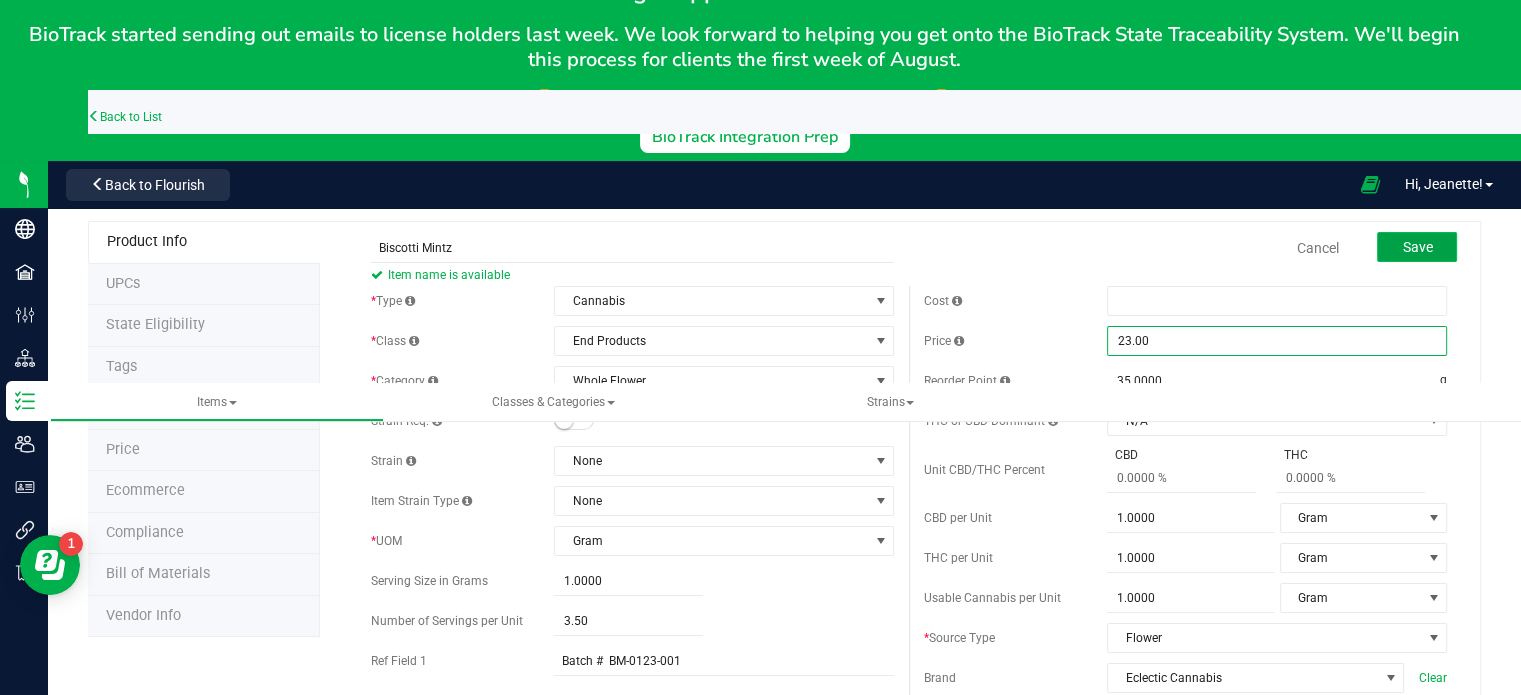 type on "$23.00000" 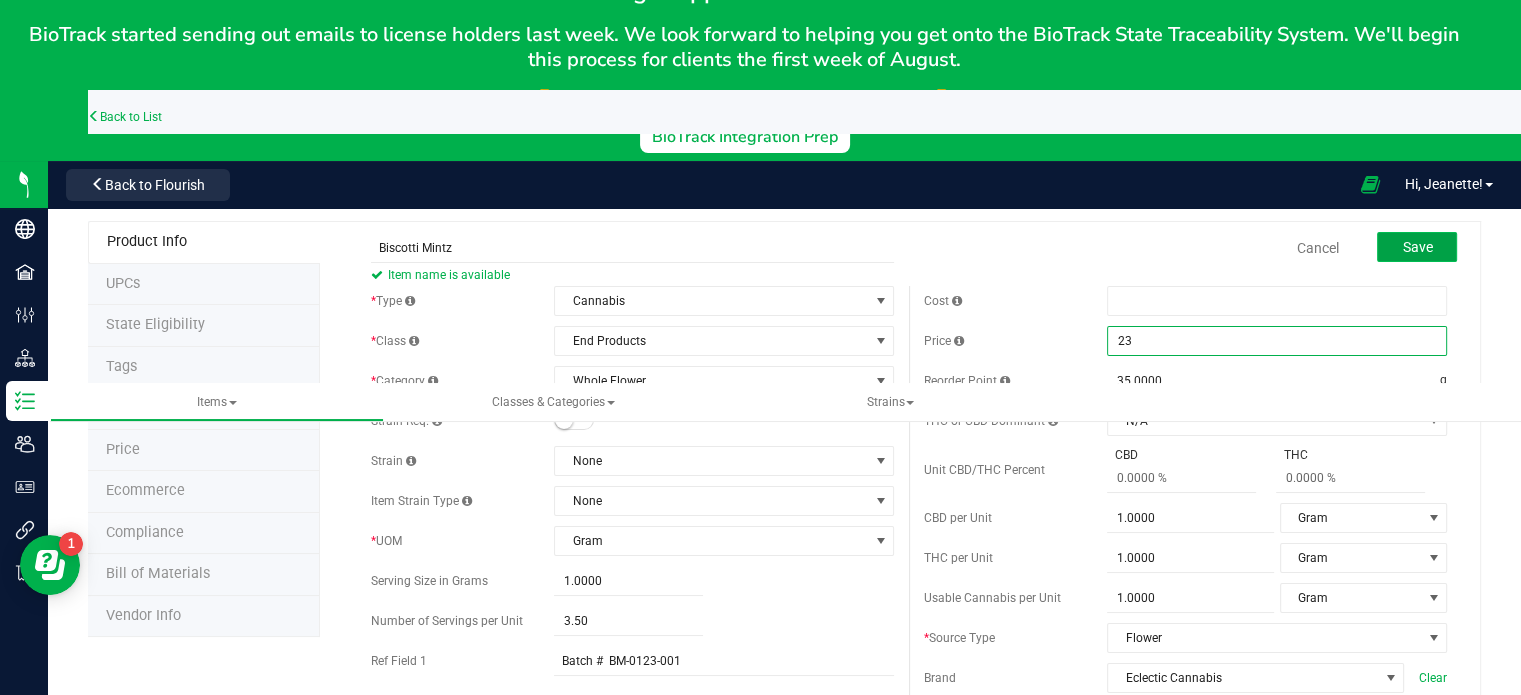 click on "Save" at bounding box center [1417, 247] 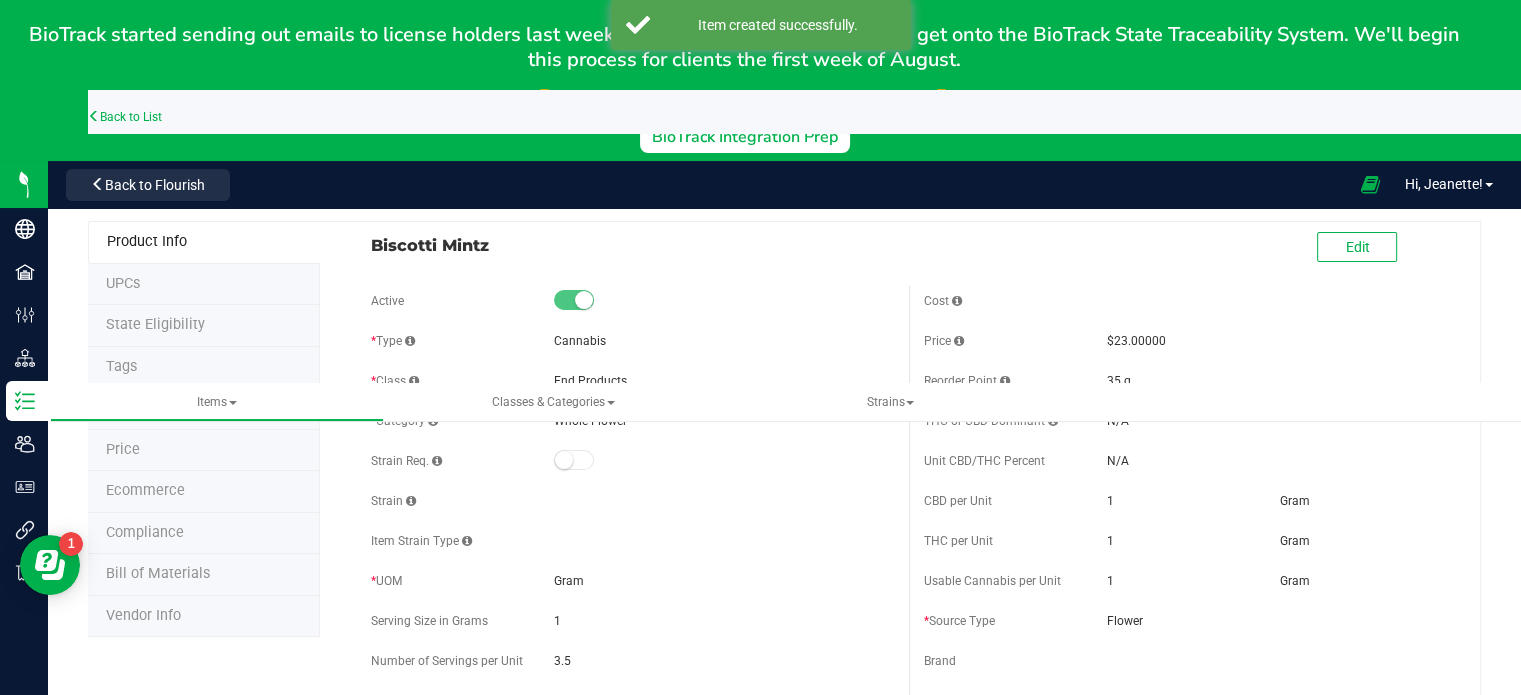 scroll, scrollTop: 0, scrollLeft: 0, axis: both 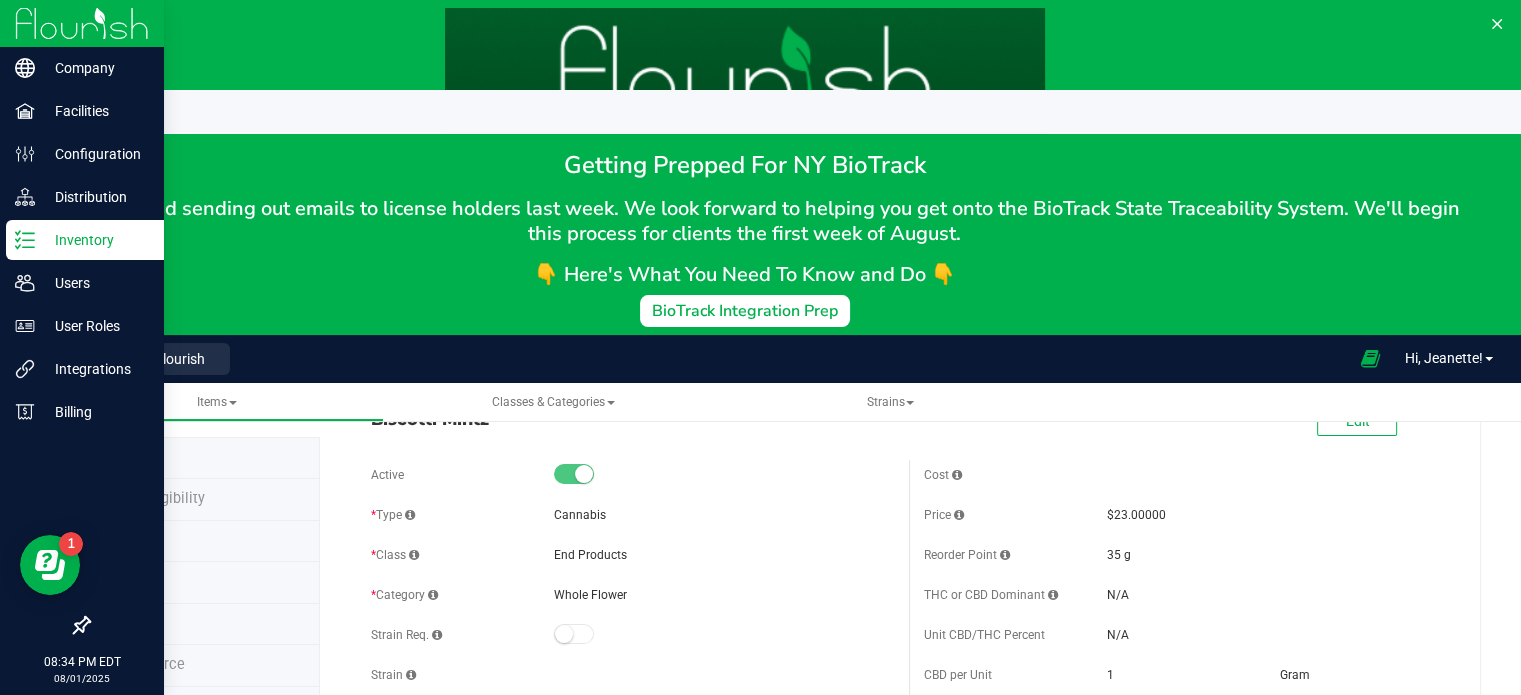 click on "Inventory" at bounding box center (95, 240) 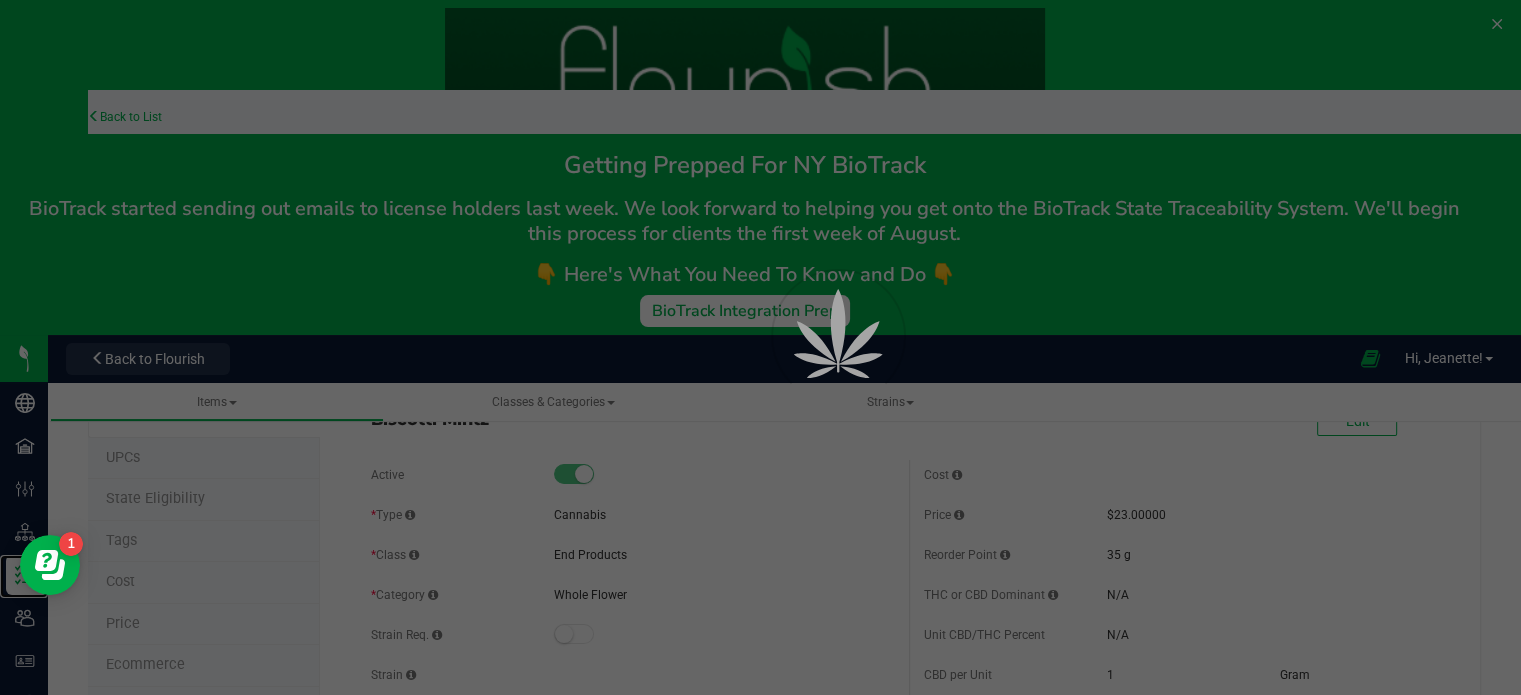 scroll, scrollTop: 0, scrollLeft: 0, axis: both 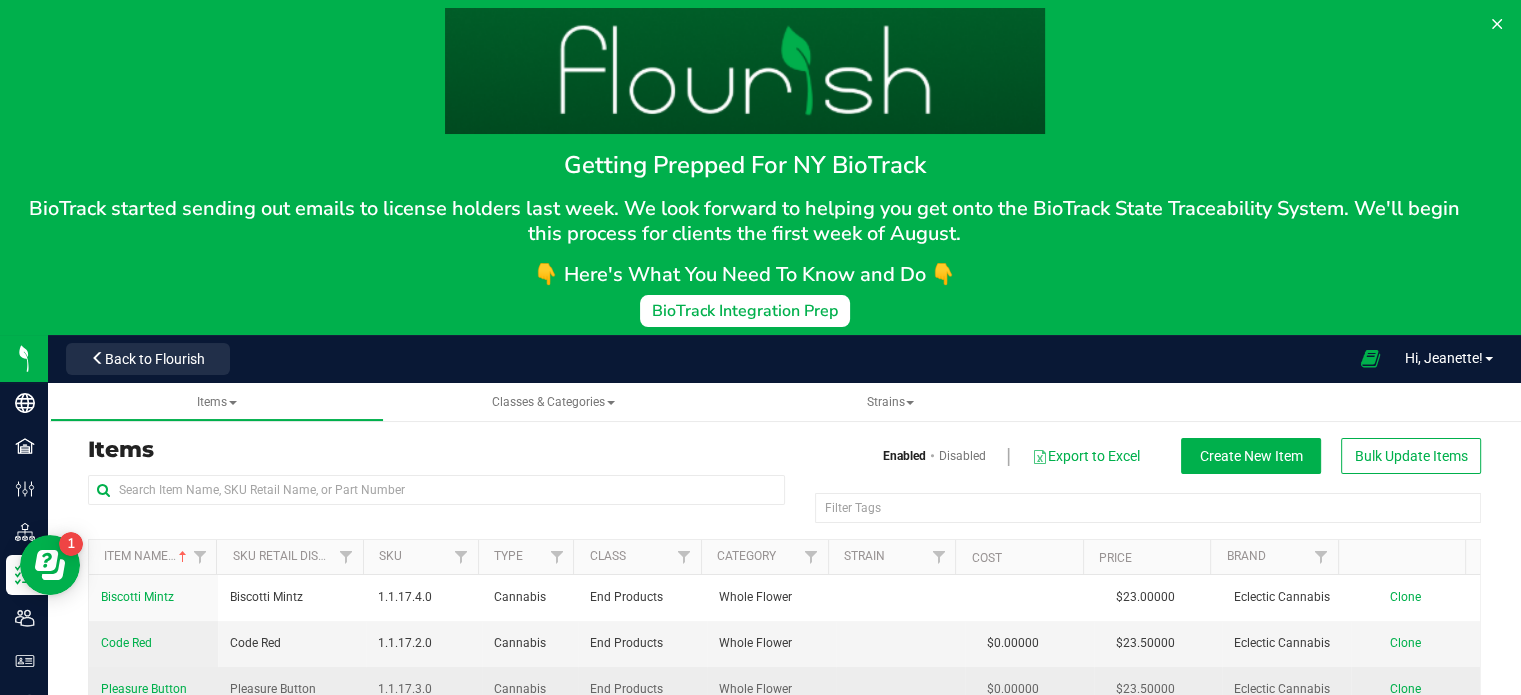 click on "Pleasure Button" at bounding box center (144, 689) 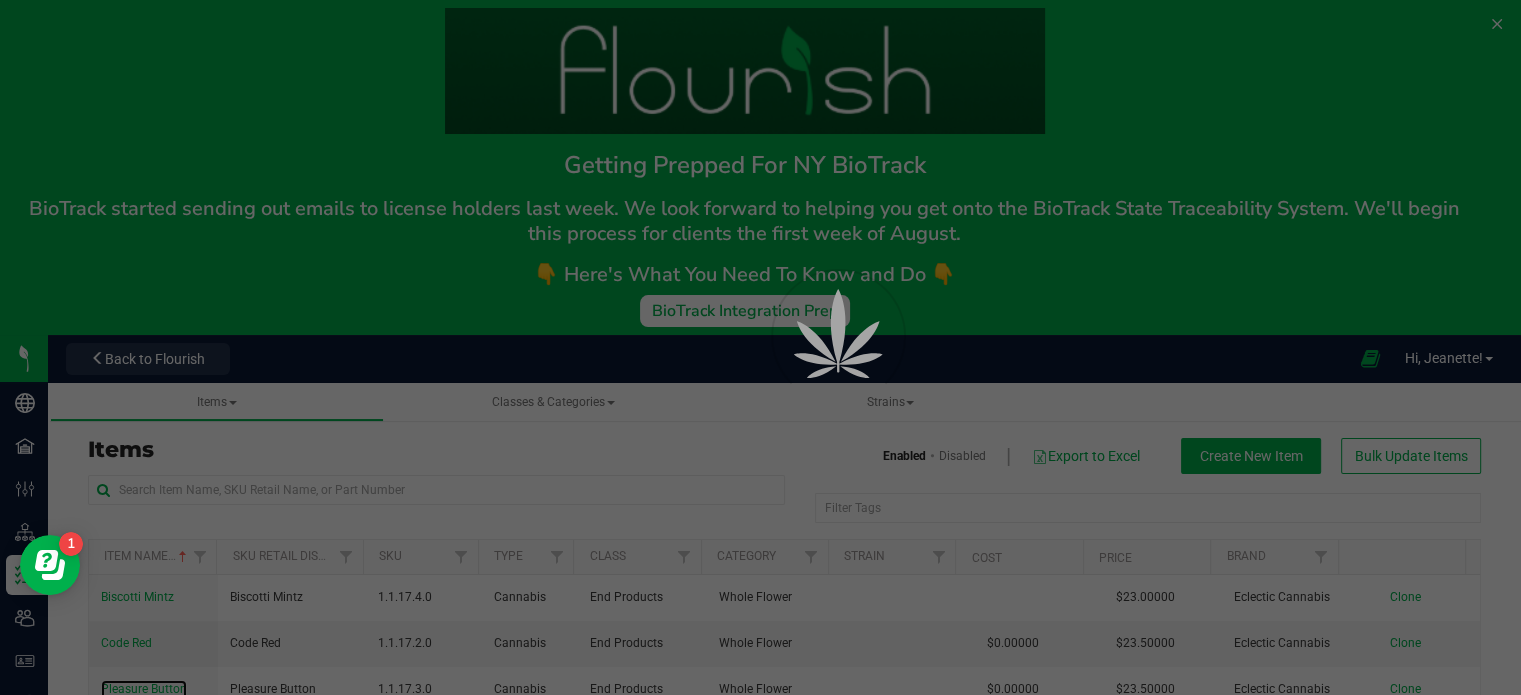 scroll, scrollTop: 335, scrollLeft: 0, axis: vertical 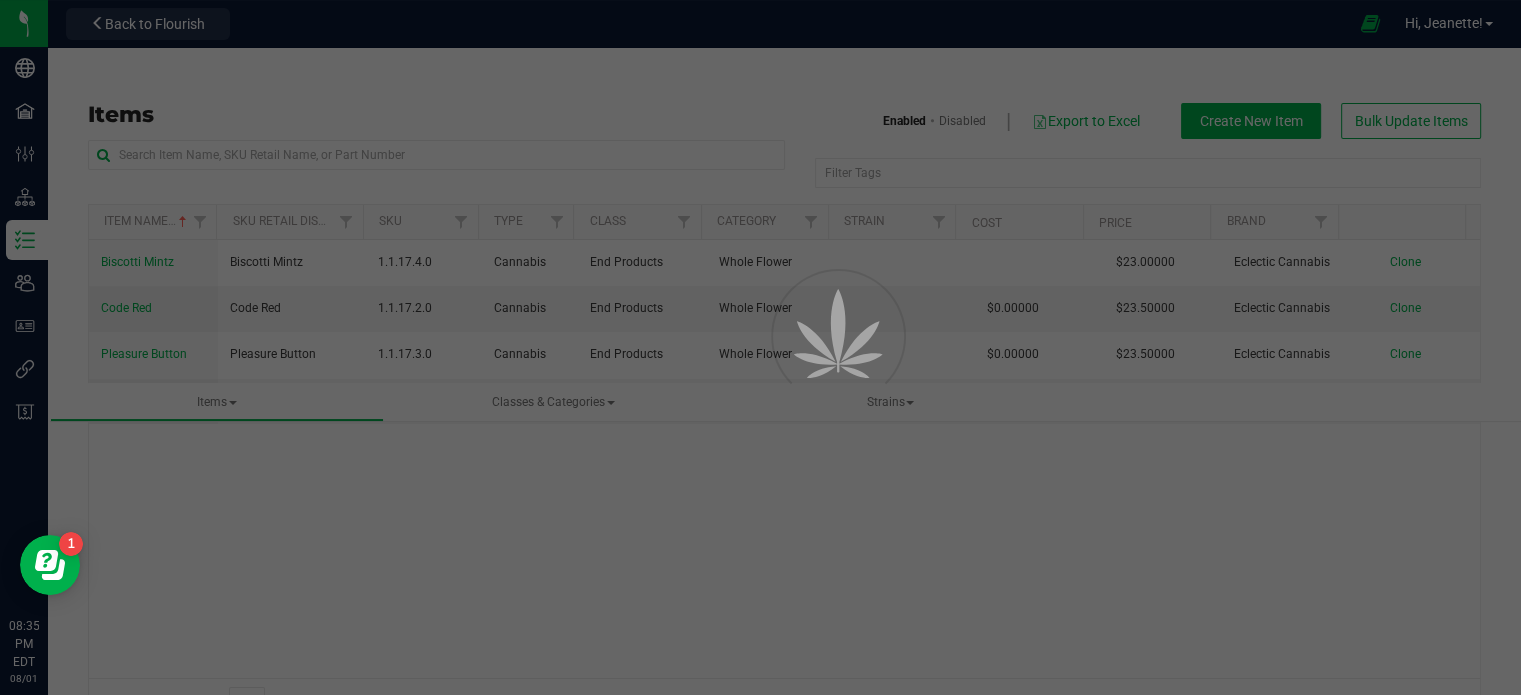 click at bounding box center [760, 347] 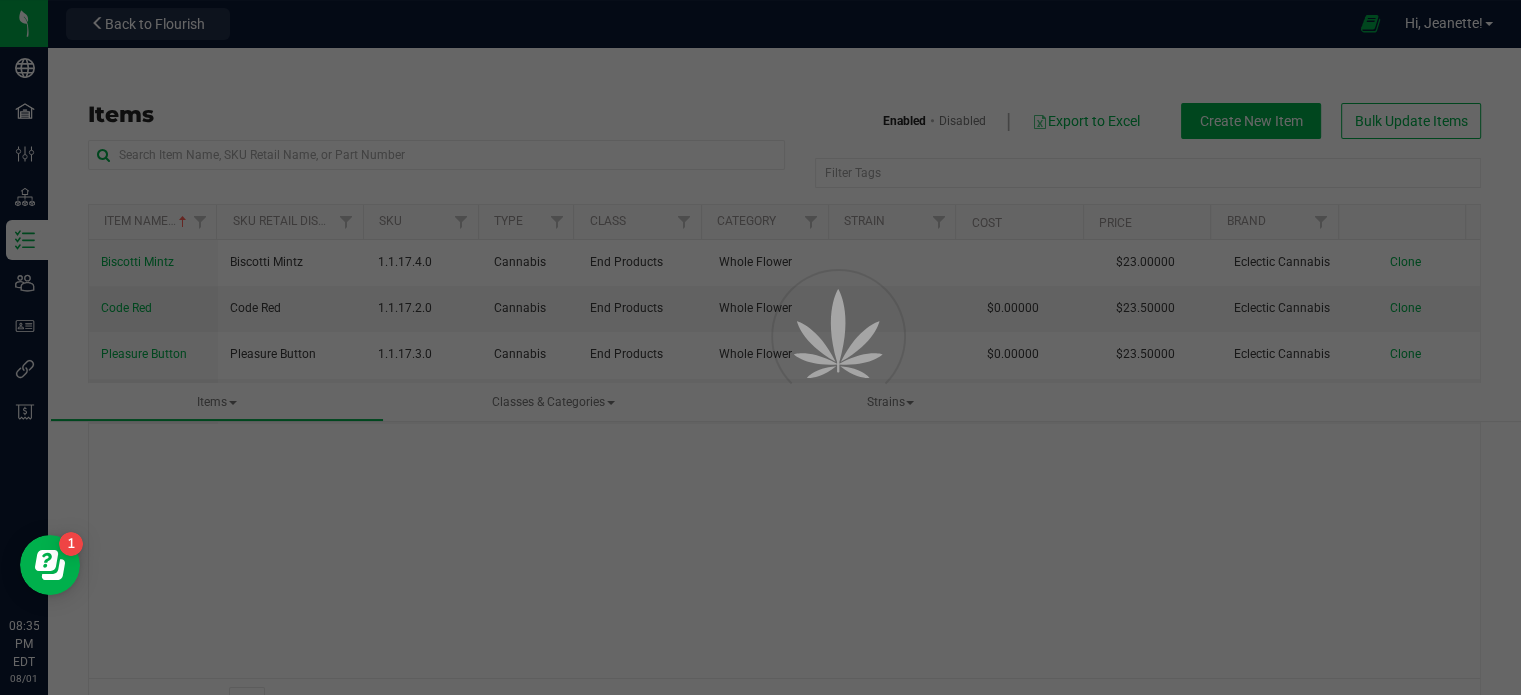 click at bounding box center (760, 347) 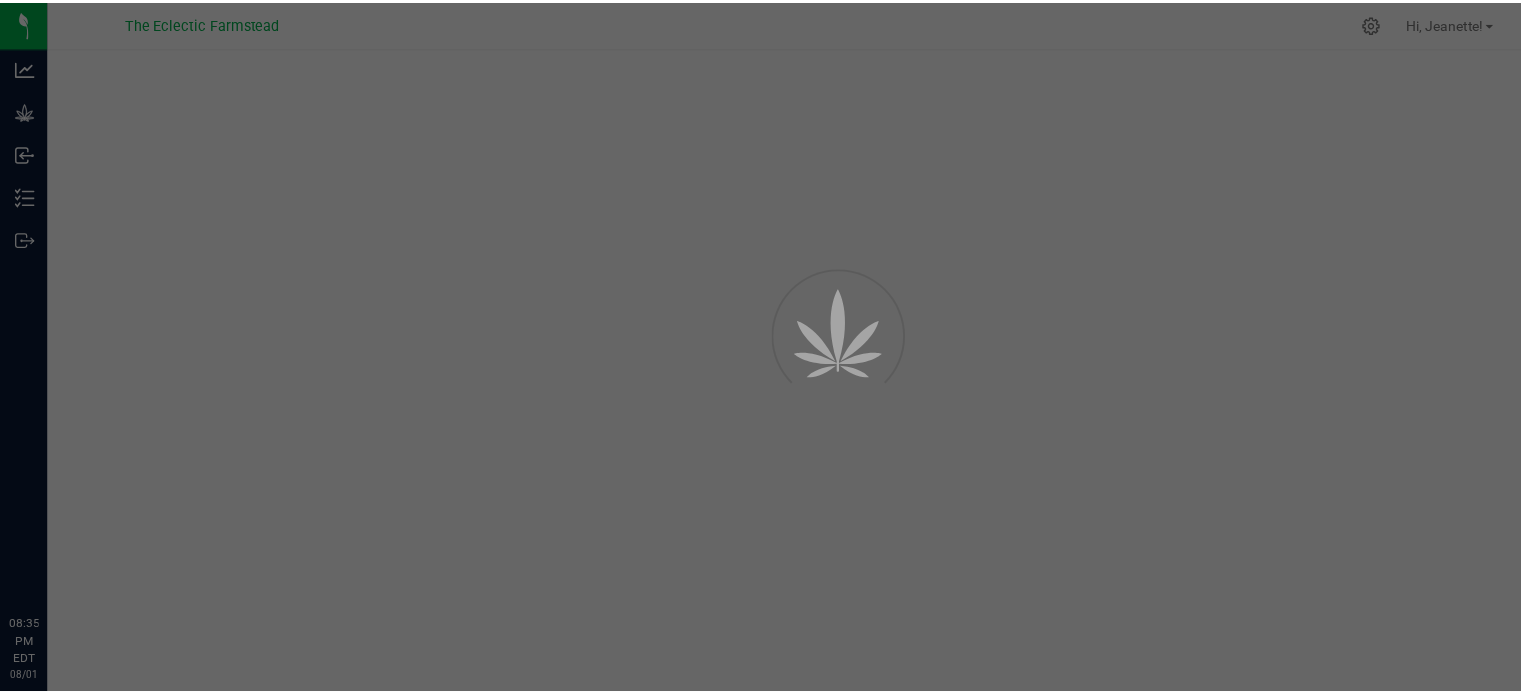 scroll, scrollTop: 0, scrollLeft: 0, axis: both 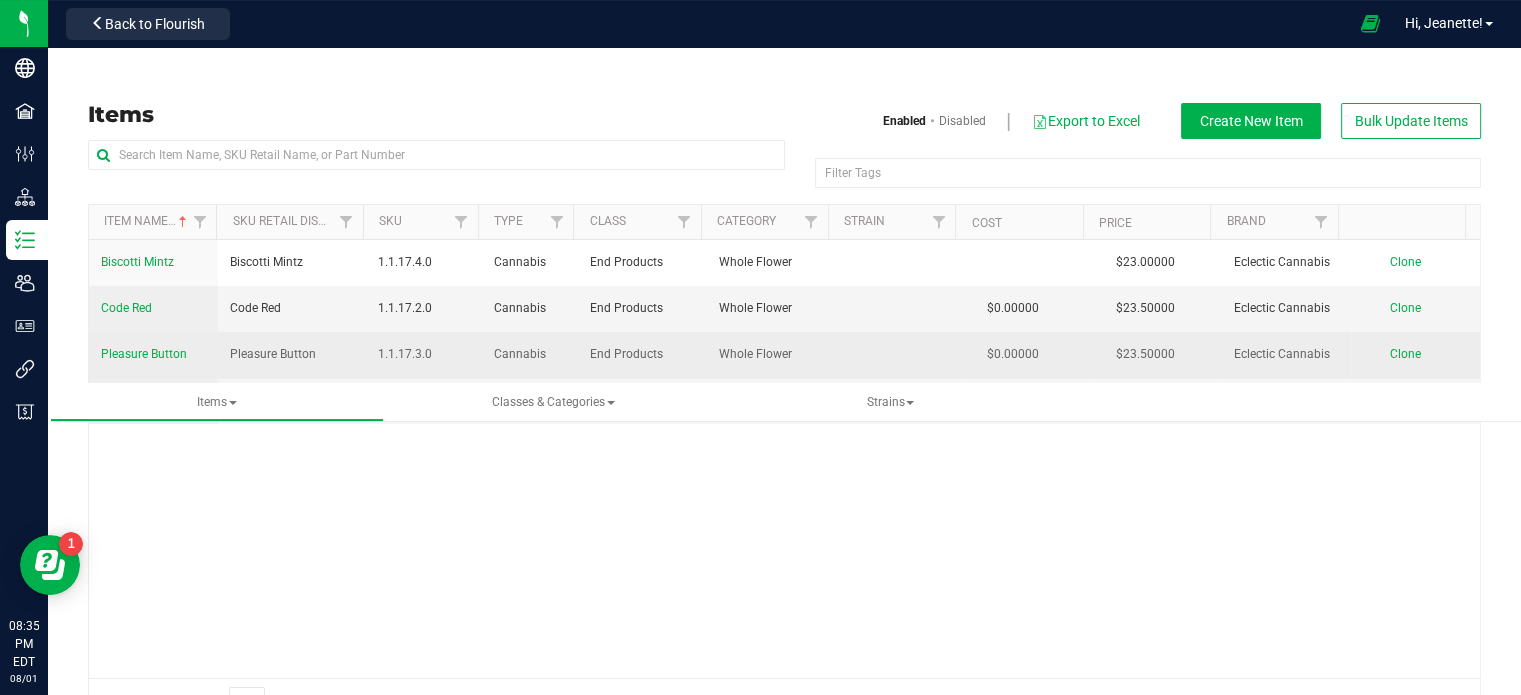 click on "Pleasure Button" at bounding box center (144, 354) 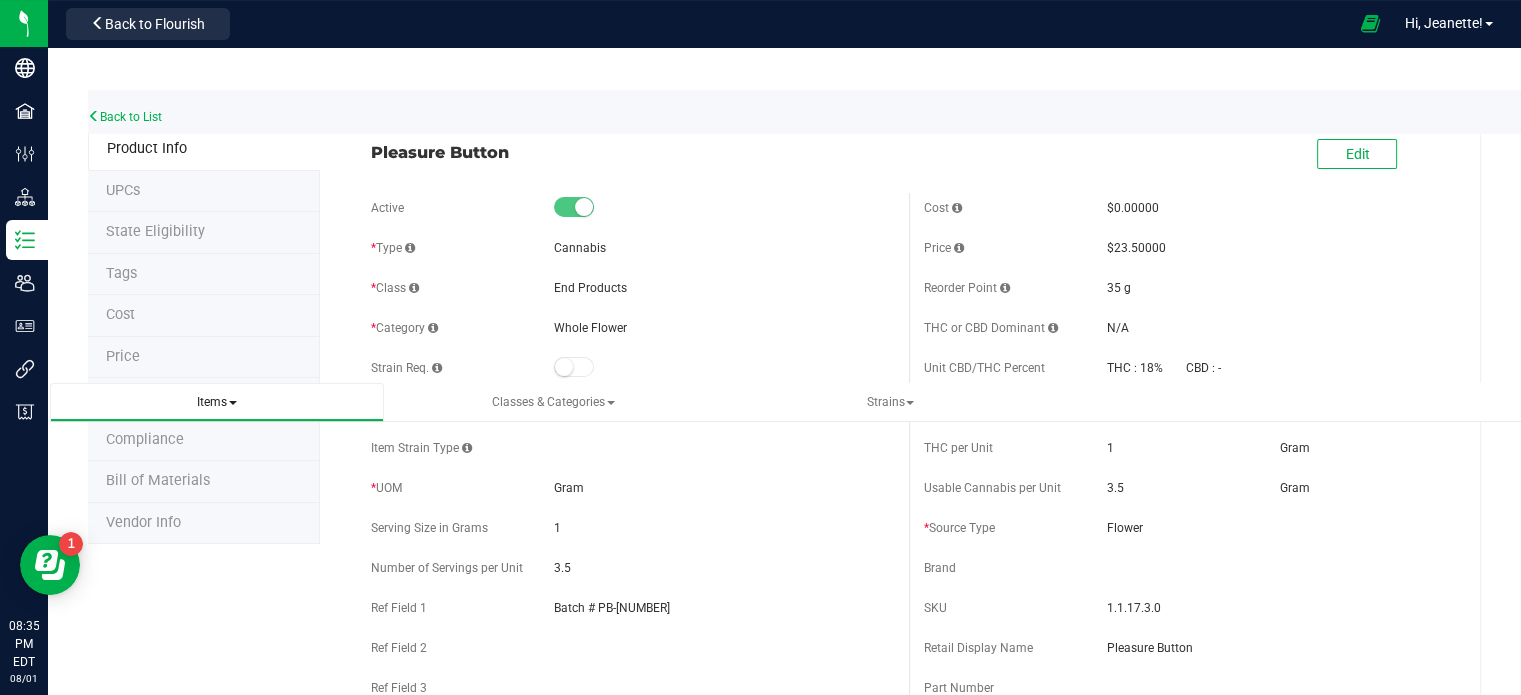 scroll, scrollTop: 0, scrollLeft: 0, axis: both 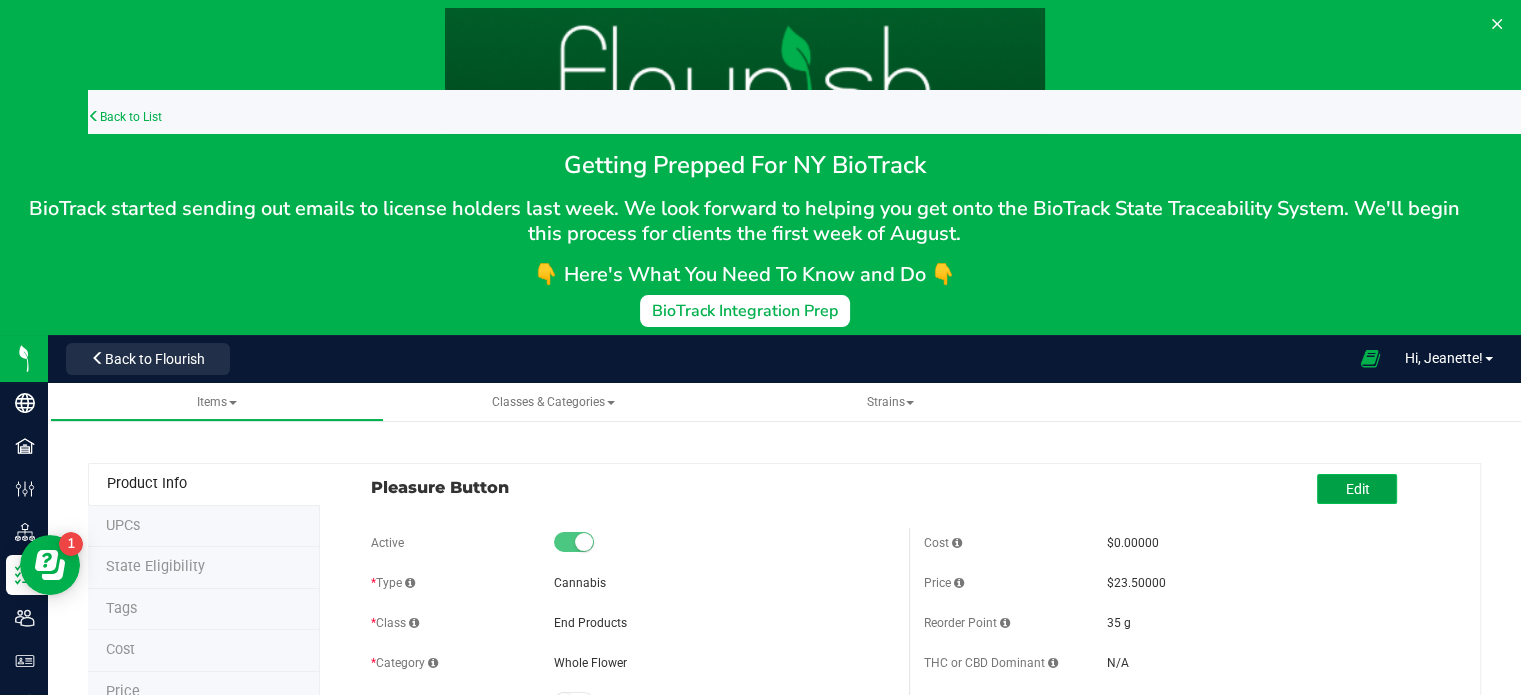 click on "Edit" at bounding box center (1357, 489) 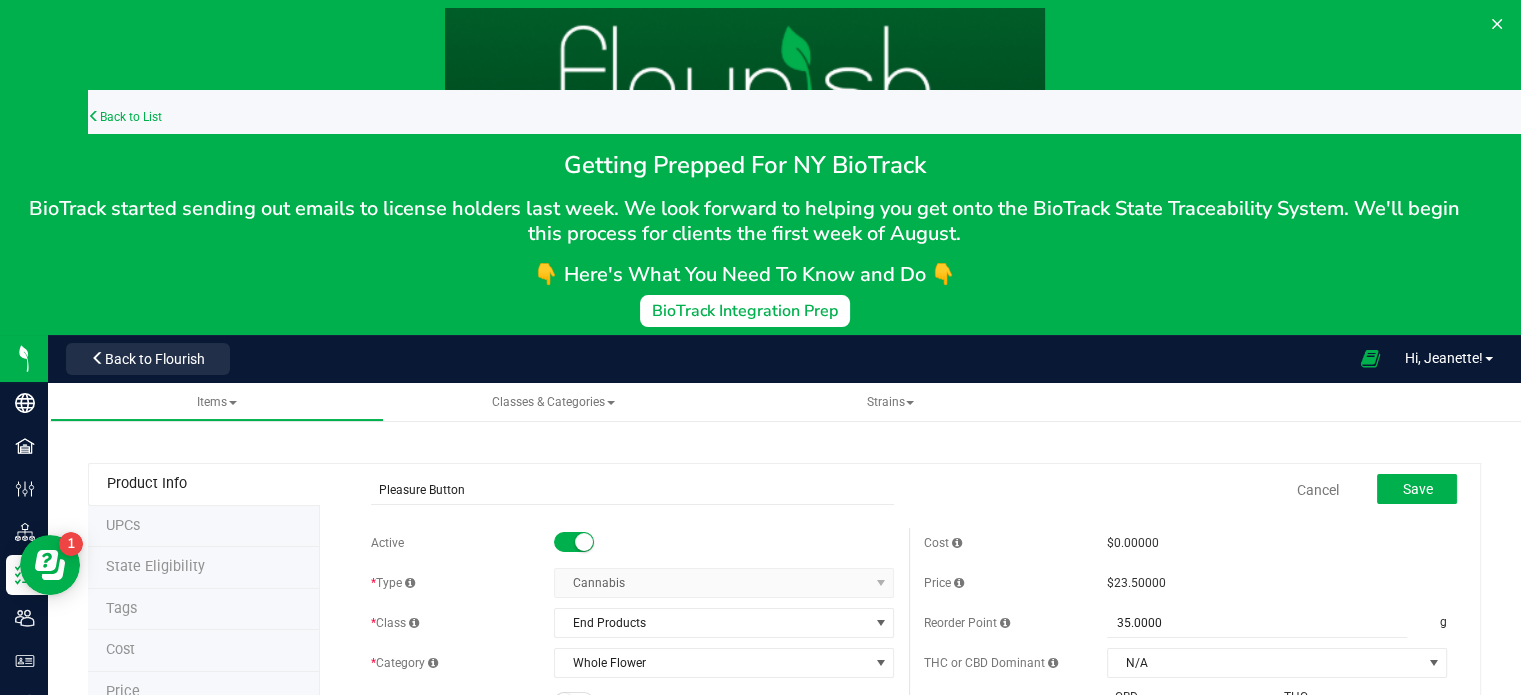 click on "$23.50000" at bounding box center [1277, 583] 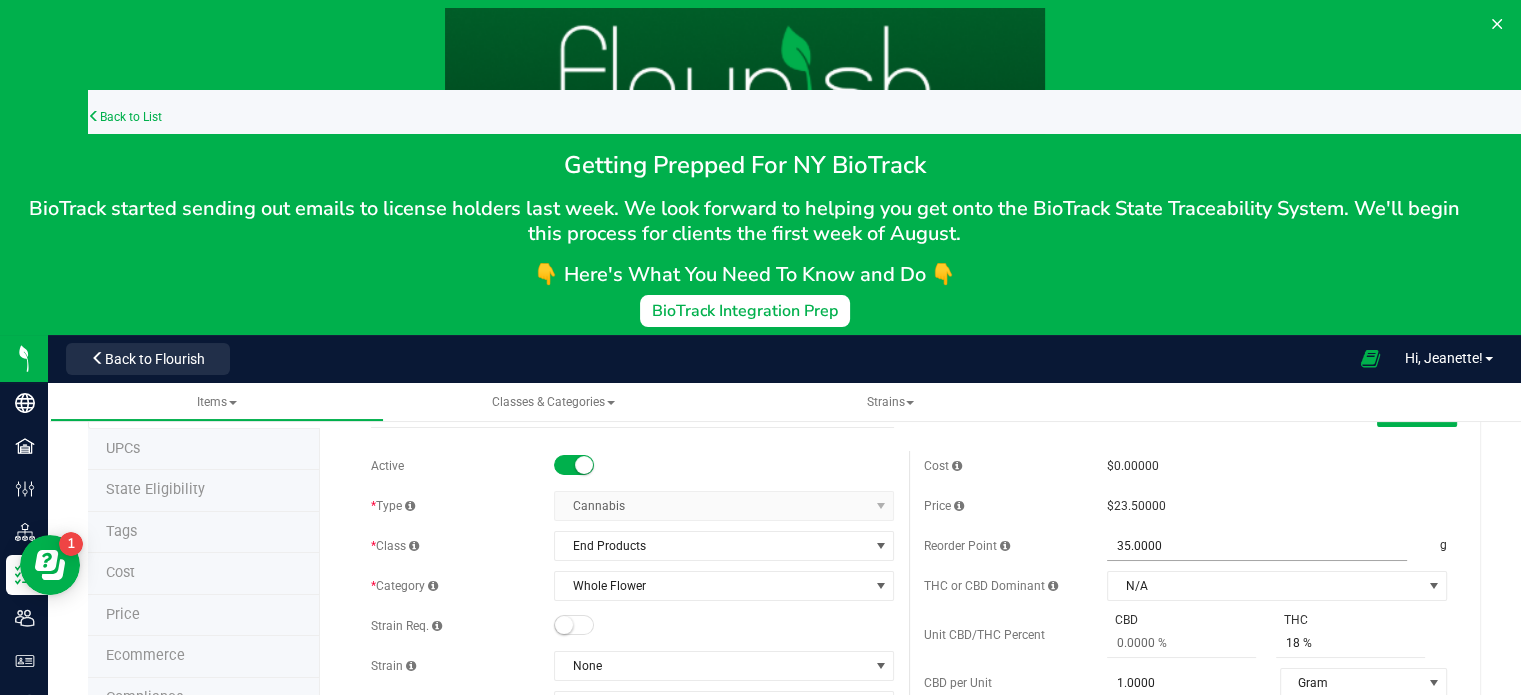 scroll, scrollTop: 80, scrollLeft: 0, axis: vertical 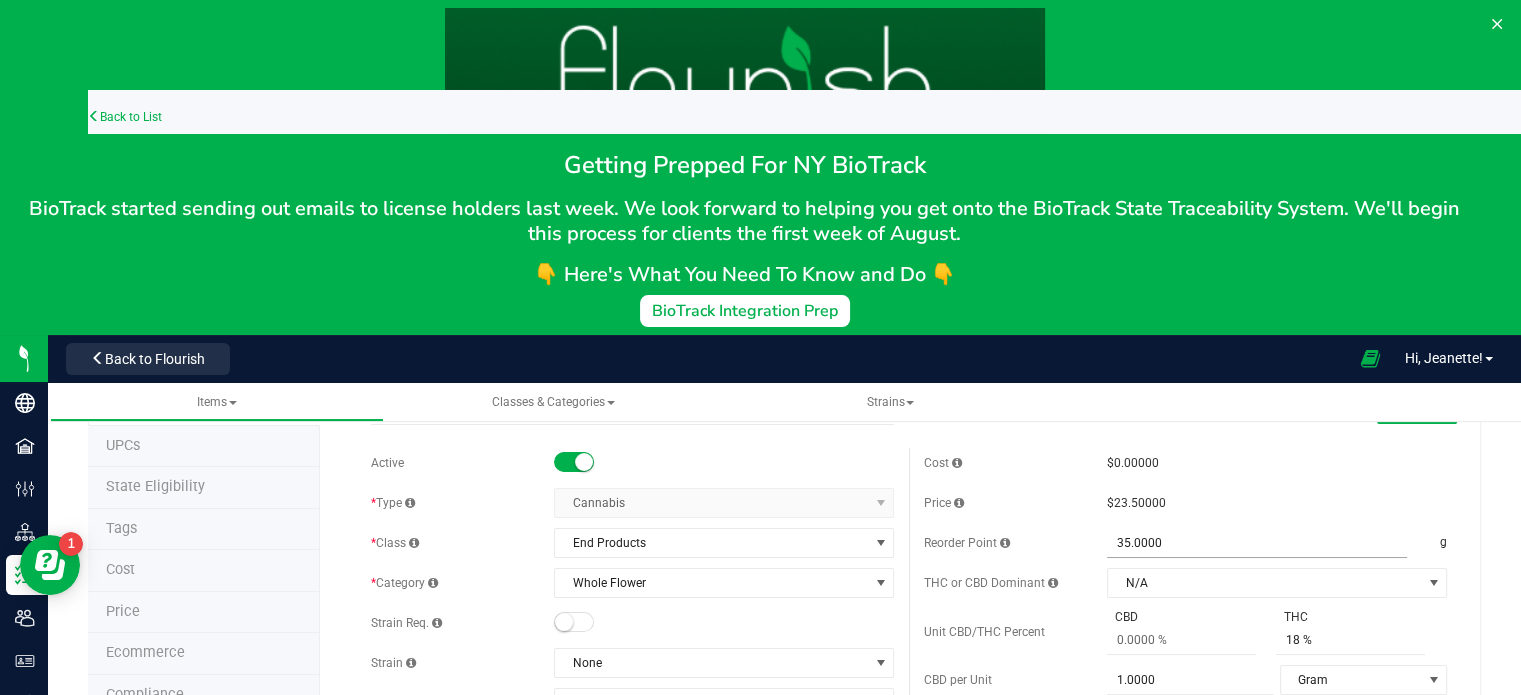 click on "35.0000 35" at bounding box center [1257, 543] 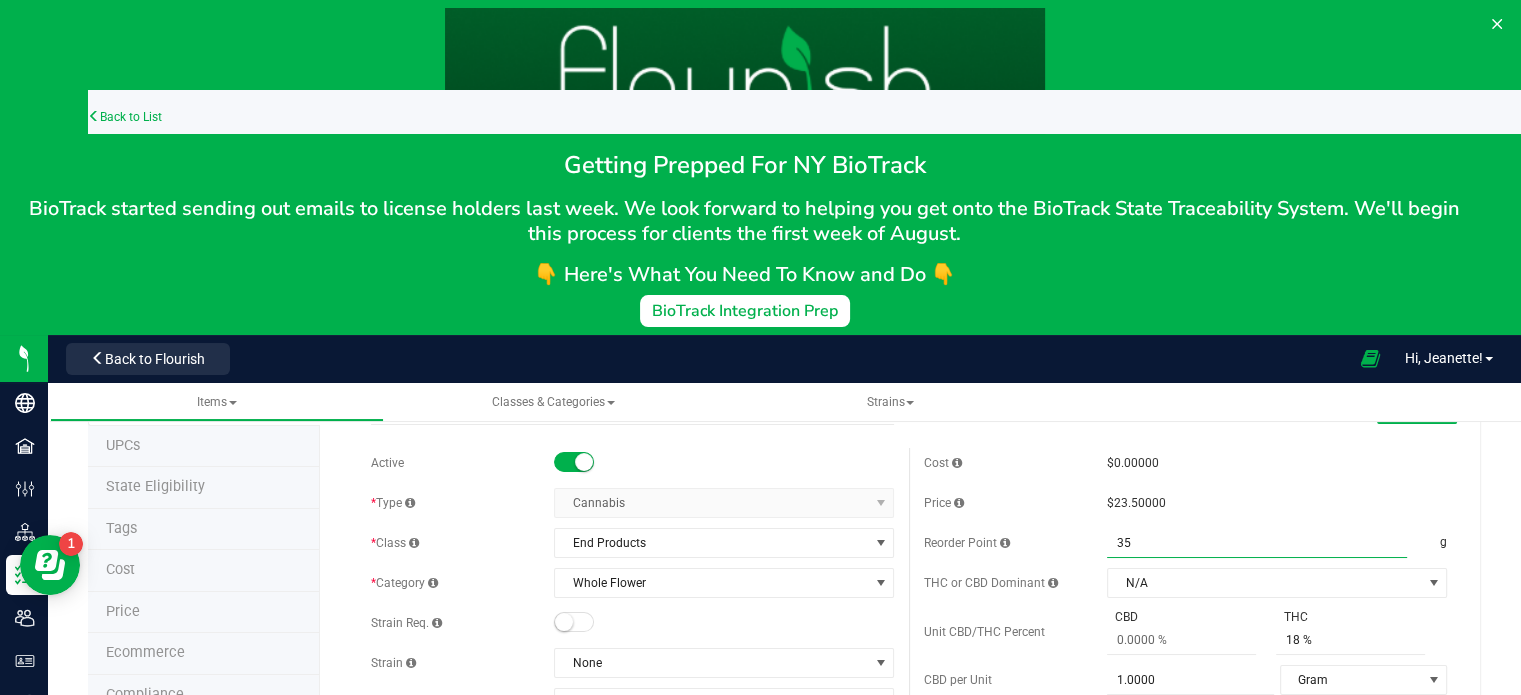 click on "$23.50000" at bounding box center [1136, 503] 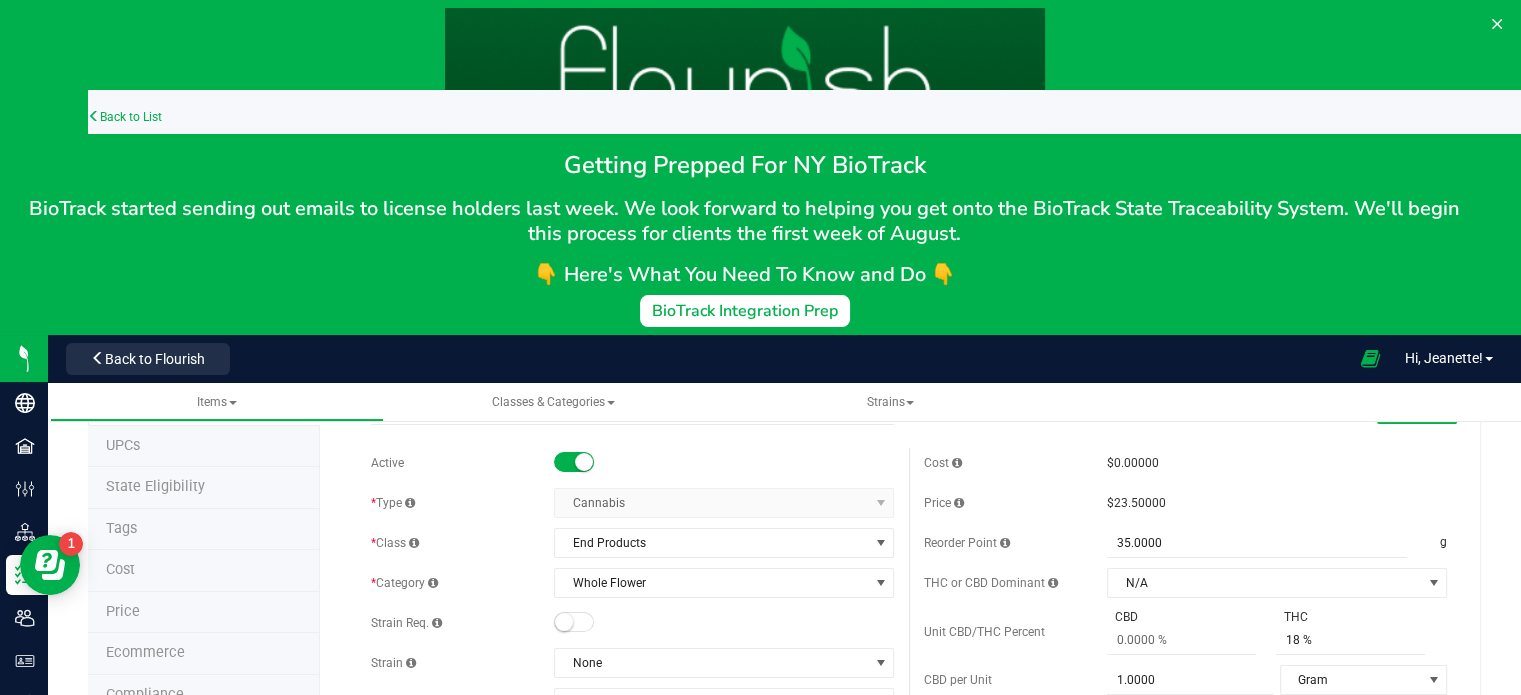 click on "$23.50000" at bounding box center [1277, 503] 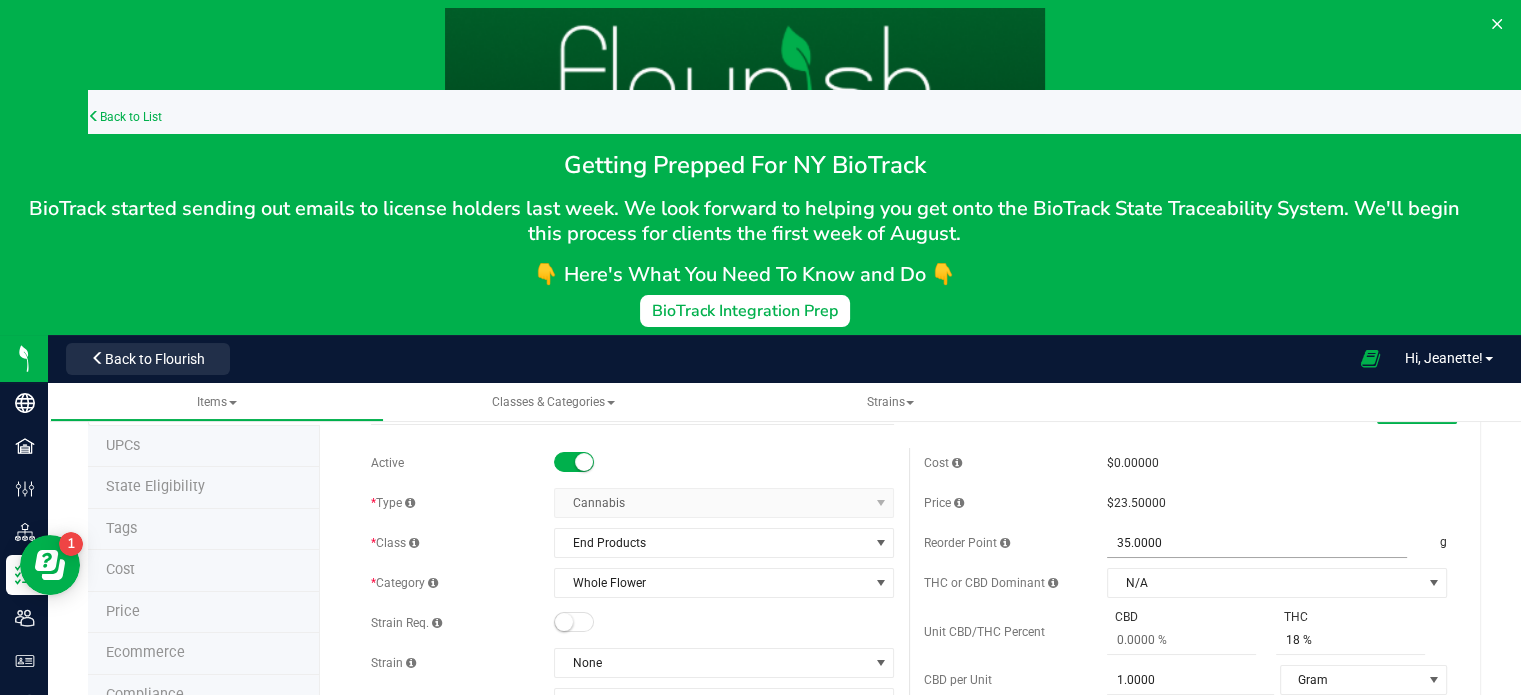 click on "Cost
$0.00000
Price
$23.50000
Reorder Point
35.0000 35
g
THC or CBD Dominant
N/A N/A 18" at bounding box center [1185, 842] 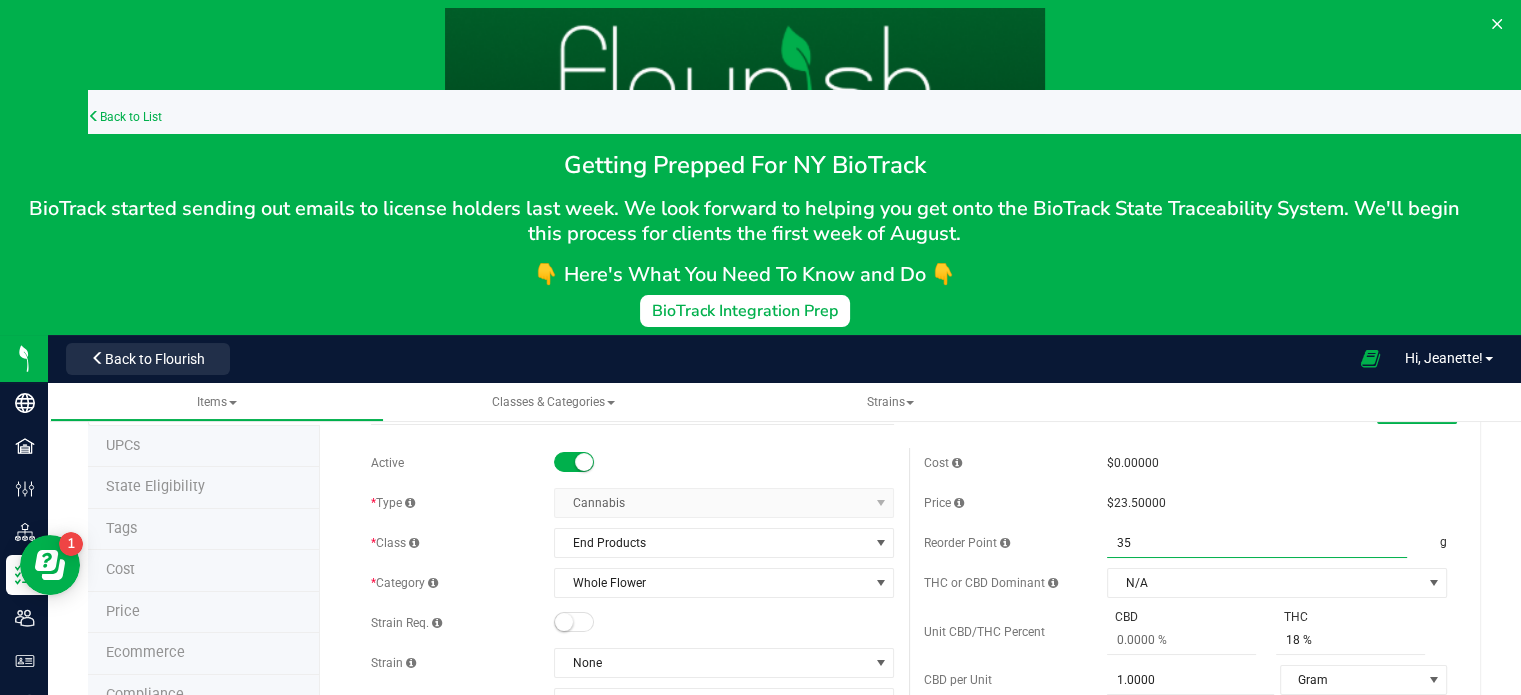 click on "35.0000 35" at bounding box center (1257, 543) 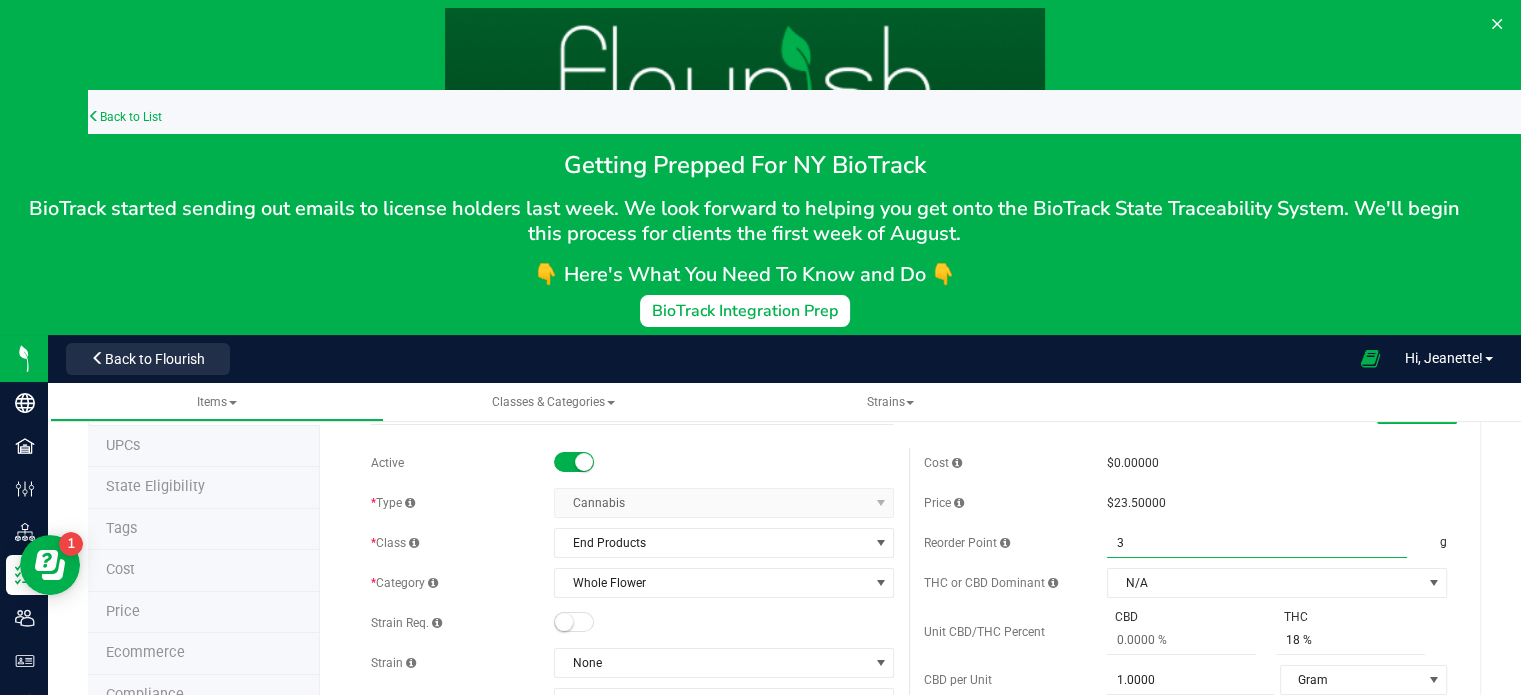 type on "35" 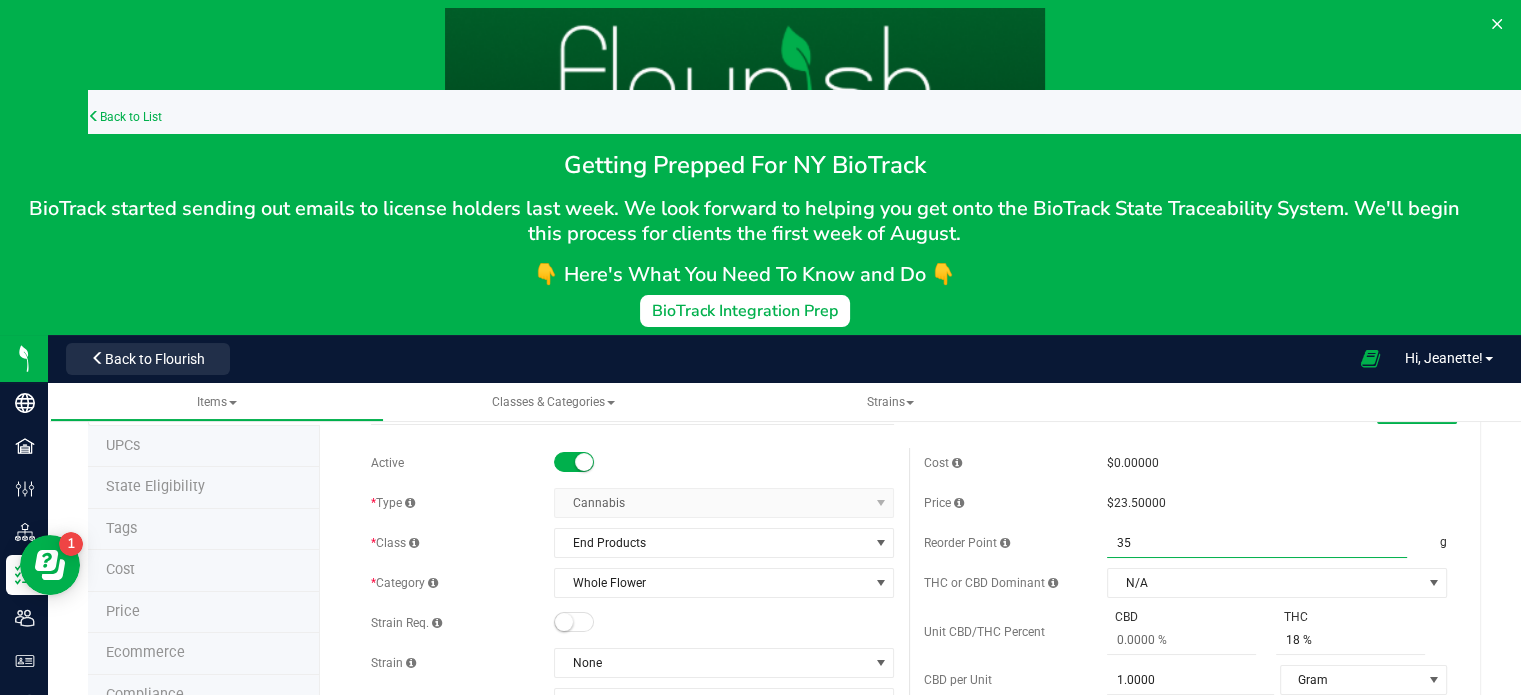 click on "$23.50000" at bounding box center [1277, 503] 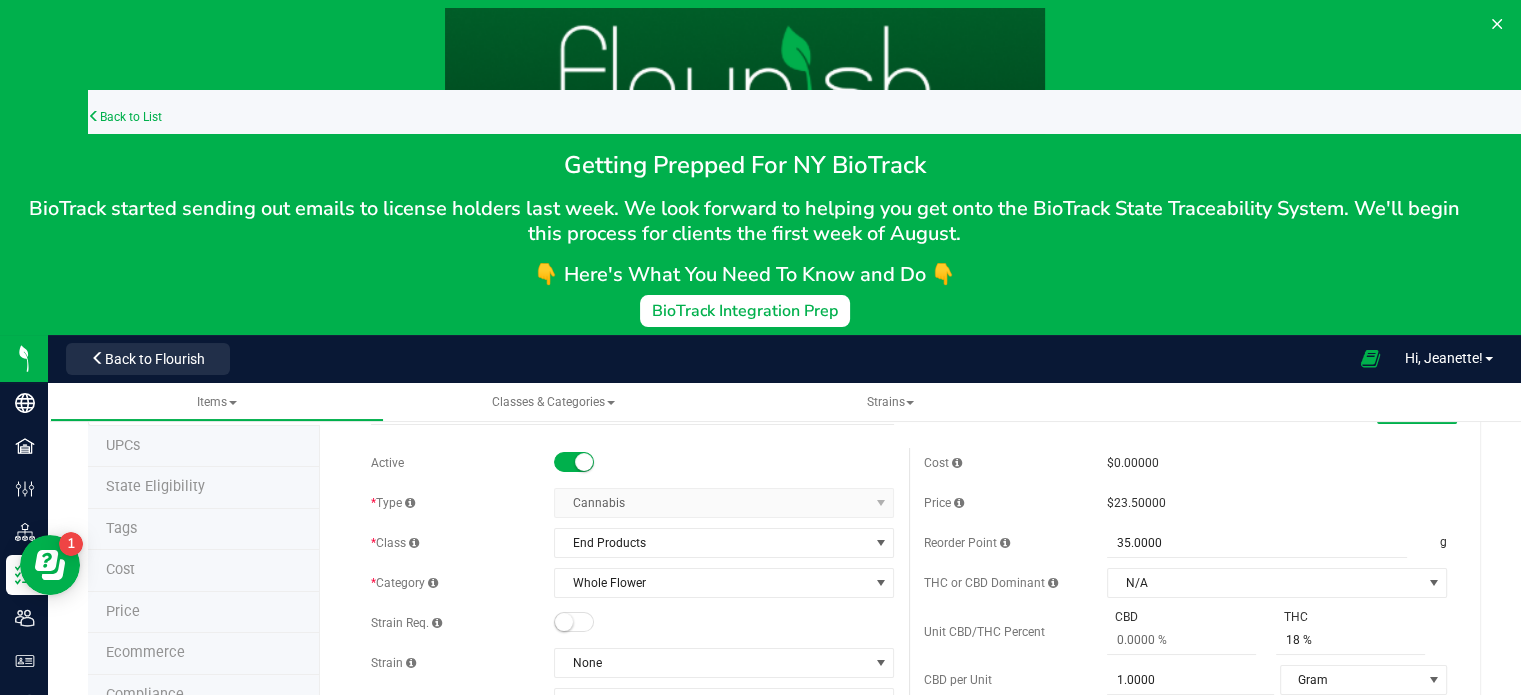 click on "Price
$23.50000" at bounding box center (1185, 503) 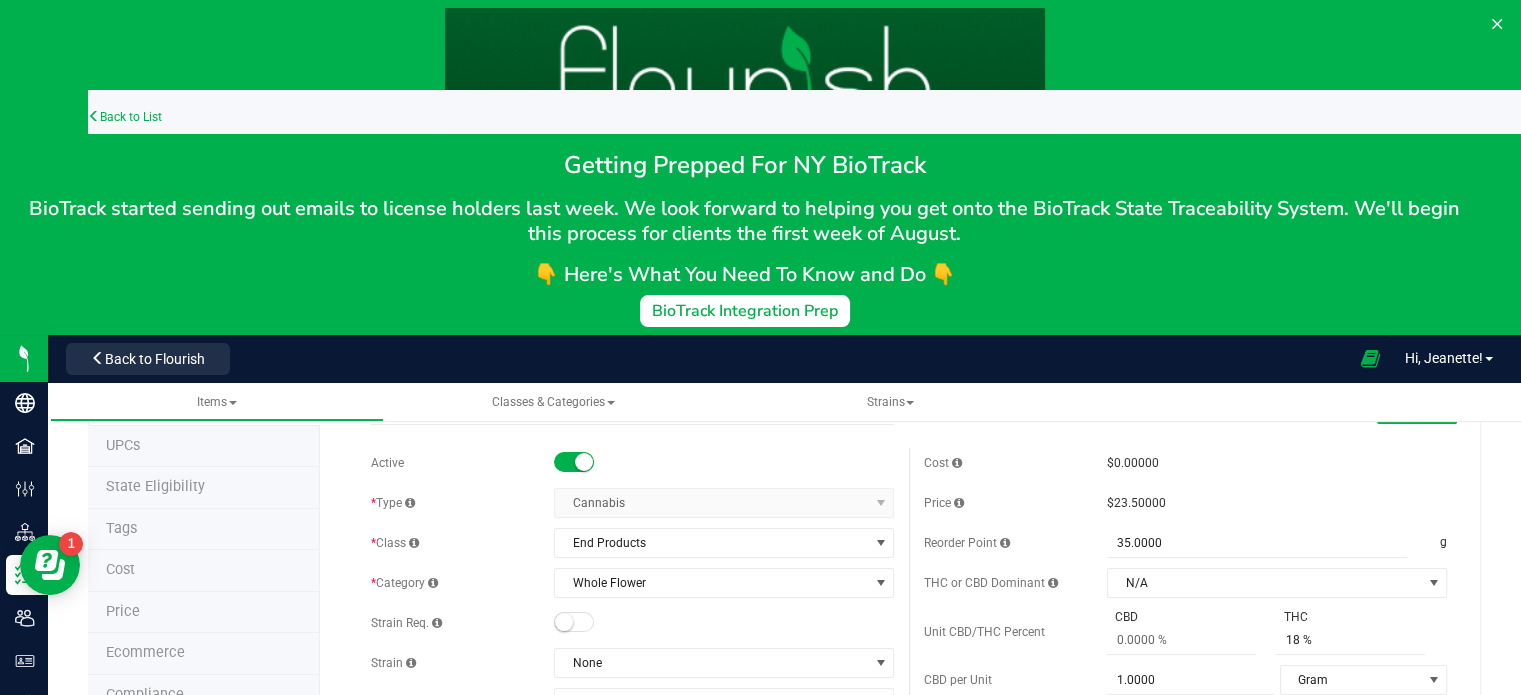 click on "Price
$23.50000" at bounding box center [1185, 503] 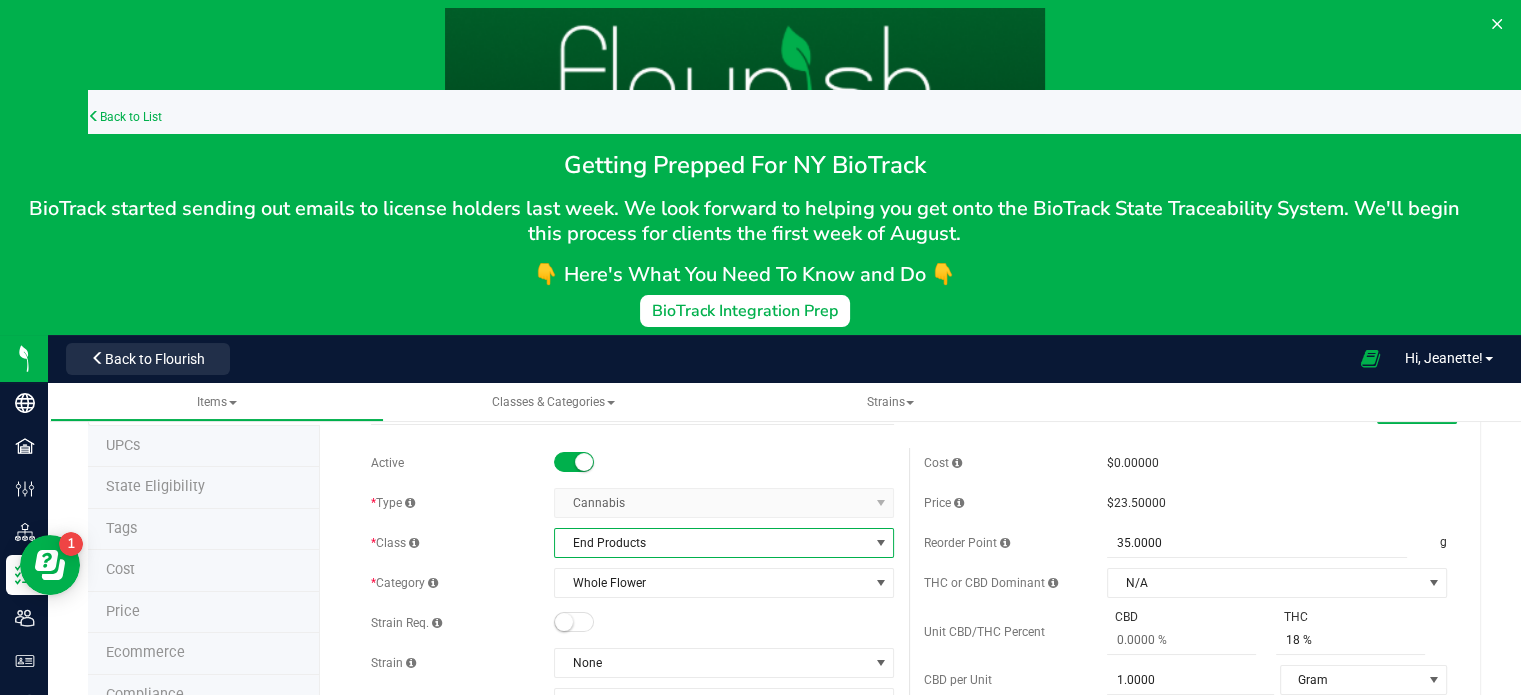 click on "End Products" at bounding box center (711, 543) 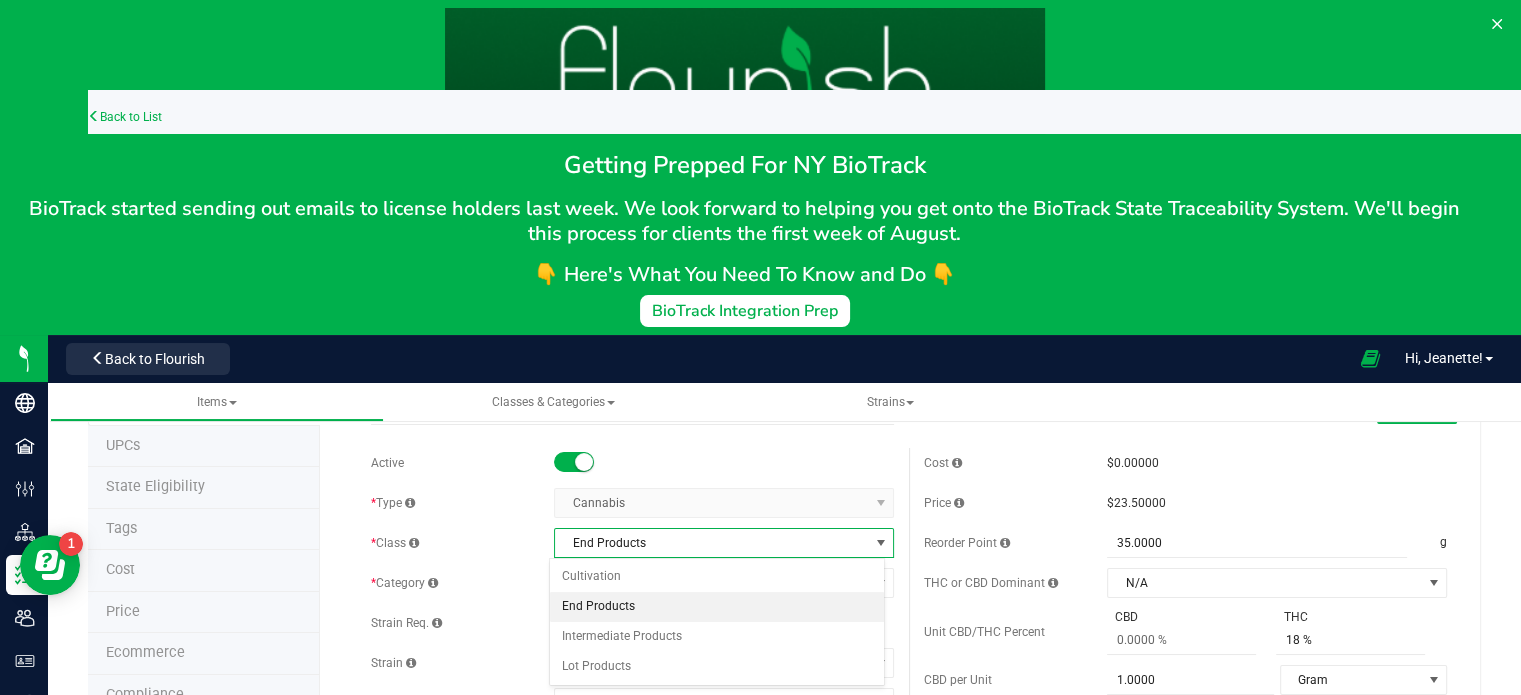 click on "$23.50000" at bounding box center (1277, 503) 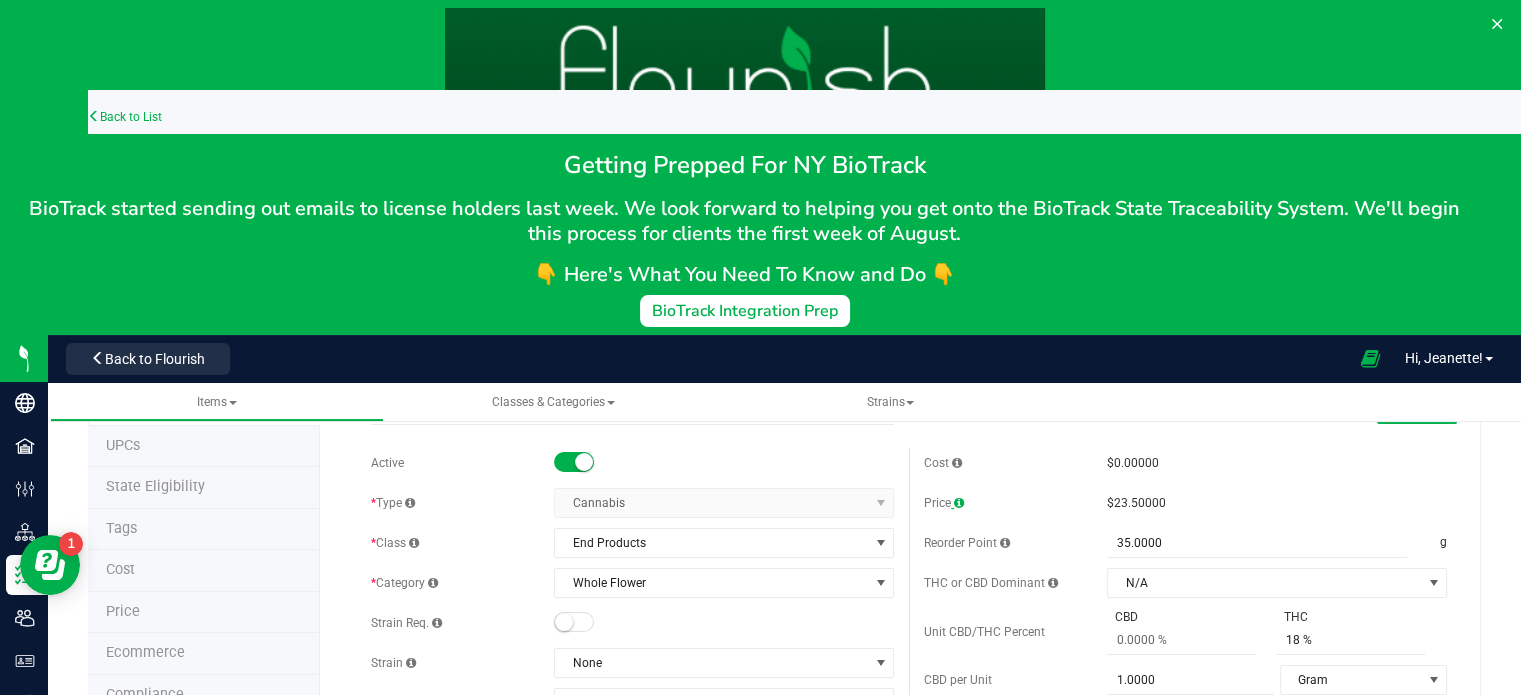 click at bounding box center [959, 503] 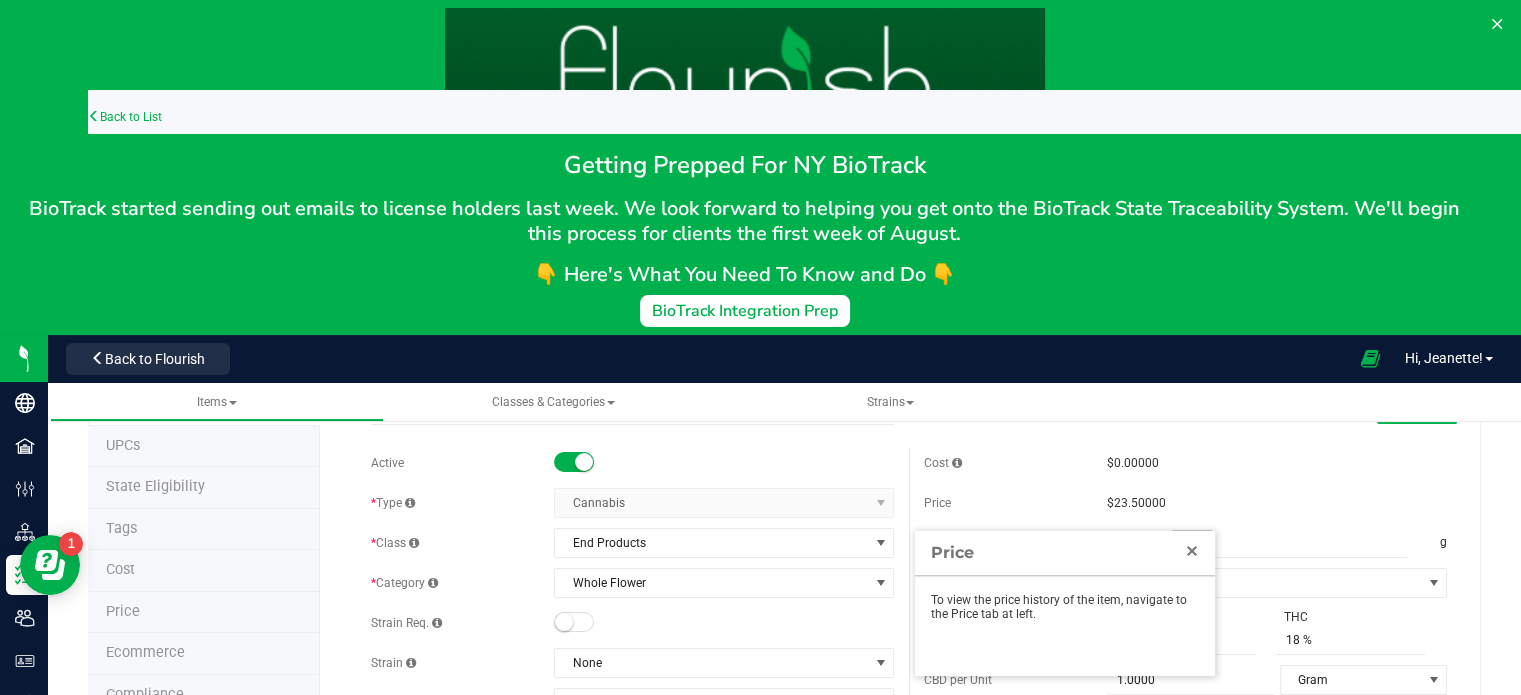 click at bounding box center (1192, 551) 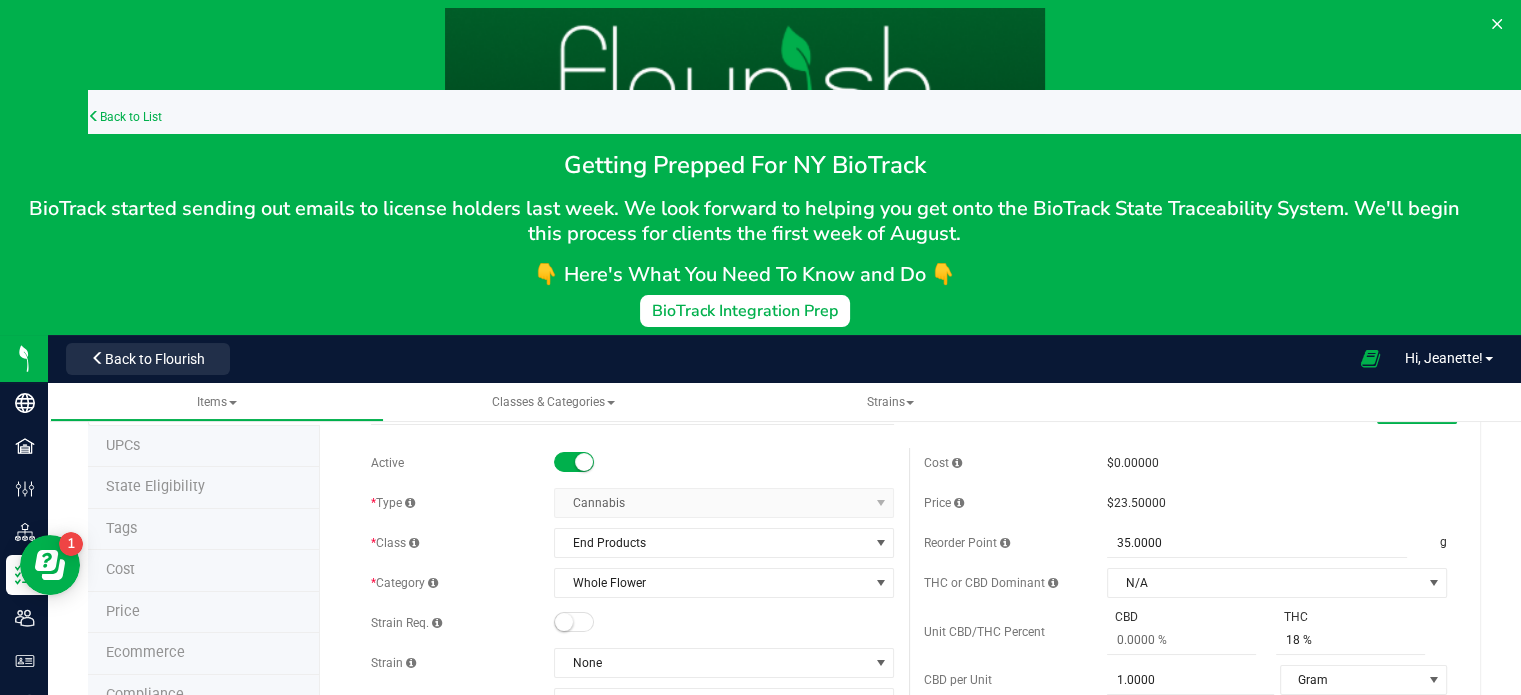 click on "Cost
$0.00000
Price
$23.50000
Reorder Point
35.0000 35
g
THC or CBD Dominant
N/A N/A 18" at bounding box center [1185, 842] 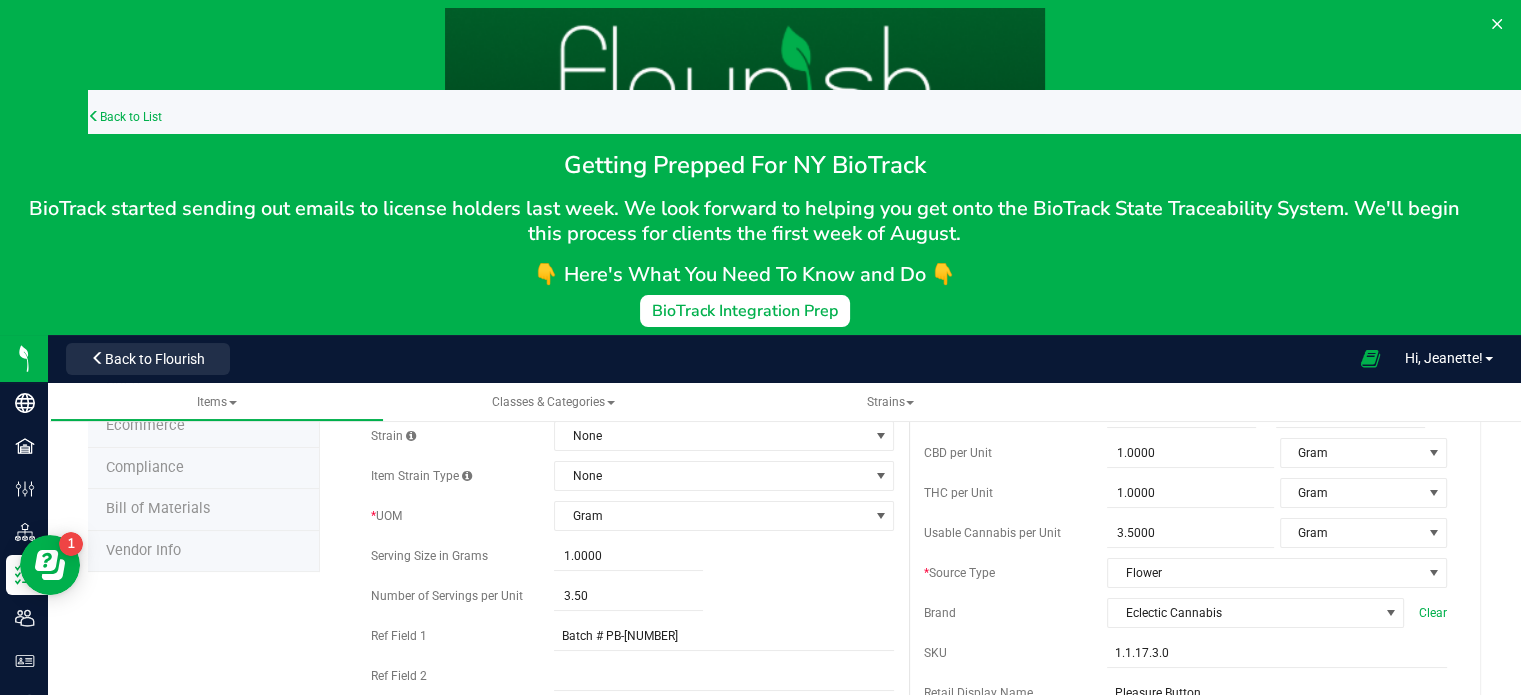 scroll, scrollTop: 0, scrollLeft: 0, axis: both 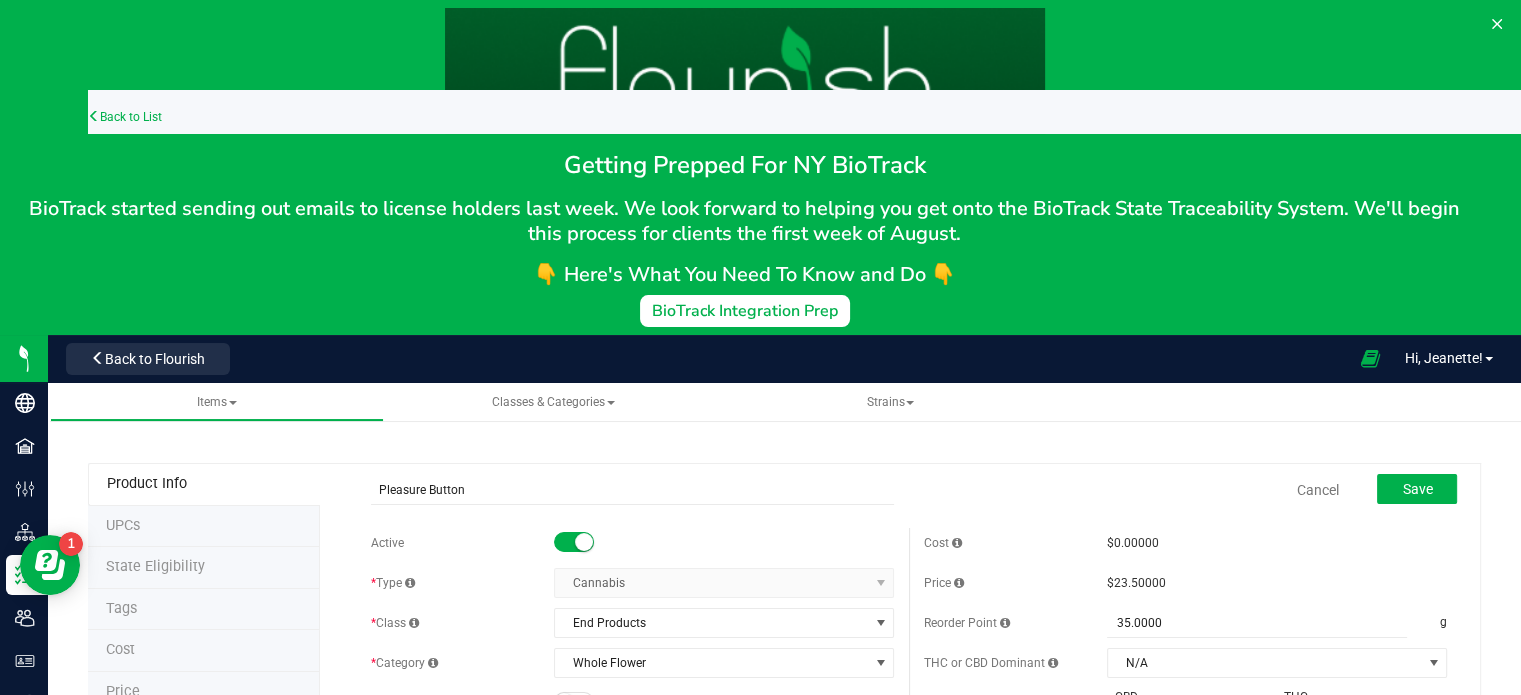 click on "$23.50000" at bounding box center (1136, 583) 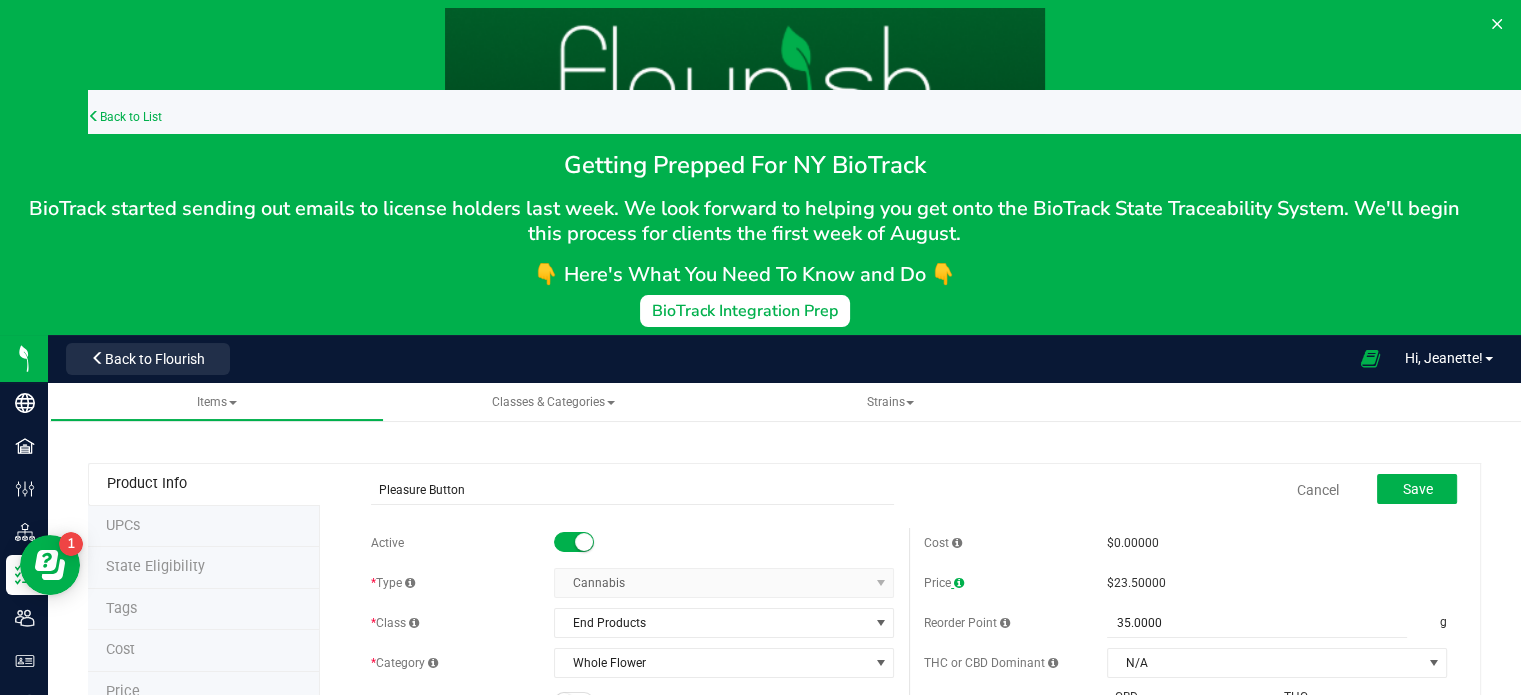 click at bounding box center (957, 583) 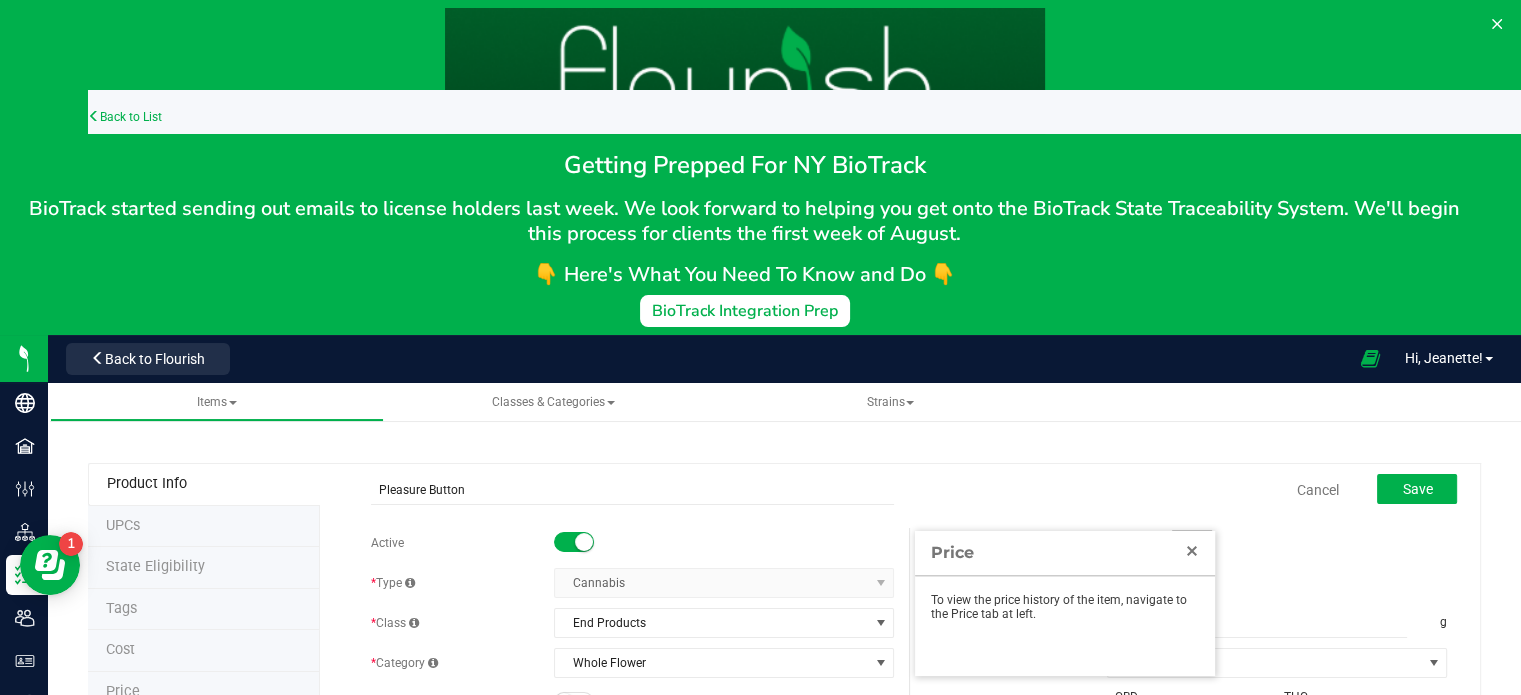 click at bounding box center (1192, 551) 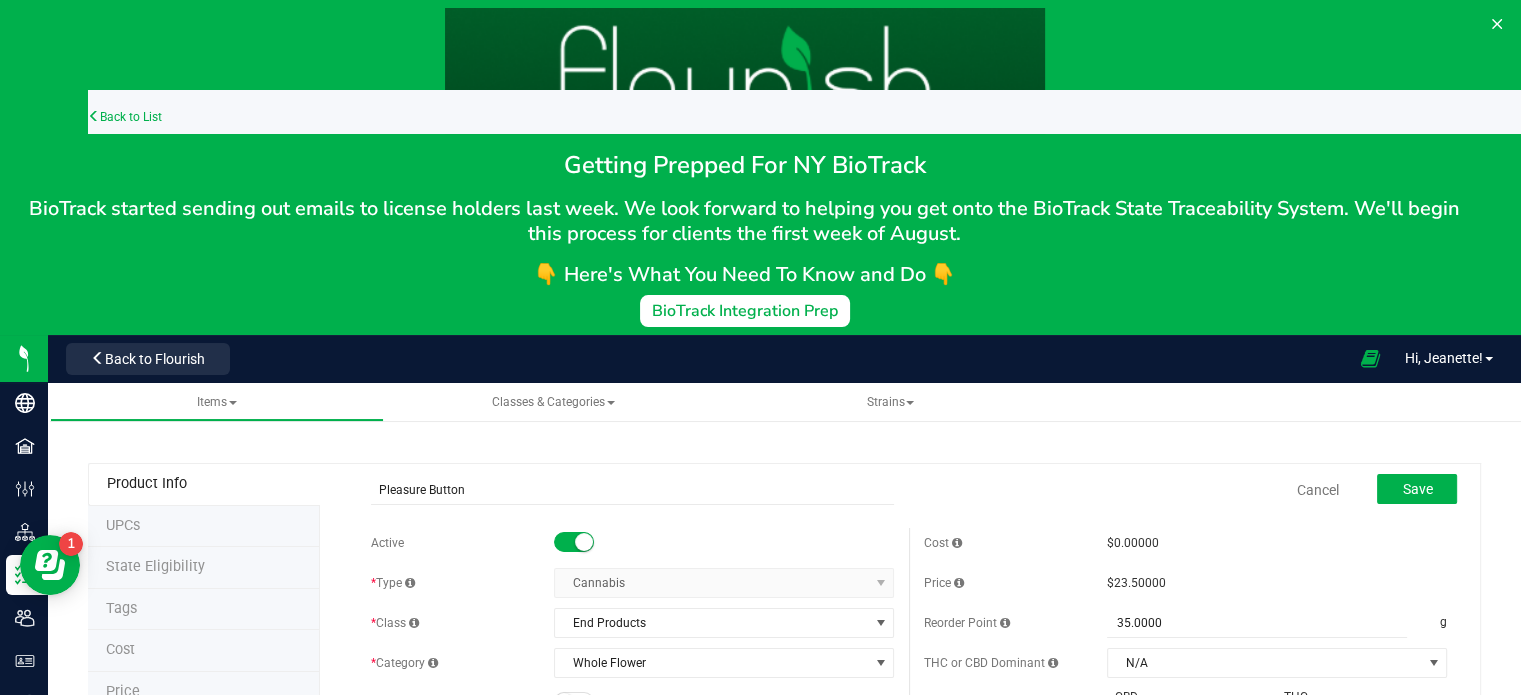 click on "$23.50000" at bounding box center [1277, 583] 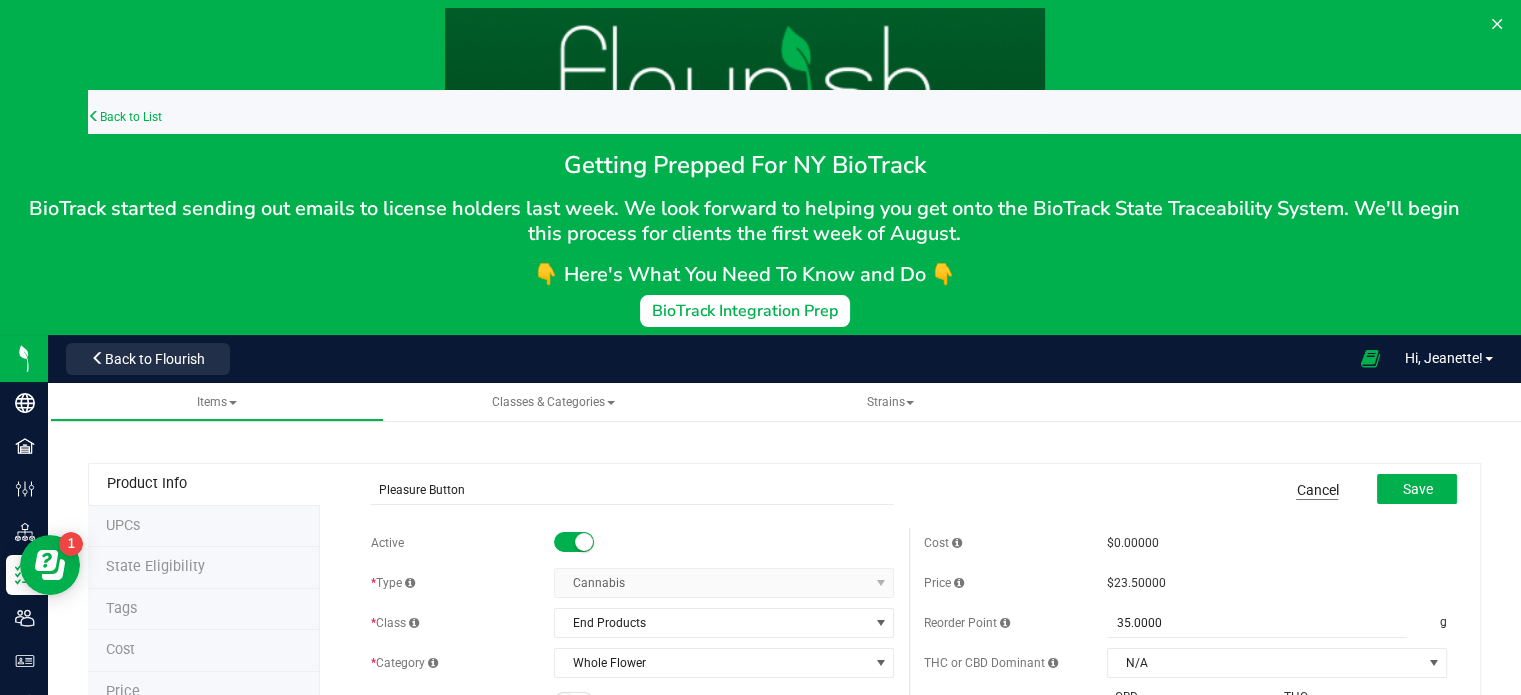 click on "Cancel" at bounding box center [1317, 490] 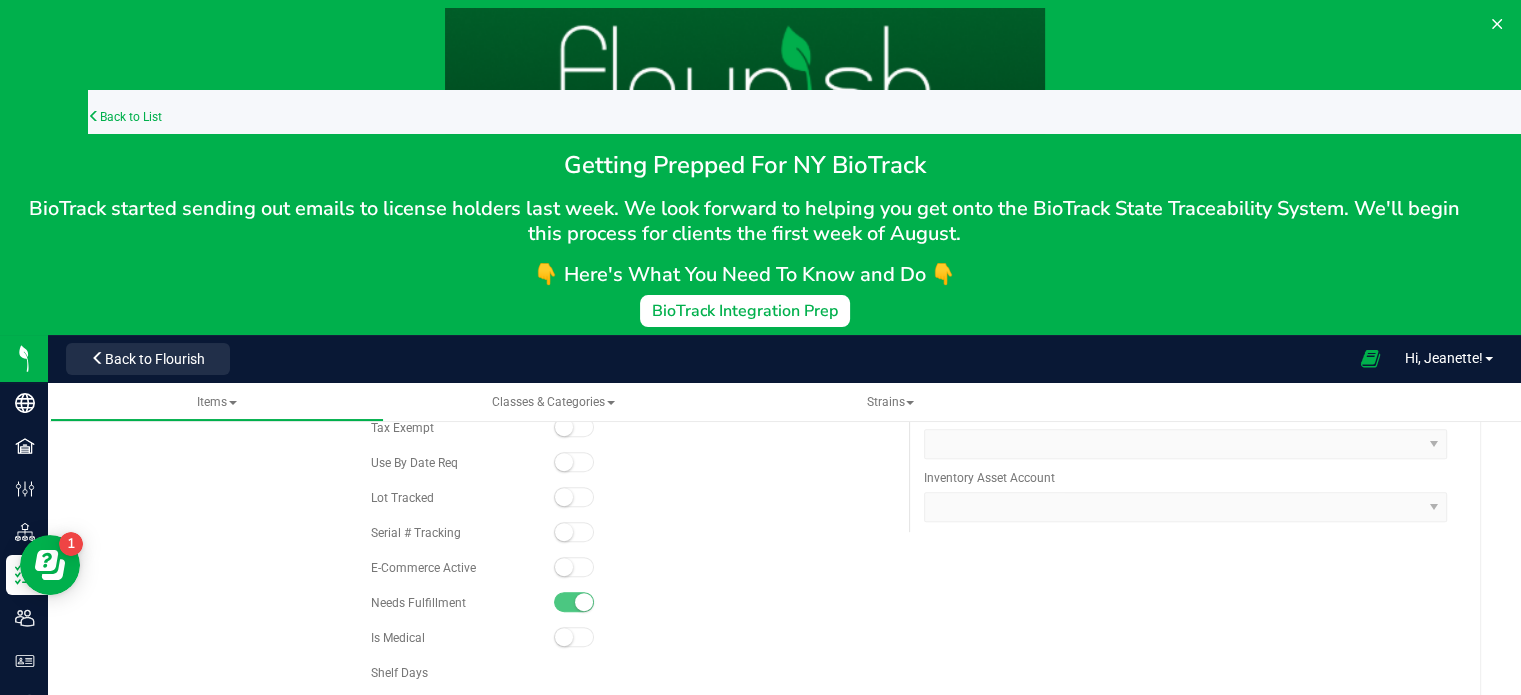 scroll, scrollTop: 1234, scrollLeft: 0, axis: vertical 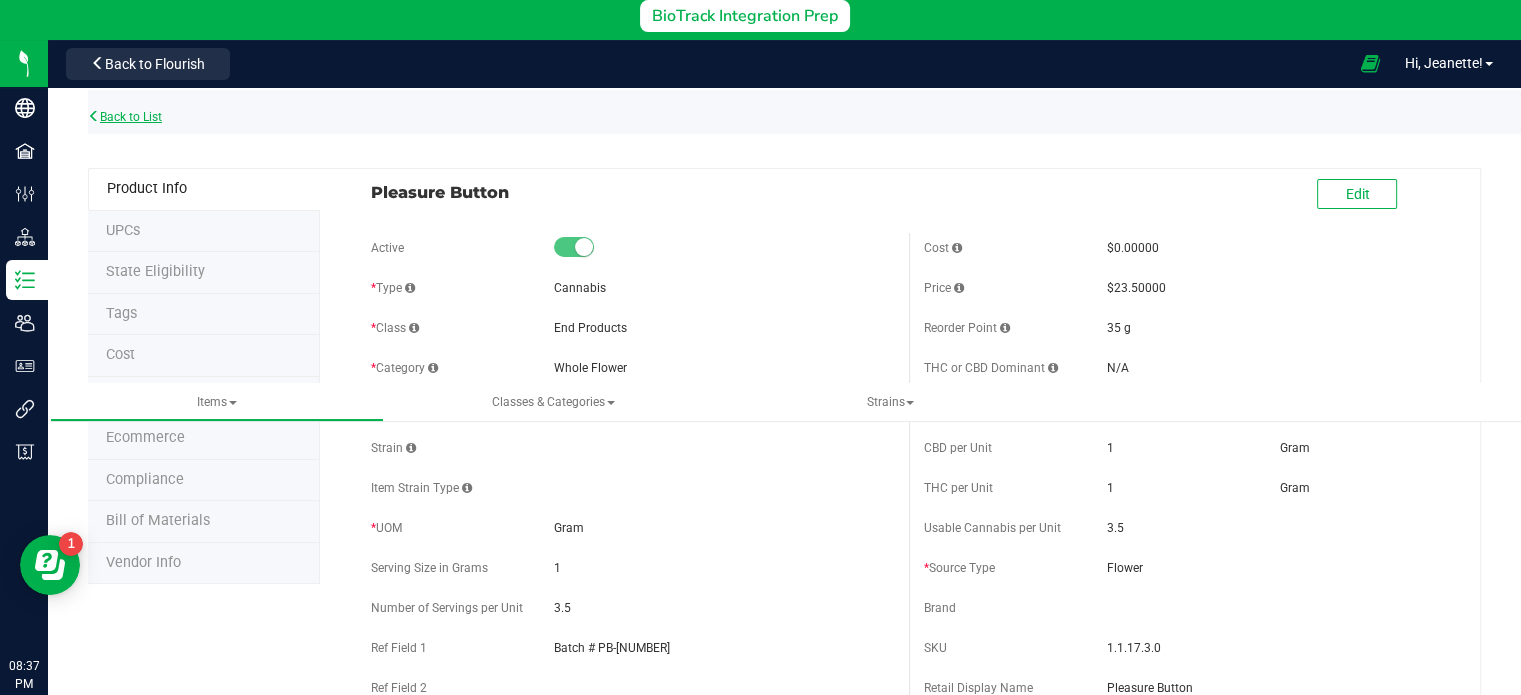 click at bounding box center (94, 116) 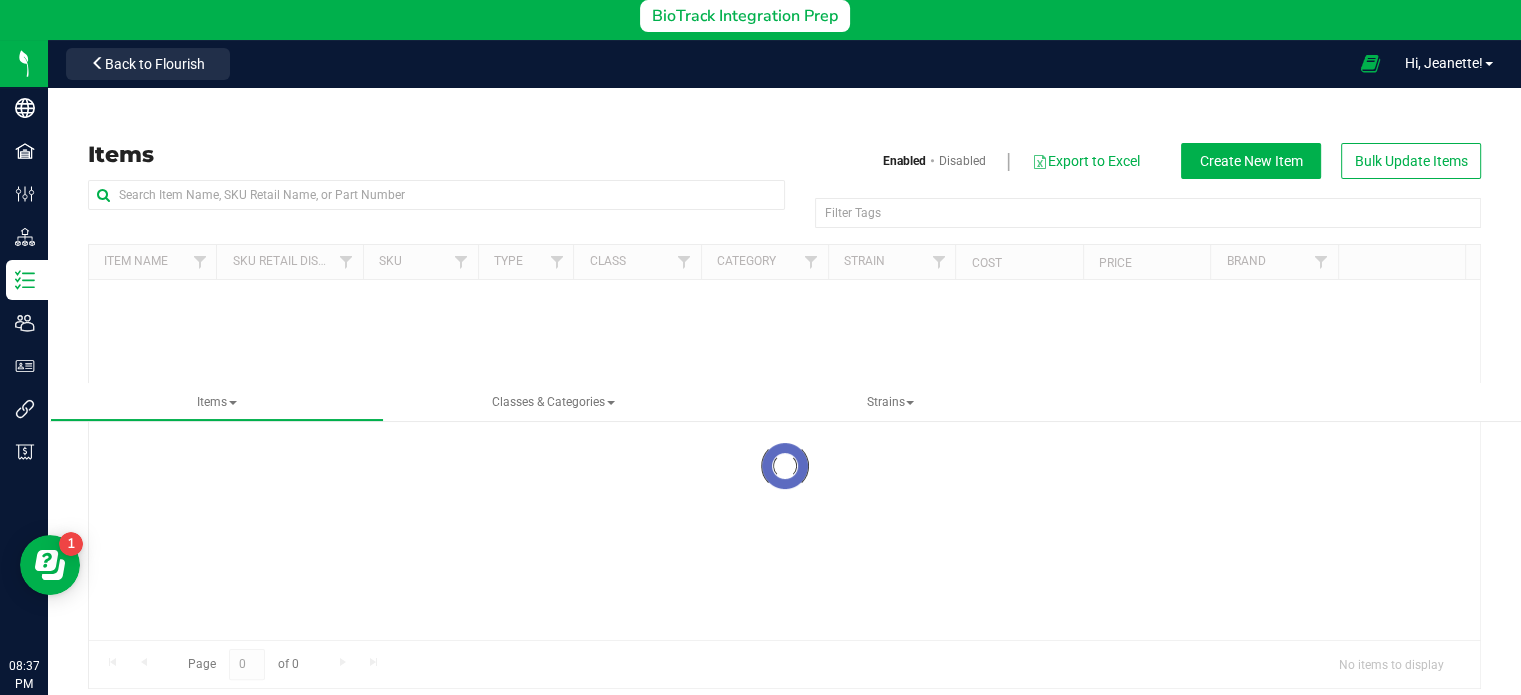 scroll, scrollTop: 0, scrollLeft: 0, axis: both 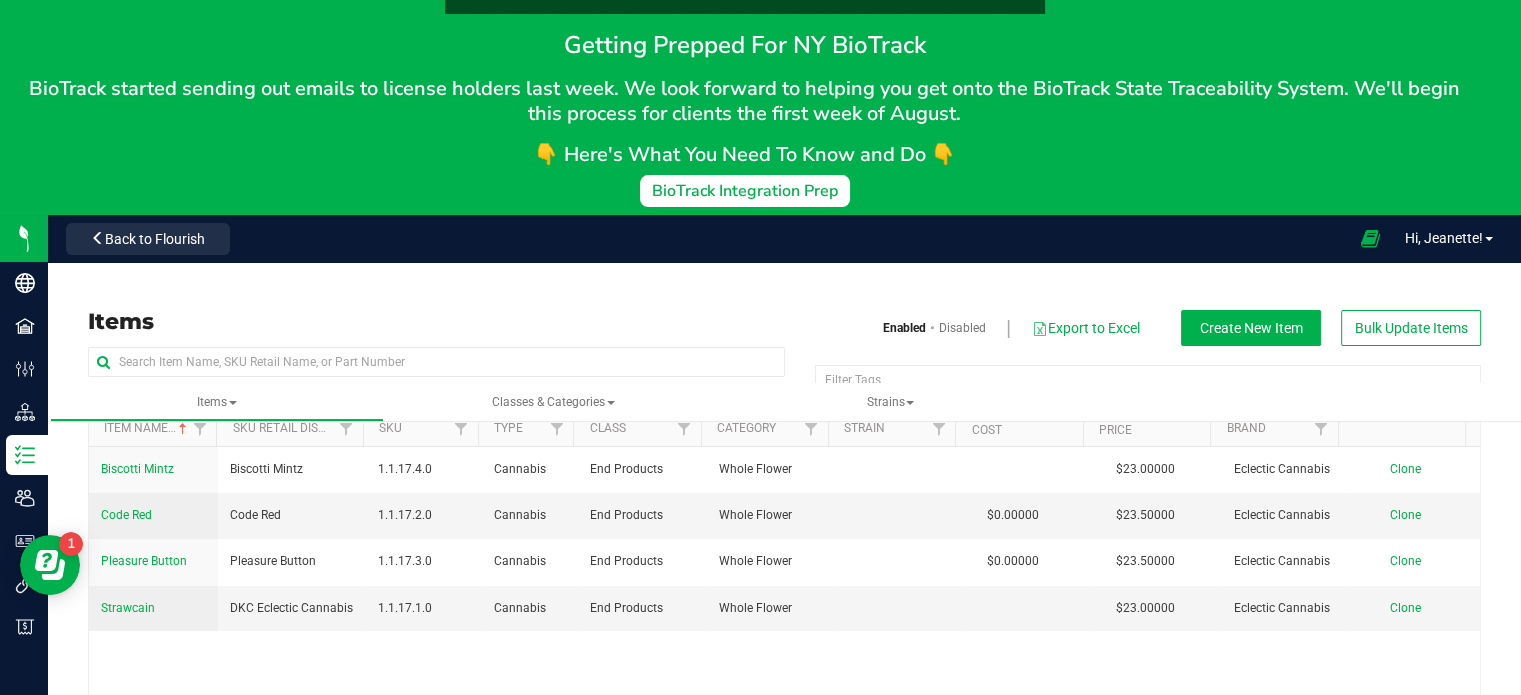 drag, startPoint x: 1504, startPoint y: 308, endPoint x: 1506, endPoint y: 283, distance: 25.079872 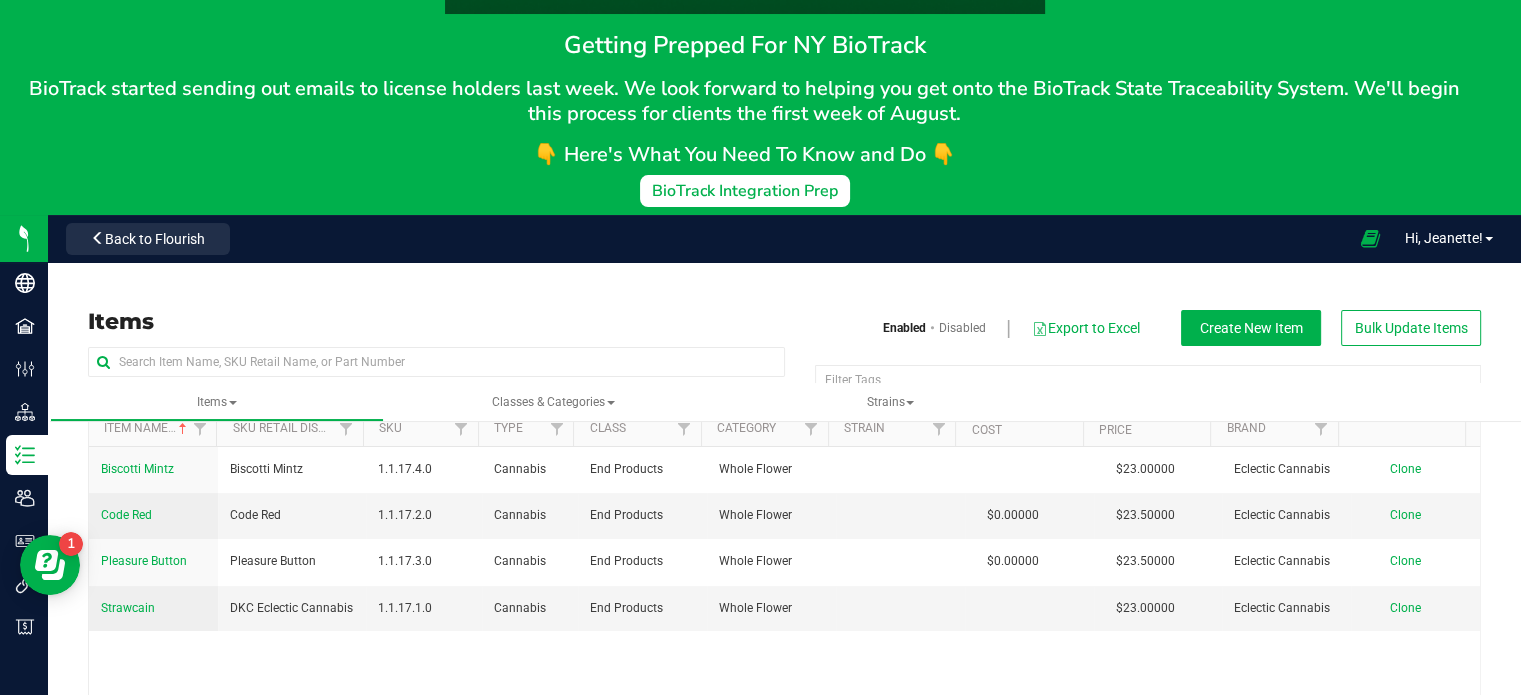 click on "Items   Classes & Categories   Strains
Items
Enabled
Disabled
Export to Excel
Create New Item
Bulk Update Items
Filter Tags
Filter Tags" at bounding box center [784, 586] 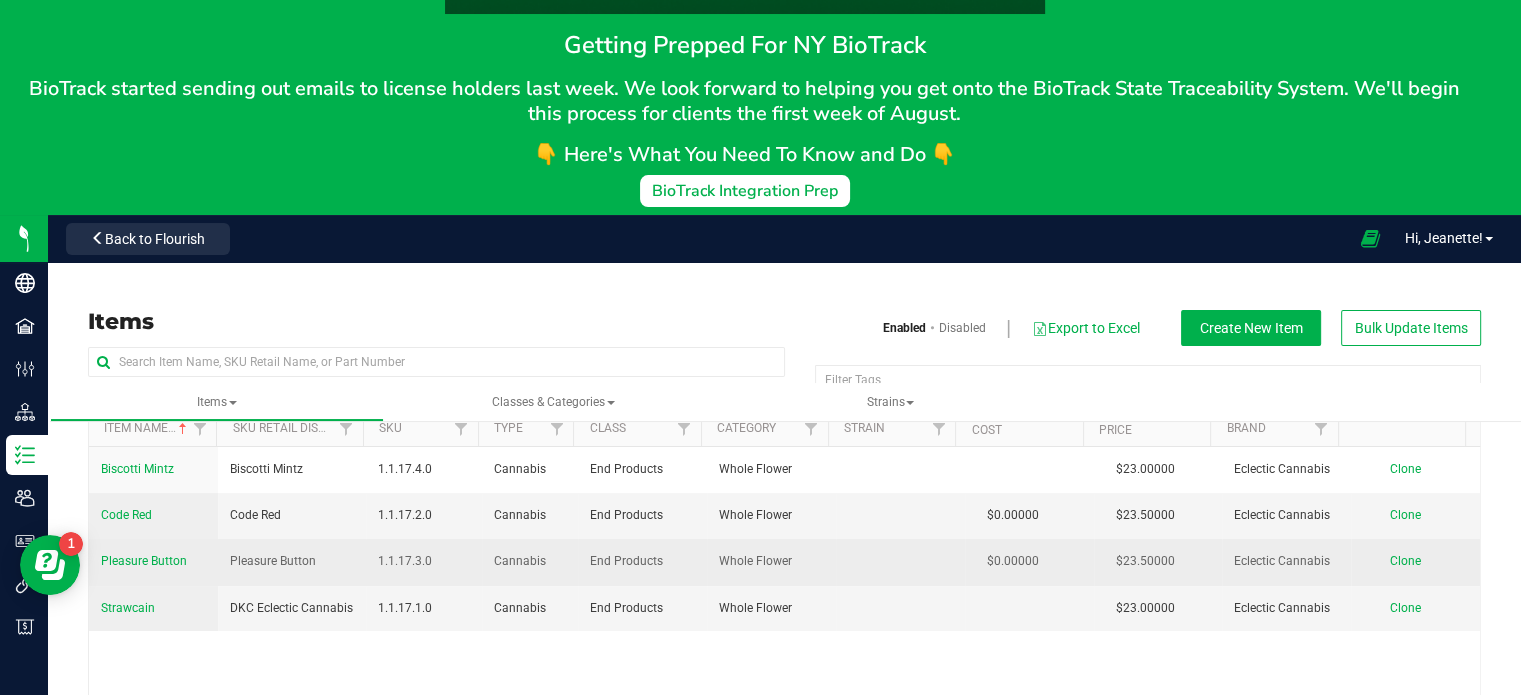 click on "$23.50000" at bounding box center [1145, 561] 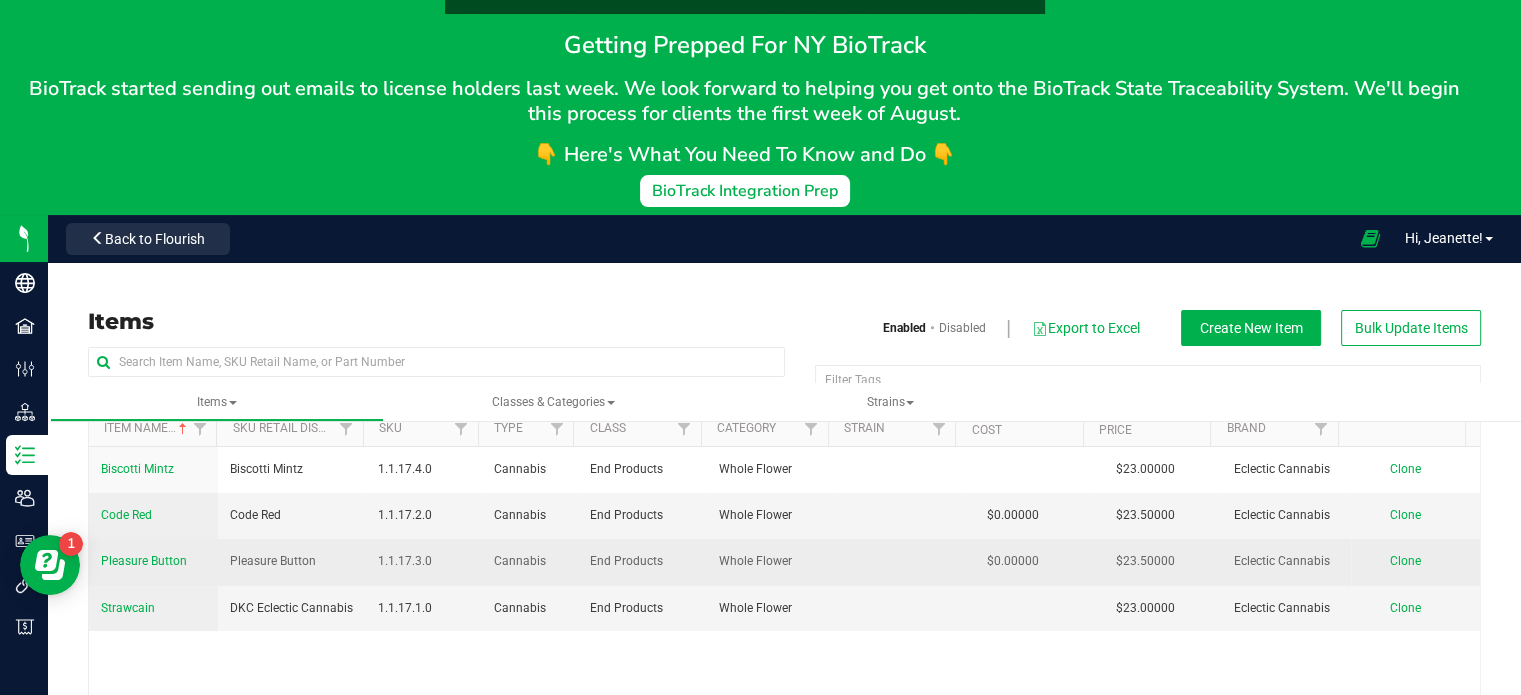 click on "Pleasure Button" at bounding box center [144, 561] 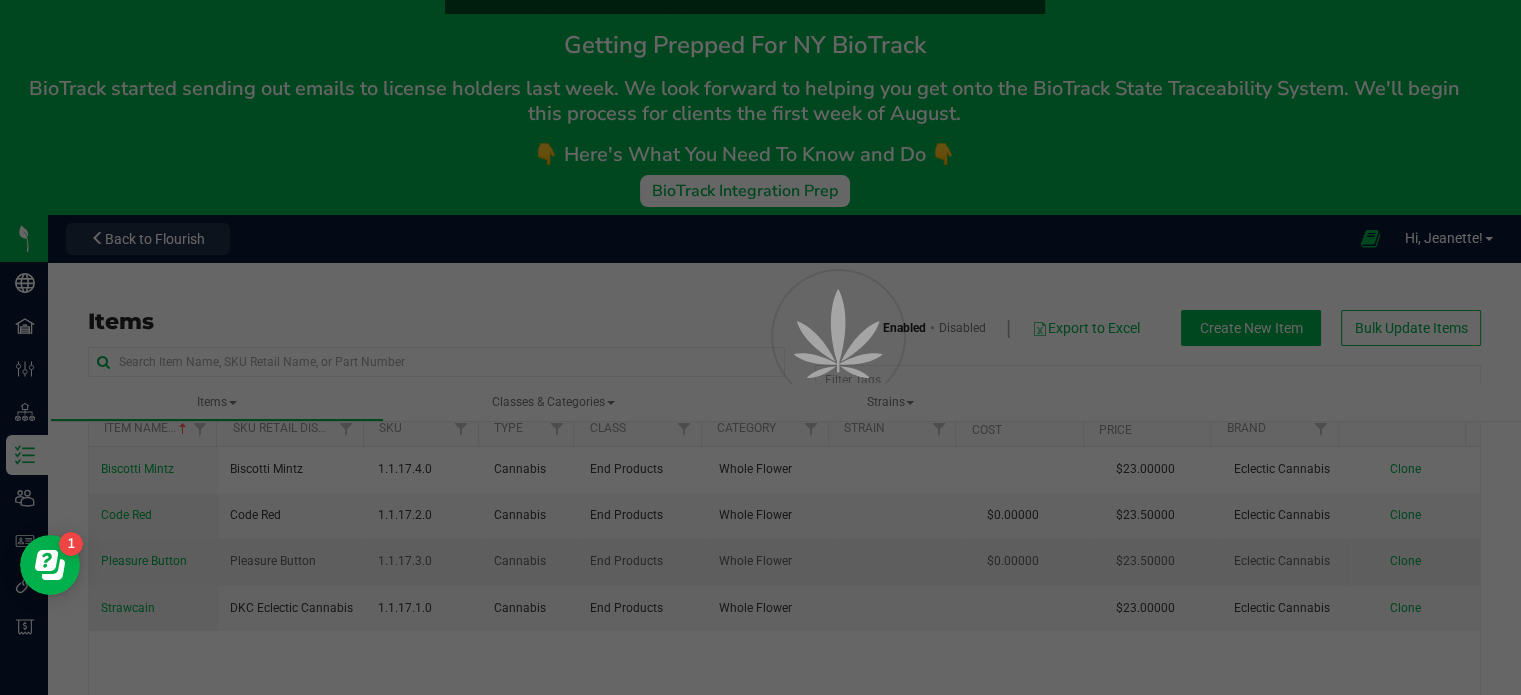 scroll, scrollTop: 0, scrollLeft: 0, axis: both 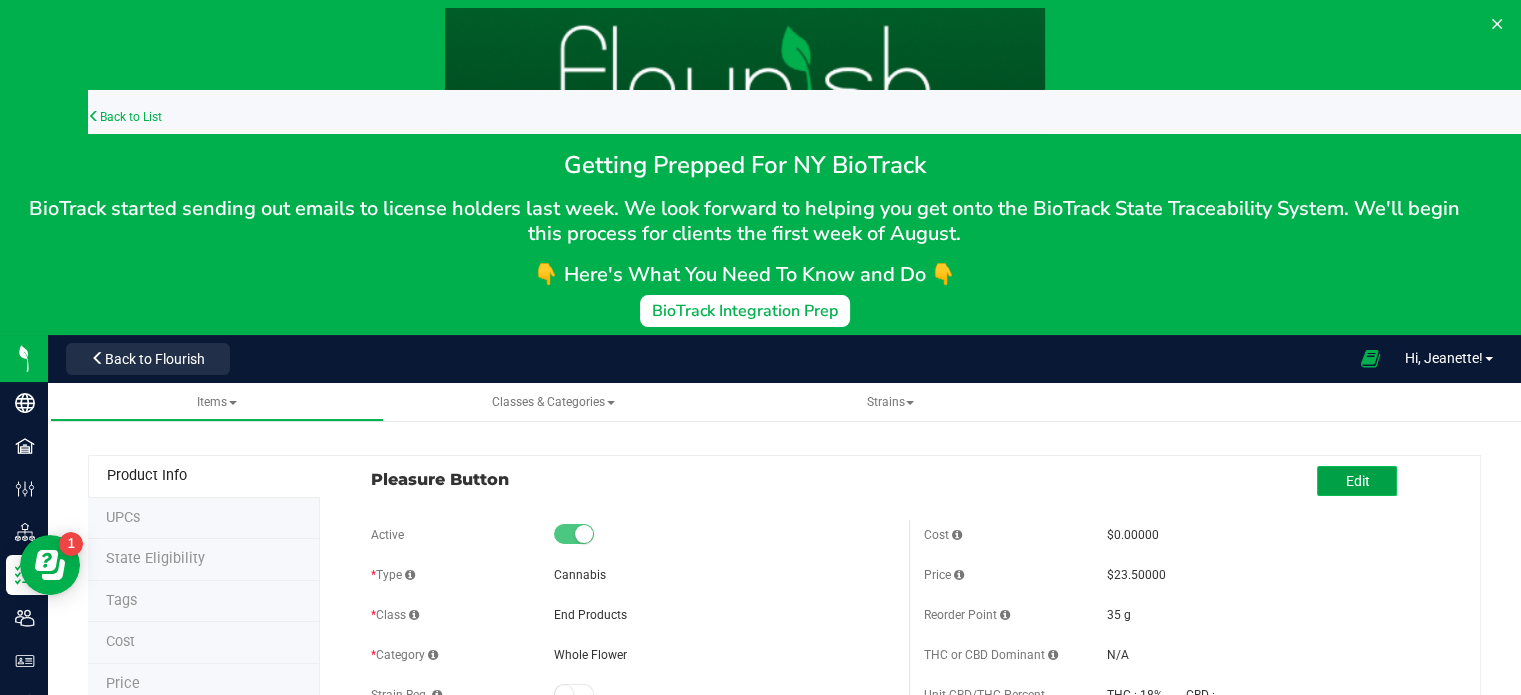 click on "Edit" at bounding box center (1357, 481) 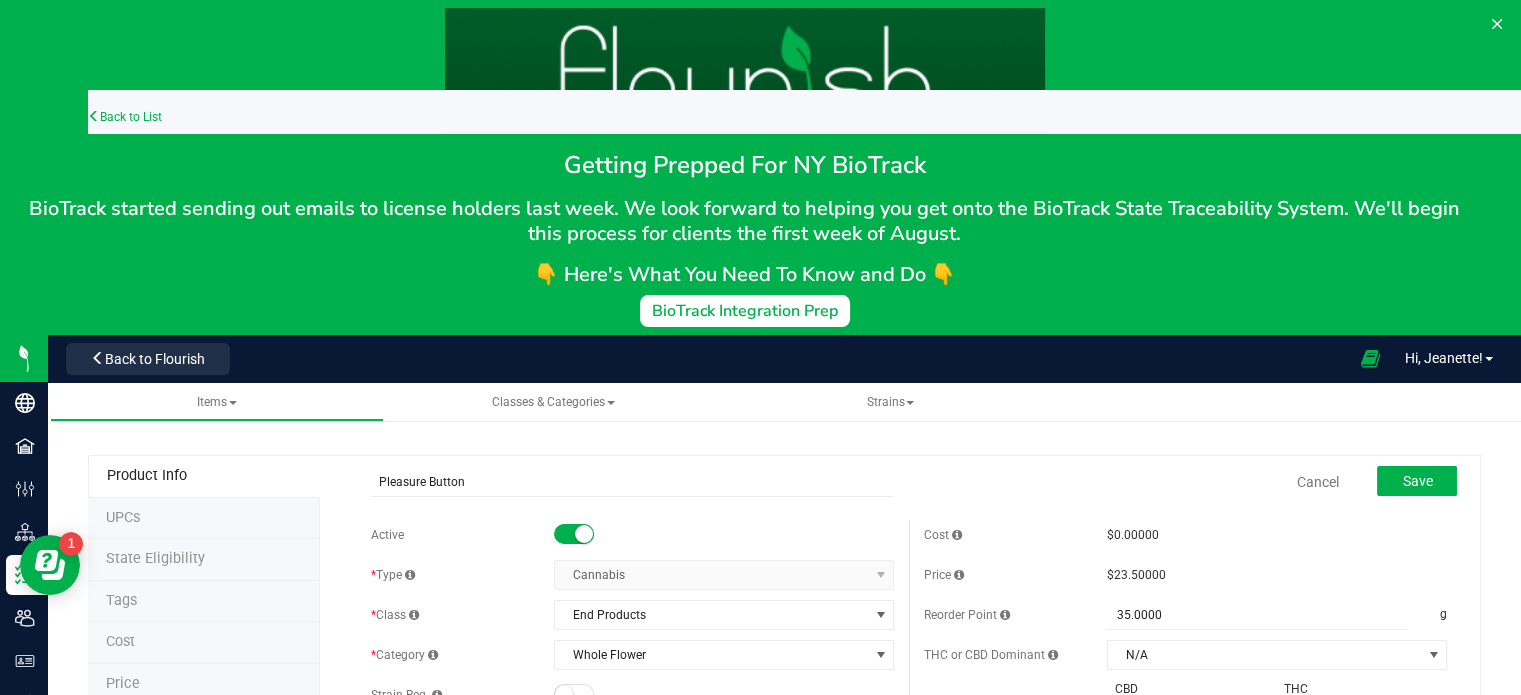 click on "$23.50000" at bounding box center [1136, 575] 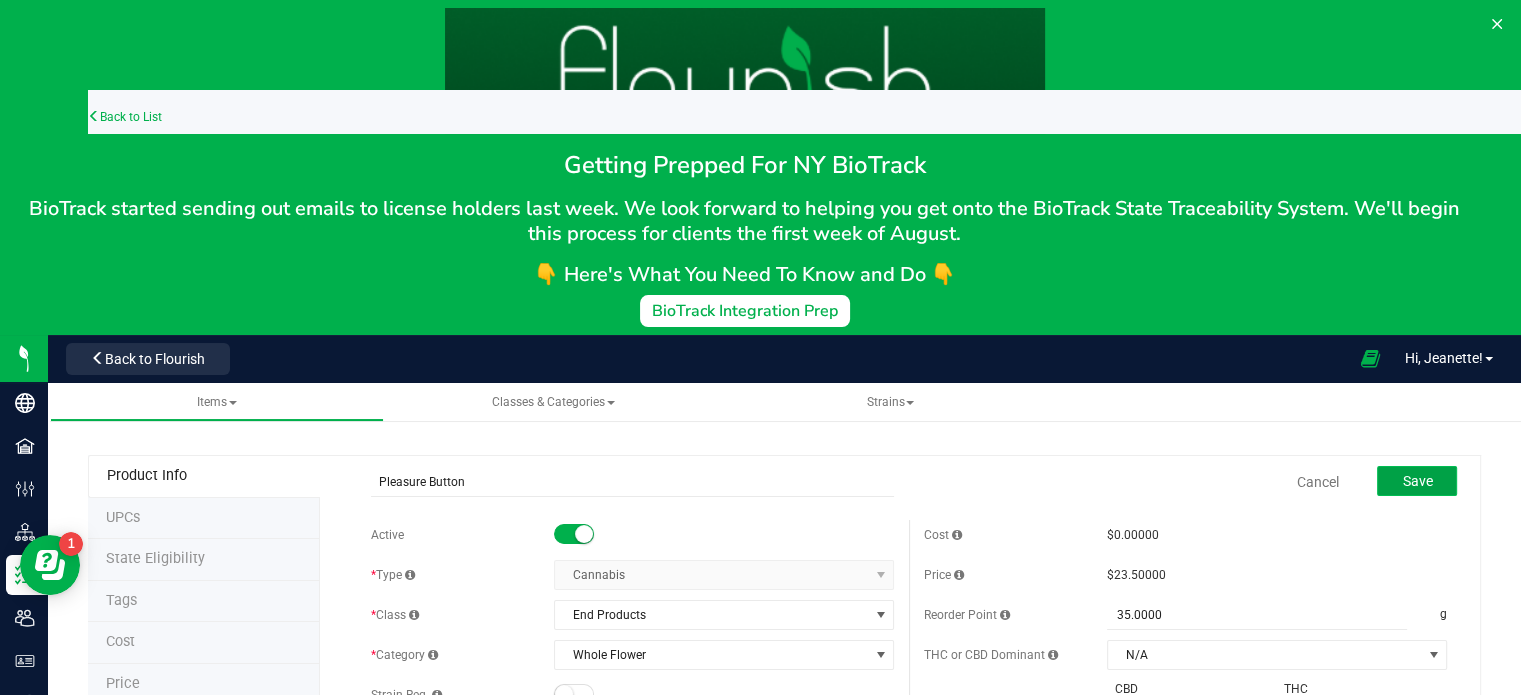 click on "Save" at bounding box center (1417, 481) 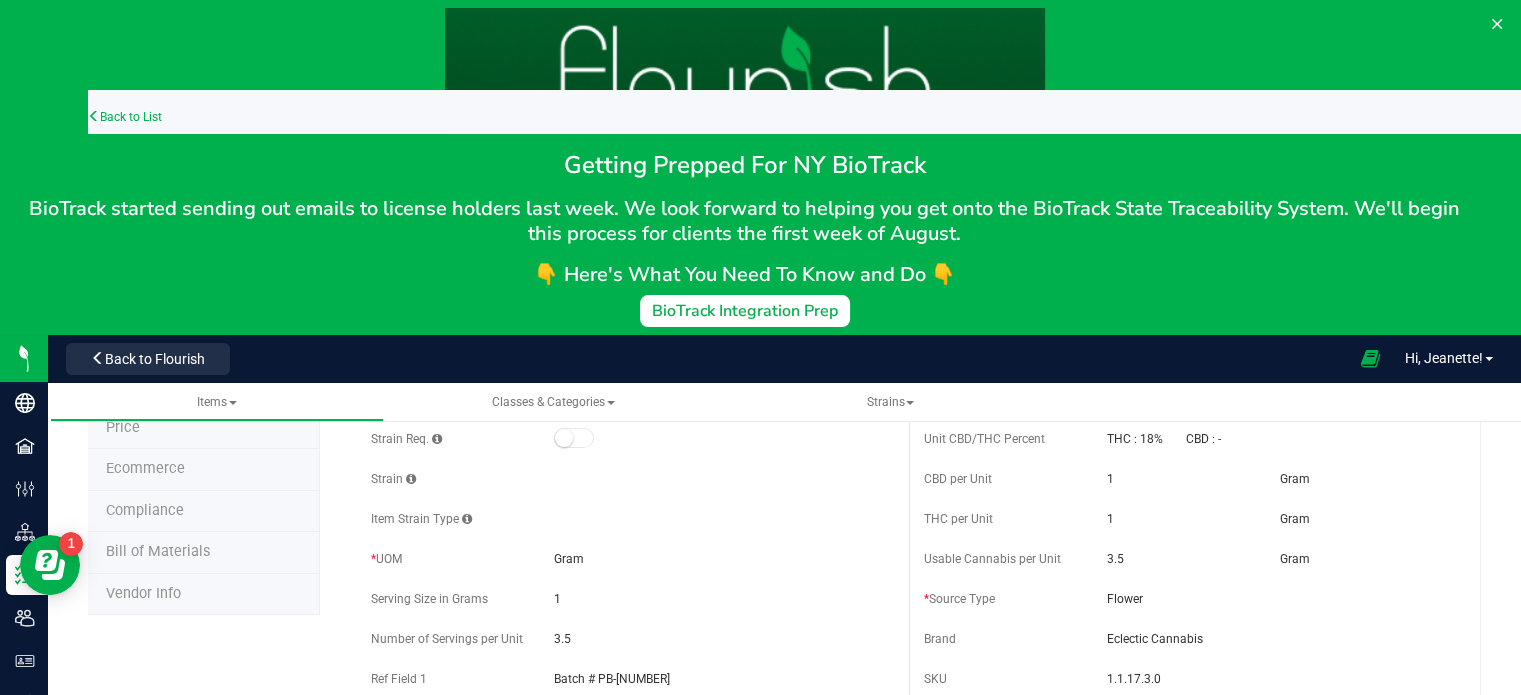 scroll, scrollTop: 220, scrollLeft: 0, axis: vertical 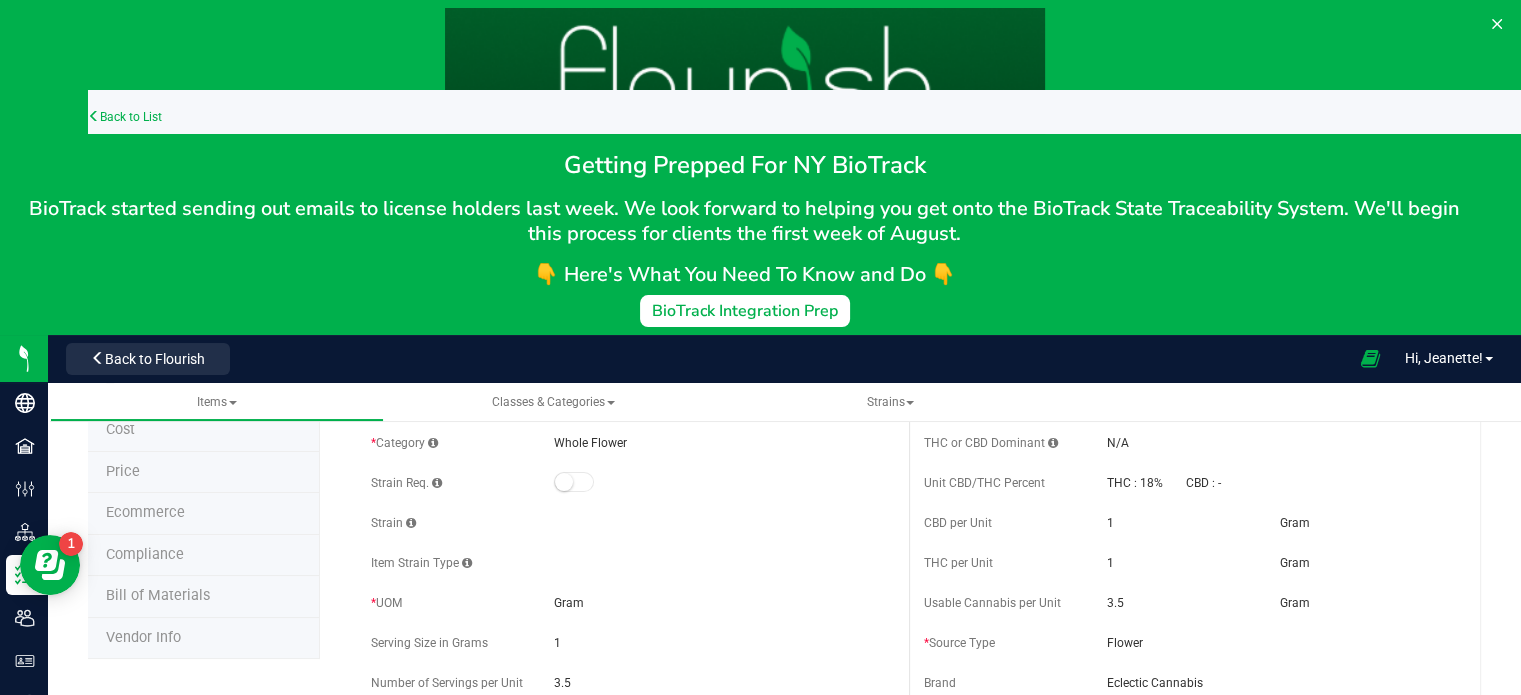 click on "Price" at bounding box center (204, 473) 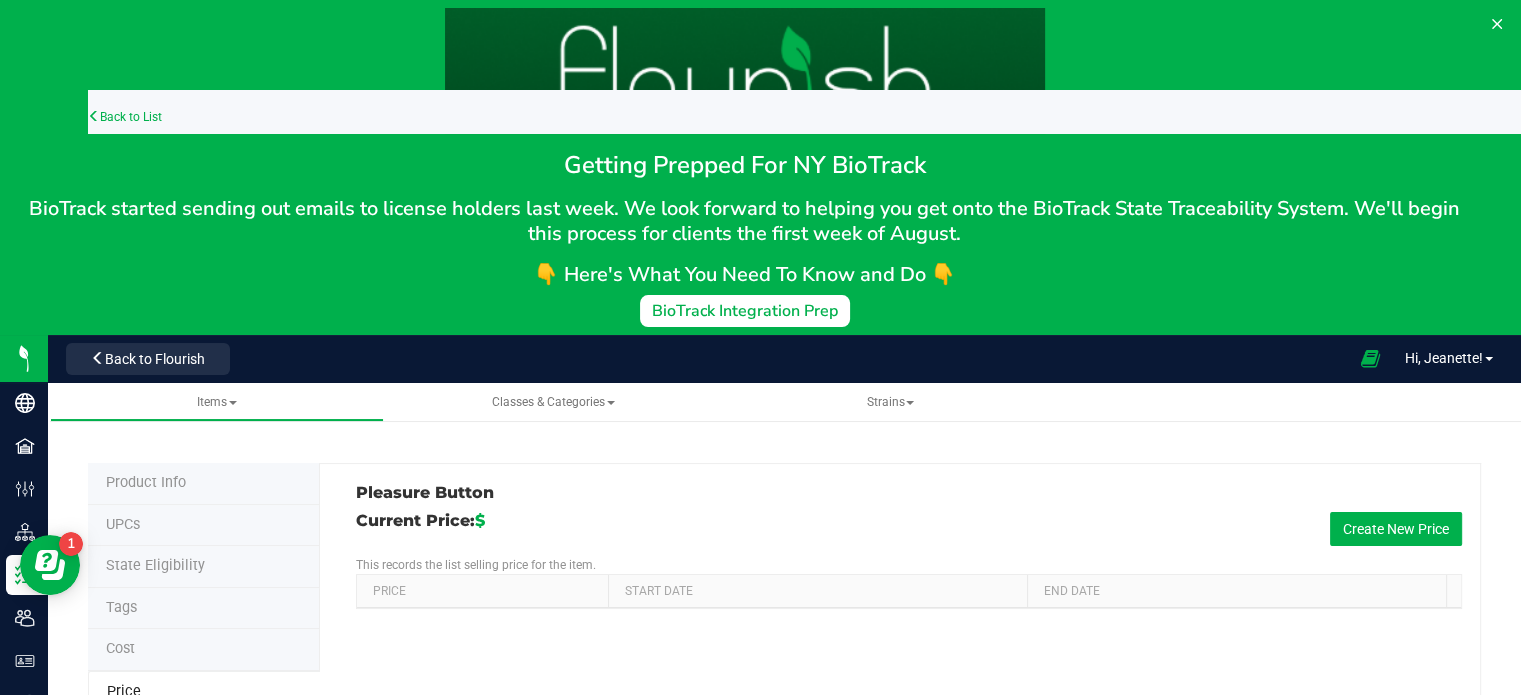 scroll, scrollTop: 0, scrollLeft: 0, axis: both 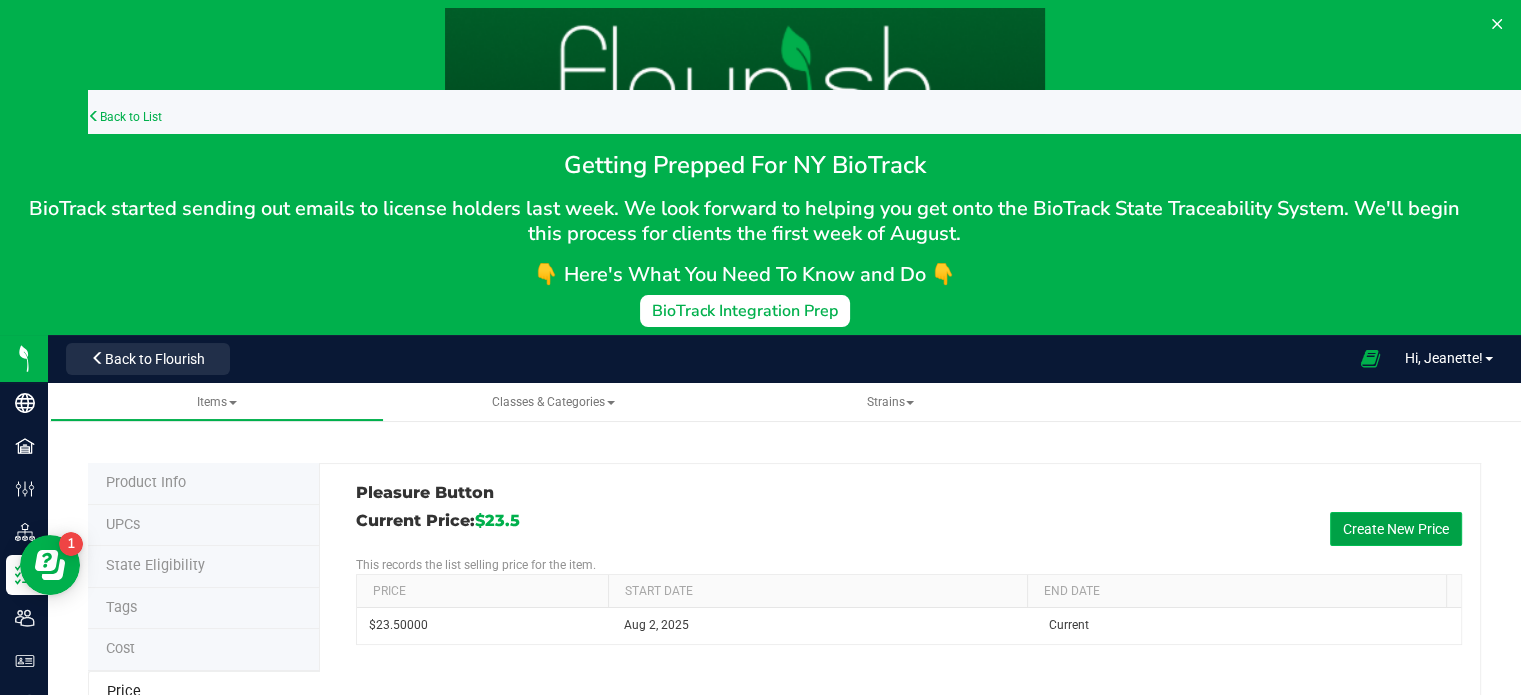 click on "Create New Price" at bounding box center (1396, 529) 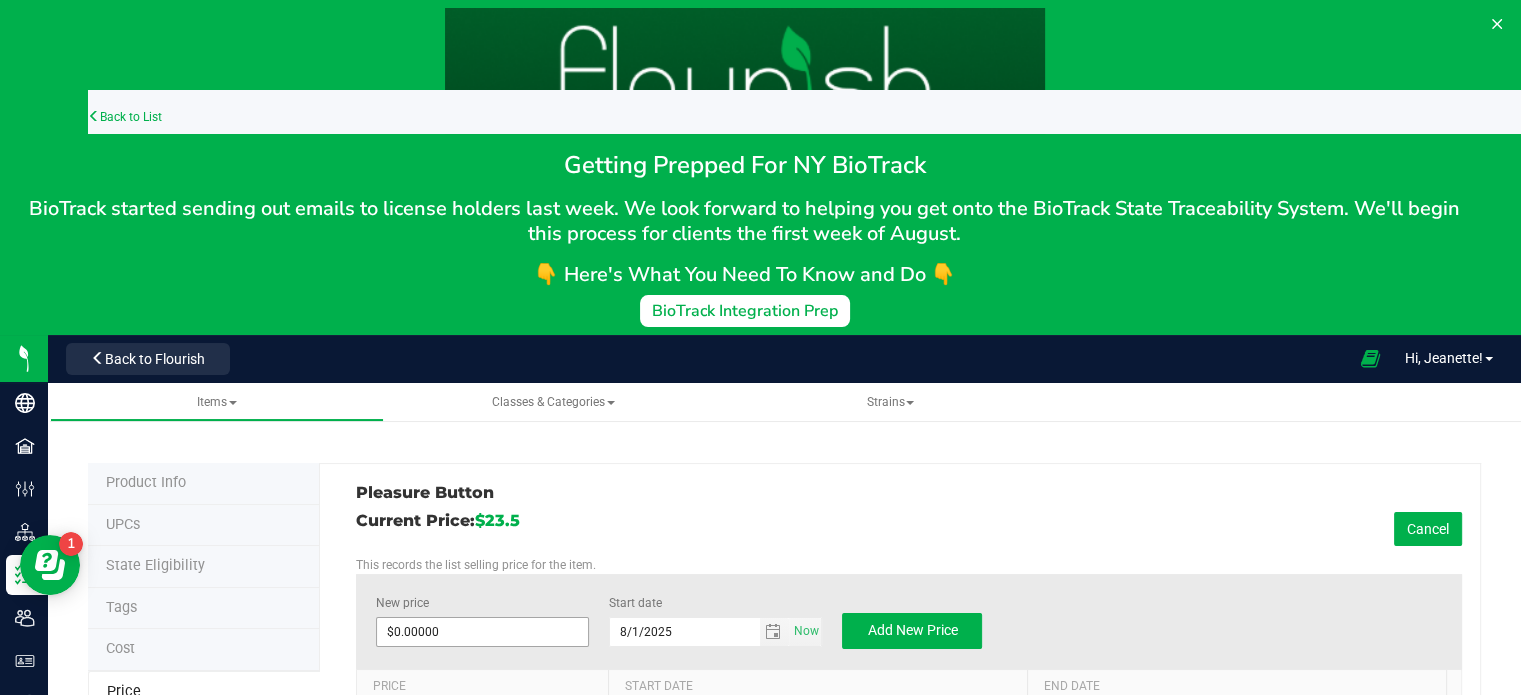 type 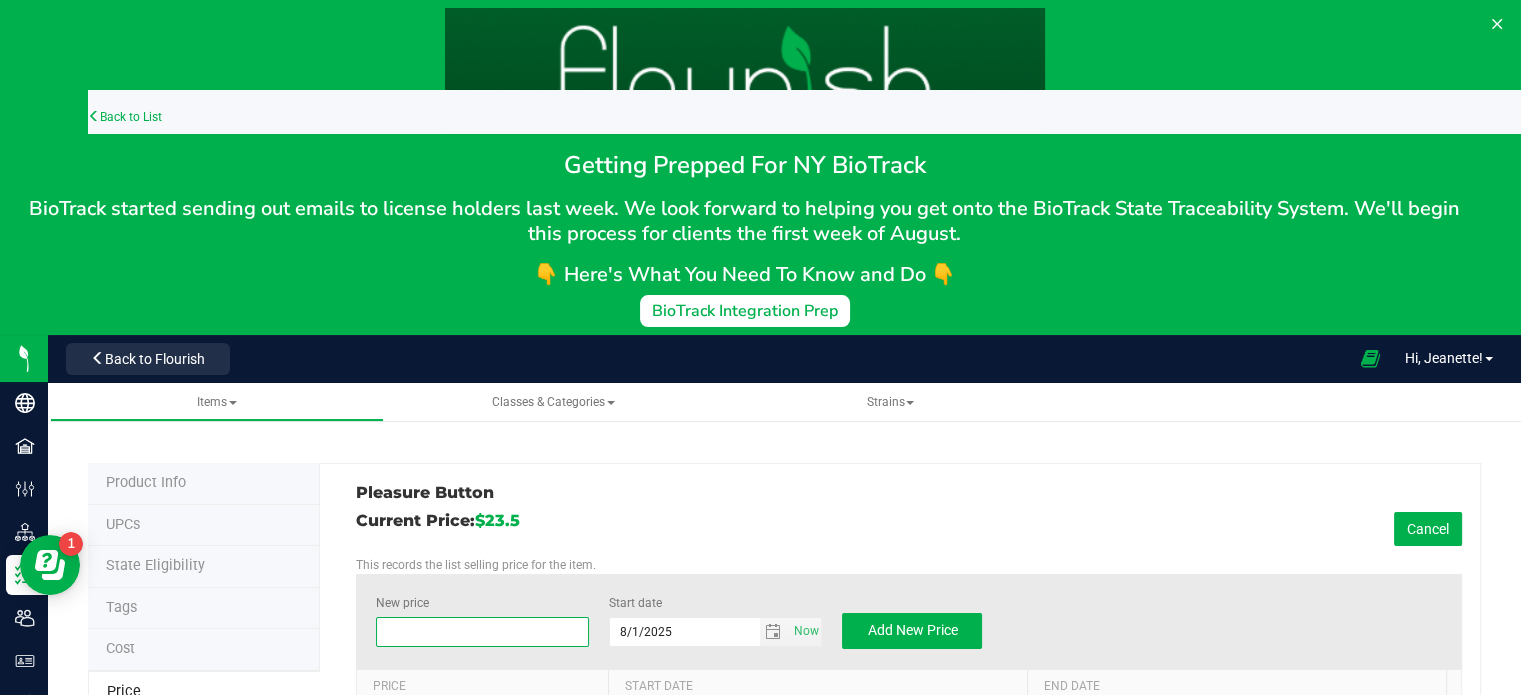 drag, startPoint x: 445, startPoint y: 636, endPoint x: 395, endPoint y: 637, distance: 50.01 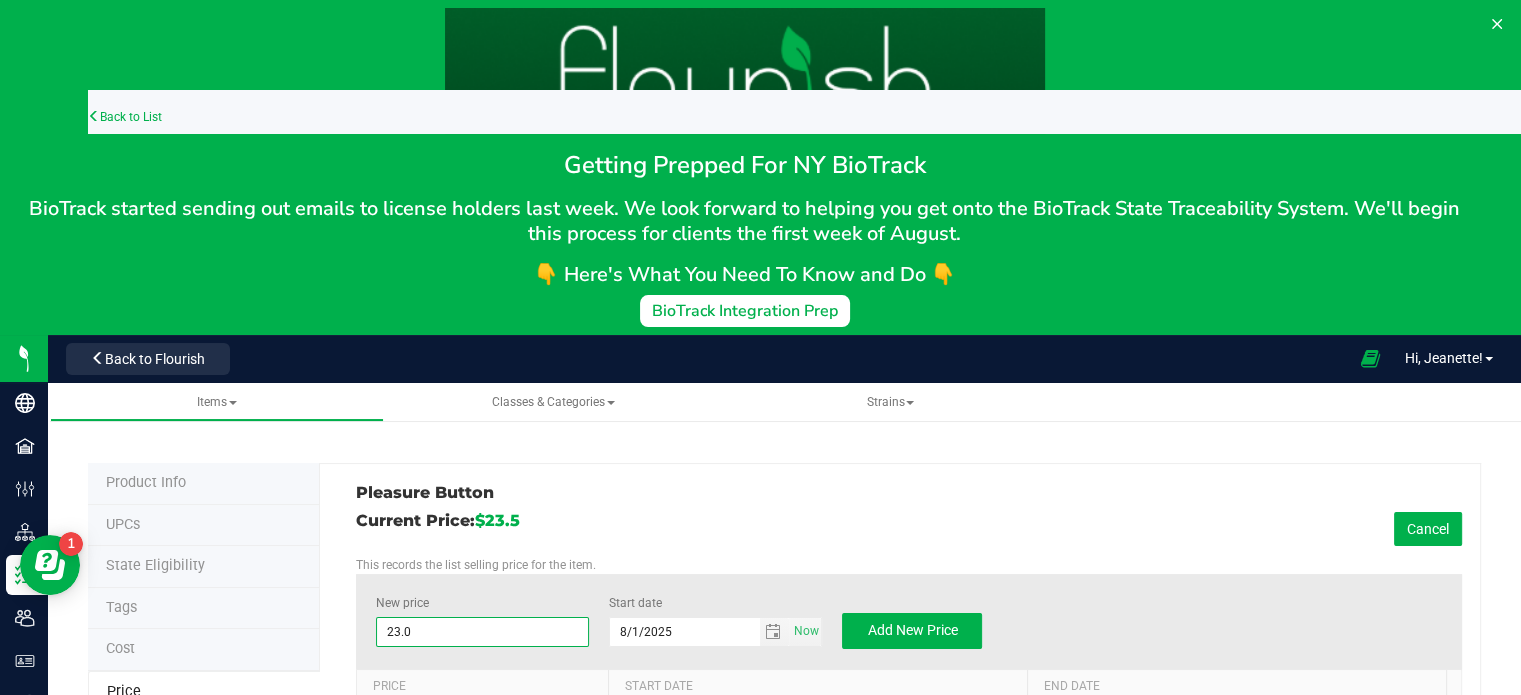 type on "23.00" 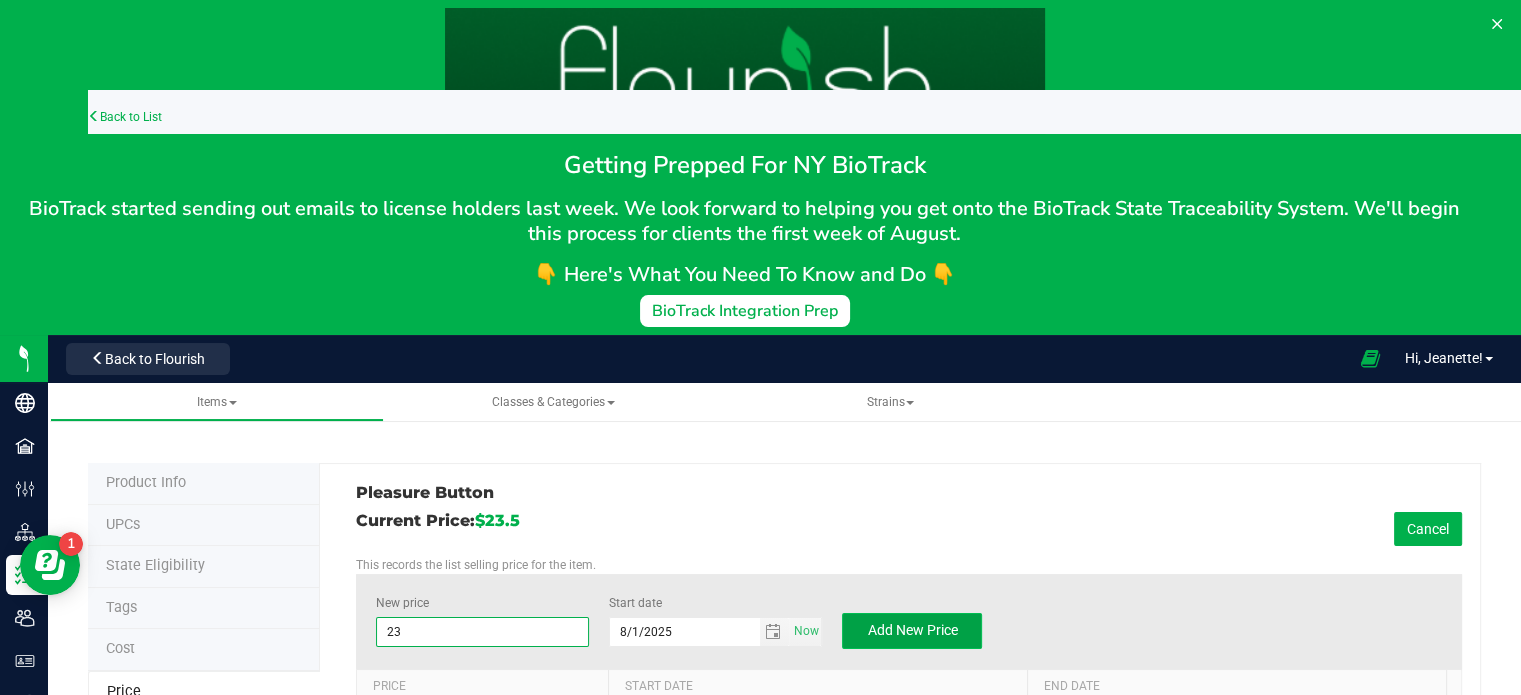click on "Add New Price" at bounding box center (912, 631) 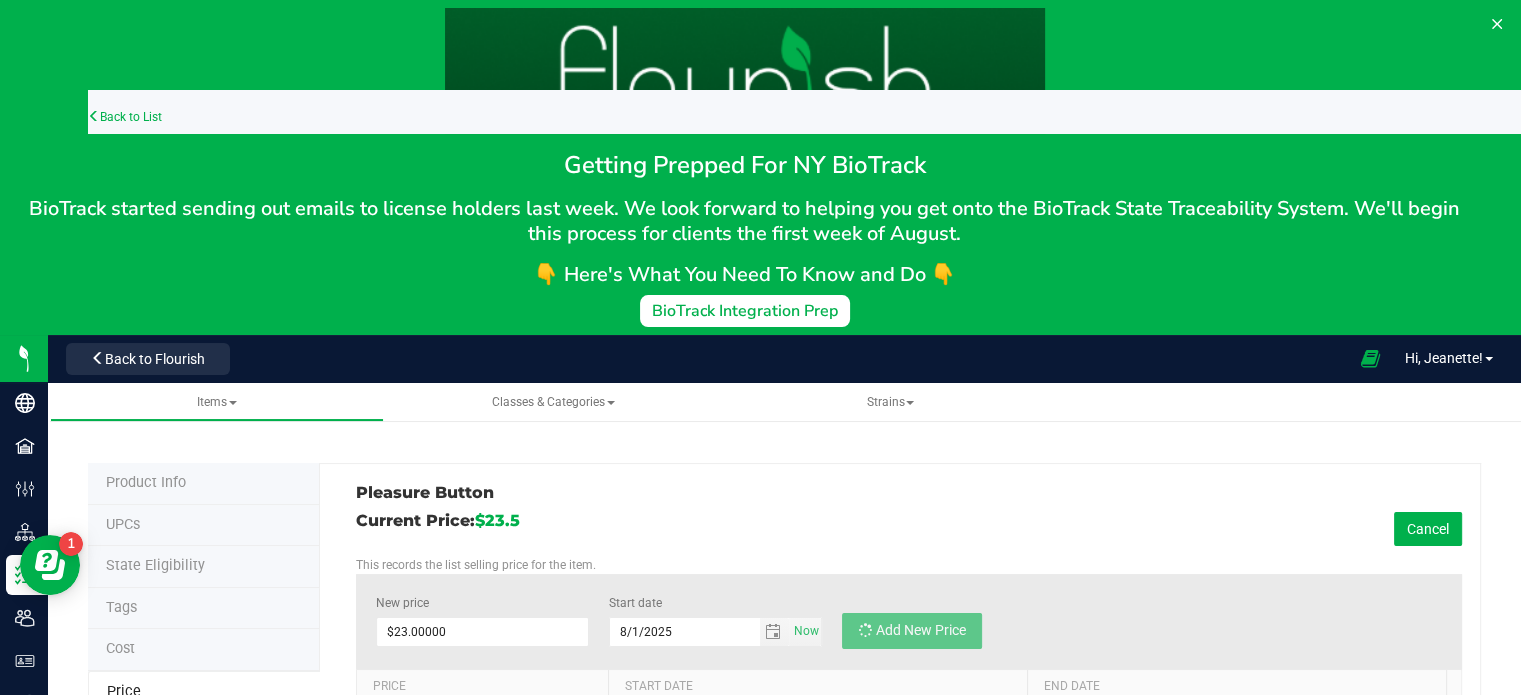 type on "$0.00000" 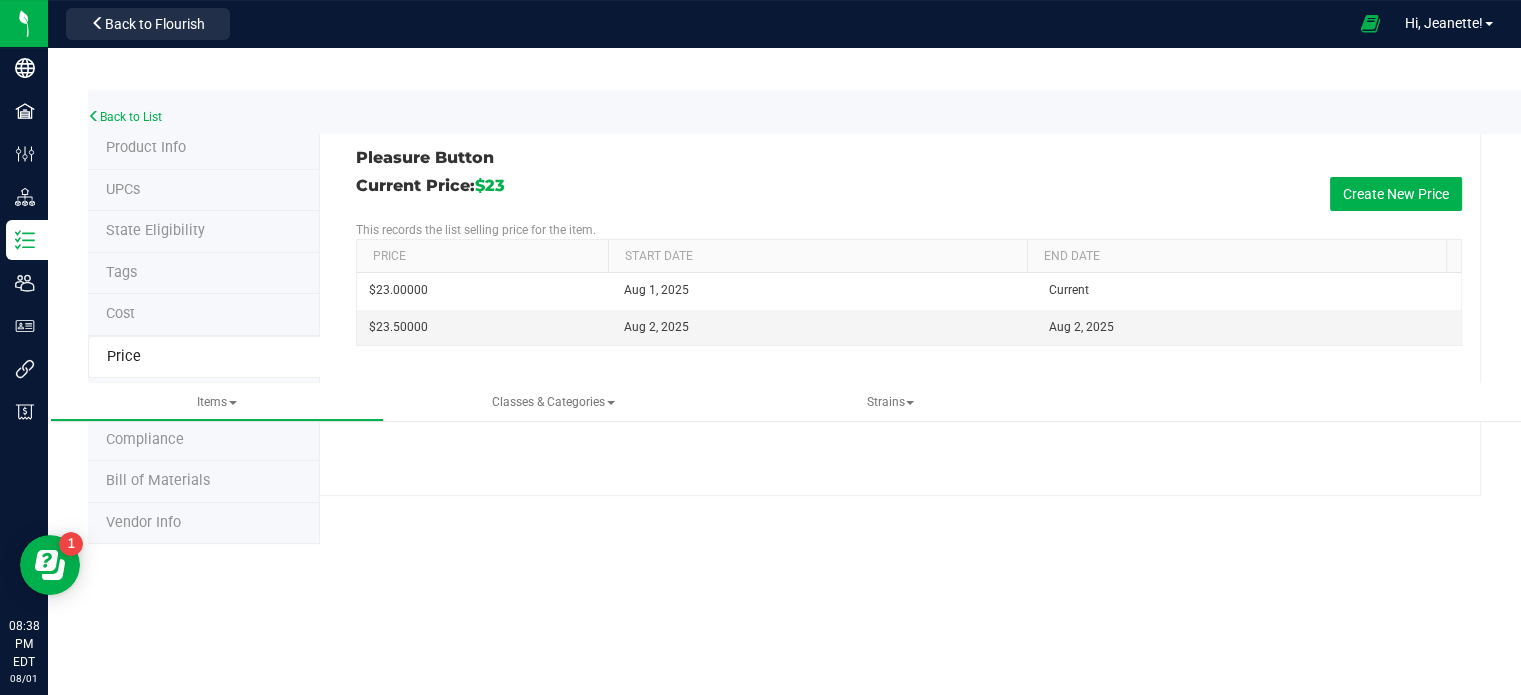 scroll, scrollTop: 239, scrollLeft: 0, axis: vertical 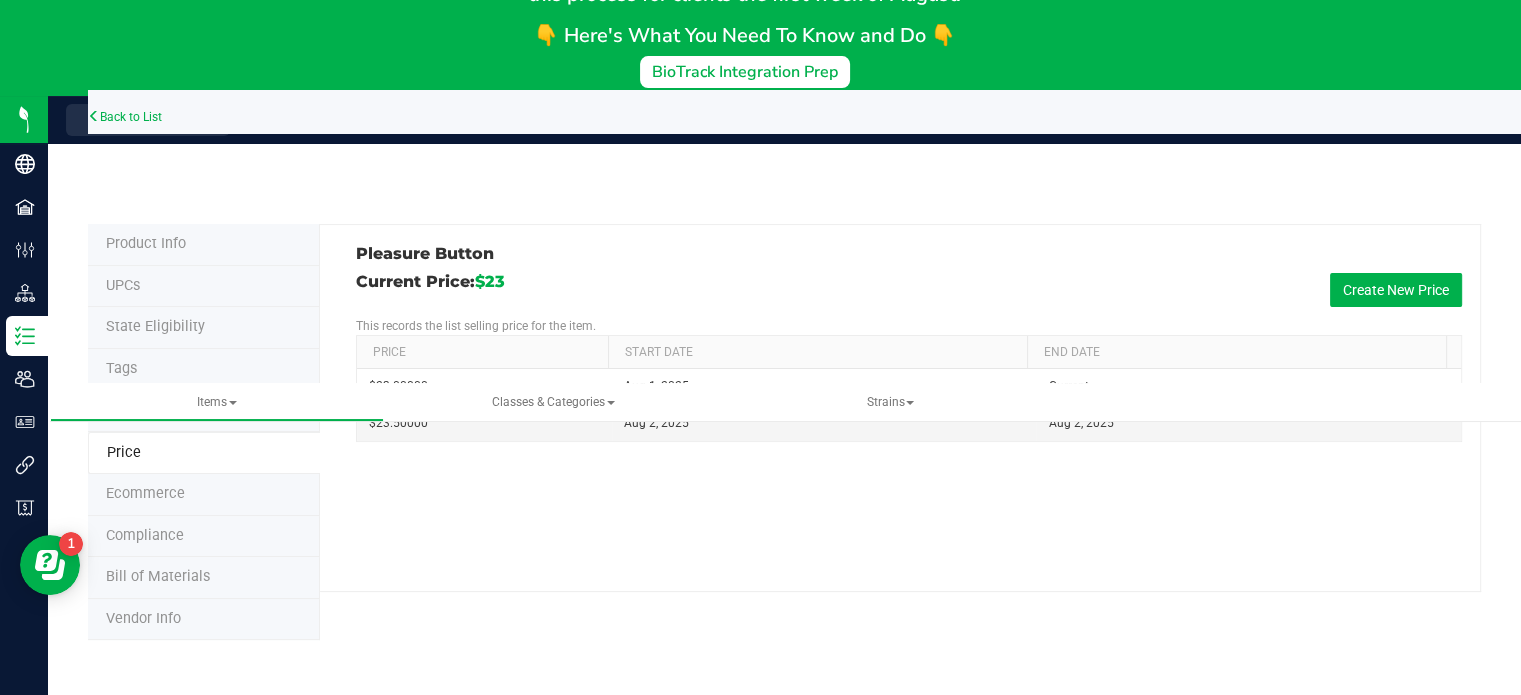 click on "Product Info" at bounding box center (146, 243) 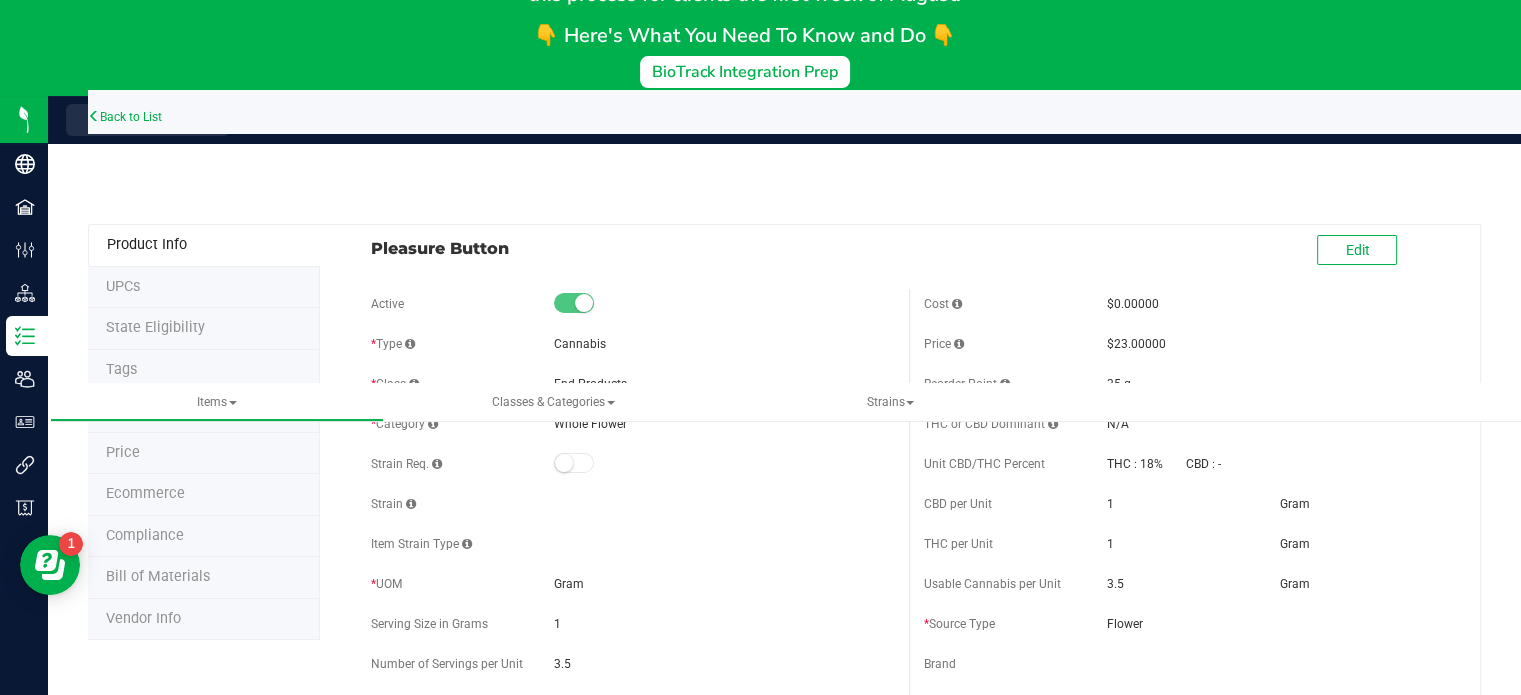 scroll, scrollTop: 0, scrollLeft: 0, axis: both 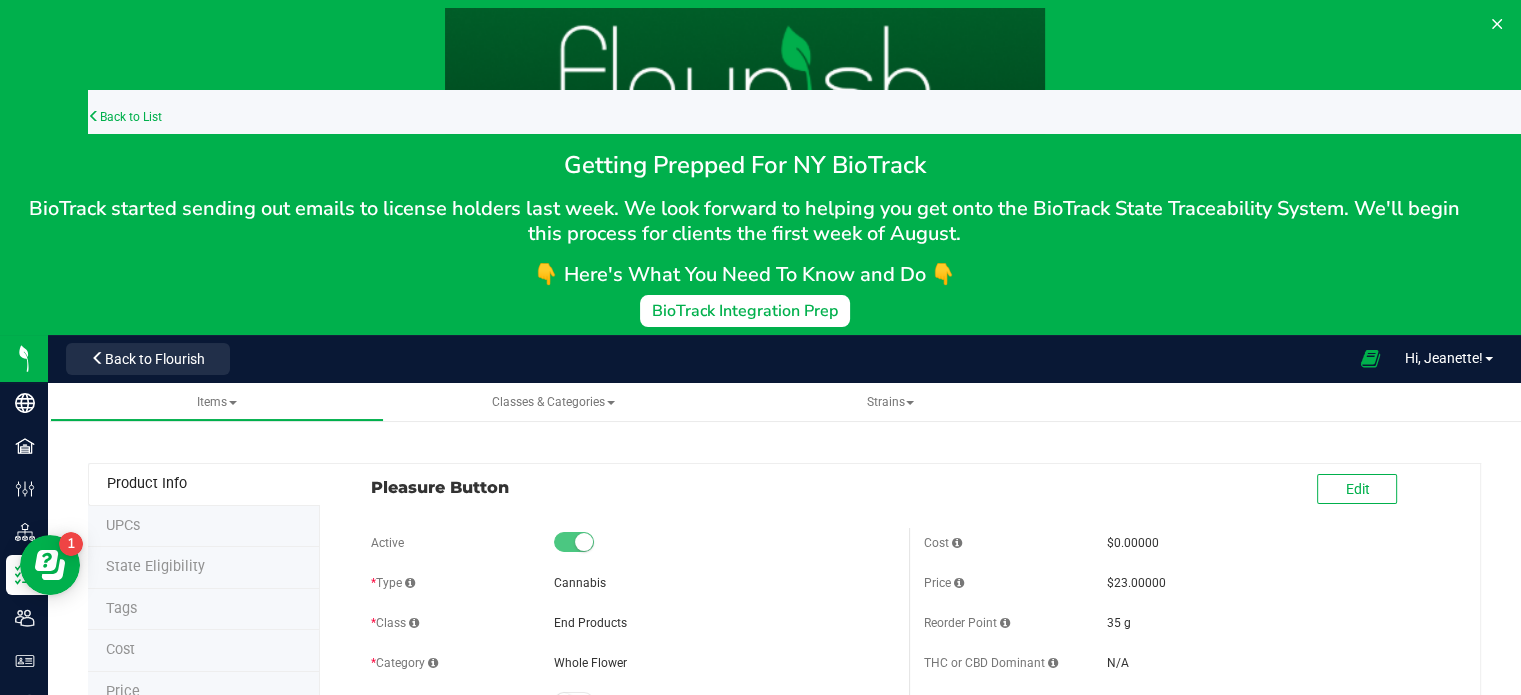 click on "State Eligibility" at bounding box center (204, 568) 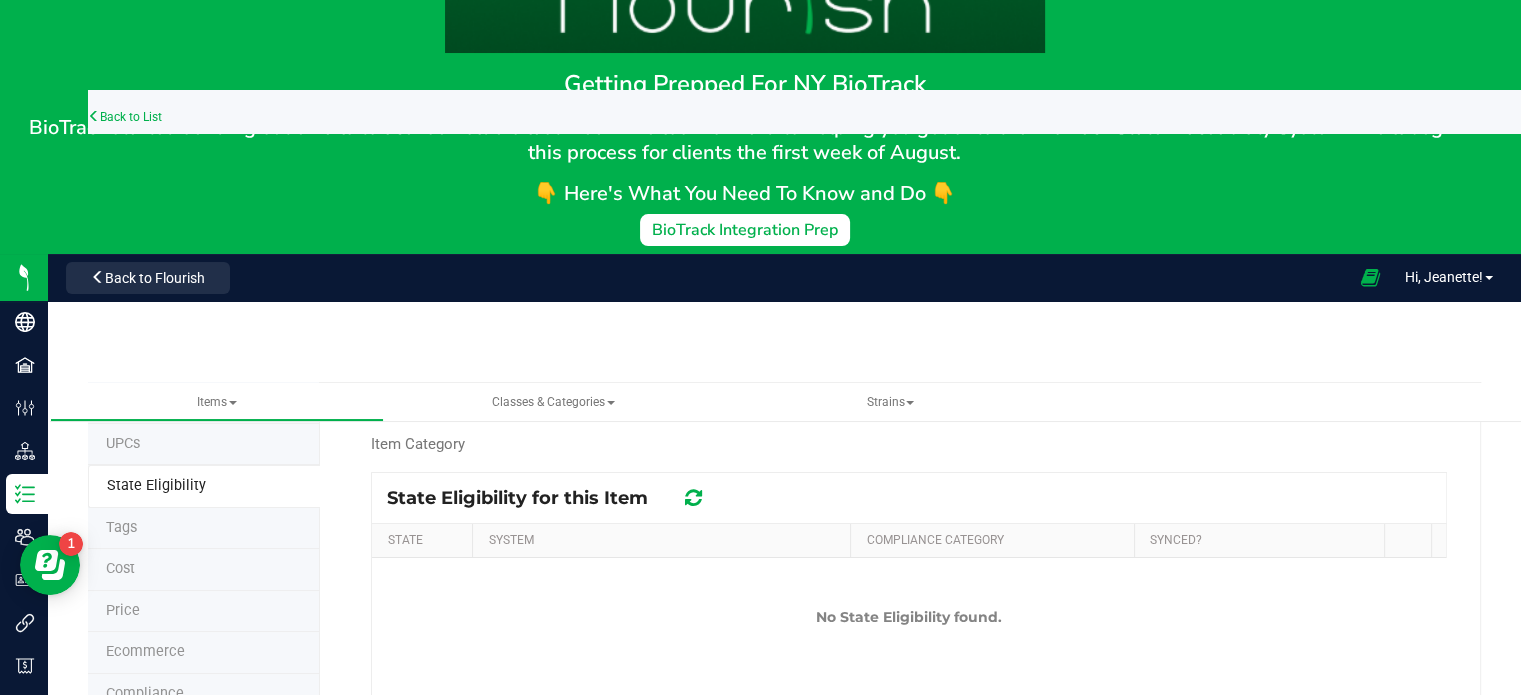 scroll, scrollTop: 124, scrollLeft: 0, axis: vertical 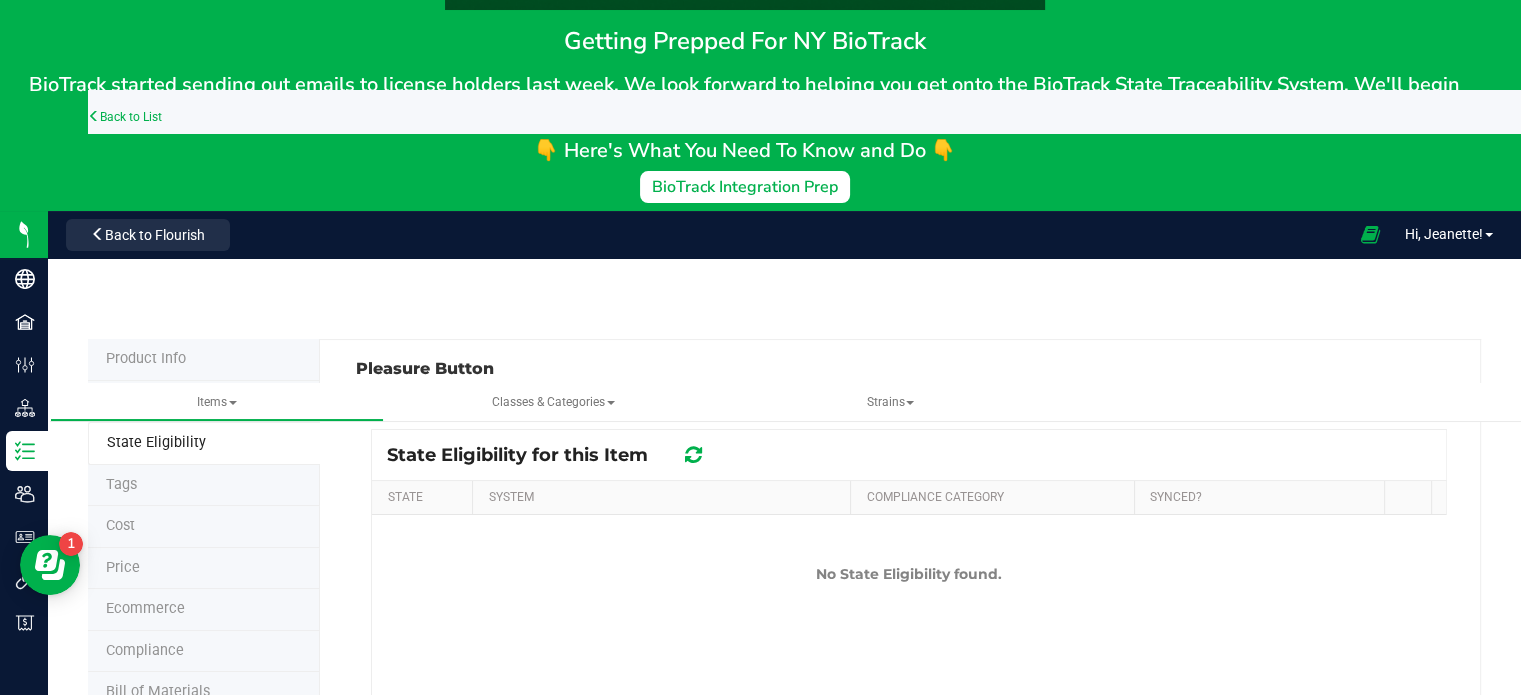 click on "STATE" at bounding box center [422, 498] 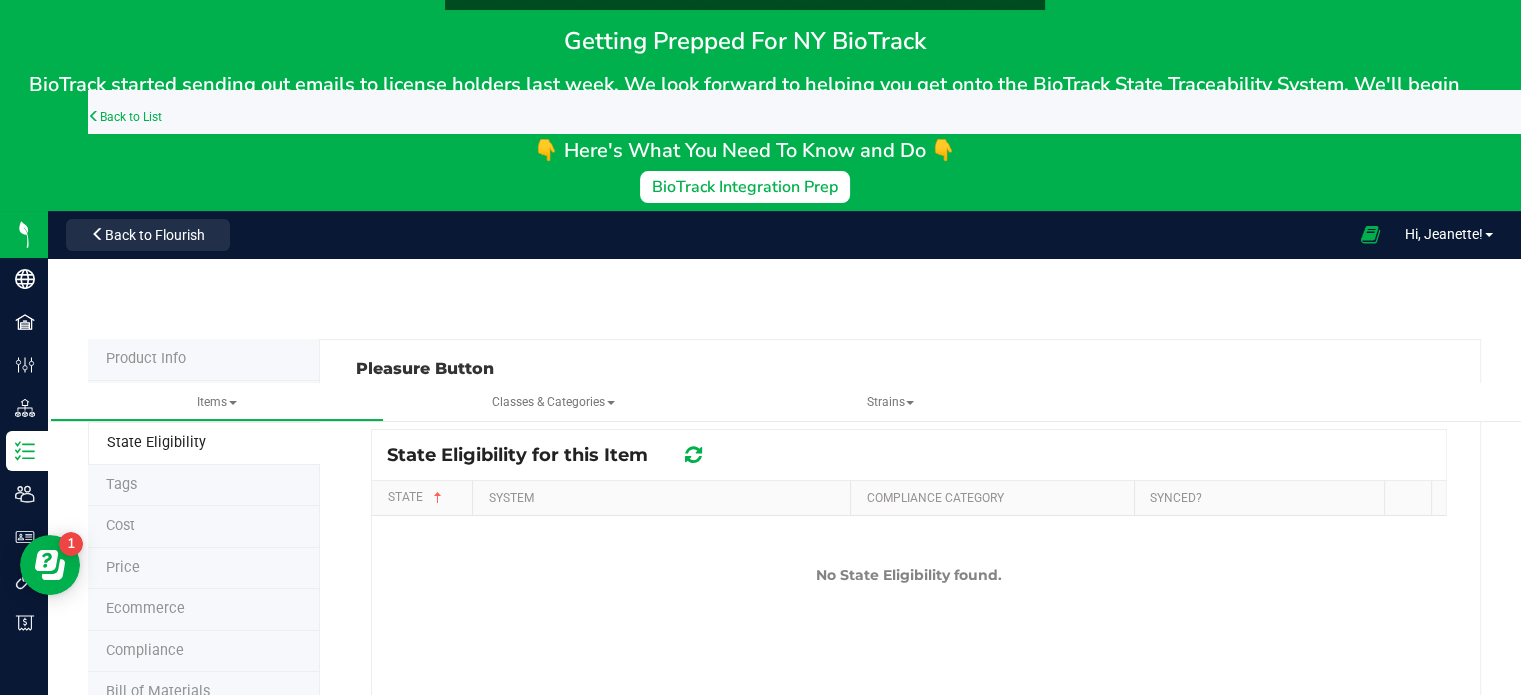 click on "STATE" at bounding box center [422, 498] 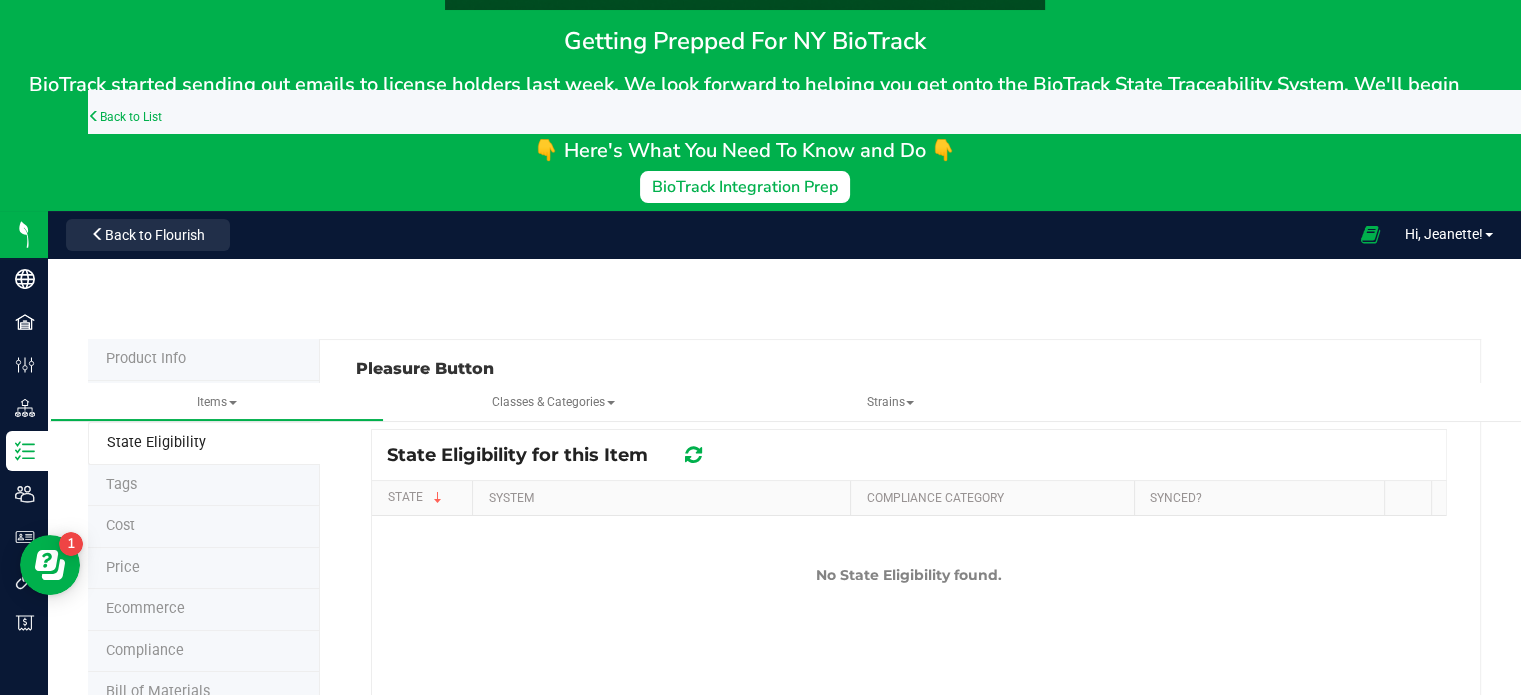 click on "STATE" at bounding box center (422, 498) 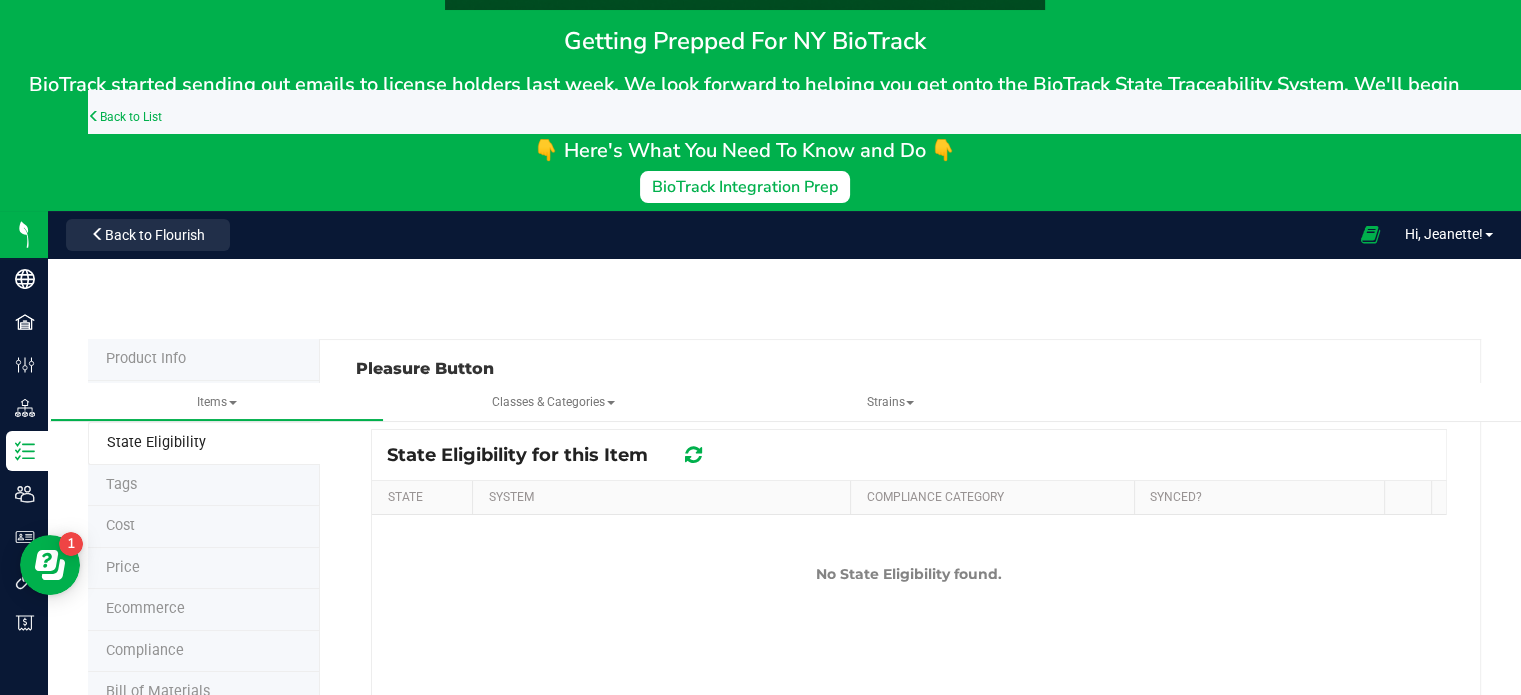 click at bounding box center (693, 455) 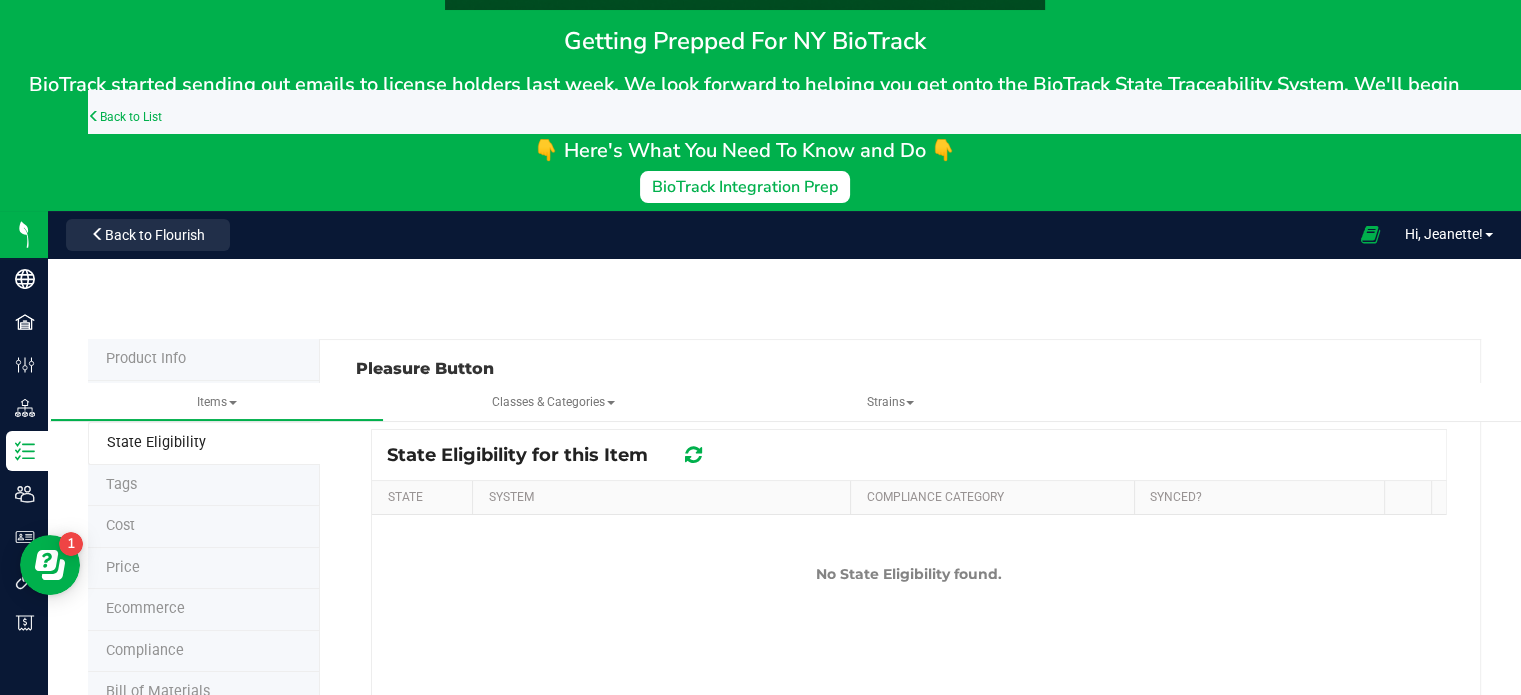 click on "SYSTEM" at bounding box center (661, 498) 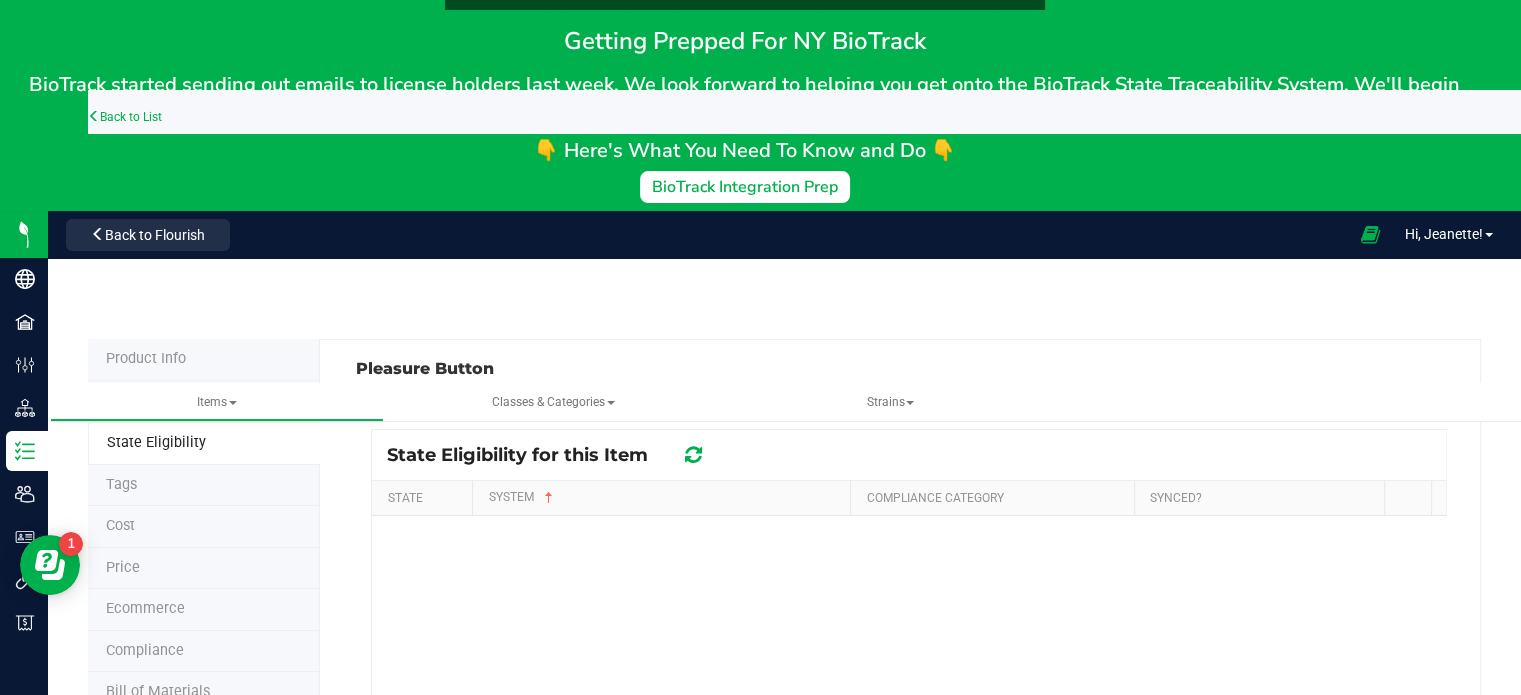 scroll, scrollTop: 200, scrollLeft: 0, axis: vertical 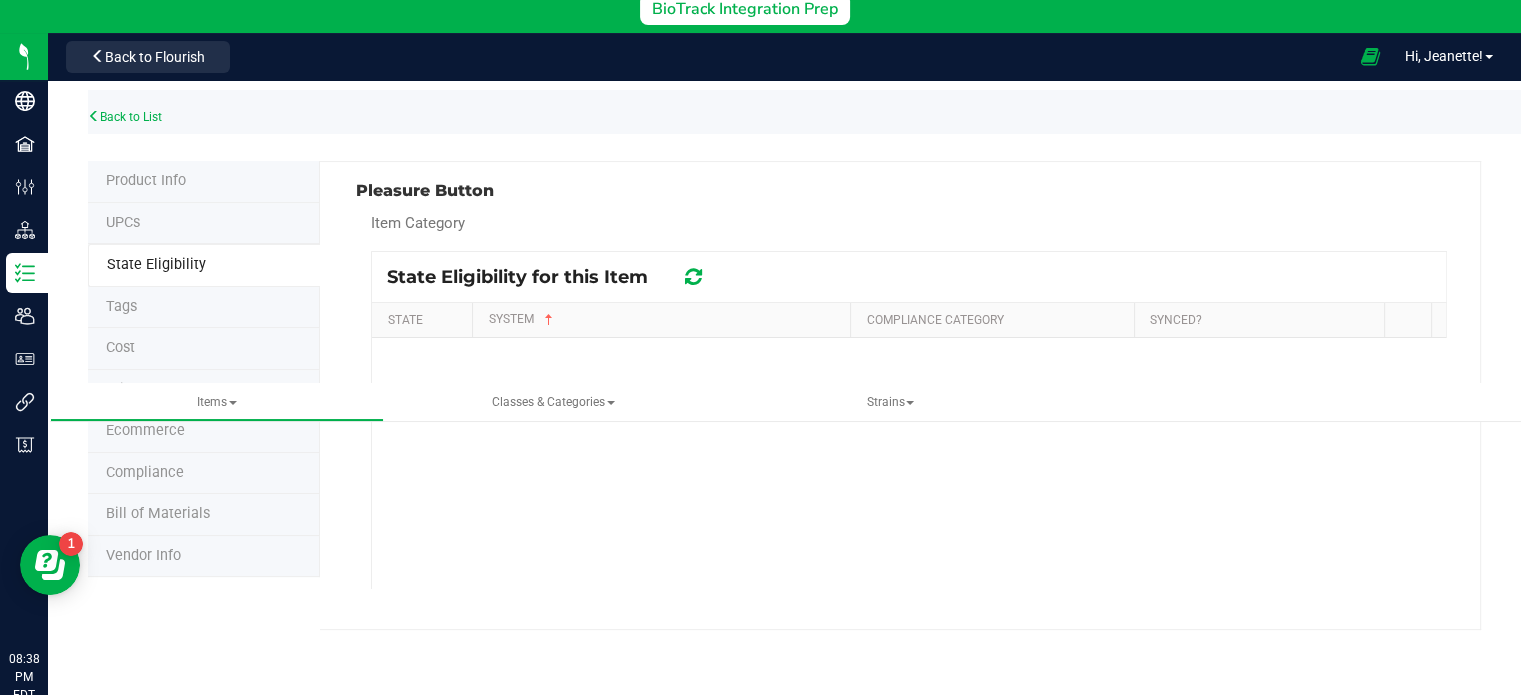 click on "Compliance" at bounding box center (145, 472) 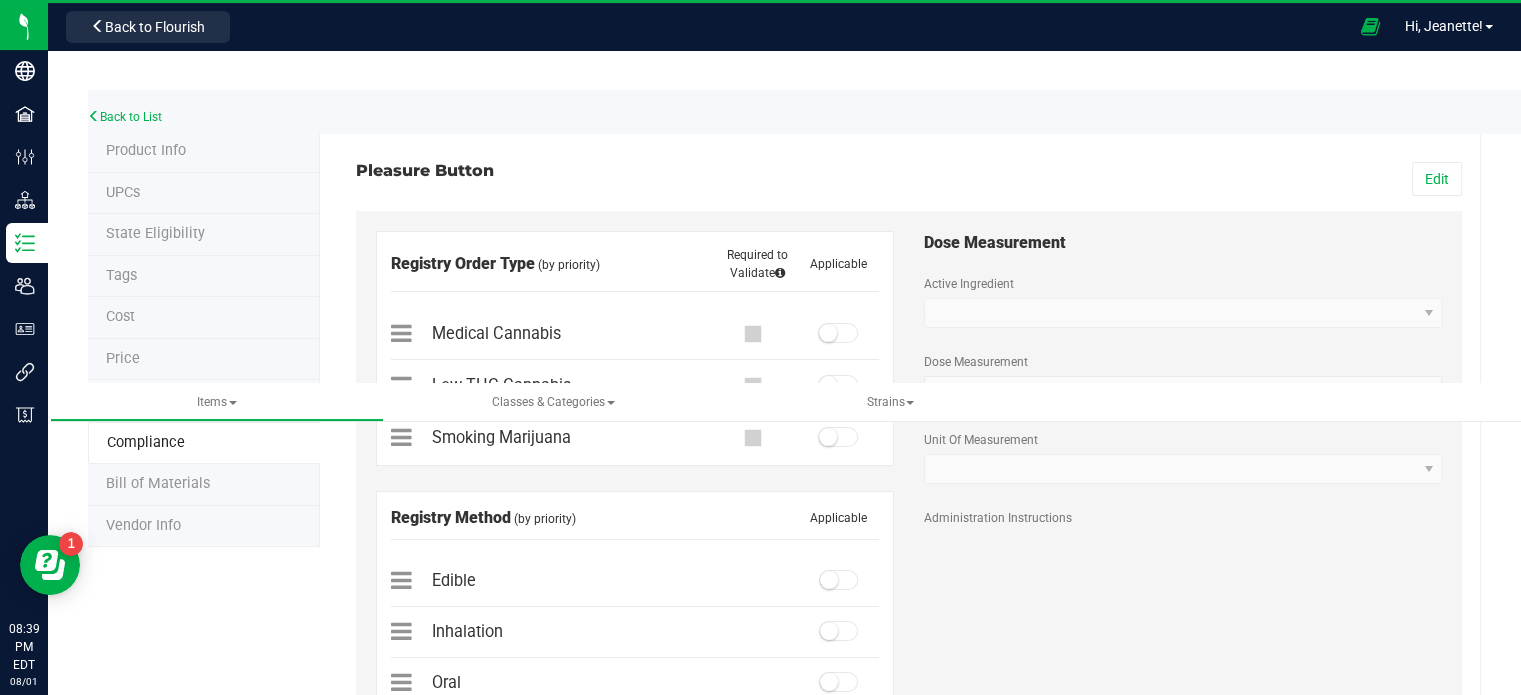 scroll, scrollTop: 335, scrollLeft: 0, axis: vertical 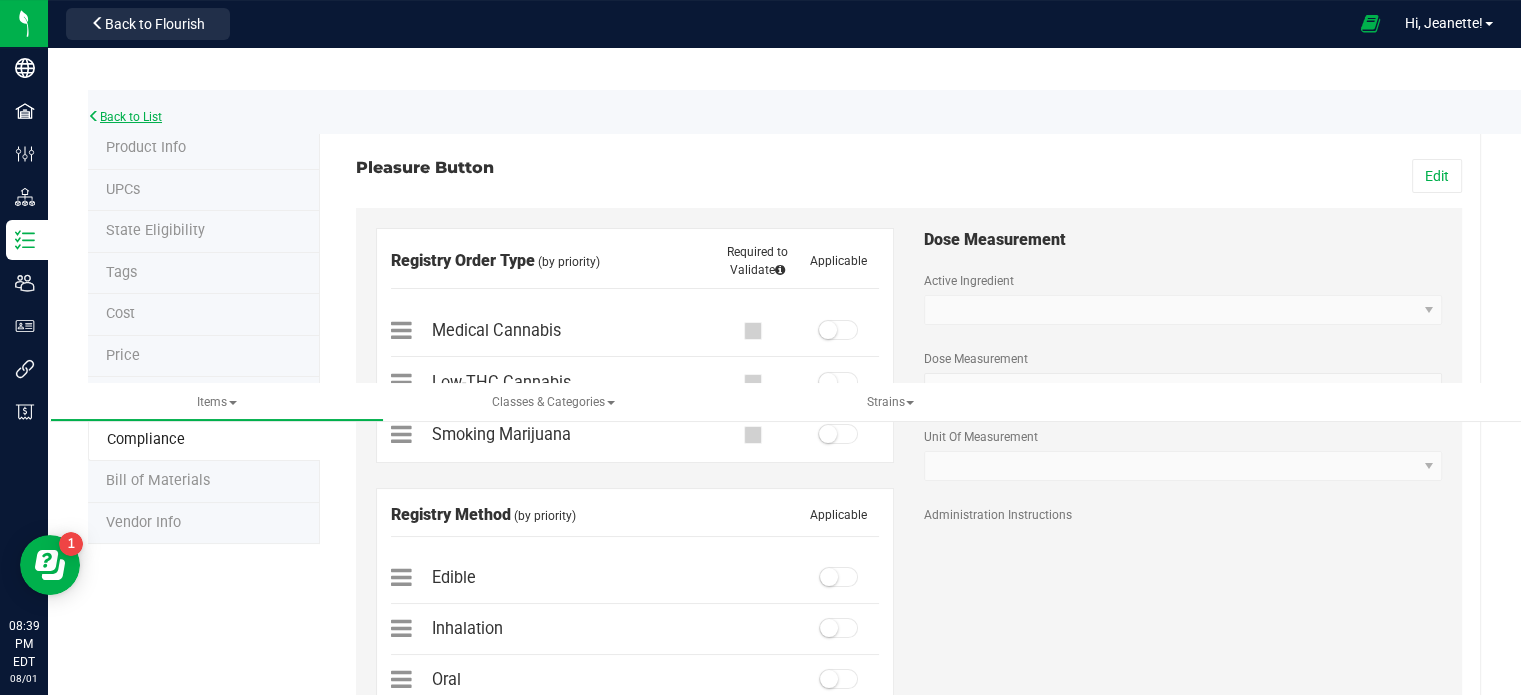 click at bounding box center [94, 116] 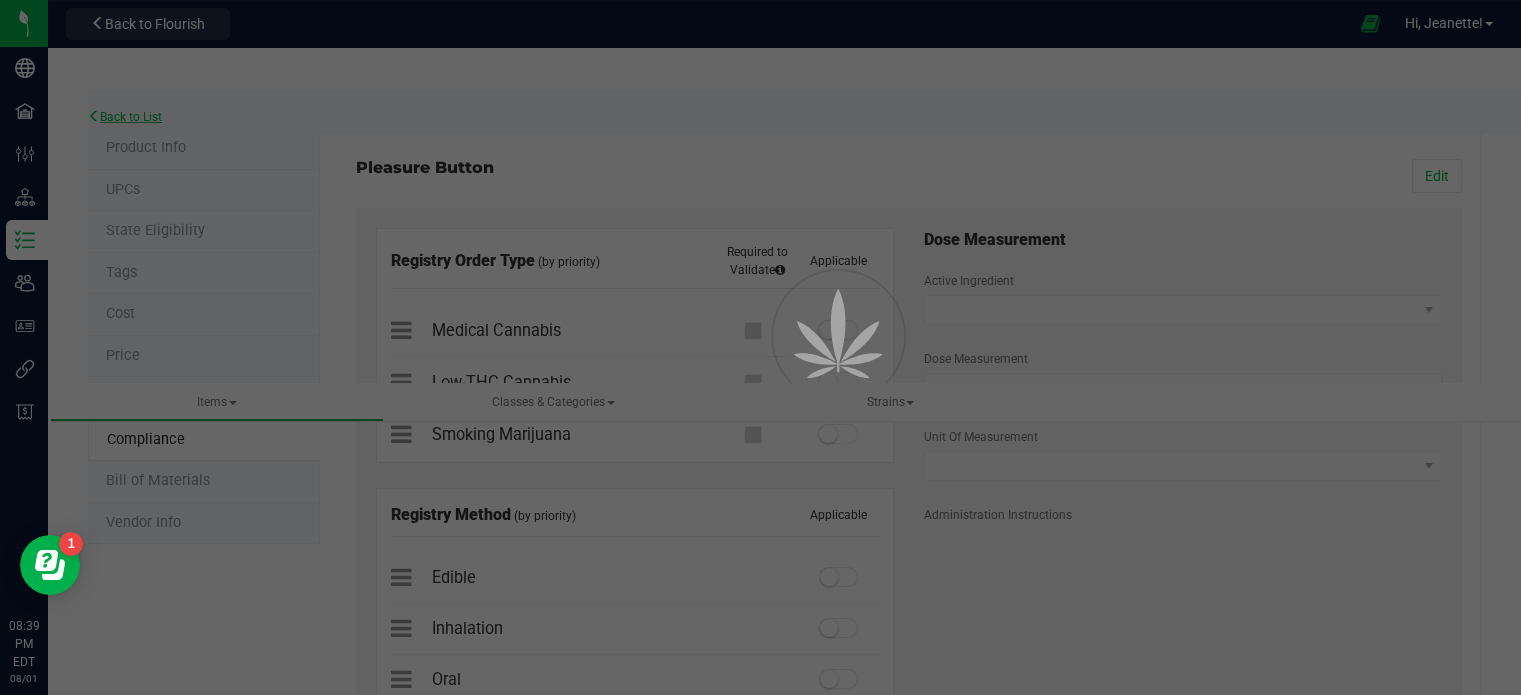 scroll, scrollTop: 0, scrollLeft: 0, axis: both 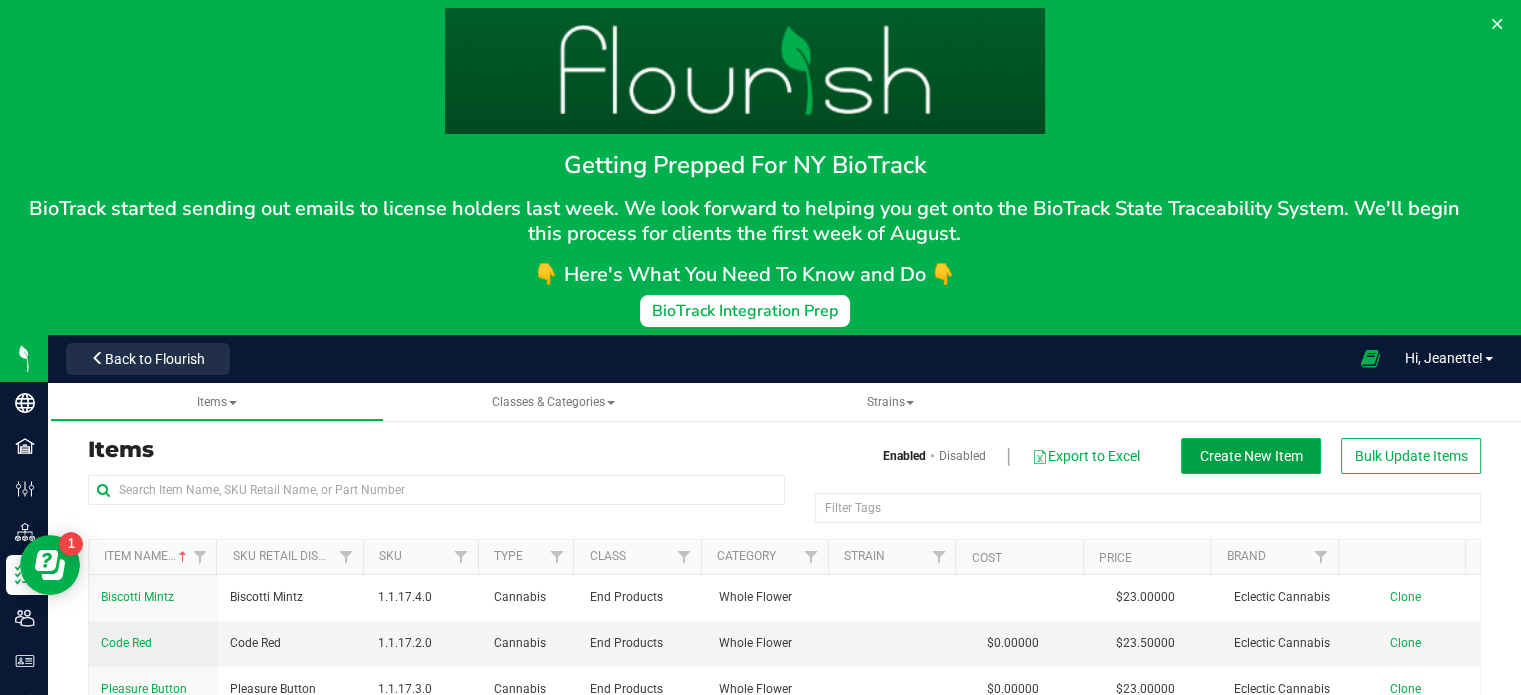 click on "Create New Item" at bounding box center [1251, 456] 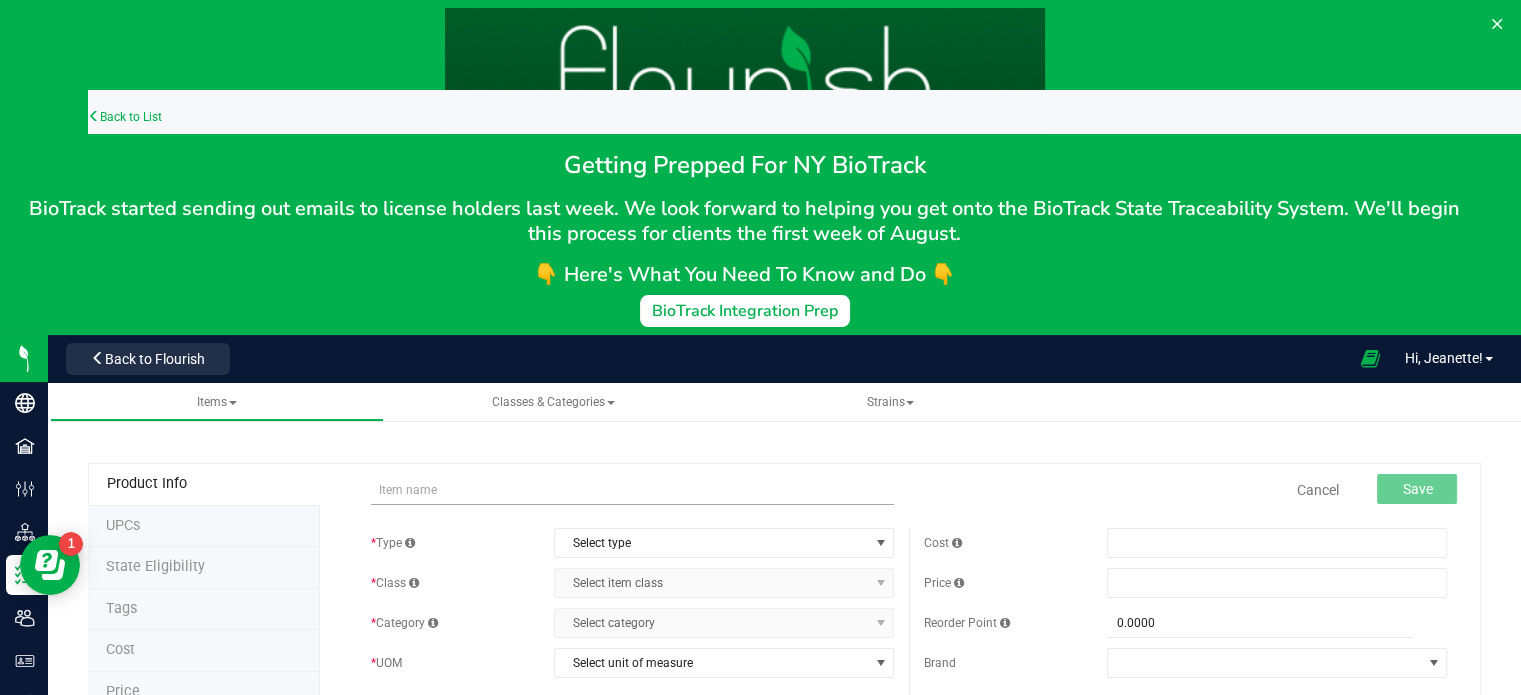 click at bounding box center [632, 490] 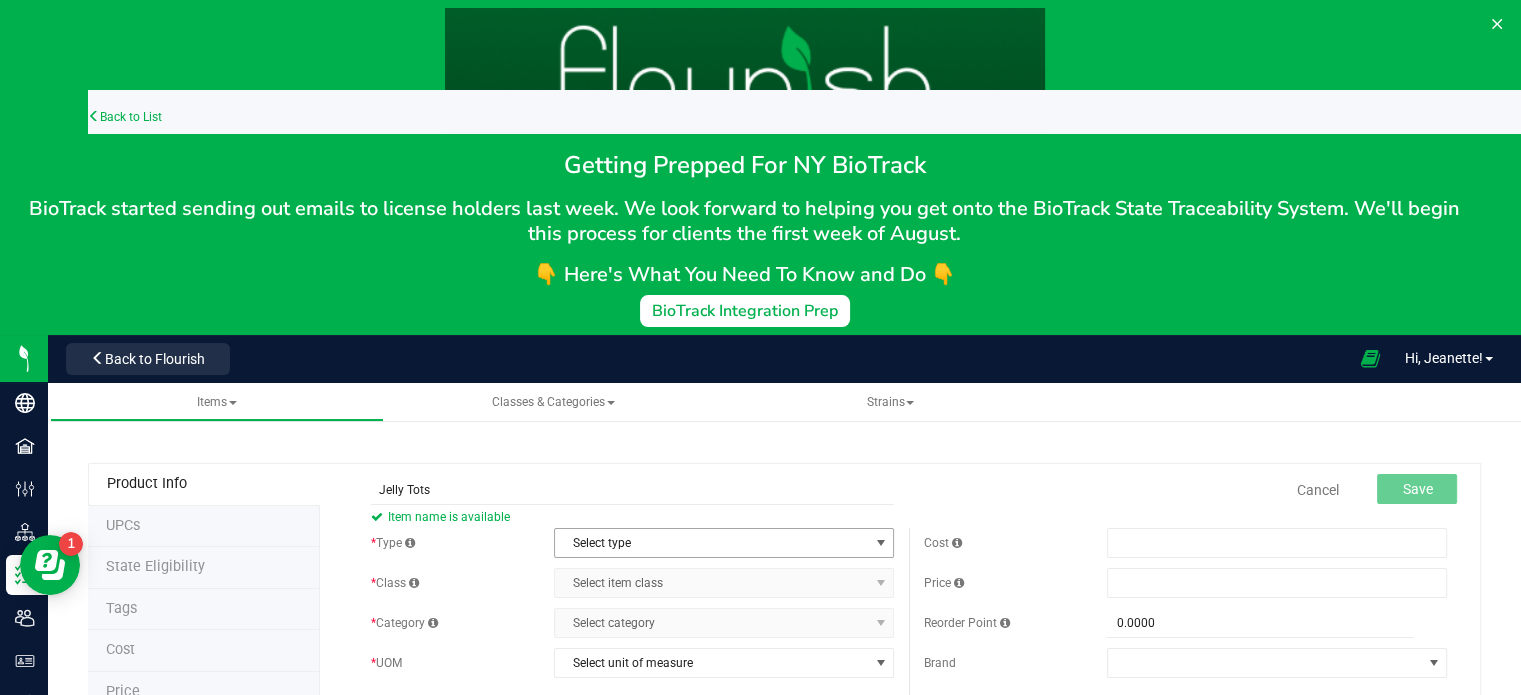 type on "Jelly Tots" 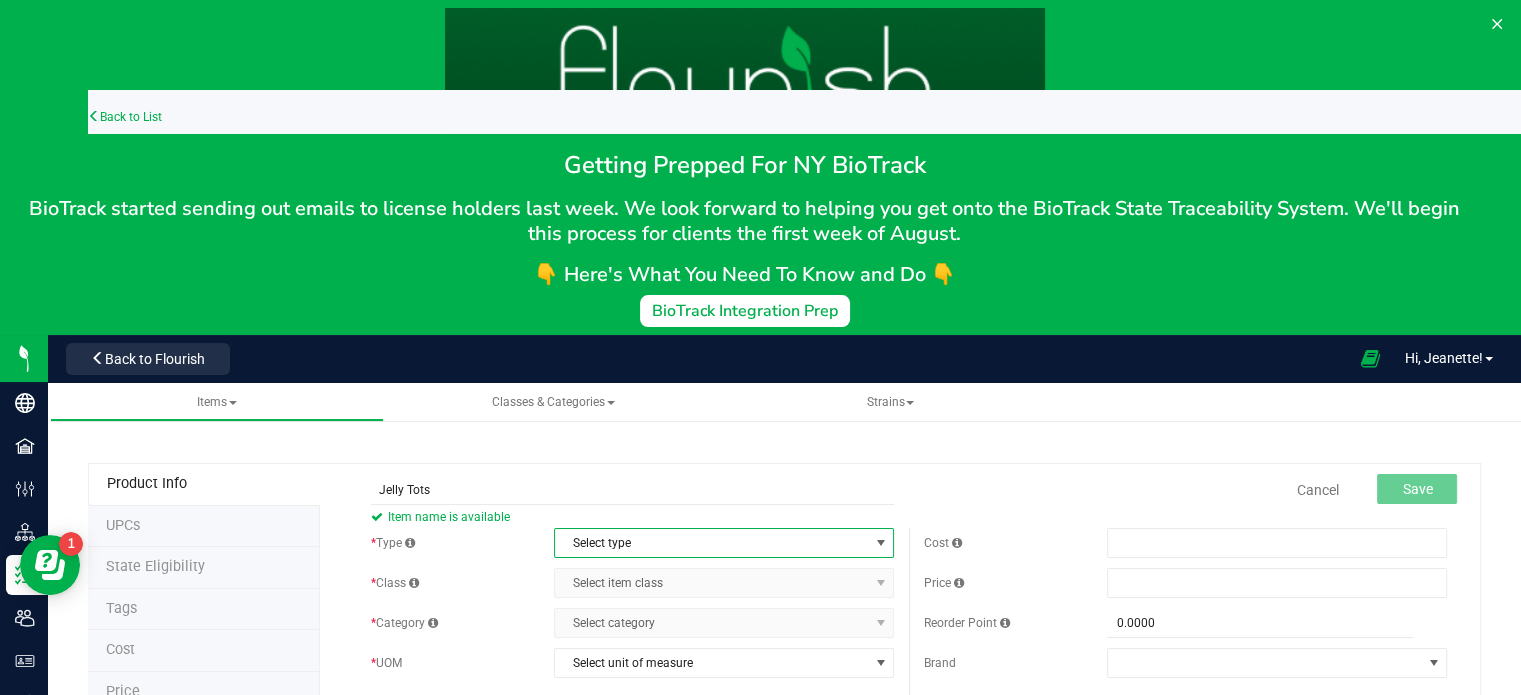 click on "Select type" at bounding box center (711, 543) 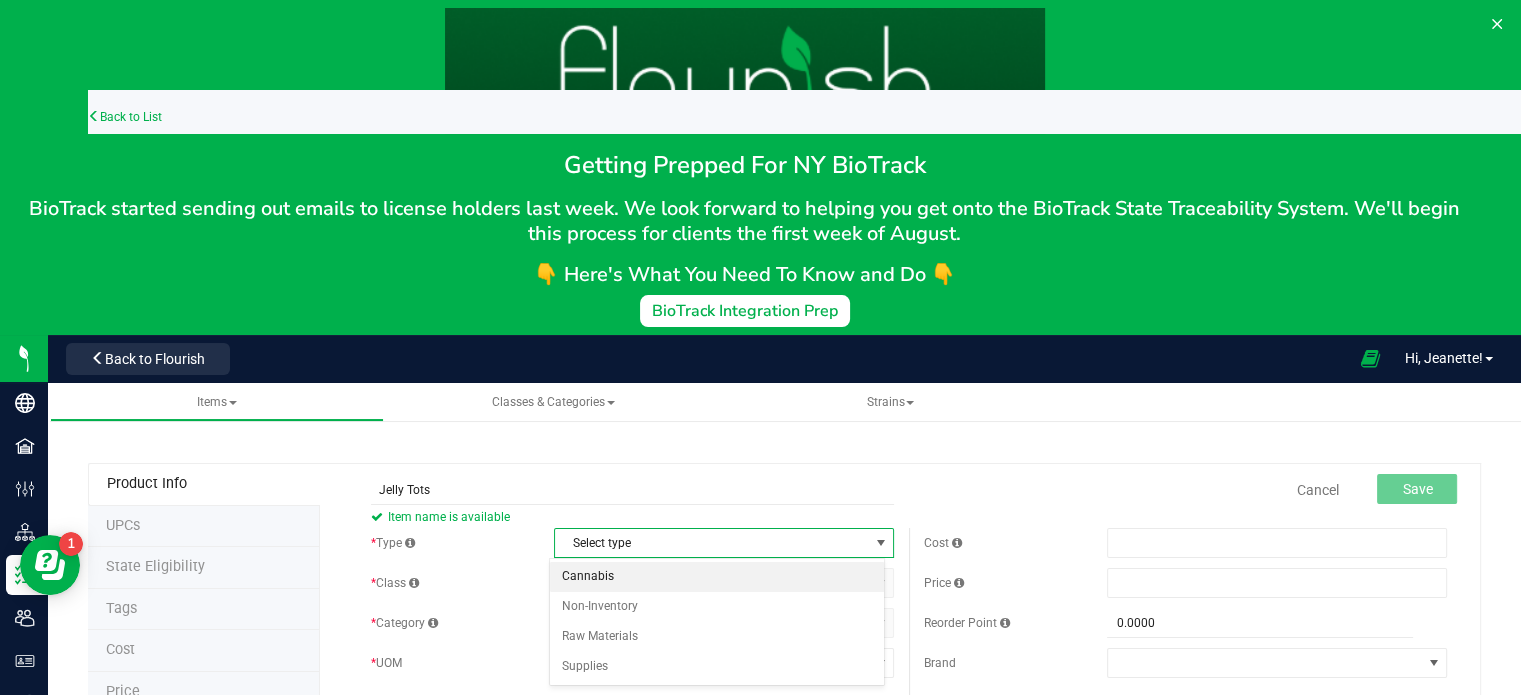 click on "Cannabis" at bounding box center [717, 577] 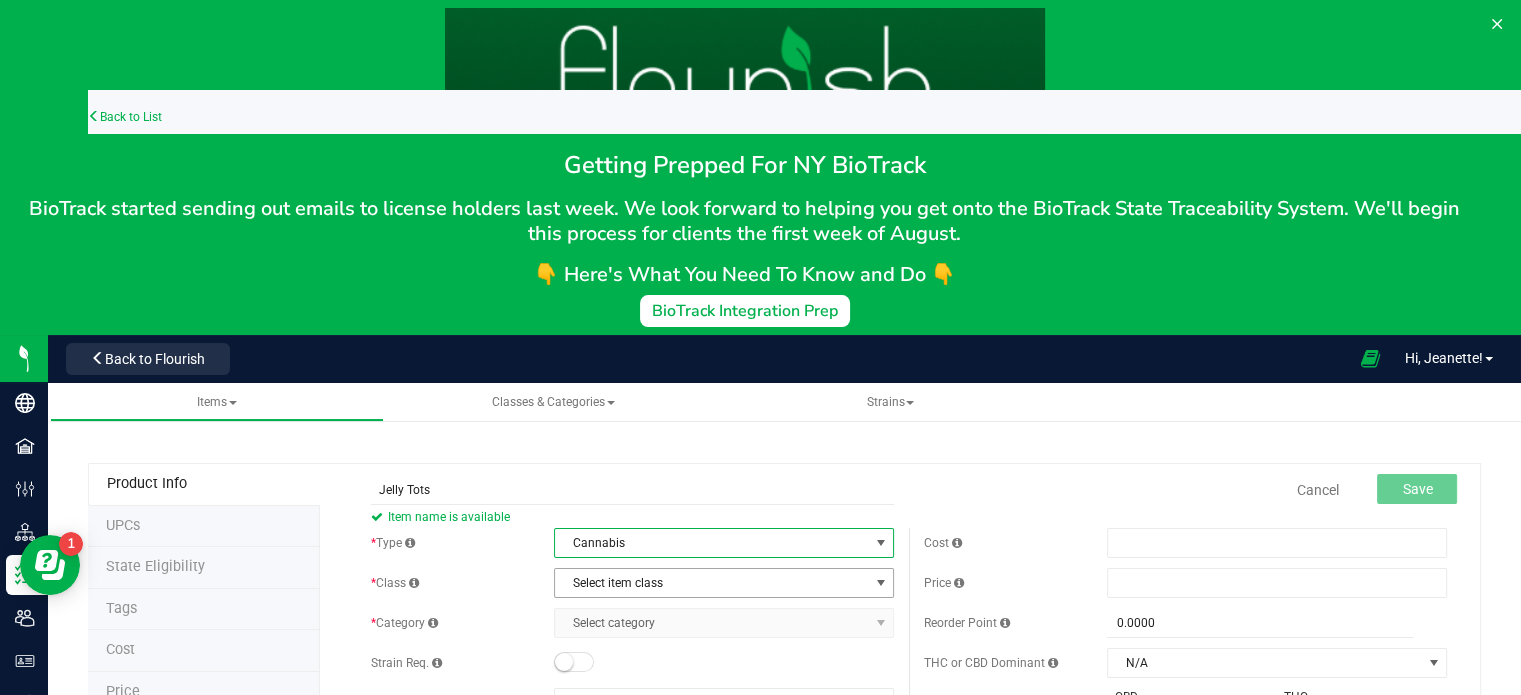 click on "Select item class" at bounding box center [711, 583] 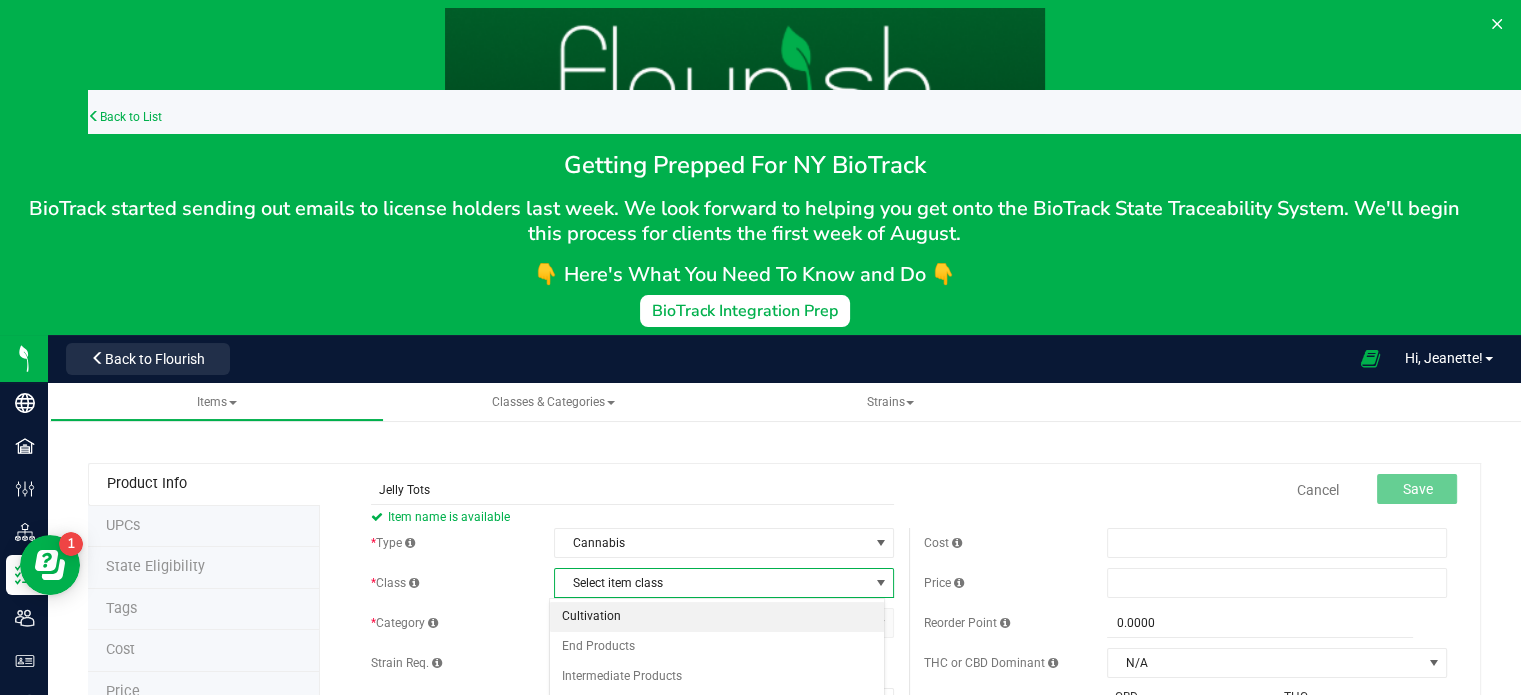 click on "Cultivation" at bounding box center (717, 617) 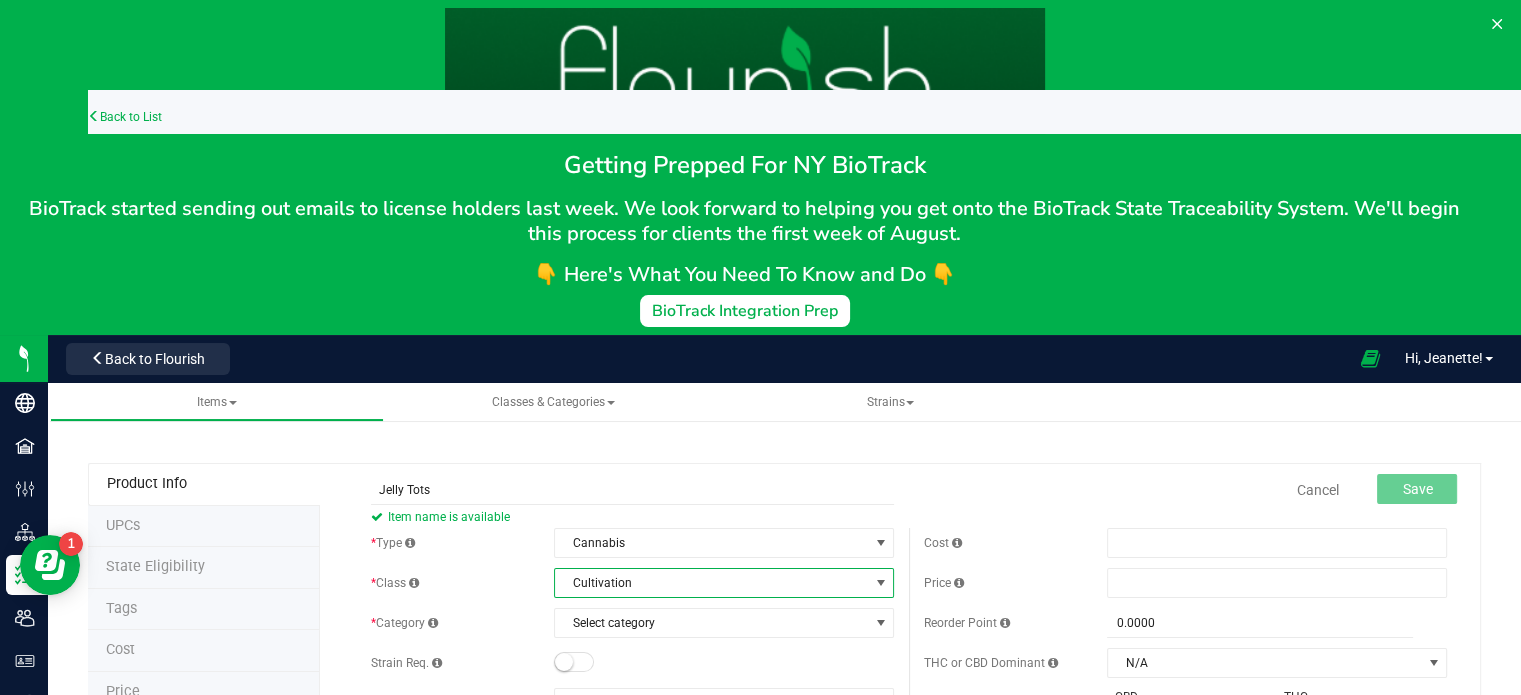 click on "Cultivation" at bounding box center [711, 583] 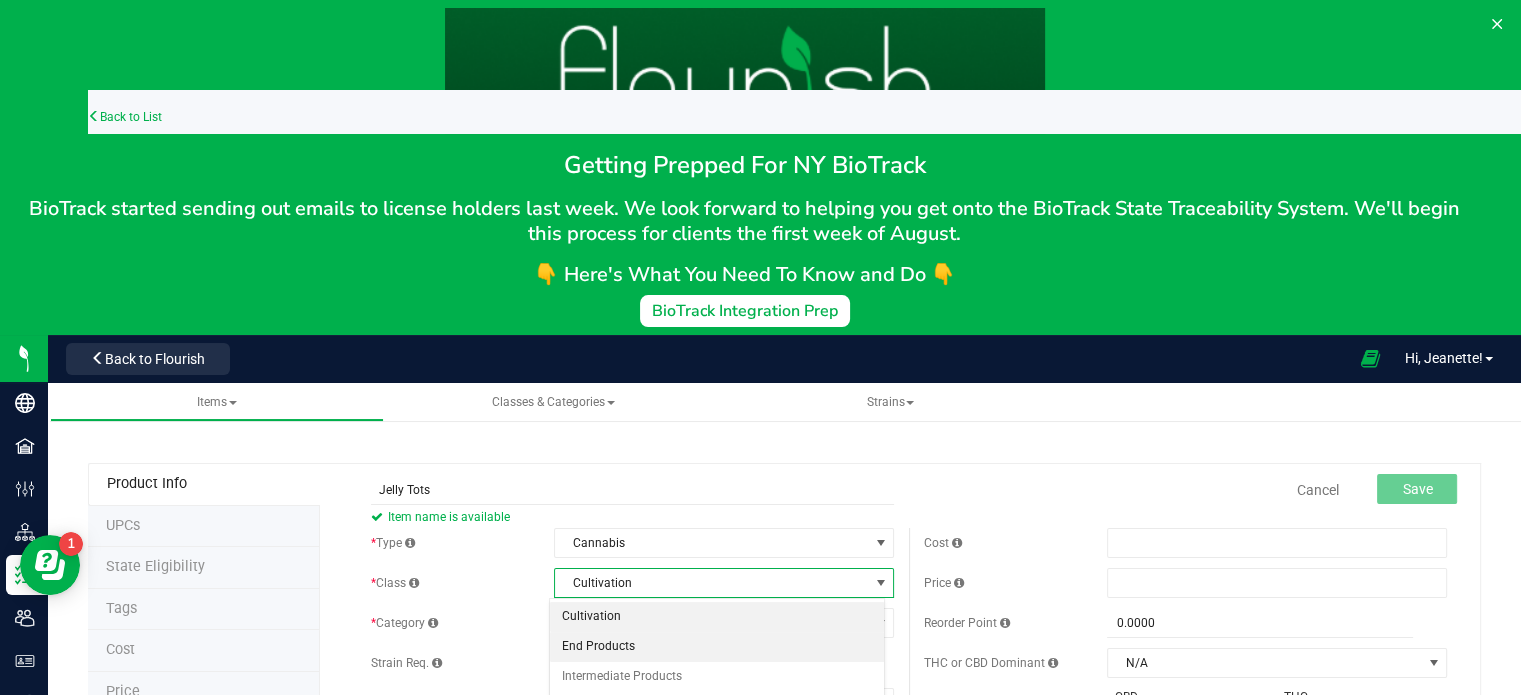 click on "End Products" at bounding box center [717, 647] 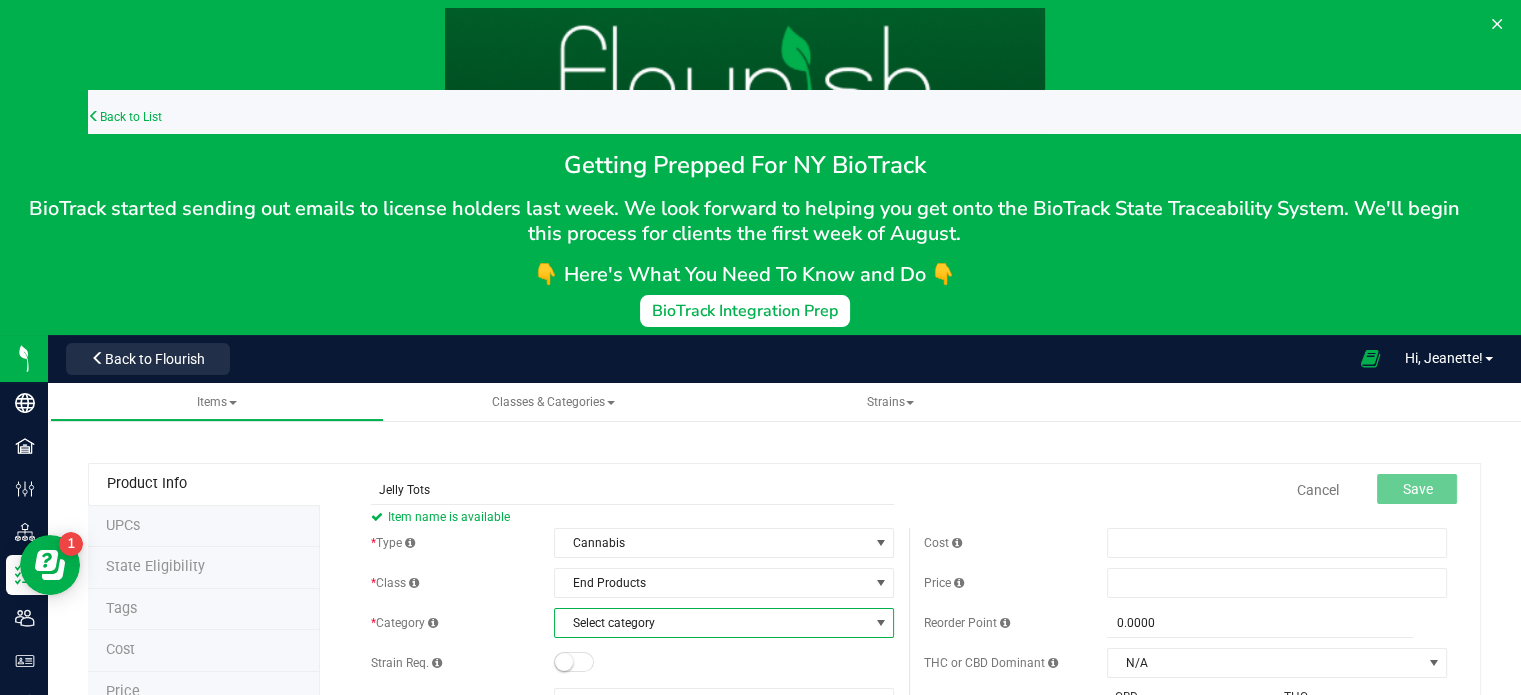 click on "Select category" at bounding box center (711, 623) 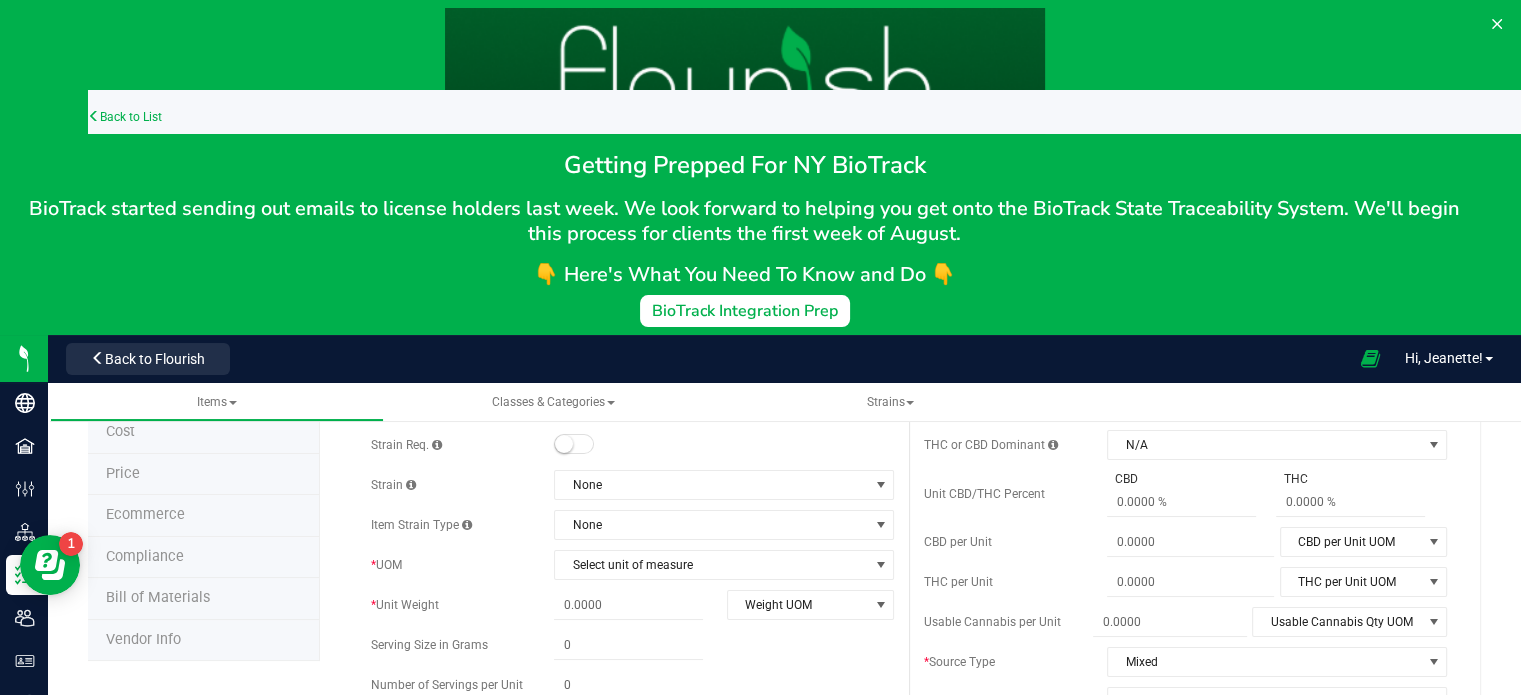 scroll, scrollTop: 213, scrollLeft: 0, axis: vertical 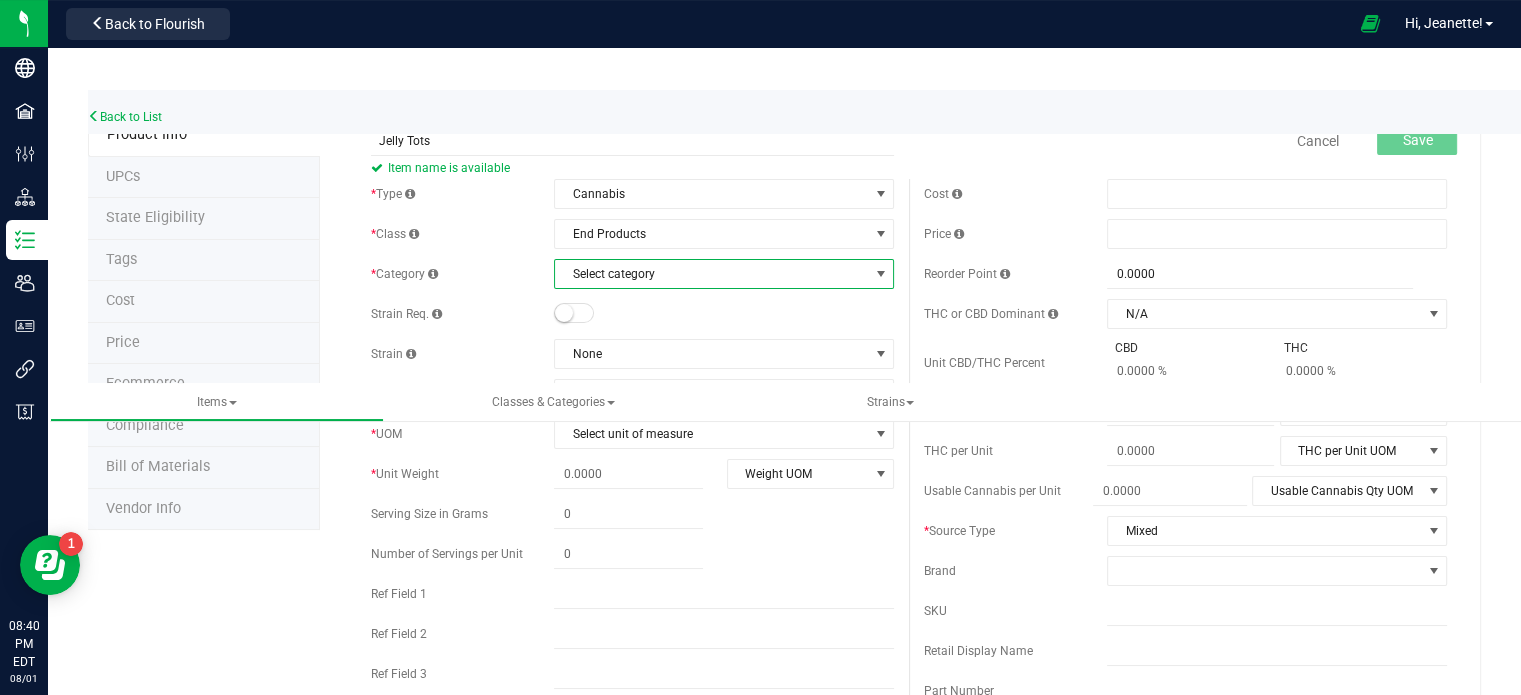 click on "Select category" at bounding box center (711, 274) 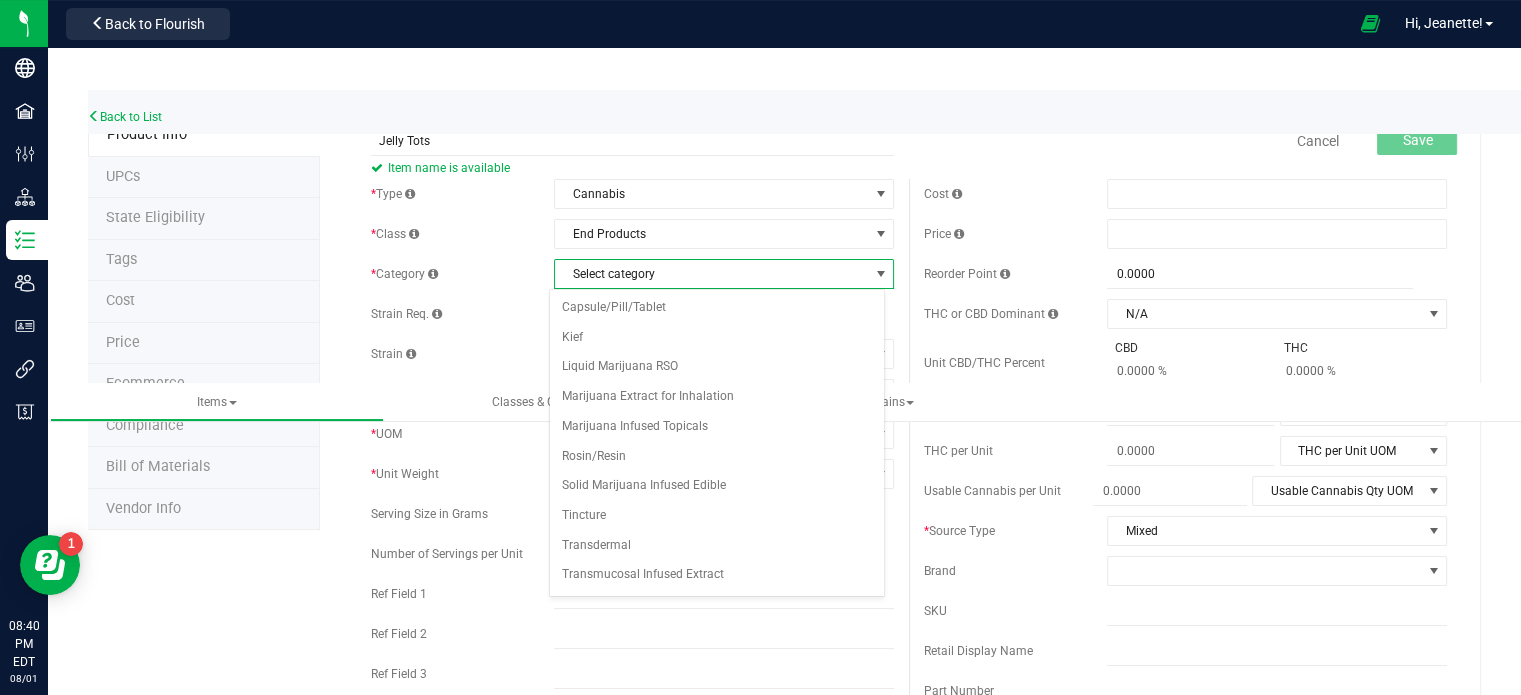 scroll, scrollTop: 22, scrollLeft: 0, axis: vertical 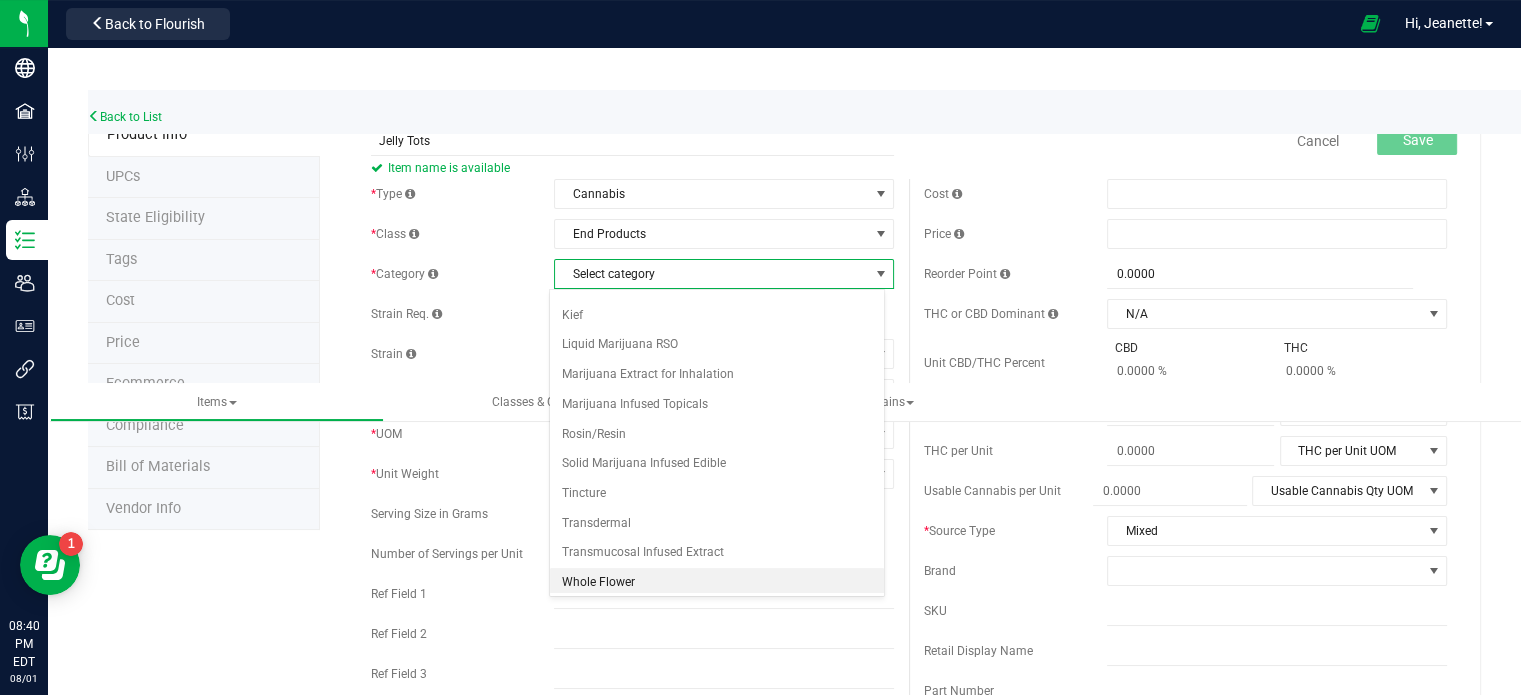 click on "Whole Flower" at bounding box center (717, 583) 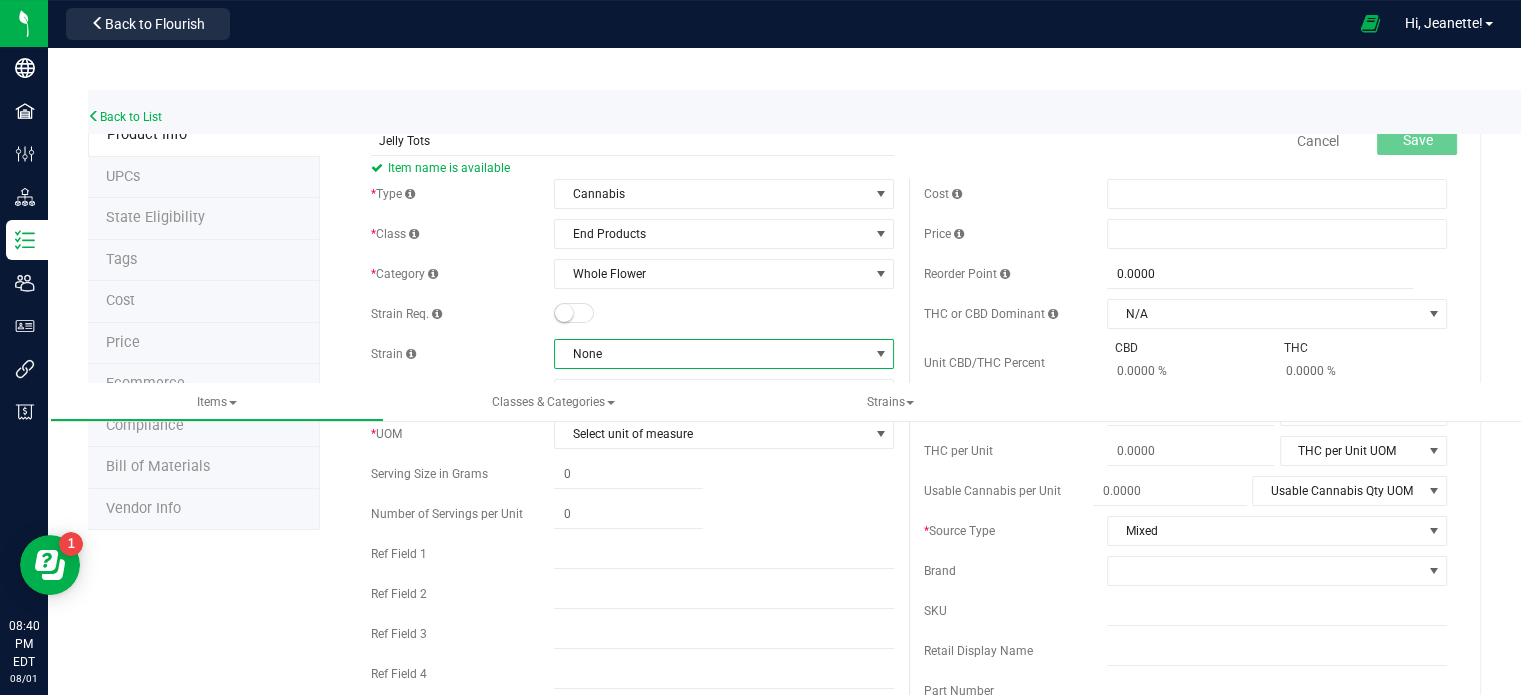 click on "None" at bounding box center (711, 354) 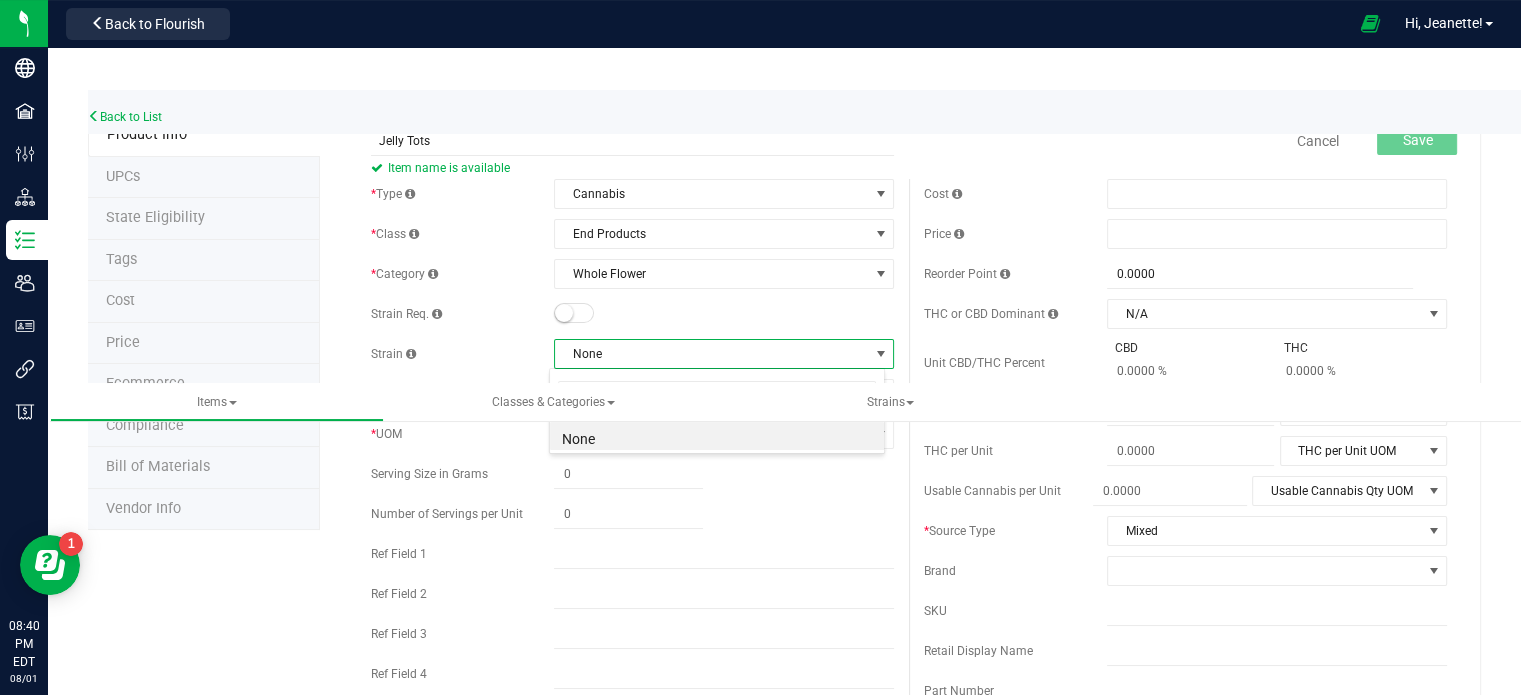 scroll, scrollTop: 99970, scrollLeft: 99664, axis: both 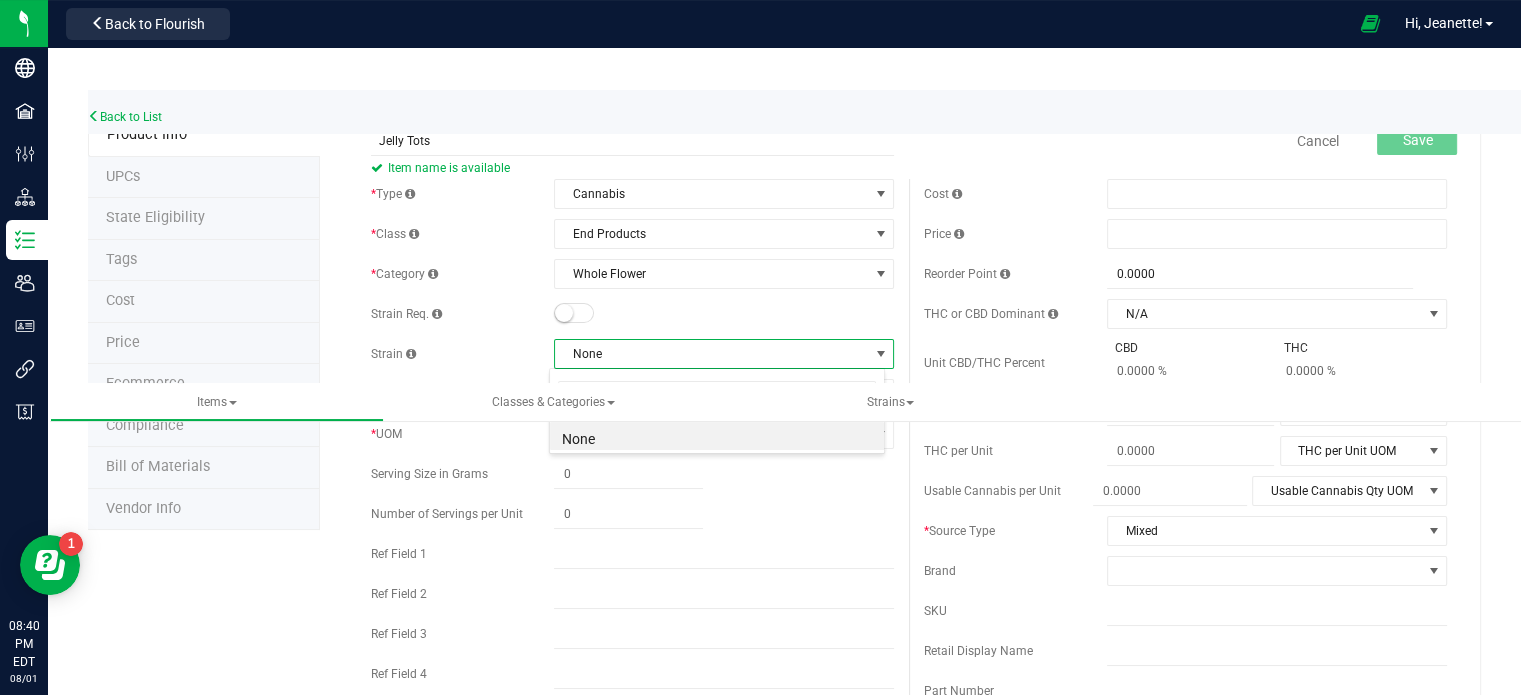 click on "None" at bounding box center [717, 436] 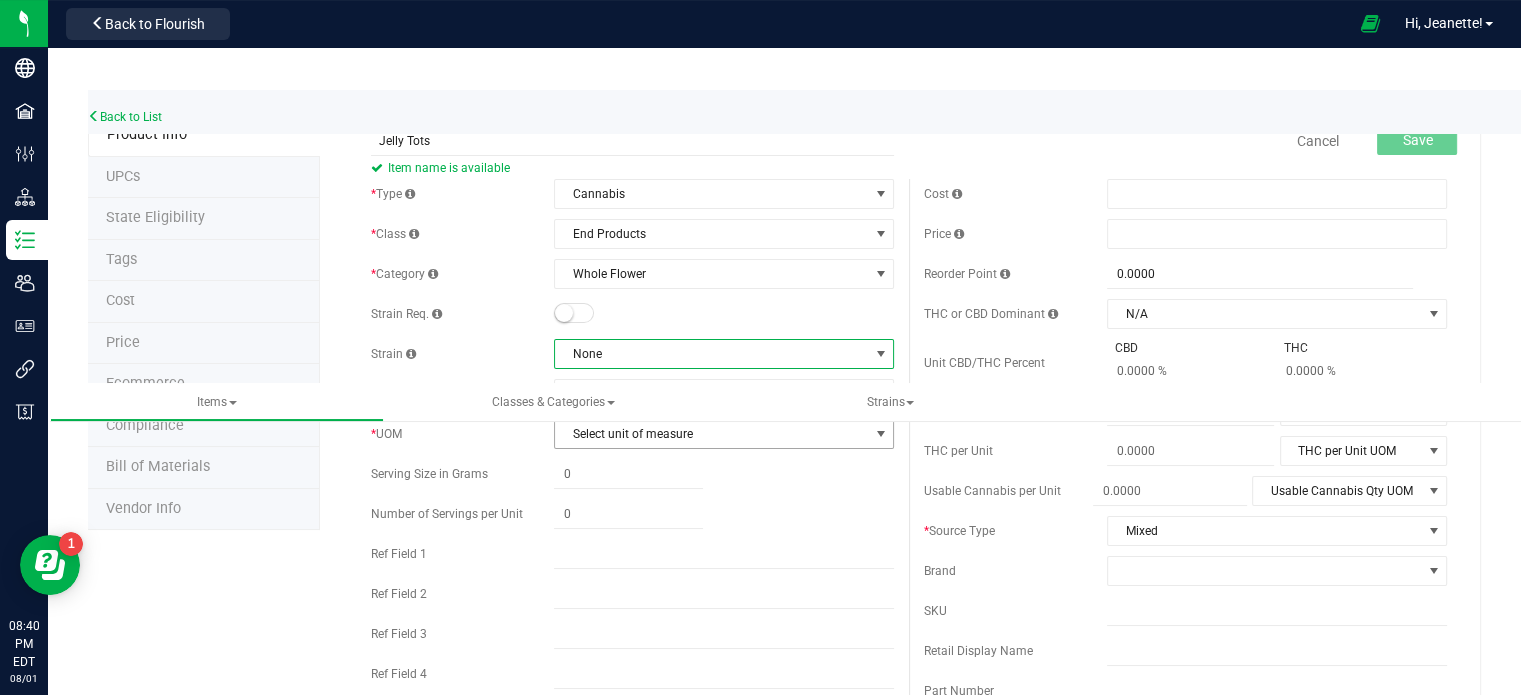 click on "Select unit of measure" at bounding box center (711, 434) 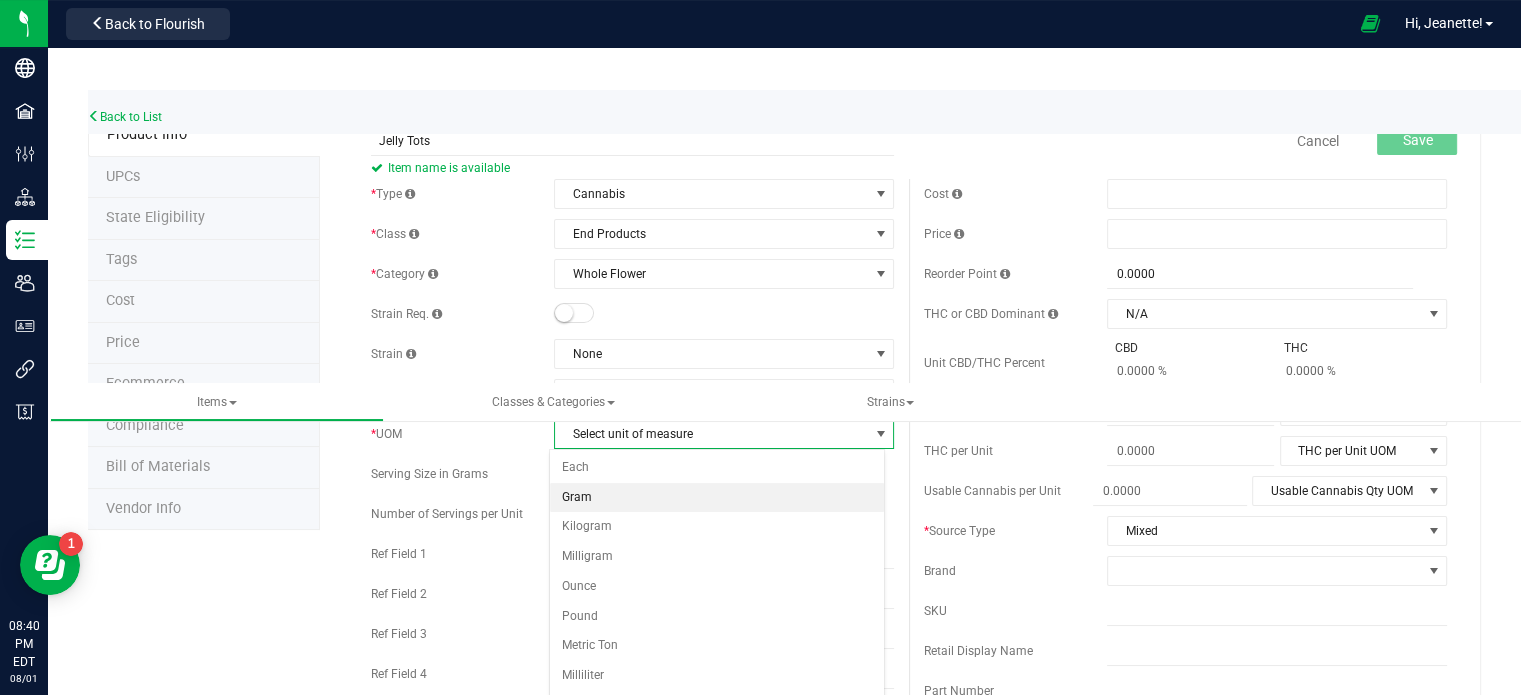 click on "Gram" at bounding box center (717, 498) 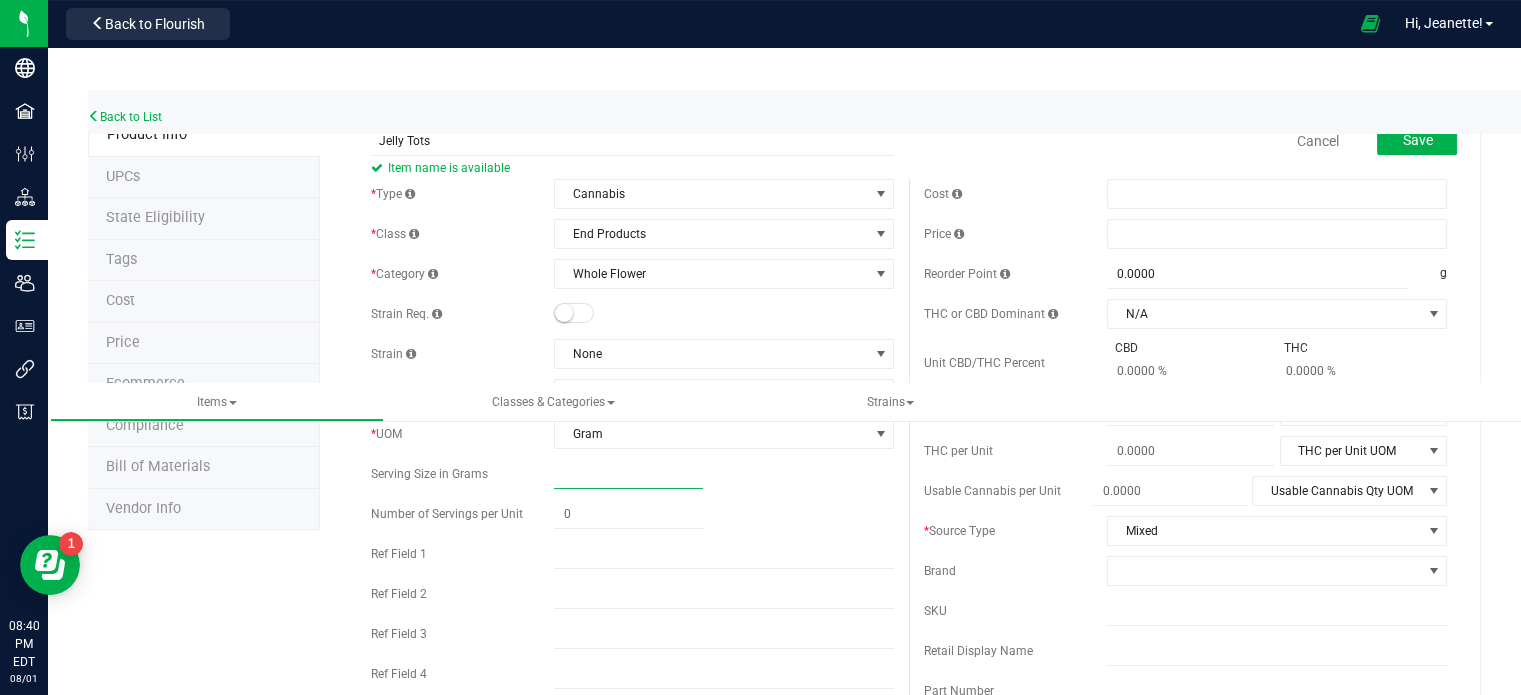 click at bounding box center (628, 474) 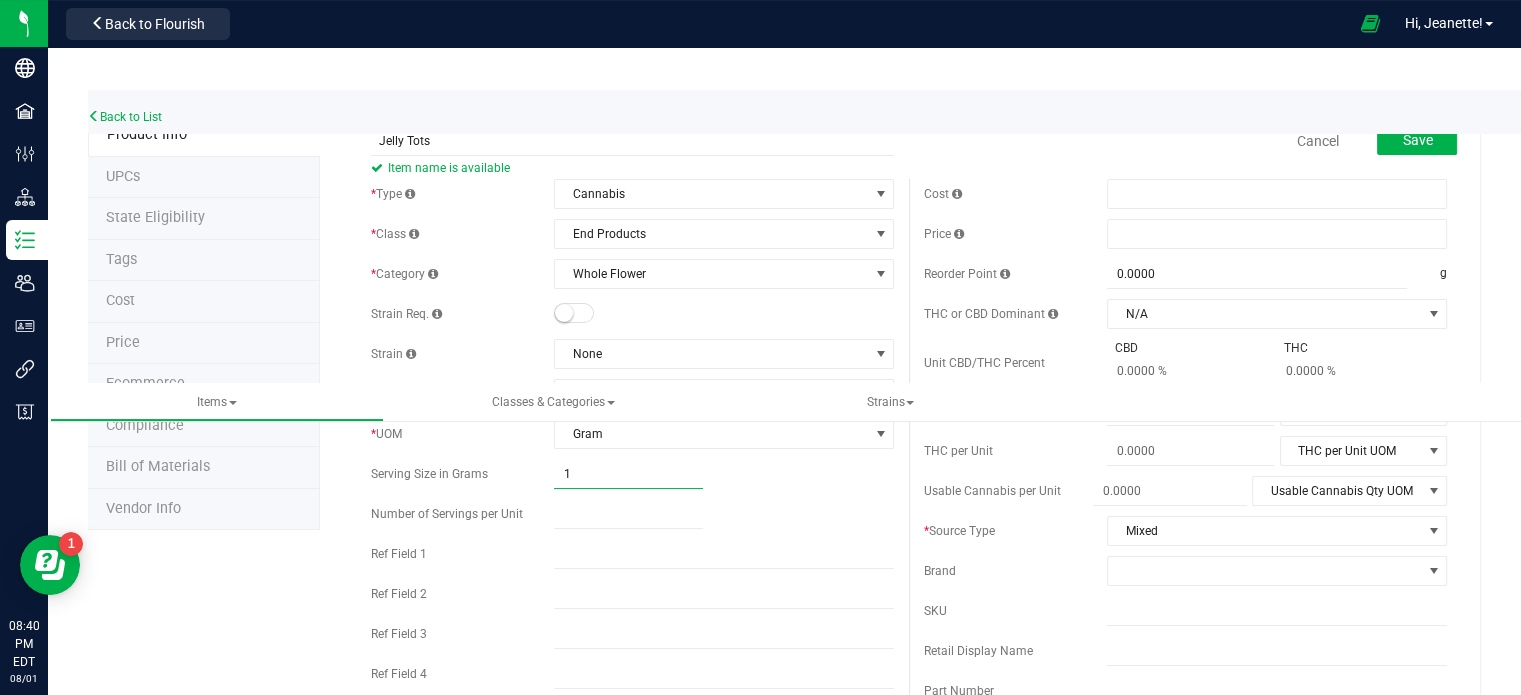 type on "1.0000" 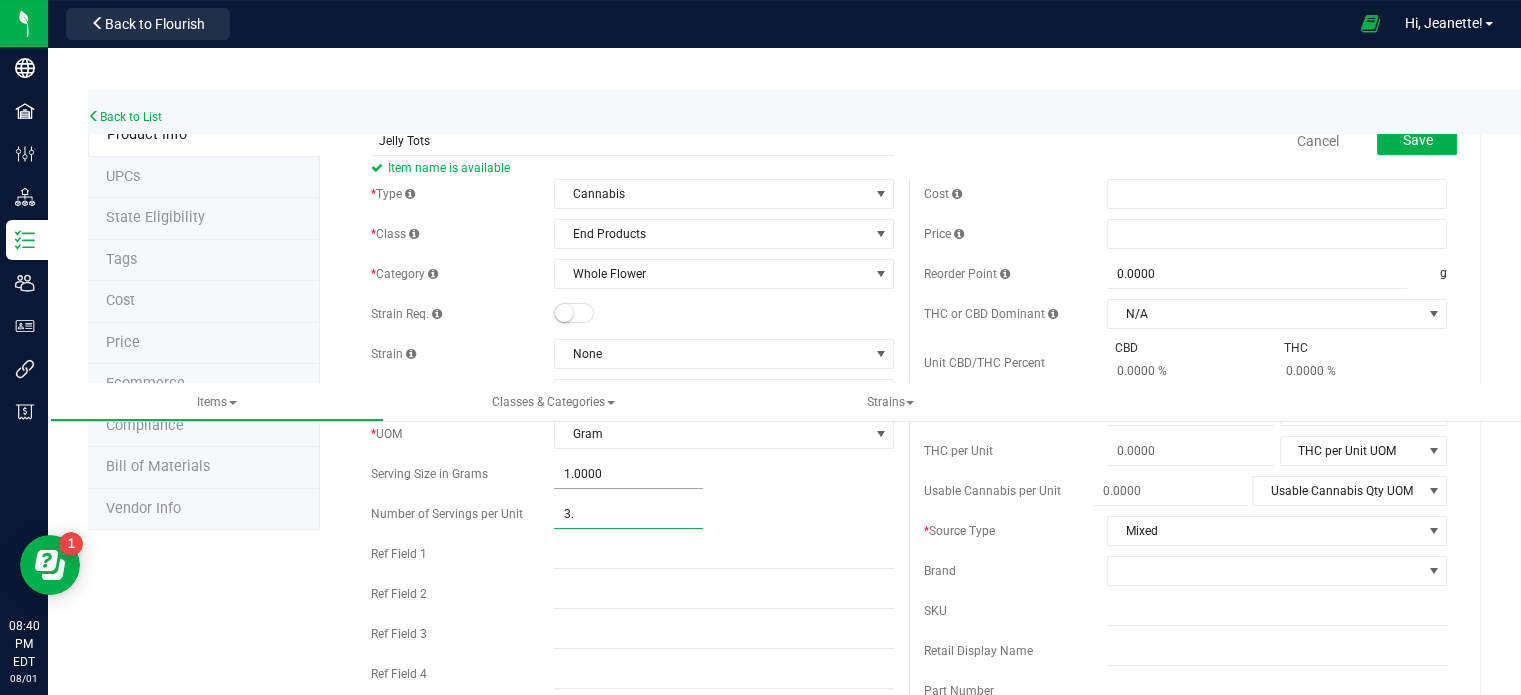 type on "3." 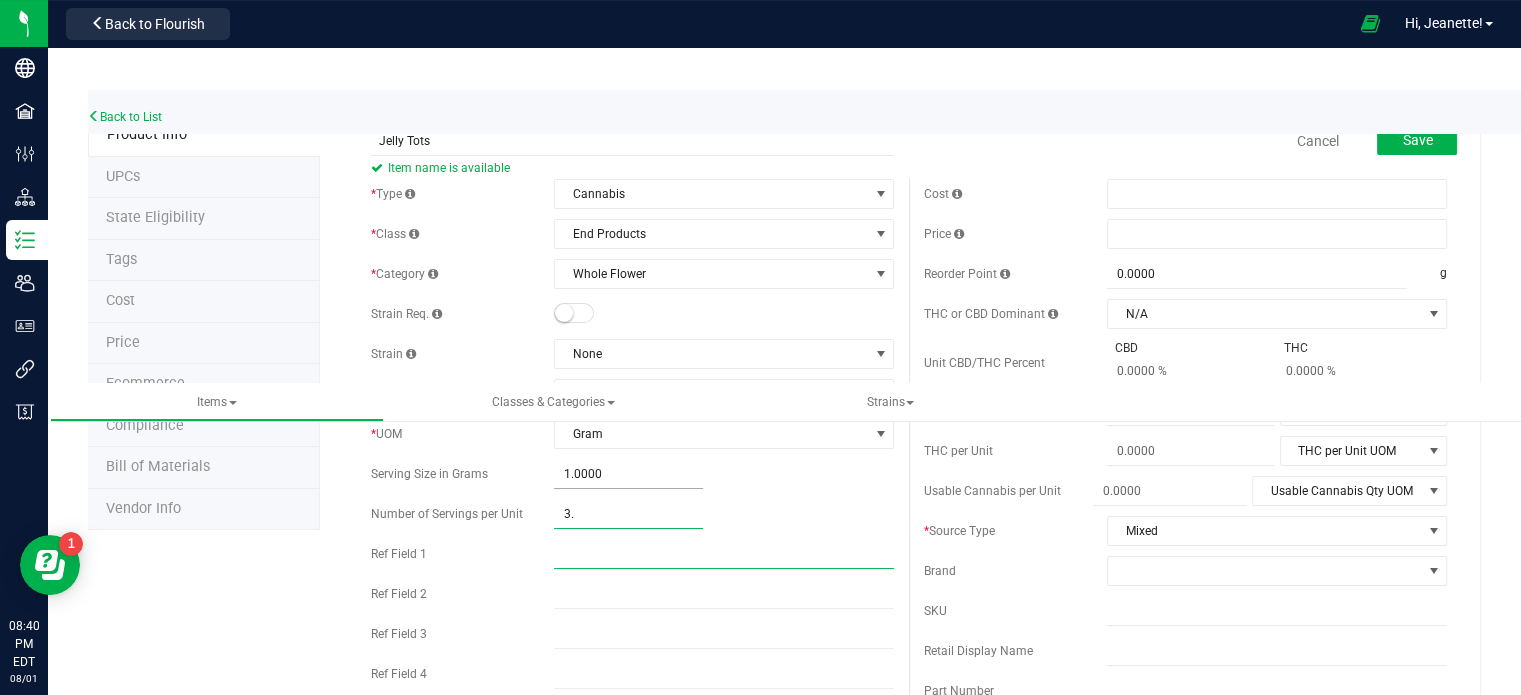 type on "3.00" 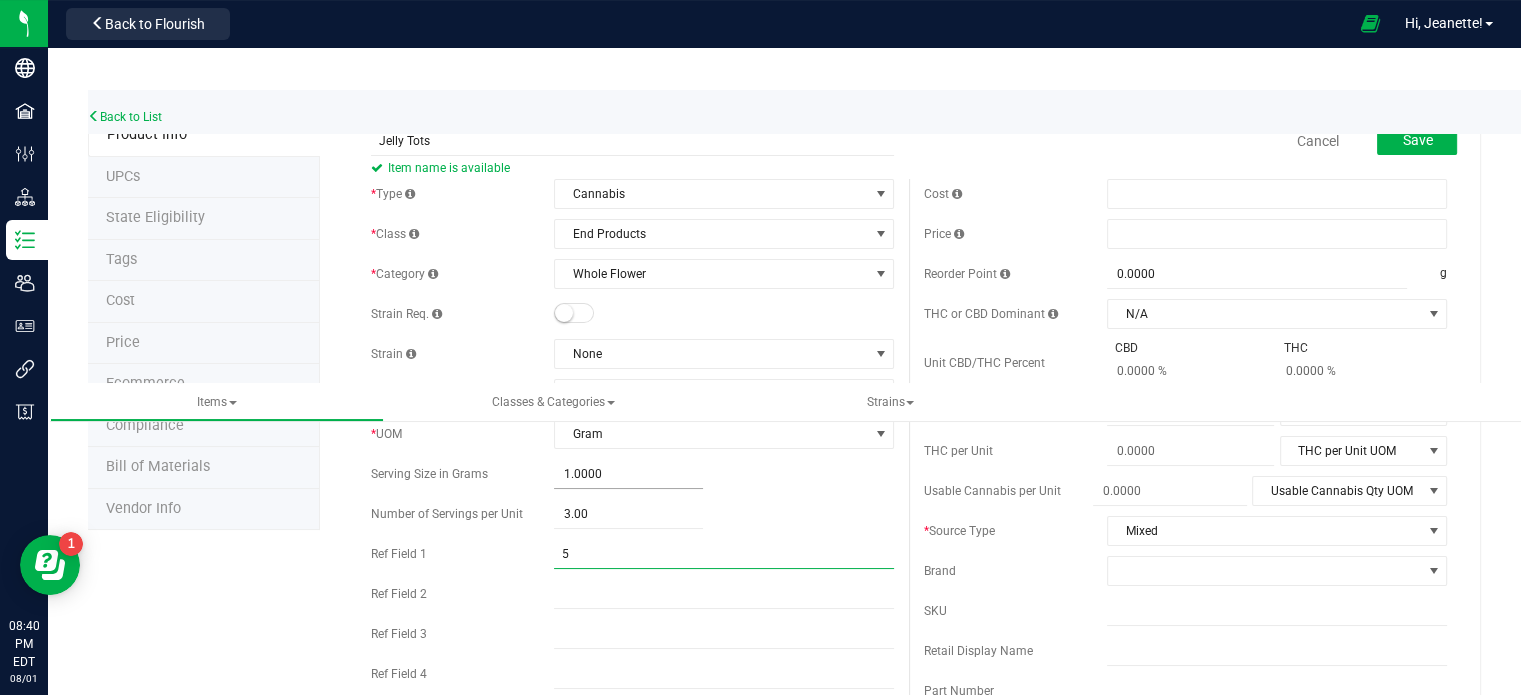 type on "5" 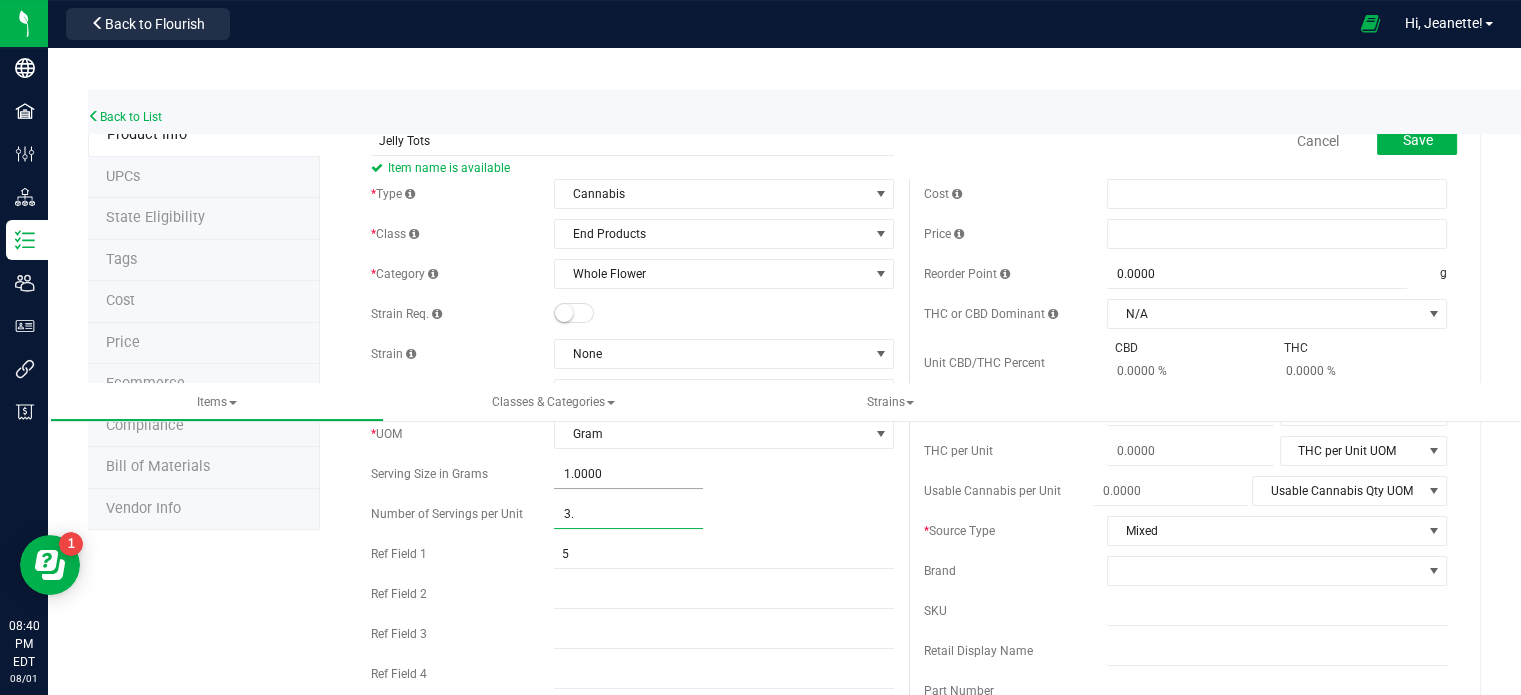 type on "3.5" 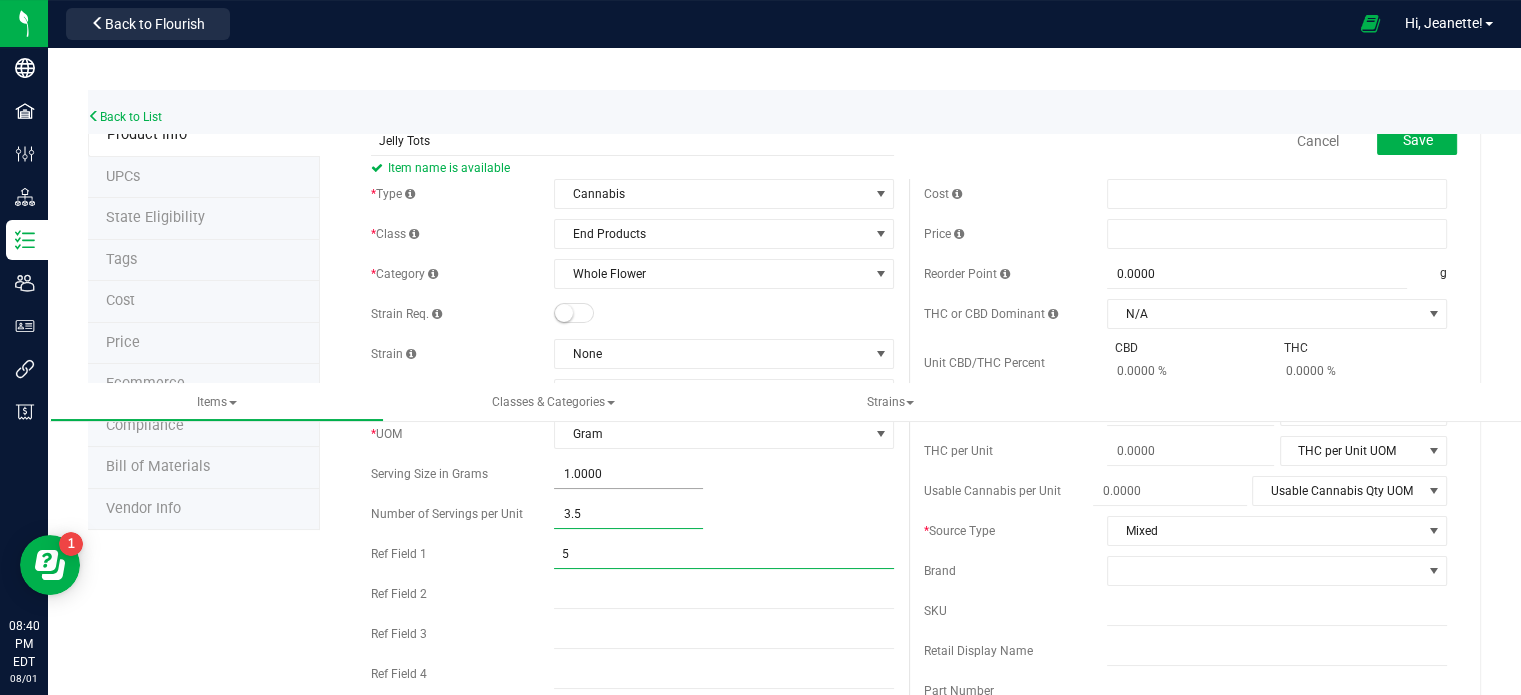 type on "3.50" 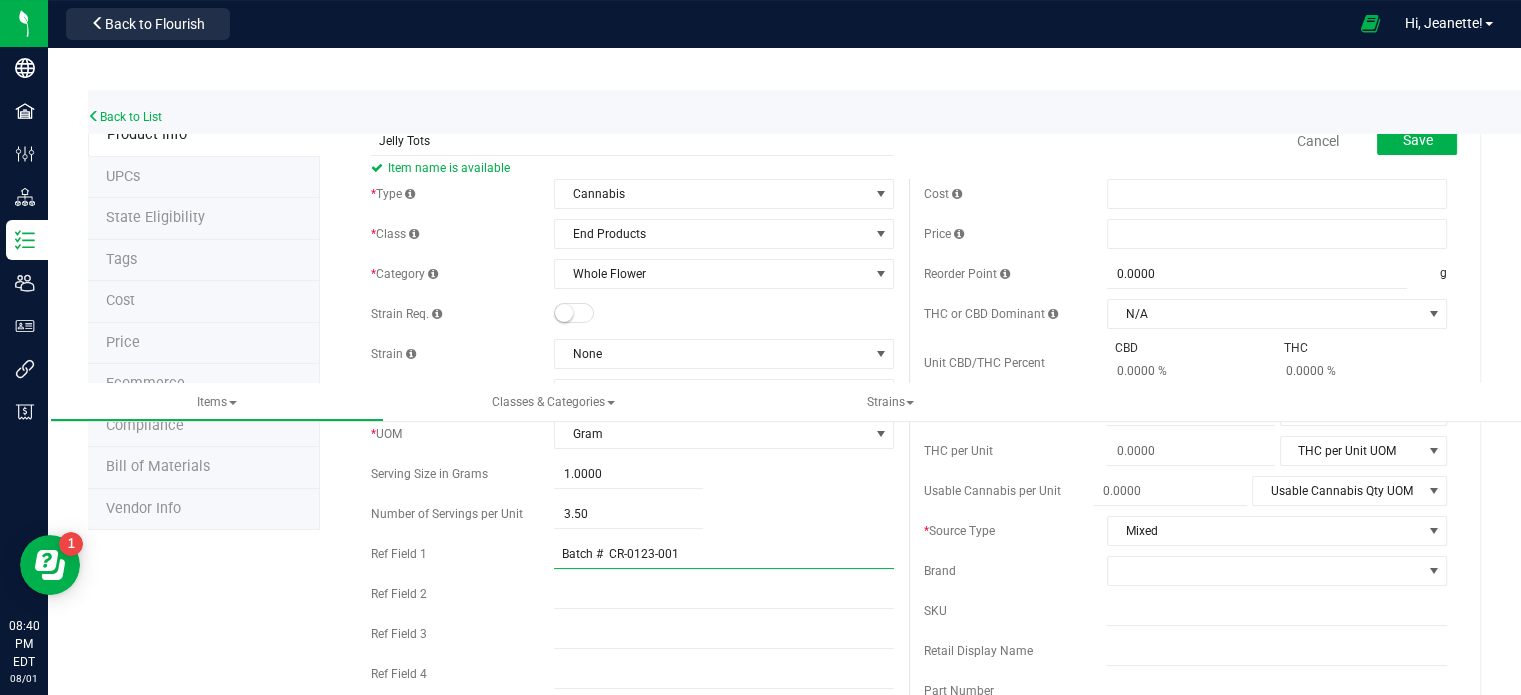 click on "Batch #  CR-0123-001" at bounding box center [724, 554] 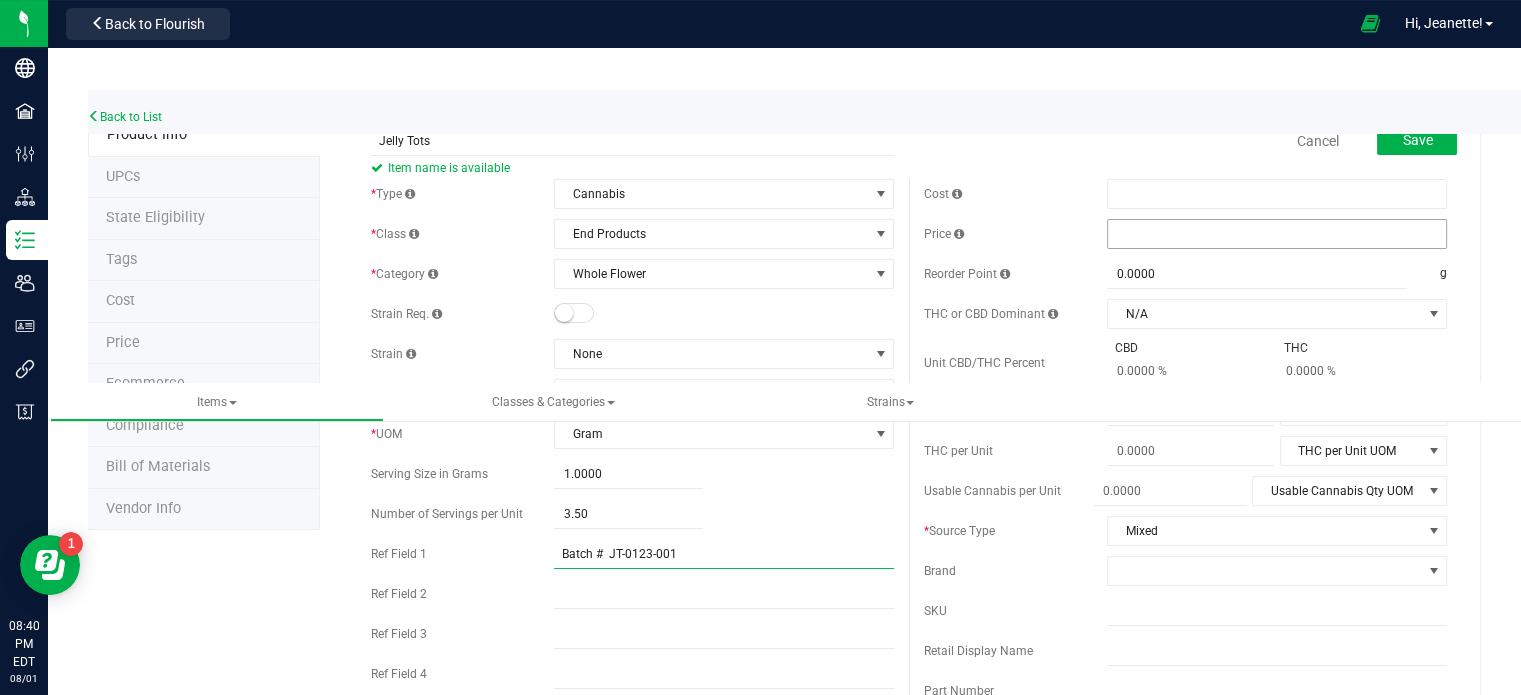 type on "Batch #  JT-0123-001" 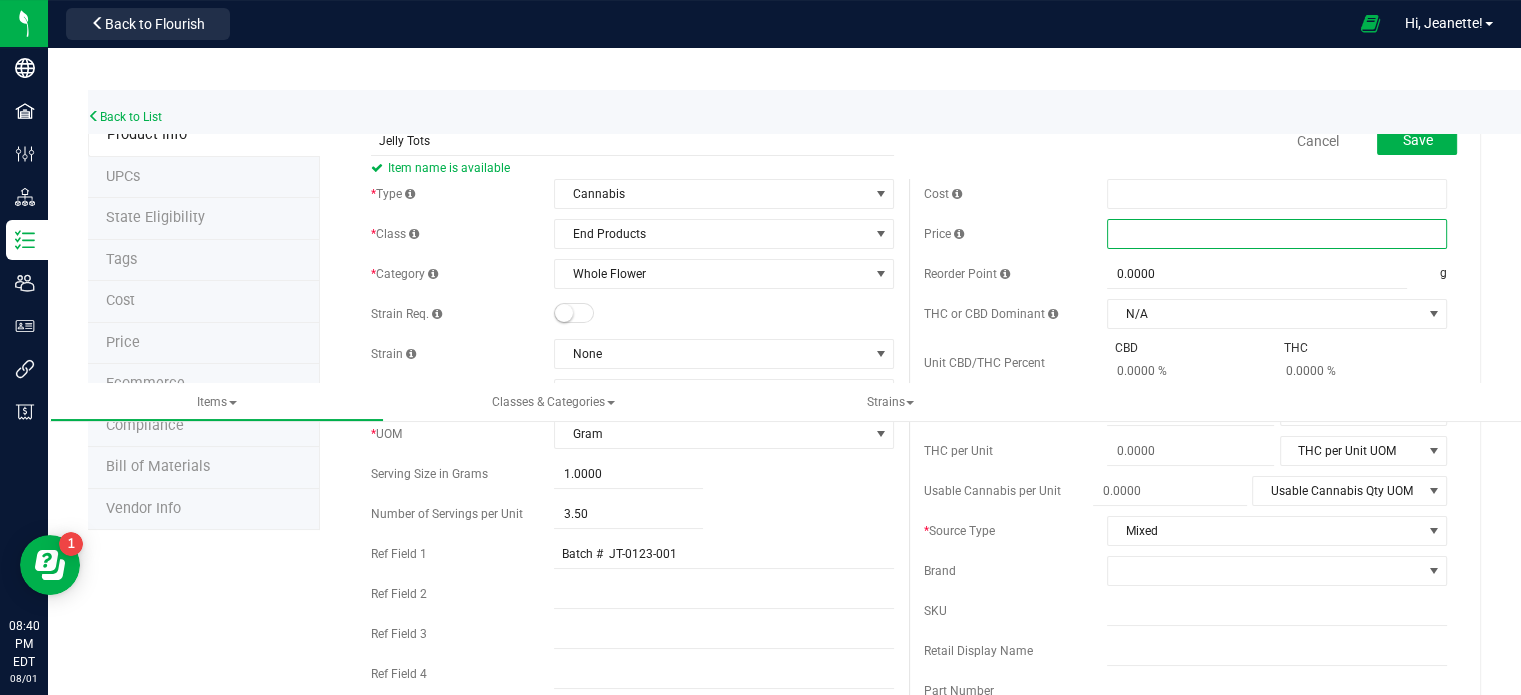 click at bounding box center (1277, 234) 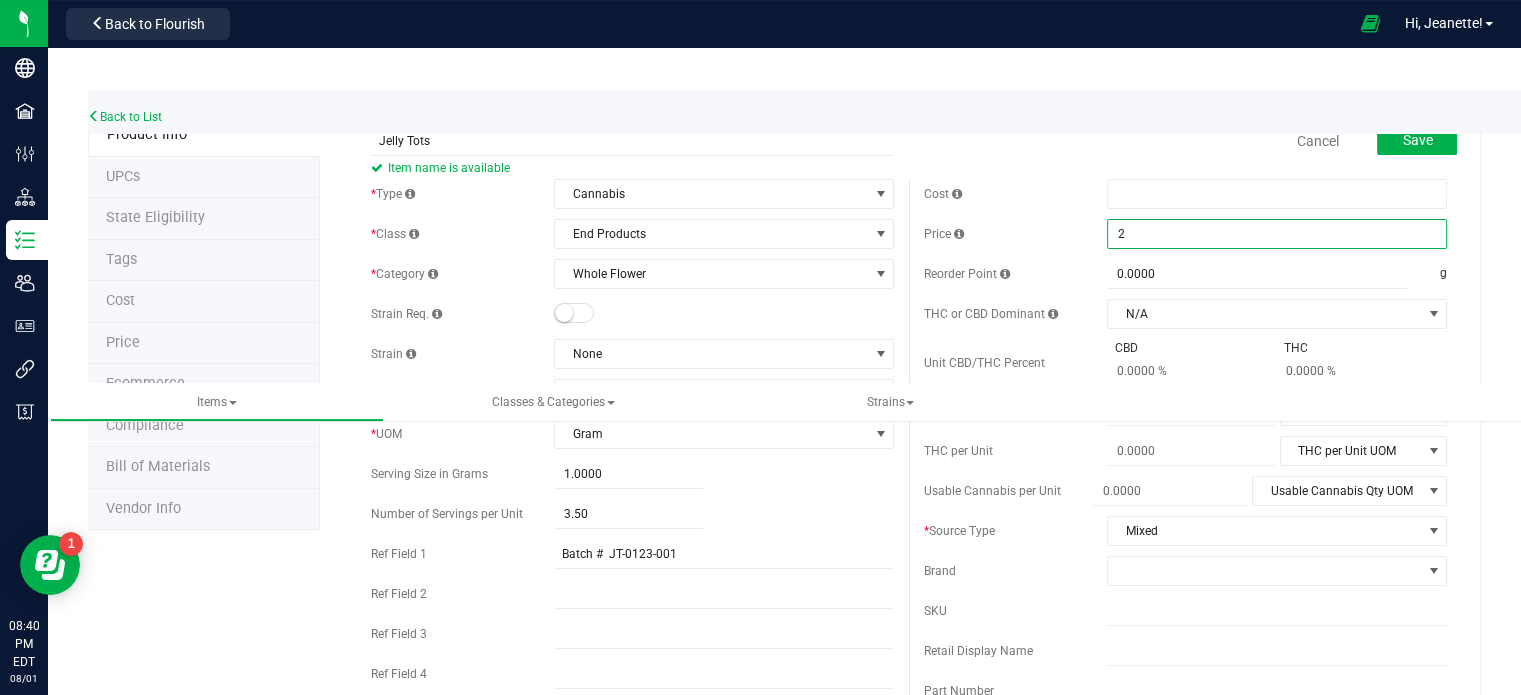 type on "24" 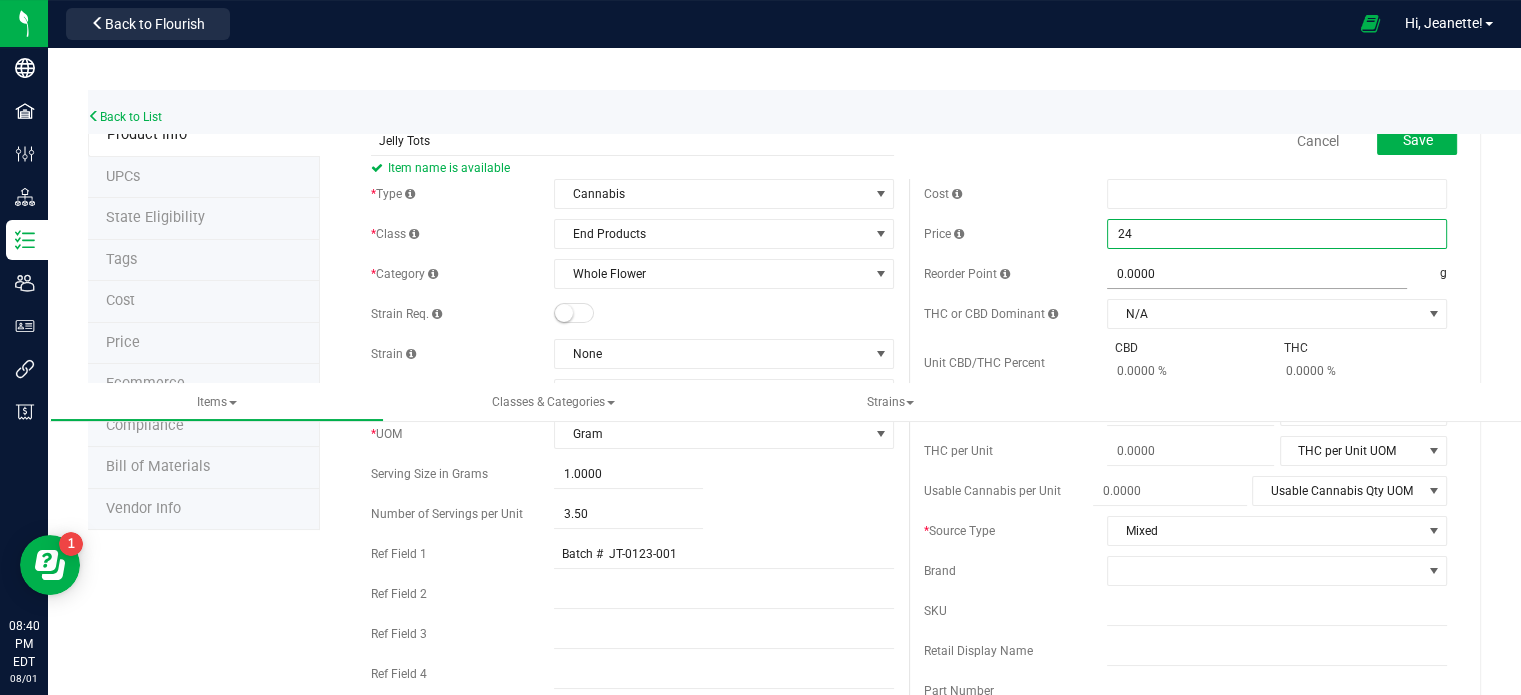 type on "$24.00000" 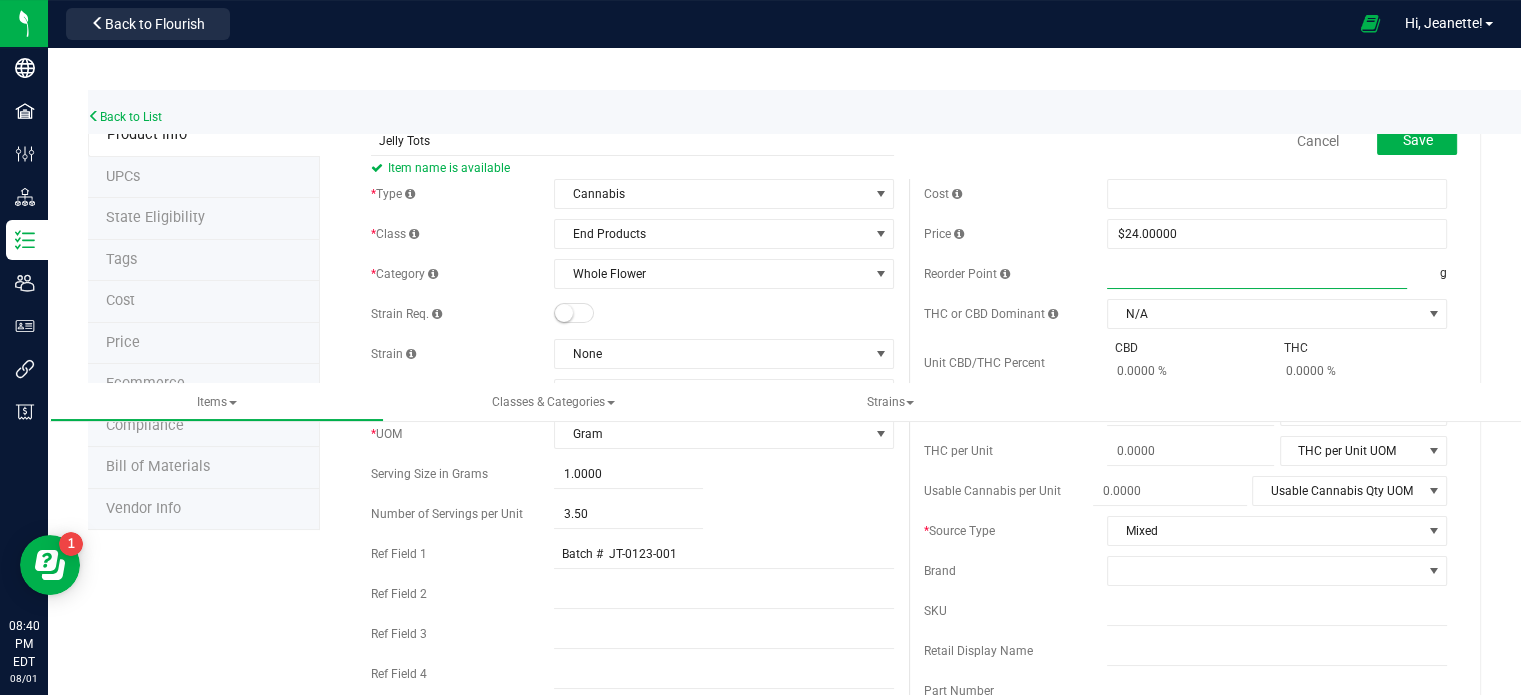 click at bounding box center [1257, 274] 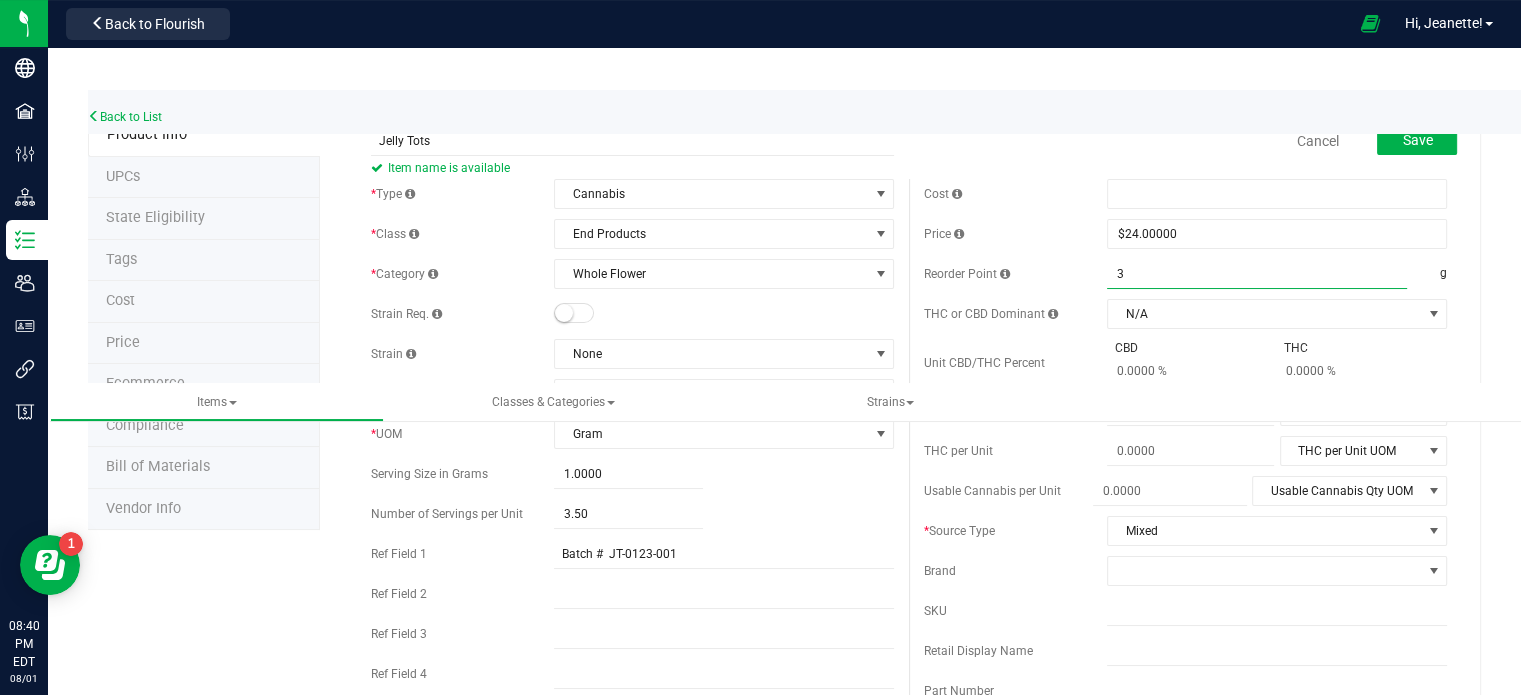 type on "35" 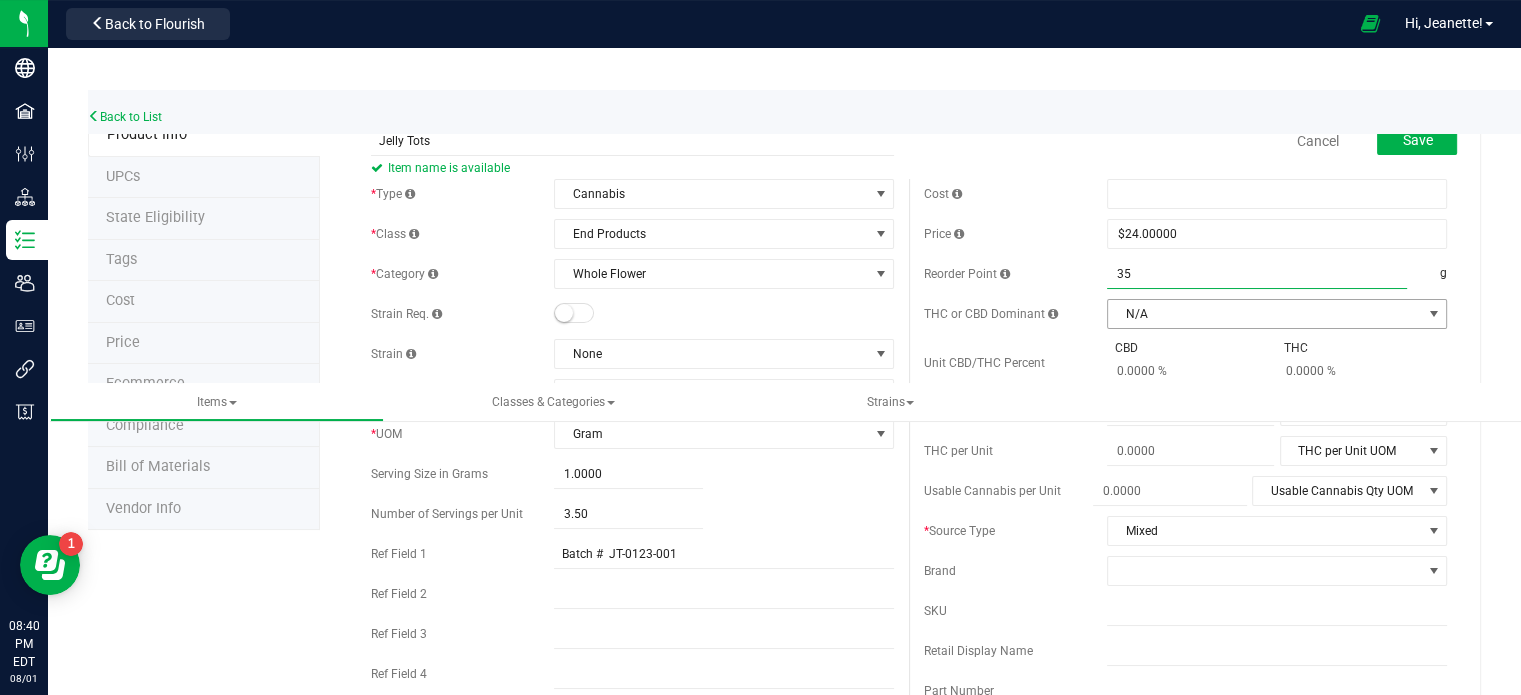 type on "35.0000" 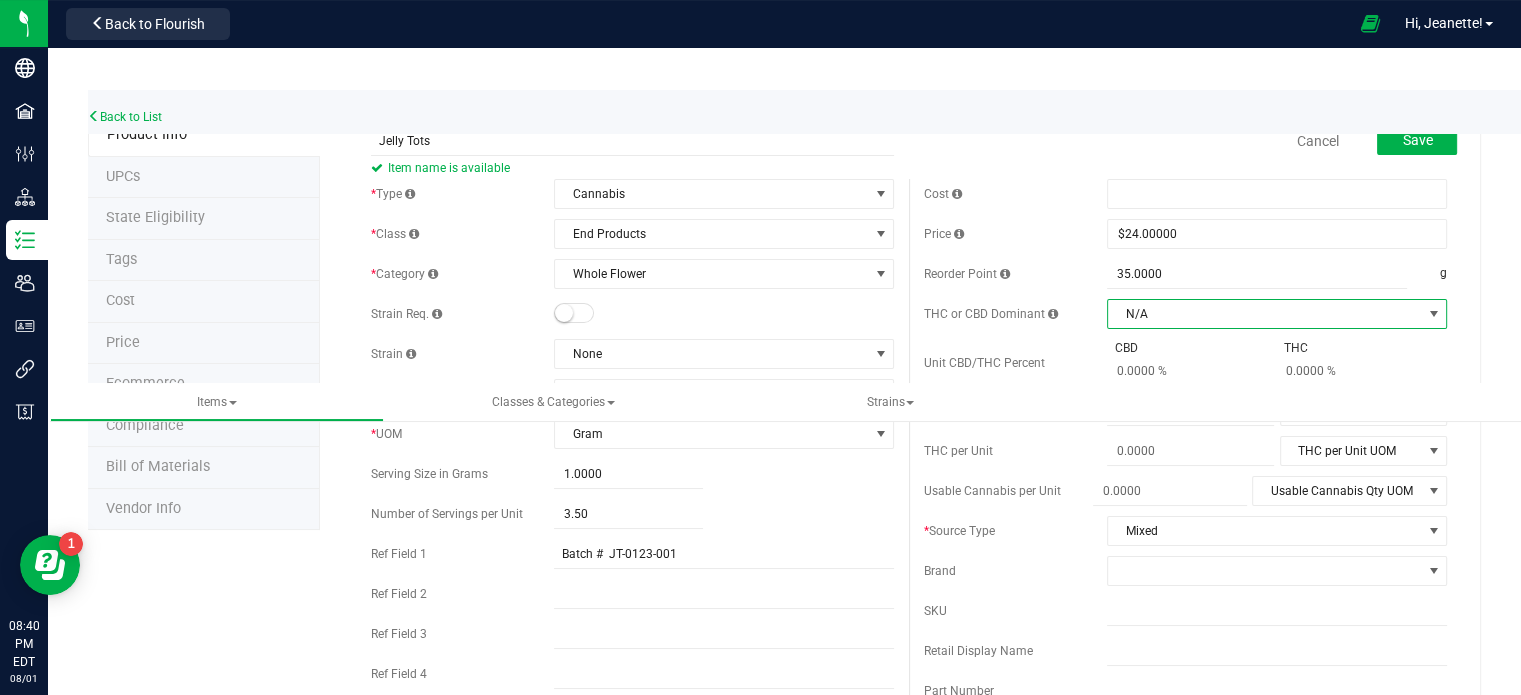 click on "N/A" at bounding box center (1264, 314) 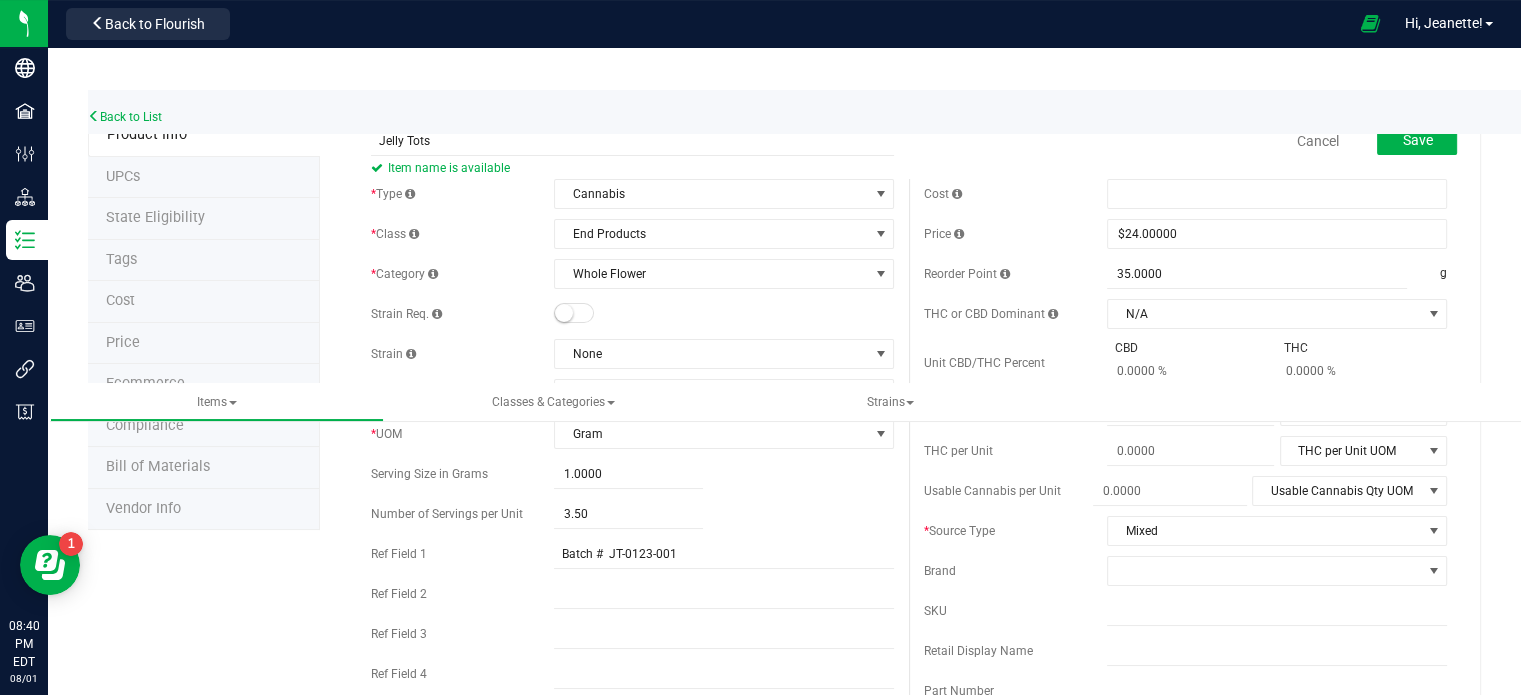 click on "Jelly Tots
Item name is available
Cancel
Save
*
Type
Cannabis Select type Cannabis Non-Inventory Raw Materials Supplies
*
Class" at bounding box center (909, 883) 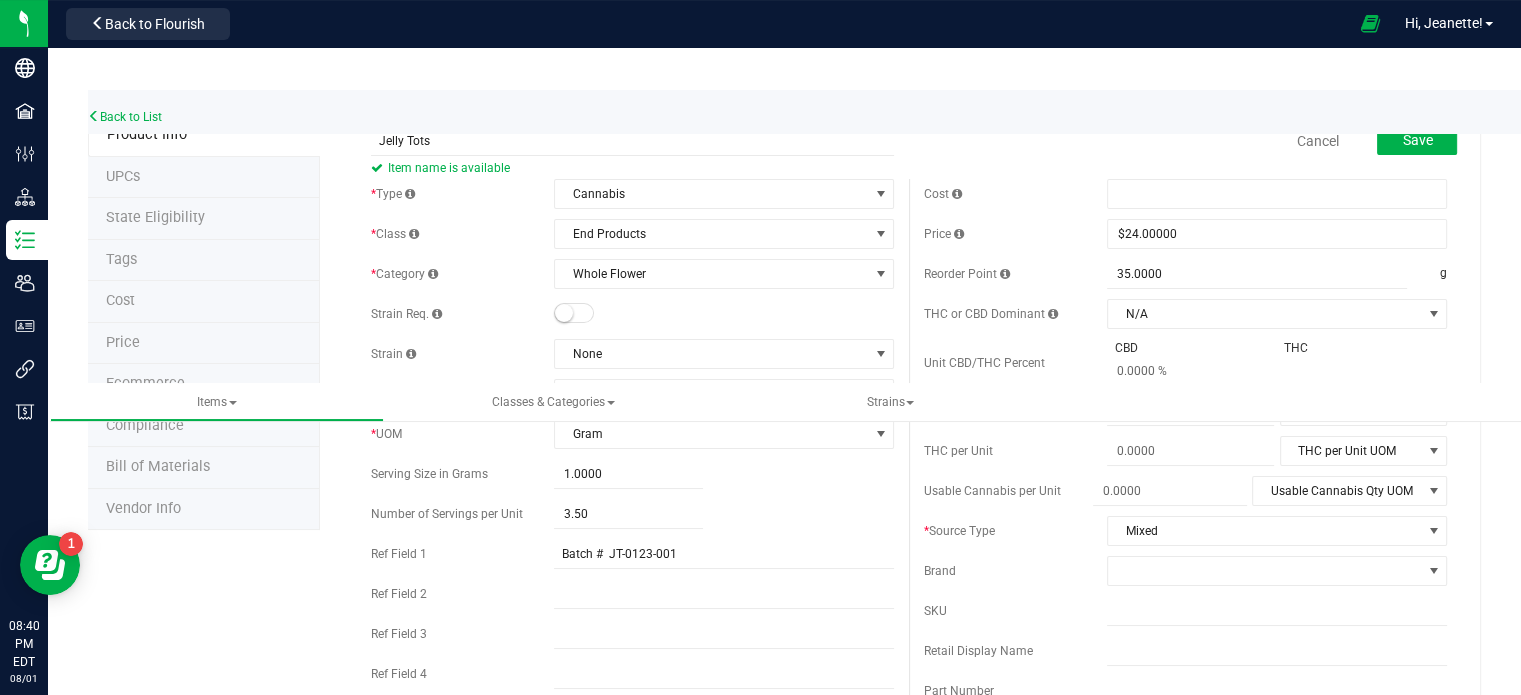 click at bounding box center [1350, 371] 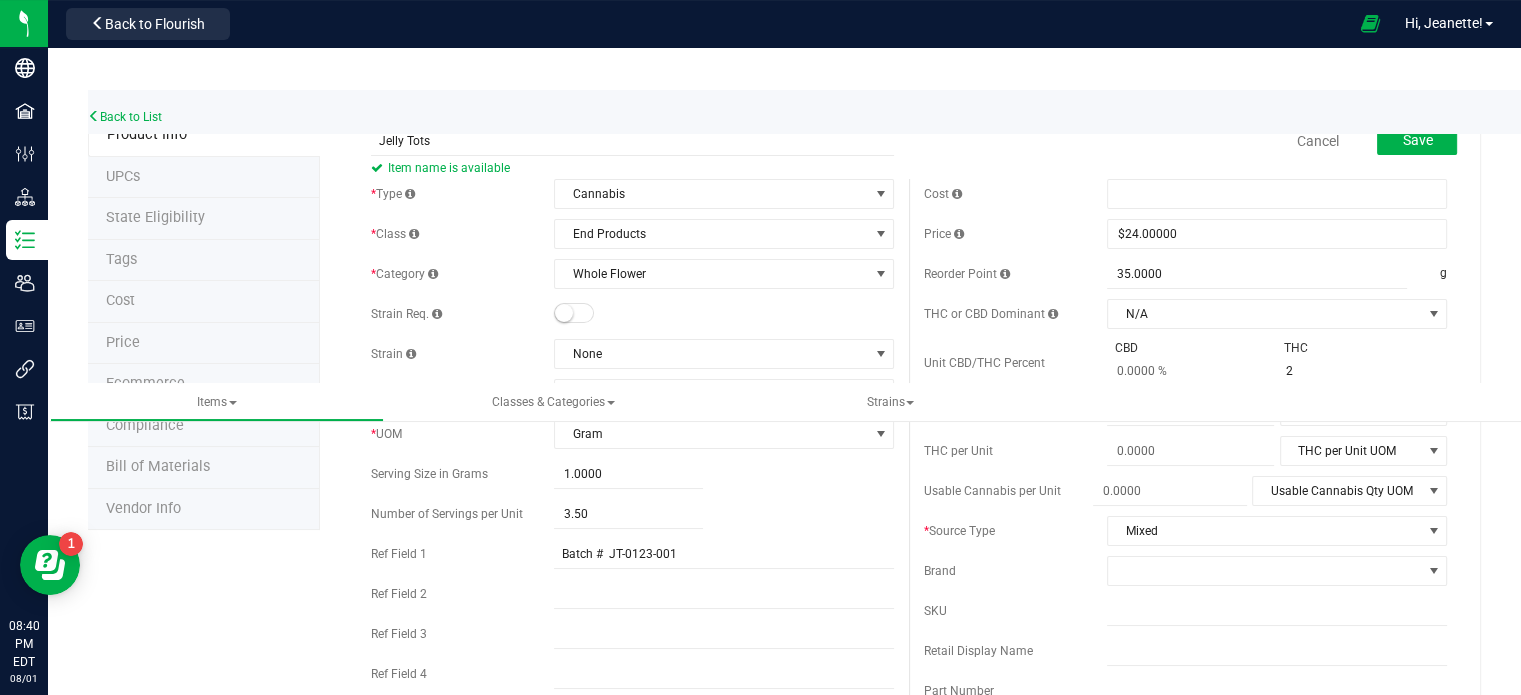 type on "26" 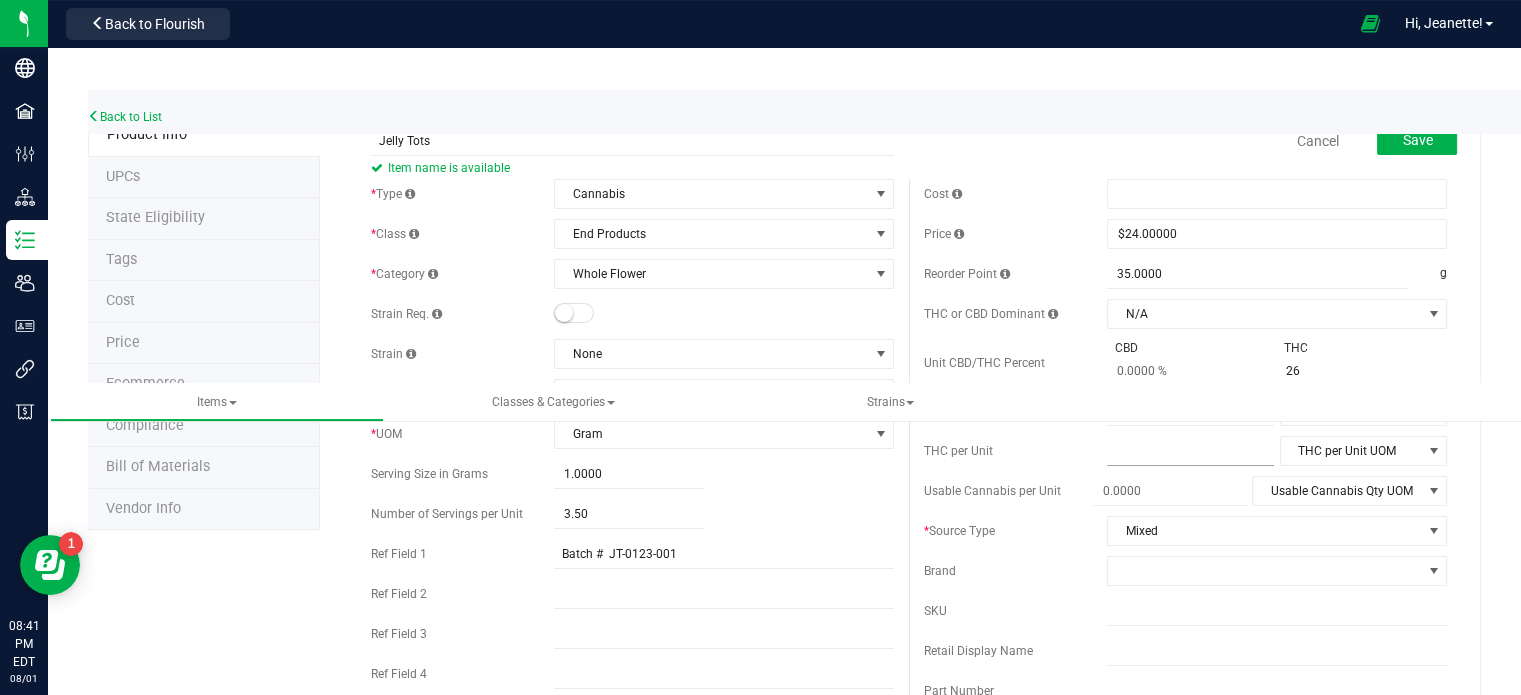 type on "26 %" 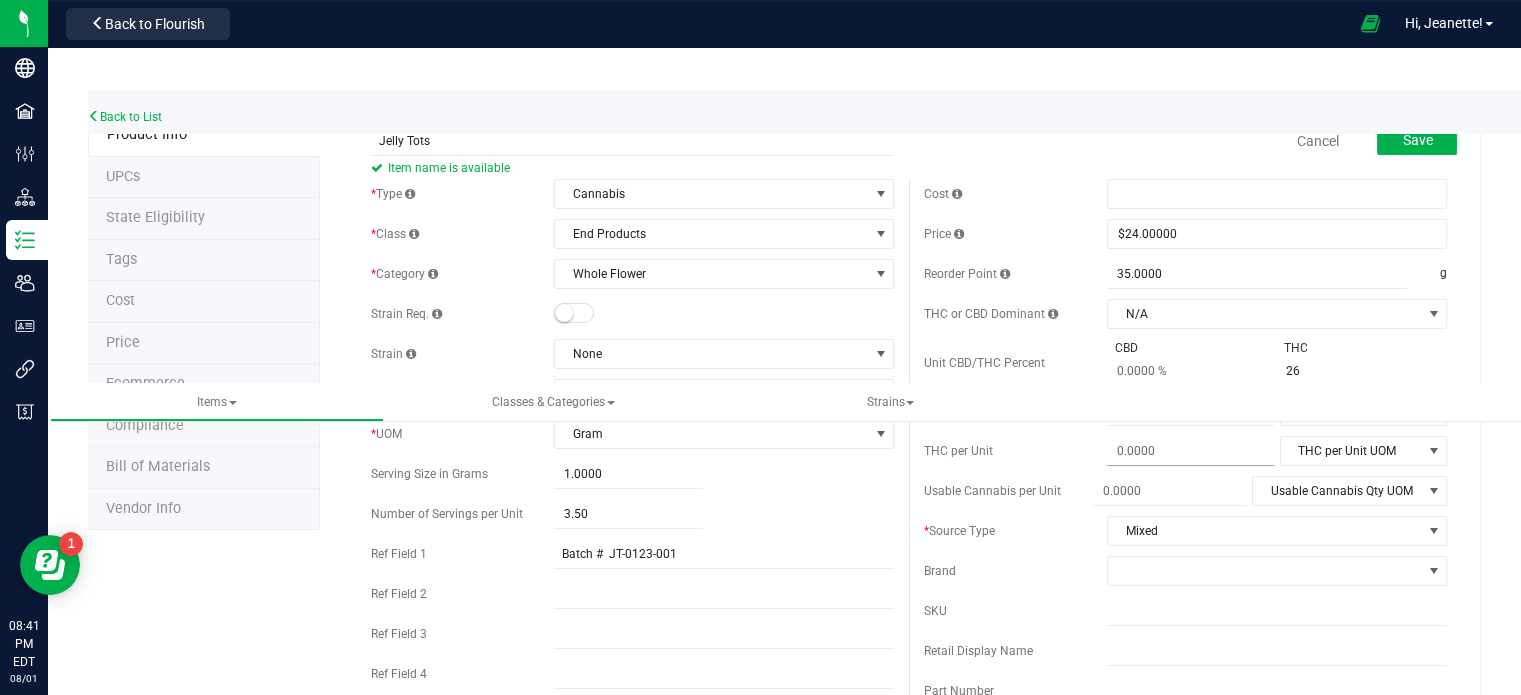 click at bounding box center [1190, 451] 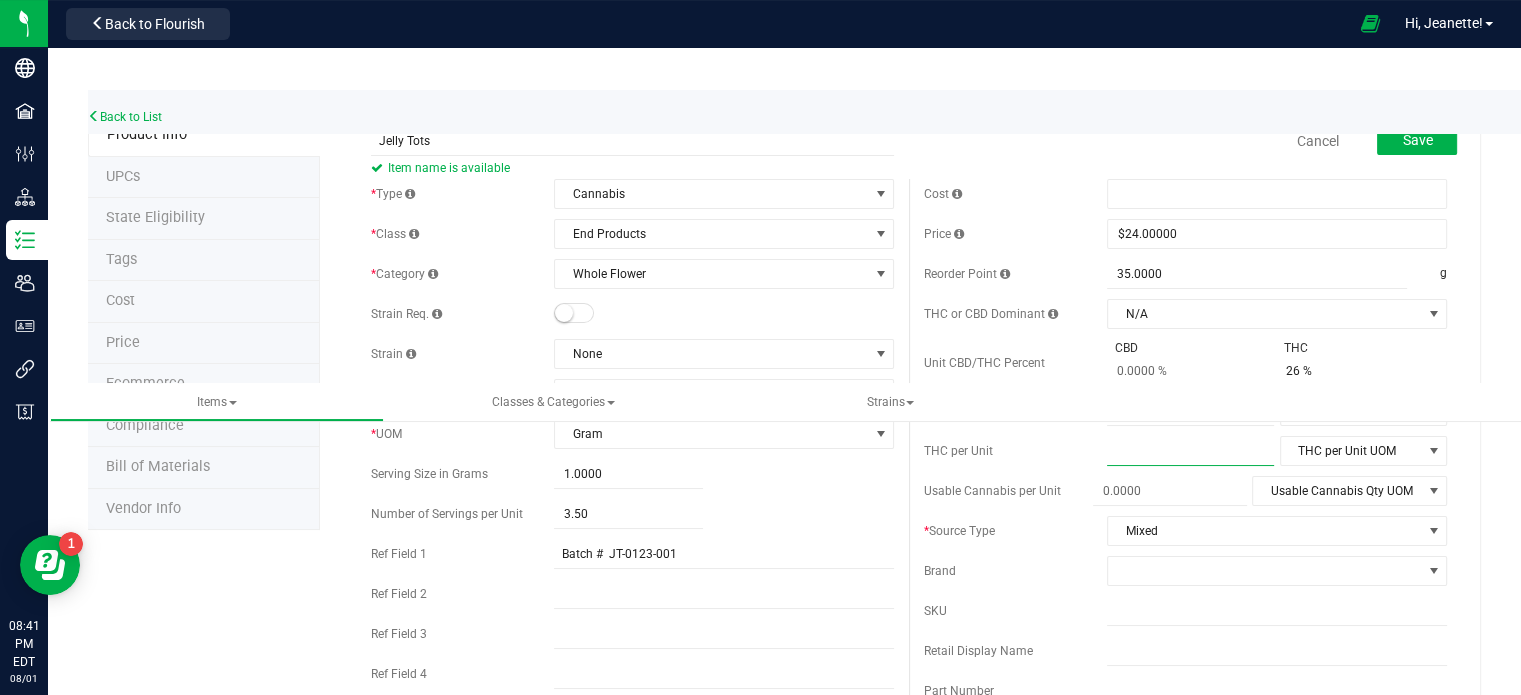 type on "1" 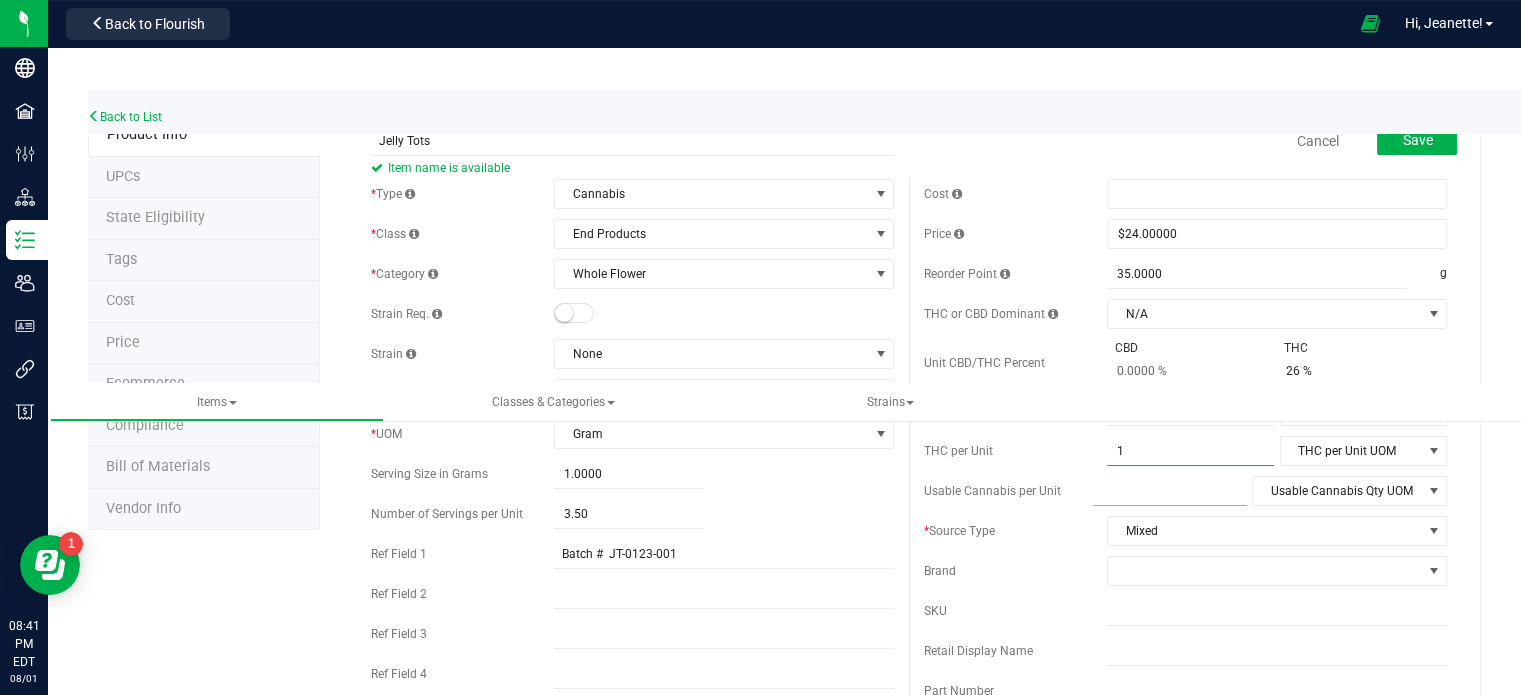 type on "1.0000" 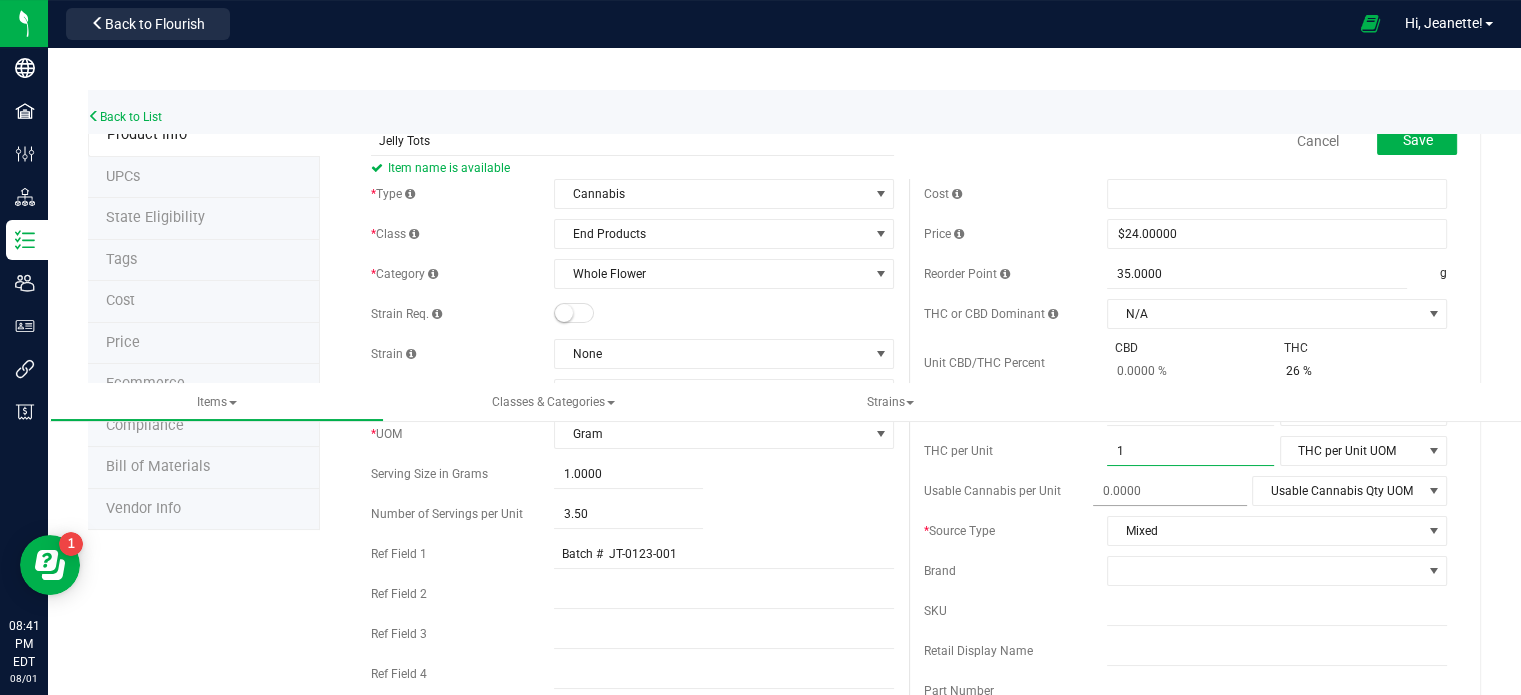 click at bounding box center [1170, 491] 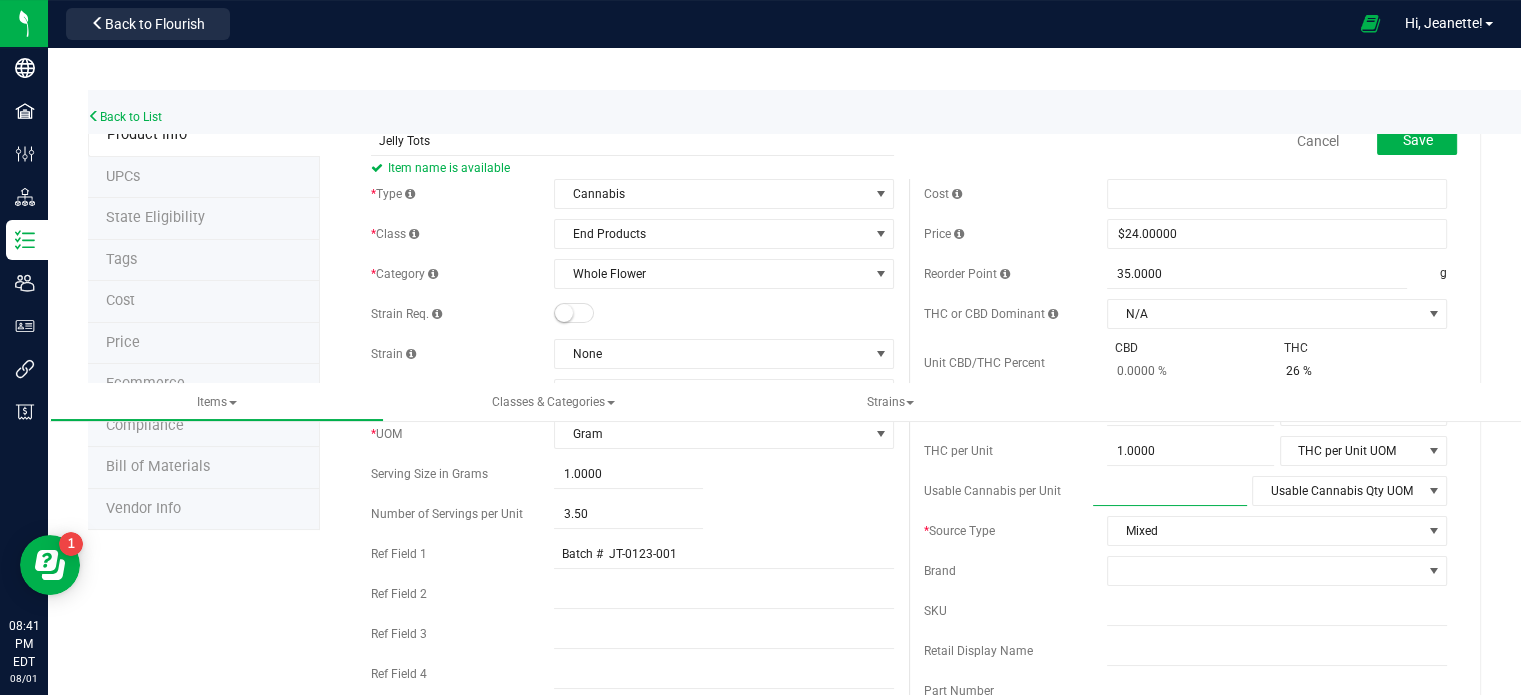 type on "1" 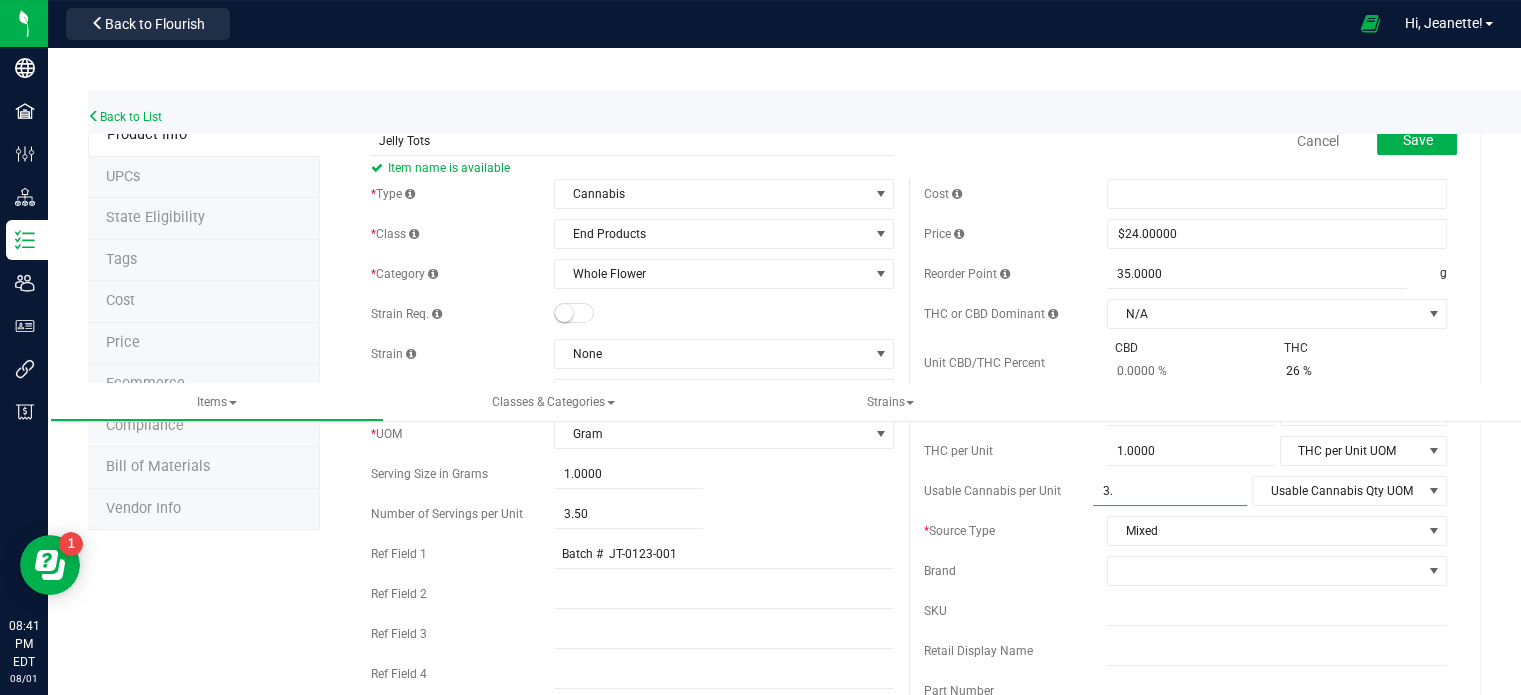 type on "3.5" 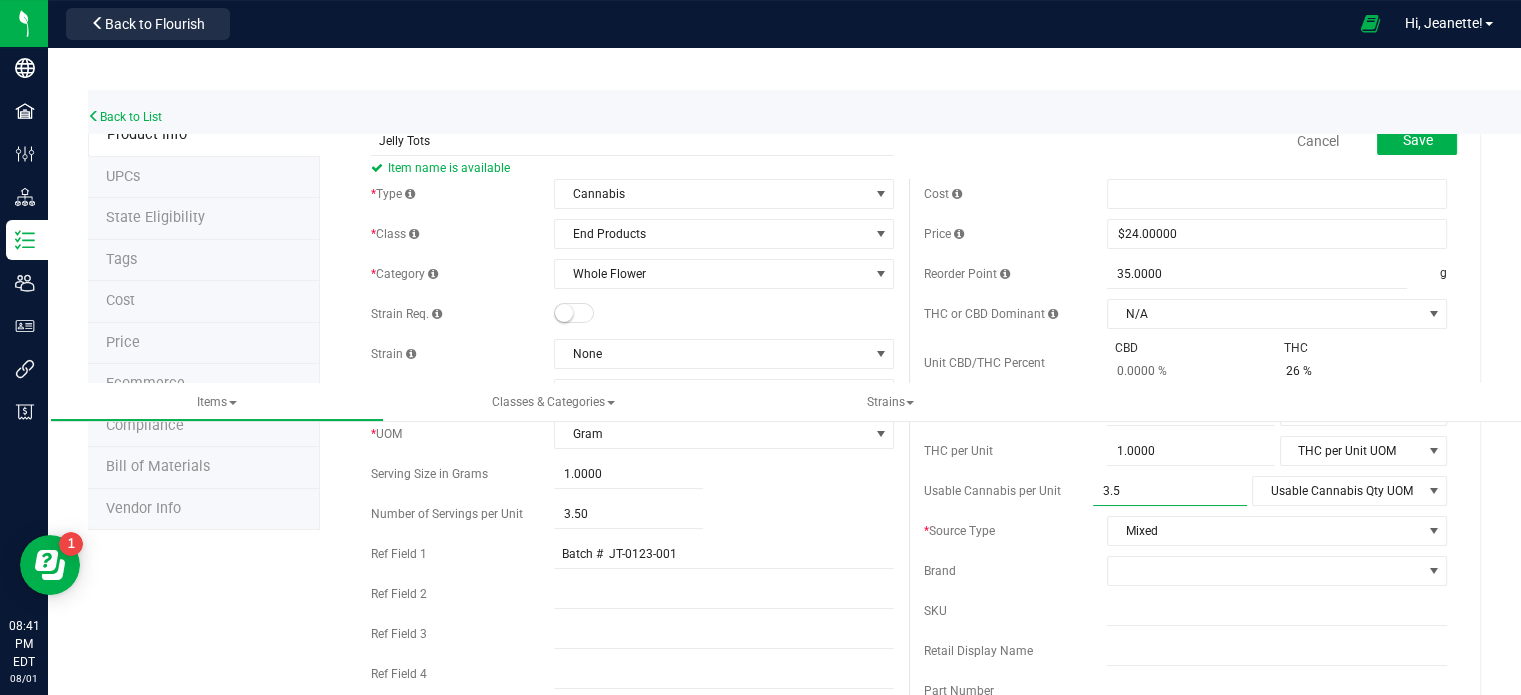 type on "3.5000" 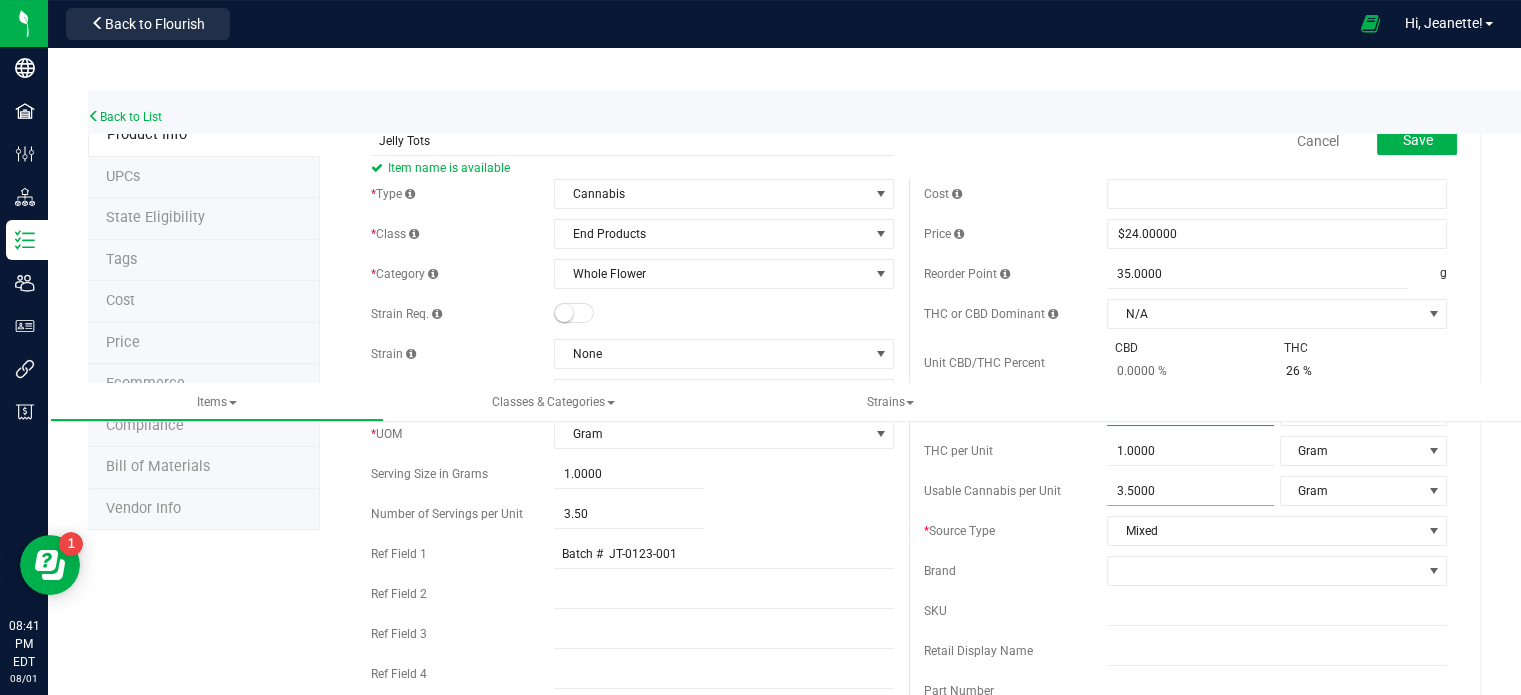 type on "1" 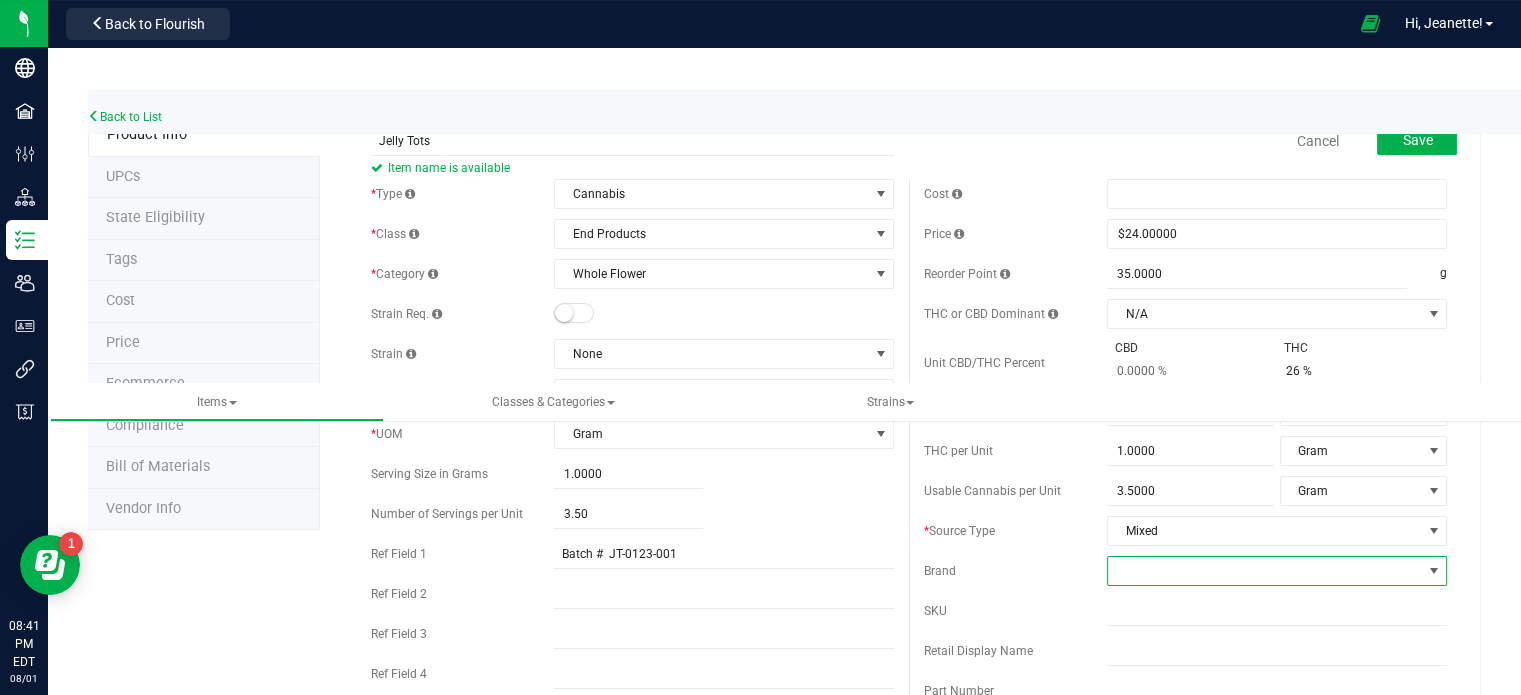 click at bounding box center [1264, 571] 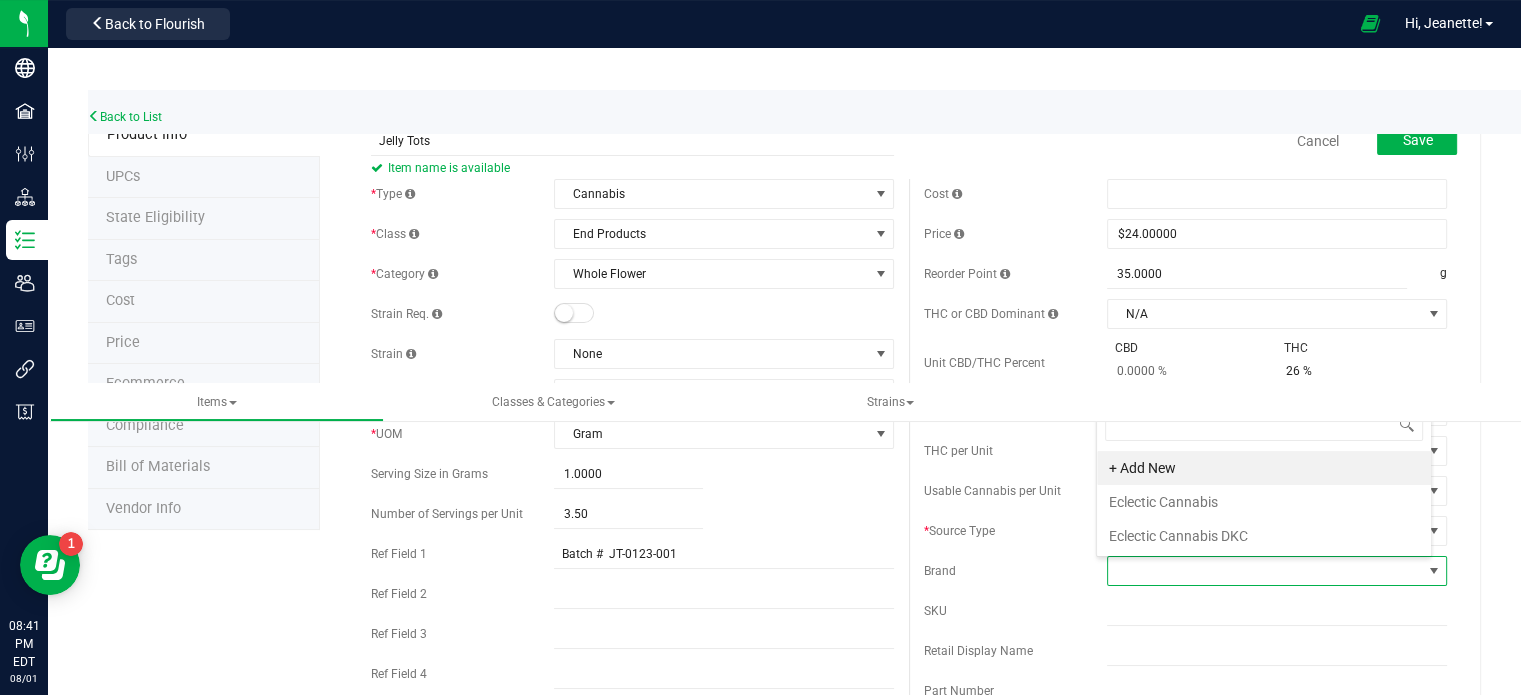 scroll, scrollTop: 99970, scrollLeft: 99664, axis: both 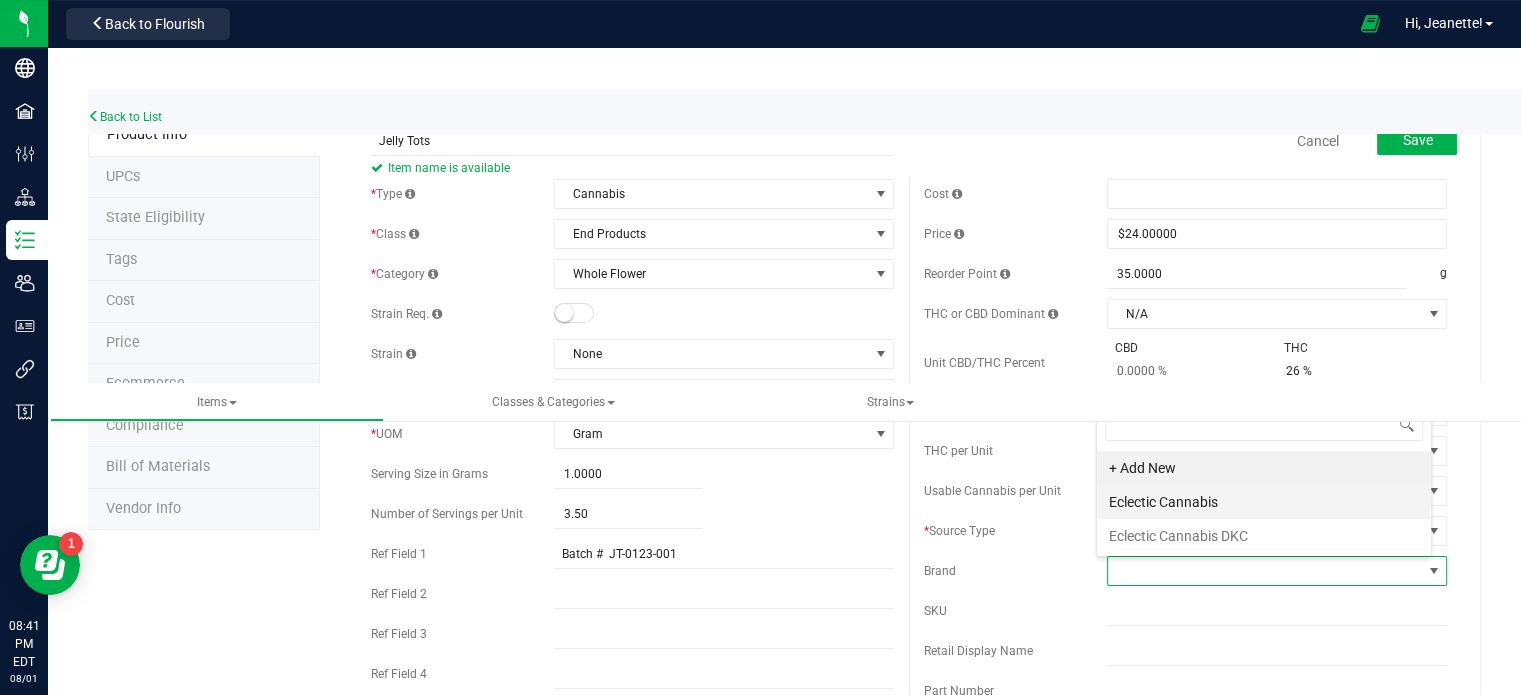 click on "Eclectic Cannabis" at bounding box center [1264, 502] 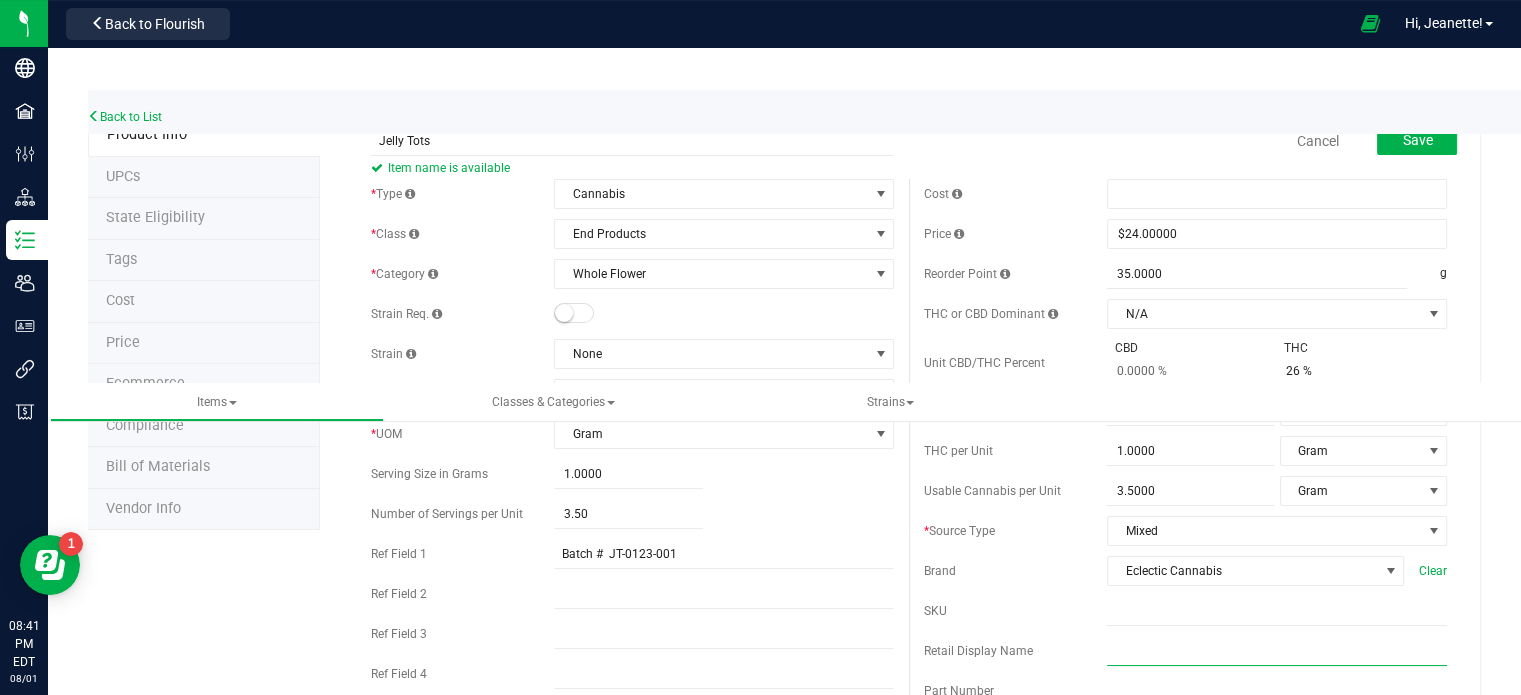 click at bounding box center (1277, 651) 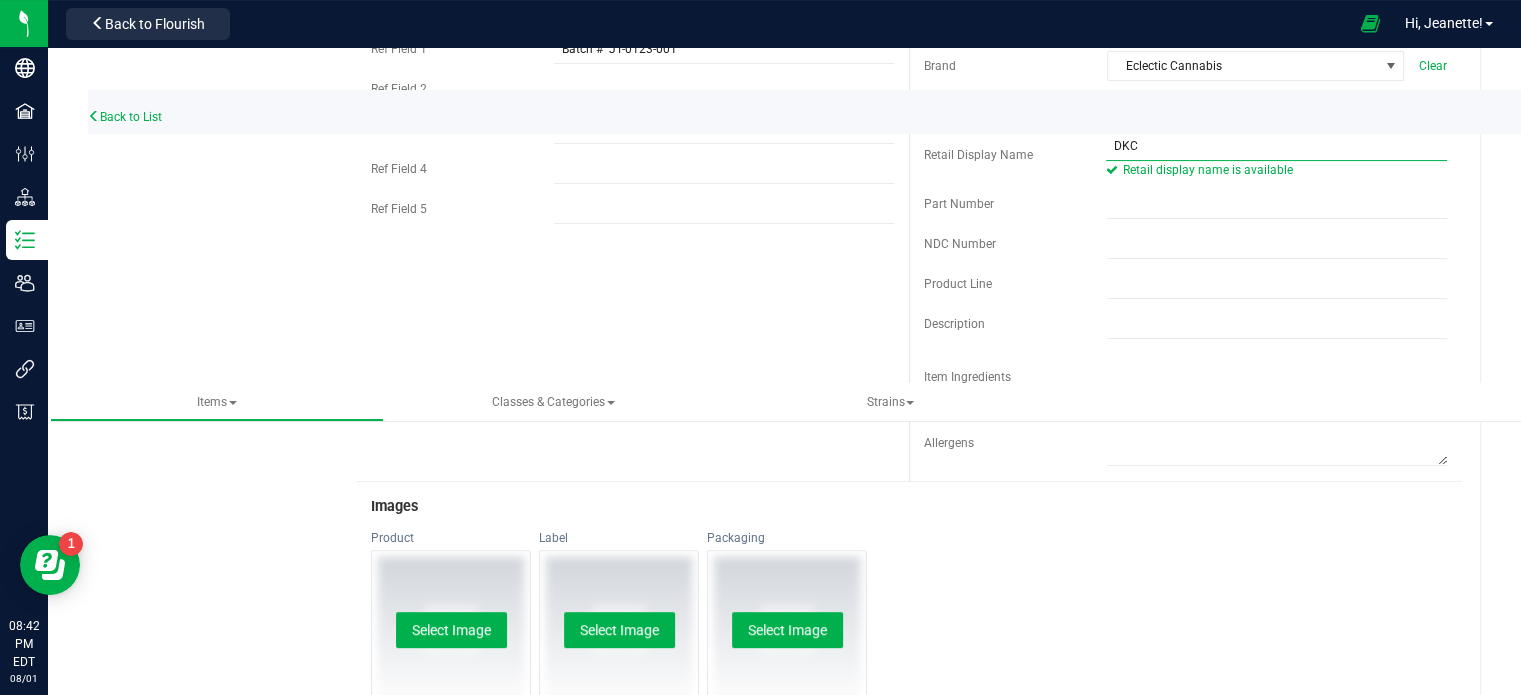 scroll, scrollTop: 525, scrollLeft: 0, axis: vertical 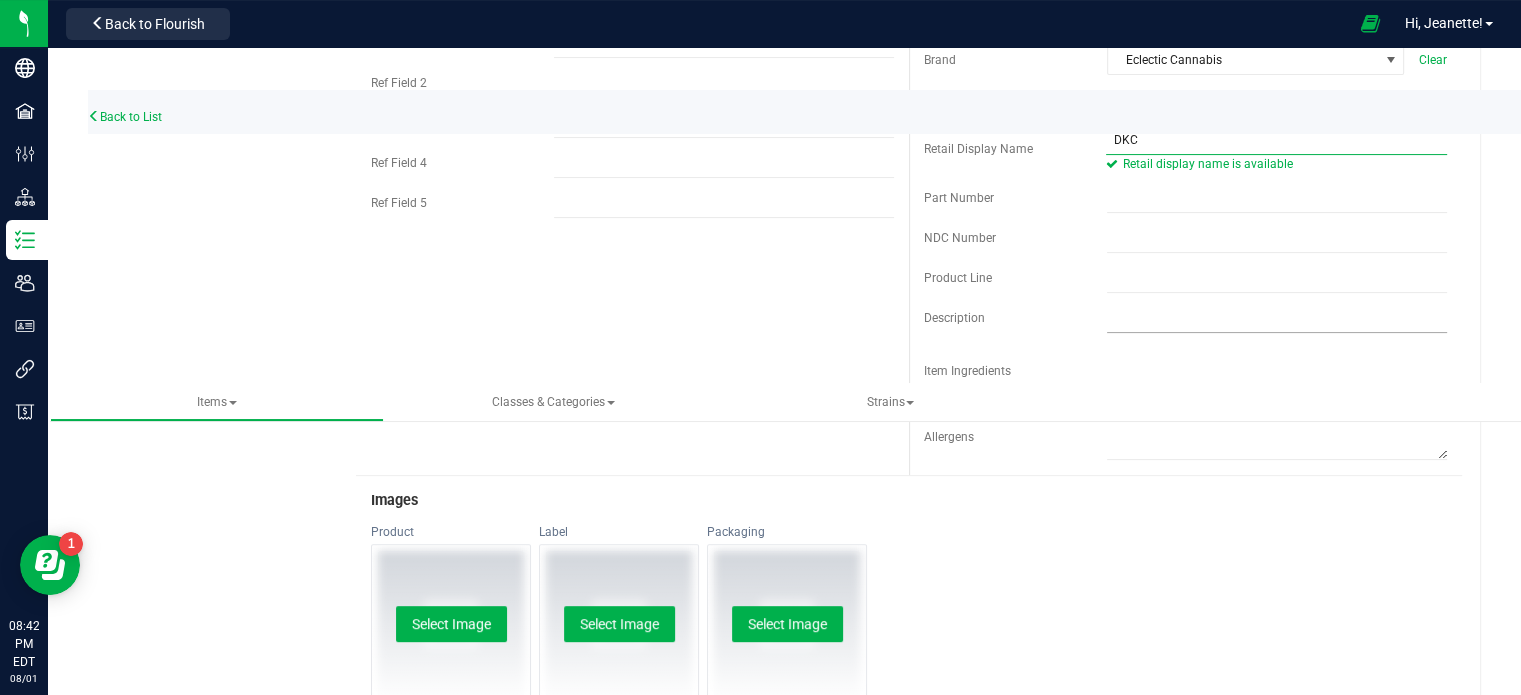 type on "DKC" 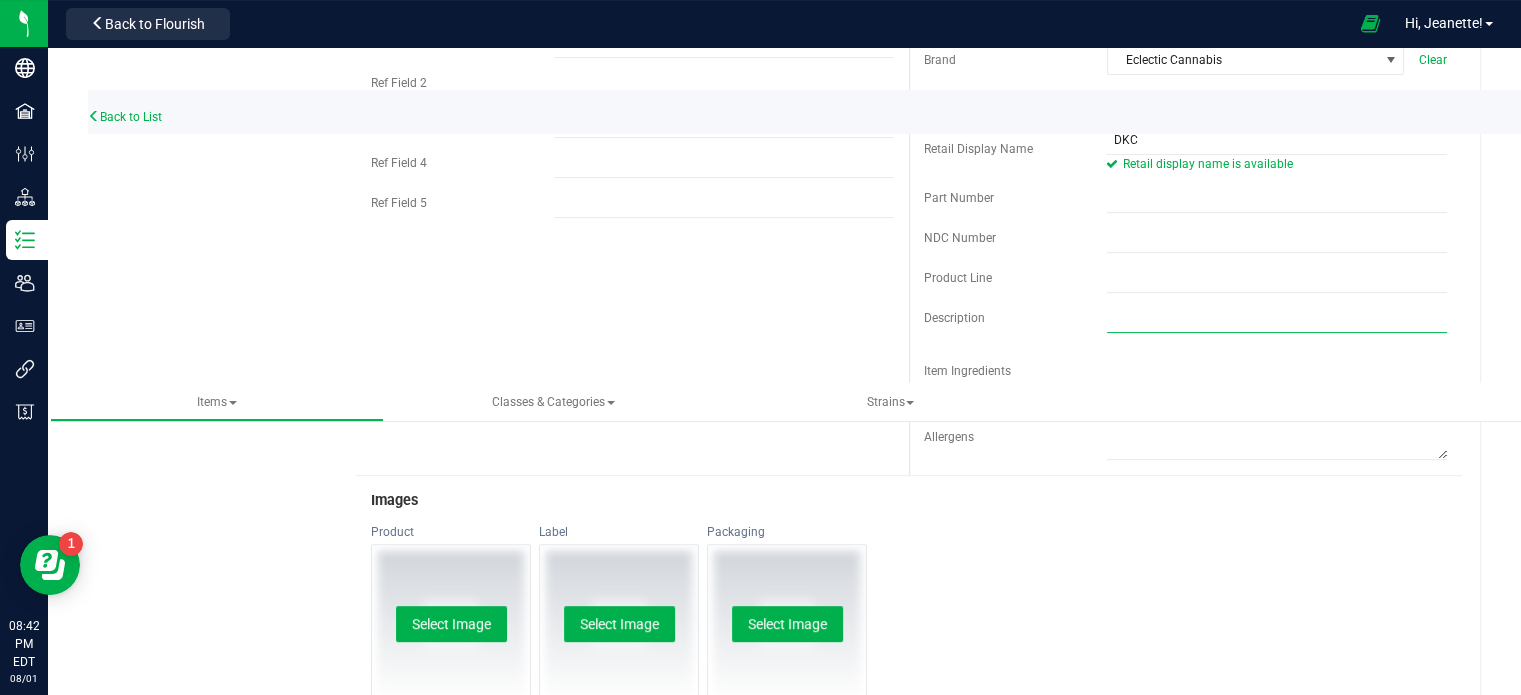 click at bounding box center [1277, 318] 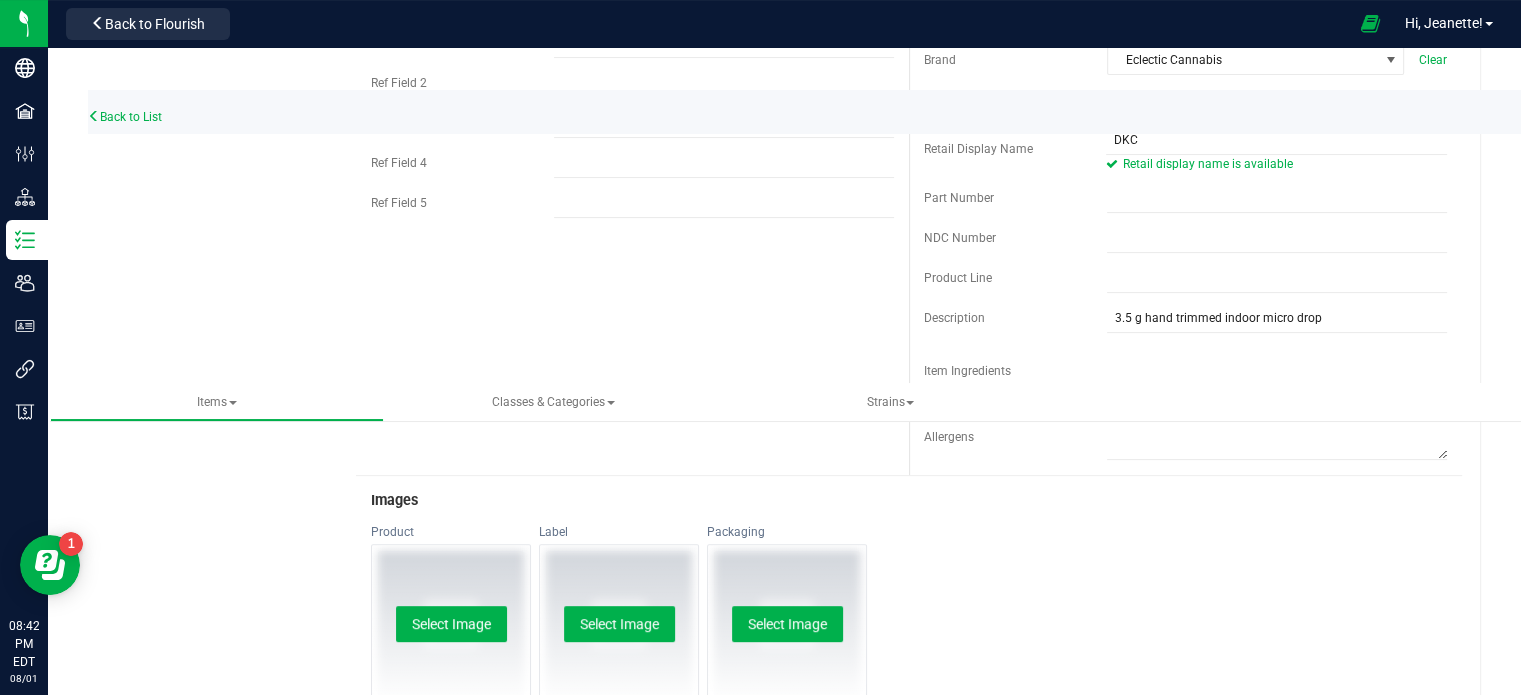 click at bounding box center [1277, 368] 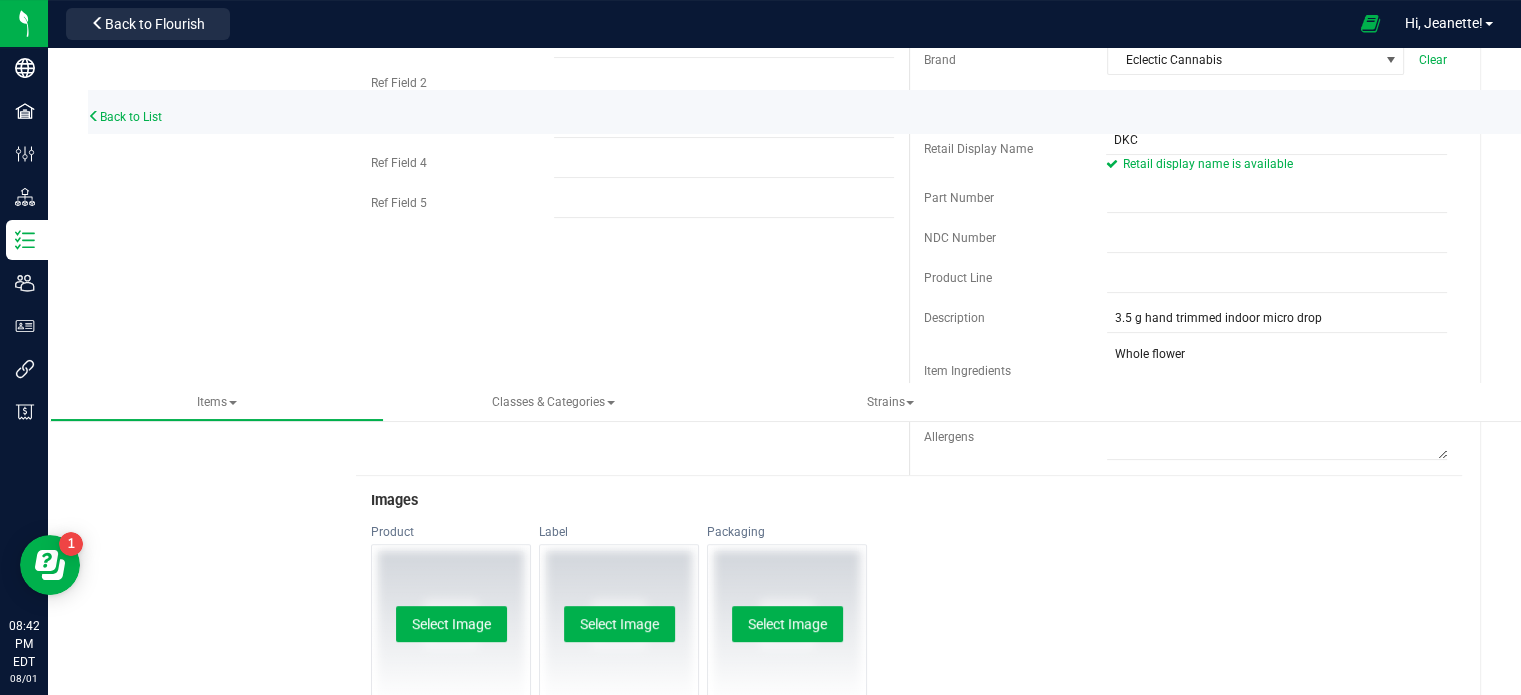 scroll, scrollTop: 60, scrollLeft: 0, axis: vertical 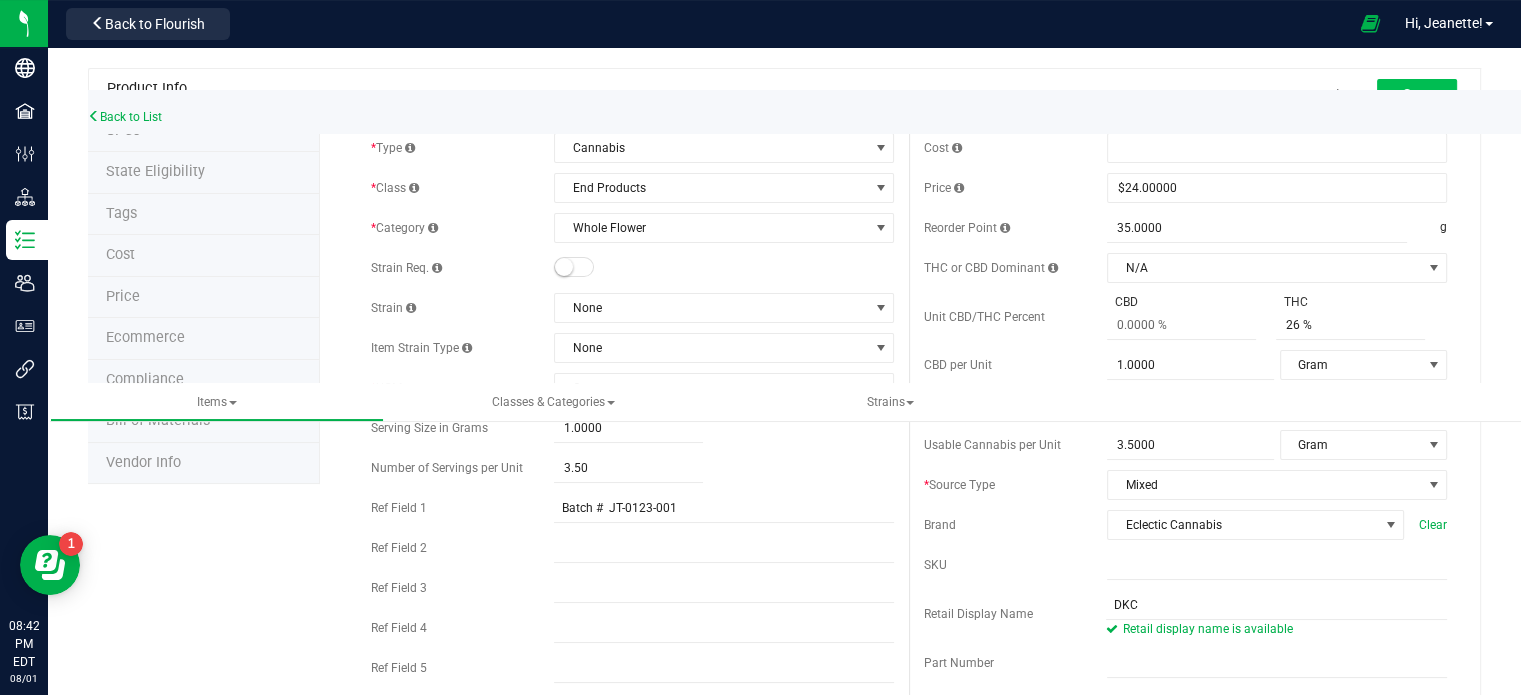 type on "Whole flower" 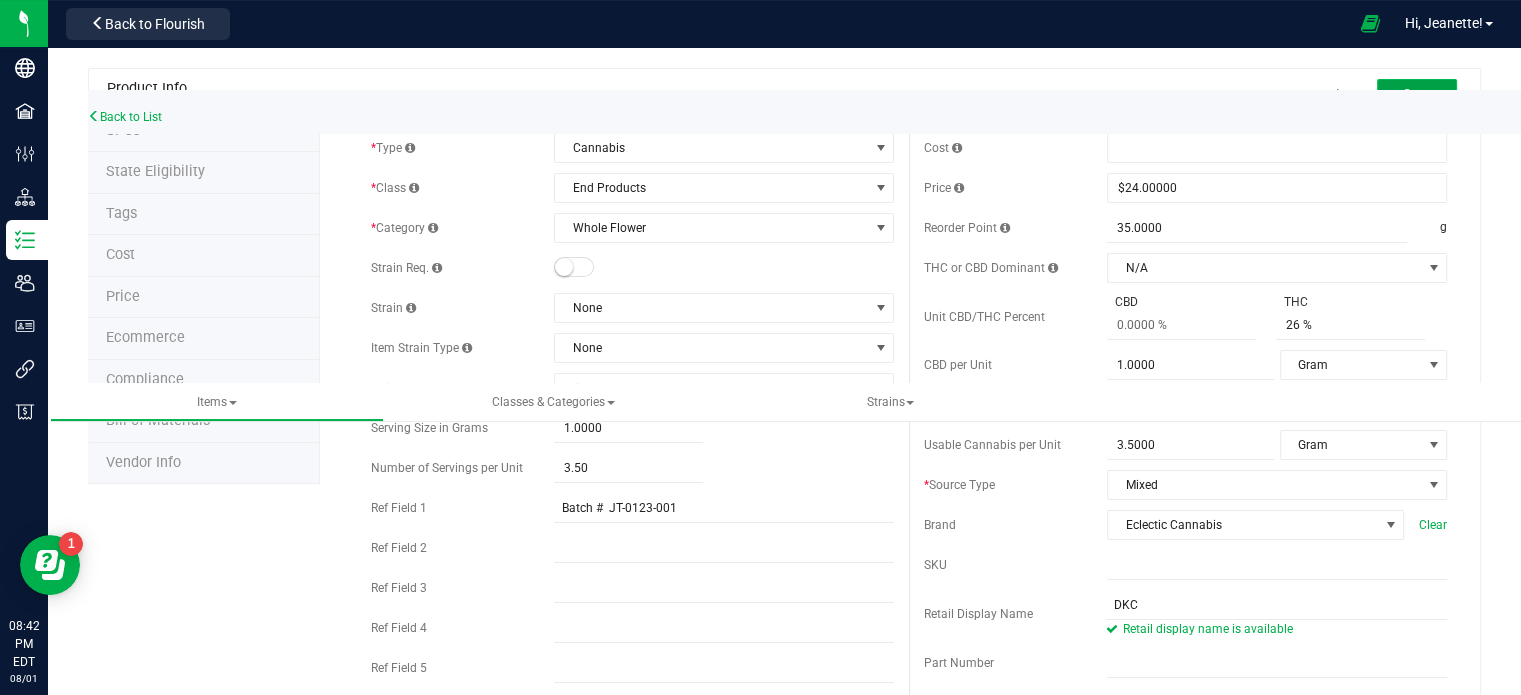 click on "Save" at bounding box center [1417, 94] 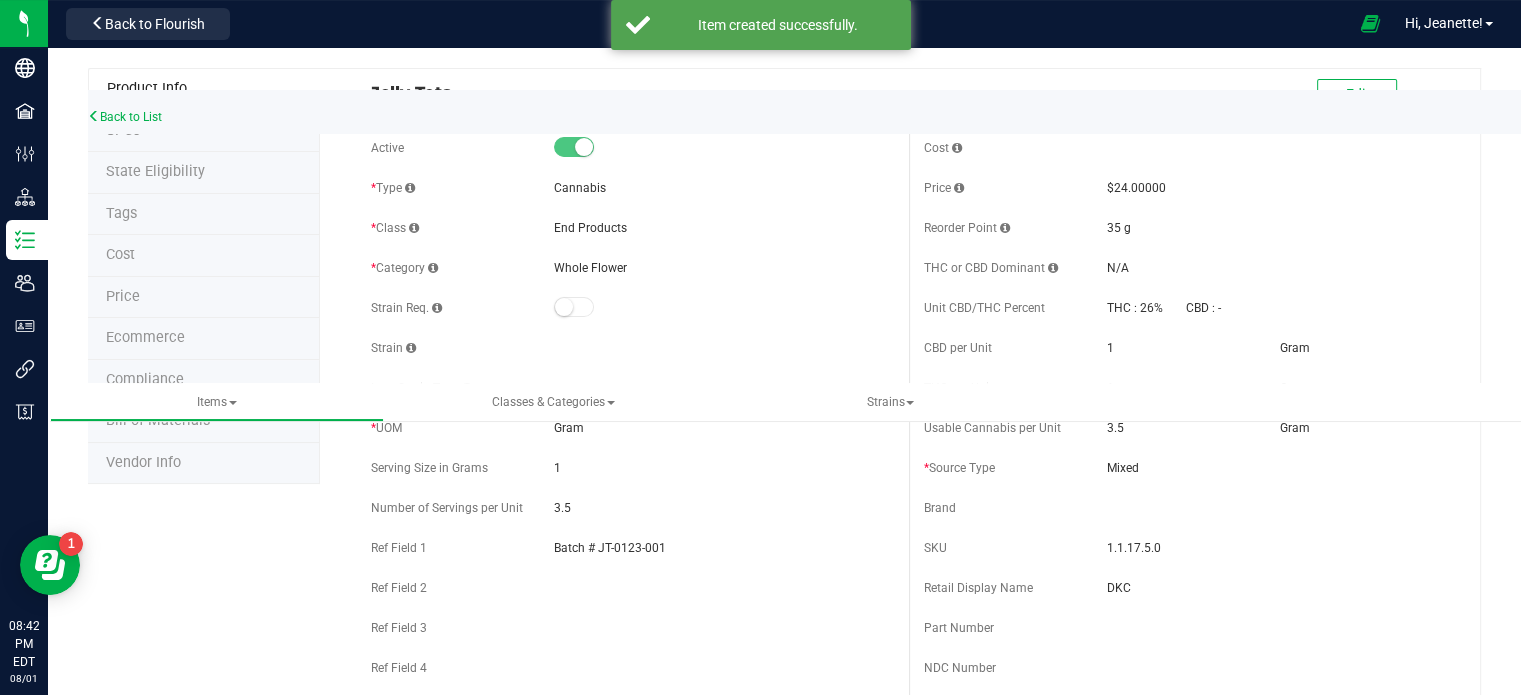 scroll, scrollTop: 0, scrollLeft: 0, axis: both 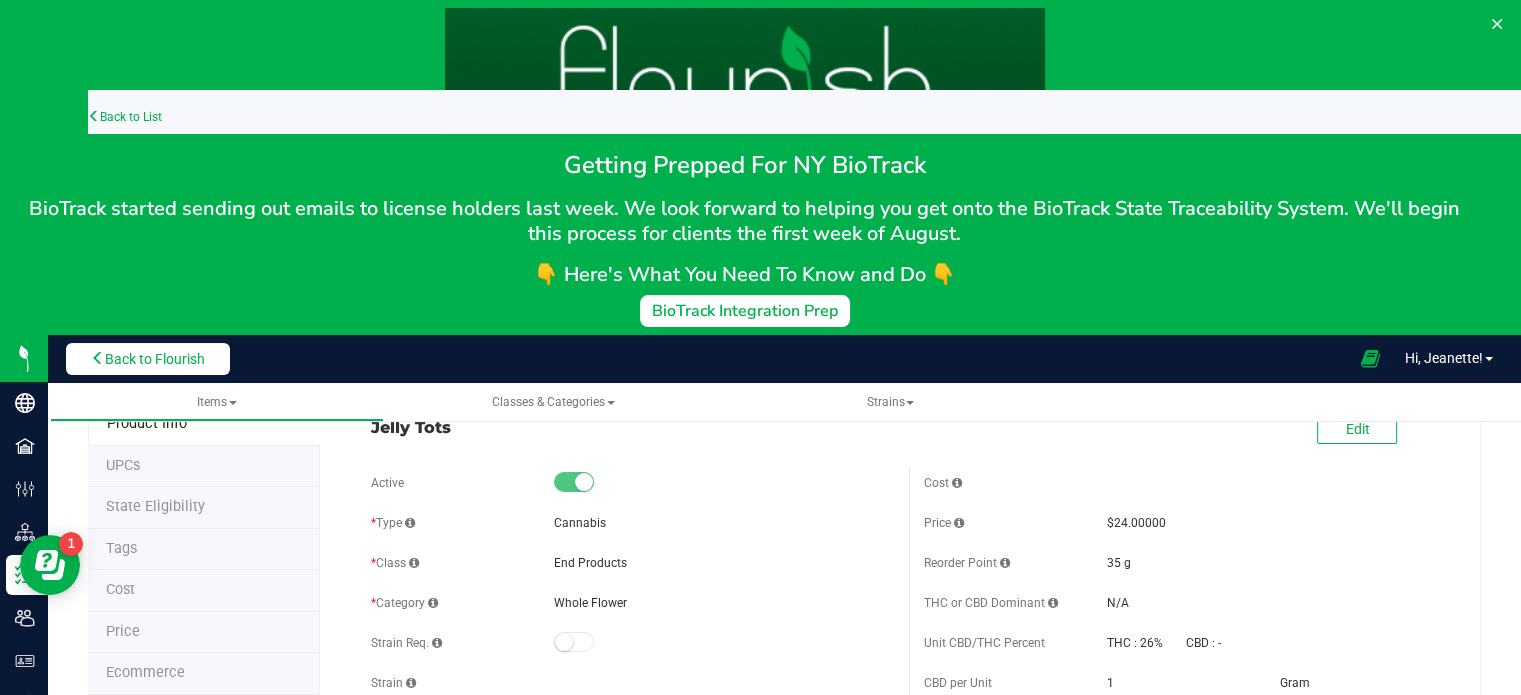 click on "Back to Flourish" at bounding box center (155, 359) 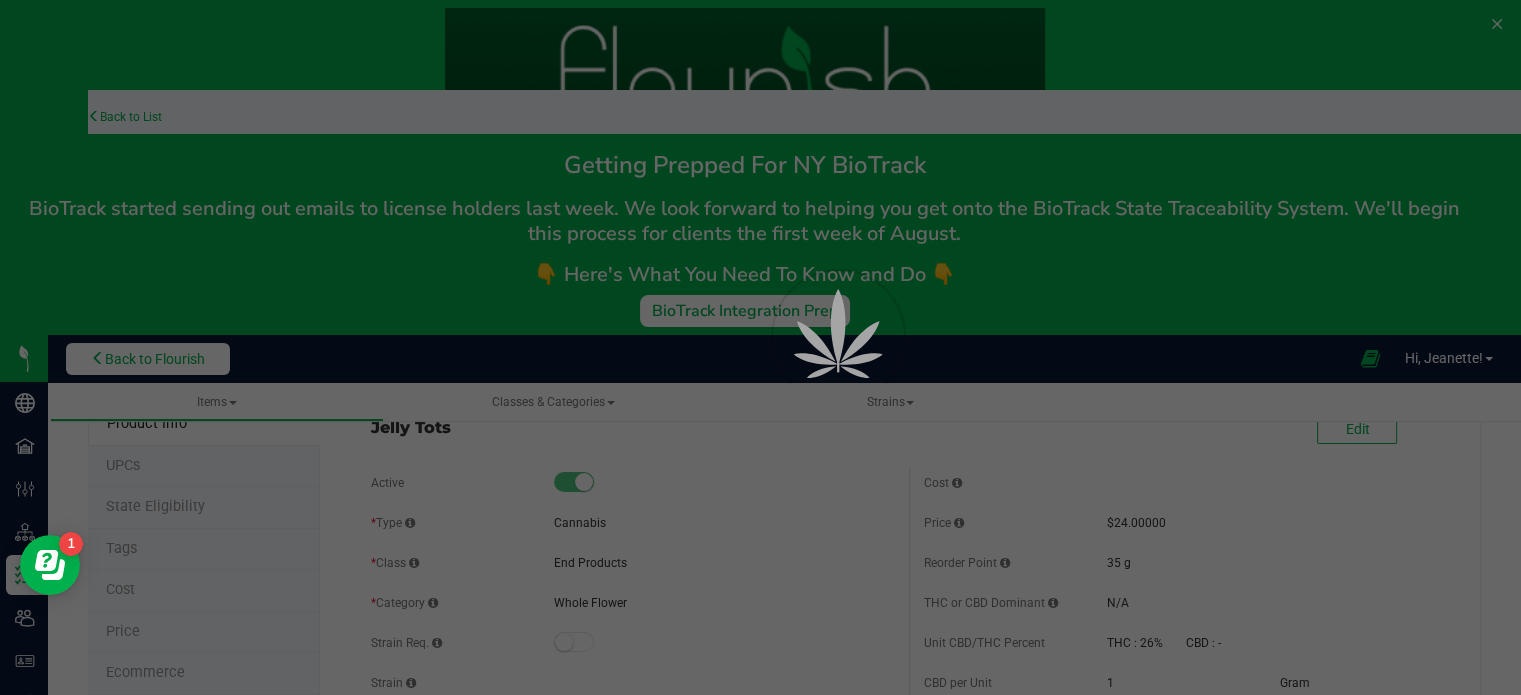 scroll, scrollTop: 0, scrollLeft: 0, axis: both 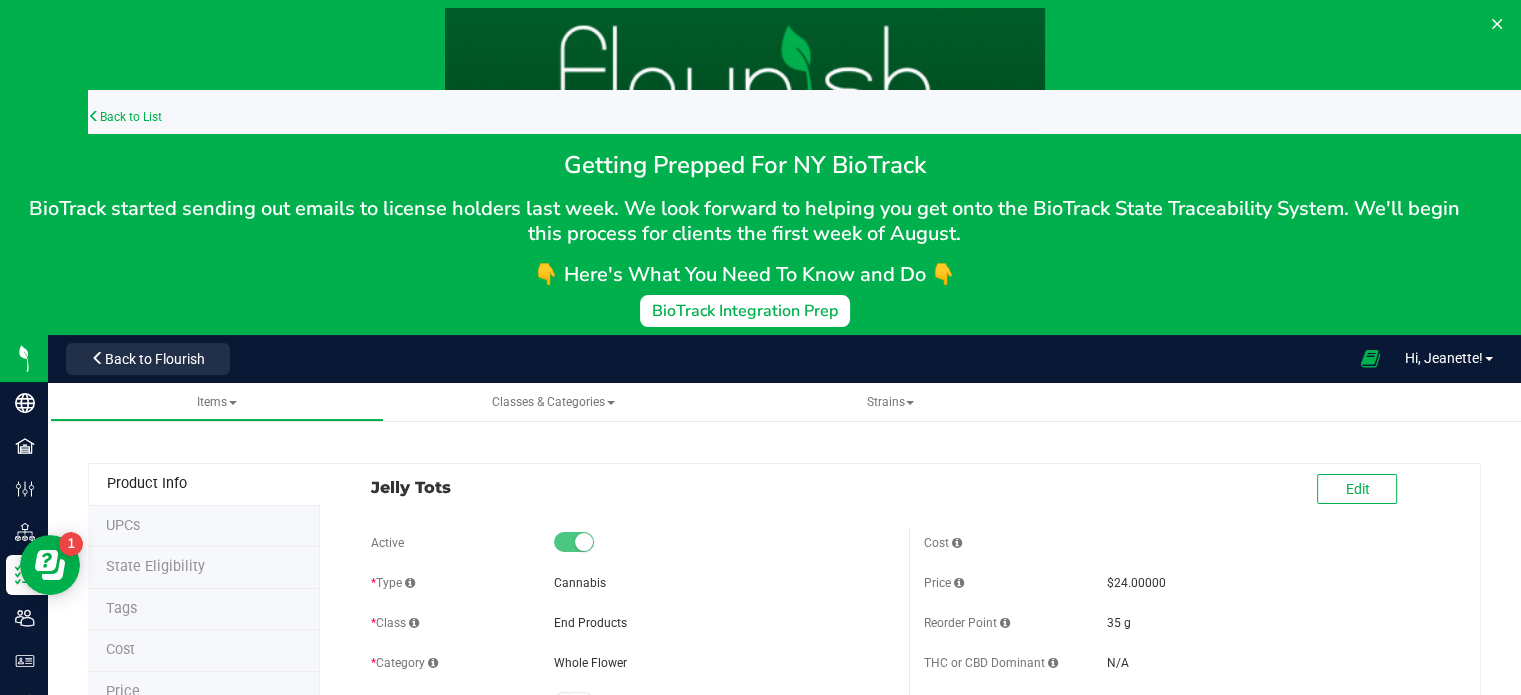 drag, startPoint x: 195, startPoint y: 364, endPoint x: 232, endPoint y: 465, distance: 107.563934 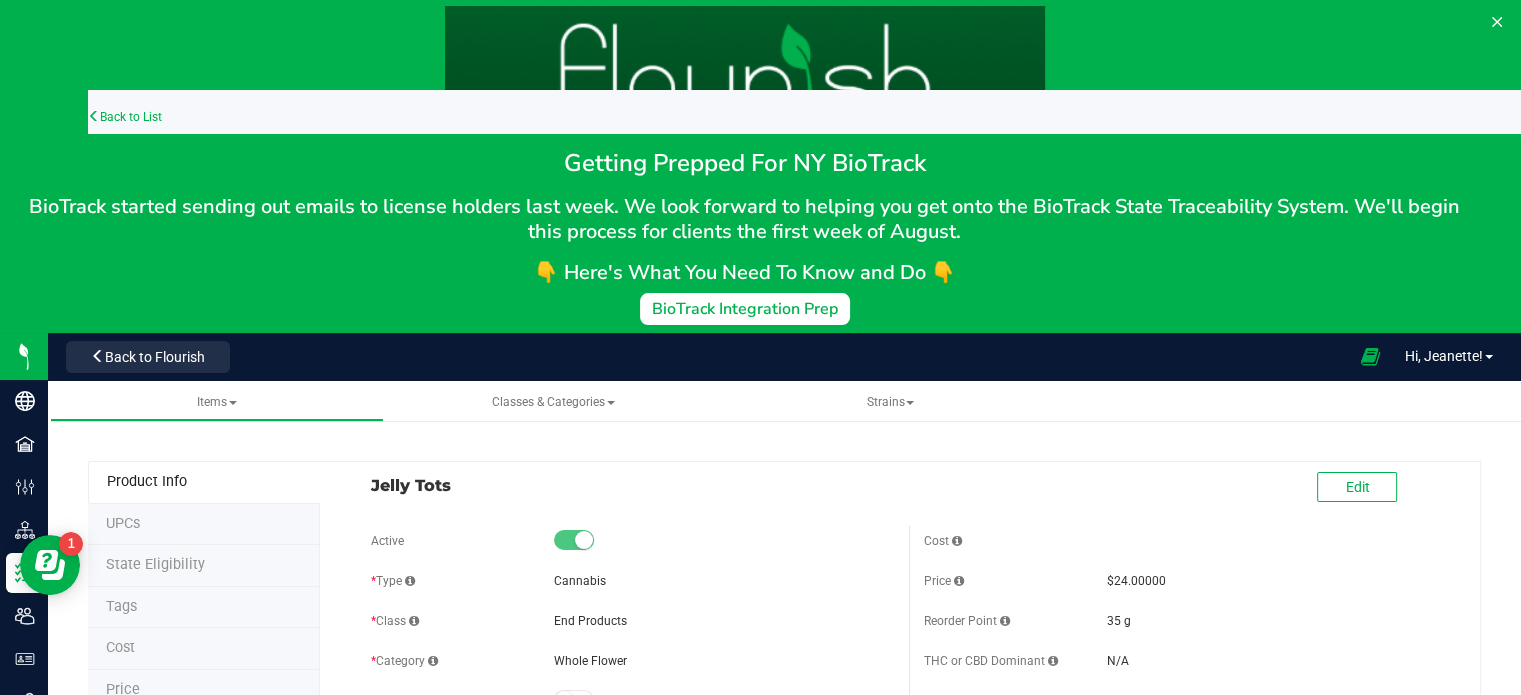 scroll, scrollTop: 0, scrollLeft: 0, axis: both 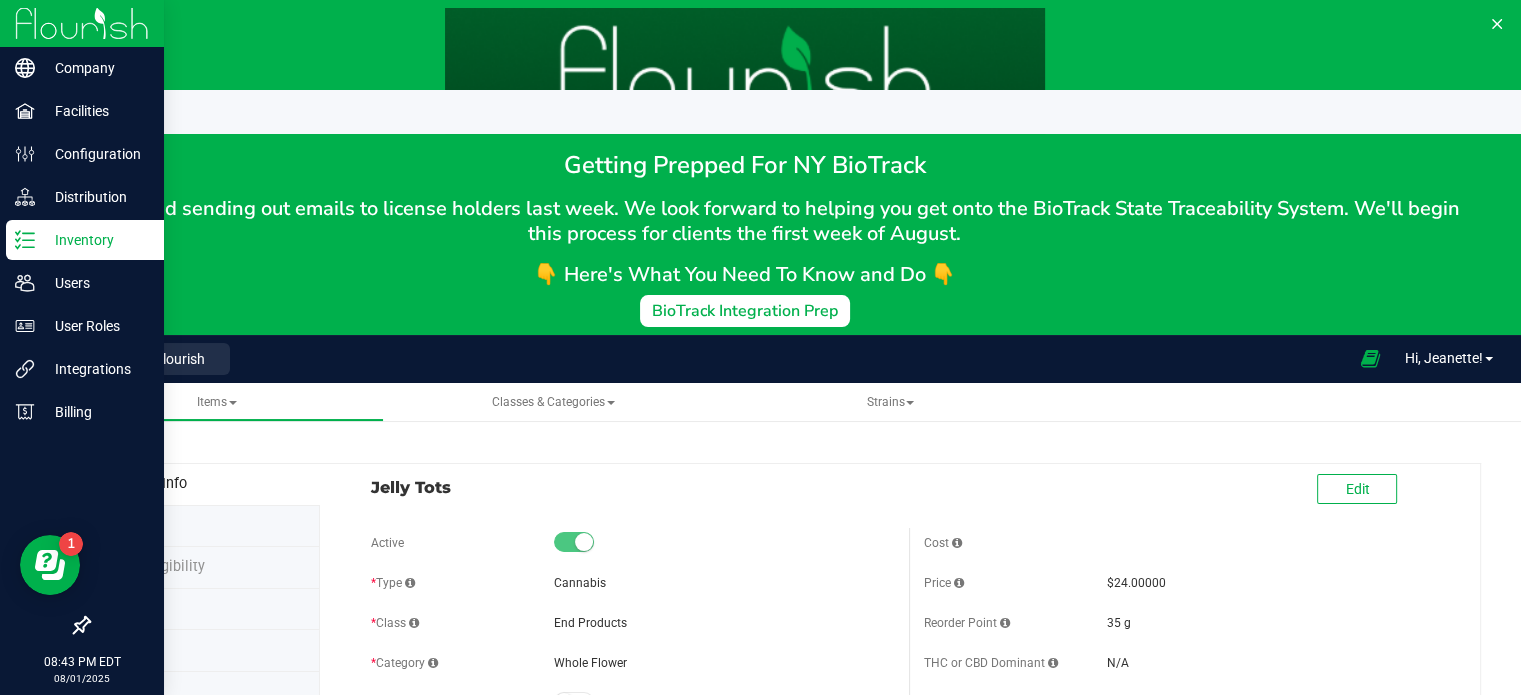 click on "Inventory" at bounding box center (95, 240) 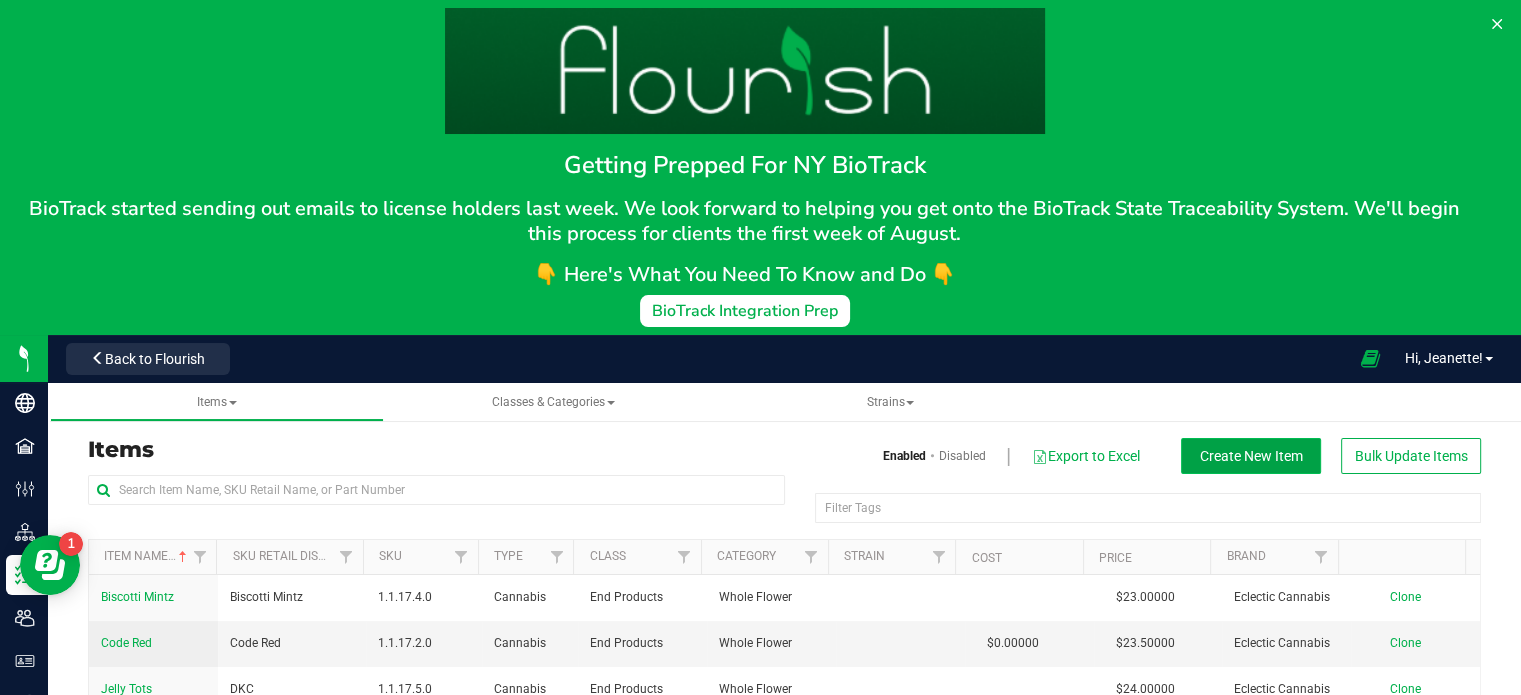 click on "Create New Item" at bounding box center [1251, 456] 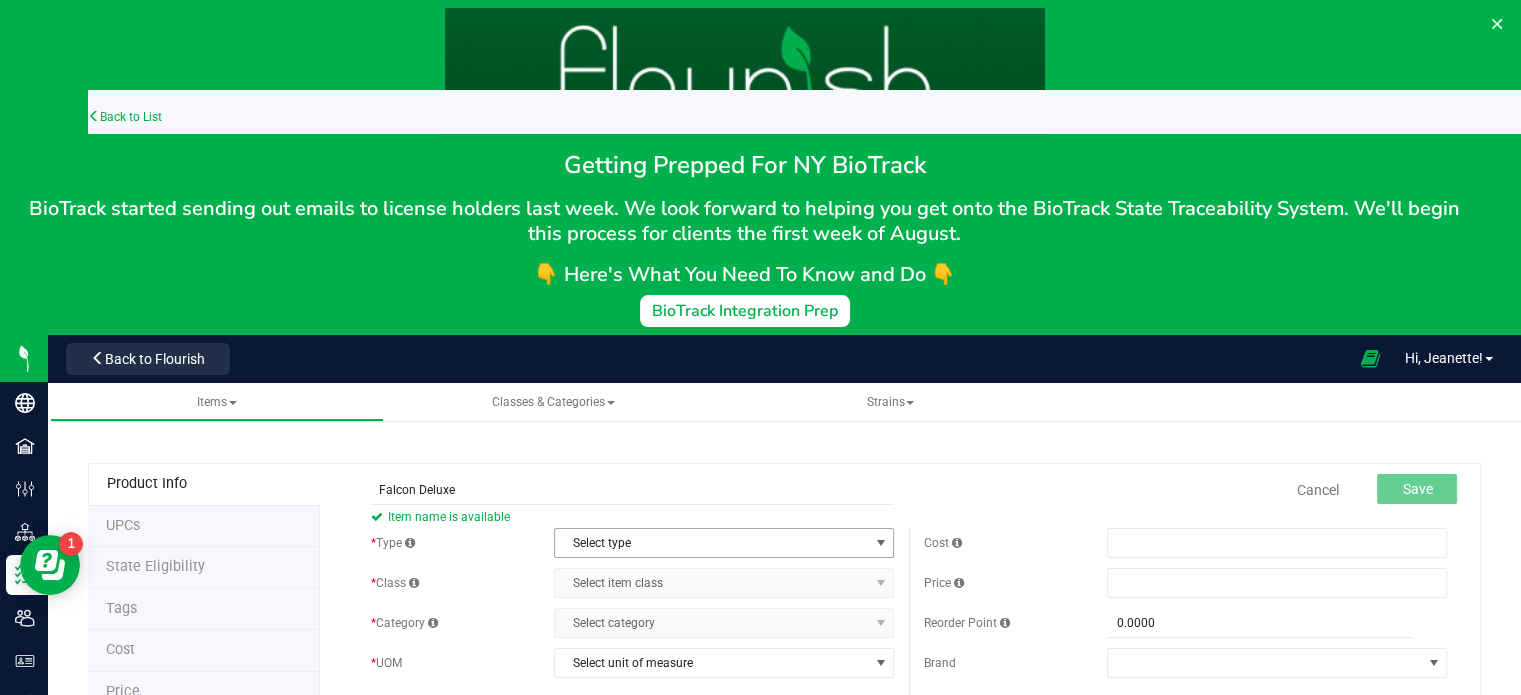 type on "Falcon Deluxe" 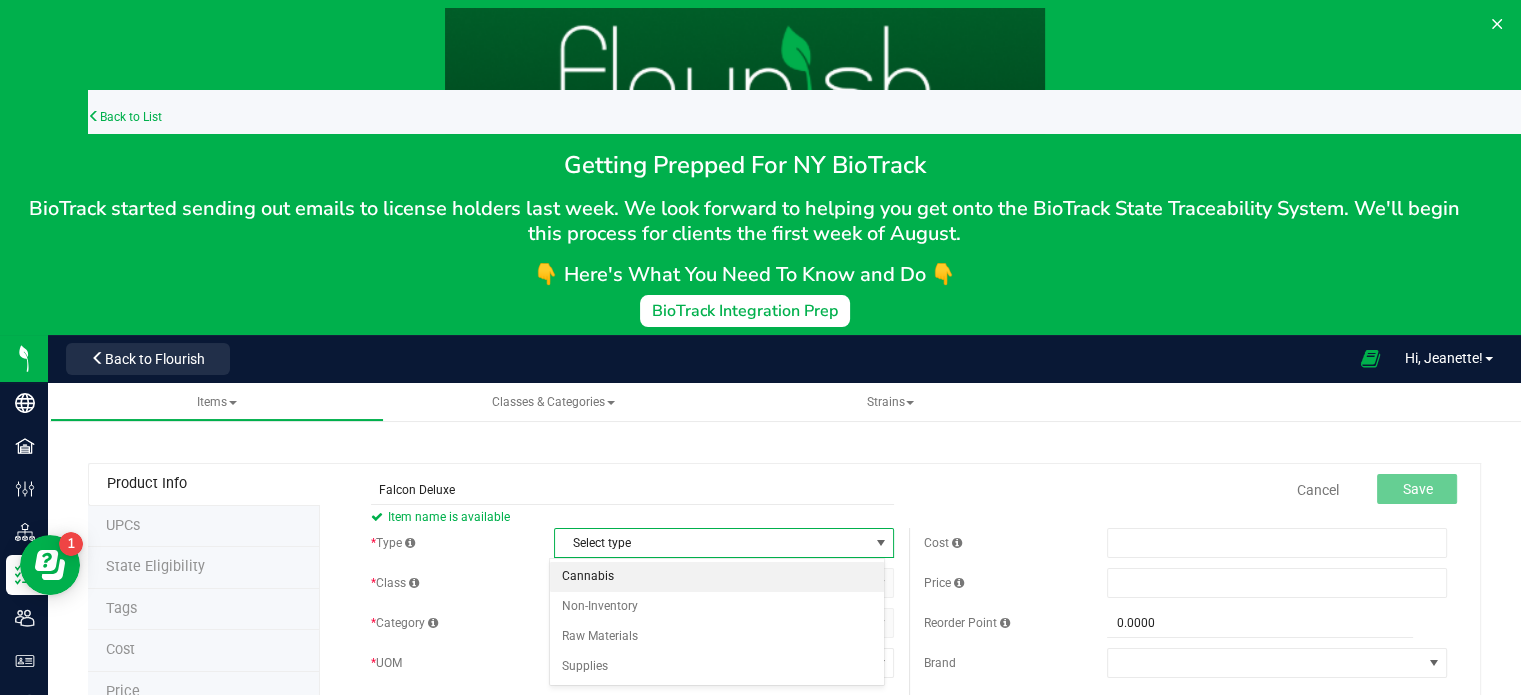click on "Cannabis" at bounding box center [717, 577] 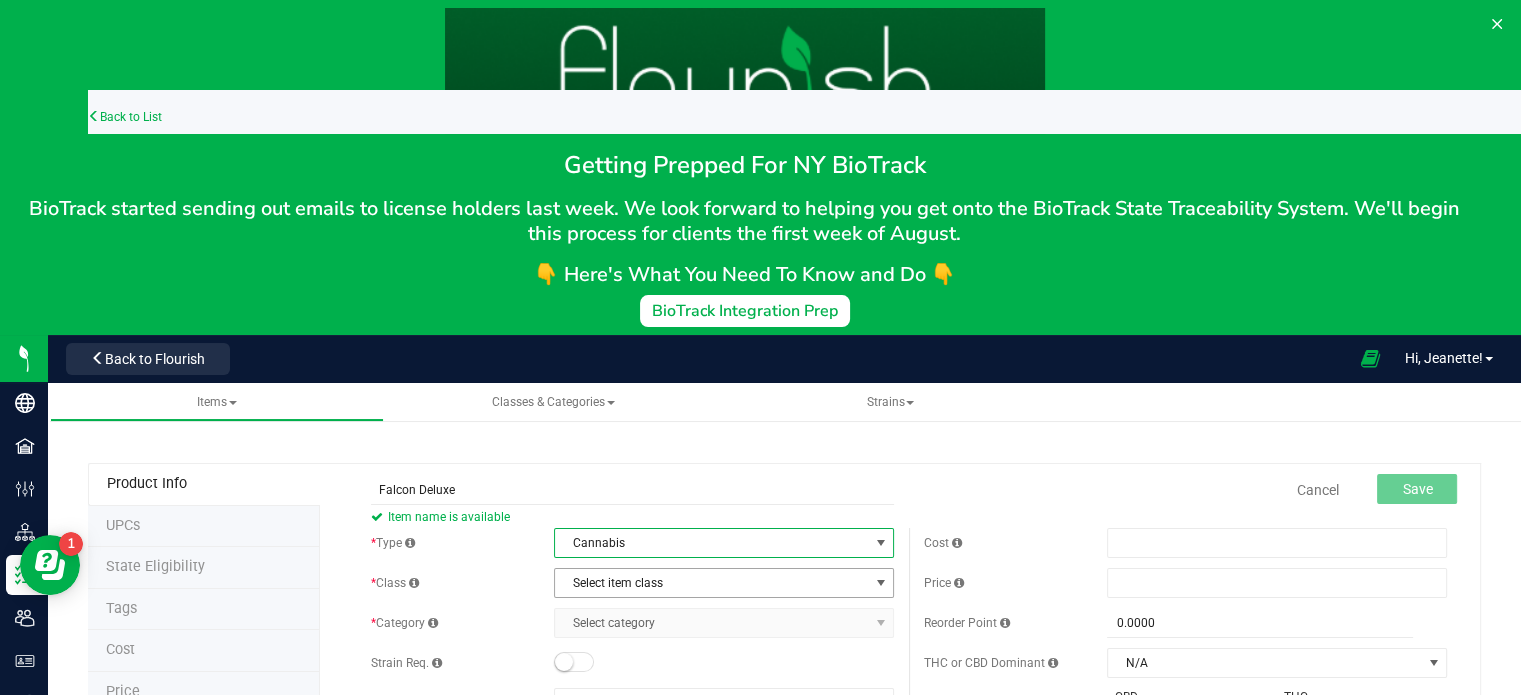 click on "Select item class" at bounding box center (711, 583) 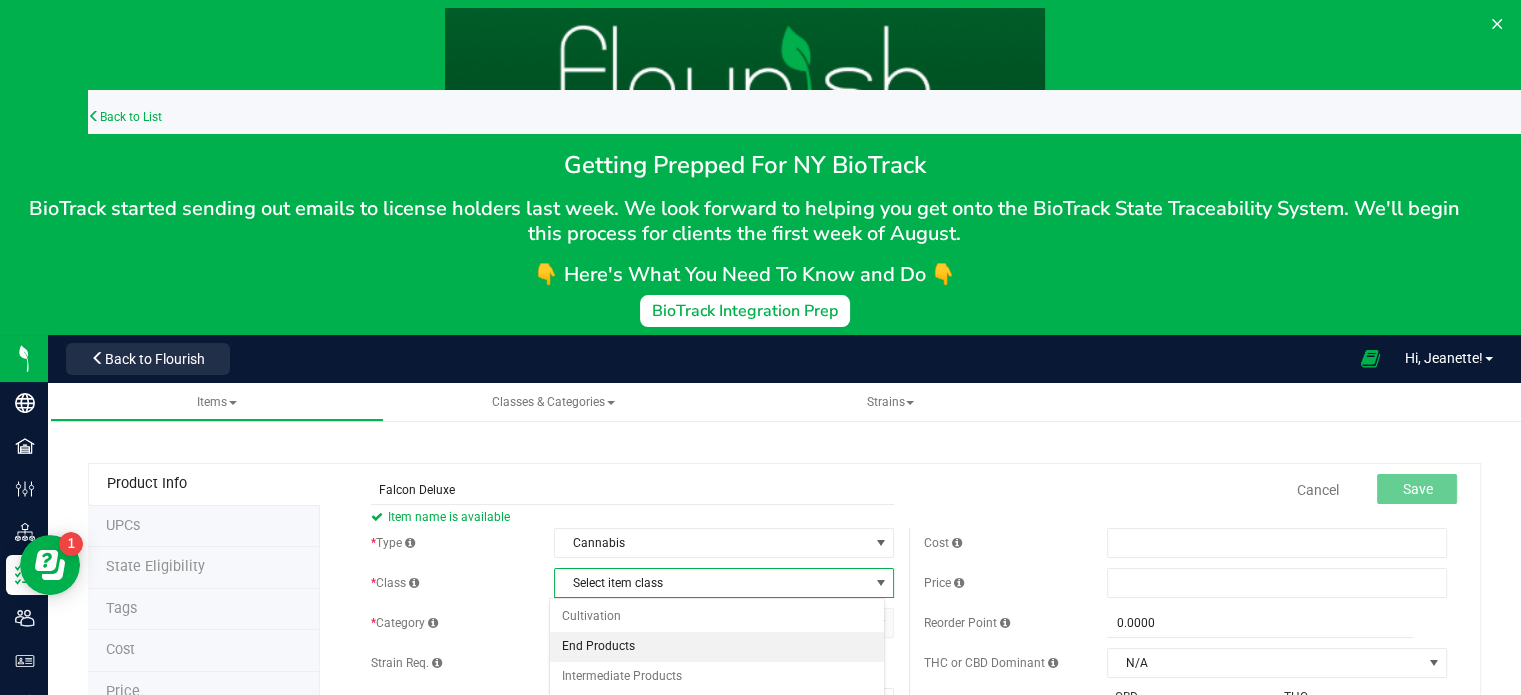 click on "End Products" at bounding box center [717, 647] 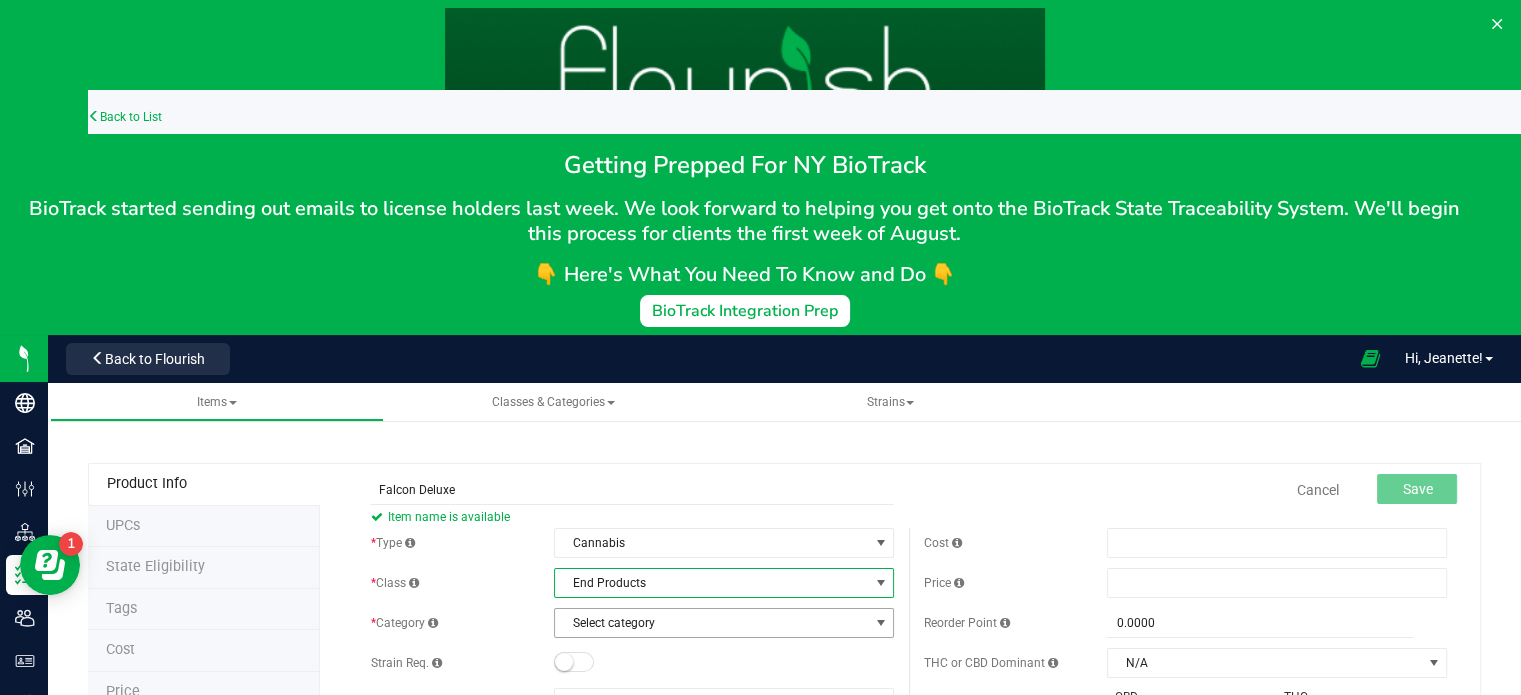 click on "Select category" at bounding box center (711, 623) 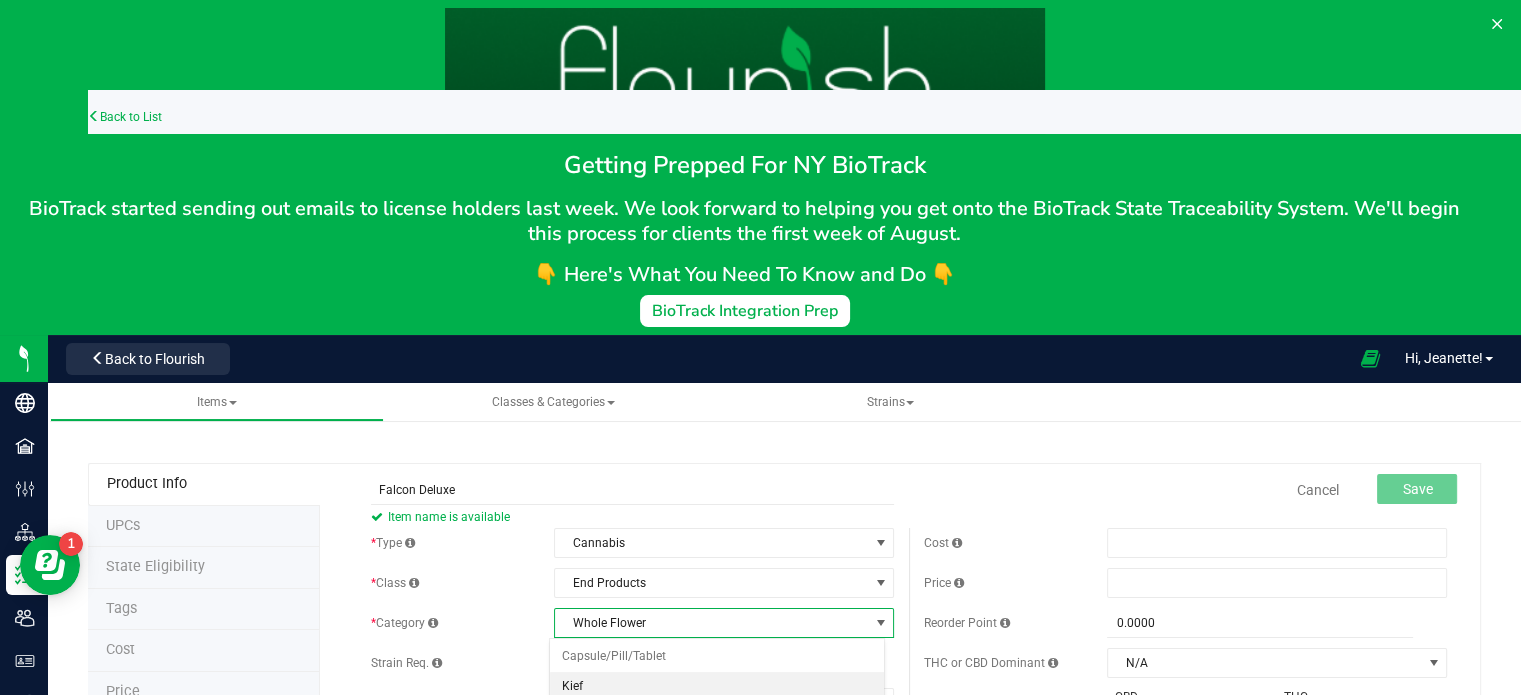 scroll, scrollTop: 22, scrollLeft: 0, axis: vertical 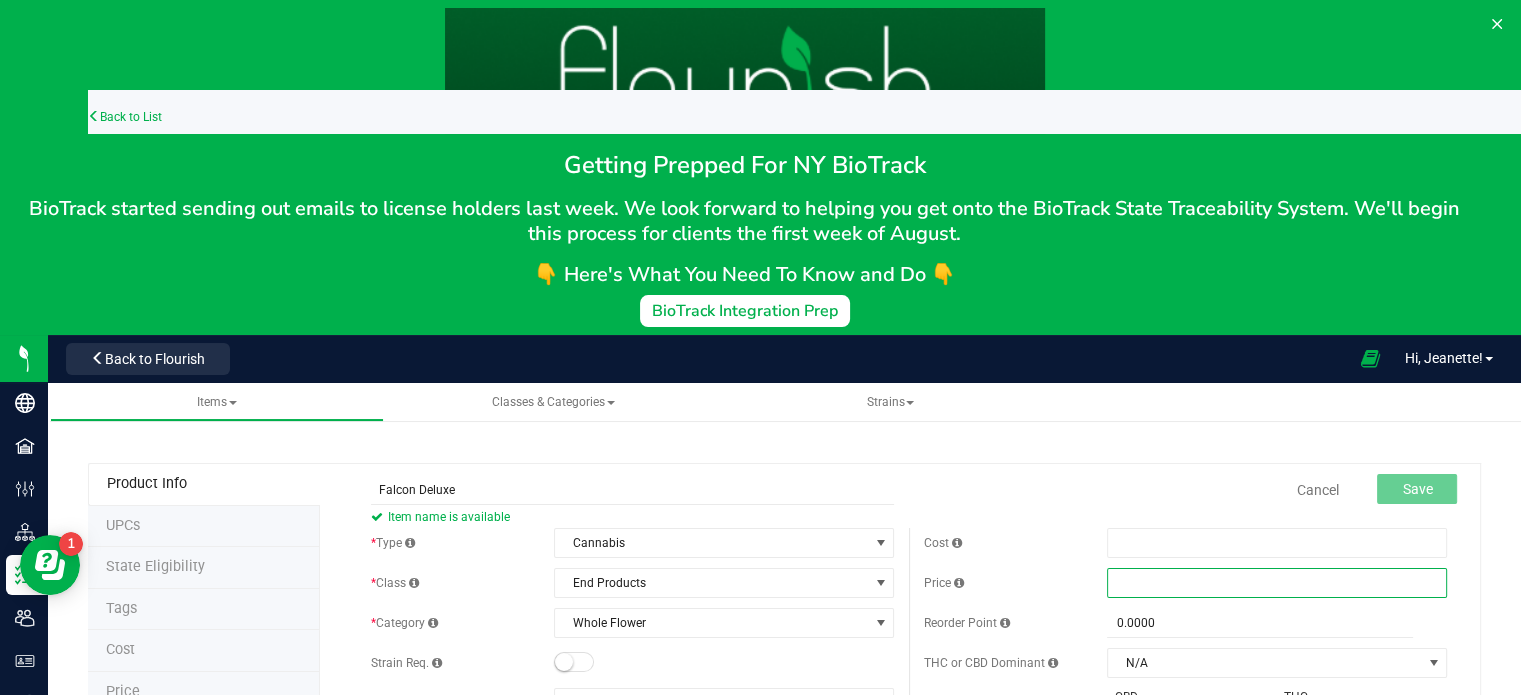 click at bounding box center [1277, 583] 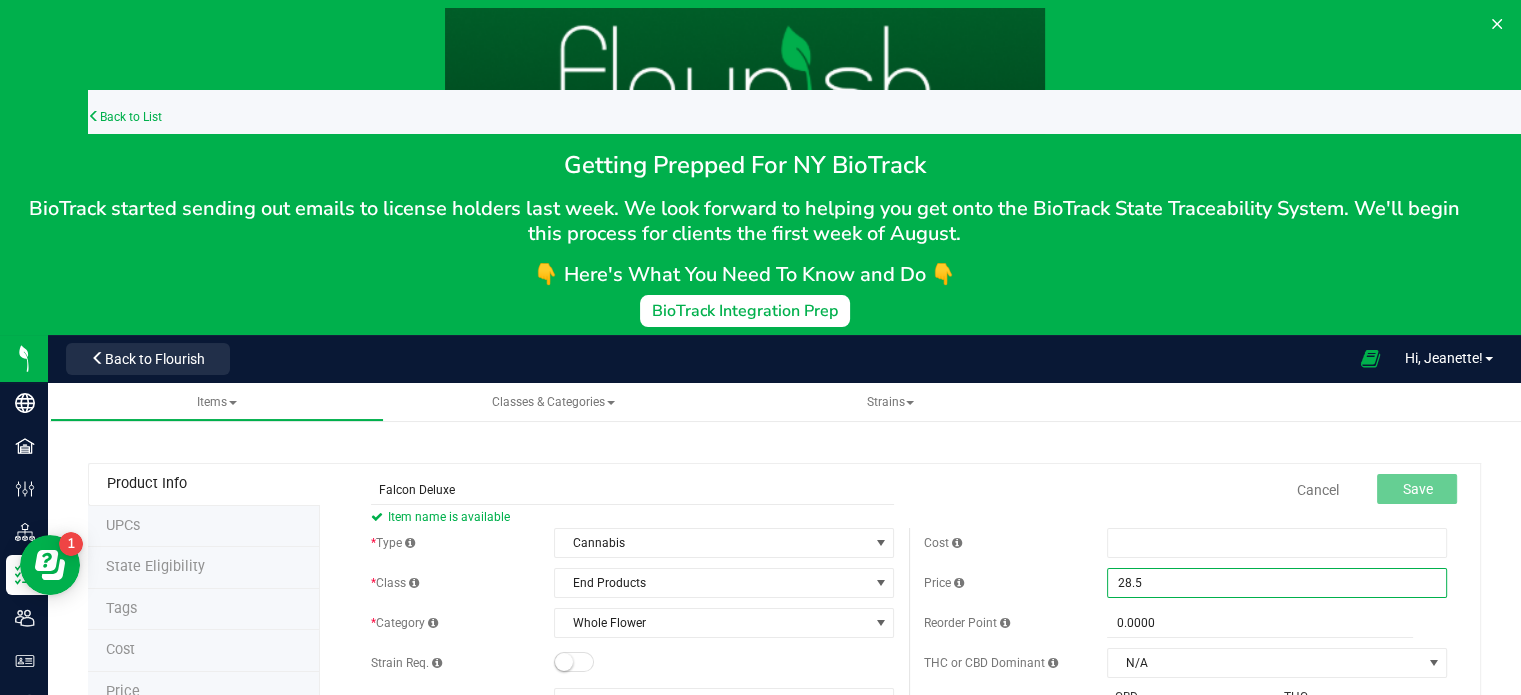type on "28.50" 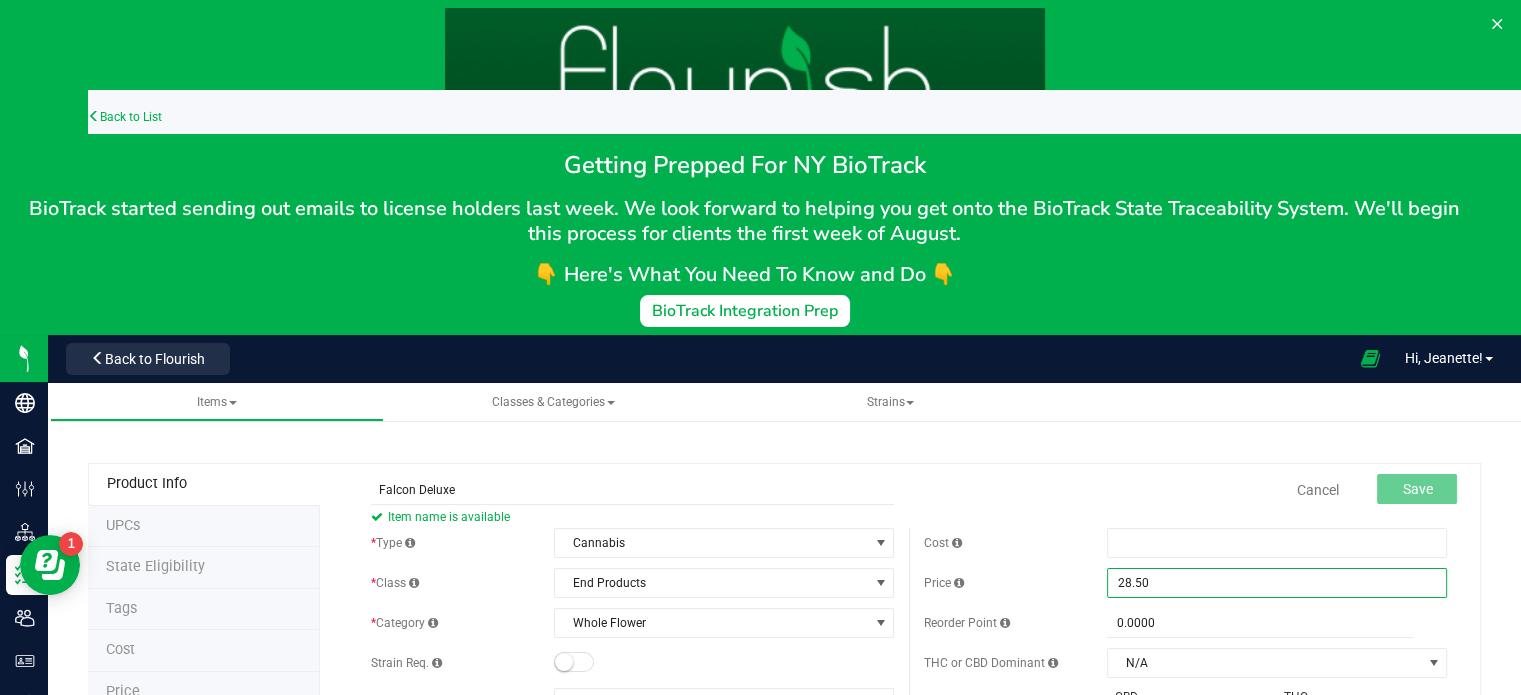 type on "$28.50000" 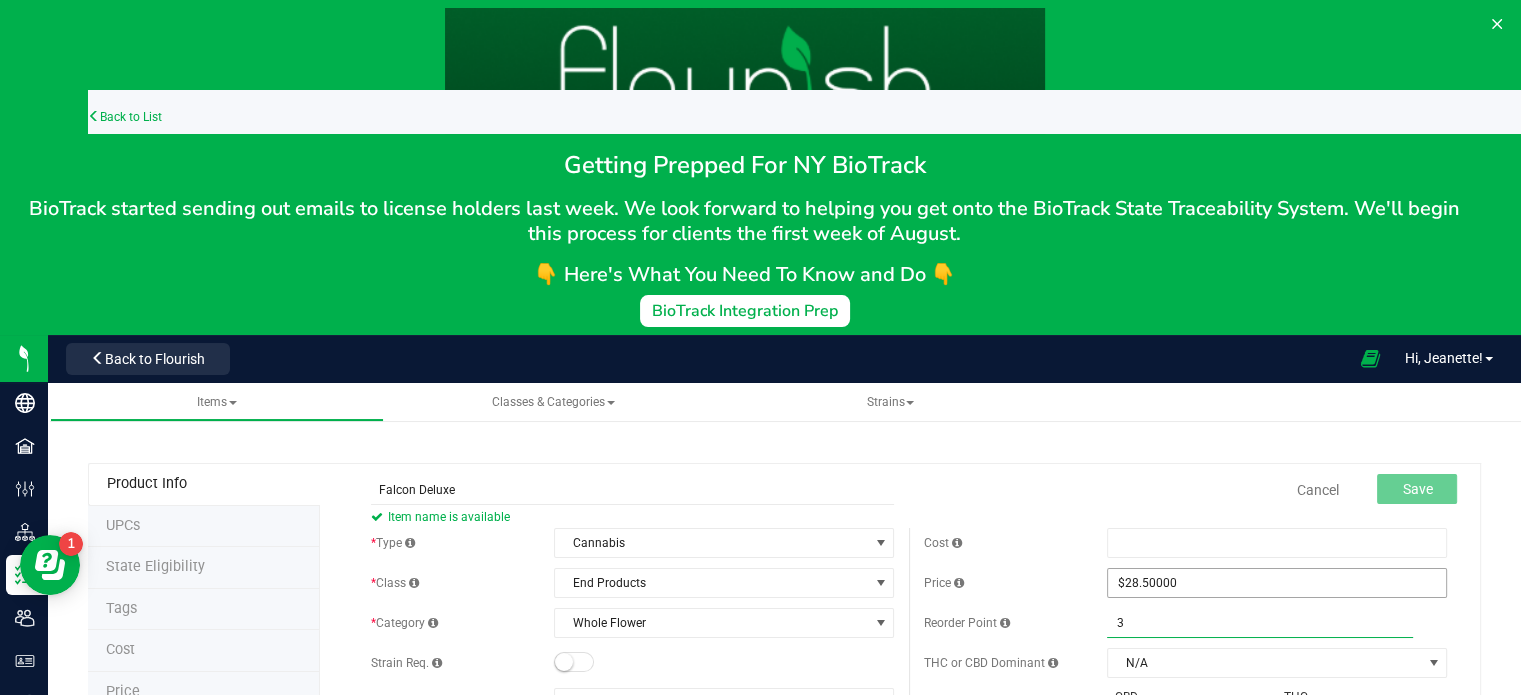 type on "35" 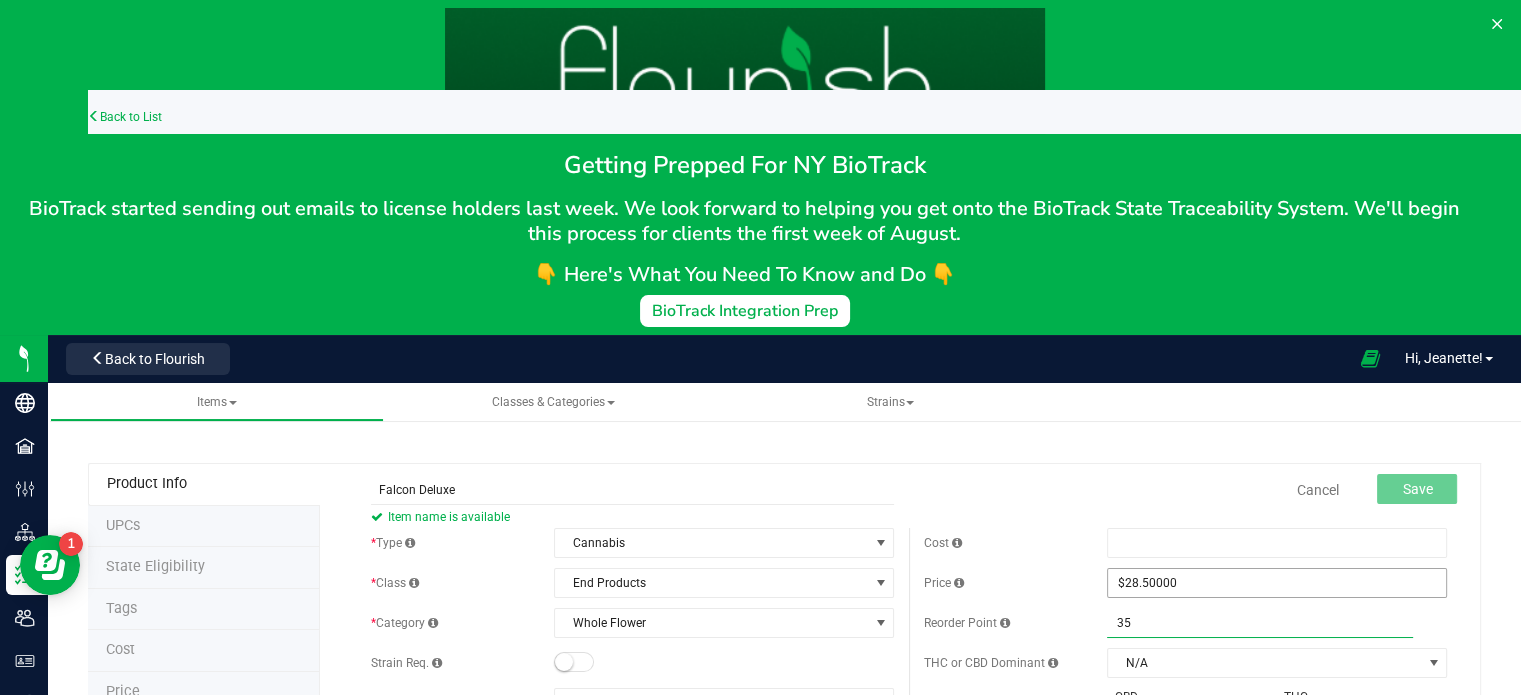 type on "35.0000" 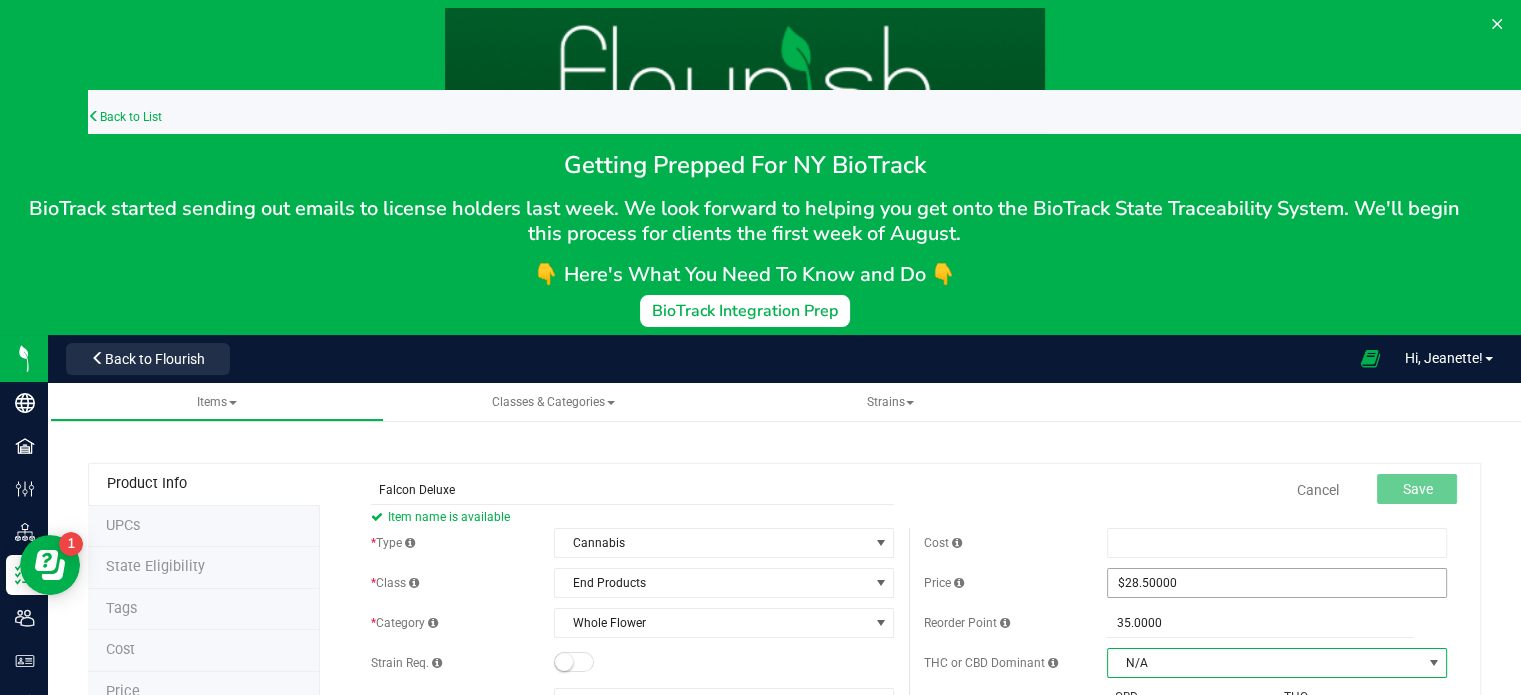 scroll, scrollTop: 335, scrollLeft: 0, axis: vertical 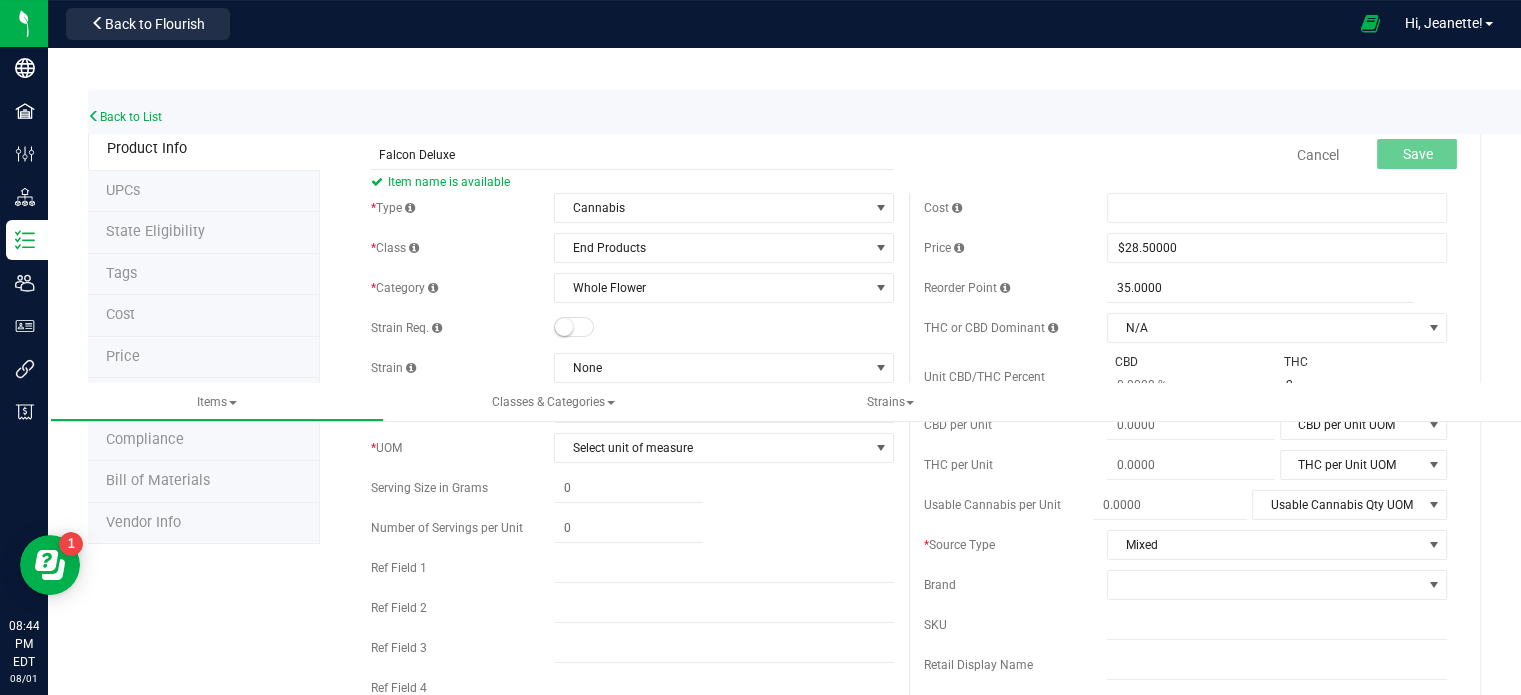 type on "24" 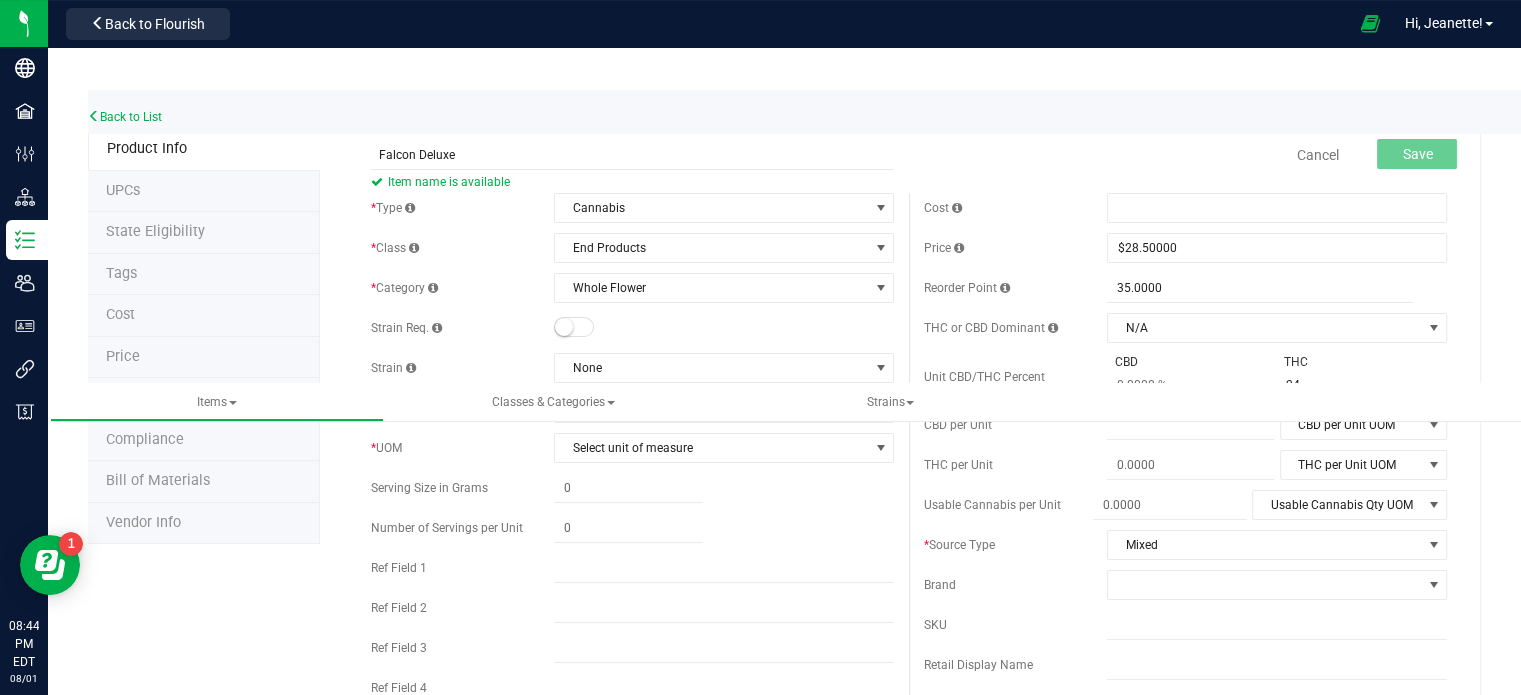 type on "24 %" 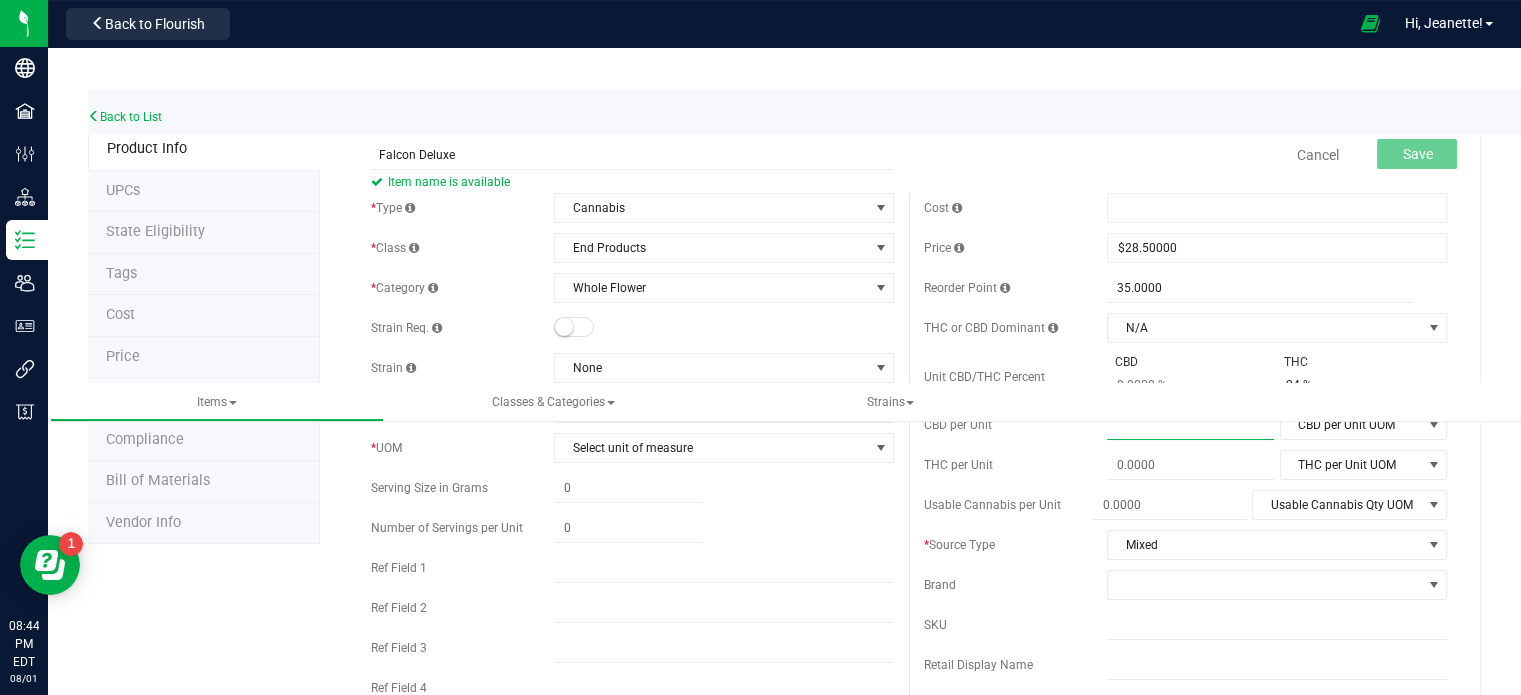 type on "1" 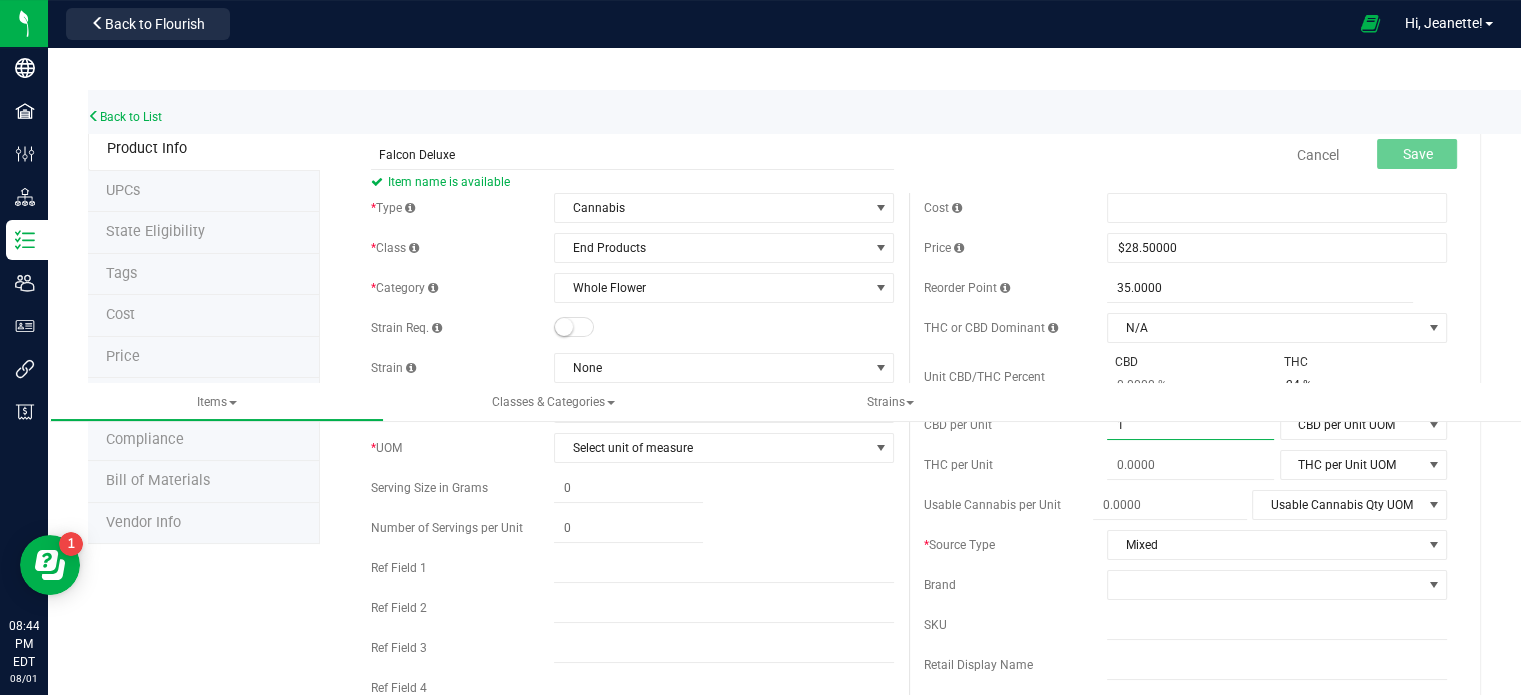 type on "1.0000" 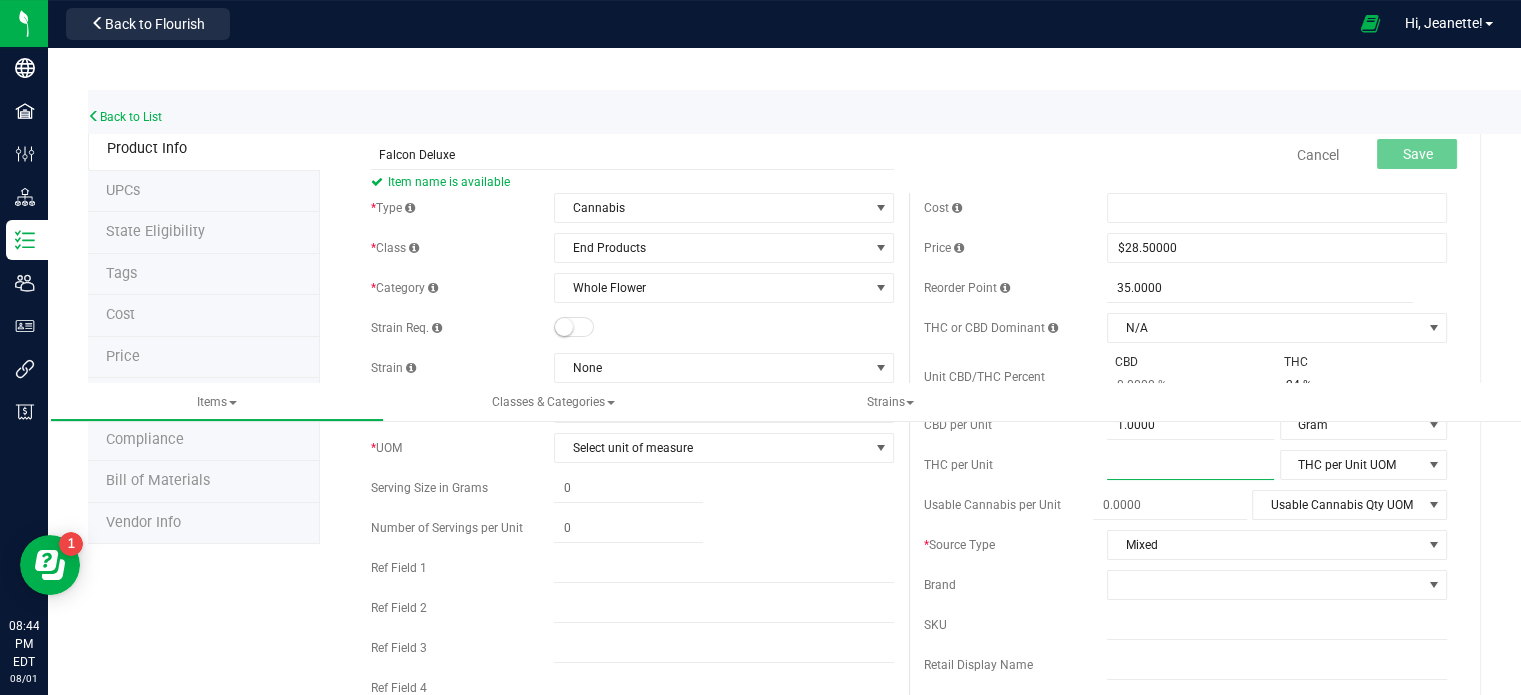 type on "1" 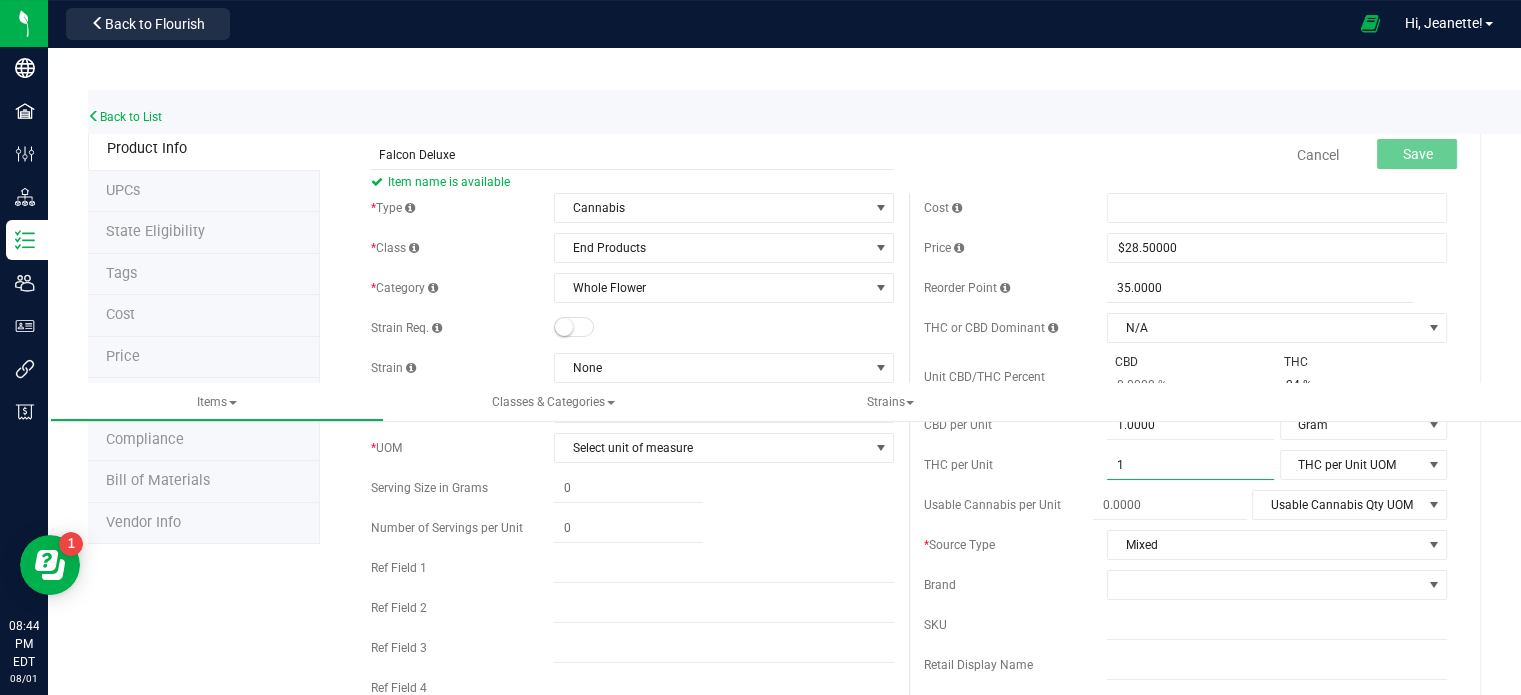 type on "1.0000" 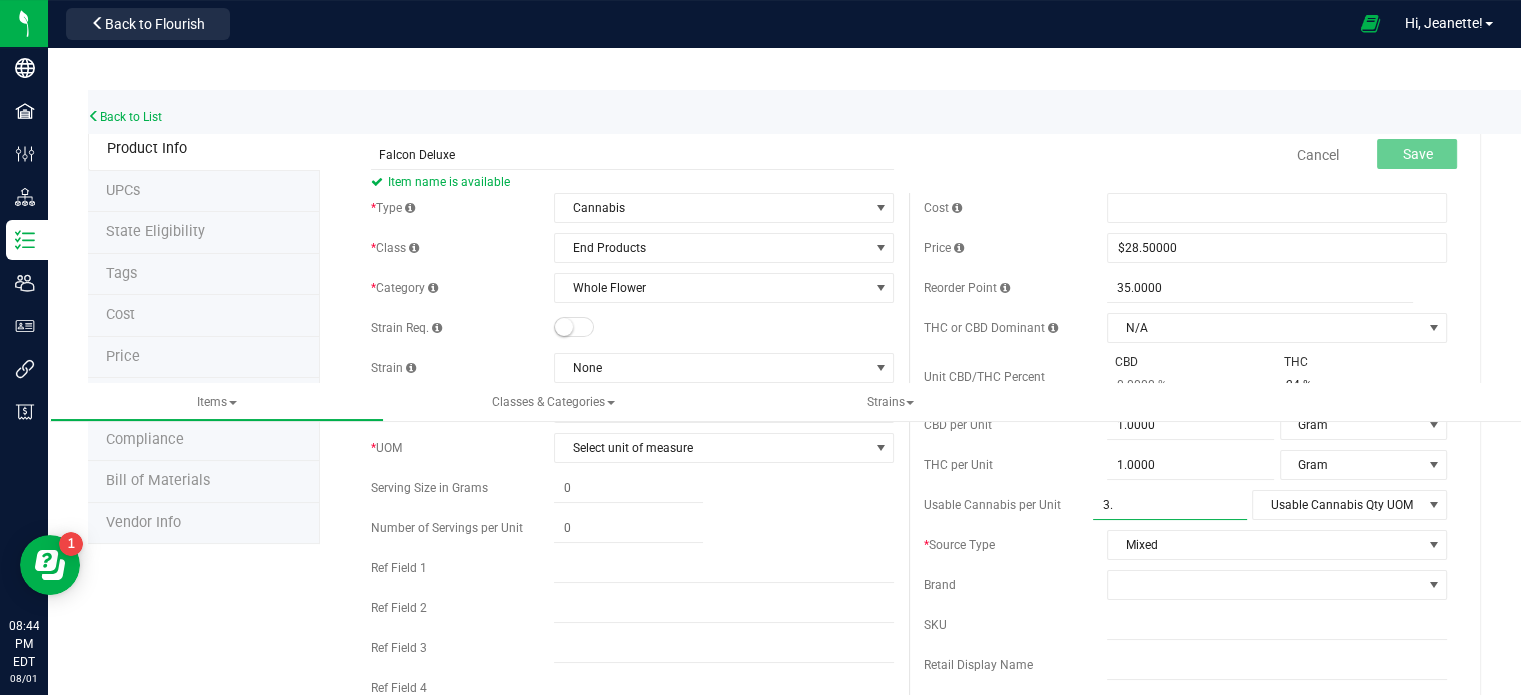 type on "3.5" 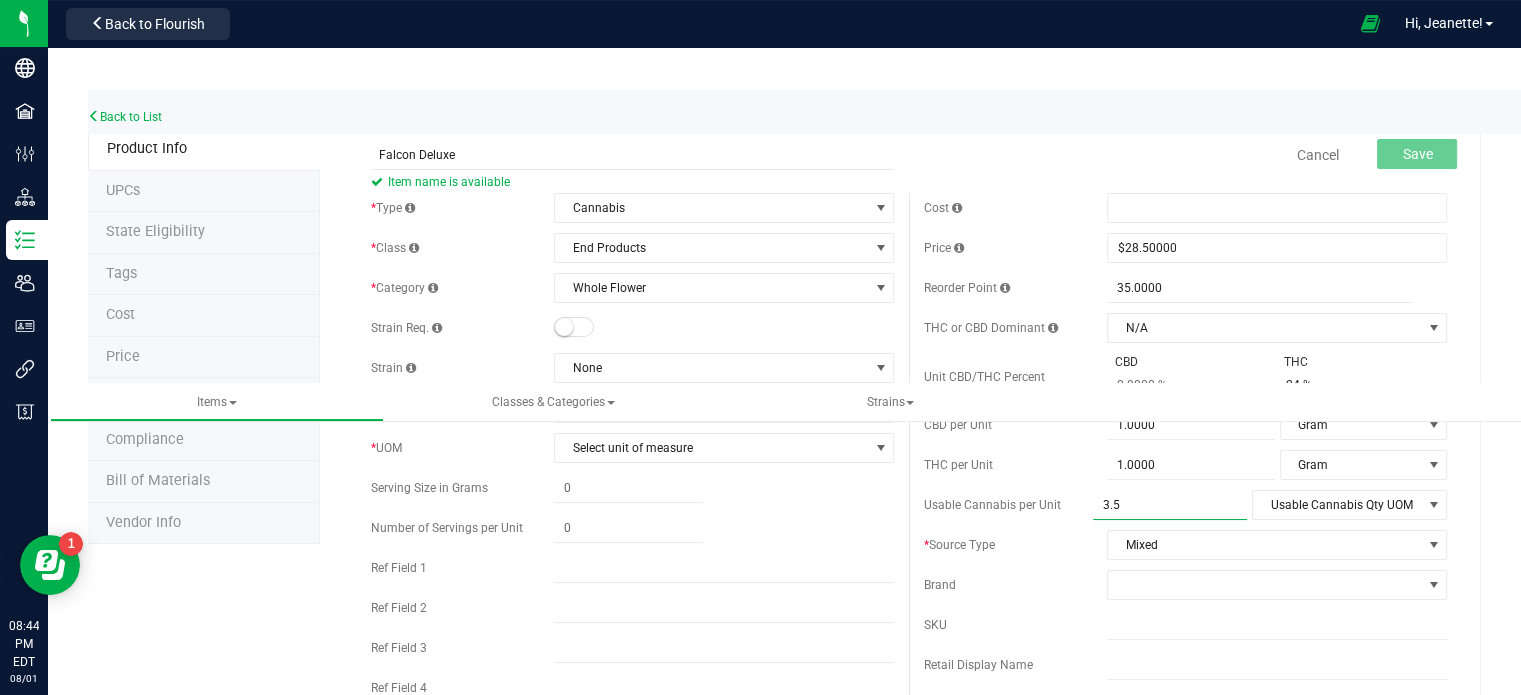 type on "3.5000" 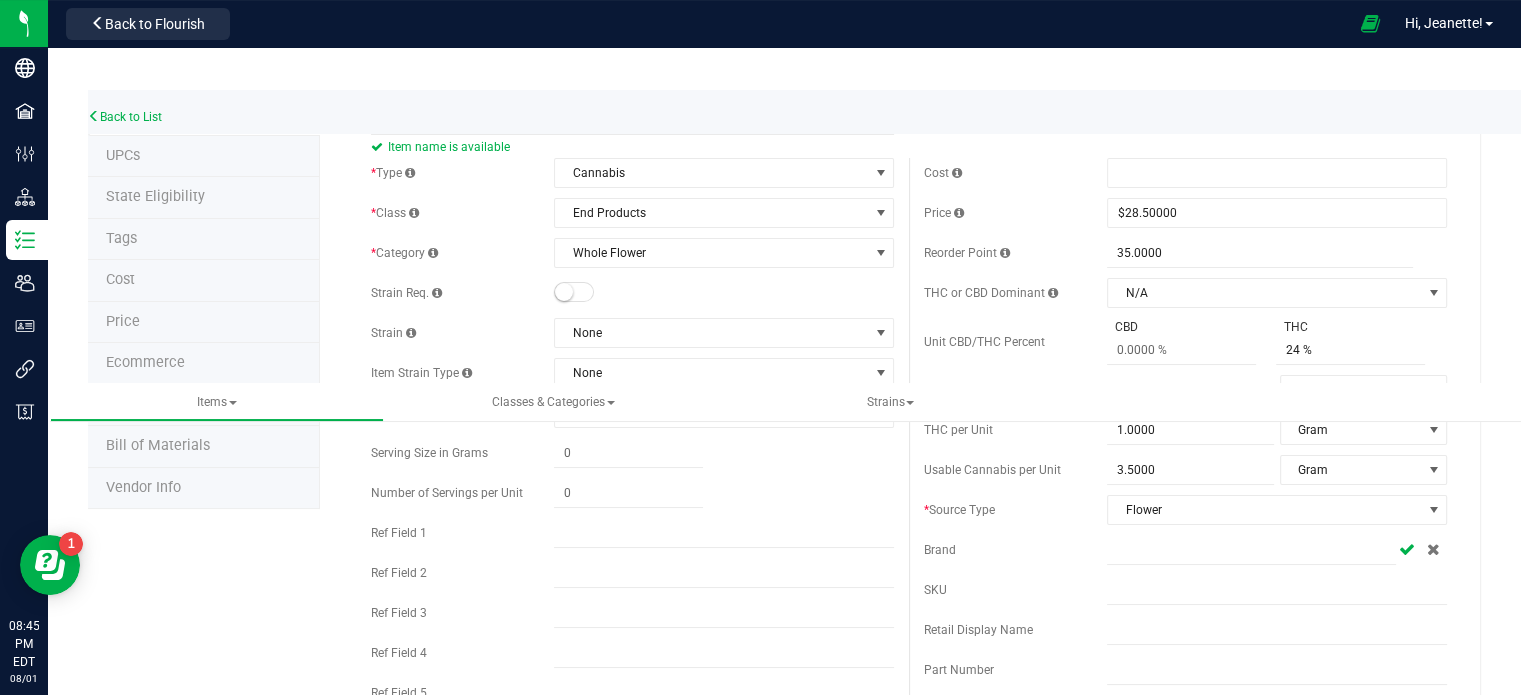 scroll, scrollTop: 40, scrollLeft: 0, axis: vertical 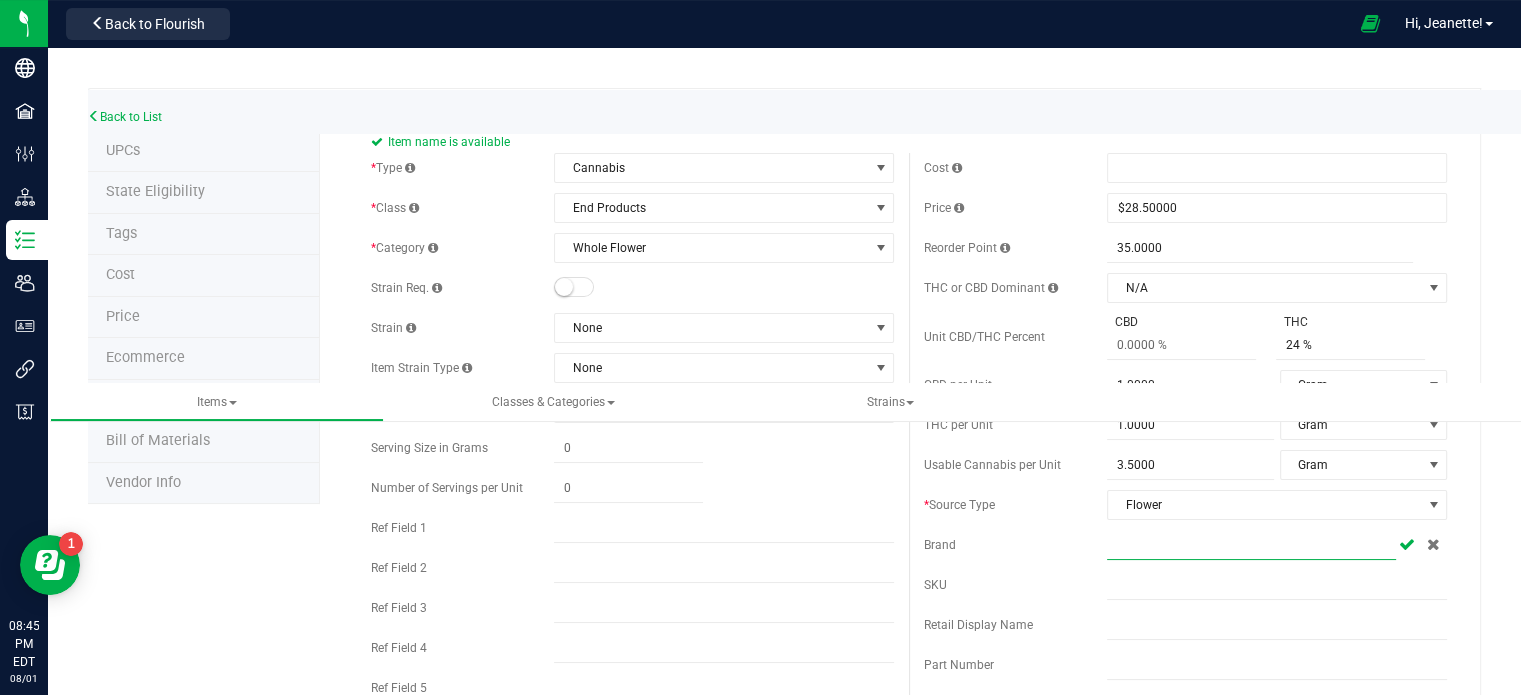 click at bounding box center [1251, 545] 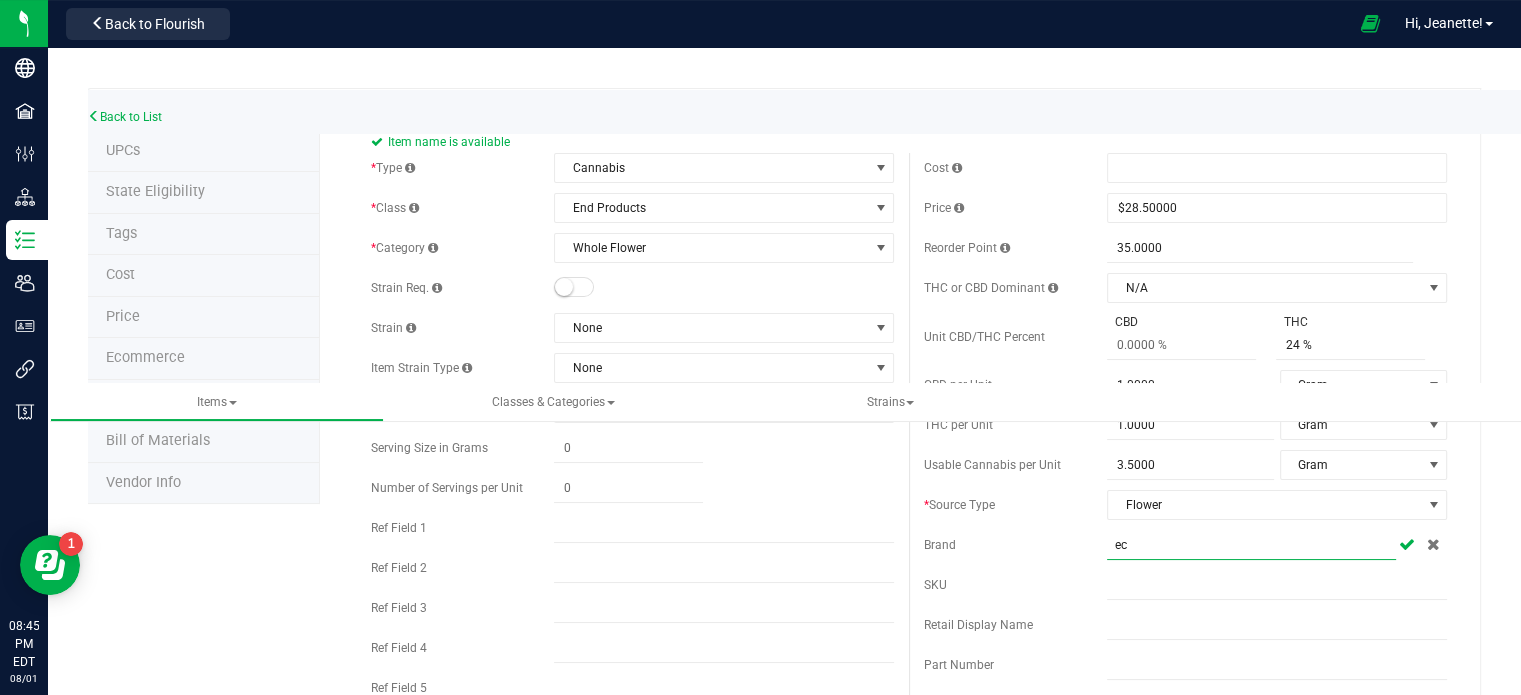 type on "ec" 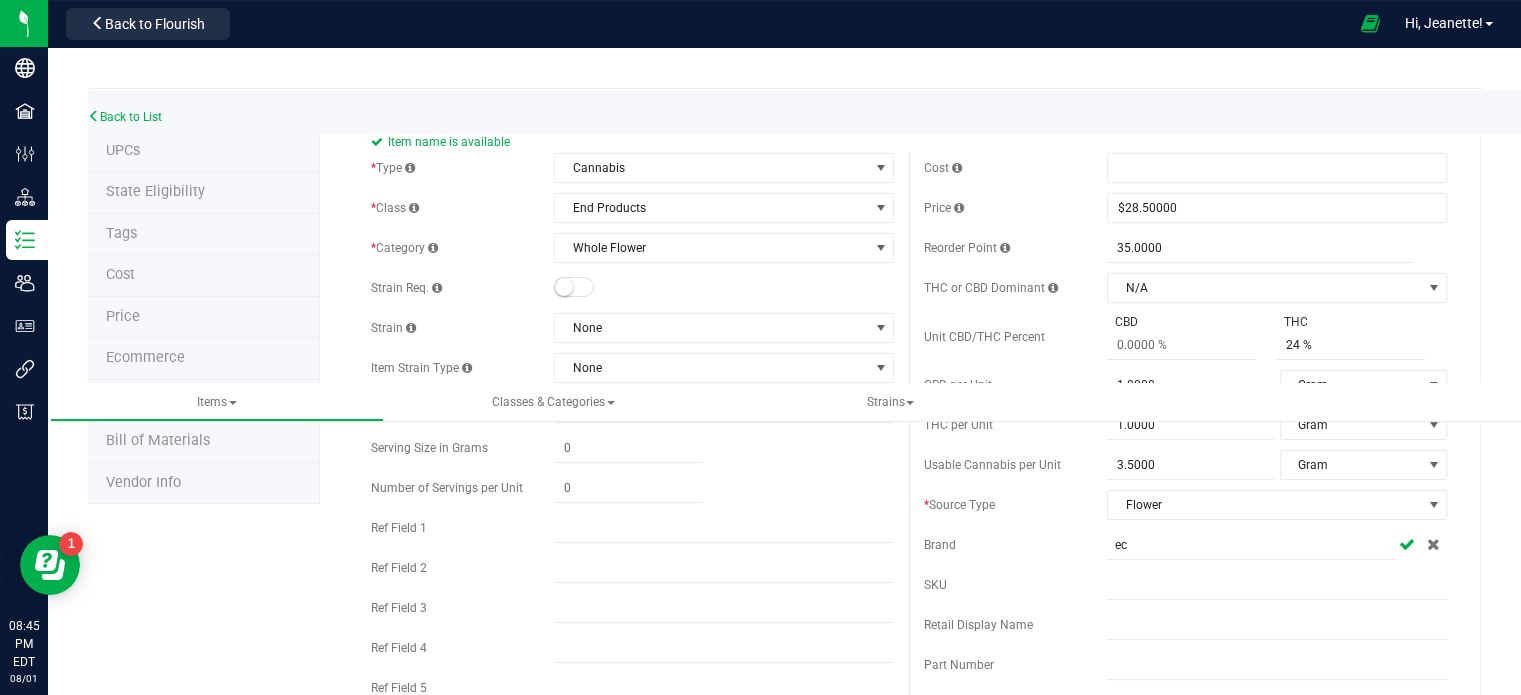 click at bounding box center [1433, 544] 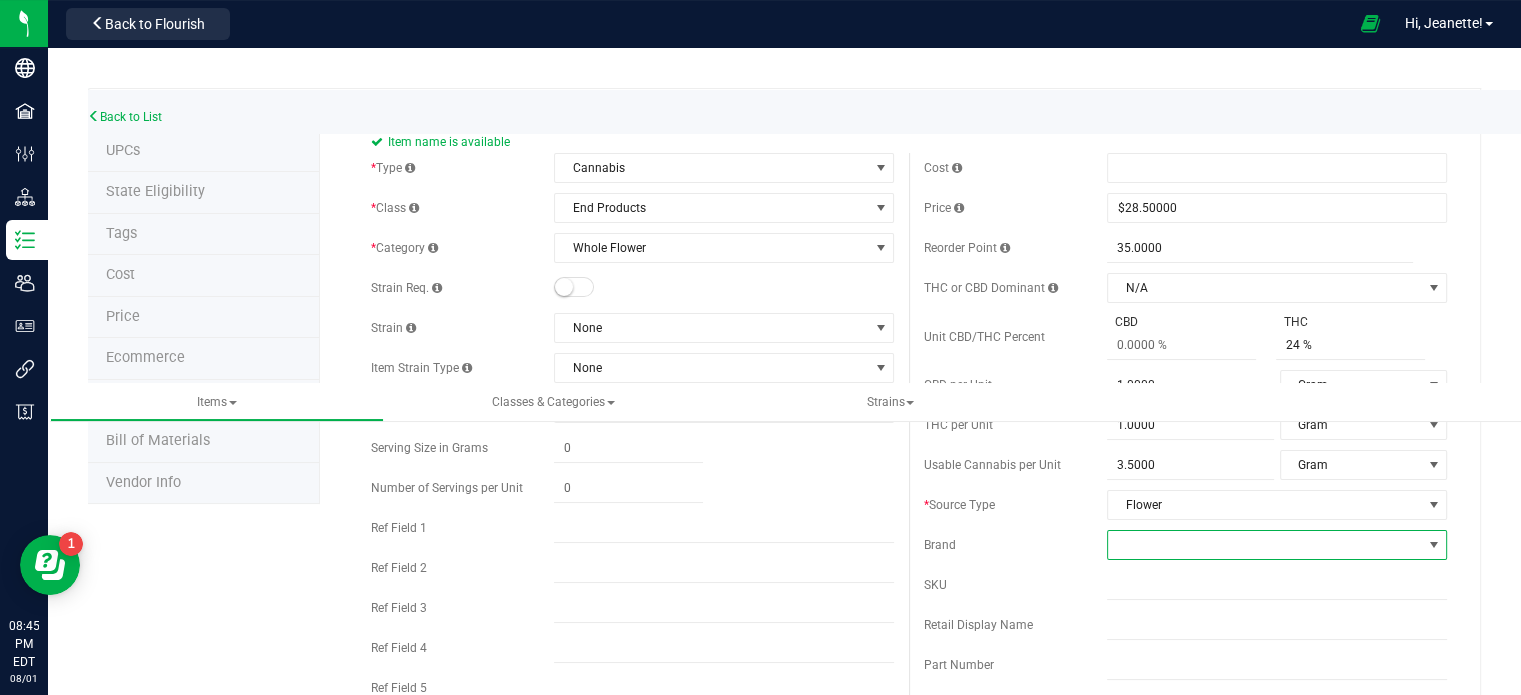 click at bounding box center [1264, 545] 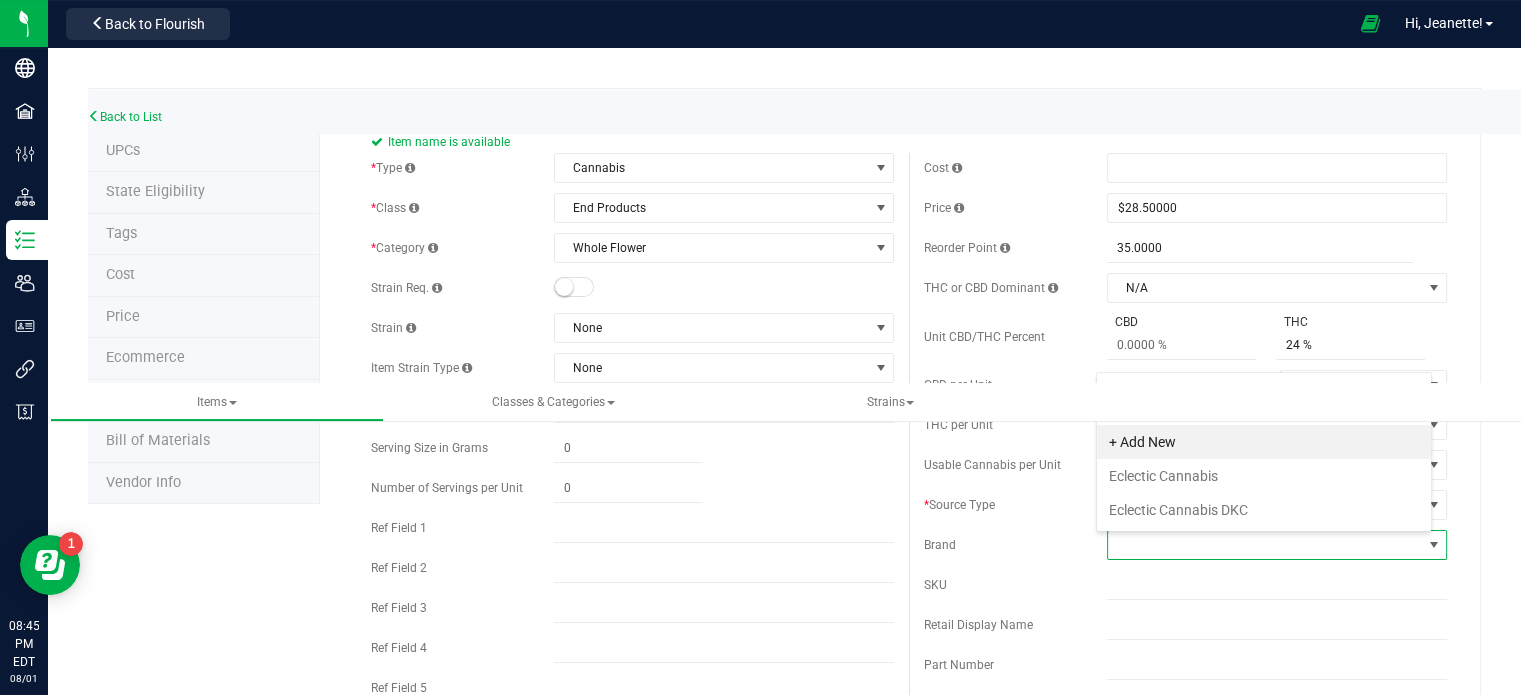 scroll, scrollTop: 99970, scrollLeft: 99664, axis: both 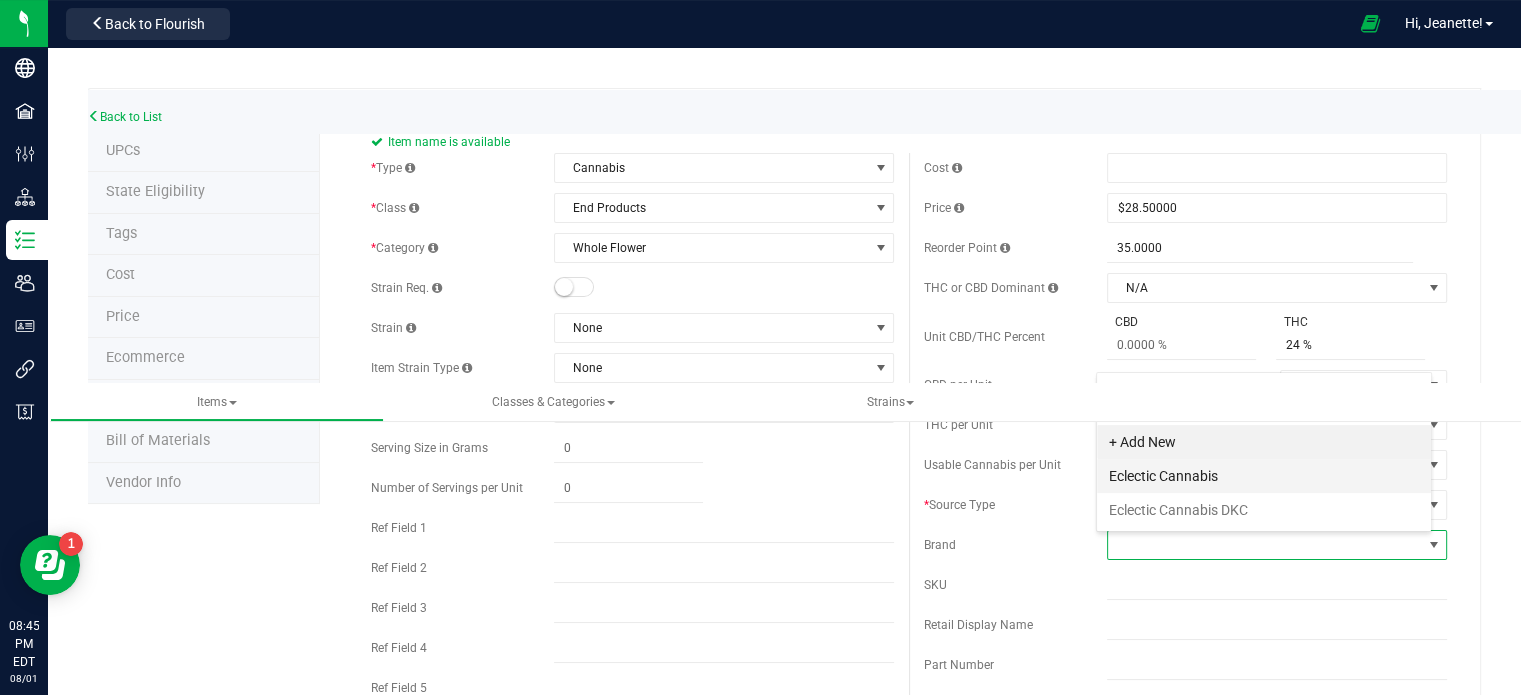 click on "Eclectic Cannabis" at bounding box center [1264, 476] 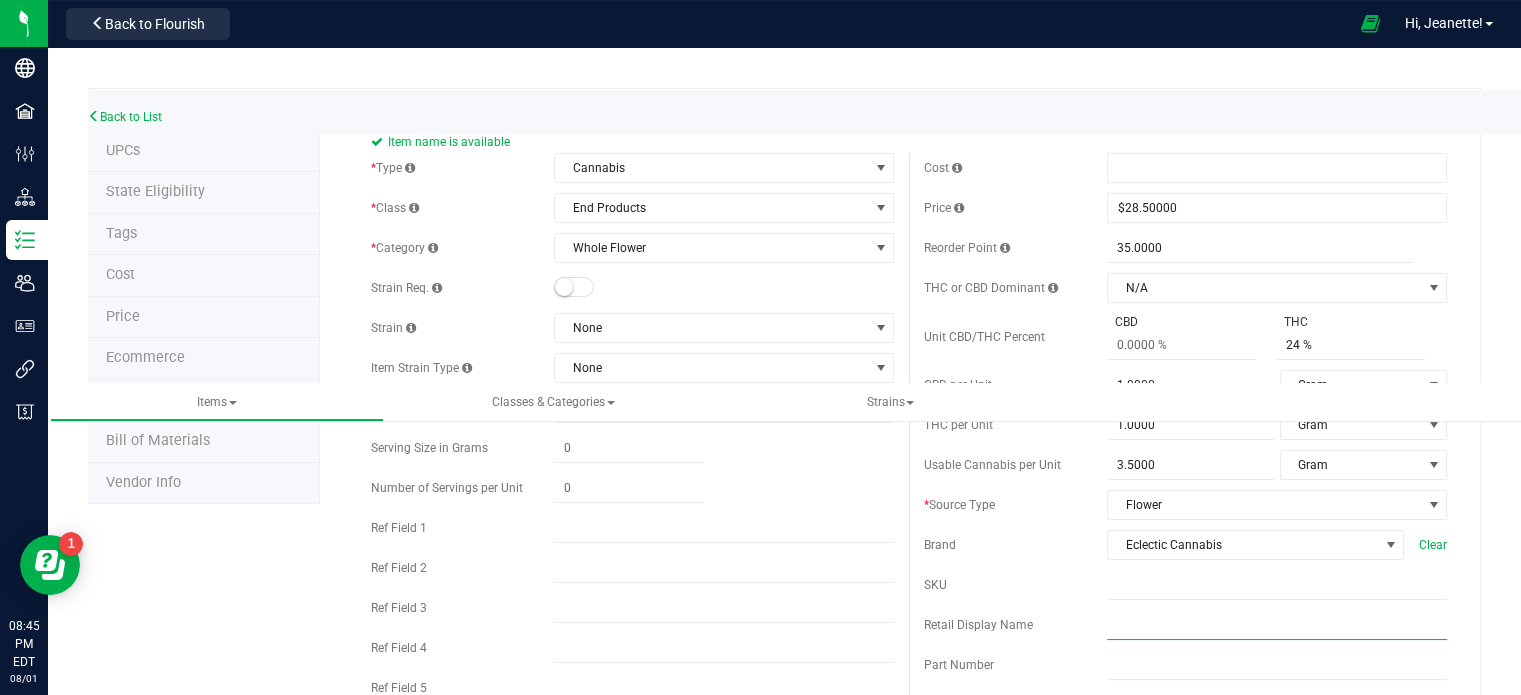 click at bounding box center (1277, 625) 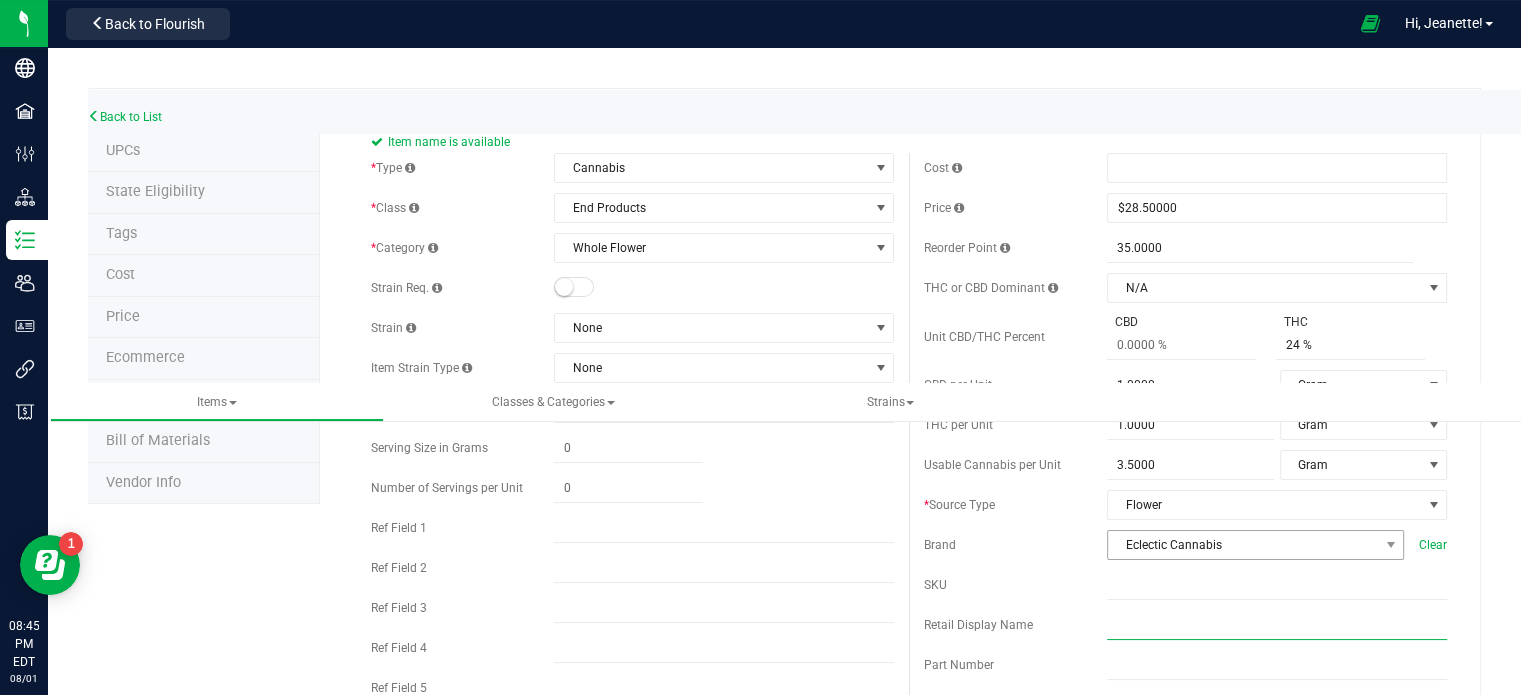 type on "DKC" 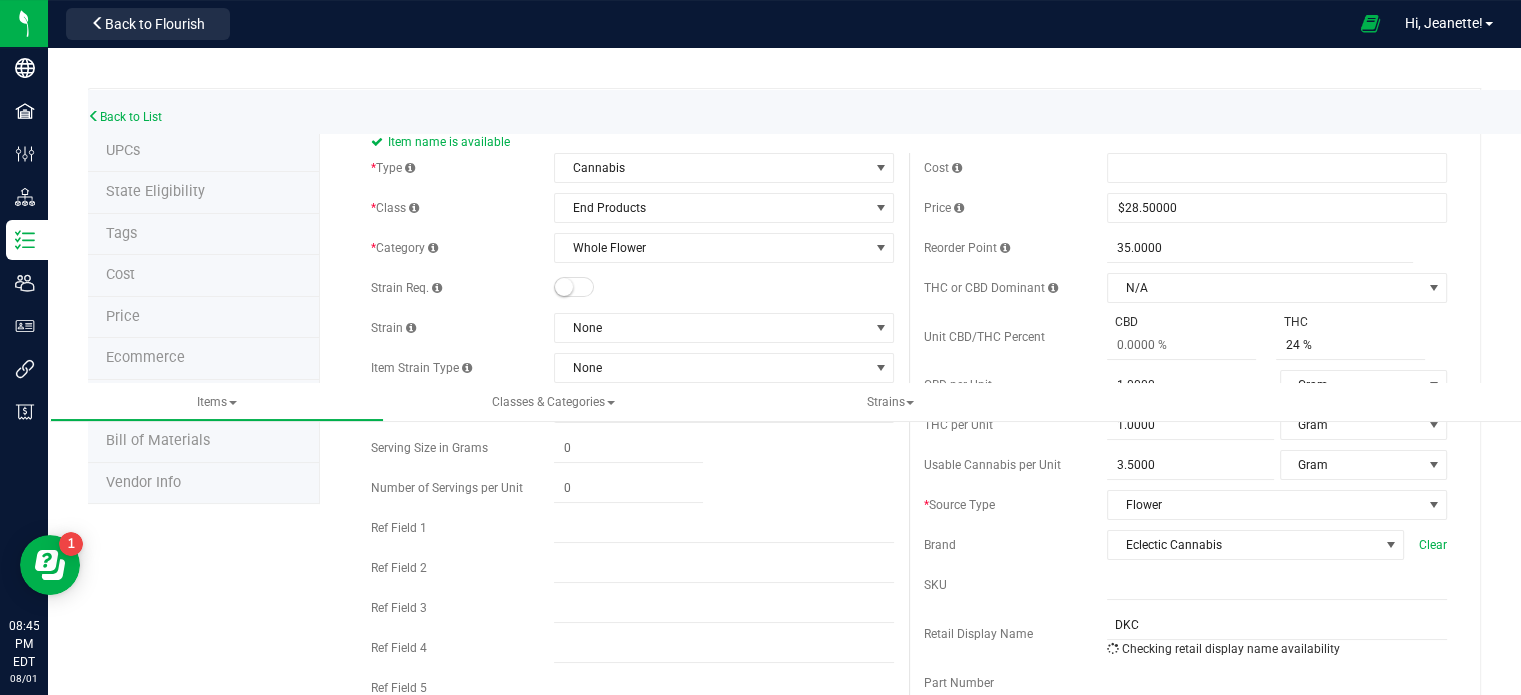 click at bounding box center (1277, 683) 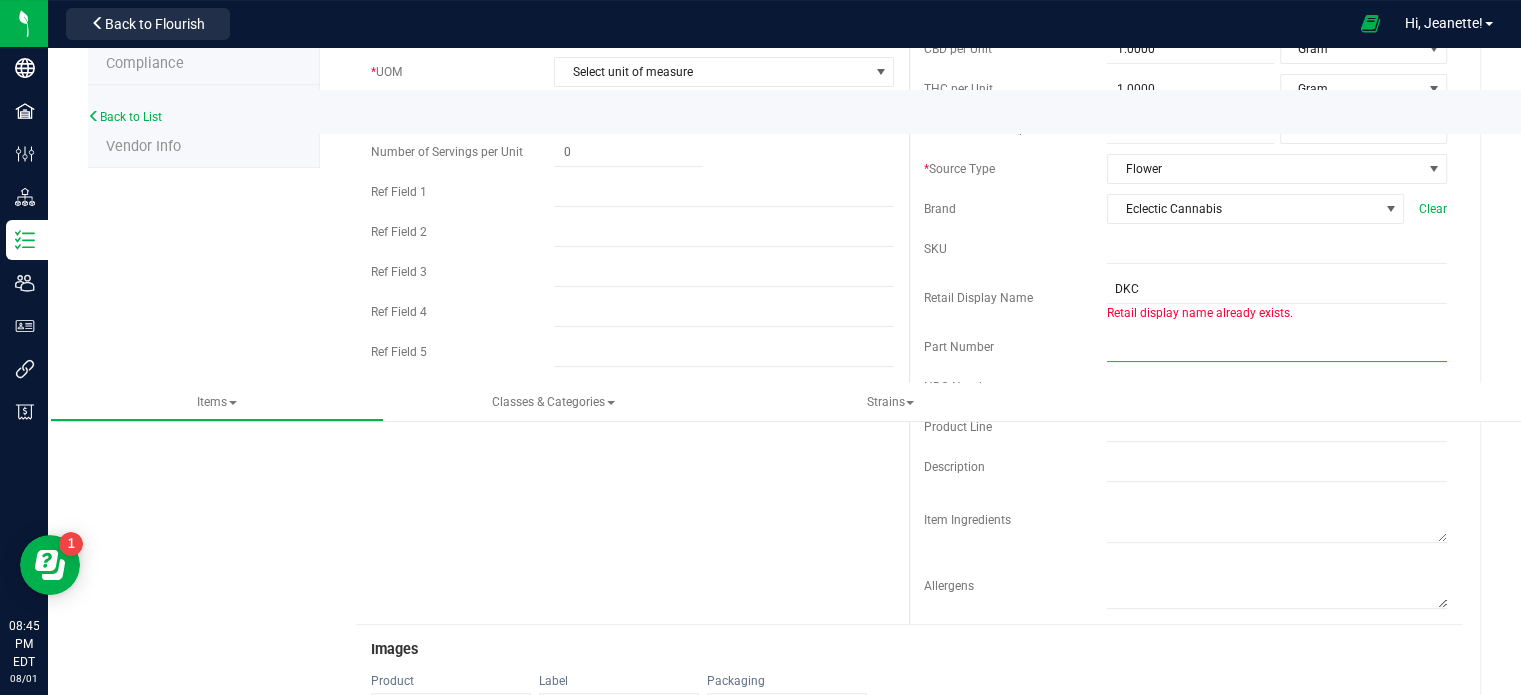 scroll, scrollTop: 440, scrollLeft: 0, axis: vertical 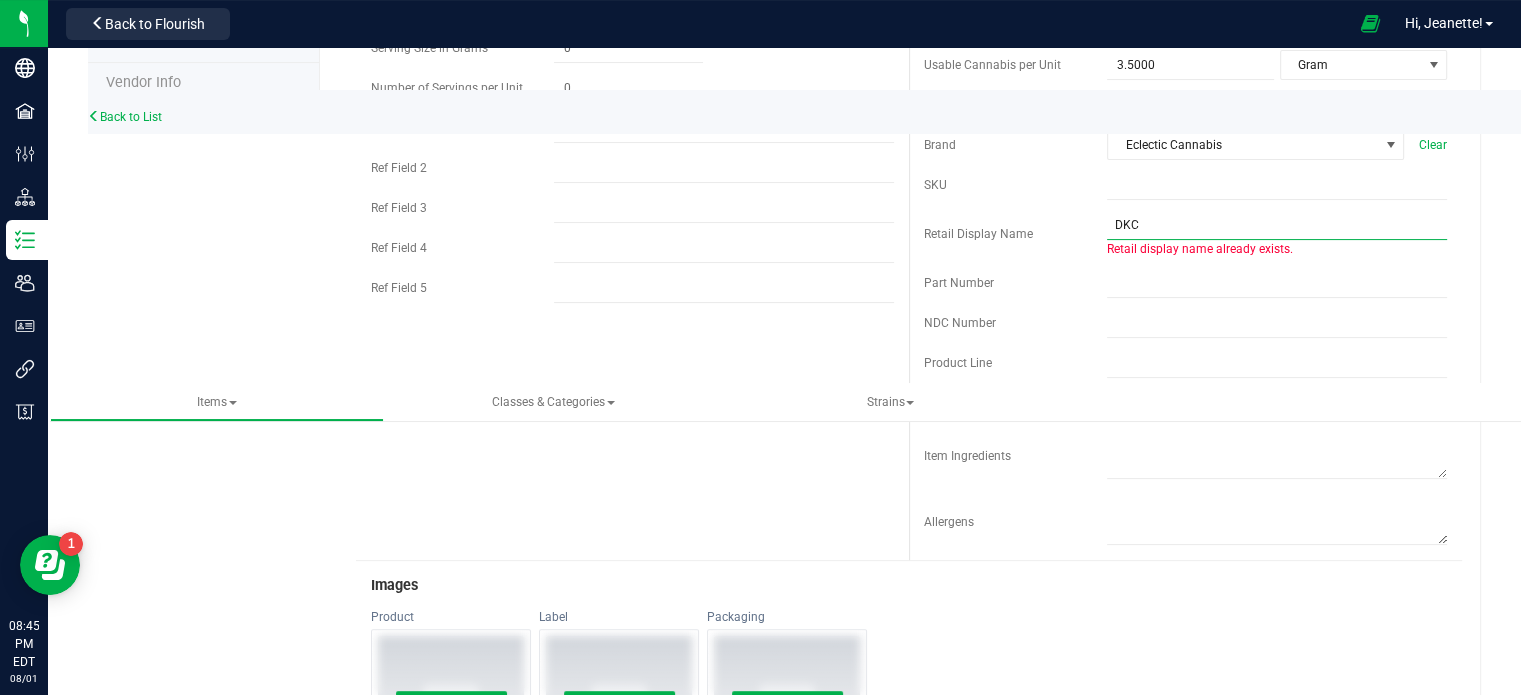 drag, startPoint x: 1163, startPoint y: 221, endPoint x: 1074, endPoint y: 226, distance: 89.140335 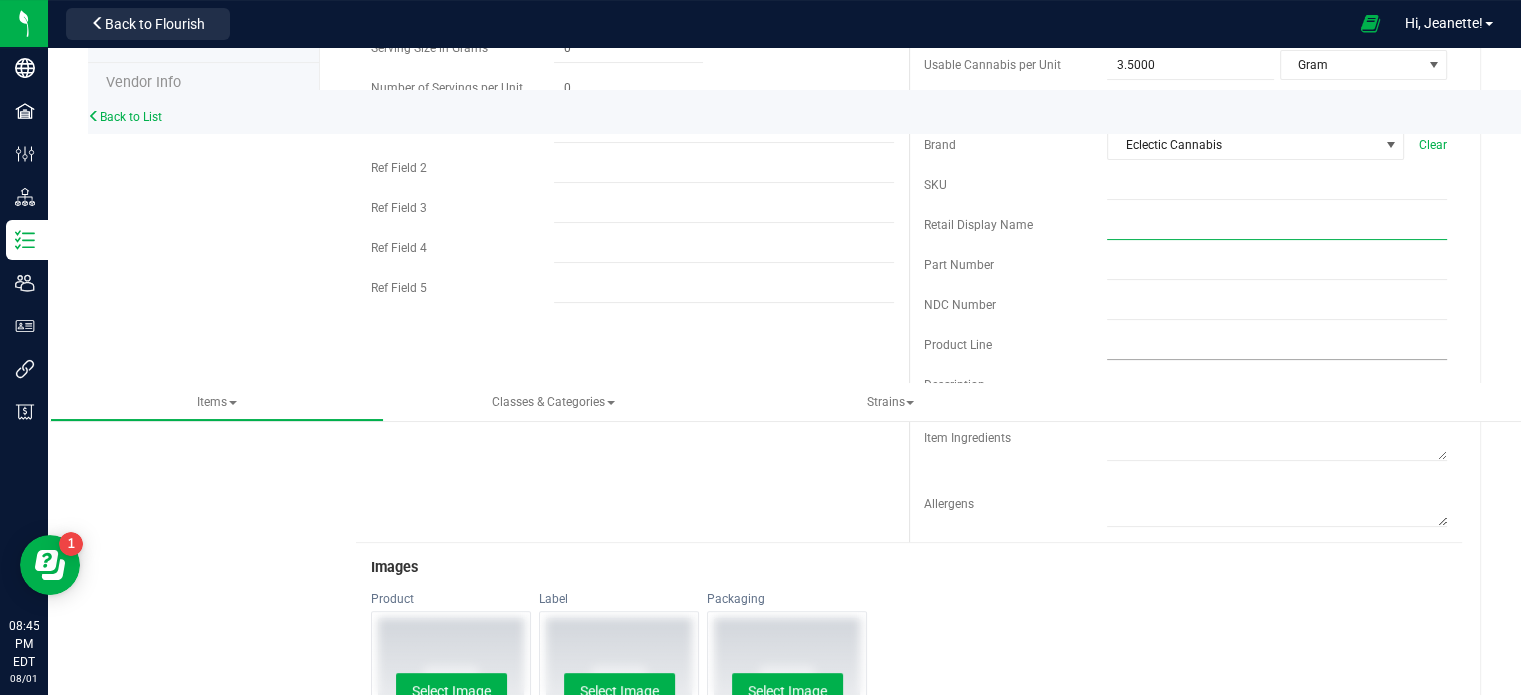 type 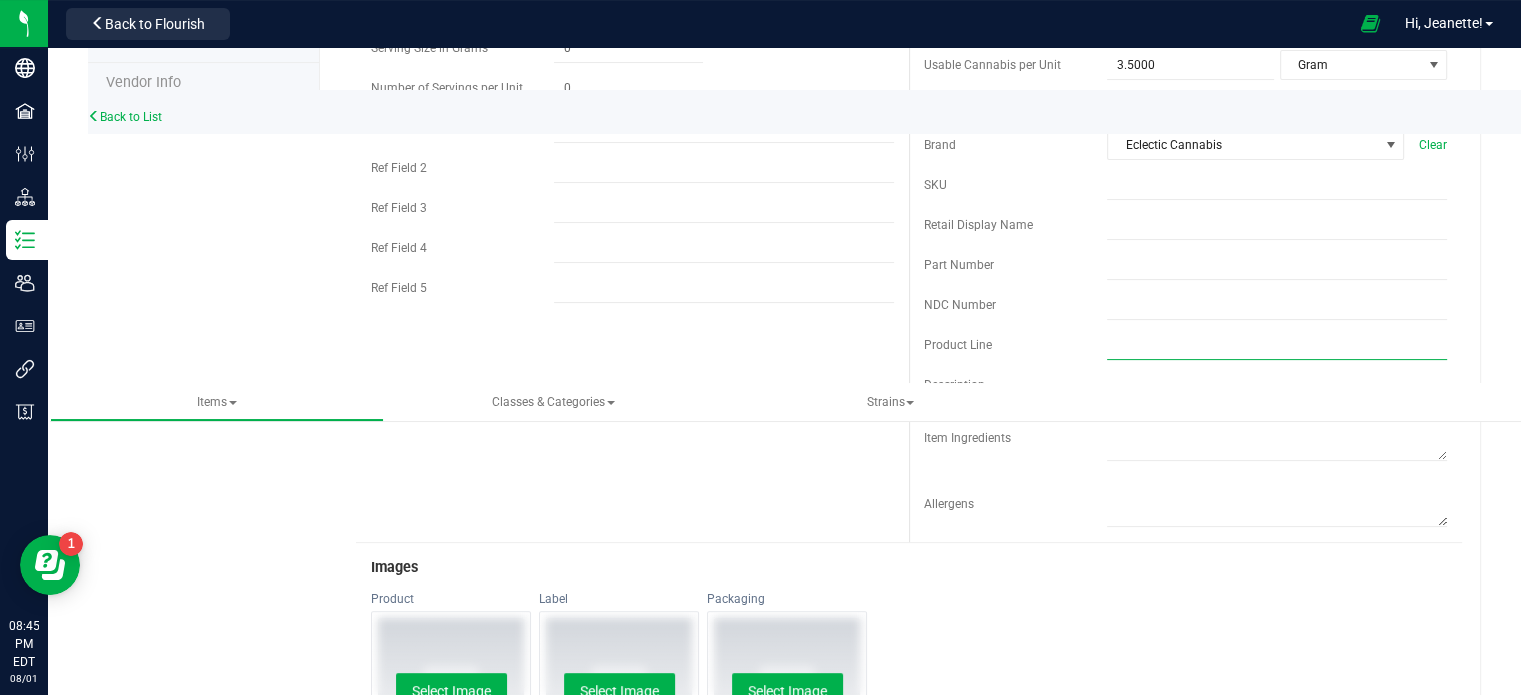 click at bounding box center (1277, 345) 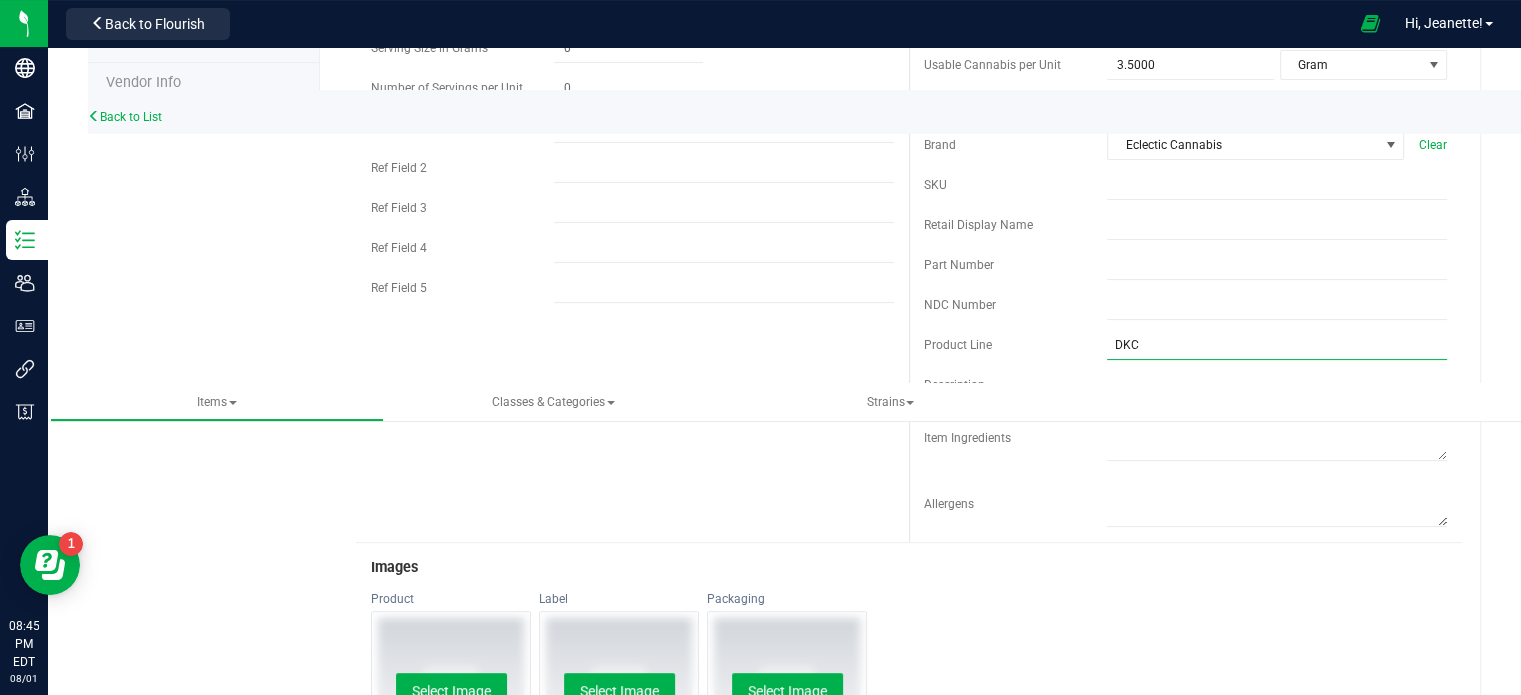 type on "DKC" 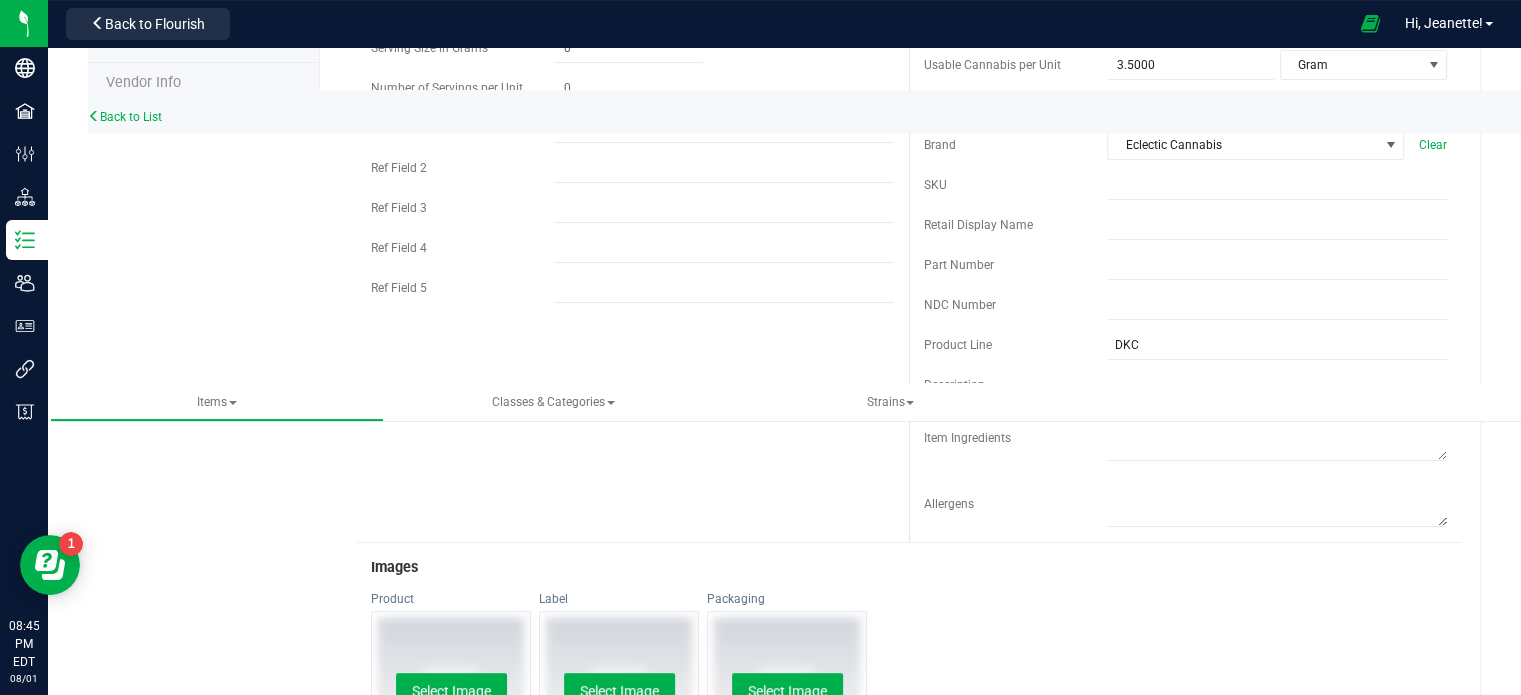 click on "Item Ingredients" at bounding box center [1015, 438] 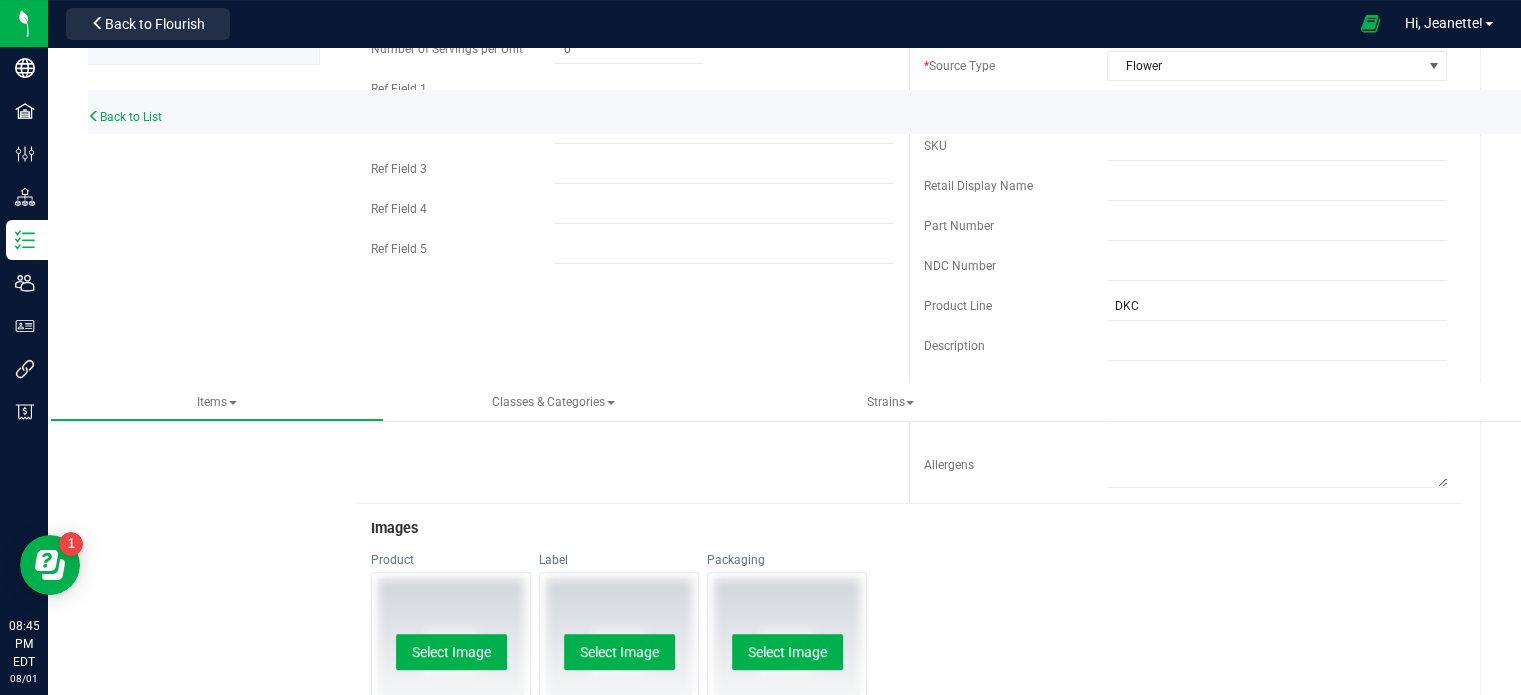 scroll, scrollTop: 480, scrollLeft: 0, axis: vertical 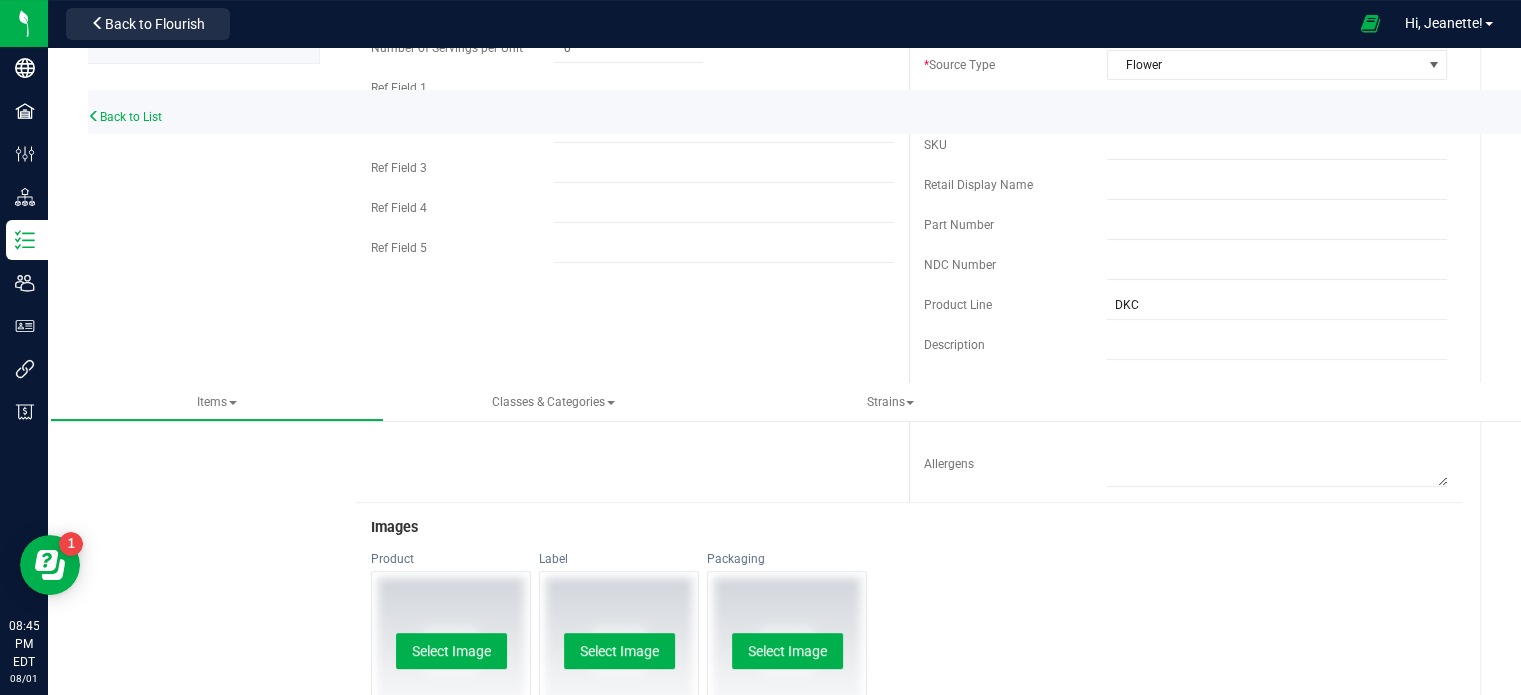 click on "Description" at bounding box center [1185, 345] 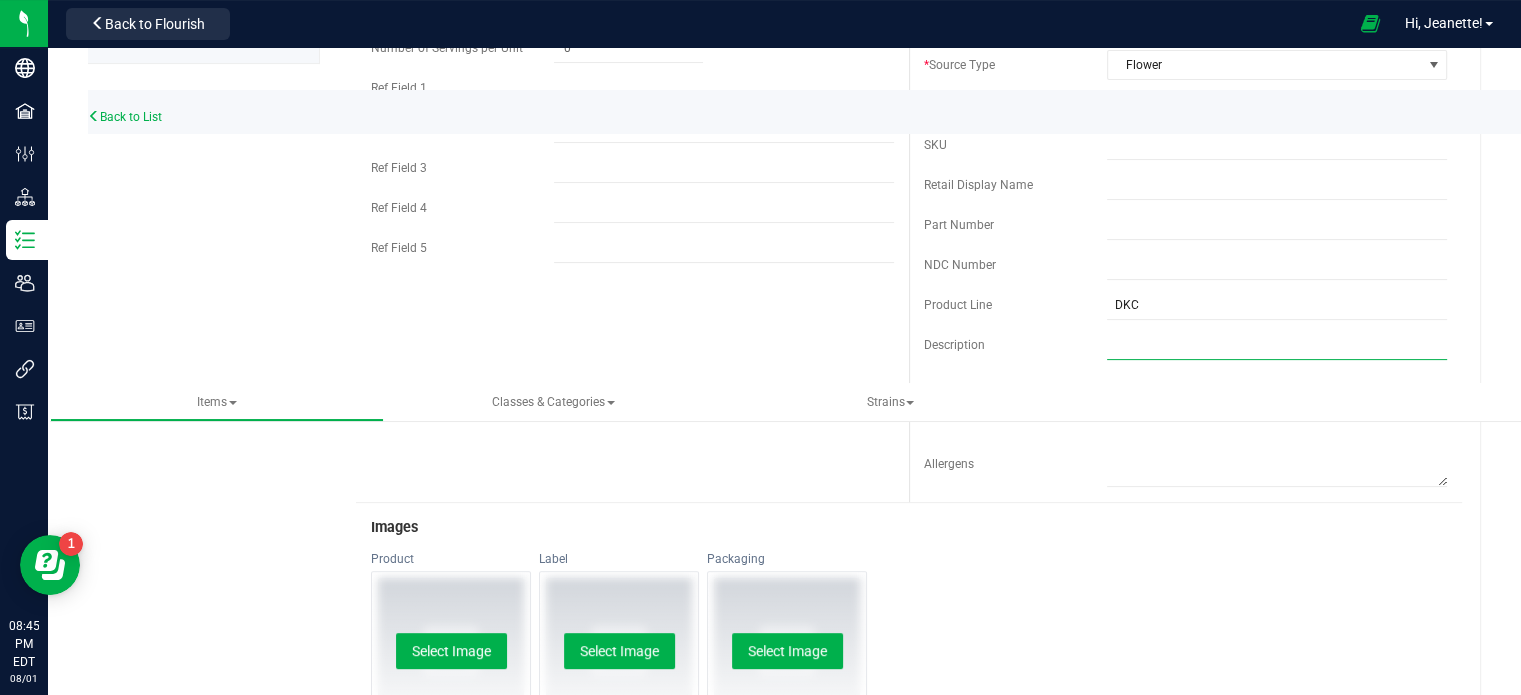 click at bounding box center [1277, 345] 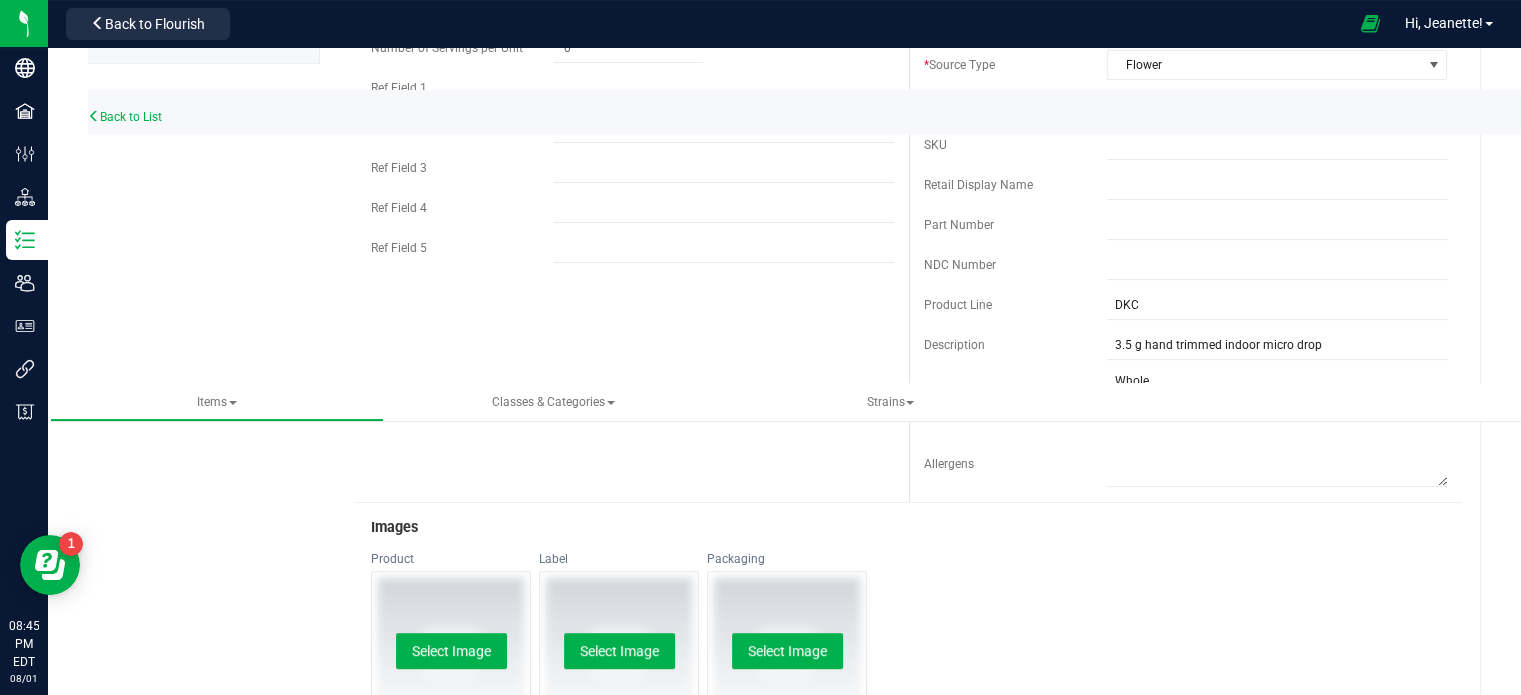 drag, startPoint x: 1297, startPoint y: 367, endPoint x: 1076, endPoint y: 367, distance: 221 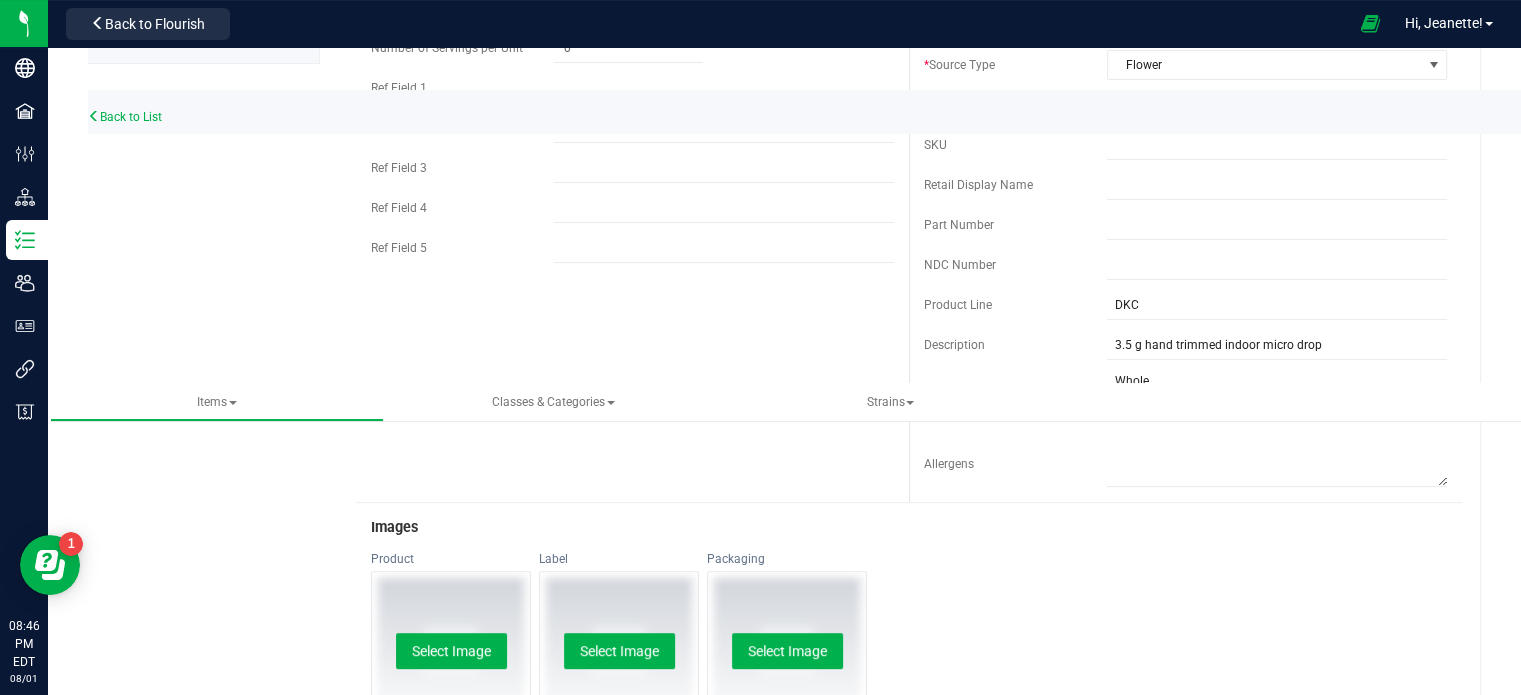 click at bounding box center (1277, 395) 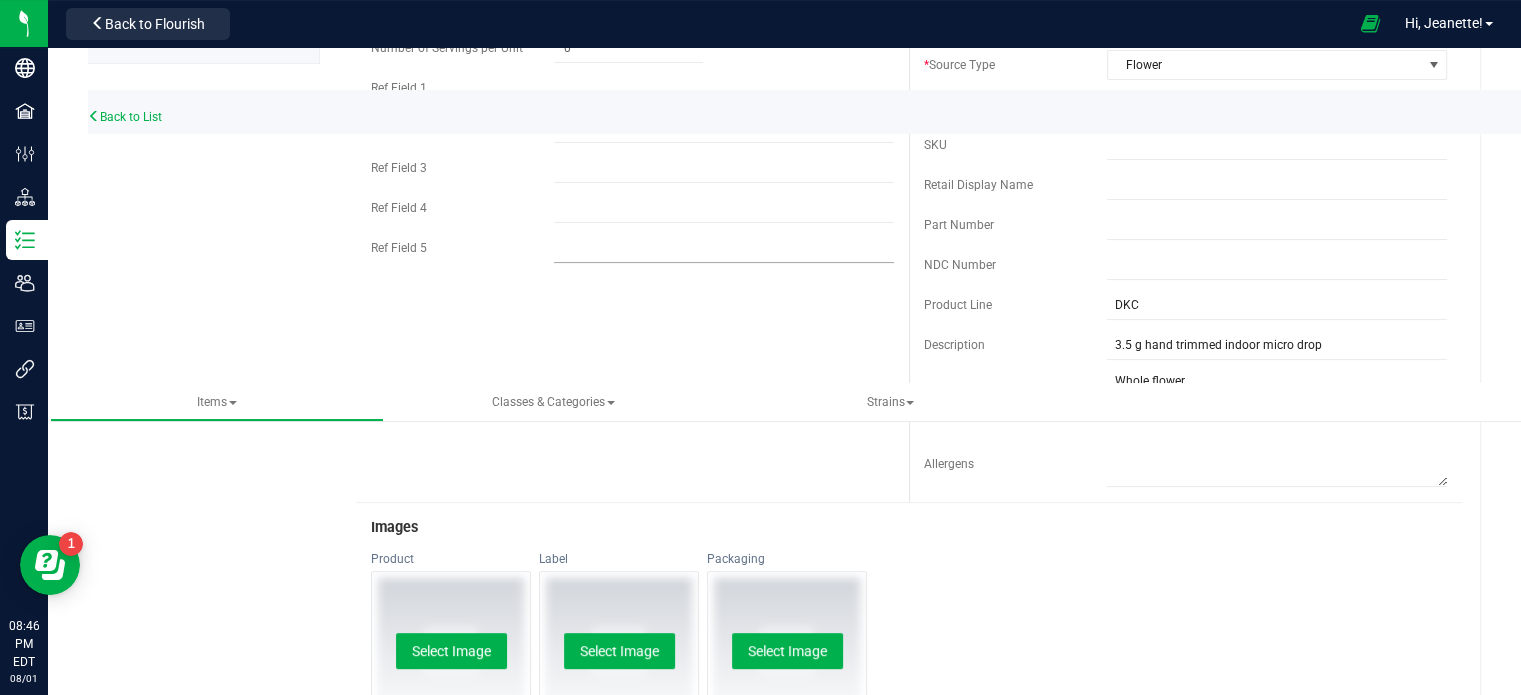 type on "Whole flower" 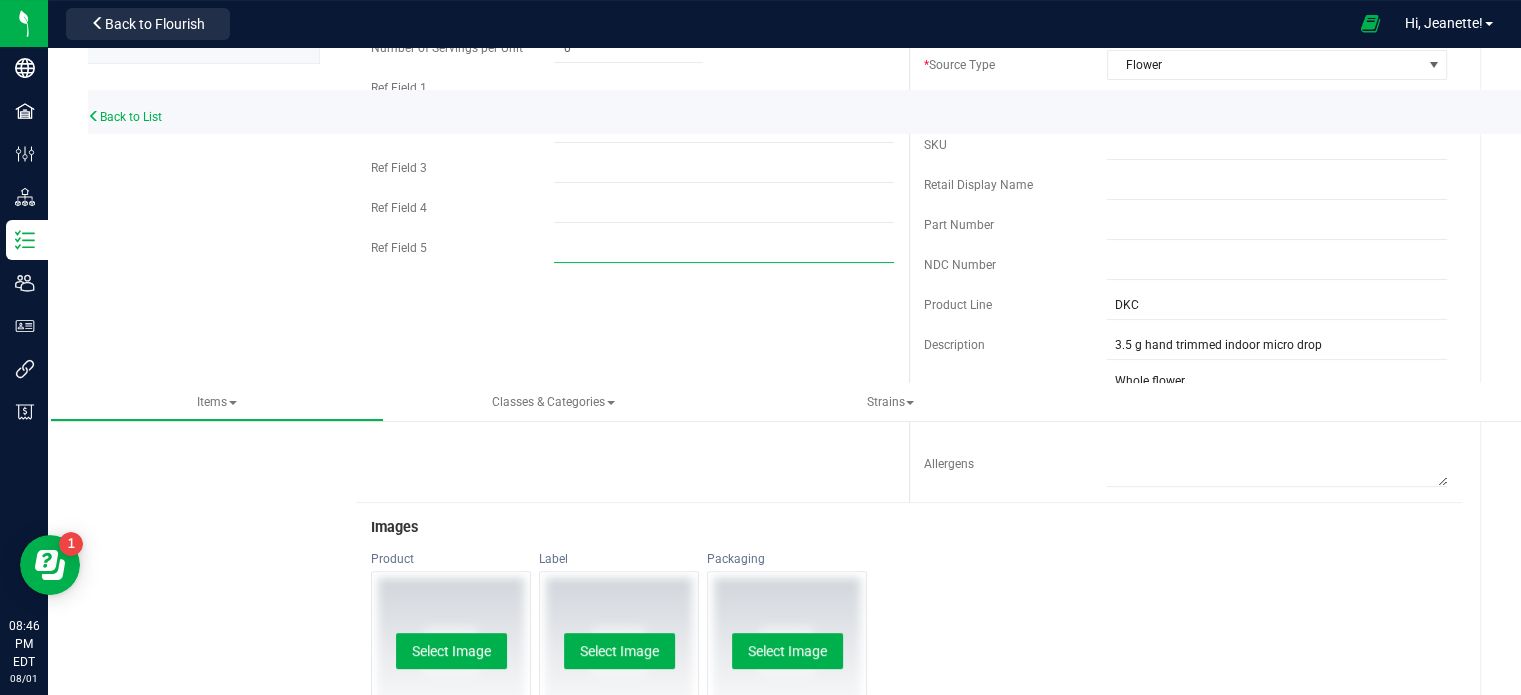 click at bounding box center [724, 248] 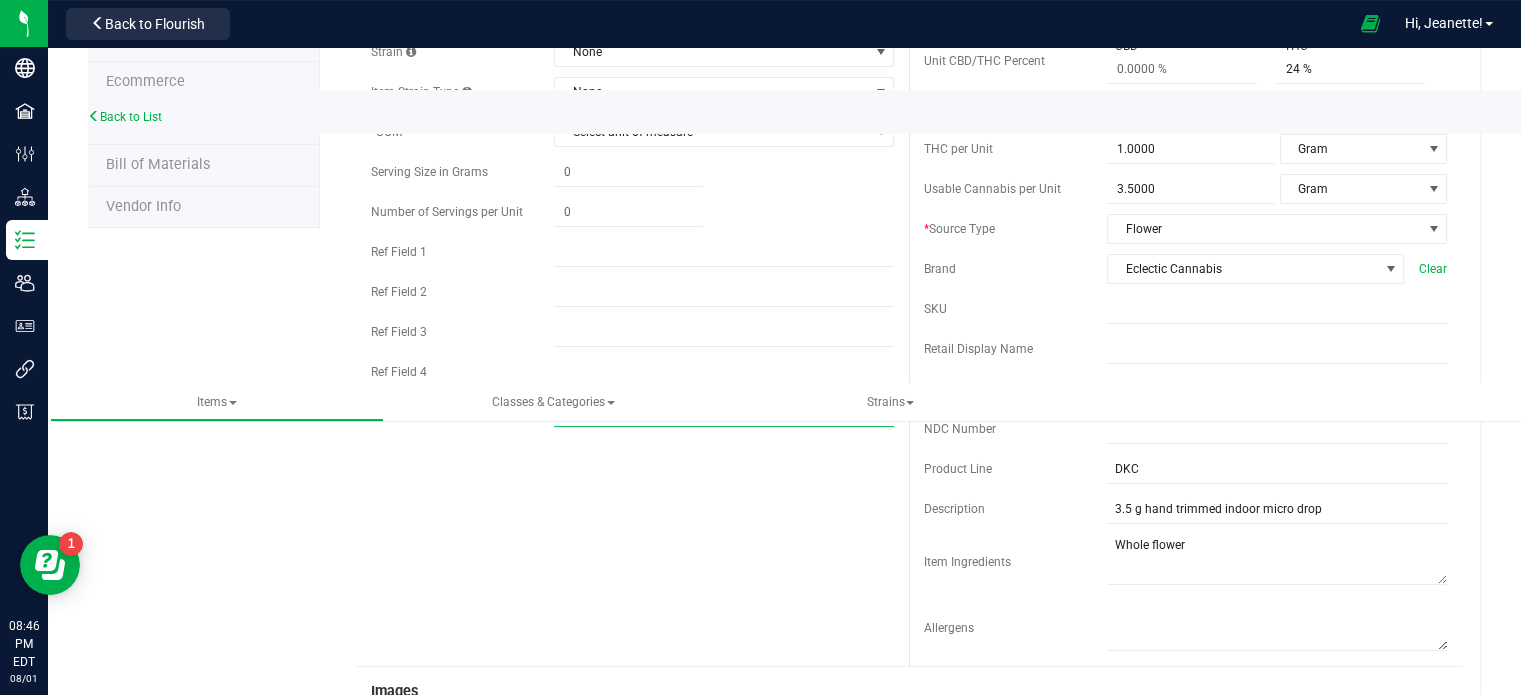 scroll, scrollTop: 226, scrollLeft: 0, axis: vertical 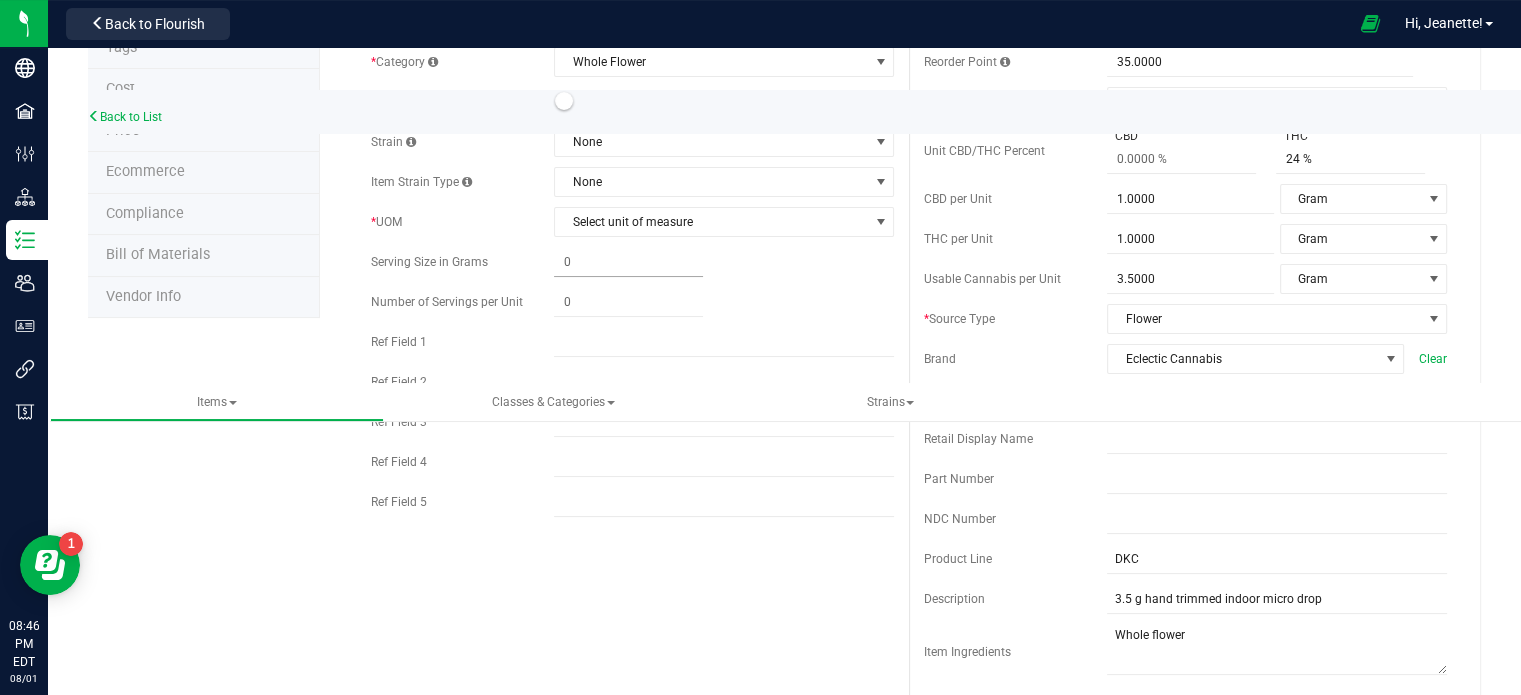 click at bounding box center [628, 262] 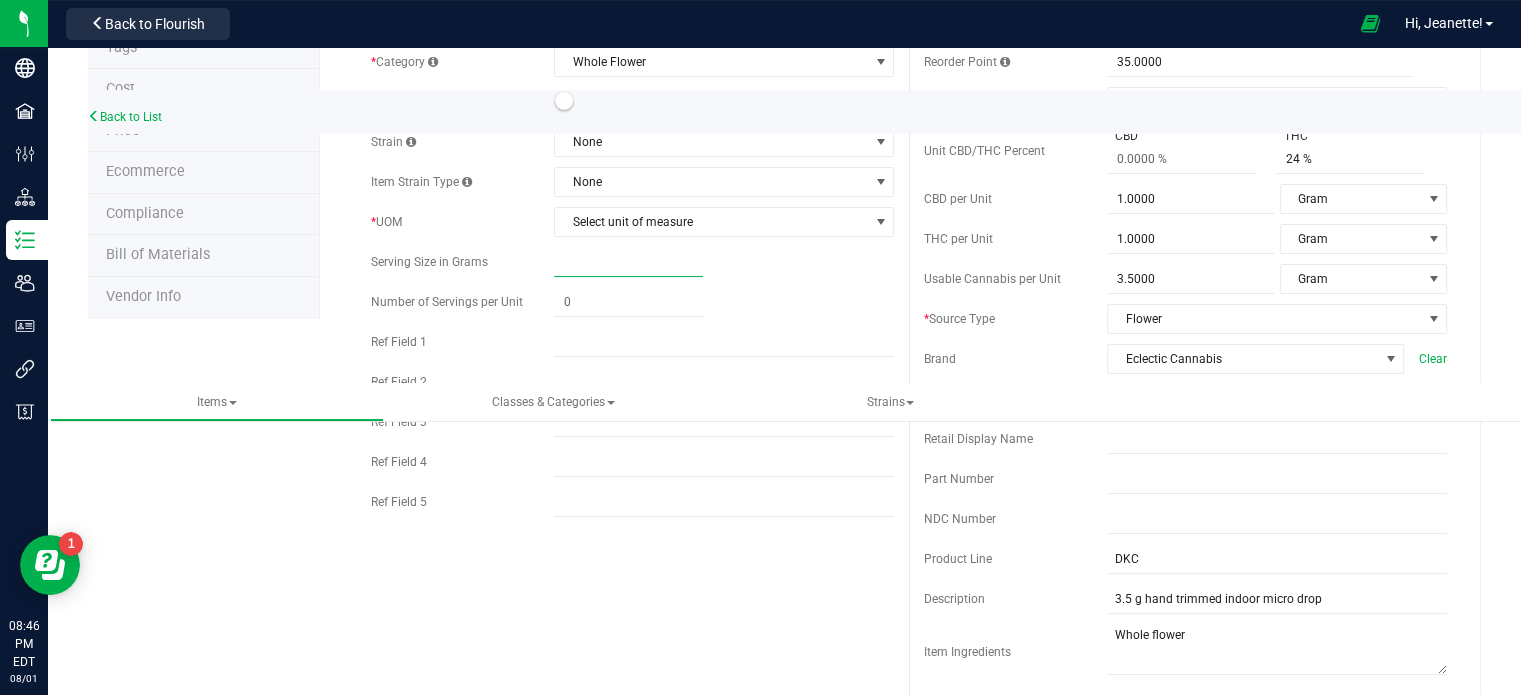 type on "1" 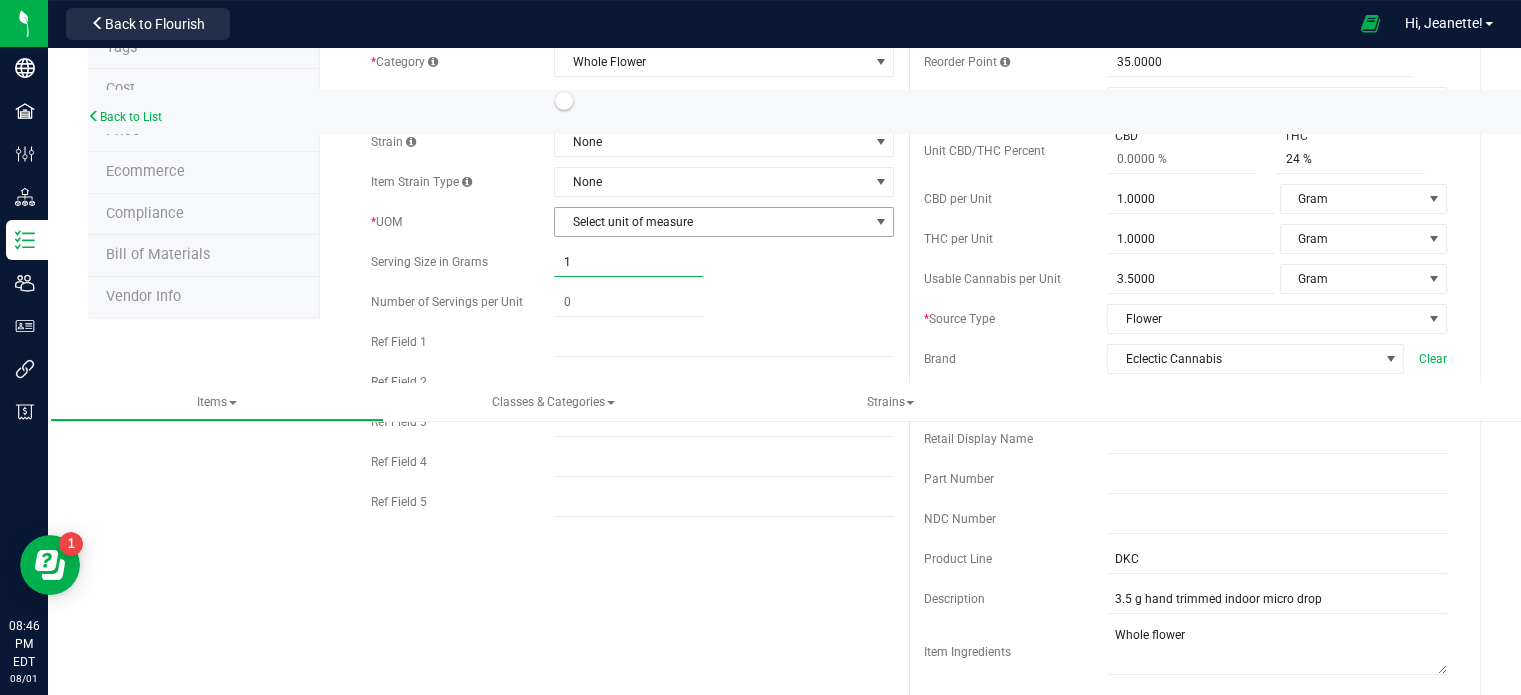 type on "1.0000" 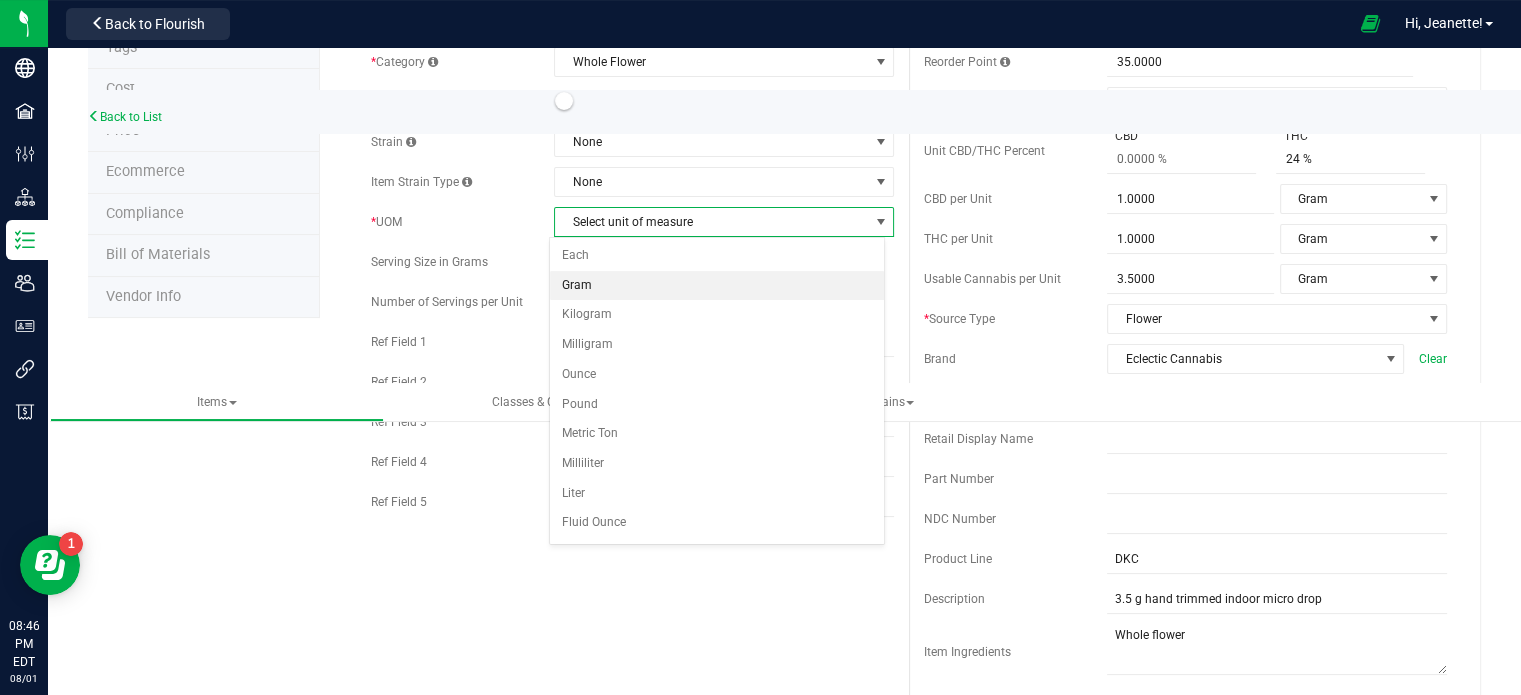 click on "Gram" at bounding box center [717, 286] 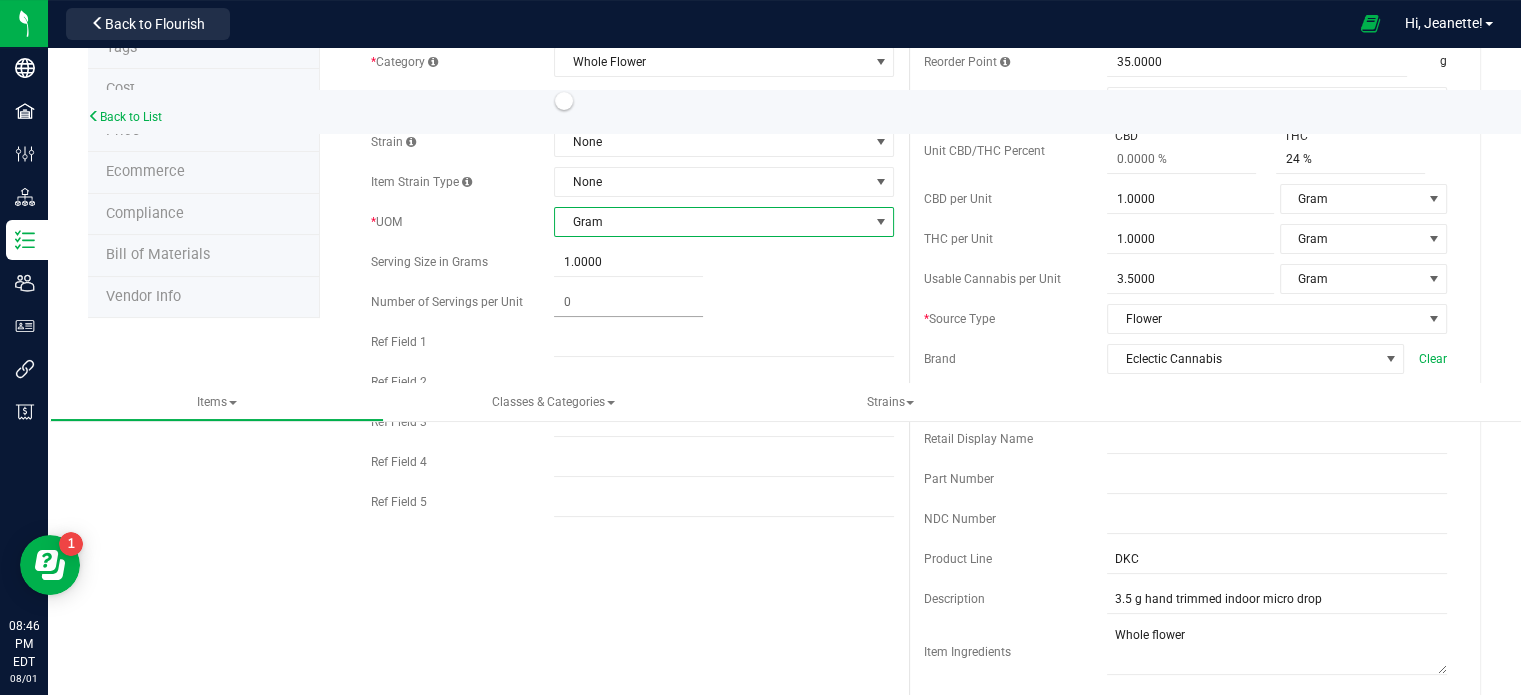 click at bounding box center [628, 302] 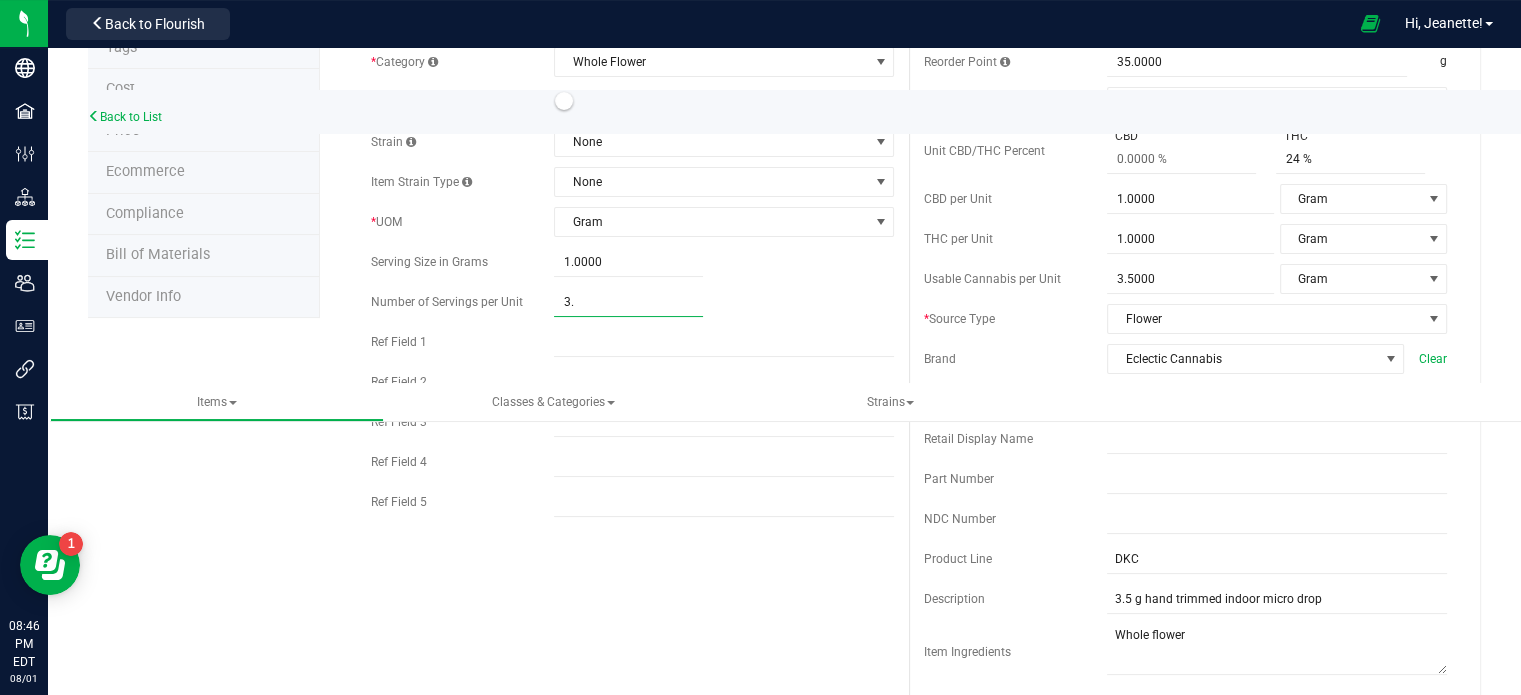 type on "3.5" 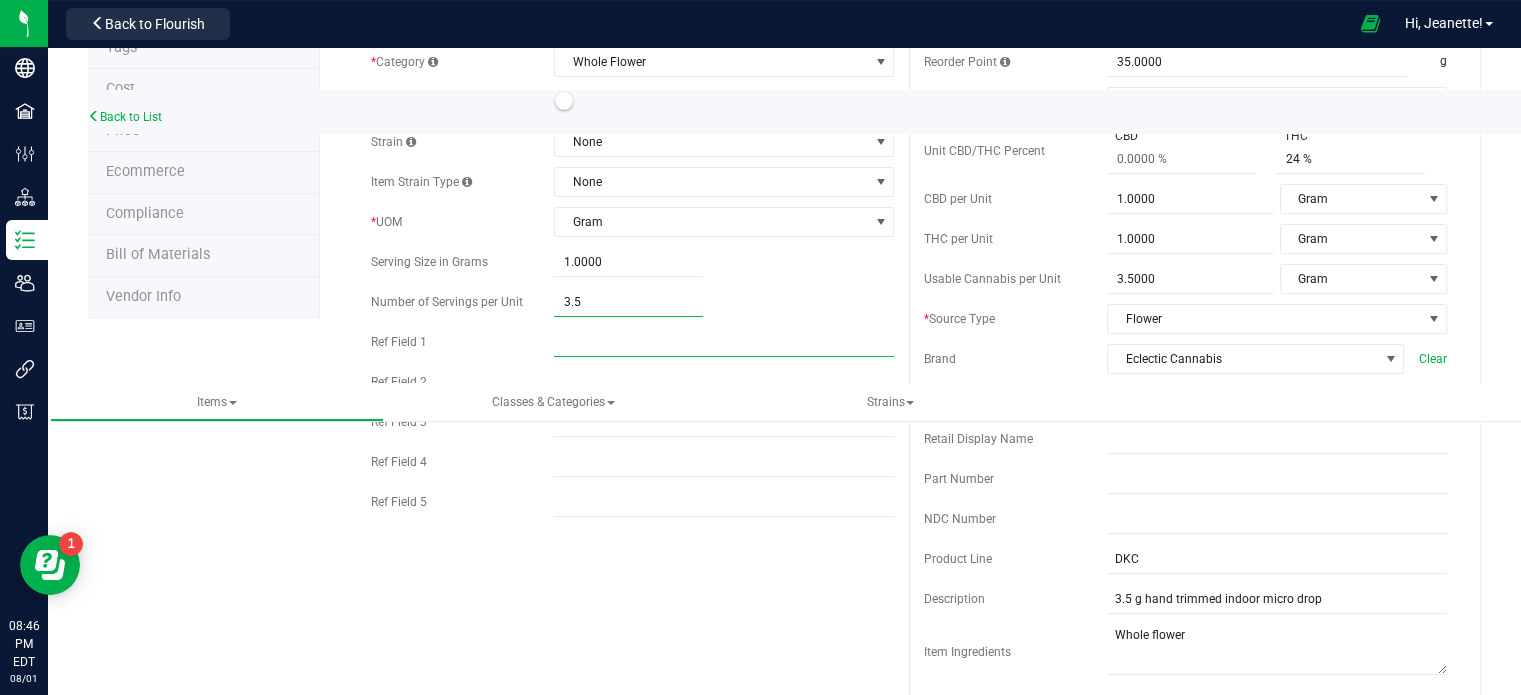 type on "3.50" 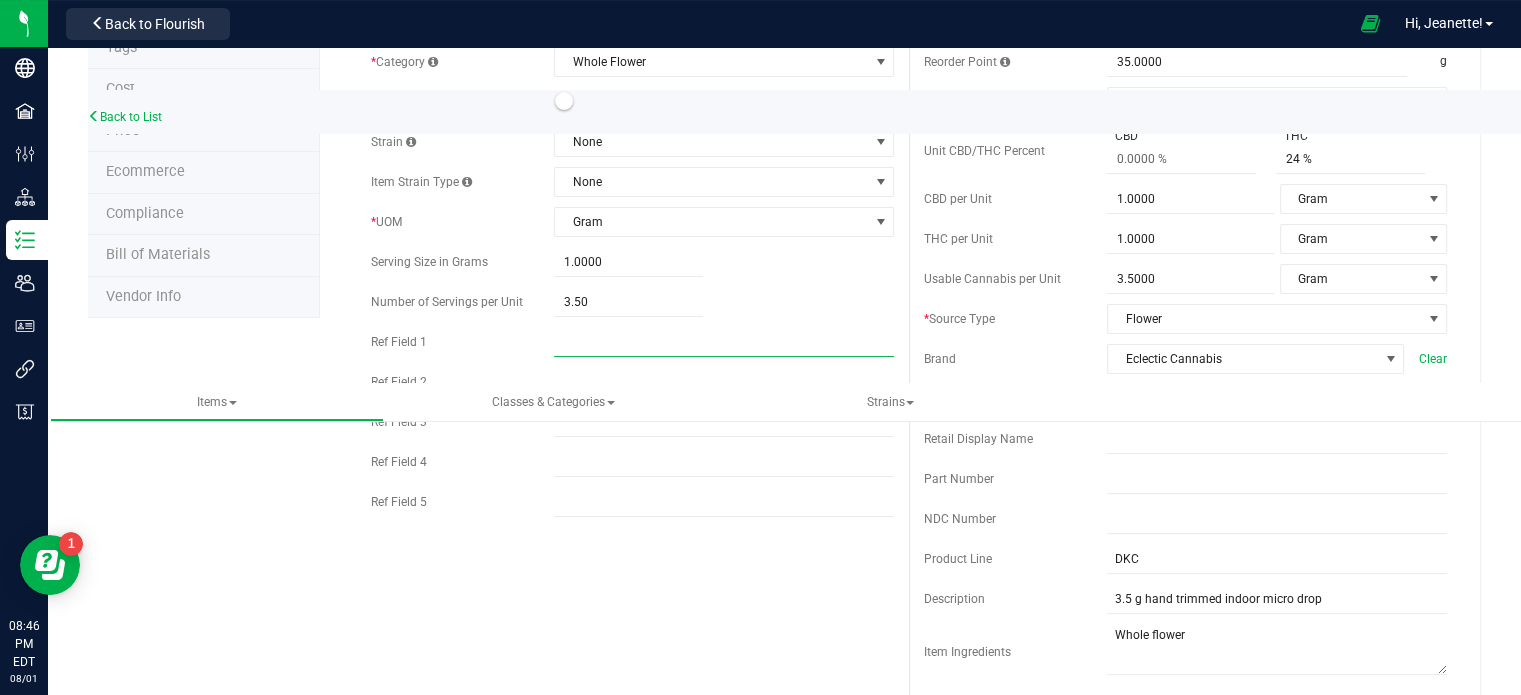 paste on "FD-040725-001" 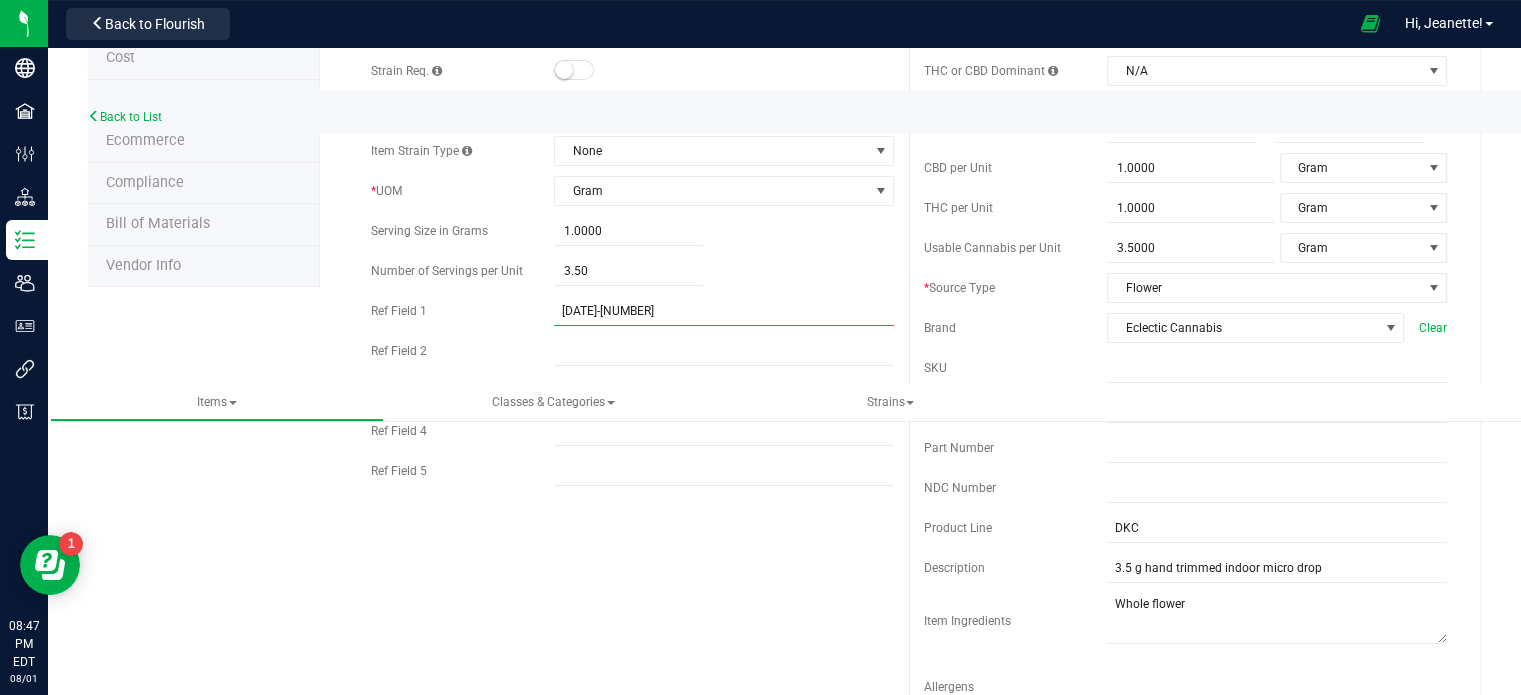 scroll, scrollTop: 0, scrollLeft: 0, axis: both 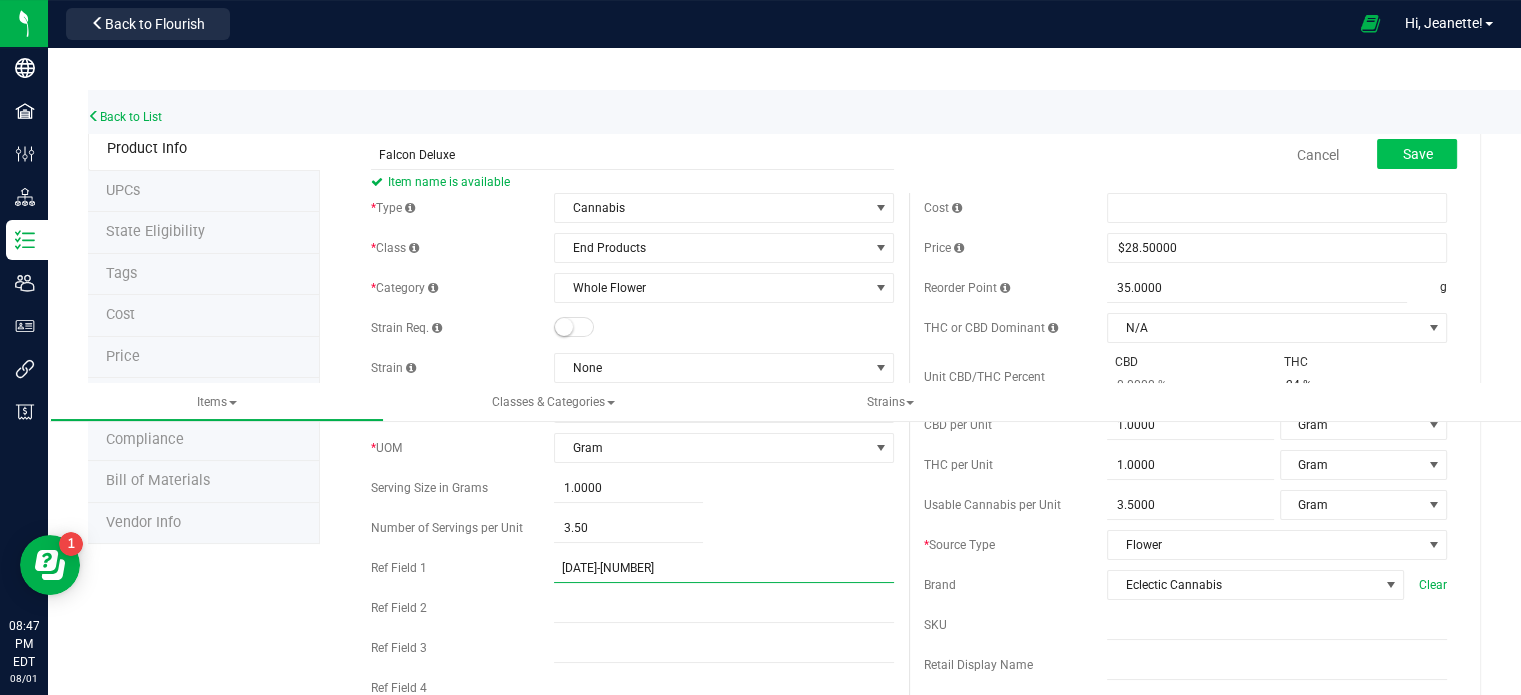 type on "FD-040725-001" 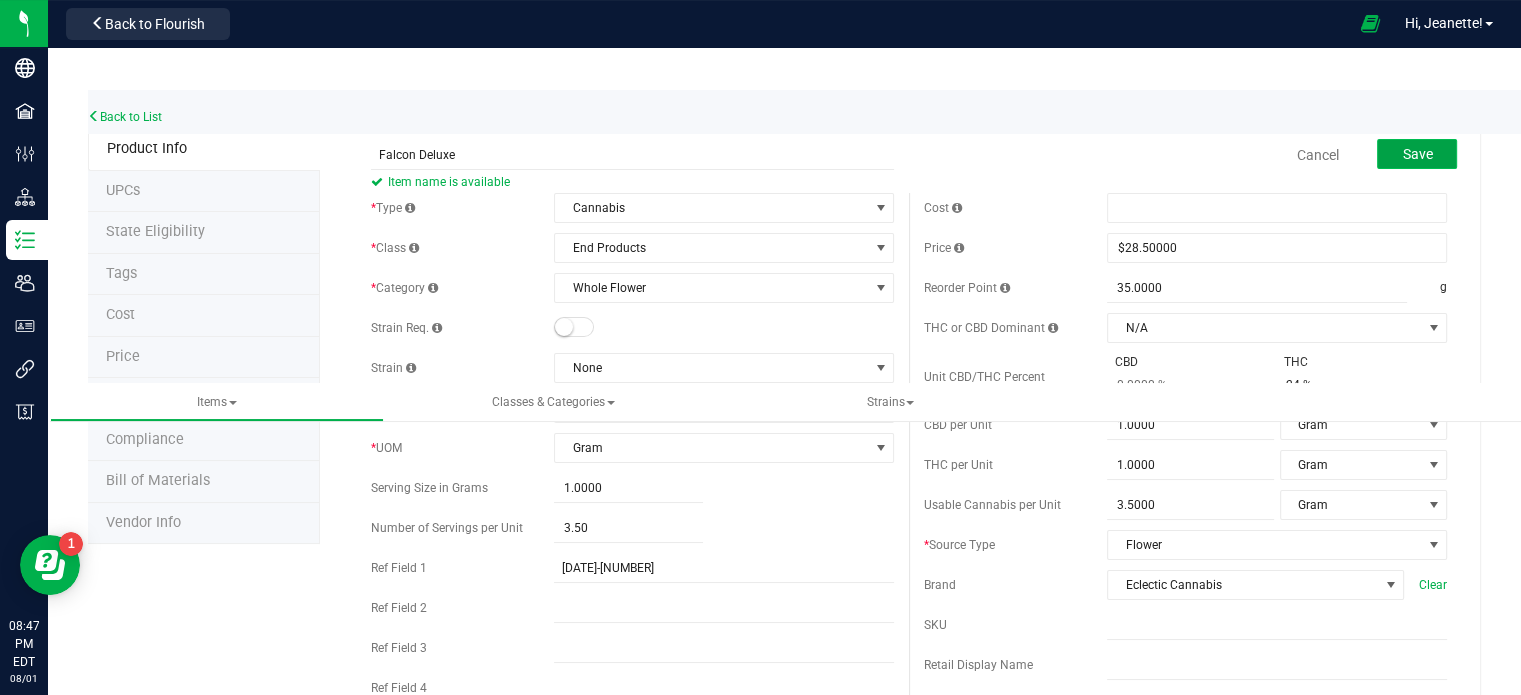 click on "Save" at bounding box center [1417, 154] 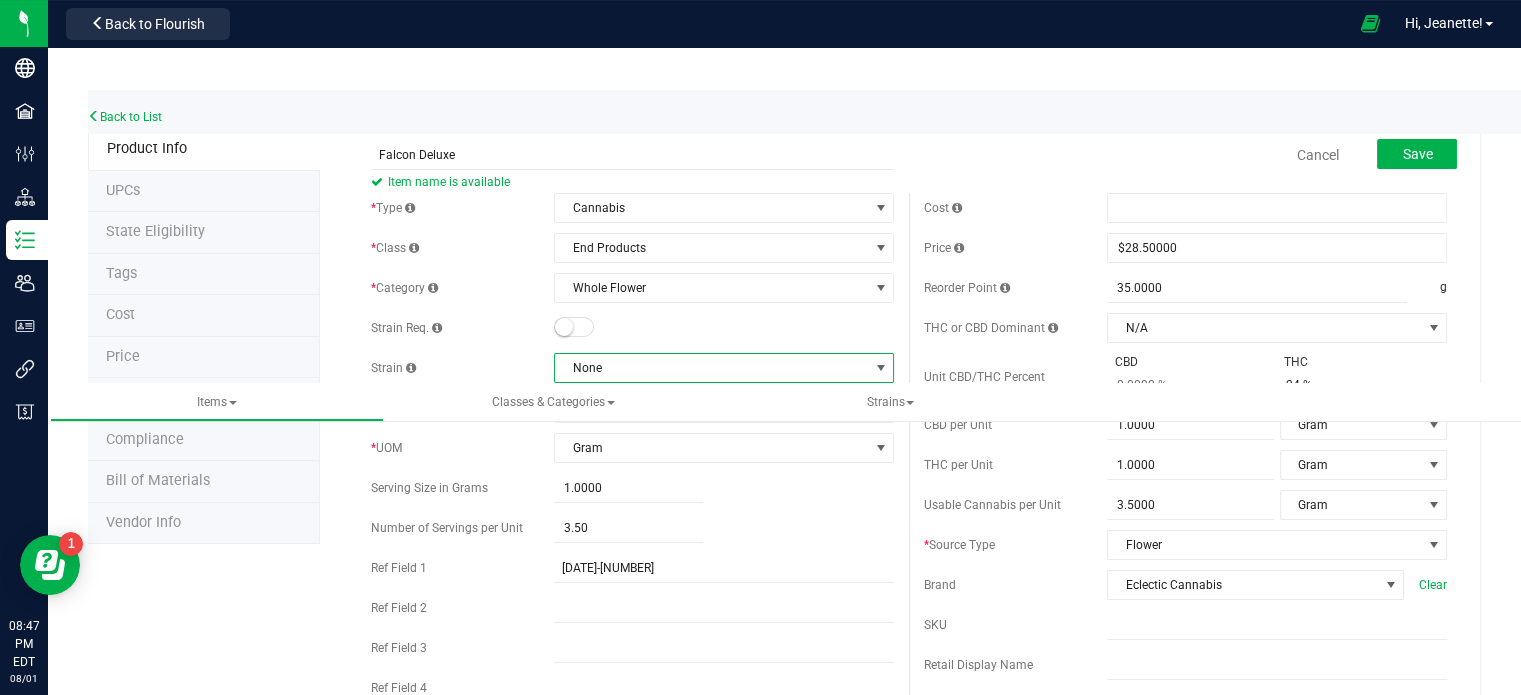 click on "None" at bounding box center (711, 368) 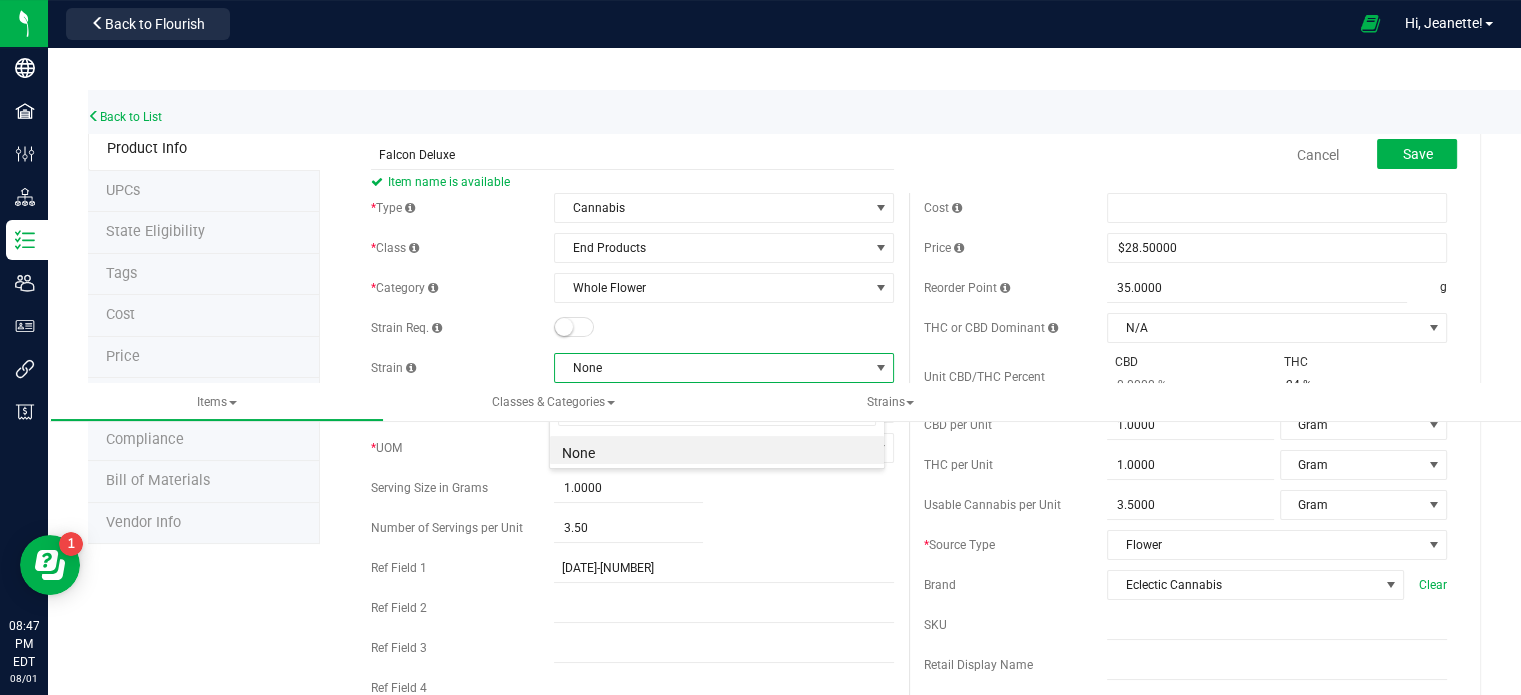 scroll, scrollTop: 99970, scrollLeft: 99664, axis: both 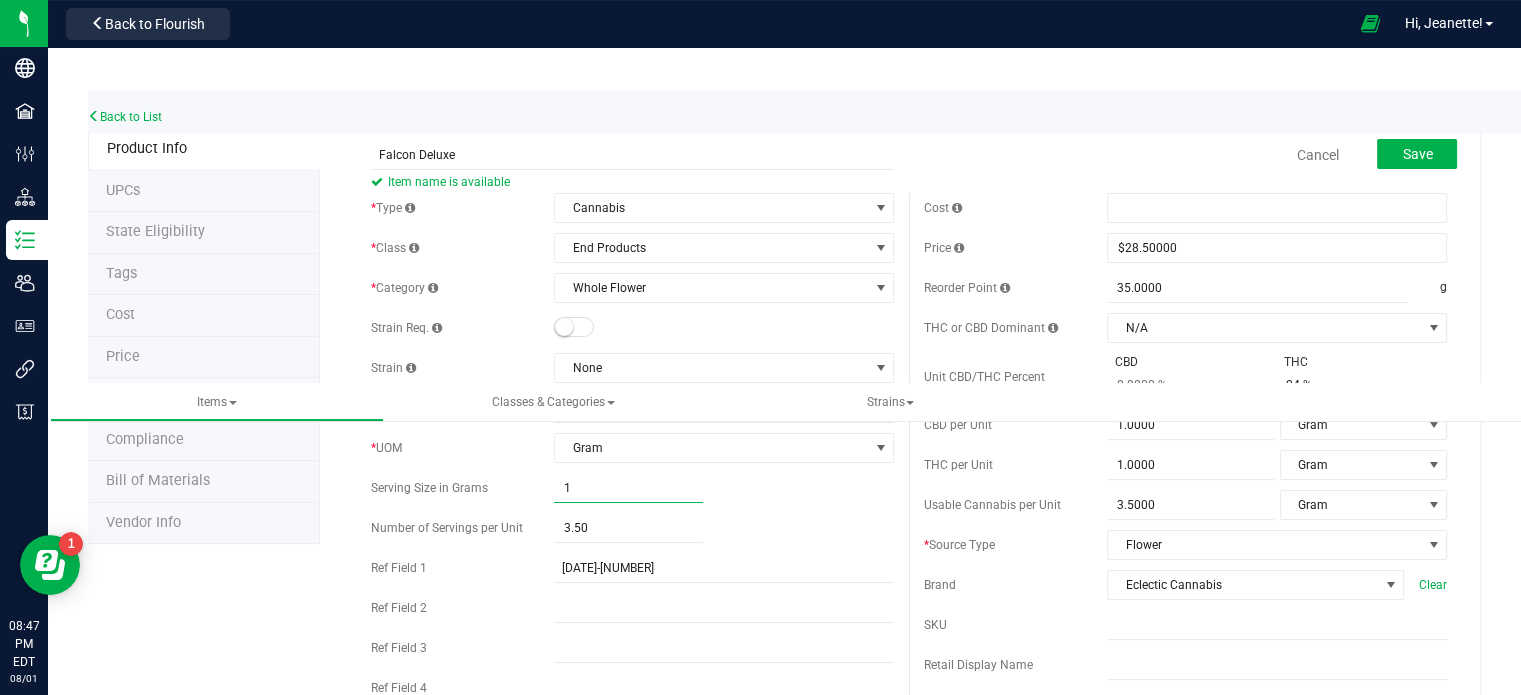 click on "1.0000 1" at bounding box center (628, 488) 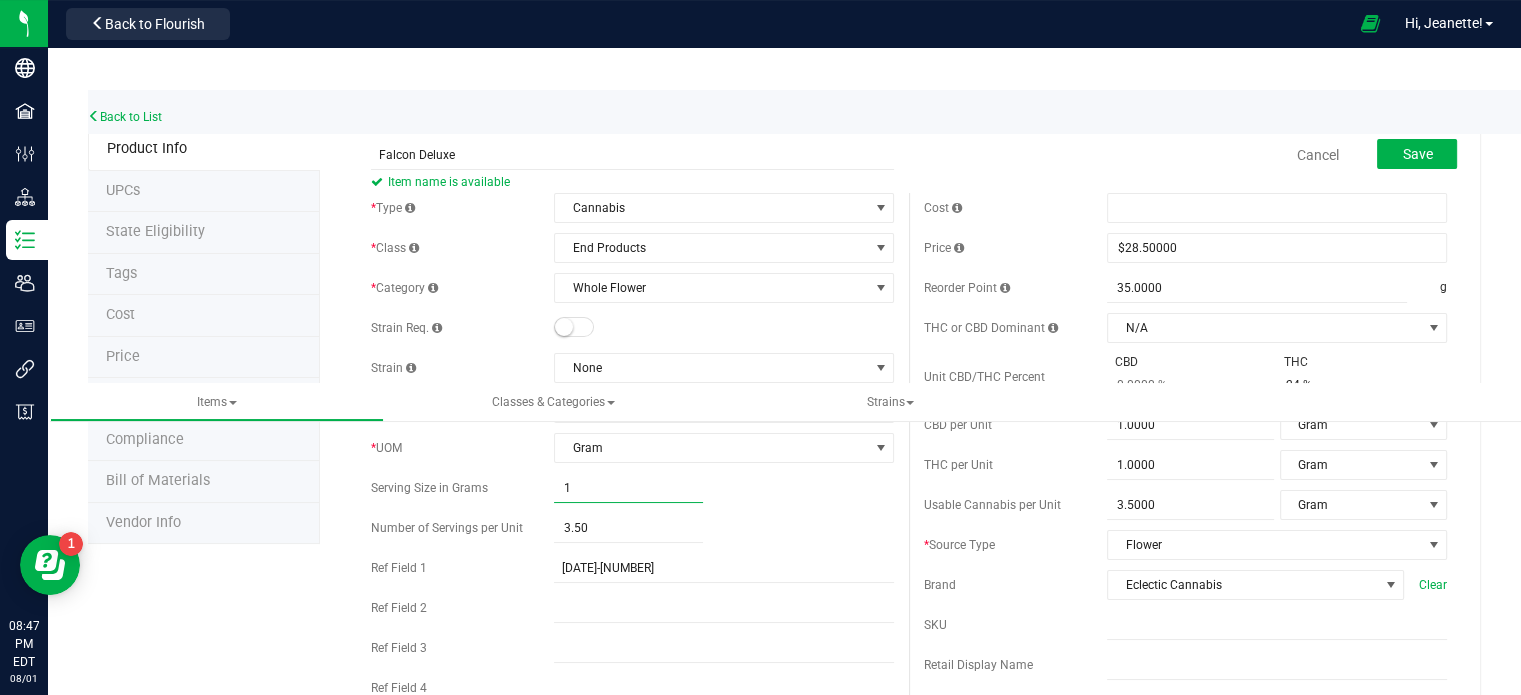 click on "1.0000 1" at bounding box center [724, 488] 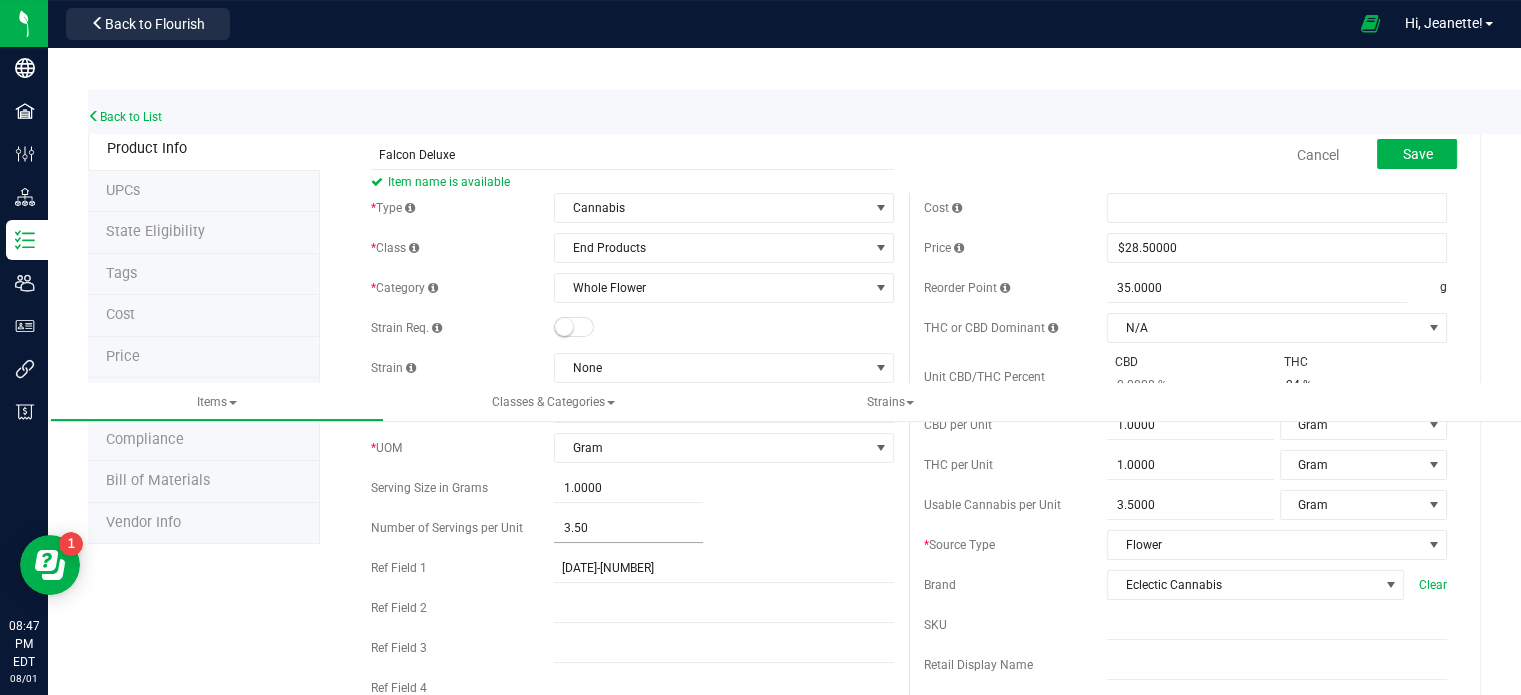 click on "3.50 3.5" at bounding box center [628, 528] 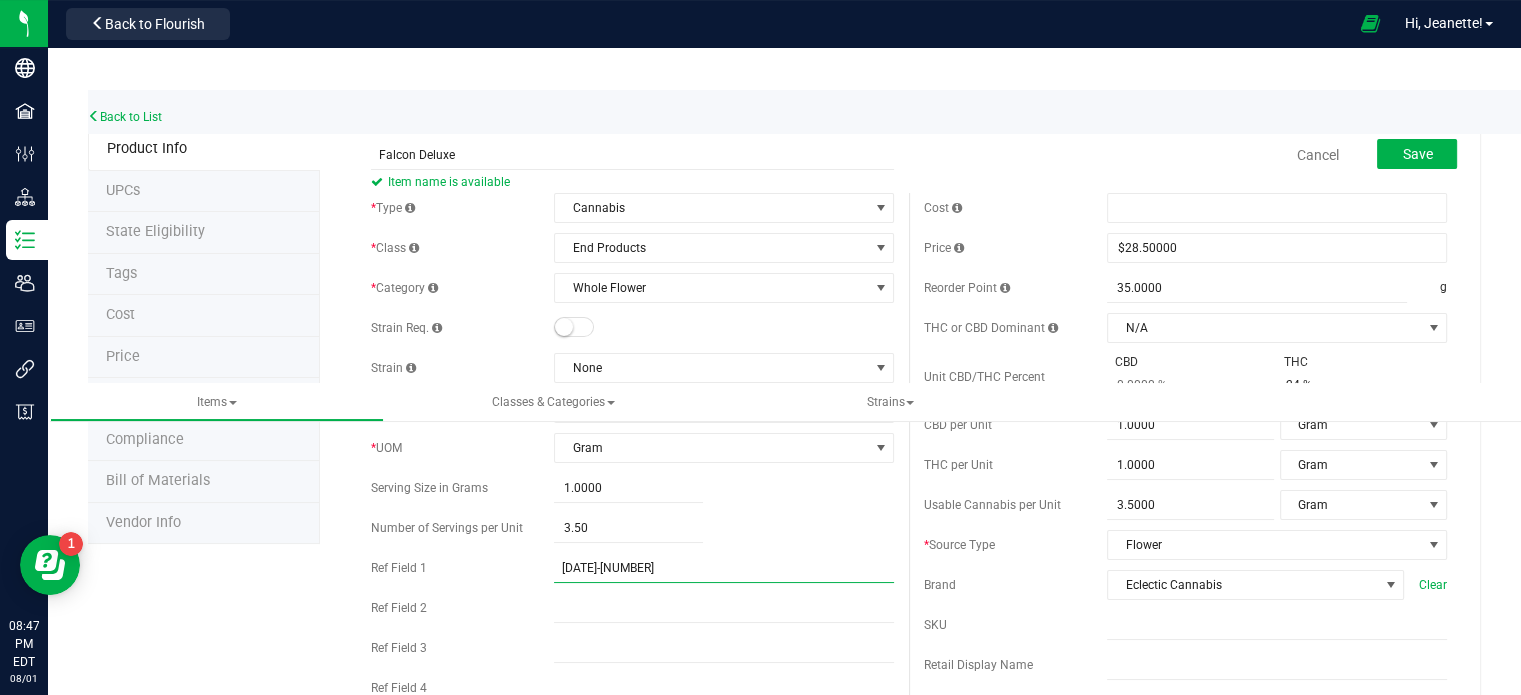 click on "FD-040725-001" at bounding box center [724, 568] 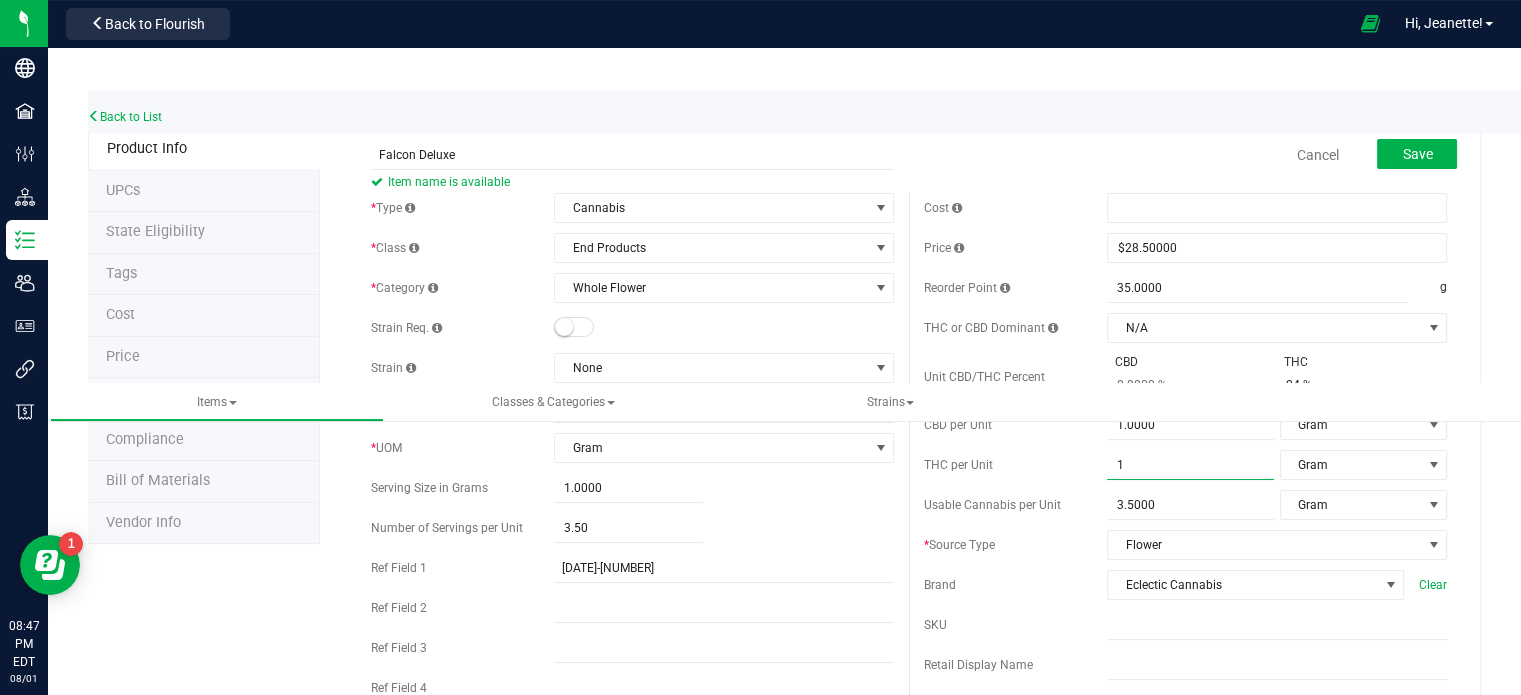 click on "1.0000 1" at bounding box center [1190, 465] 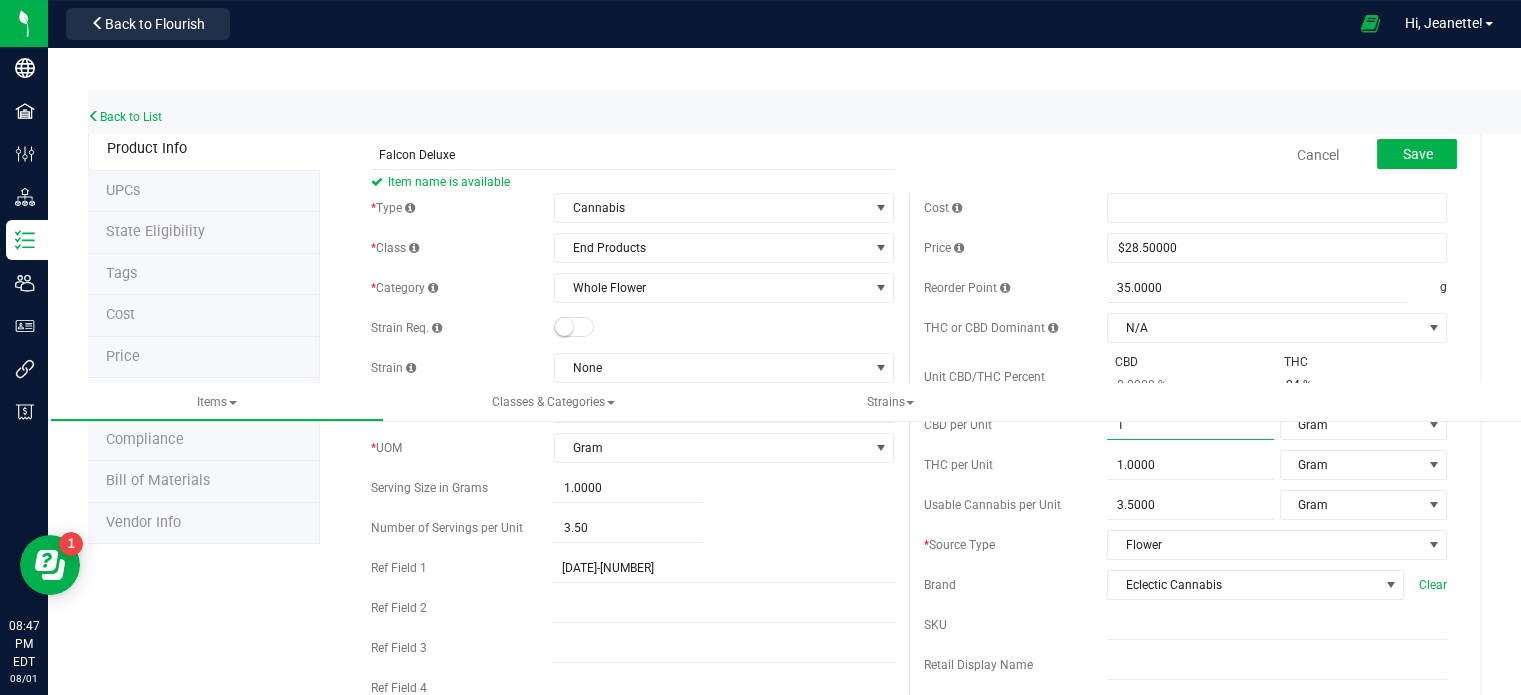click on "1.0000 1" at bounding box center [1190, 425] 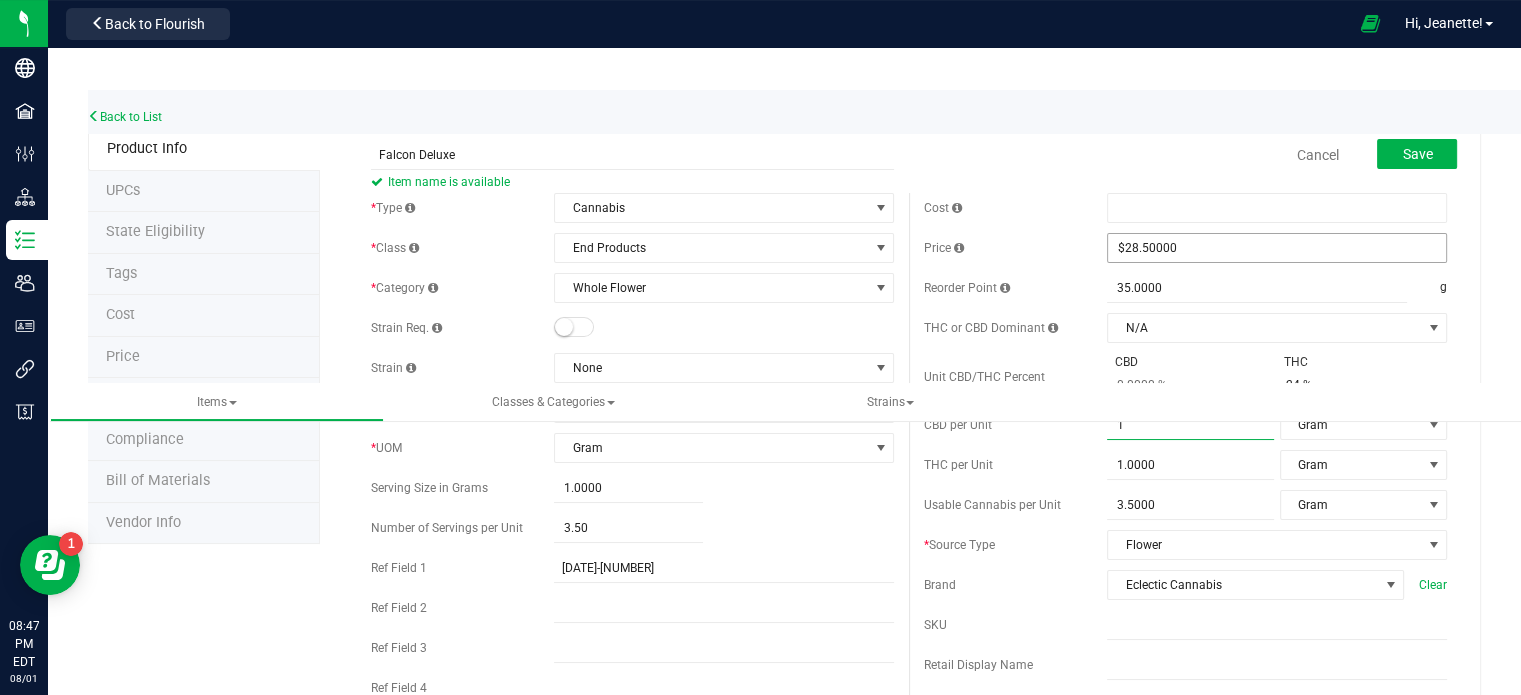 click on "$28.50000 28.5" at bounding box center (1277, 248) 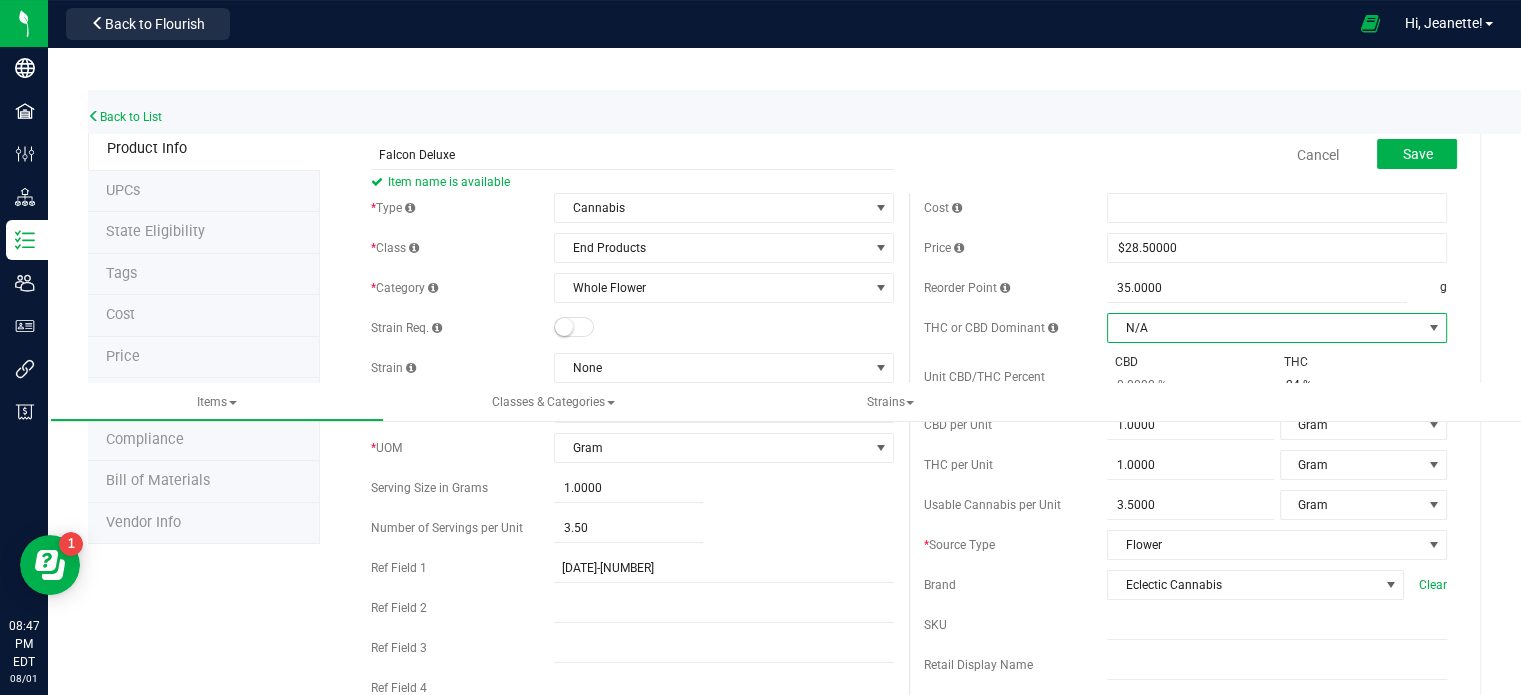 click on "N/A" at bounding box center [1264, 328] 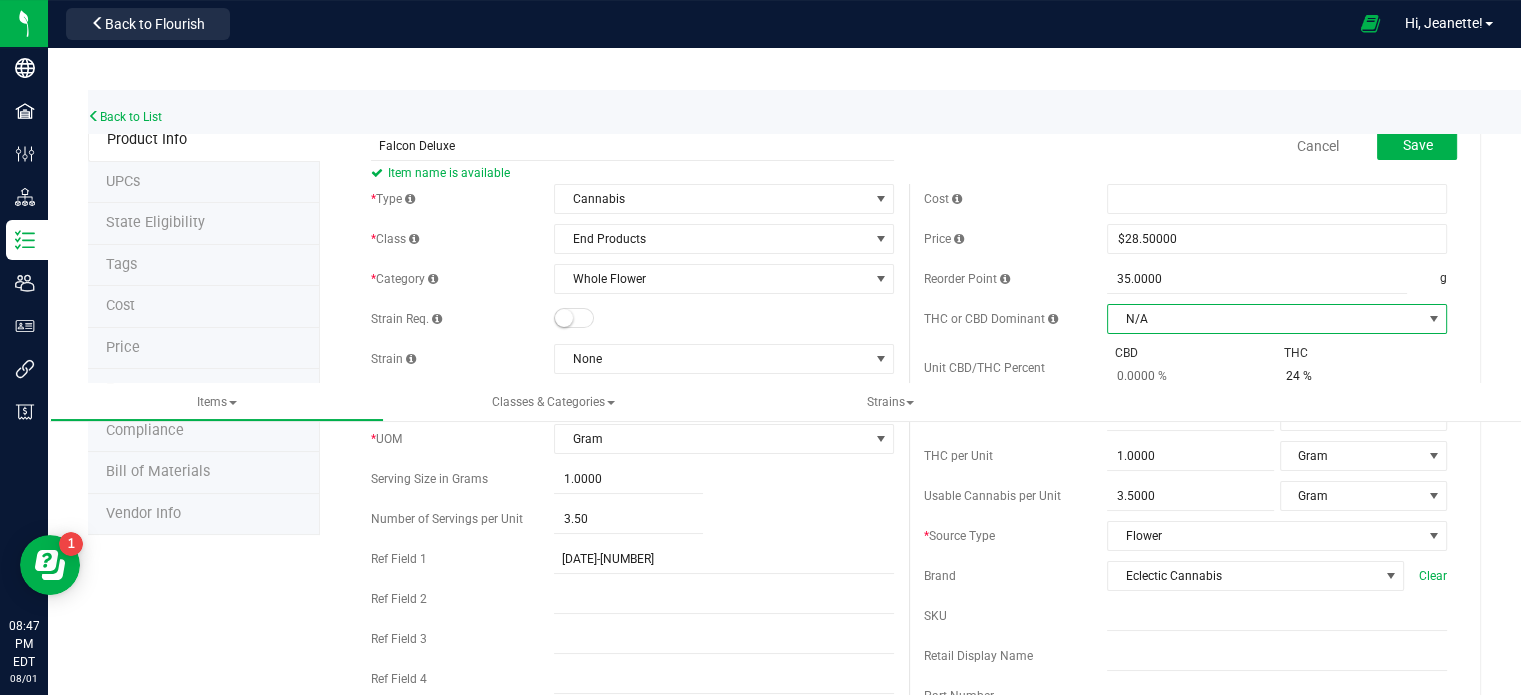 scroll, scrollTop: 0, scrollLeft: 0, axis: both 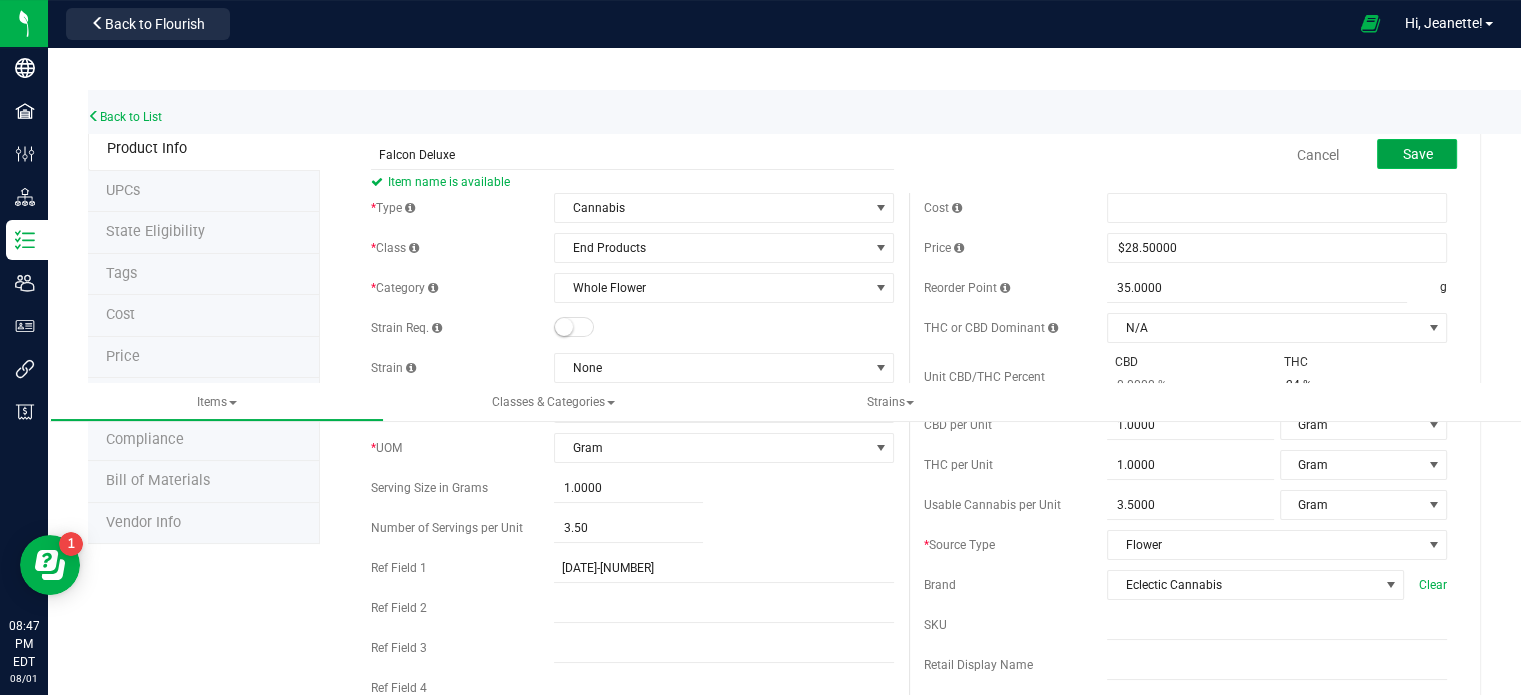 click on "Save" at bounding box center (1417, 154) 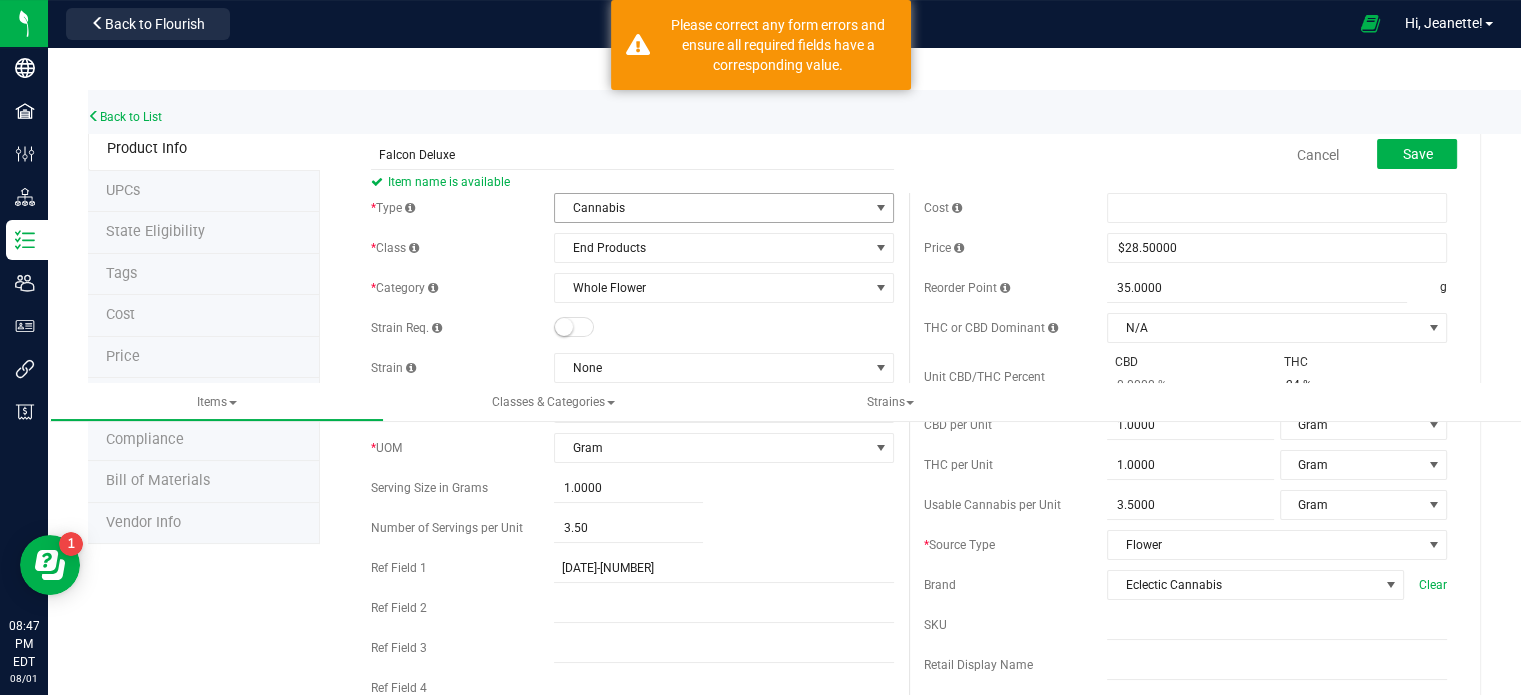 click on "Cannabis" at bounding box center [711, 208] 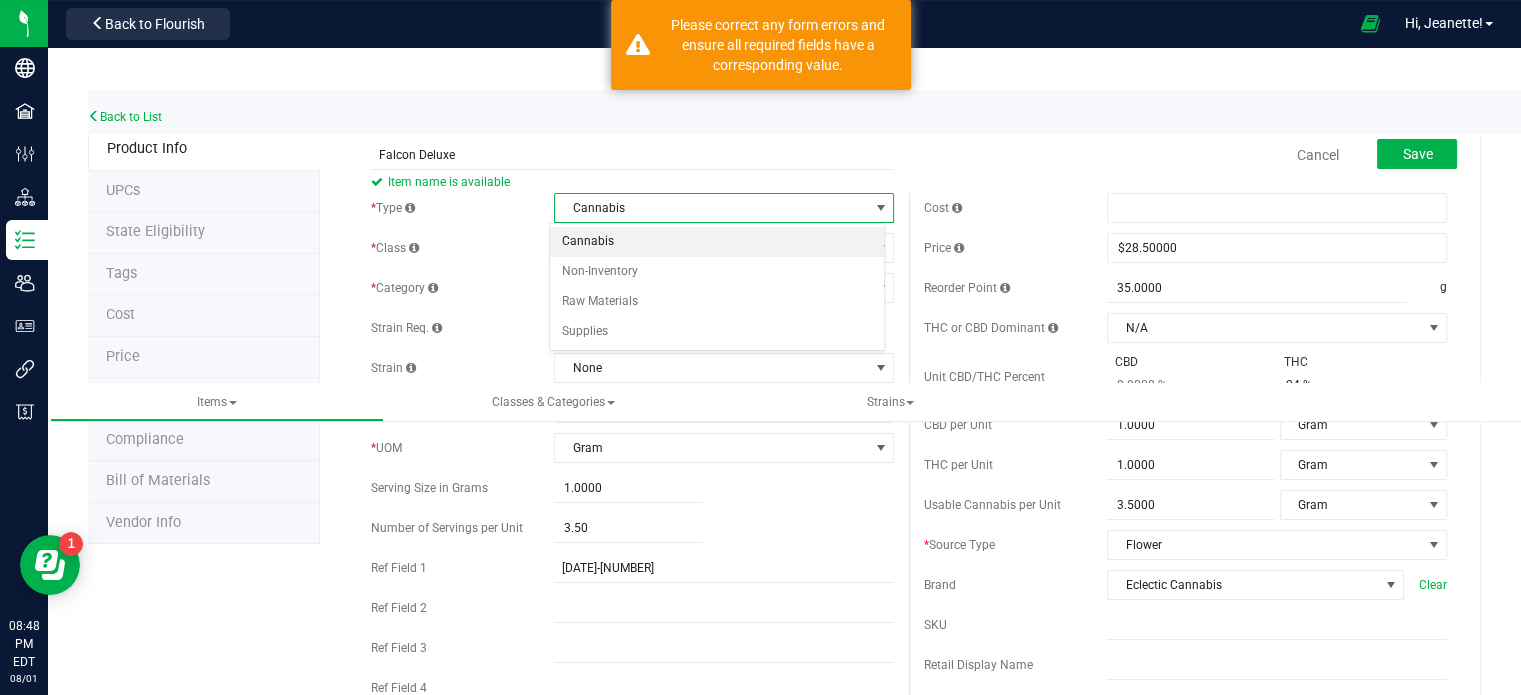 click on "Cannabis" at bounding box center (717, 242) 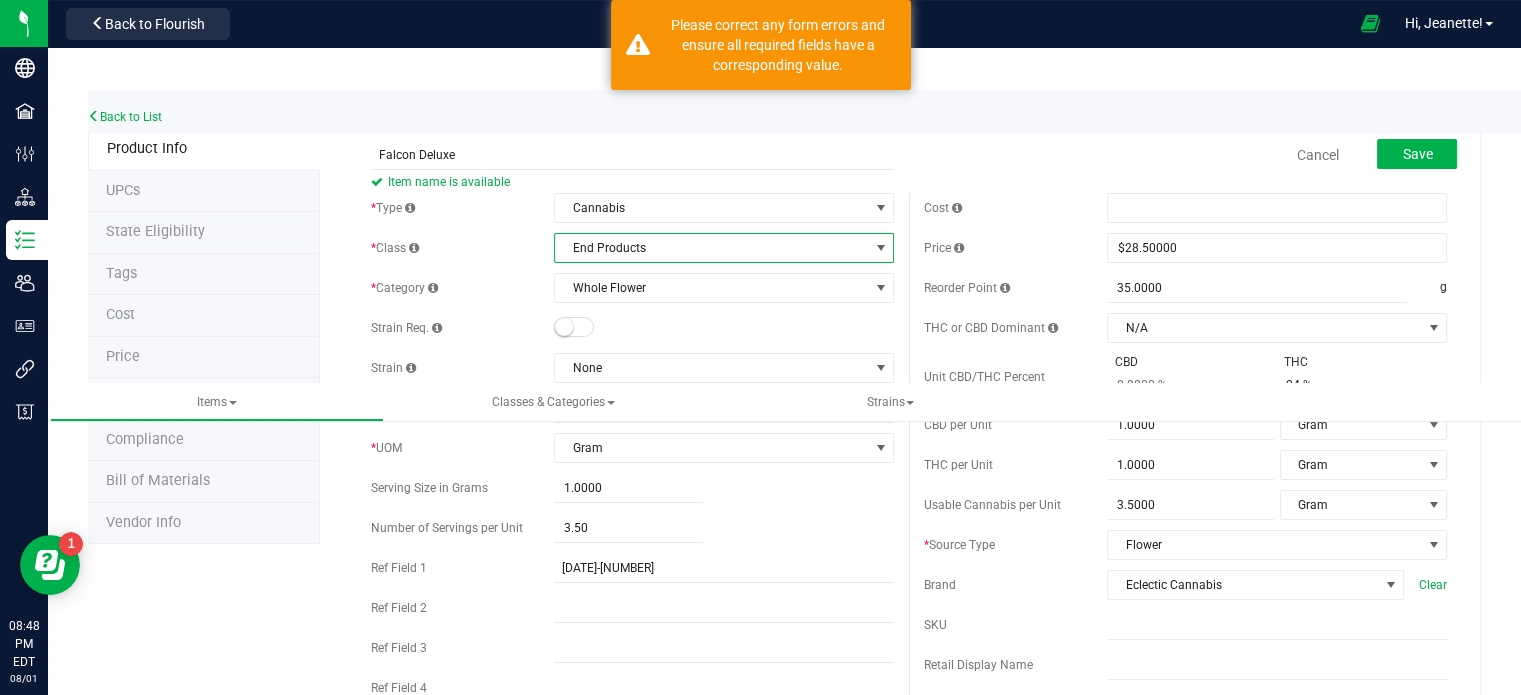click on "End Products" at bounding box center (711, 248) 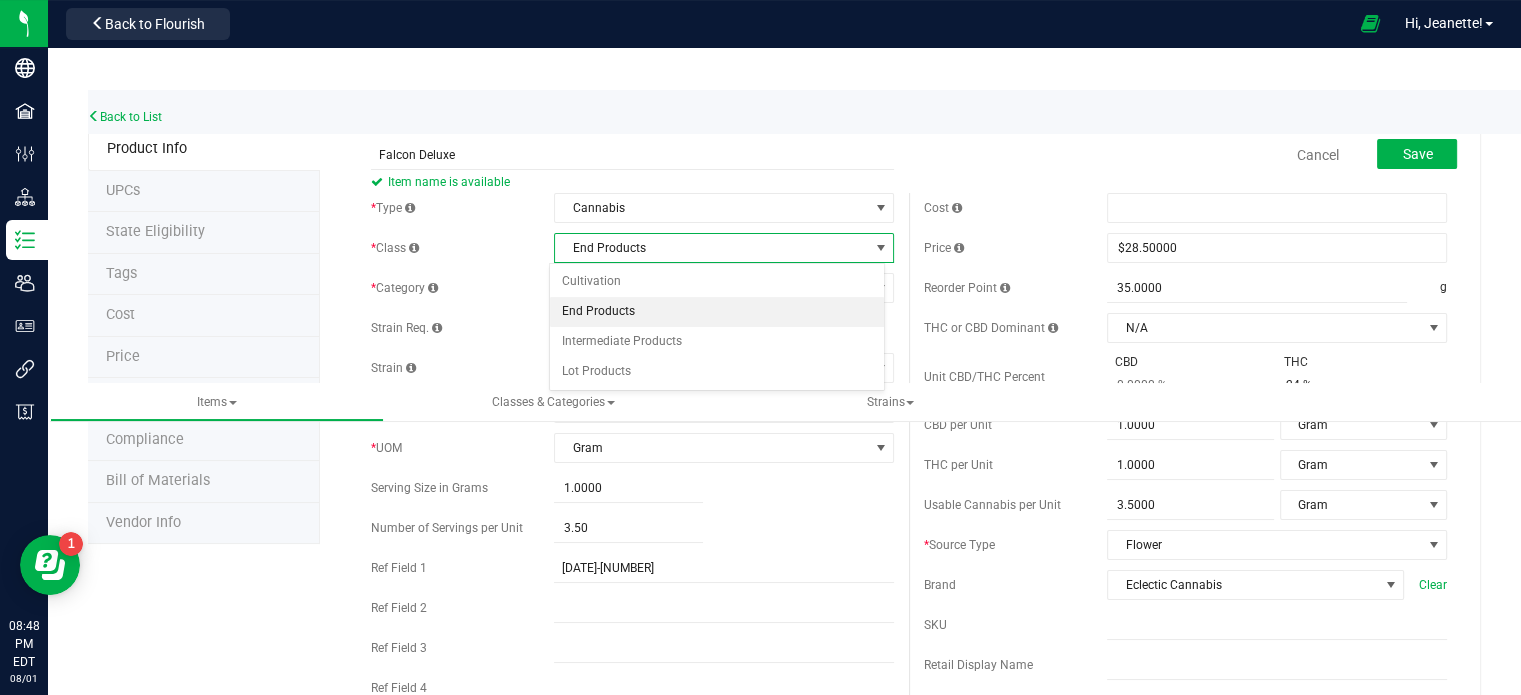 click on "End Products" at bounding box center (717, 312) 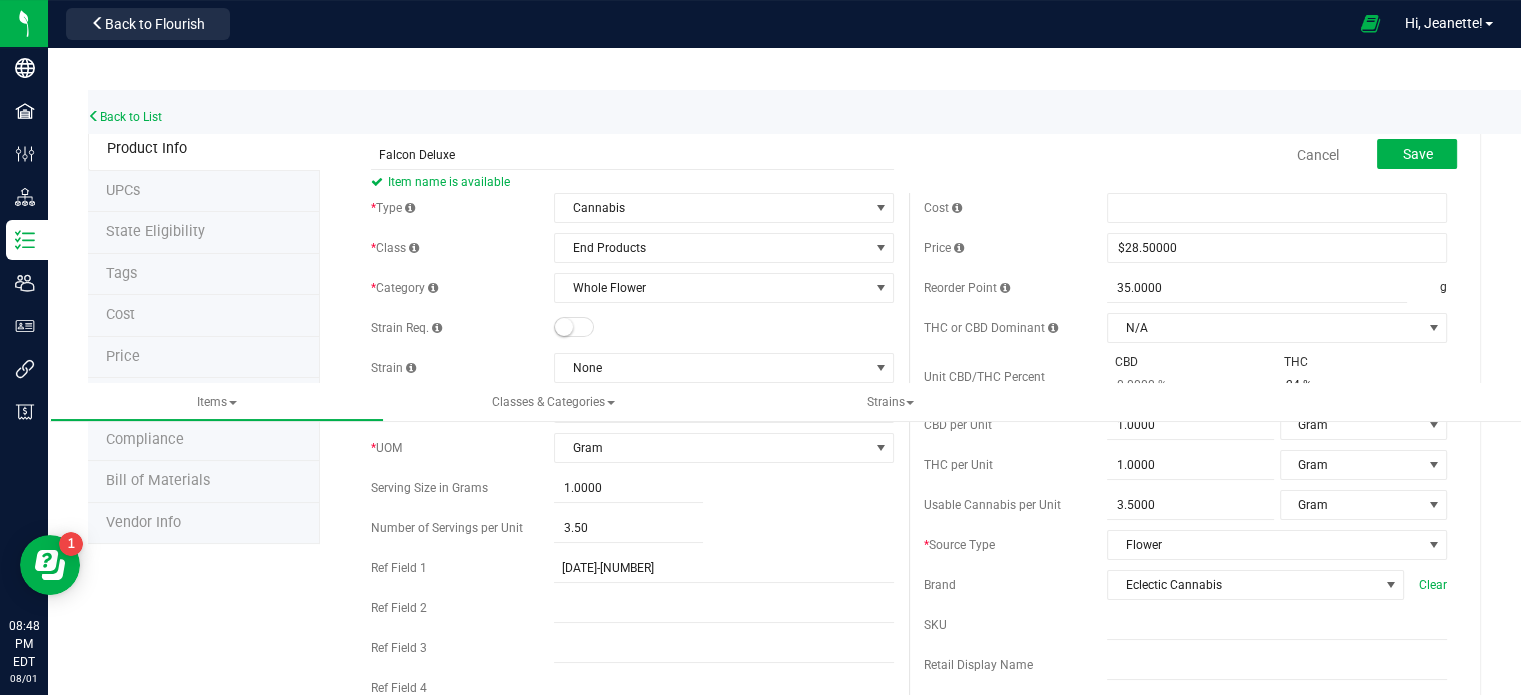 click on "*
Type
Cannabis Select type Cannabis Non-Inventory Raw Materials Supplies
*
Class
End Products Select item class Cultivation End Products Intermediate Products Lot Products
*
Category
Kief" at bounding box center (632, 473) 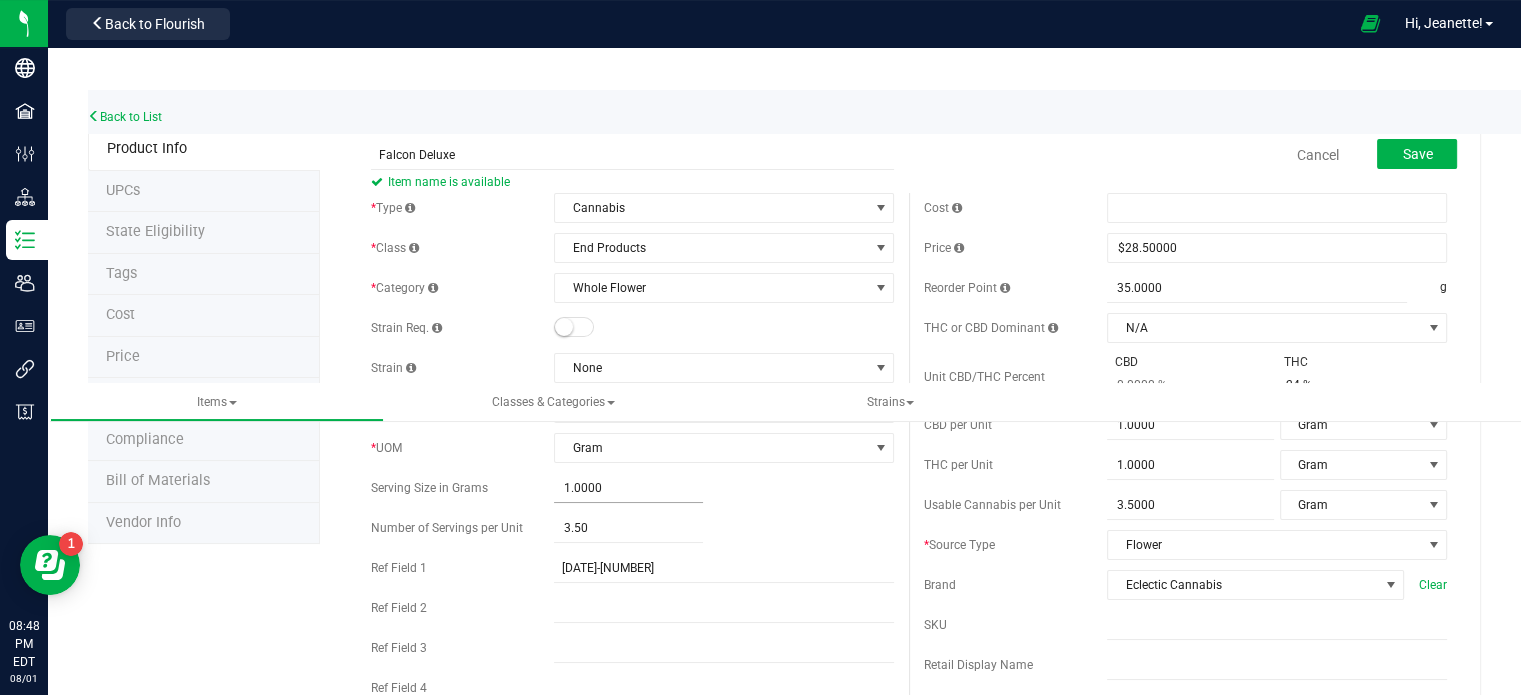 click on "1.0000 1" at bounding box center [628, 488] 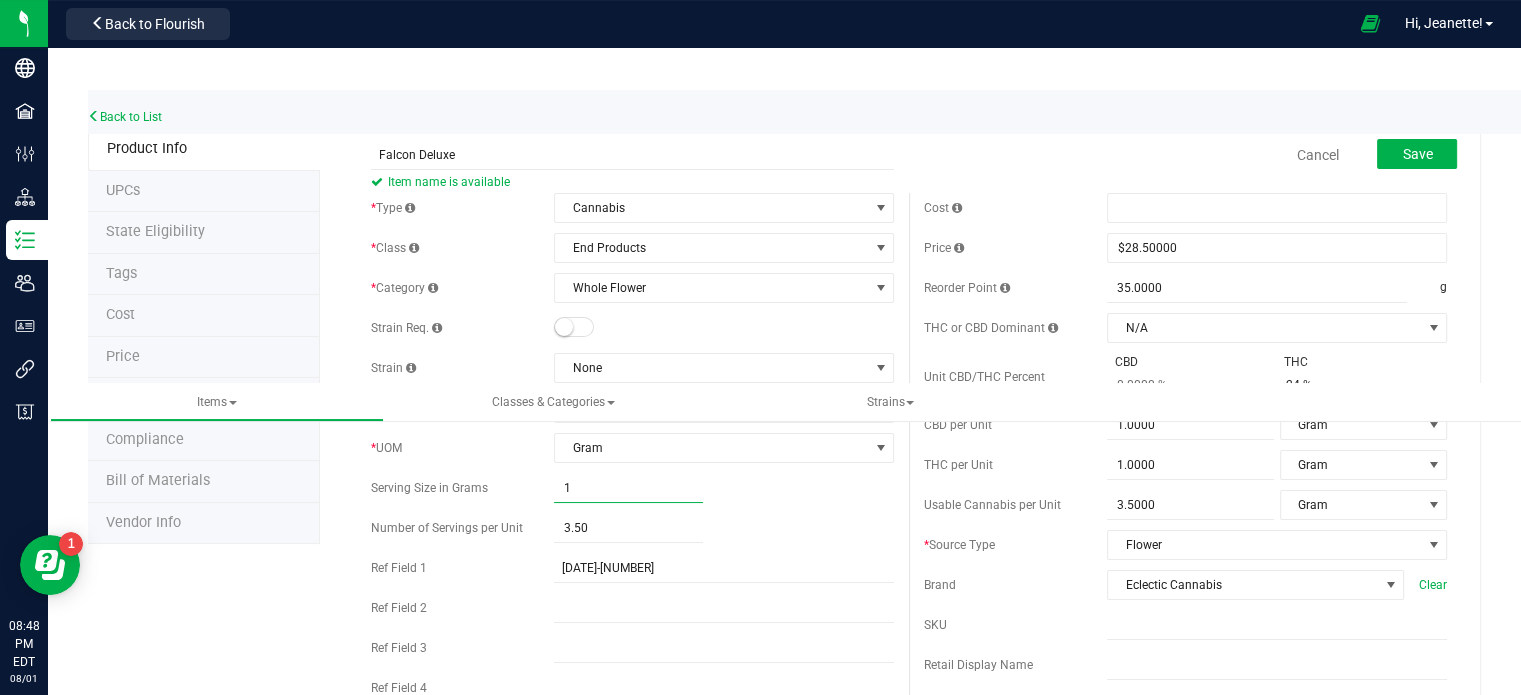 click on "Select Image" at bounding box center (451, 1131) 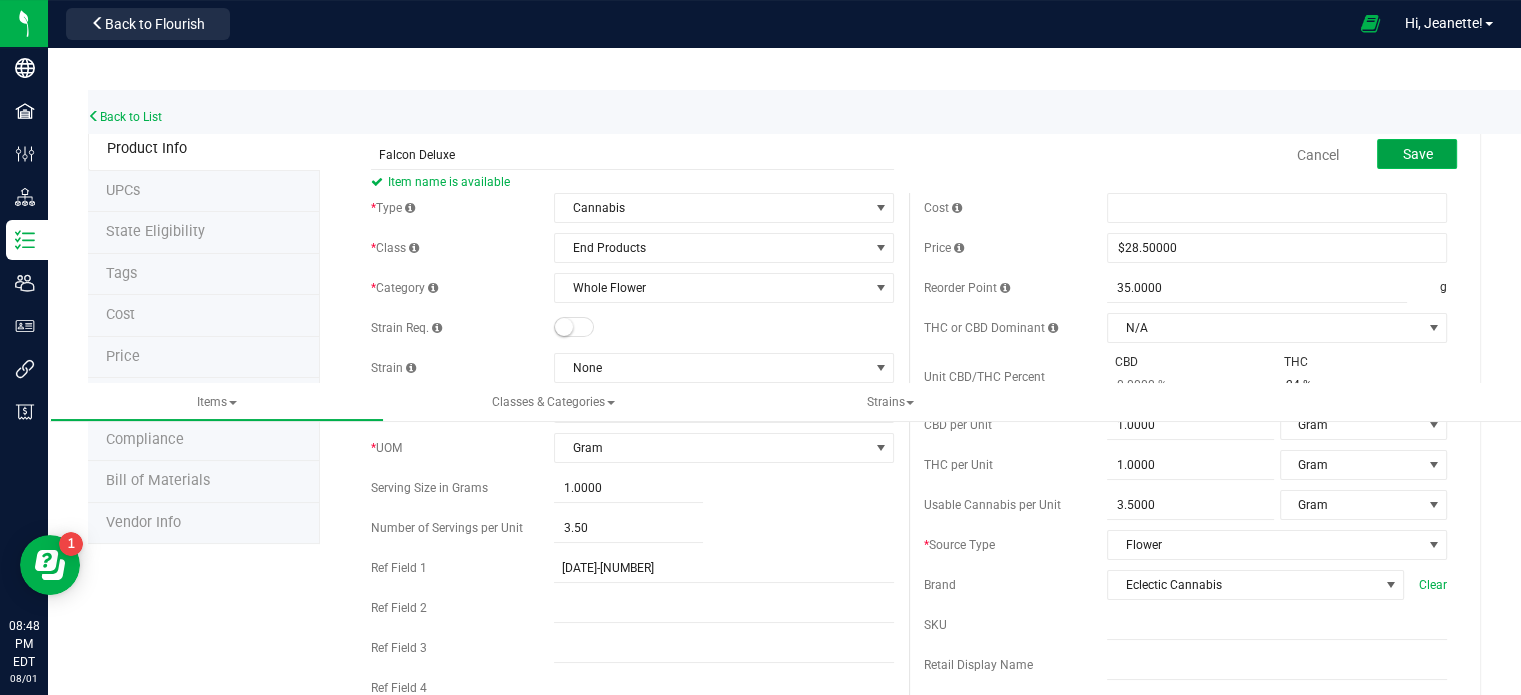 click on "Save" at bounding box center [1417, 154] 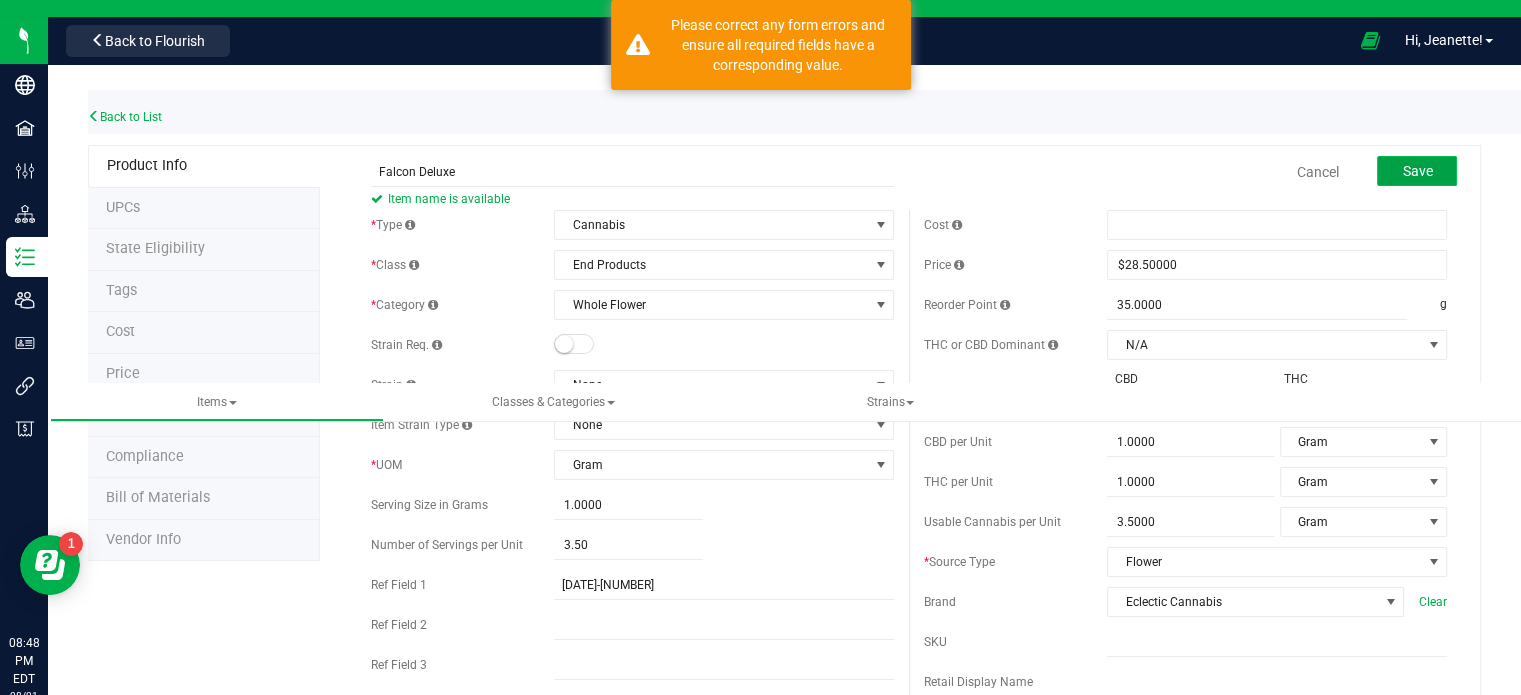 scroll, scrollTop: 324, scrollLeft: 0, axis: vertical 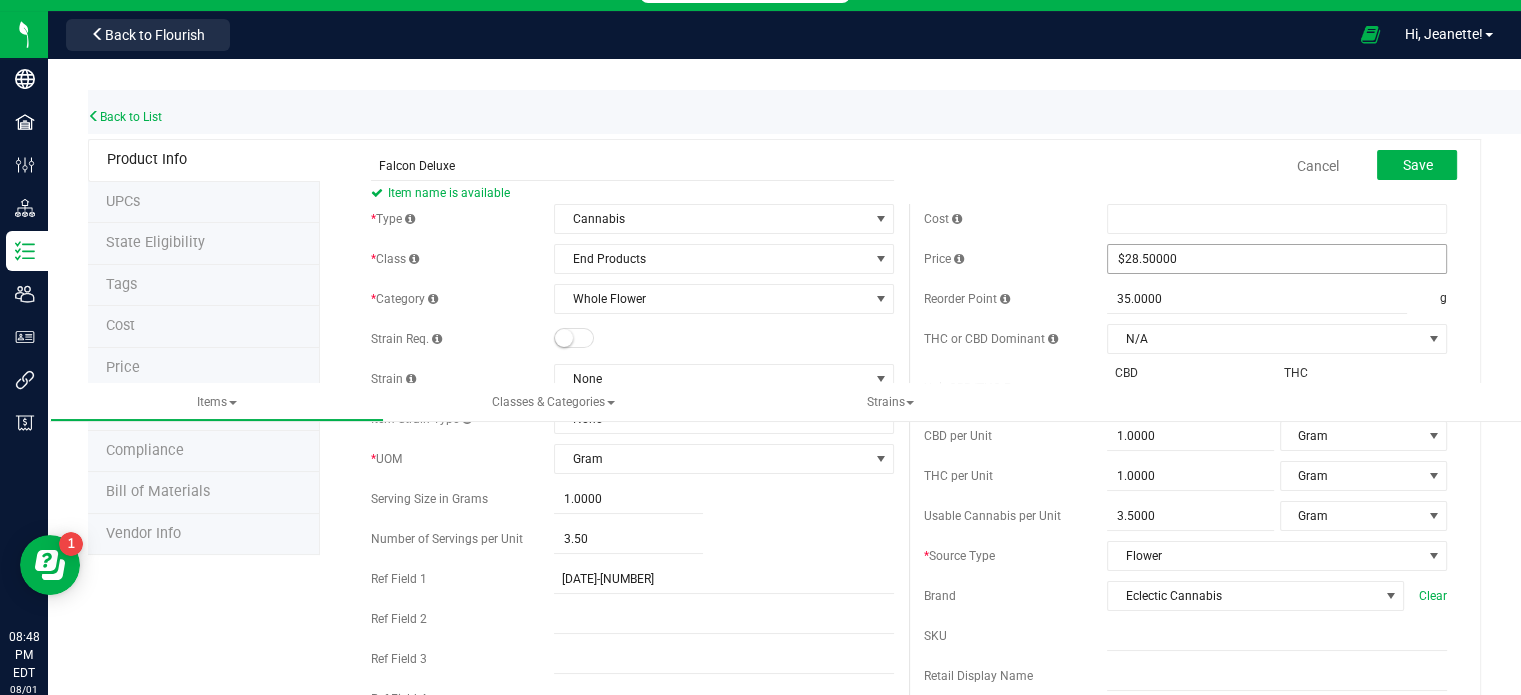 click on "Cost
Price
$28.50000 28.5
Reorder Point
35.0000 35
g
THC or CBD Dominant
N/A N/A 24" at bounding box center (1185, 598) 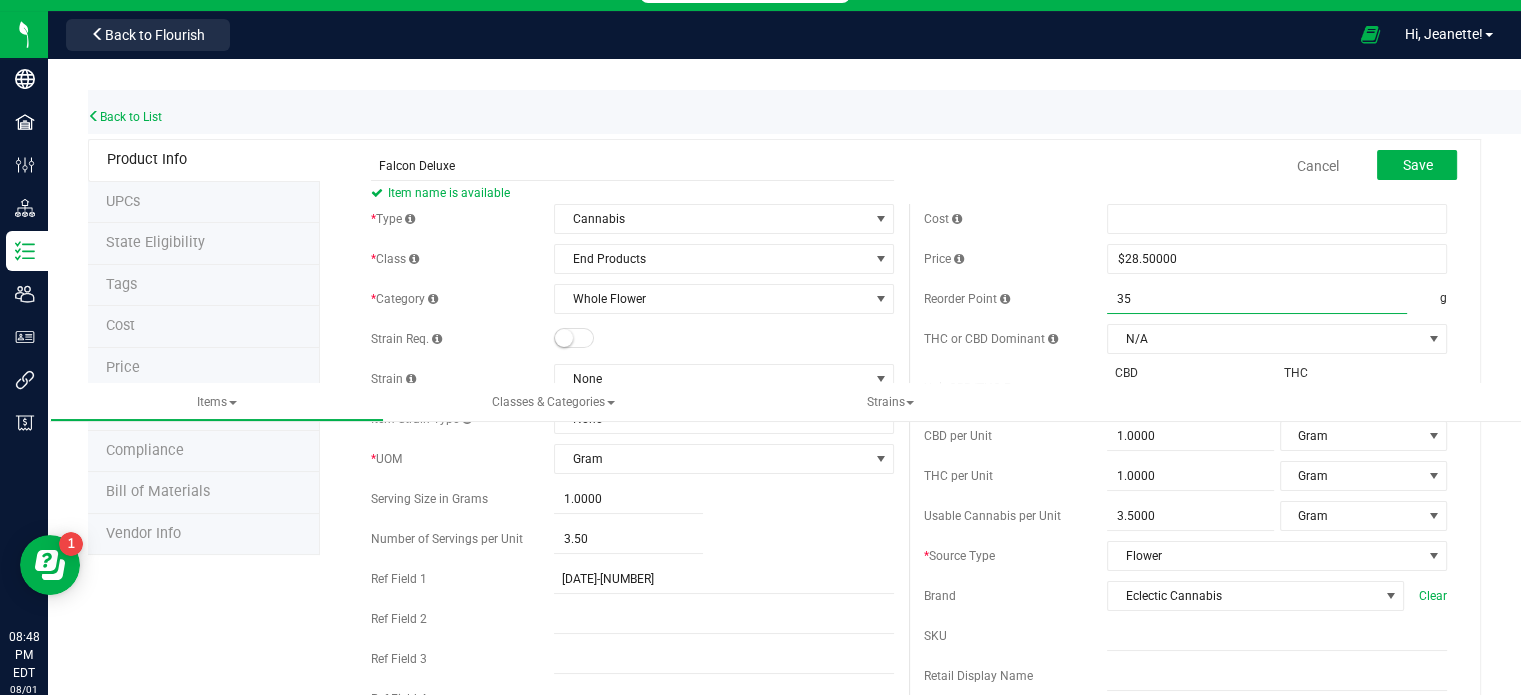 click on "35.0000 35" at bounding box center [1257, 299] 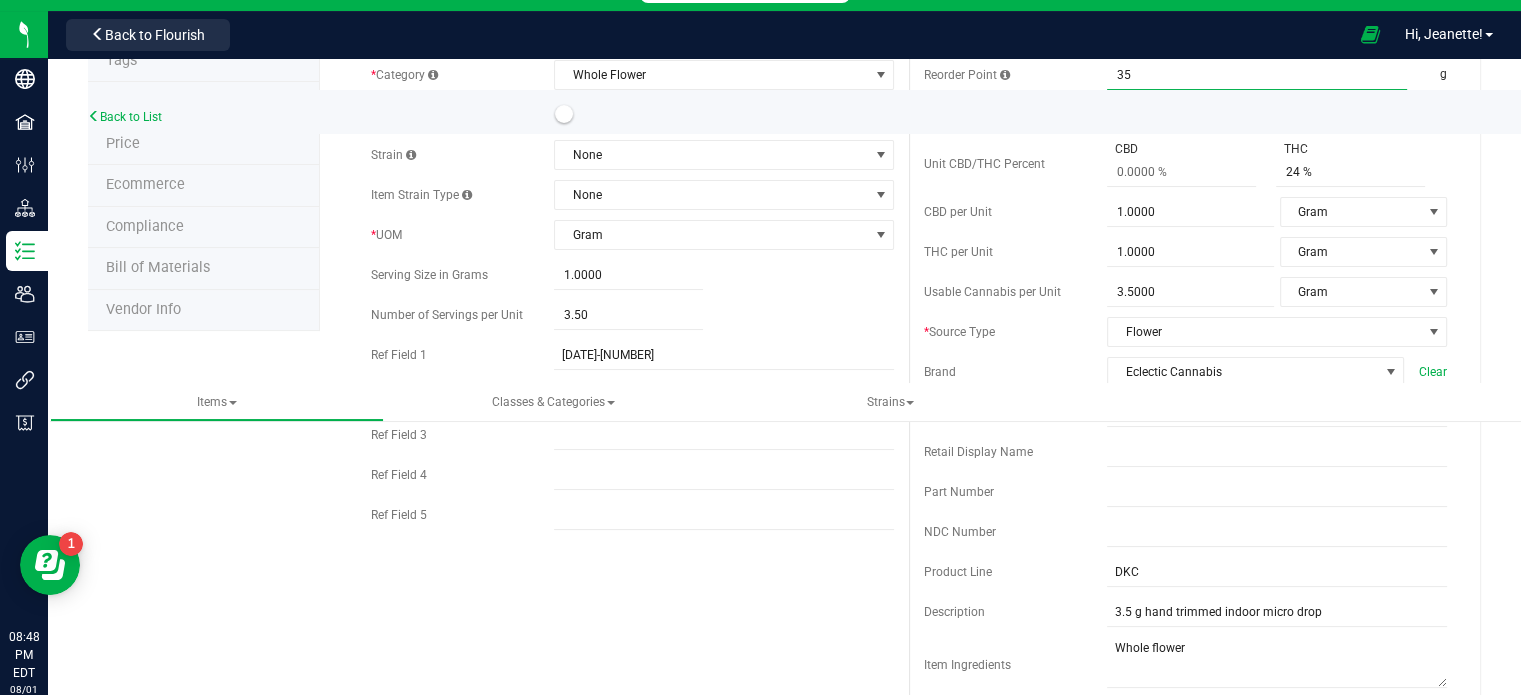 scroll, scrollTop: 228, scrollLeft: 0, axis: vertical 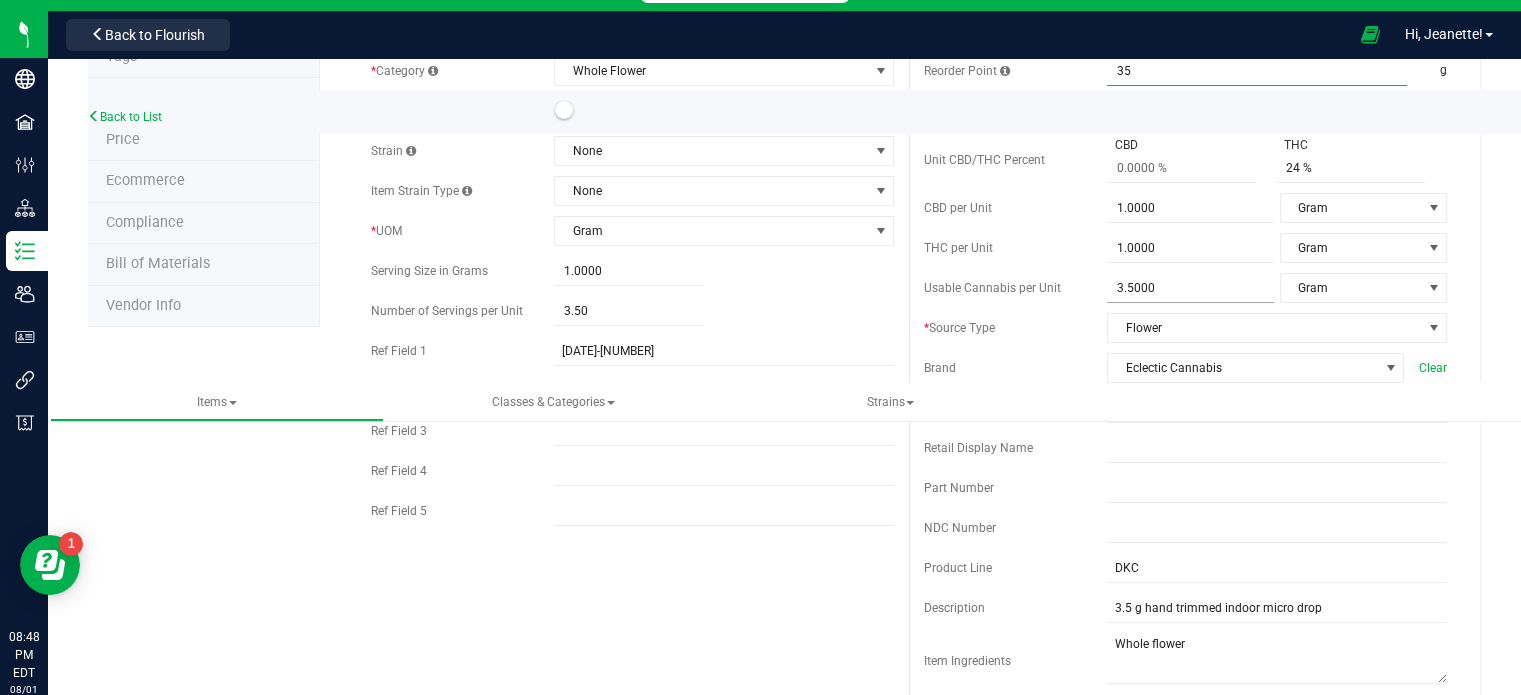 click on "3.5000 3.5" at bounding box center (1190, 288) 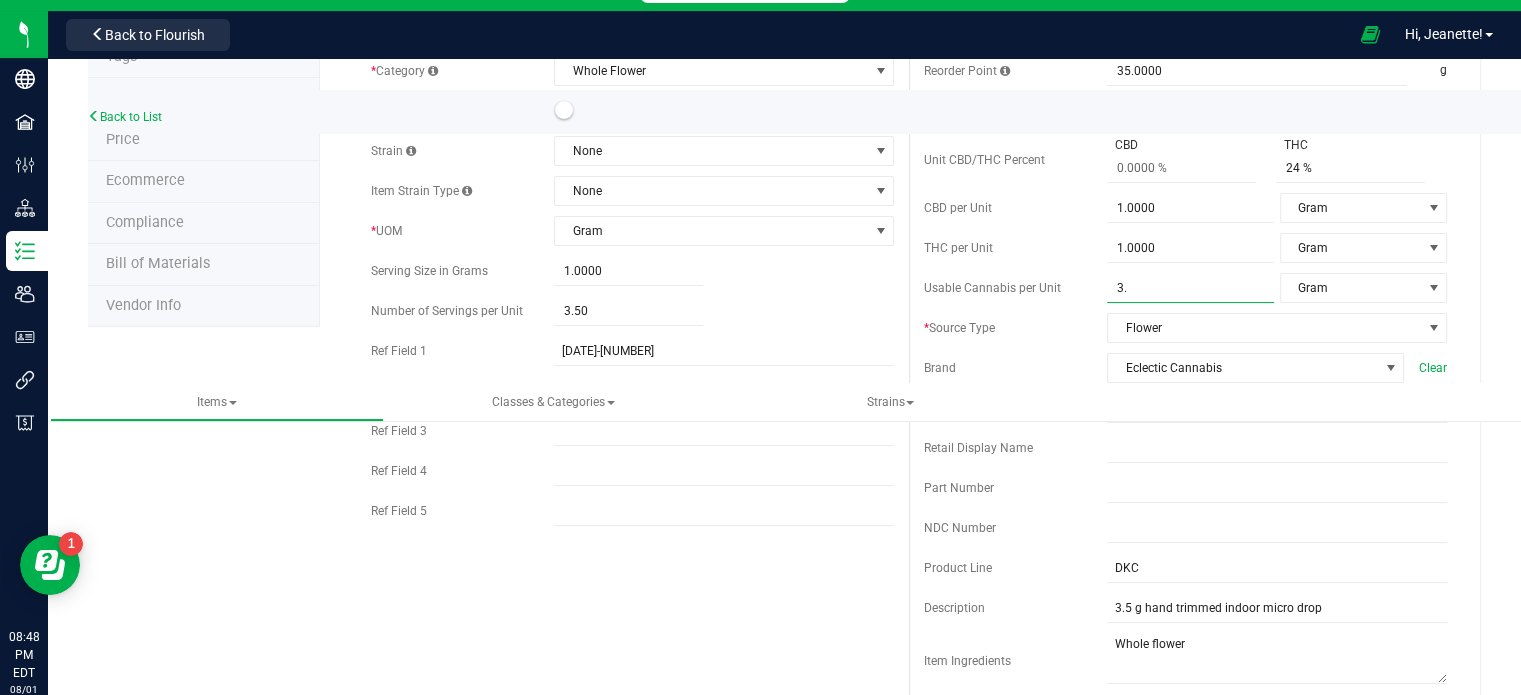 type on "3" 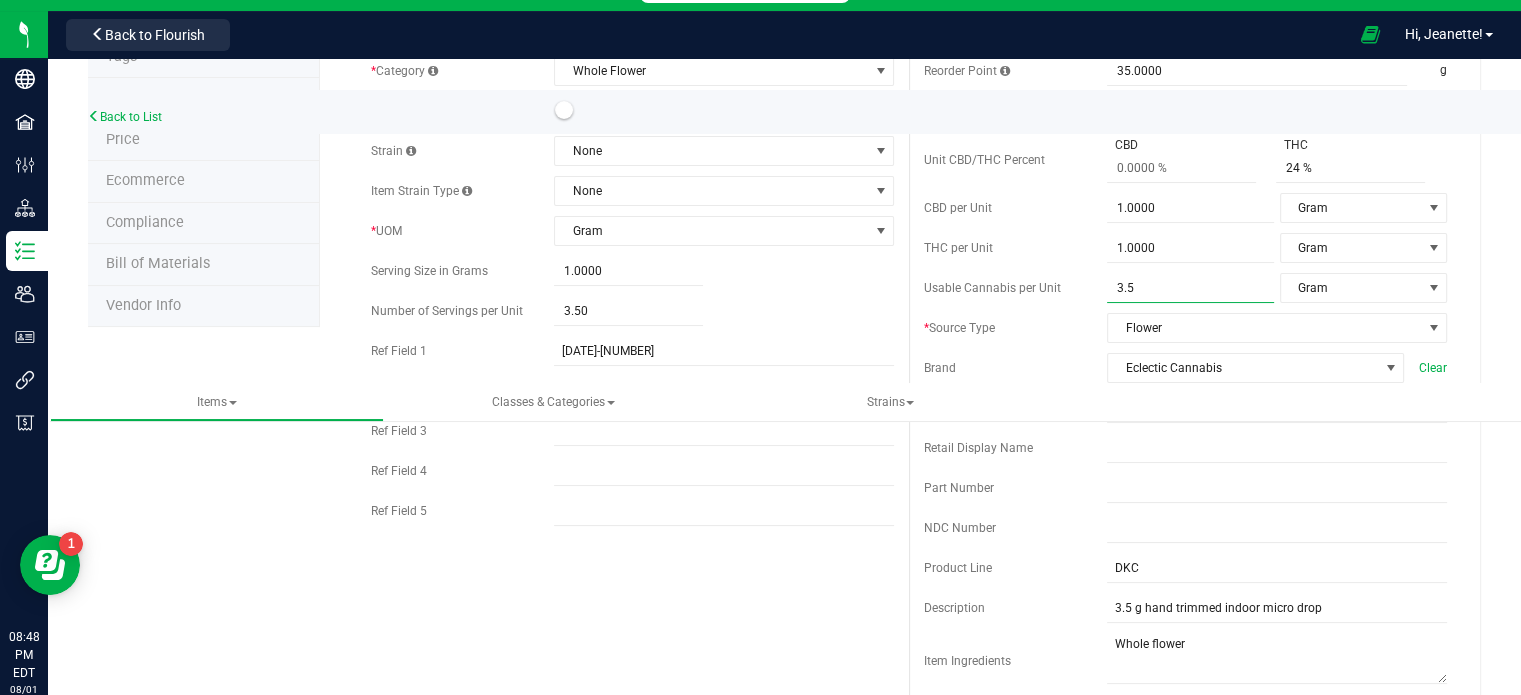 scroll, scrollTop: 0, scrollLeft: 0, axis: both 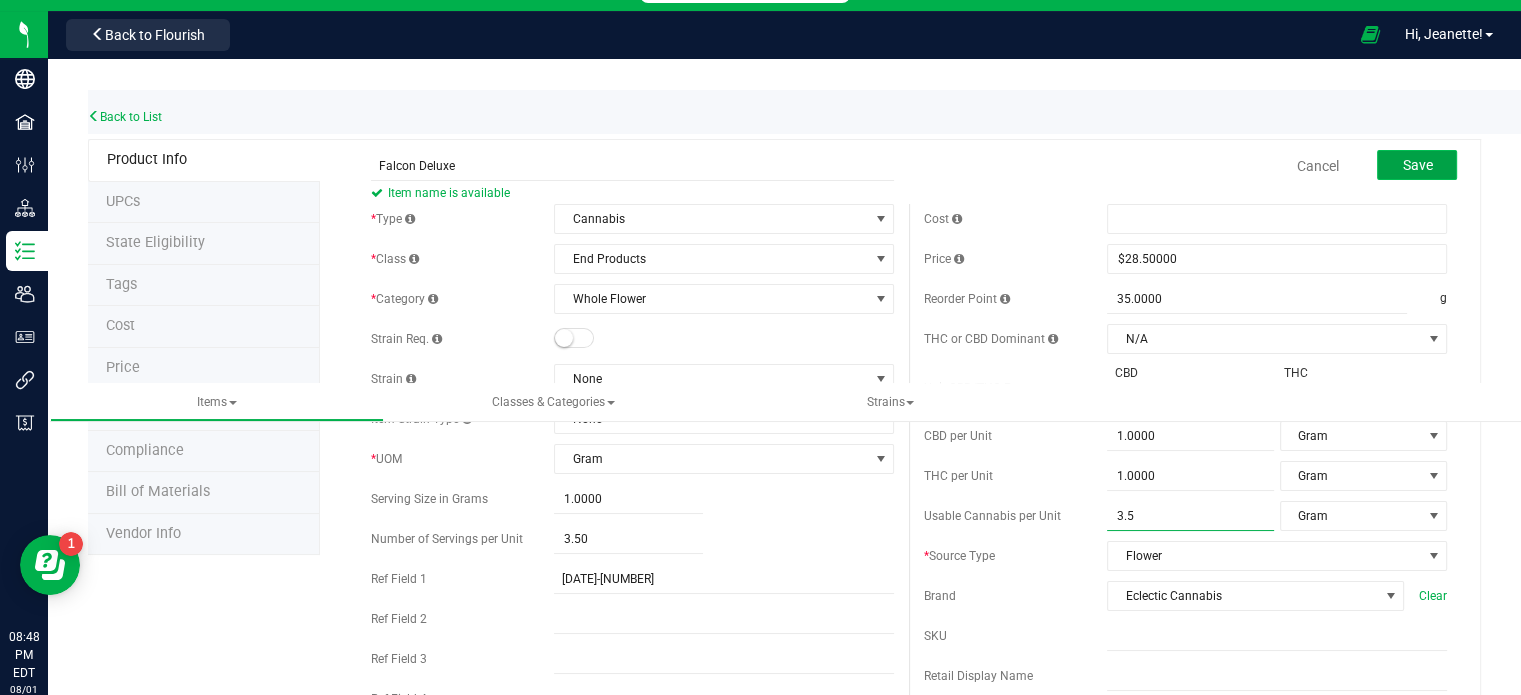 click on "Save" at bounding box center (1417, 165) 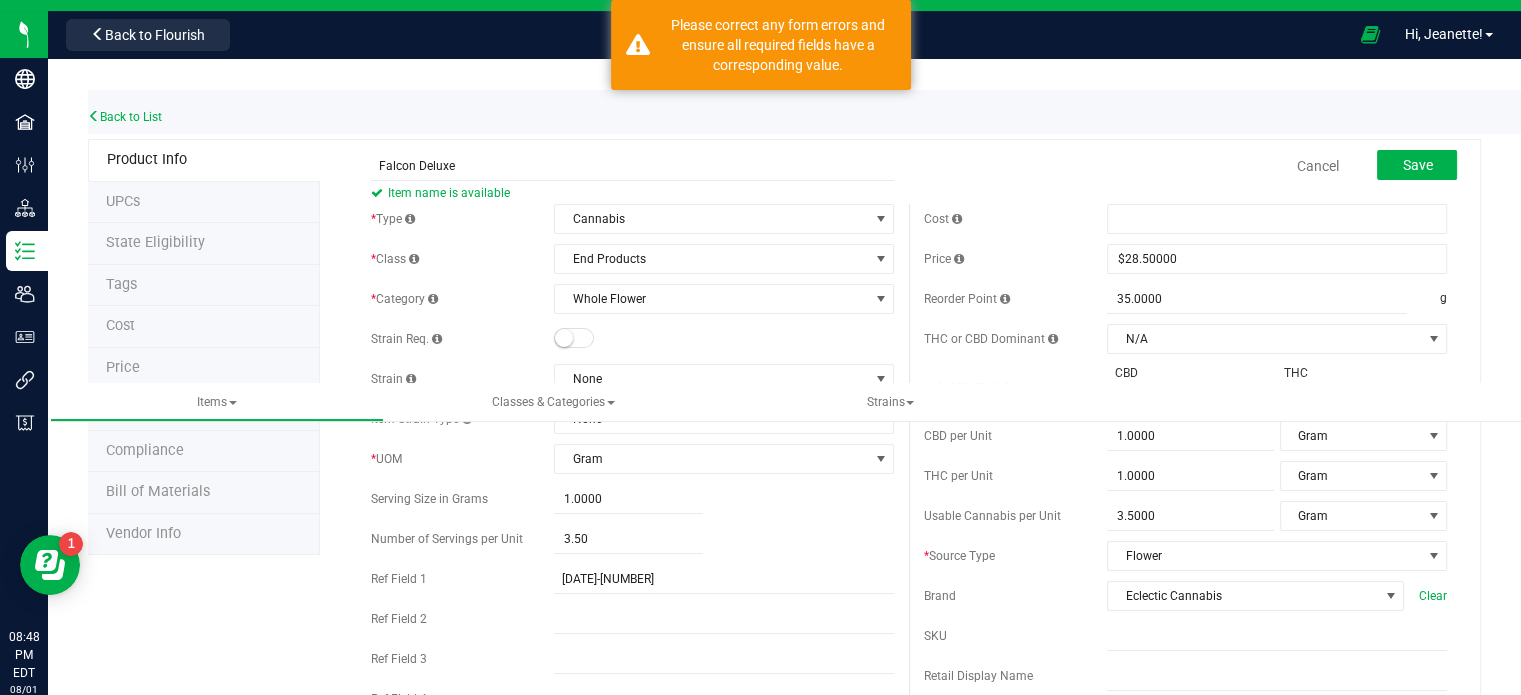 click on "*
Type
Cannabis Select type Cannabis Non-Inventory Raw Materials Supplies
*
Class
End Products Select item class Cultivation End Products Intermediate Products Lot Products
*
Category
Kief" at bounding box center (632, 484) 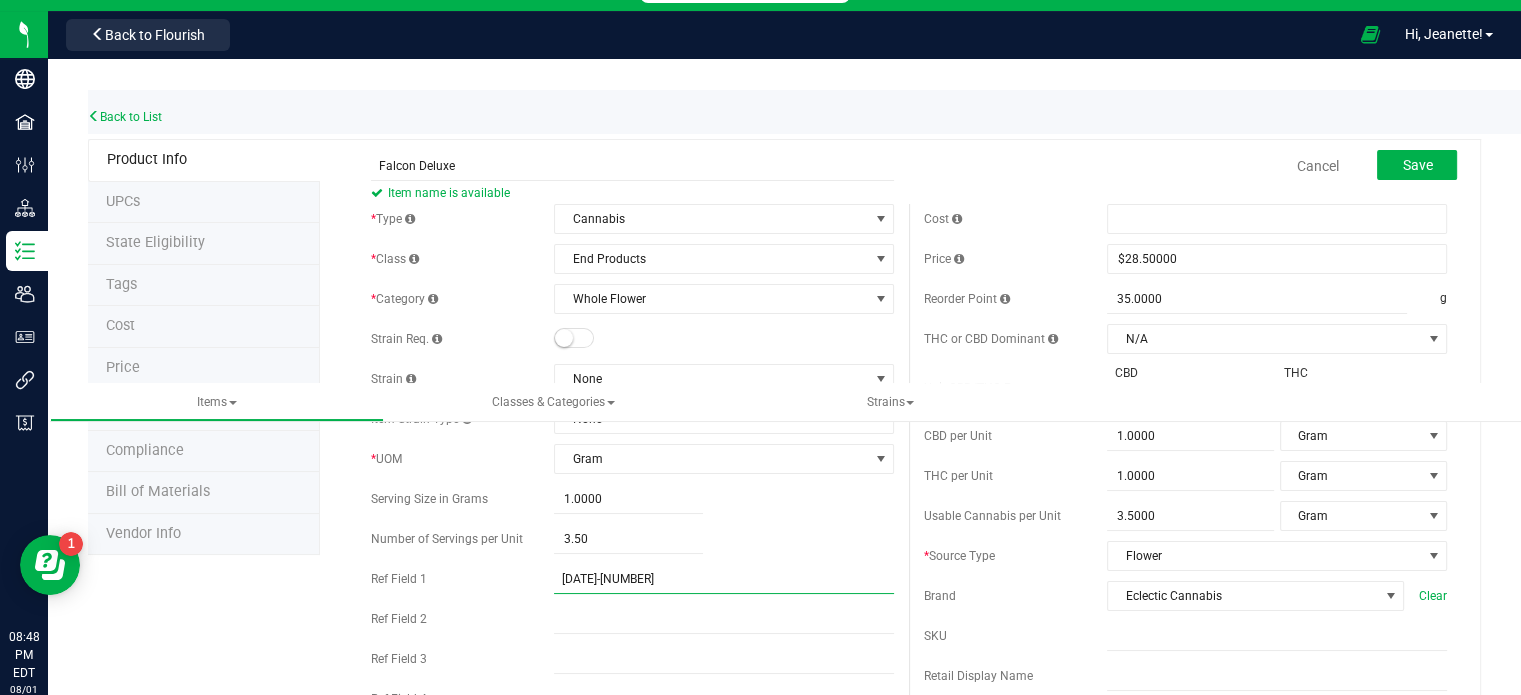 click on "FD-040725-001" at bounding box center (724, 579) 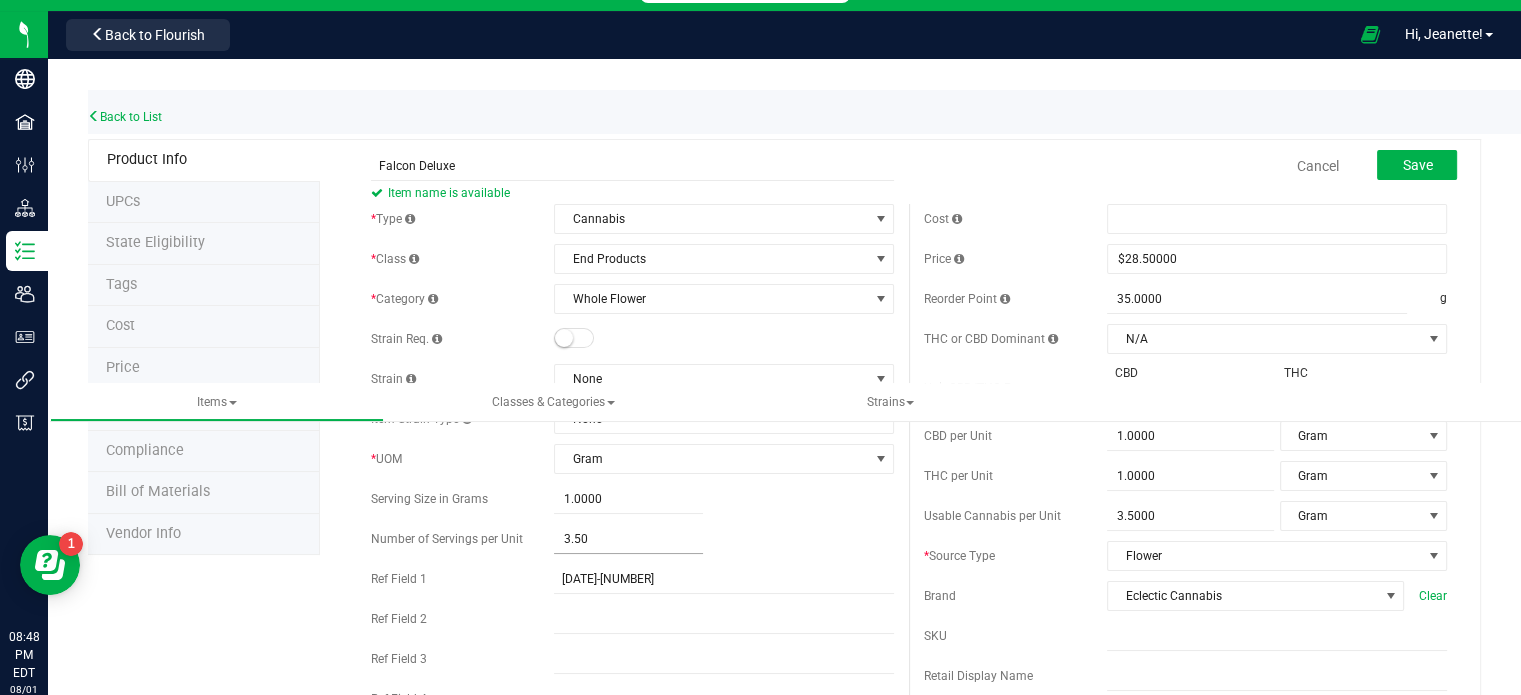 click on "3.50 3.5" at bounding box center [628, 539] 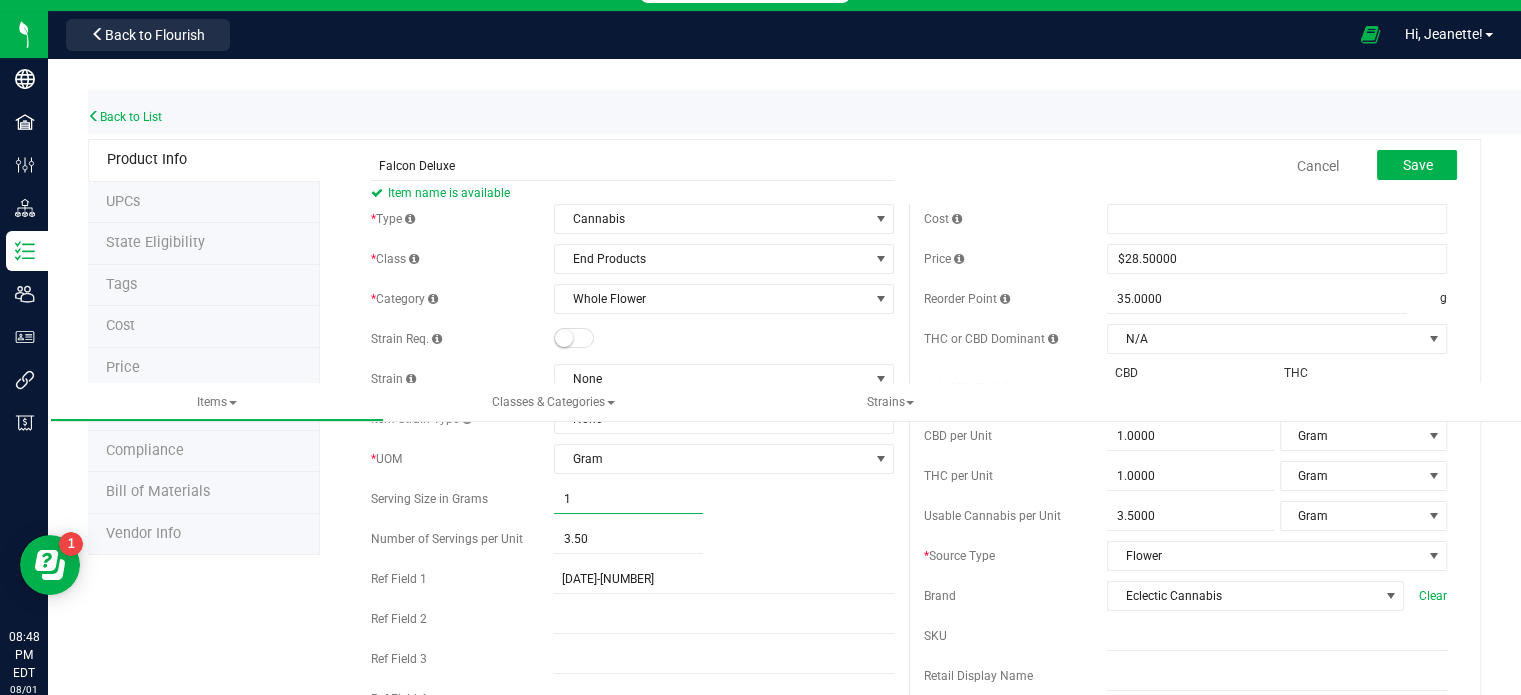 click on "1.0000 1" at bounding box center (628, 499) 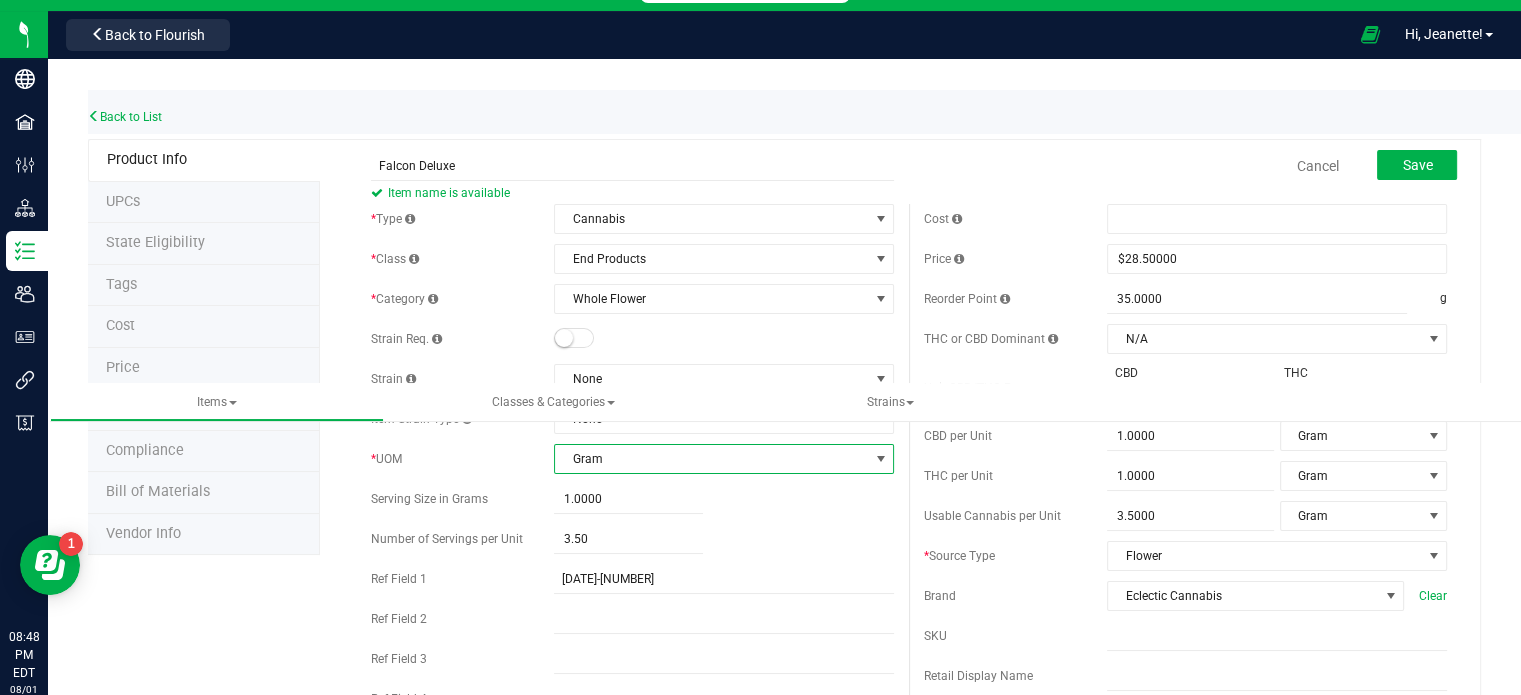 click on "Gram" at bounding box center [711, 459] 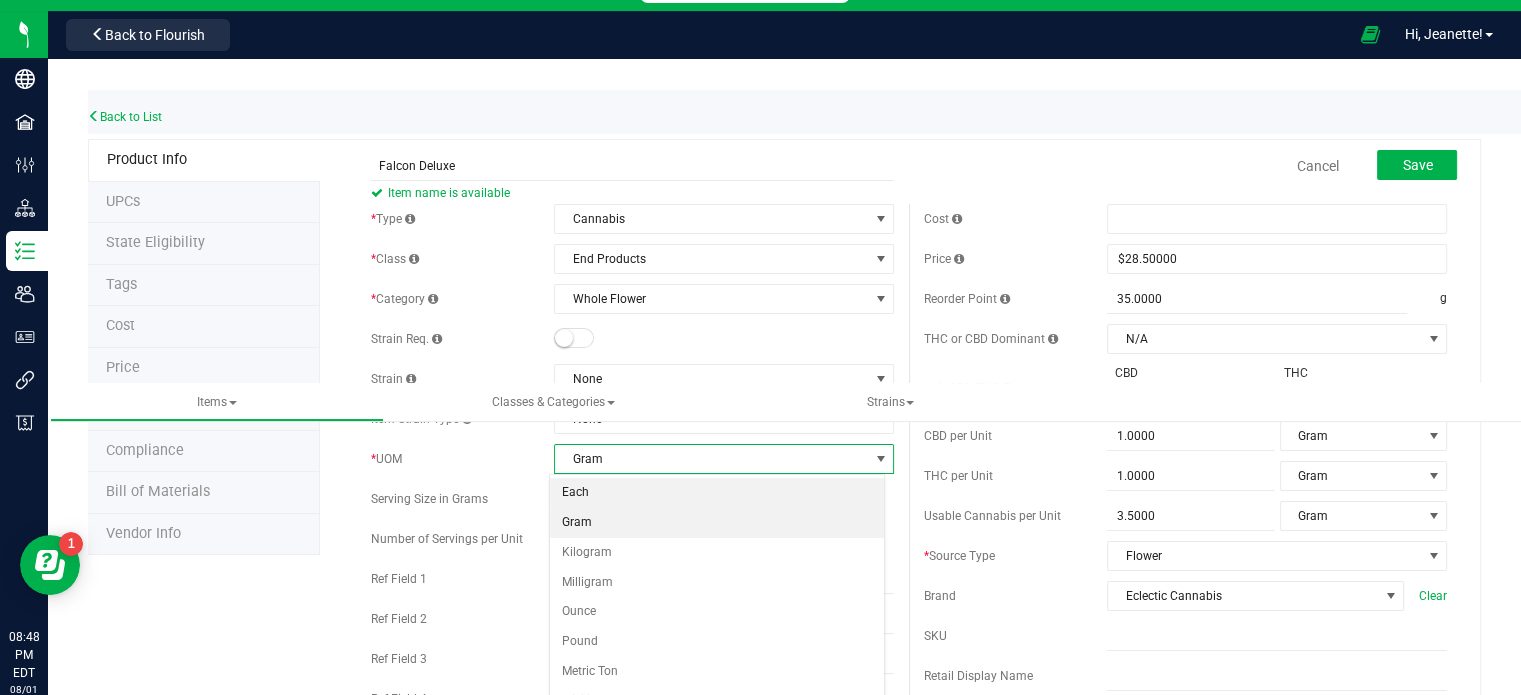 click on "Each" at bounding box center [717, 493] 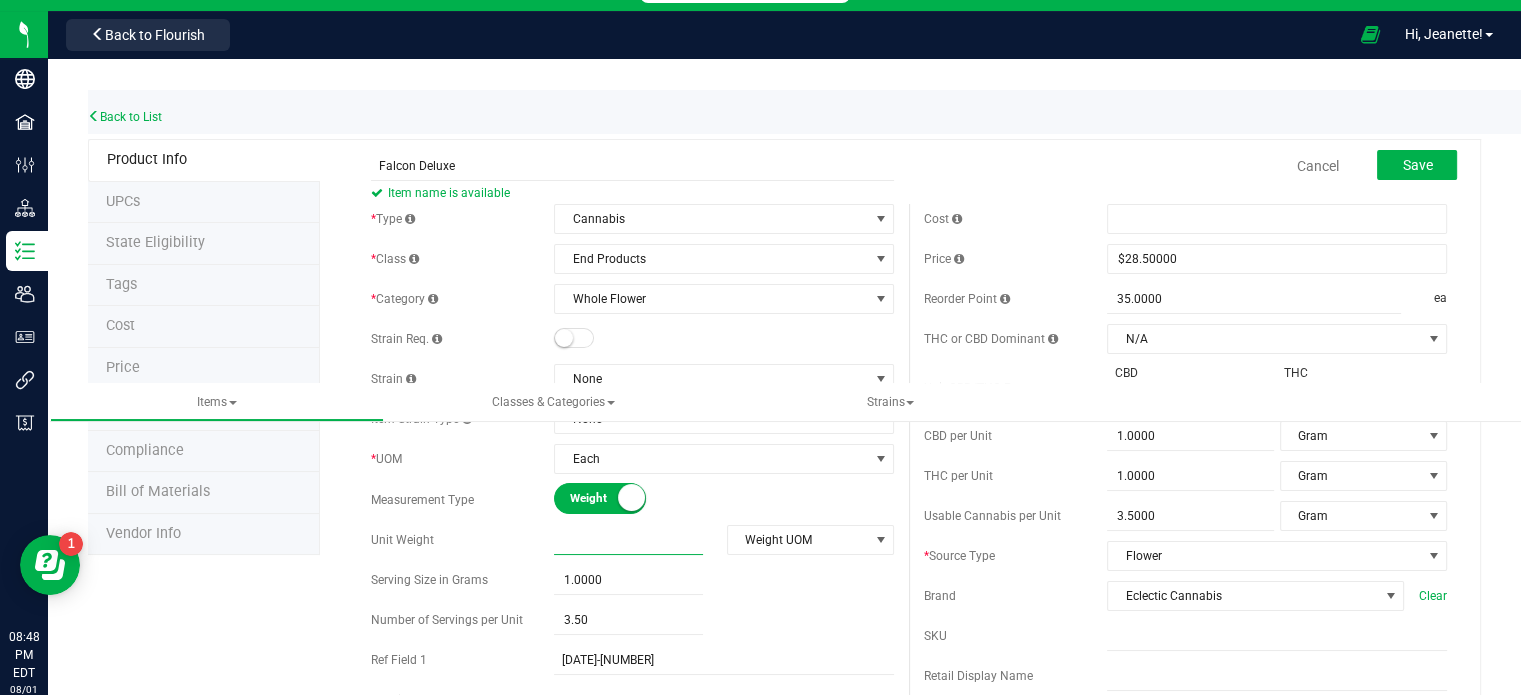 click at bounding box center (628, 540) 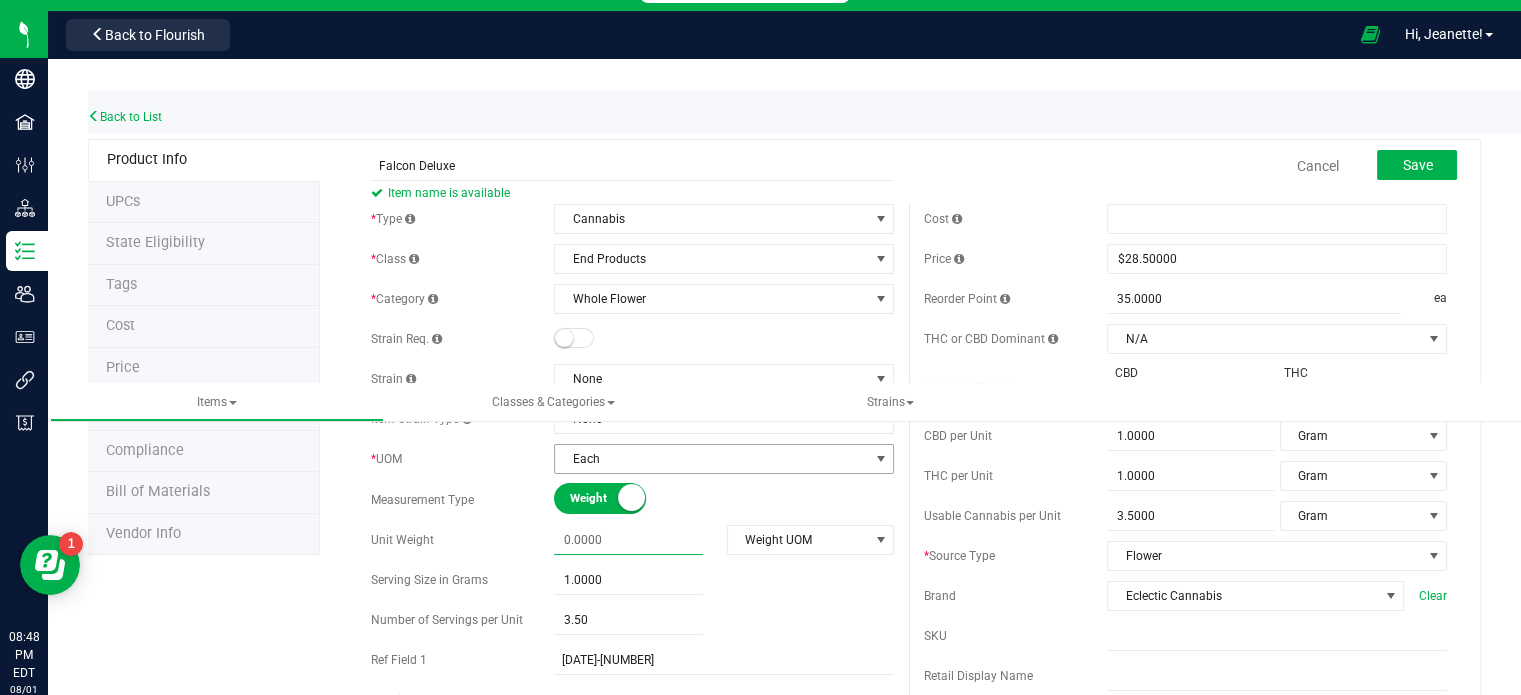 type on "0.0000" 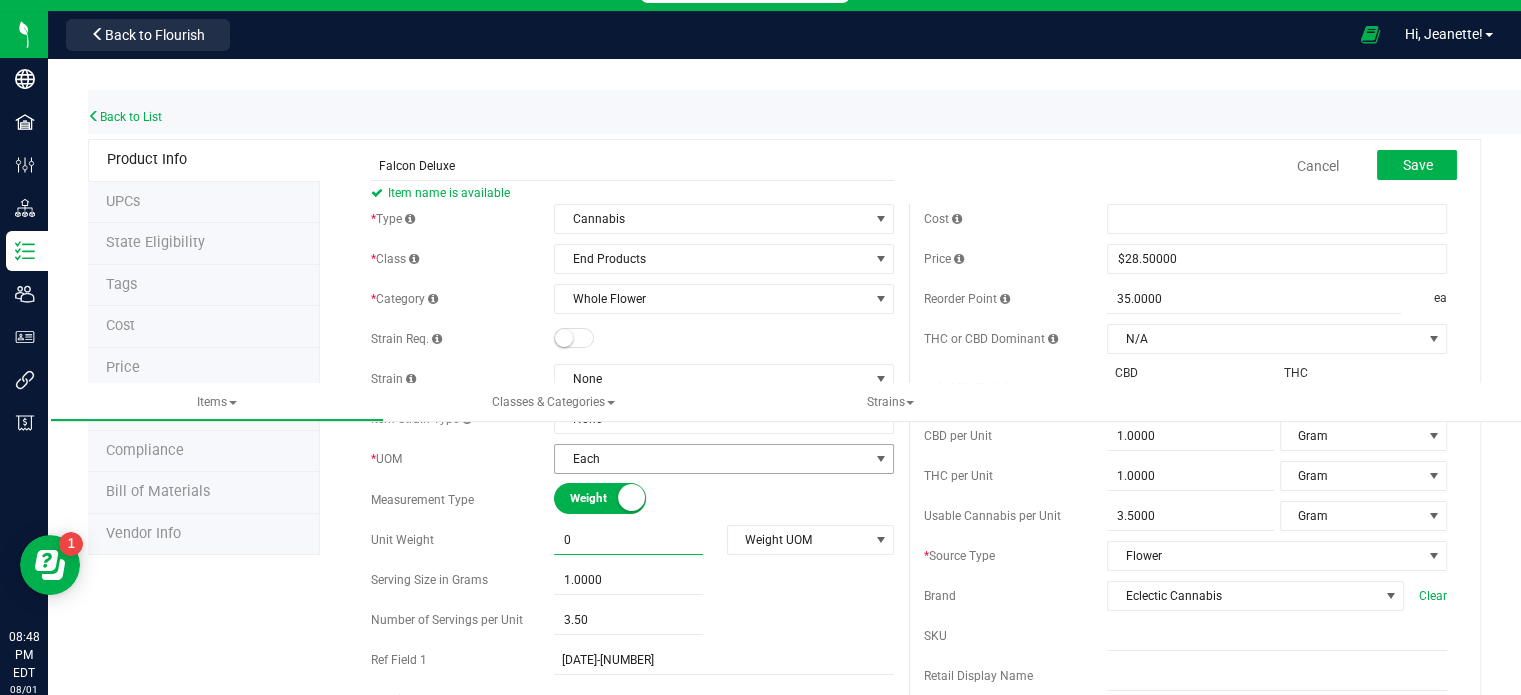 click on "Each" at bounding box center [711, 459] 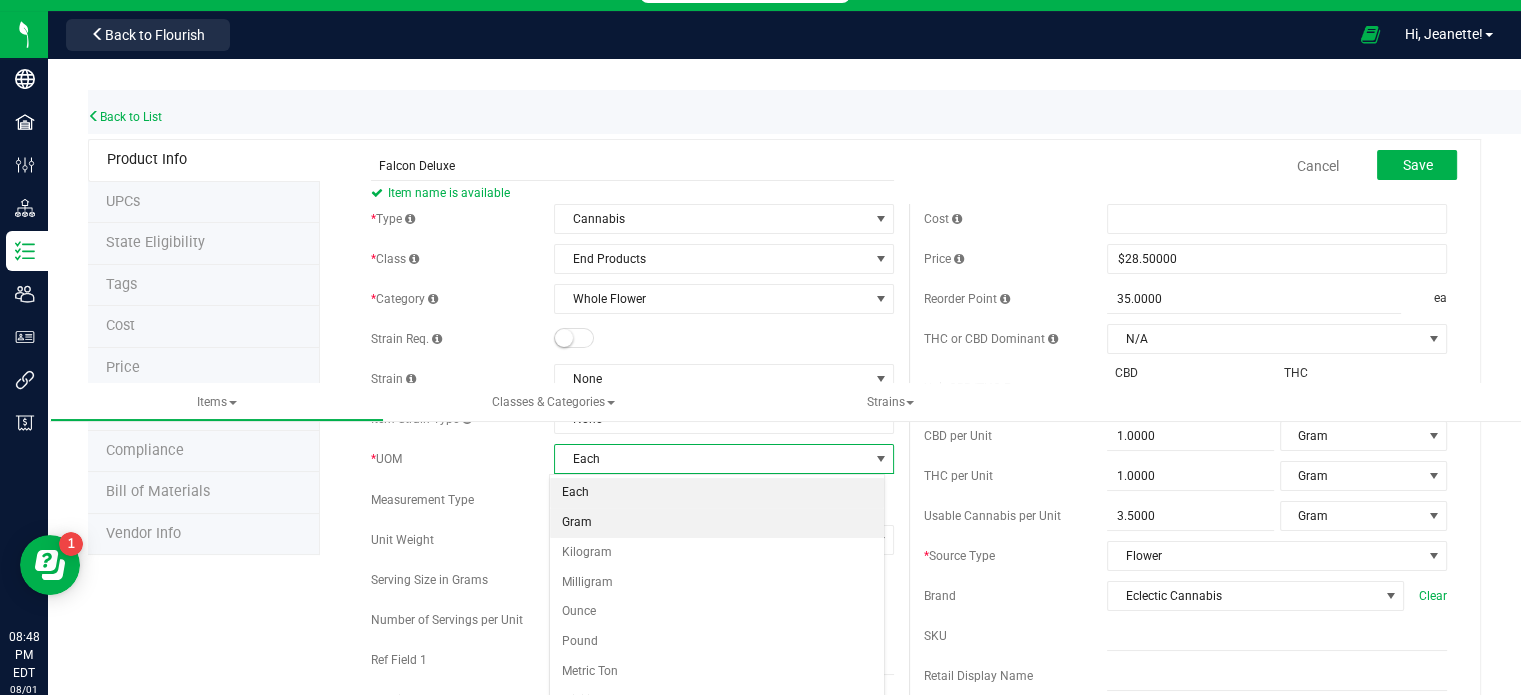 click on "Gram" at bounding box center (717, 523) 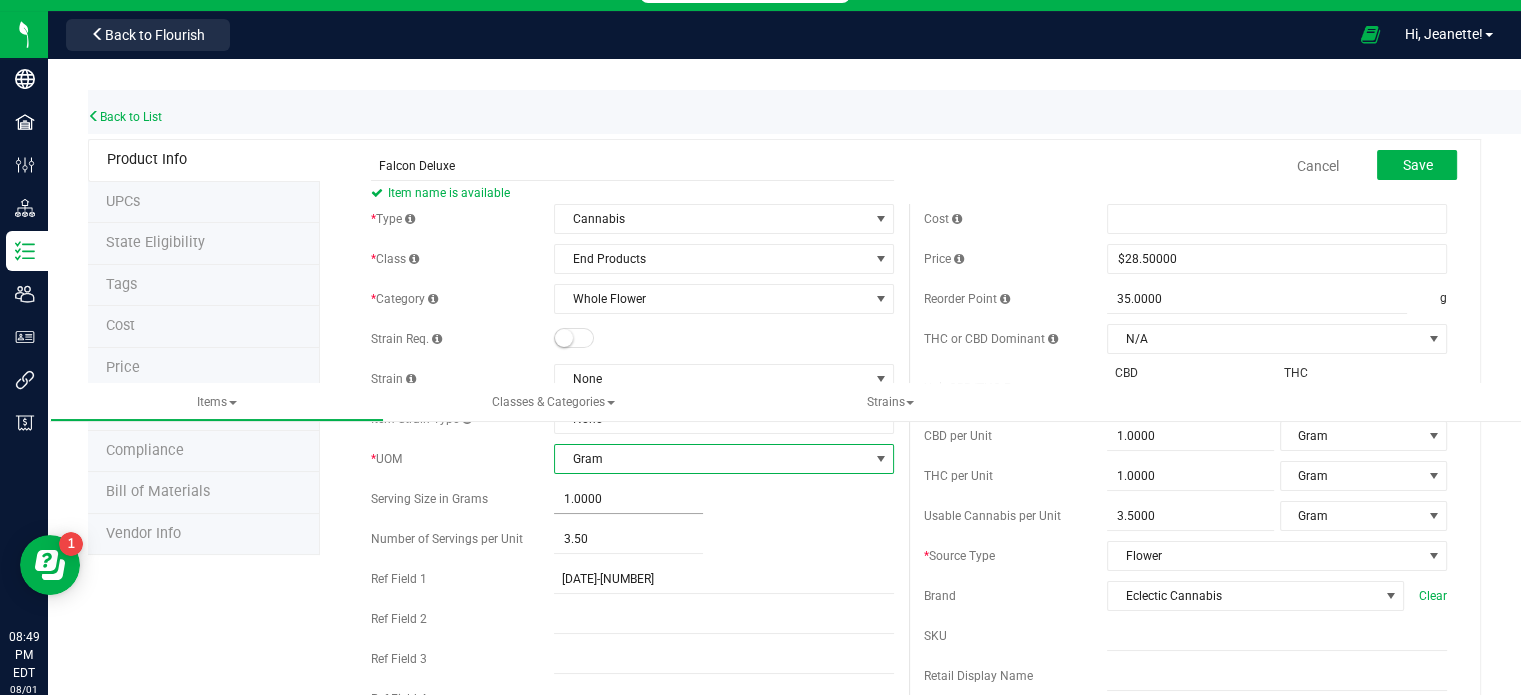 click on "1.0000 1" at bounding box center [628, 499] 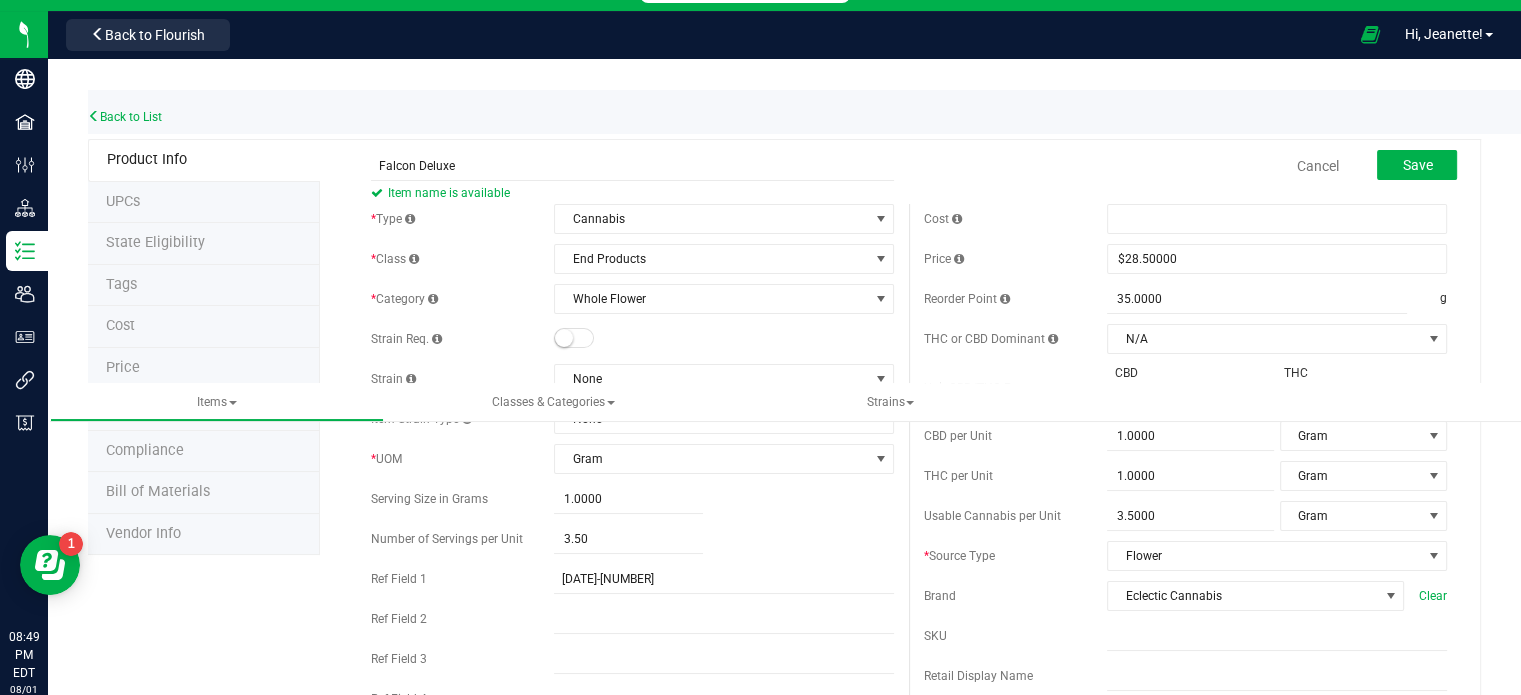 click on "Cost
Price
$28.50000 28.5
Reorder Point
35.0000 35
g
THC or CBD Dominant
N/A N/A 24" at bounding box center [1185, 598] 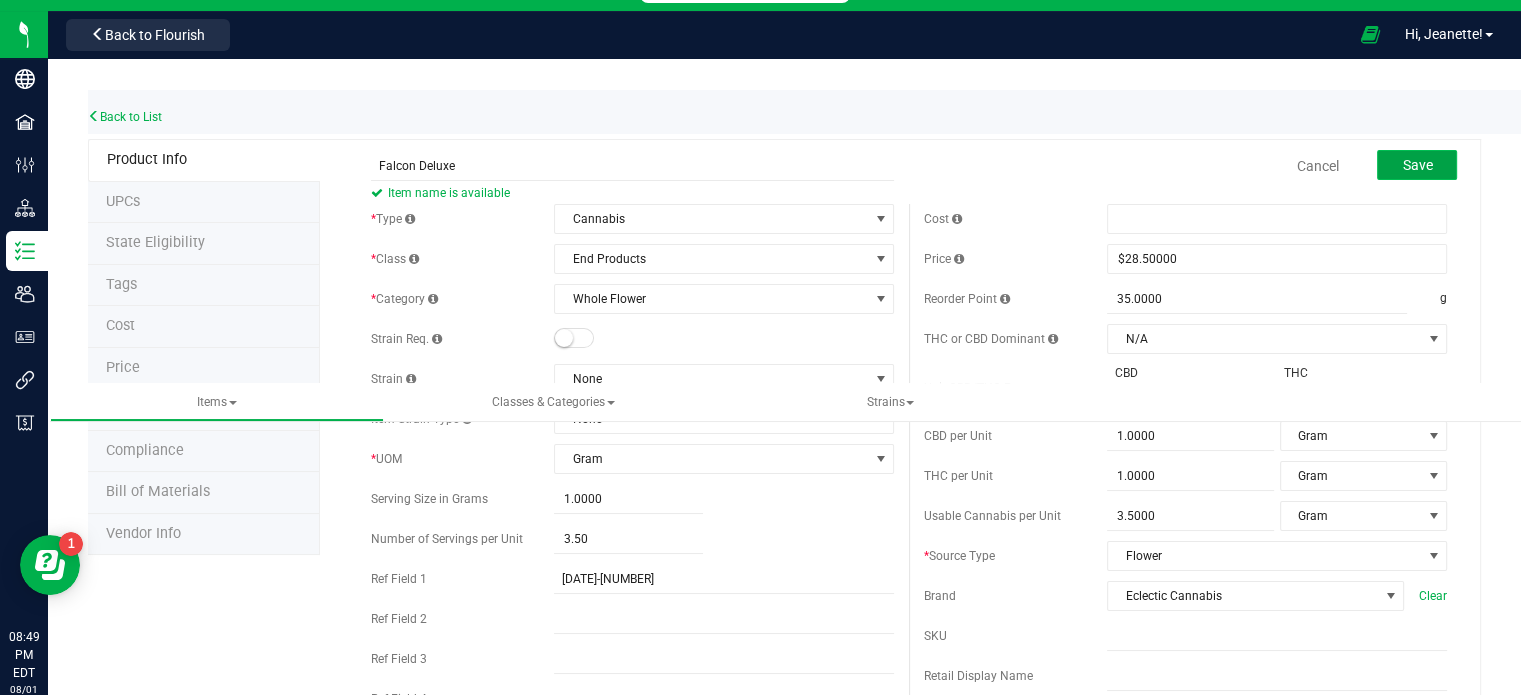 click on "Save" at bounding box center [1417, 165] 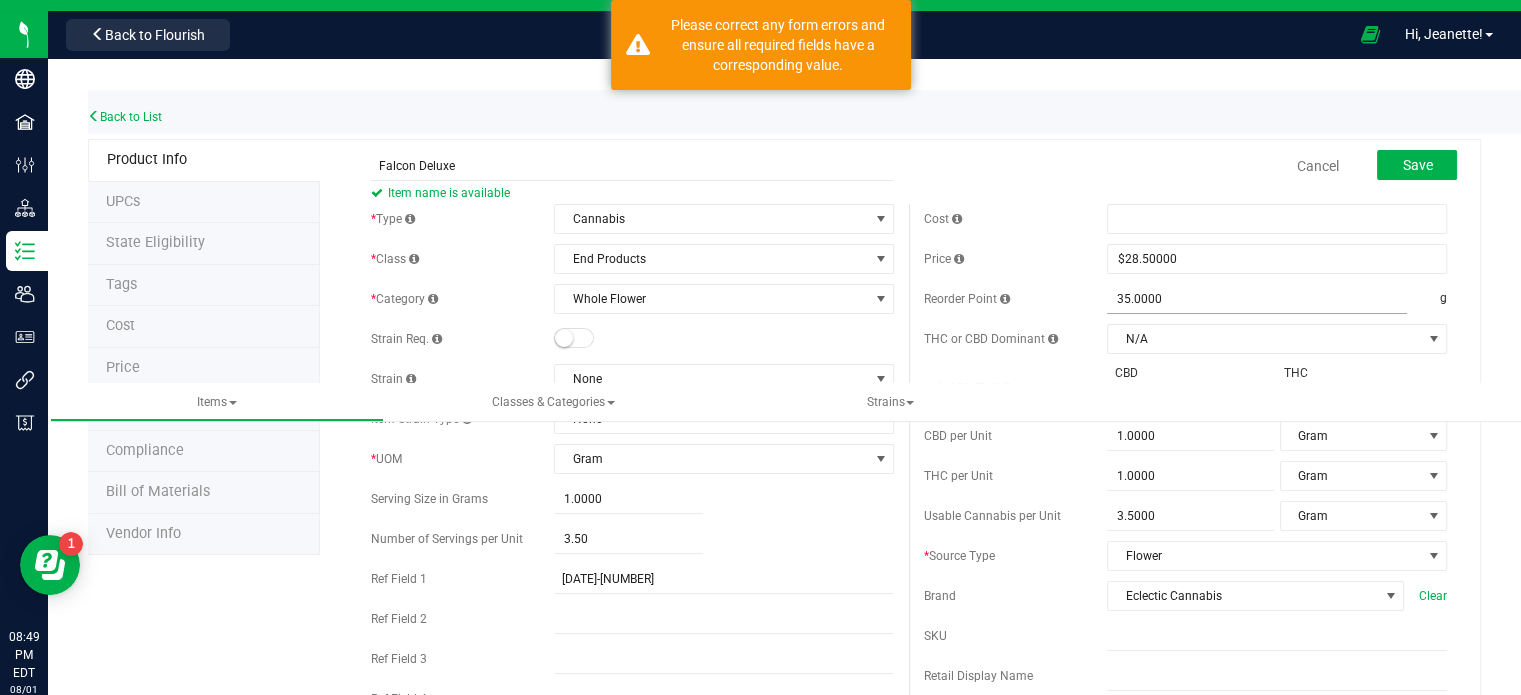 click on "35.0000 35" at bounding box center (1257, 299) 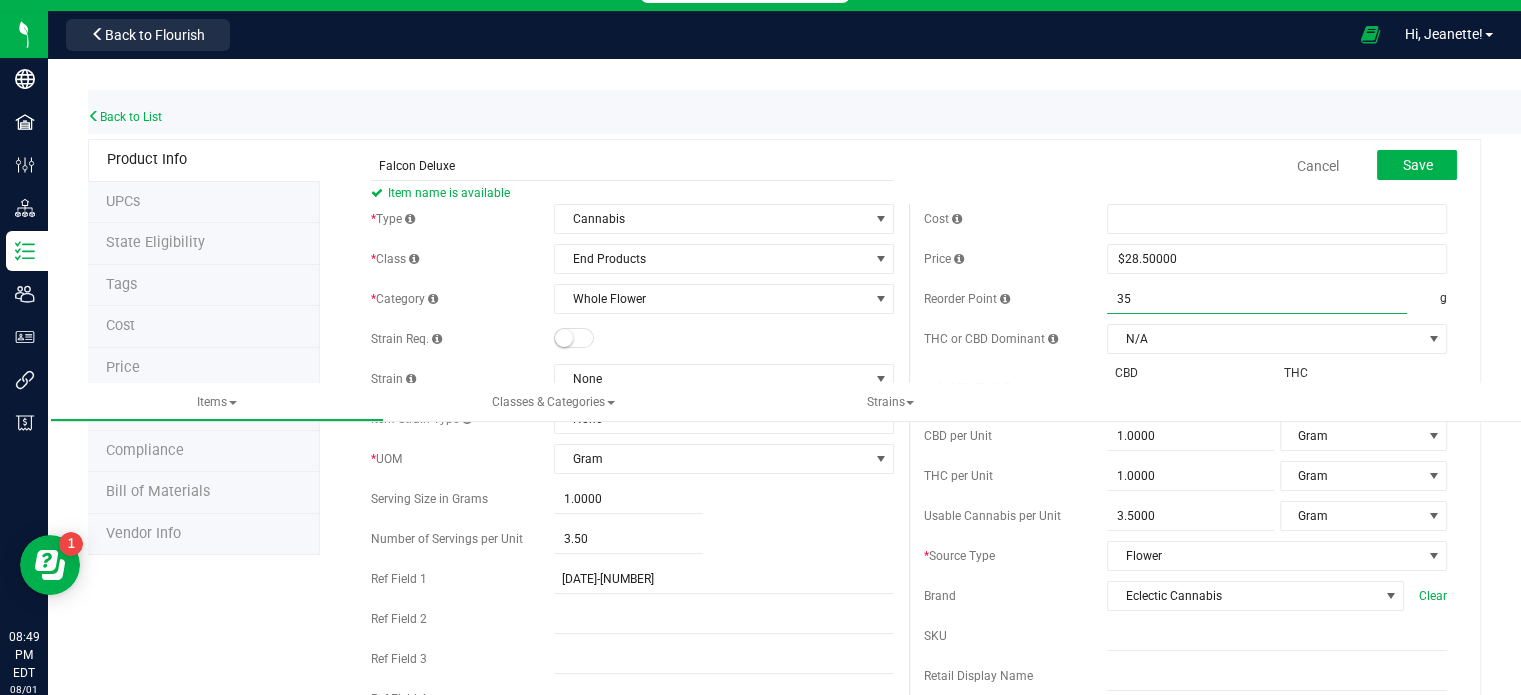 type on "3" 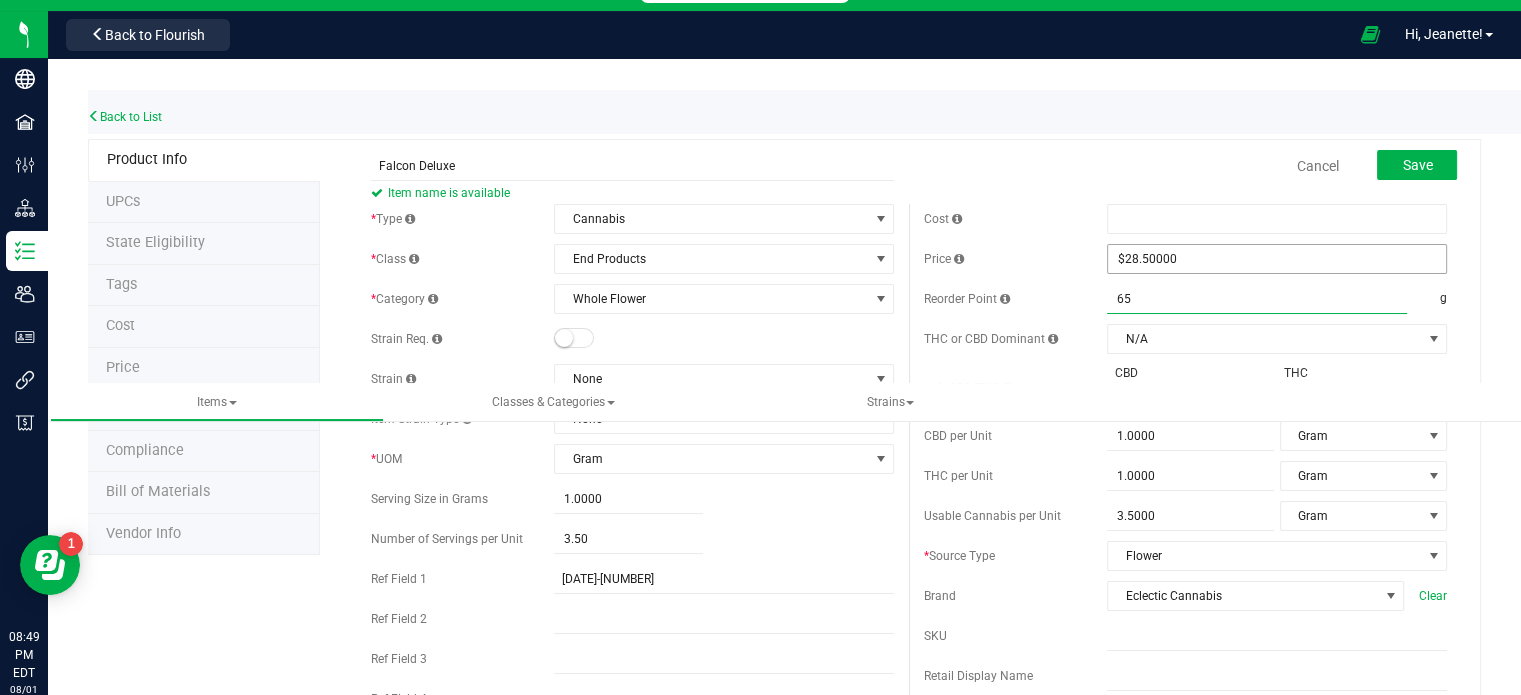 type on "6" 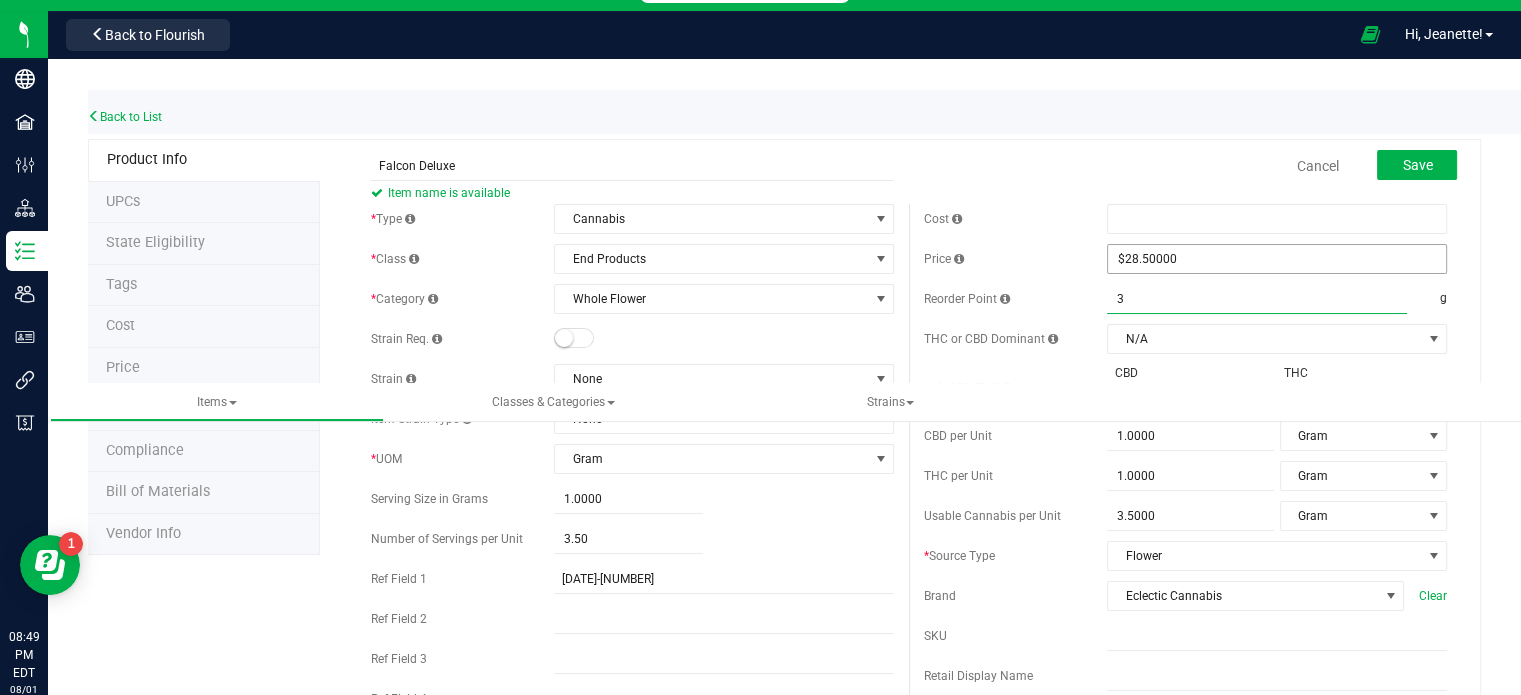 type on "35" 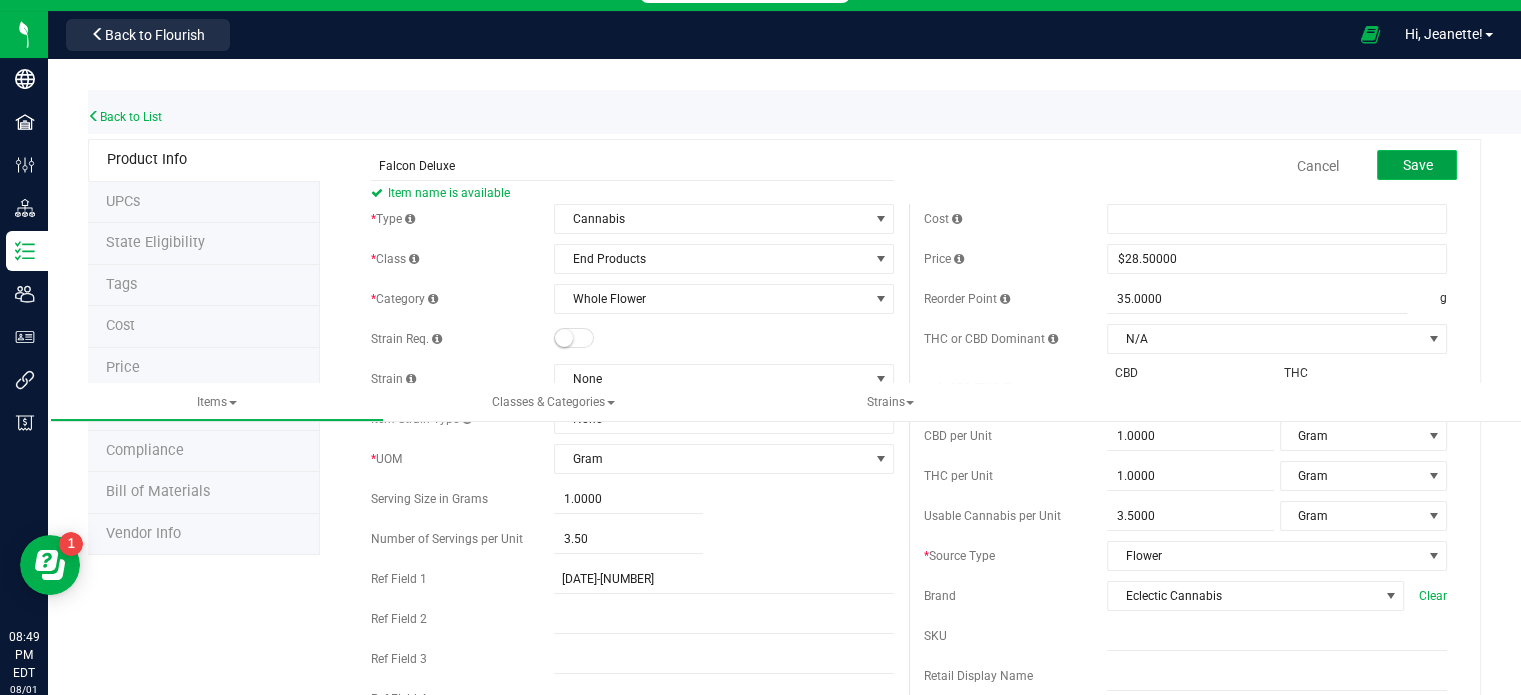 click on "Save" at bounding box center [1417, 165] 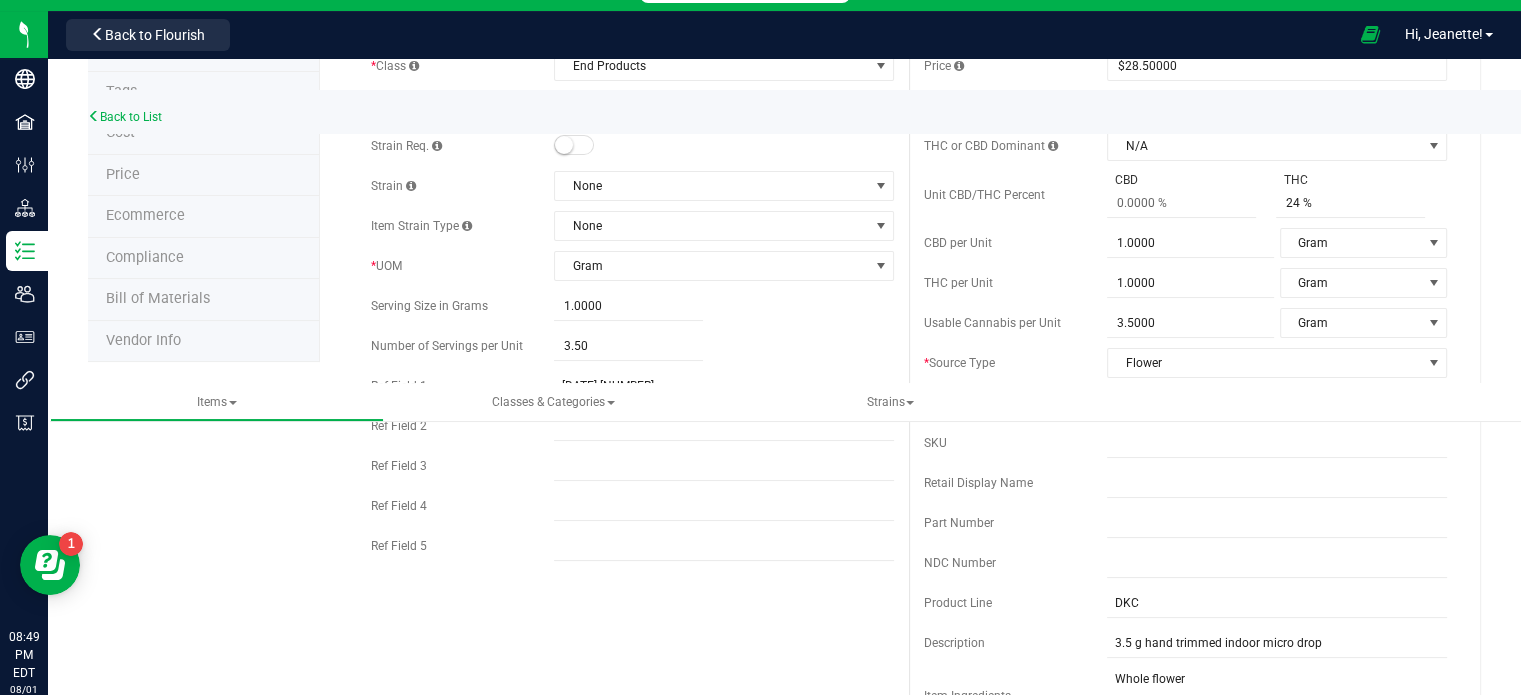 scroll, scrollTop: 237, scrollLeft: 0, axis: vertical 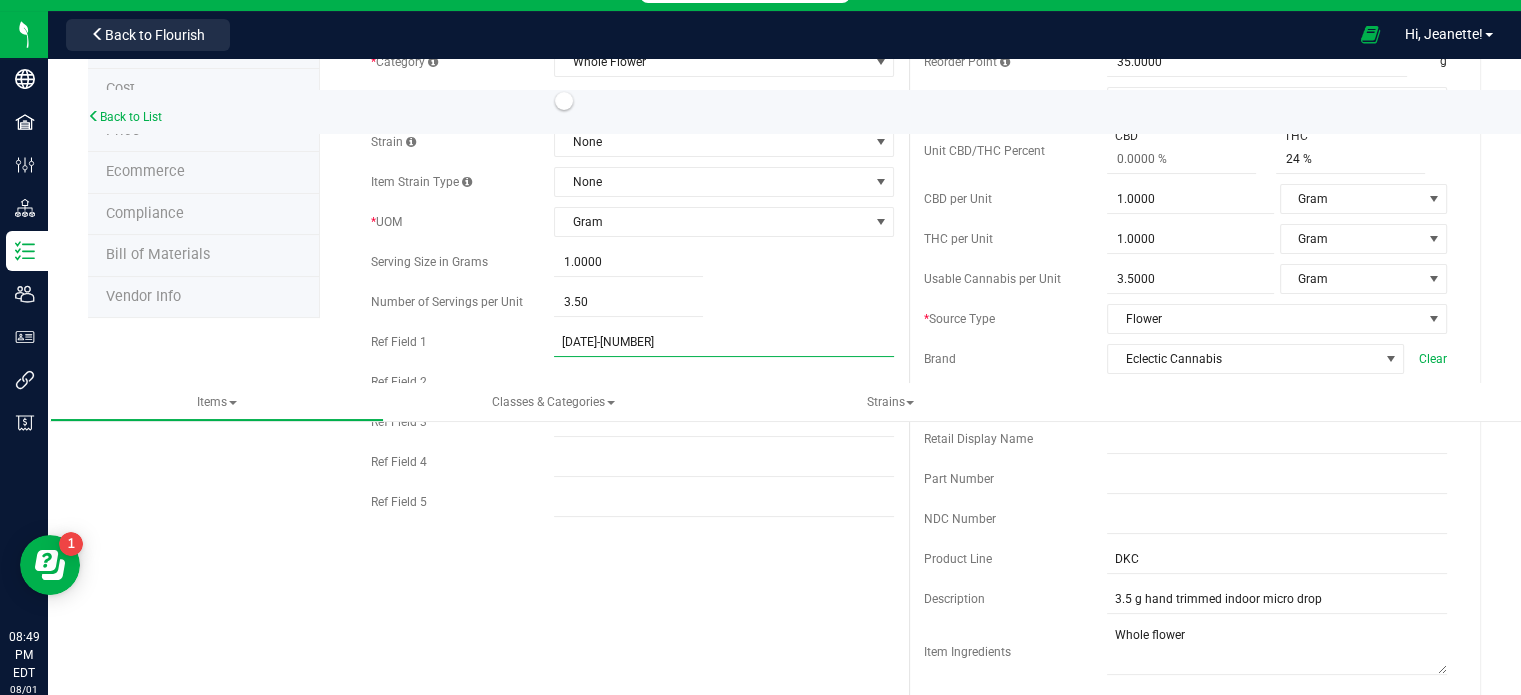 click on "FD-040725-001" at bounding box center (724, 342) 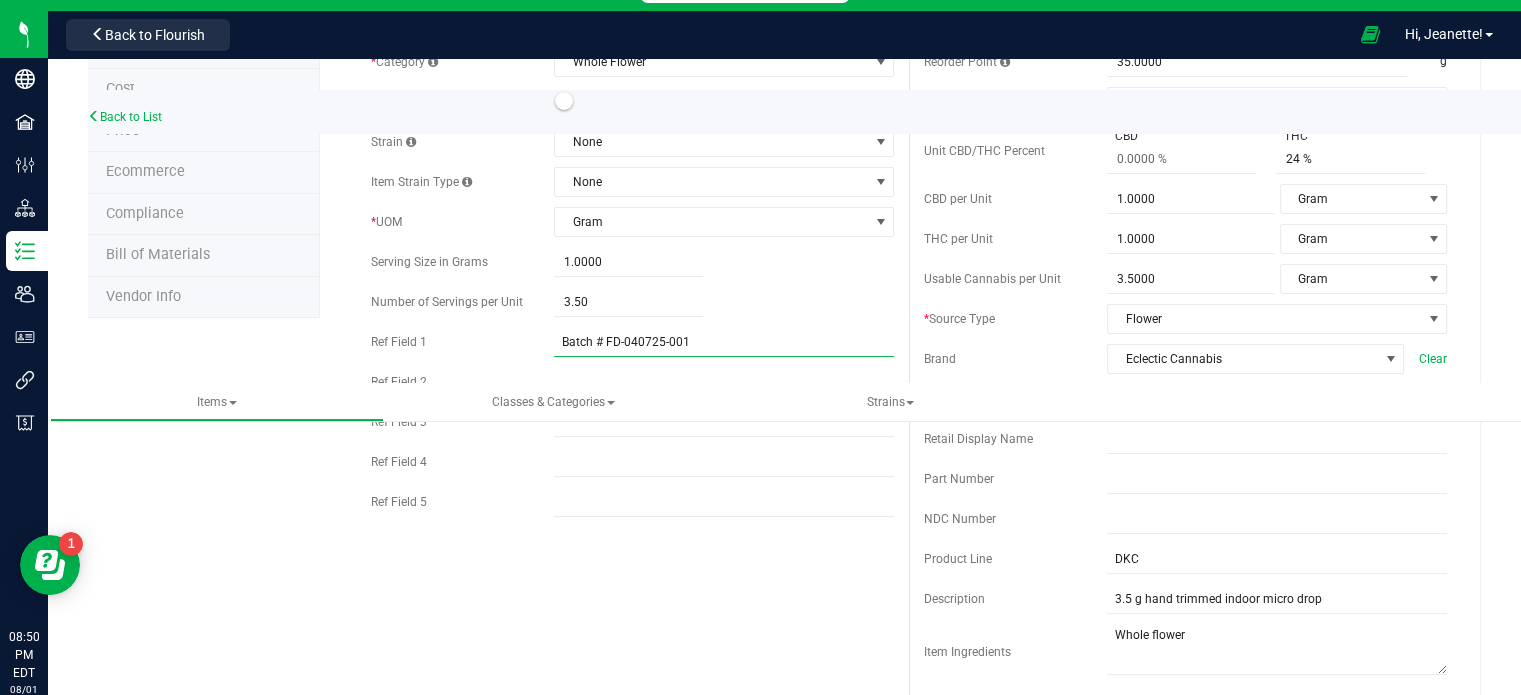 scroll, scrollTop: 0, scrollLeft: 0, axis: both 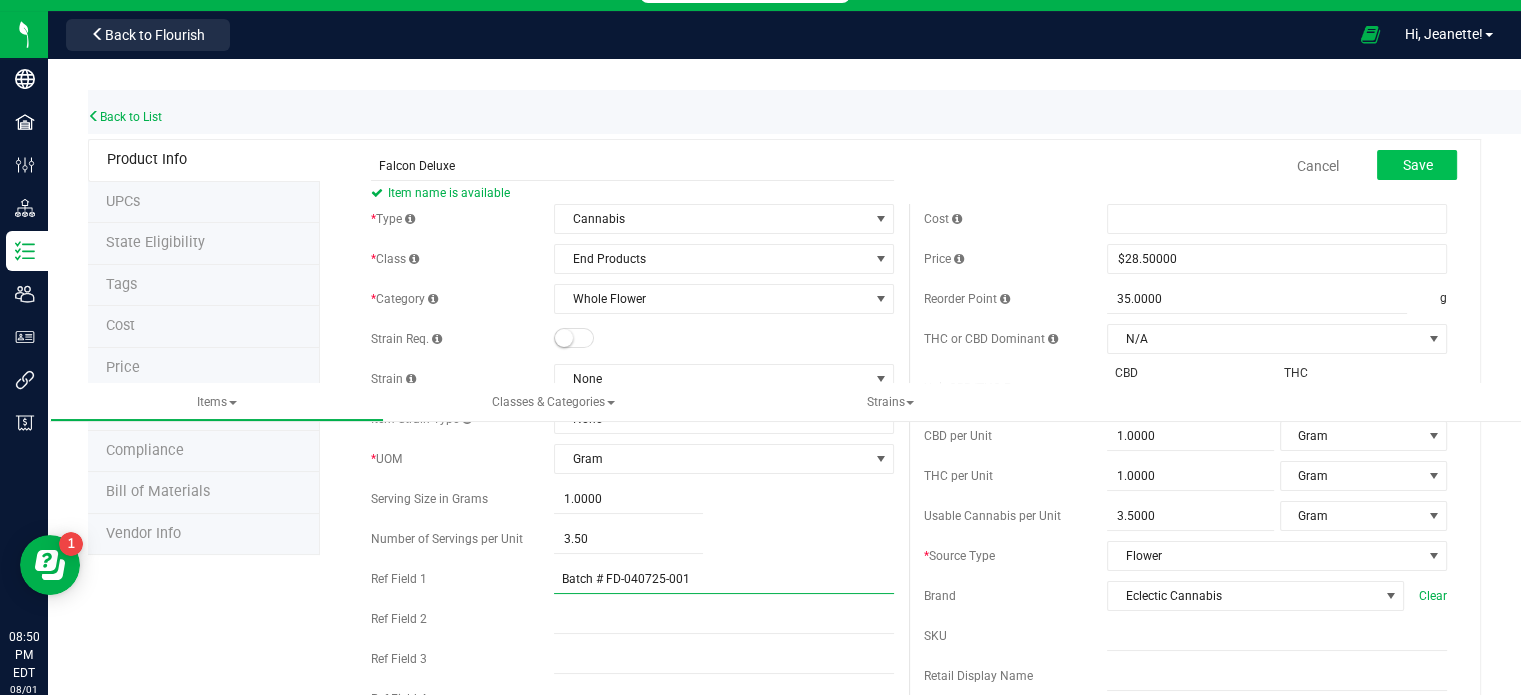 type on "Batch # FD-040725-001" 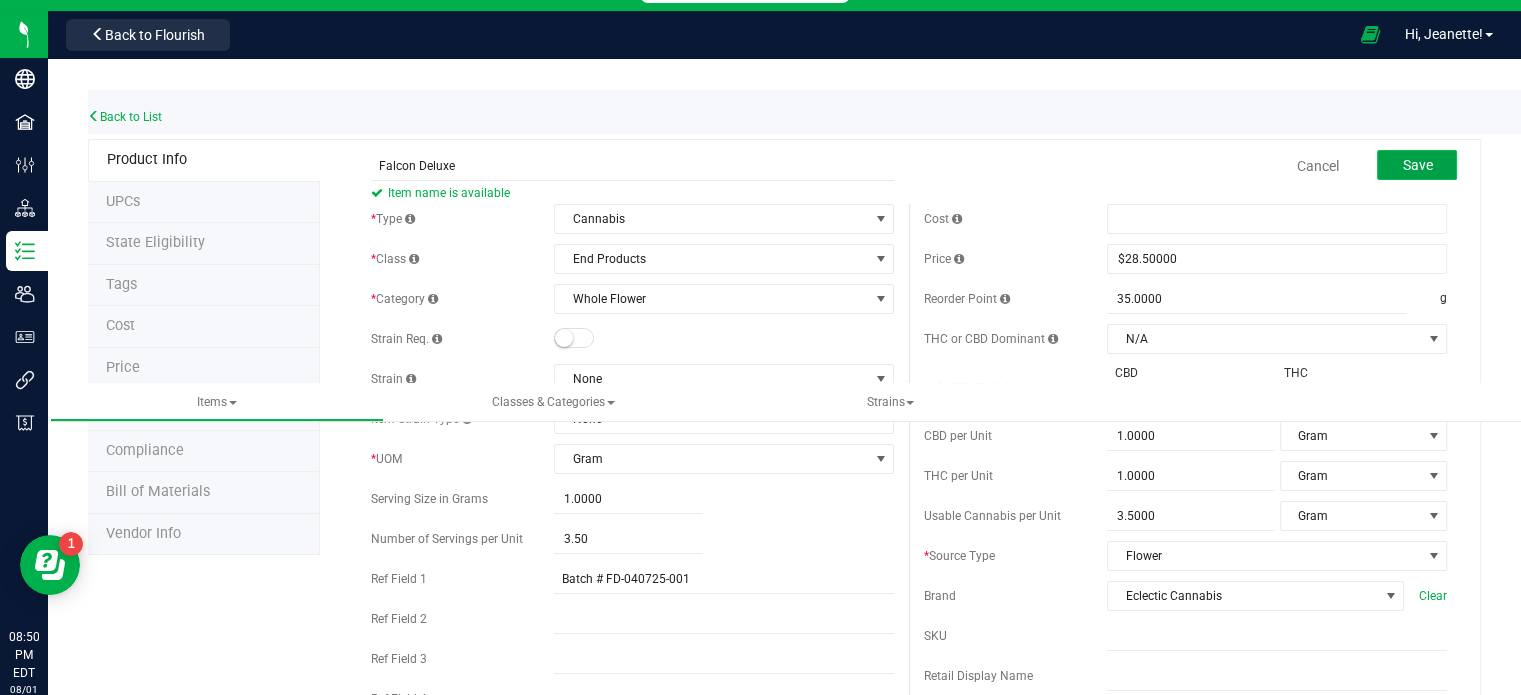 click on "Save" at bounding box center (1417, 165) 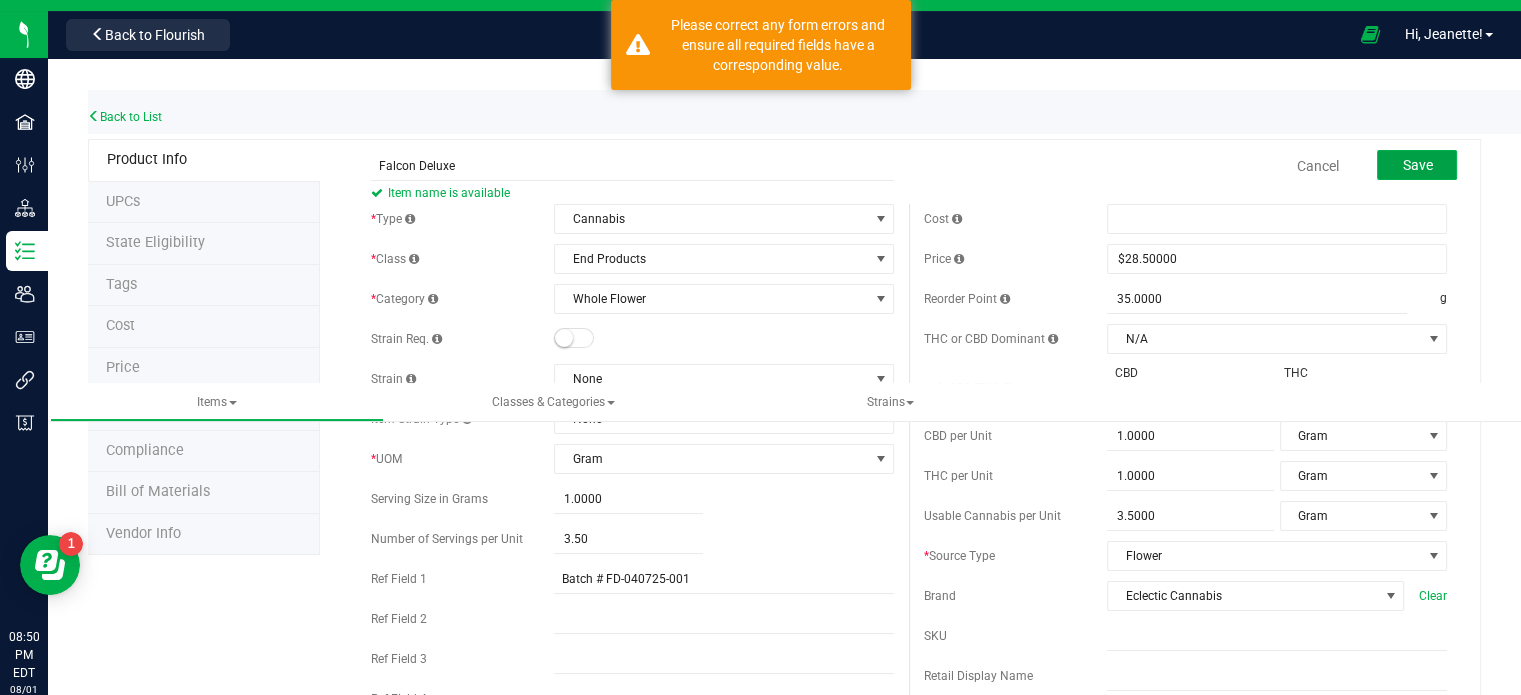 drag, startPoint x: 1371, startPoint y: 165, endPoint x: 1259, endPoint y: 156, distance: 112.36102 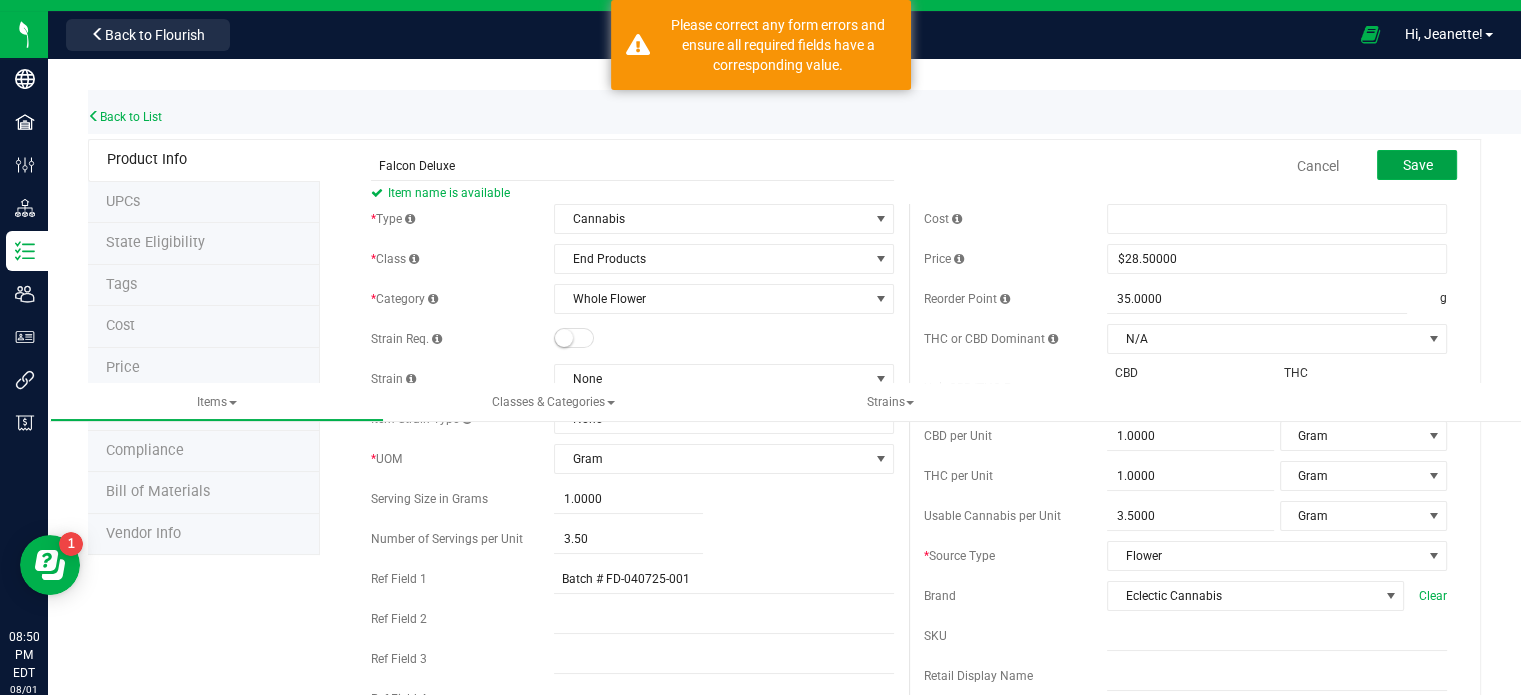 click on "Cancel
Save" at bounding box center [1185, 166] 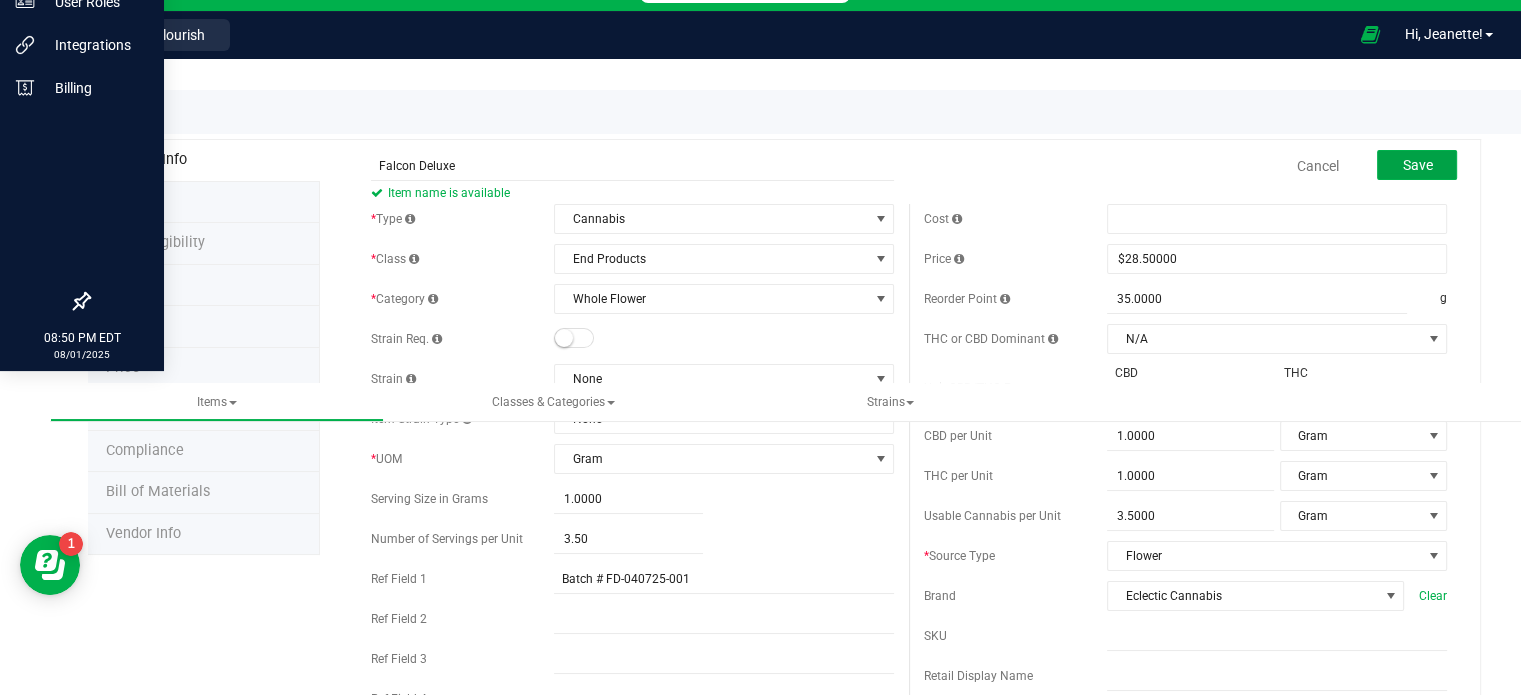 type 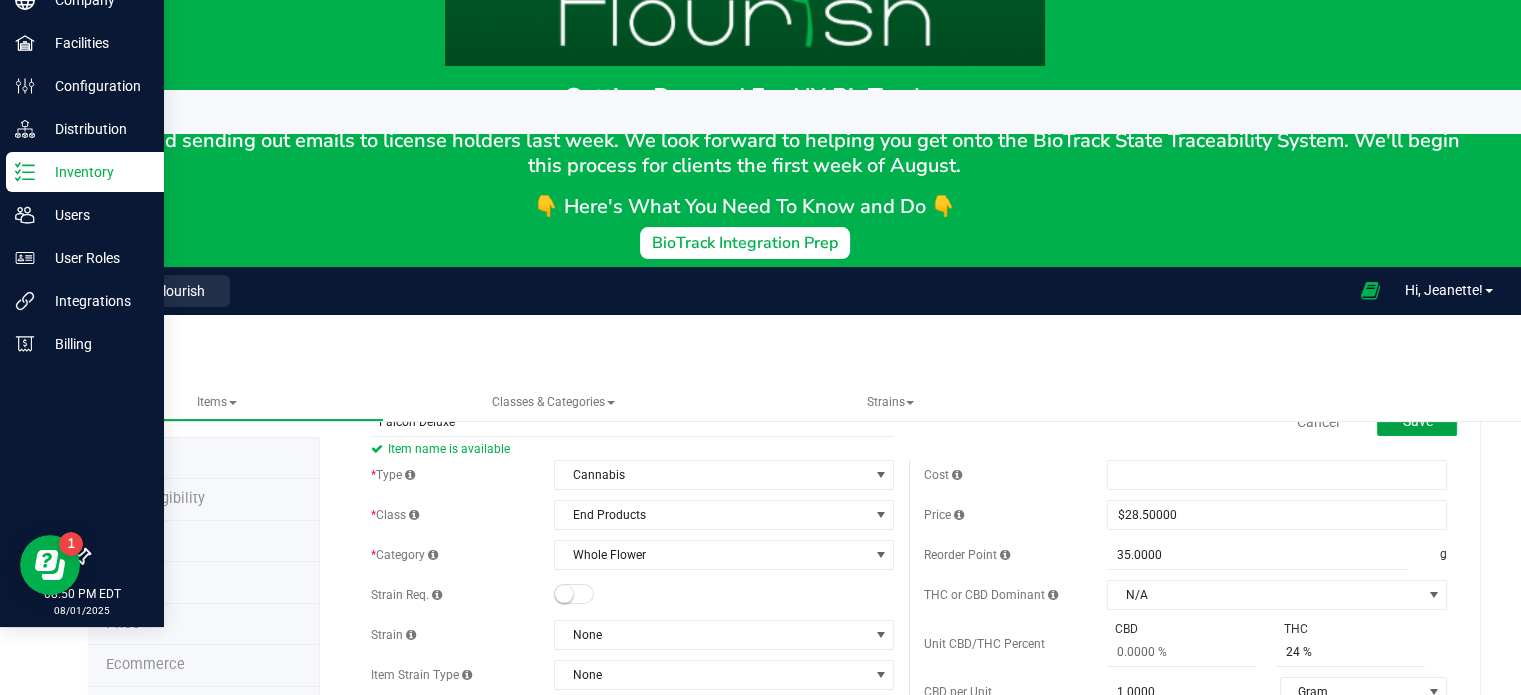 scroll, scrollTop: 0, scrollLeft: 0, axis: both 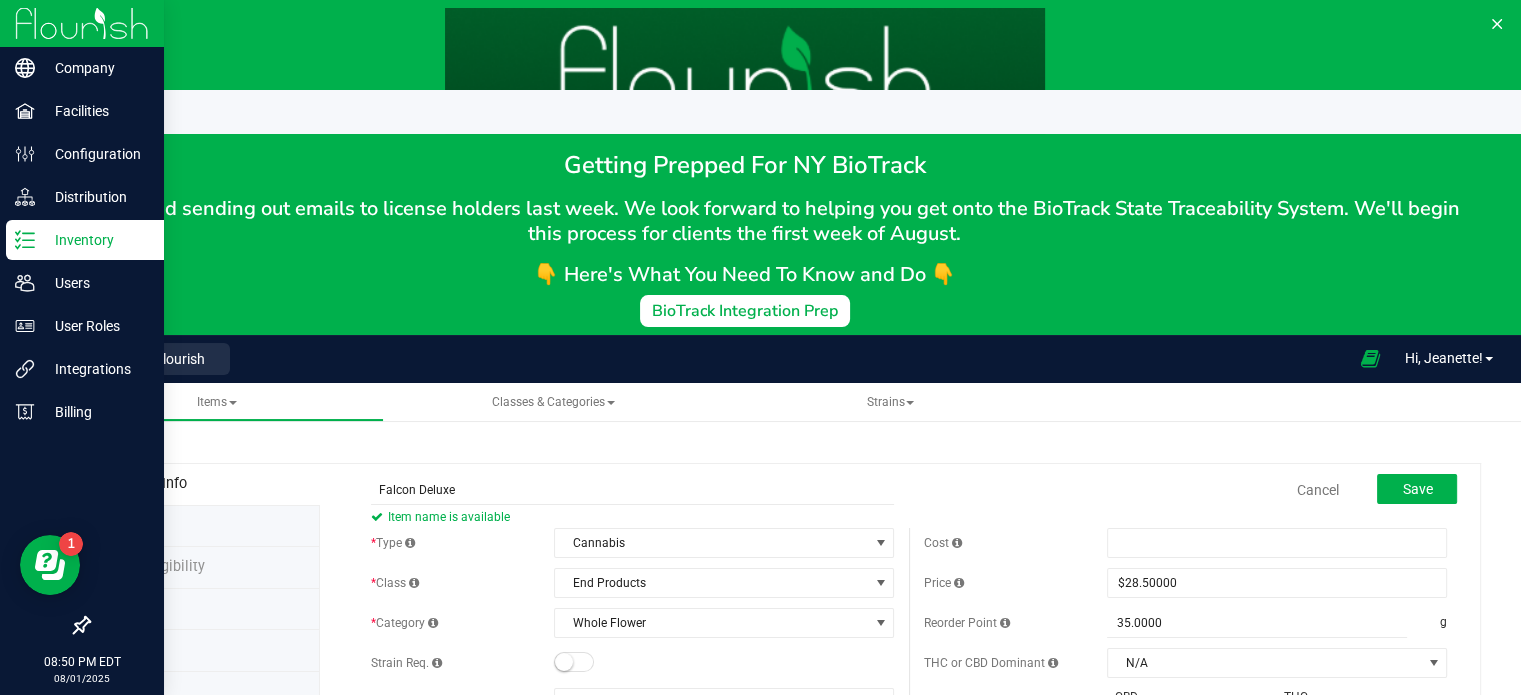 click on "Inventory" at bounding box center [95, 240] 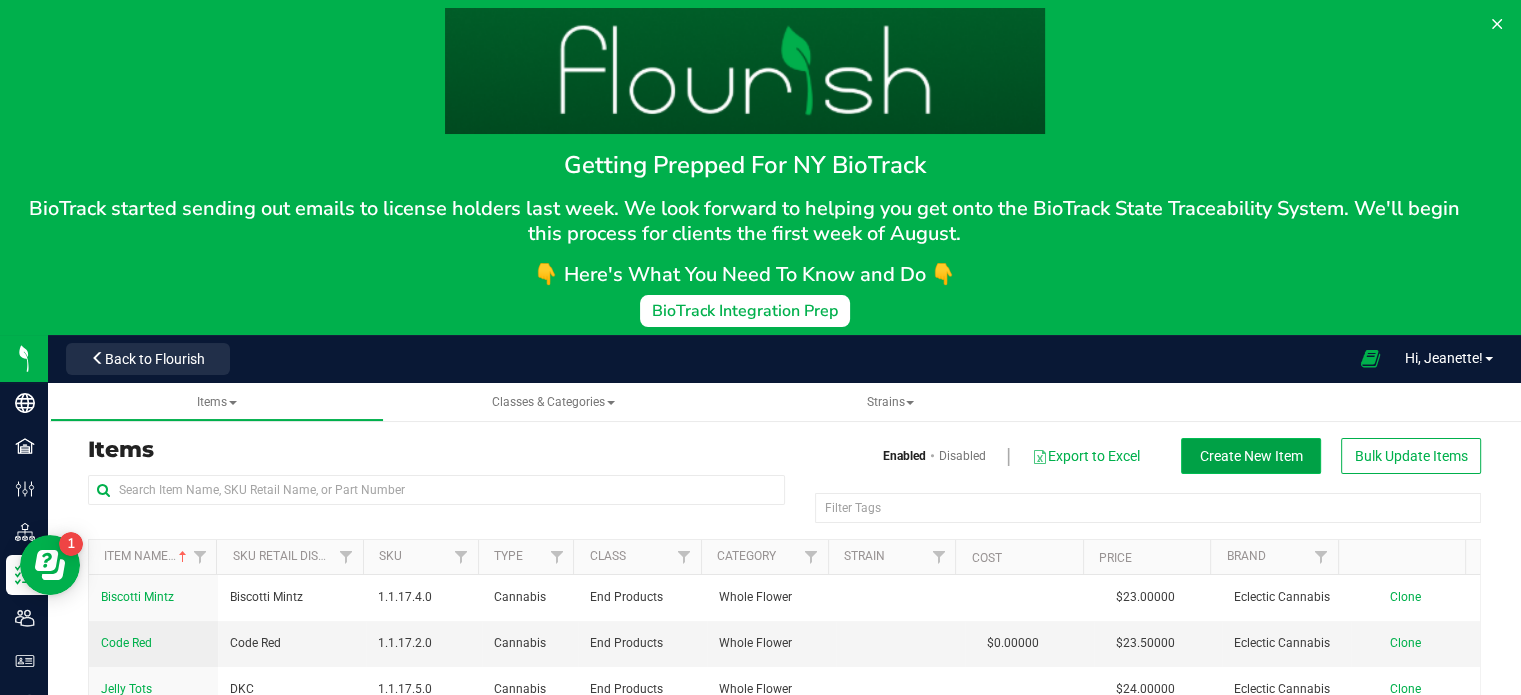 click on "Create New Item" at bounding box center (1251, 456) 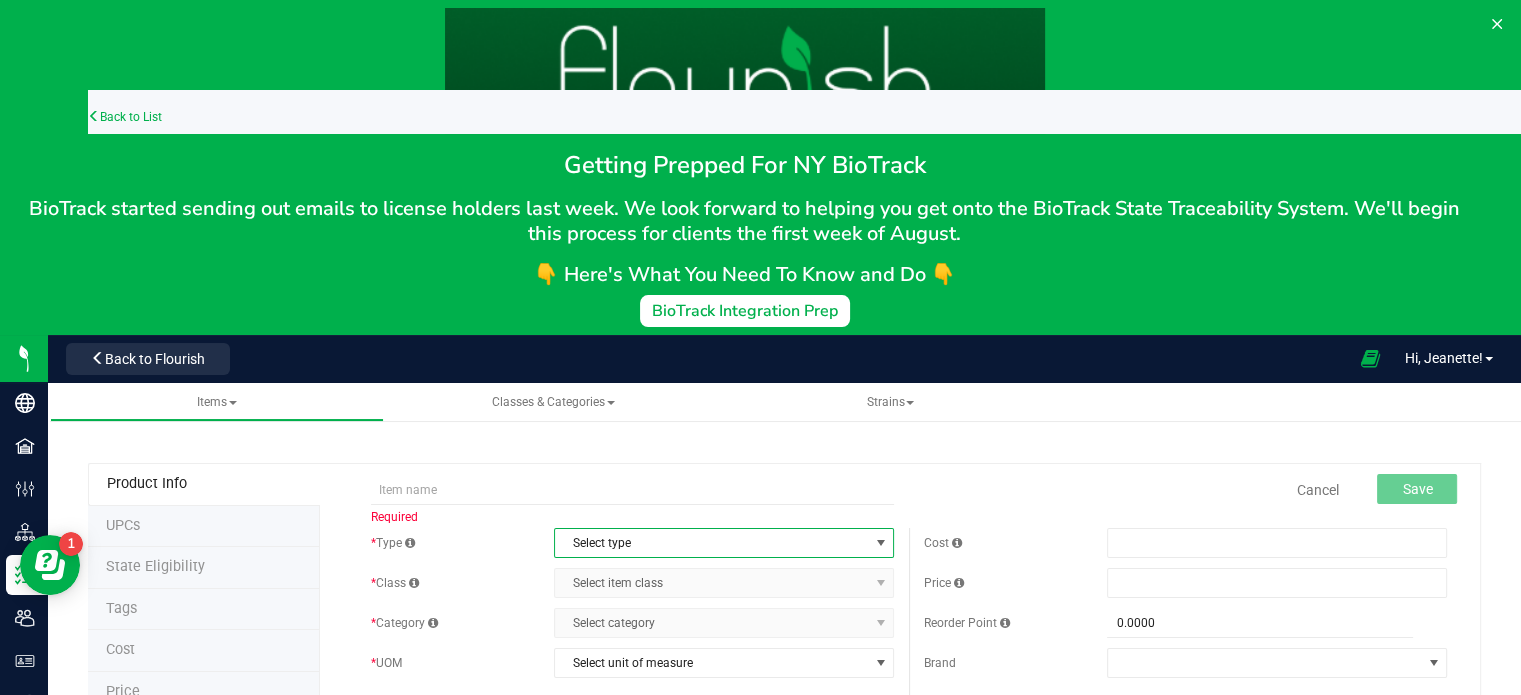 click on "Select type" at bounding box center (711, 543) 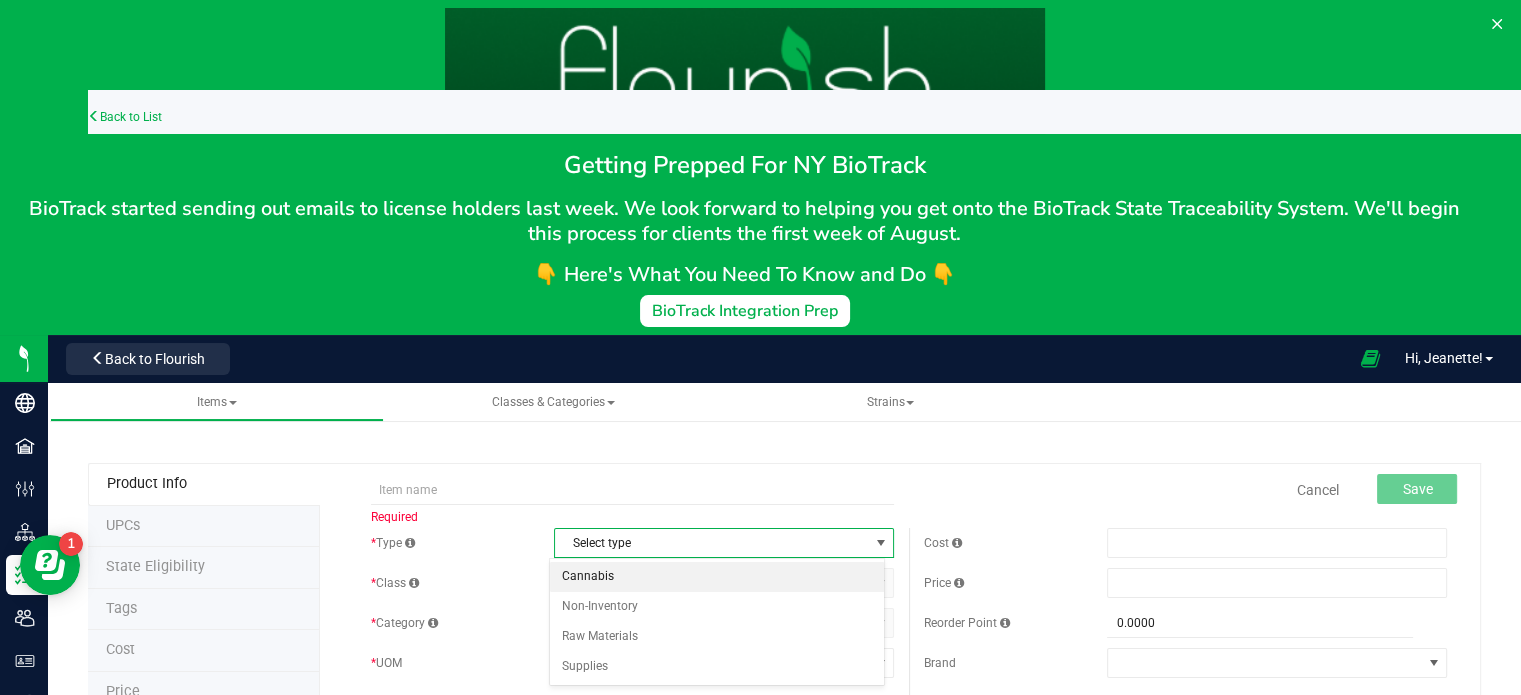 click on "Cannabis" at bounding box center (717, 577) 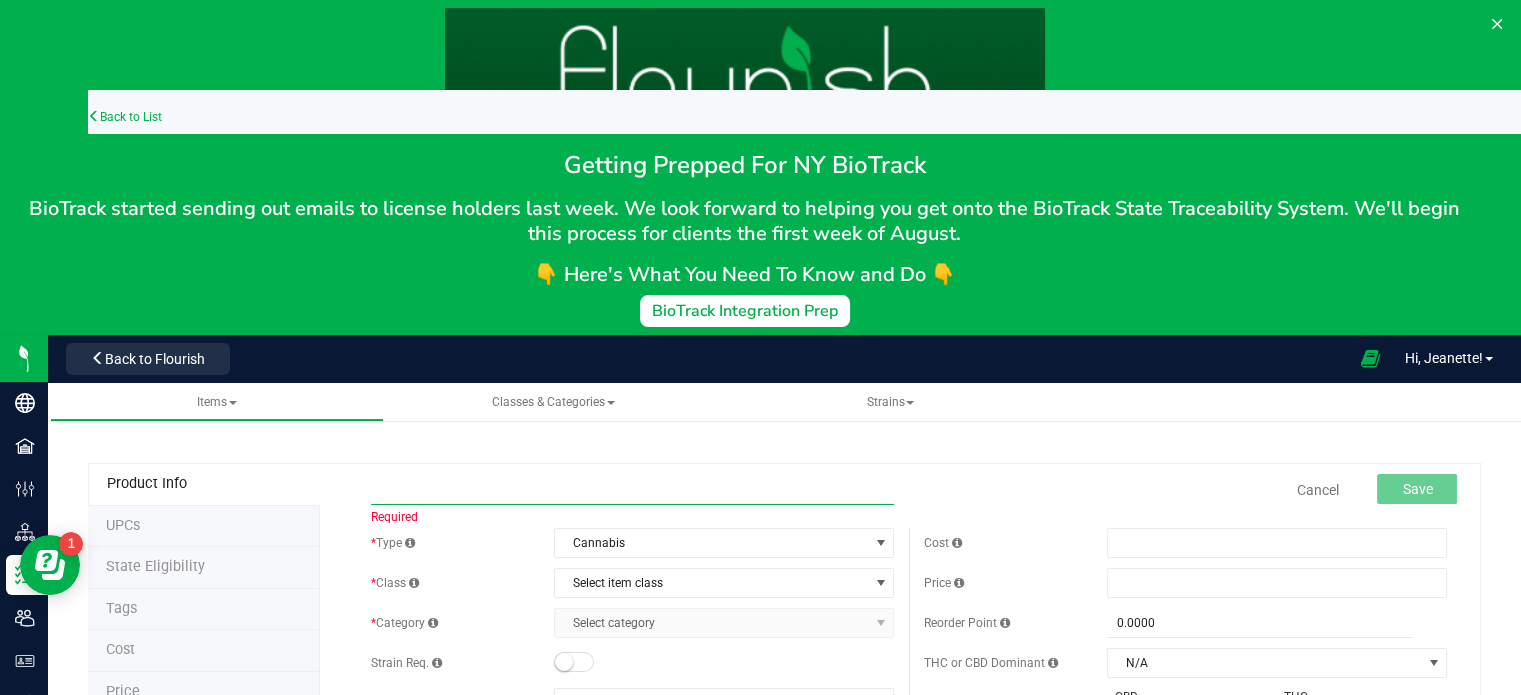 click at bounding box center (632, 490) 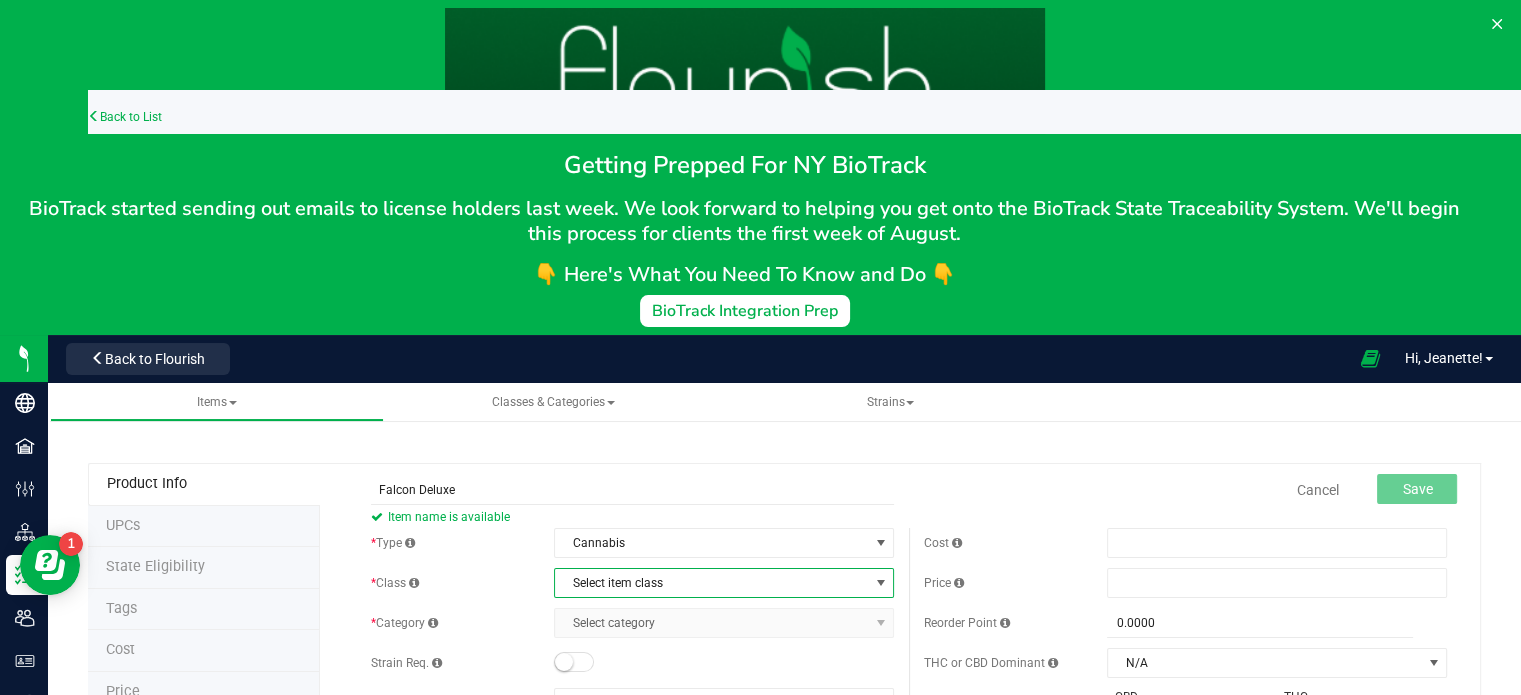 click on "Select item class" at bounding box center [711, 583] 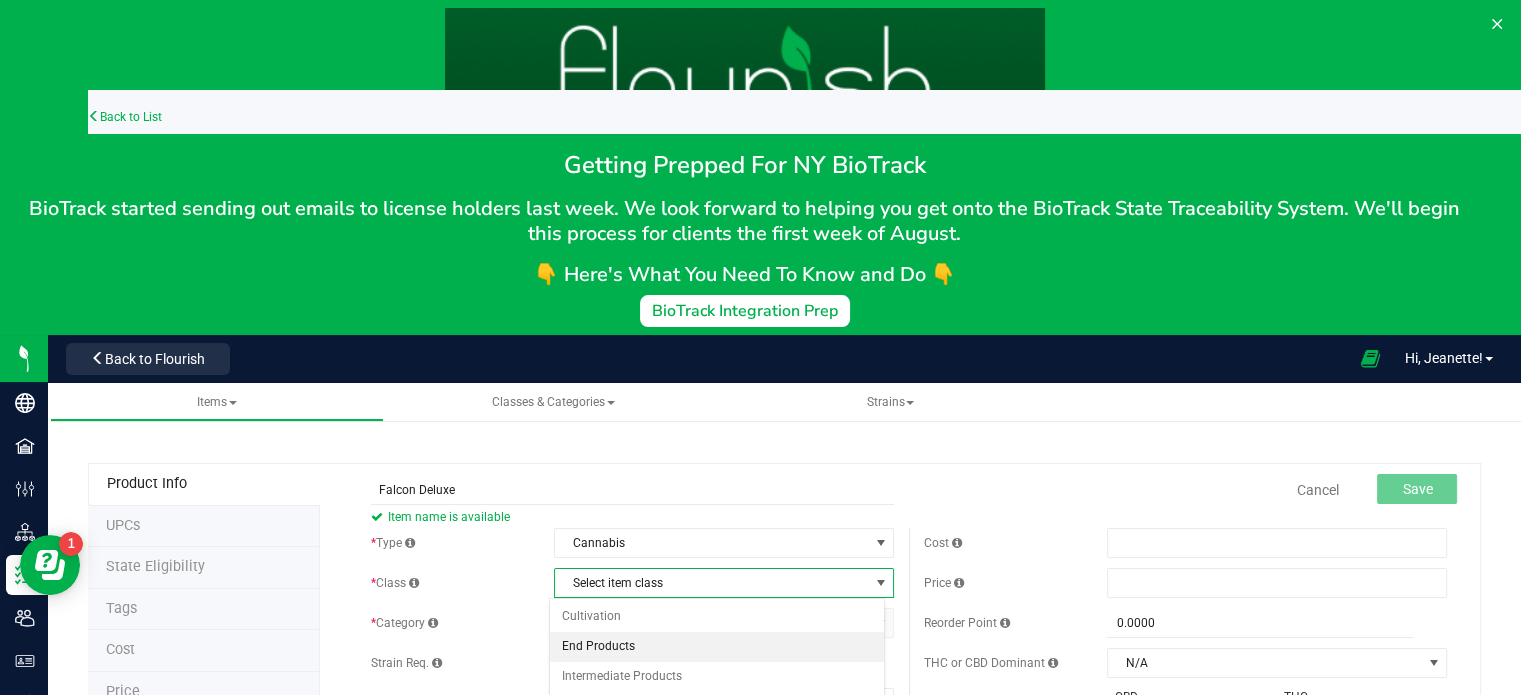 click on "End Products" at bounding box center [717, 647] 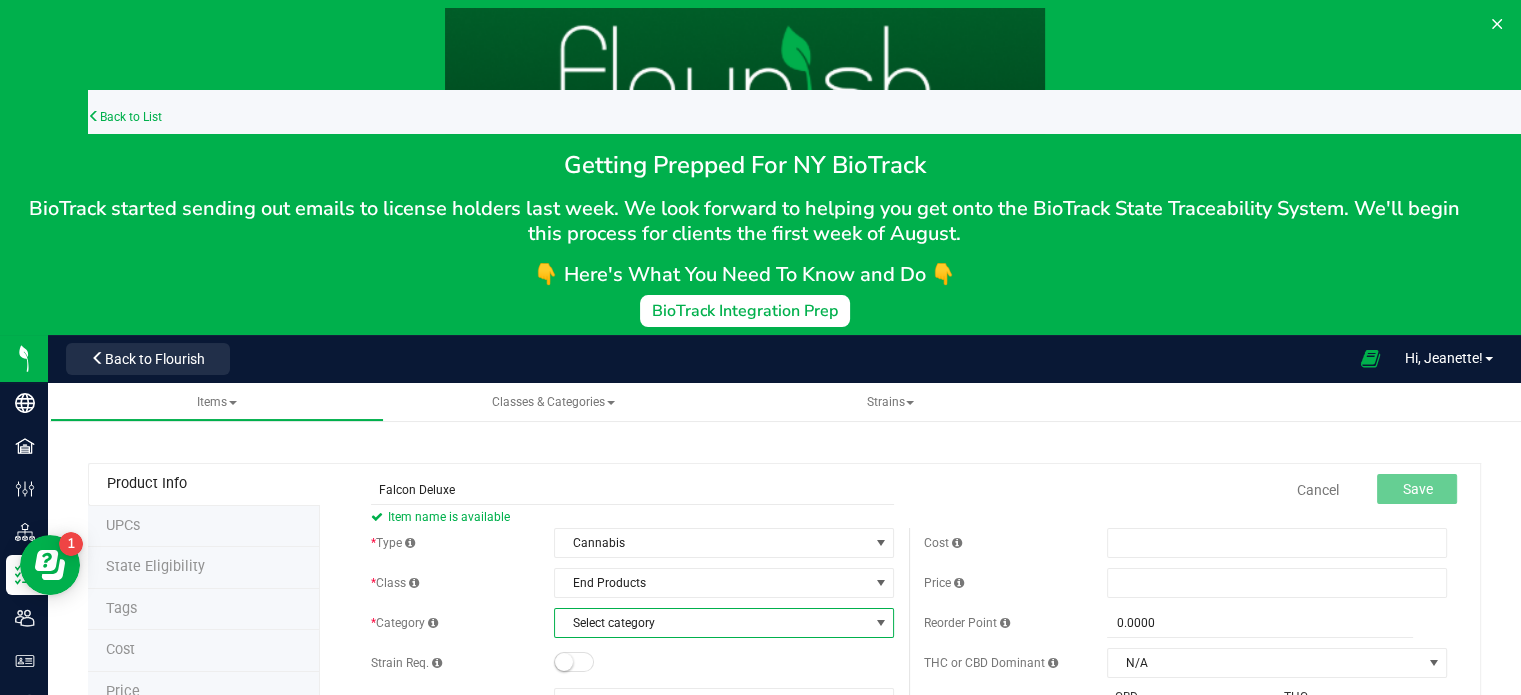 click on "Select category" at bounding box center [711, 623] 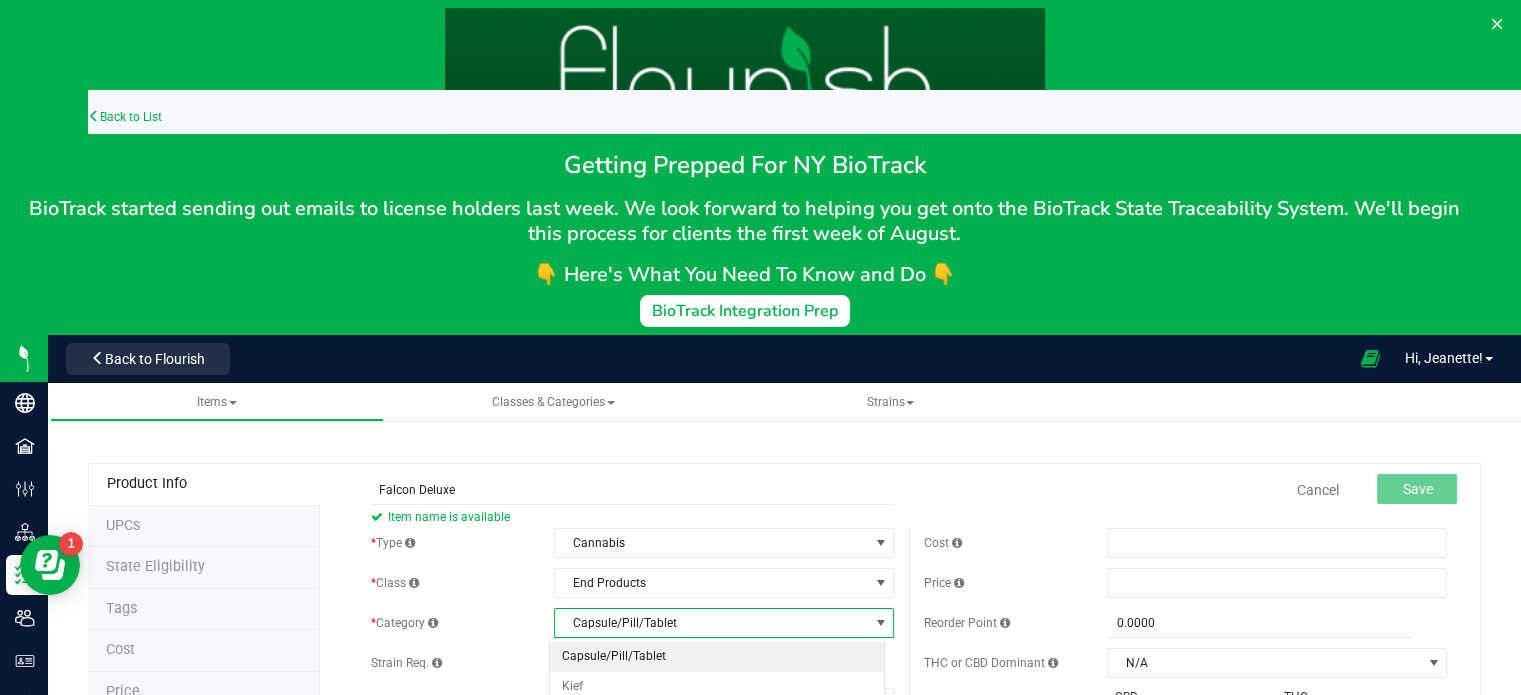 click on "Capsule/Pill/Tablet" at bounding box center (717, 657) 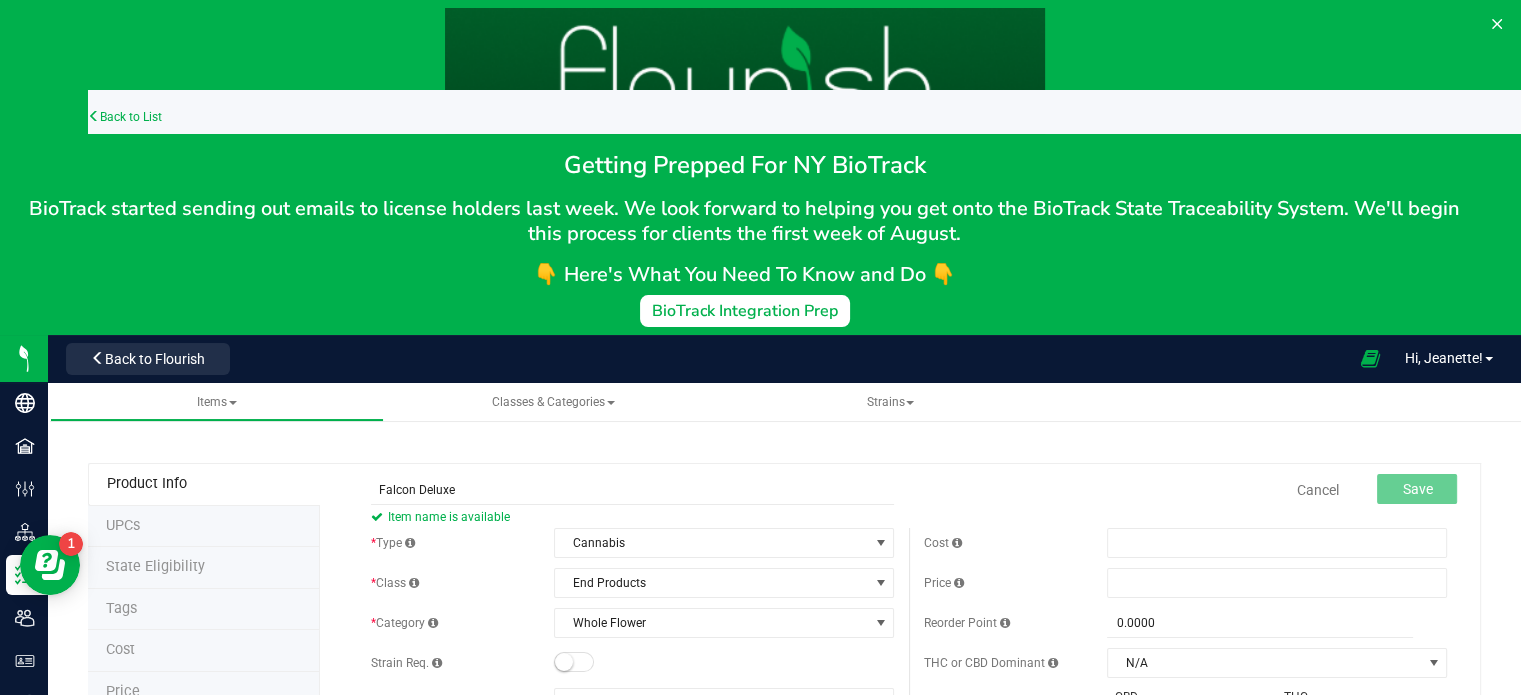 click on "*
Type
Cannabis Select type Cannabis Non-Inventory Raw Materials Supplies
*
Class
End Products Select item class Cultivation End Products Intermediate Products Lot Products
*
Category
Kief" at bounding box center (632, 808) 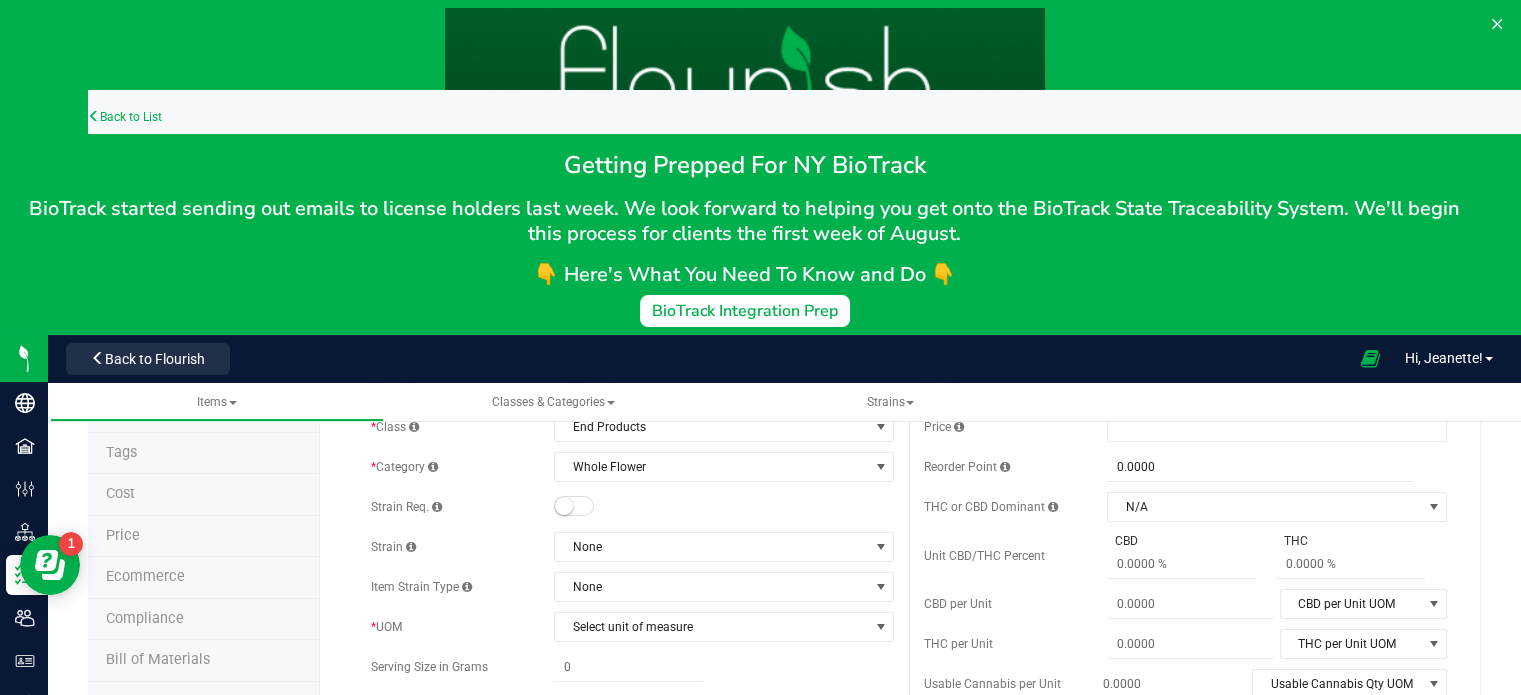 scroll, scrollTop: 160, scrollLeft: 0, axis: vertical 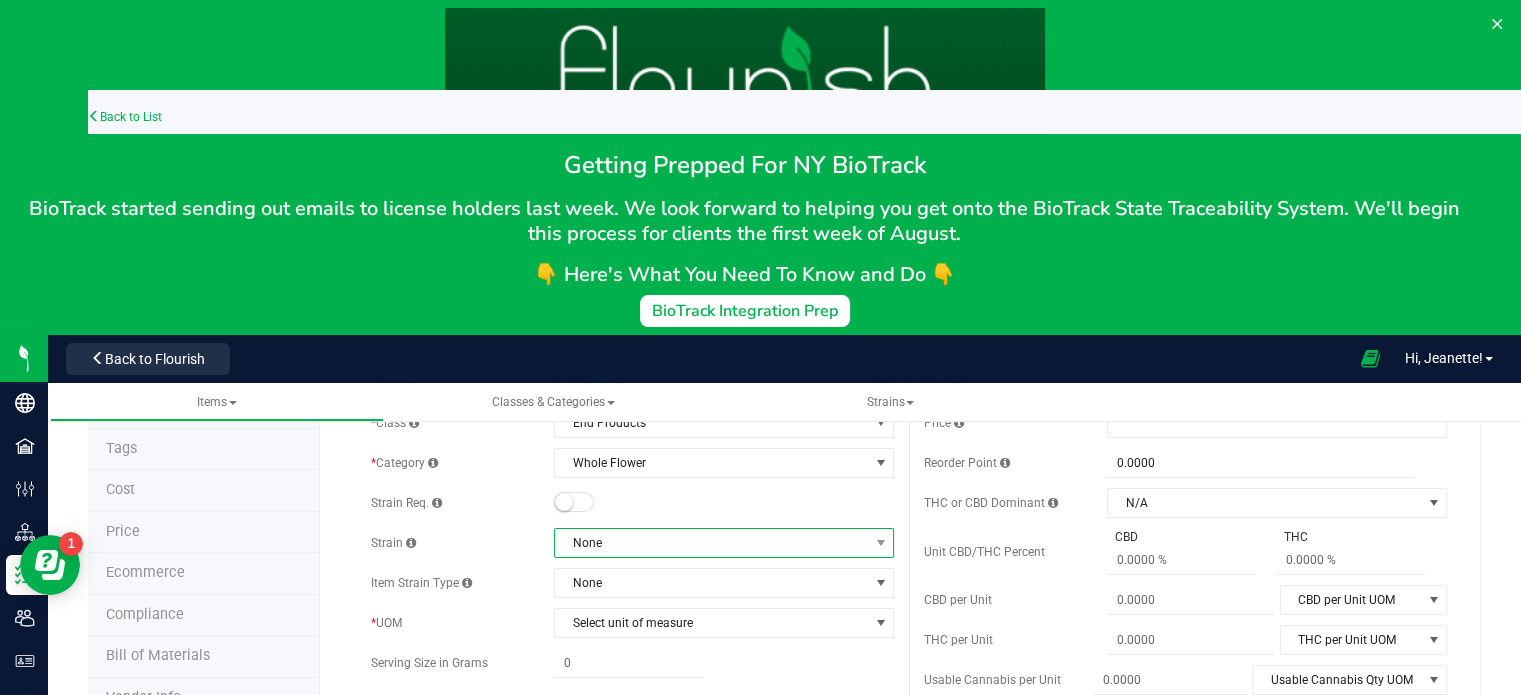click on "None" at bounding box center [711, 543] 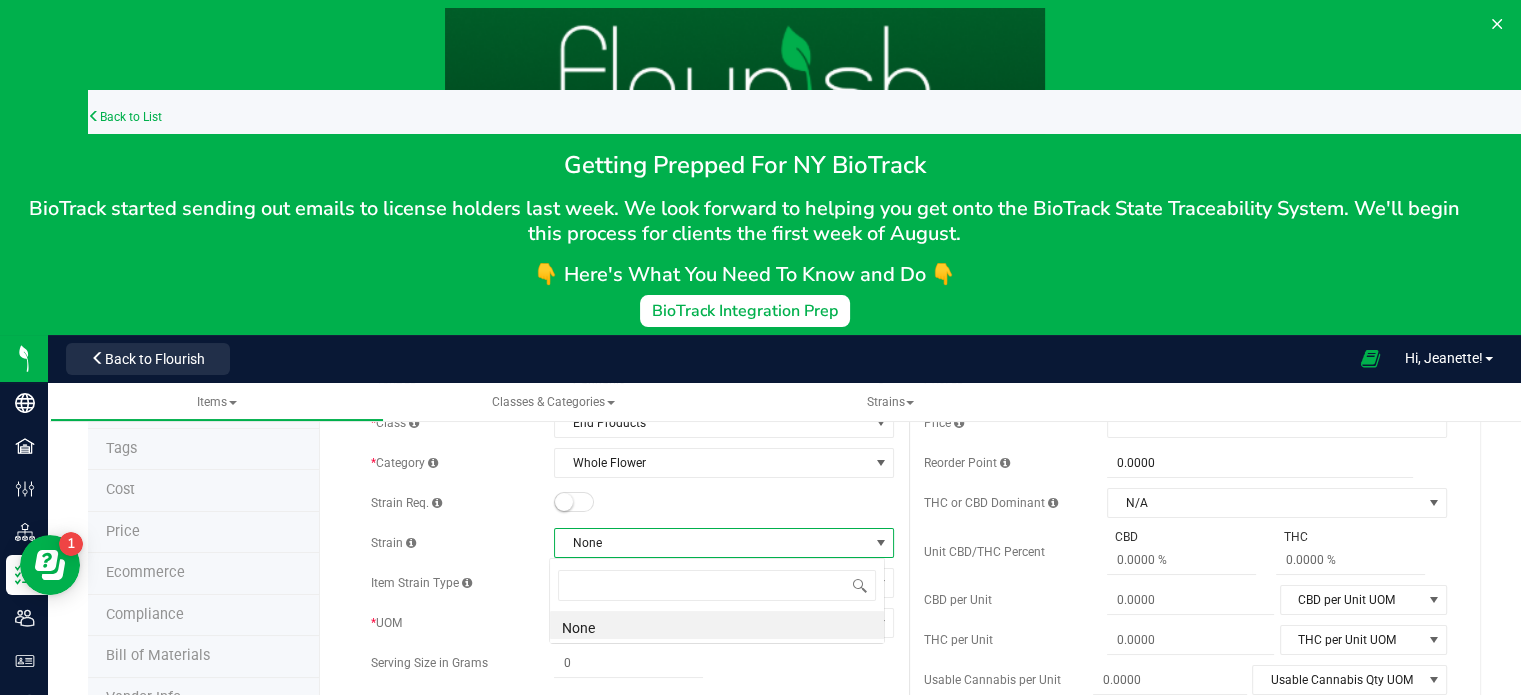 scroll, scrollTop: 99970, scrollLeft: 99664, axis: both 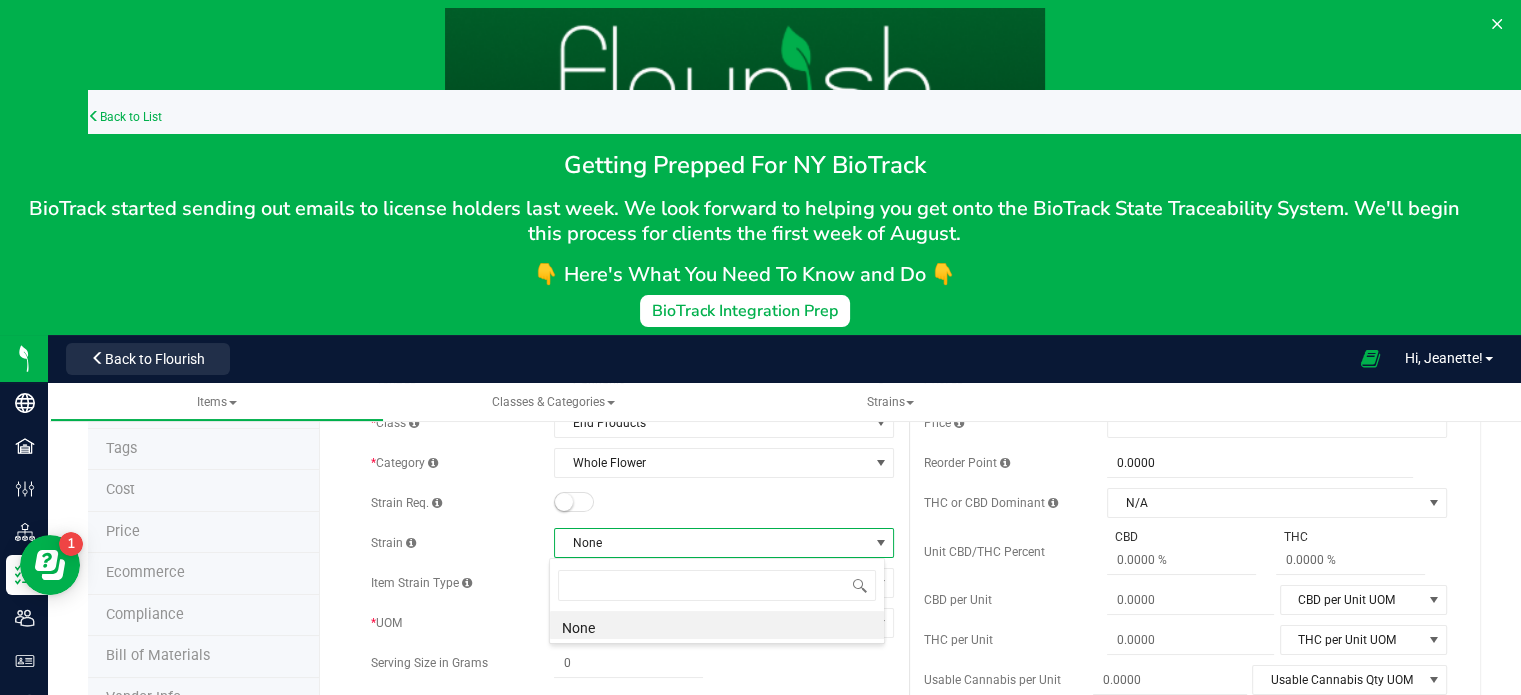 click on "Item Strain Type
None" at bounding box center [632, 583] 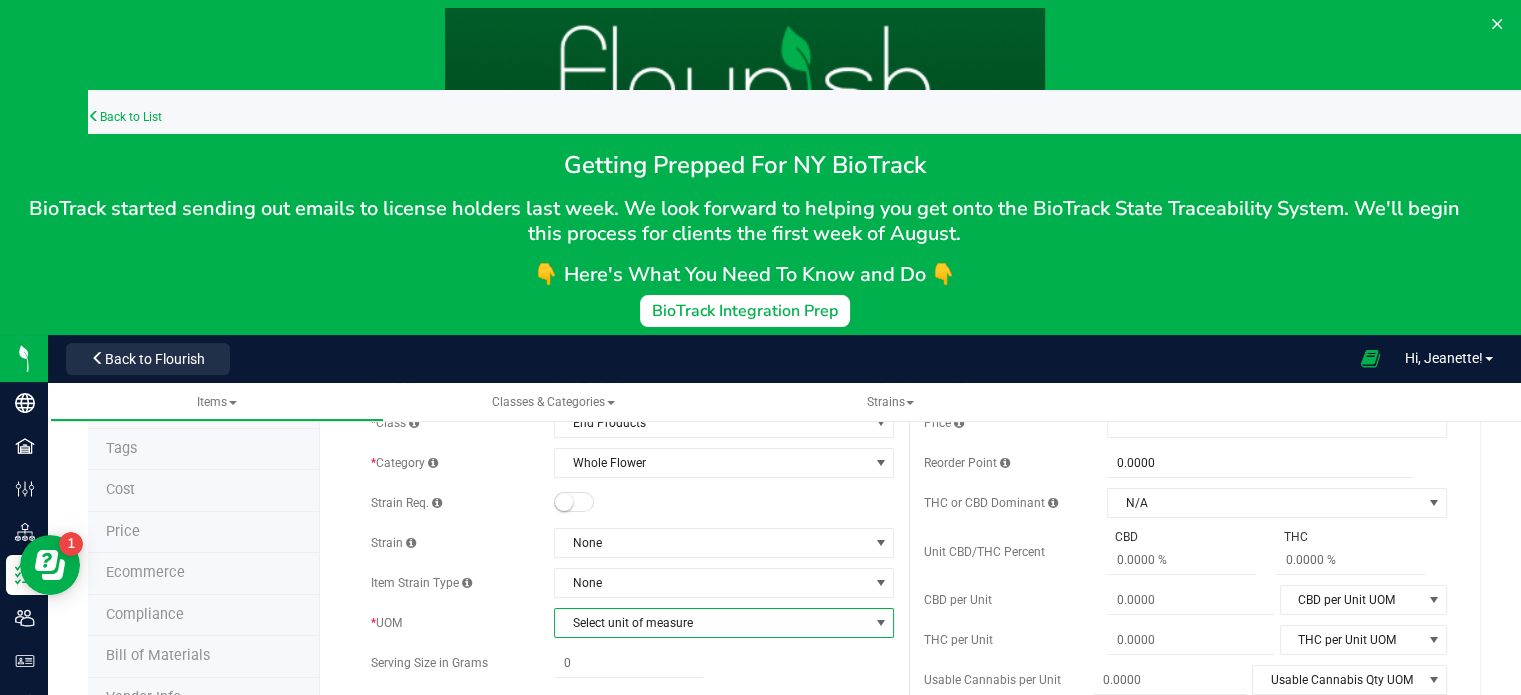 click on "Select unit of measure" at bounding box center (711, 623) 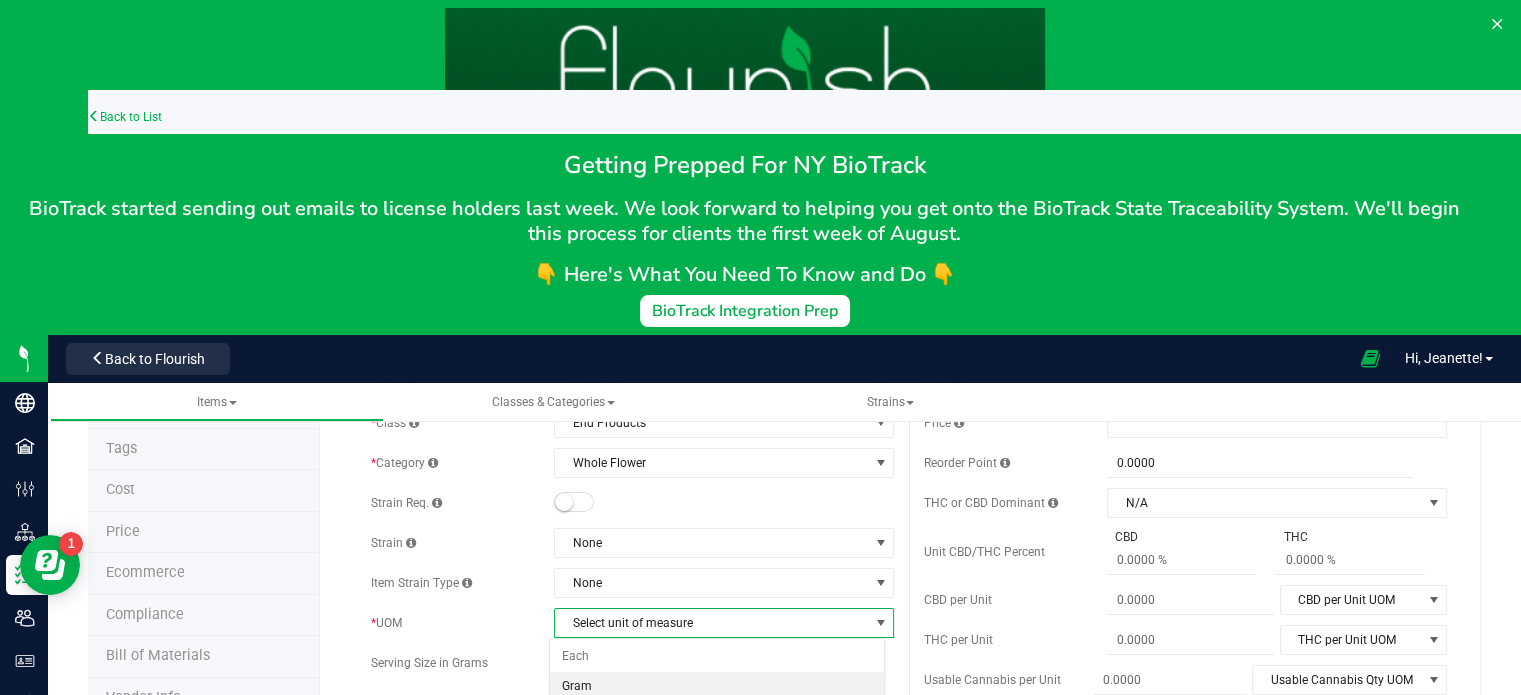 click on "Gram" at bounding box center [717, 687] 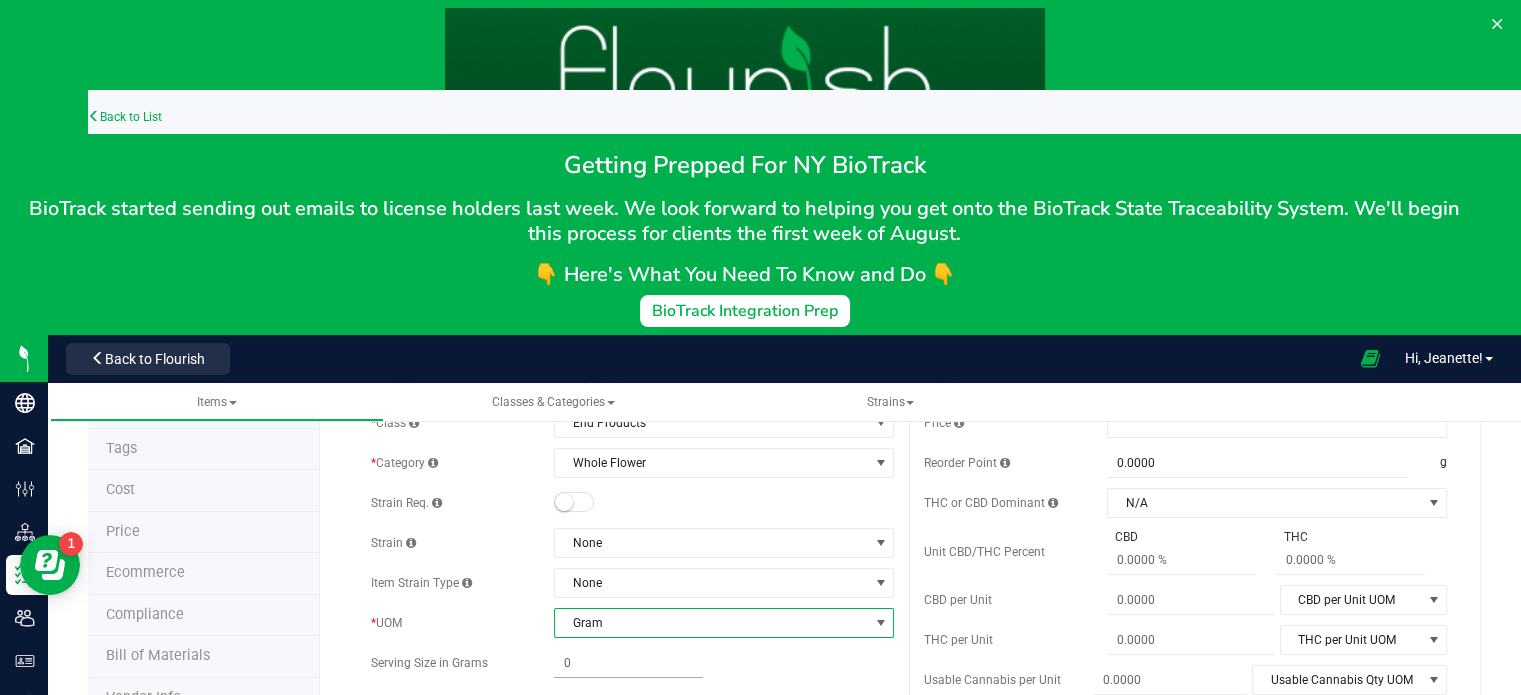 click at bounding box center (628, 663) 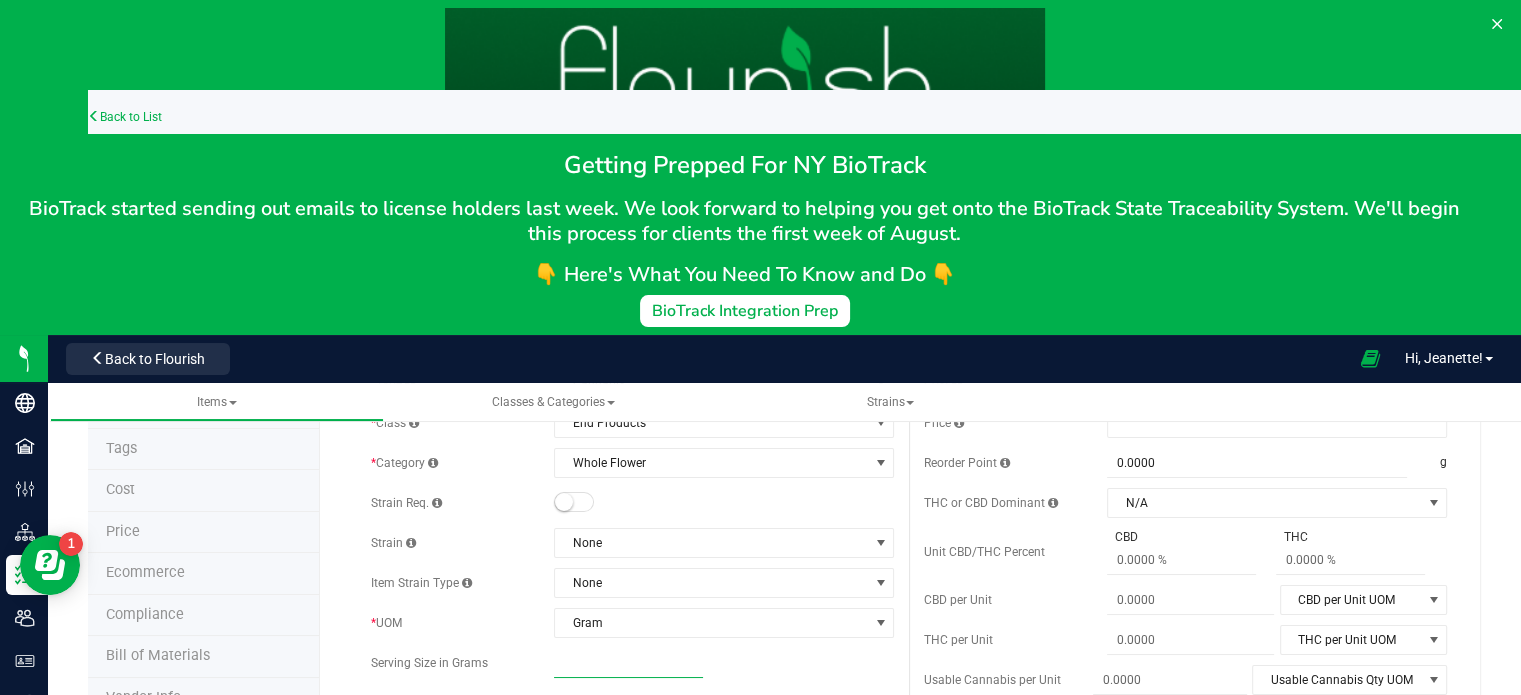 type on "1" 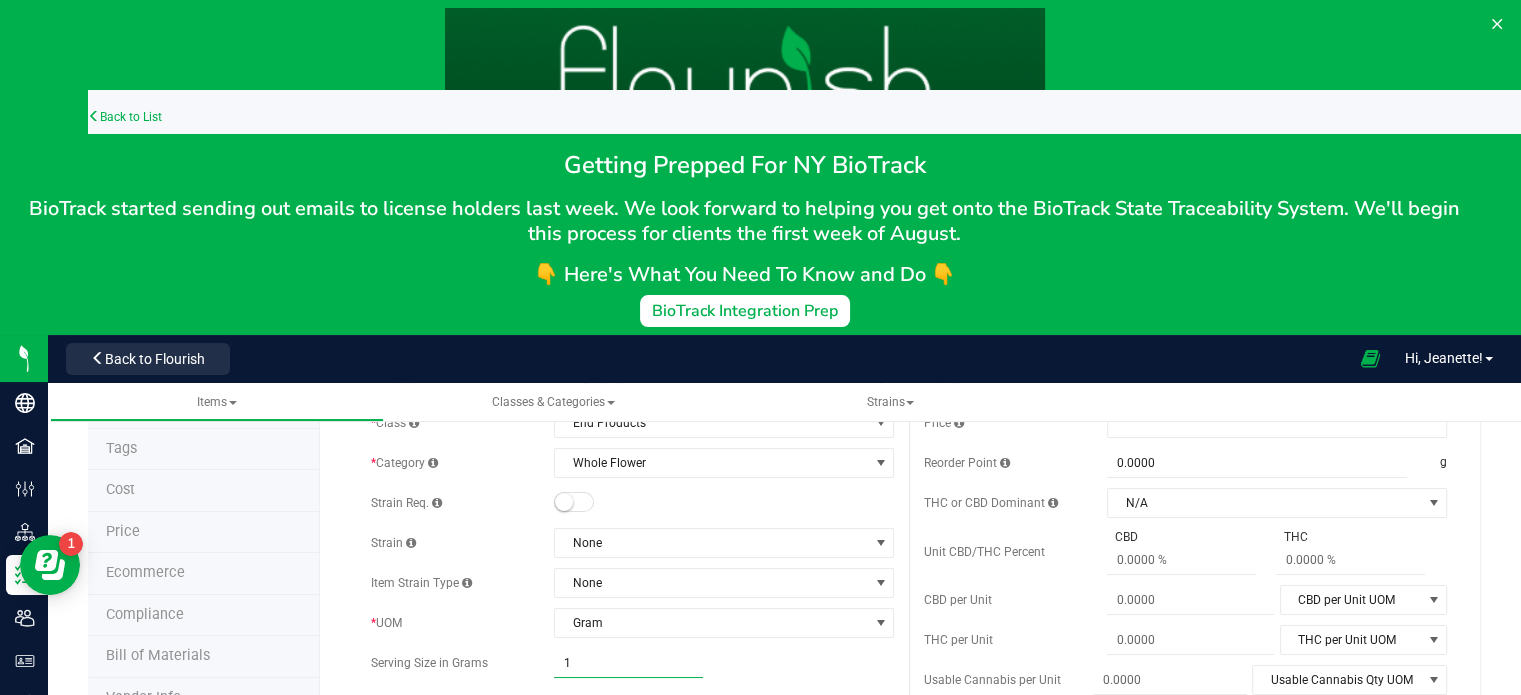 type on "1.0000" 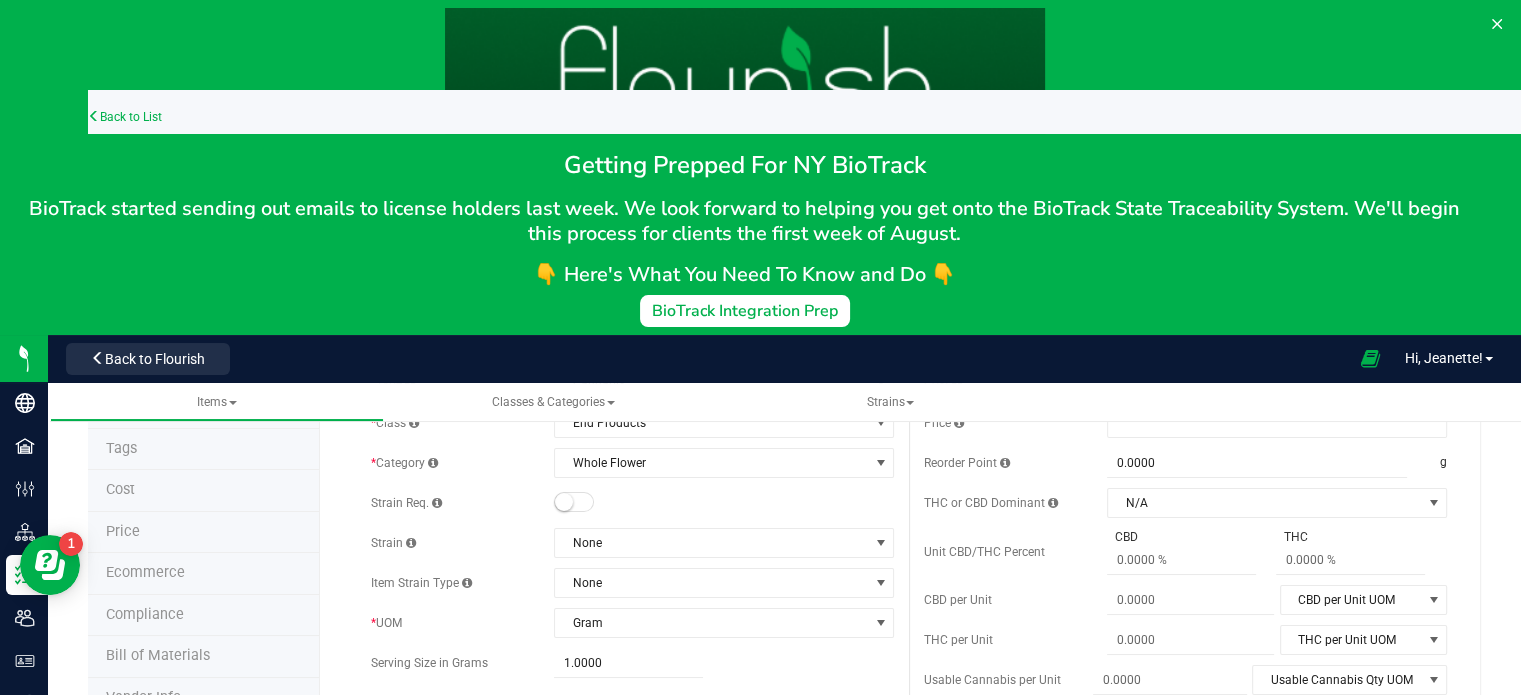 click on "*
Type
Cannabis Select type Cannabis Non-Inventory Raw Materials Supplies
*
Class
End Products Select item class Cultivation End Products Intermediate Products Lot Products
*
Category
Kief" at bounding box center [632, 648] 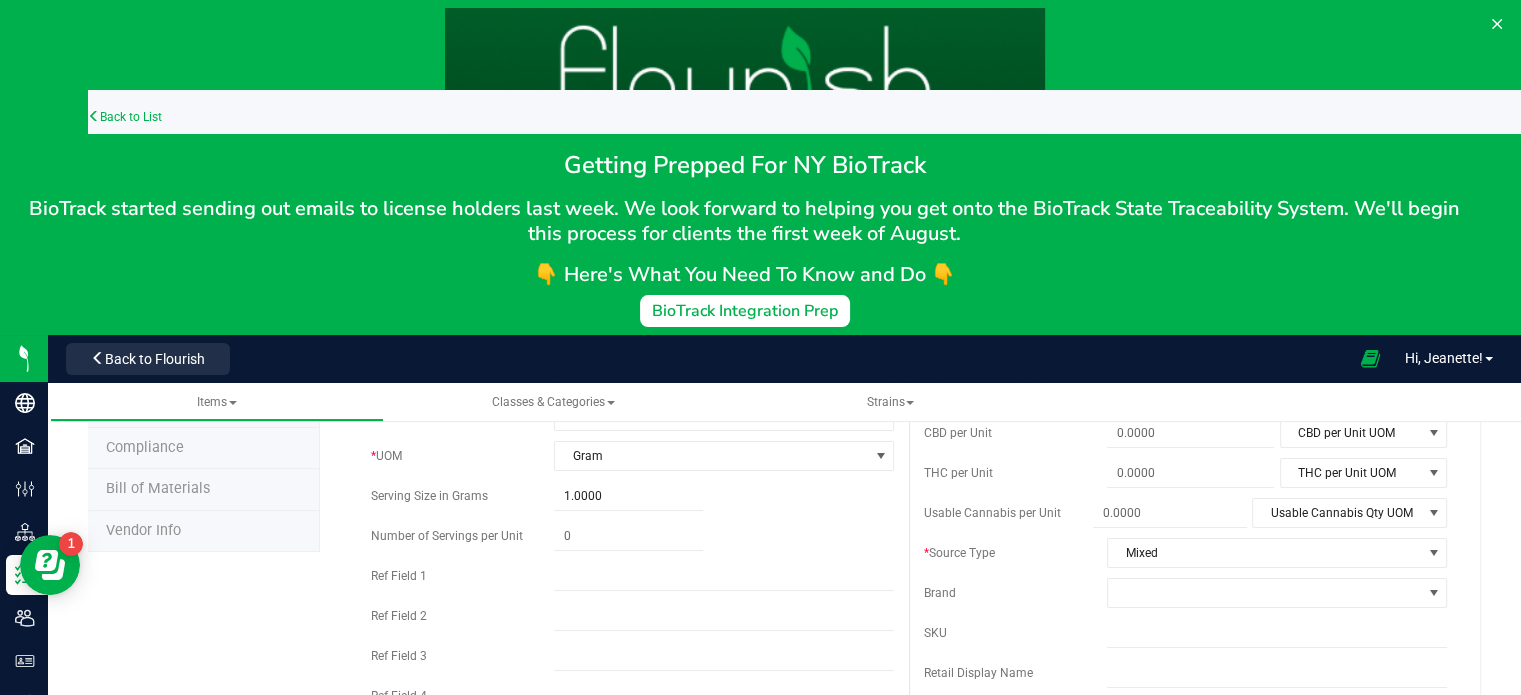 scroll, scrollTop: 332, scrollLeft: 0, axis: vertical 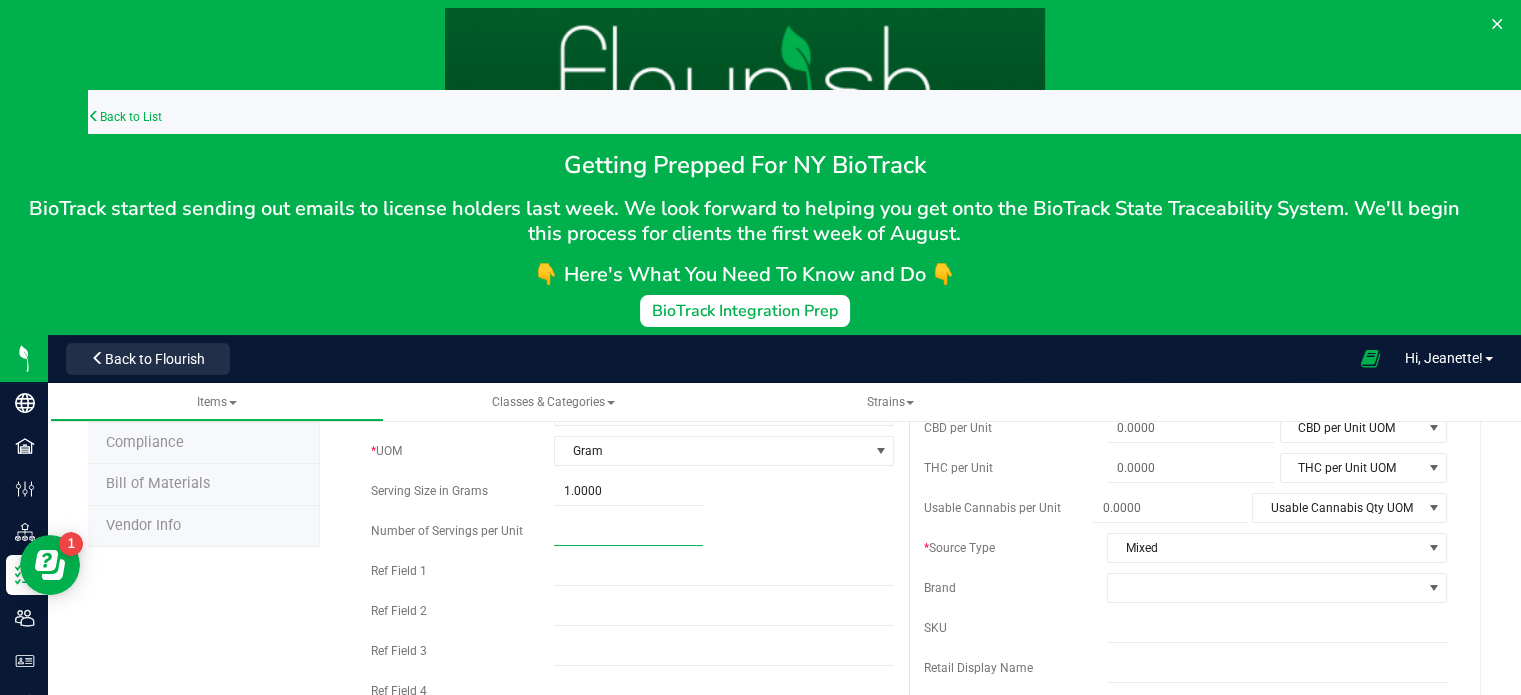 click at bounding box center (628, 531) 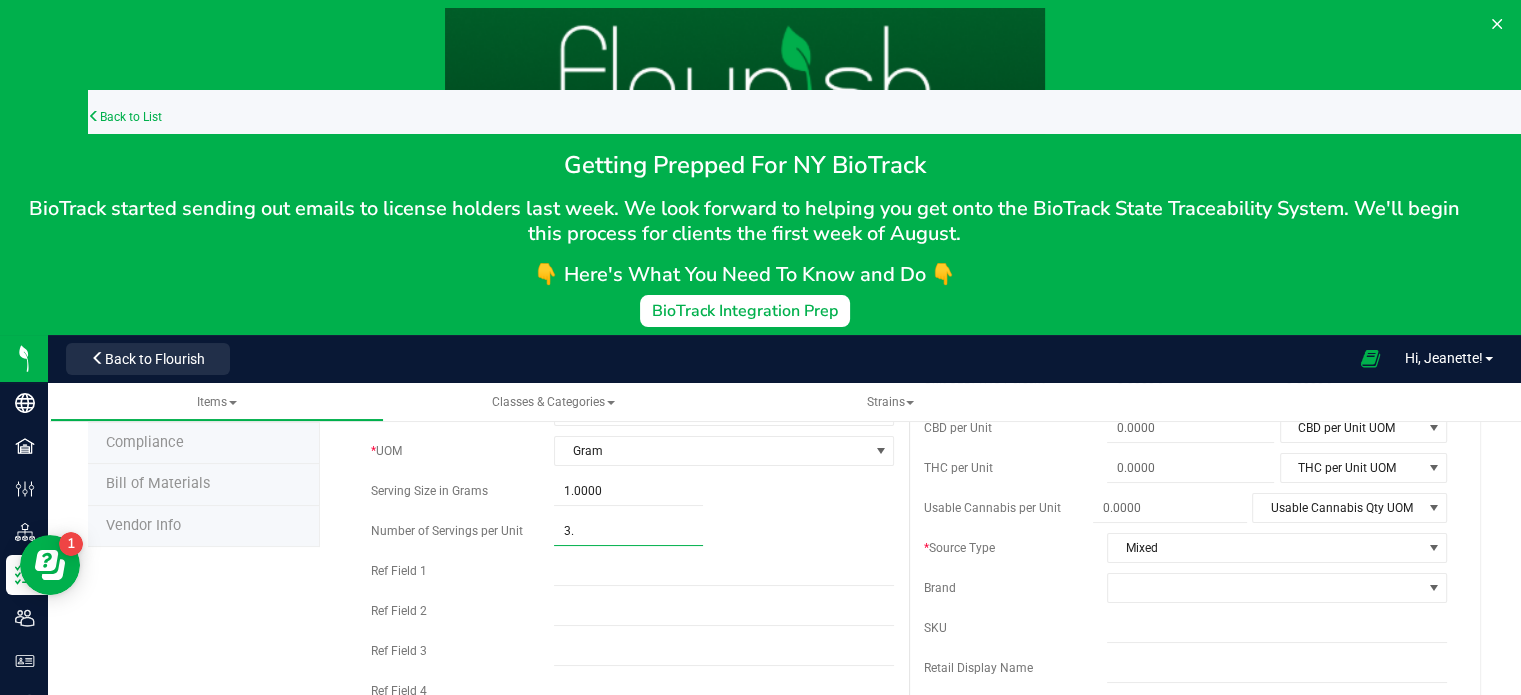 type on "3.5" 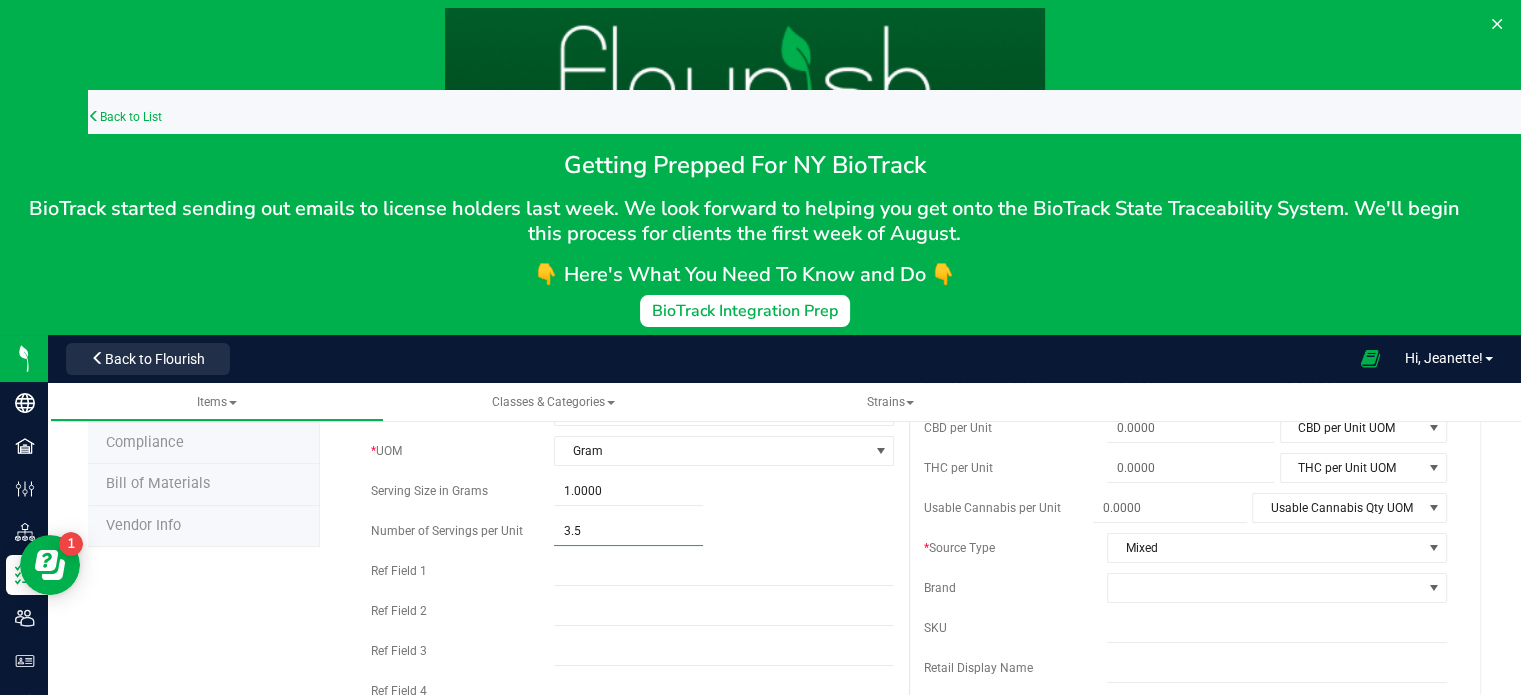 type on "3.50" 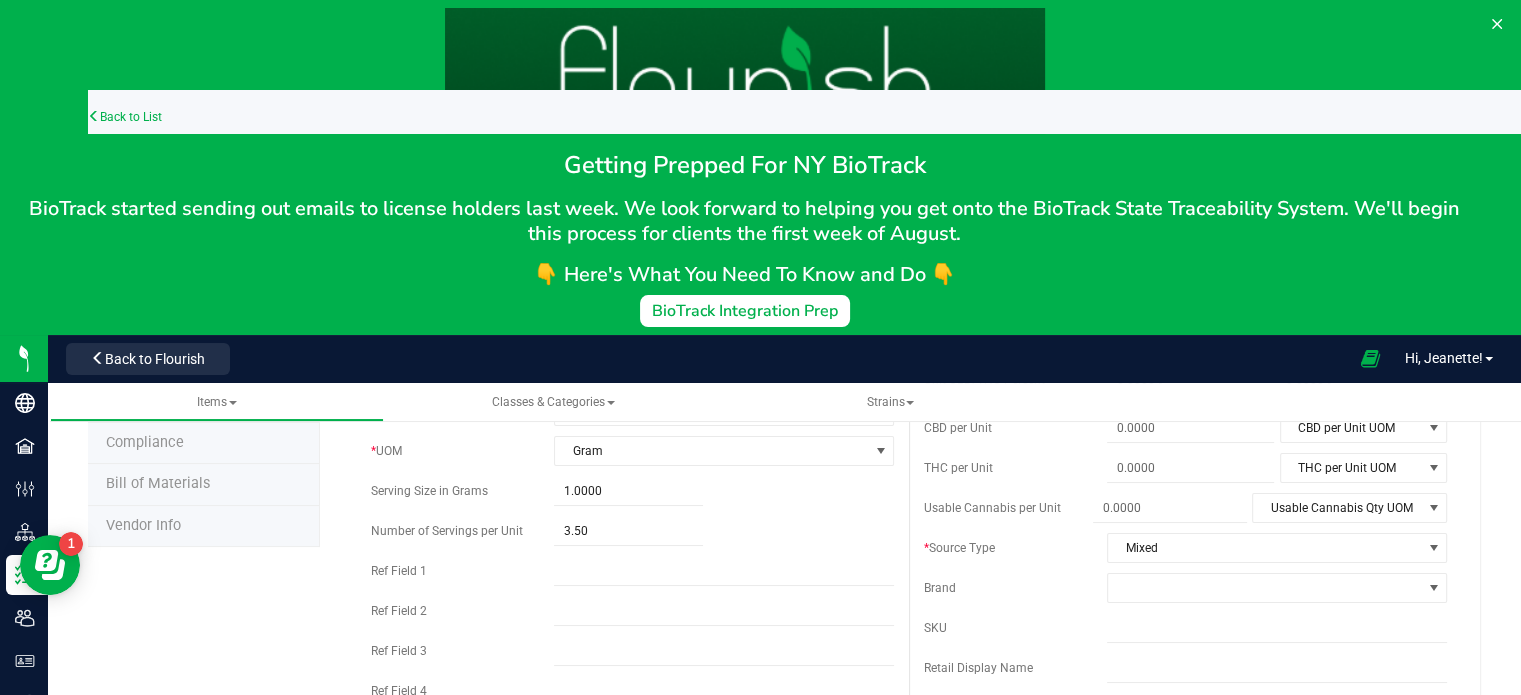 click on "*
Type
Cannabis Select type Cannabis Non-Inventory Raw Materials Supplies
*
Class
End Products Select item class Cultivation End Products Intermediate Products Lot Products
*
Category
Kief" at bounding box center [632, 476] 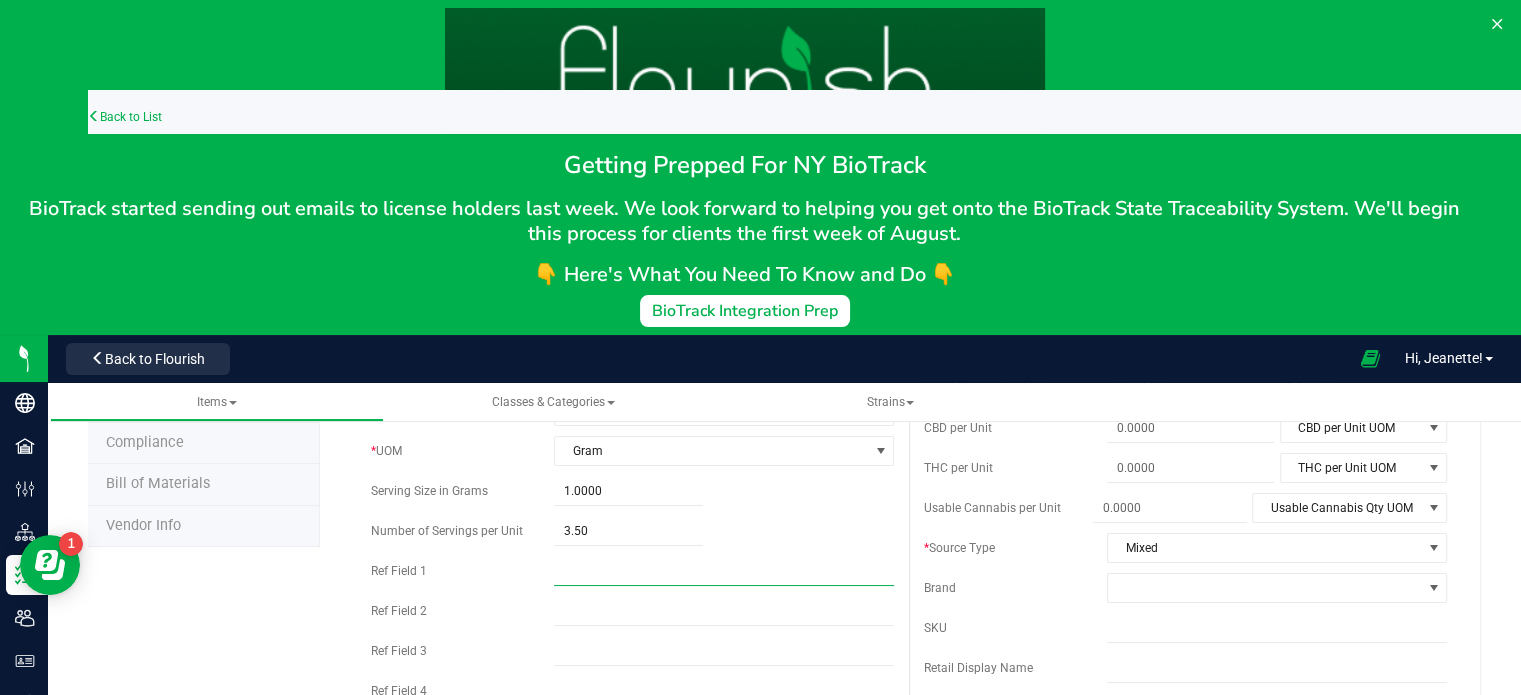 click at bounding box center (724, 571) 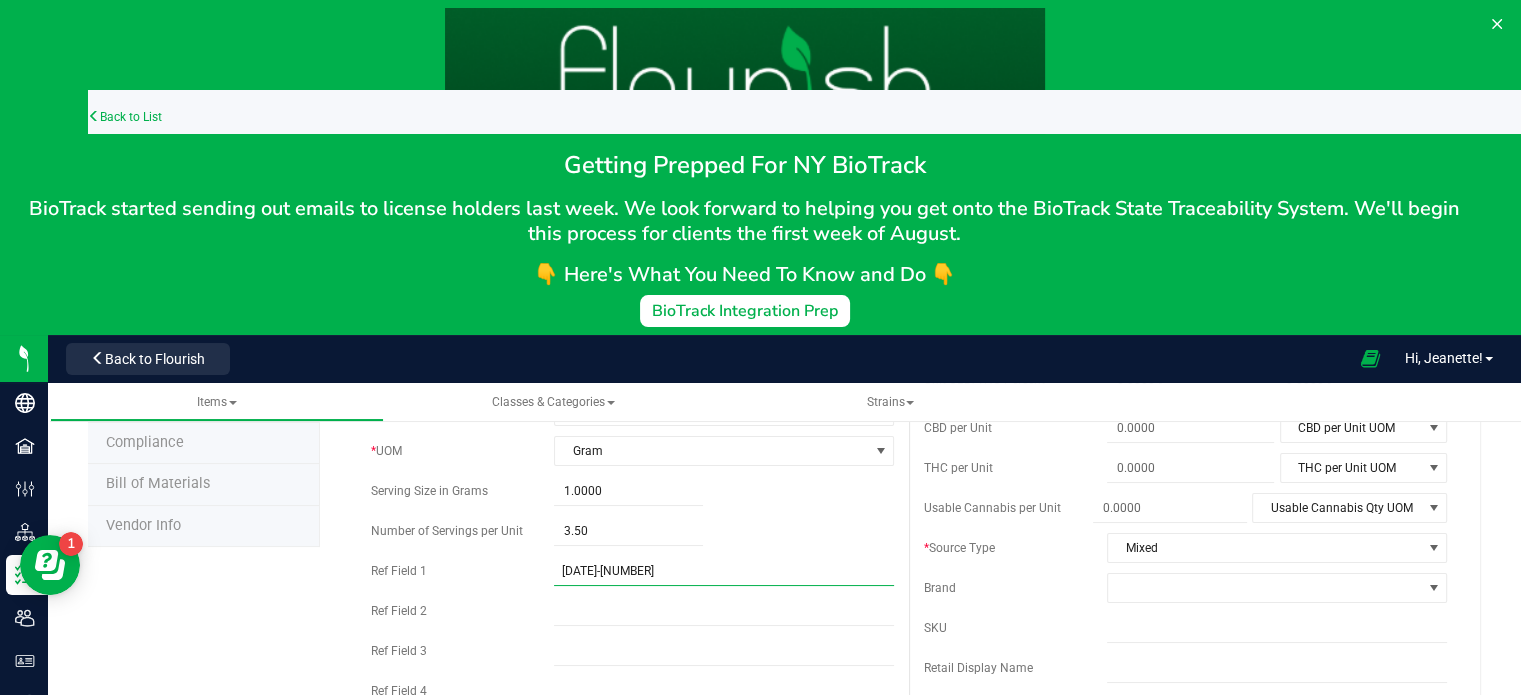 click on "FD-040725-001" at bounding box center (724, 571) 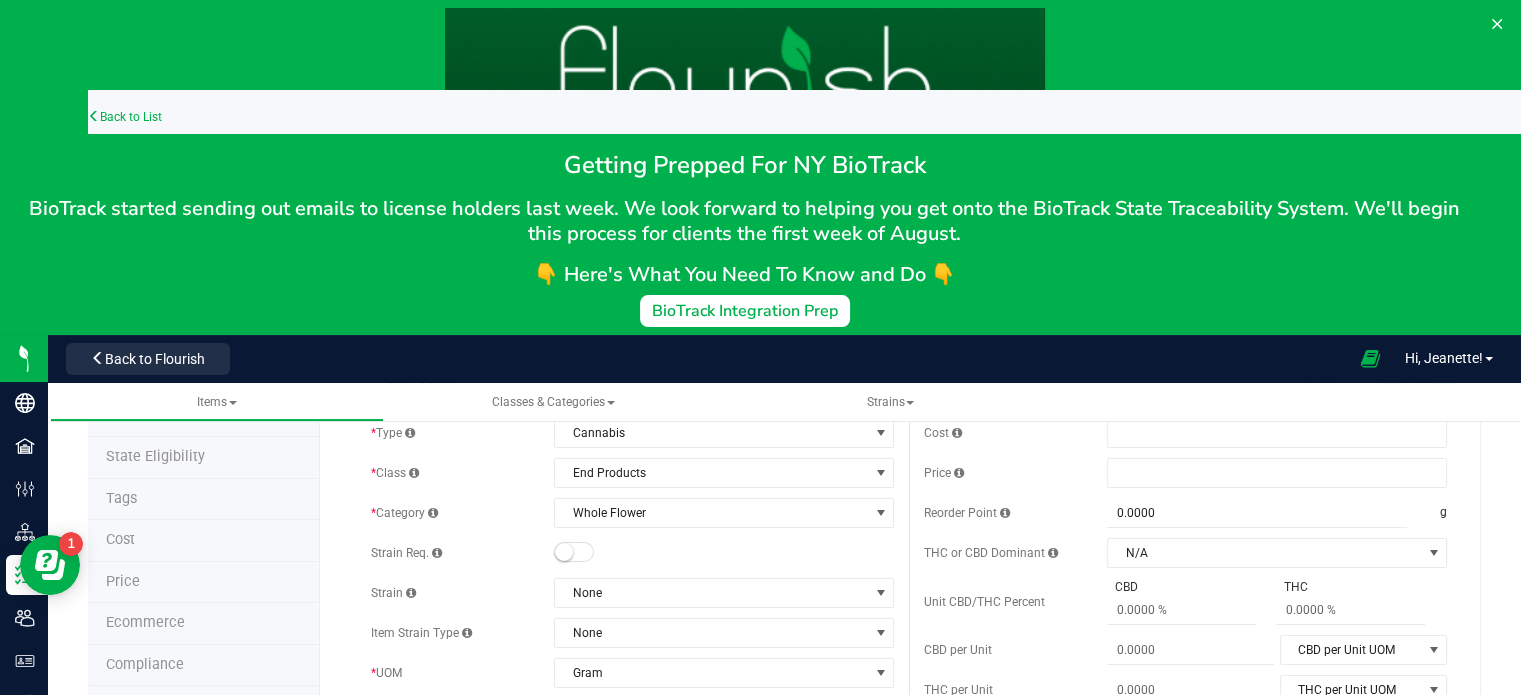 scroll, scrollTop: 108, scrollLeft: 0, axis: vertical 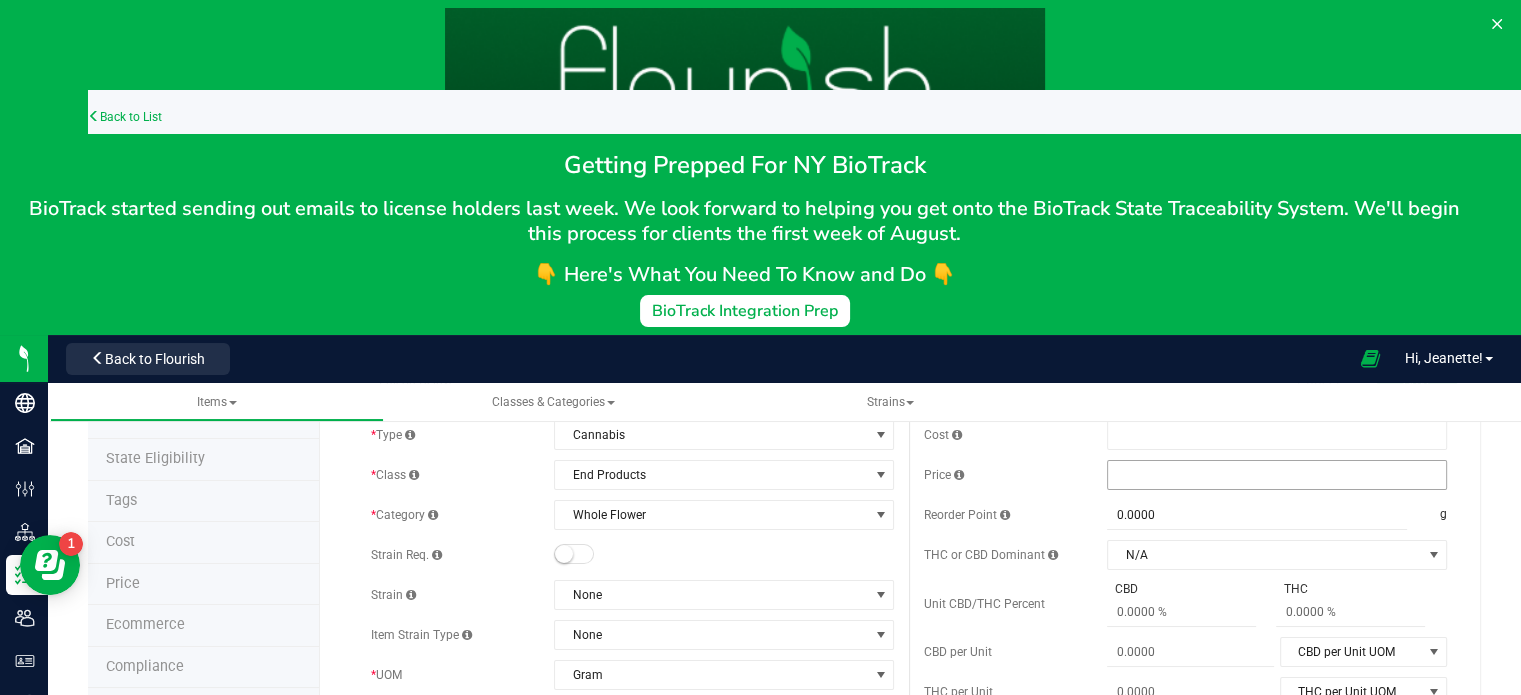 type on "Batch # FD-040725-001" 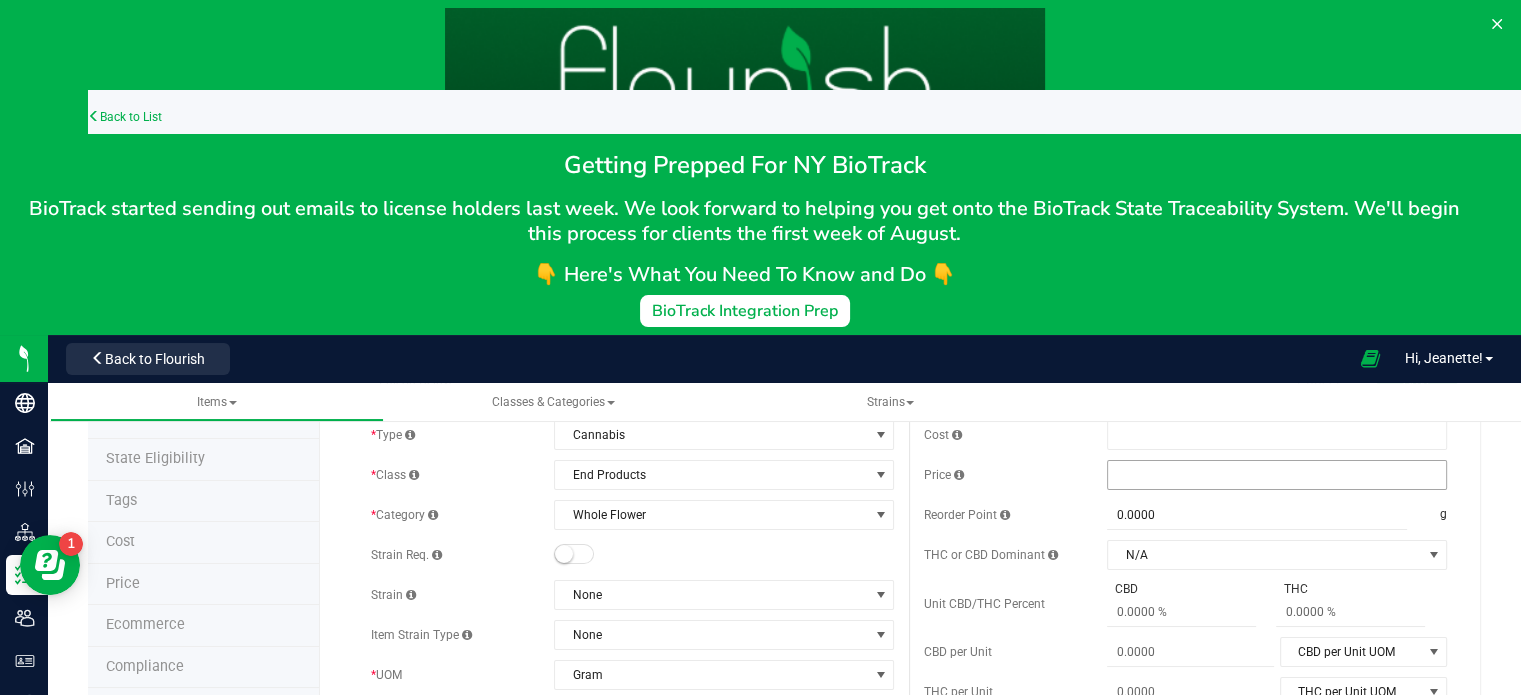 click at bounding box center (1277, 475) 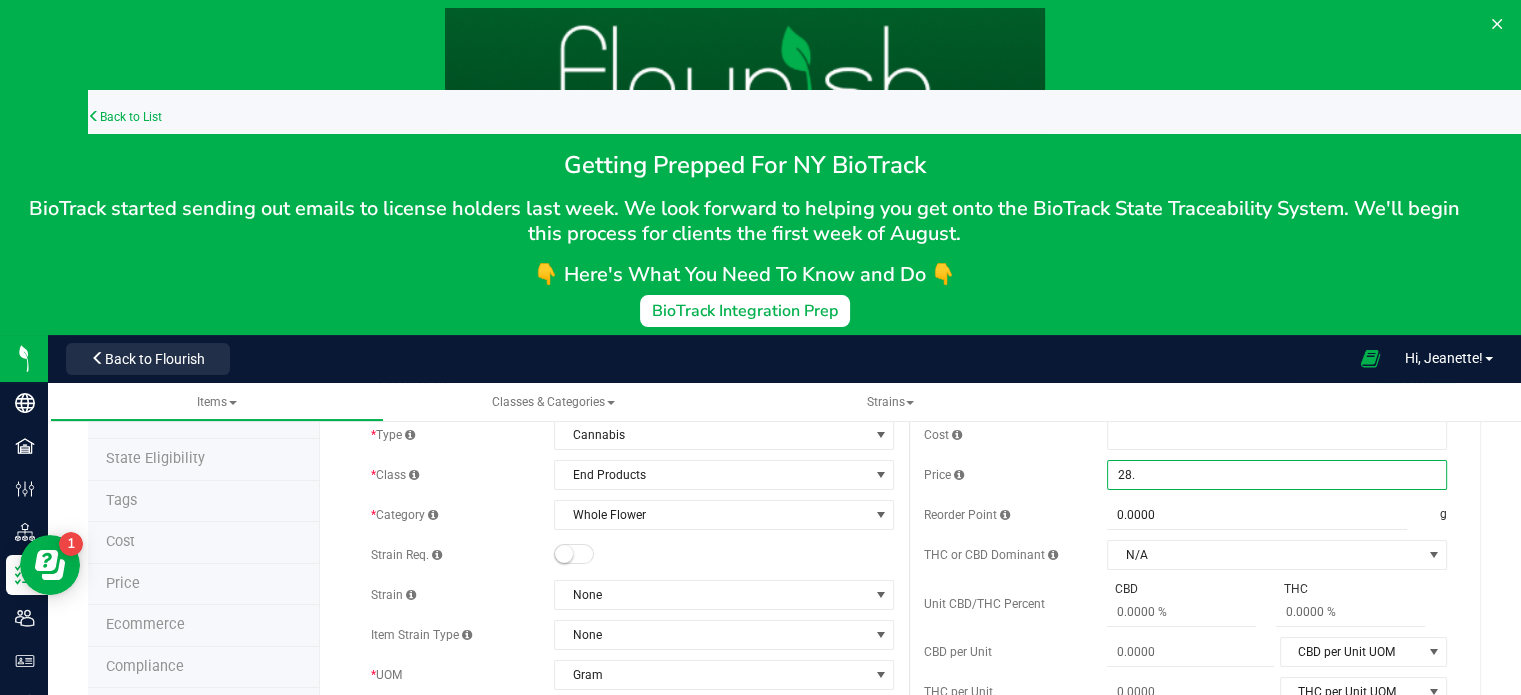 type on "28.5" 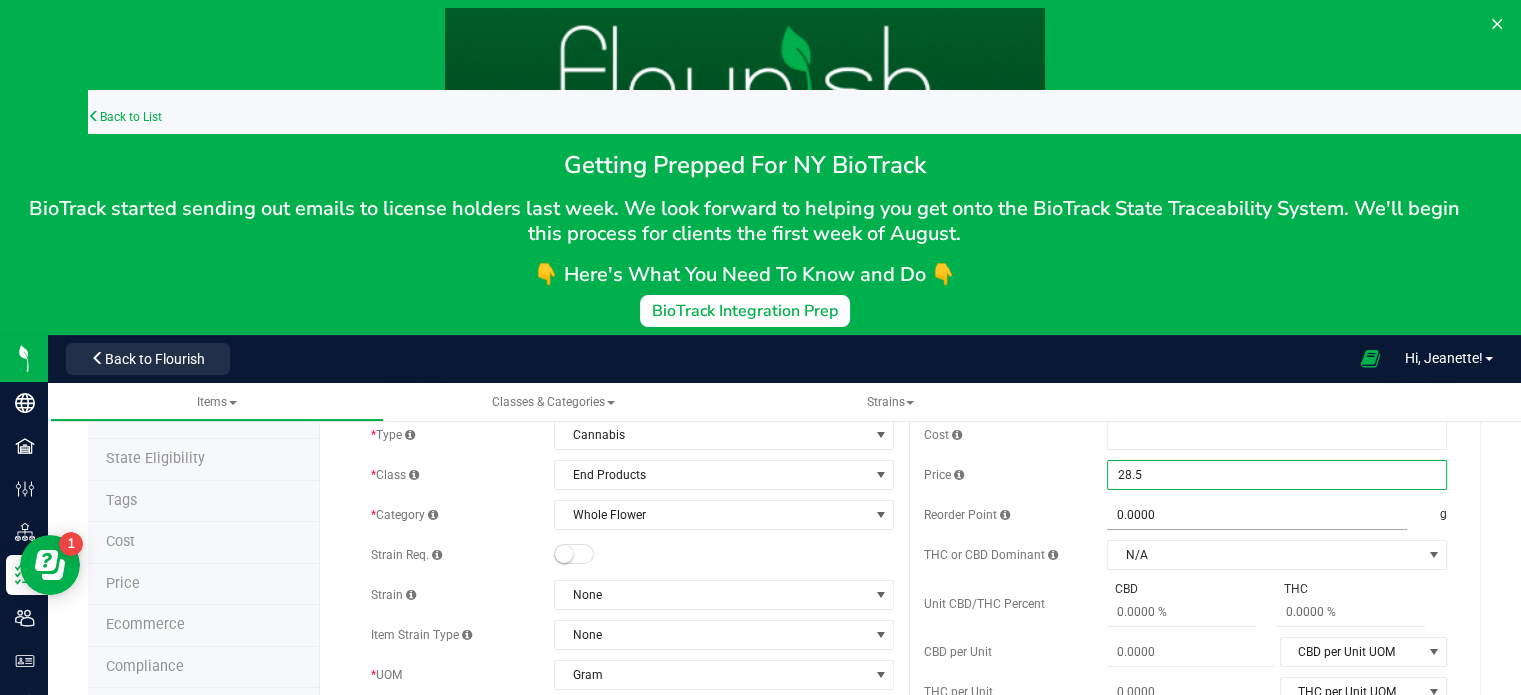 type on "$28.50000" 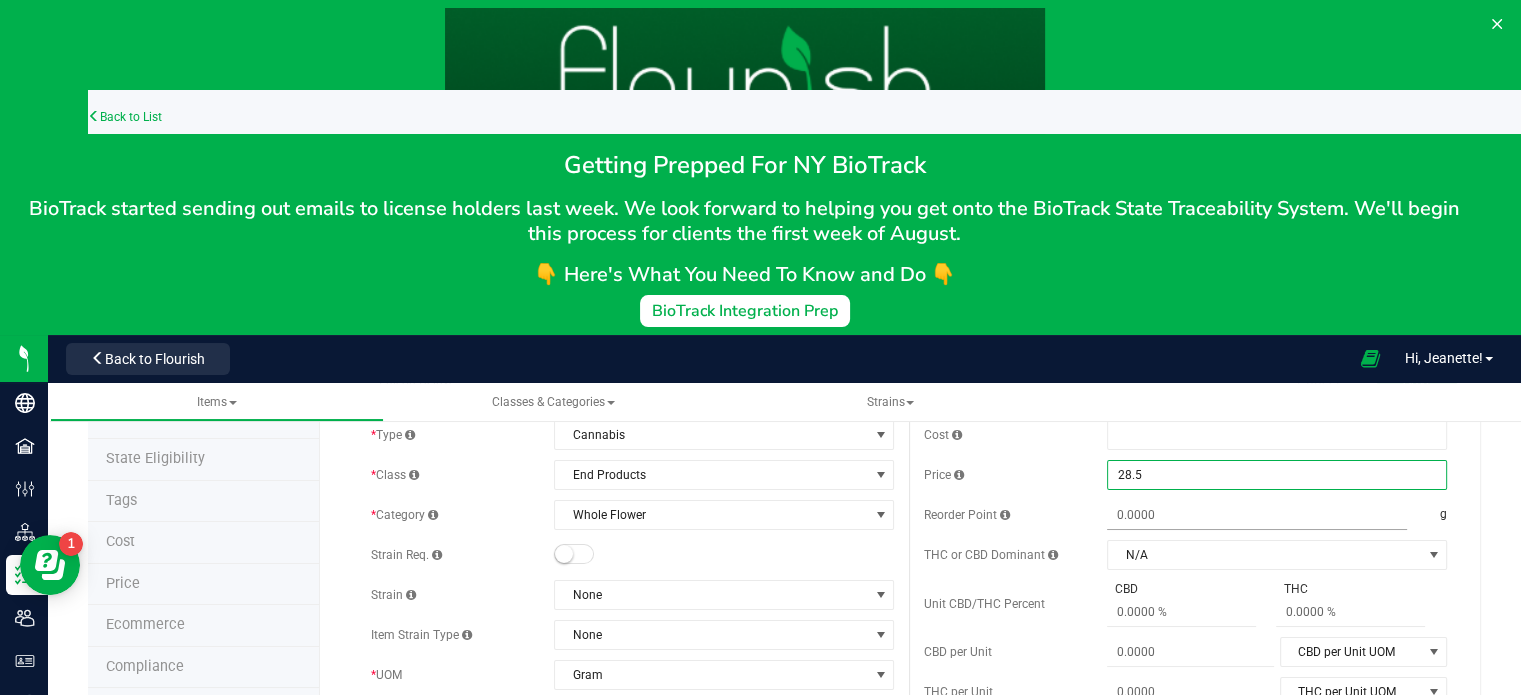 click at bounding box center (1257, 515) 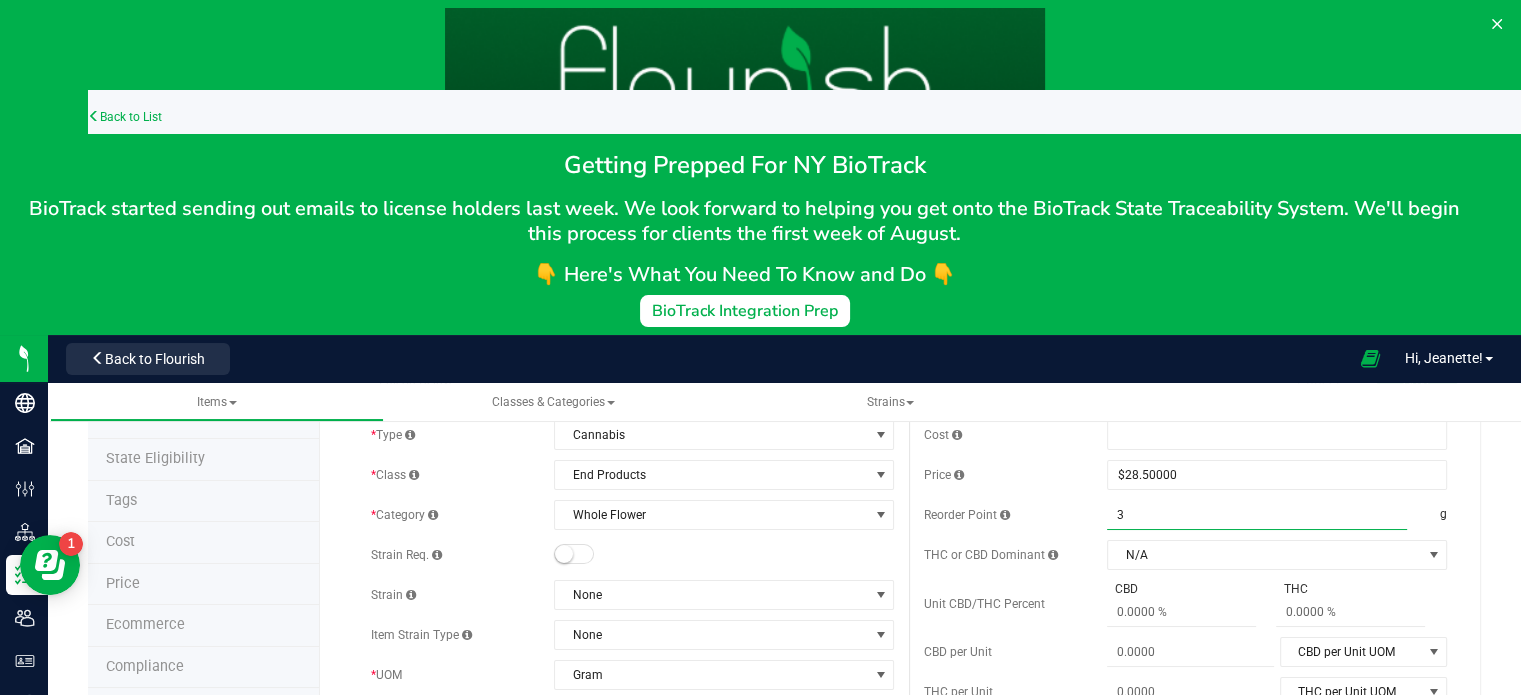 type on "35" 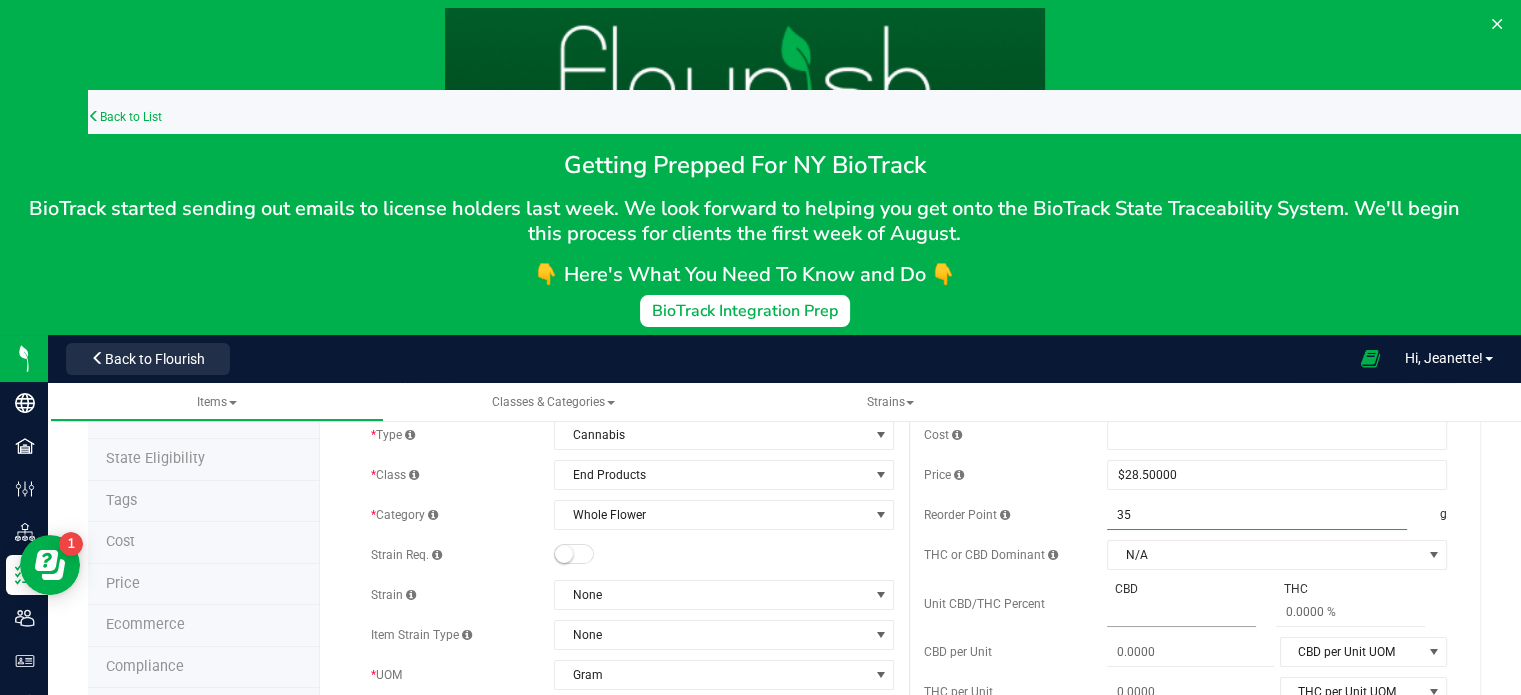 type on "35.0000" 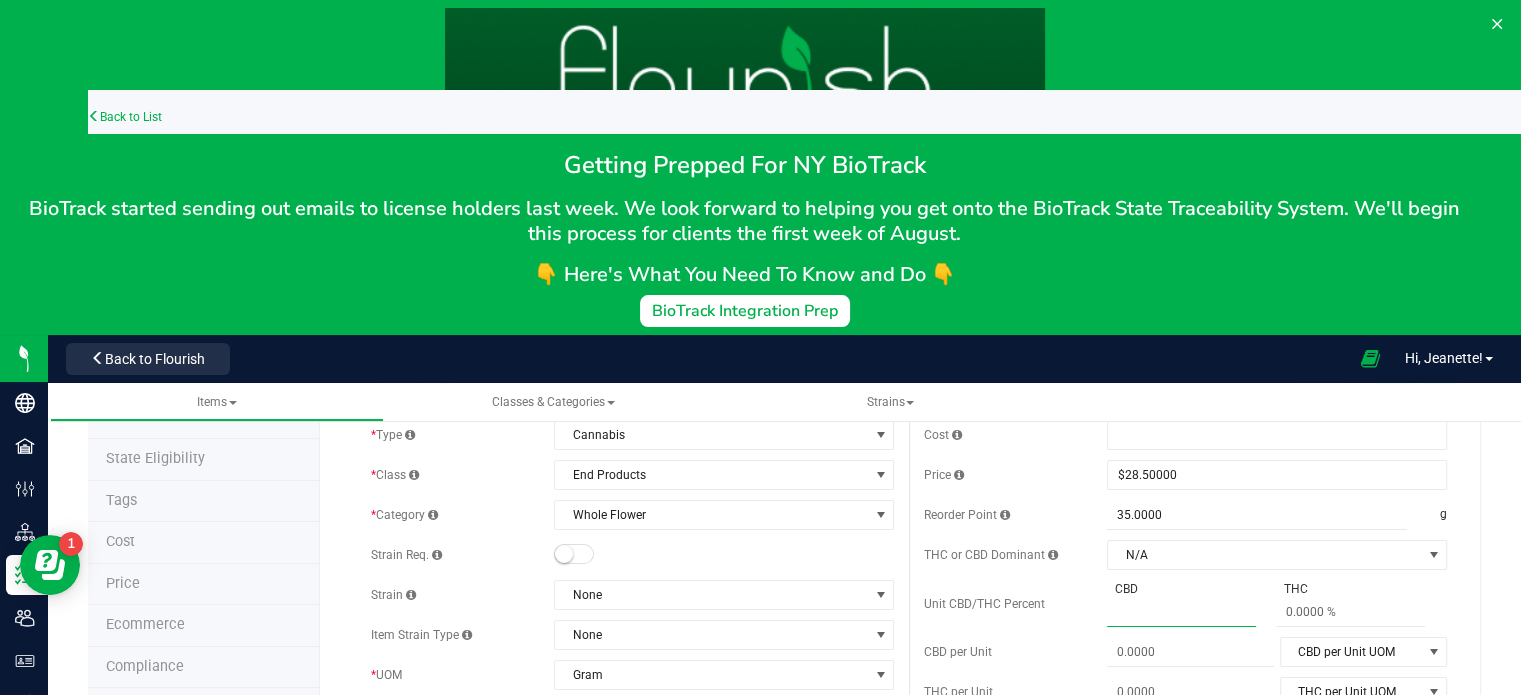 click at bounding box center (1181, 612) 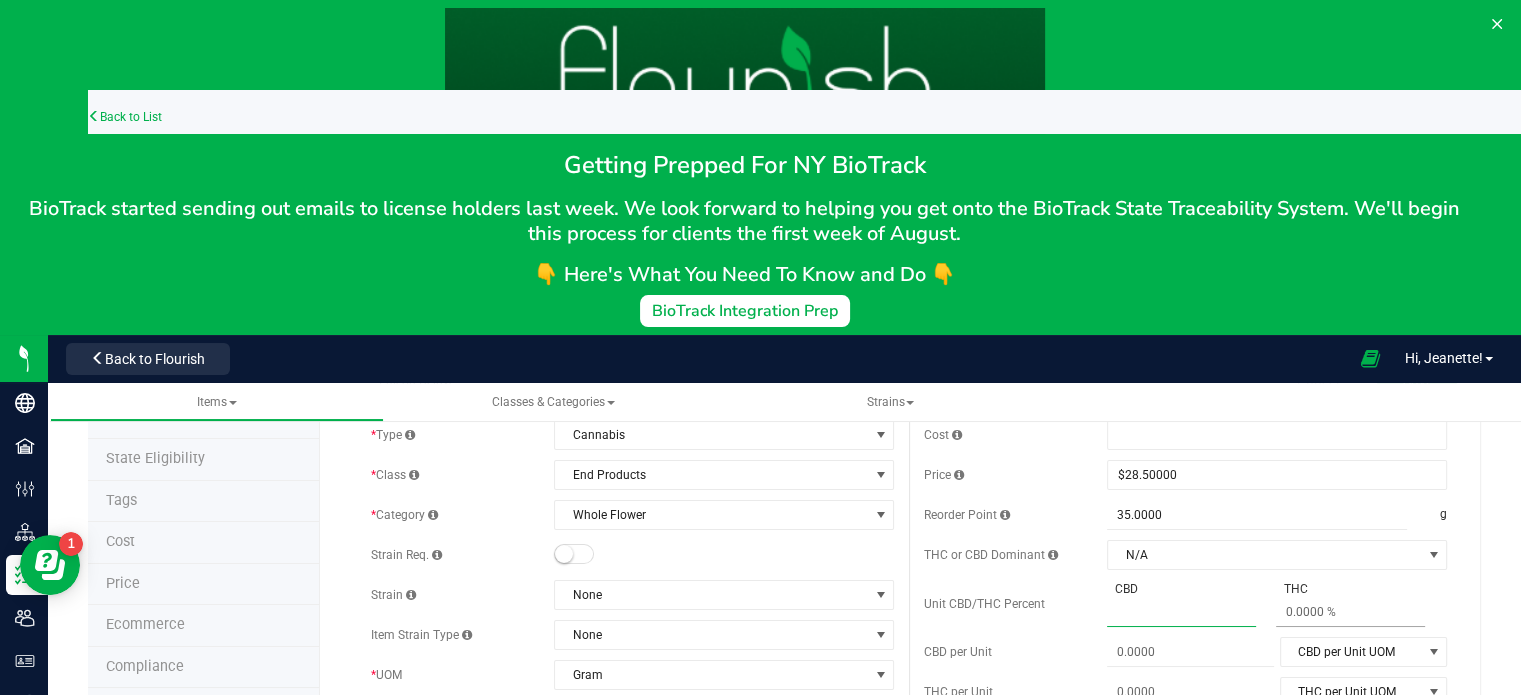 click at bounding box center (1350, 612) 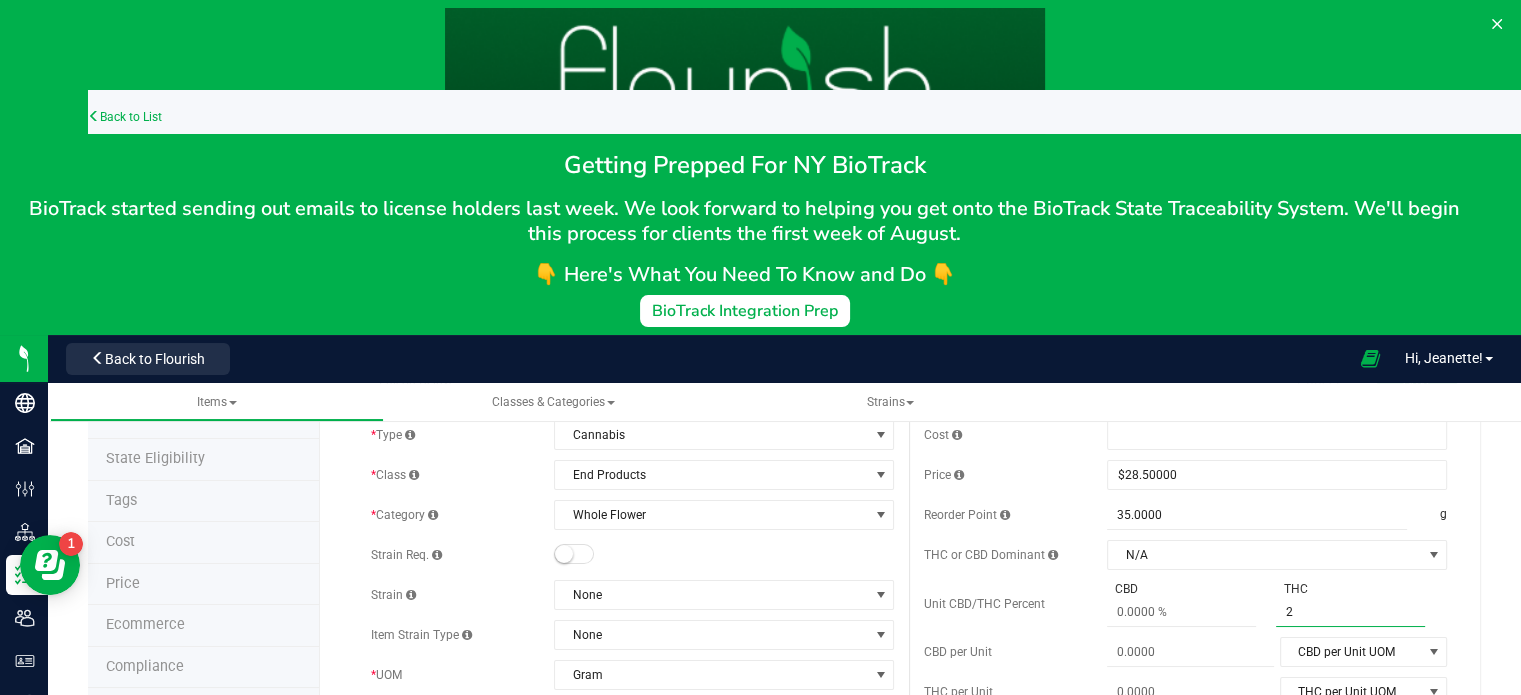 type on "24" 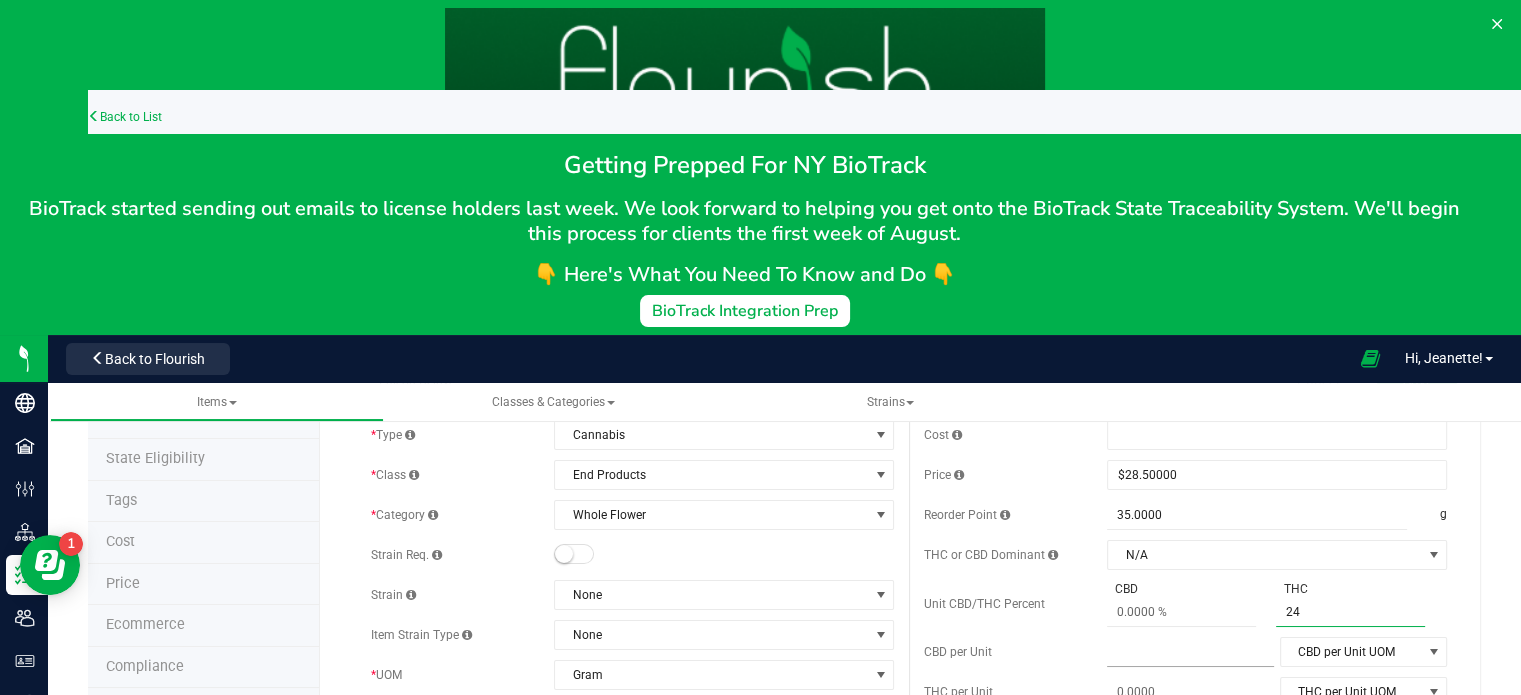 type on "24 %" 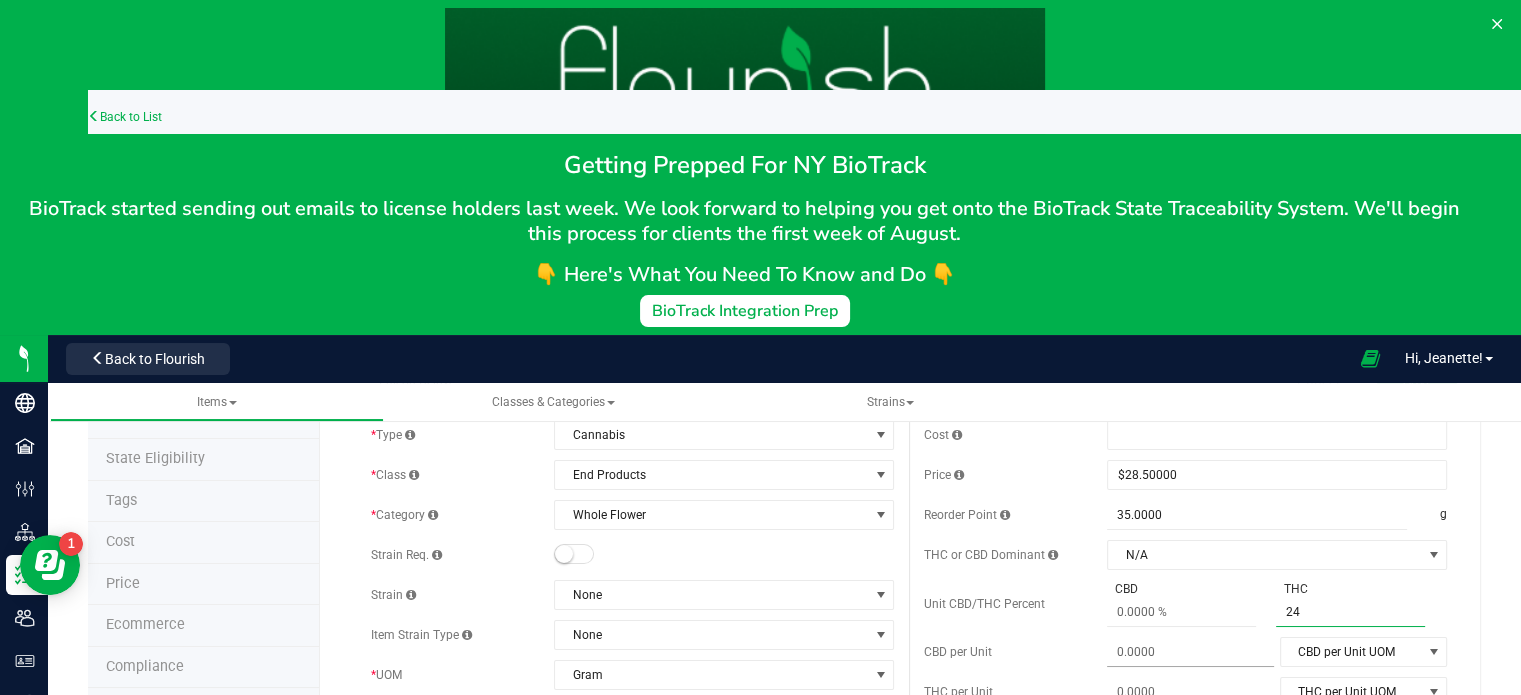 click at bounding box center (1190, 652) 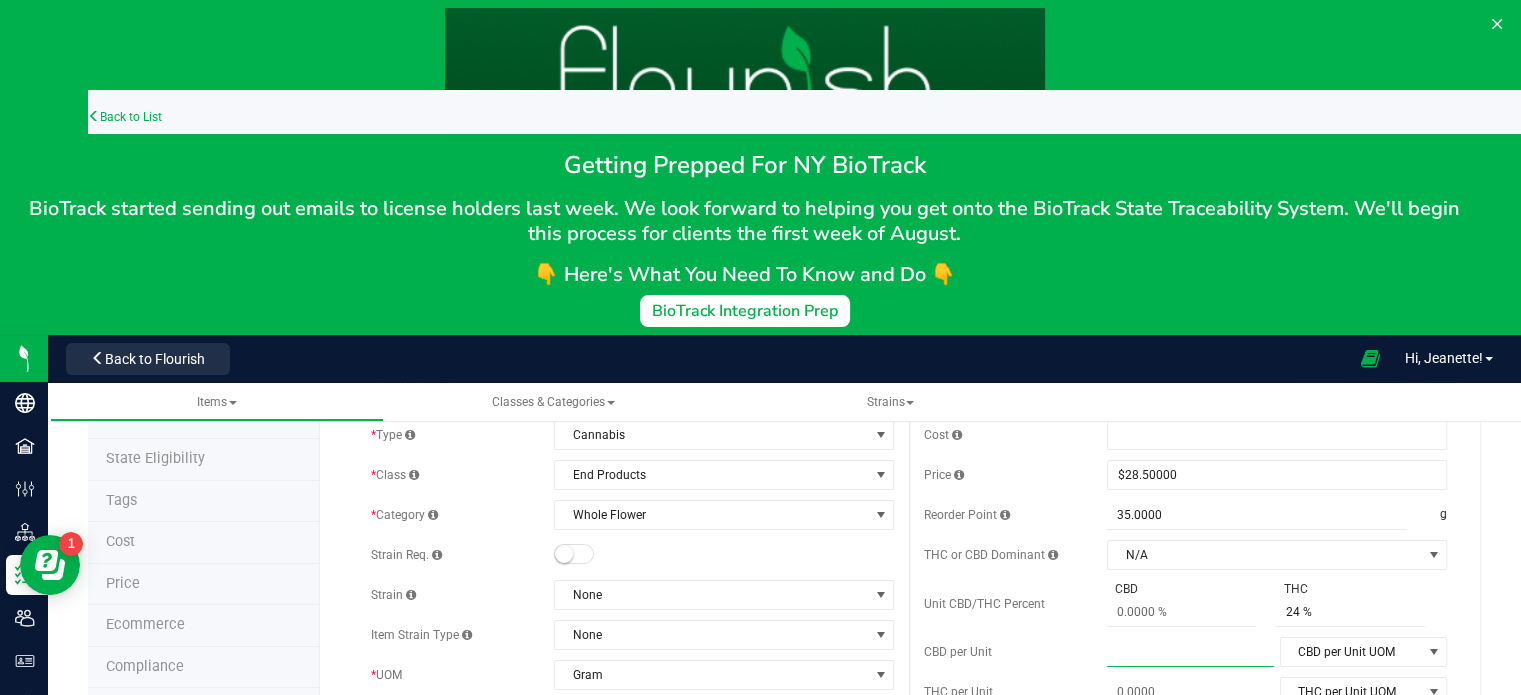 type on "1" 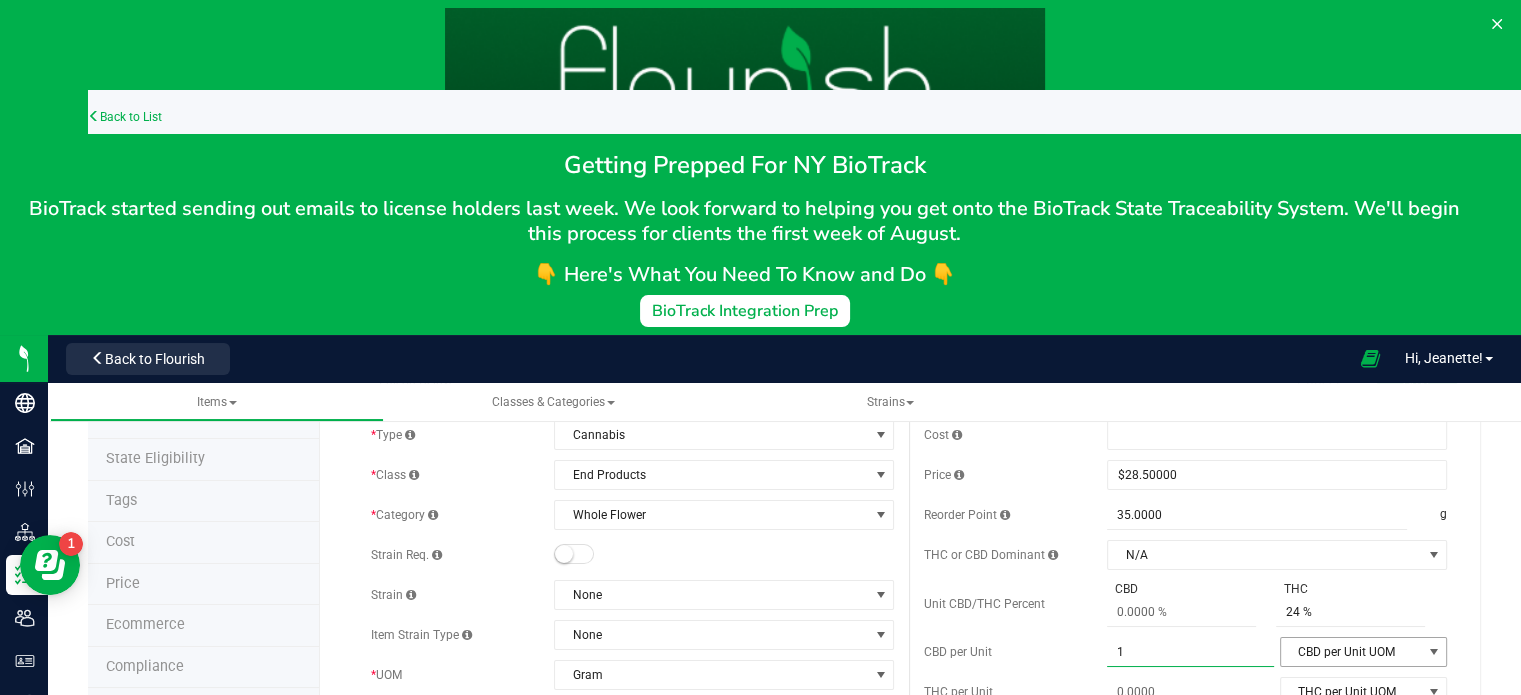 type on "1.0000" 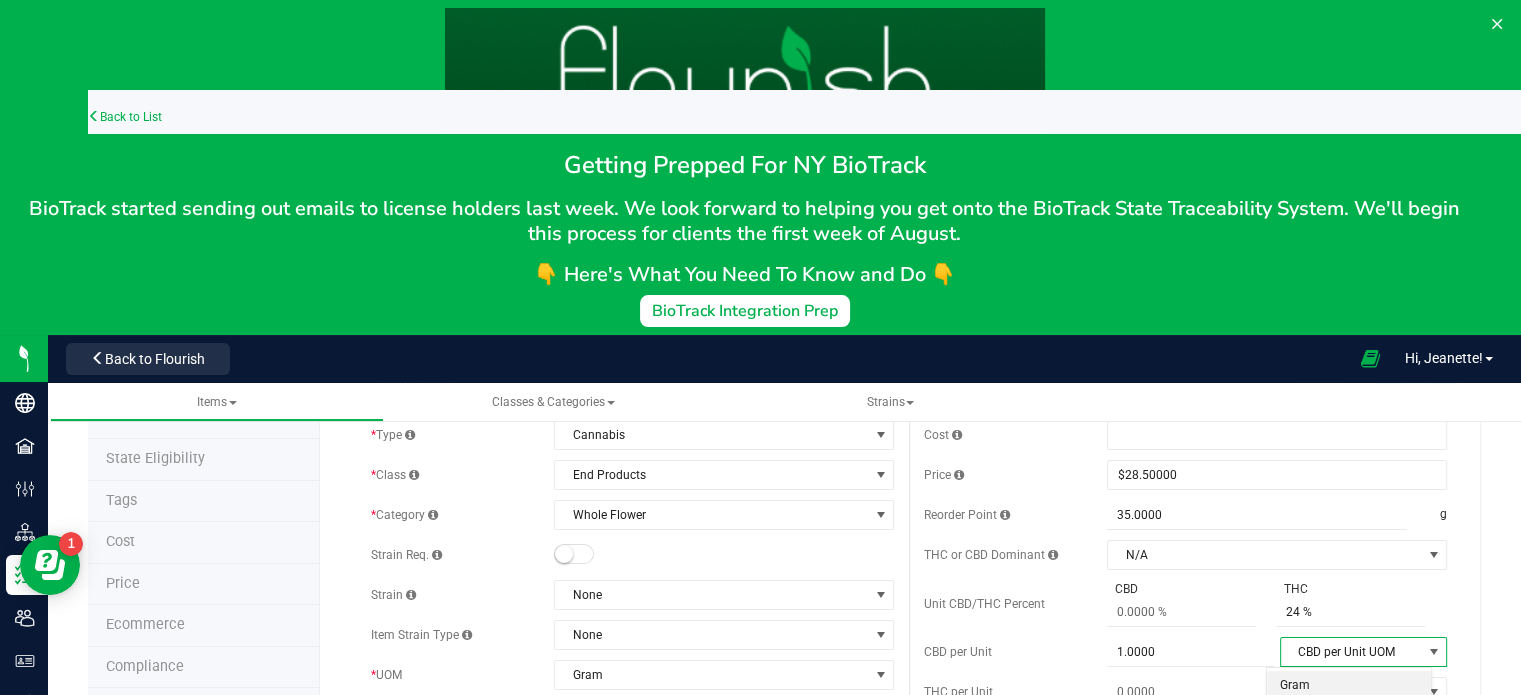click on "Gram" at bounding box center (1348, 686) 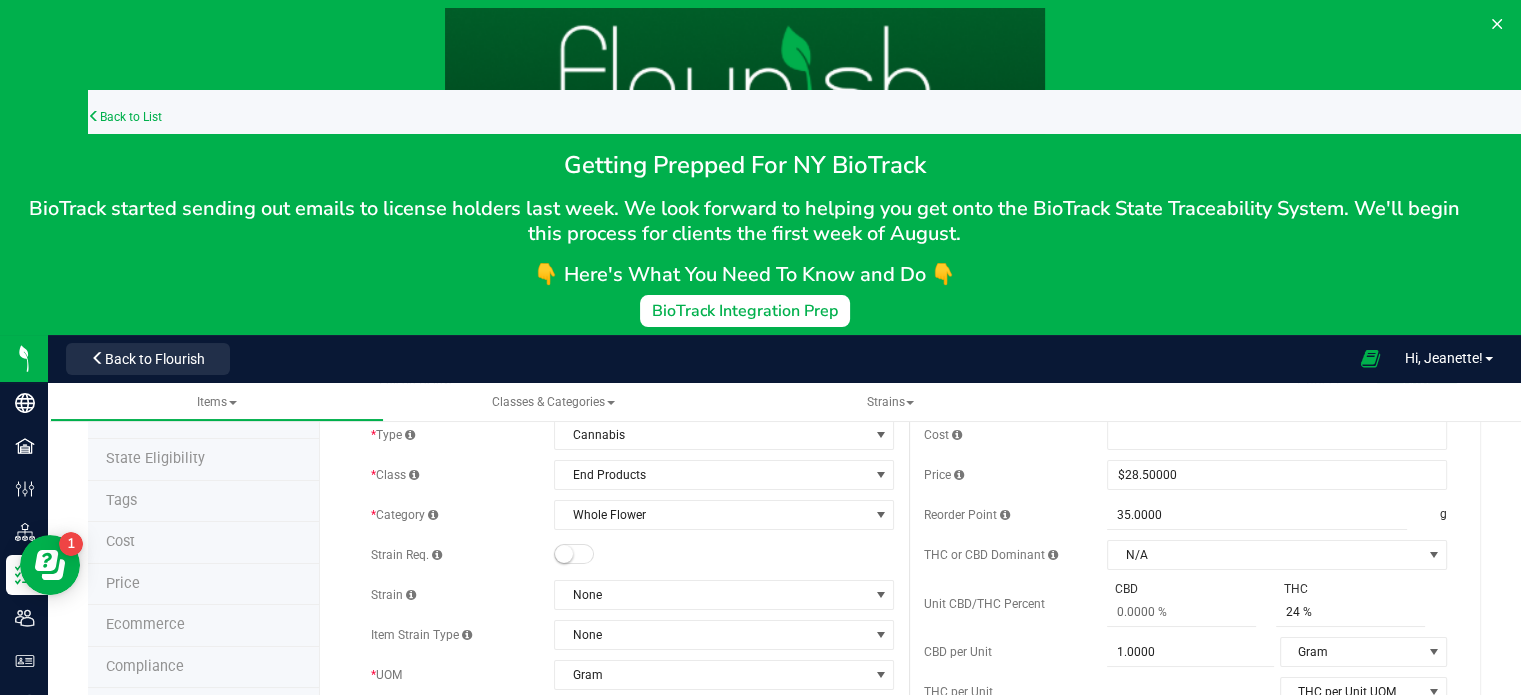 scroll, scrollTop: 10, scrollLeft: 0, axis: vertical 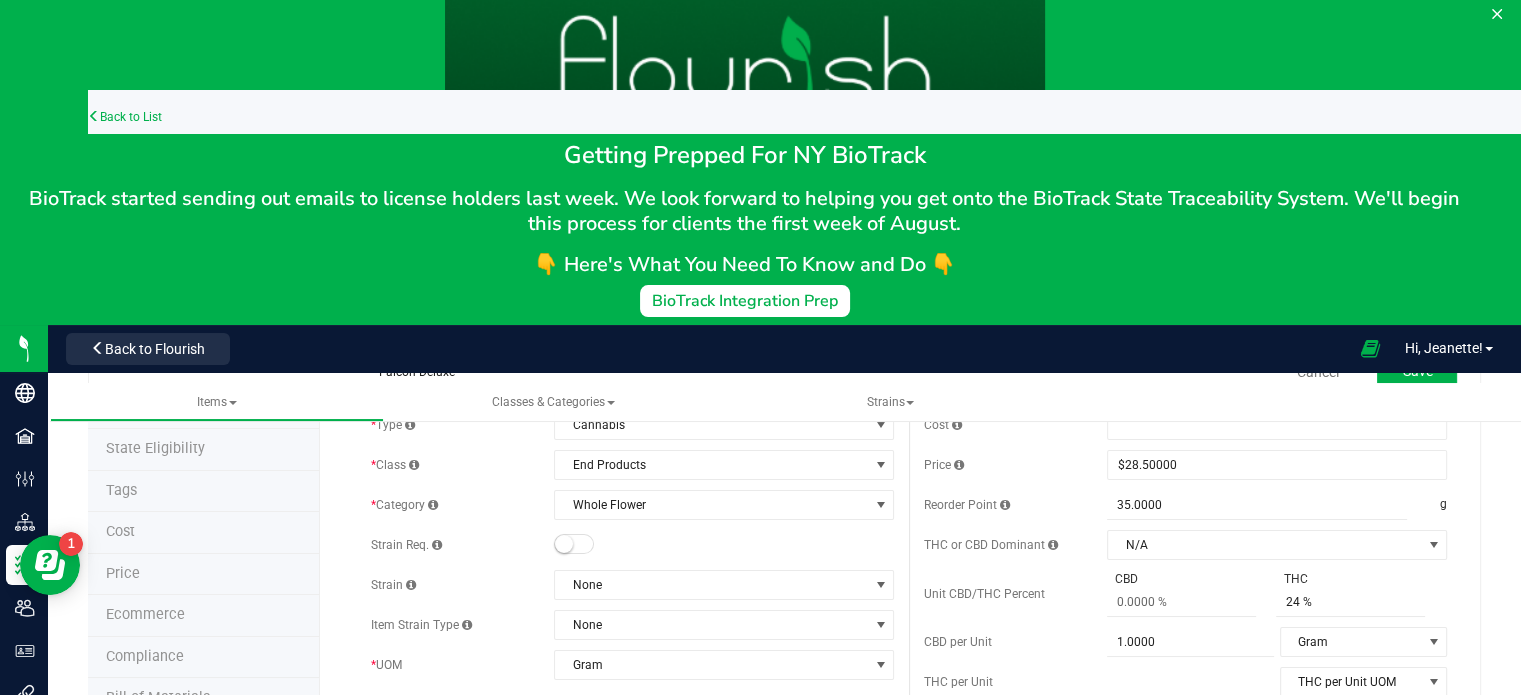 click at bounding box center (1190, 682) 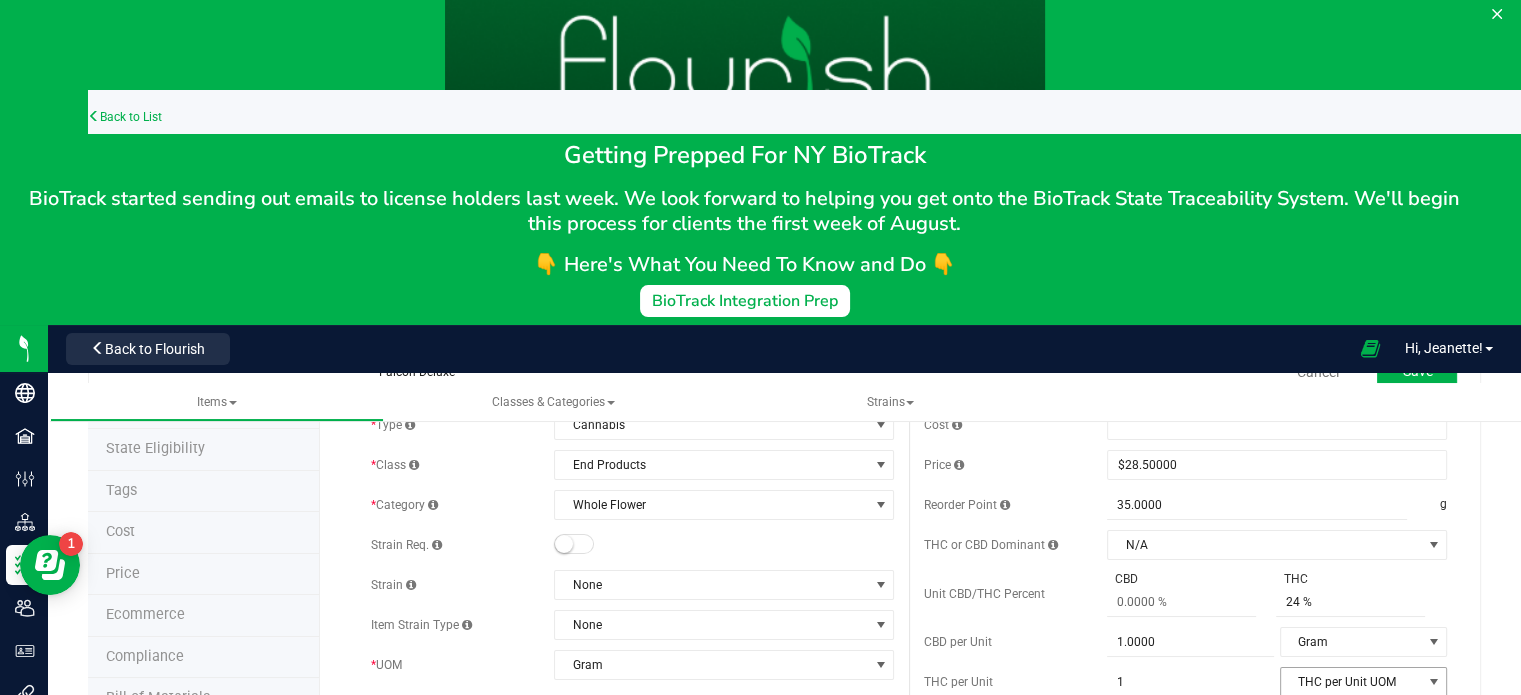 type on "1.0000" 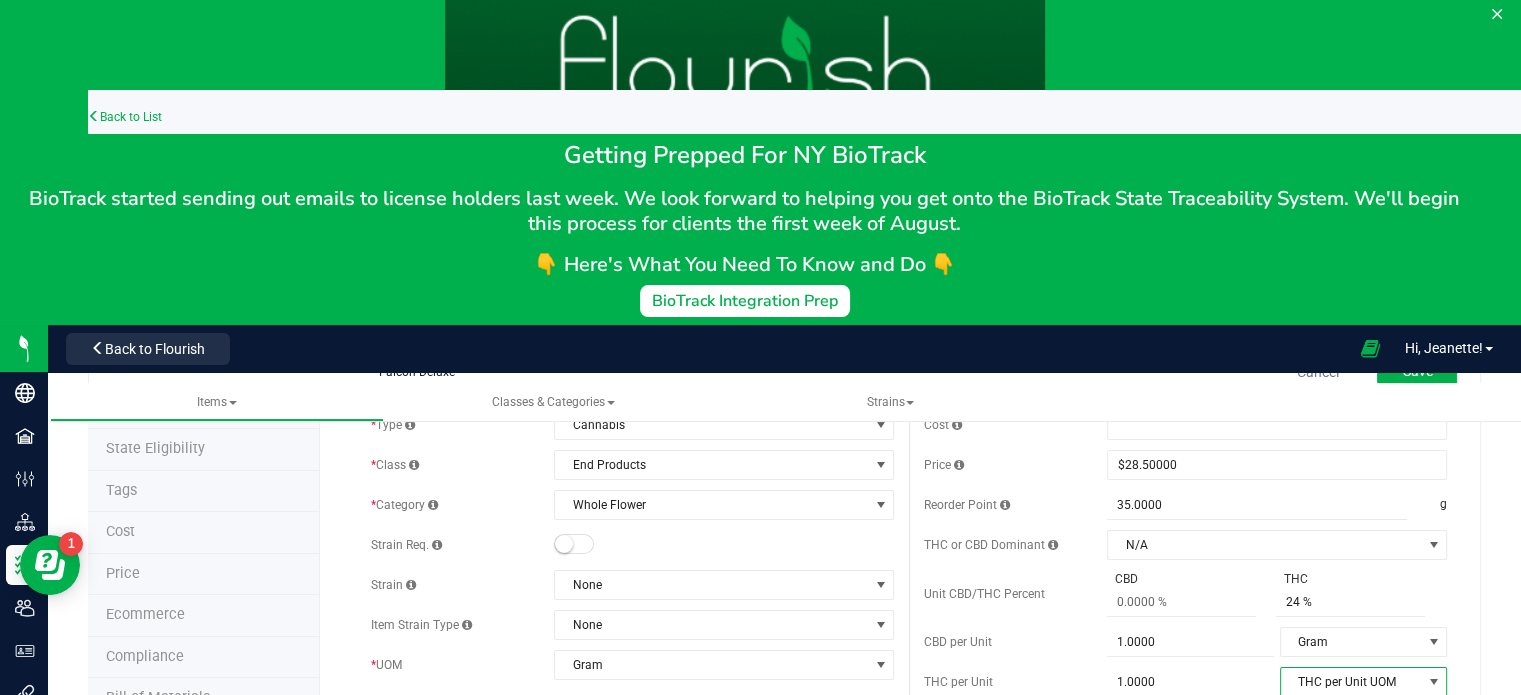 click on "THC per Unit UOM" at bounding box center [1351, 682] 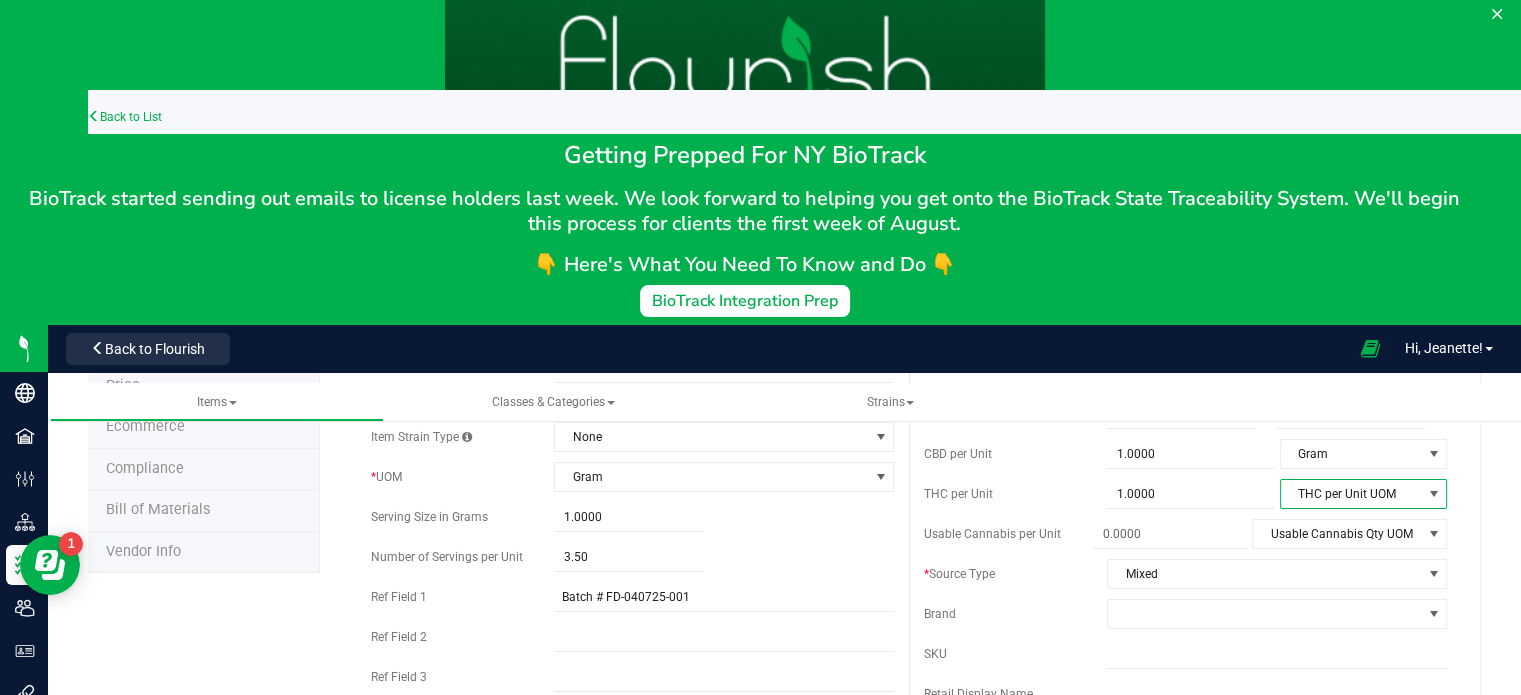scroll, scrollTop: 324, scrollLeft: 0, axis: vertical 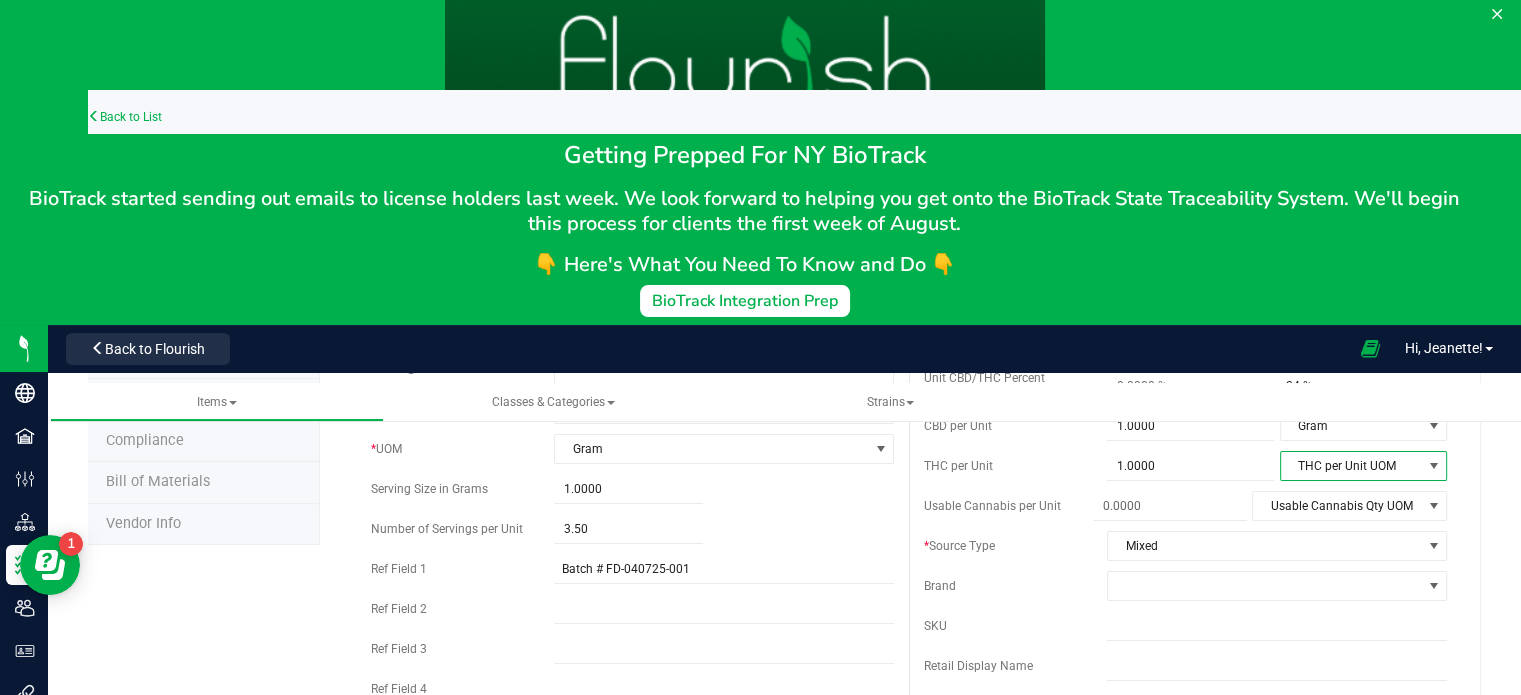 click on "THC per Unit UOM" at bounding box center [1351, 466] 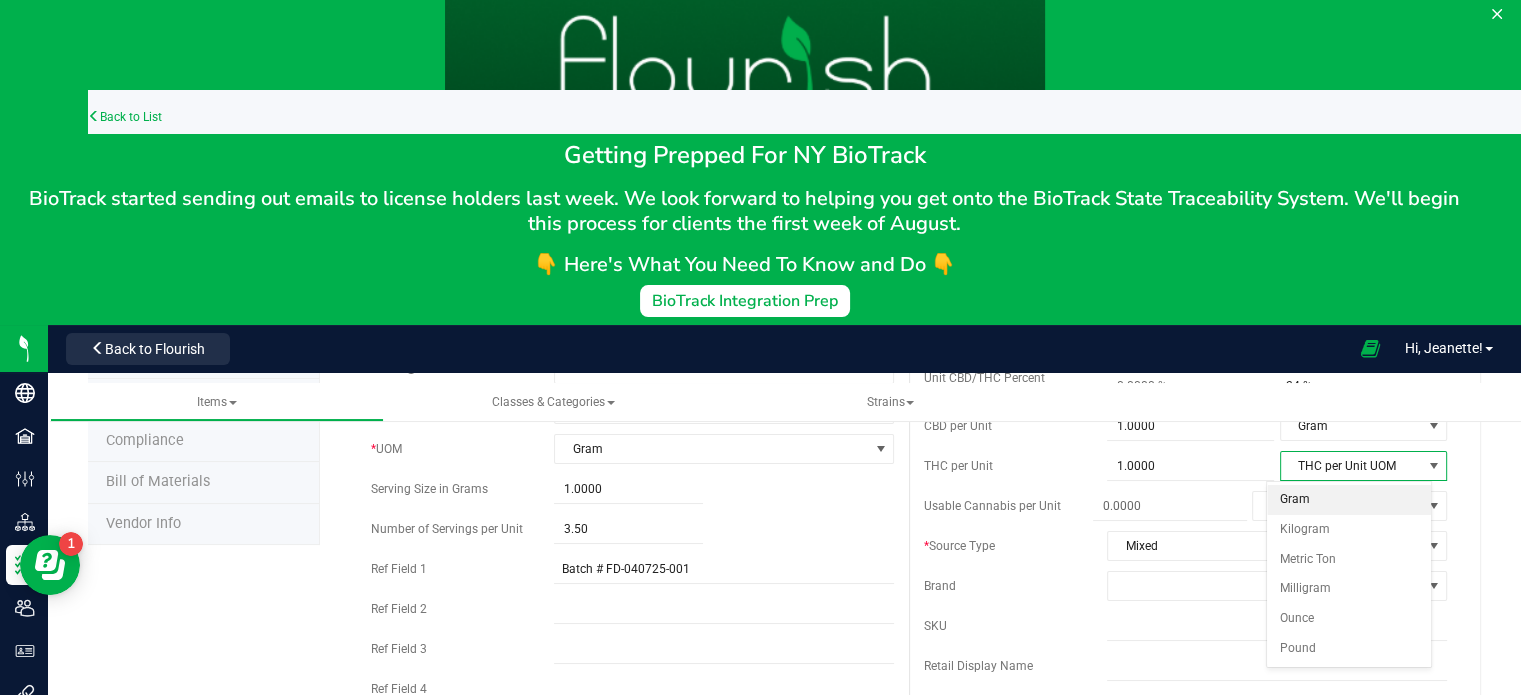 click on "Gram" at bounding box center [1348, 500] 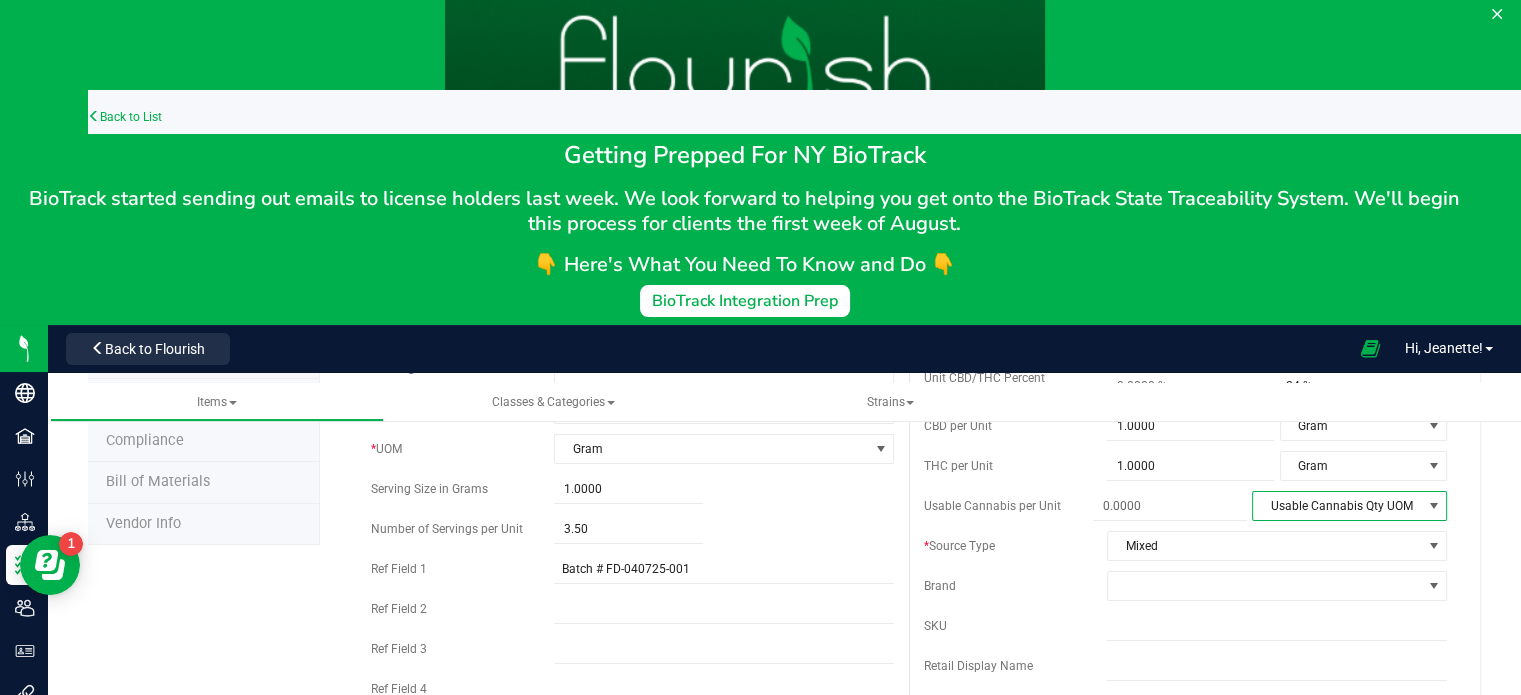 click on "Usable Cannabis Qty UOM" at bounding box center [1337, 506] 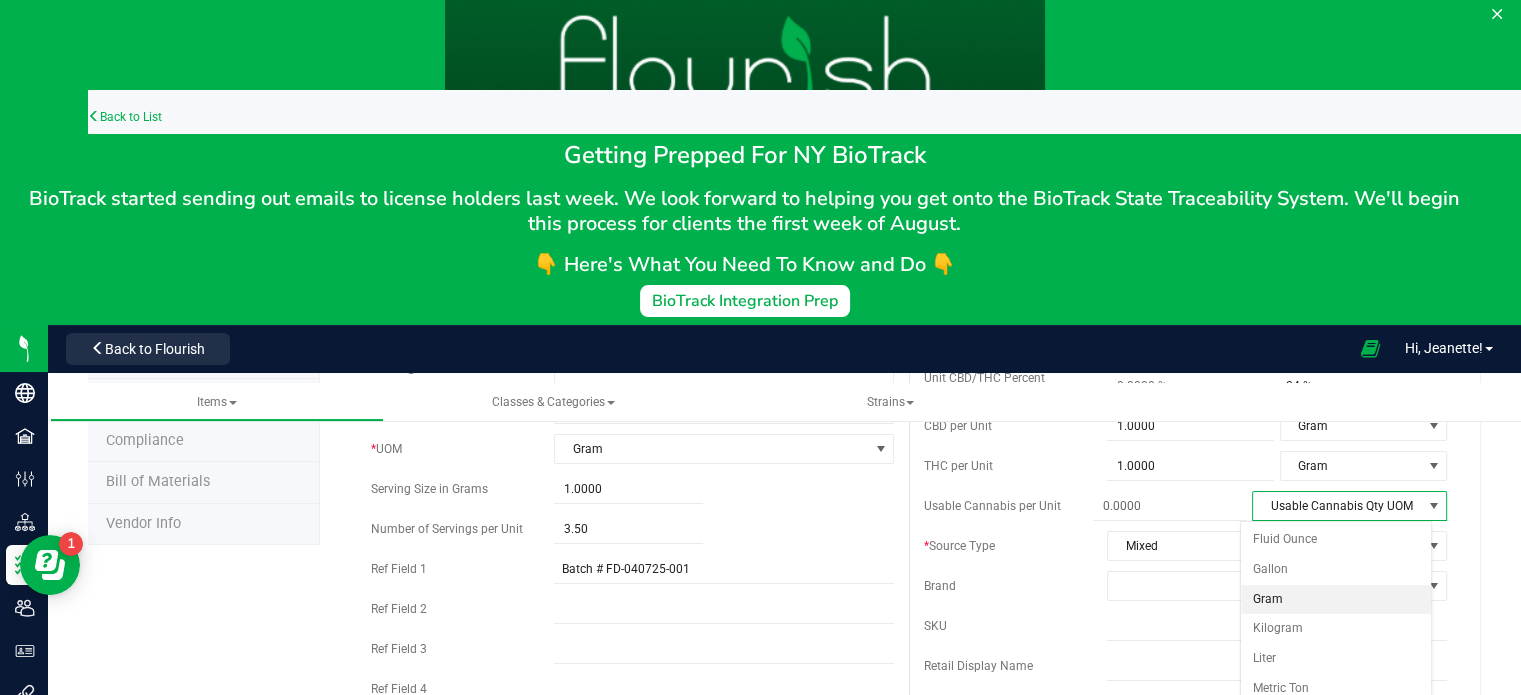 click on "Gram" at bounding box center (1336, 600) 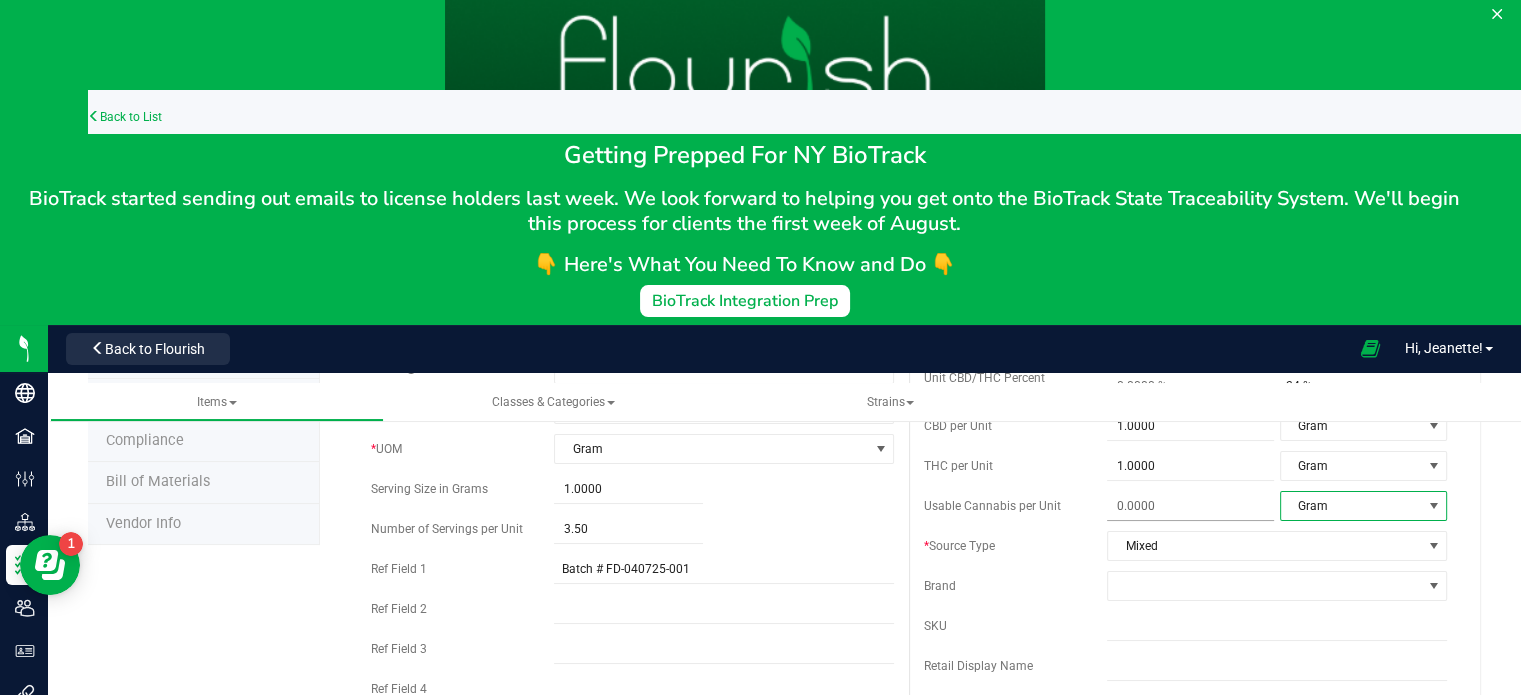 click at bounding box center (1190, 506) 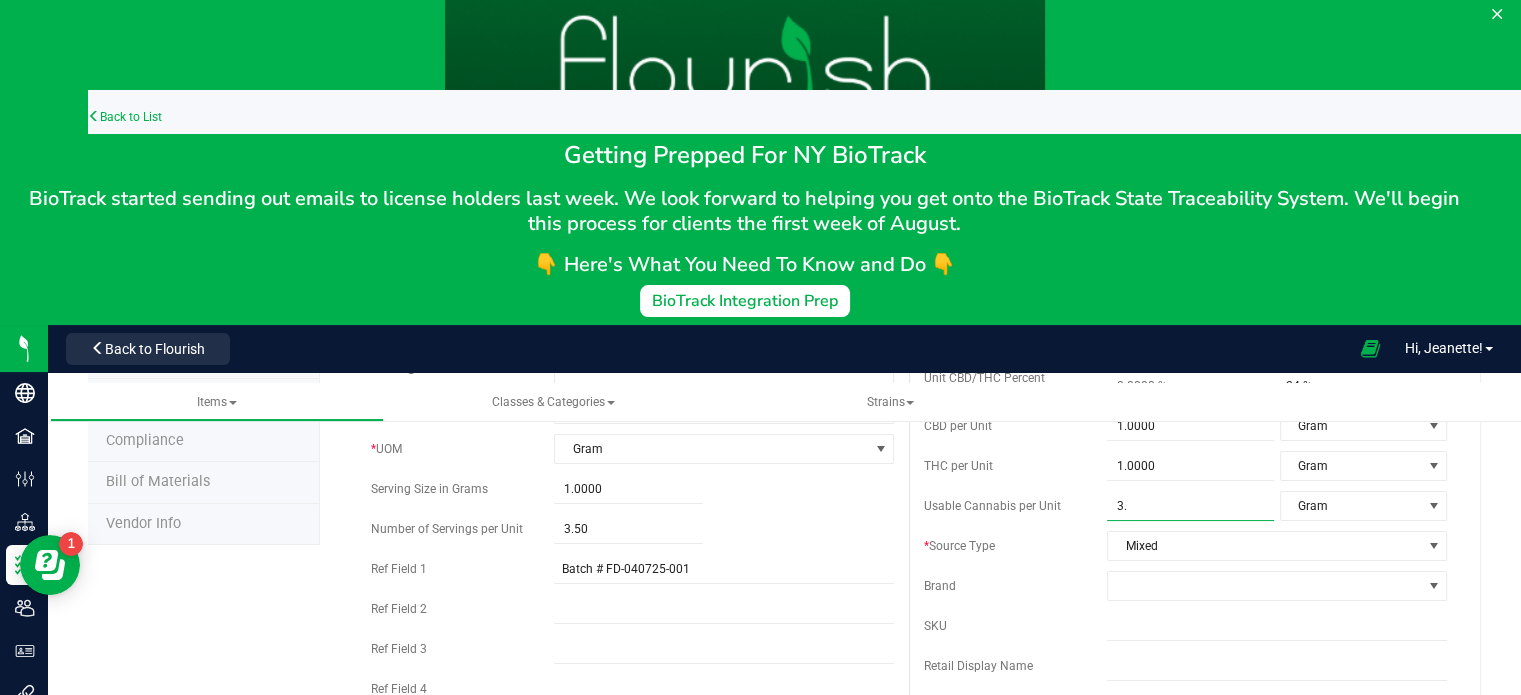 type on "3.5" 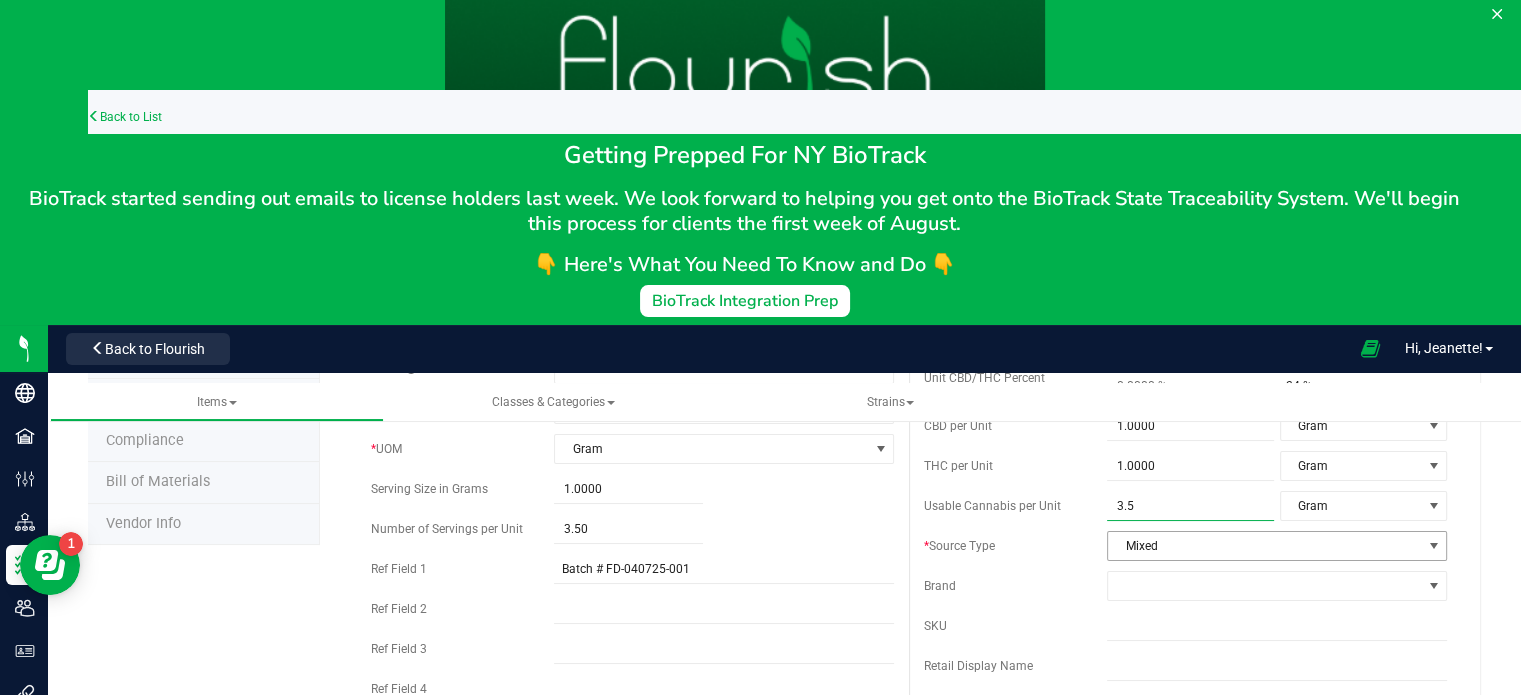 type on "3.5000" 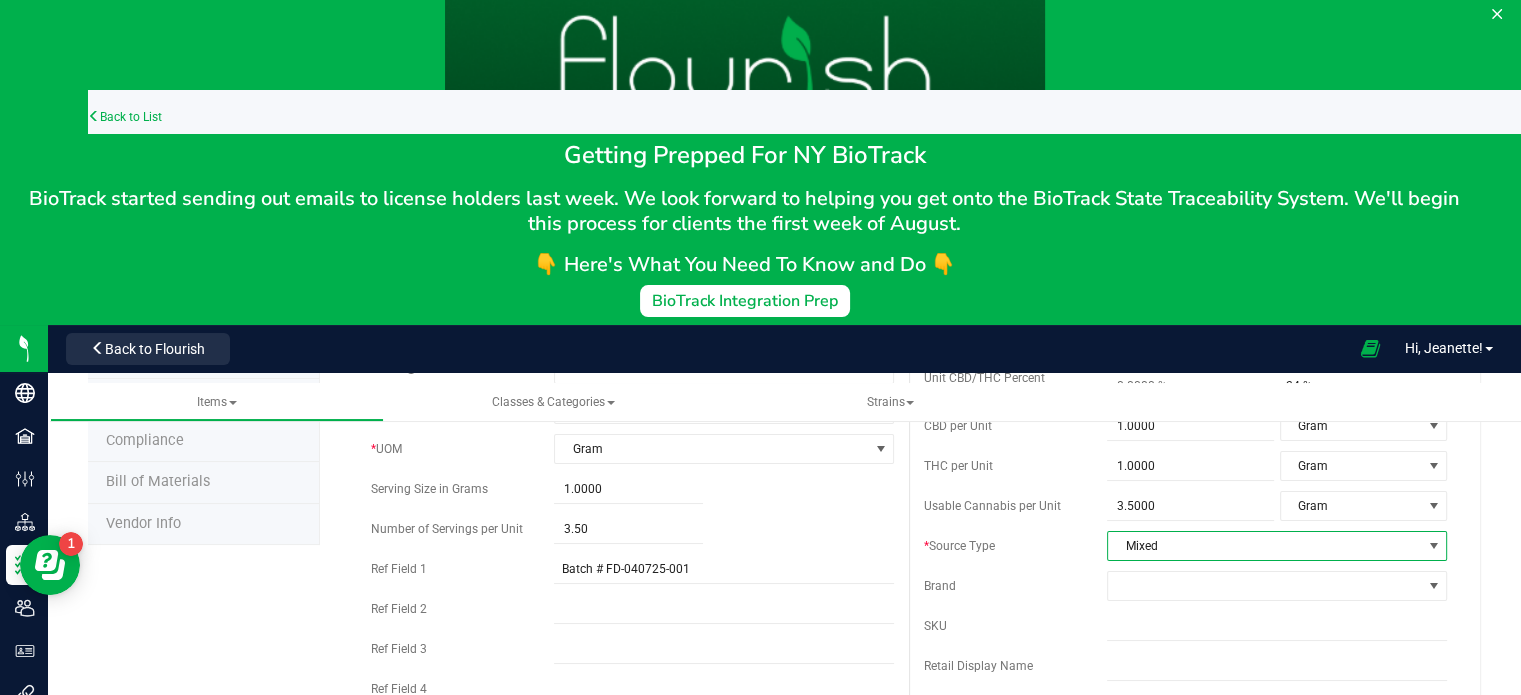 click on "Mixed" at bounding box center [1264, 546] 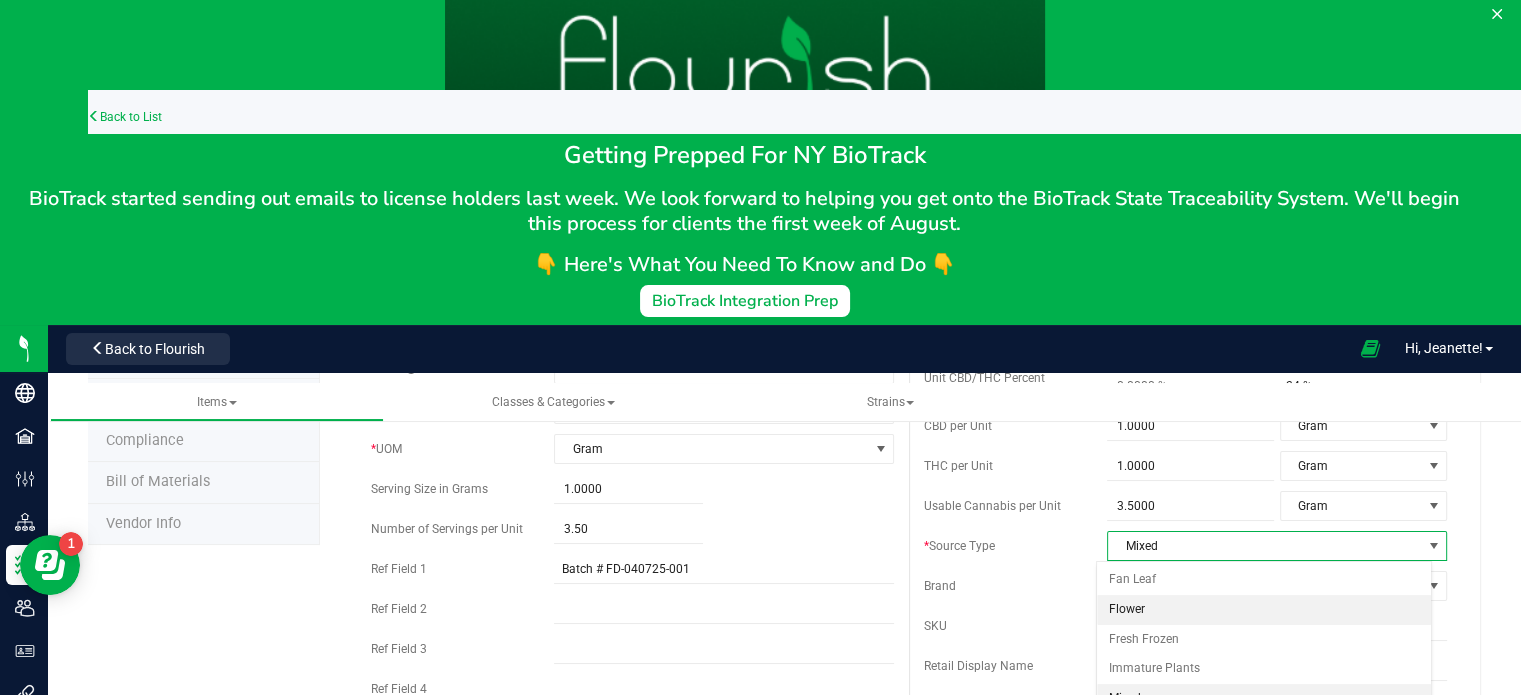 click on "Flower" at bounding box center (1264, 610) 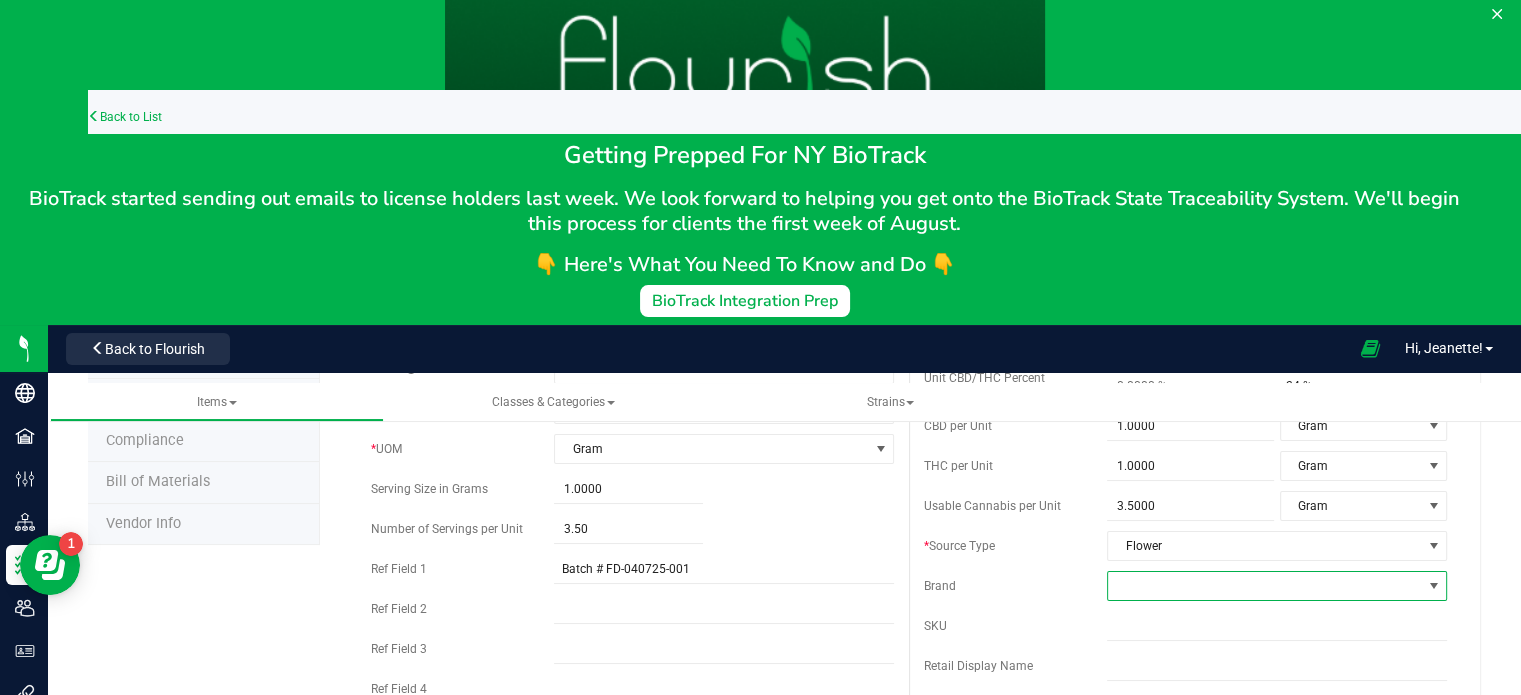 click at bounding box center (1264, 586) 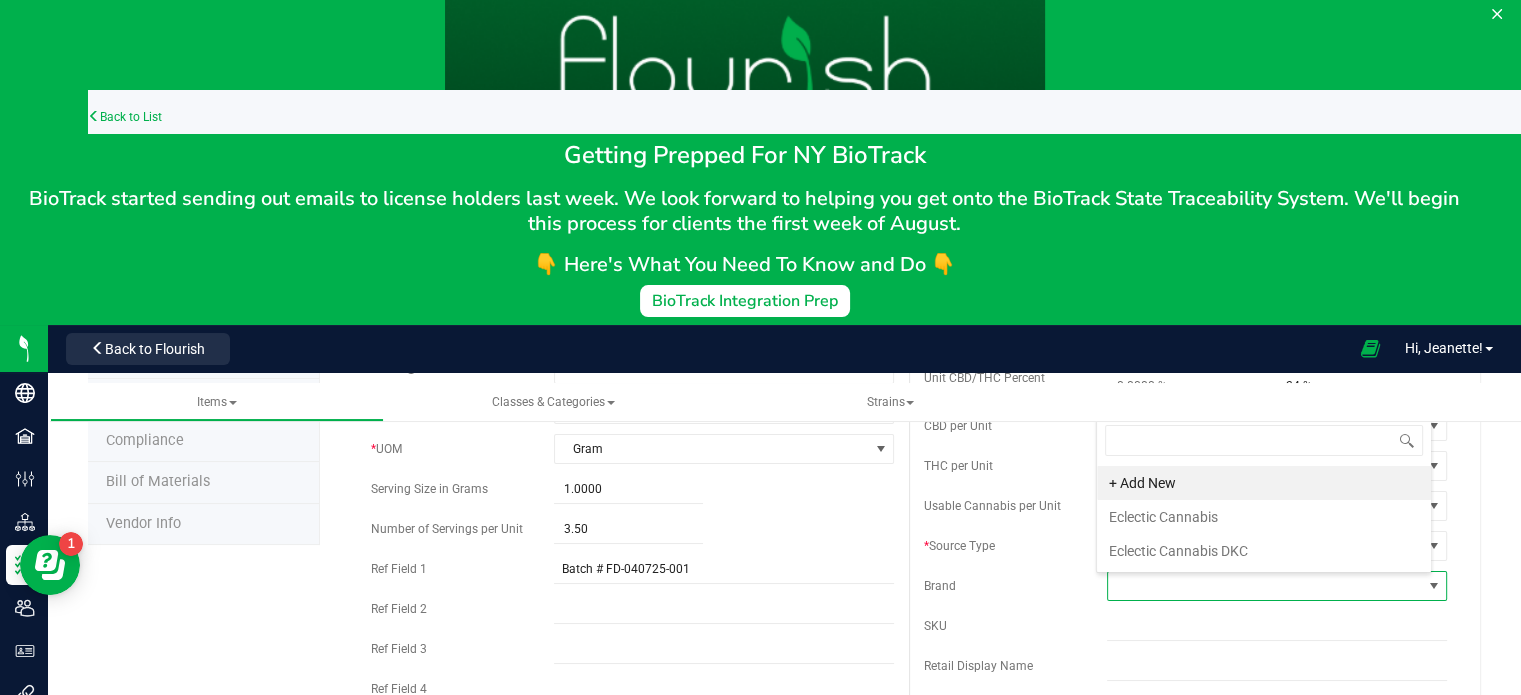 scroll, scrollTop: 99970, scrollLeft: 99664, axis: both 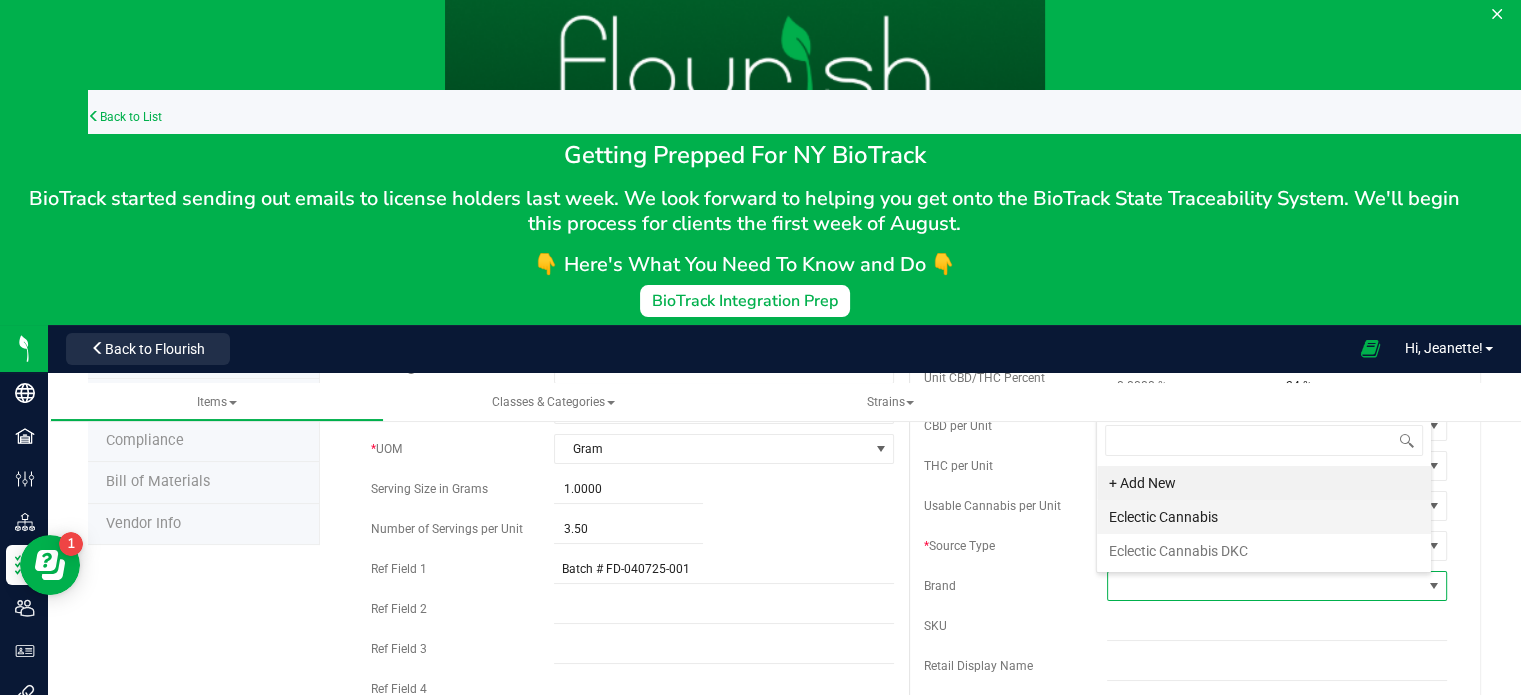 click on "Eclectic Cannabis" at bounding box center [1264, 517] 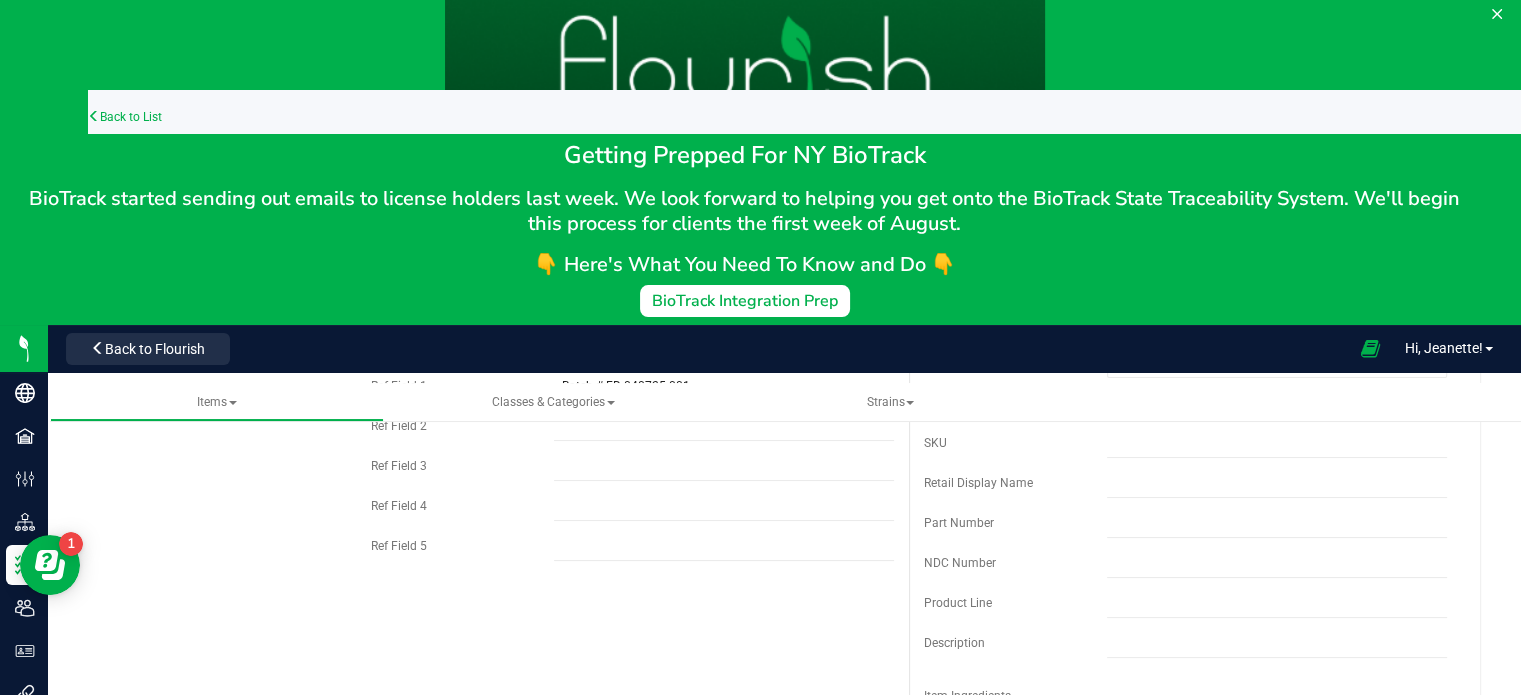 scroll, scrollTop: 551, scrollLeft: 0, axis: vertical 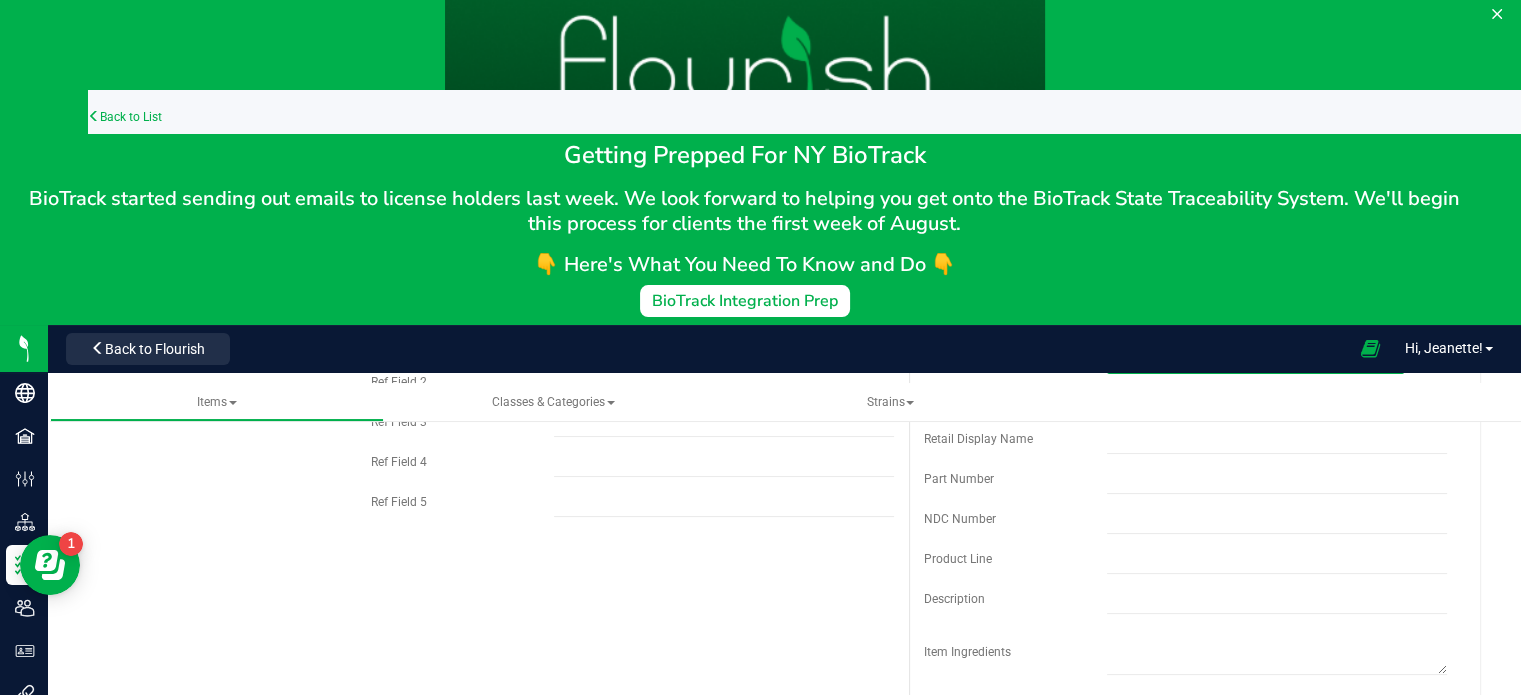 click on "Product Line" at bounding box center [1015, 559] 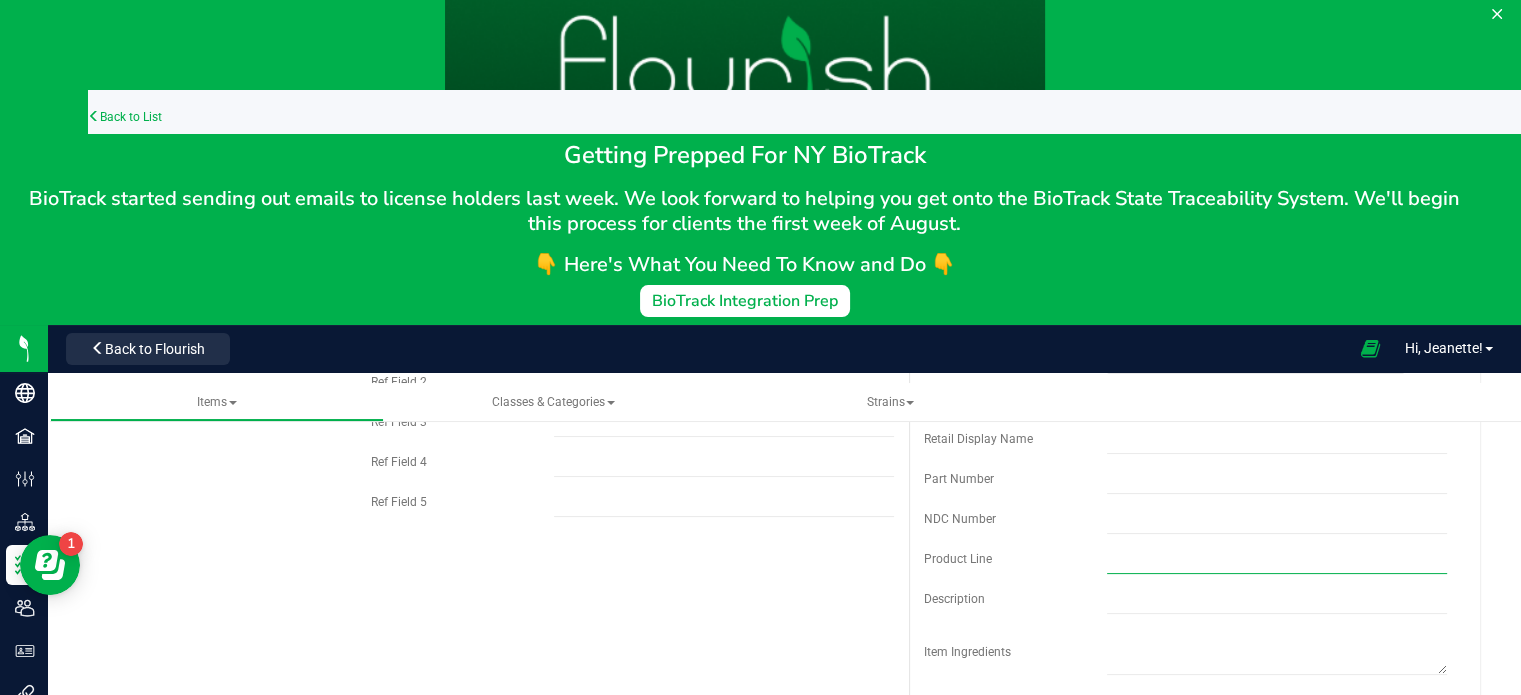 click at bounding box center [1277, 559] 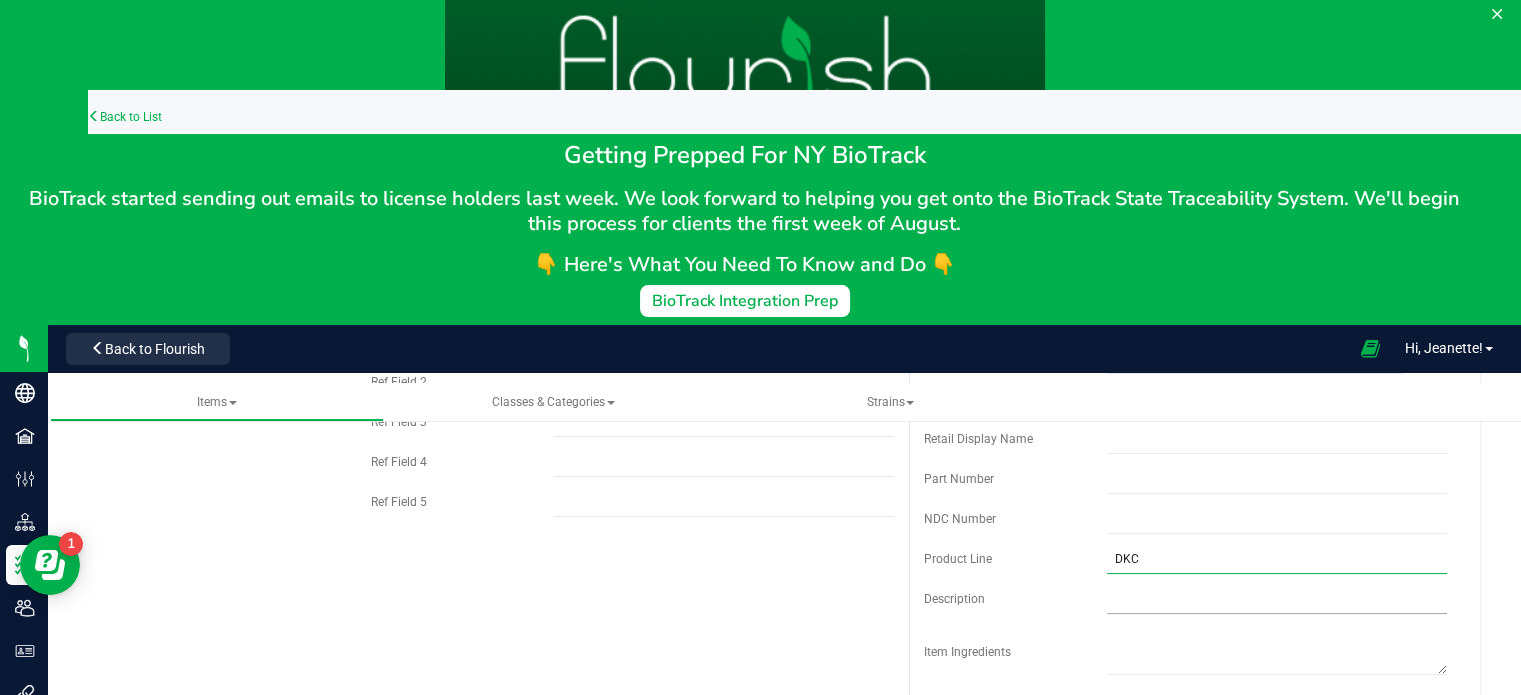 type on "DKC" 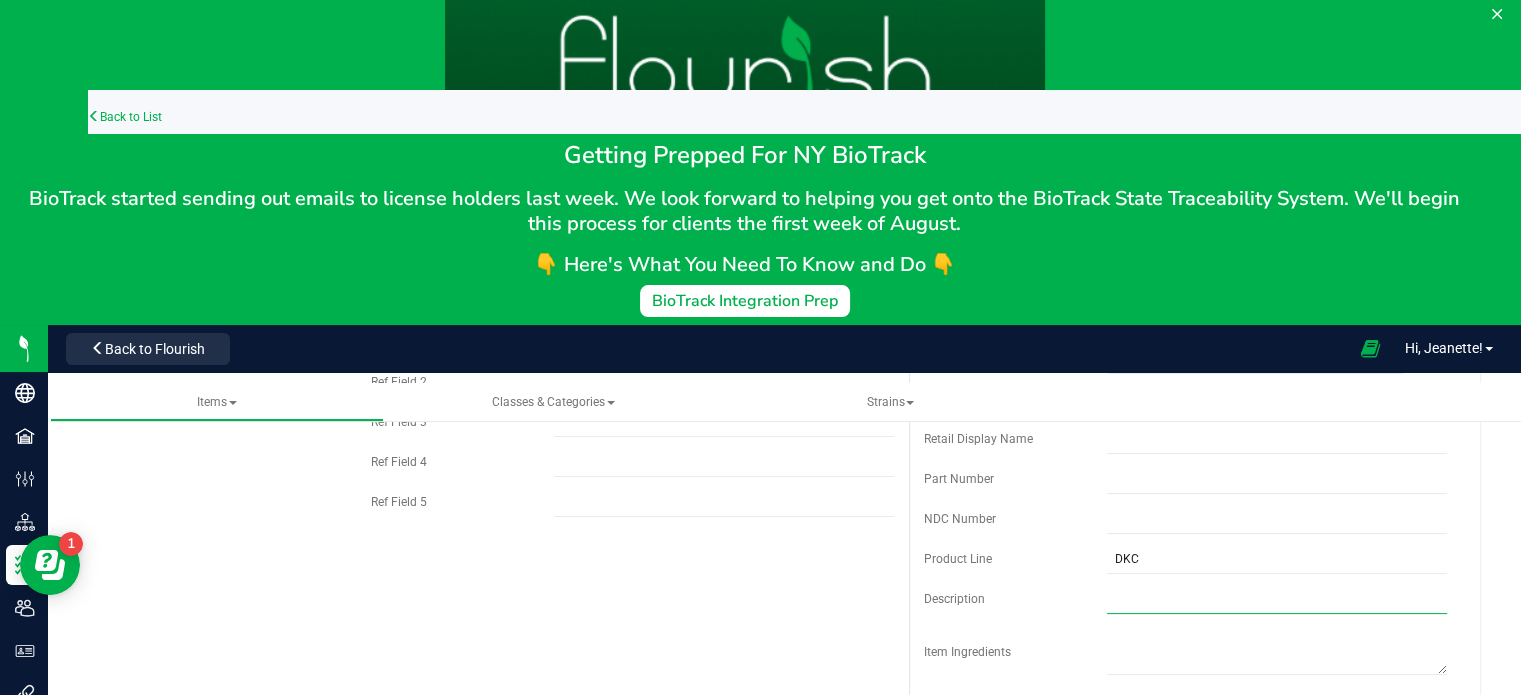 click at bounding box center (1277, 599) 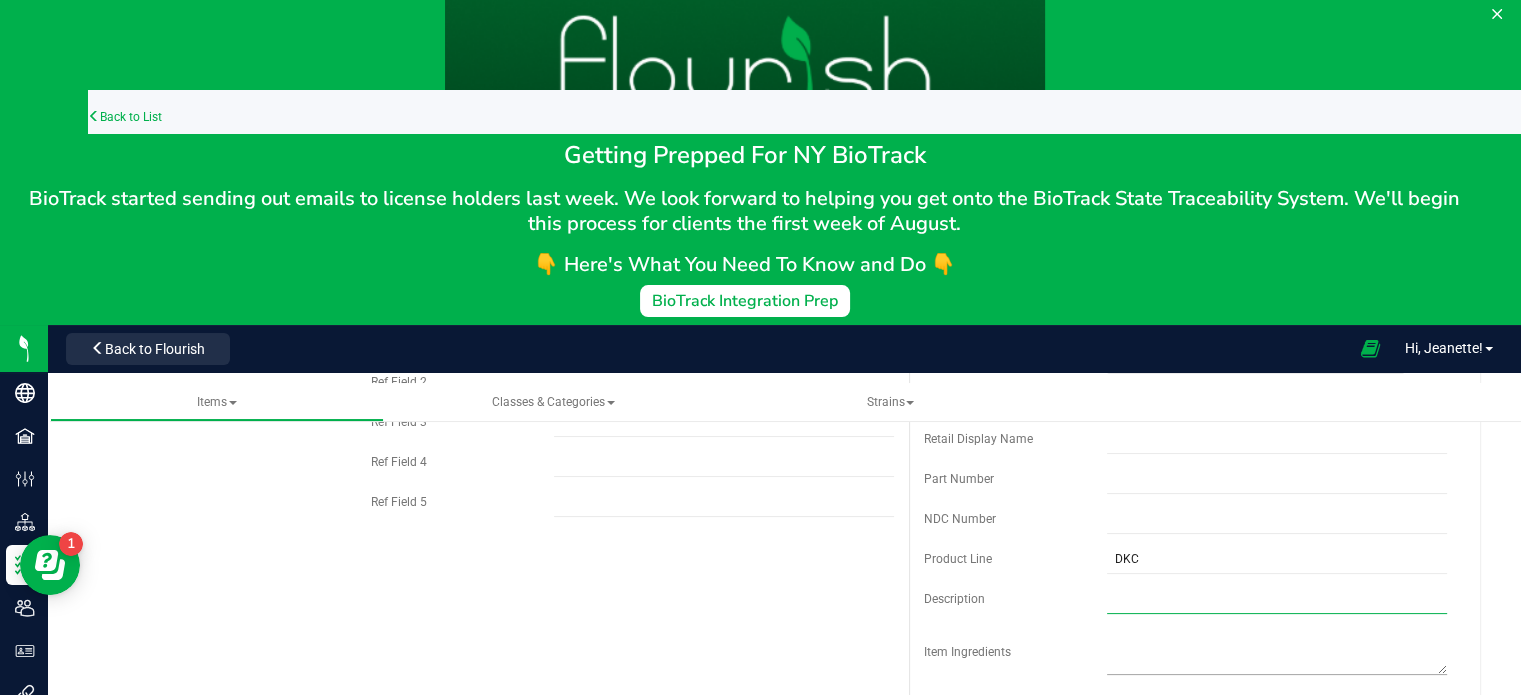 type on "3.5 g hand trimmed indoor micro drop" 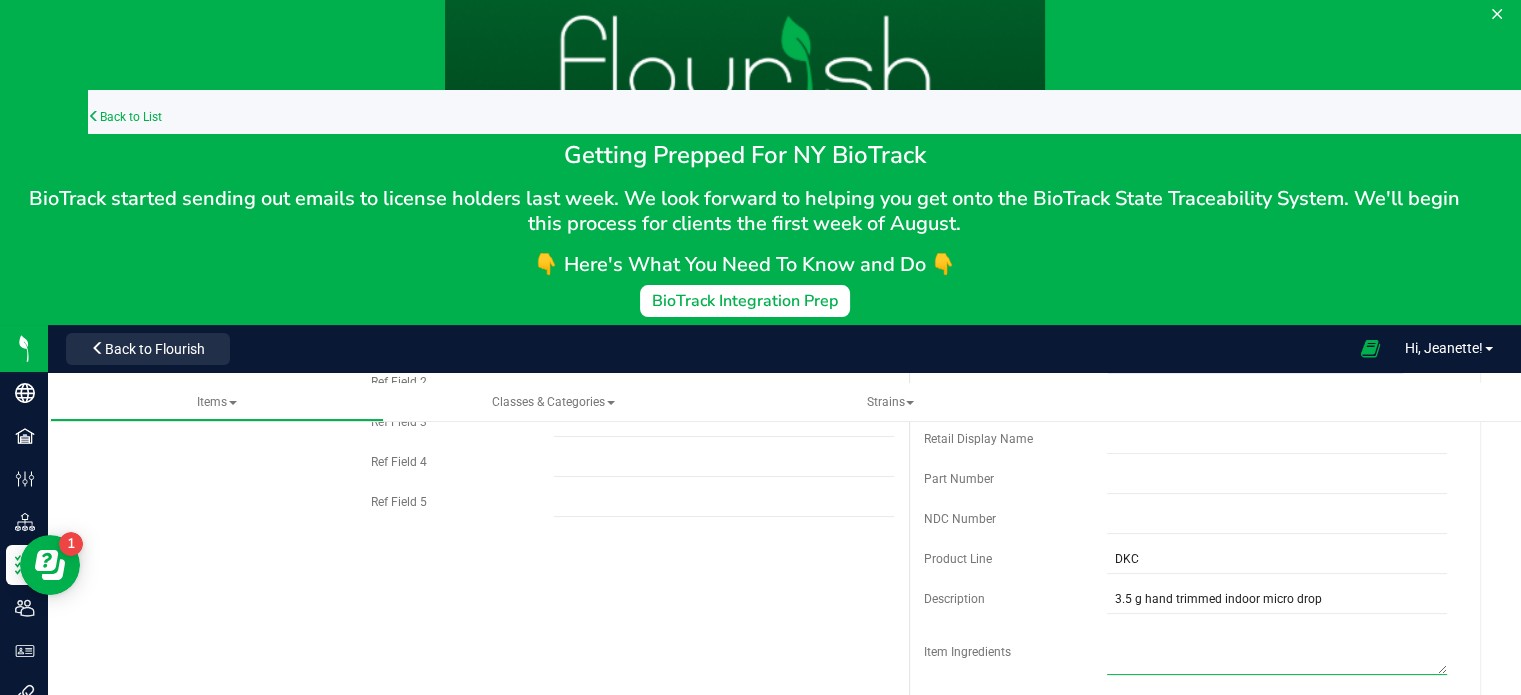 click at bounding box center (1277, 649) 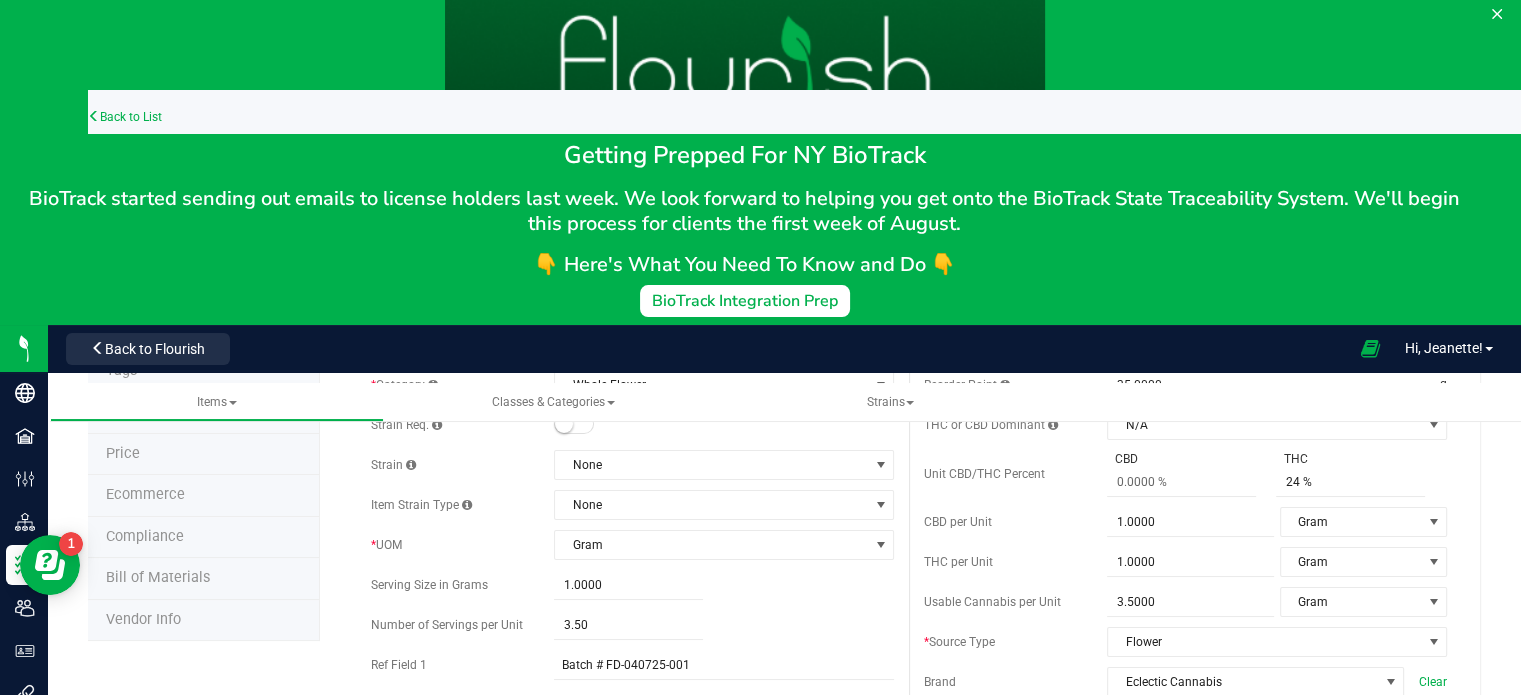 scroll, scrollTop: 0, scrollLeft: 0, axis: both 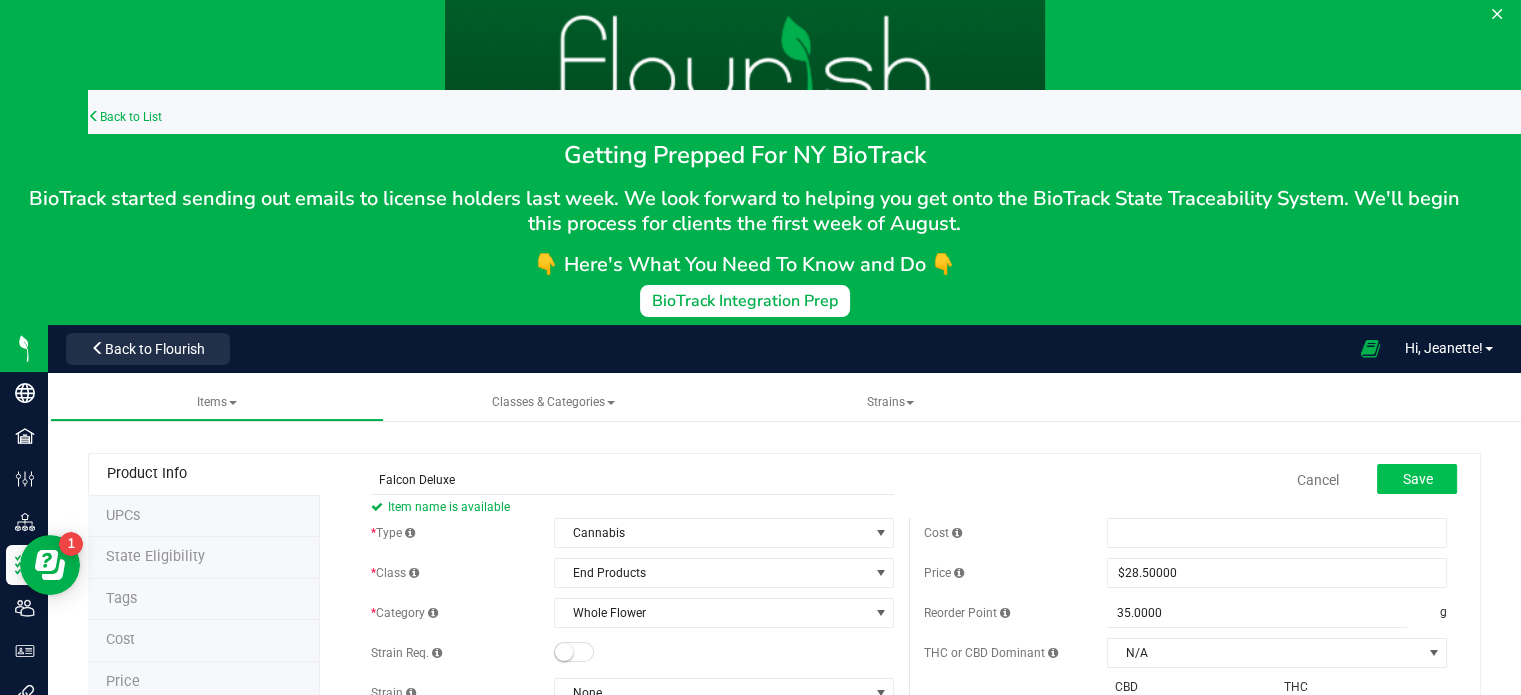 type on "Whole flower" 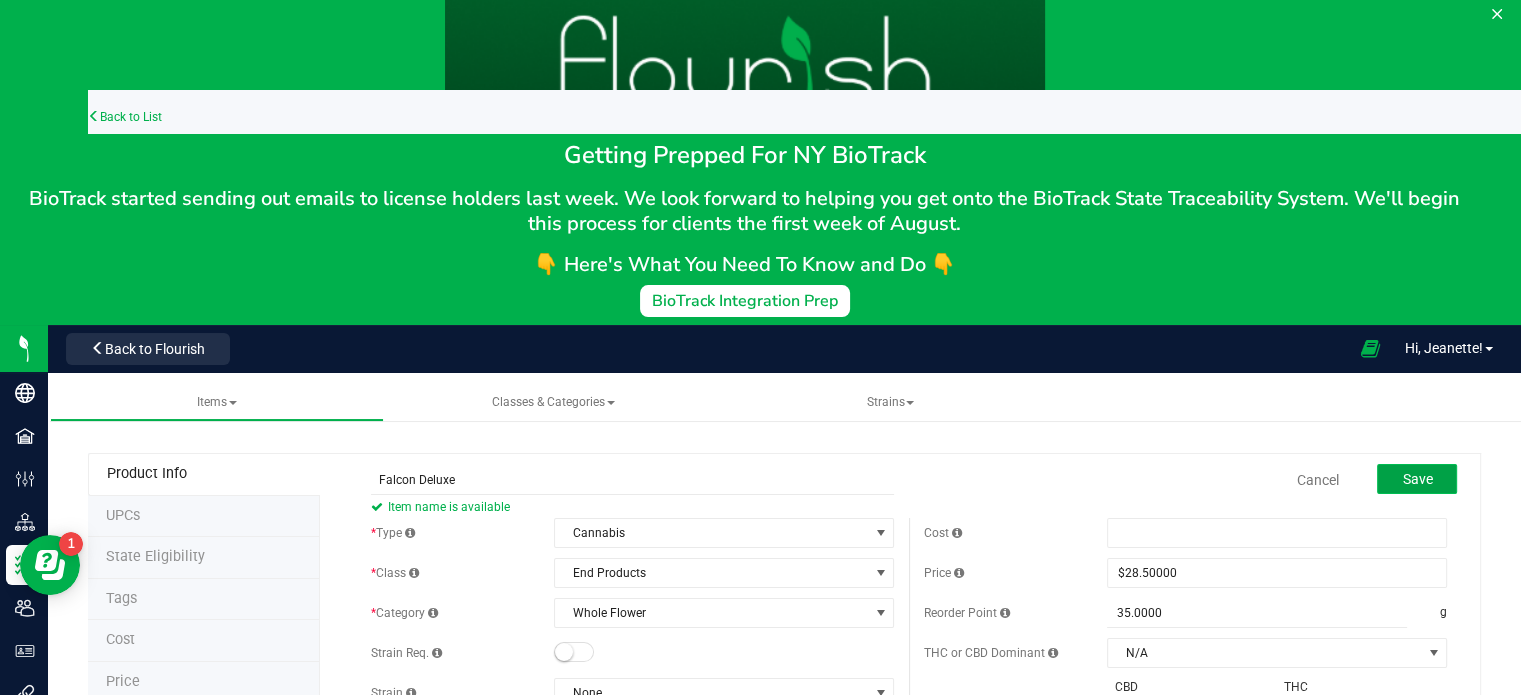 click on "Save" at bounding box center [1417, 479] 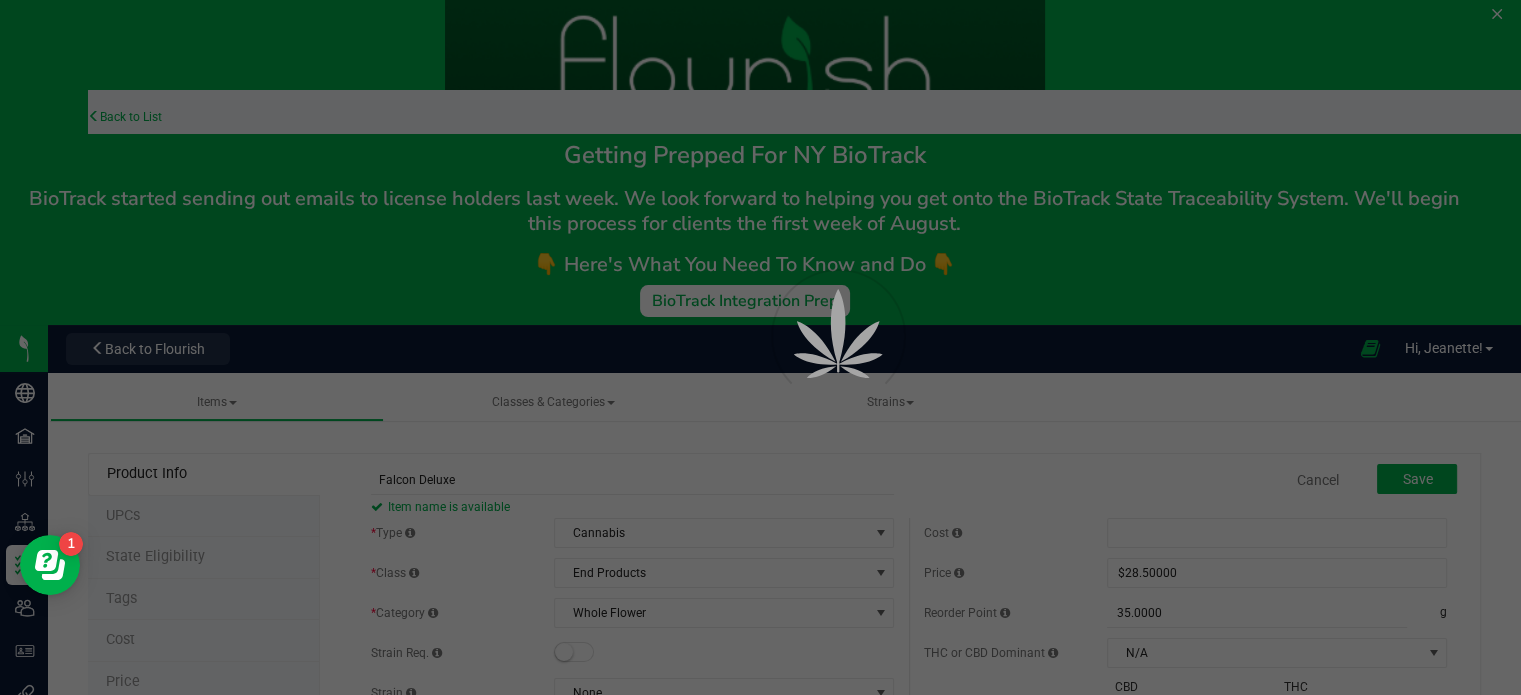 click at bounding box center (760, 347) 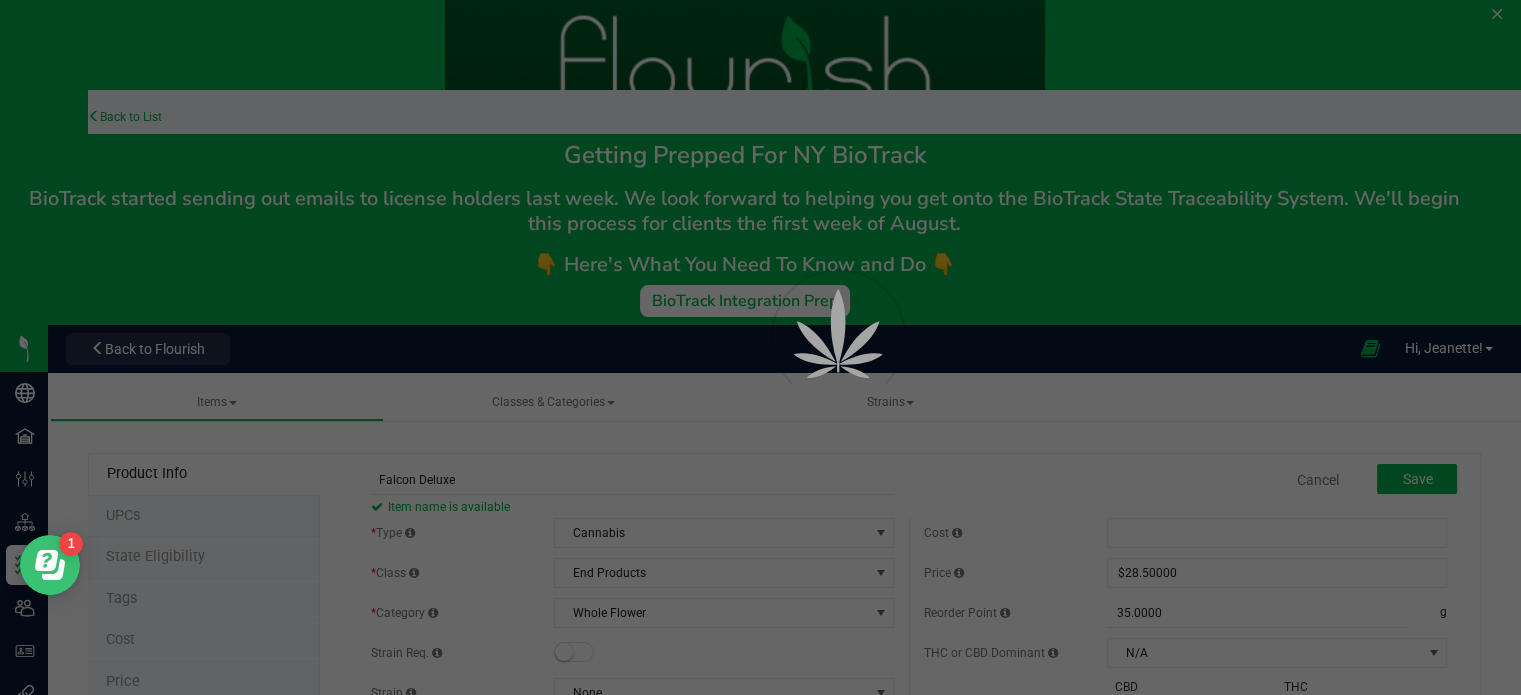 click 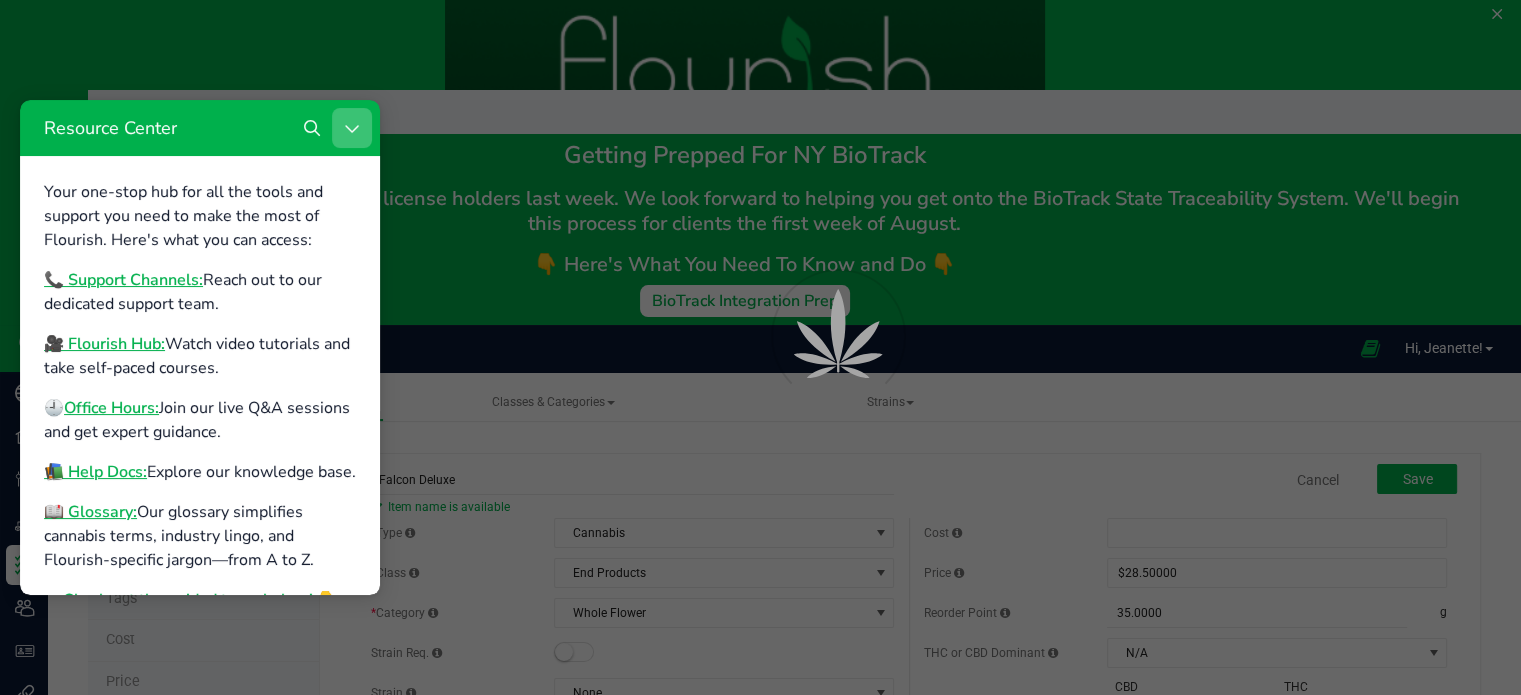 click 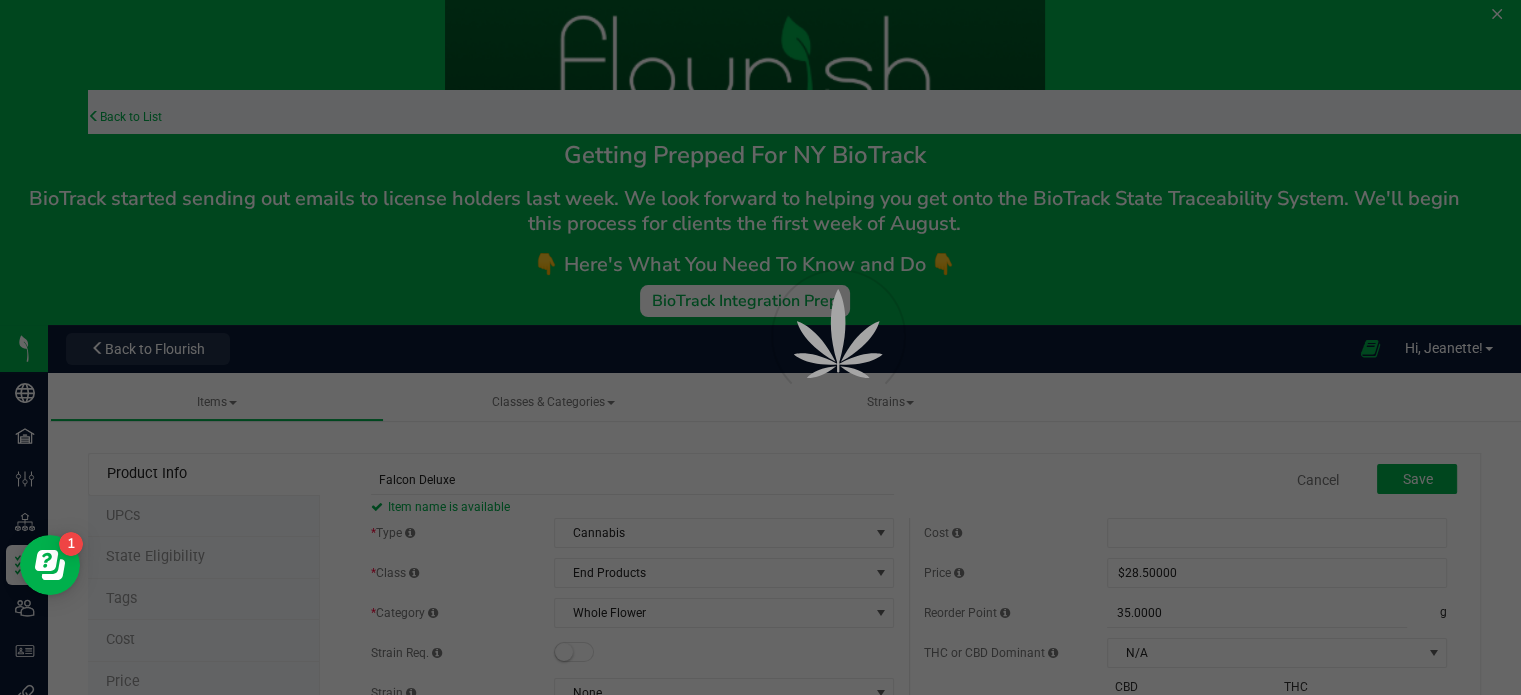 scroll, scrollTop: 0, scrollLeft: 0, axis: both 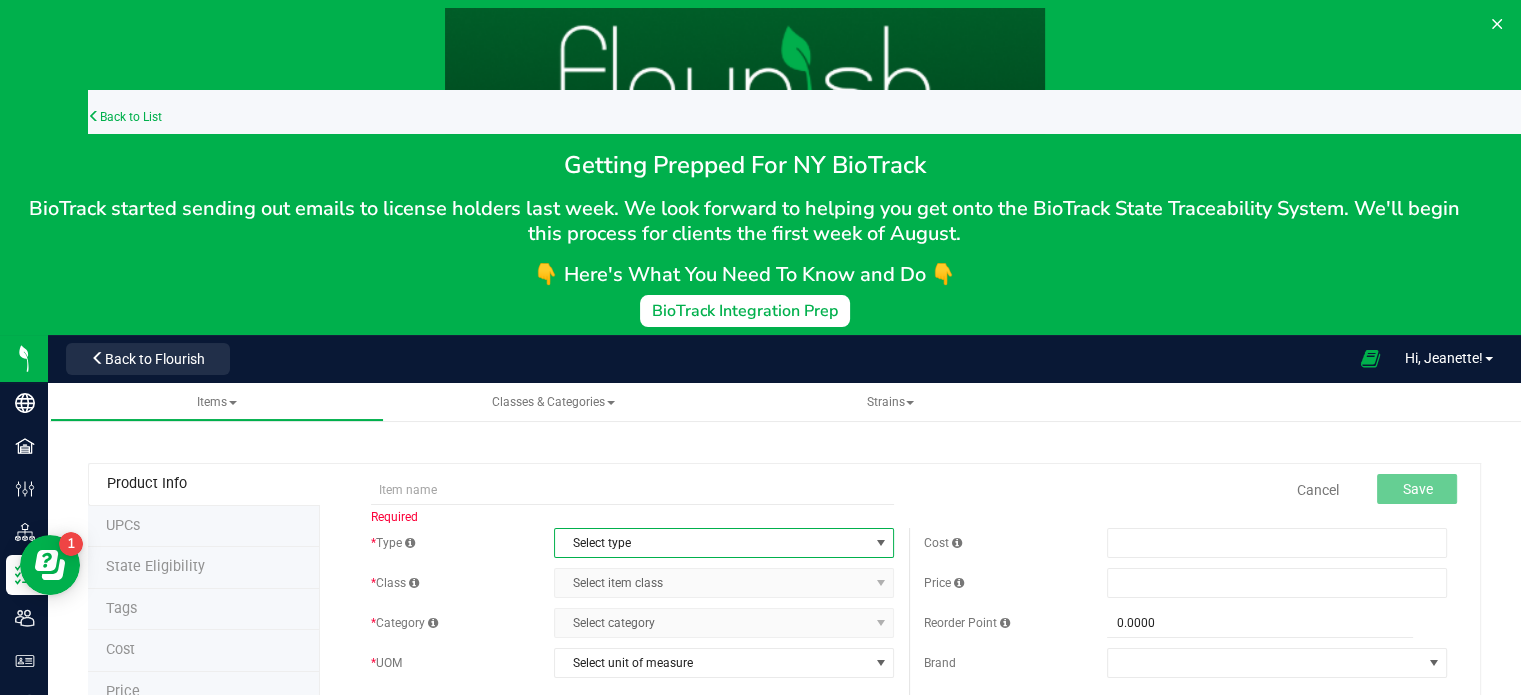 click on "Select type" at bounding box center [711, 543] 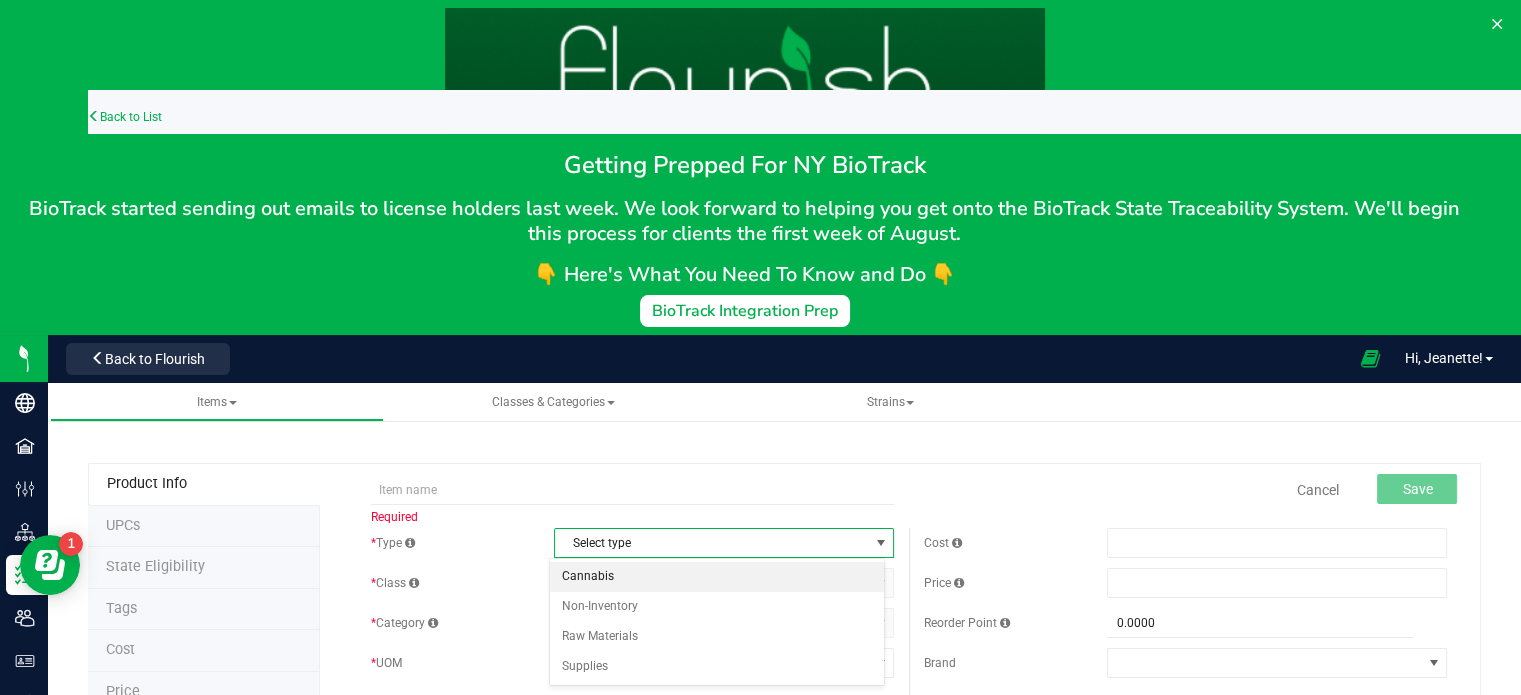 click on "Cannabis" at bounding box center [717, 577] 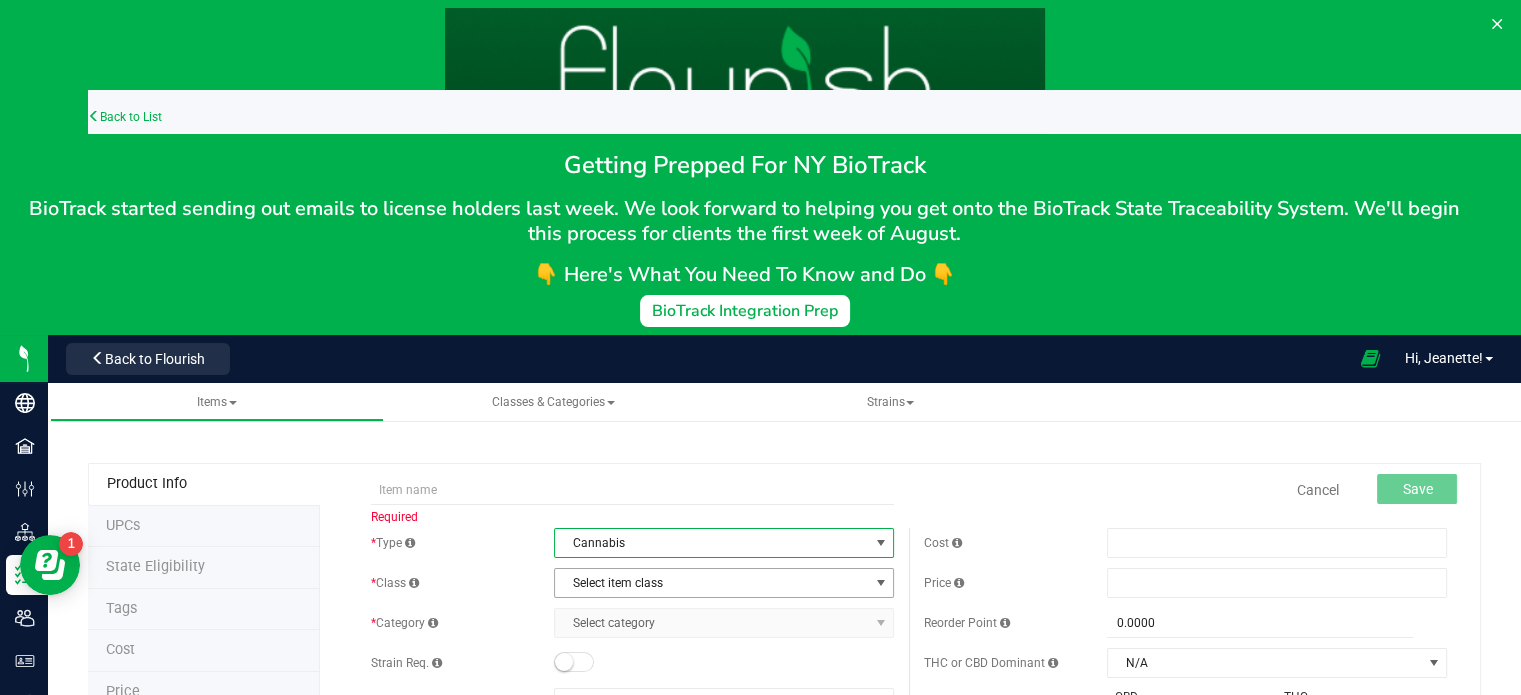 click on "Select item class" at bounding box center [711, 583] 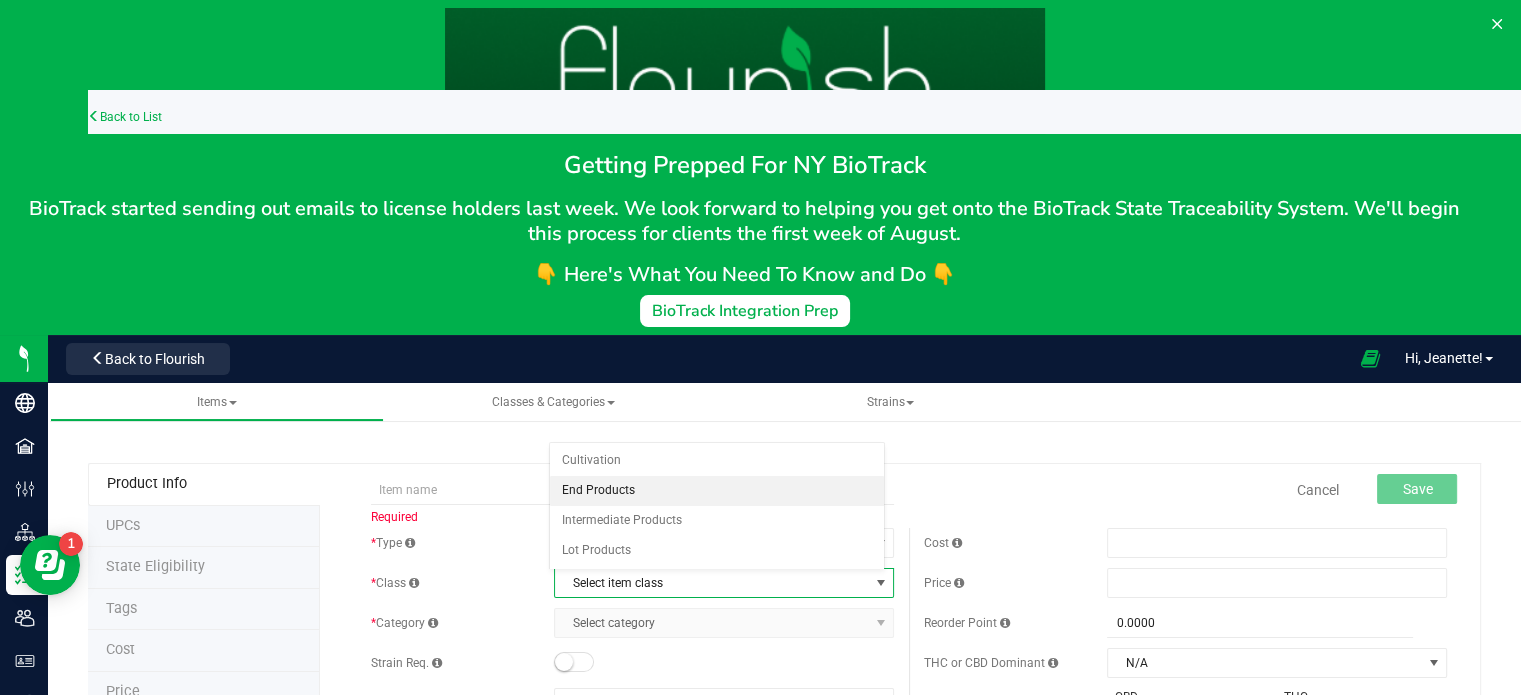 click on "End Products" at bounding box center (717, 491) 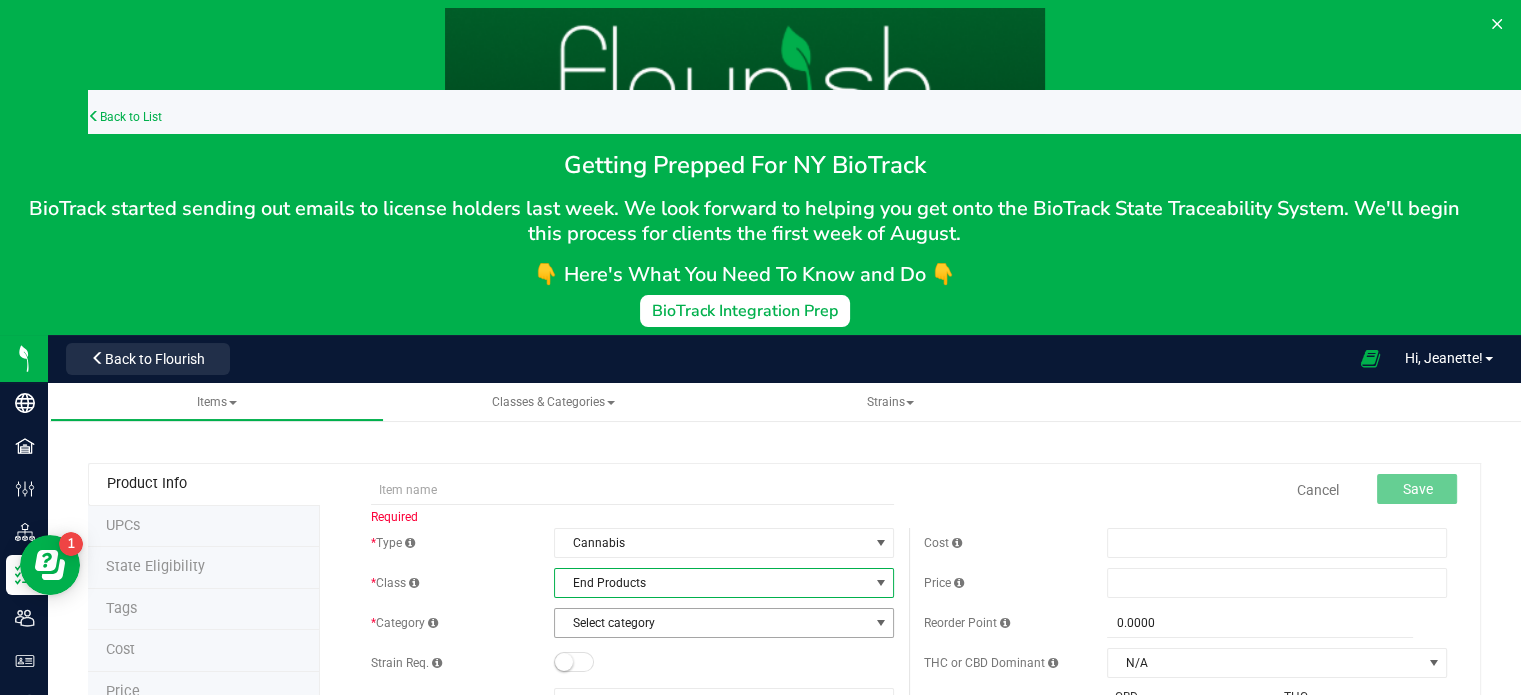click on "Select category" at bounding box center [711, 623] 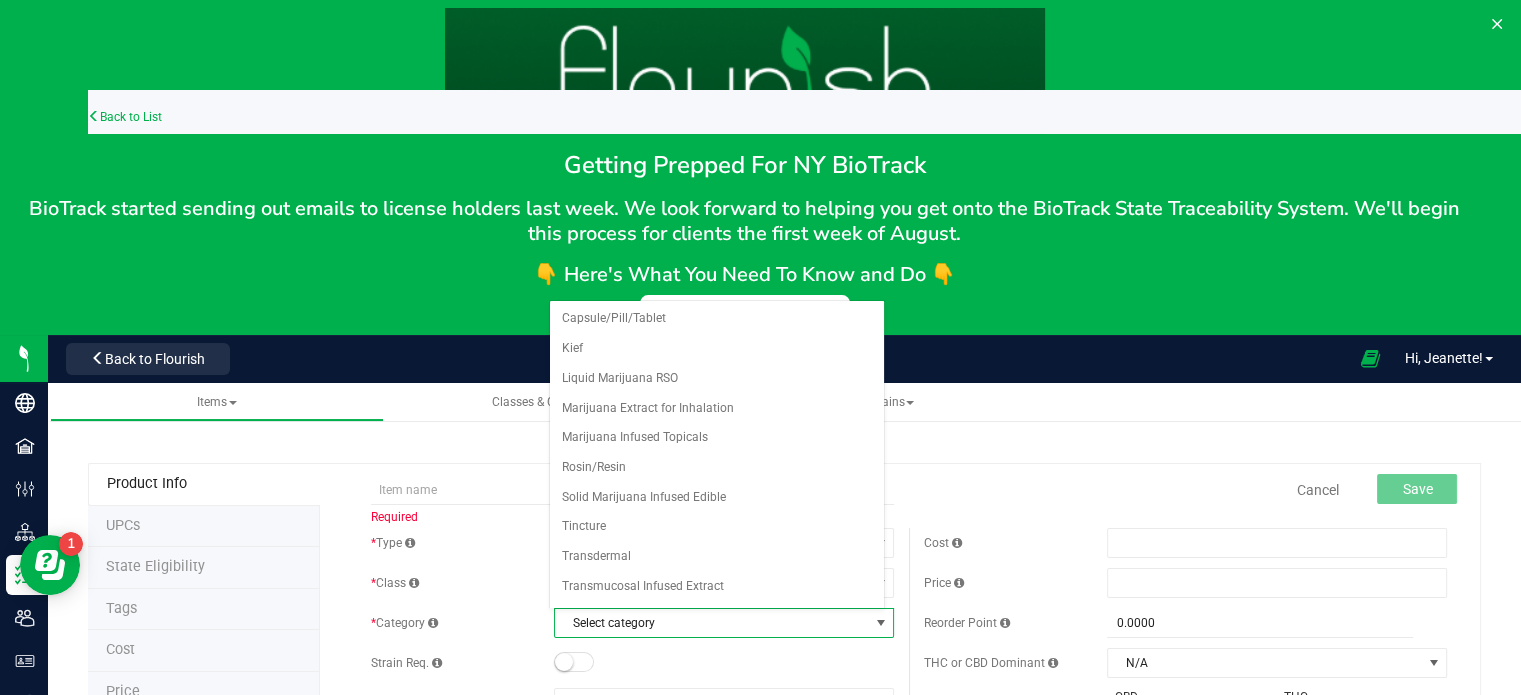scroll, scrollTop: 22, scrollLeft: 0, axis: vertical 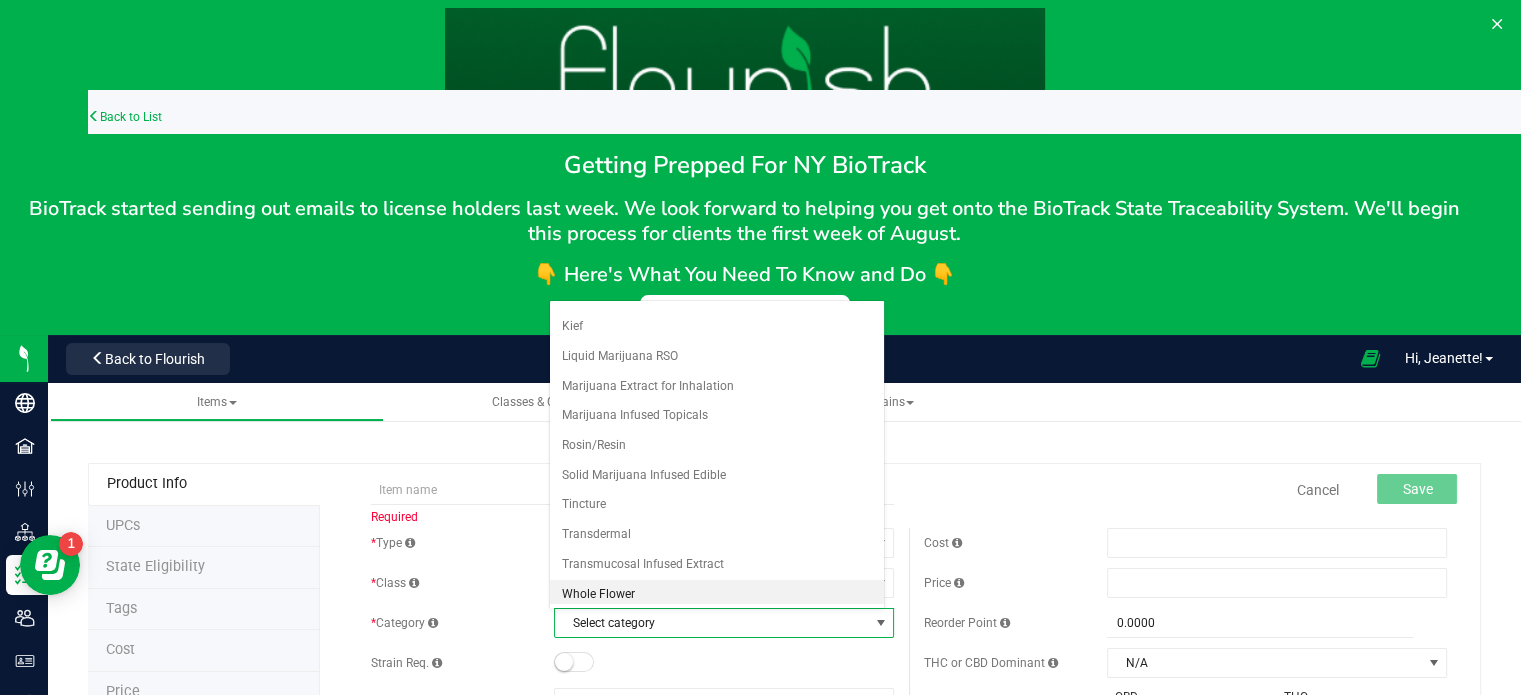 click on "Whole Flower" at bounding box center (717, 595) 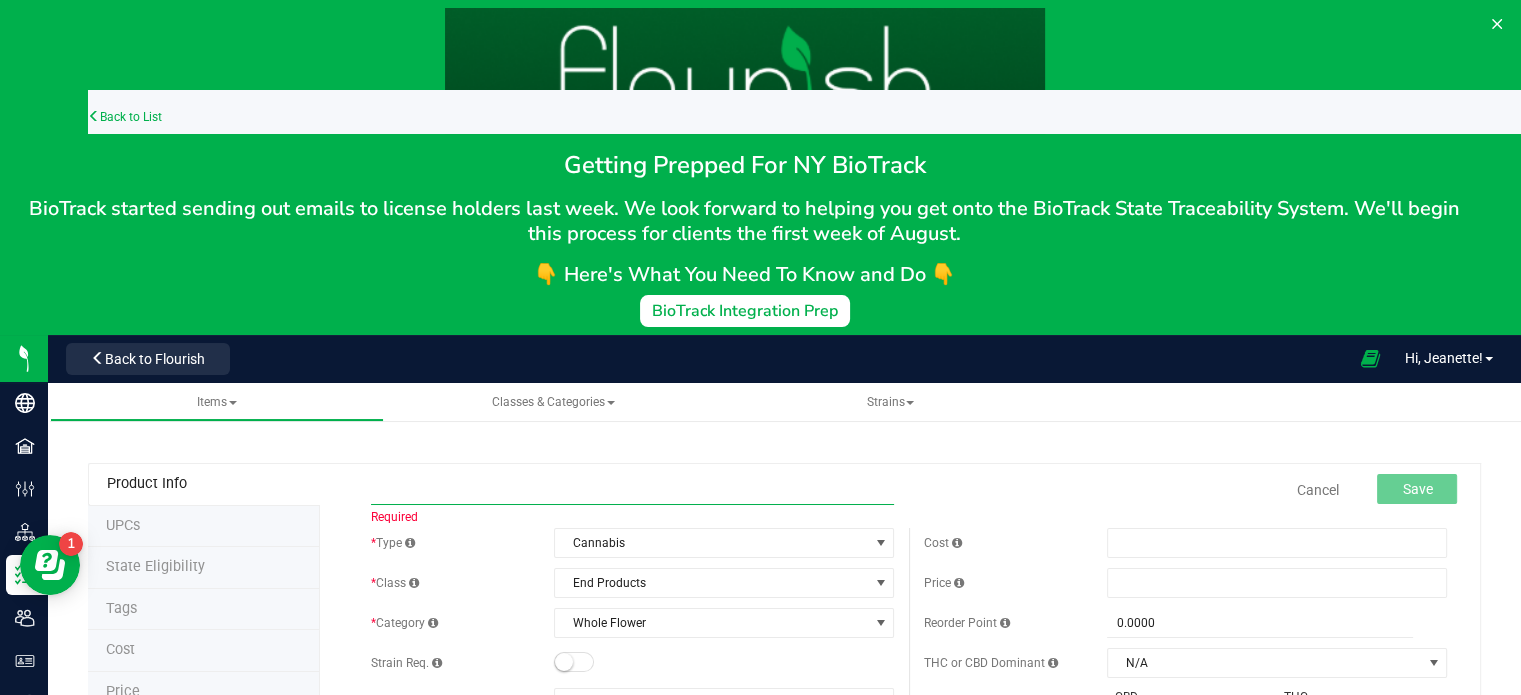 click at bounding box center (632, 490) 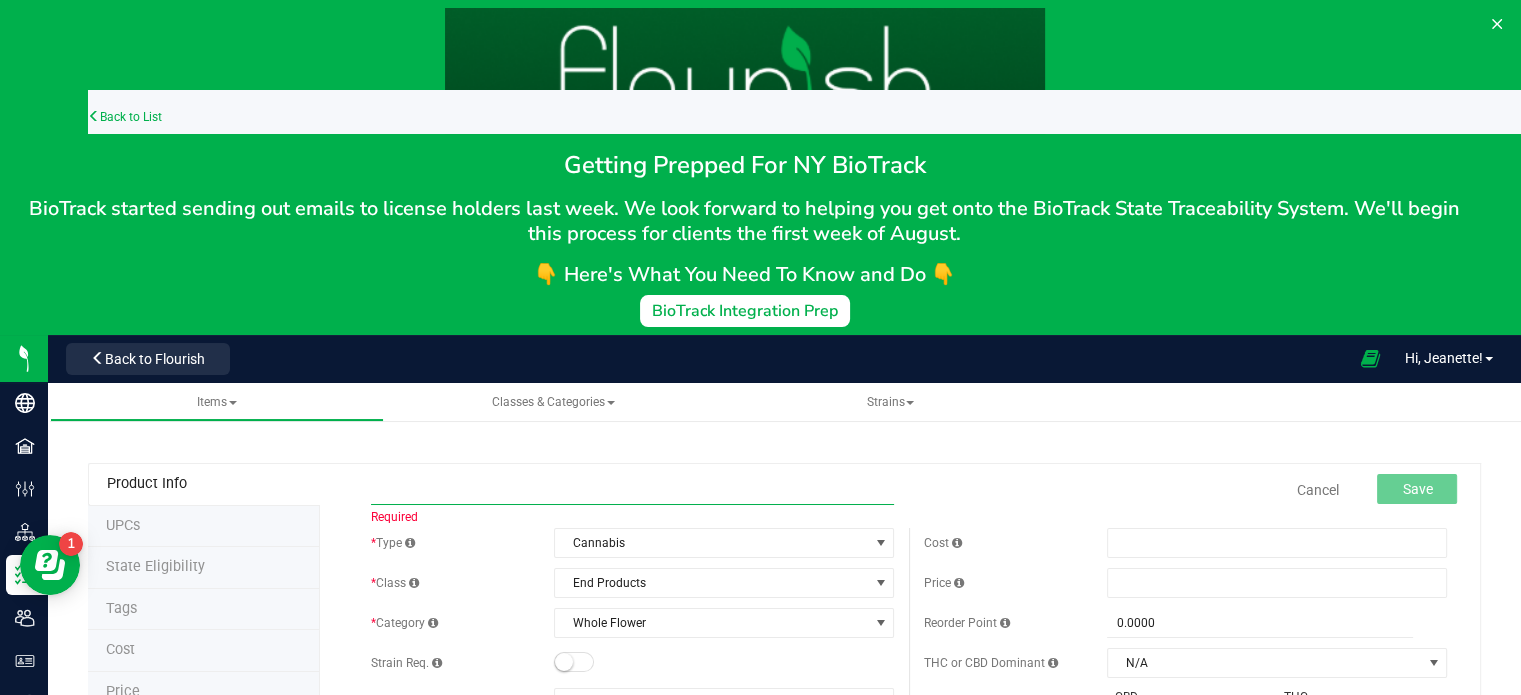 type on "Falcon Deluxe" 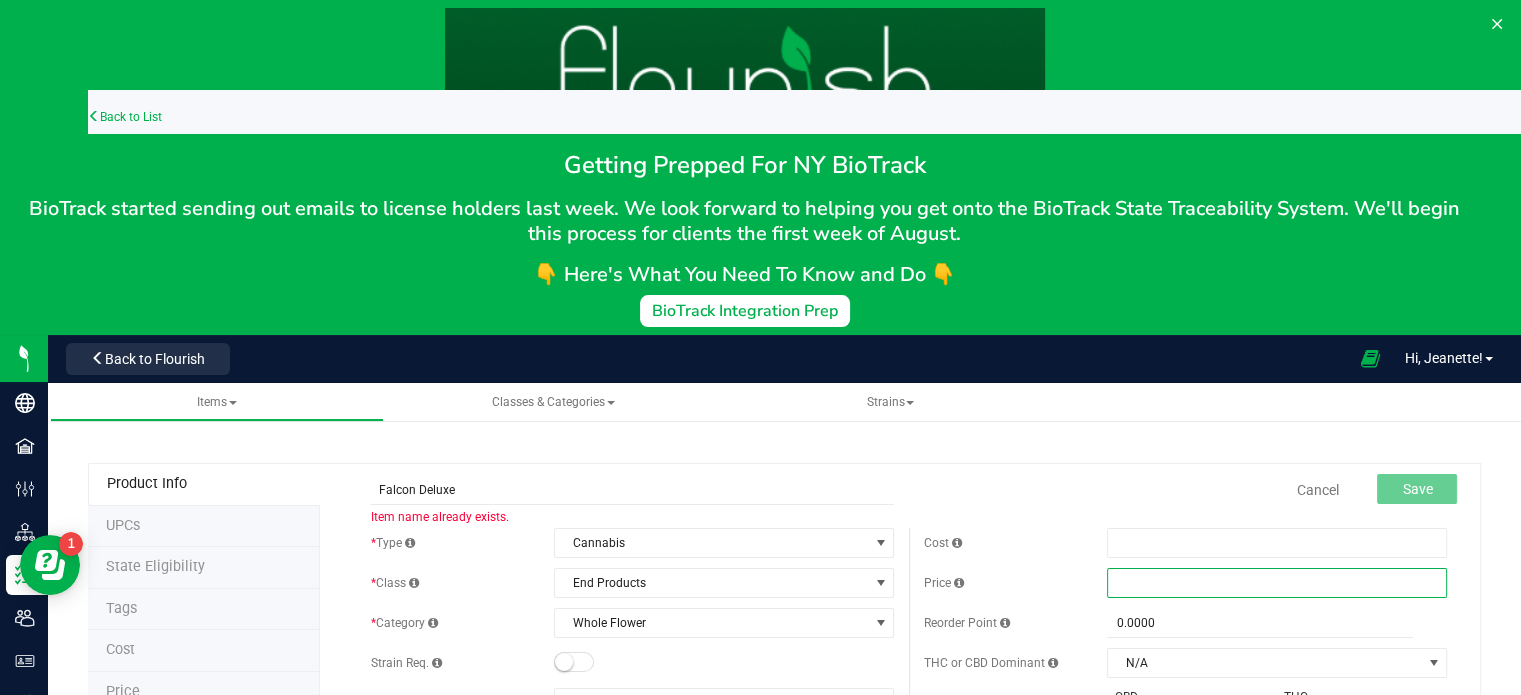 click at bounding box center (1277, 583) 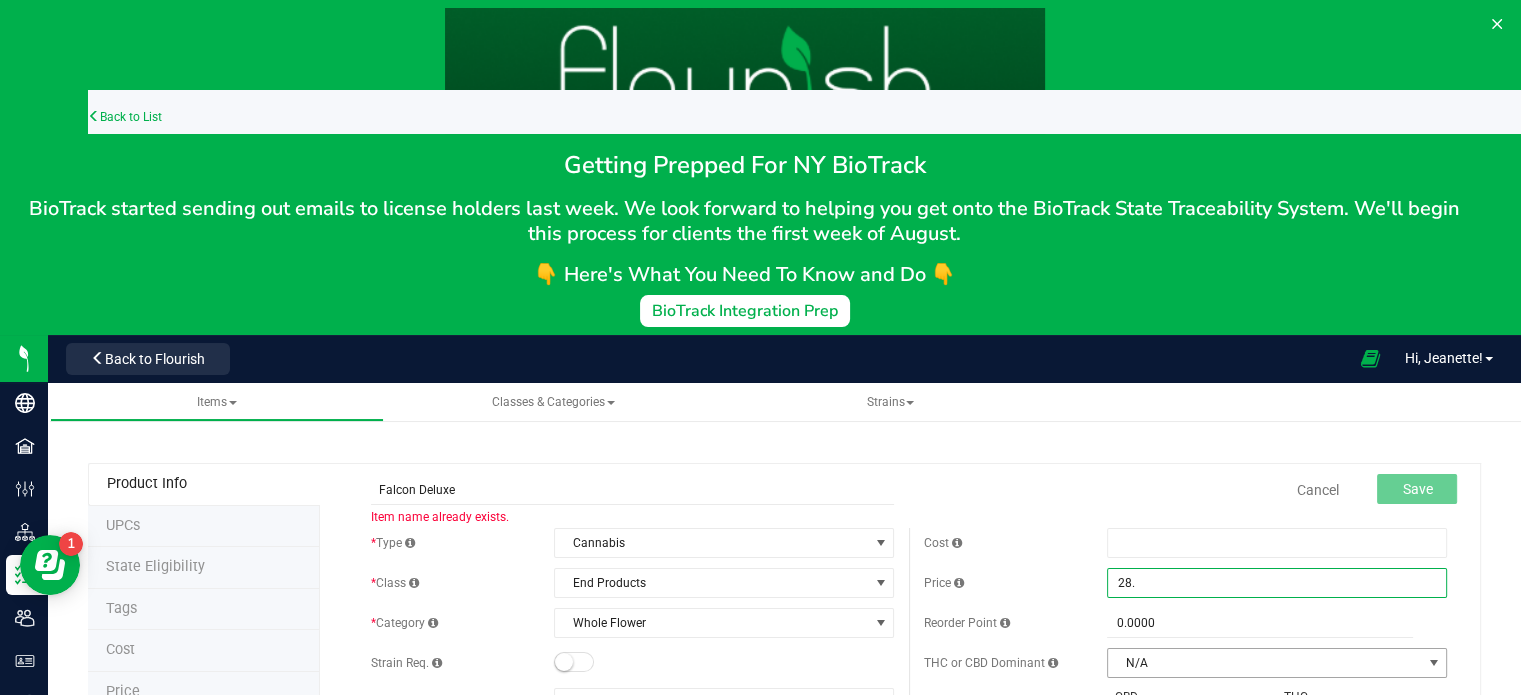 type on "28.5" 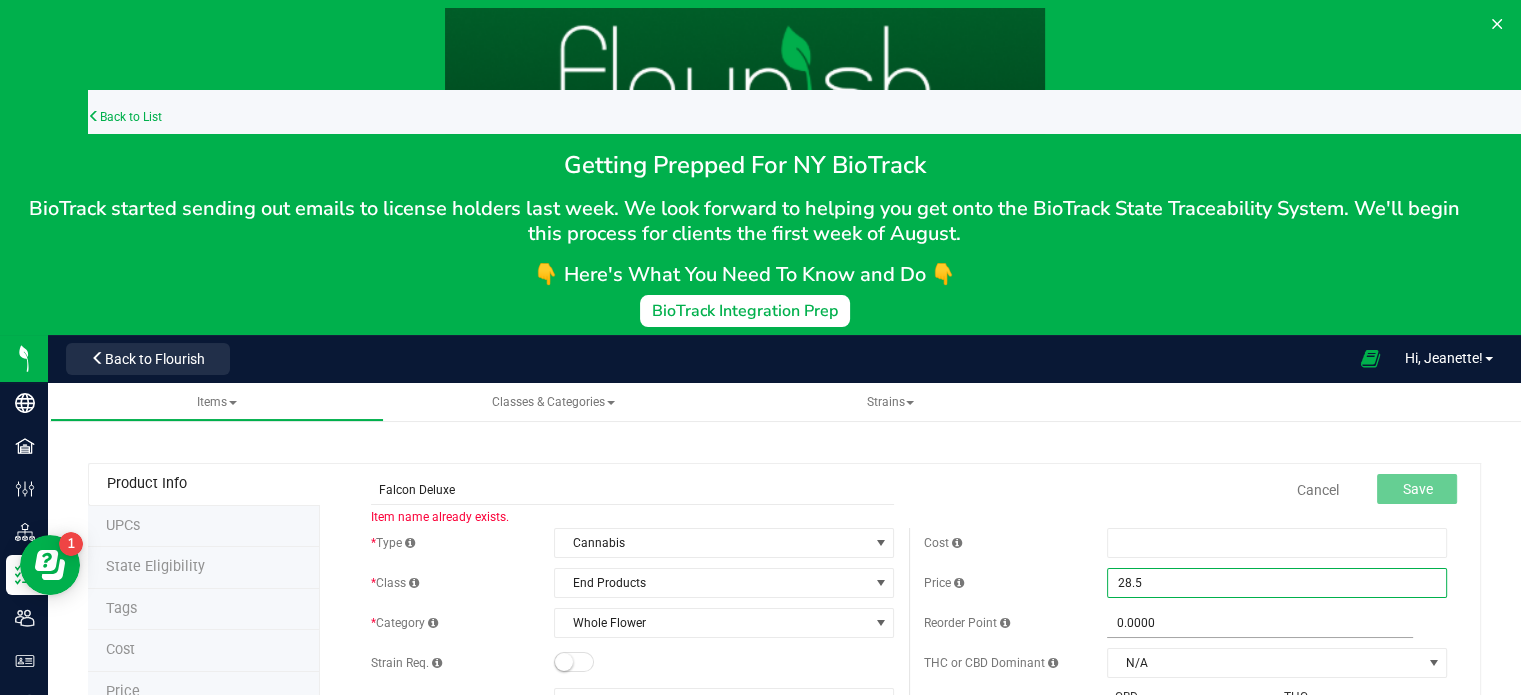 type on "$28.50000" 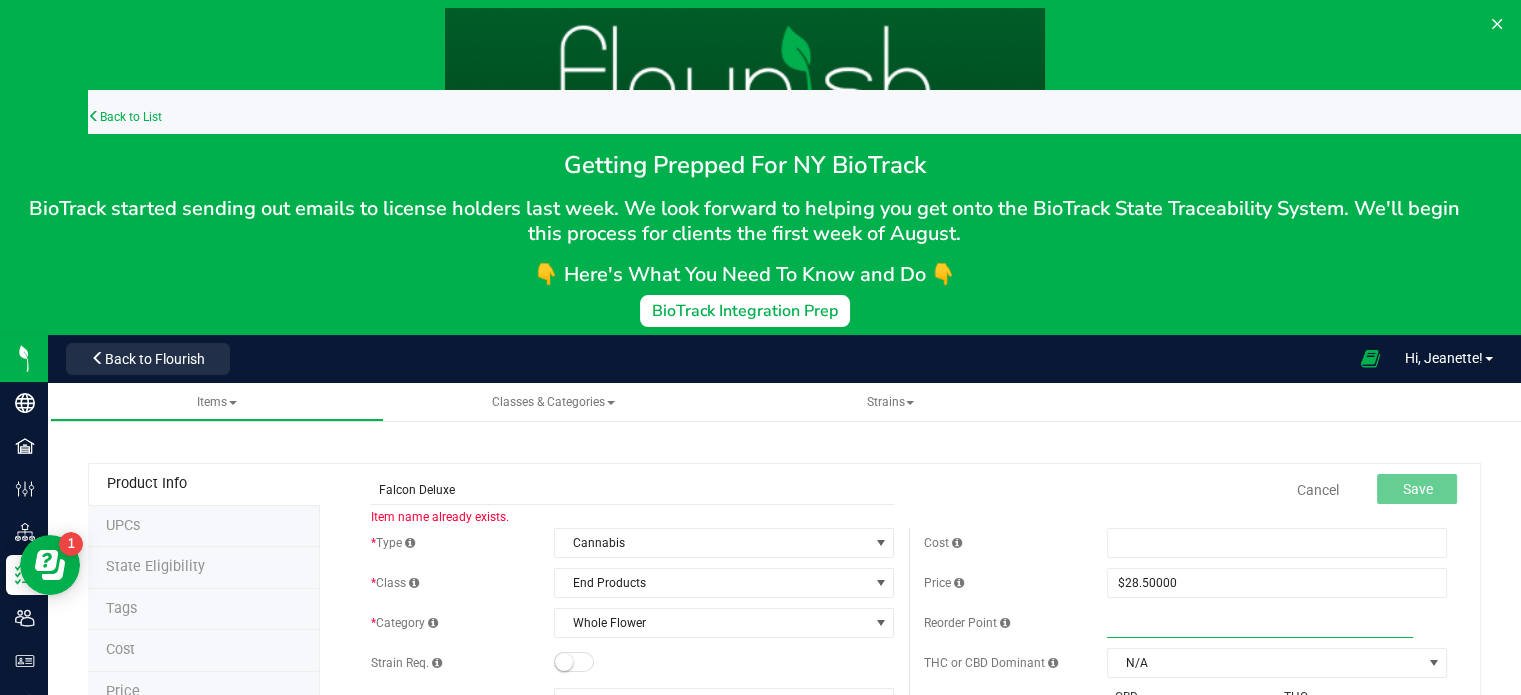 click at bounding box center (1260, 623) 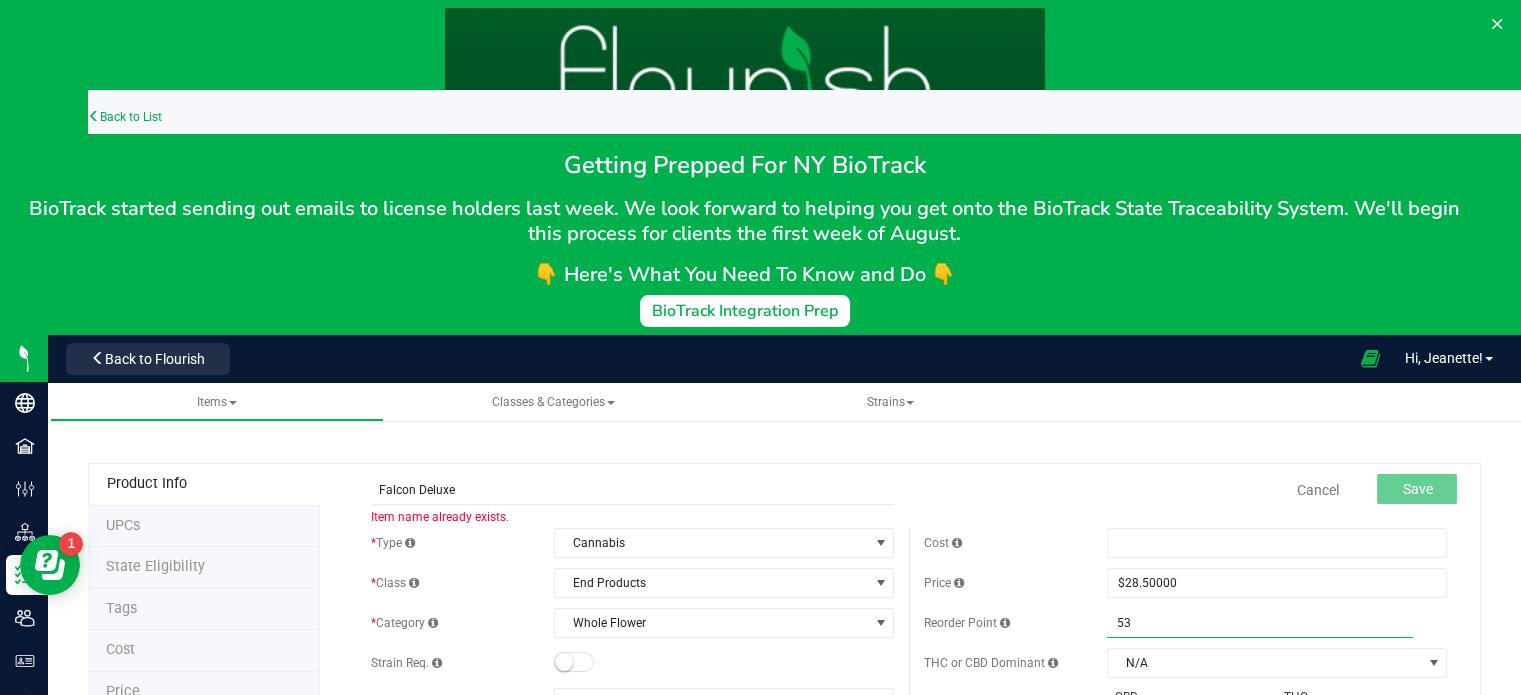 type on "5" 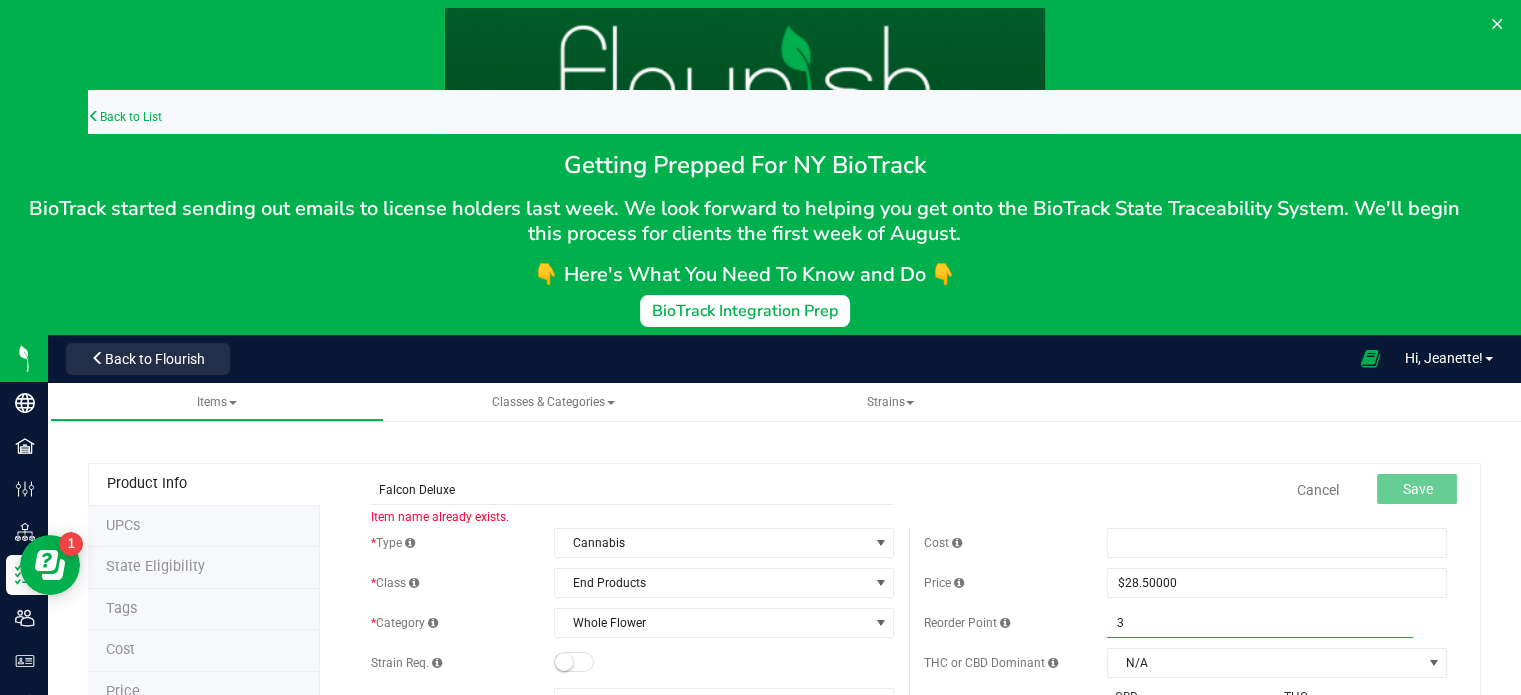 type on "35" 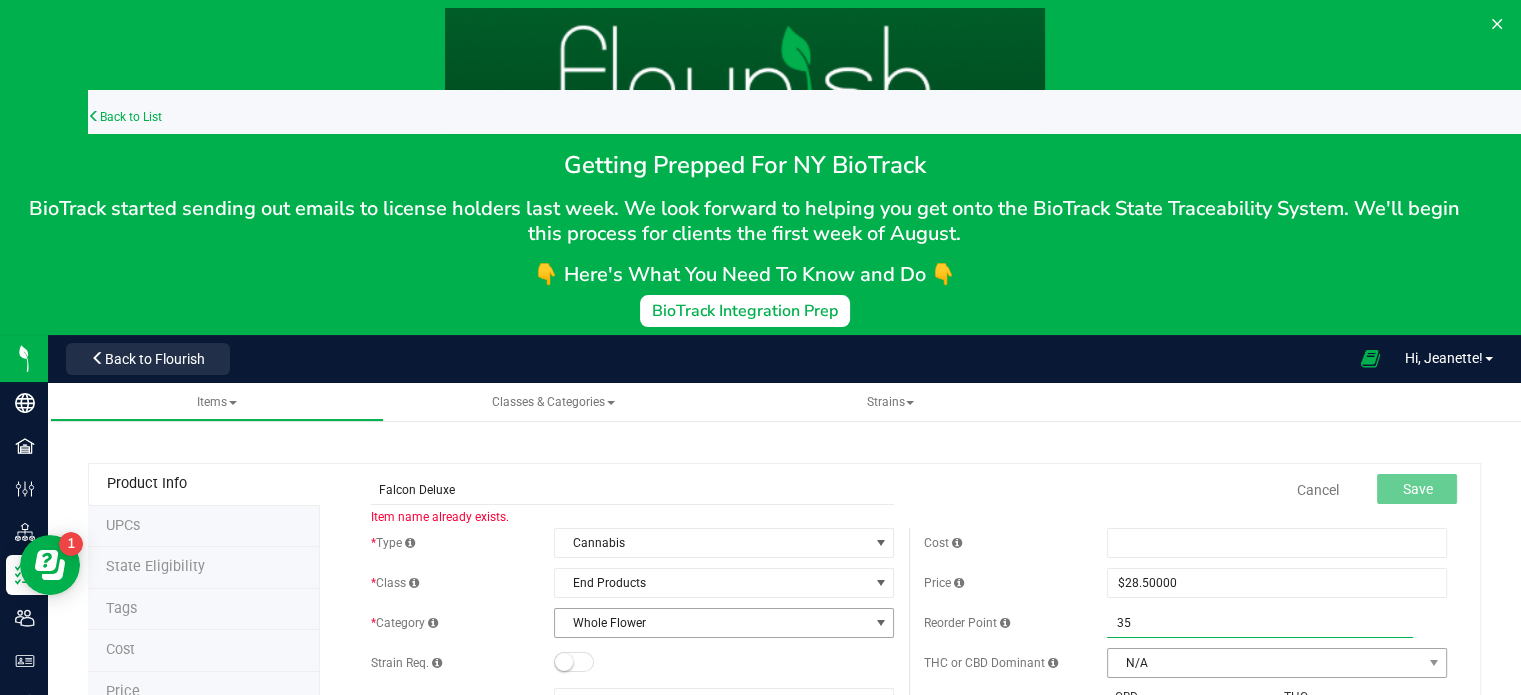 type on "35.0000" 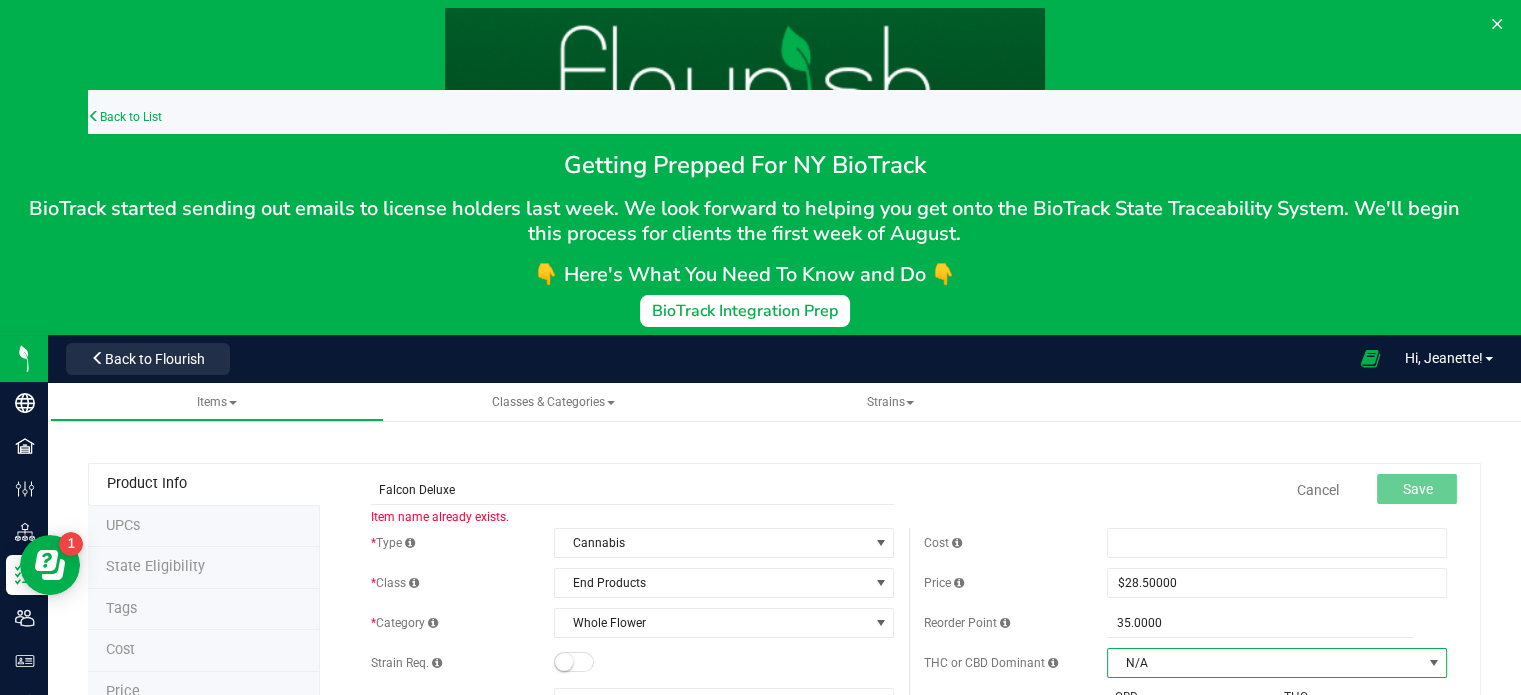 click on "N/A" at bounding box center [1264, 663] 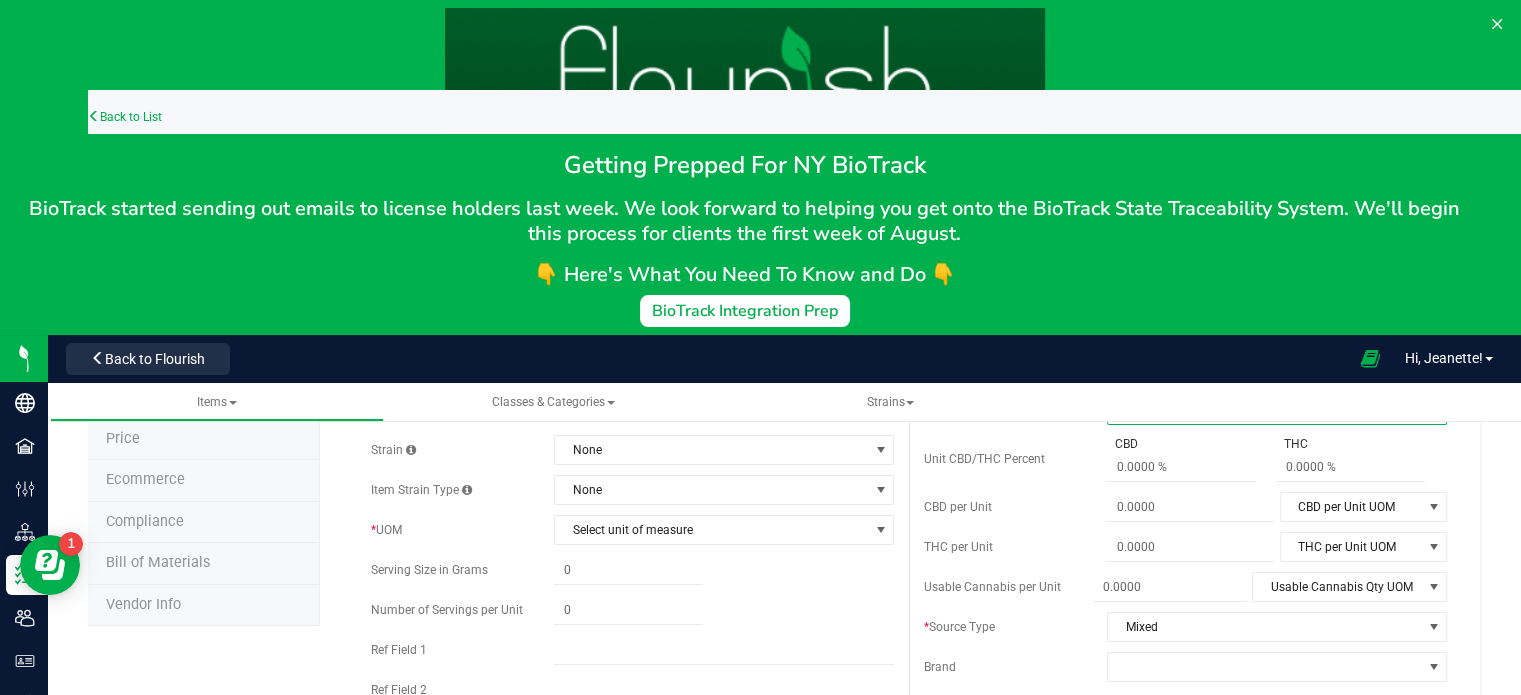 scroll, scrollTop: 270, scrollLeft: 0, axis: vertical 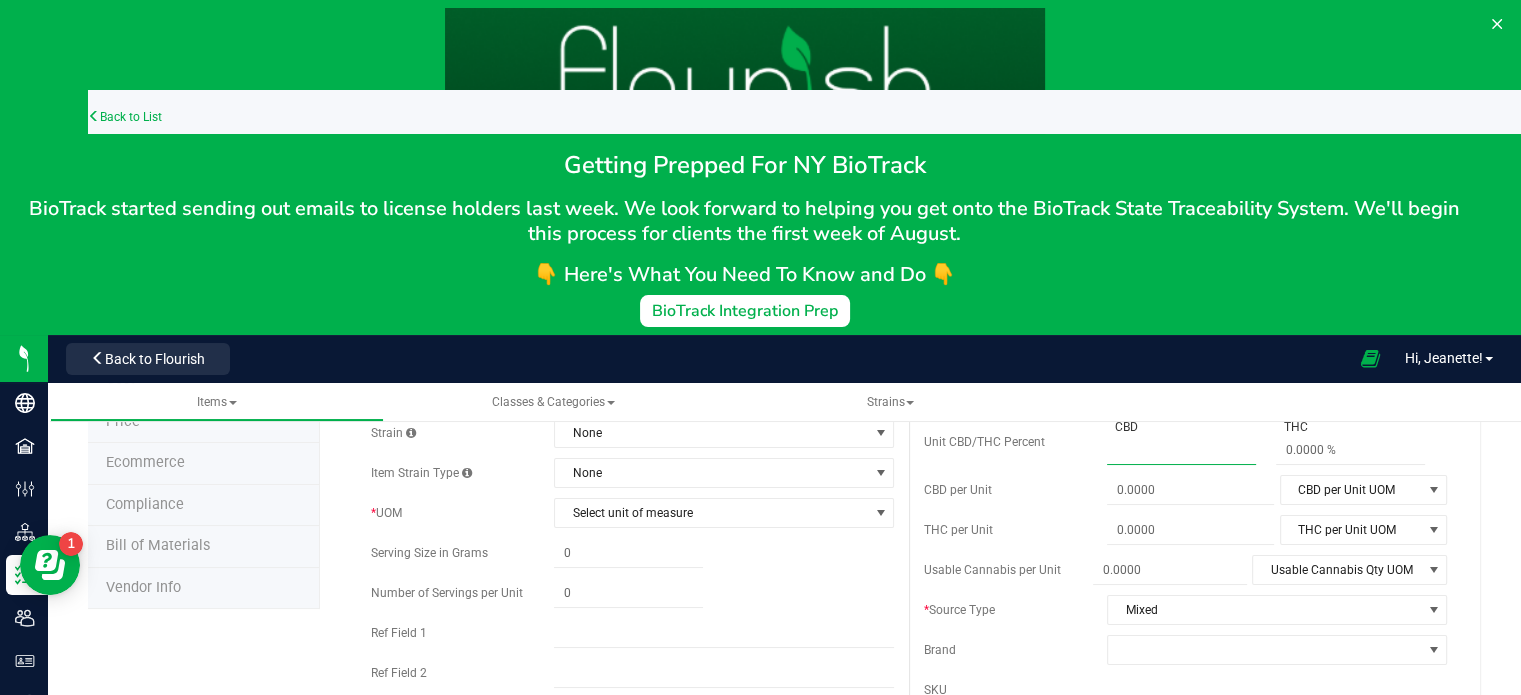click at bounding box center (1181, 450) 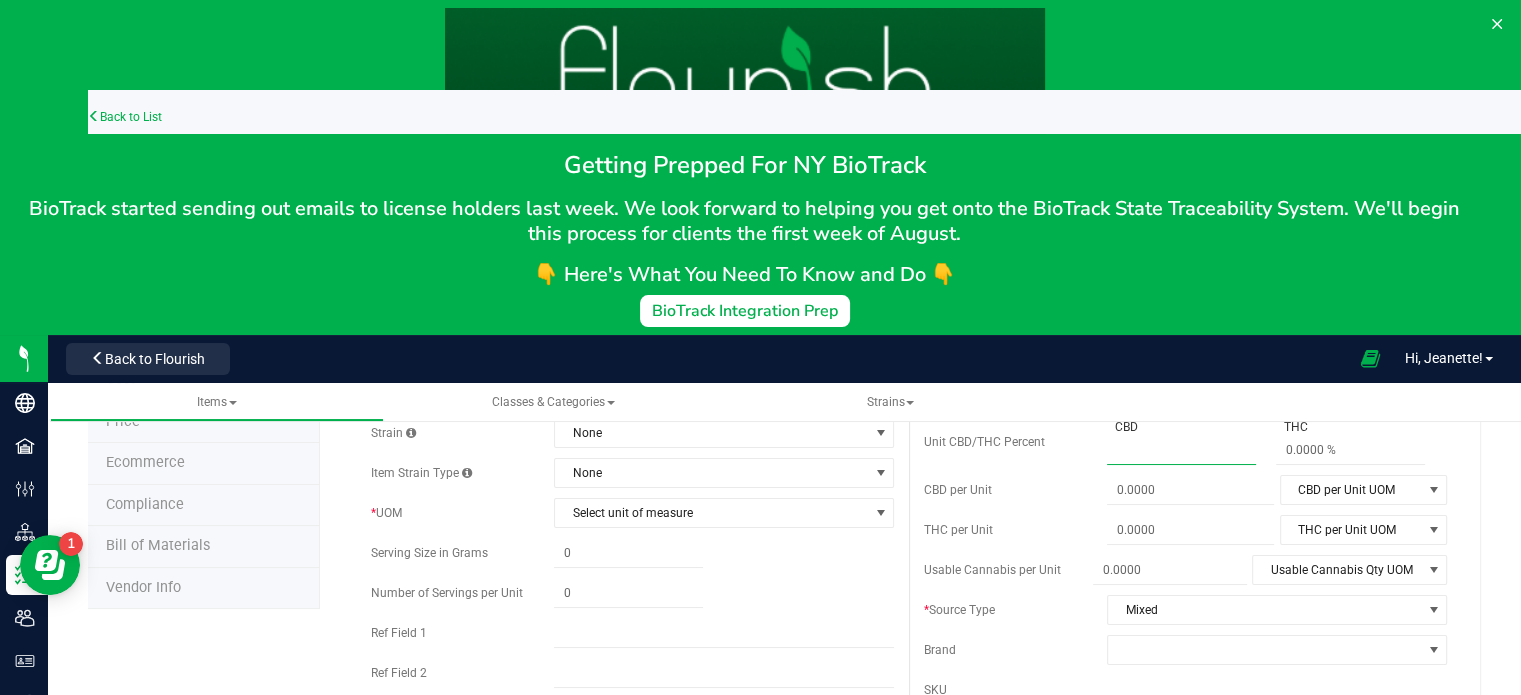 type on "1" 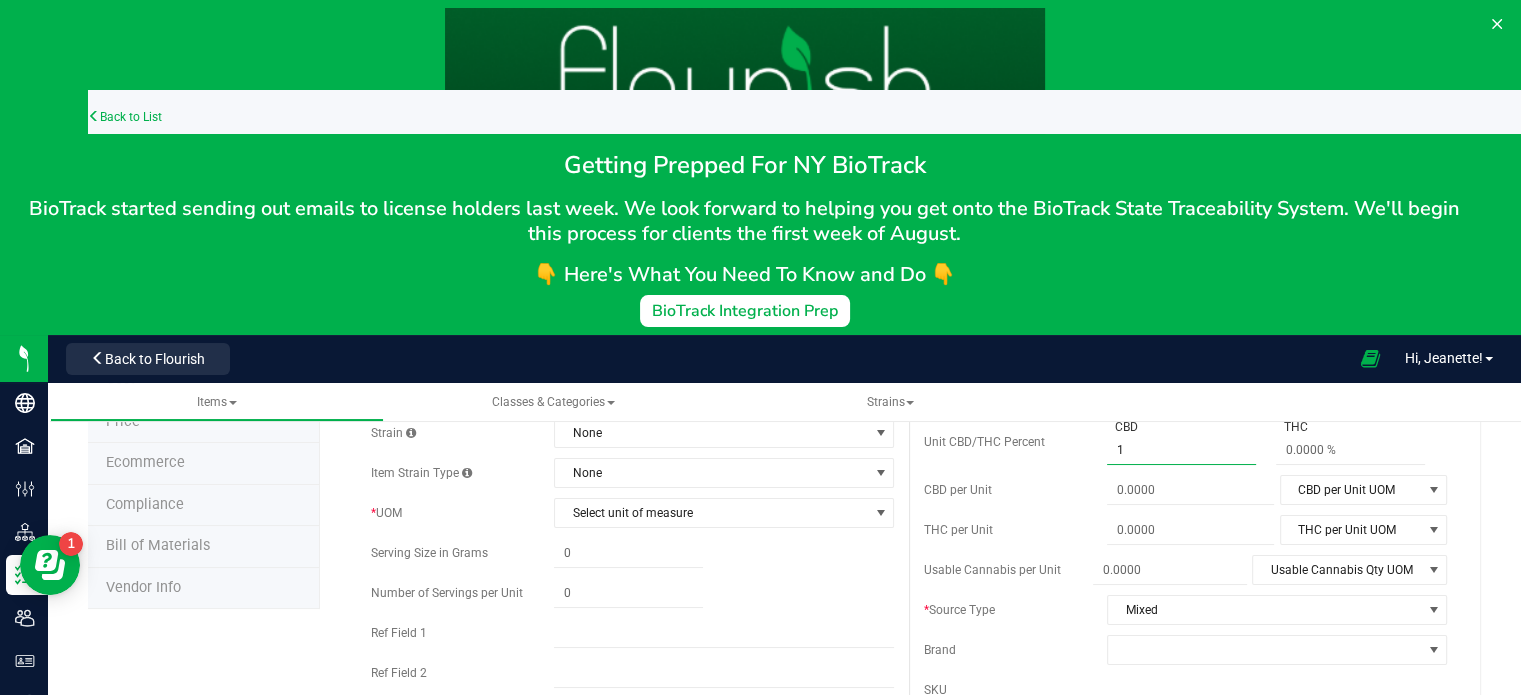 type 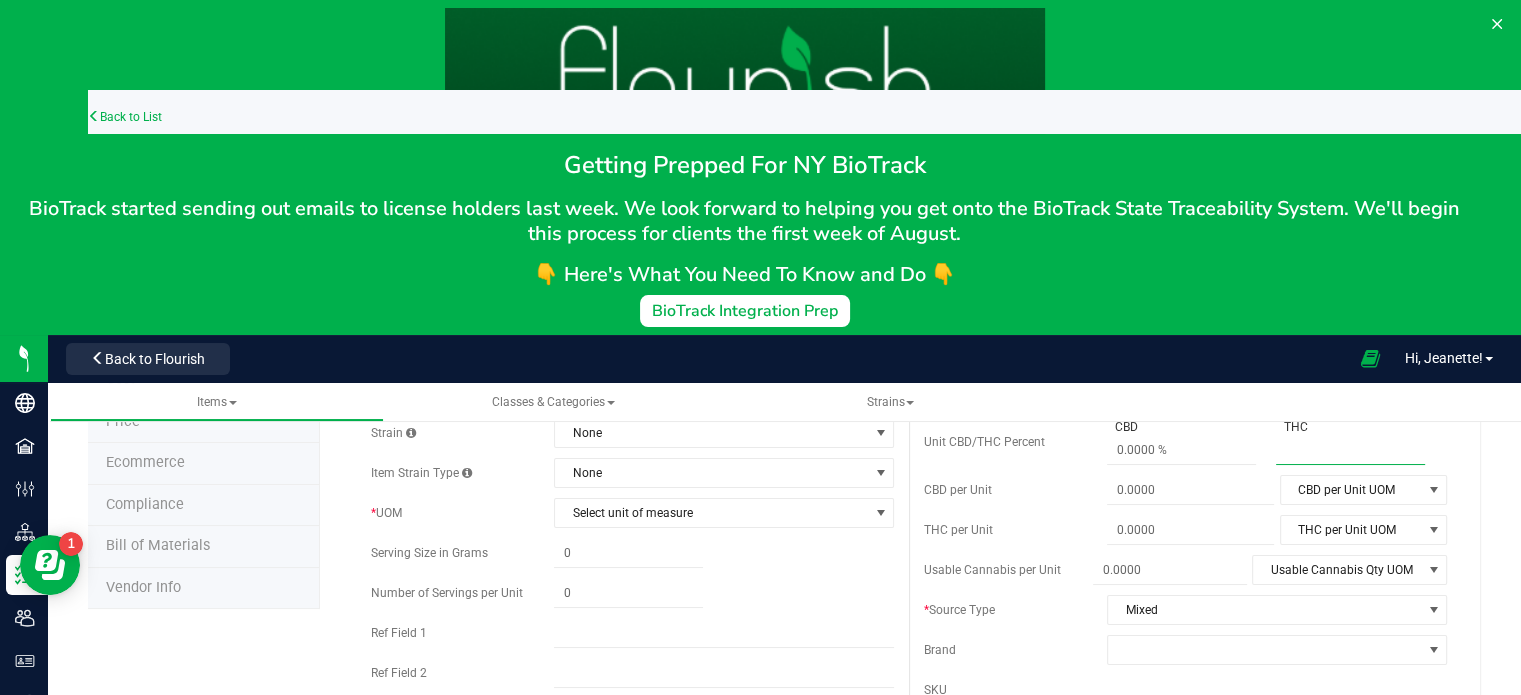click at bounding box center (1350, 450) 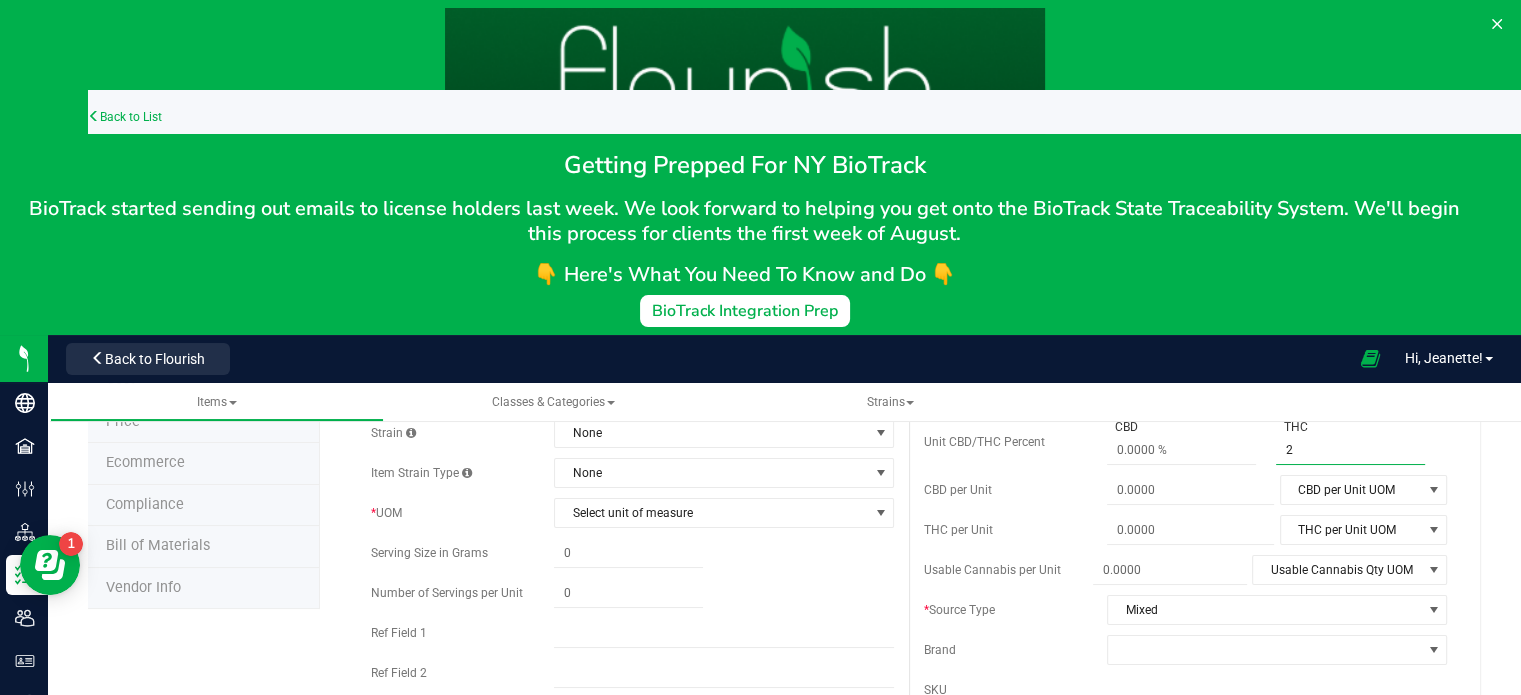 type on "24" 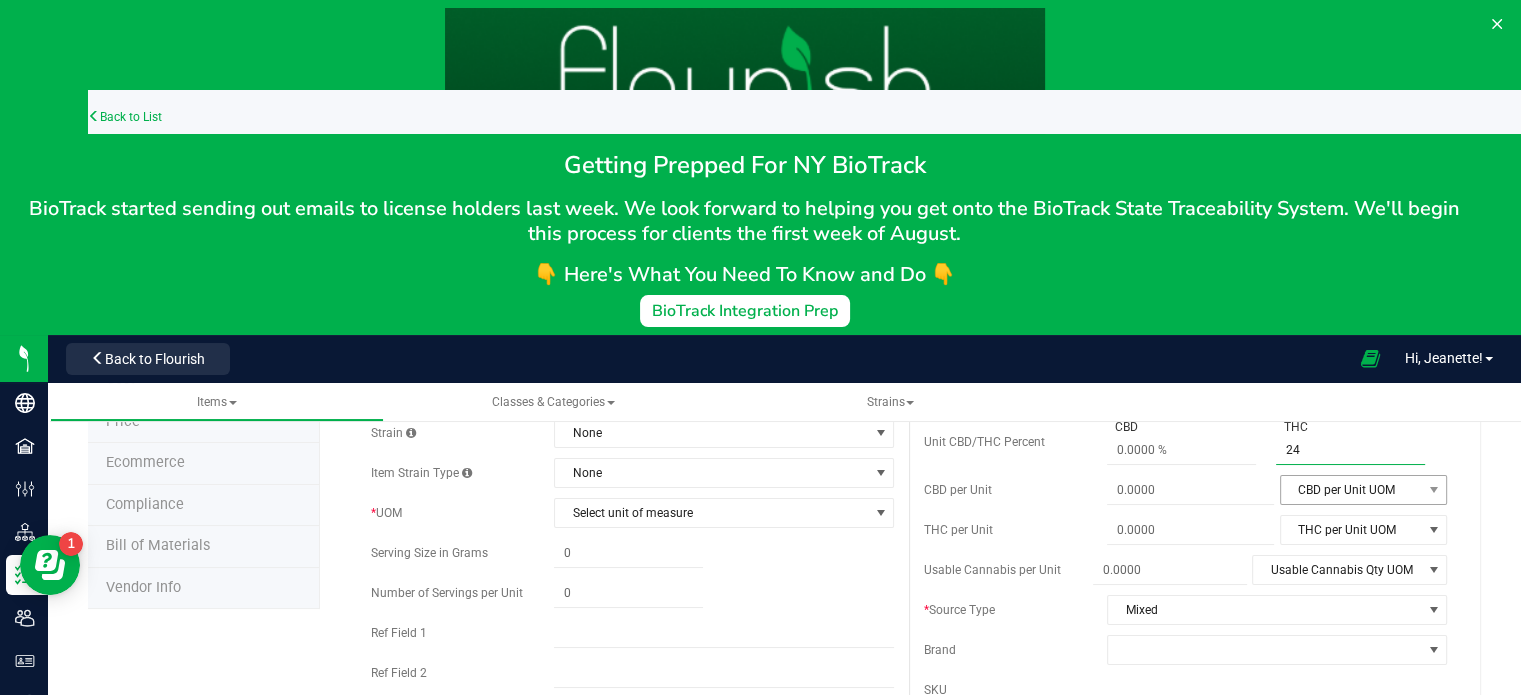 type on "24 %" 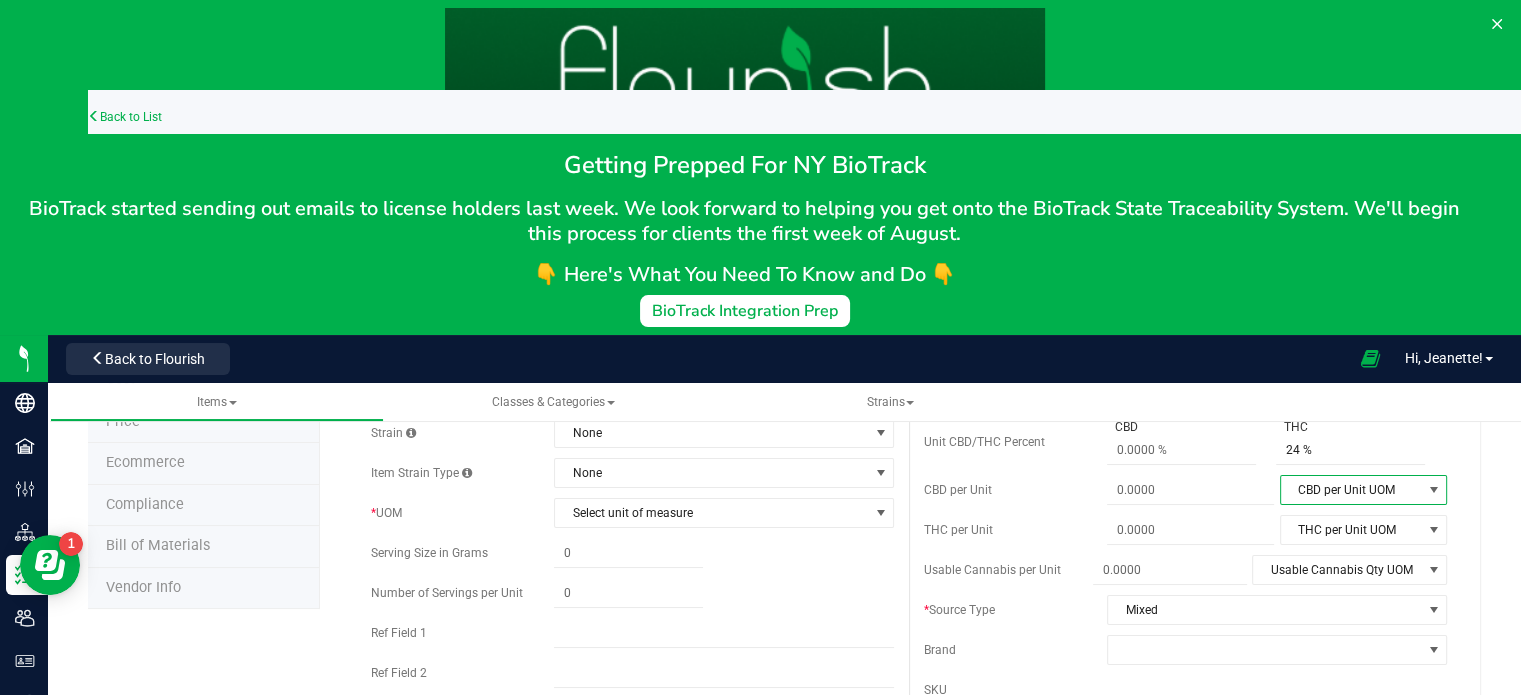 click on "CBD per Unit UOM" at bounding box center (1351, 490) 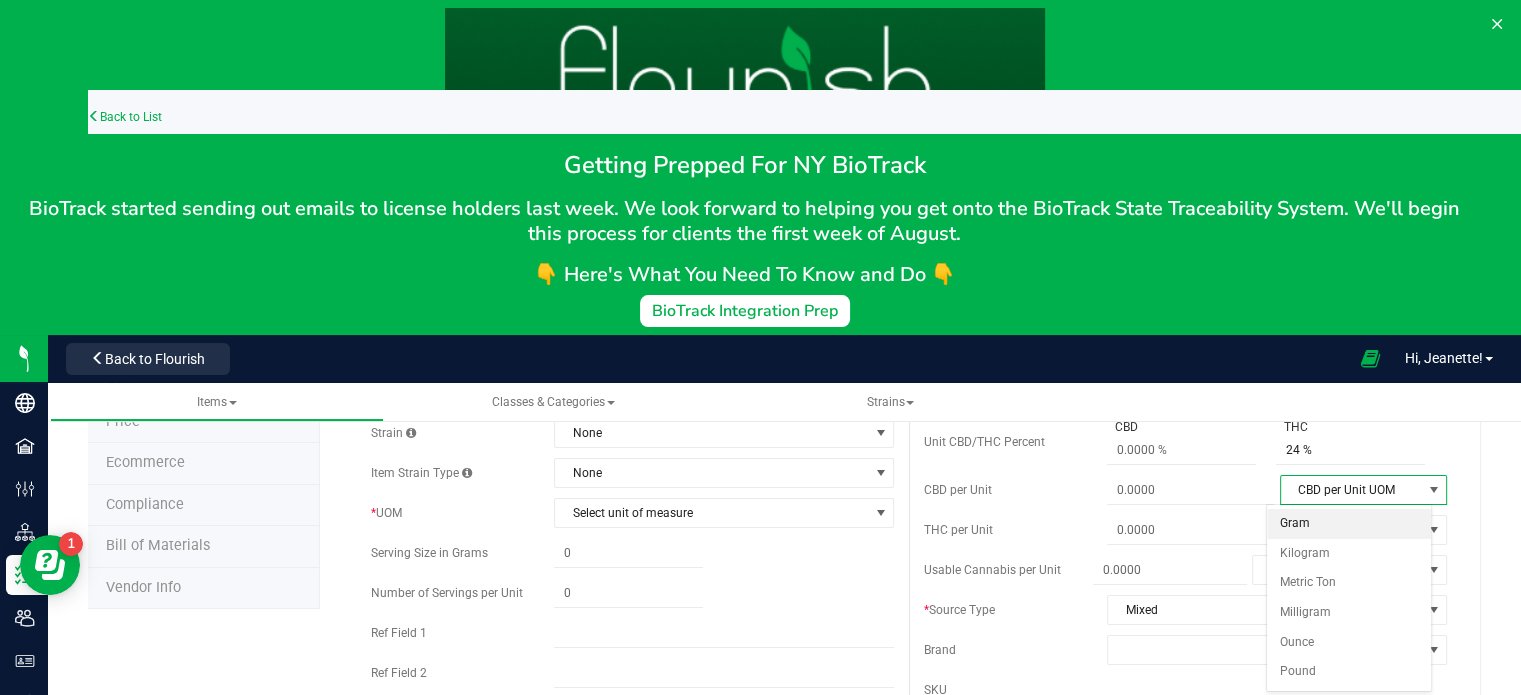 click on "Gram" at bounding box center (1348, 524) 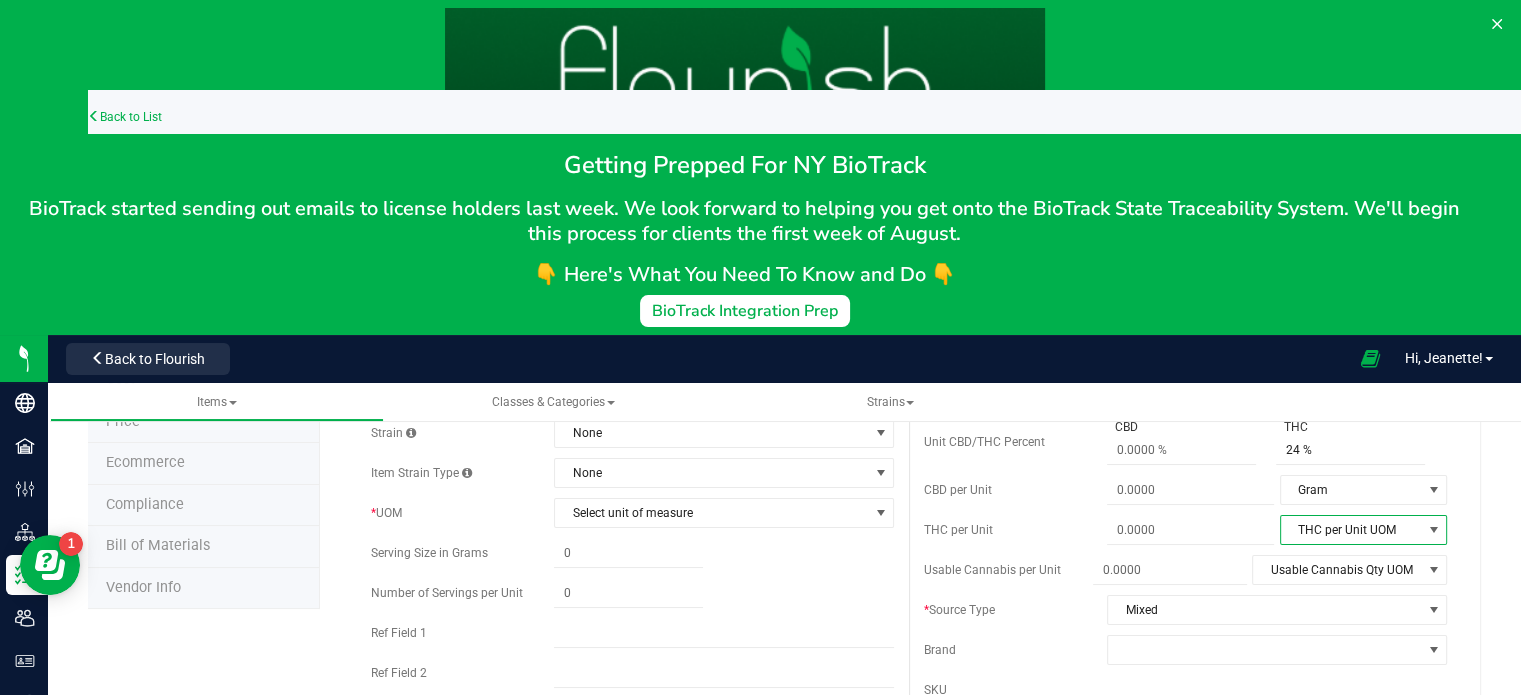 click on "THC per Unit UOM" at bounding box center [1351, 530] 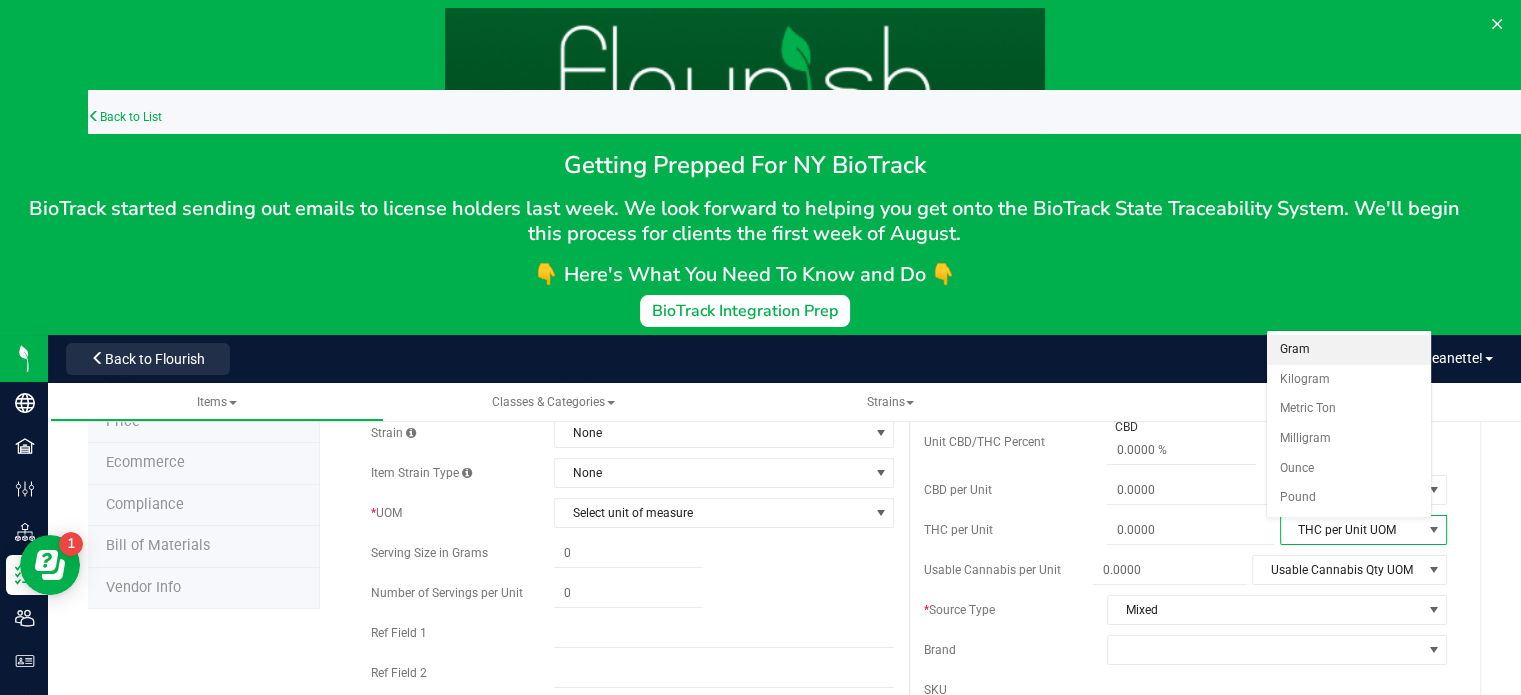 click on "Gram" at bounding box center (1348, 350) 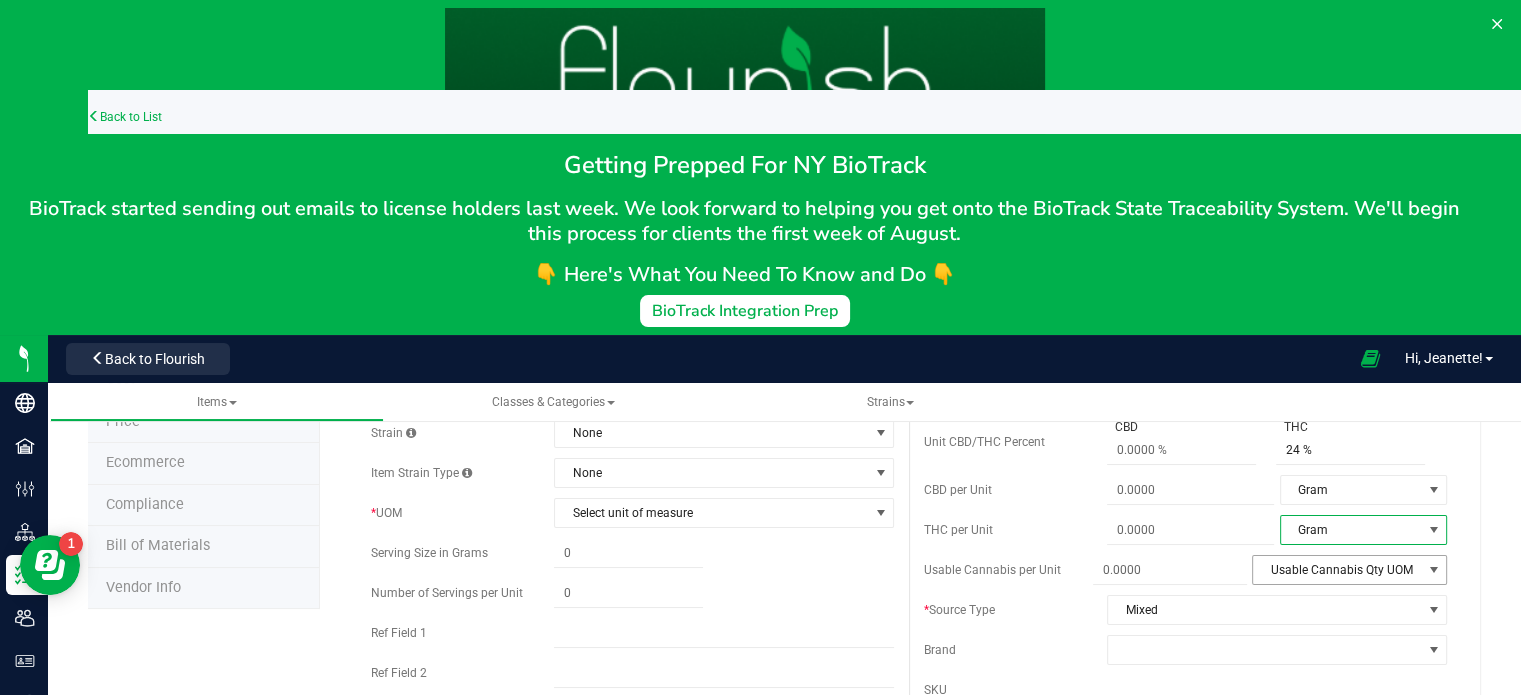 click on "Usable Cannabis Qty UOM" at bounding box center (1337, 570) 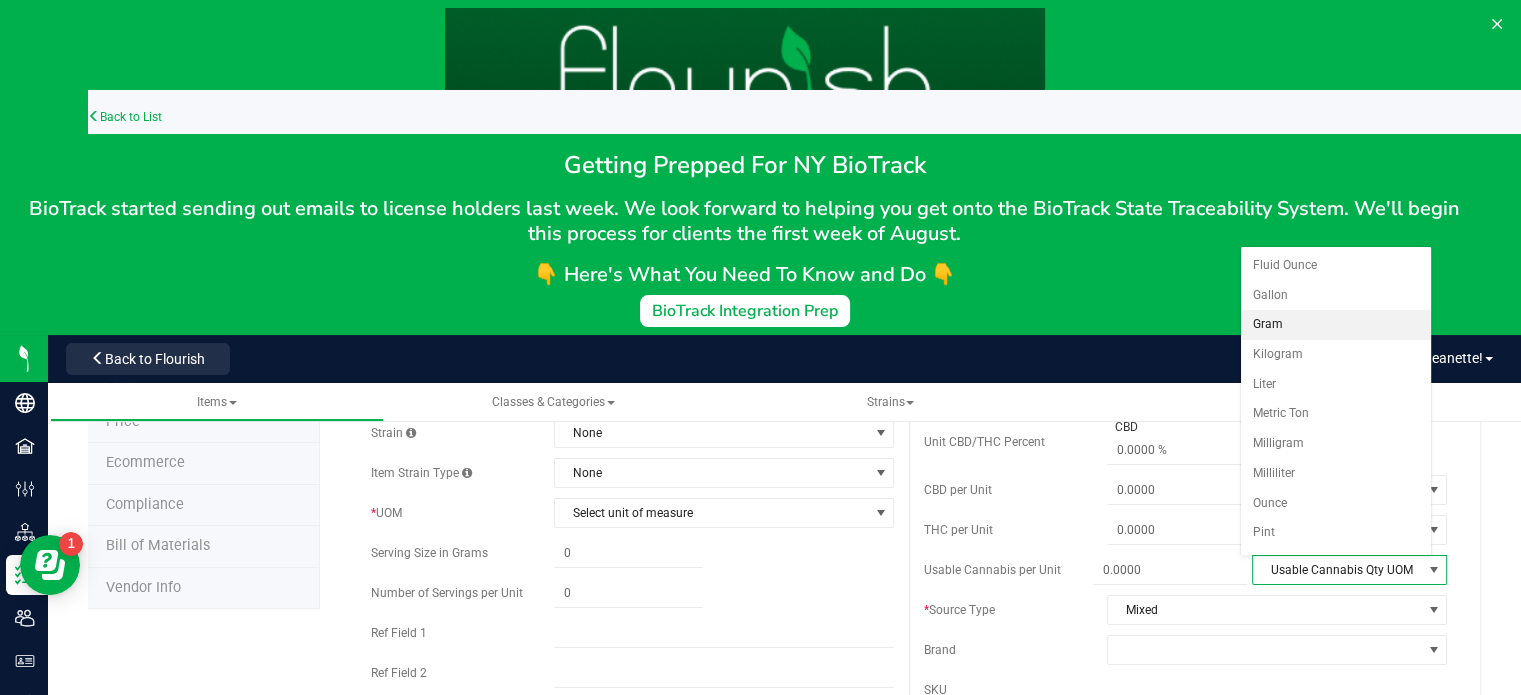 click on "Gram" at bounding box center (1336, 325) 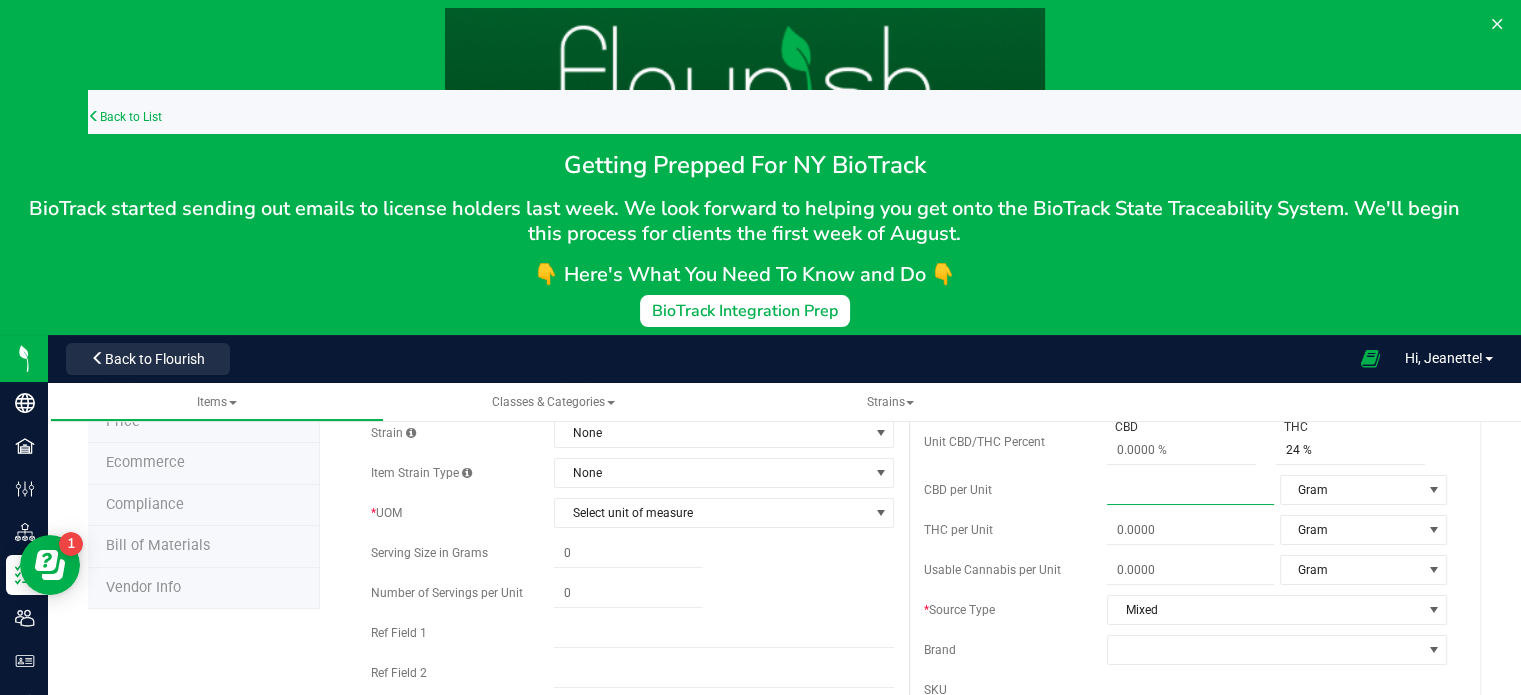 click at bounding box center [1190, 490] 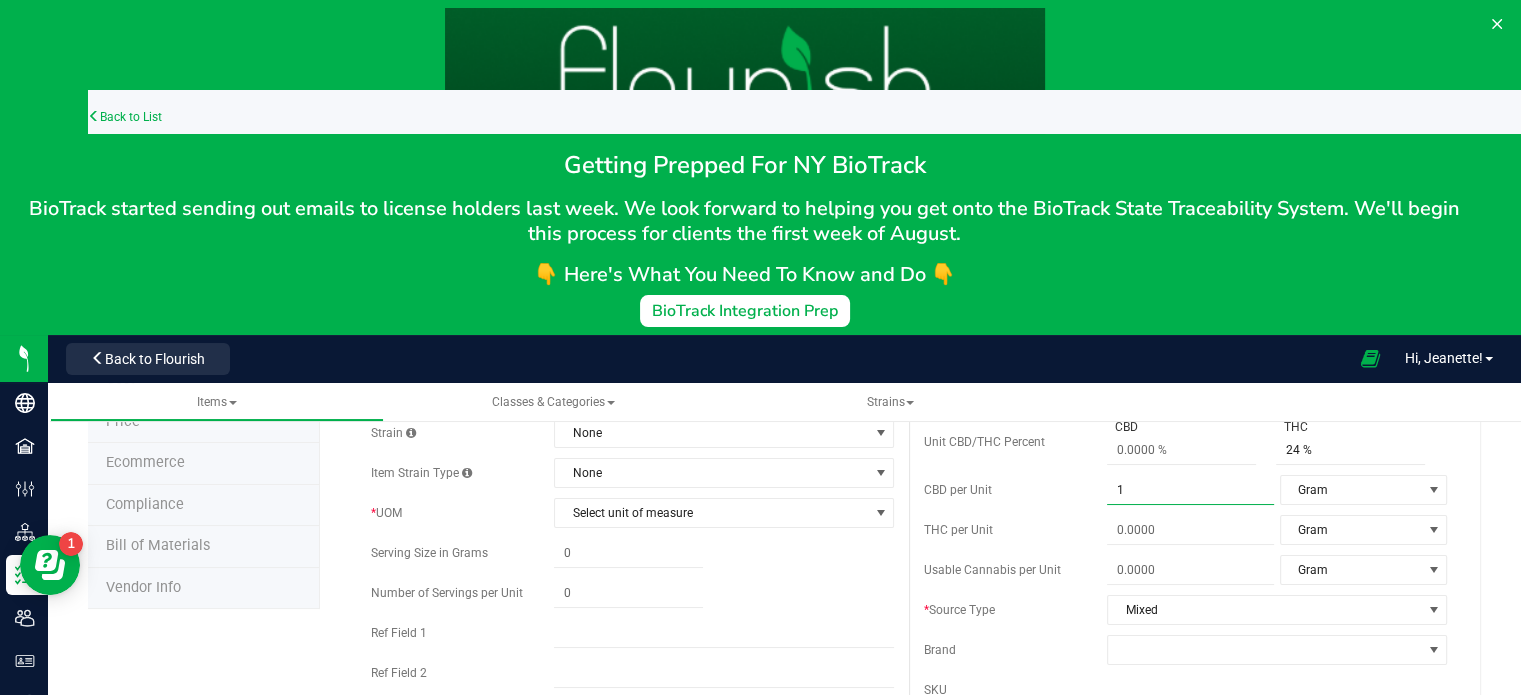 type on "1.0000" 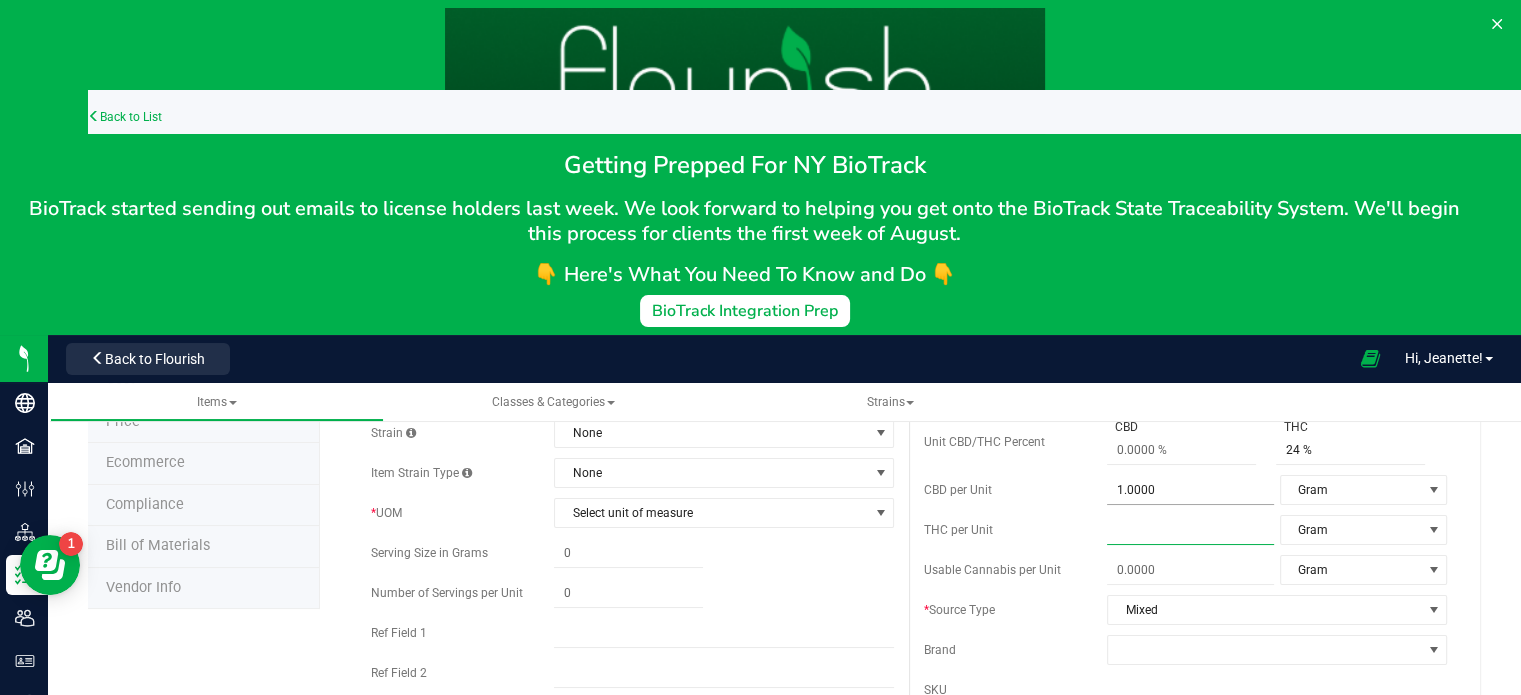 type on "1" 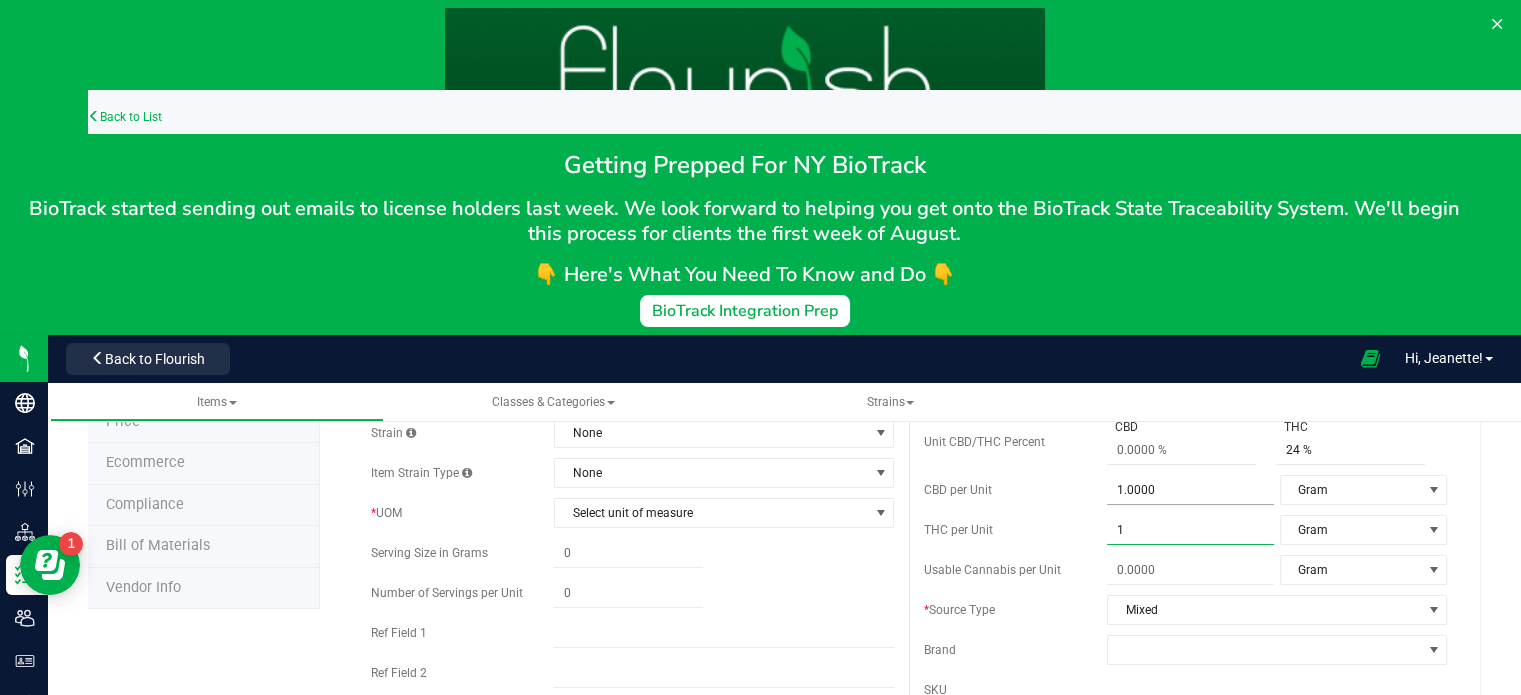 type on "1.0000" 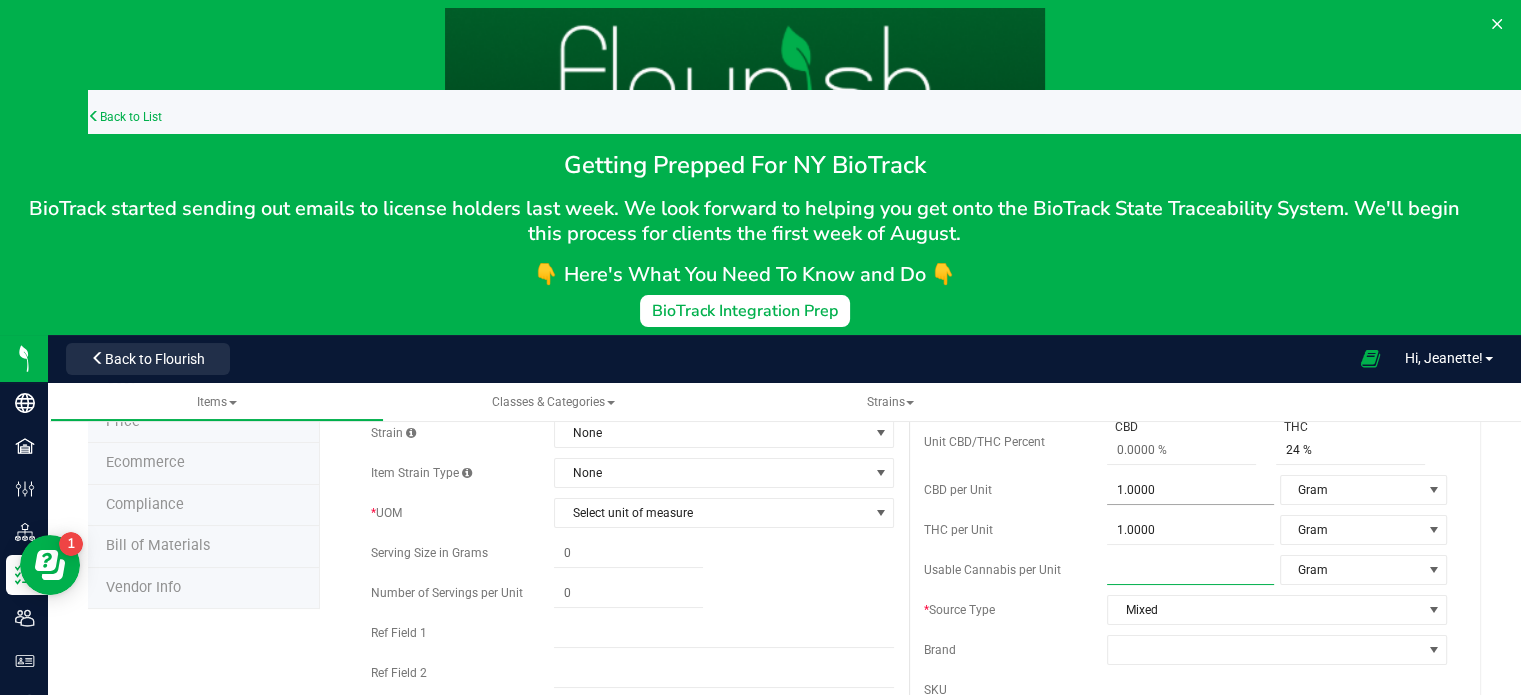 type on "1" 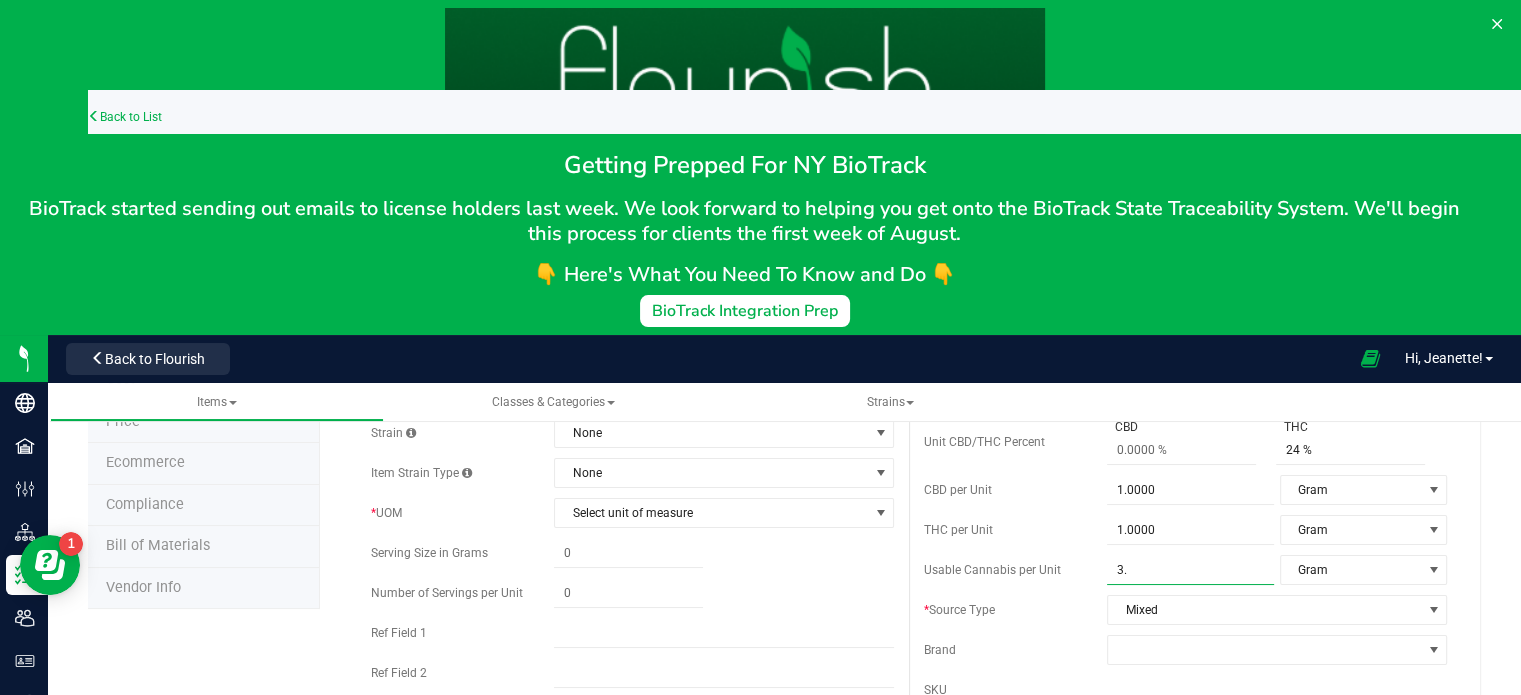 type on "3.5" 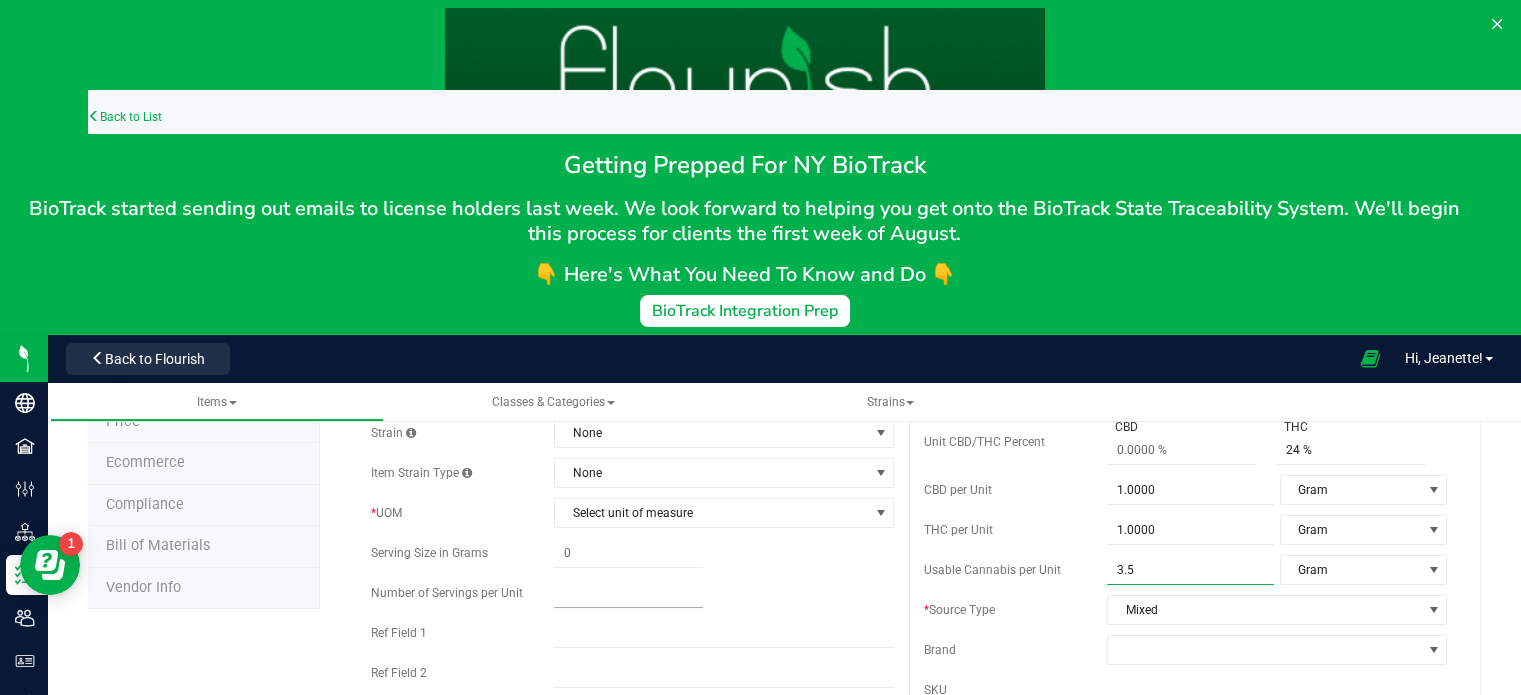 type on "3.5000" 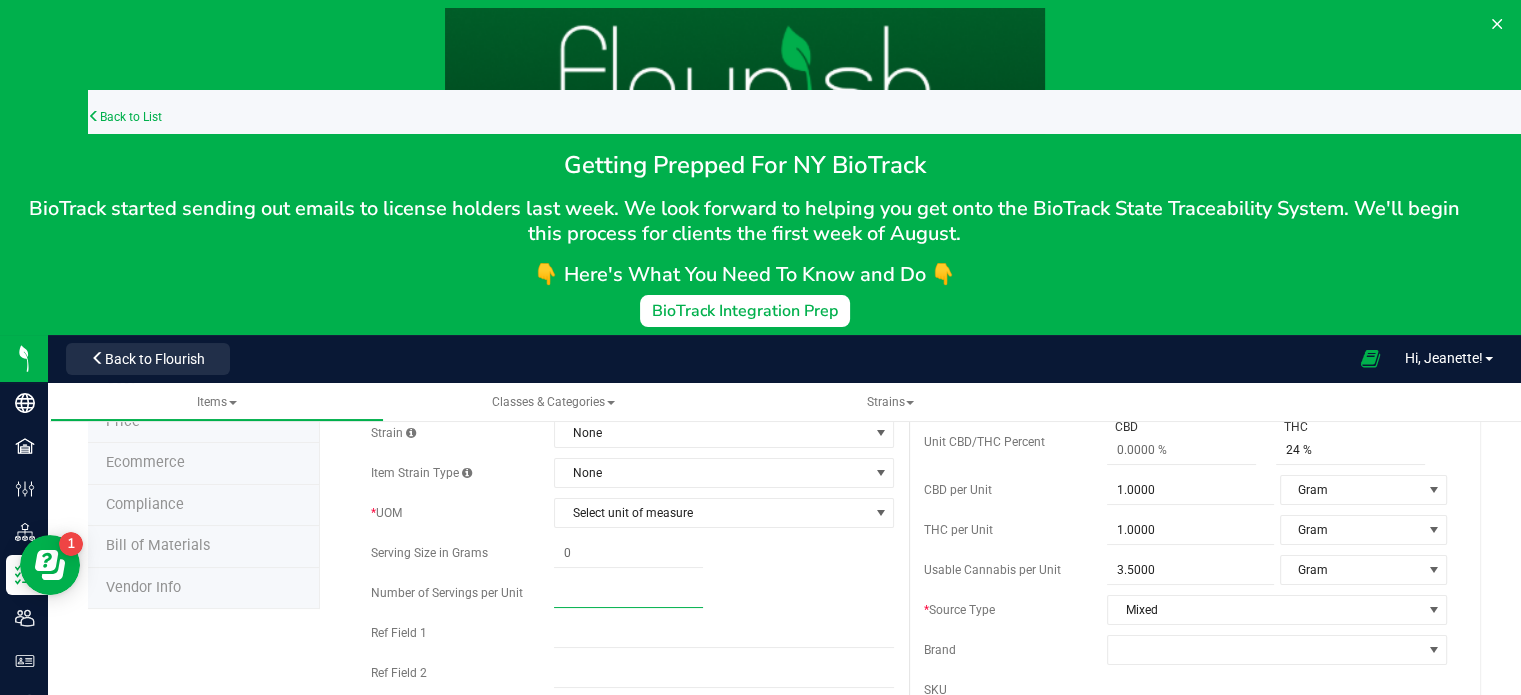 click at bounding box center [628, 593] 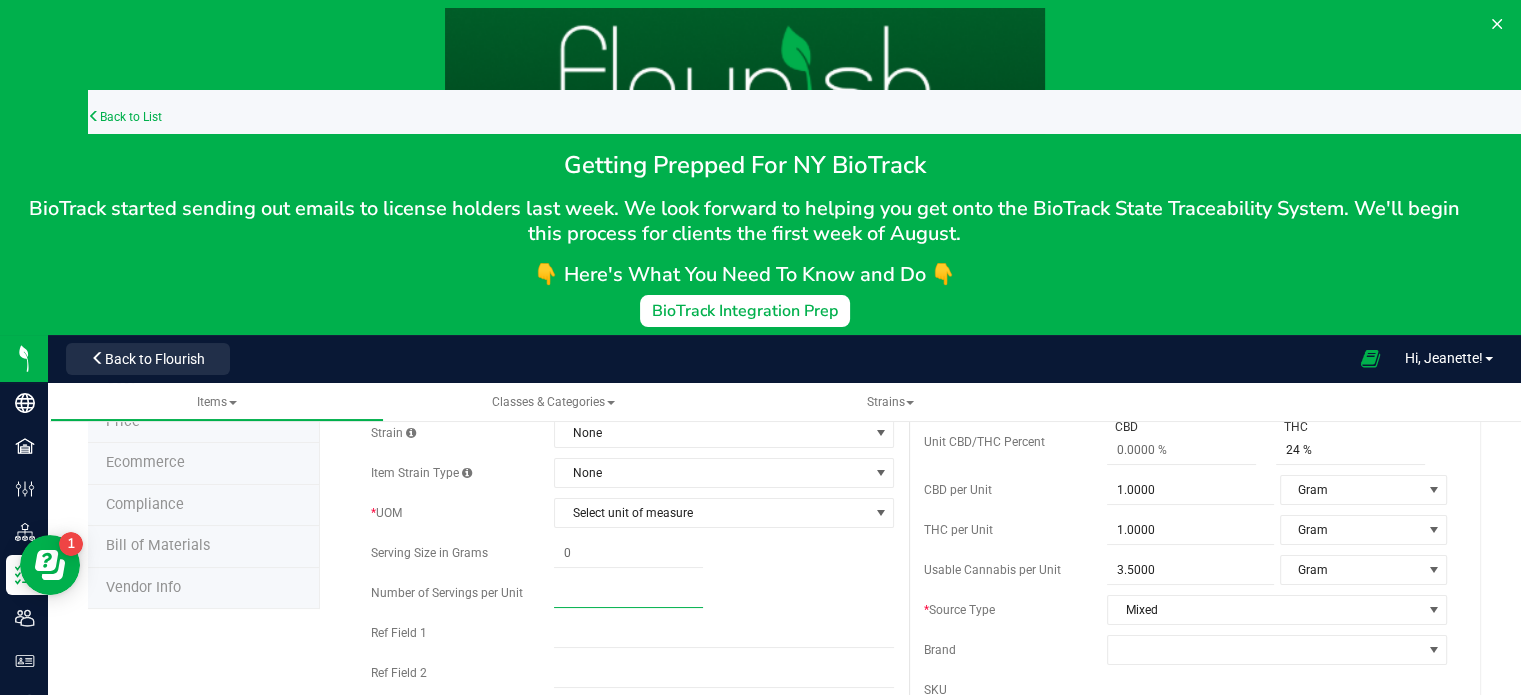 type on "5" 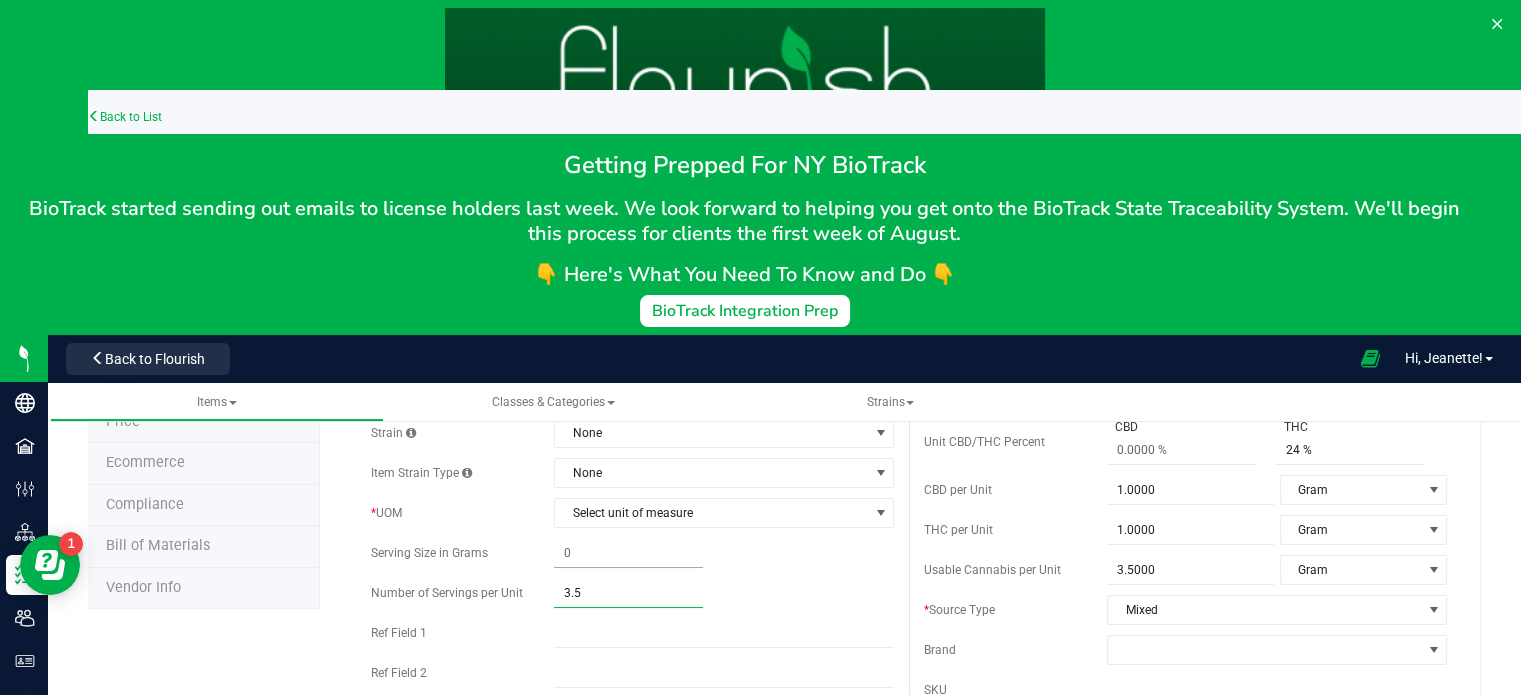 type on "3.5" 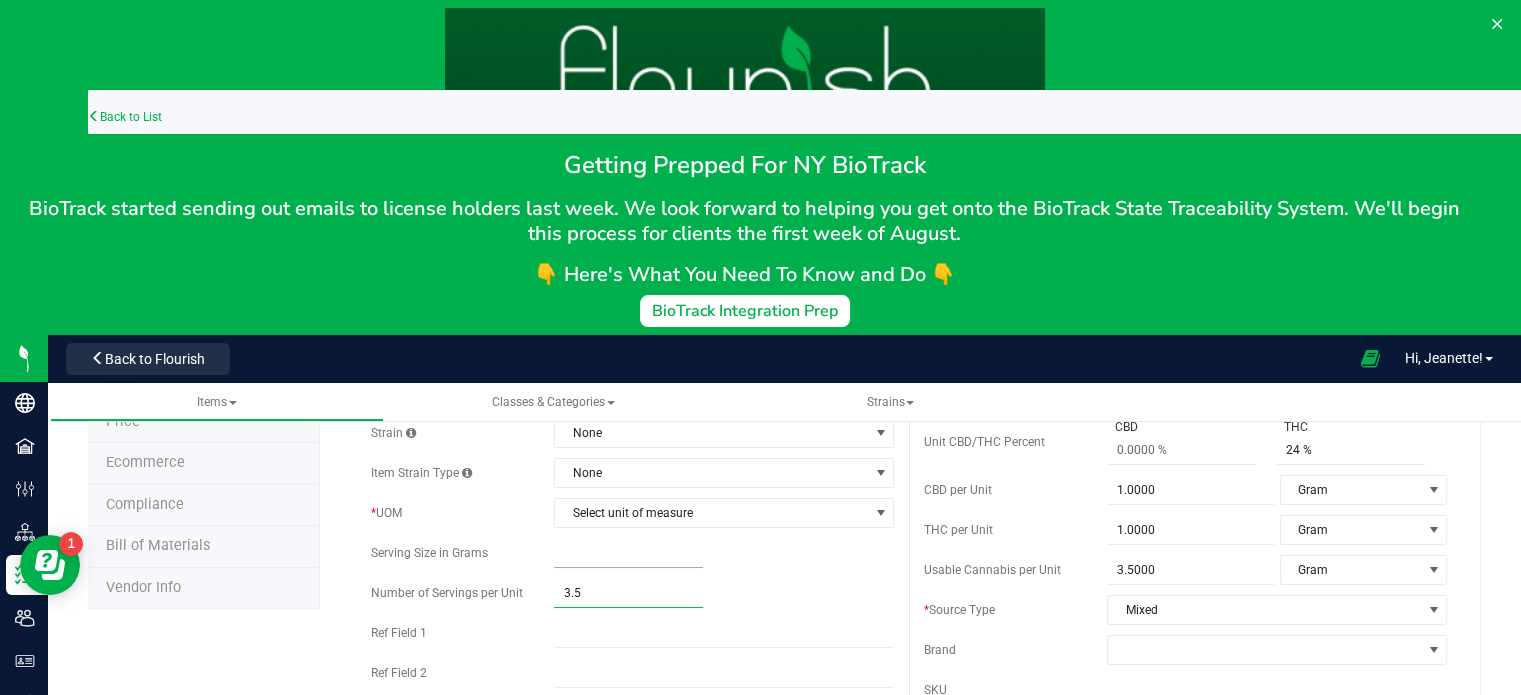 type on "3.50" 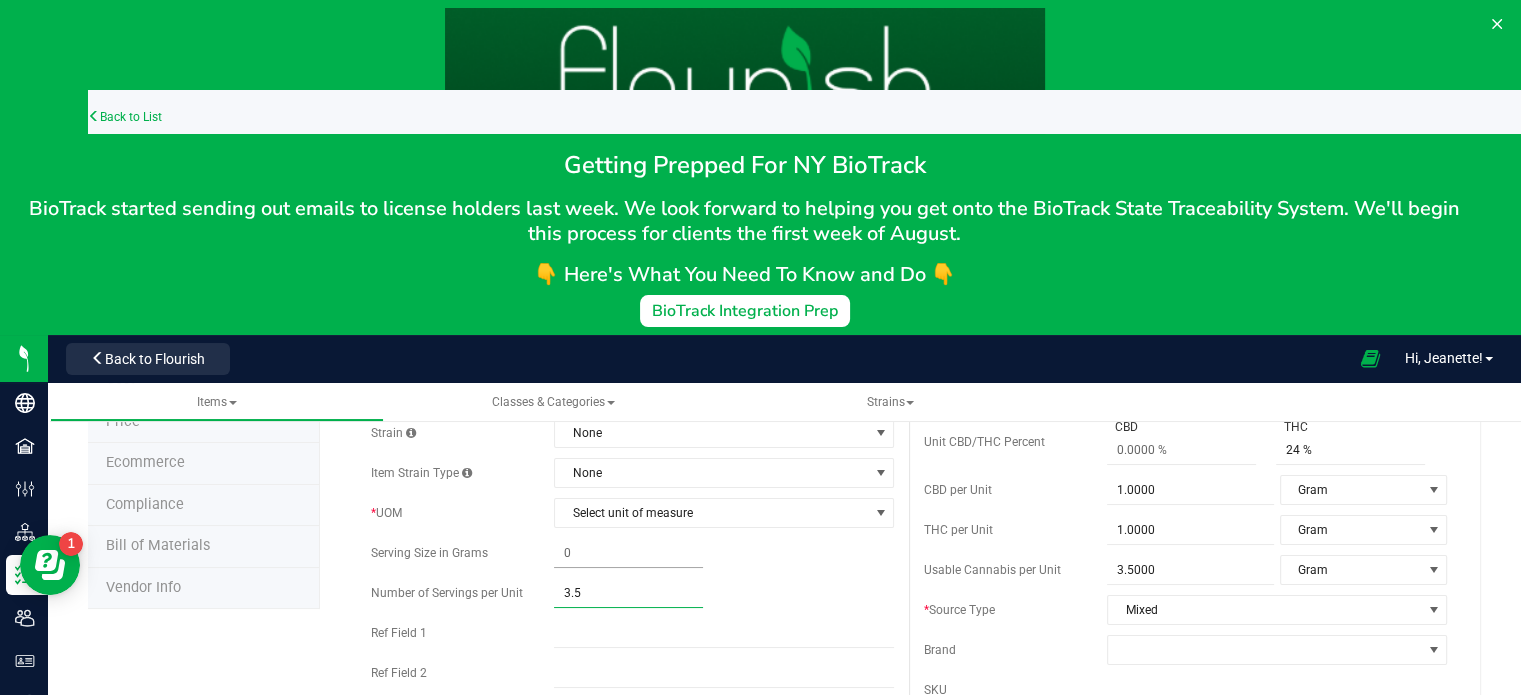 click at bounding box center (628, 553) 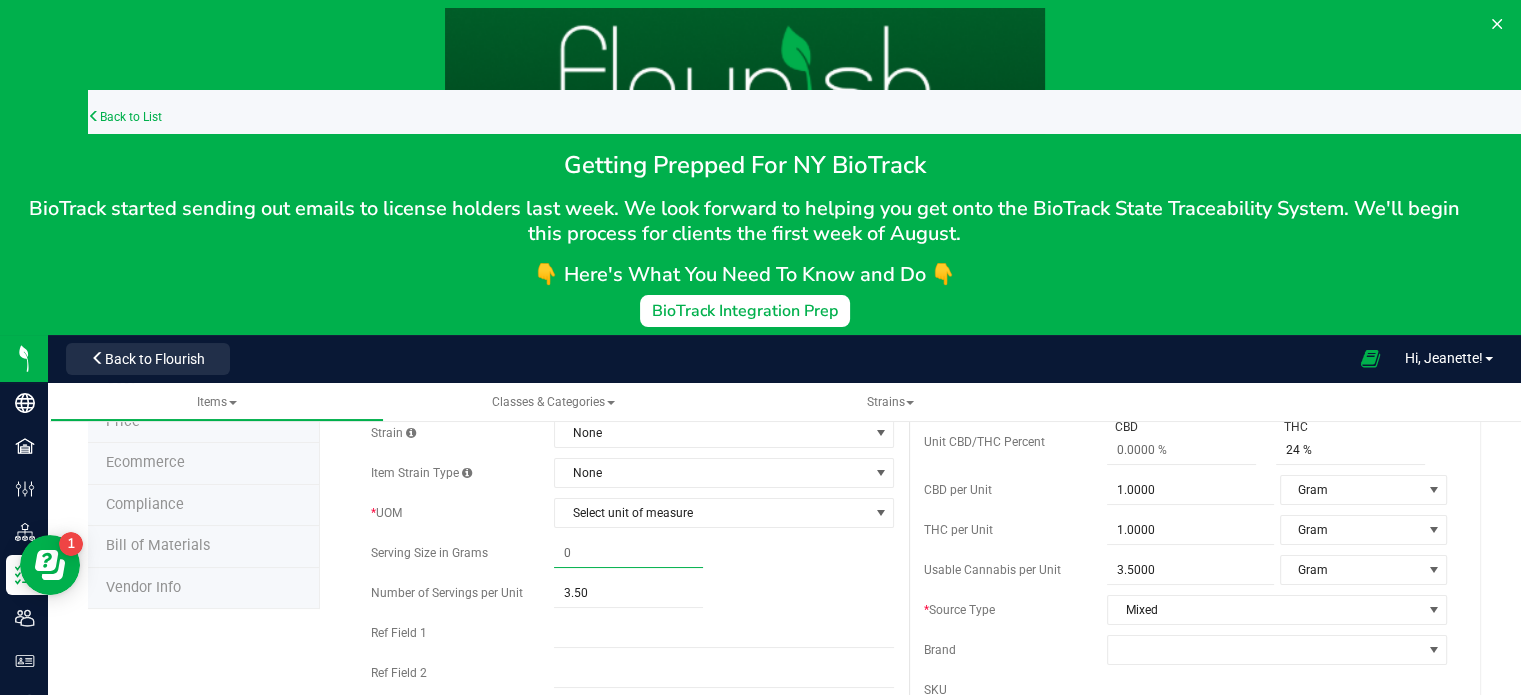 type on "0.0000" 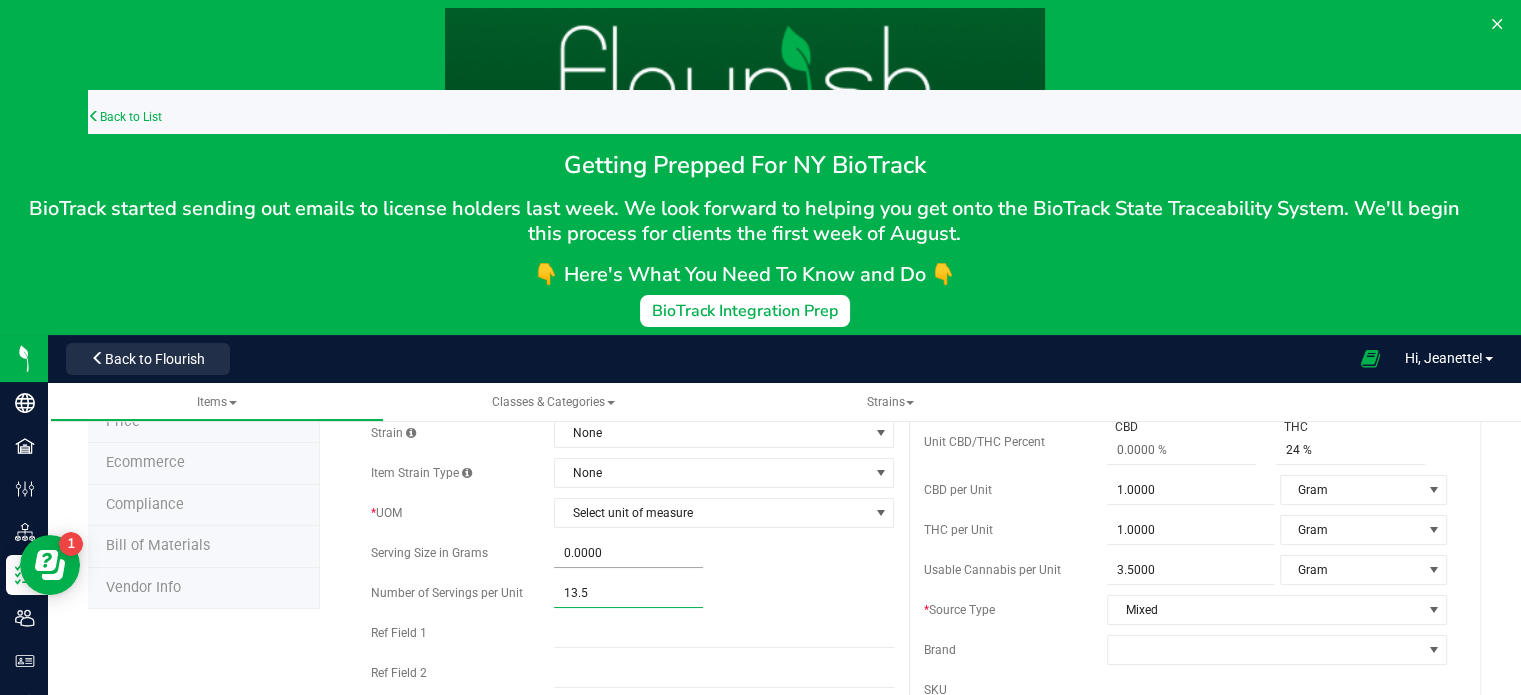 type on "3.5" 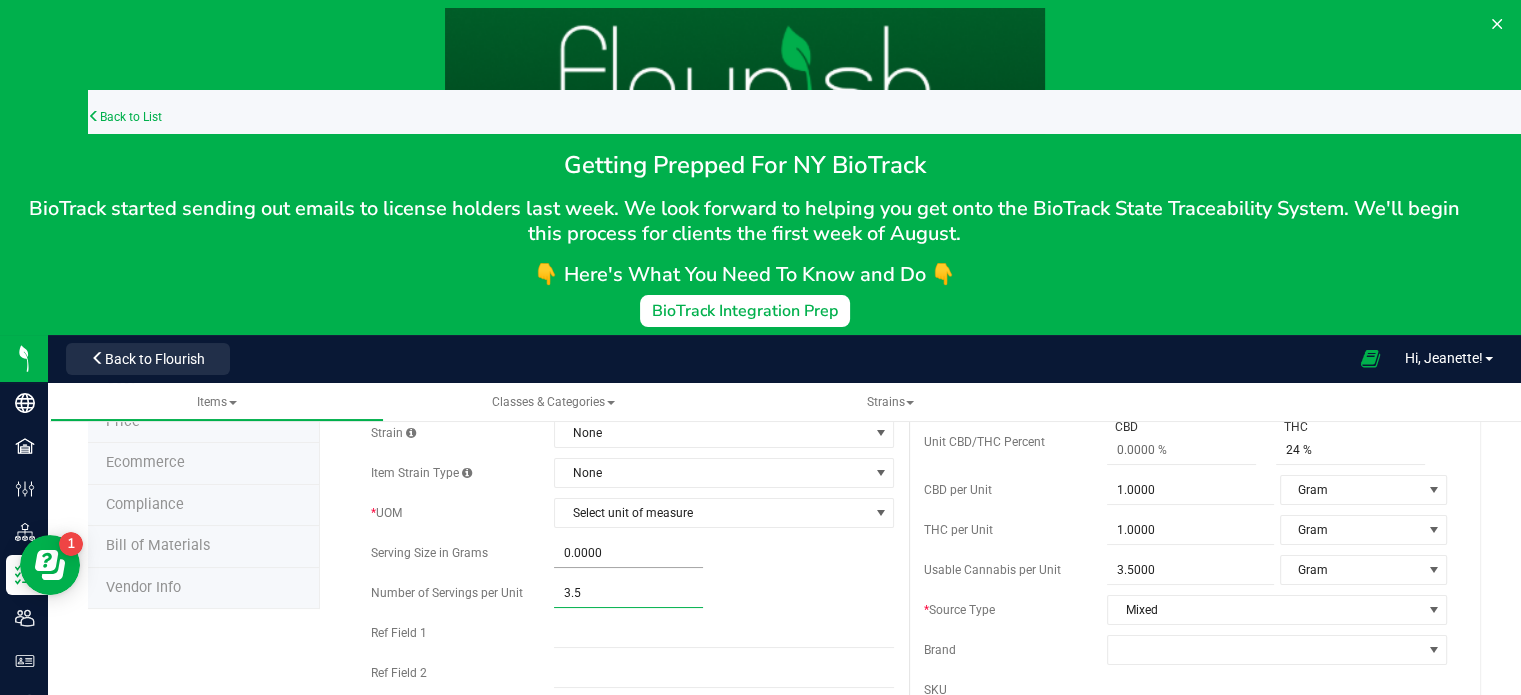 type 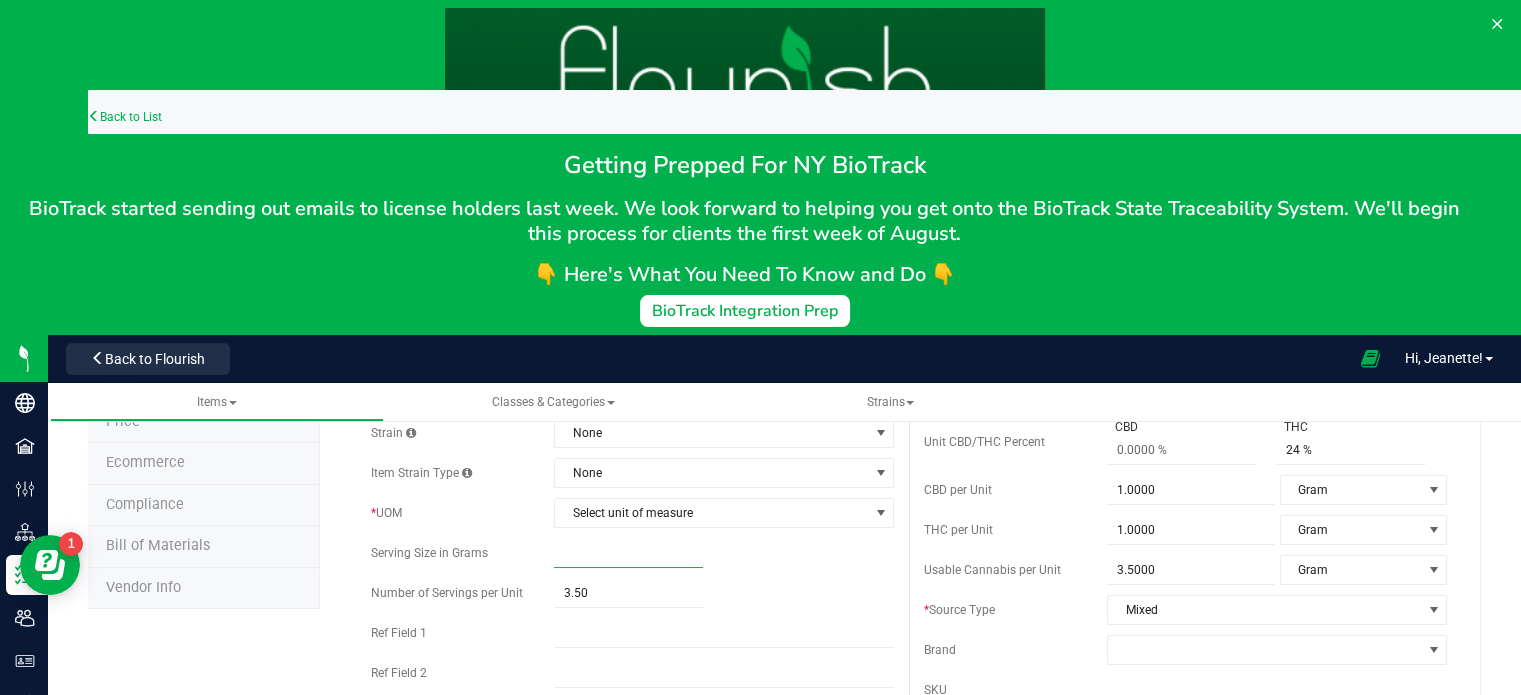 type on "1" 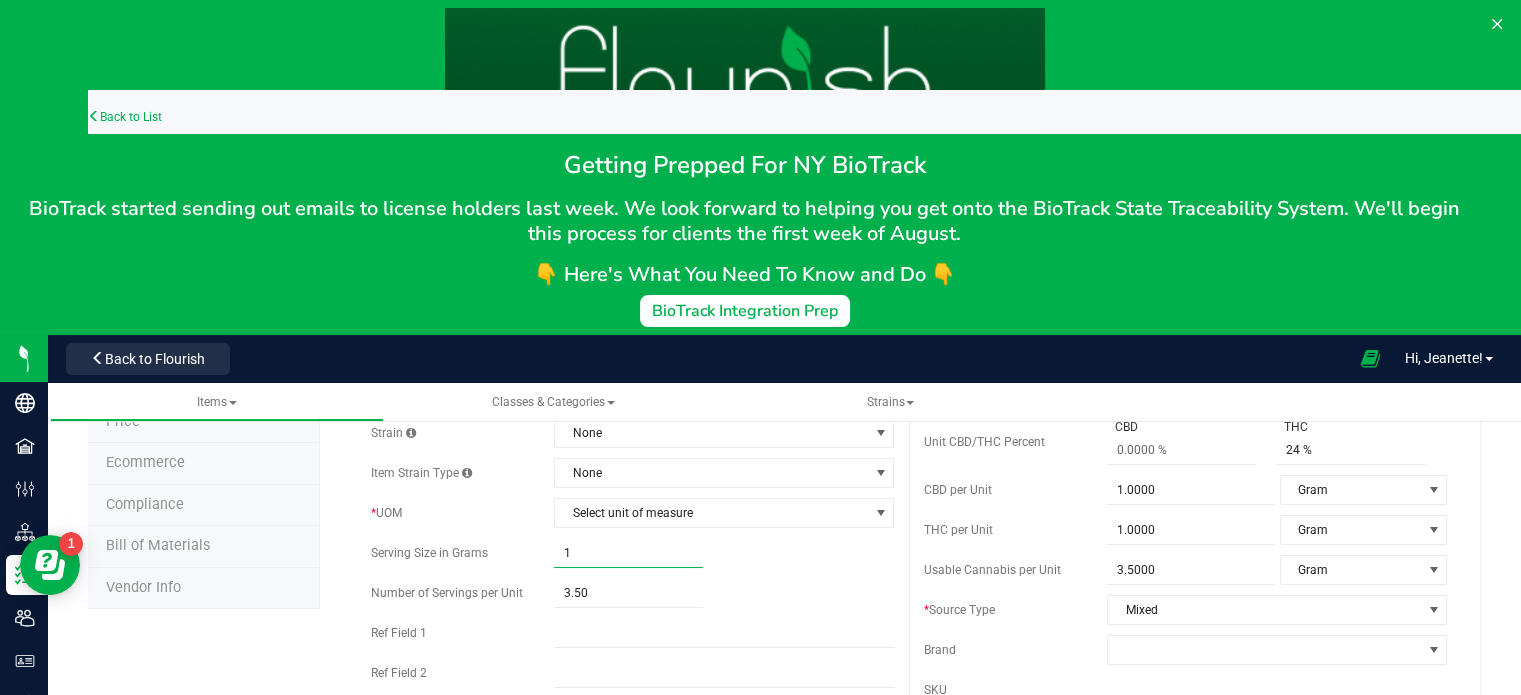type on "1.0000" 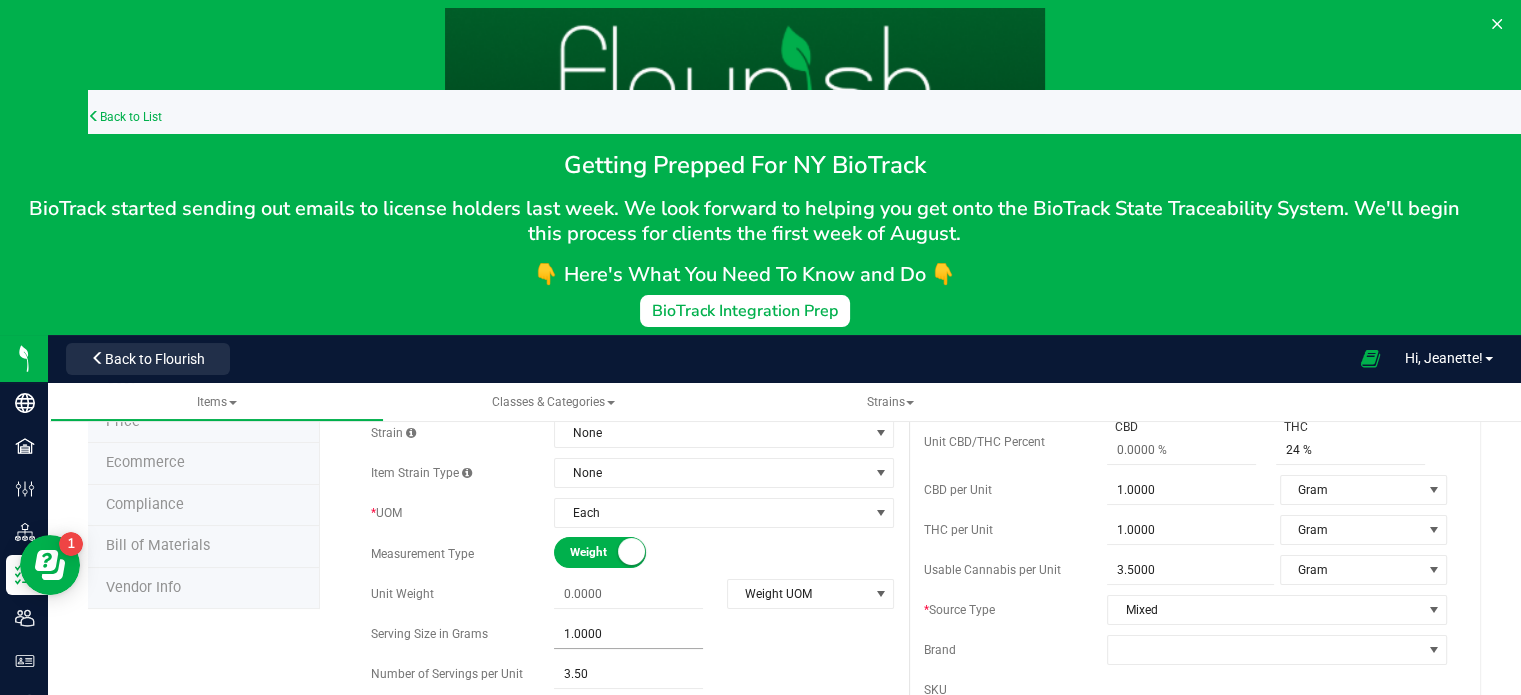 click on "Weight" at bounding box center [615, 552] 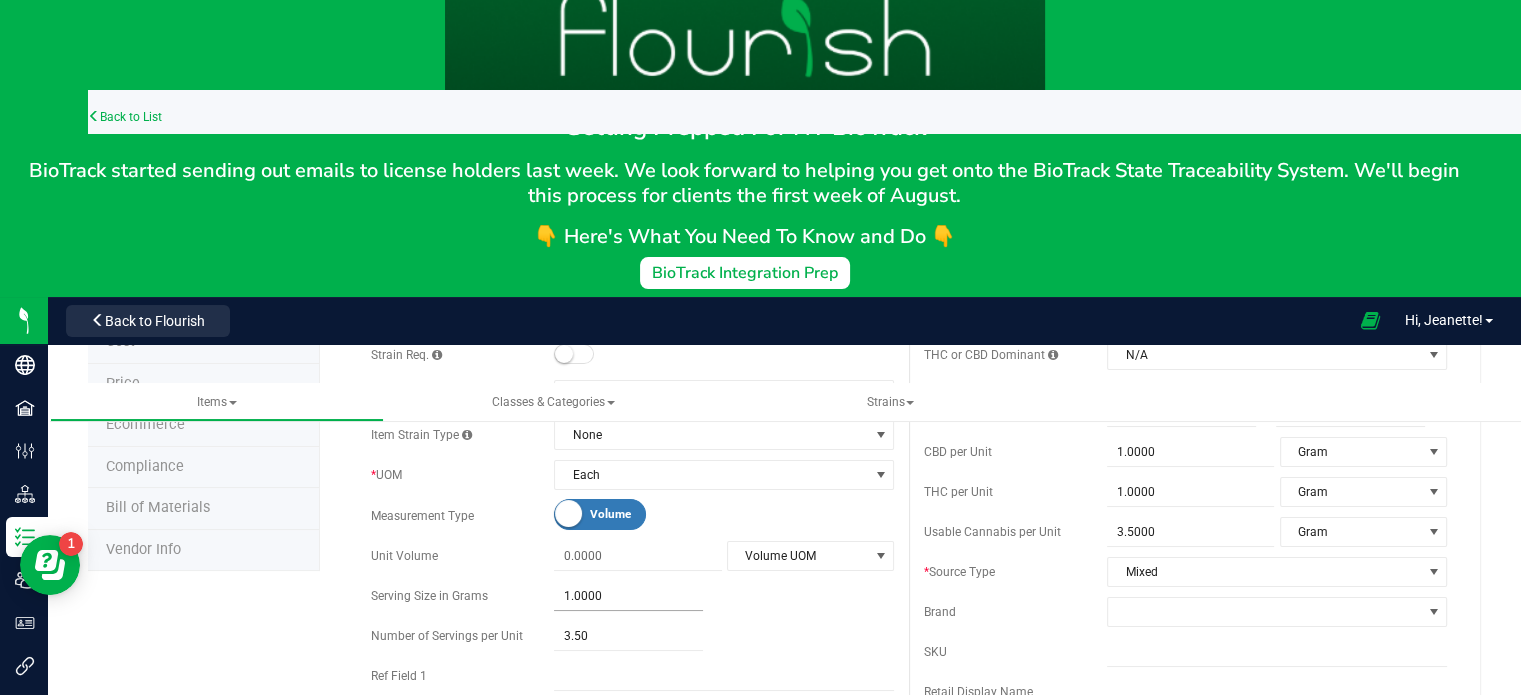 scroll, scrollTop: 40, scrollLeft: 0, axis: vertical 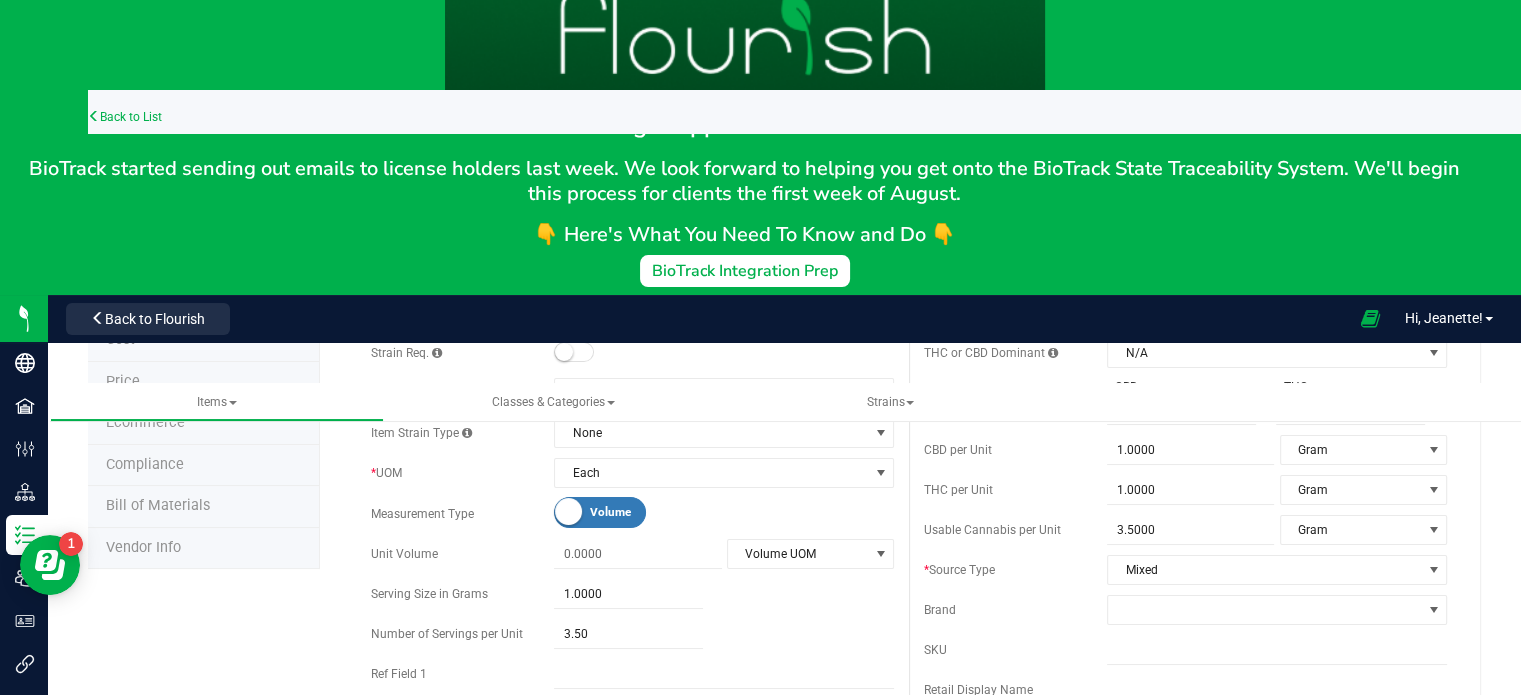 click on "Volume" at bounding box center [635, 512] 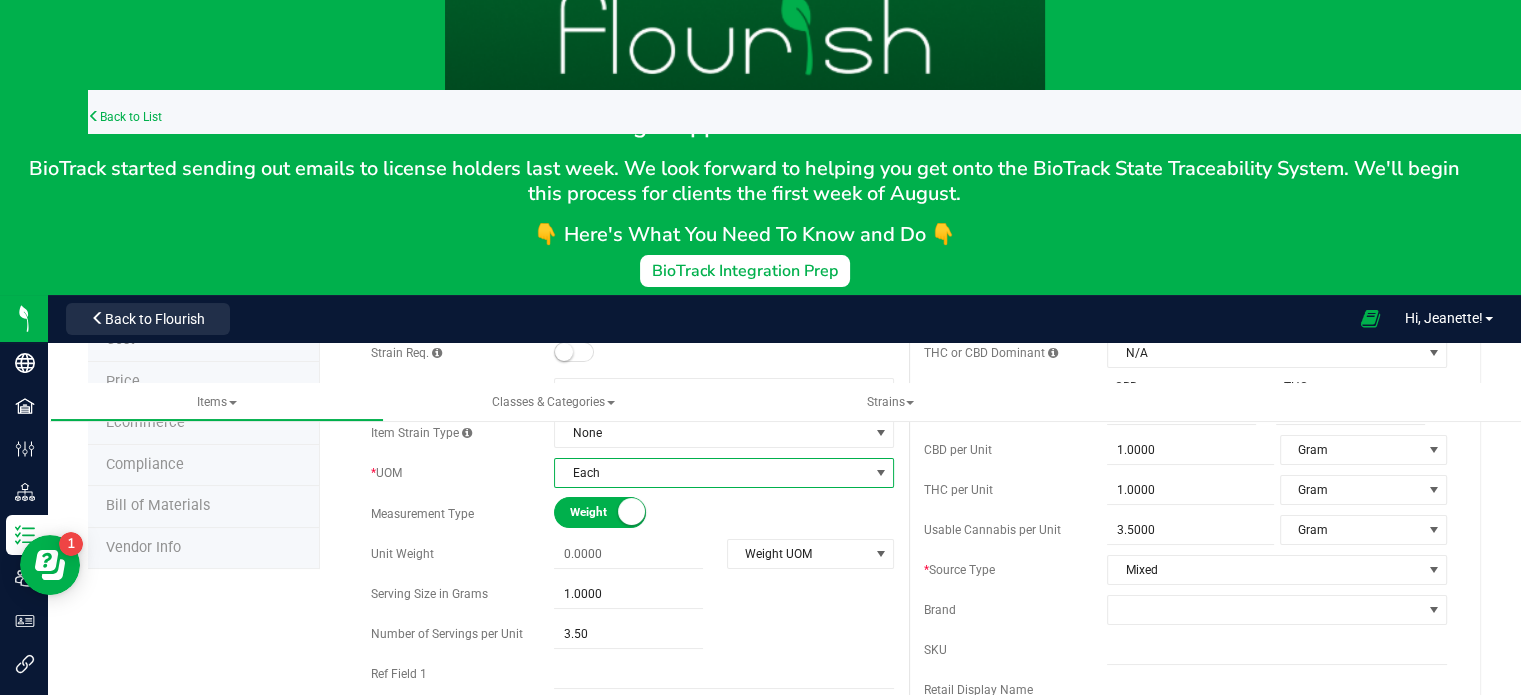 click on "Each" at bounding box center (711, 473) 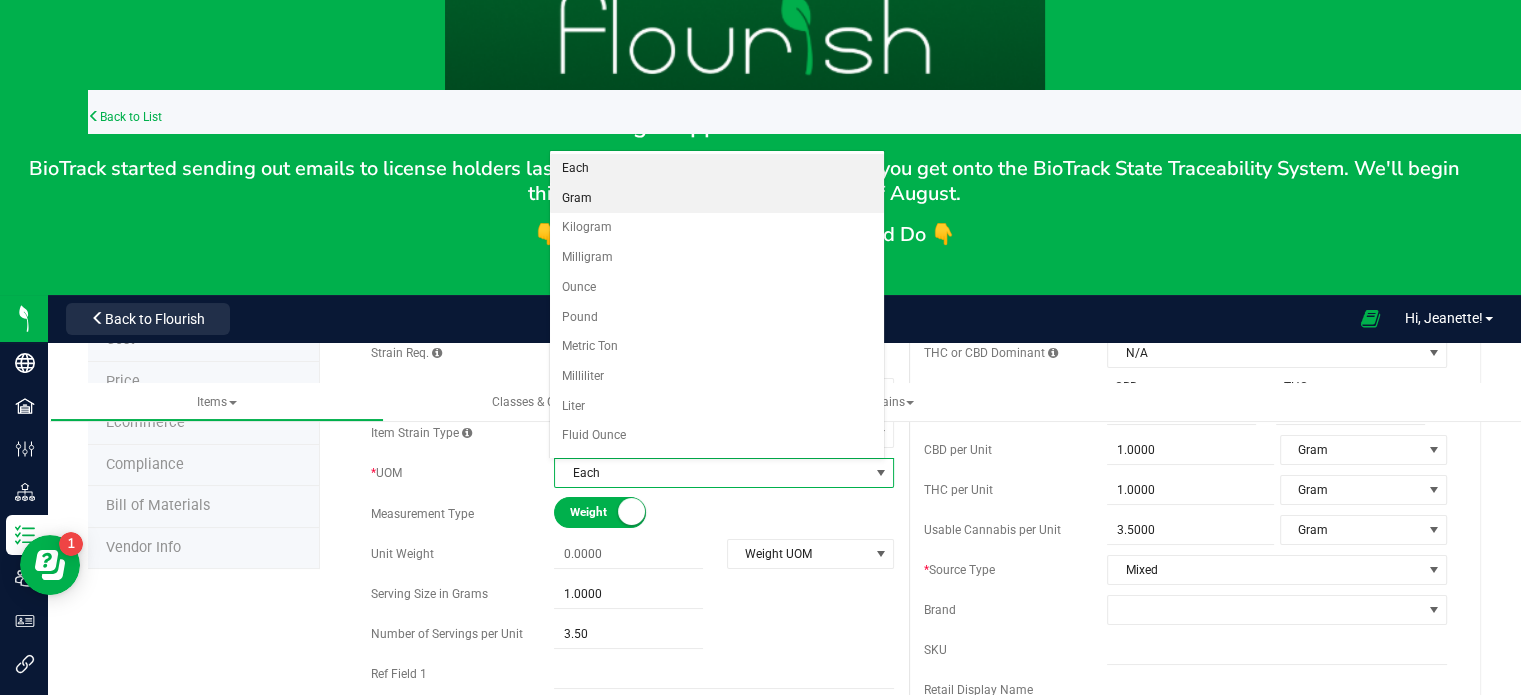 click on "Gram" at bounding box center (717, 199) 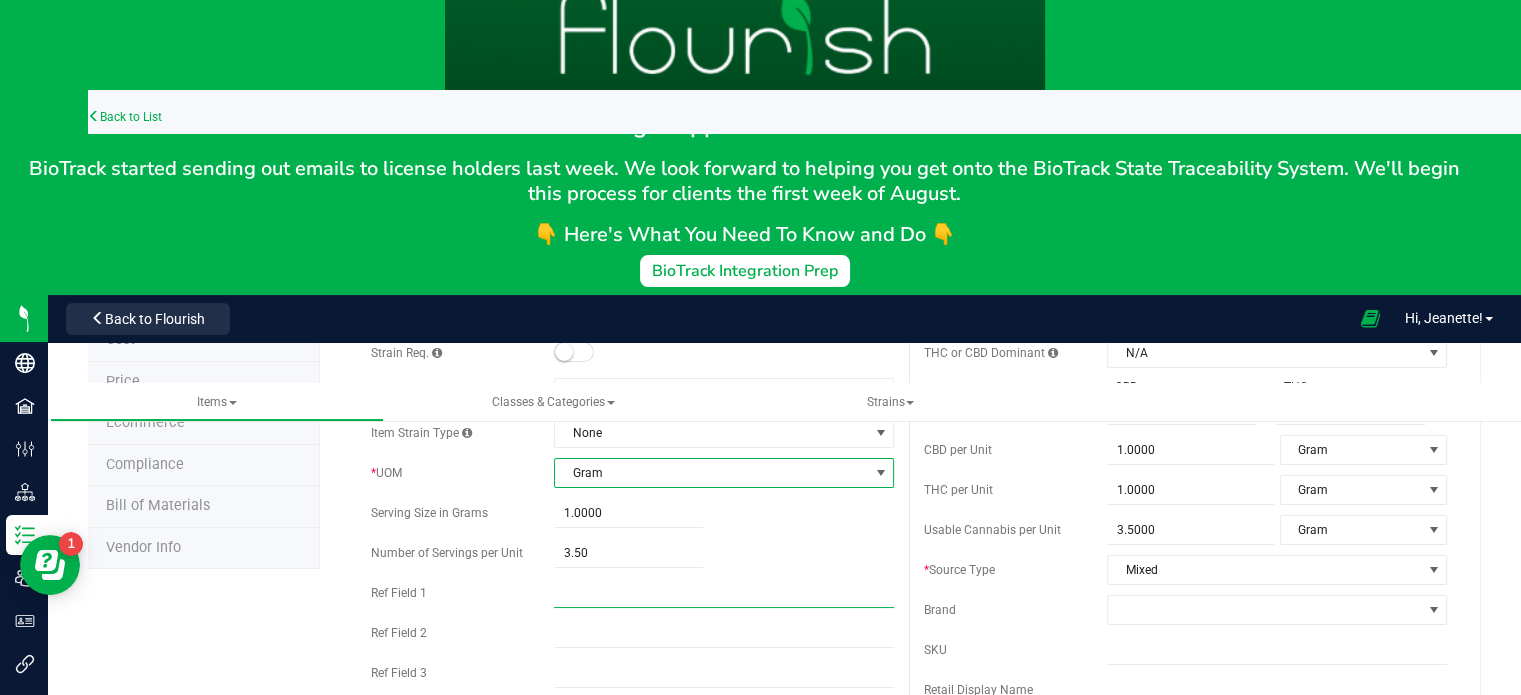 click at bounding box center (724, 593) 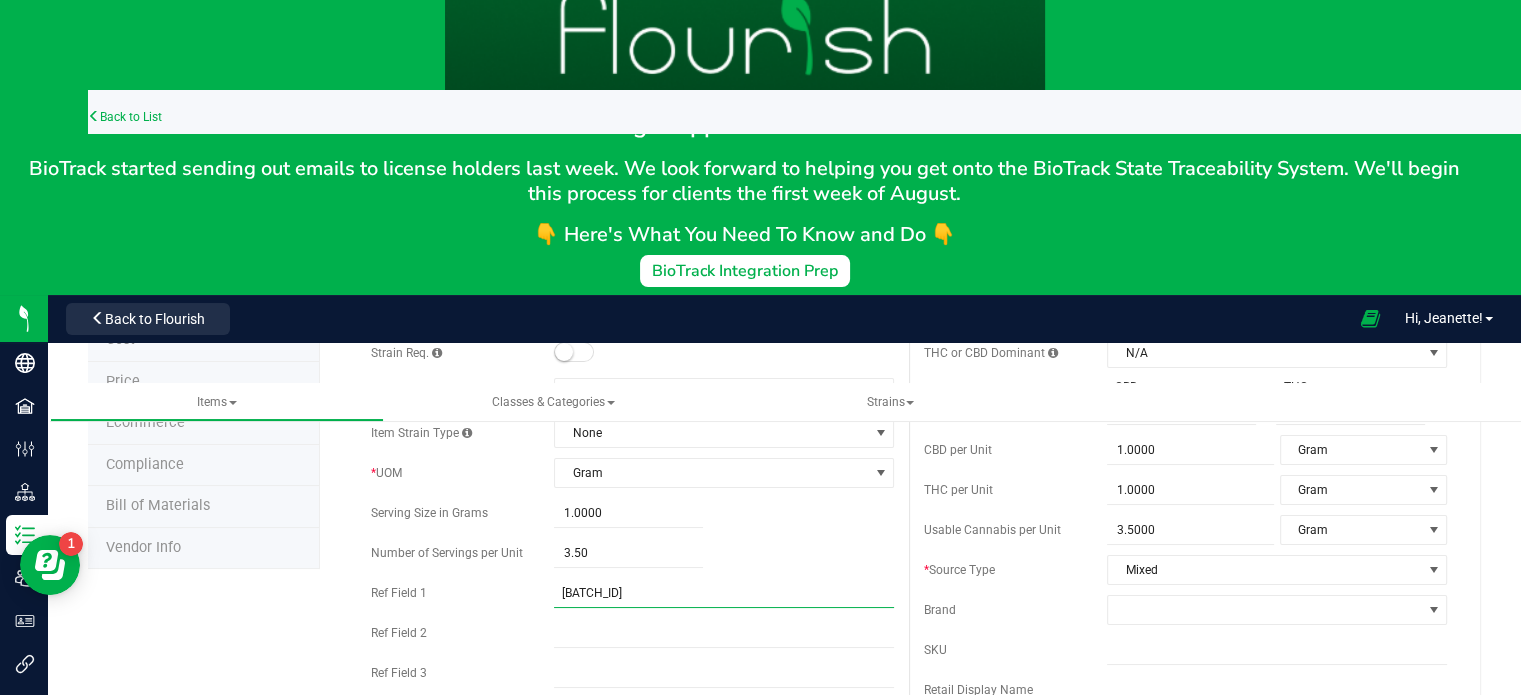 click on "[DATE]-[NUMBER]" at bounding box center (724, 593) 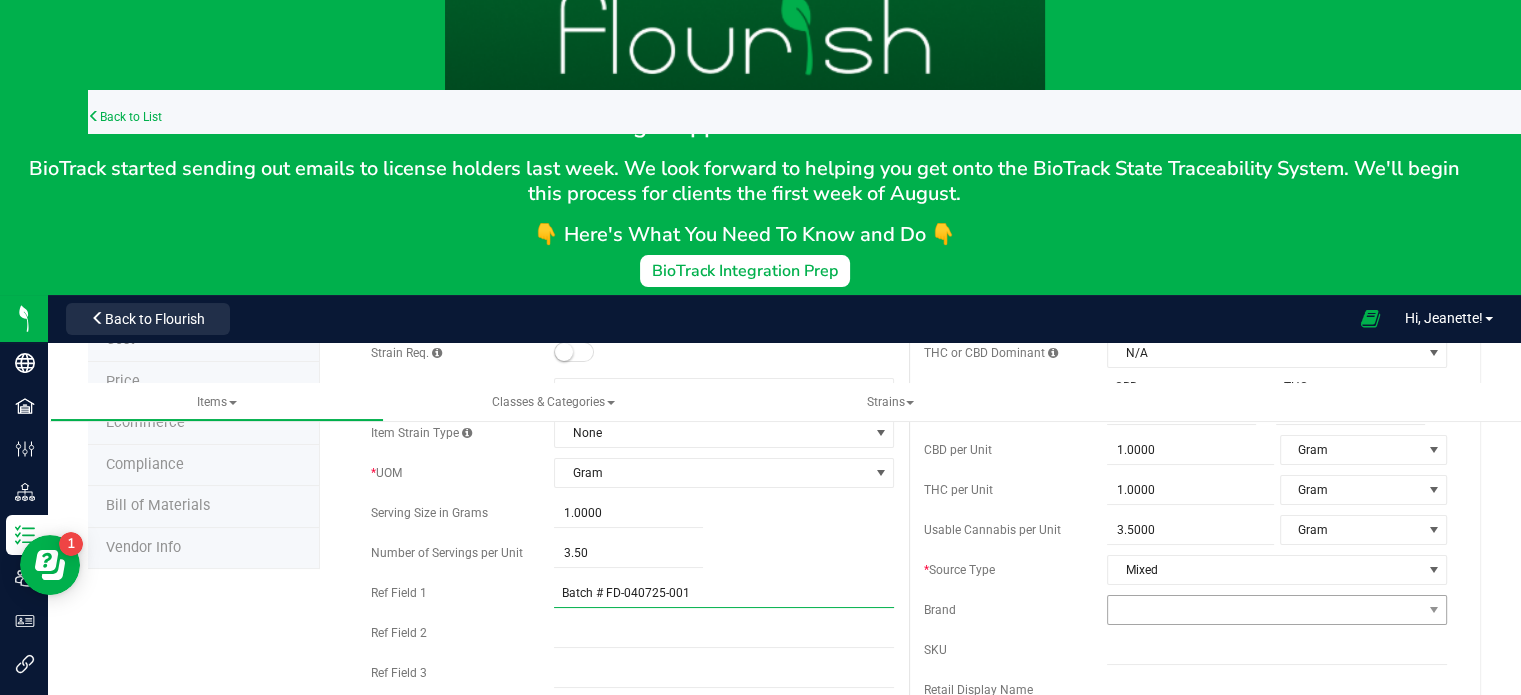 type on "Batch # FD-040725-001" 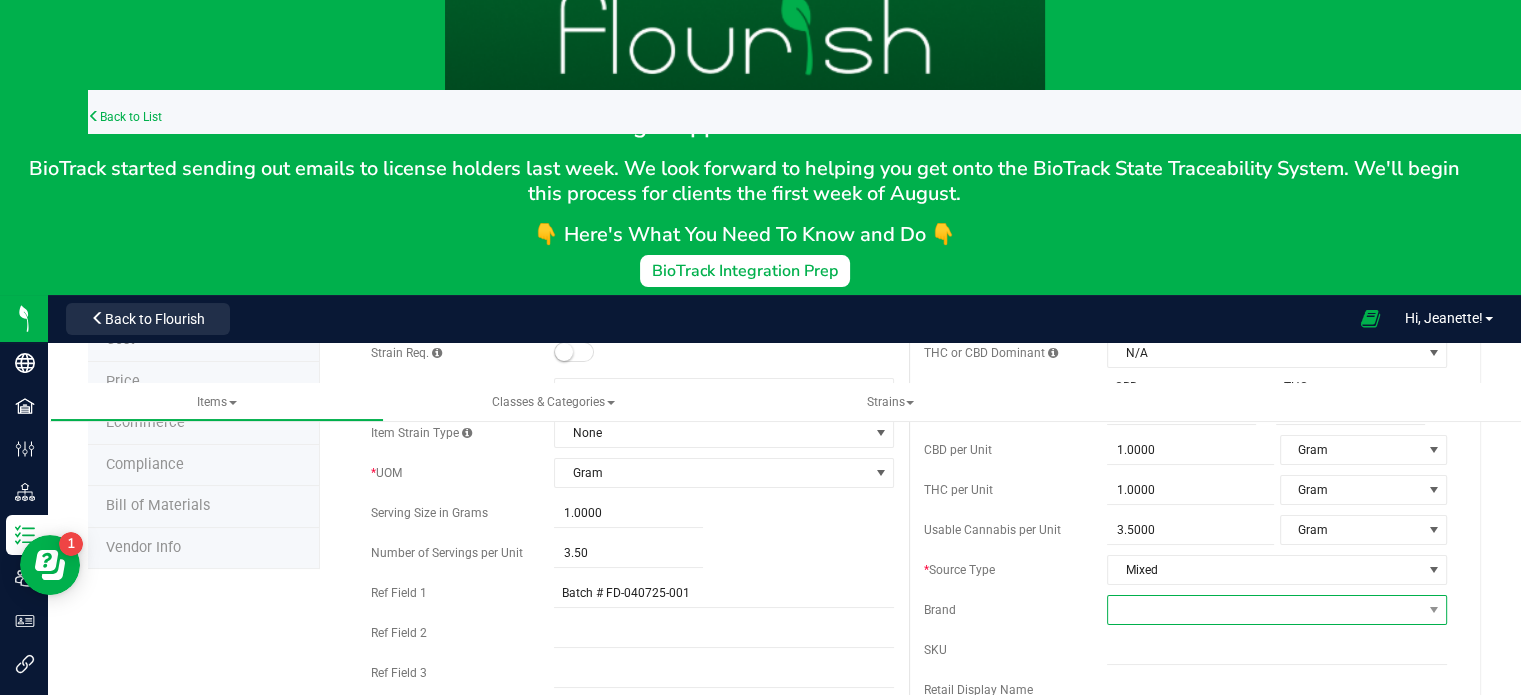 click at bounding box center [1264, 610] 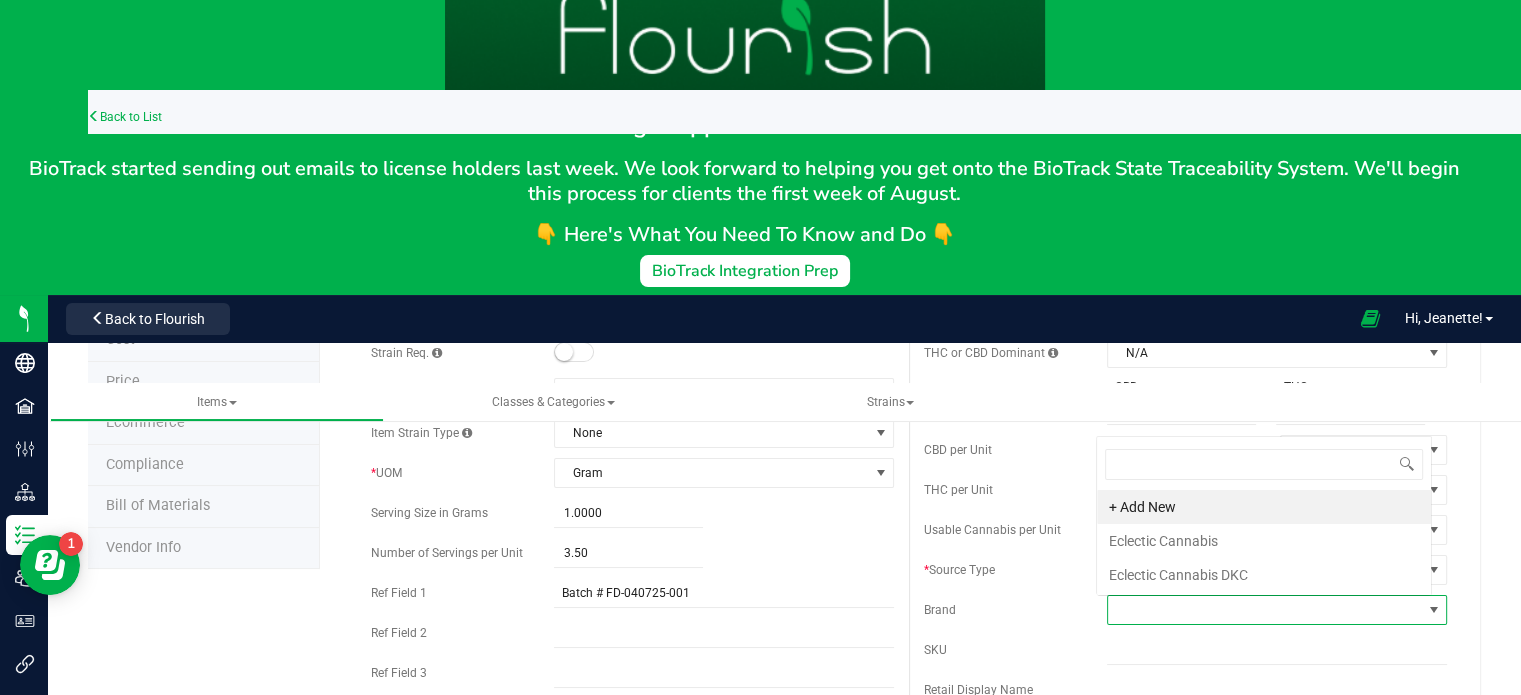 scroll, scrollTop: 0, scrollLeft: 0, axis: both 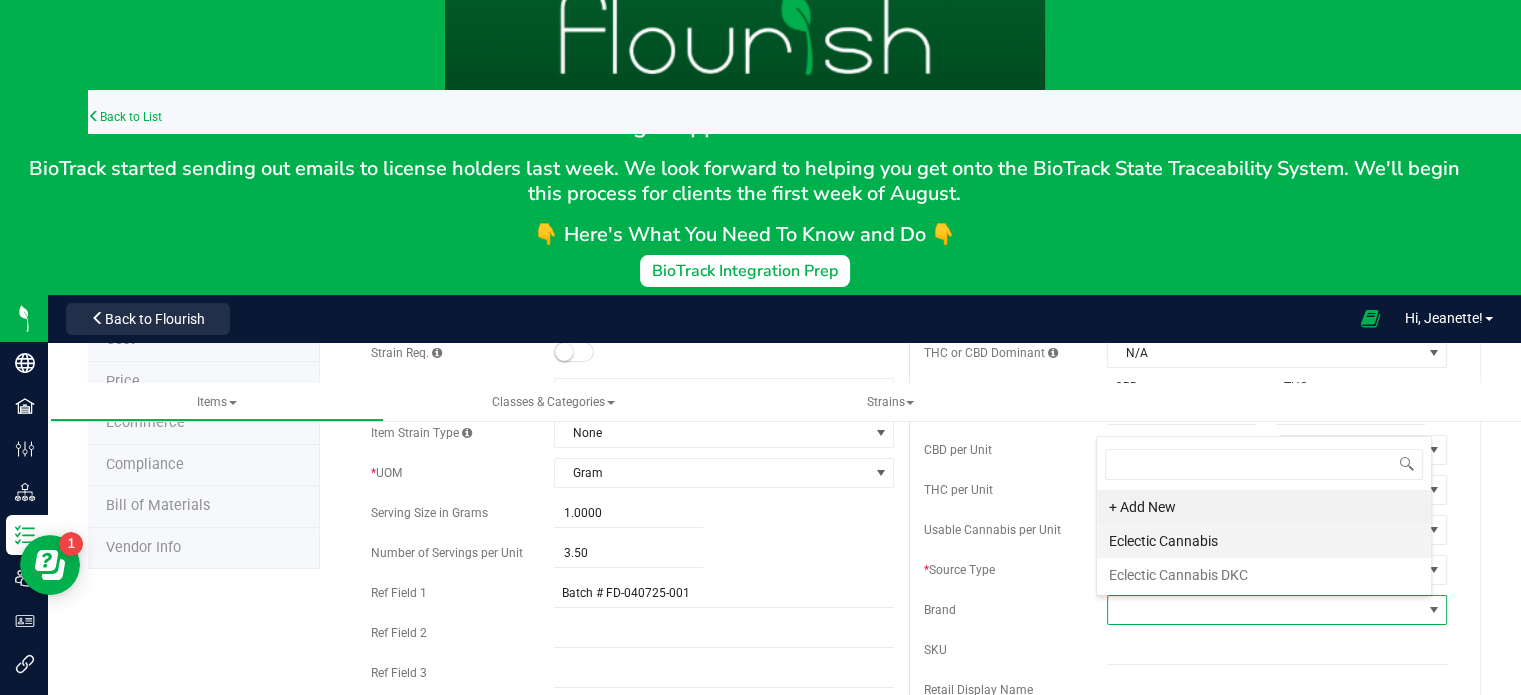 click on "Eclectic Cannabis" at bounding box center (1264, 541) 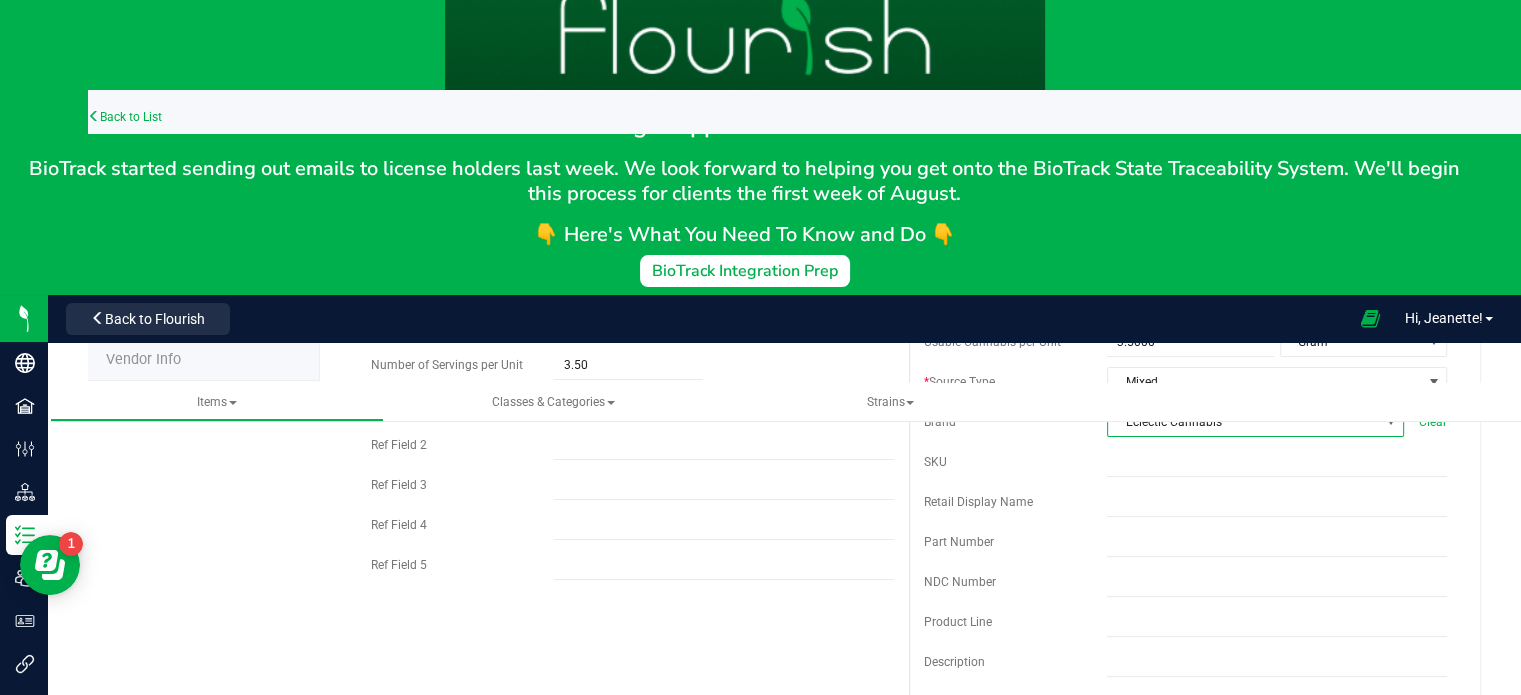 scroll, scrollTop: 464, scrollLeft: 0, axis: vertical 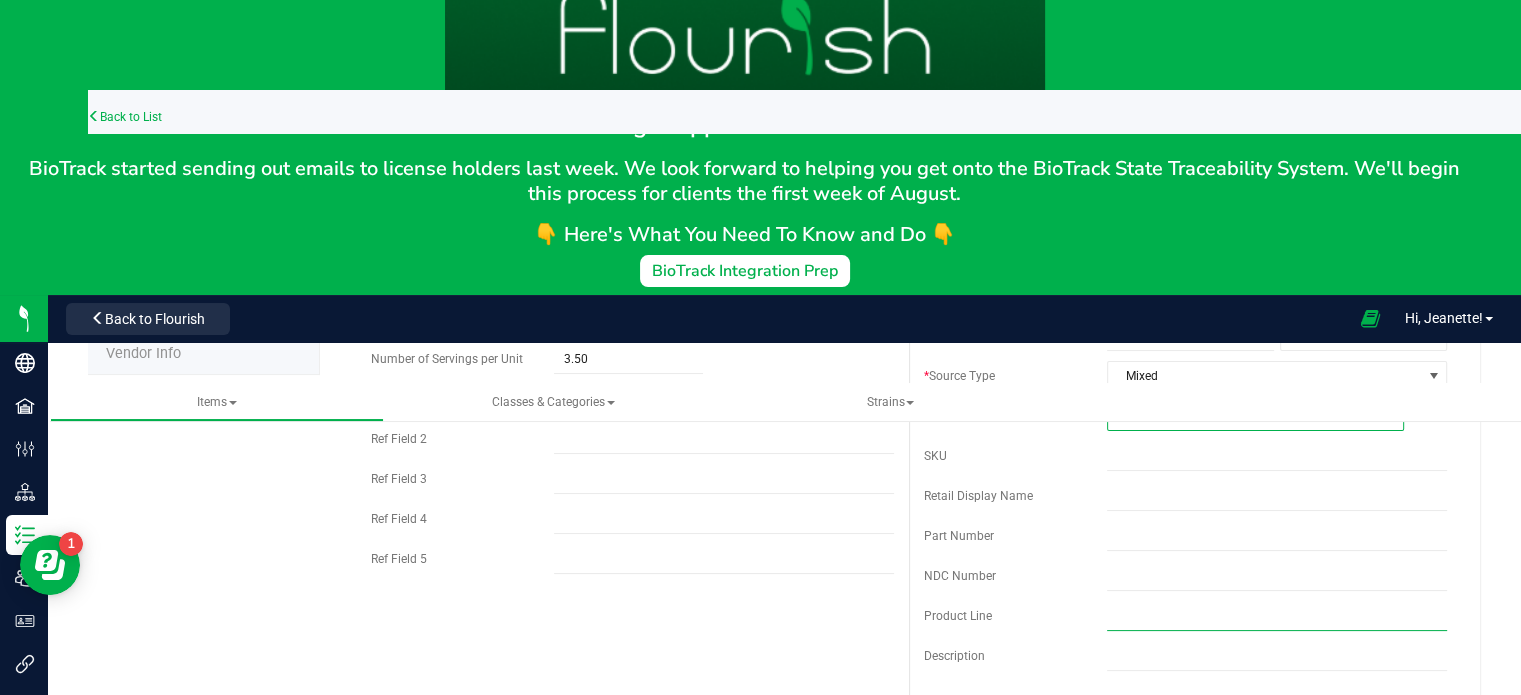 click at bounding box center (1277, 616) 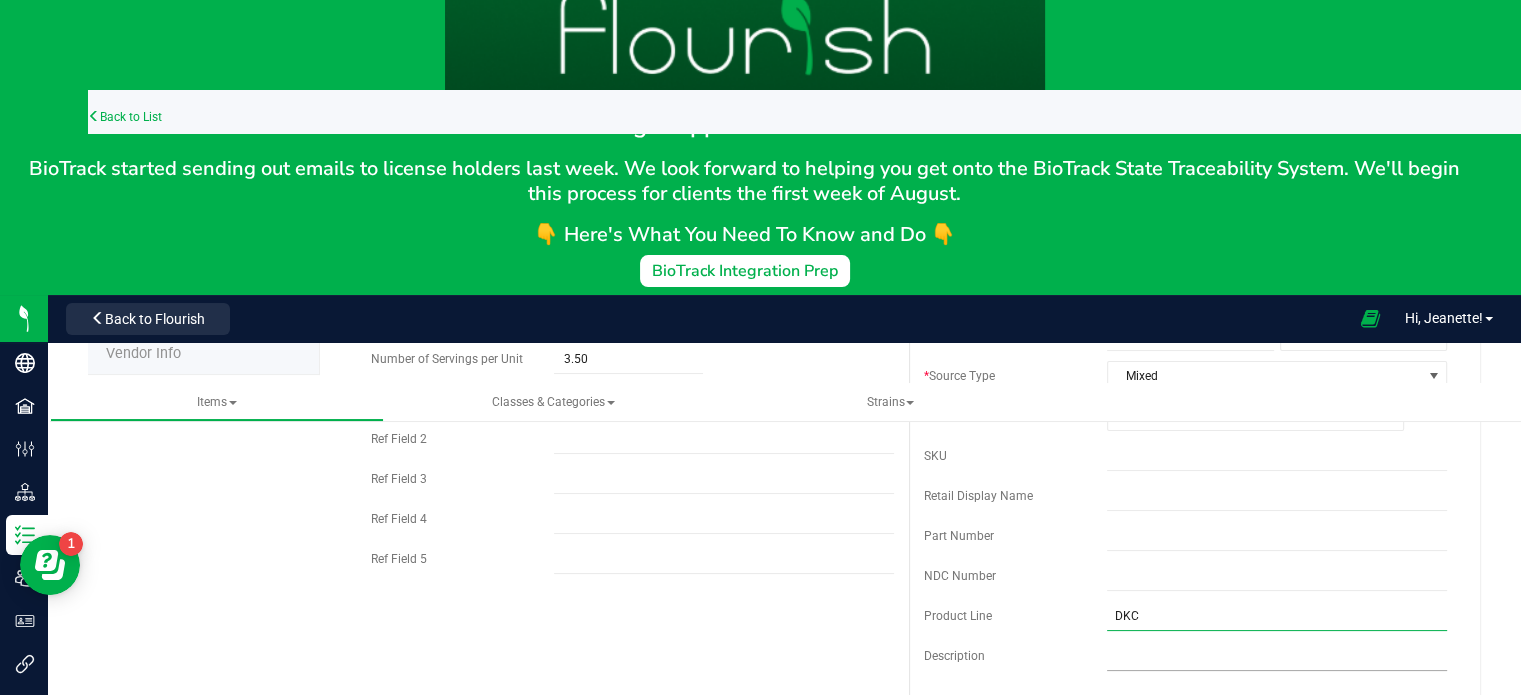 type on "DKC" 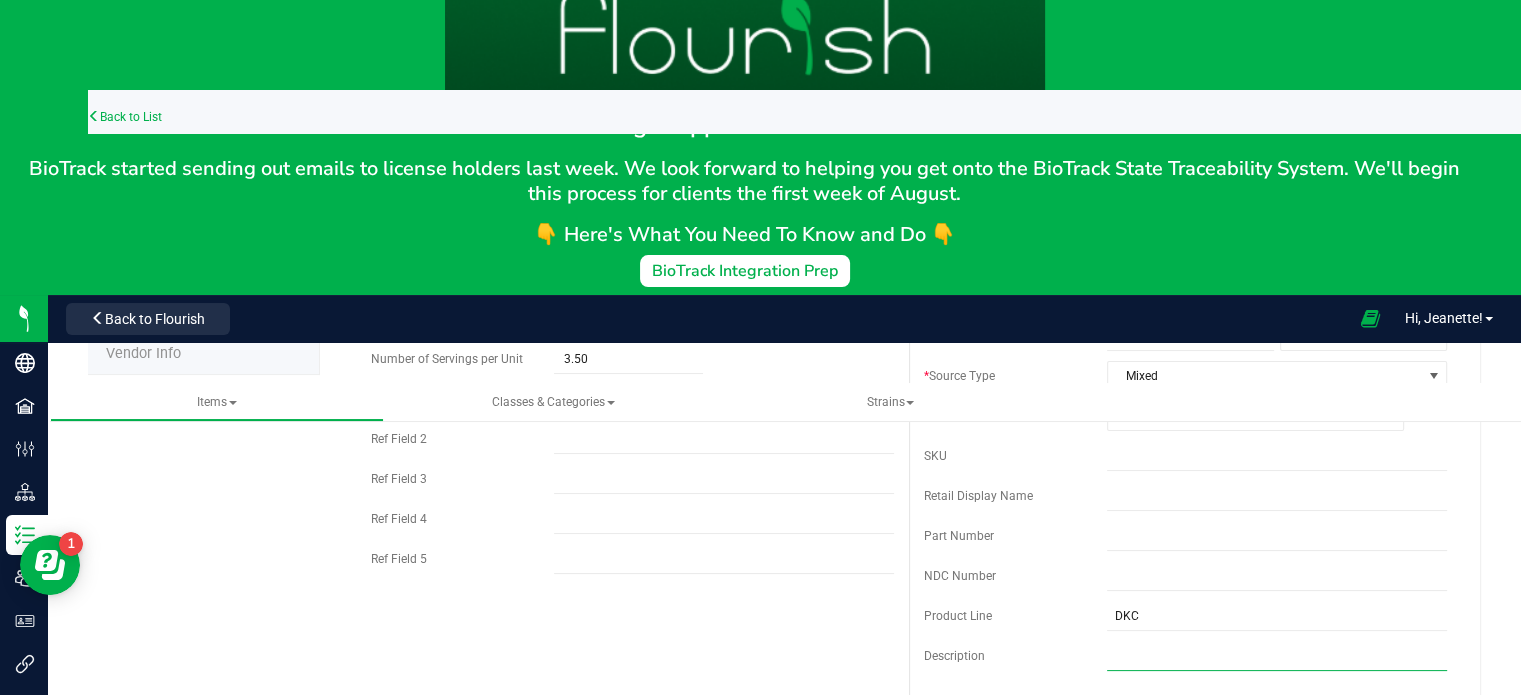 click at bounding box center (1277, 656) 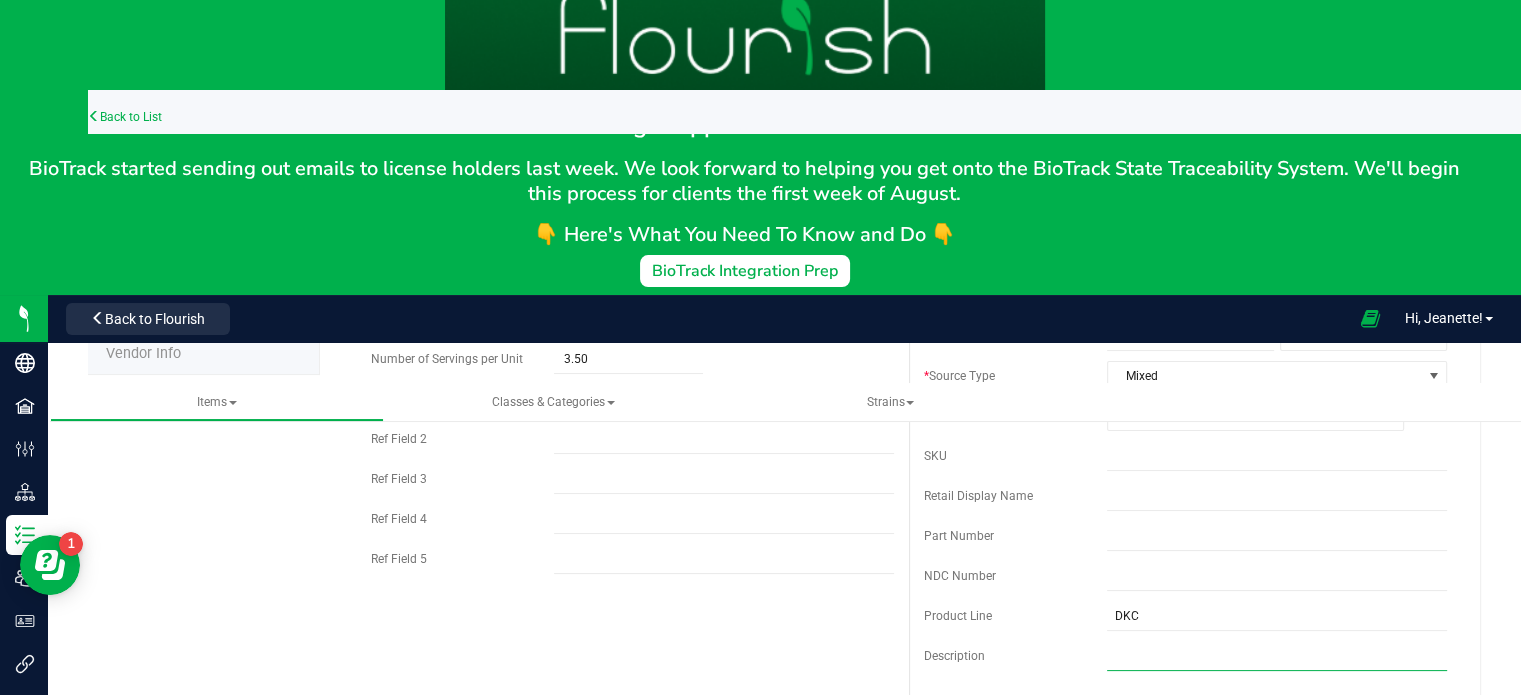 type on "3.5 g hand trimmed indoor micro drop" 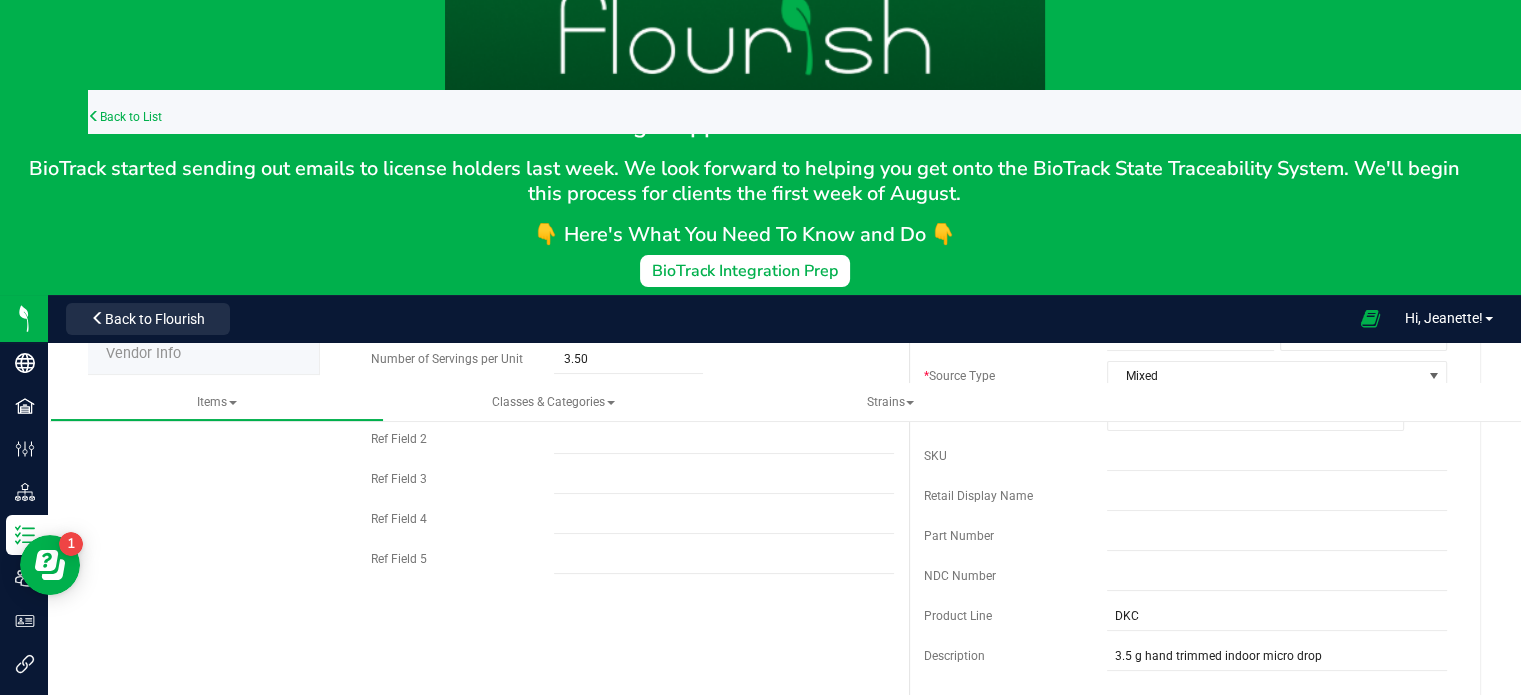 click at bounding box center (1277, 706) 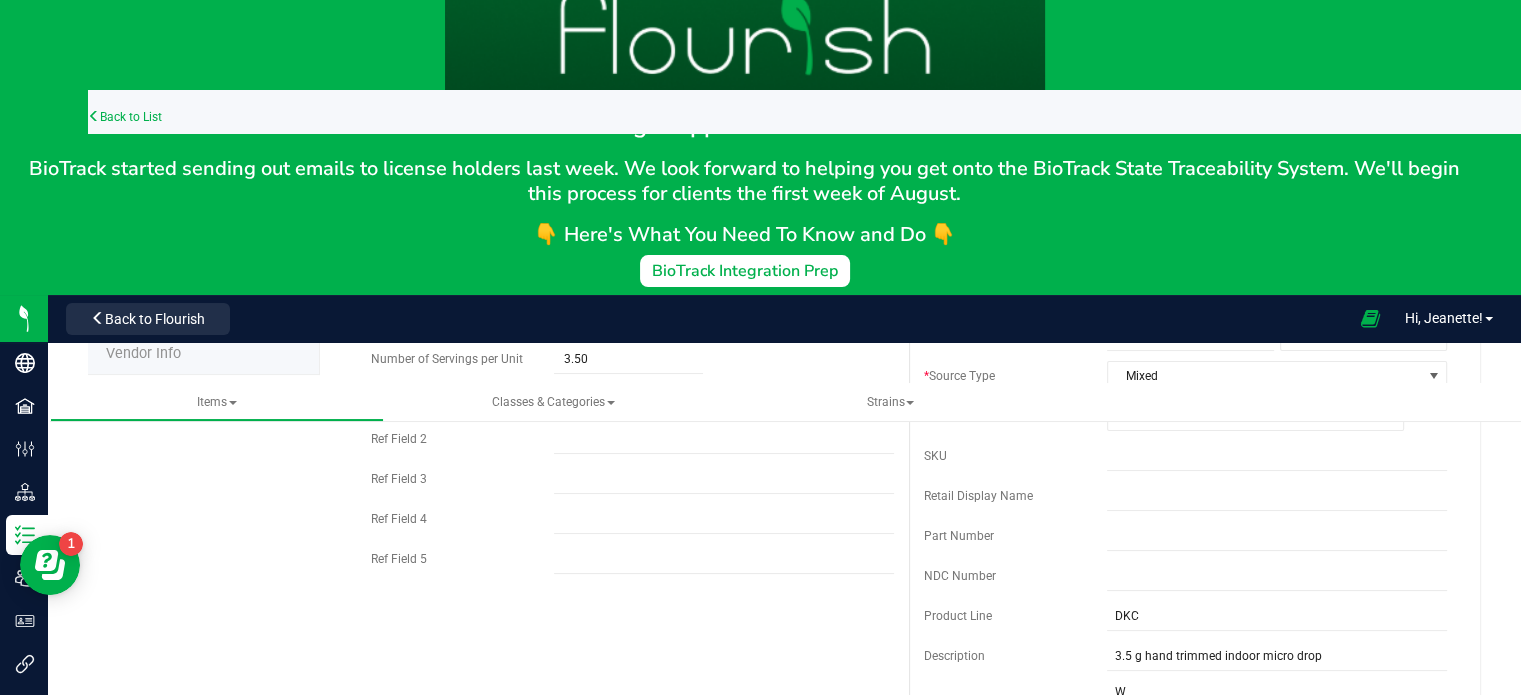 scroll, scrollTop: 43, scrollLeft: 0, axis: vertical 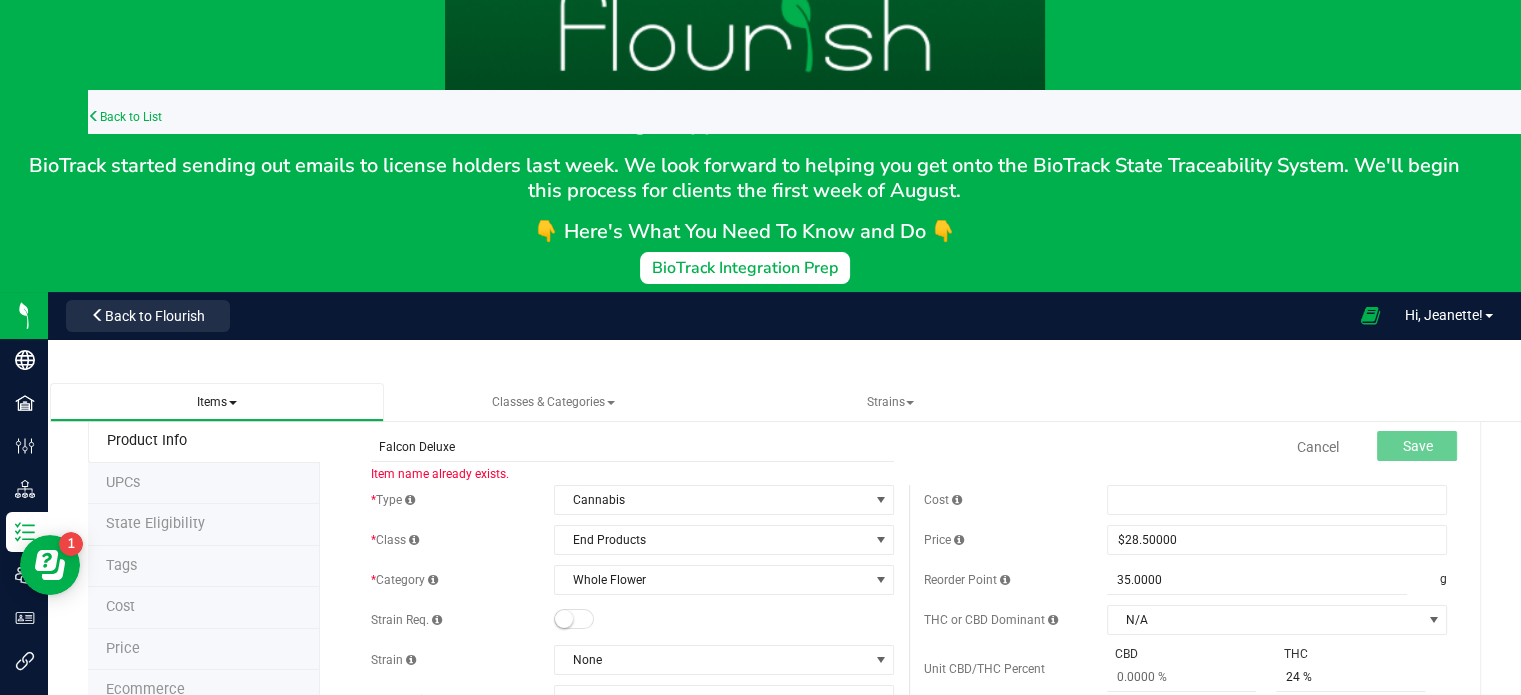 type on "Whole flower" 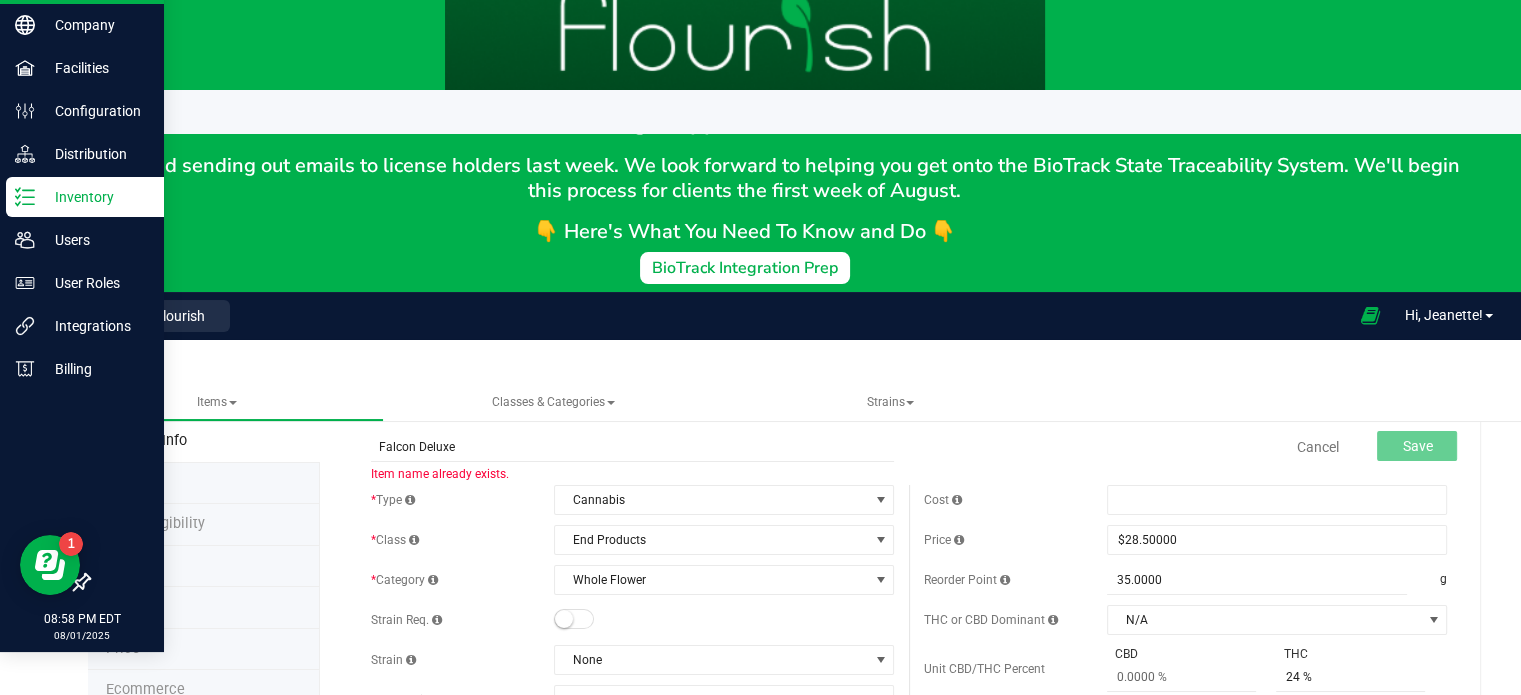 drag, startPoint x: 67, startPoint y: 207, endPoint x: 43, endPoint y: 199, distance: 25.298222 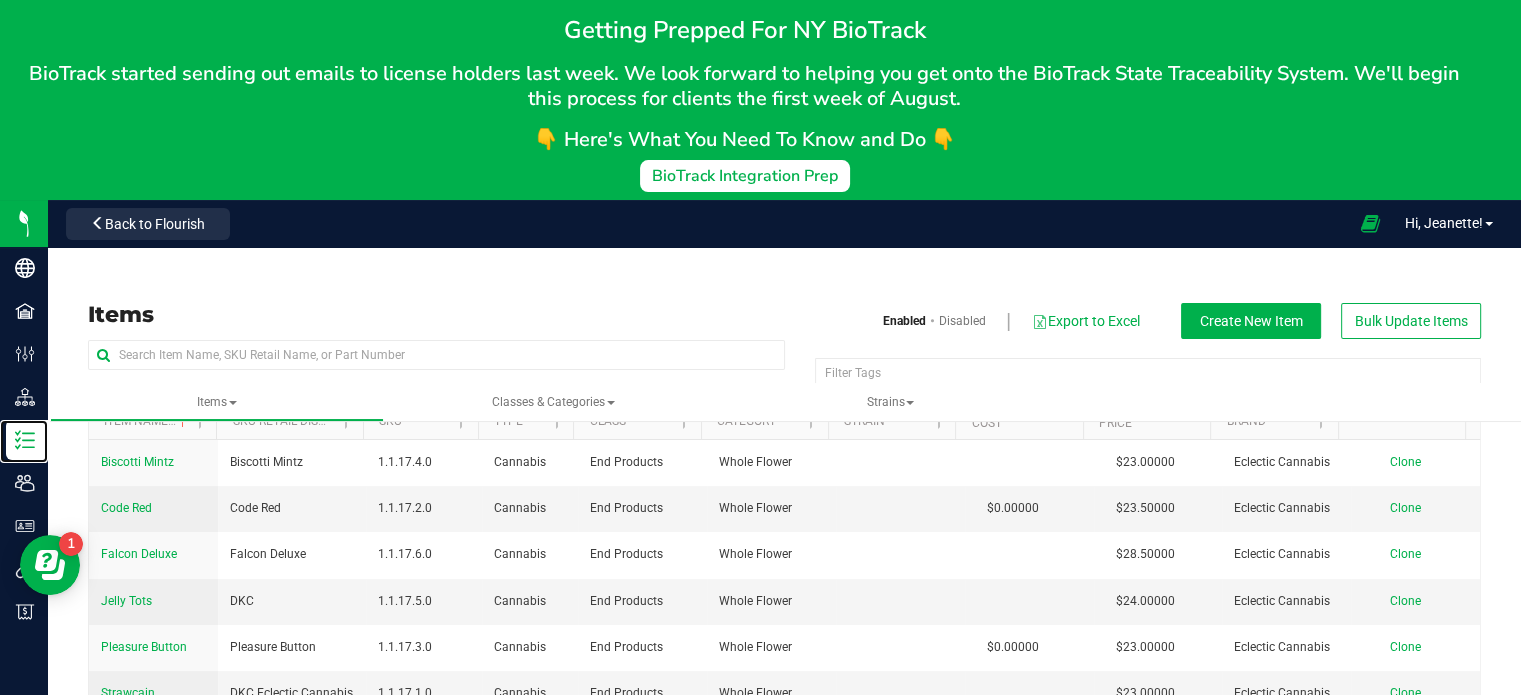 scroll, scrollTop: 95, scrollLeft: 0, axis: vertical 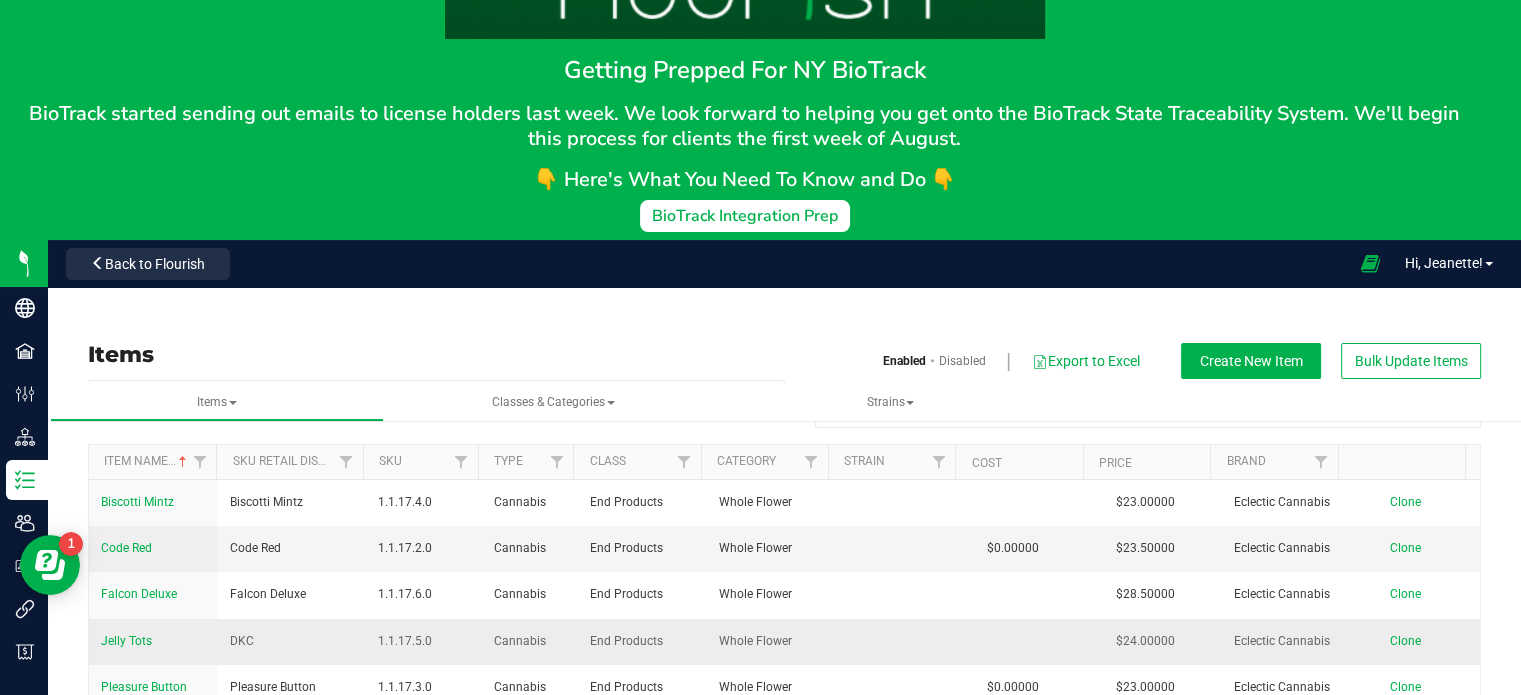 click on "DKC" at bounding box center [292, 642] 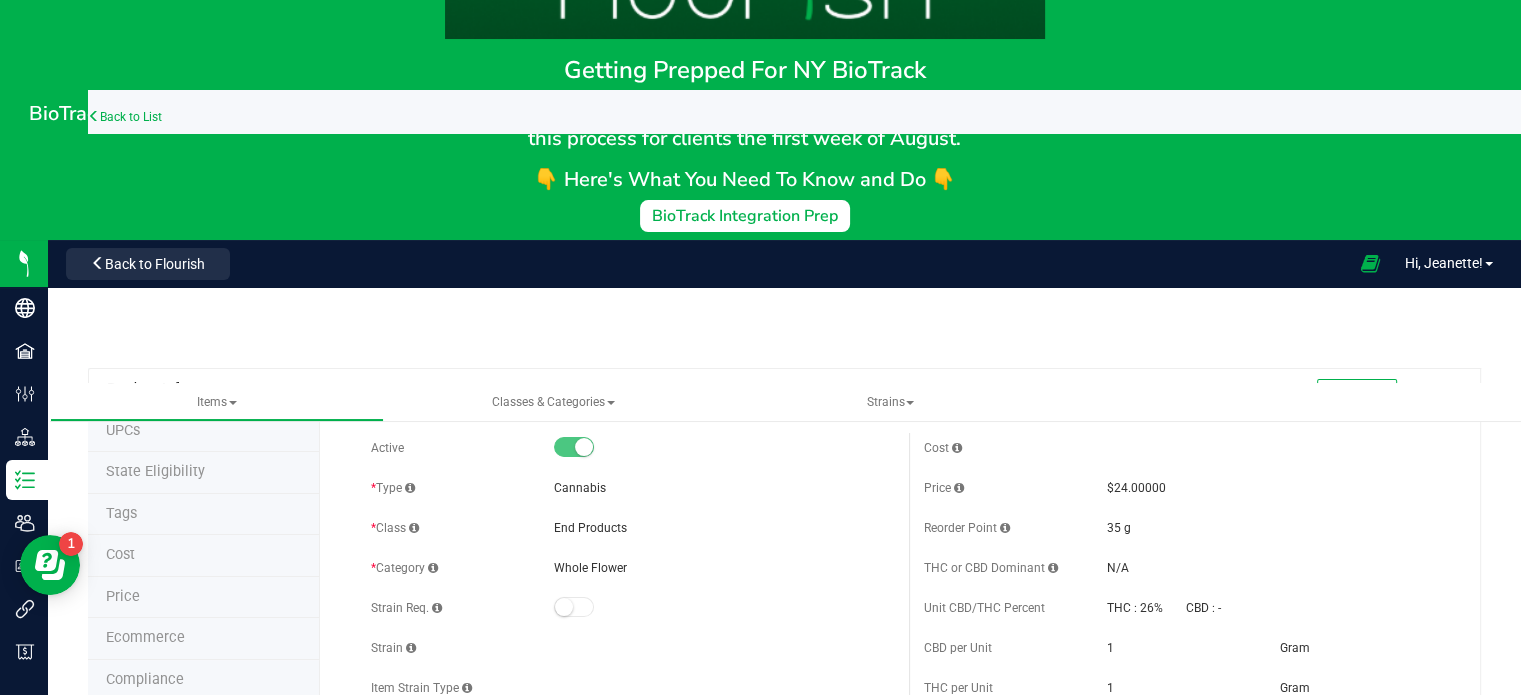 scroll, scrollTop: 0, scrollLeft: 0, axis: both 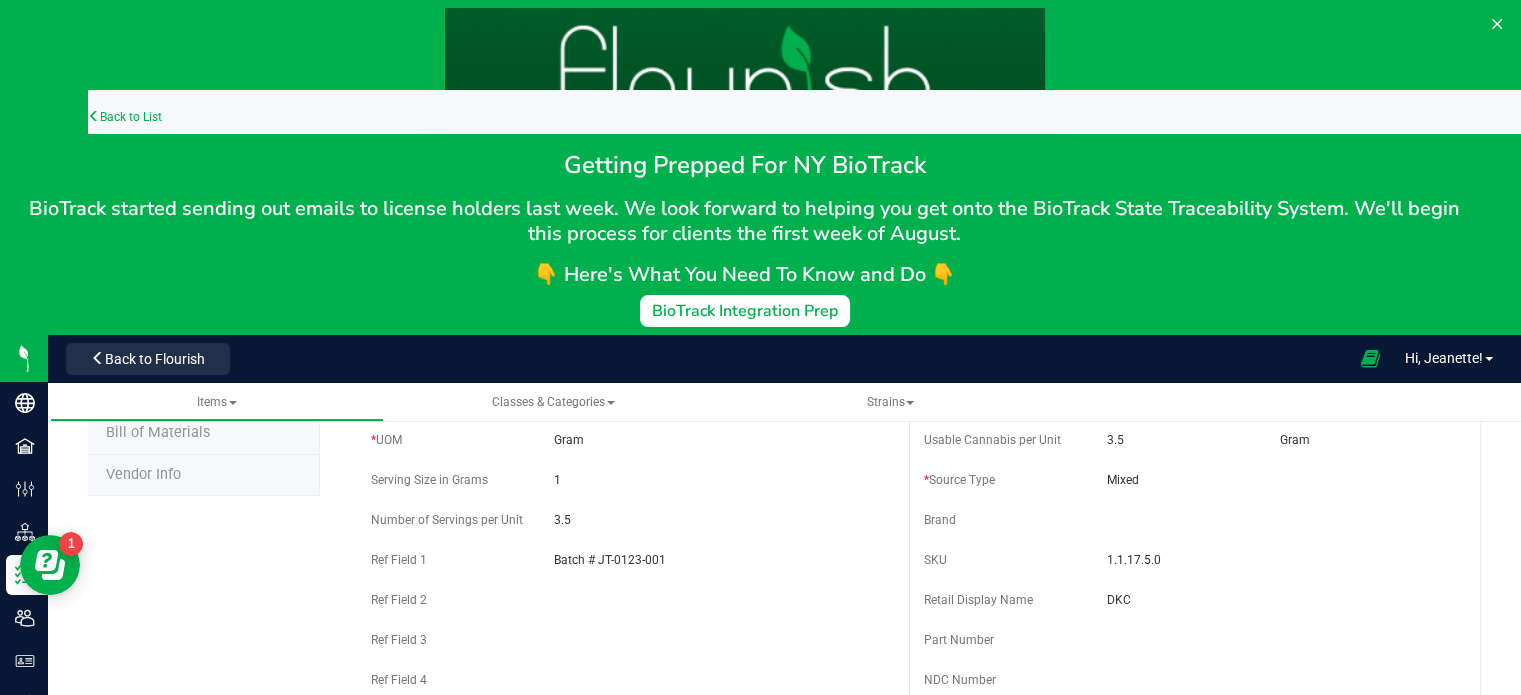 click on "DKC" at bounding box center (1277, 600) 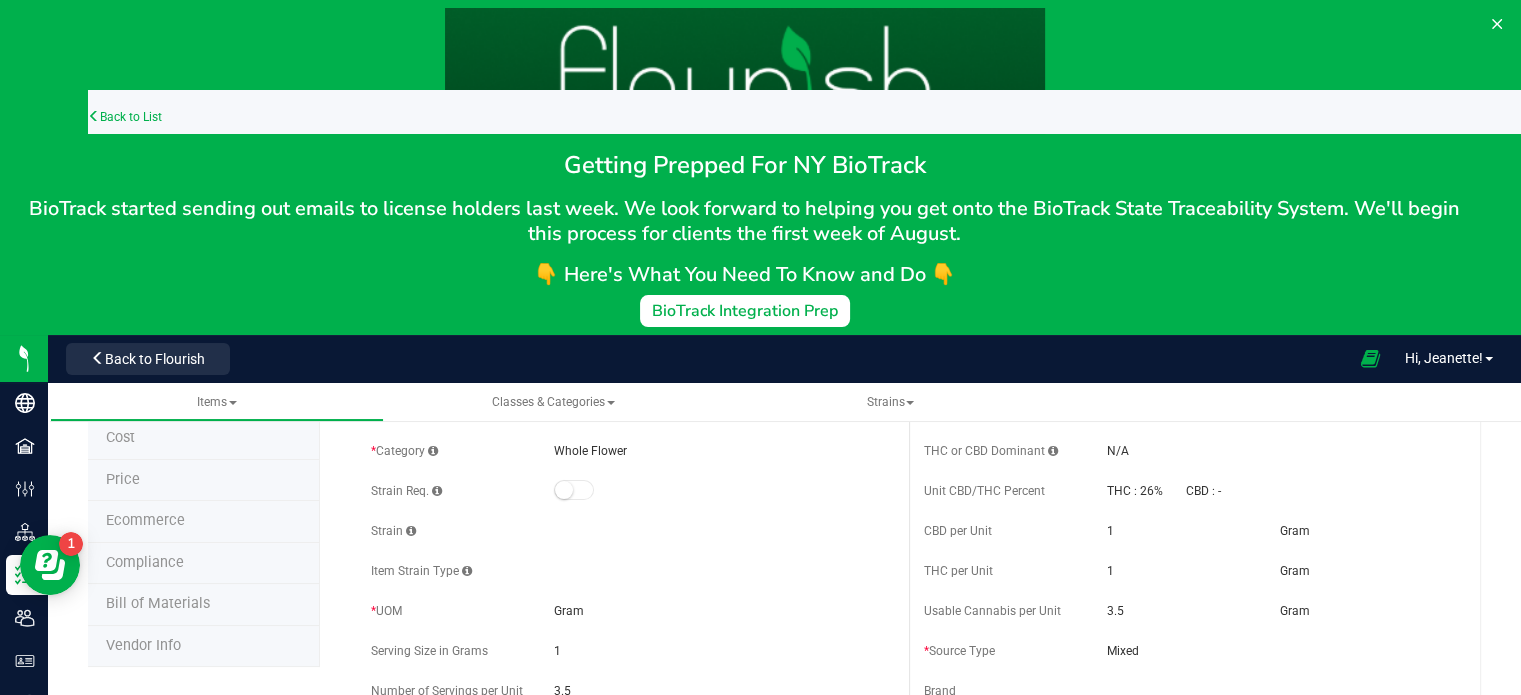 scroll, scrollTop: 140, scrollLeft: 0, axis: vertical 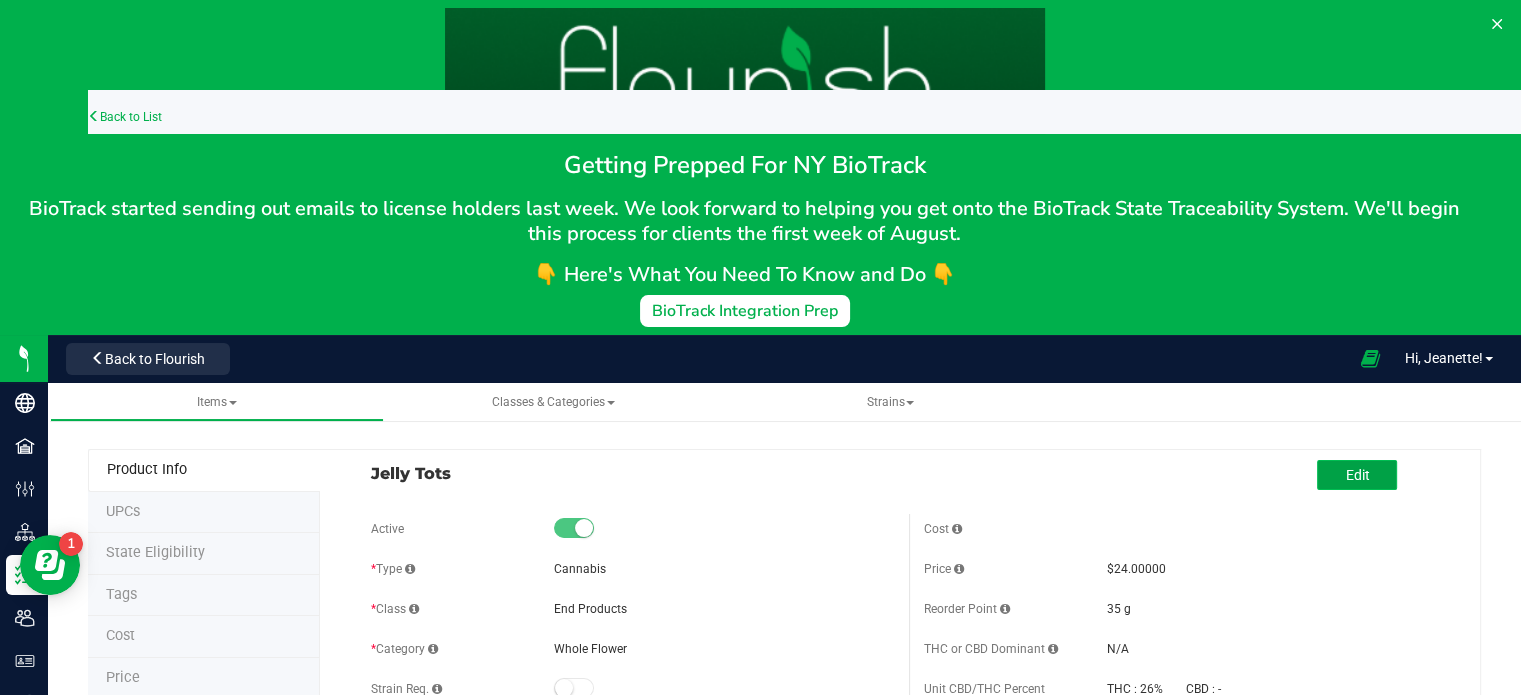 click on "Edit" at bounding box center (1357, 475) 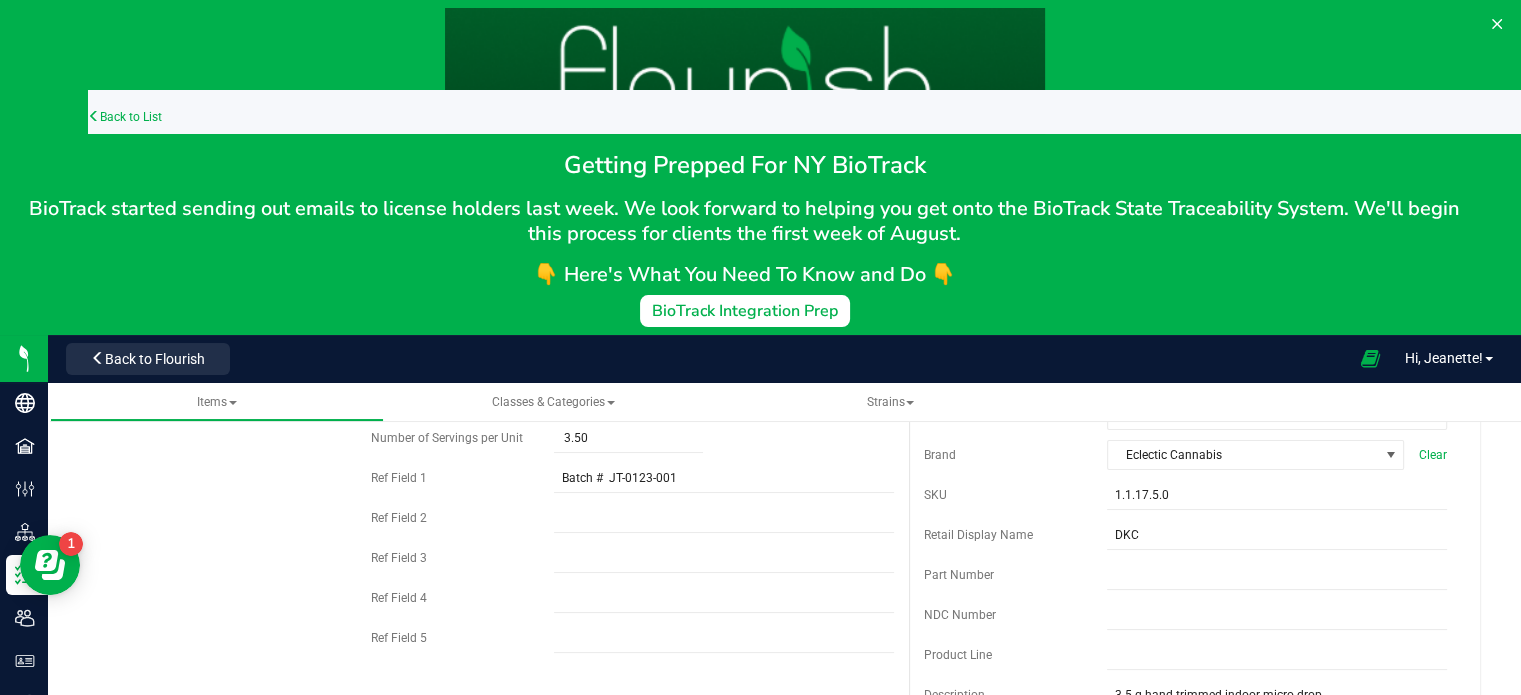 scroll, scrollTop: 501, scrollLeft: 0, axis: vertical 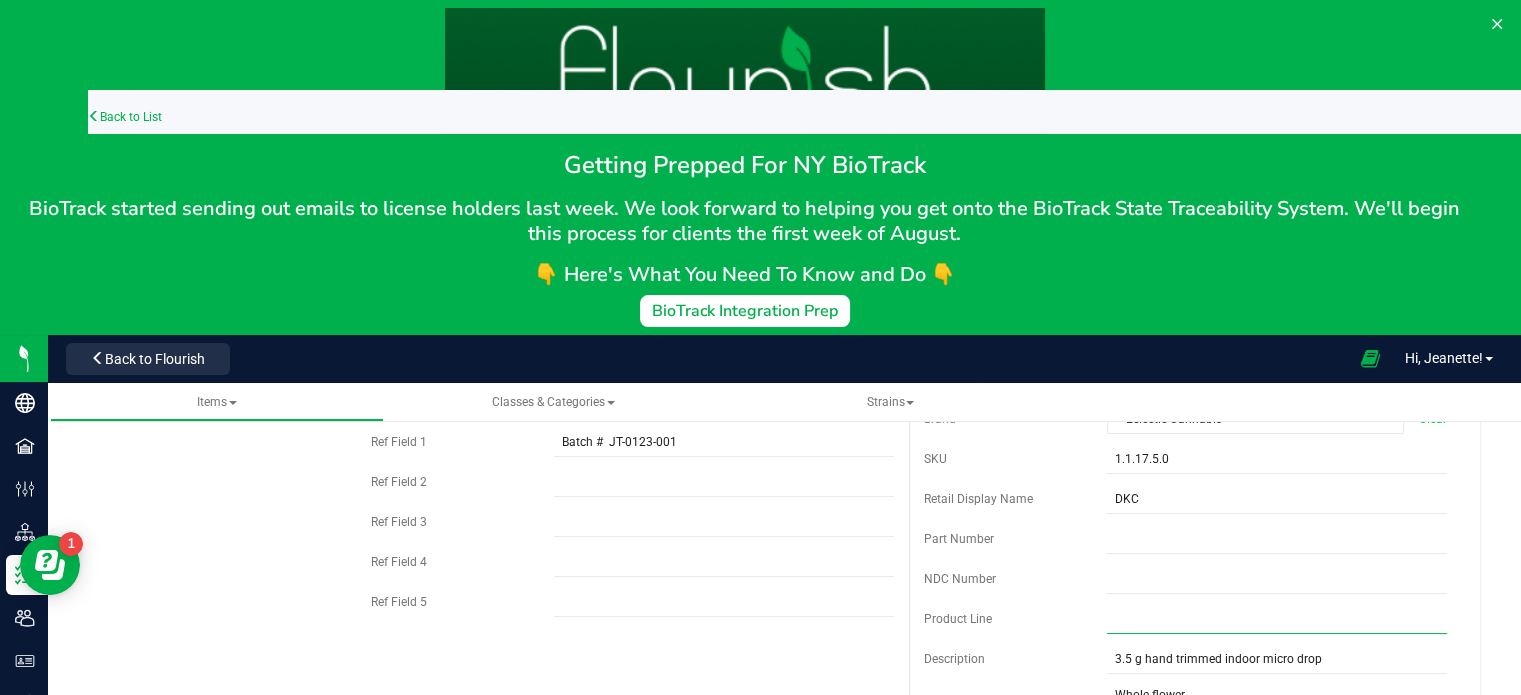 click at bounding box center (1277, 619) 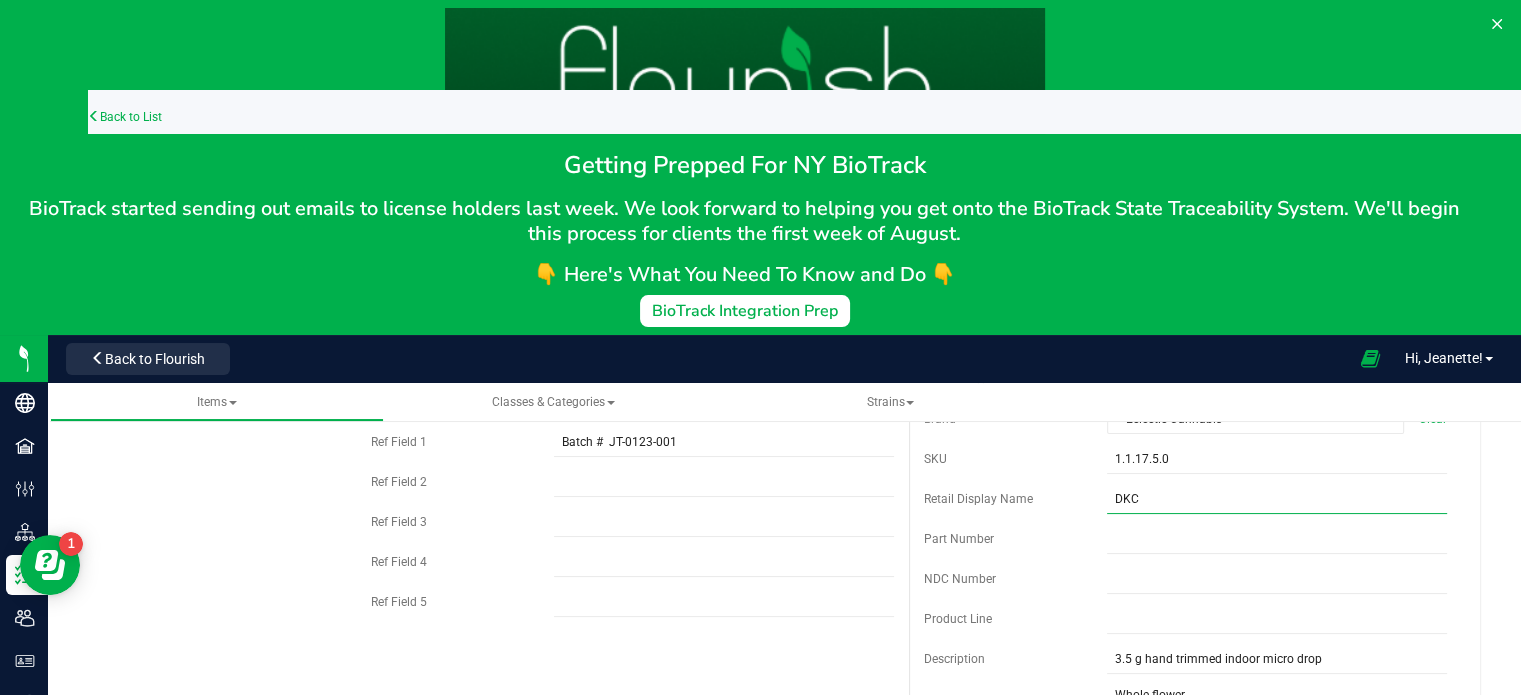 drag, startPoint x: 1147, startPoint y: 491, endPoint x: 1048, endPoint y: 482, distance: 99.40825 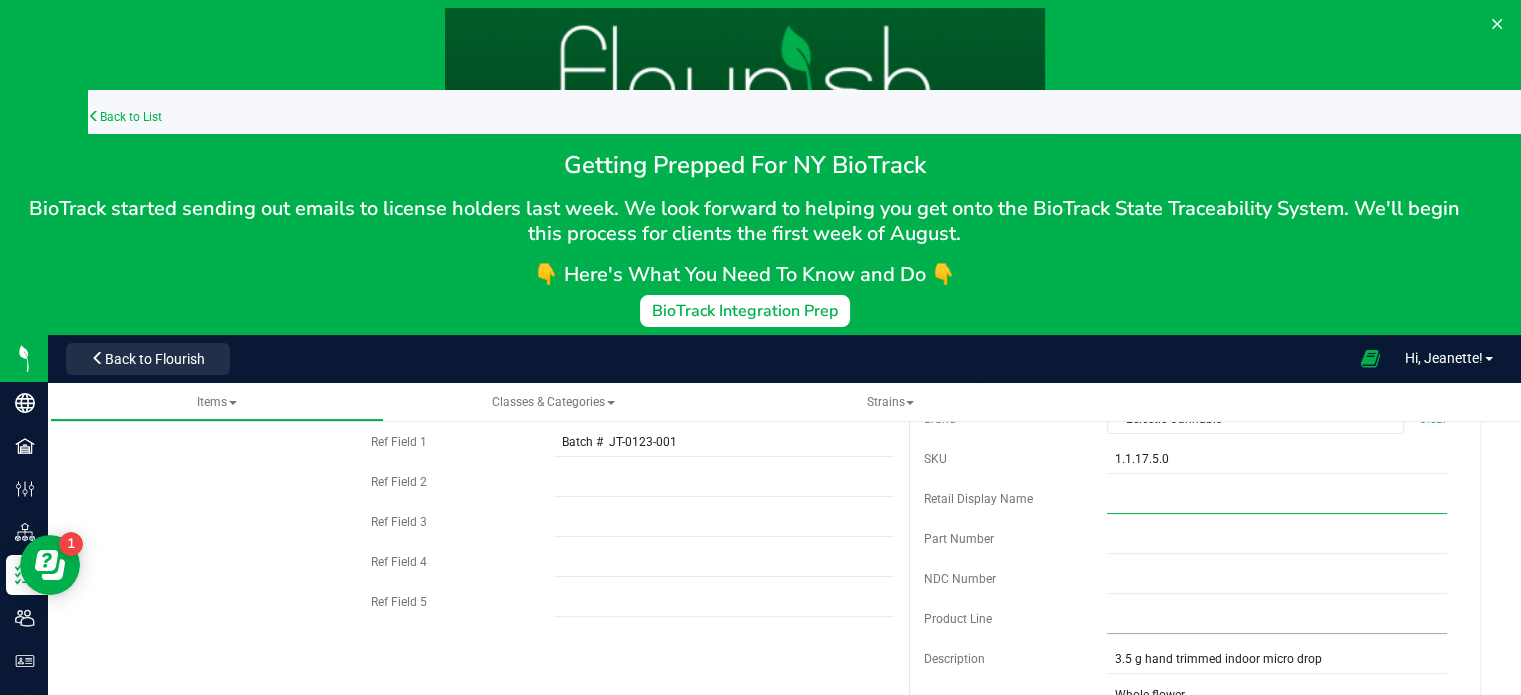 type 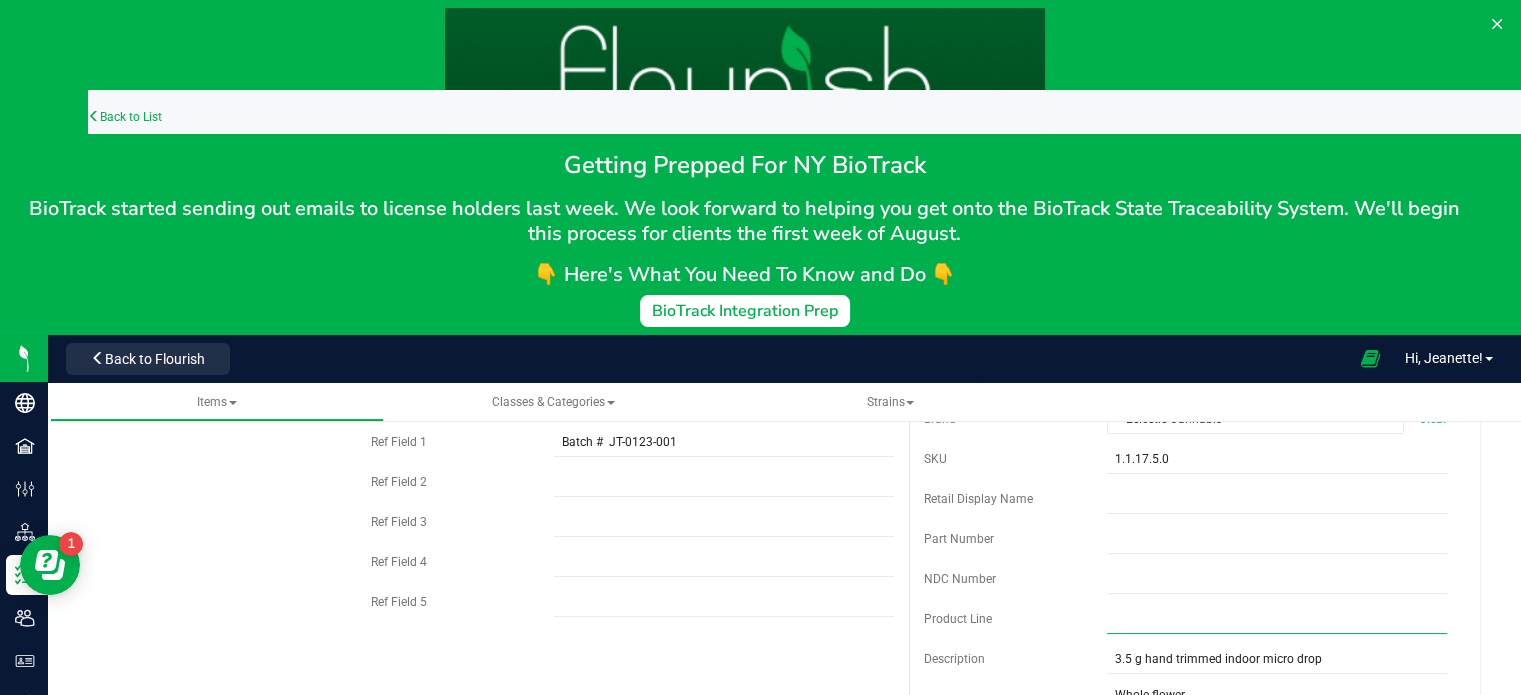 click at bounding box center (1277, 619) 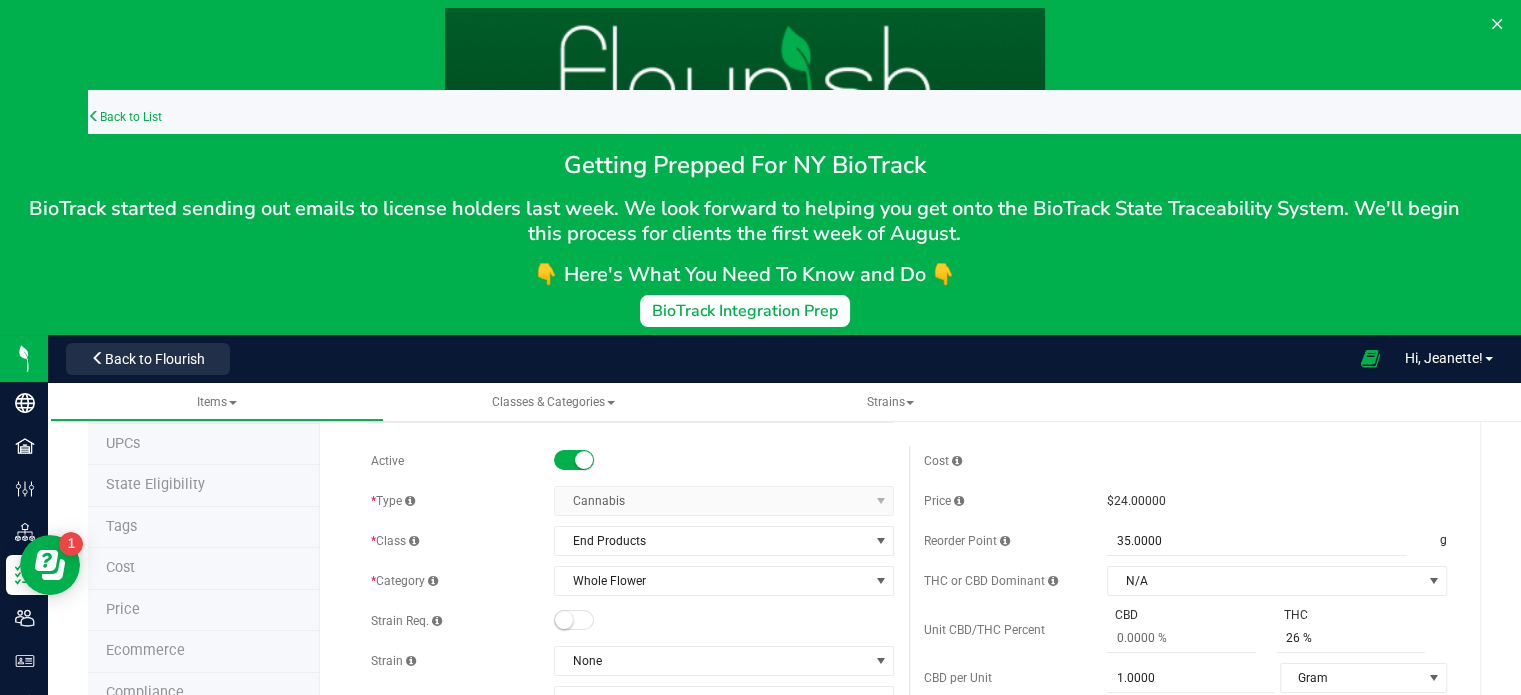 scroll, scrollTop: 64, scrollLeft: 0, axis: vertical 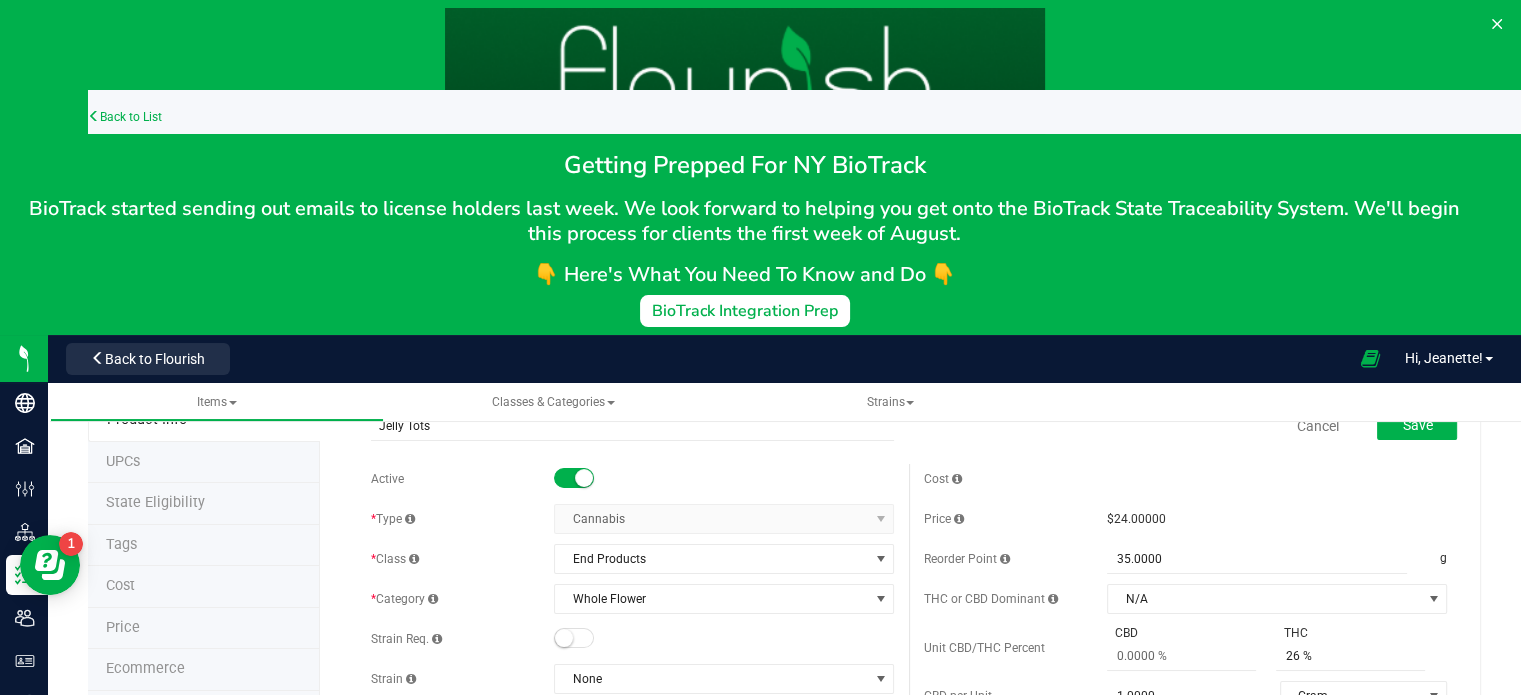 type on "DKC" 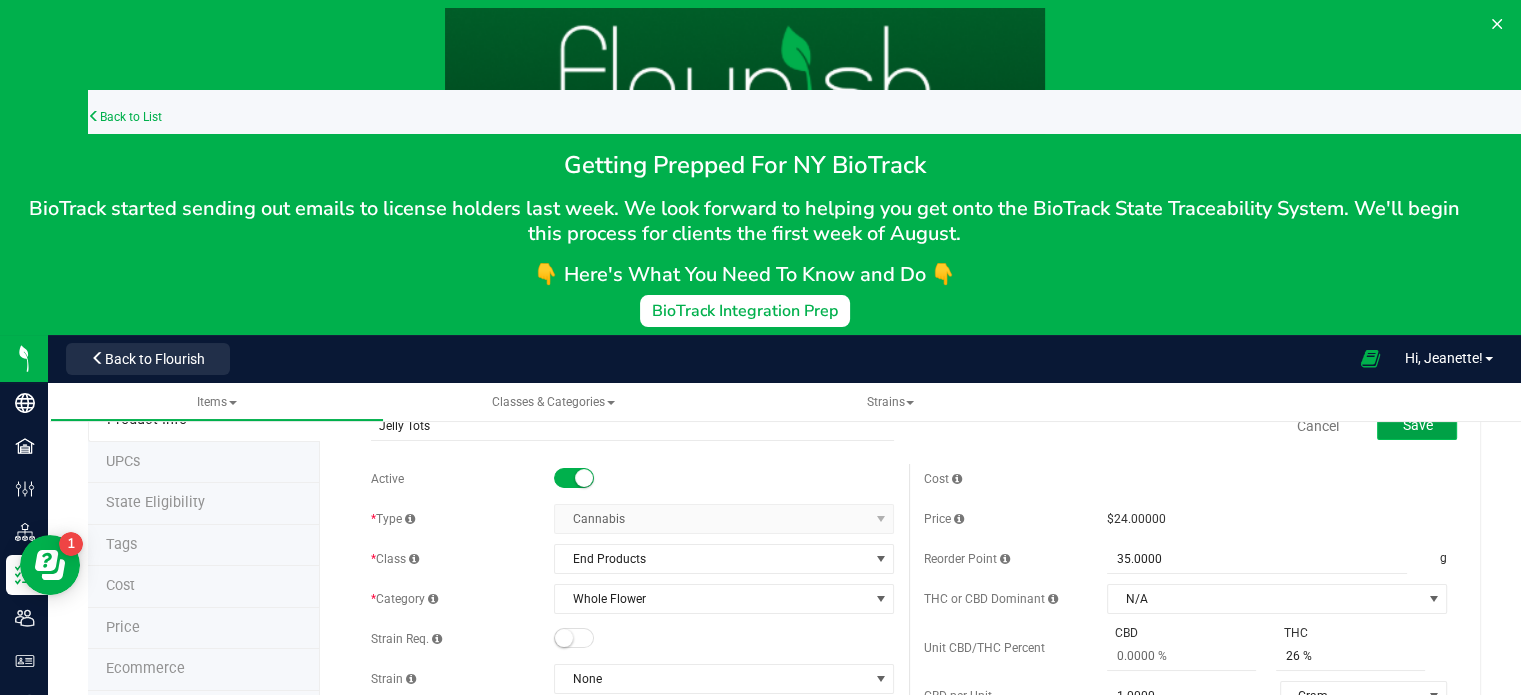 click on "Save" at bounding box center [1417, 425] 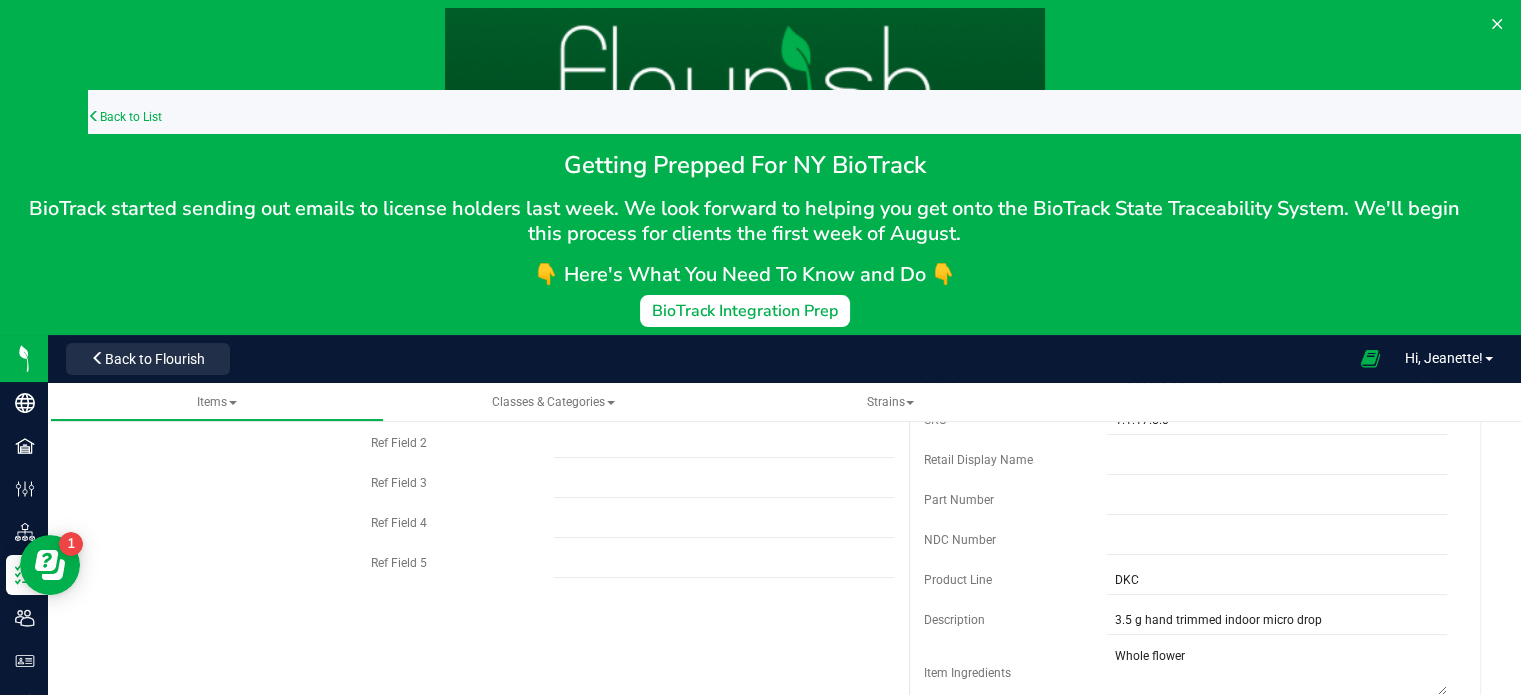 scroll, scrollTop: 538, scrollLeft: 0, axis: vertical 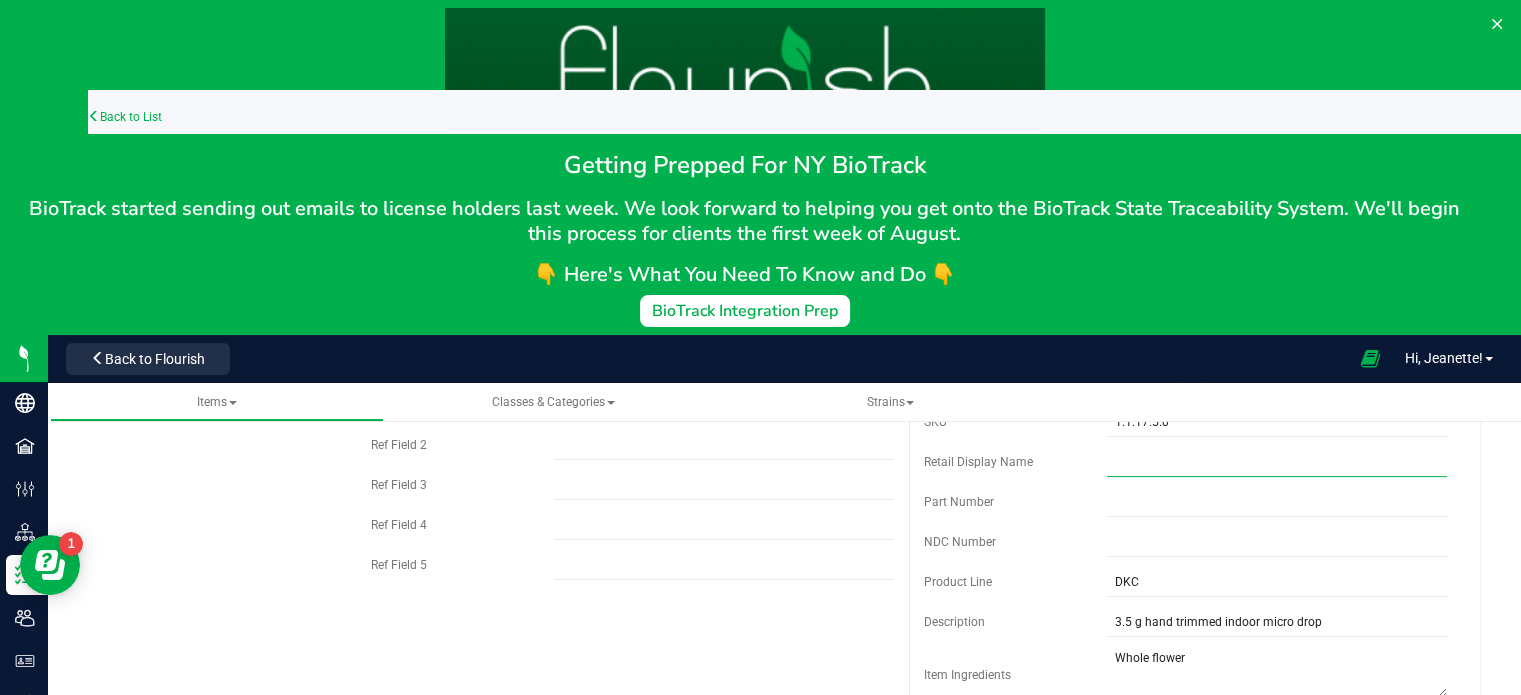 click at bounding box center (1277, 462) 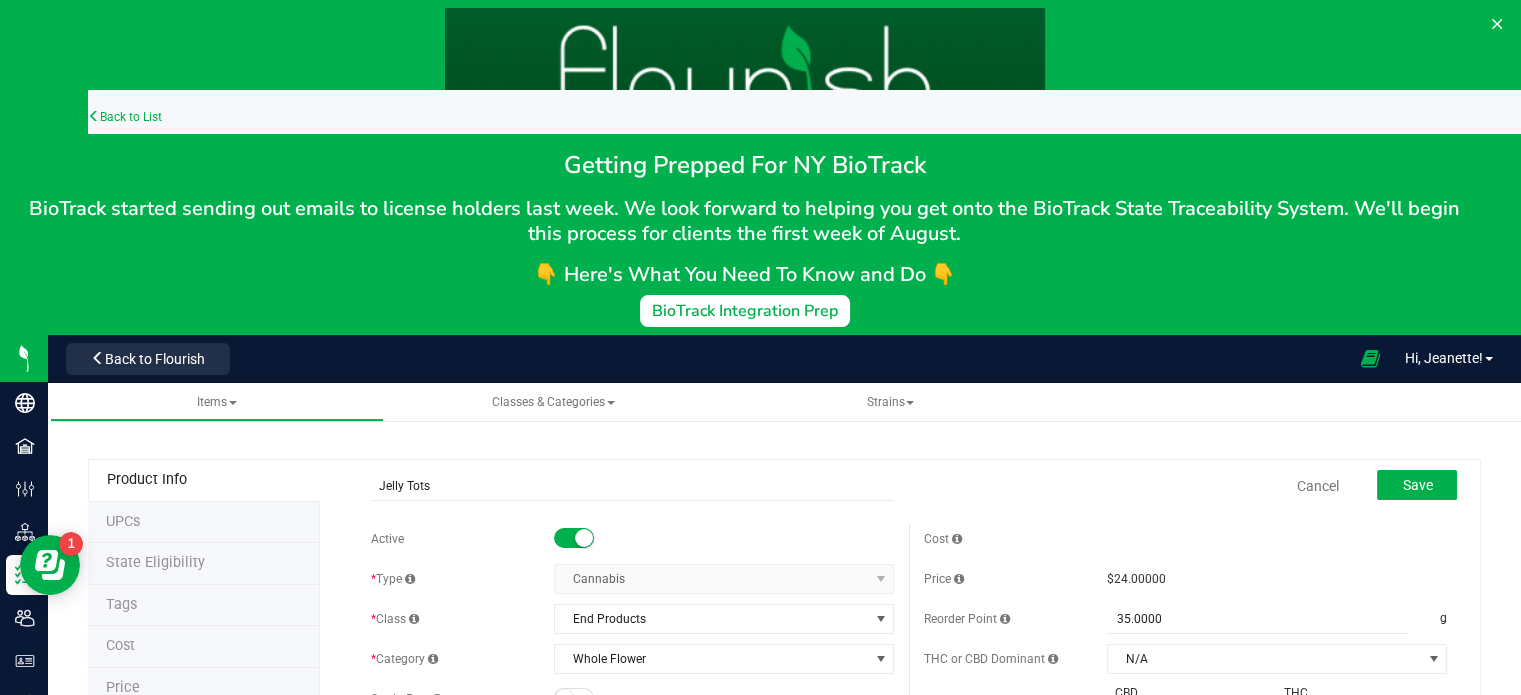 scroll, scrollTop: 0, scrollLeft: 0, axis: both 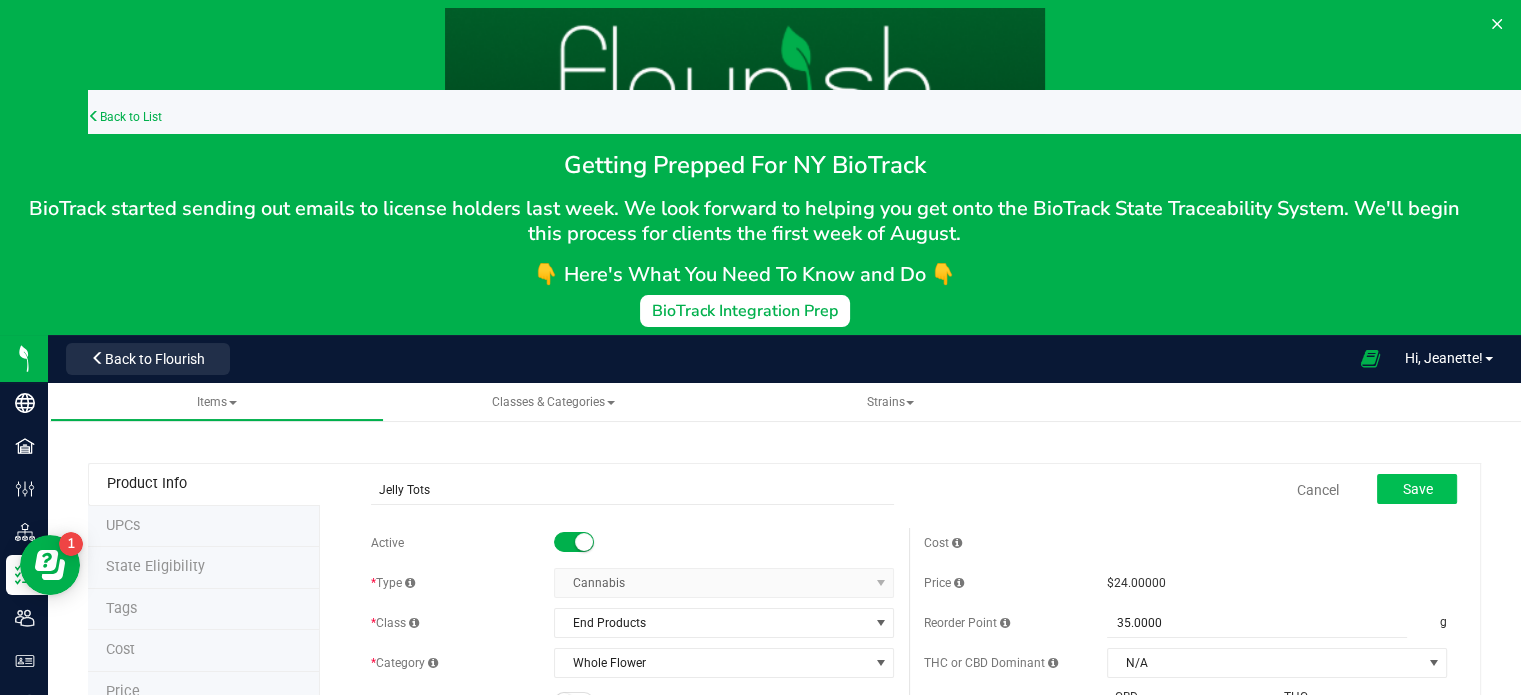 type on "Jelly Tots" 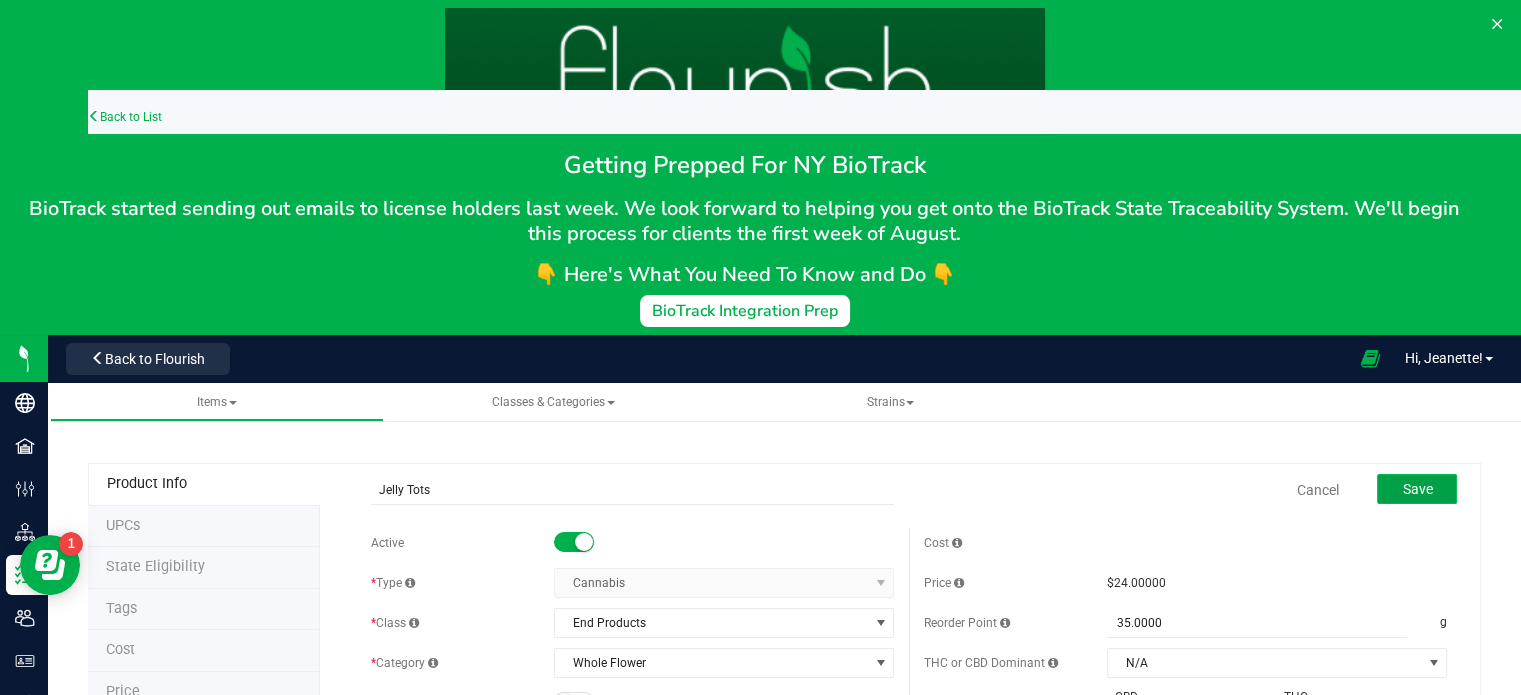 click on "Save" at bounding box center (1417, 489) 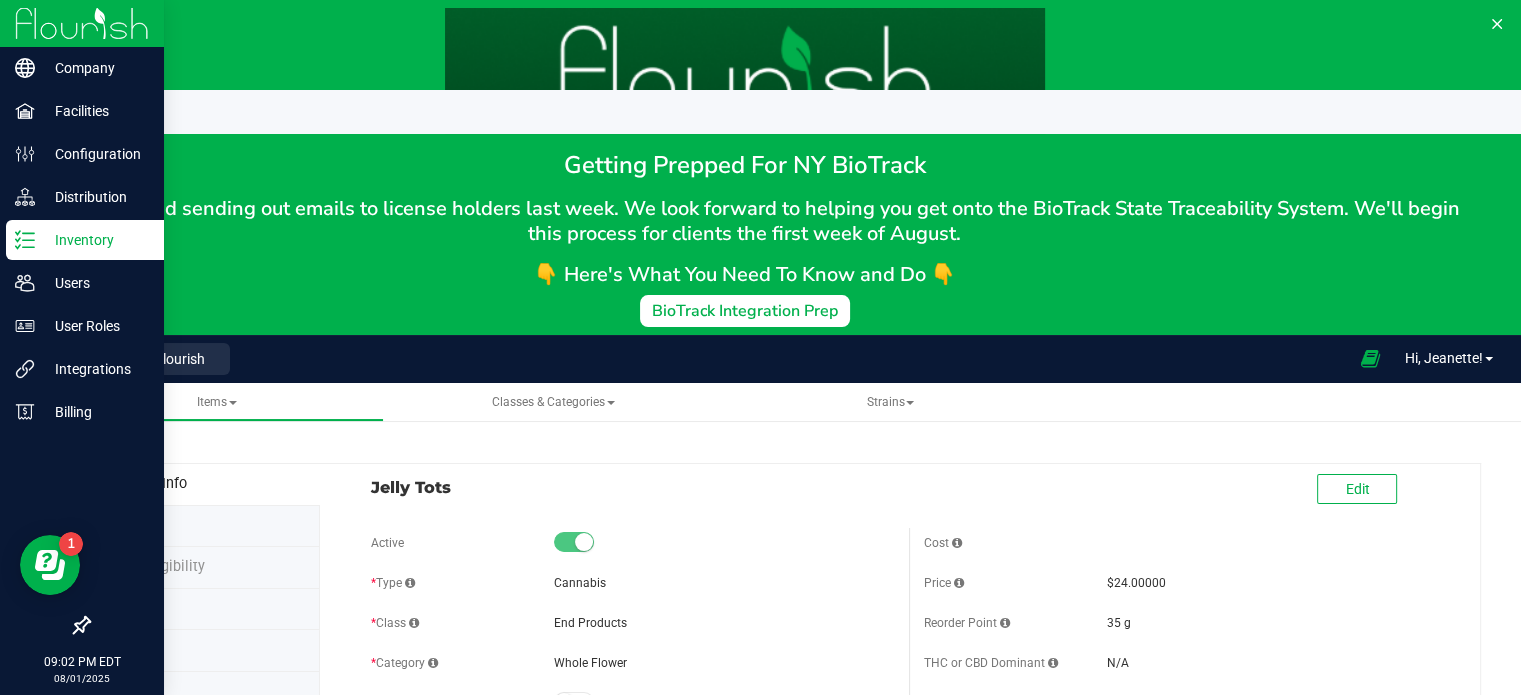 click on "Inventory" at bounding box center (95, 240) 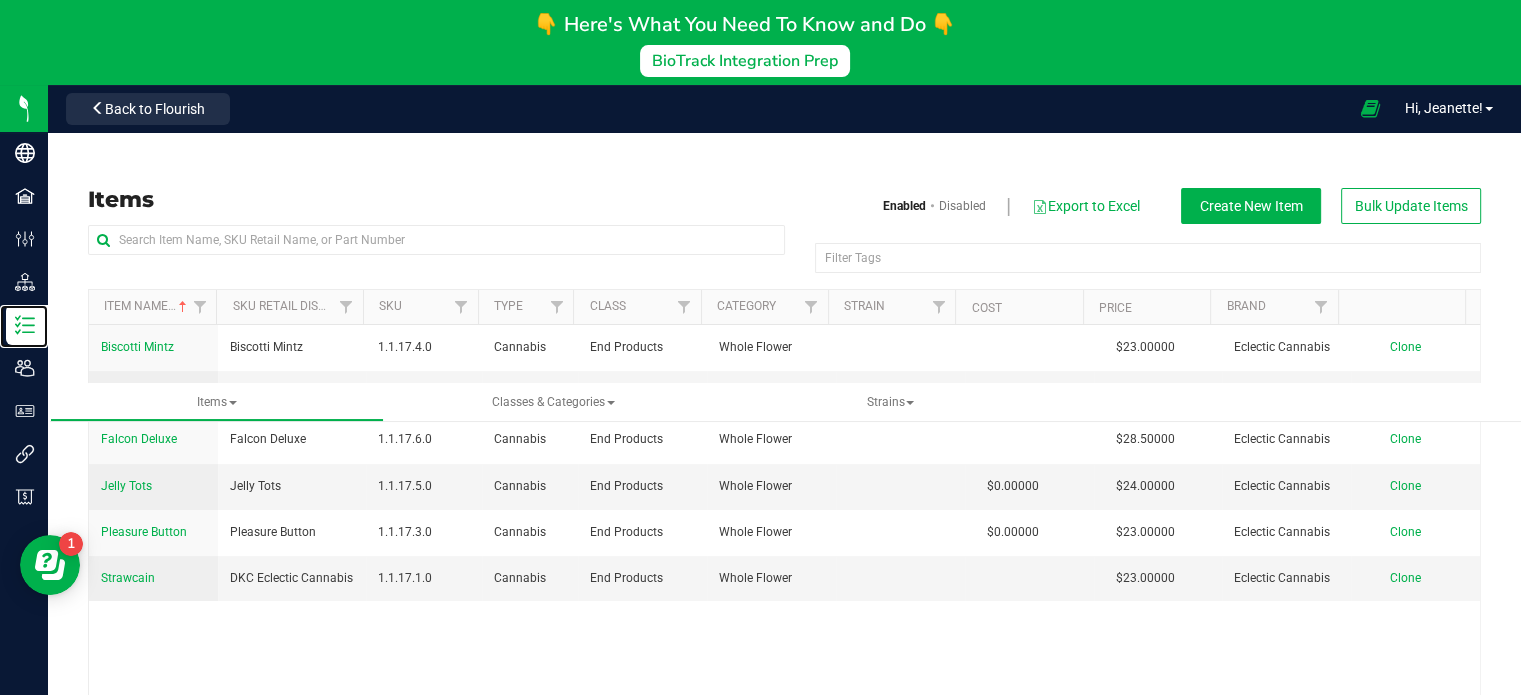 scroll, scrollTop: 215, scrollLeft: 0, axis: vertical 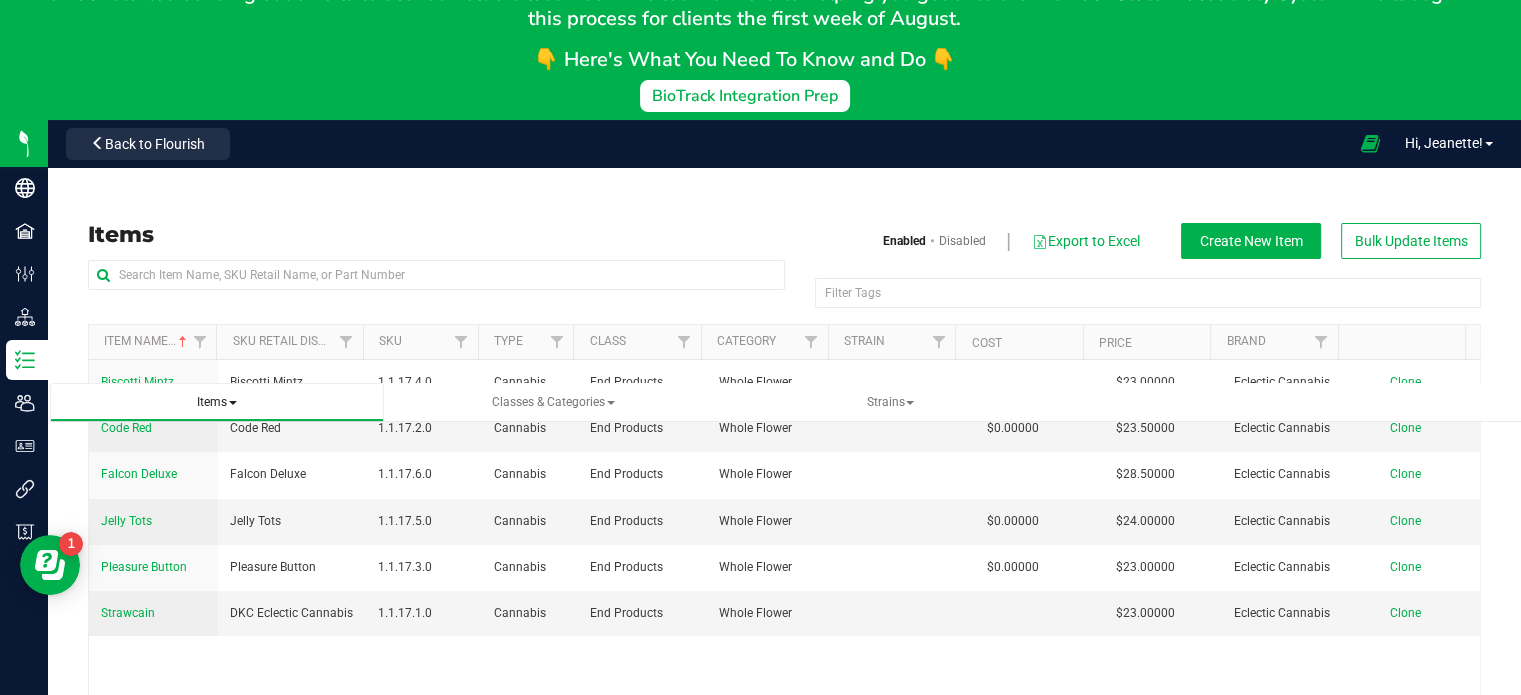click on "Items" at bounding box center [217, 402] 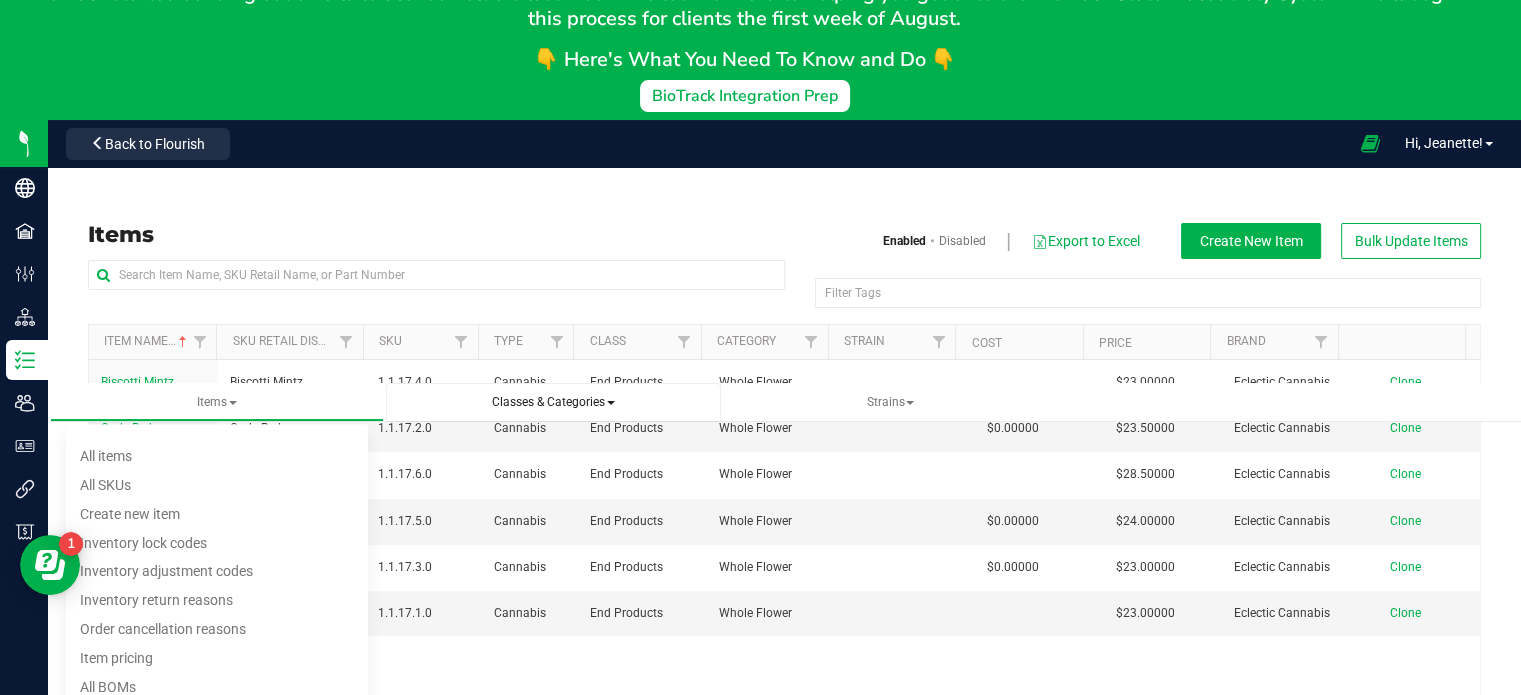 click on "Classes & Categories" at bounding box center (553, 402) 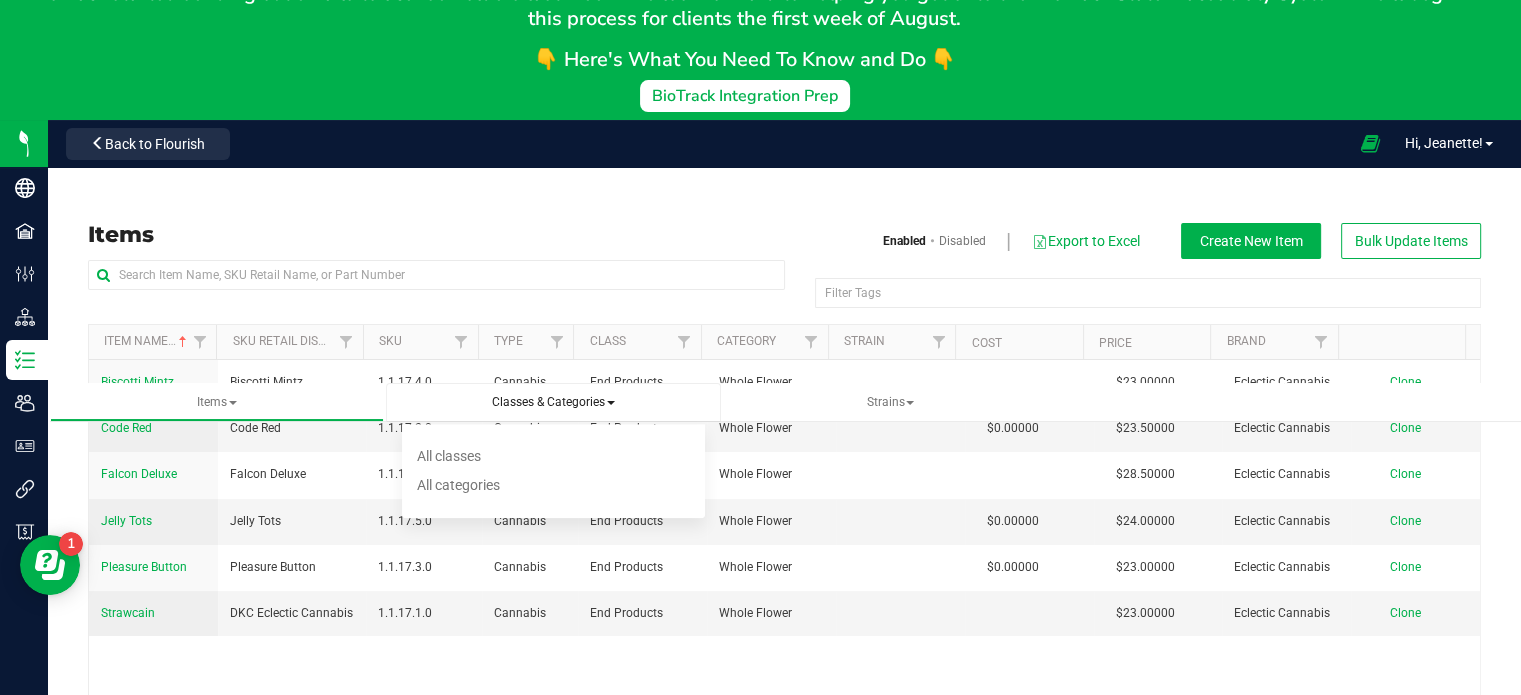 click on "Classes & Categories   All classes   All categories" at bounding box center (553, 402) 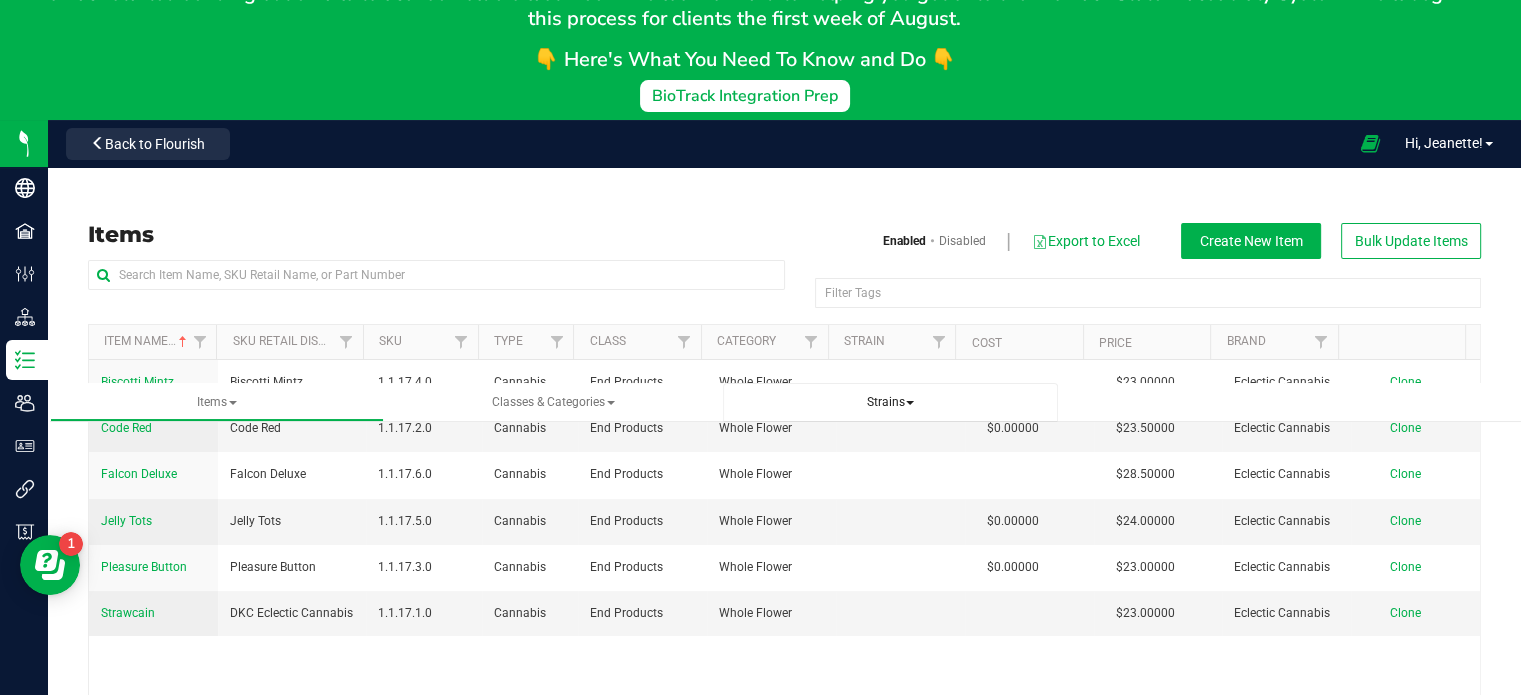 click on "Strains" at bounding box center [890, 402] 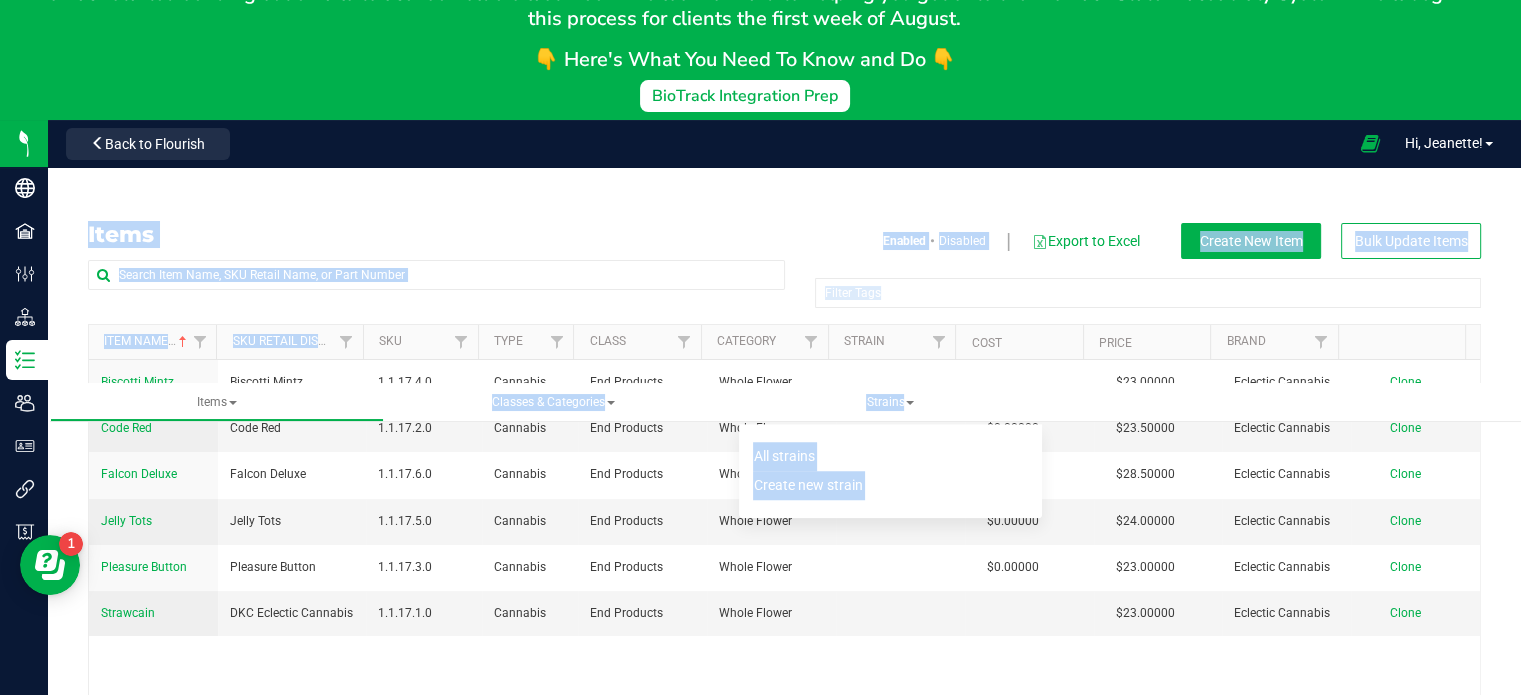 drag, startPoint x: 345, startPoint y: 399, endPoint x: 304, endPoint y: 351, distance: 63.126858 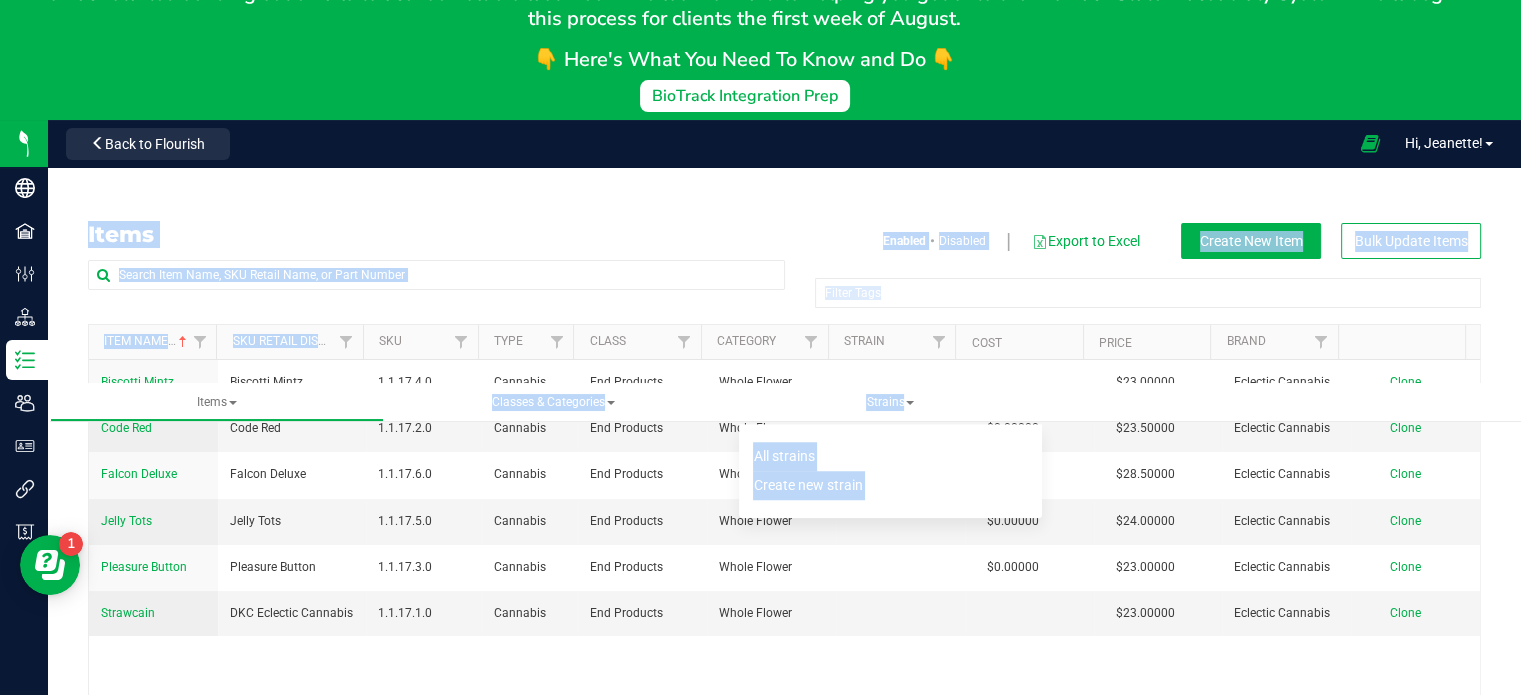 click on "Items   All items   All SKUs   Create new item   Inventory lock codes   Inventory adjustment codes   Inventory return reasons   Order cancellation reasons   Item pricing   All BOMs   Brands   Chart of Accounts   Item Ecommerce Names   Item Ecommerce Categories   Classes & Categories   All classes   All categories   Strains   All strains   Create new strain
Items
Enabled
Disabled
Export to Excel
Create New Item
Bulk Update Items" at bounding box center [784, 517] 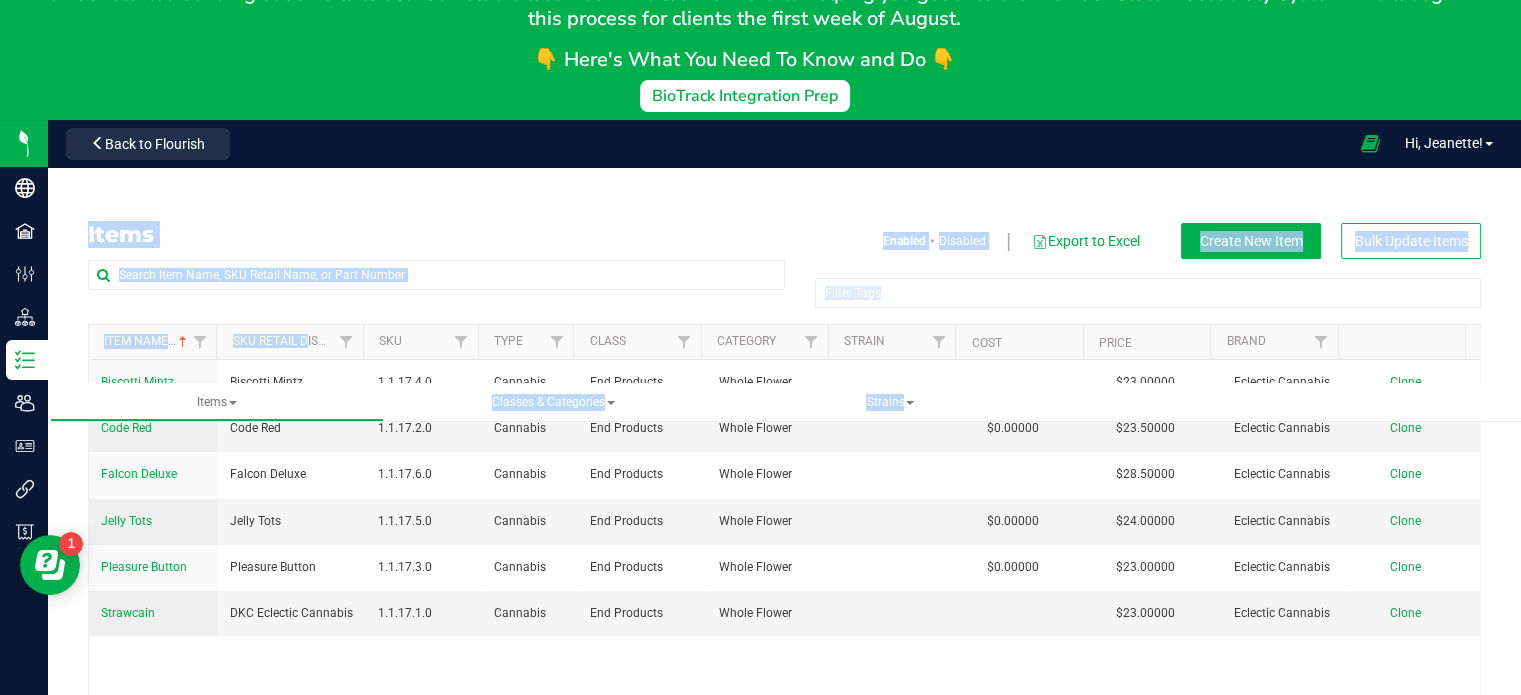 scroll, scrollTop: 211, scrollLeft: 0, axis: vertical 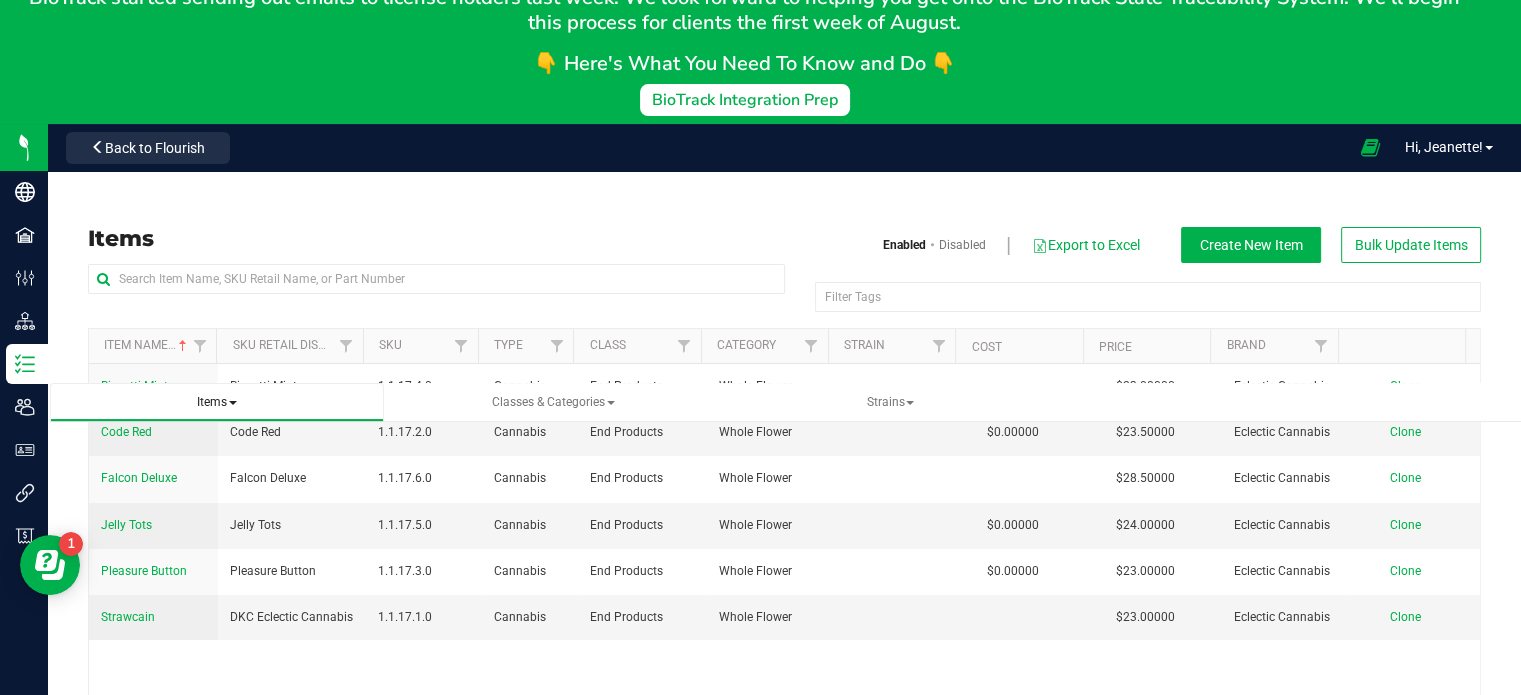 click on "Items   All items   All SKUs   Create new item   Inventory lock codes   Inventory adjustment codes   Inventory return reasons   Order cancellation reasons   Item pricing   All BOMs   Brands   Chart of Accounts   Item Ecommerce Names   Item Ecommerce Categories" at bounding box center [217, 402] 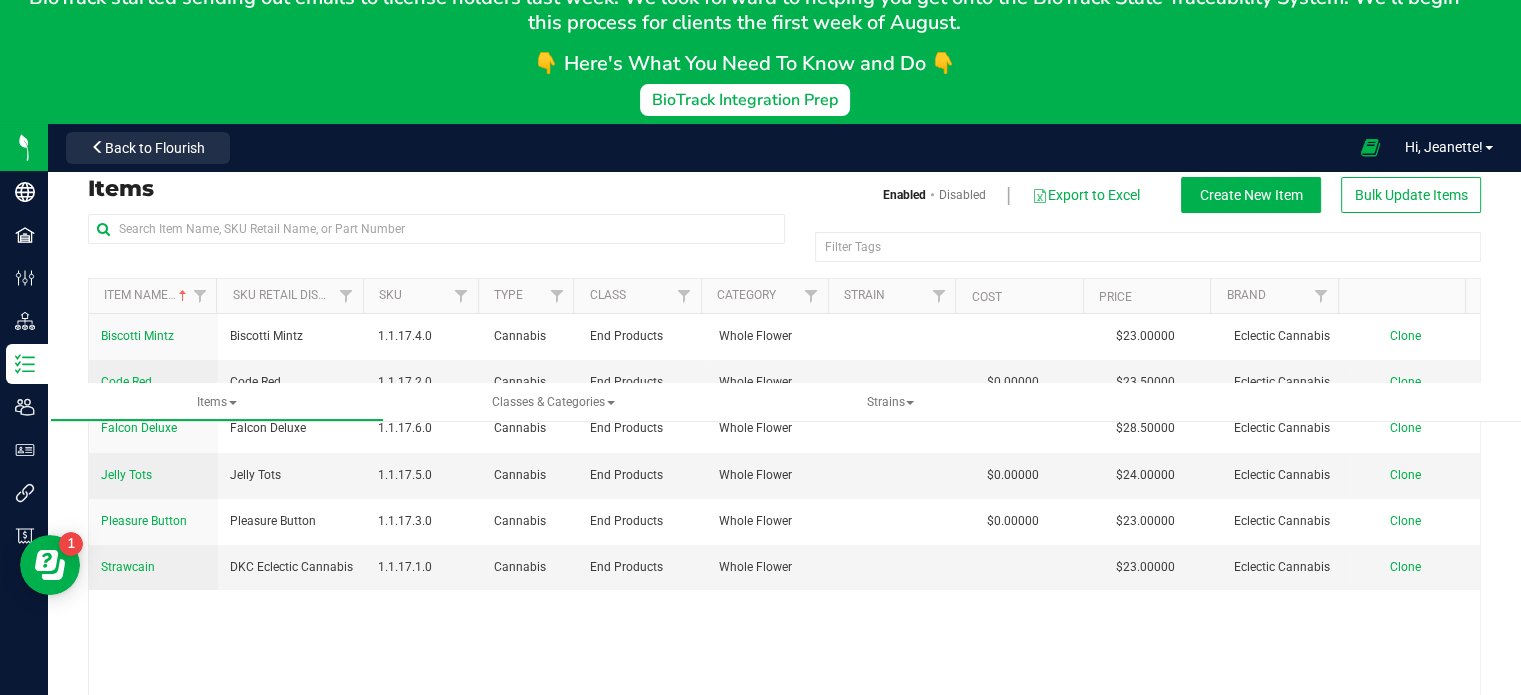 scroll, scrollTop: 0, scrollLeft: 0, axis: both 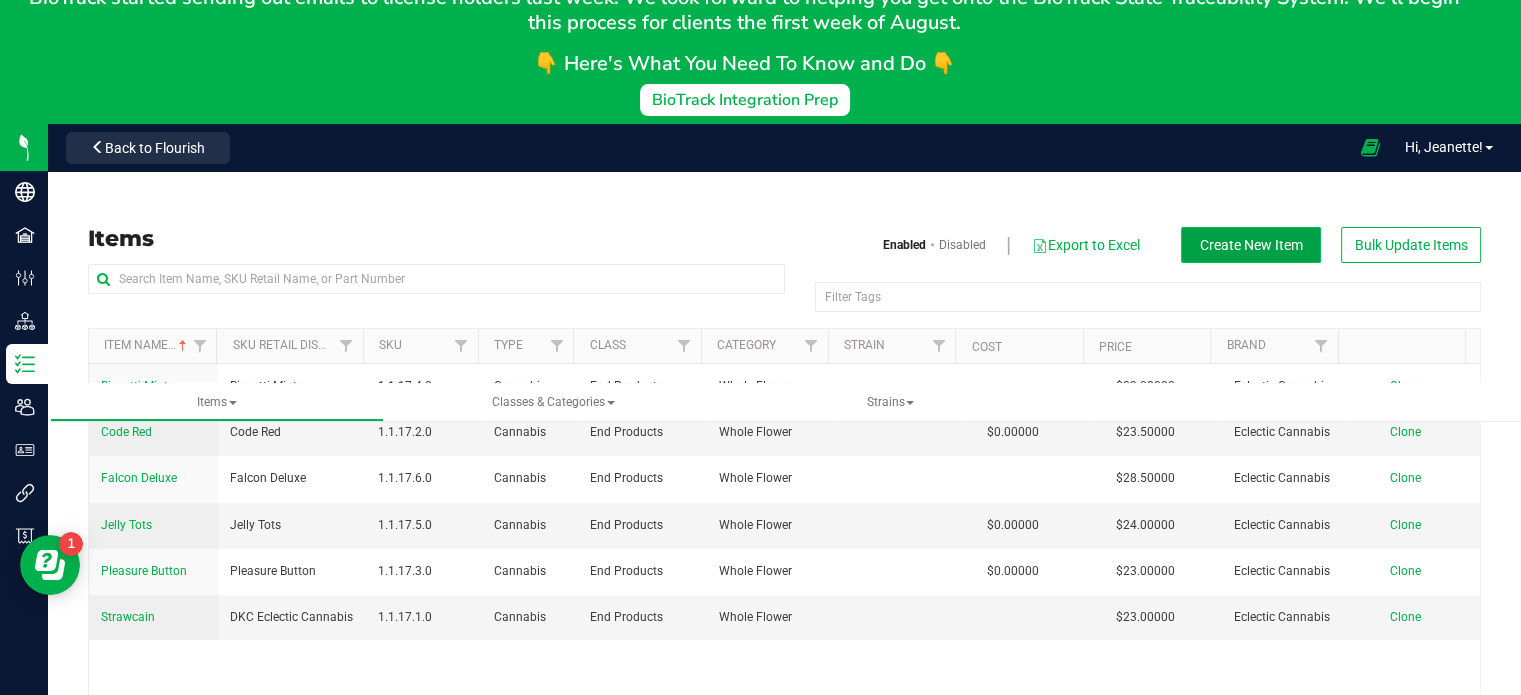 click on "Create New Item" at bounding box center (1251, 245) 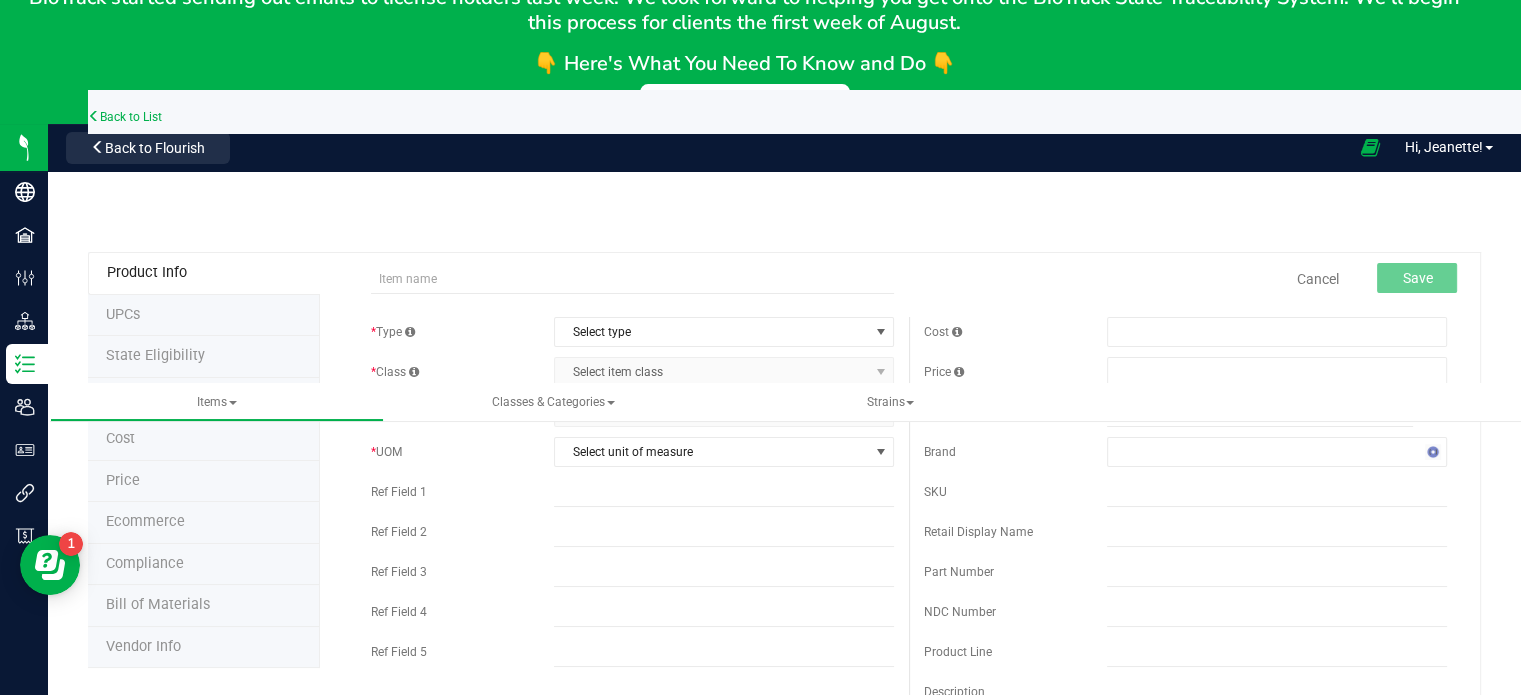 scroll, scrollTop: 0, scrollLeft: 0, axis: both 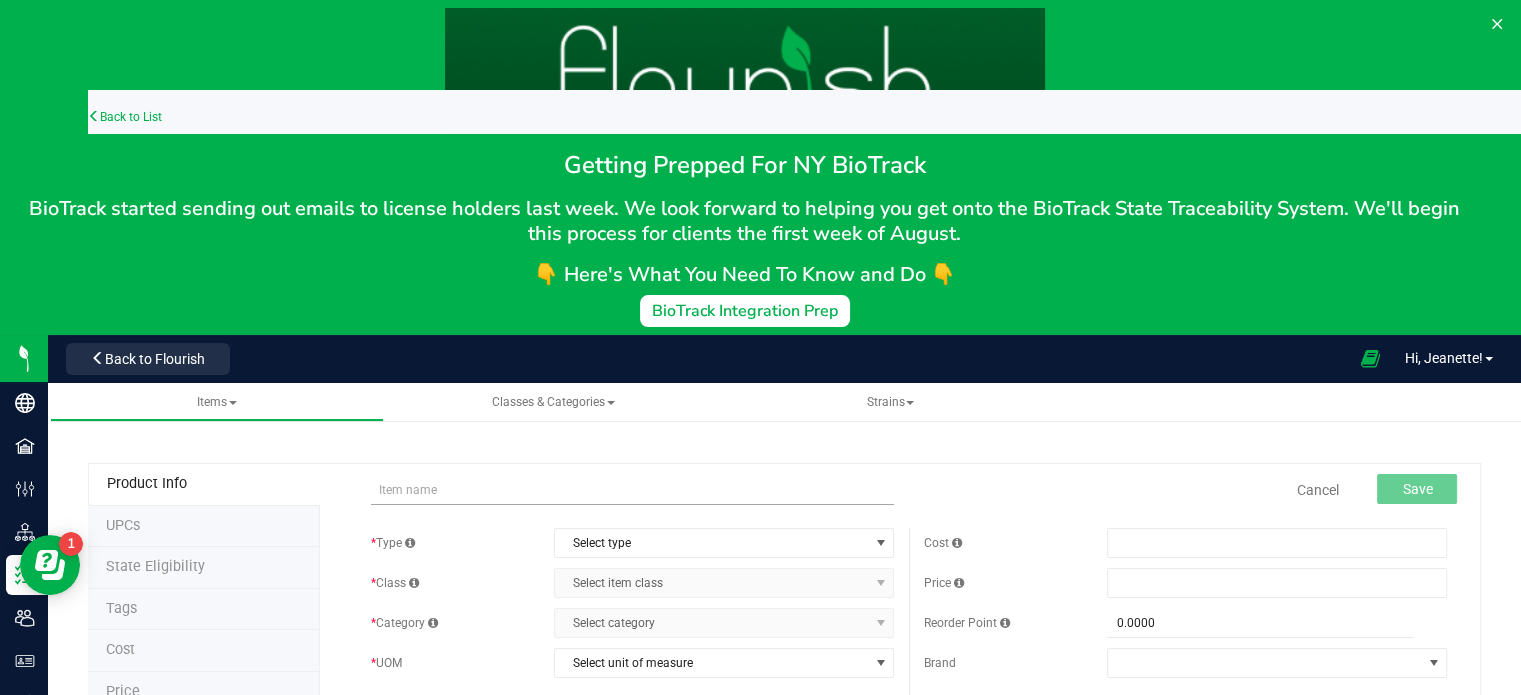 click at bounding box center (632, 490) 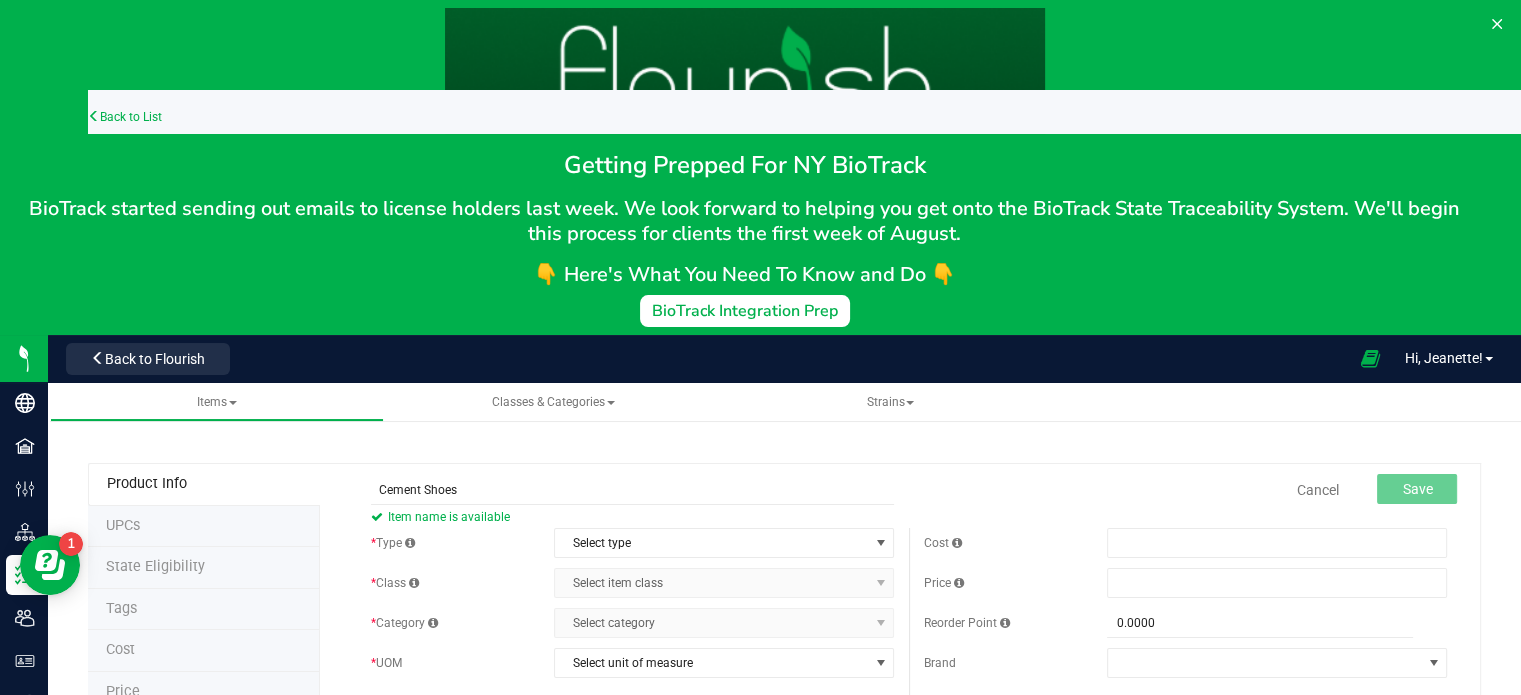 type on "Cement Shoes" 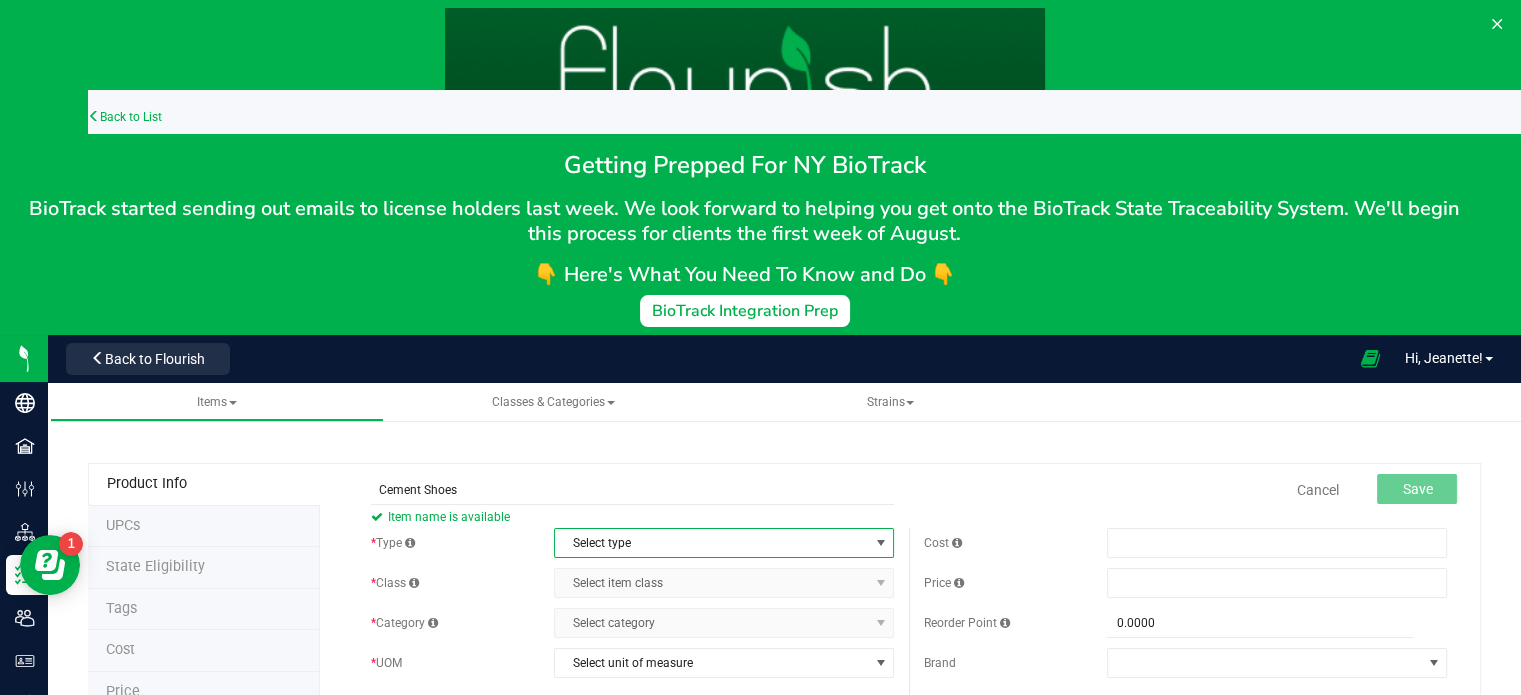 click on "Select type" at bounding box center (711, 543) 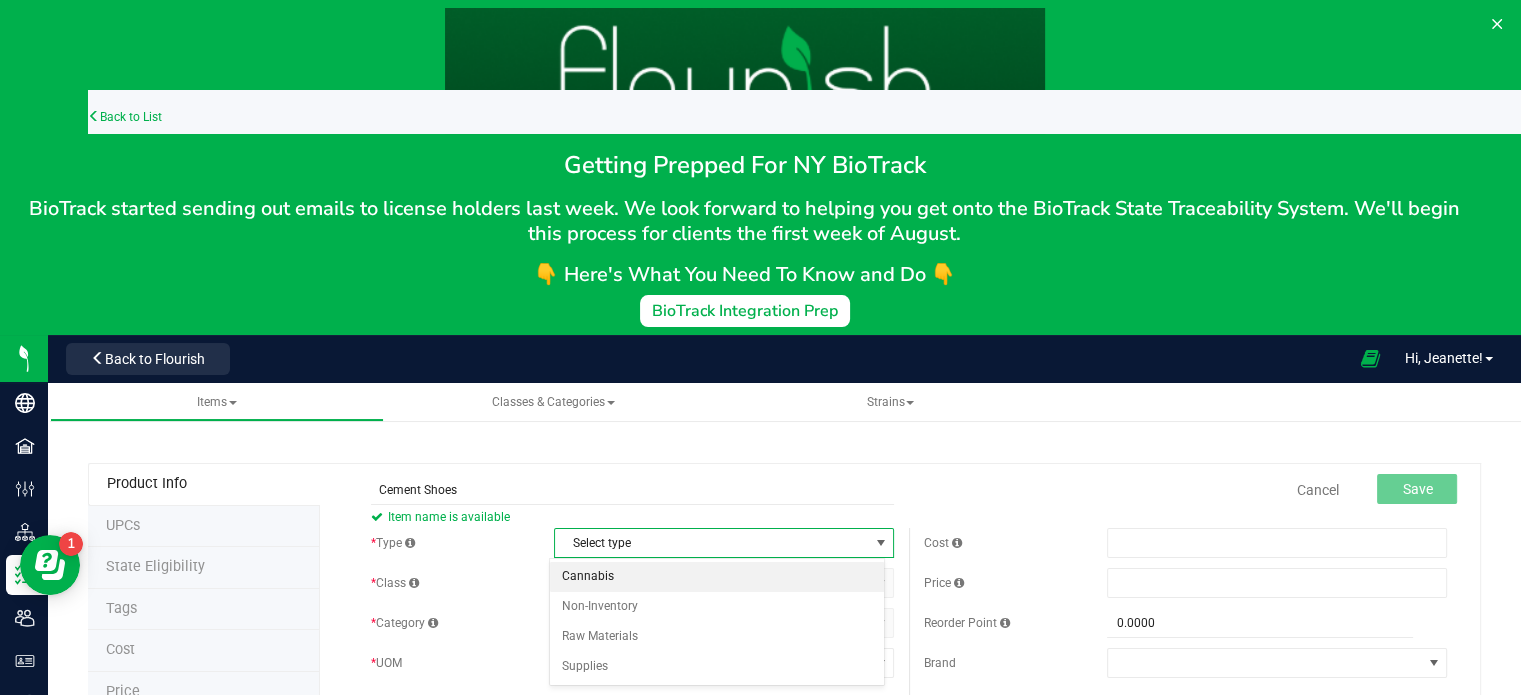 click on "Cannabis" at bounding box center [717, 577] 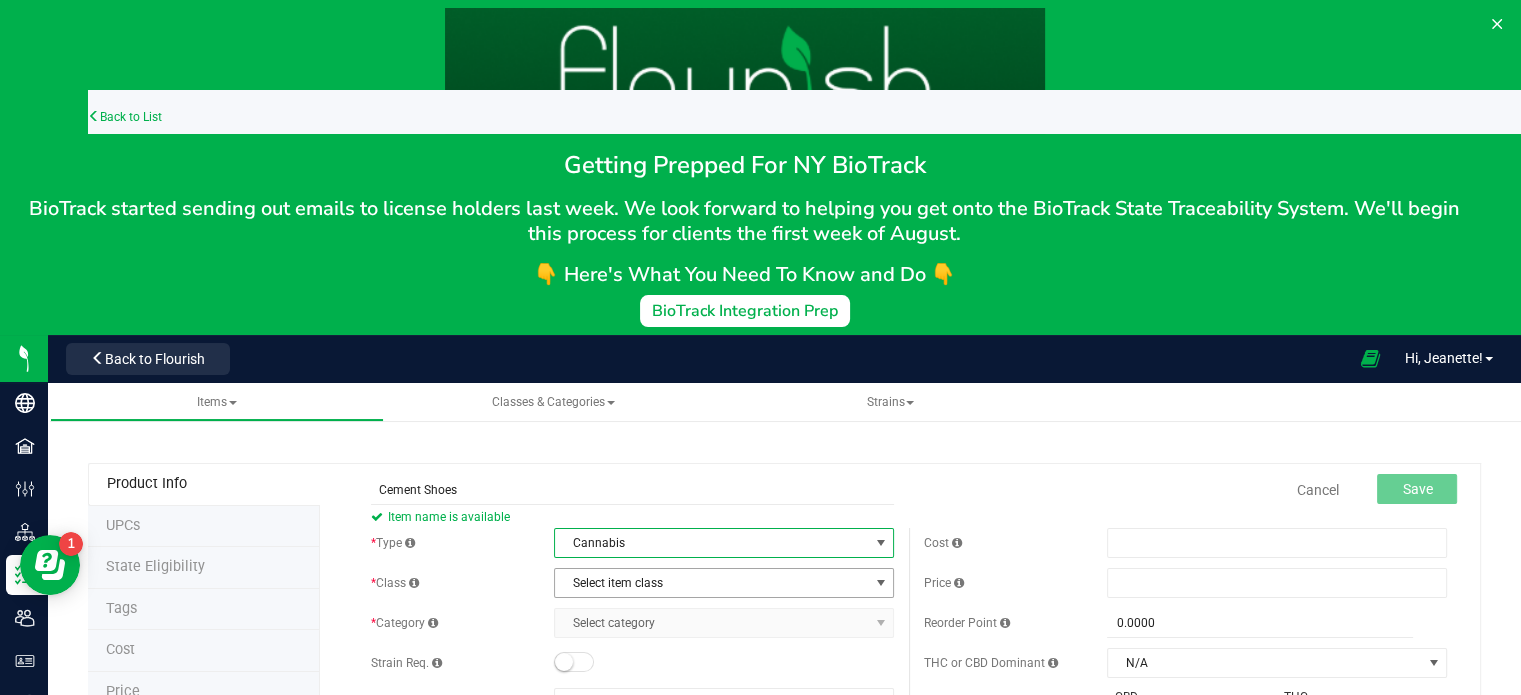 click on "Select item class" at bounding box center (711, 583) 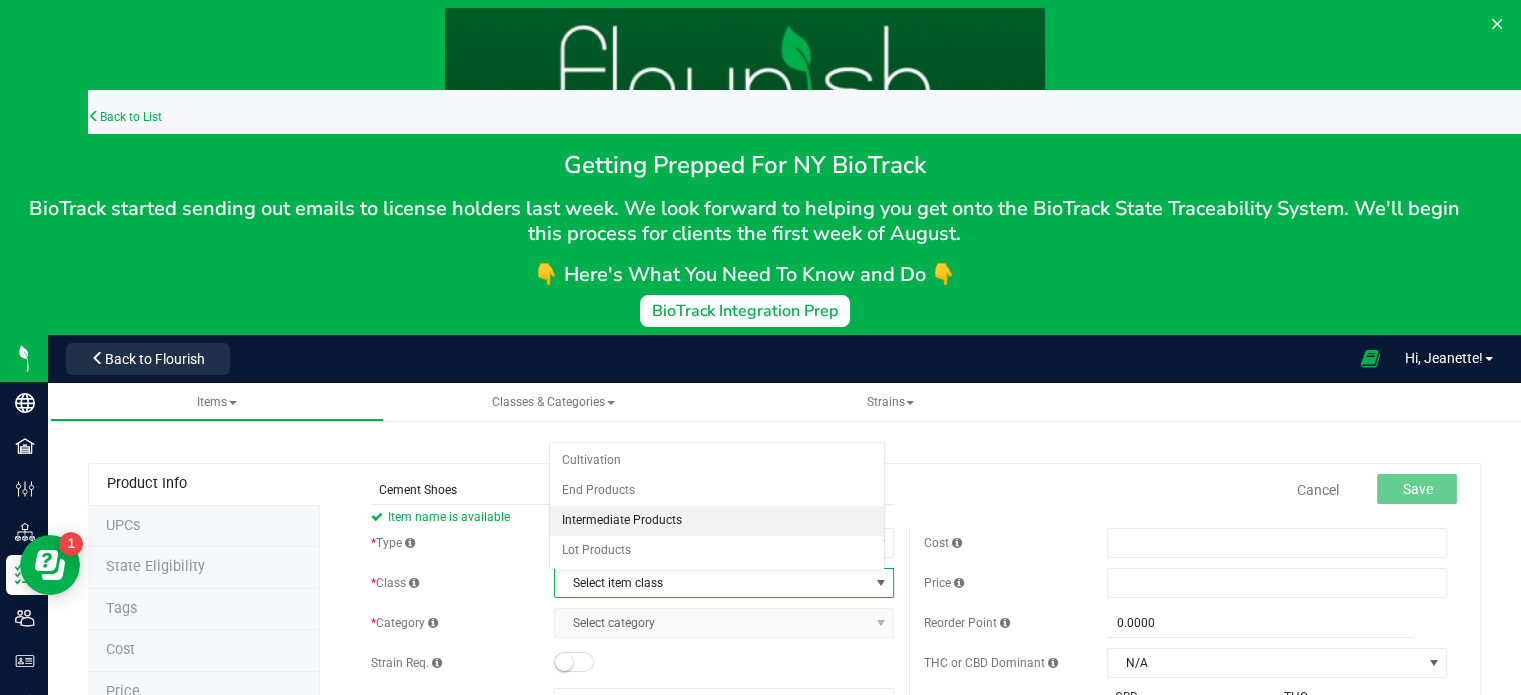 click on "Intermediate Products" at bounding box center [717, 521] 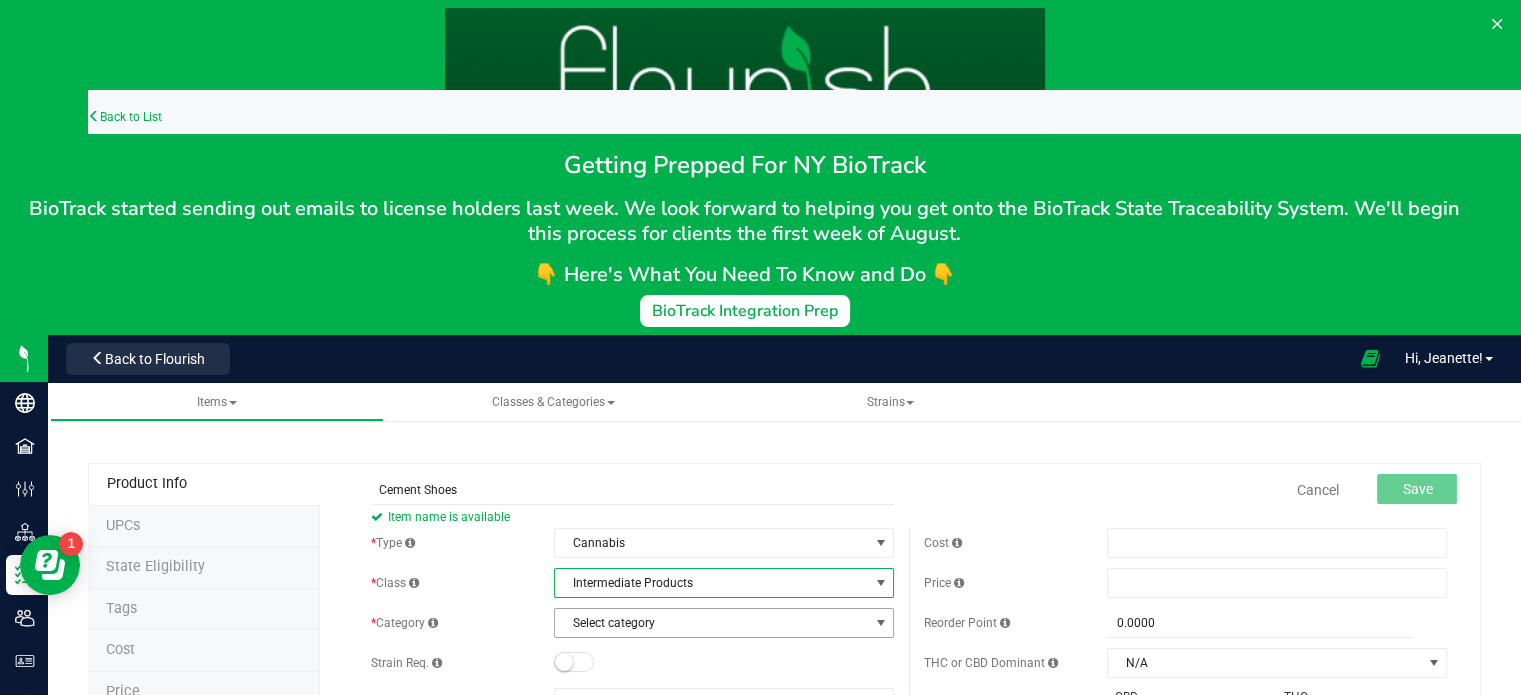 click on "Select category" at bounding box center (711, 623) 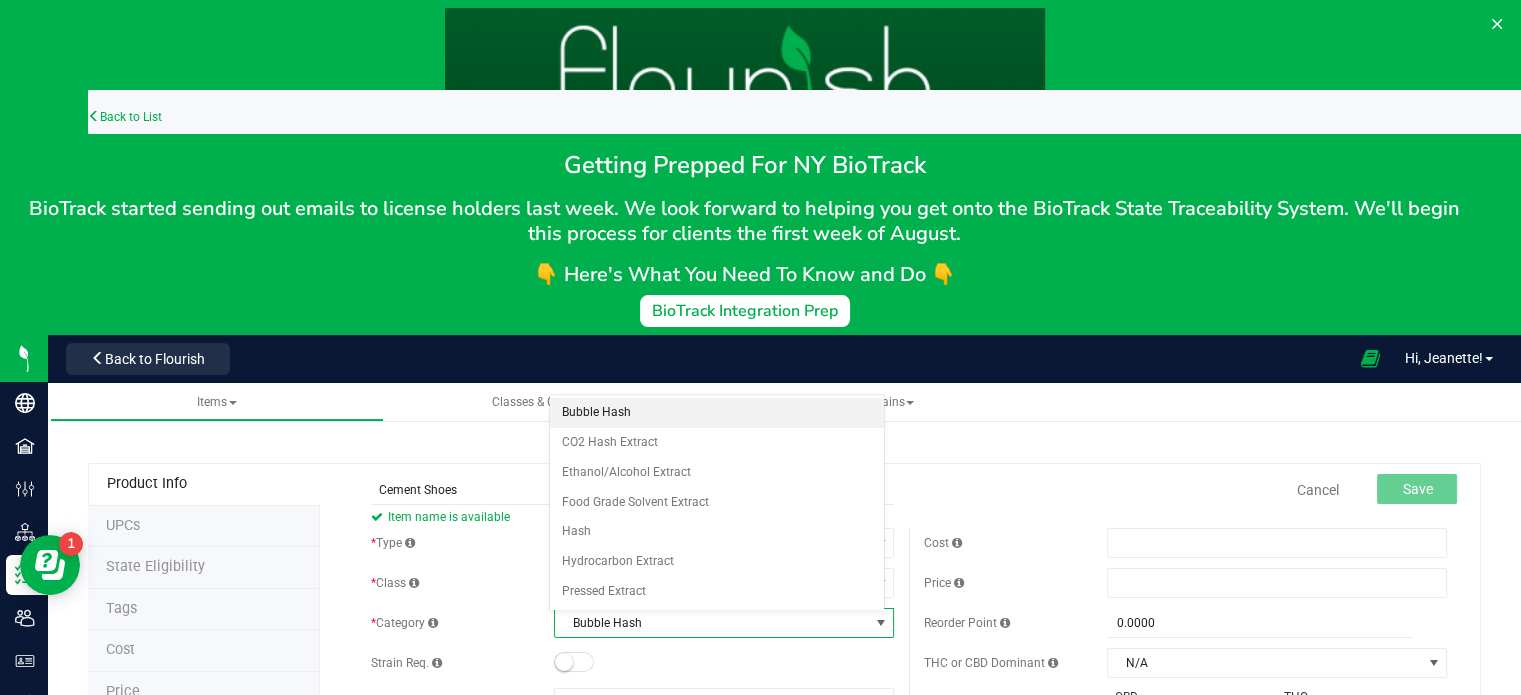 click on "Product Info
UPCs
State Eligibility
Tags
Cost
Price
Ecommerce
Compliance
Bill of Materials
Vendor Info
Cement Shoes
Item name is available
Cancel
Save" at bounding box center [784, 1226] 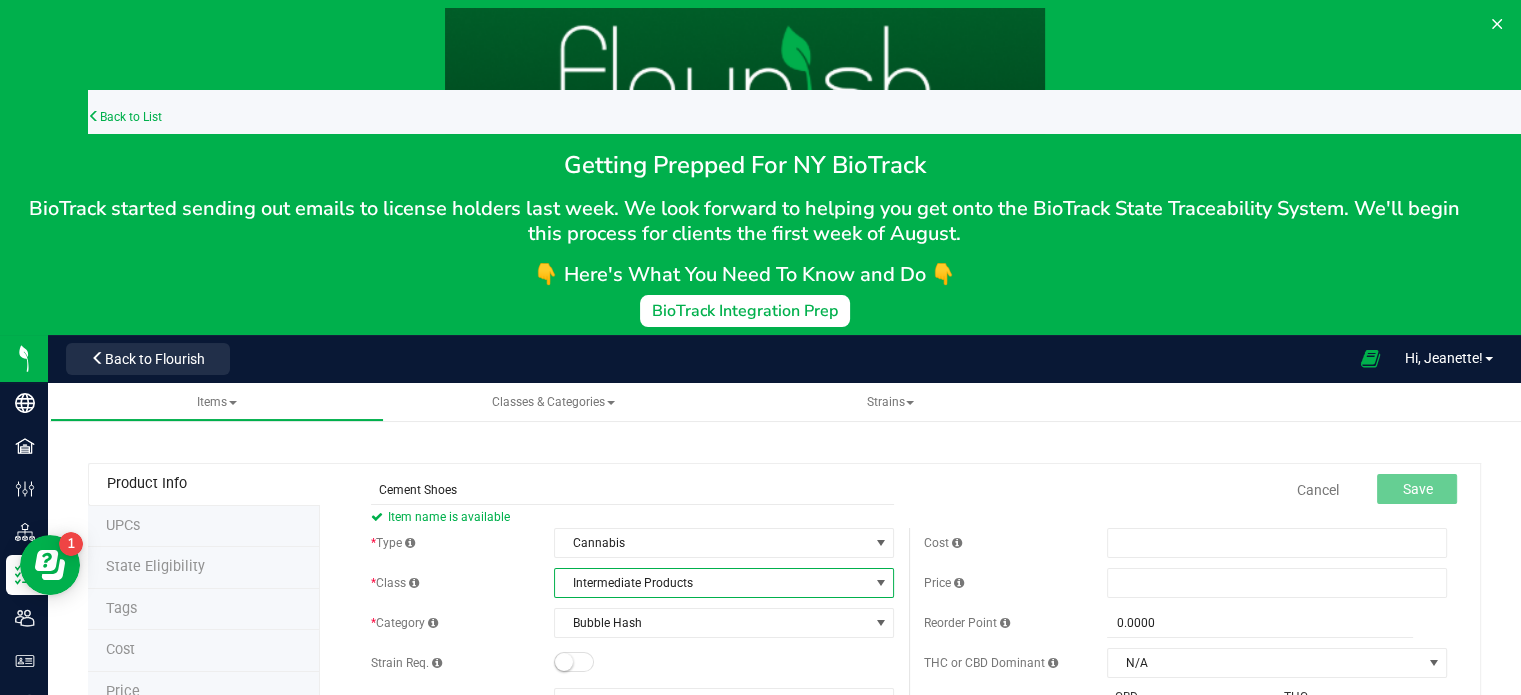 click on "Intermediate Products" at bounding box center (711, 583) 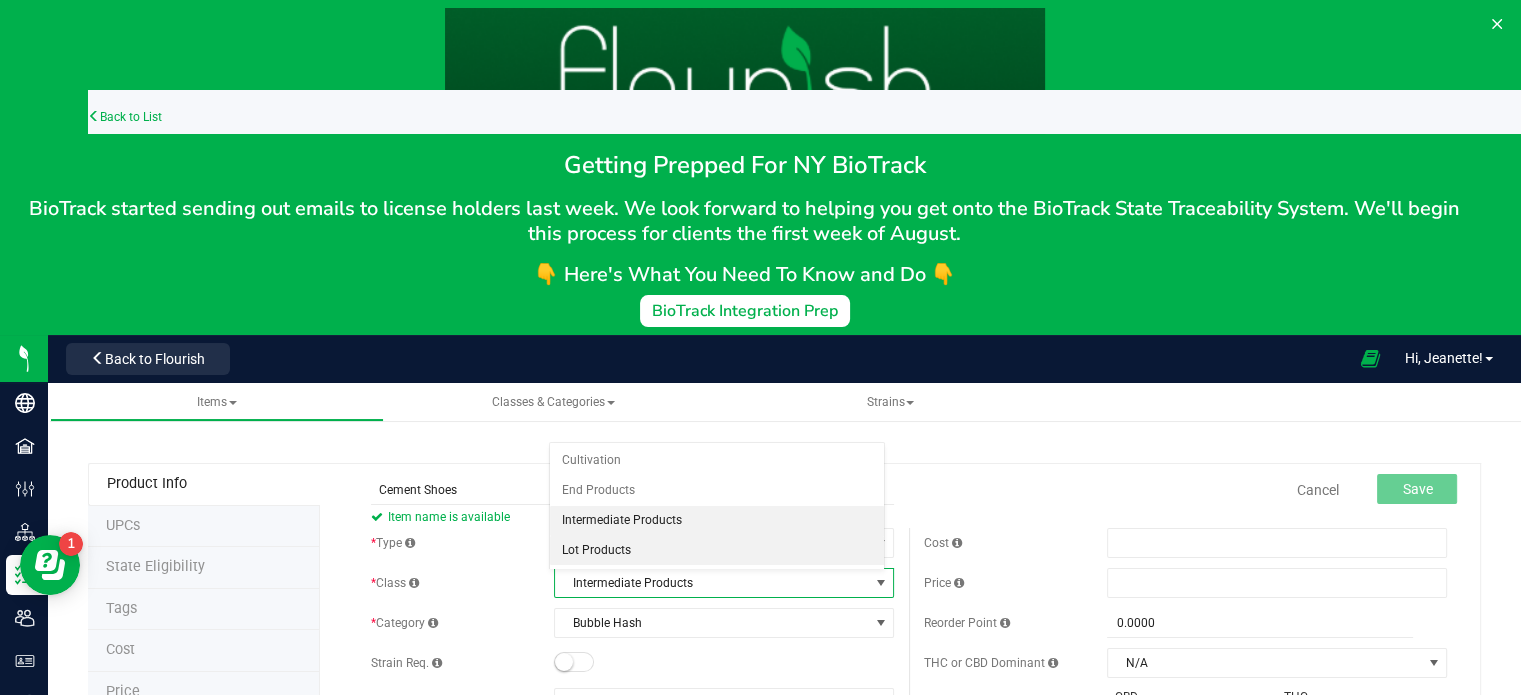 click on "Lot Products" at bounding box center (717, 551) 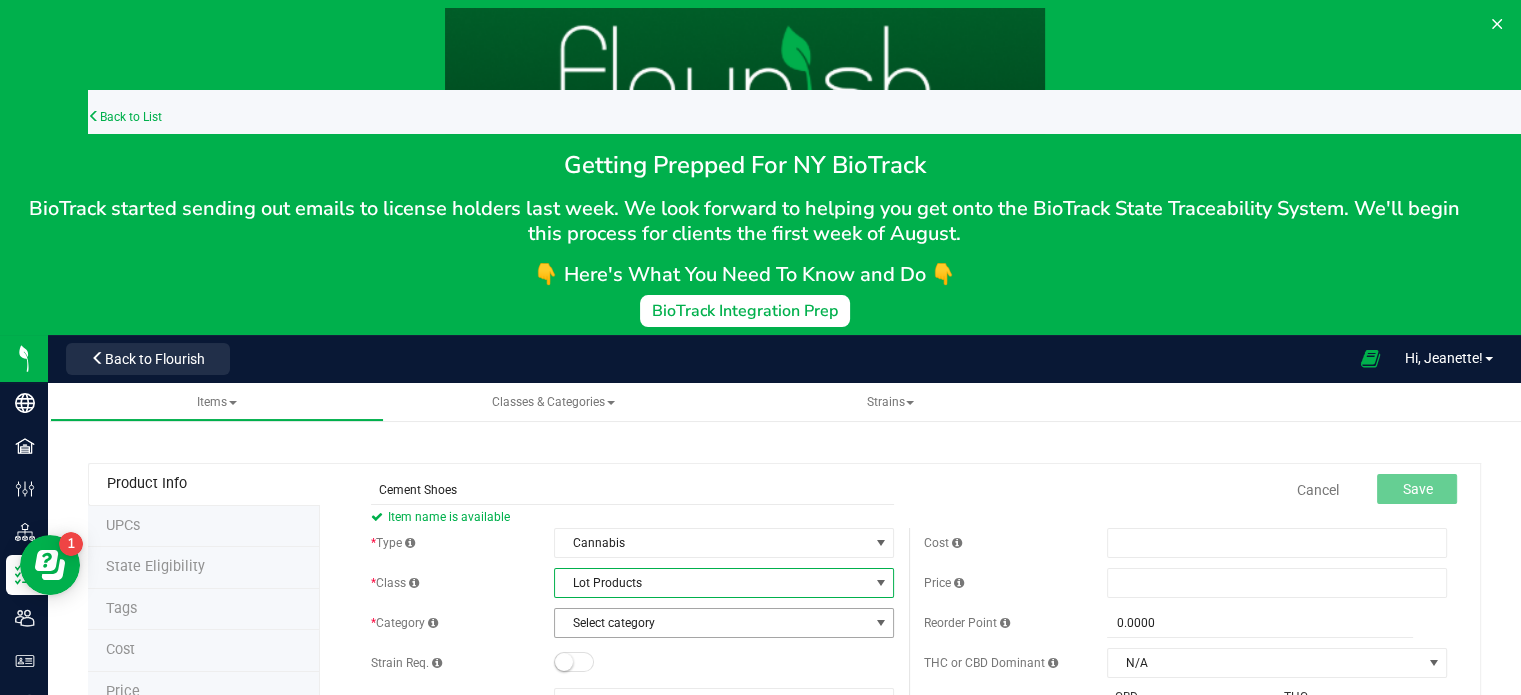 click on "Select category" at bounding box center [711, 623] 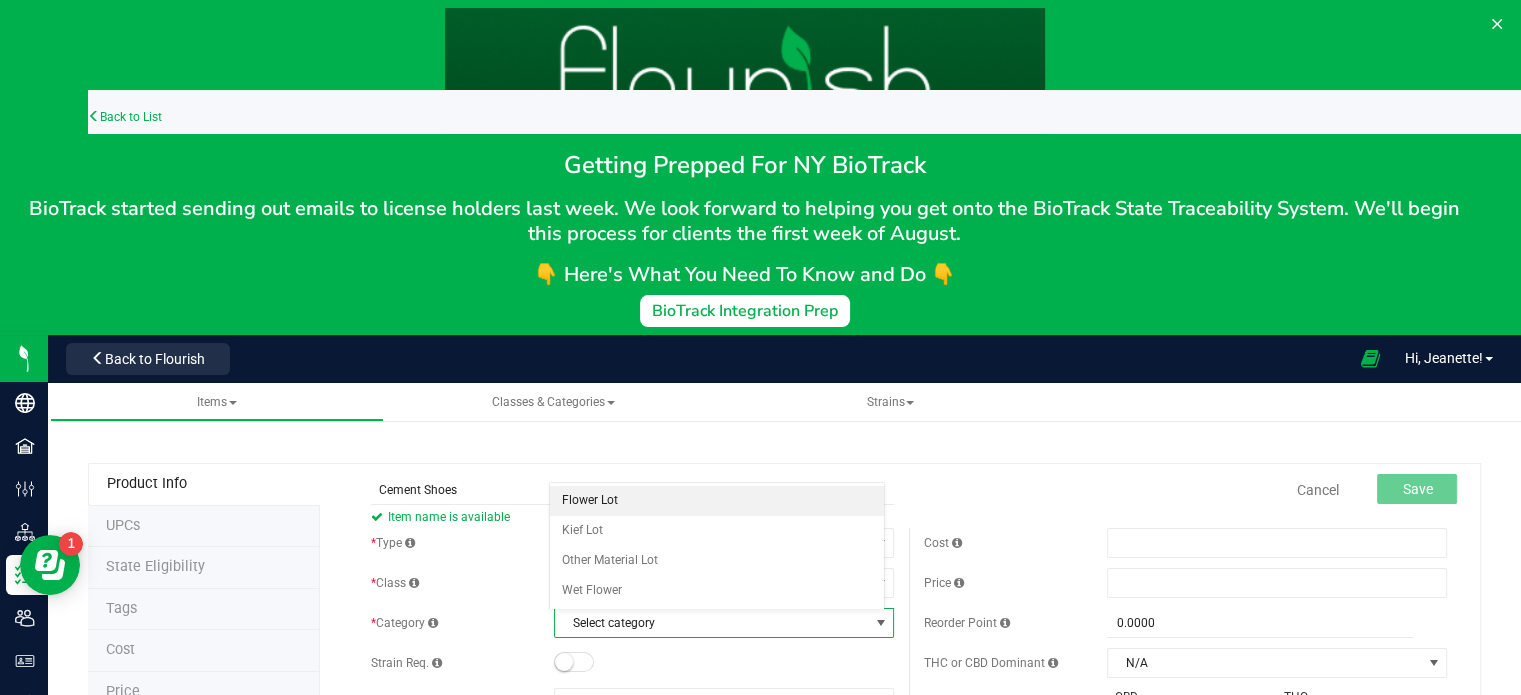 click on "Flower Lot" at bounding box center (717, 501) 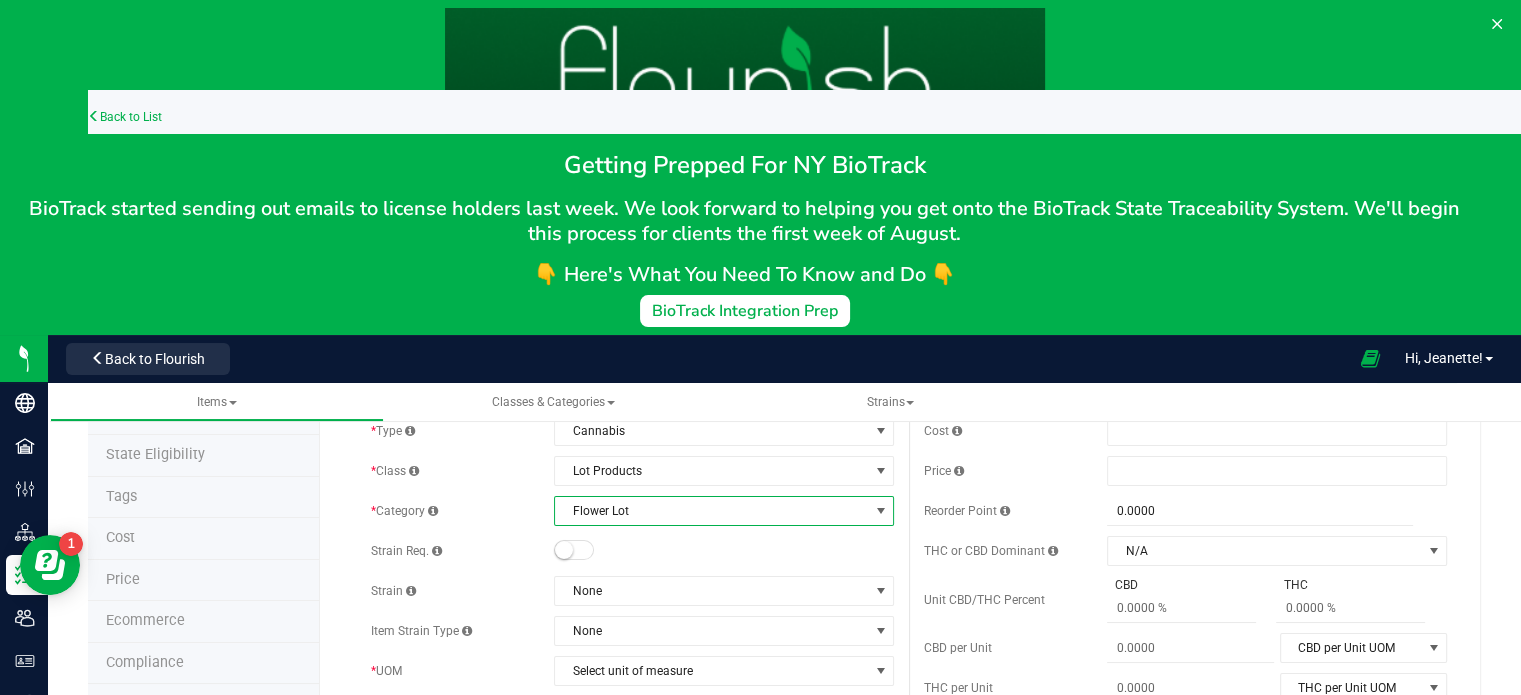 scroll, scrollTop: 110, scrollLeft: 0, axis: vertical 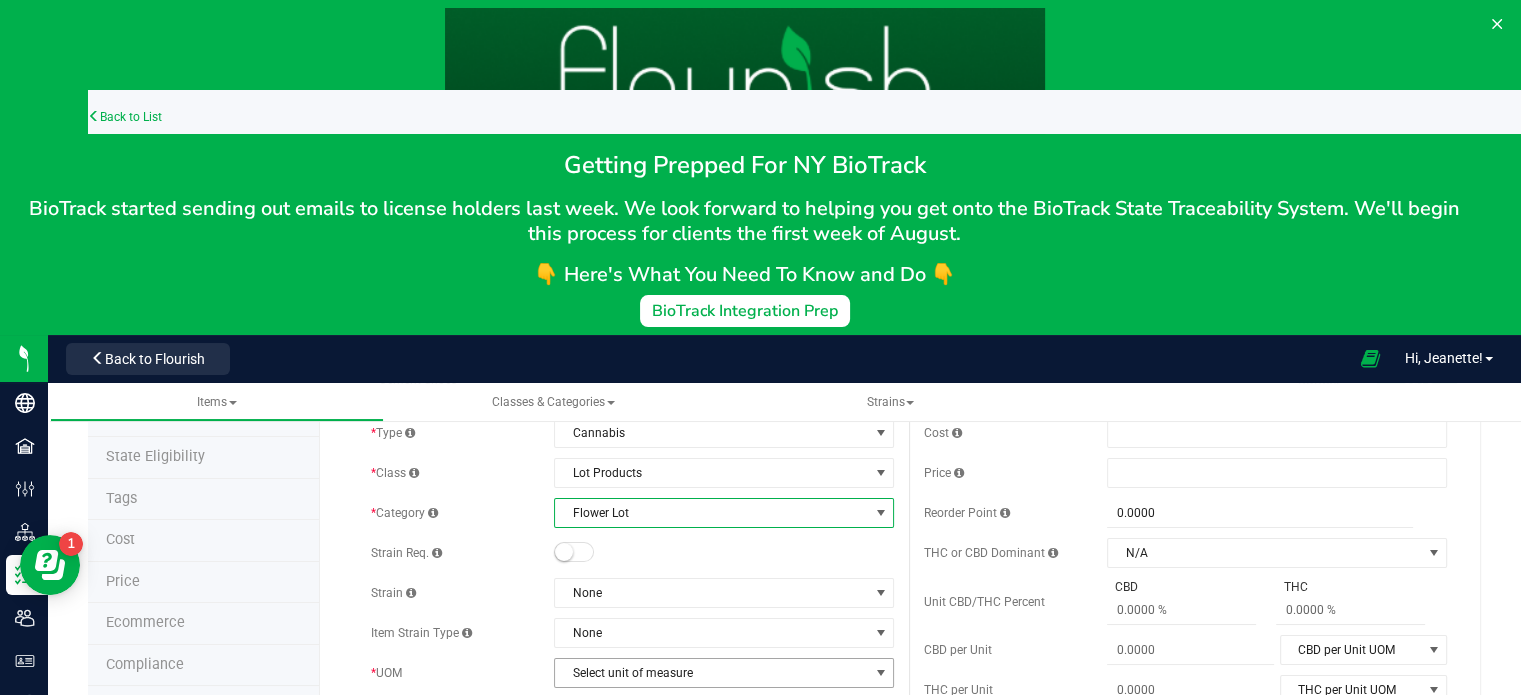 click on "Select unit of measure" at bounding box center [711, 673] 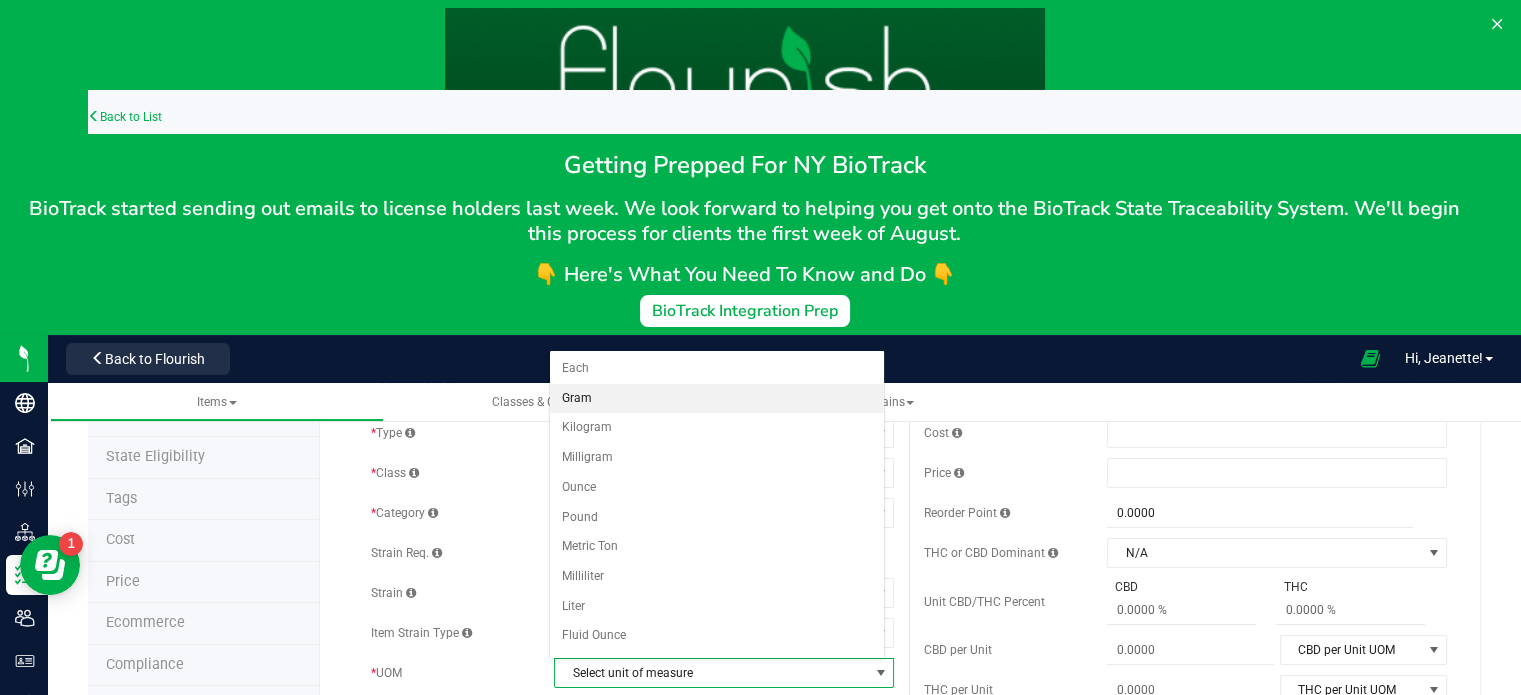 click on "Gram" at bounding box center (717, 399) 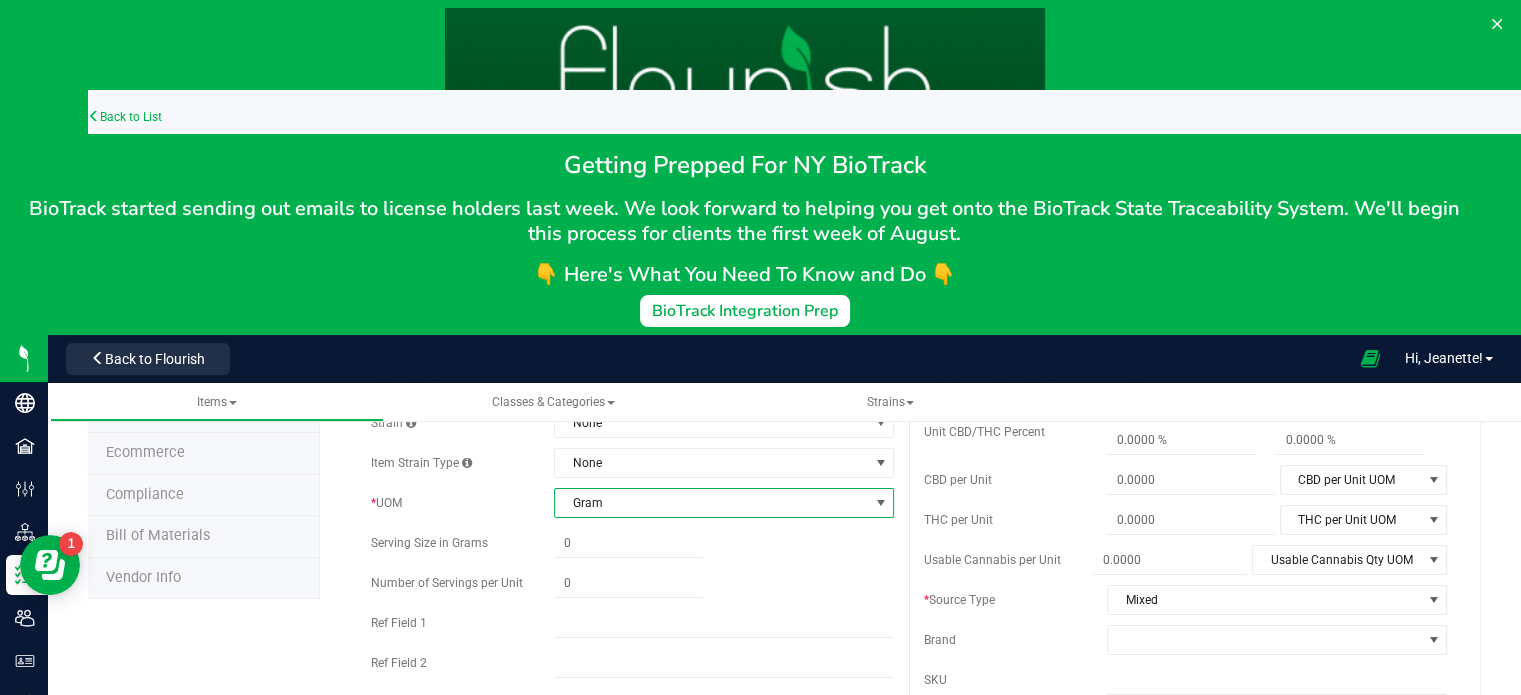 scroll, scrollTop: 288, scrollLeft: 0, axis: vertical 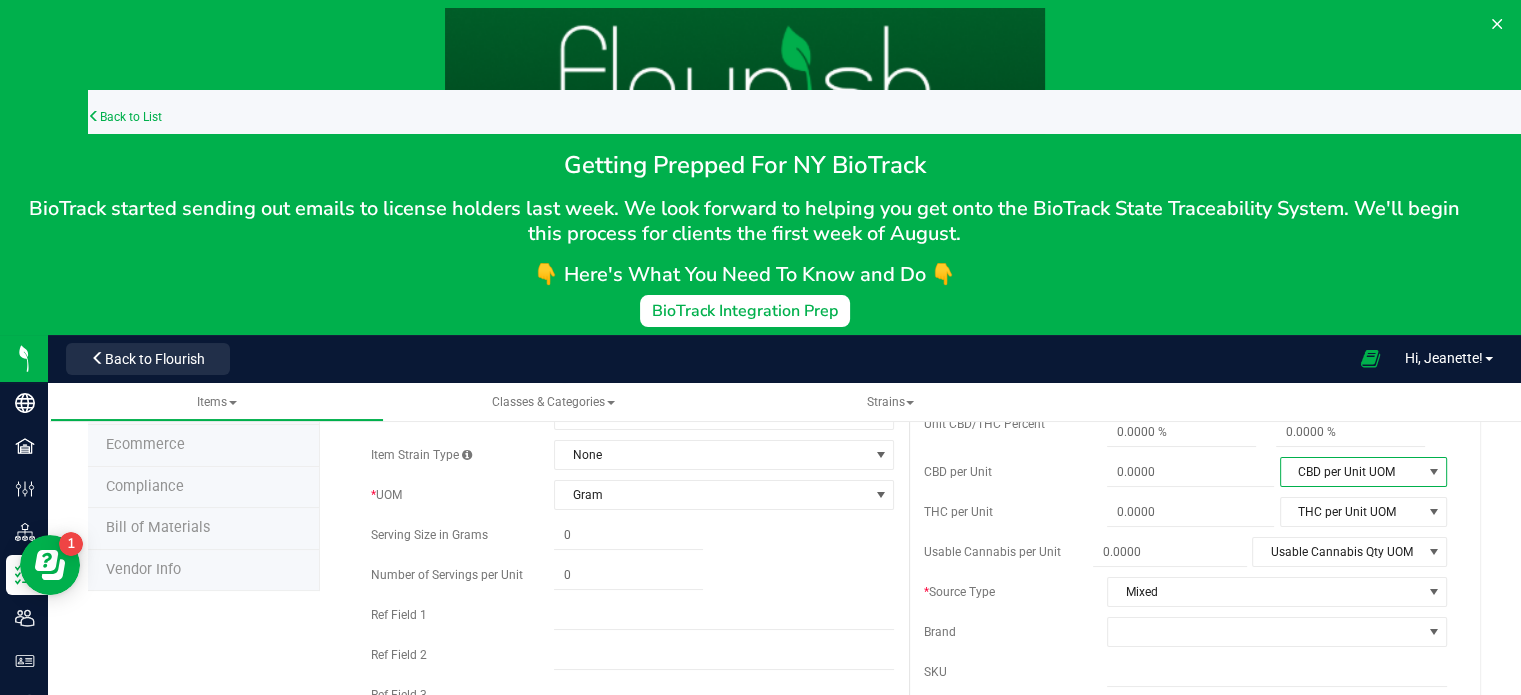 click on "CBD per Unit UOM" at bounding box center [1351, 472] 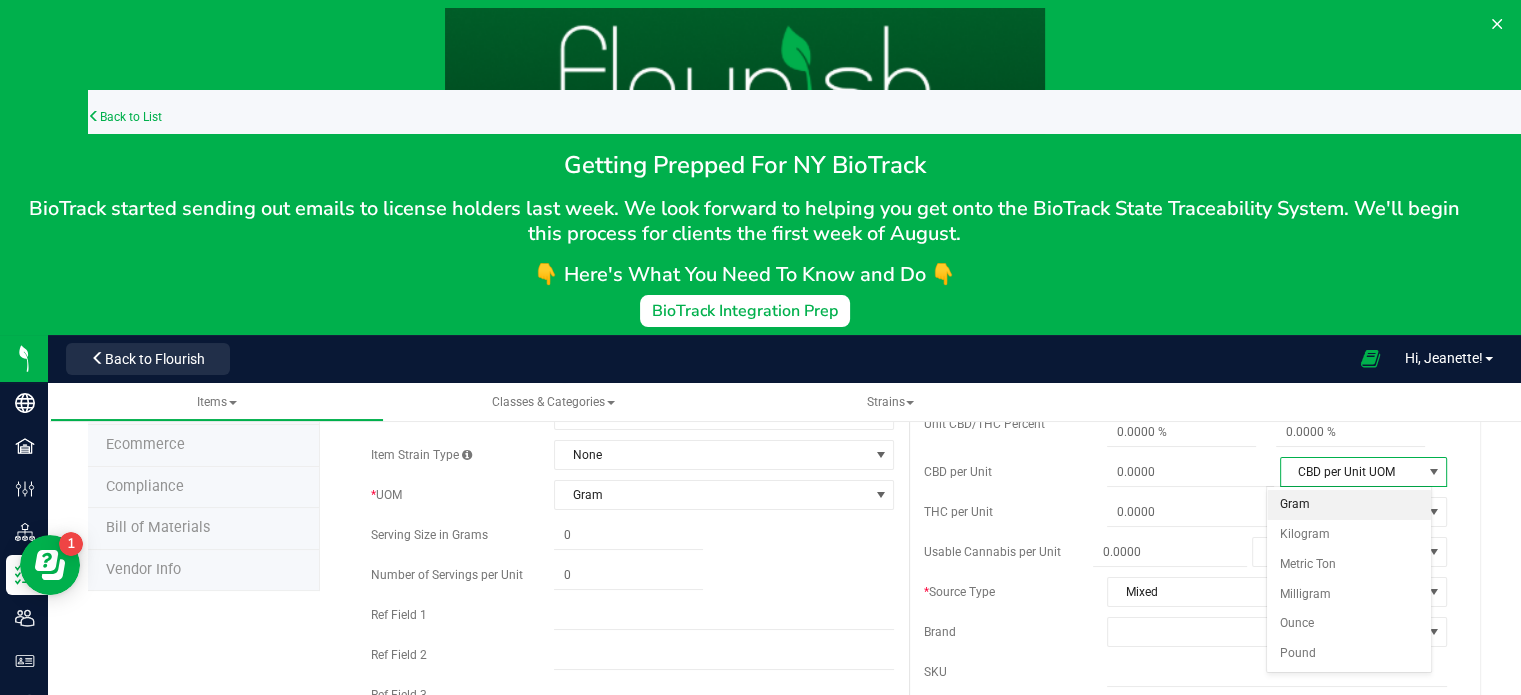 click on "Gram" at bounding box center (1348, 505) 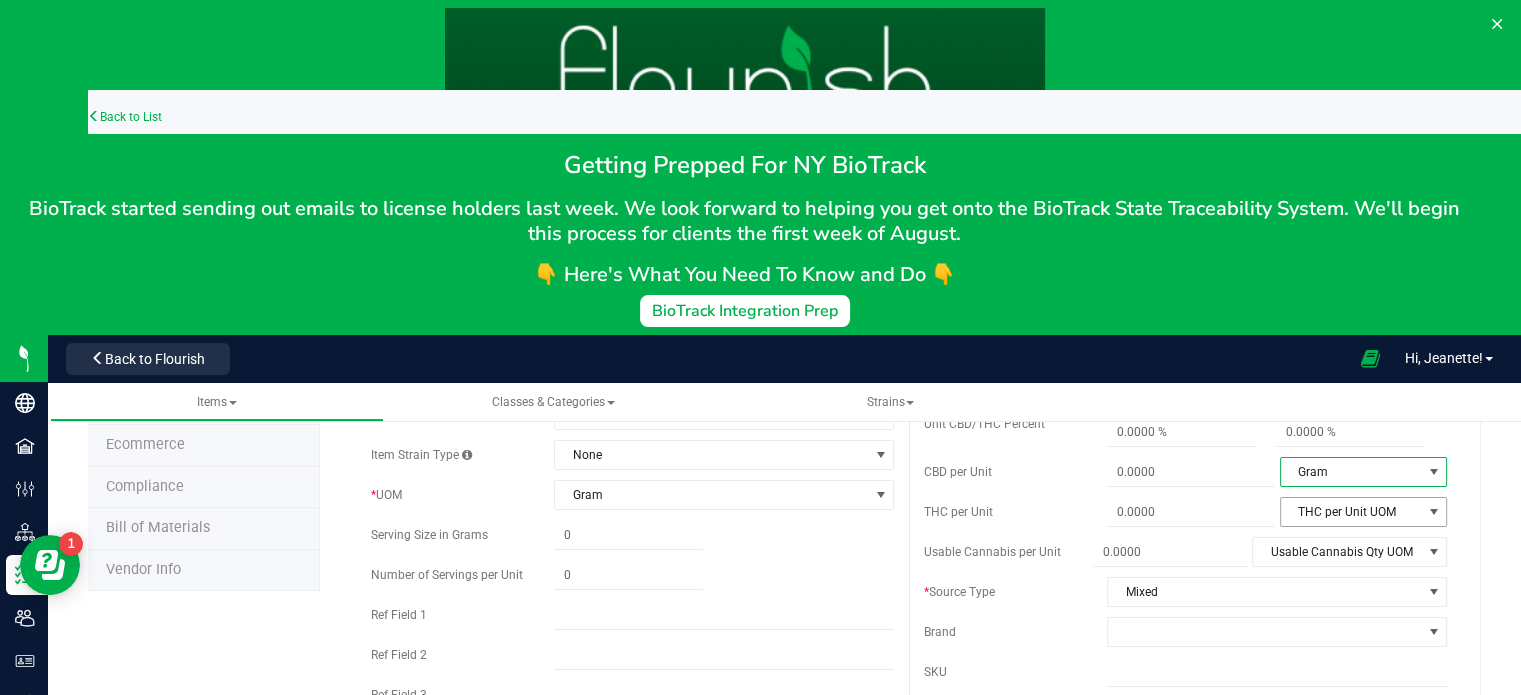 click on "THC per Unit UOM" at bounding box center (1351, 512) 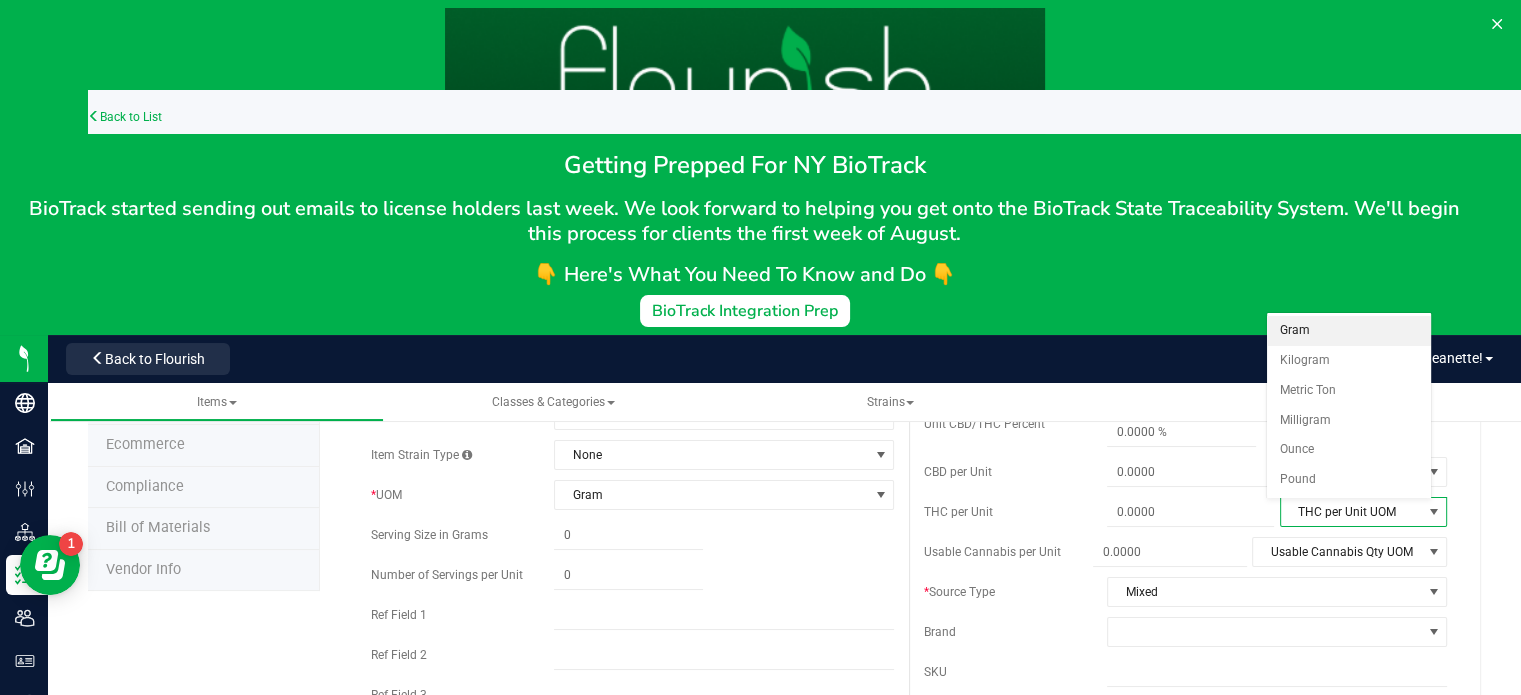 click on "Gram" at bounding box center (1348, 331) 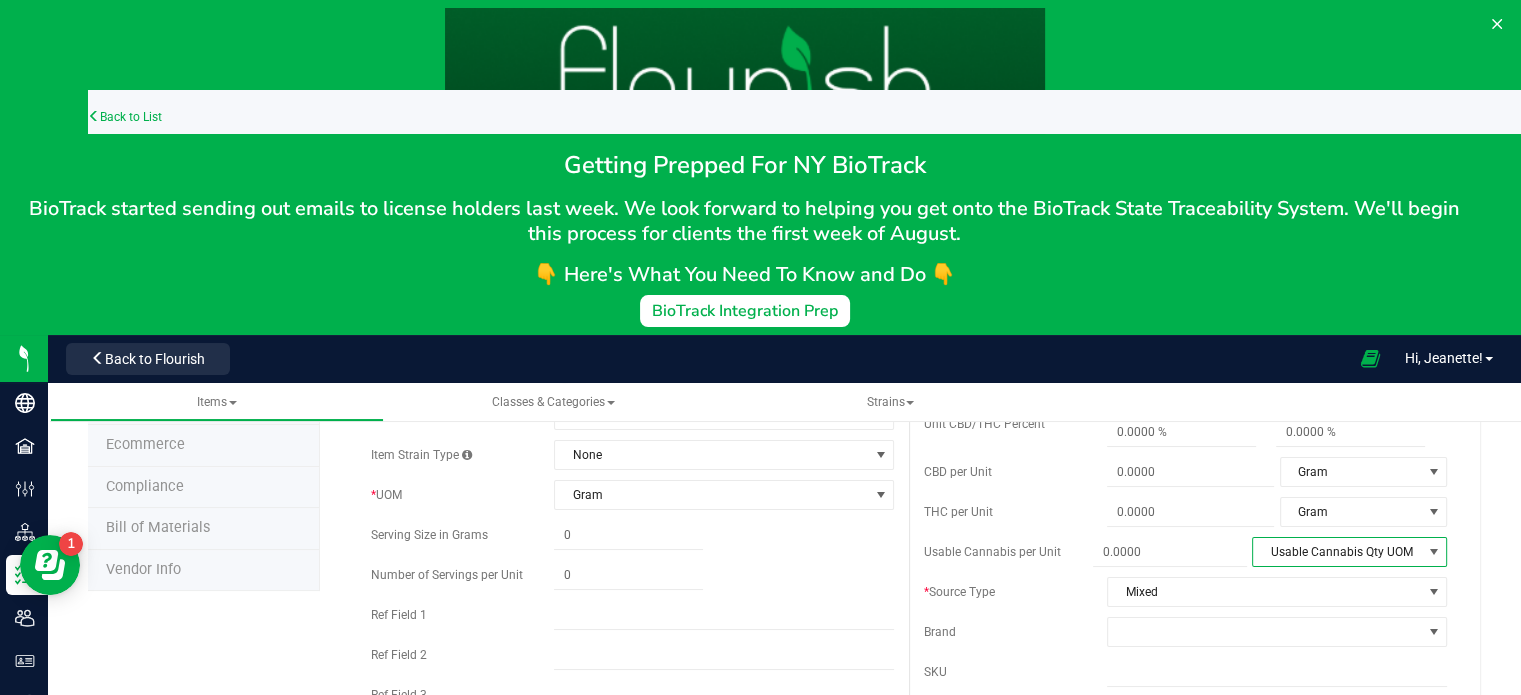 click on "Usable Cannabis Qty UOM" at bounding box center (1337, 552) 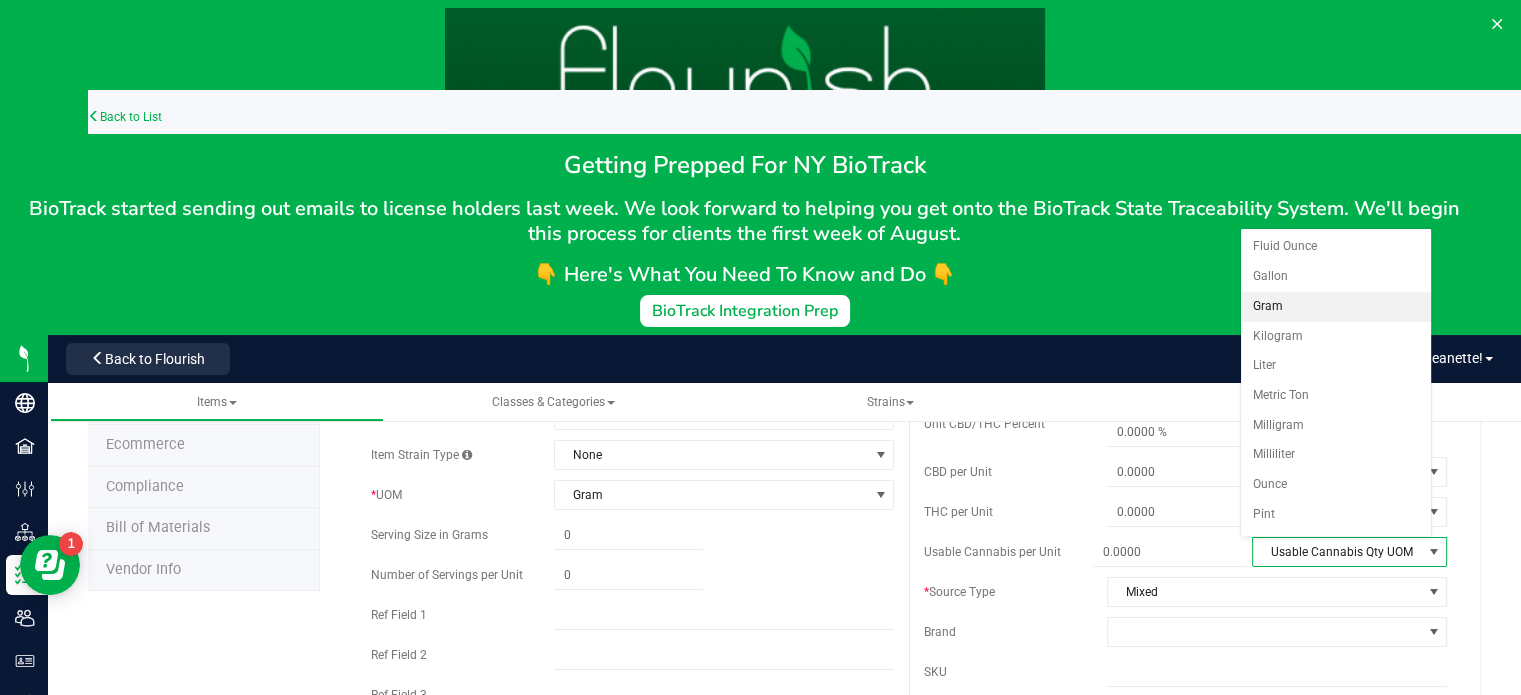 click on "Gram" at bounding box center [1336, 307] 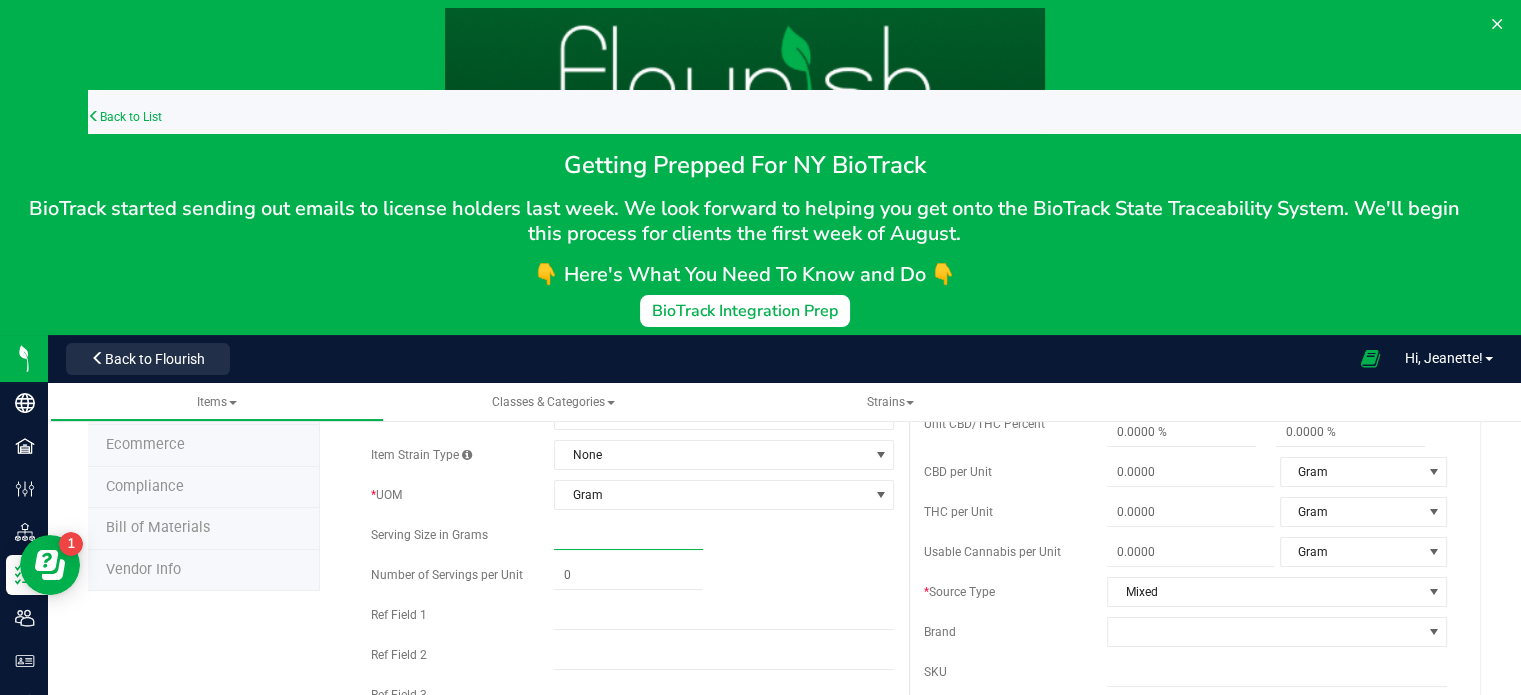 click at bounding box center (628, 535) 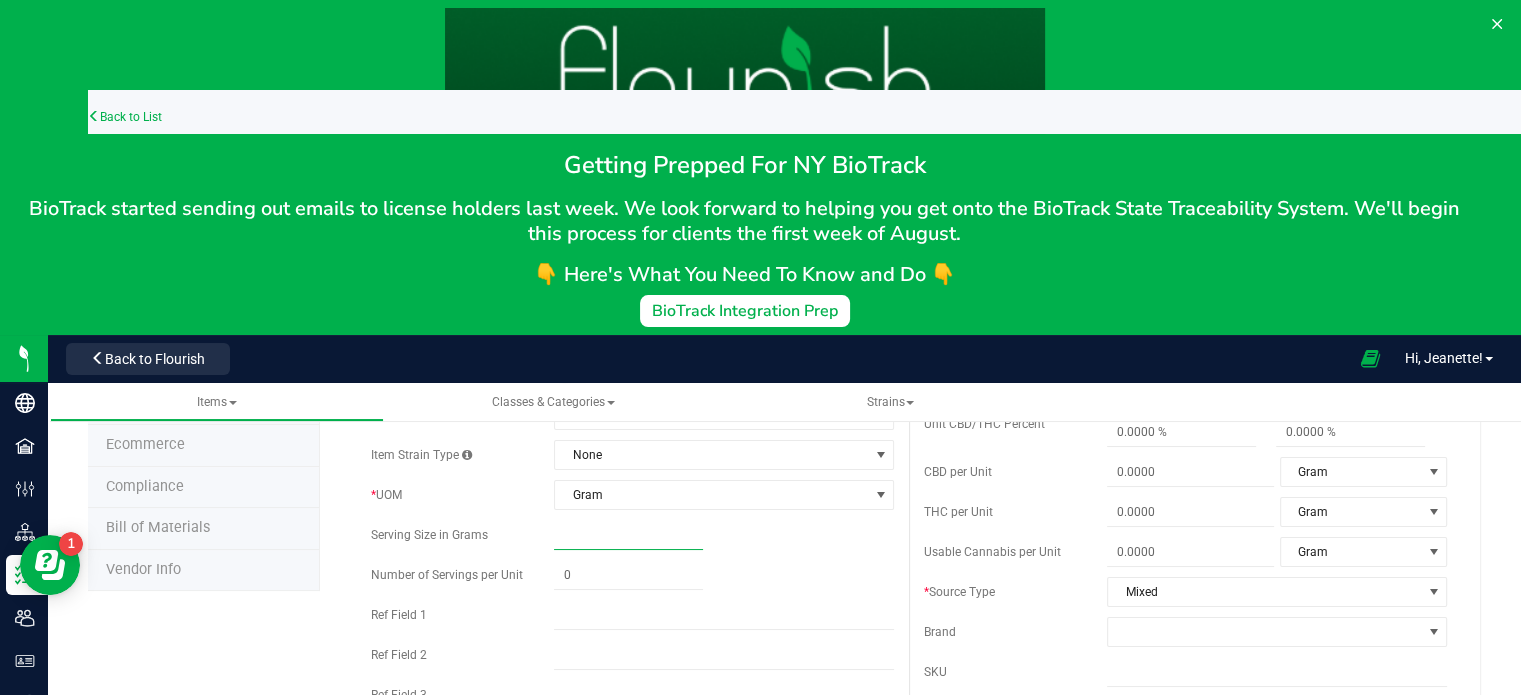 type on "1" 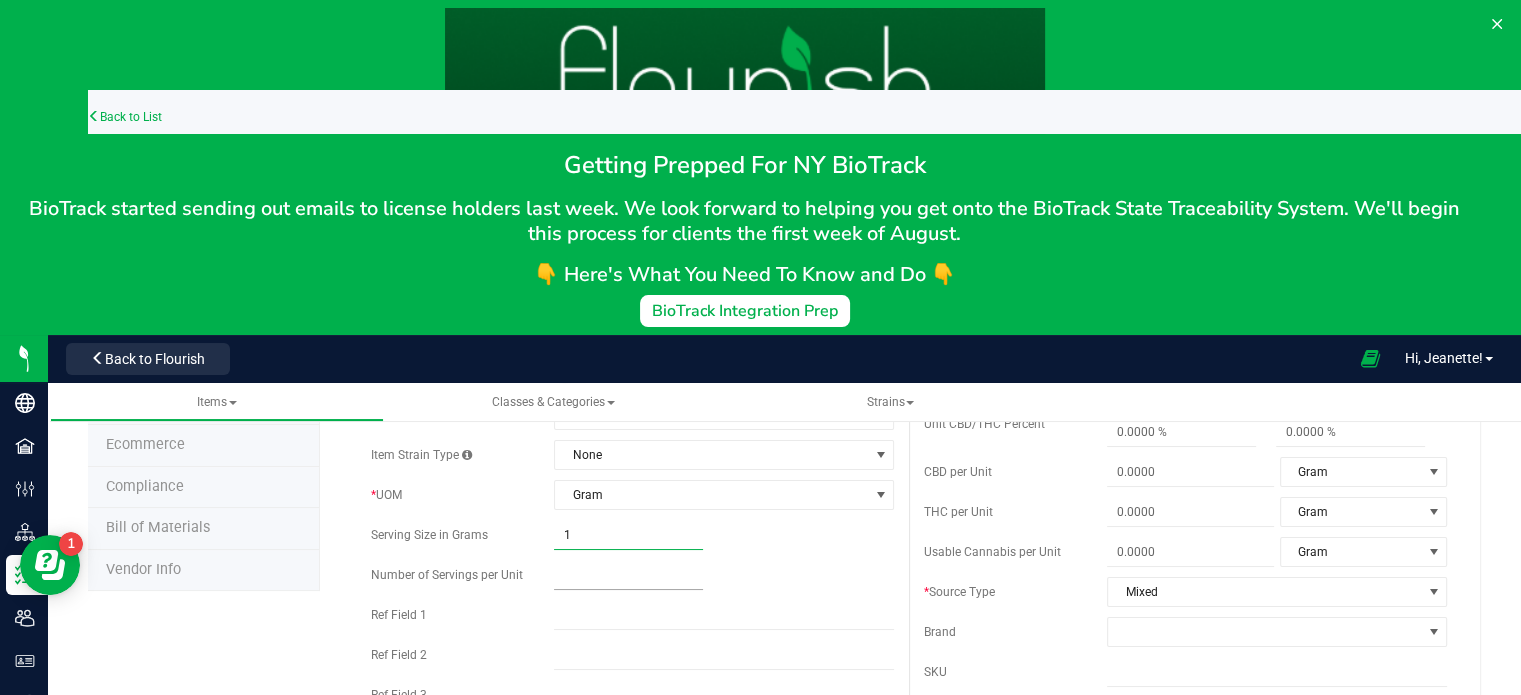 type on "1.0000" 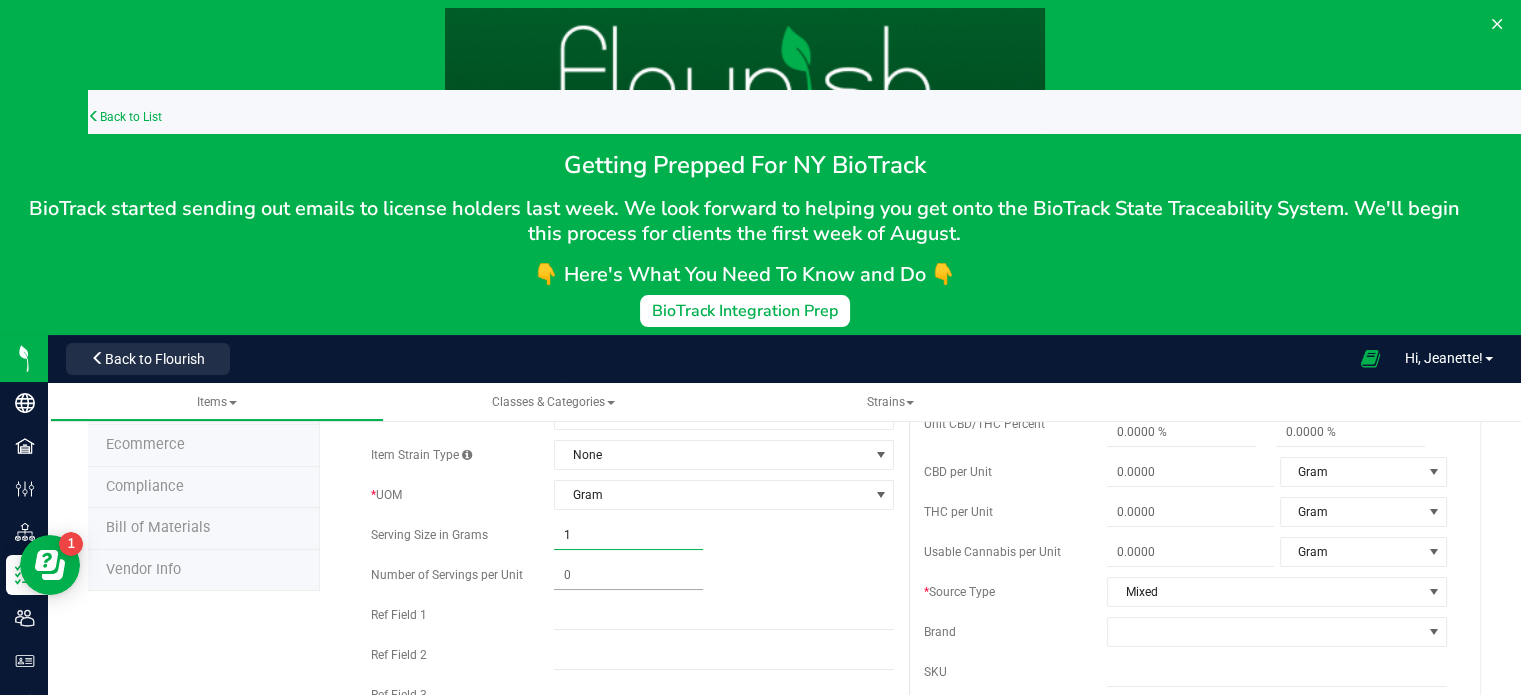 click at bounding box center (628, 575) 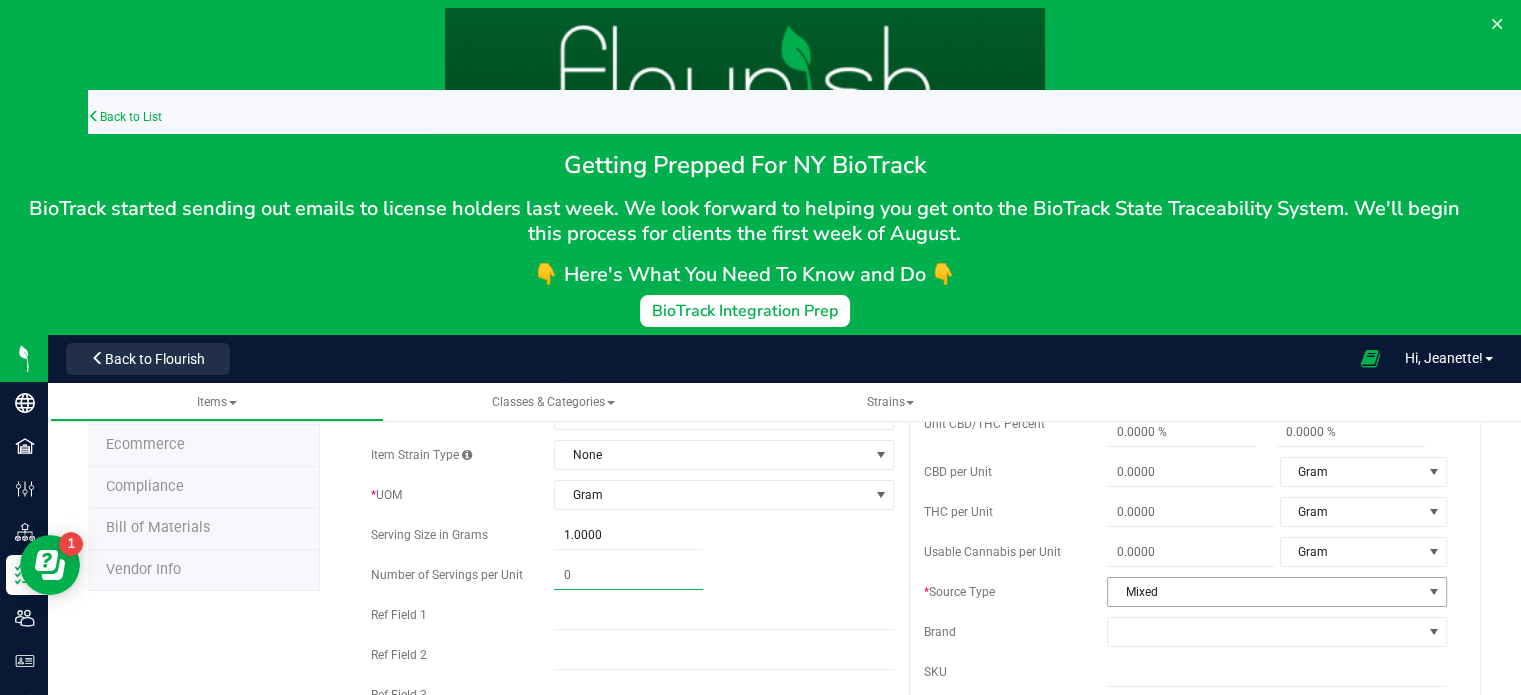 click on "Mixed" at bounding box center (1264, 592) 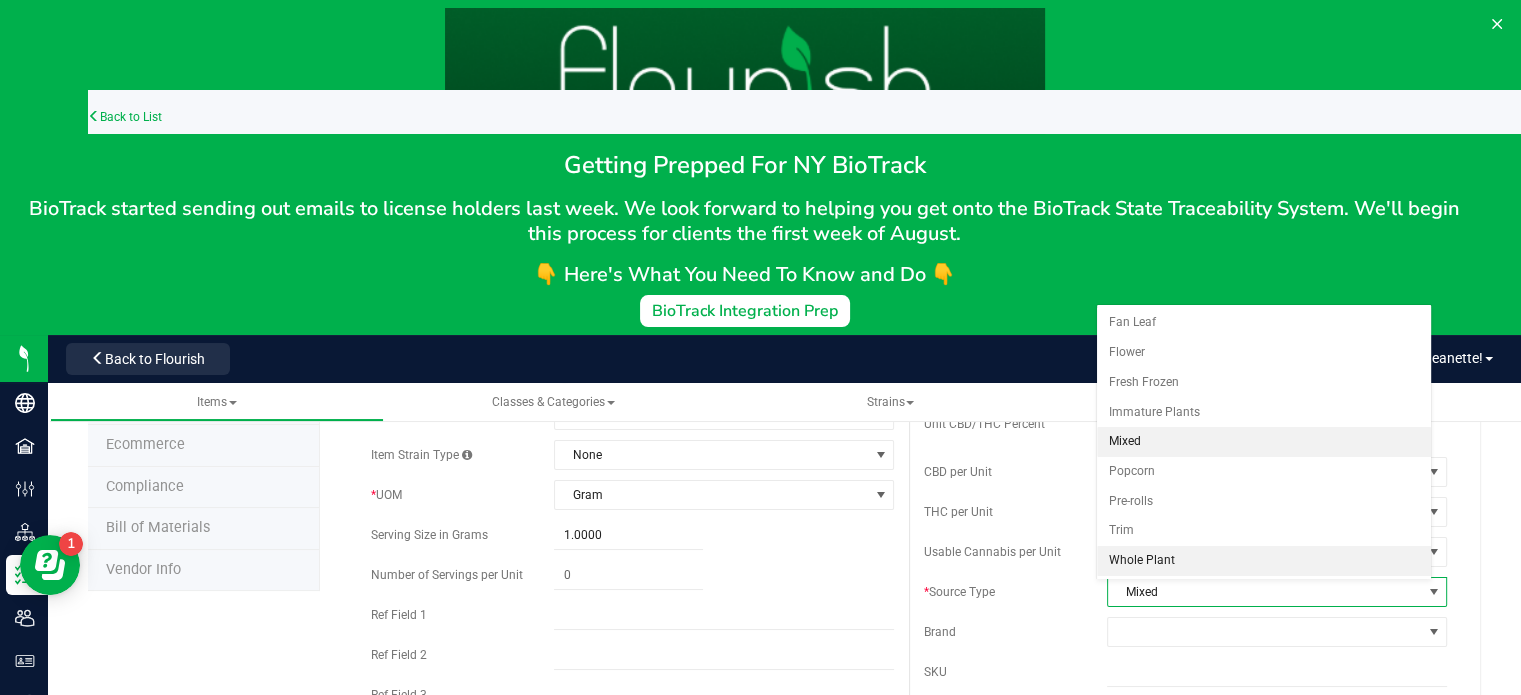 click on "Whole Plant" at bounding box center (1264, 561) 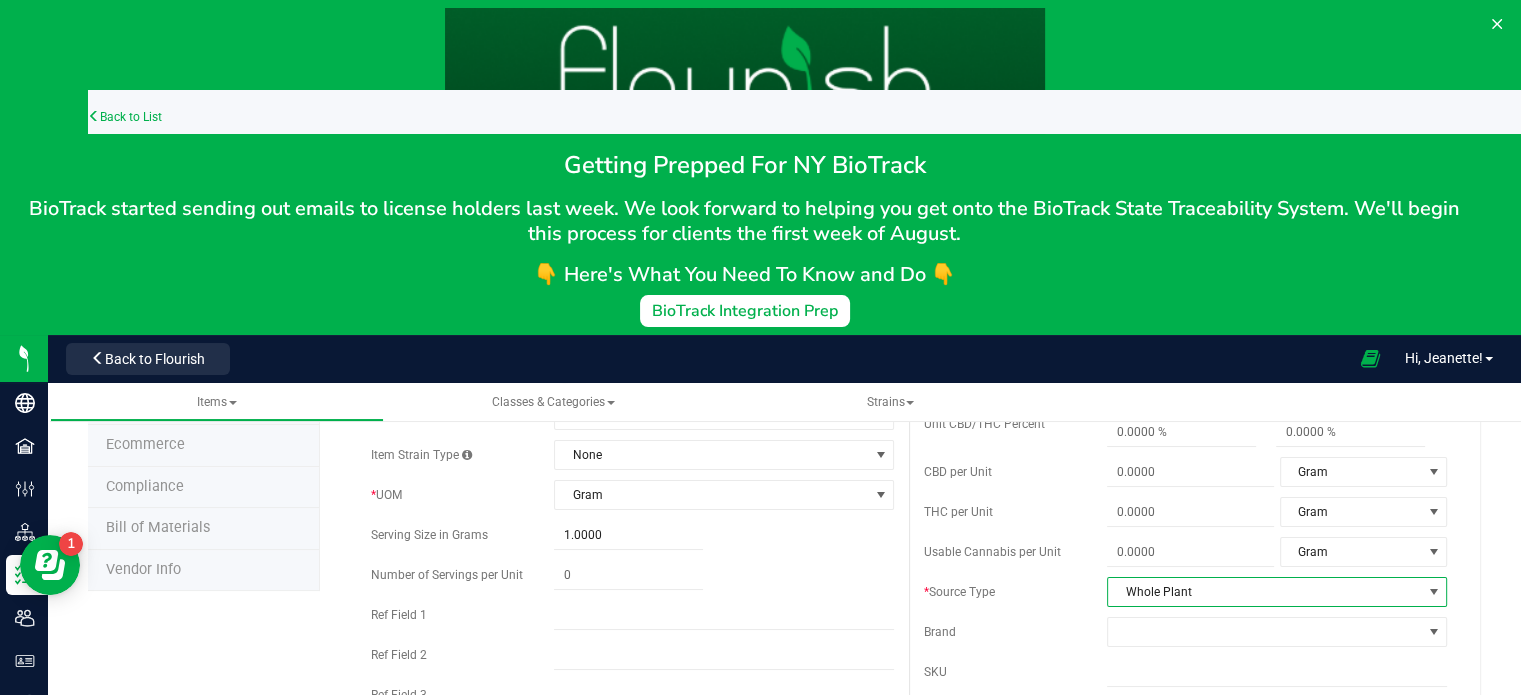 click on "Whole Plant" at bounding box center [1277, 592] 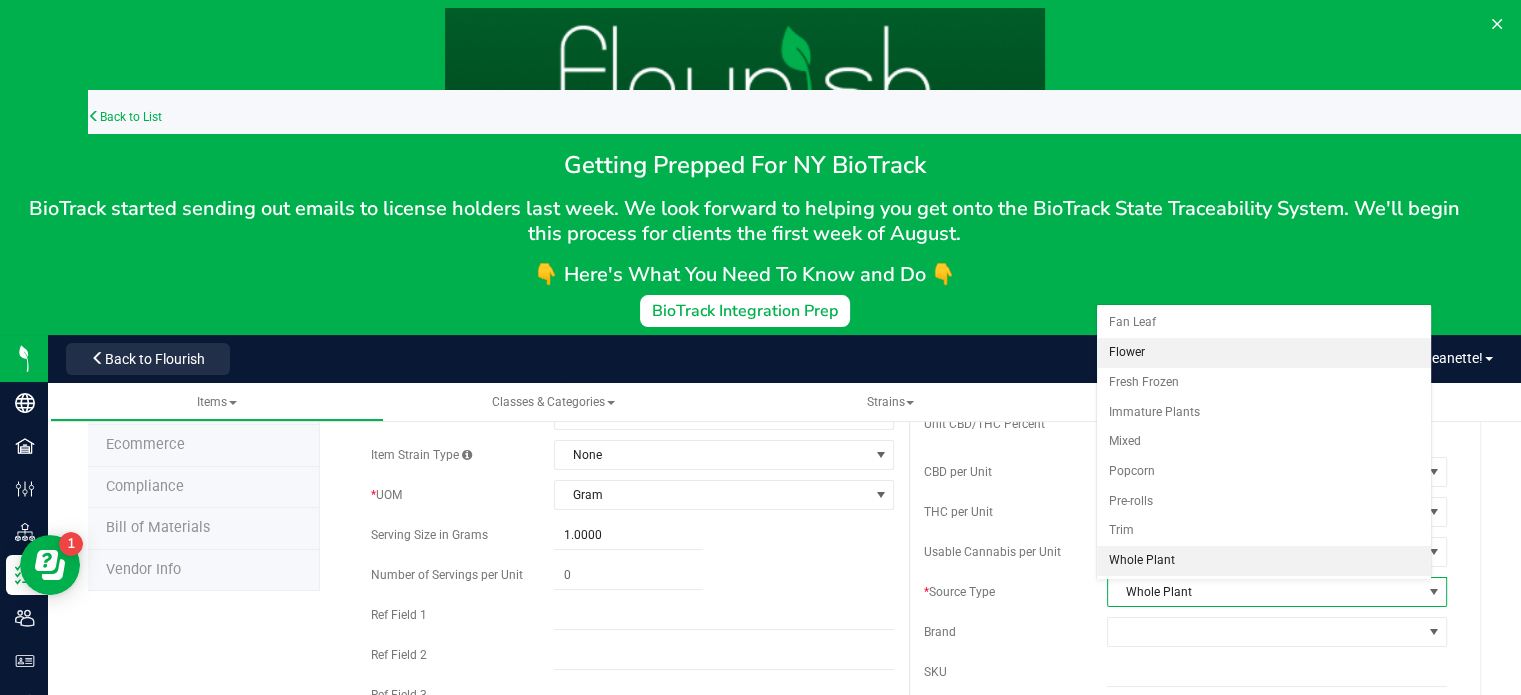 click on "Flower" at bounding box center (1264, 353) 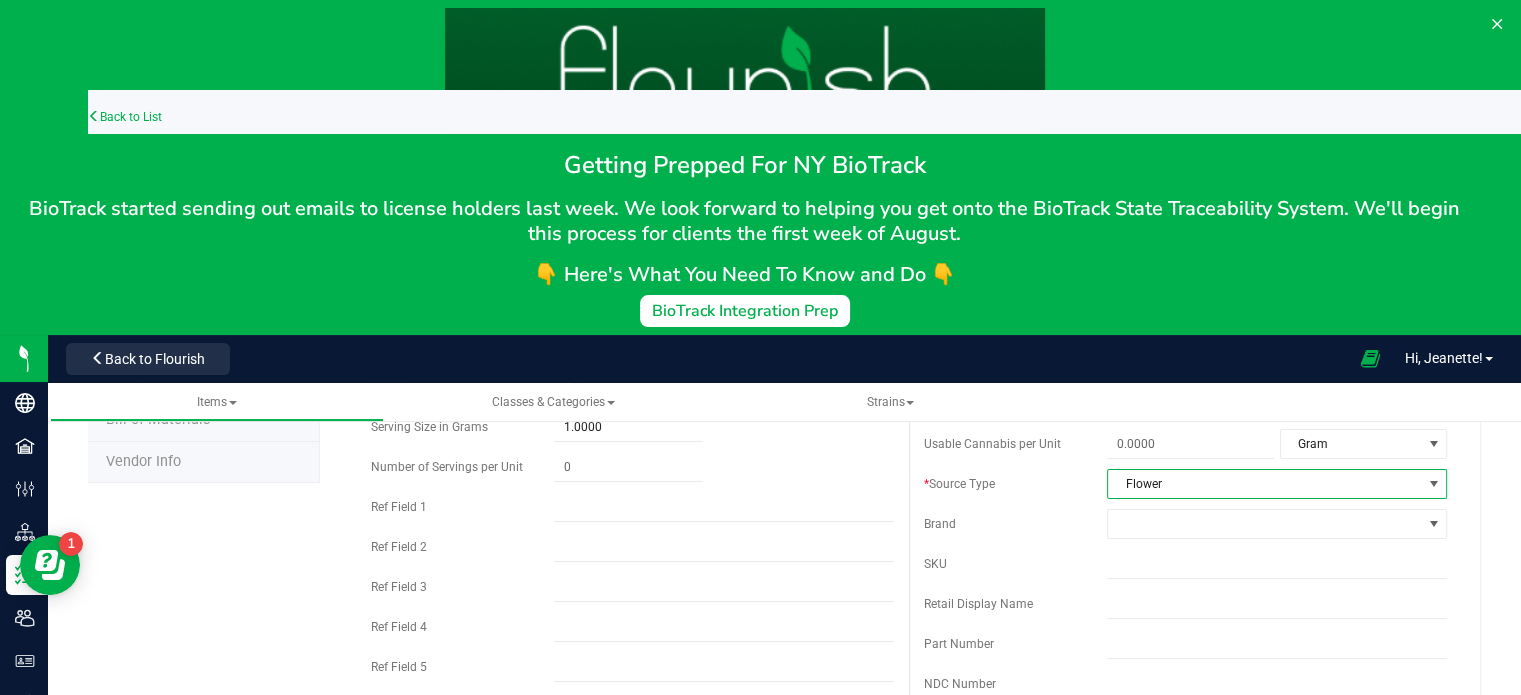 scroll, scrollTop: 430, scrollLeft: 0, axis: vertical 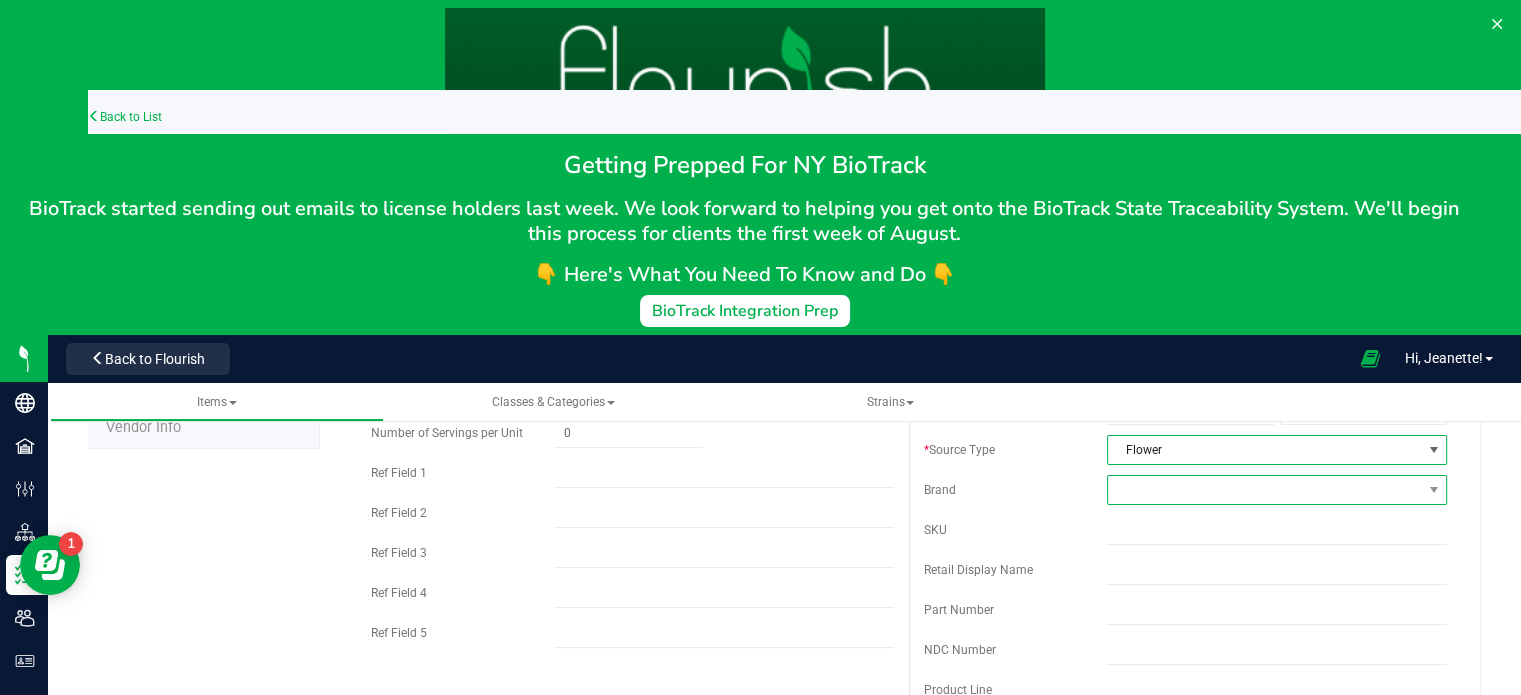 click at bounding box center (1264, 490) 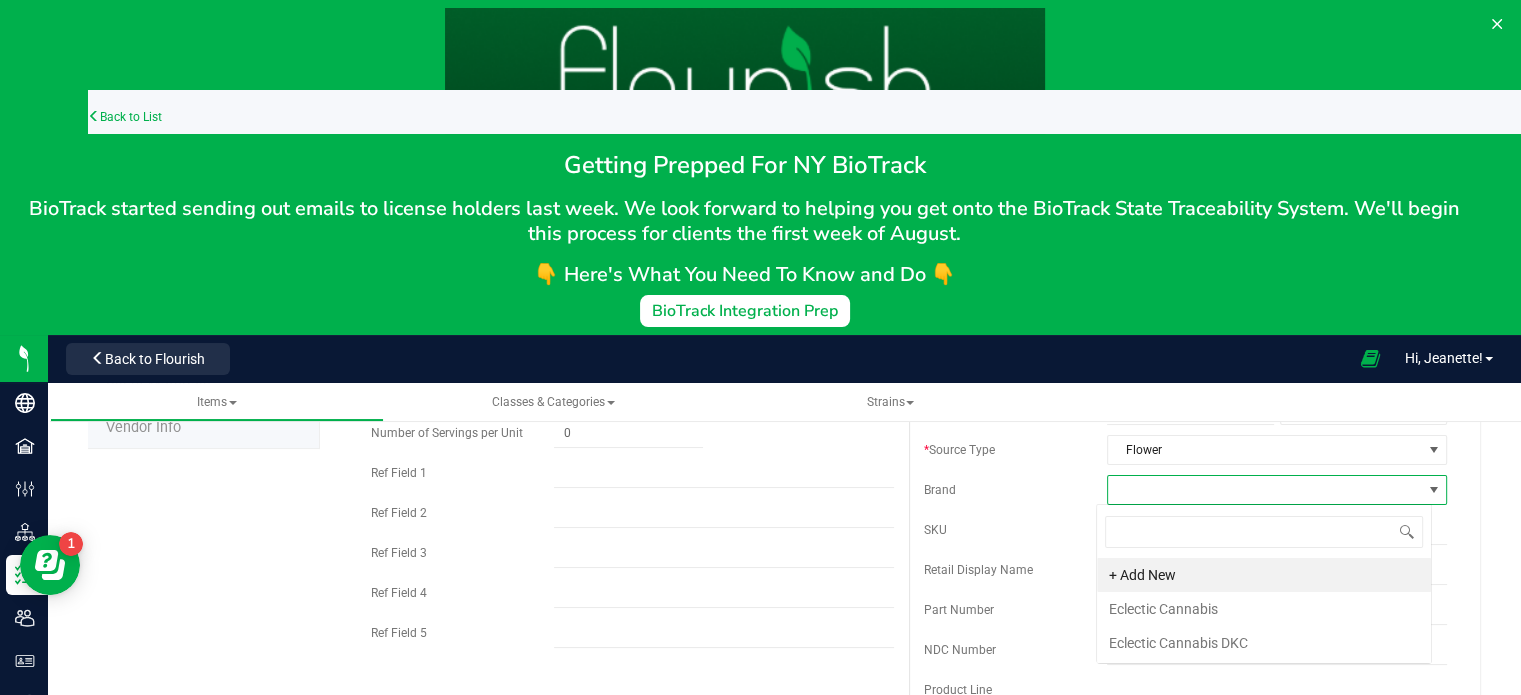 scroll, scrollTop: 99970, scrollLeft: 99664, axis: both 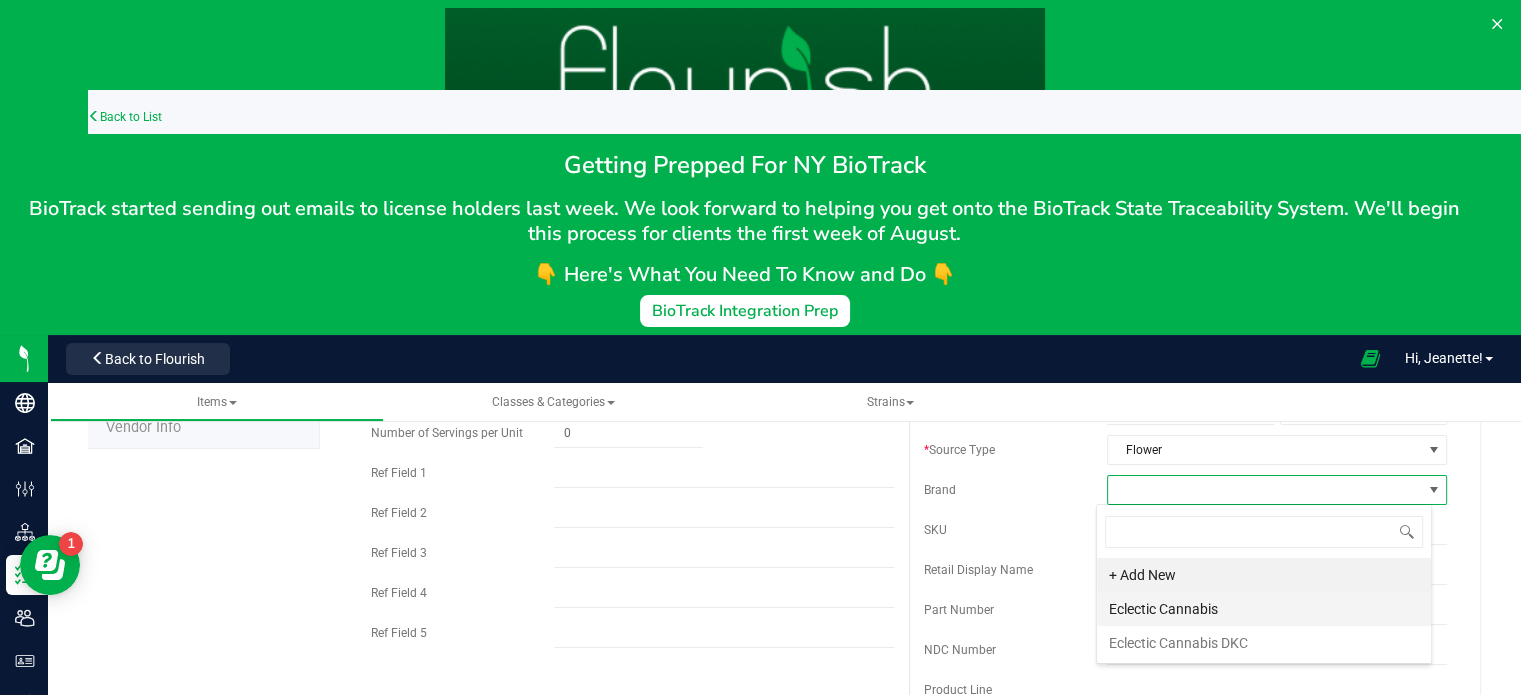 click on "Eclectic Cannabis" at bounding box center (1264, 609) 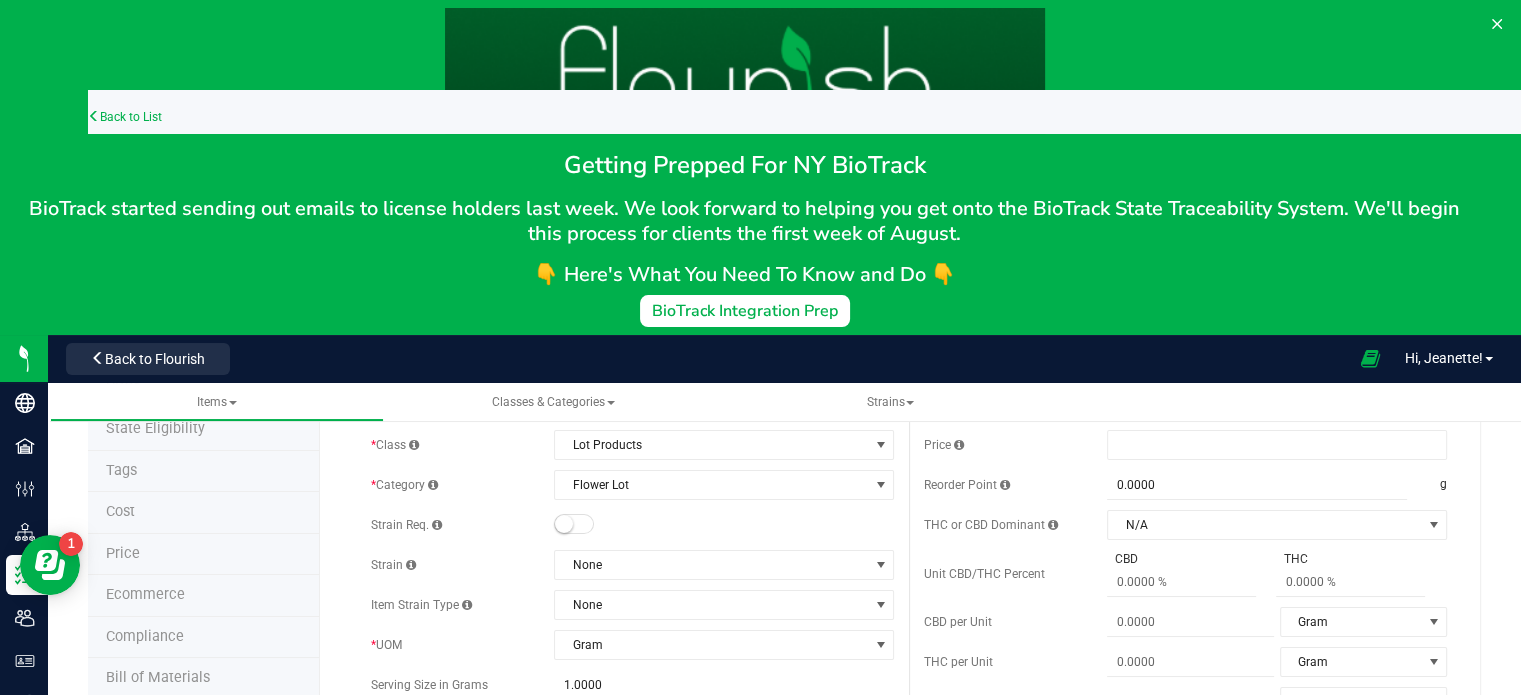 scroll, scrollTop: 134, scrollLeft: 0, axis: vertical 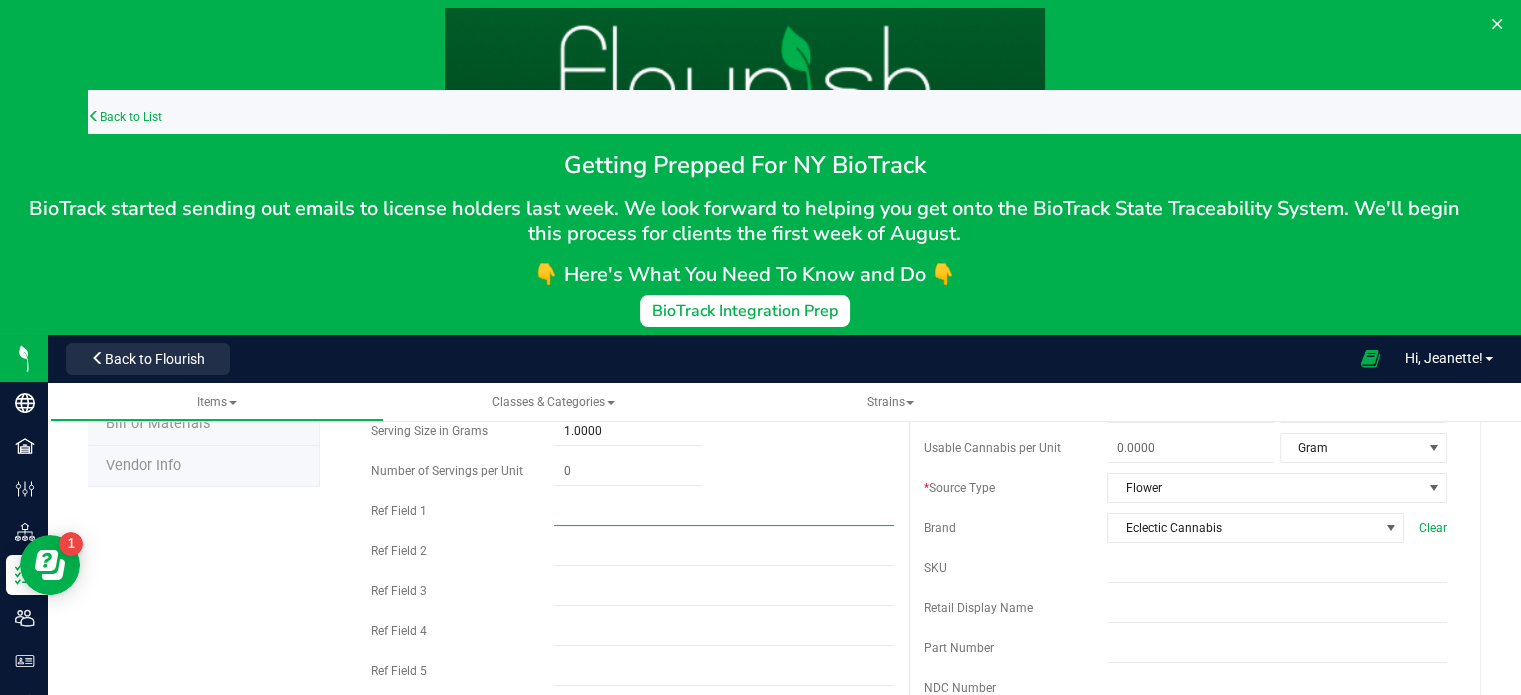 click at bounding box center [724, 511] 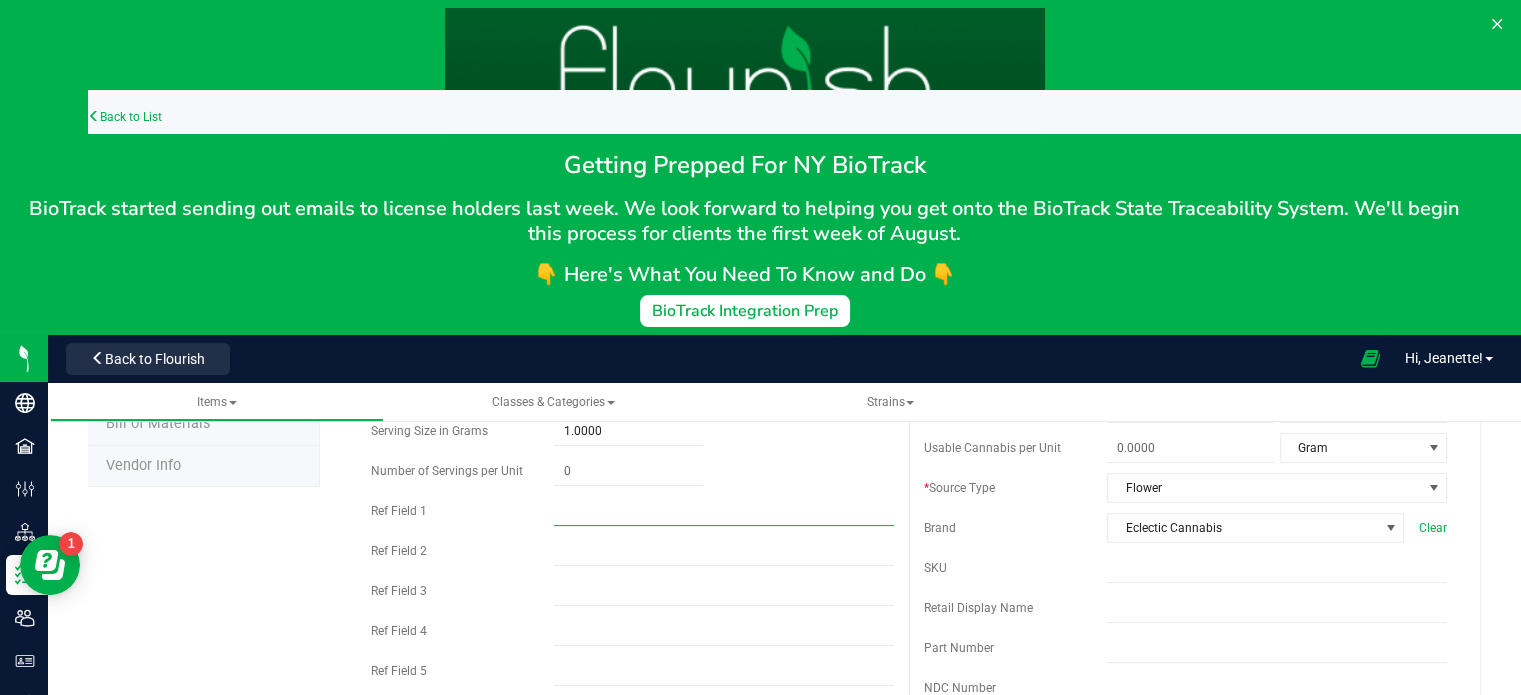 paste on "Batch: CS0605-001" 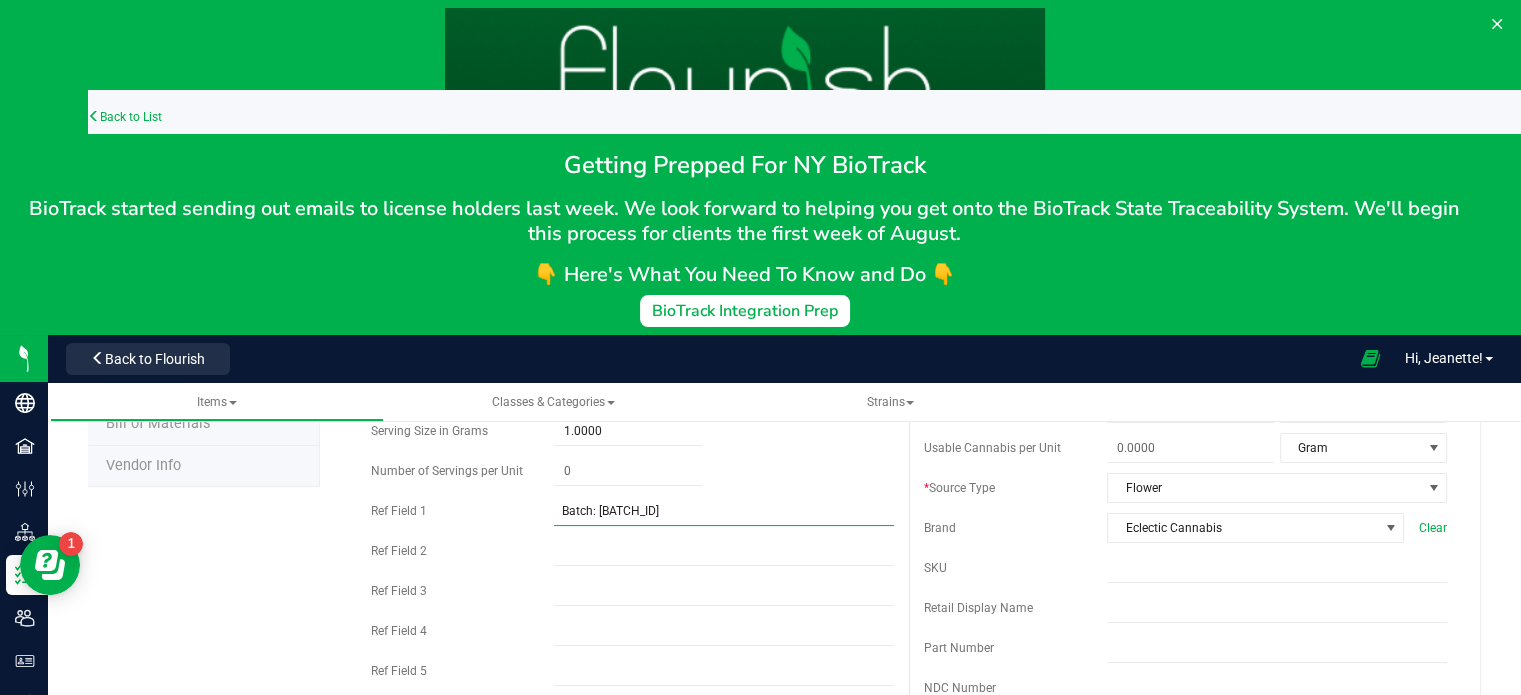 click on "Batch: CS0605-001" at bounding box center (724, 511) 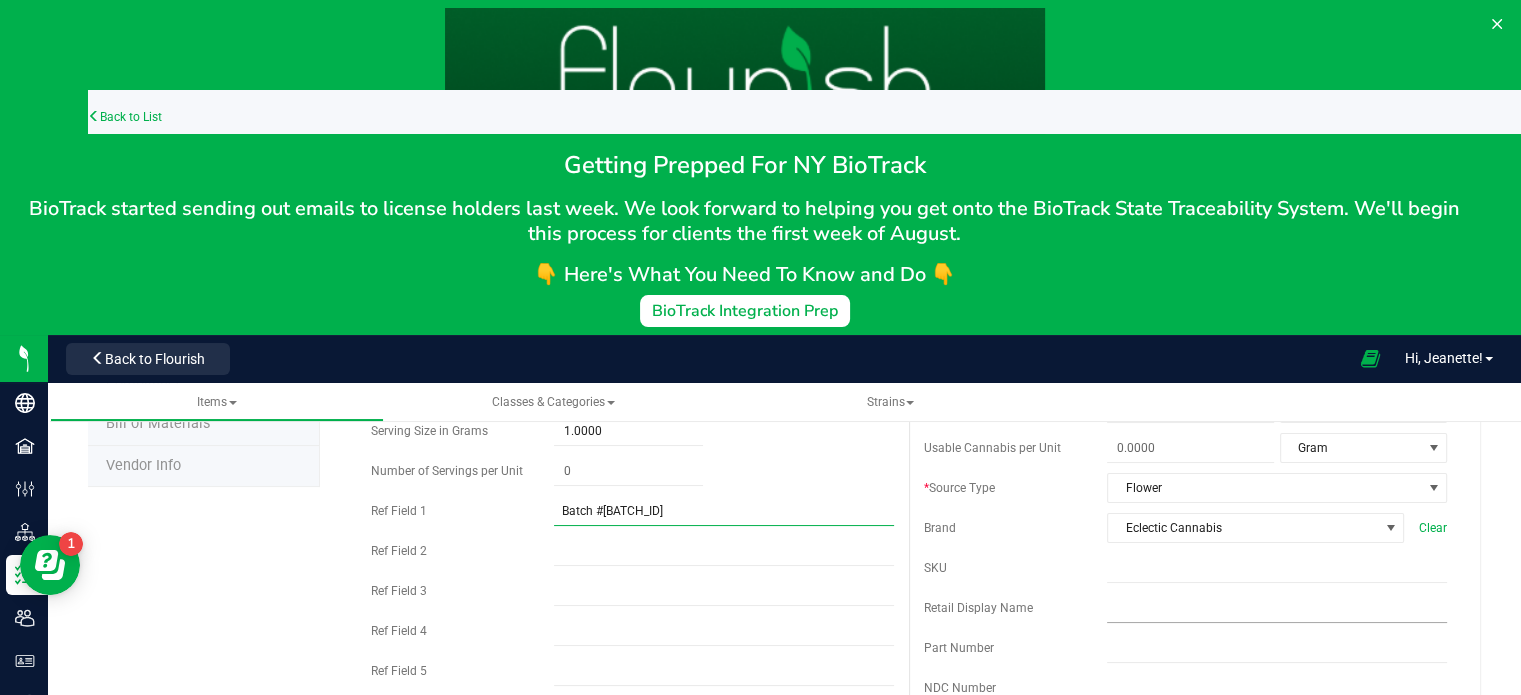 type on "Batch # CS0605-001" 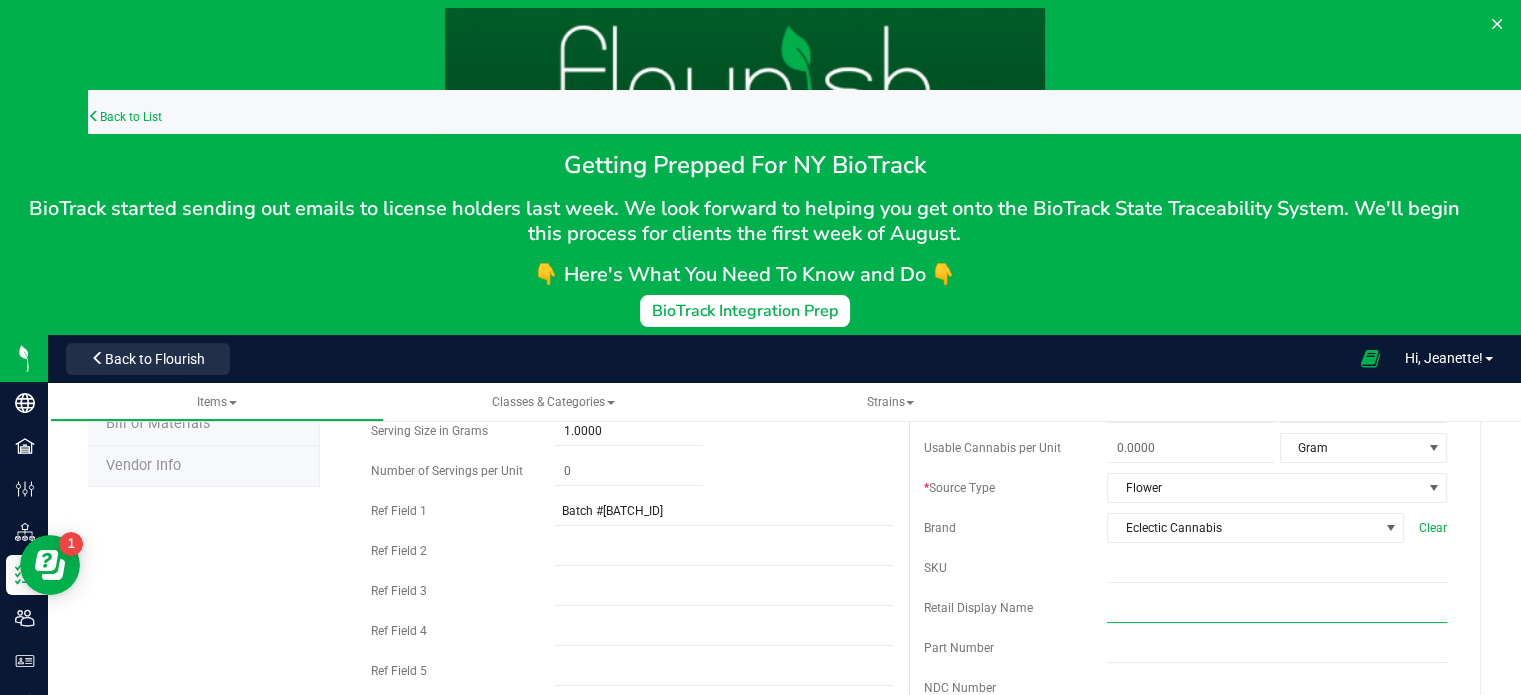 click at bounding box center [1277, 608] 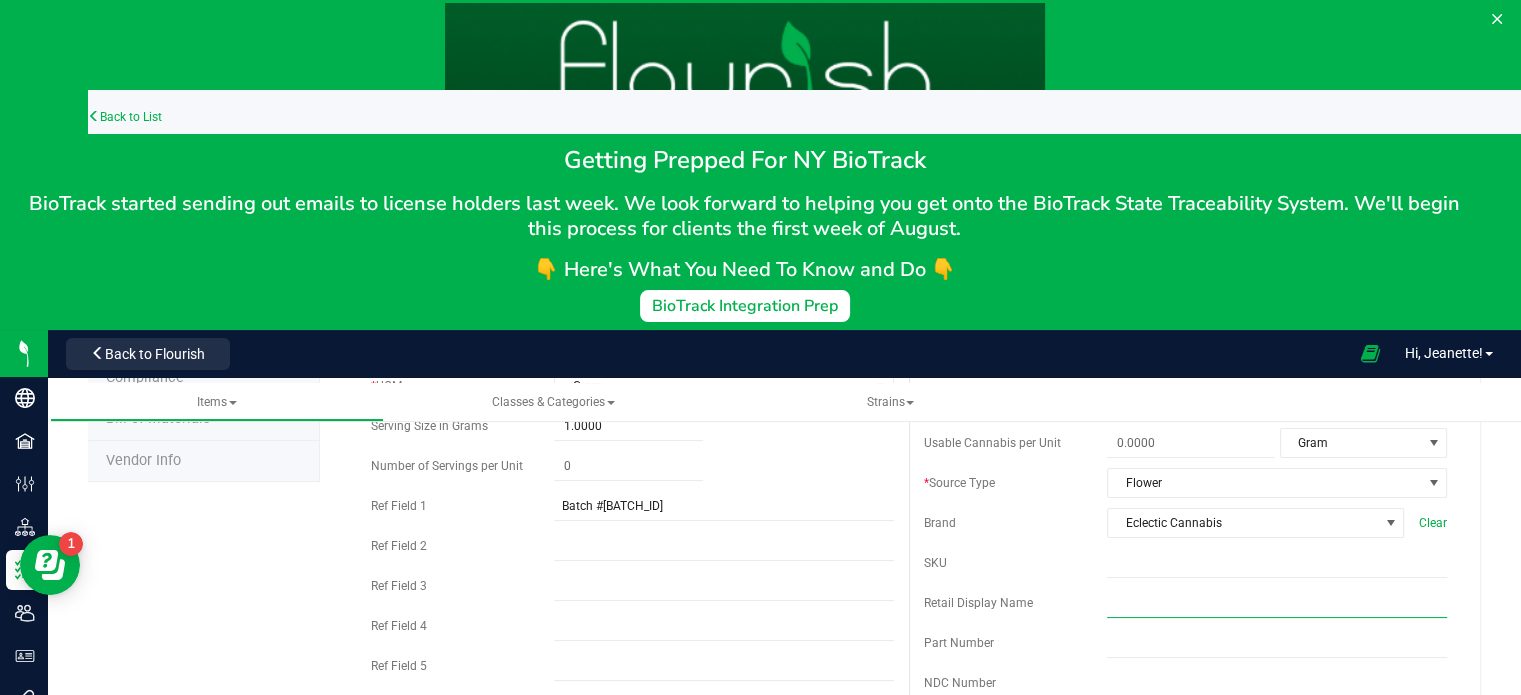 scroll, scrollTop: 0, scrollLeft: 0, axis: both 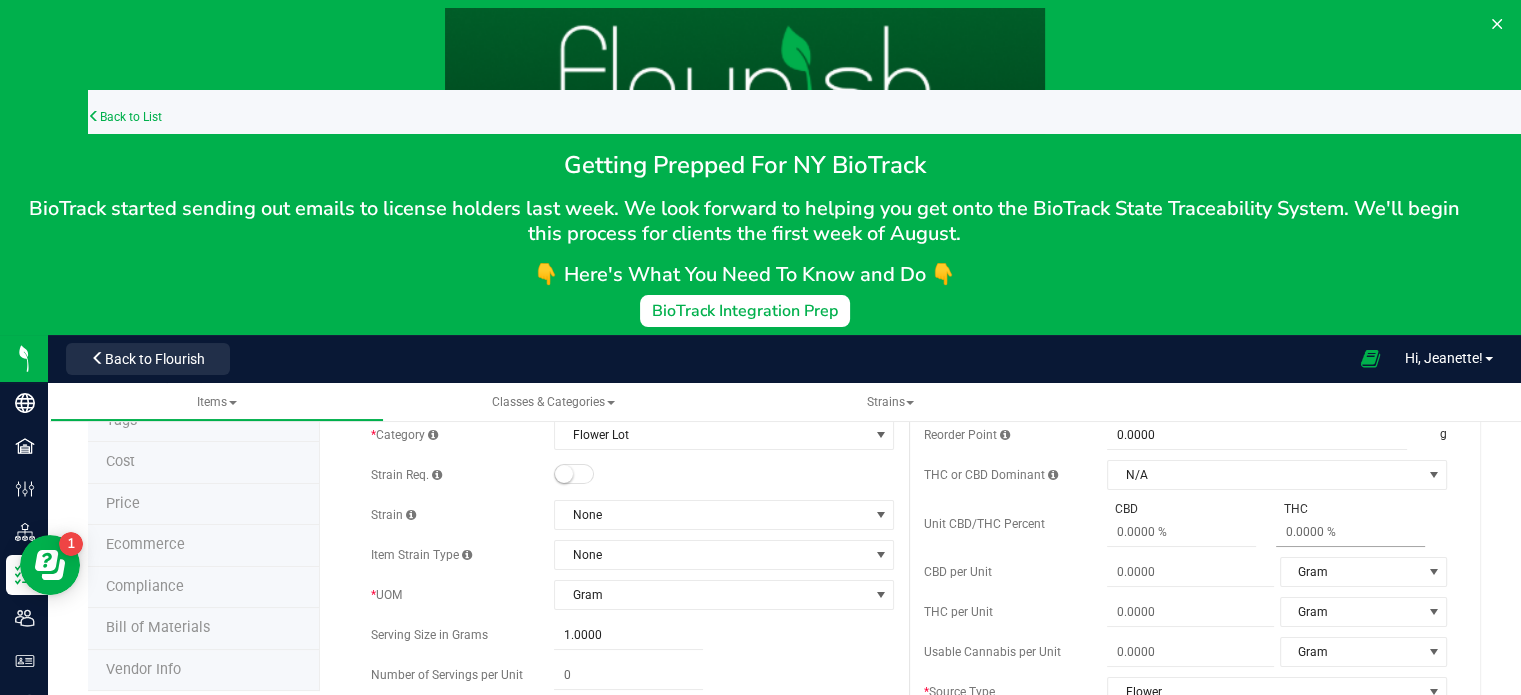 click at bounding box center [1350, 532] 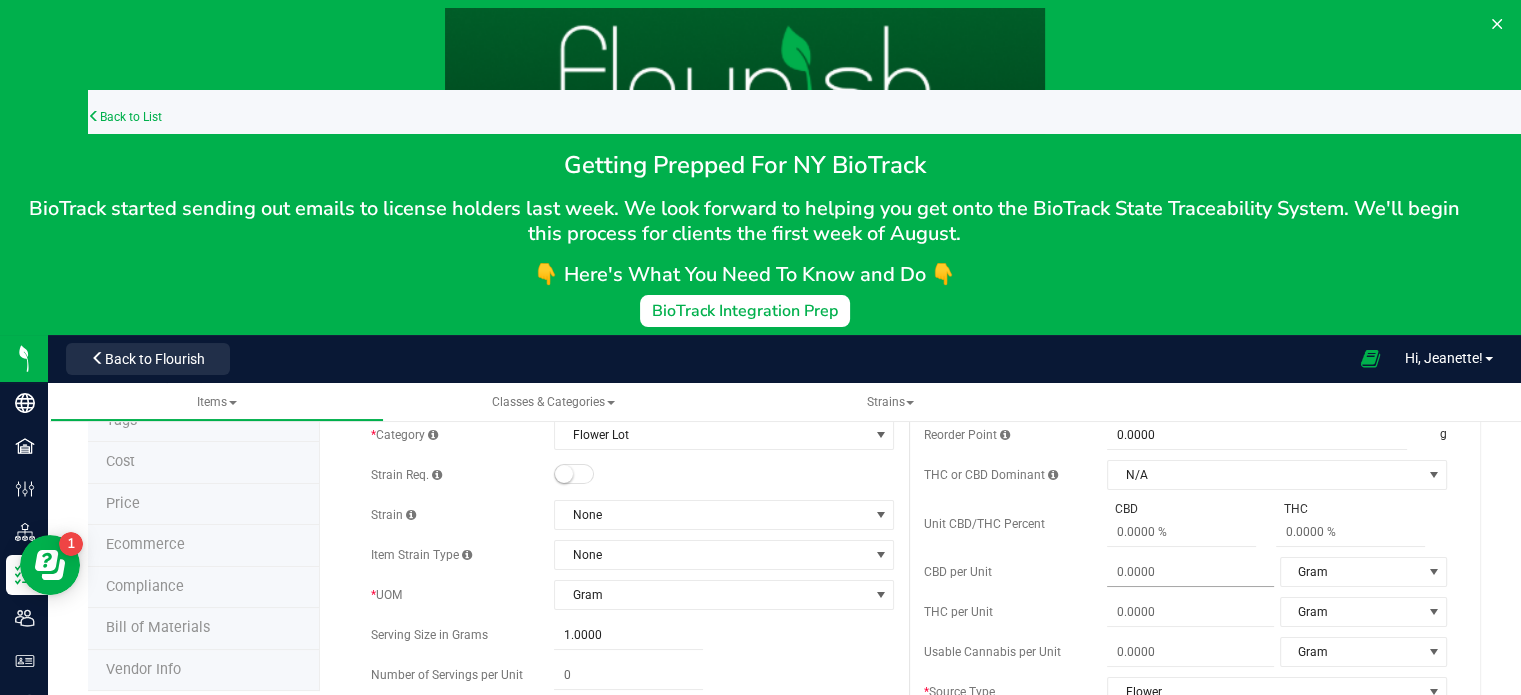 click at bounding box center (1190, 572) 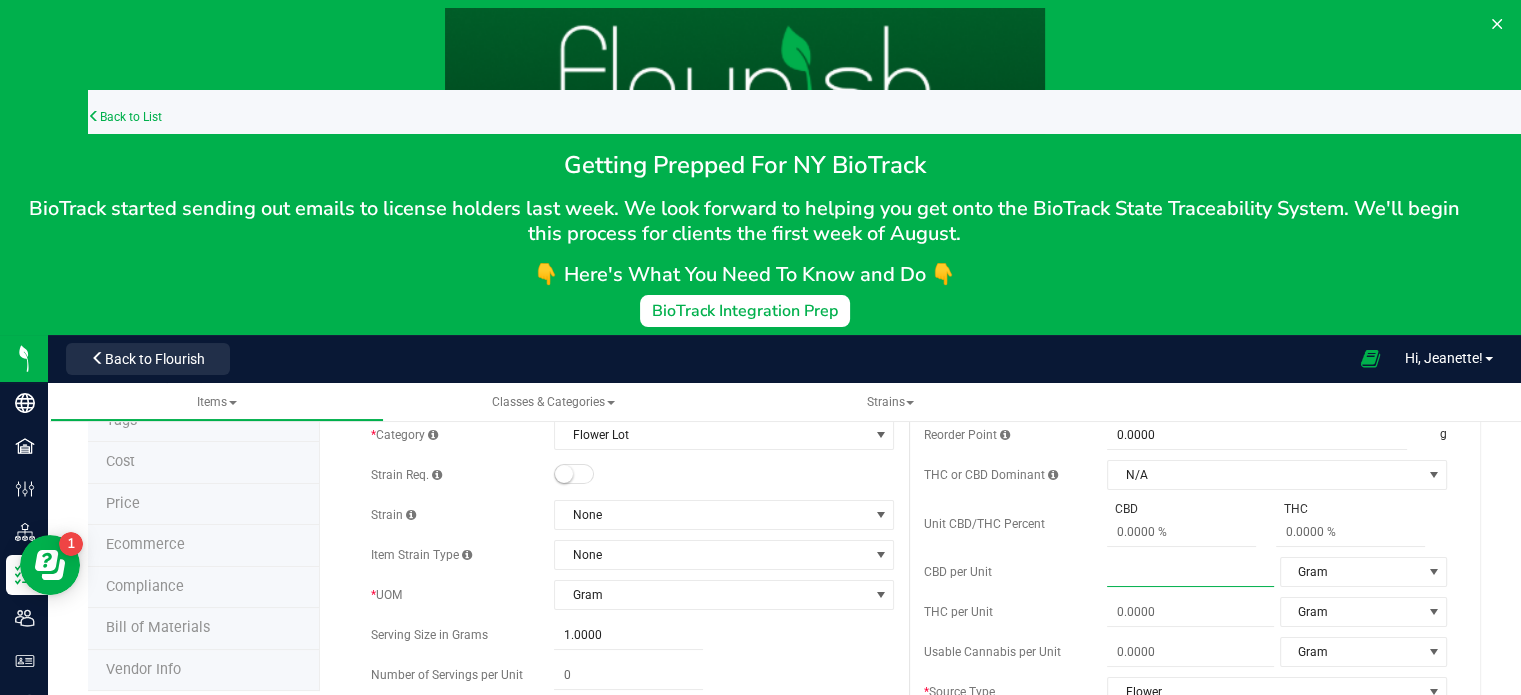 type on "1" 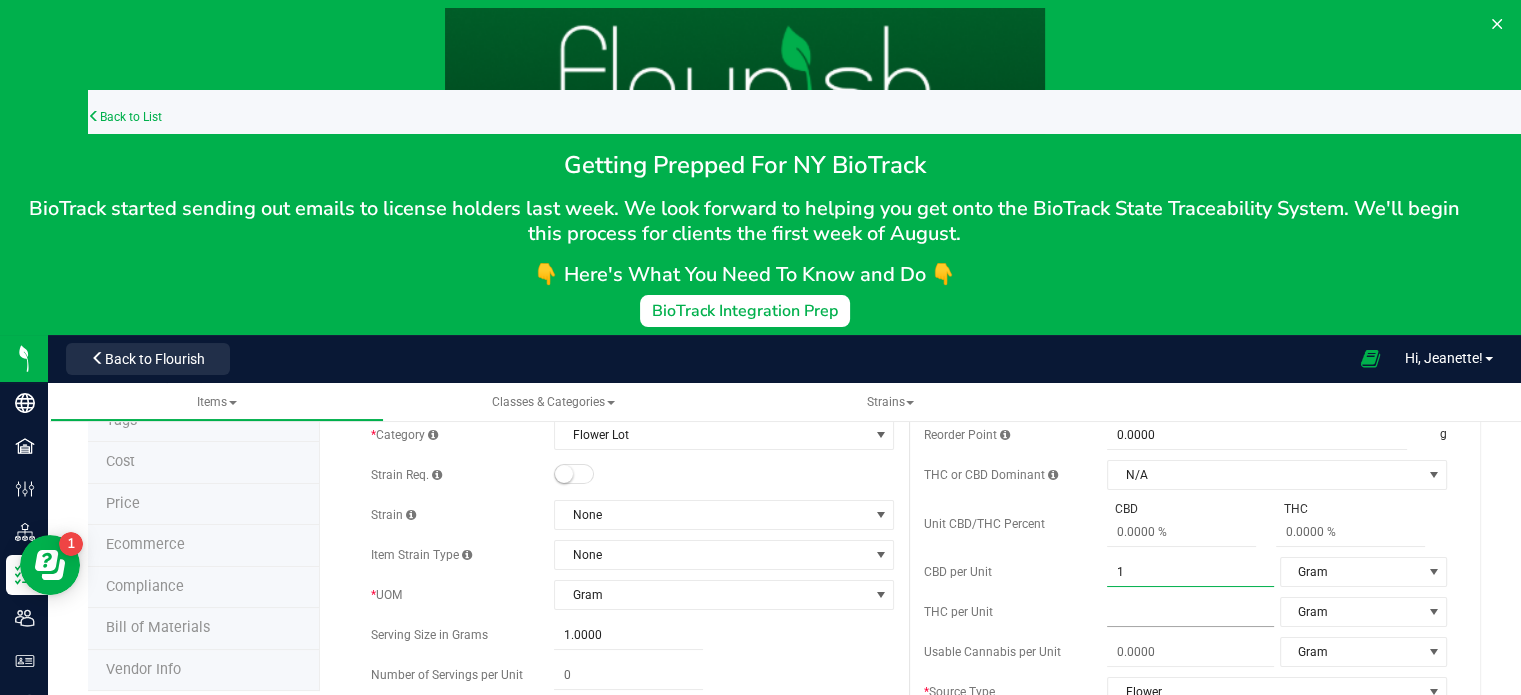 type on "1.0000" 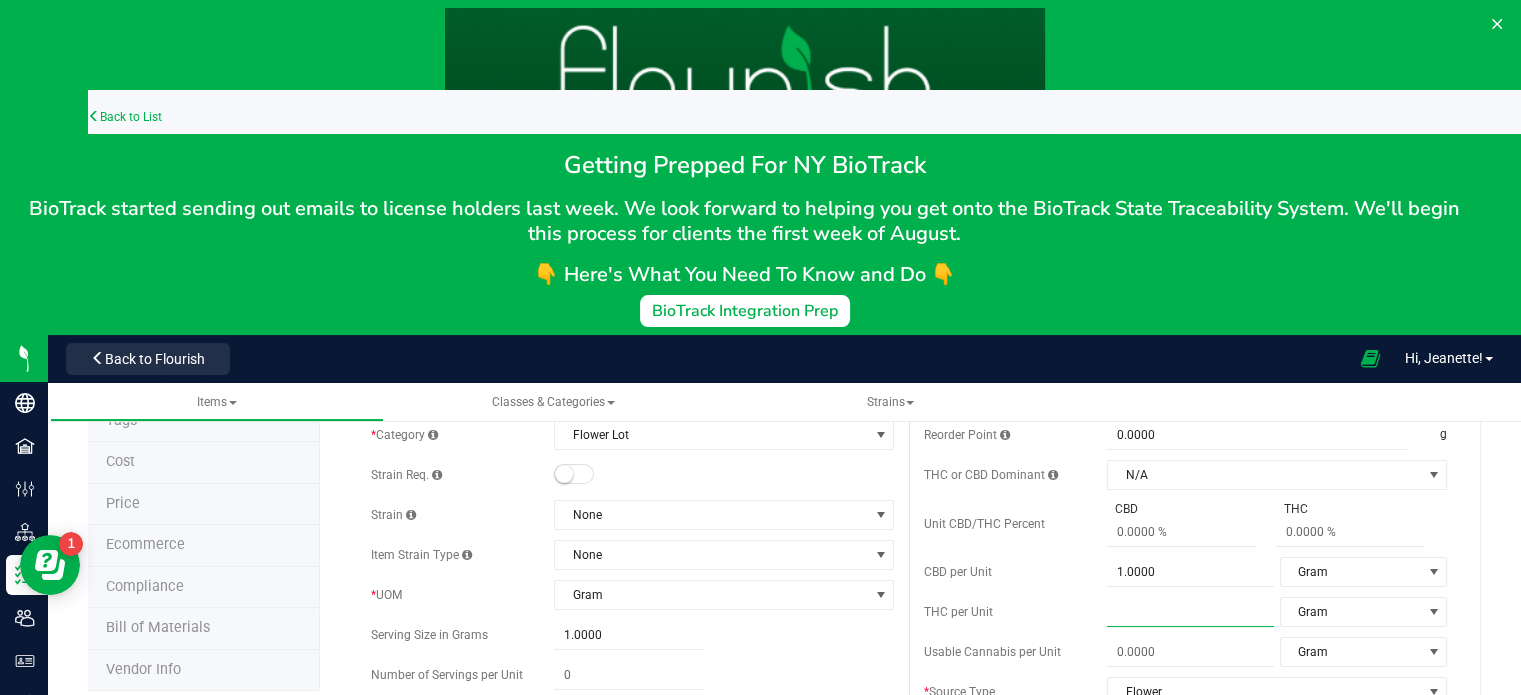 click at bounding box center (1190, 612) 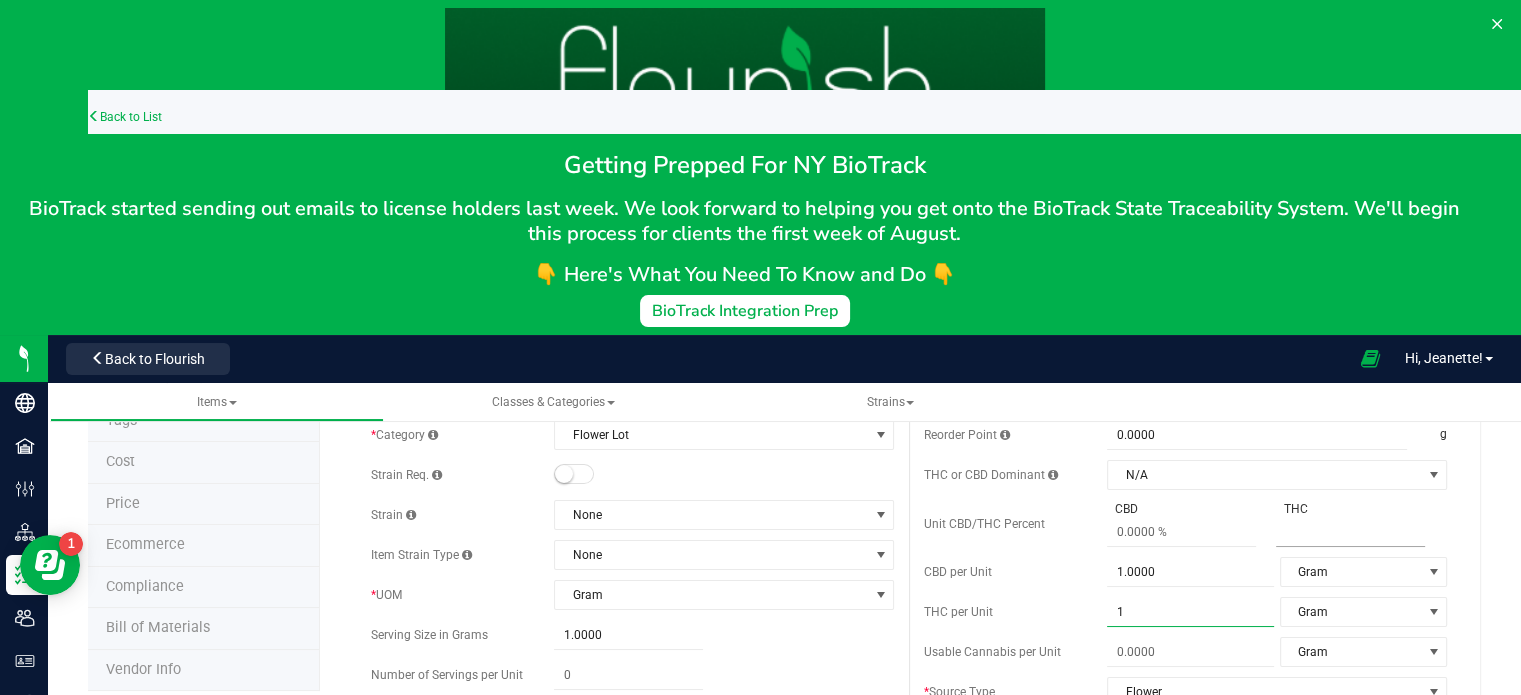 type on "1.0000" 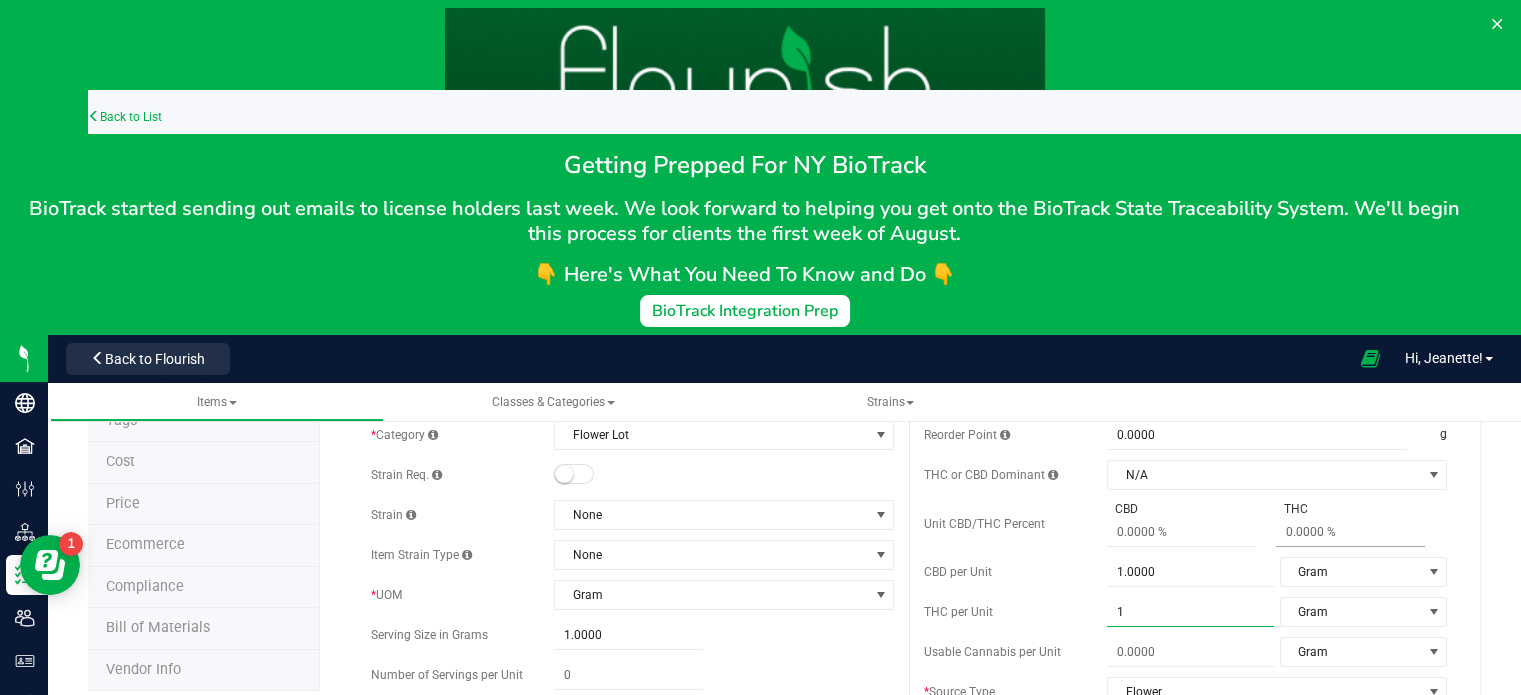 click at bounding box center (1350, 532) 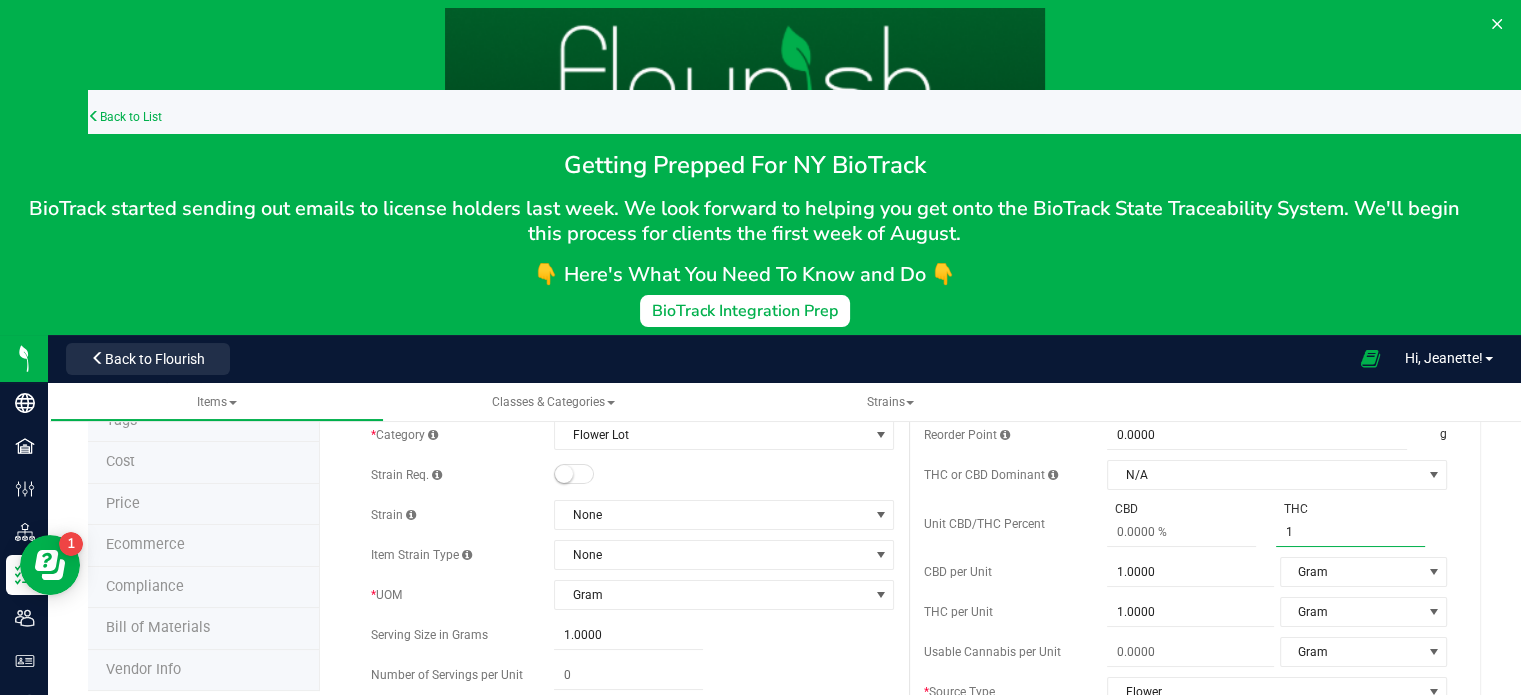 type on "19" 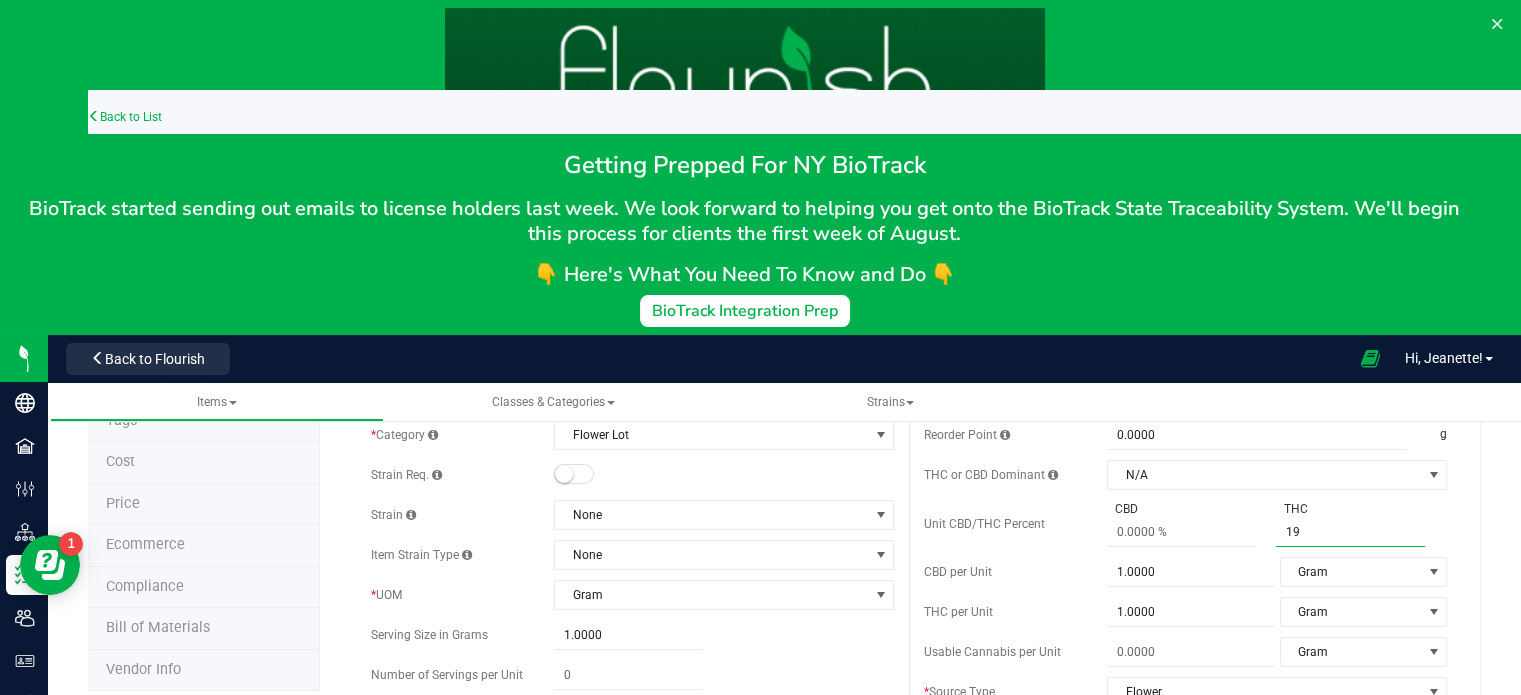 scroll, scrollTop: 0, scrollLeft: 0, axis: both 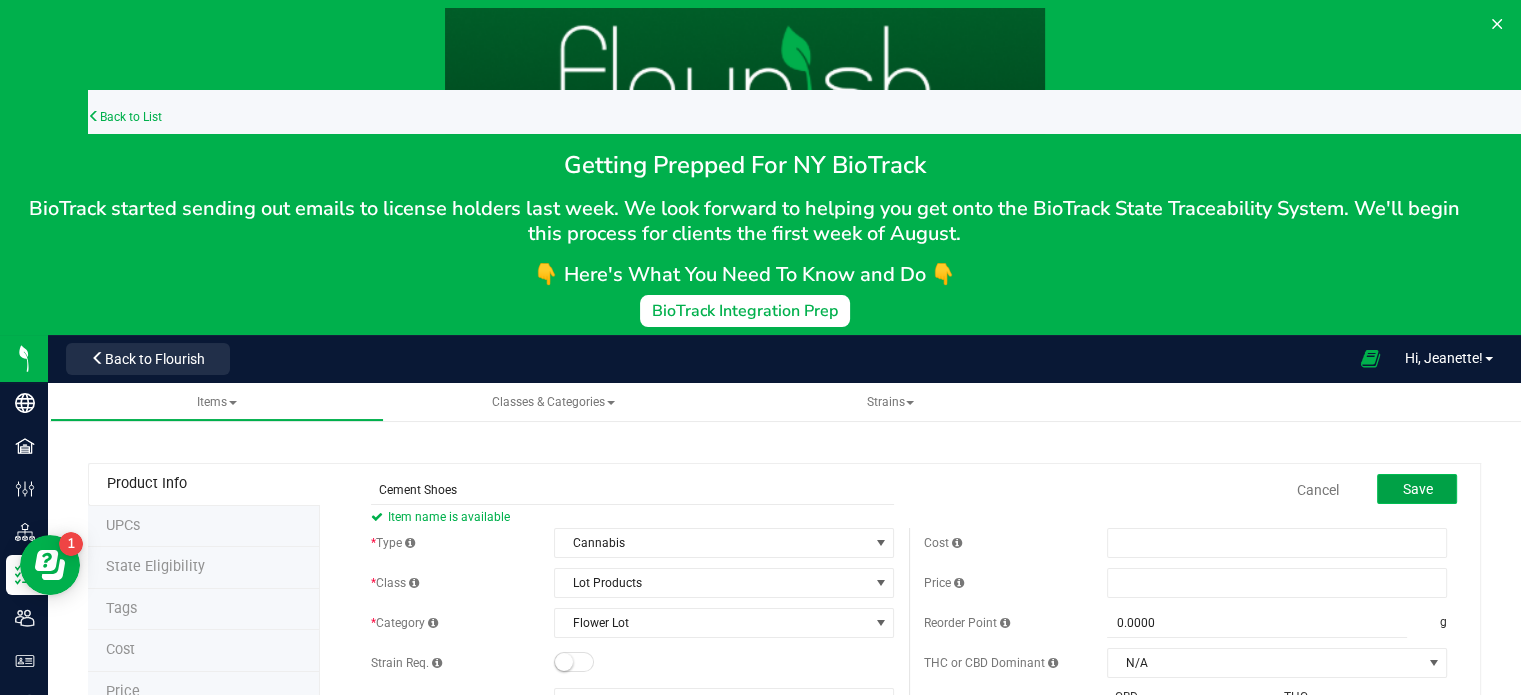 type on "19 %" 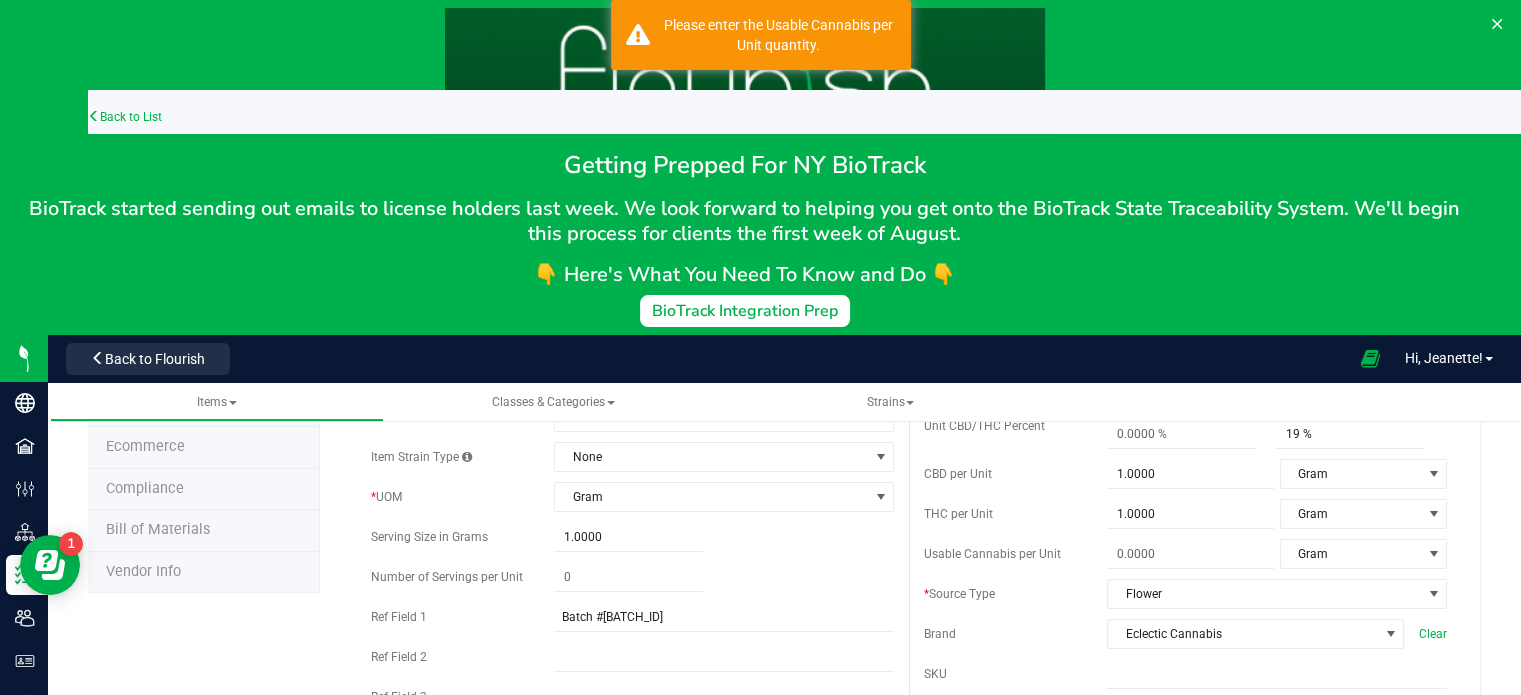 scroll, scrollTop: 292, scrollLeft: 0, axis: vertical 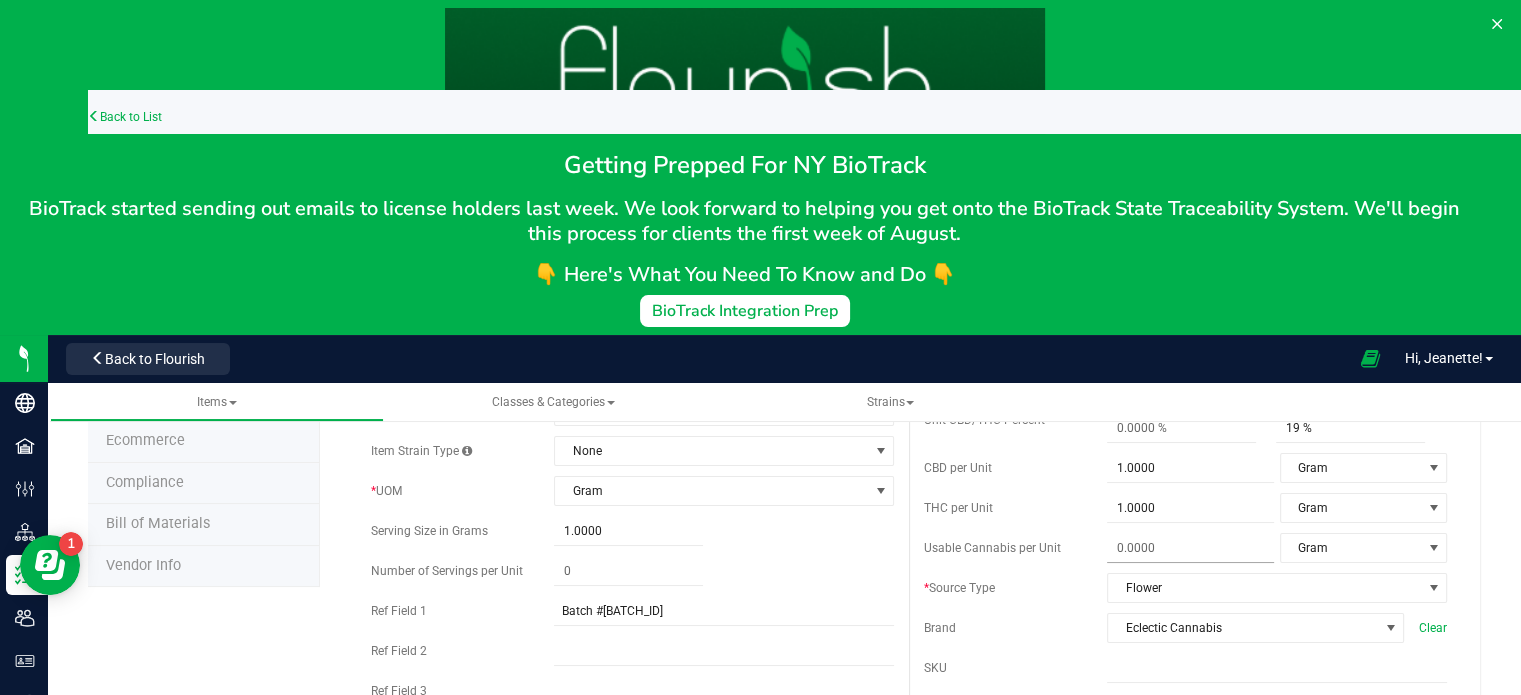 click at bounding box center (1190, 548) 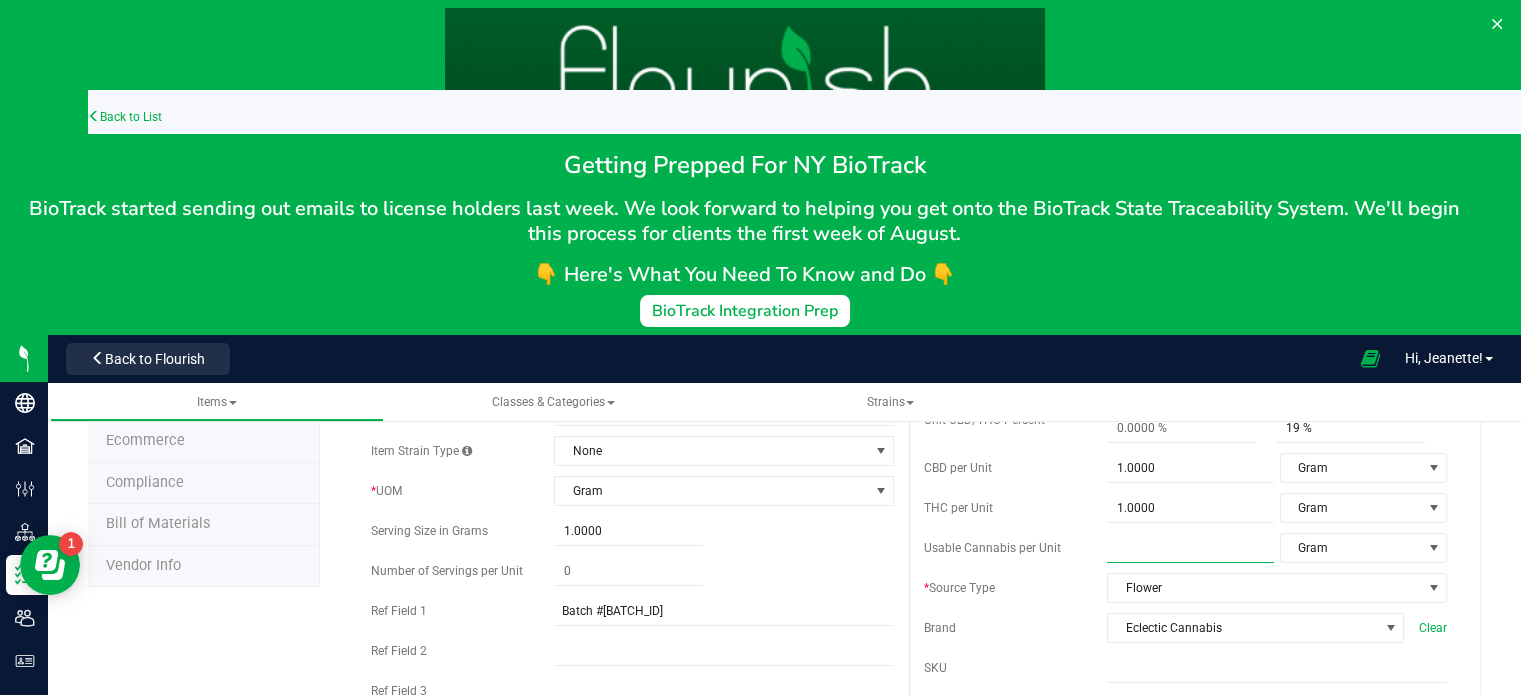 type on "1" 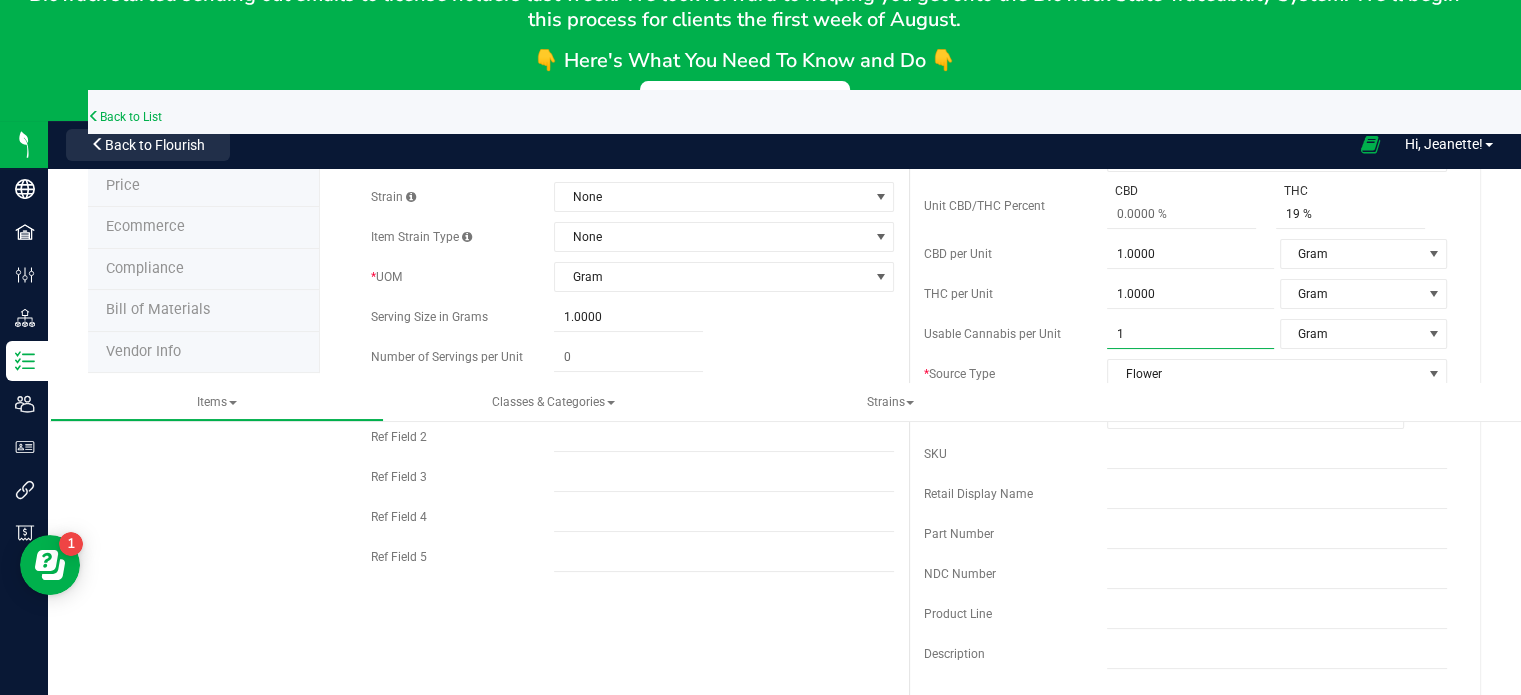 scroll, scrollTop: 212, scrollLeft: 0, axis: vertical 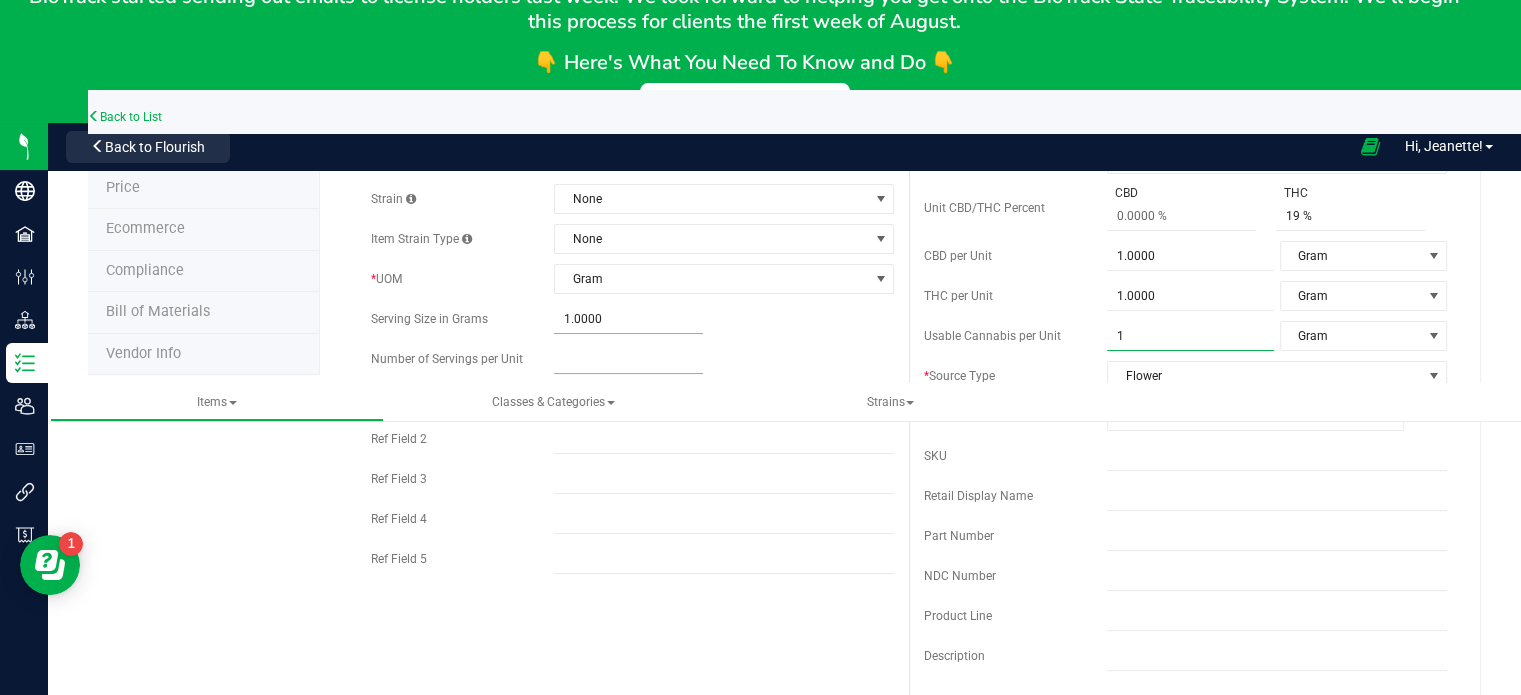 type on "1.0000" 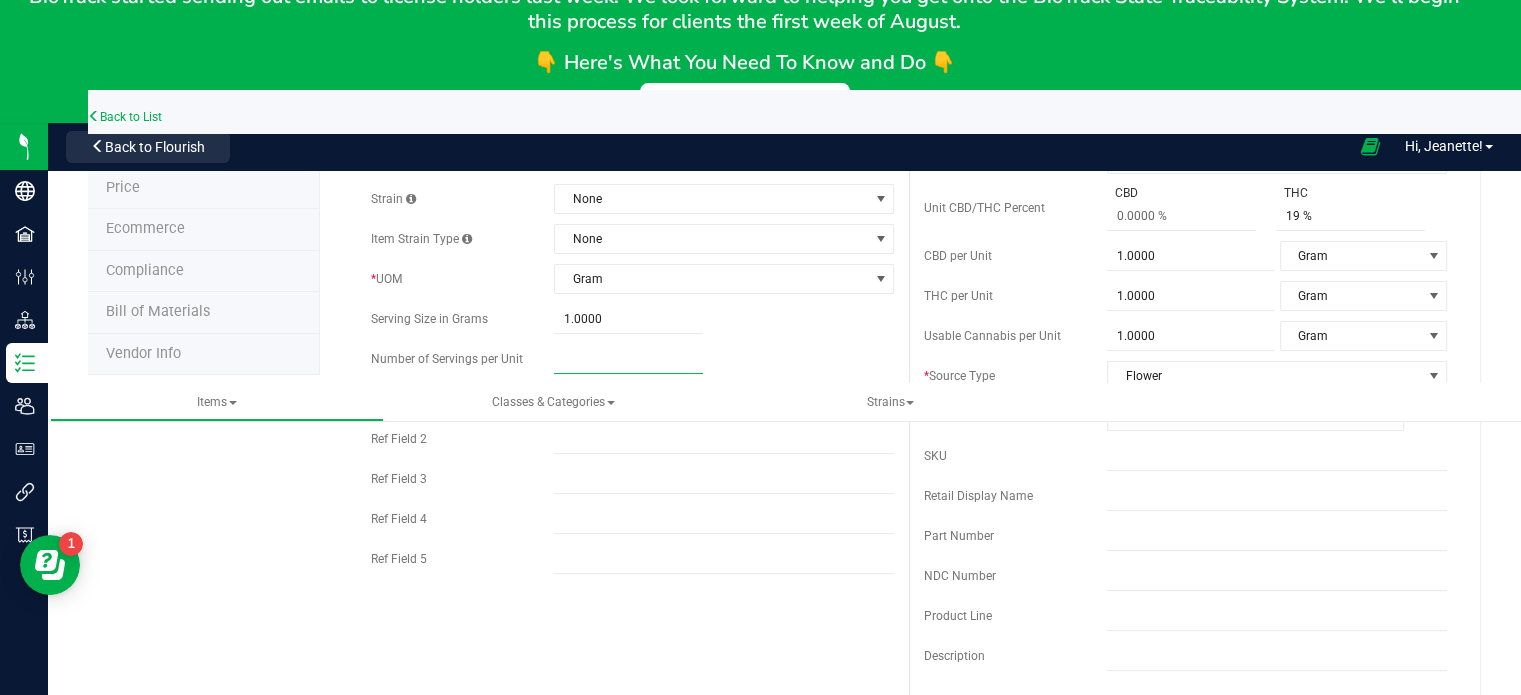 click at bounding box center (628, 359) 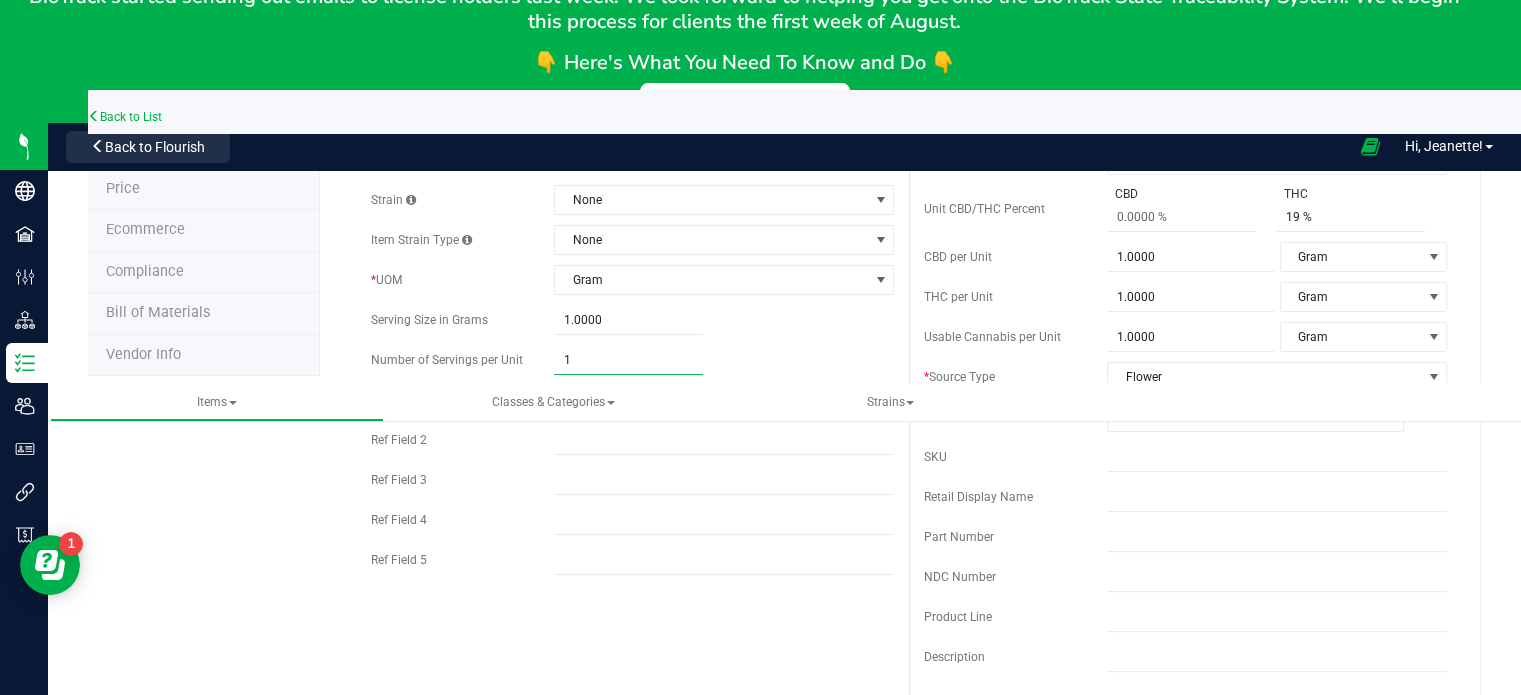scroll, scrollTop: 0, scrollLeft: 0, axis: both 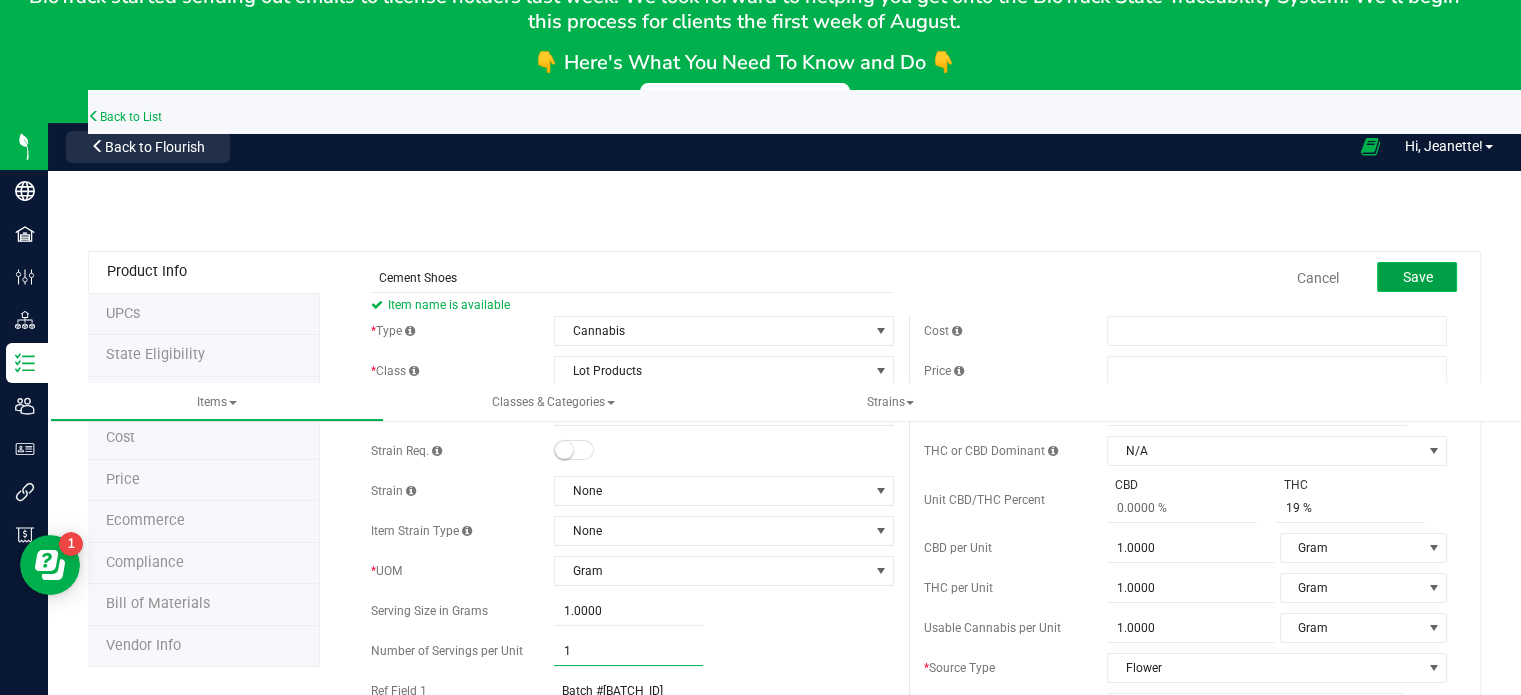 type on "1.00" 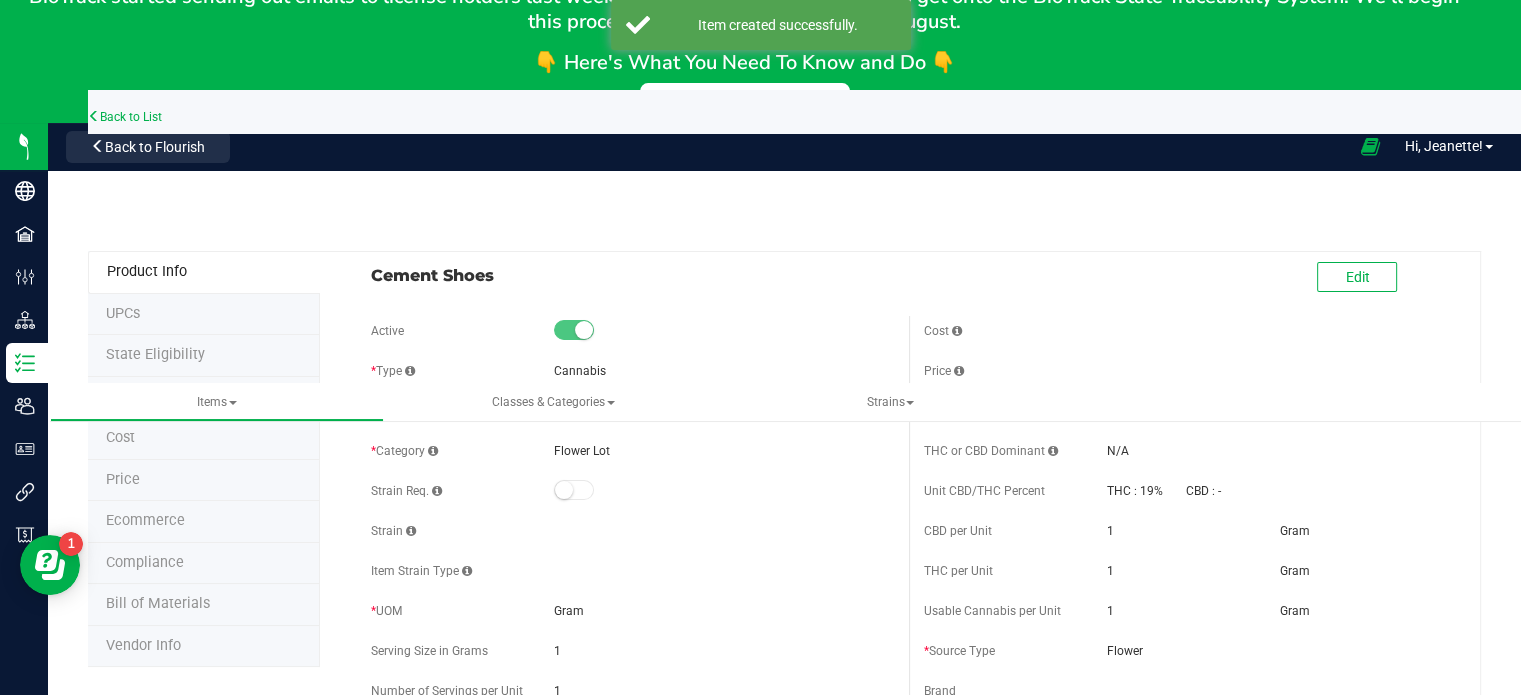 scroll, scrollTop: 0, scrollLeft: 0, axis: both 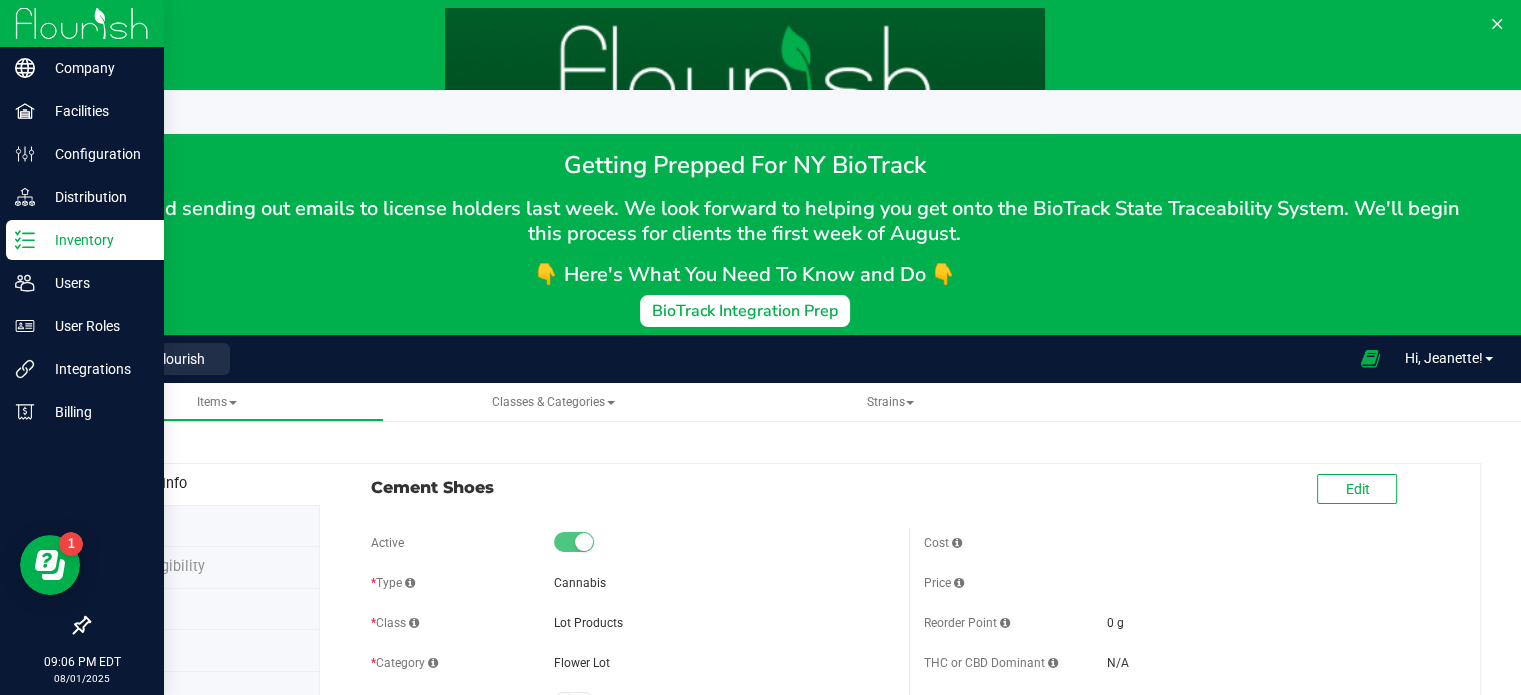 click on "Inventory" at bounding box center (95, 240) 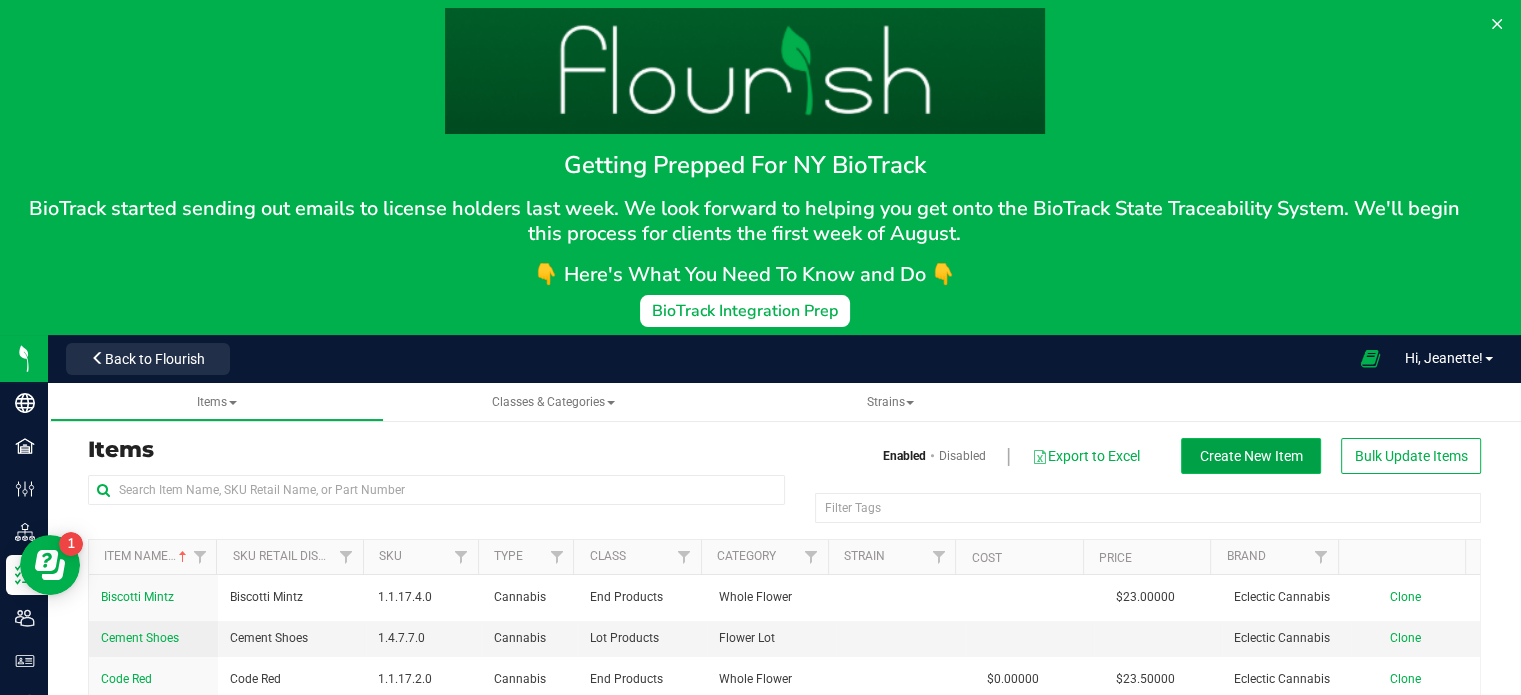 click on "Create New Item" at bounding box center [1251, 456] 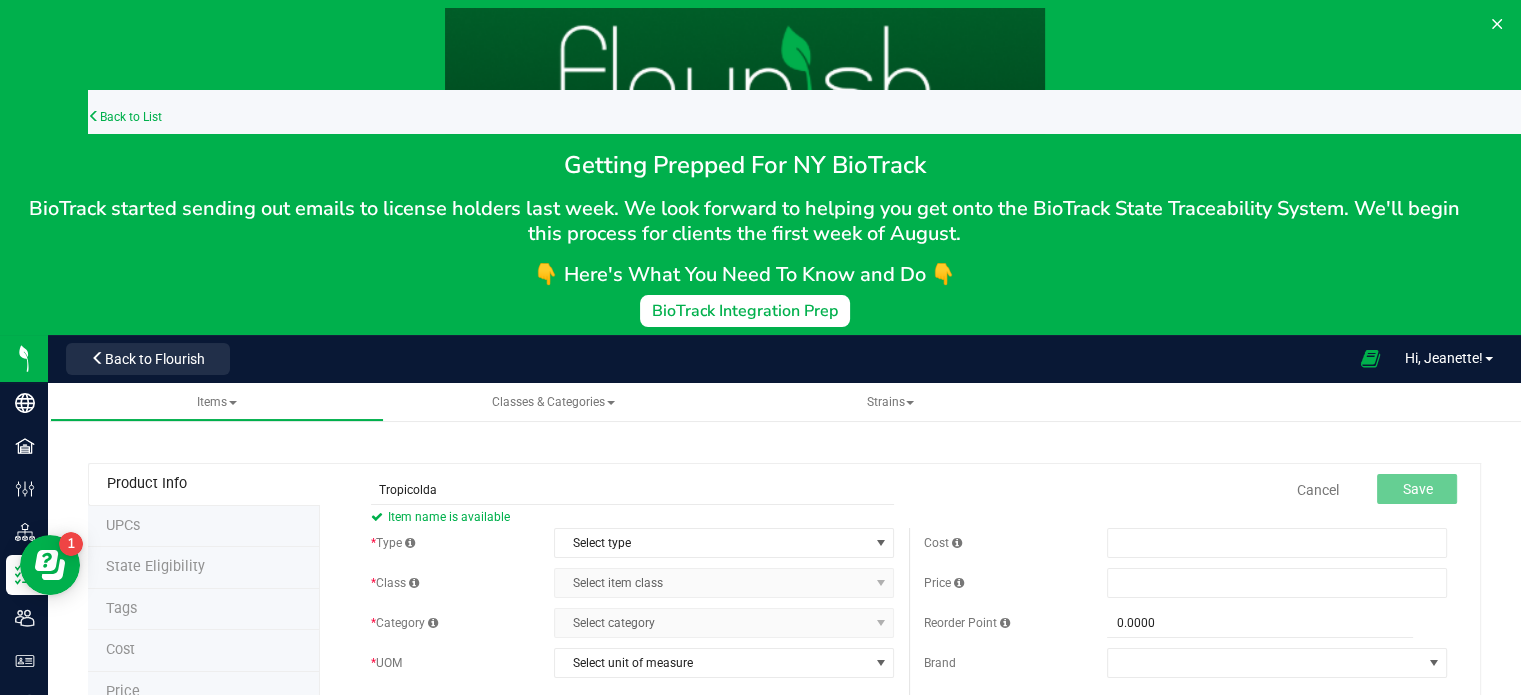 type on "Tropicolda" 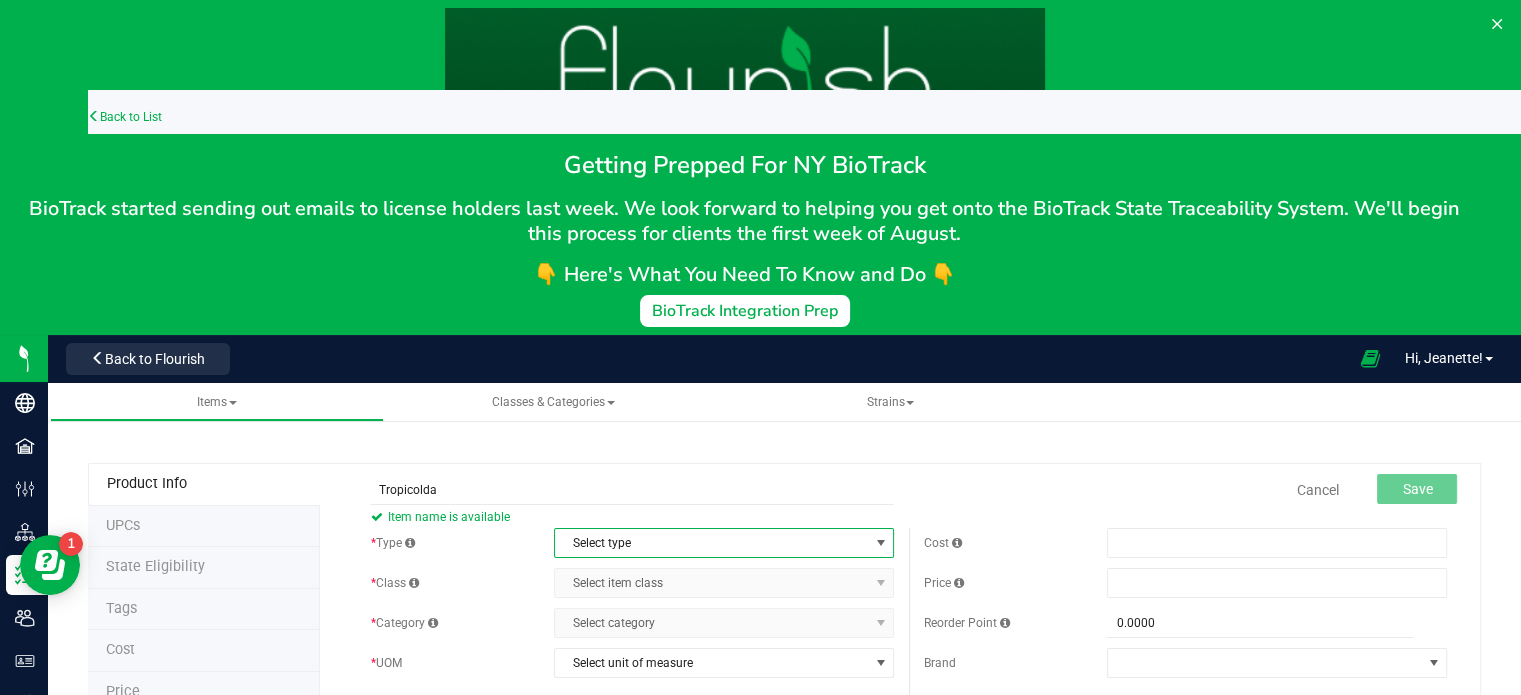 click on "Select type" at bounding box center (711, 543) 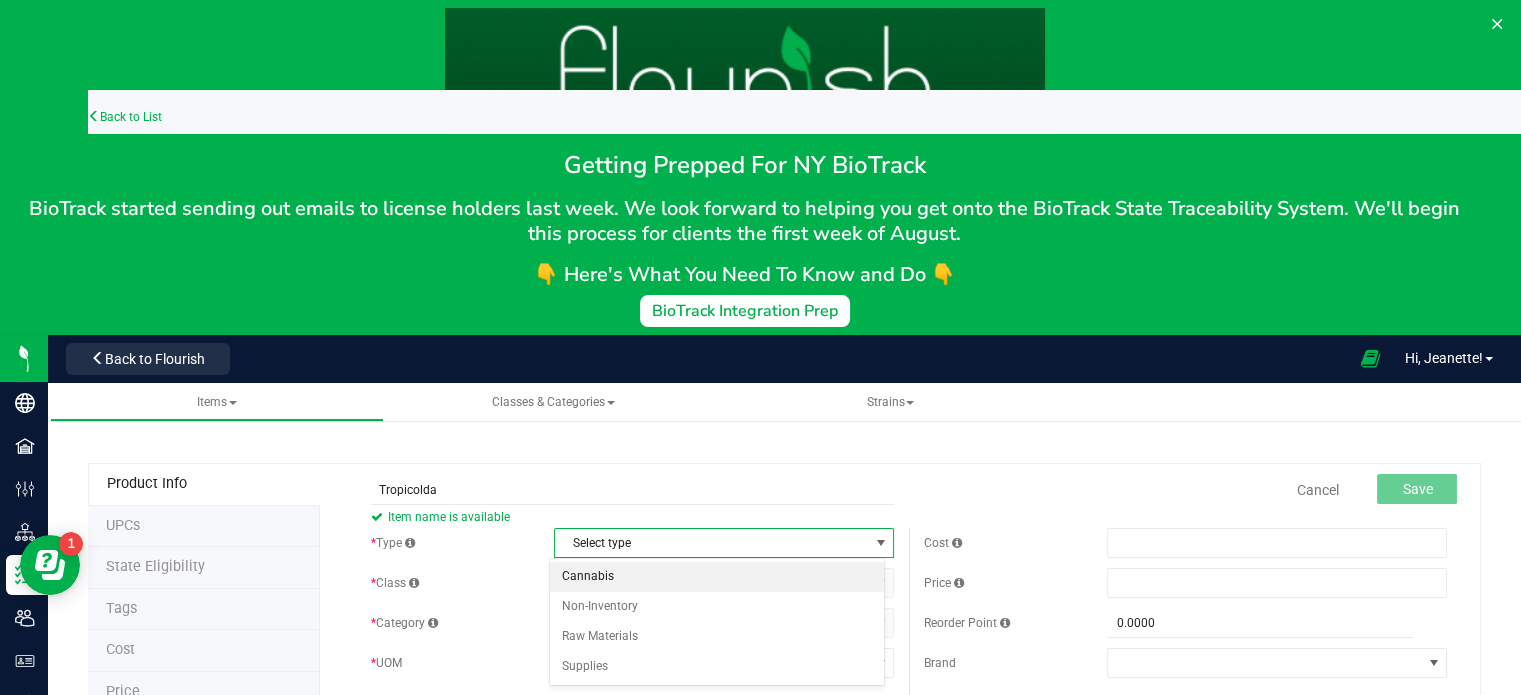 click on "Cannabis" at bounding box center (717, 577) 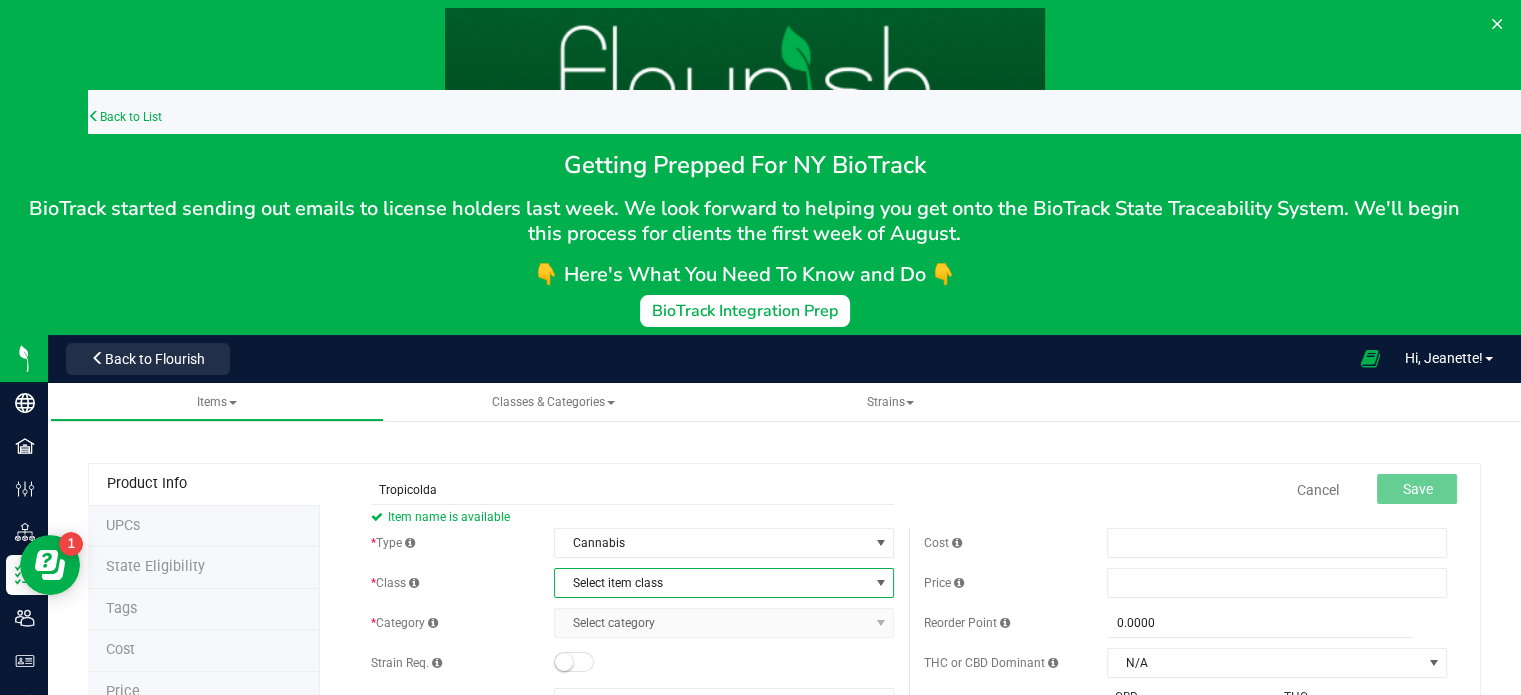 click on "Select item class" at bounding box center (711, 583) 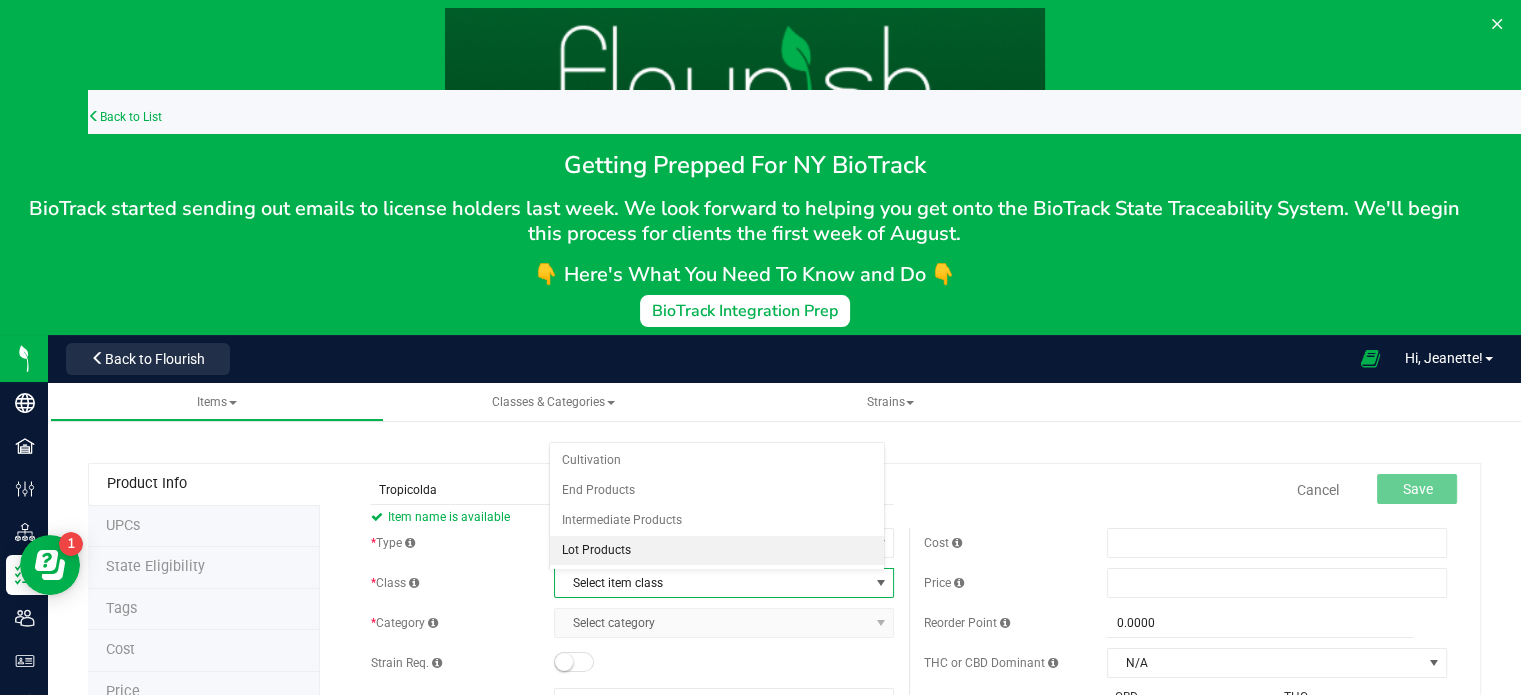 click on "Lot Products" at bounding box center [717, 551] 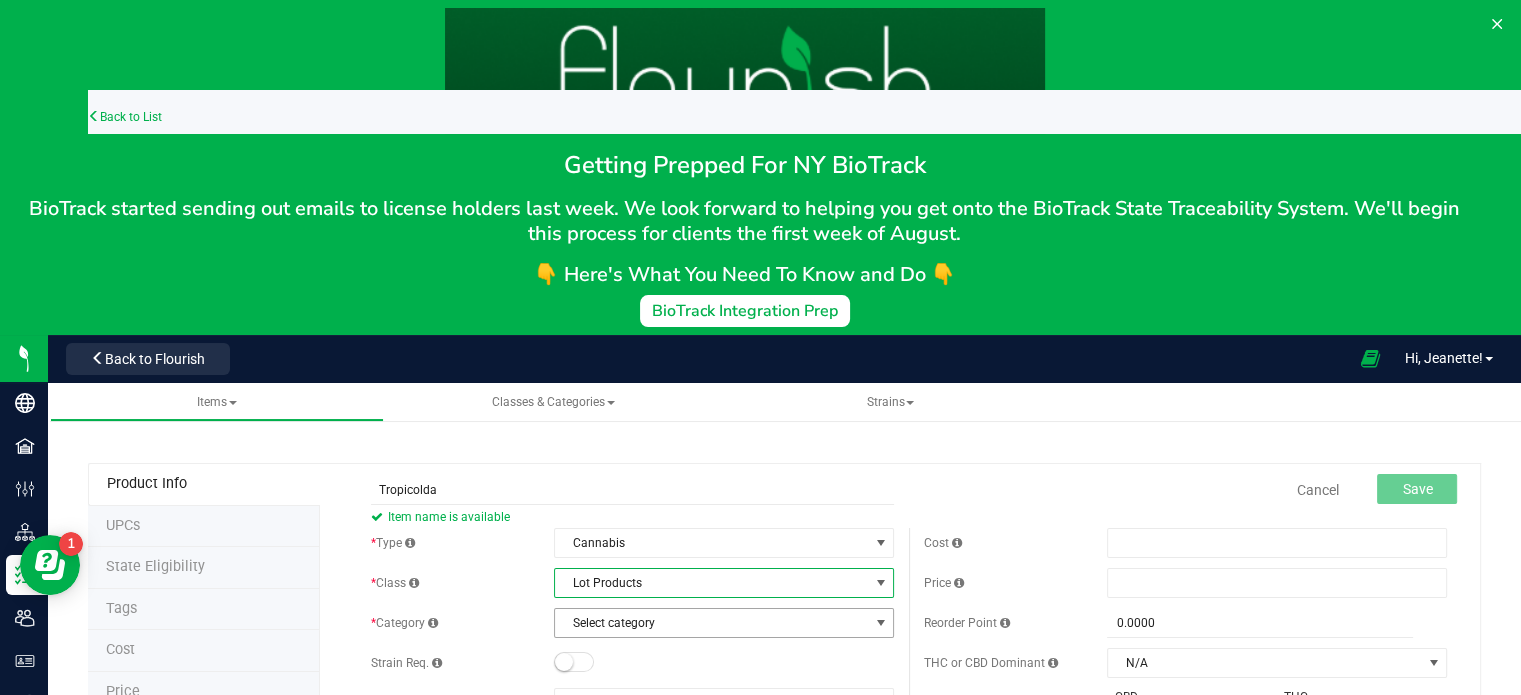 click on "Select category" at bounding box center [711, 623] 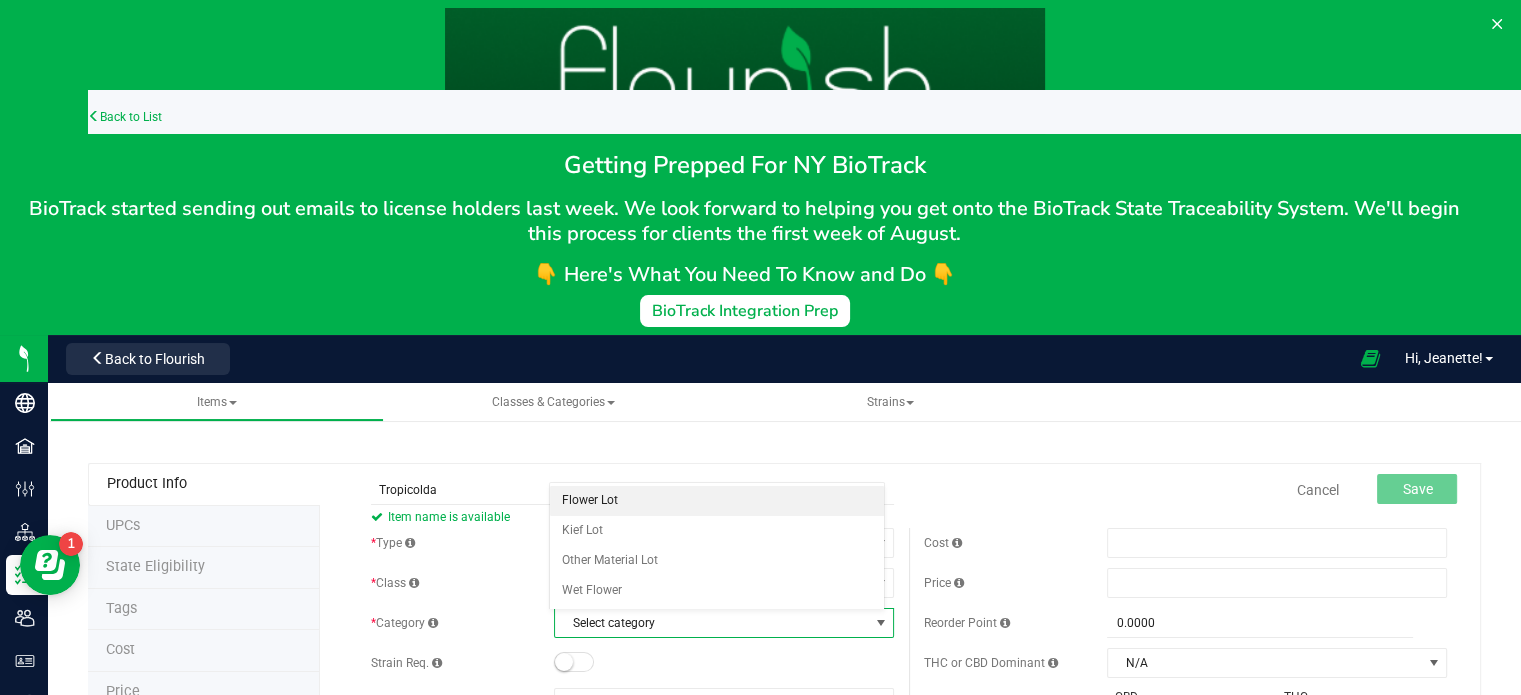 click on "Flower Lot" at bounding box center [717, 501] 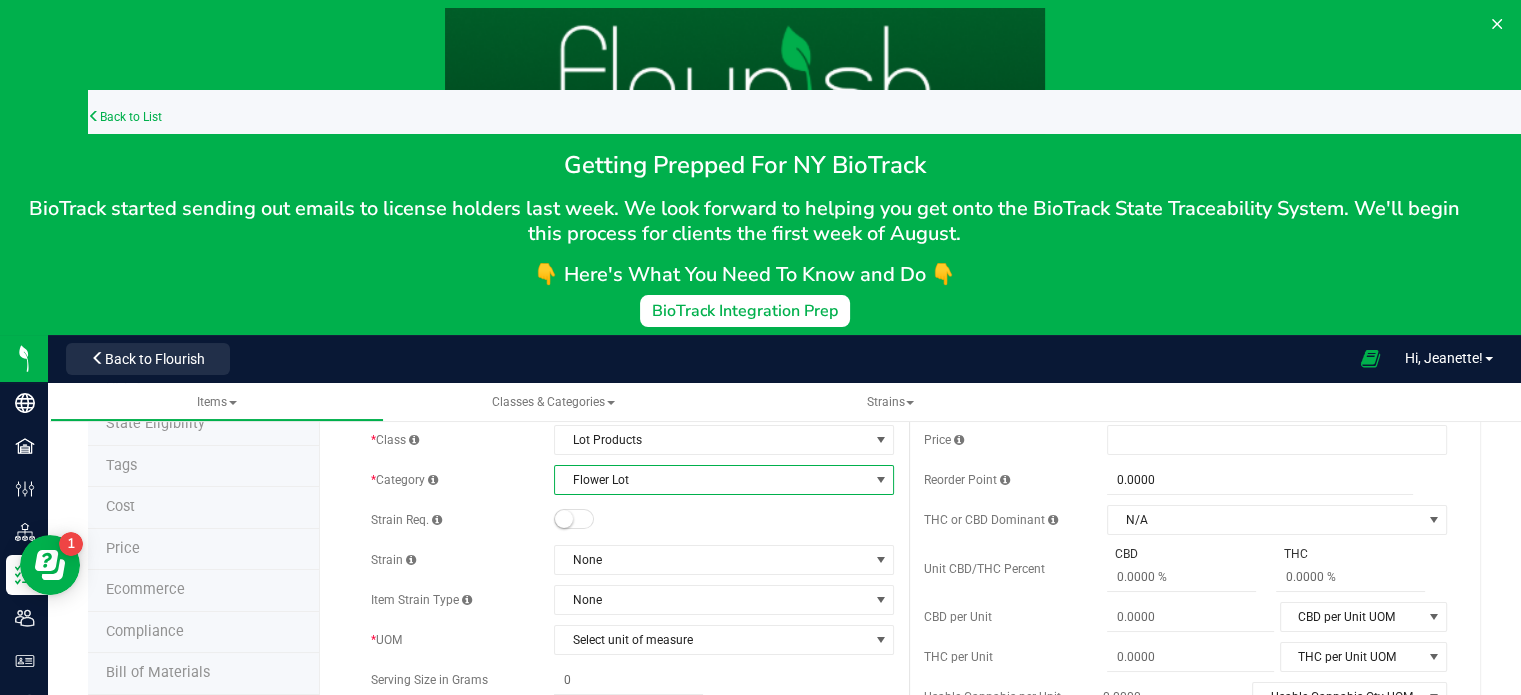 scroll, scrollTop: 224, scrollLeft: 0, axis: vertical 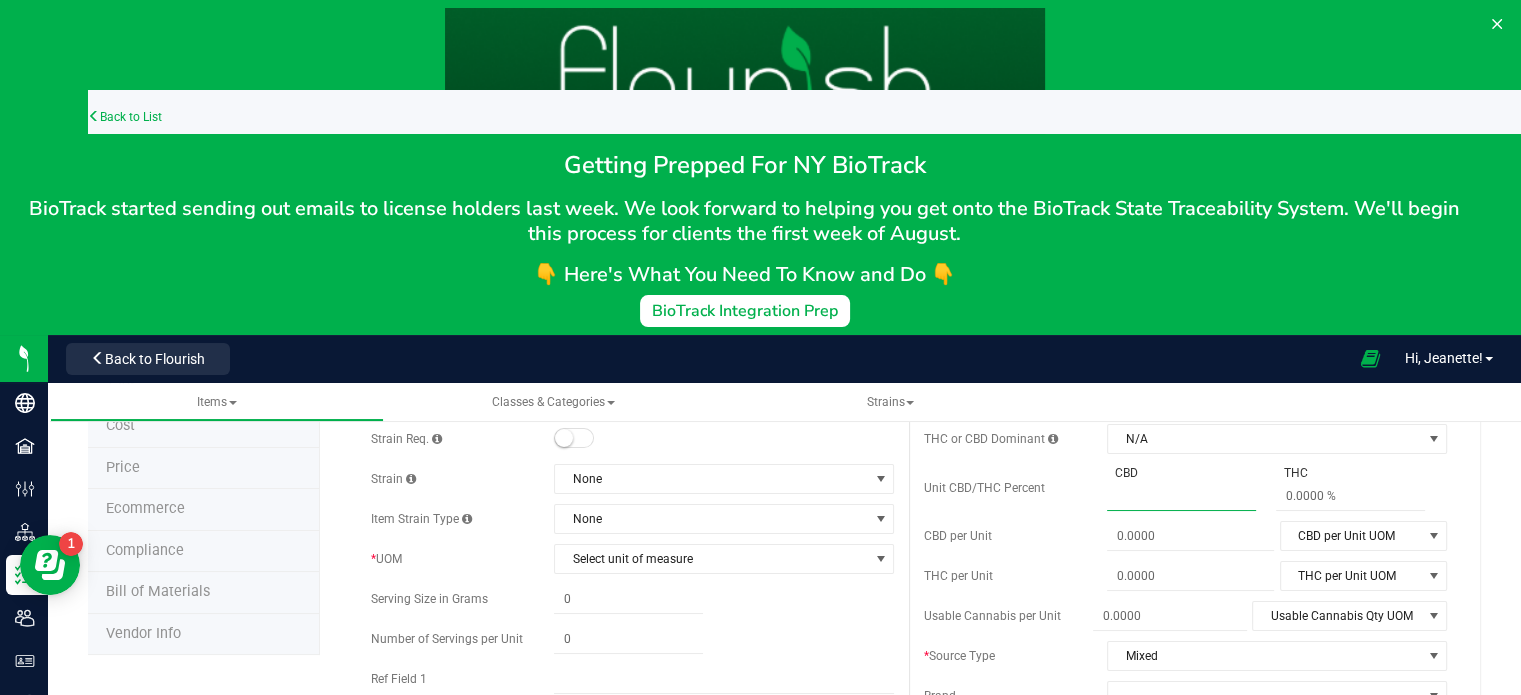 click at bounding box center (1181, 496) 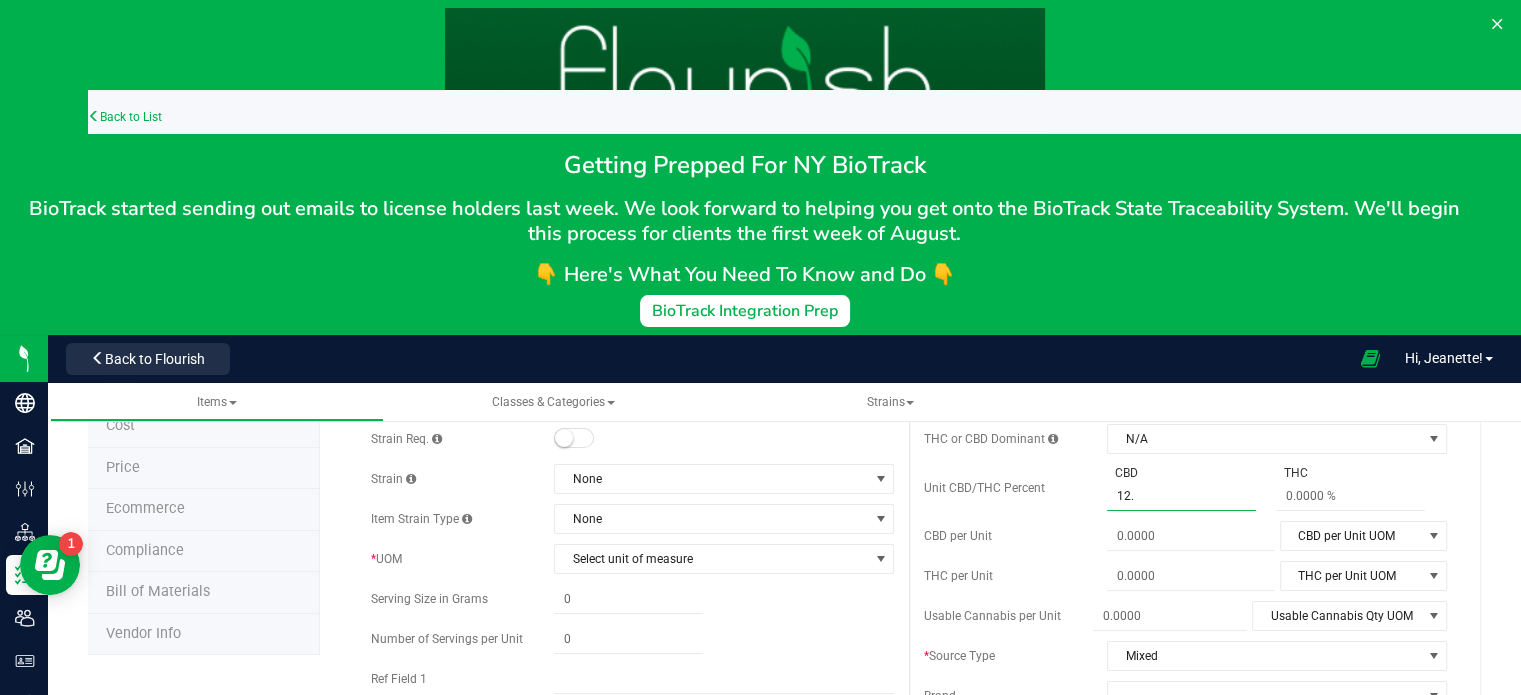 type on "12.6" 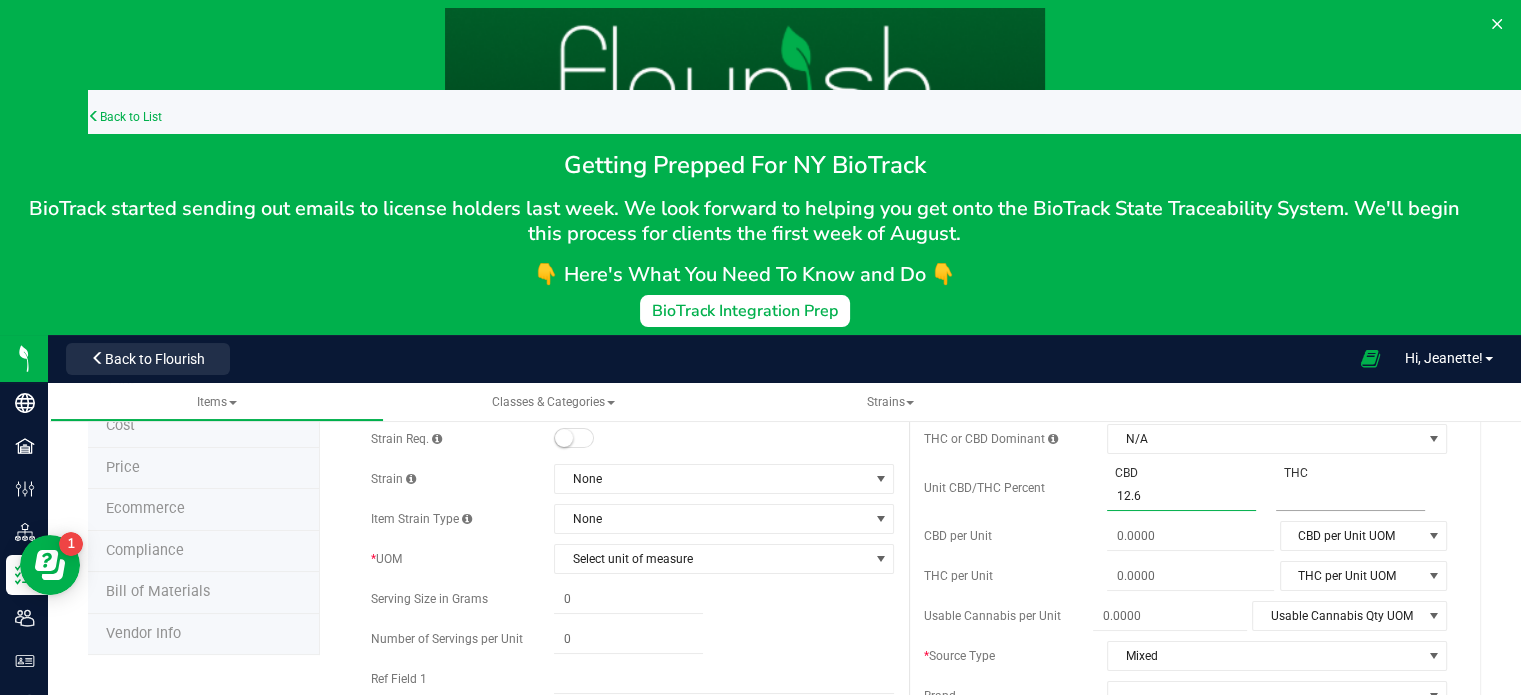 type on "12.6 %" 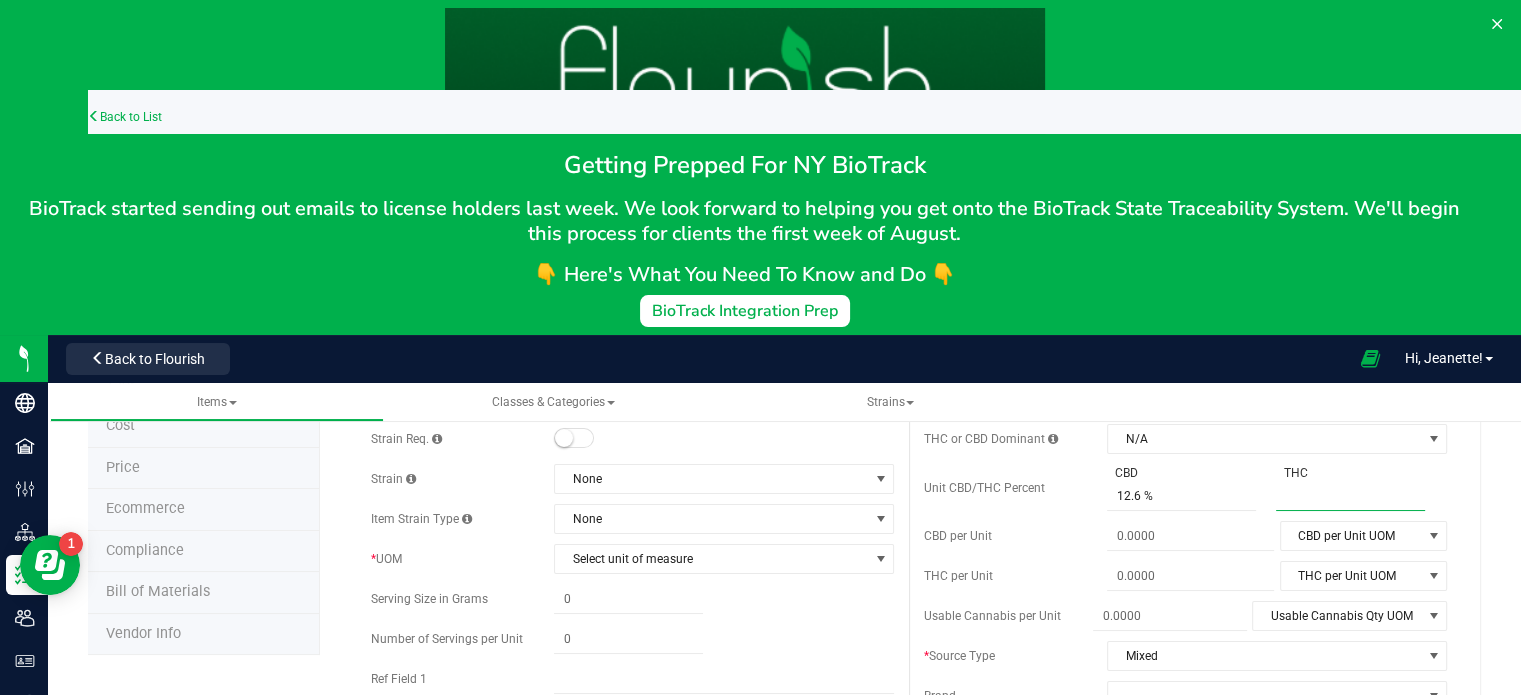 click at bounding box center (1350, 496) 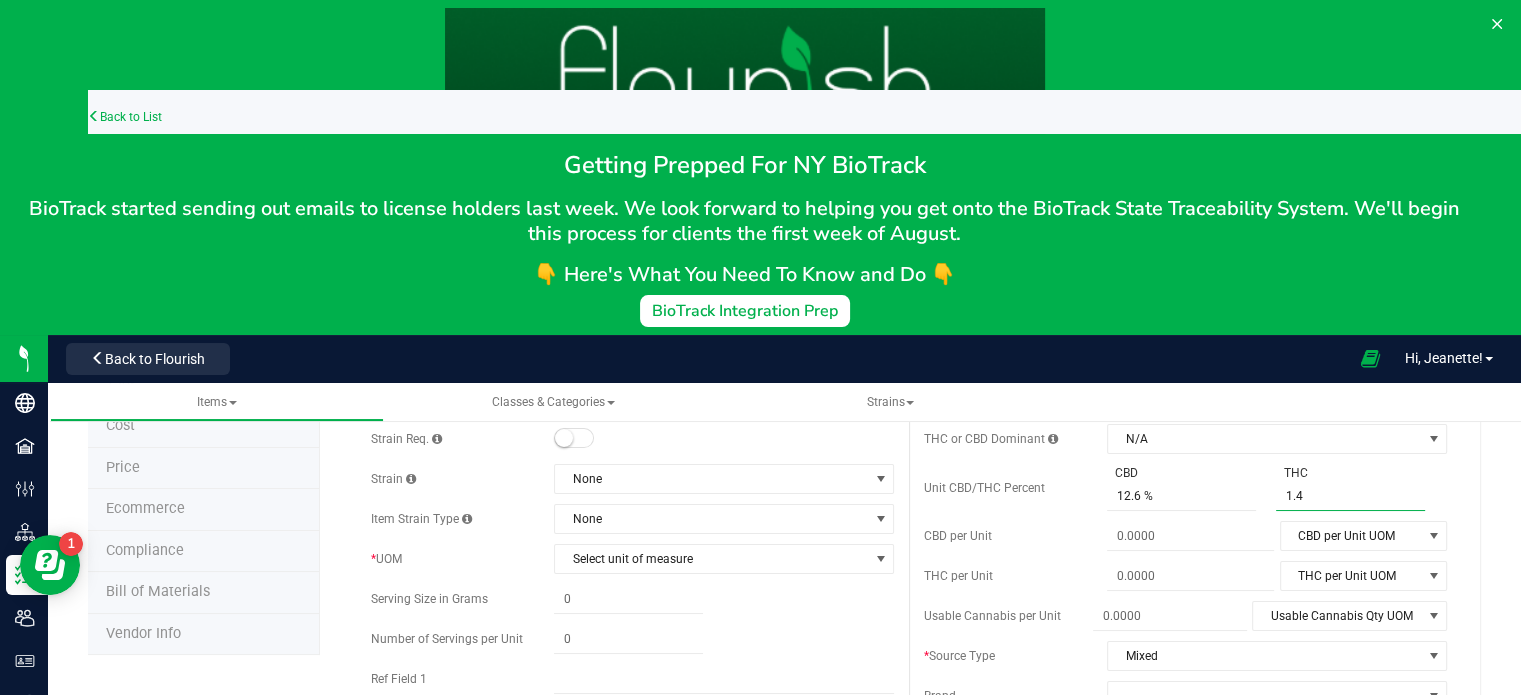type on "1.49" 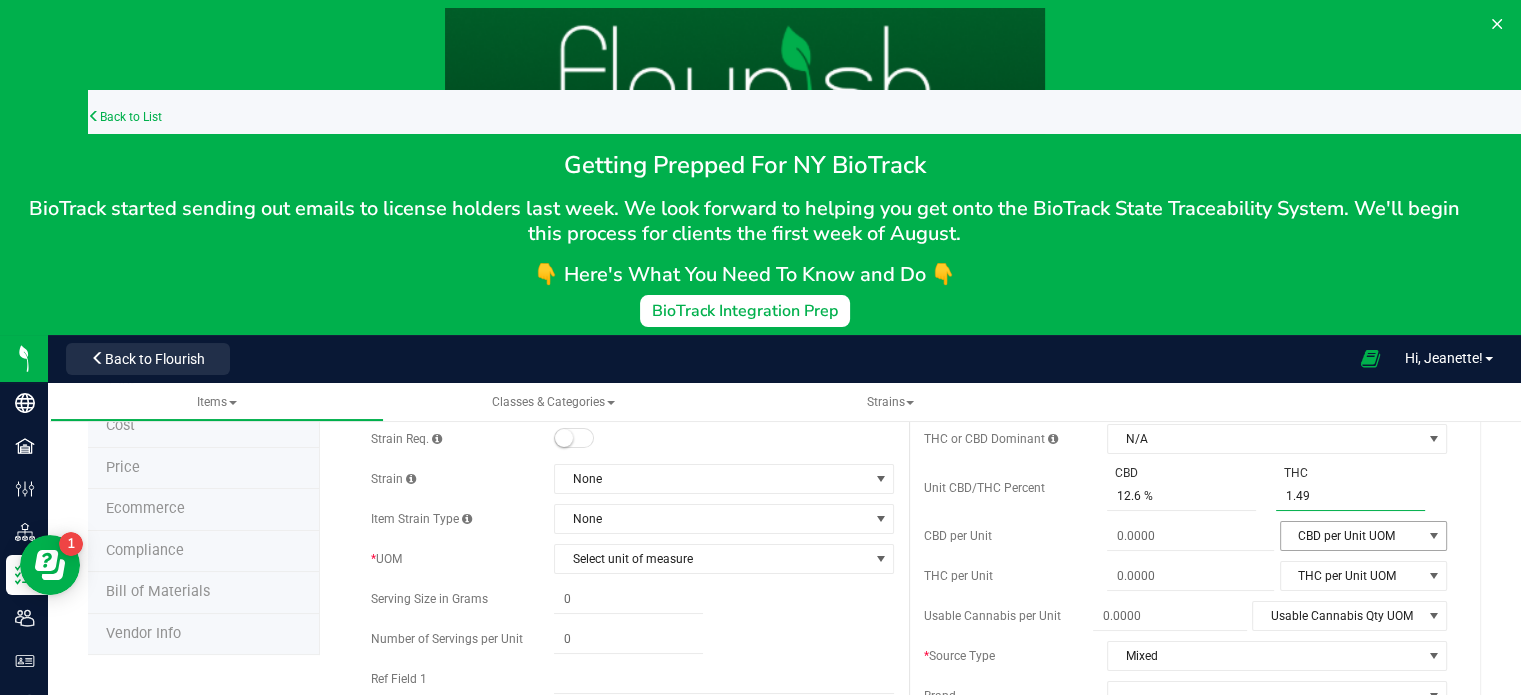 type on "1.49 %" 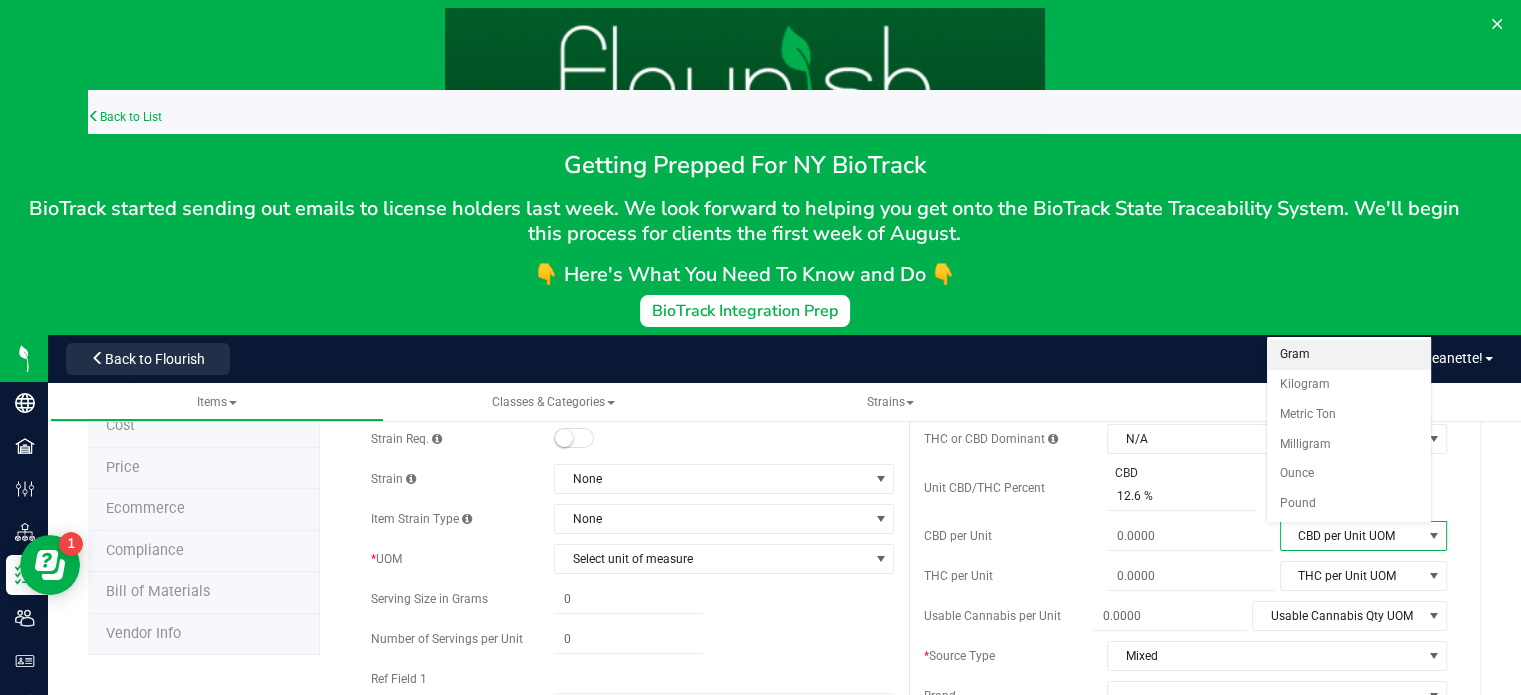 click on "Gram" at bounding box center [1348, 355] 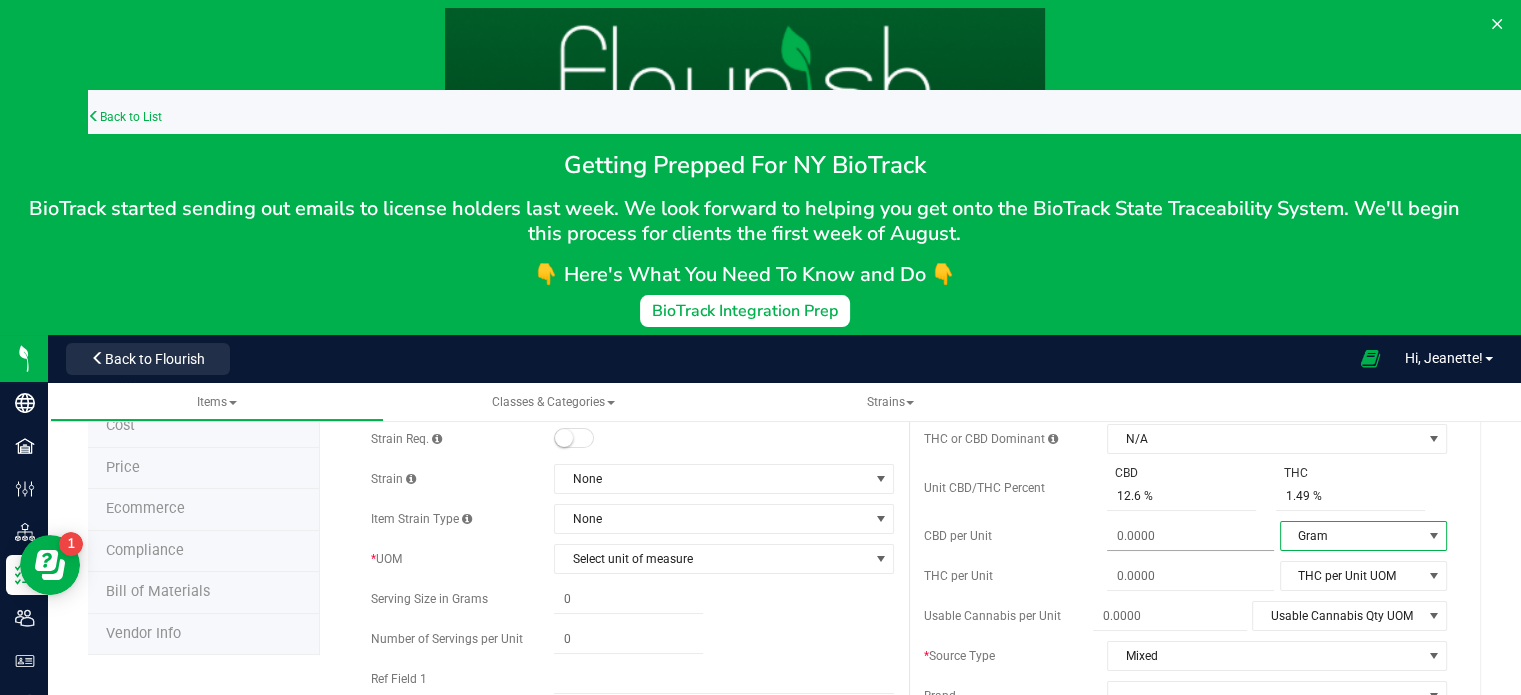 click at bounding box center (1190, 536) 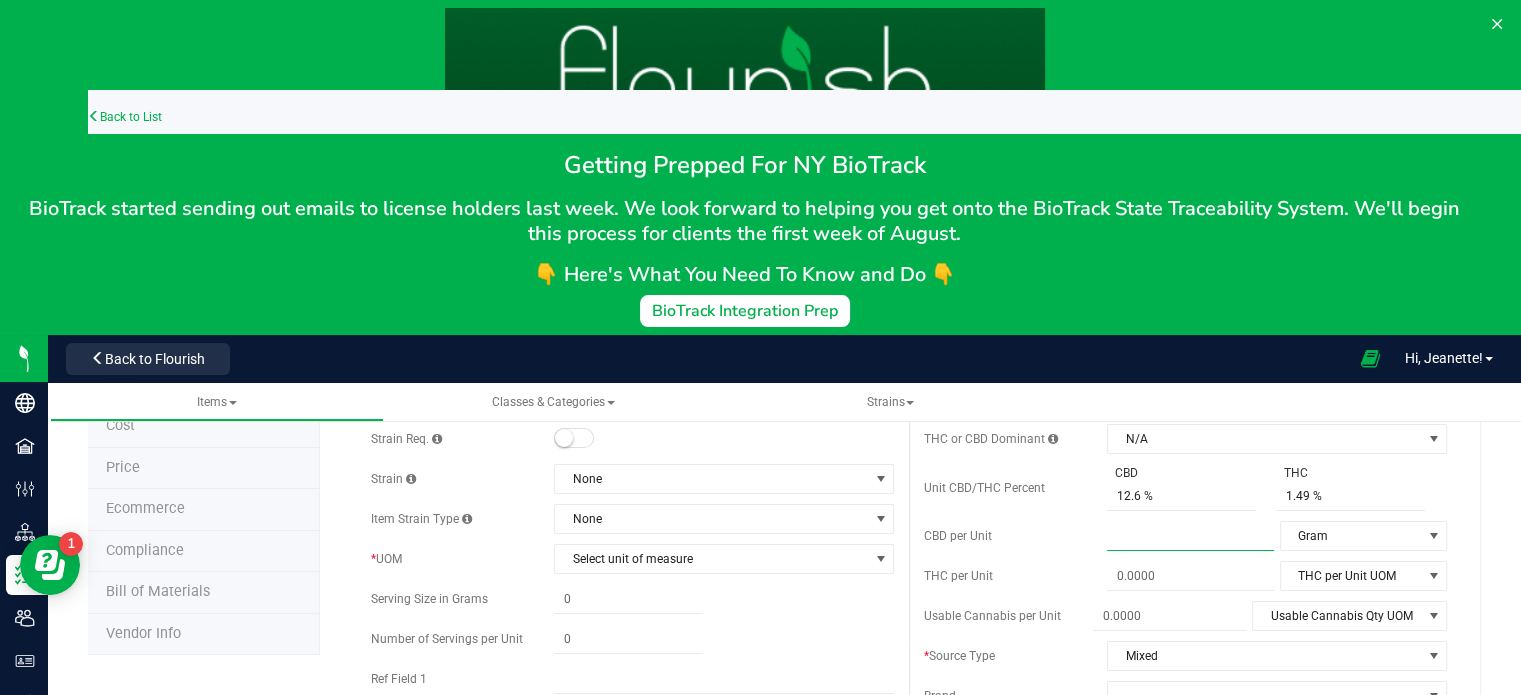 type on "1" 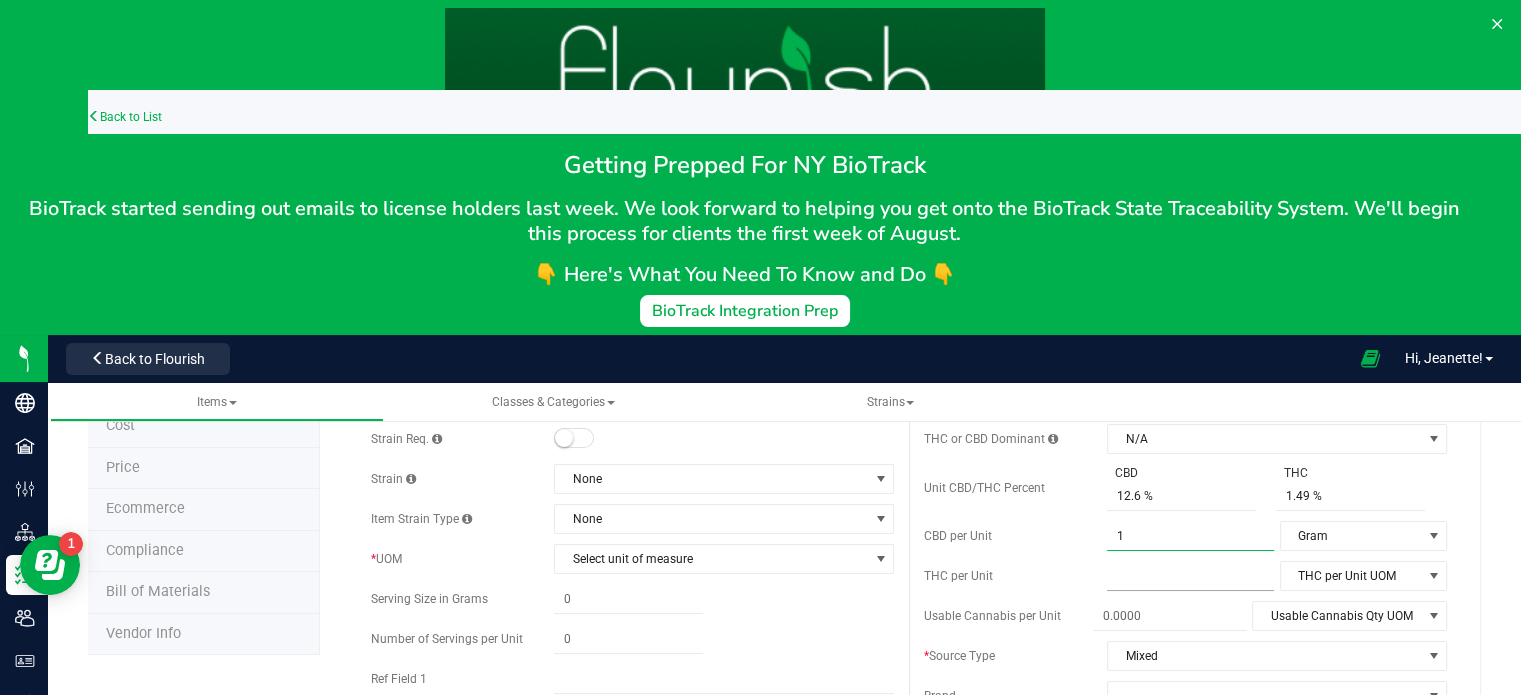 type on "1.0000" 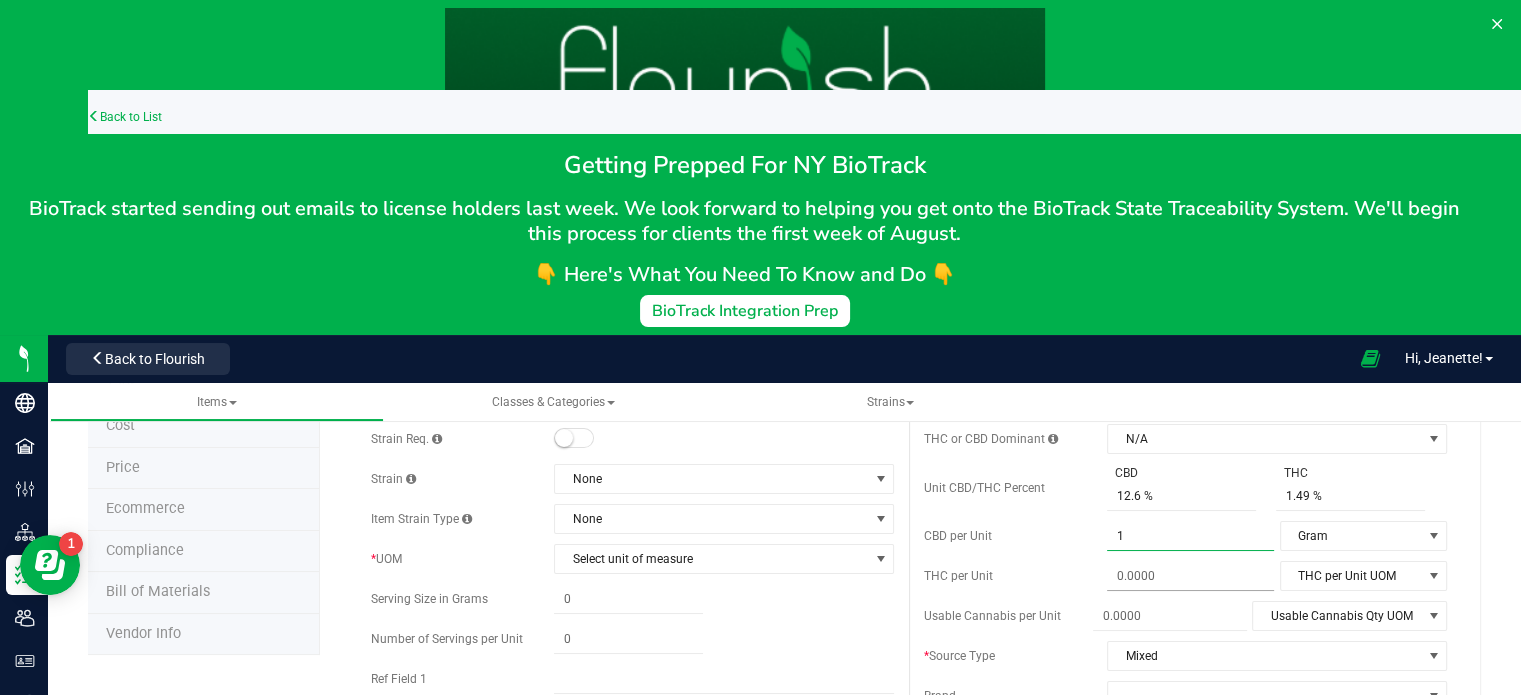 click at bounding box center (1190, 576) 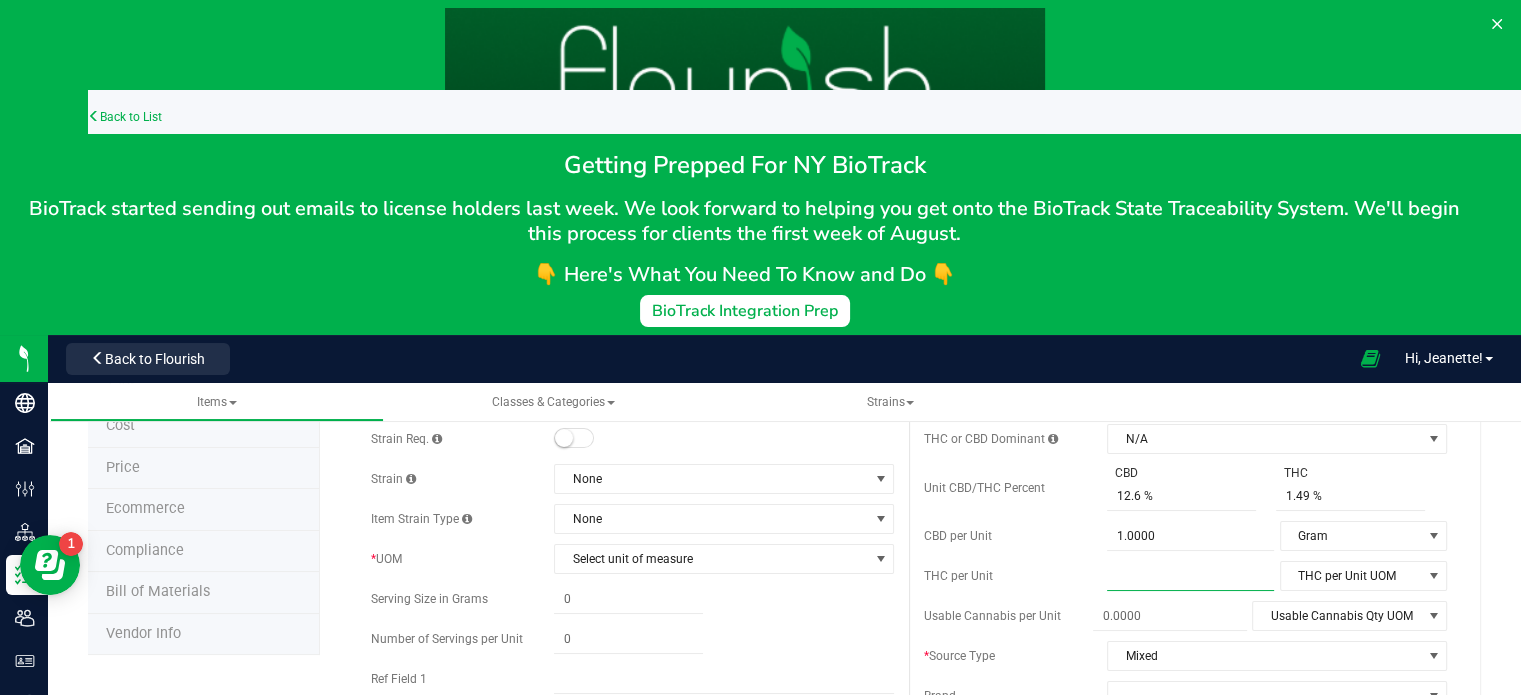 type on "1" 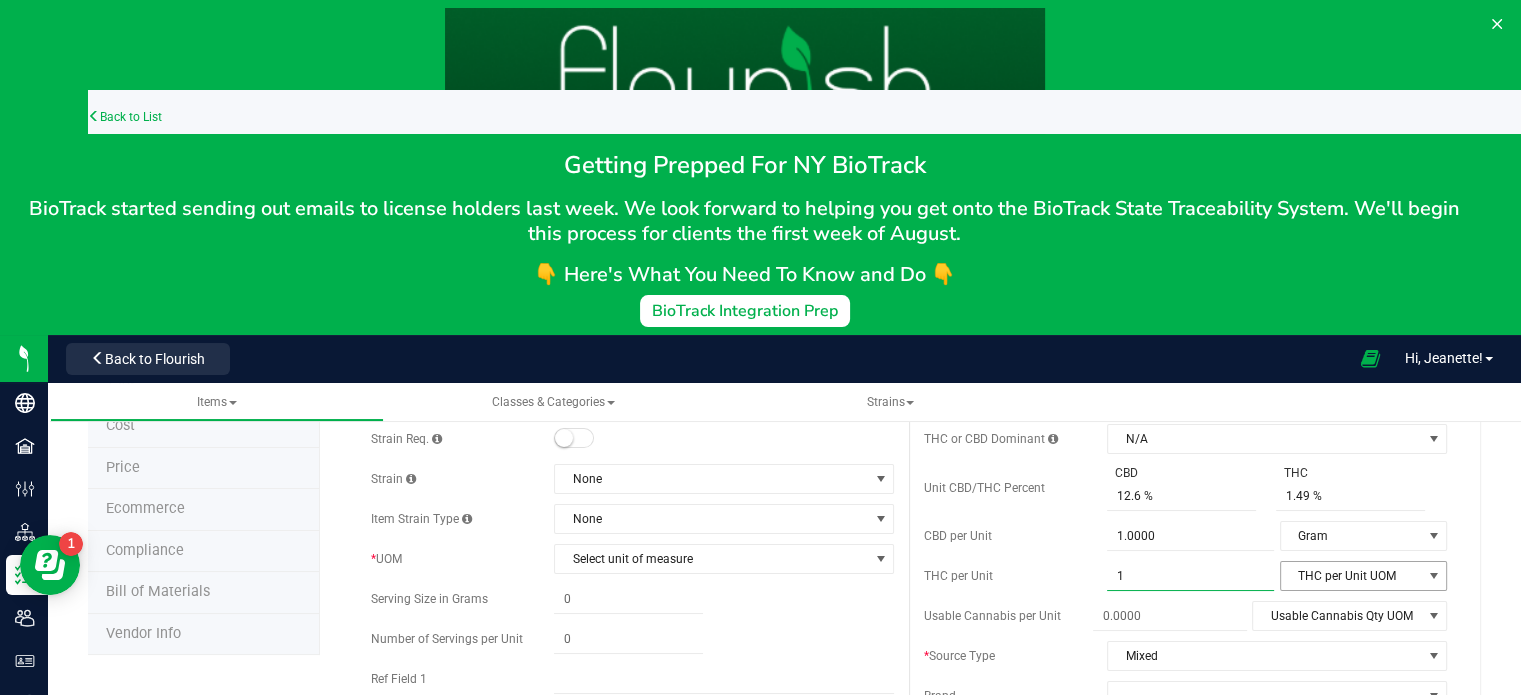 type on "1.0000" 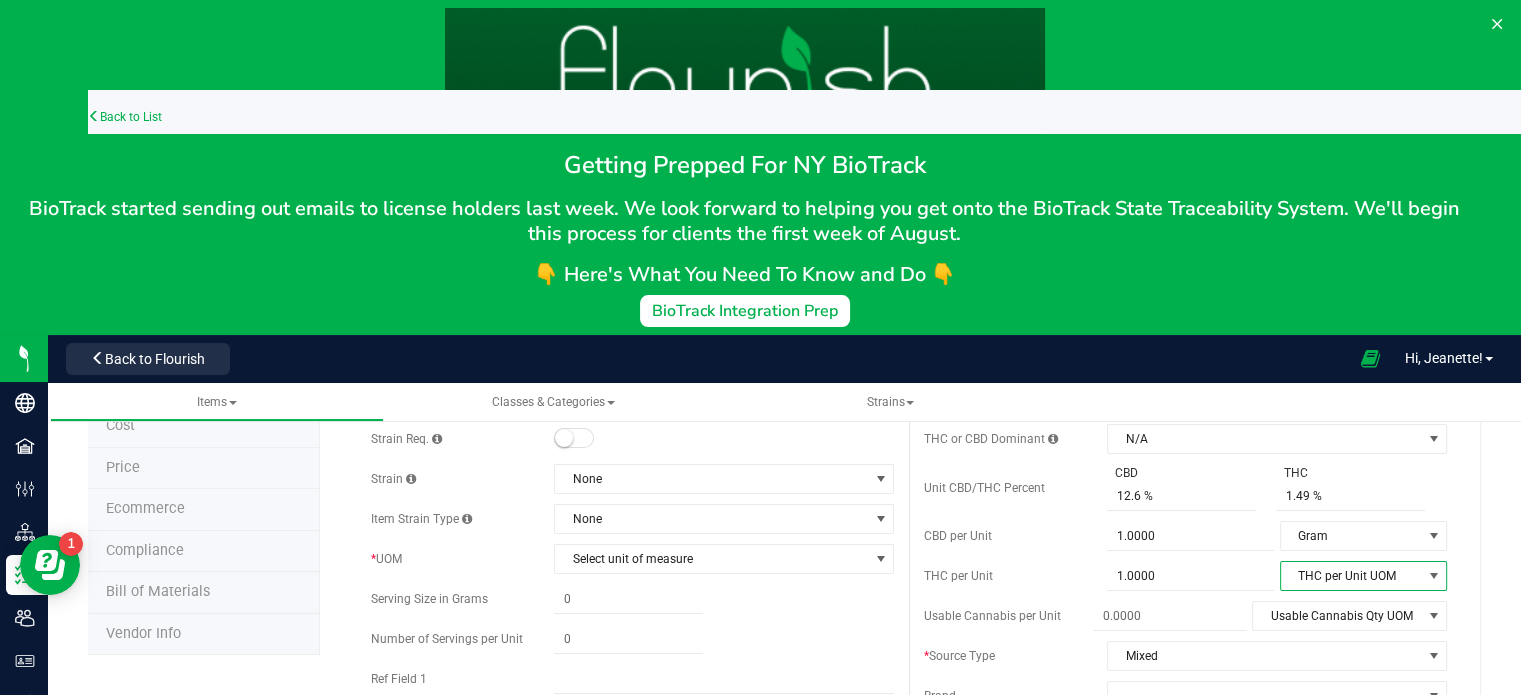 click on "THC per Unit UOM" at bounding box center (1351, 576) 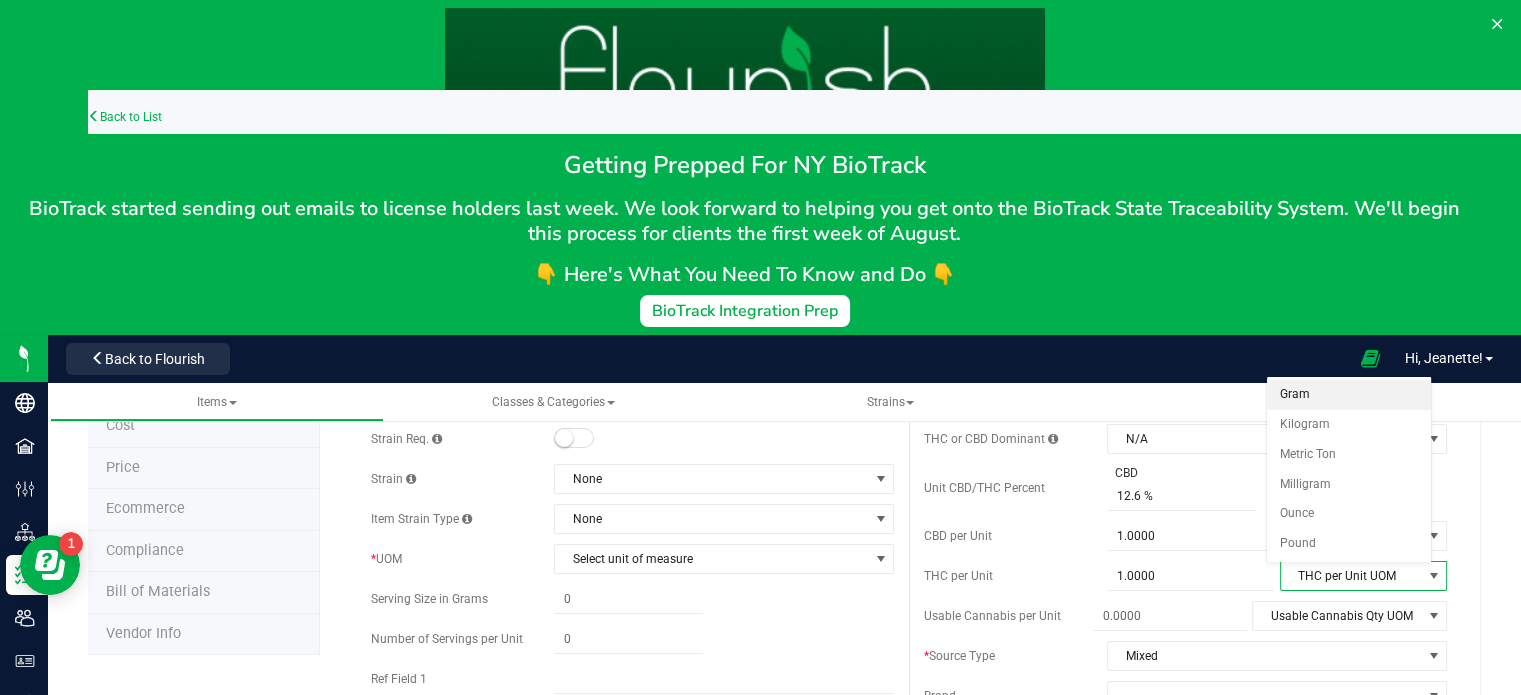 click on "Gram" at bounding box center [1348, 395] 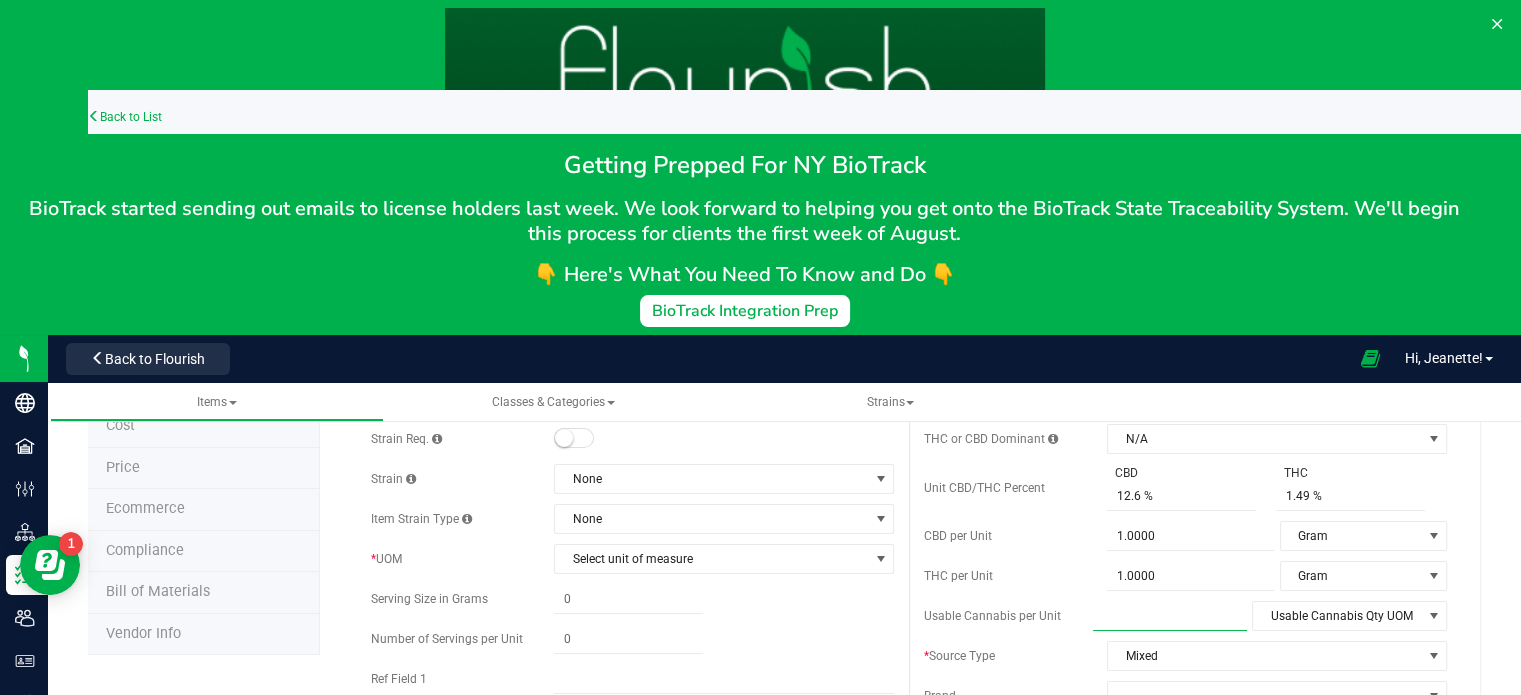 click at bounding box center (1170, 616) 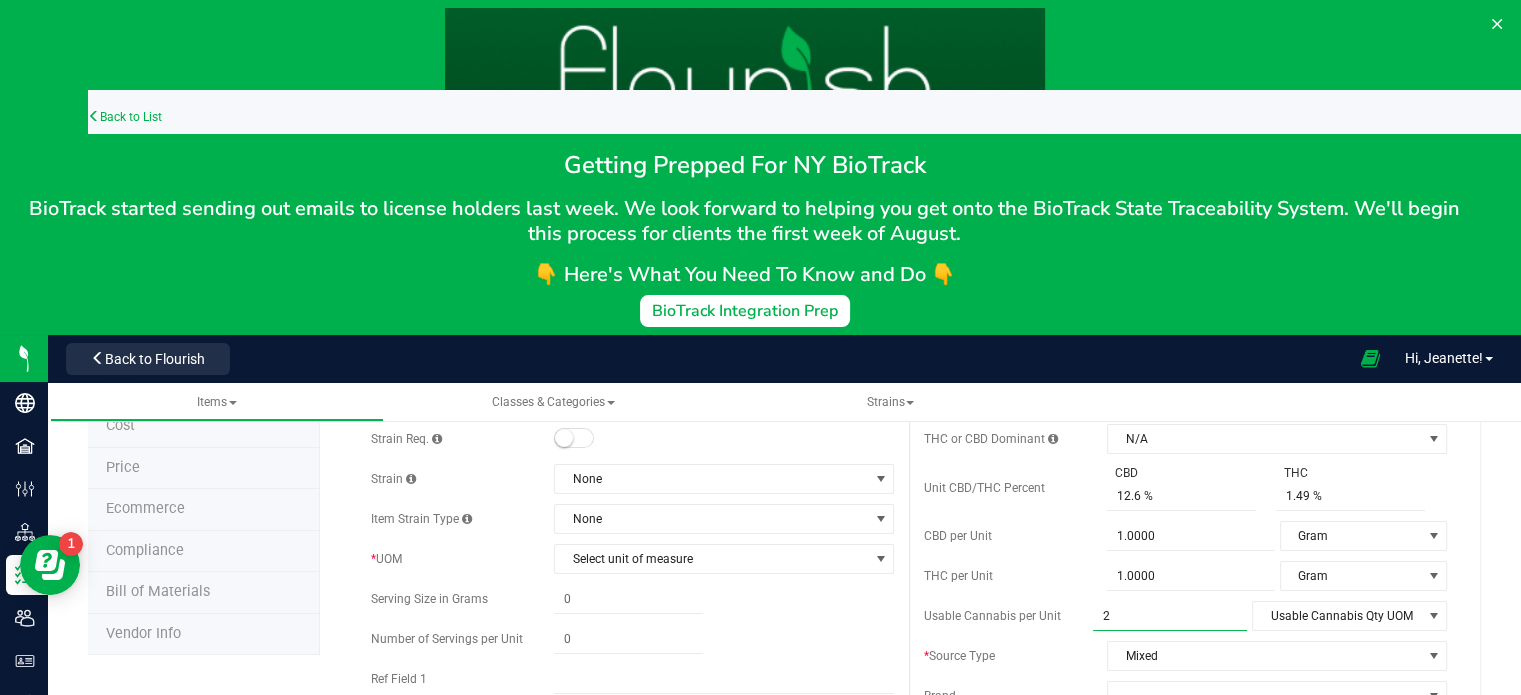 type on "28" 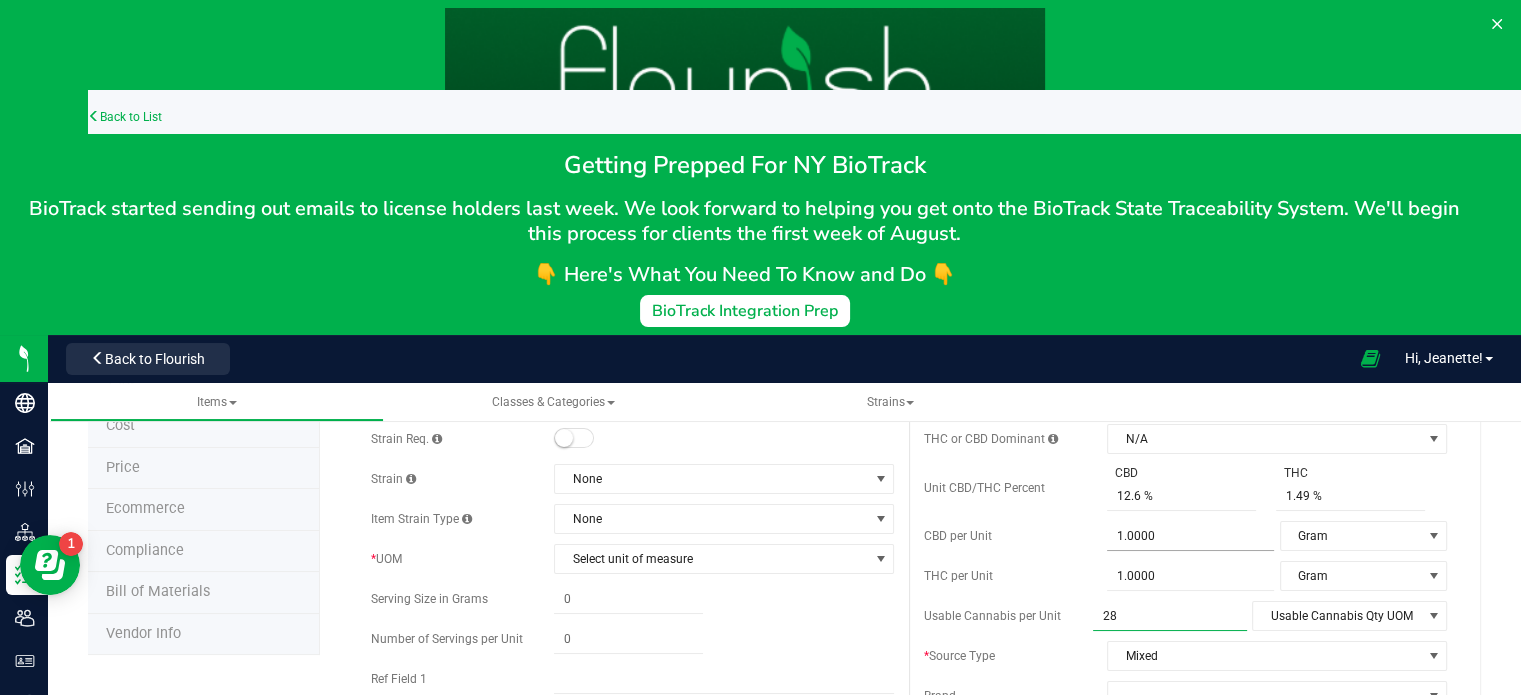 type on "28.0000" 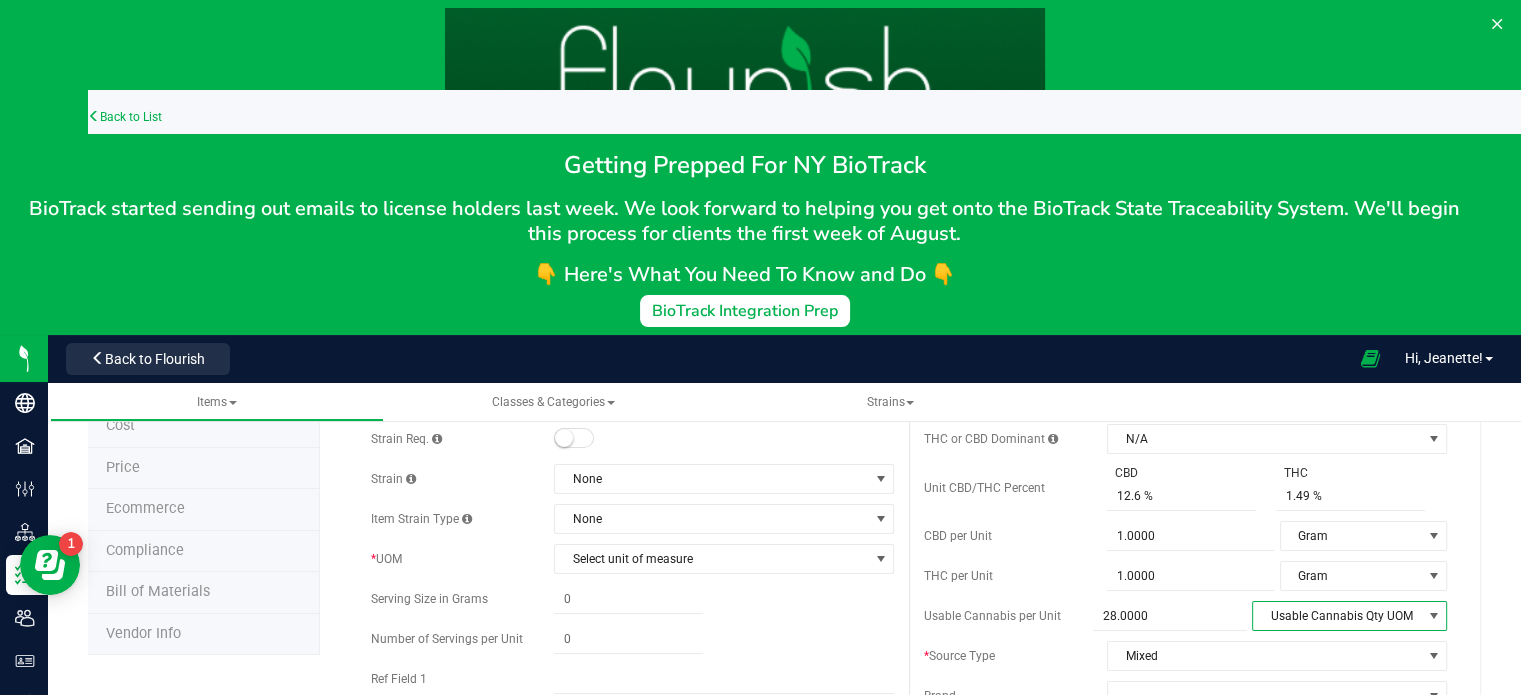 click on "Usable Cannabis Qty UOM" at bounding box center (1337, 616) 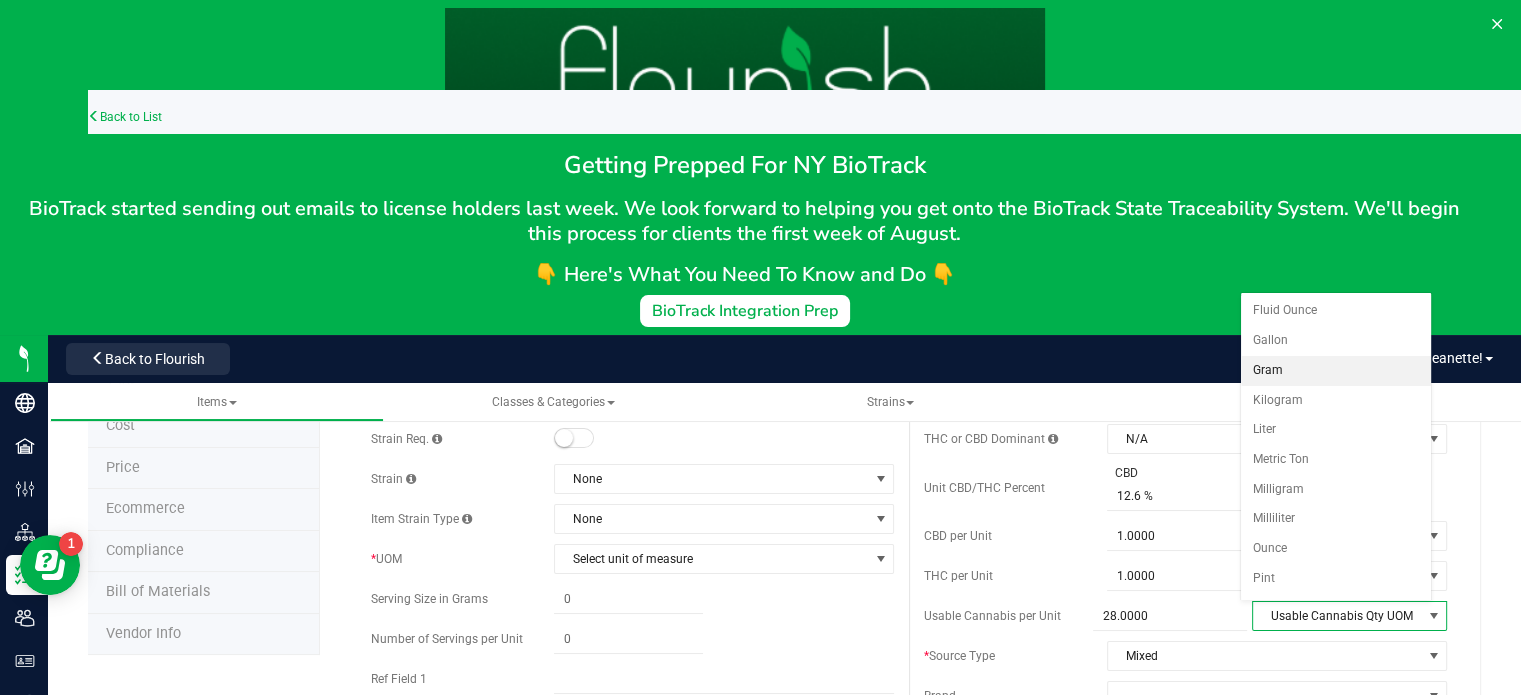 click on "Gram" at bounding box center (1336, 371) 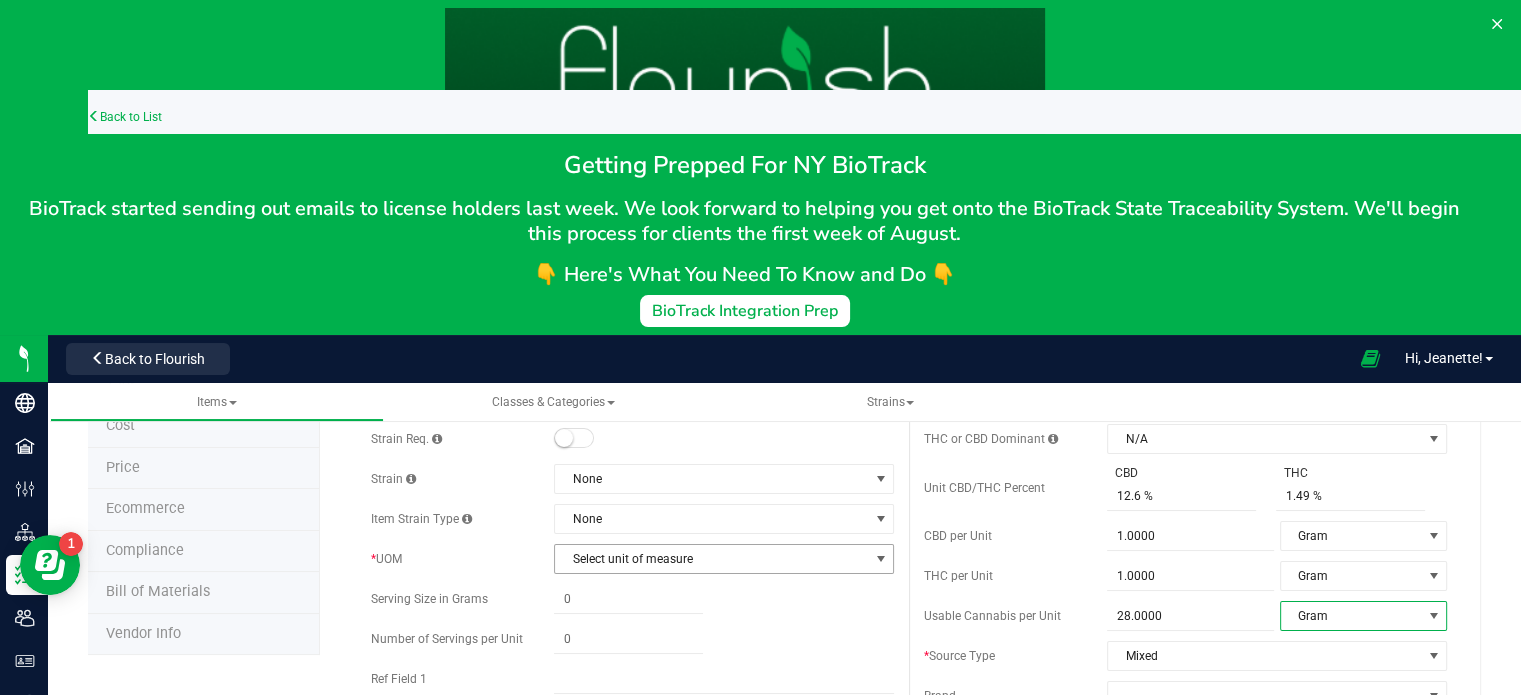 click on "Select unit of measure" at bounding box center (711, 559) 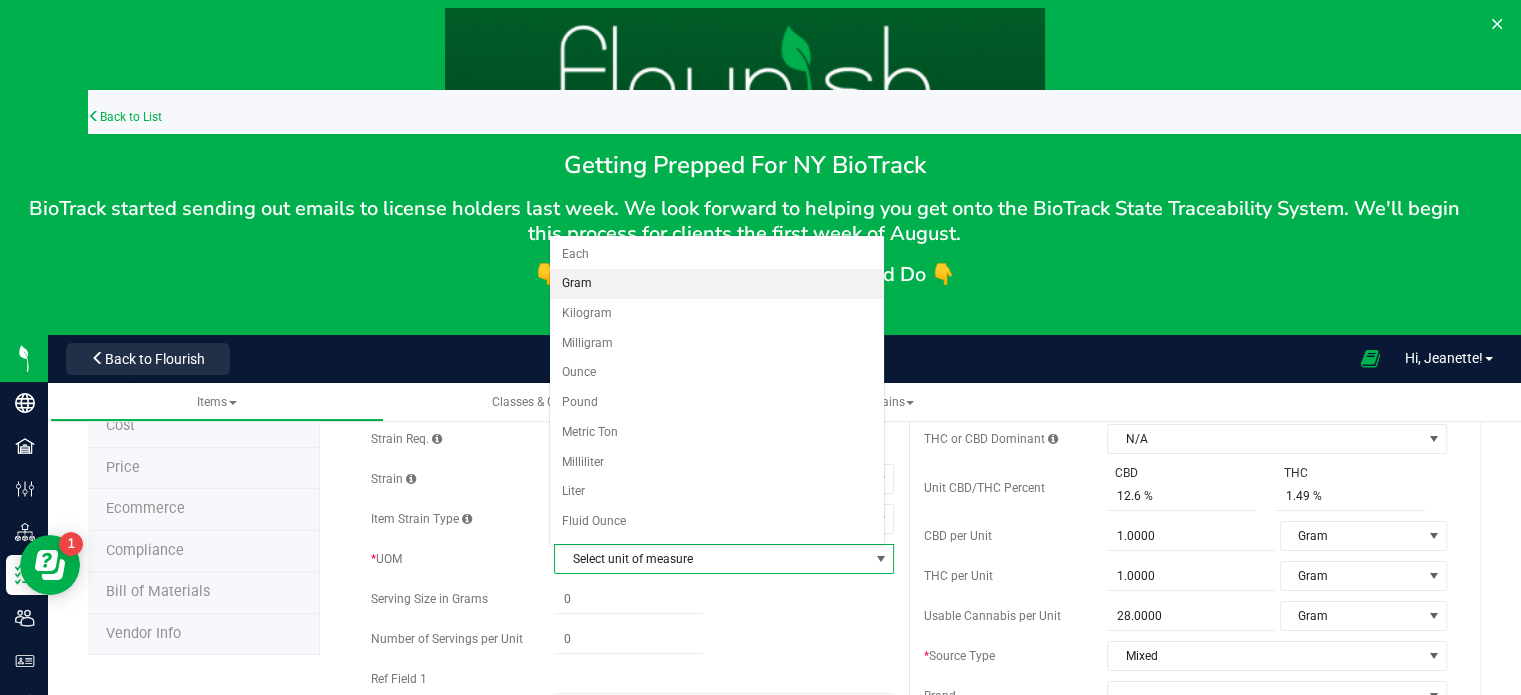 click on "Gram" at bounding box center [717, 284] 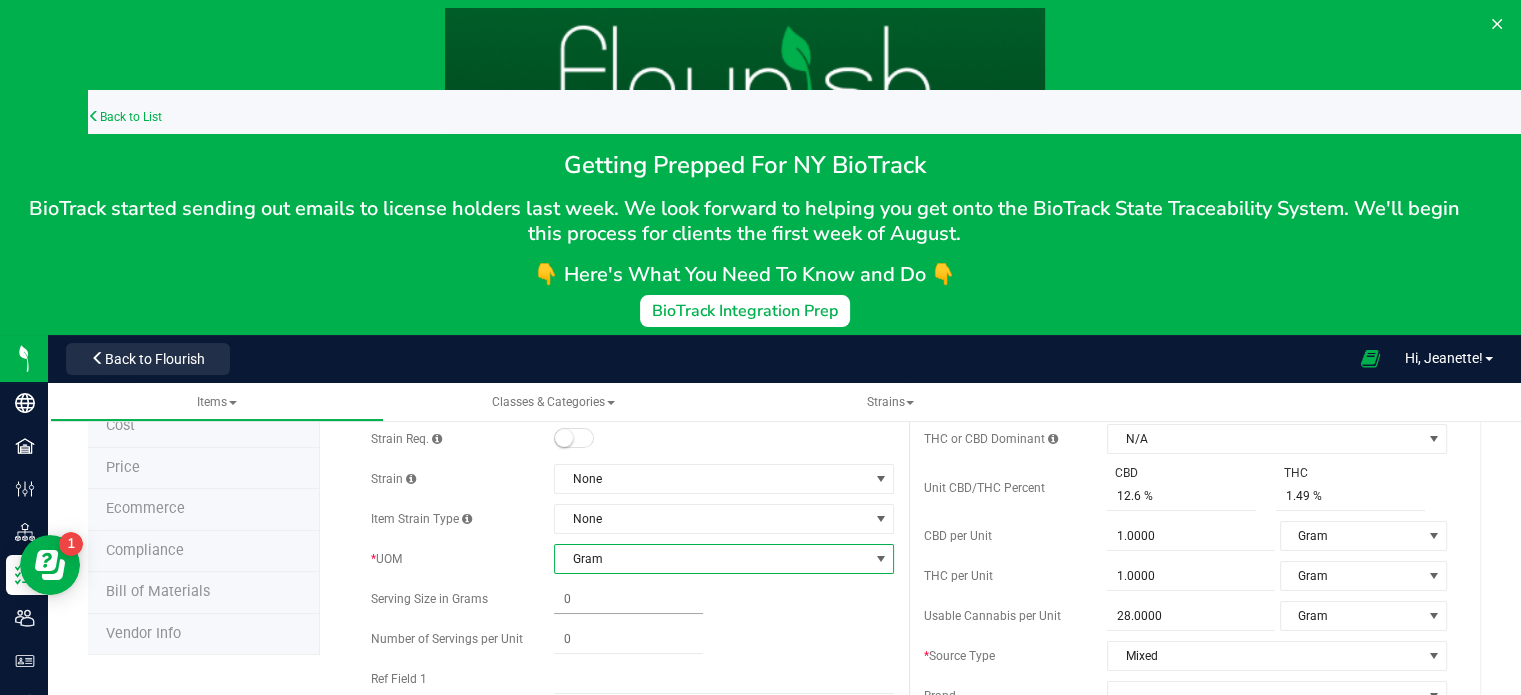 click at bounding box center [628, 599] 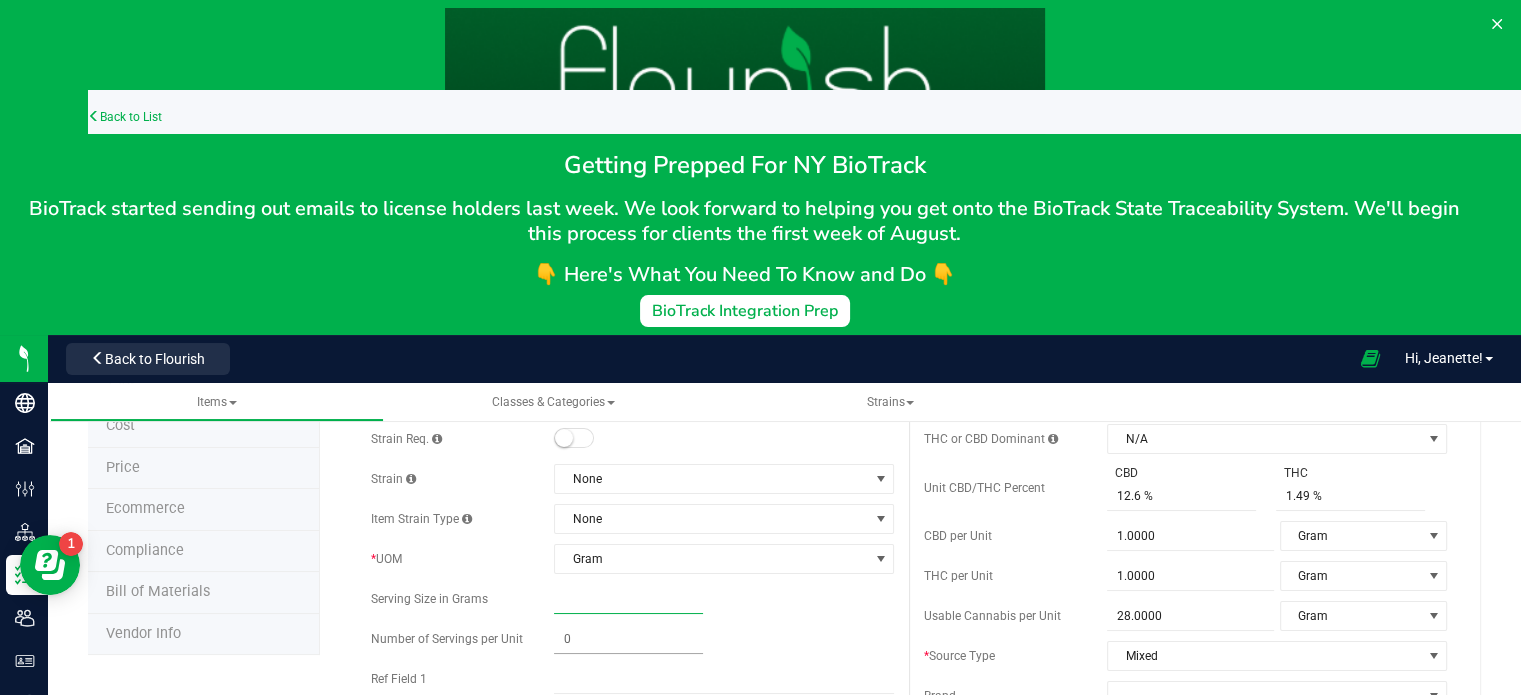 type on "1" 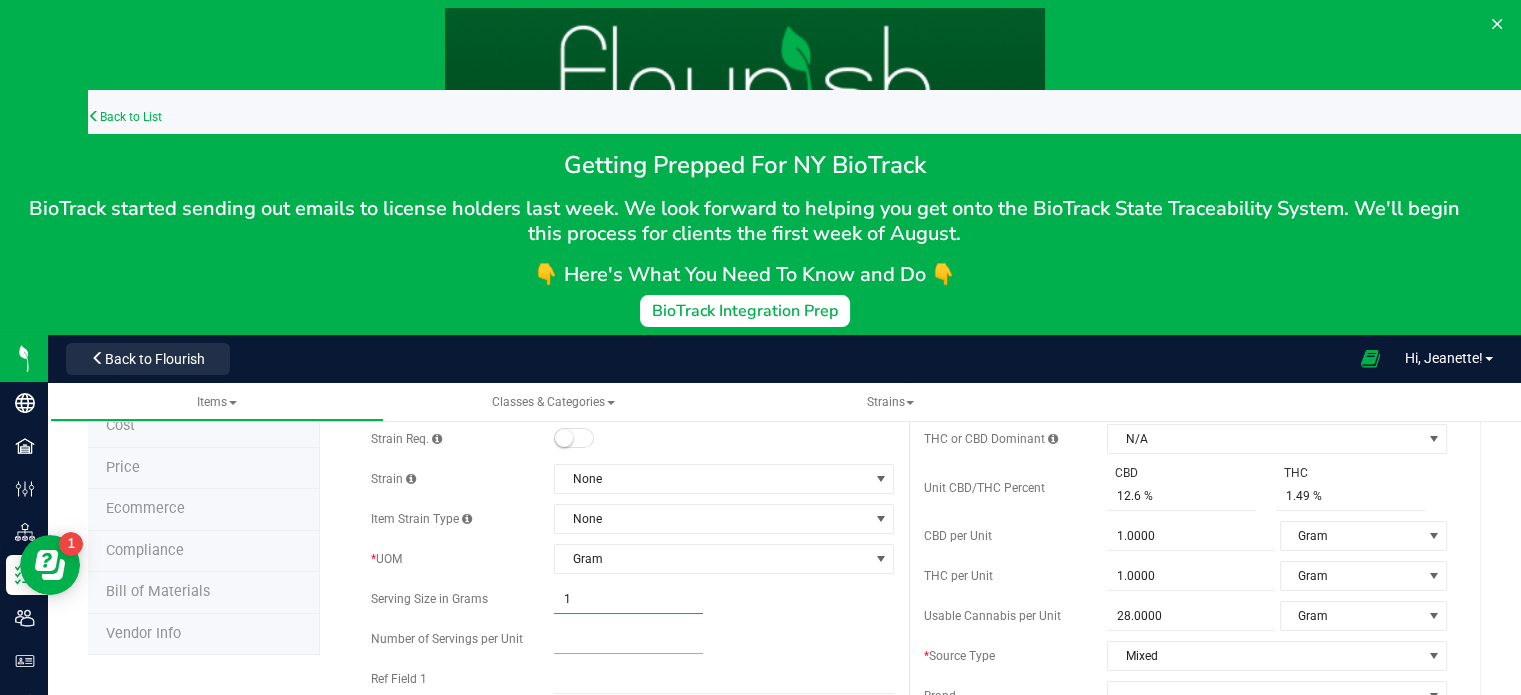 type on "1.0000" 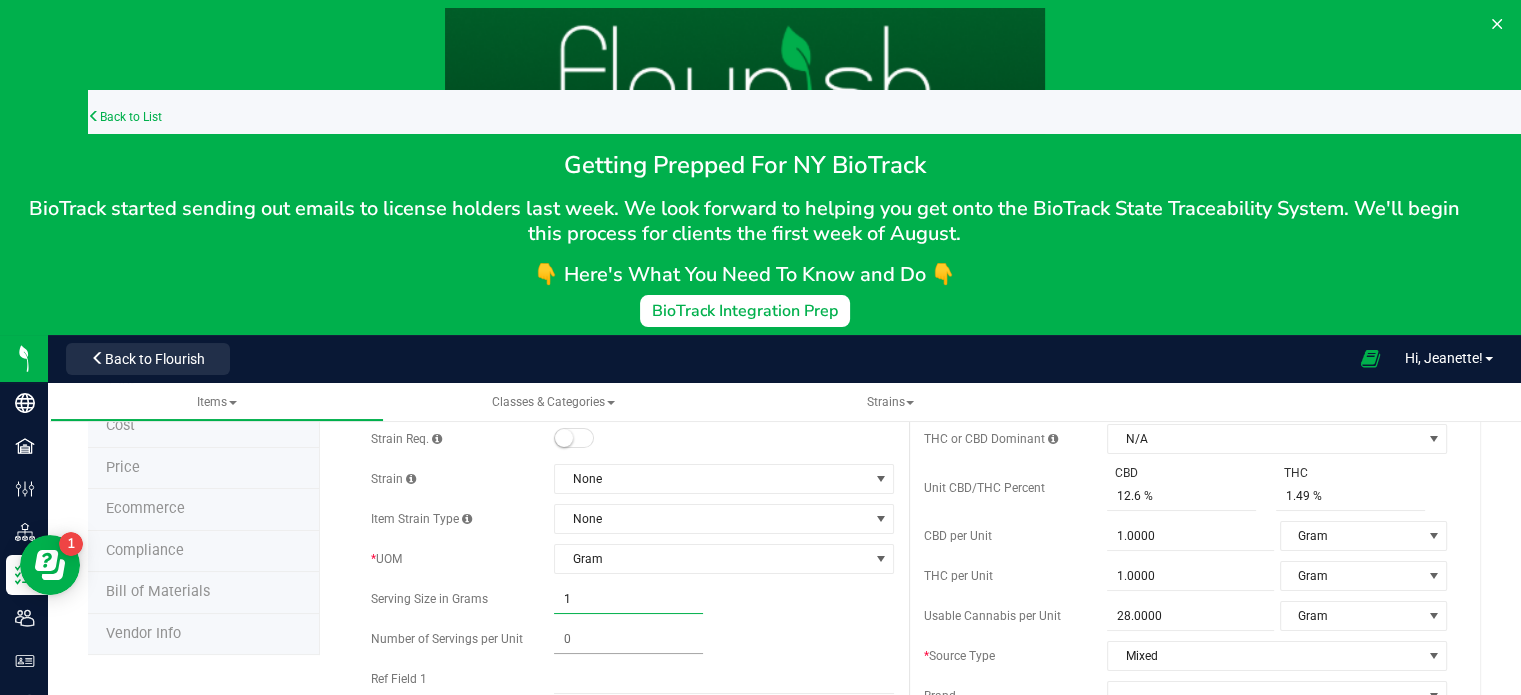 click at bounding box center (628, 639) 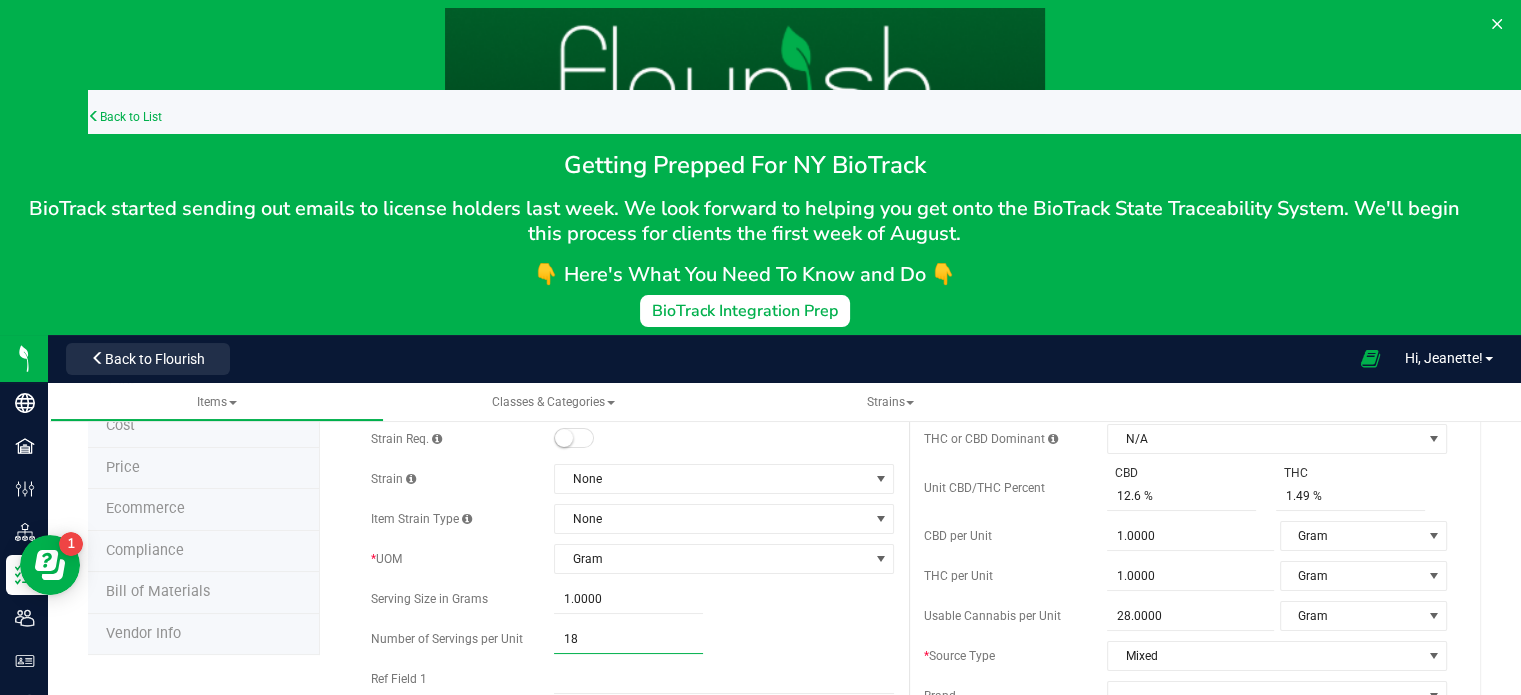type on "1" 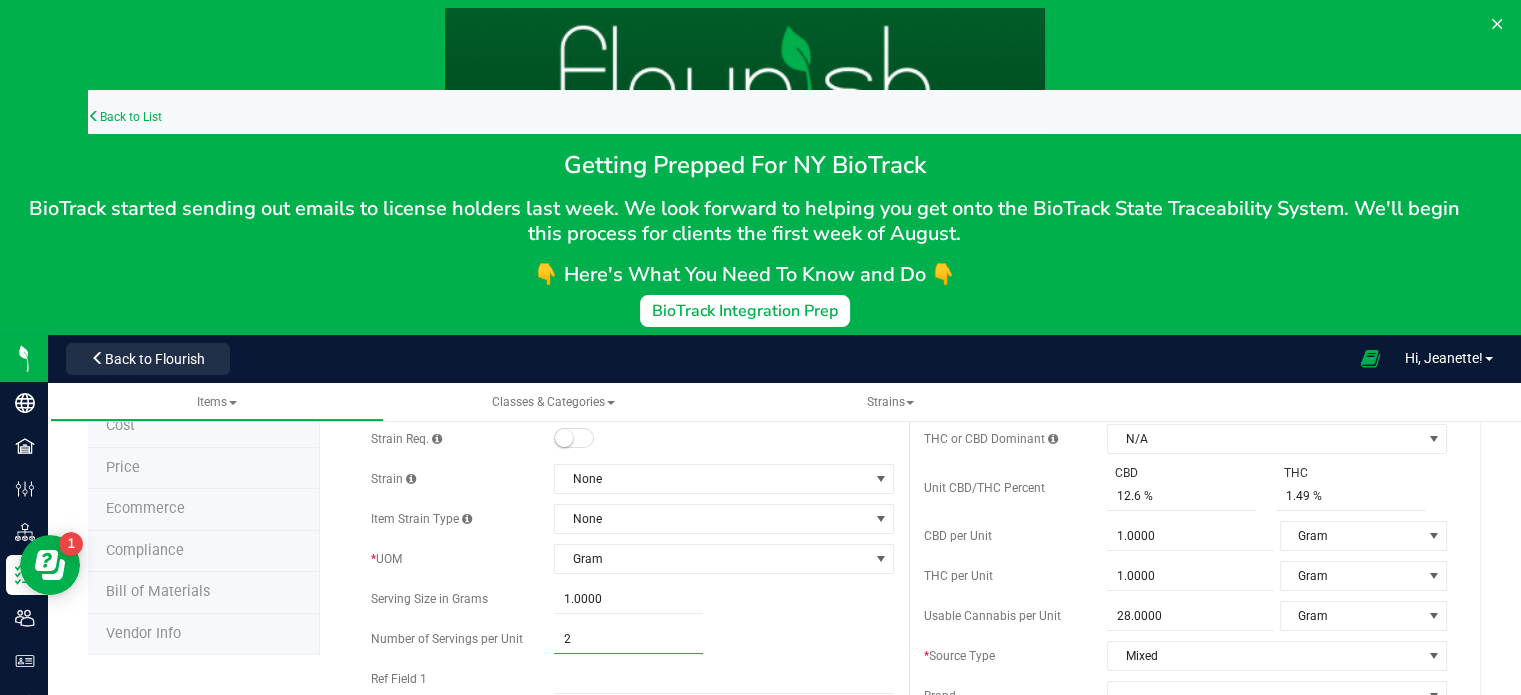 type on "28" 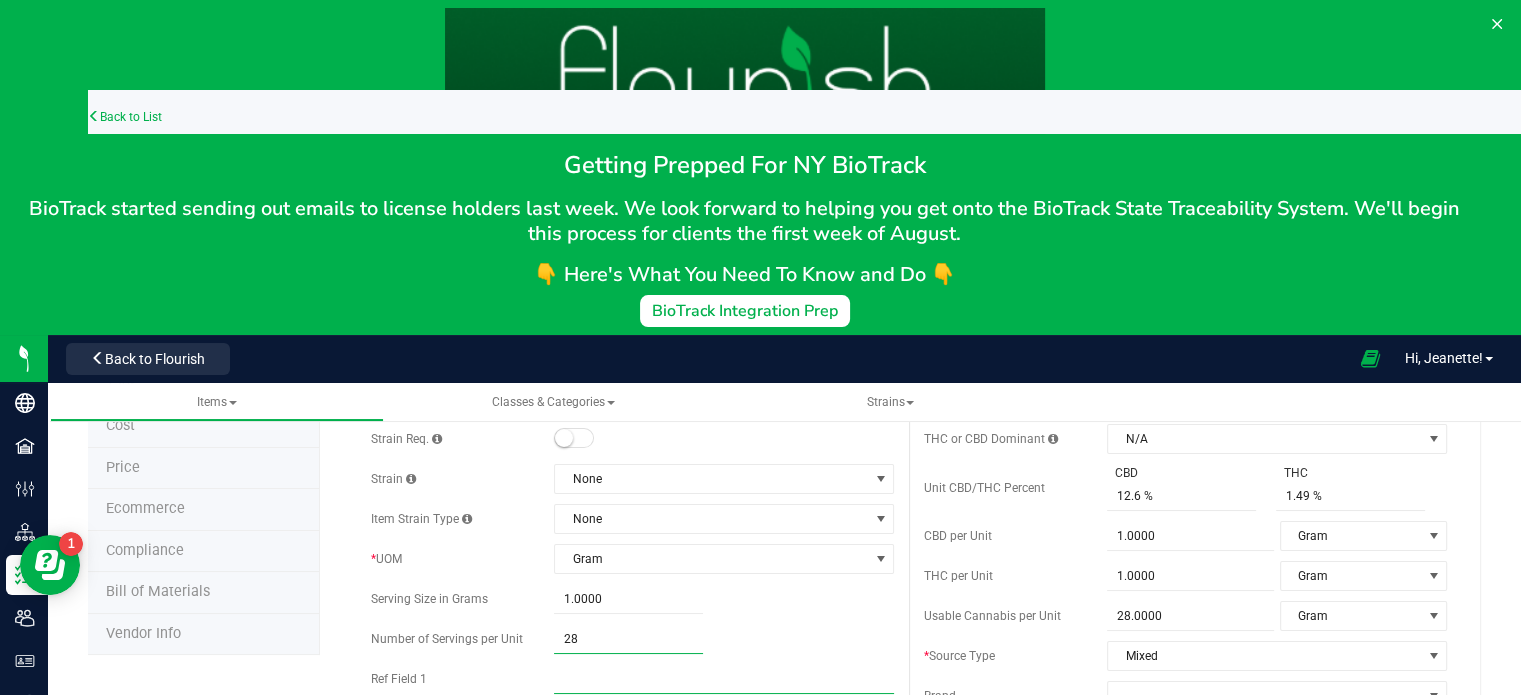 type on "28.00" 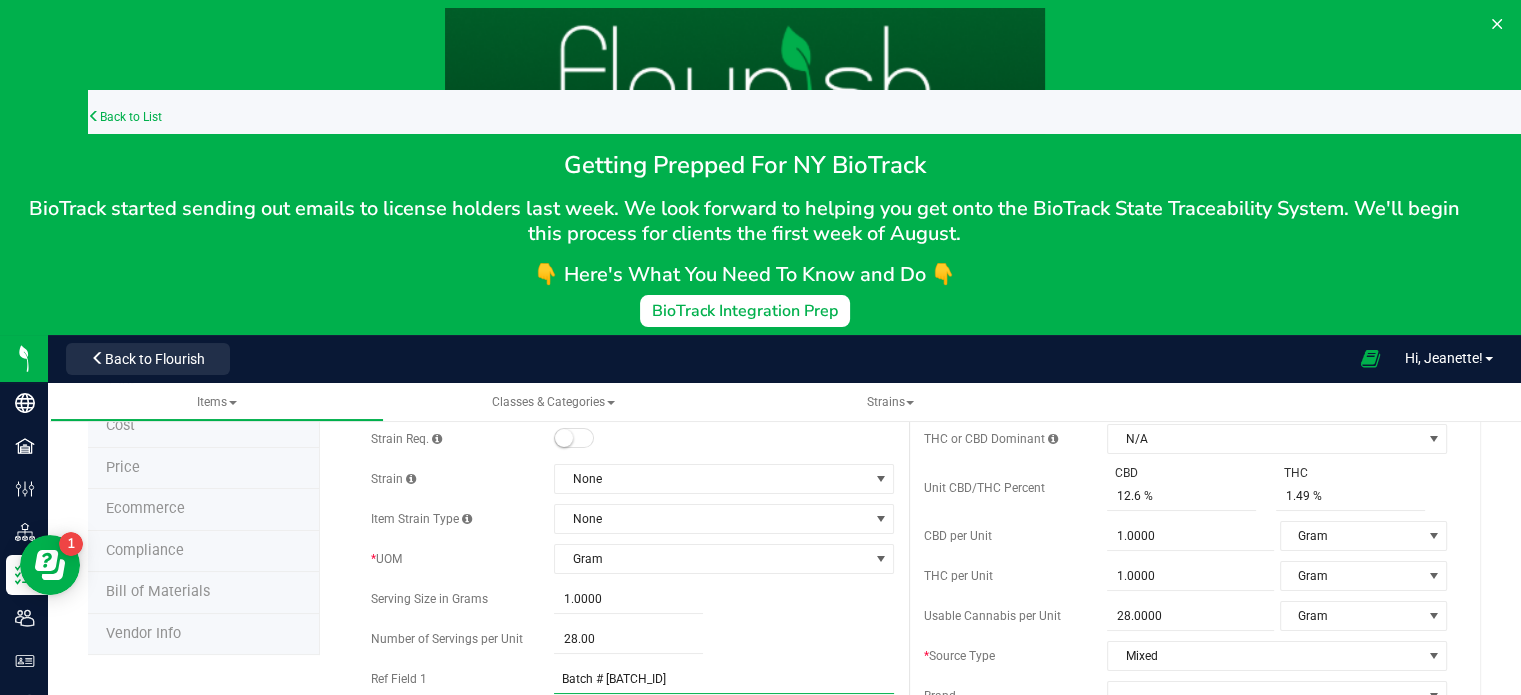 drag, startPoint x: 688, startPoint y: 679, endPoint x: 603, endPoint y: 677, distance: 85.02353 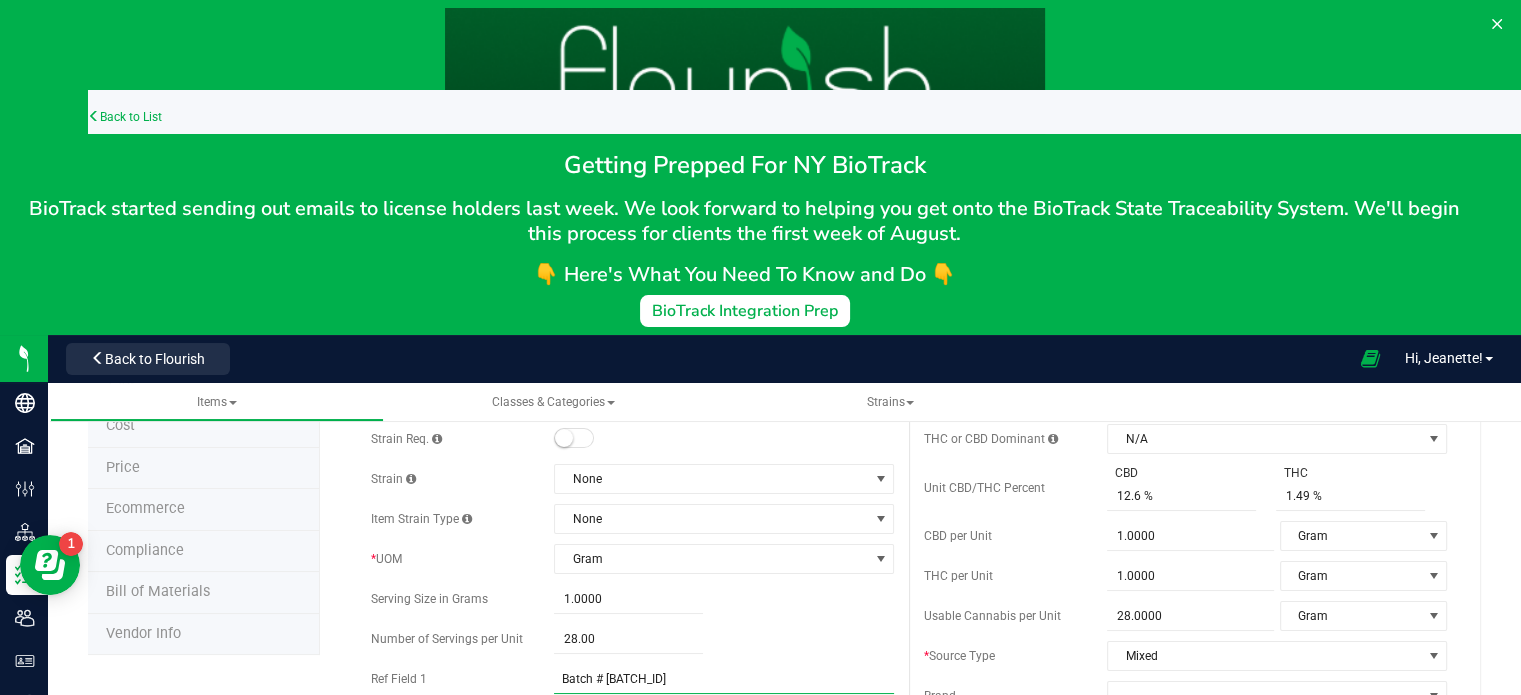 click on "Batch #  BM-0123-001" at bounding box center [724, 679] 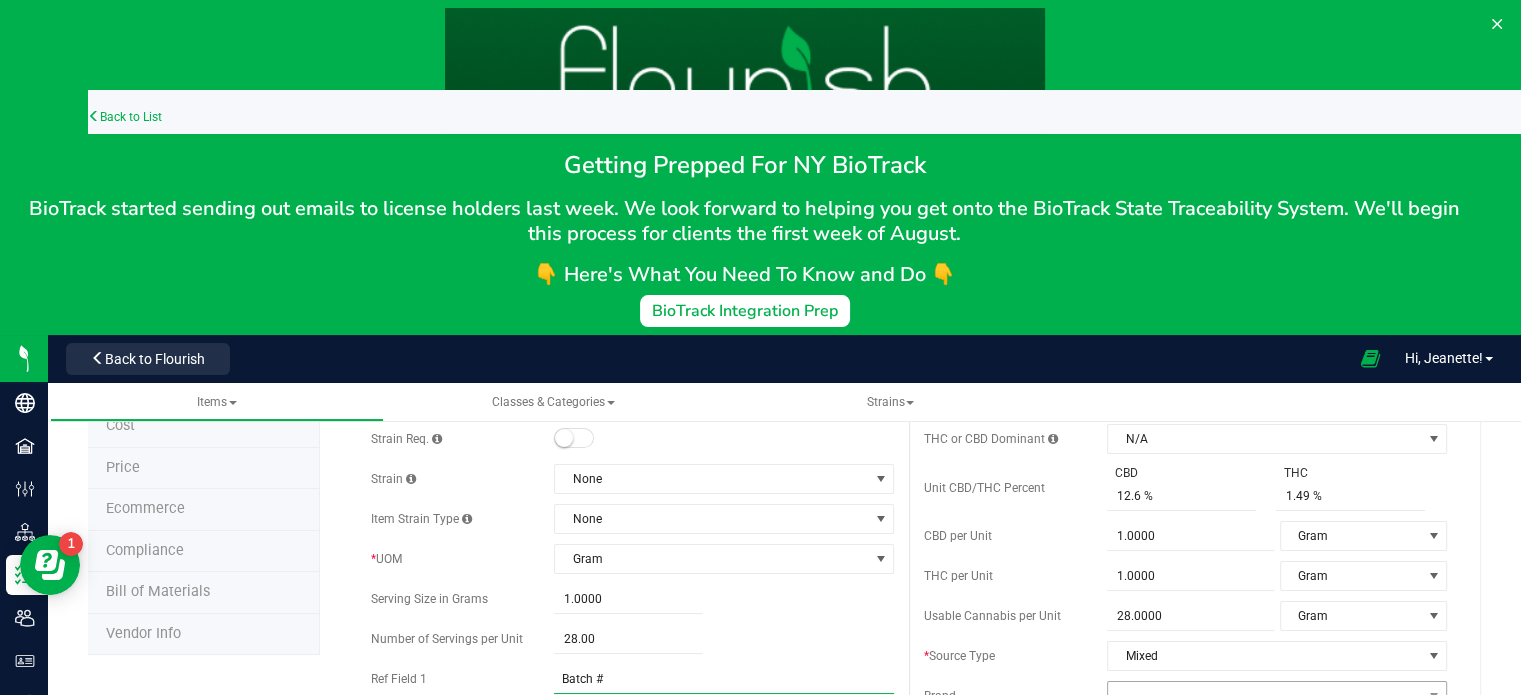 paste on "T-040725-001" 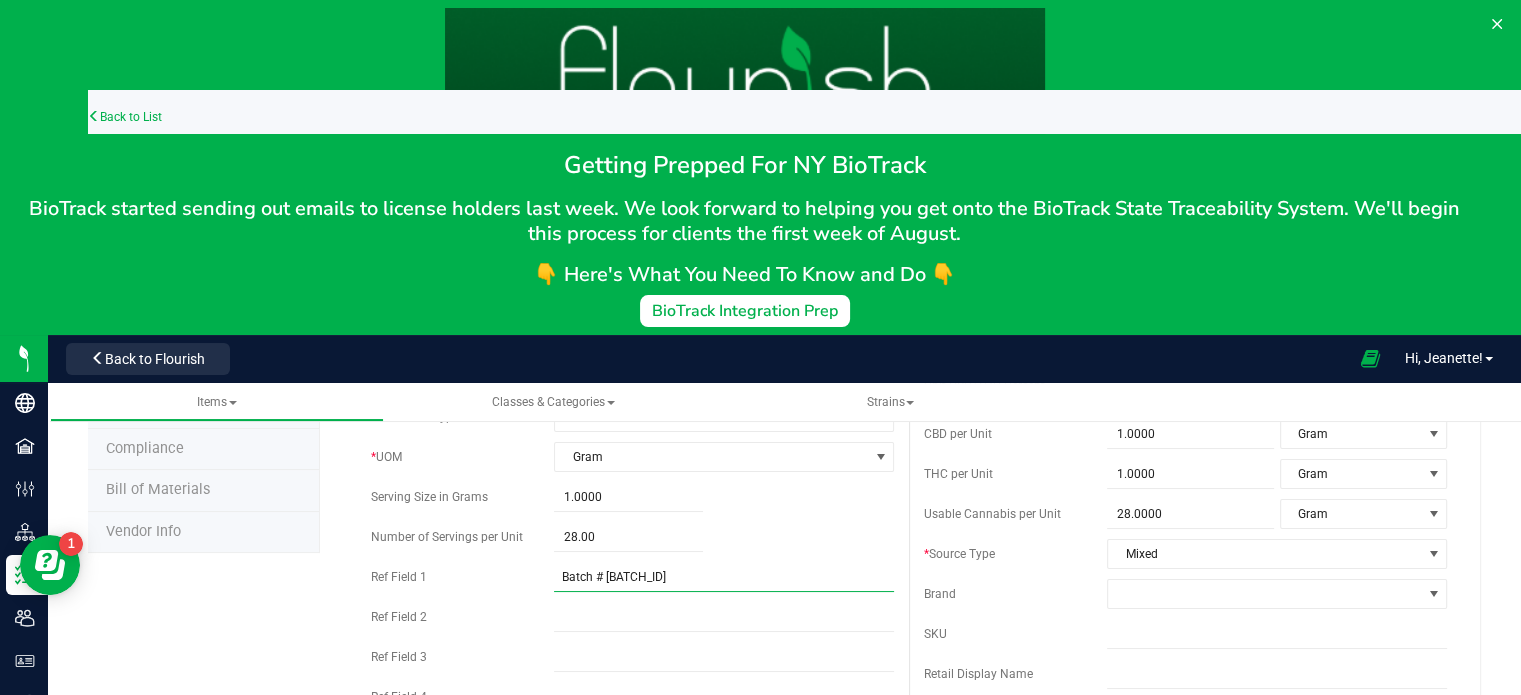 scroll, scrollTop: 365, scrollLeft: 0, axis: vertical 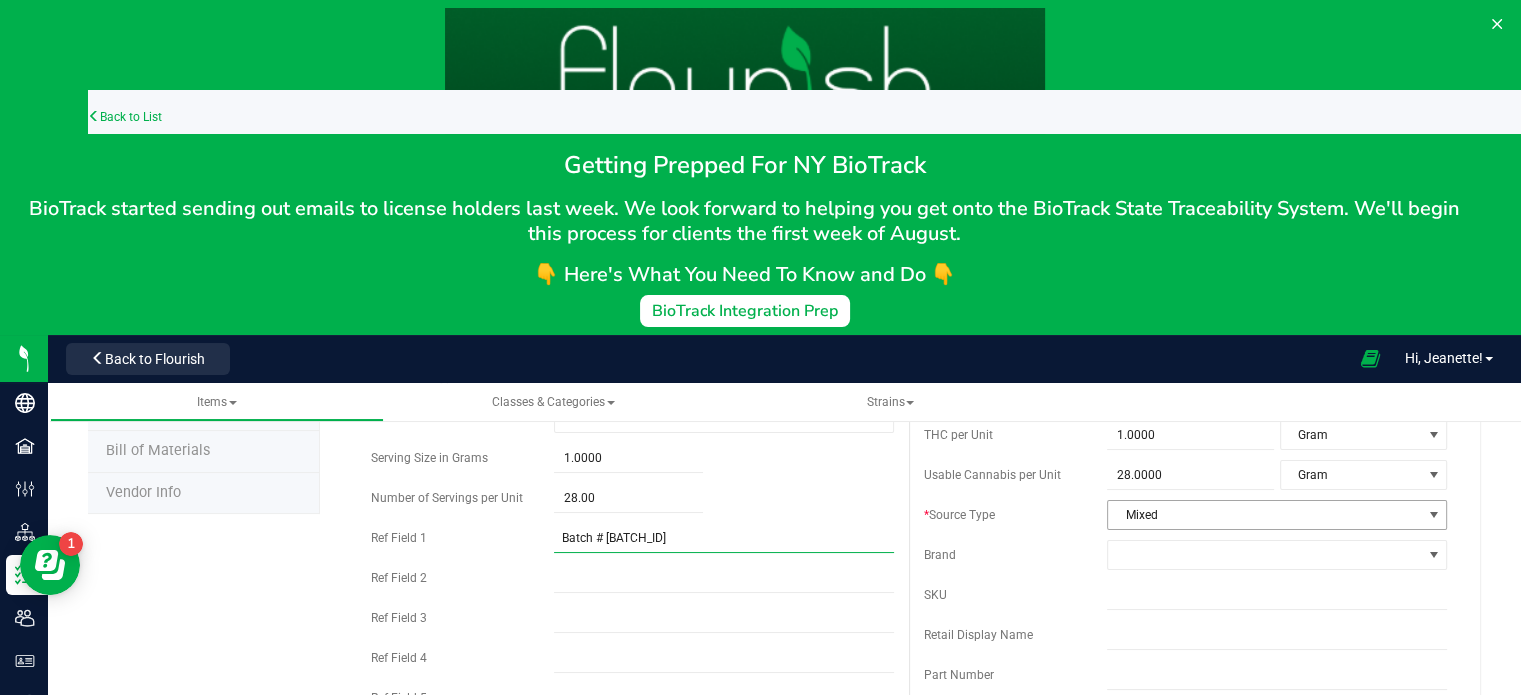 type on "Batch # T-040725-001" 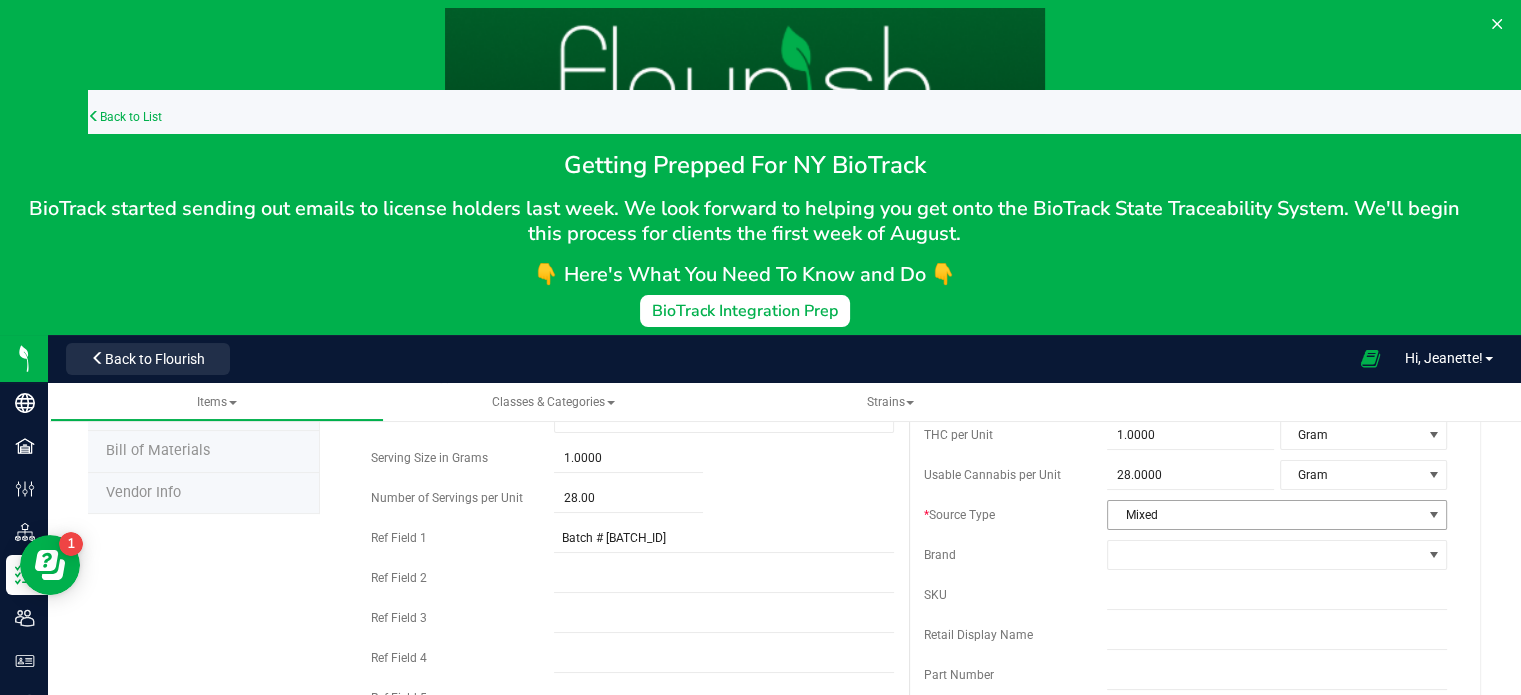 click on "Mixed" at bounding box center [1264, 515] 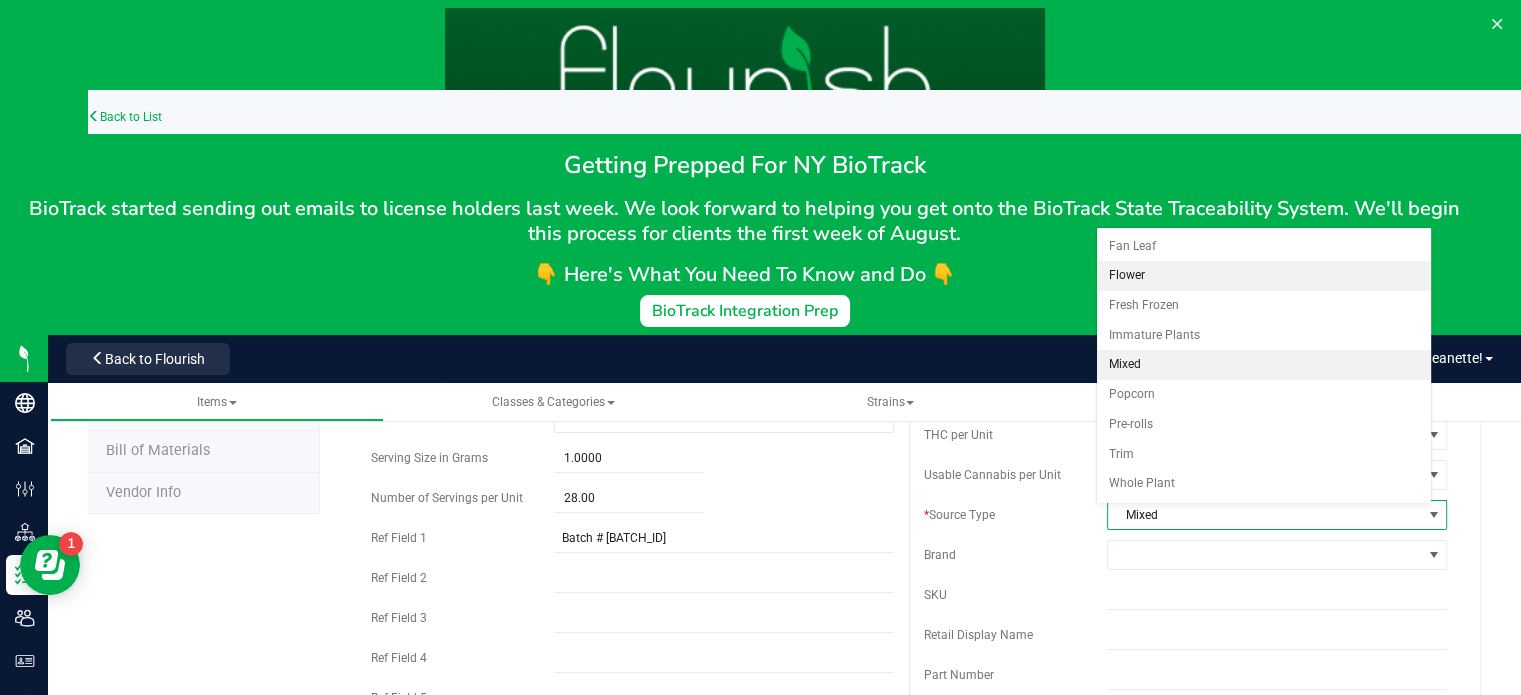 click on "Flower" at bounding box center (1264, 276) 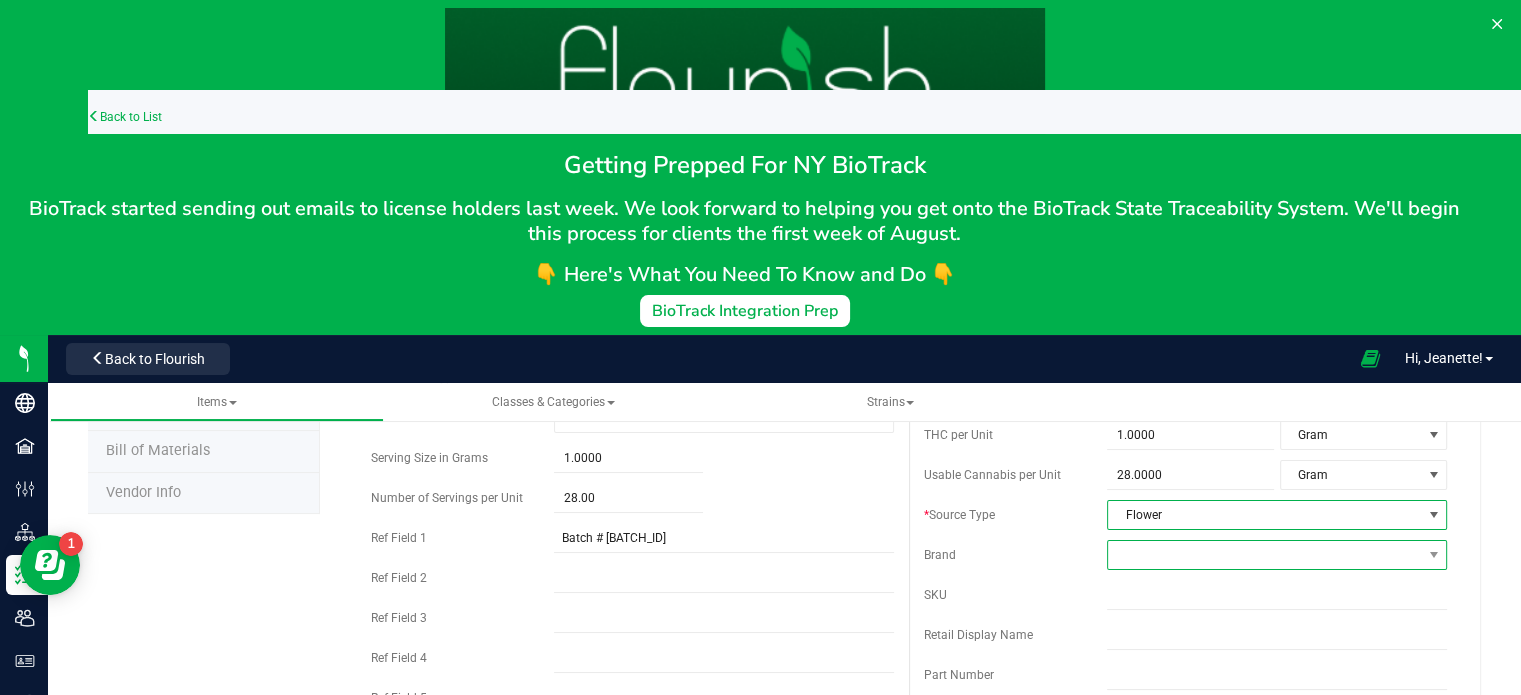 click at bounding box center [1264, 555] 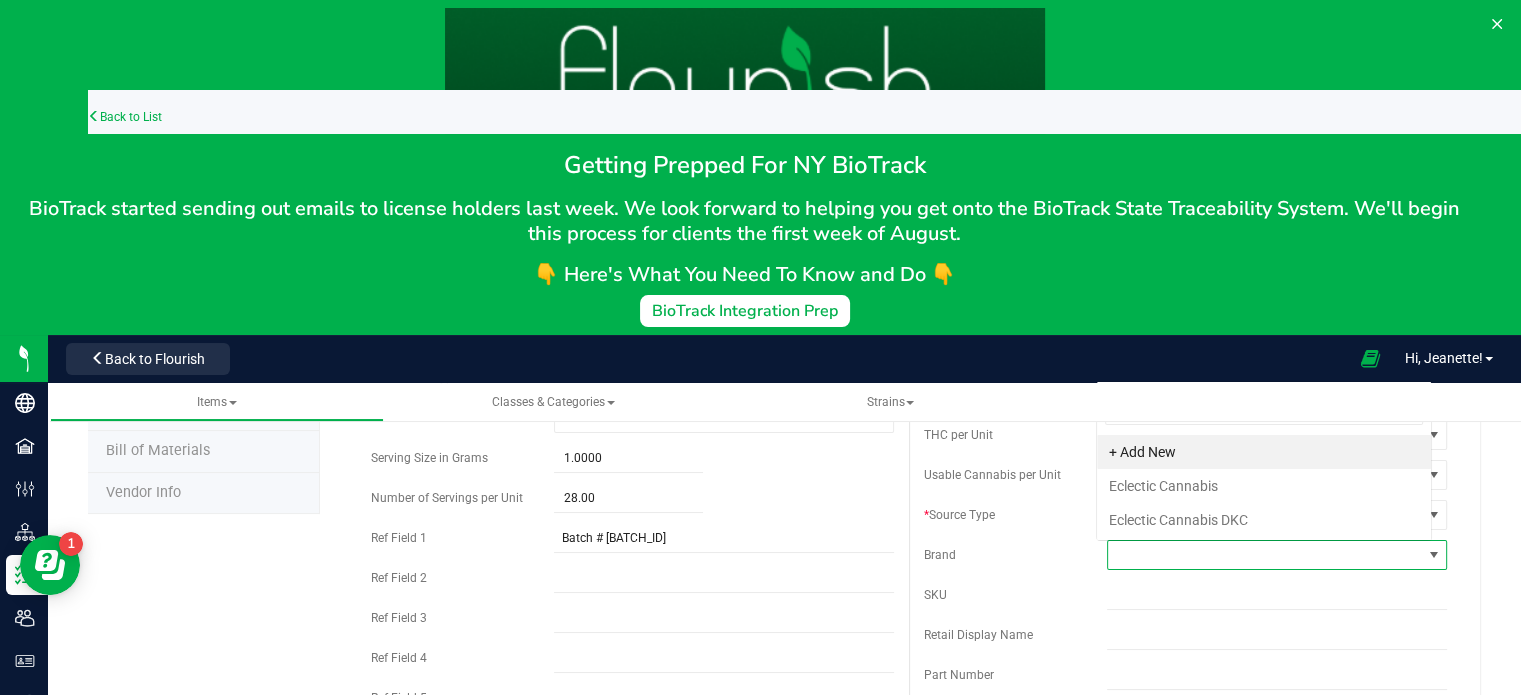 scroll, scrollTop: 0, scrollLeft: 0, axis: both 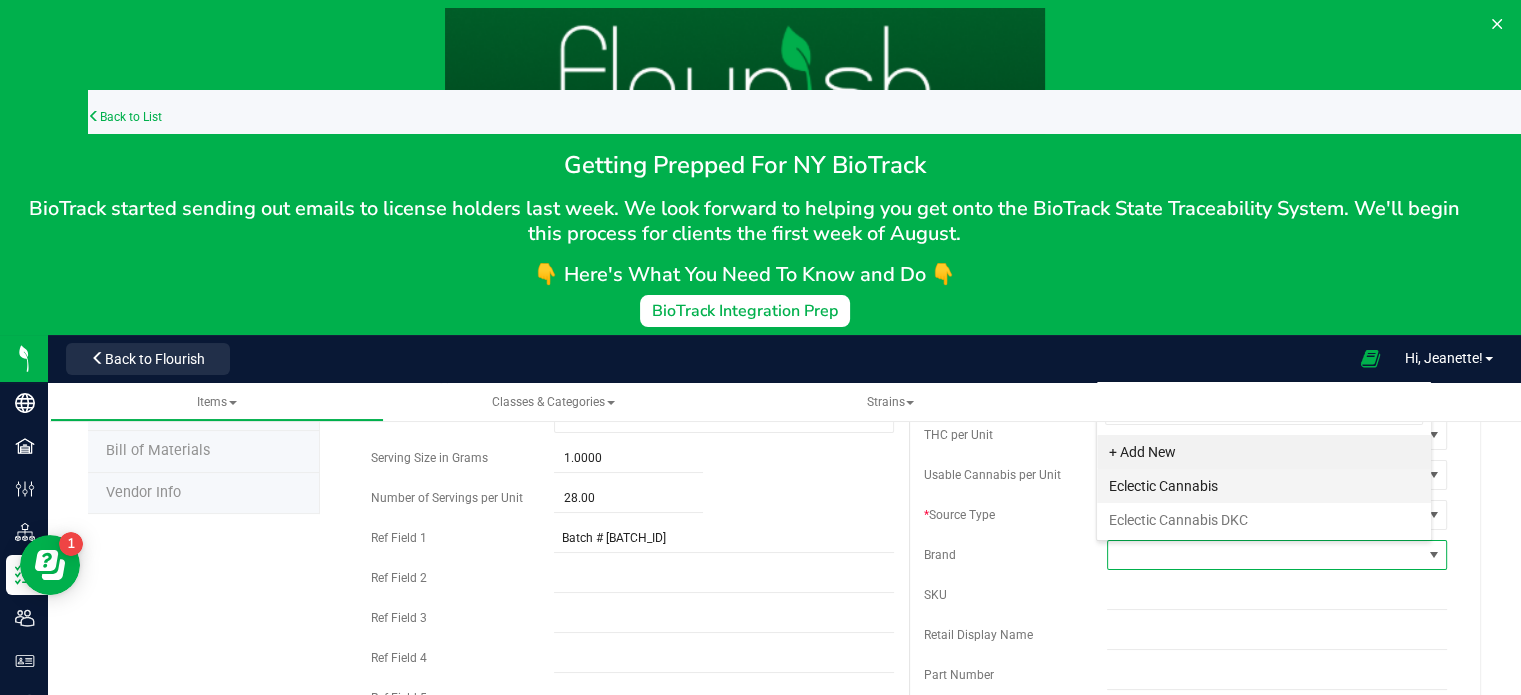 click on "Eclectic Cannabis" at bounding box center [1264, 486] 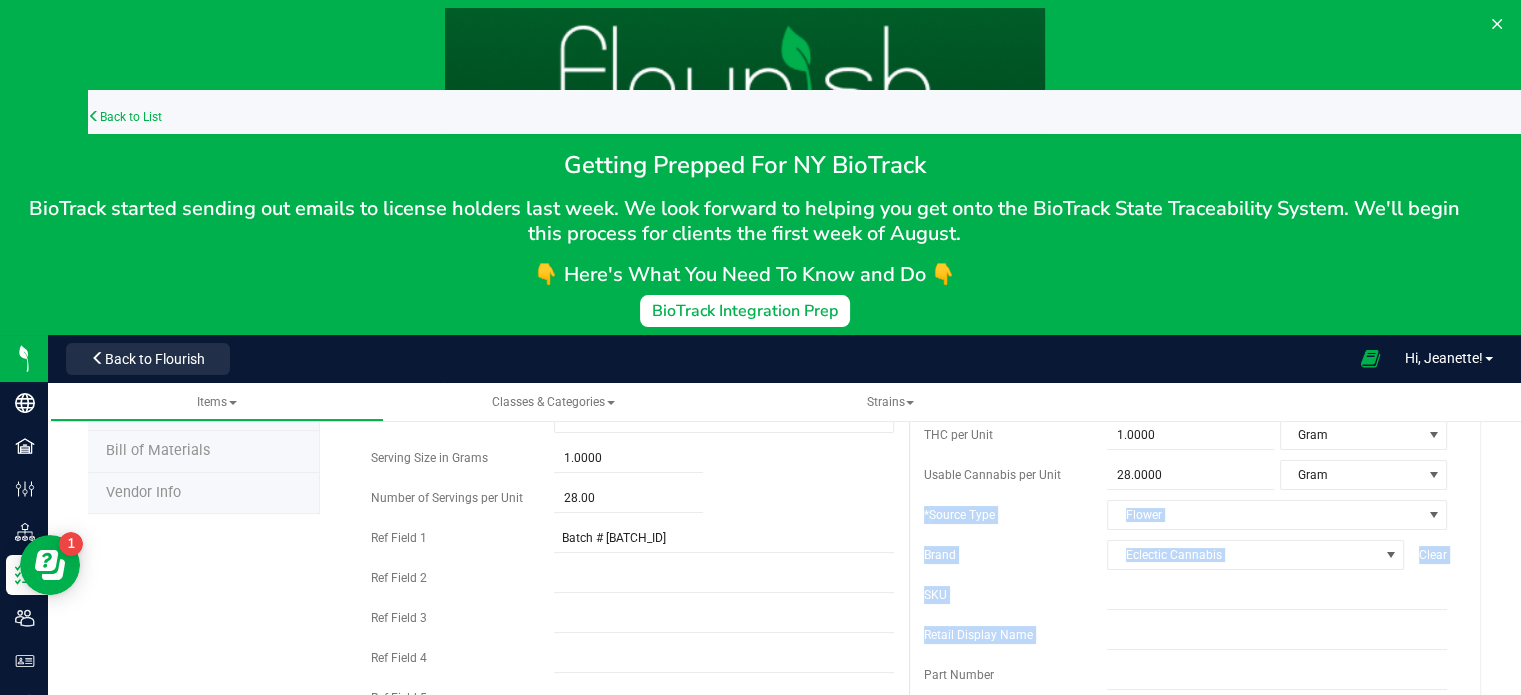 drag, startPoint x: 1504, startPoint y: 616, endPoint x: 1535, endPoint y: 469, distance: 150.23315 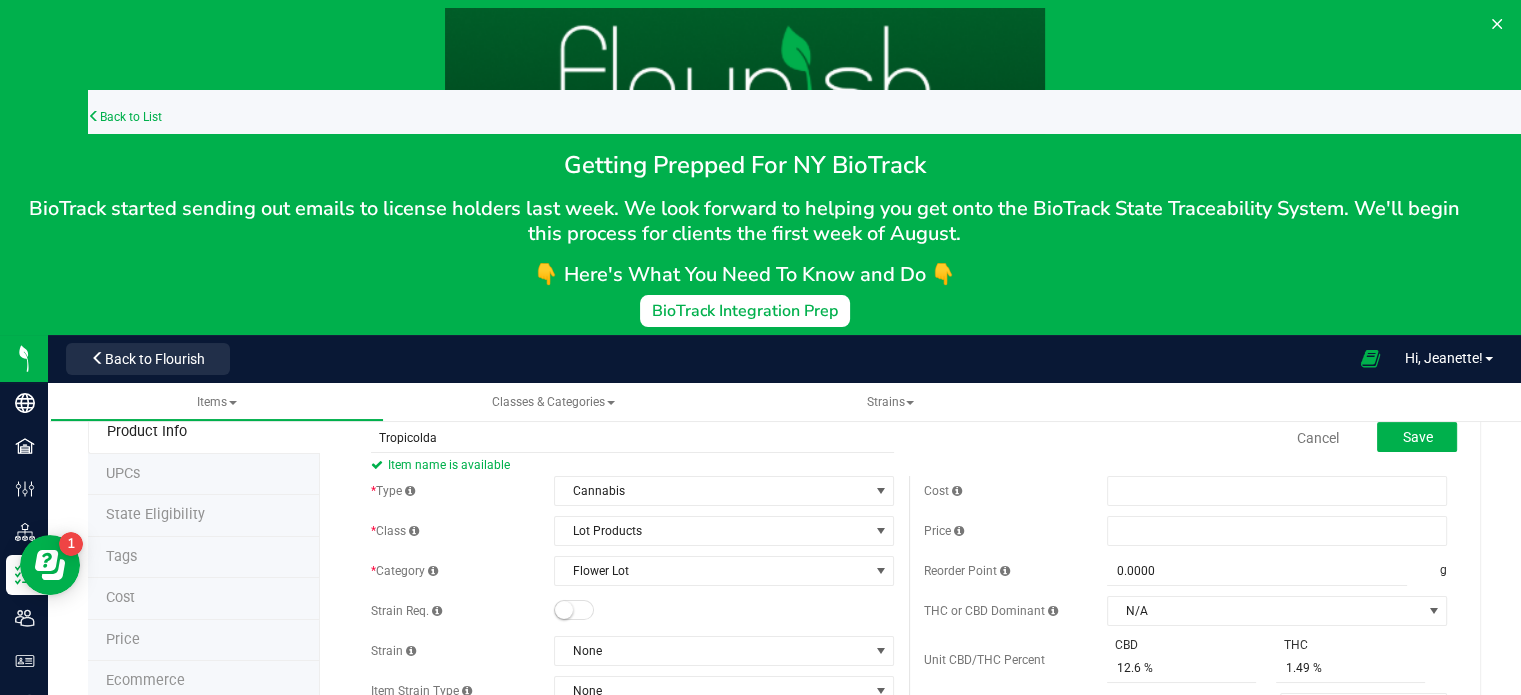 scroll, scrollTop: 0, scrollLeft: 0, axis: both 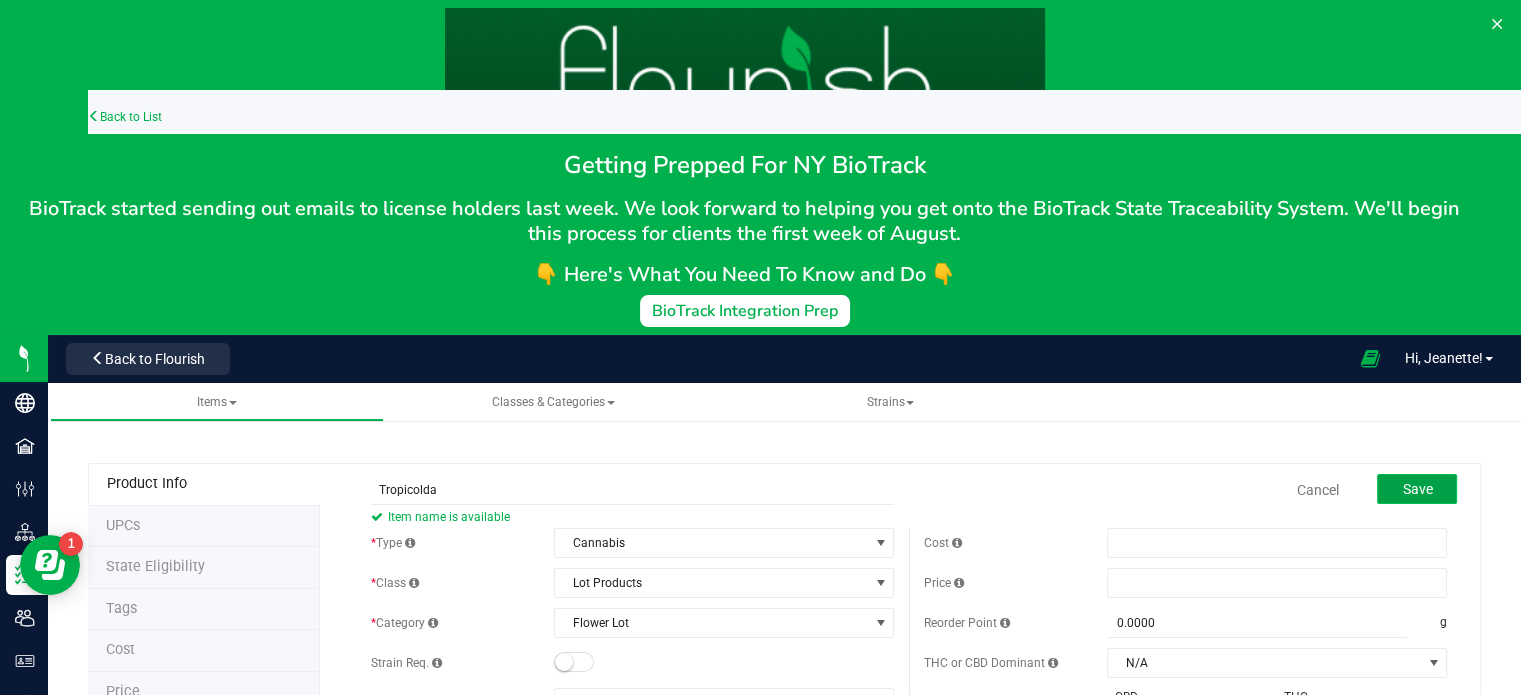 click on "Save" at bounding box center (1417, 489) 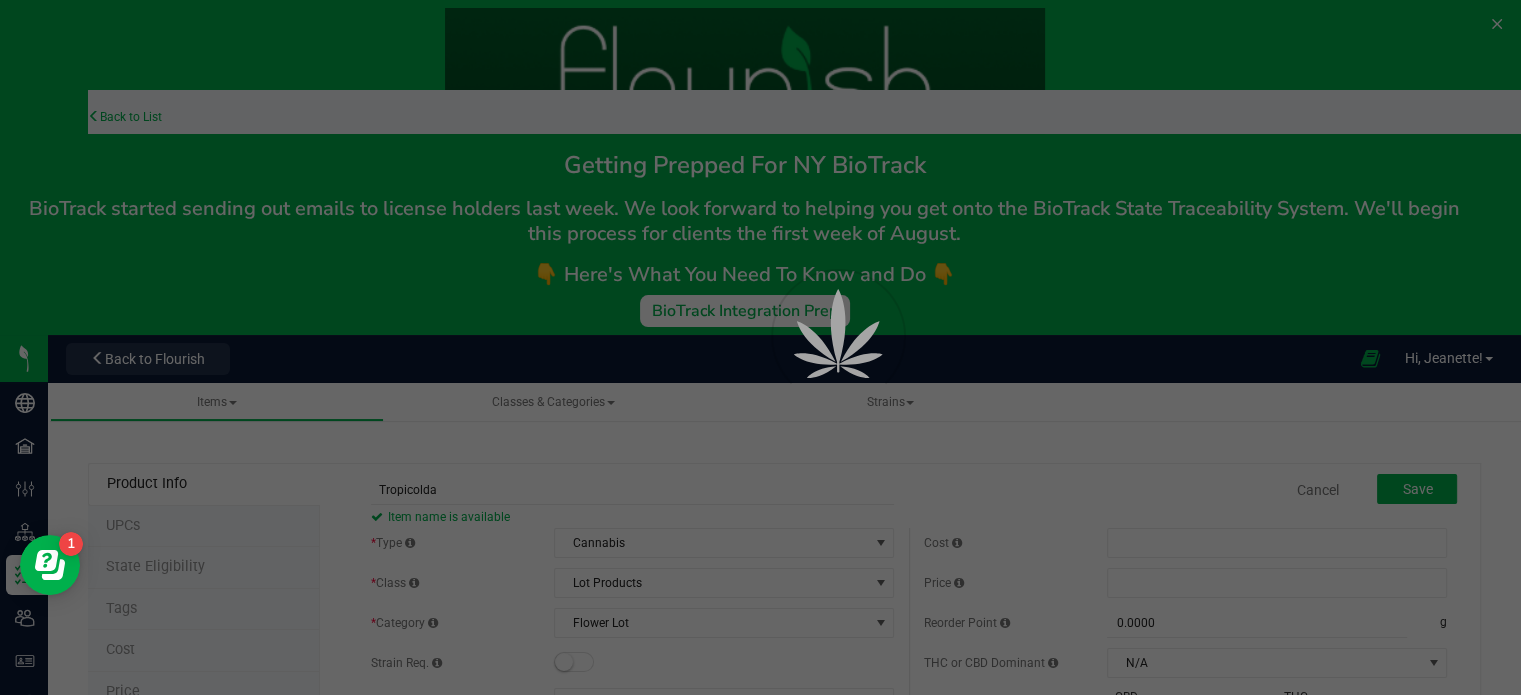 click at bounding box center [760, 347] 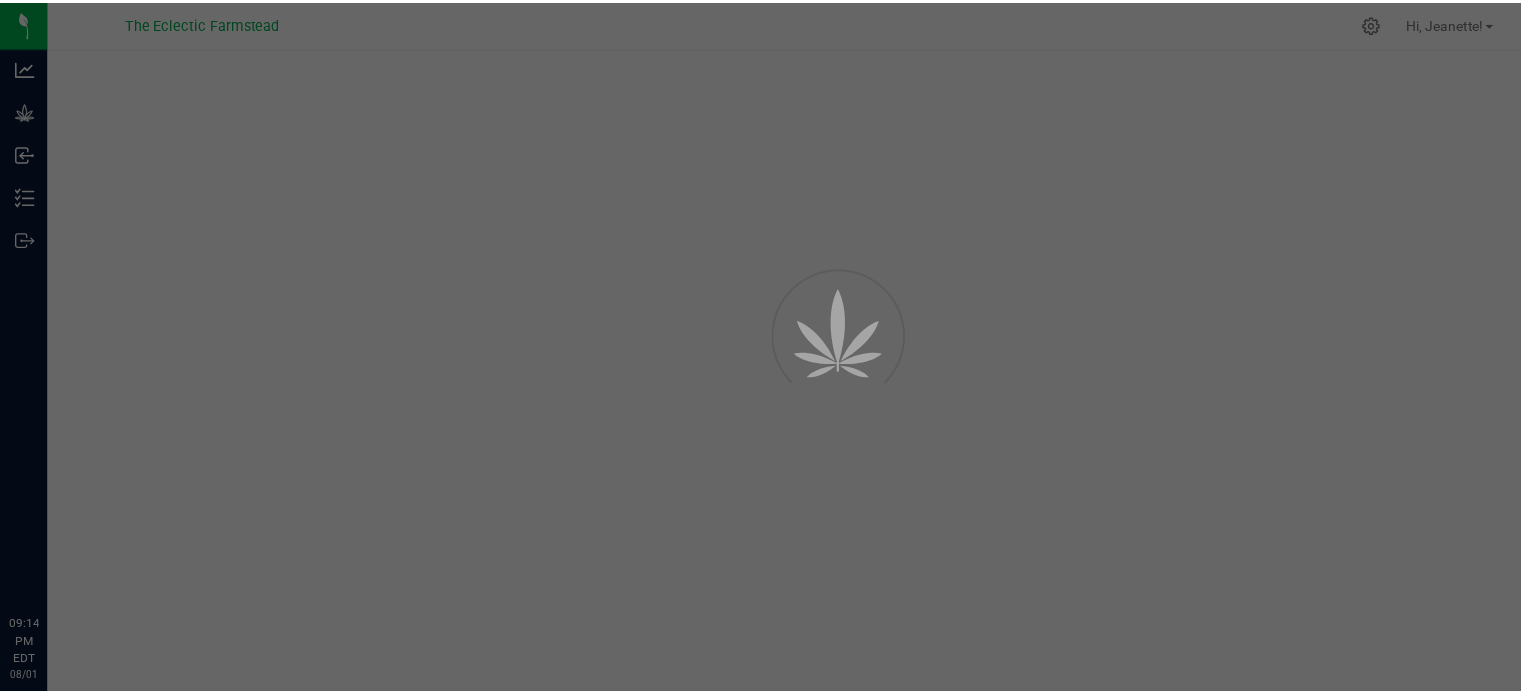scroll, scrollTop: 0, scrollLeft: 0, axis: both 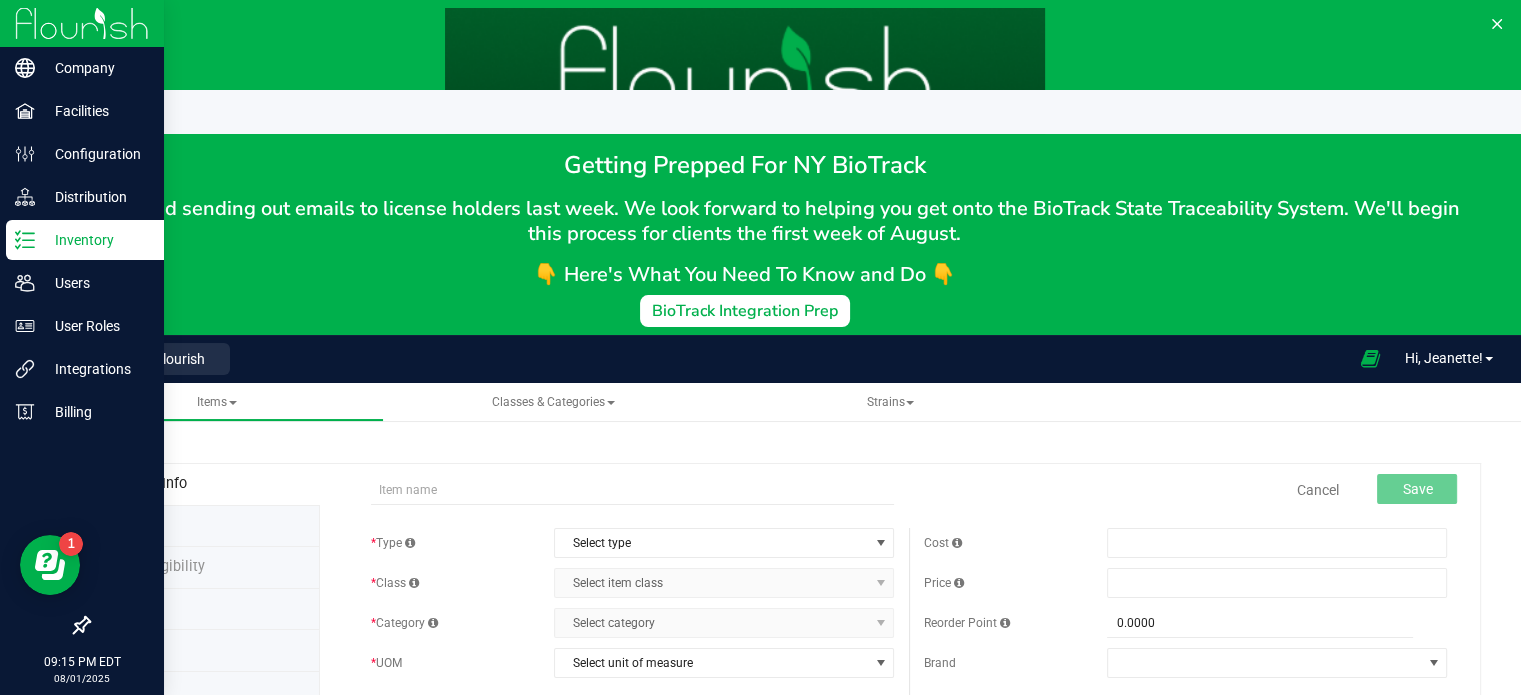 click on "Inventory" at bounding box center (95, 240) 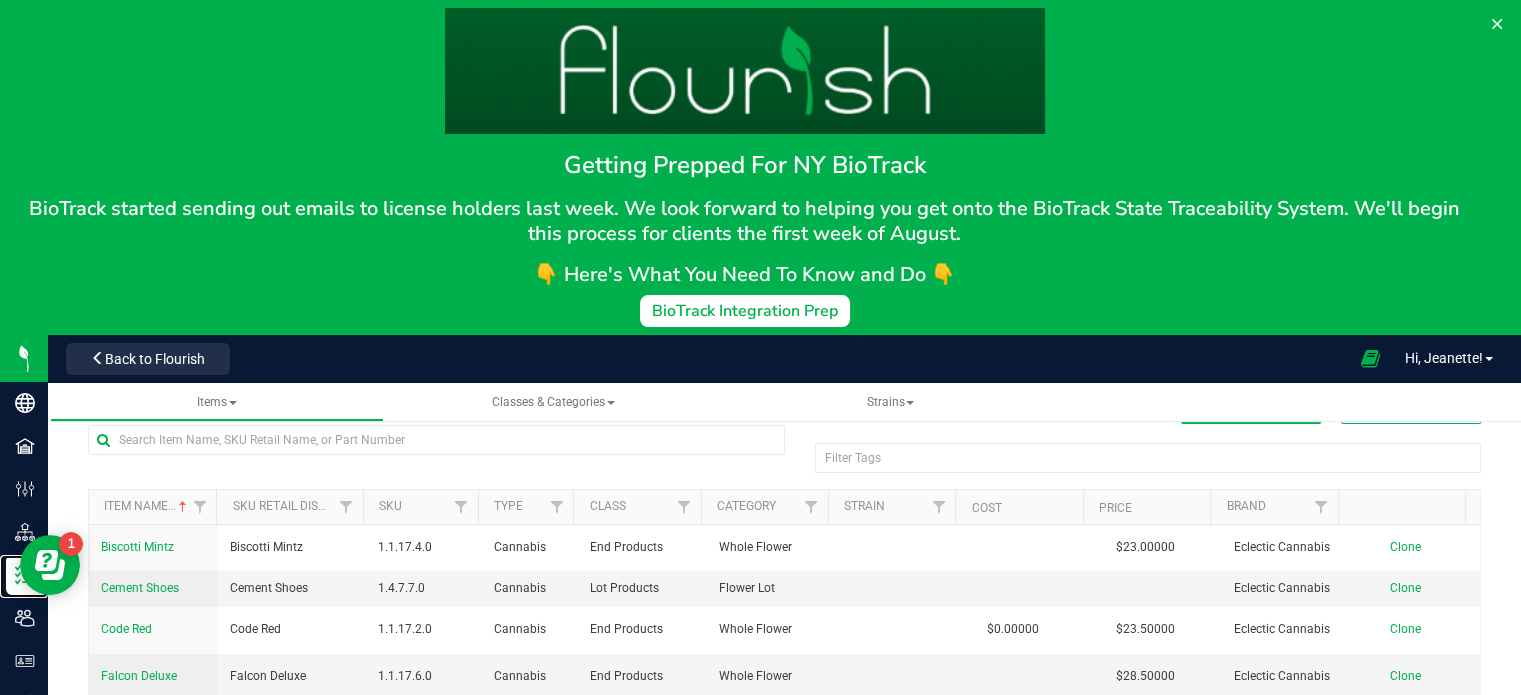 scroll, scrollTop: 0, scrollLeft: 0, axis: both 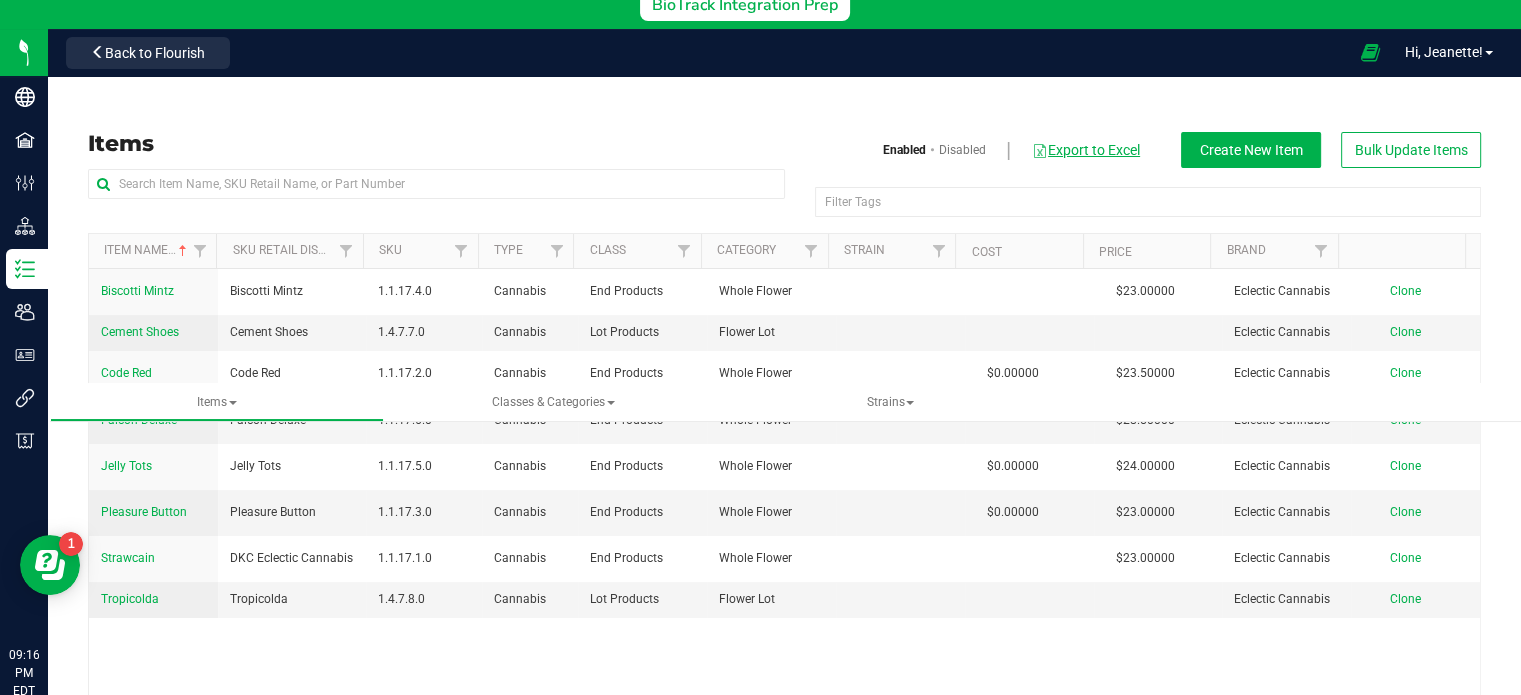 click on "Export to Excel" at bounding box center [1086, 150] 